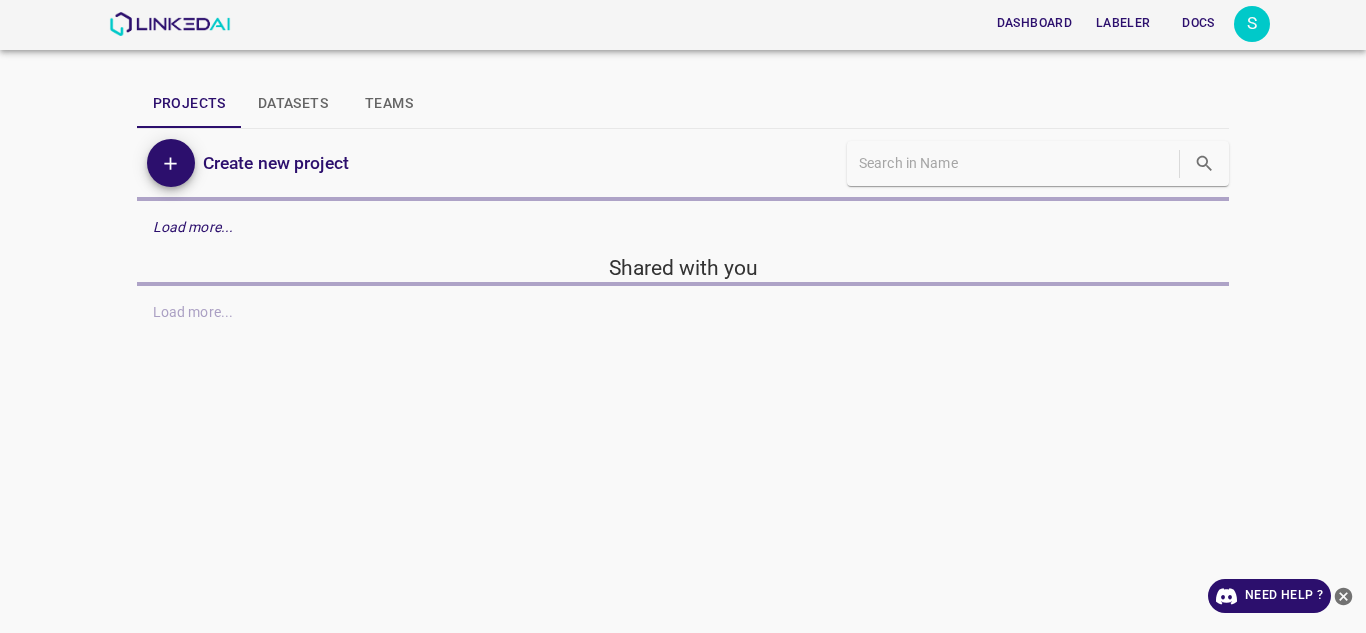 scroll, scrollTop: 0, scrollLeft: 0, axis: both 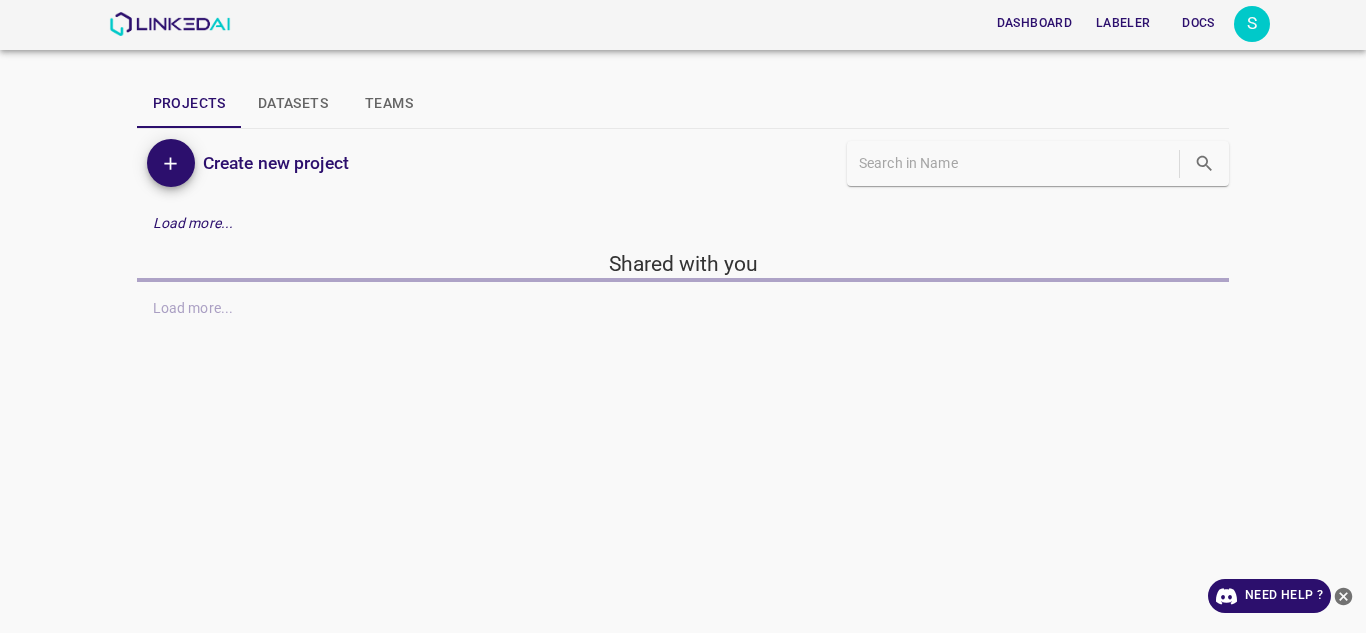 click on "Dashboard Labeler Docs S" at bounding box center (683, 25) 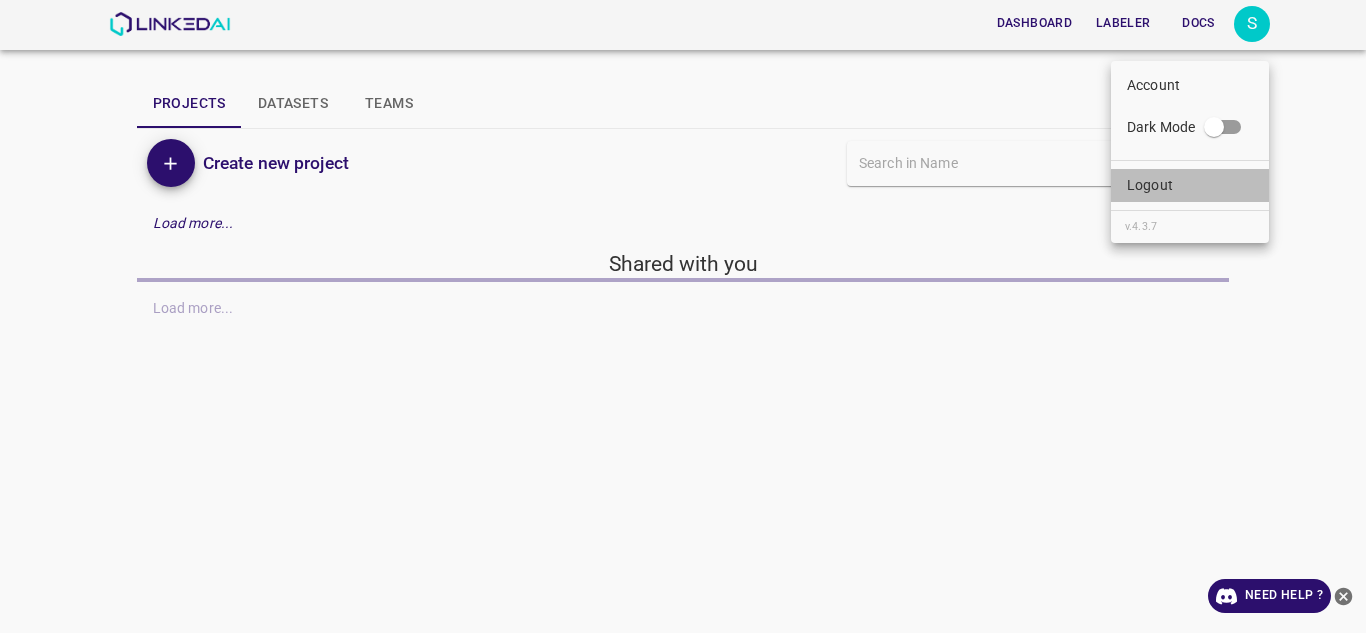 click on "Logout" at bounding box center [1190, 185] 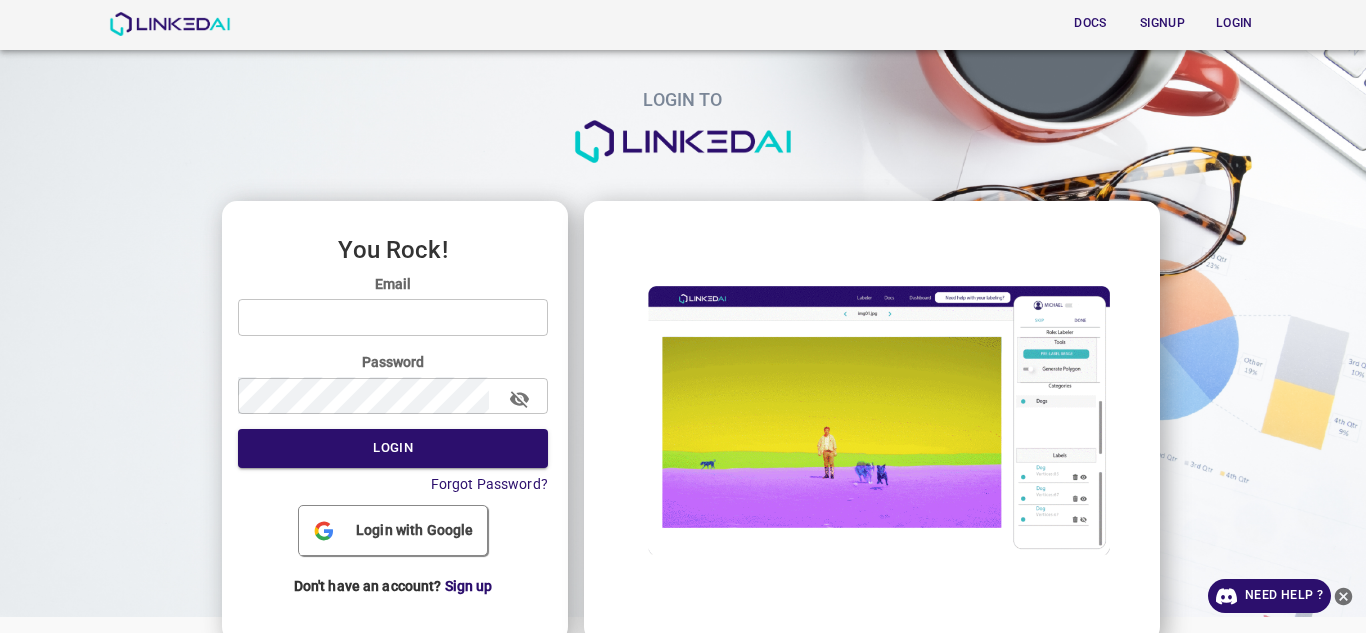 scroll, scrollTop: 0, scrollLeft: 0, axis: both 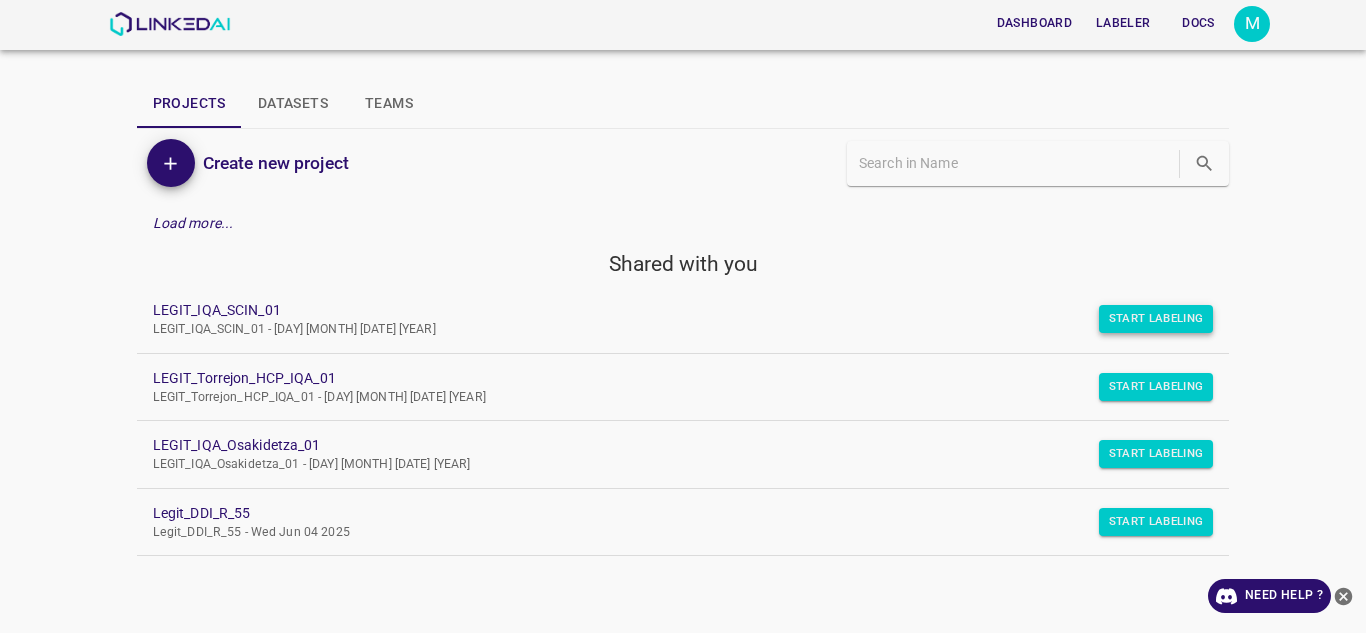 click on "Start Labeling" at bounding box center (1156, 319) 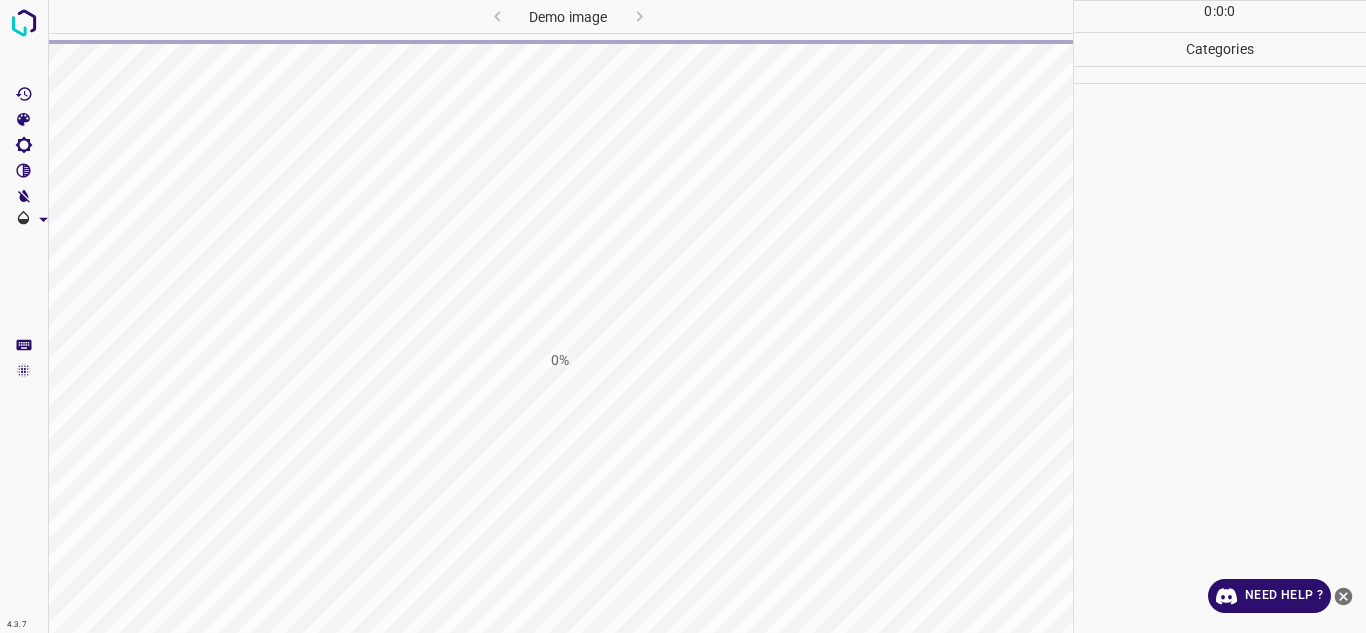scroll, scrollTop: 0, scrollLeft: 0, axis: both 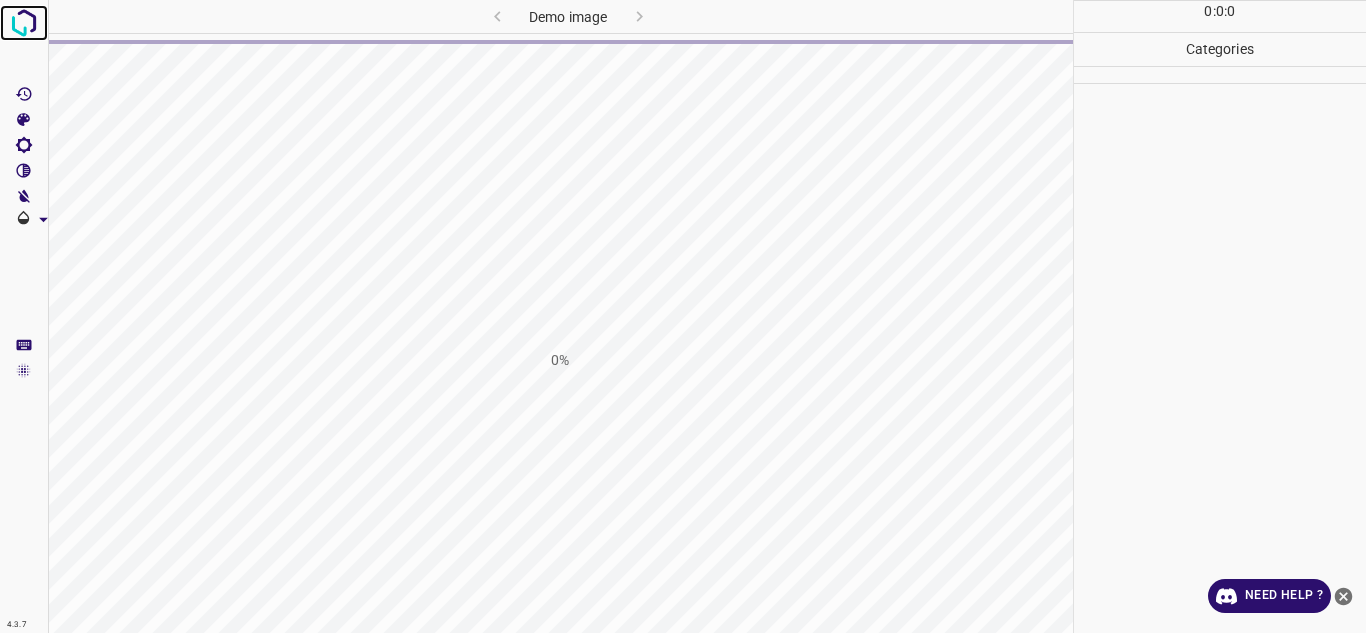 click at bounding box center [24, 23] 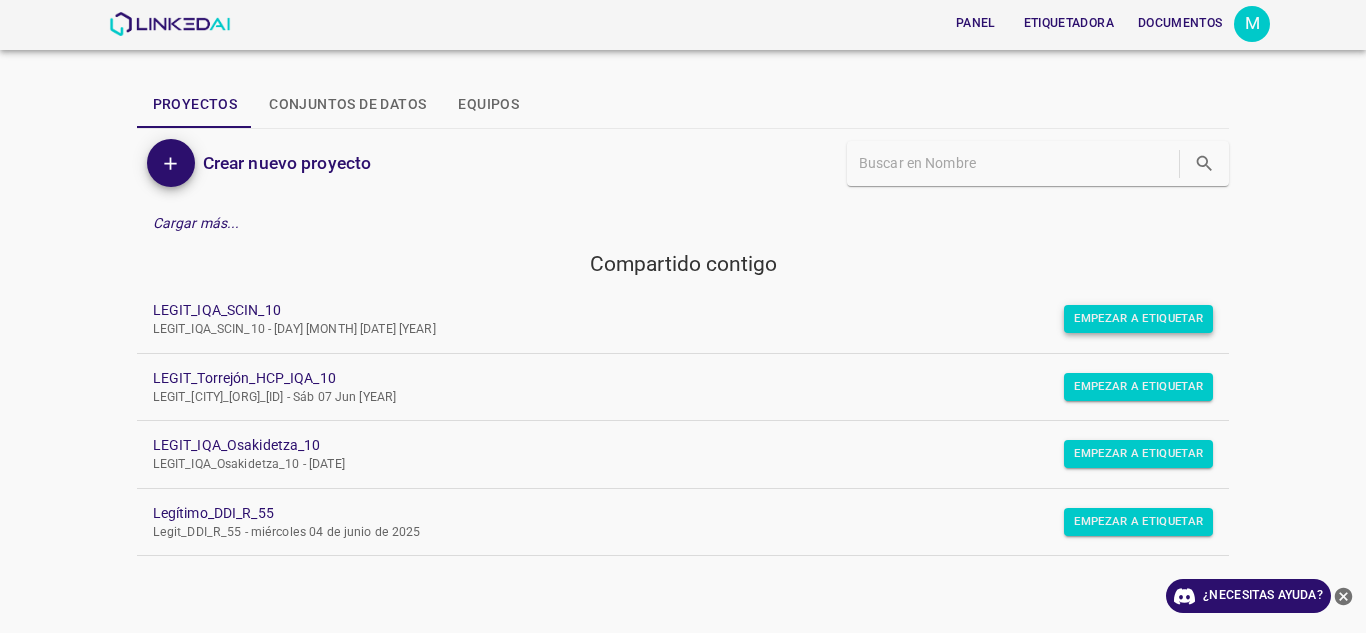 click on "Empezar a etiquetar" at bounding box center [1138, 319] 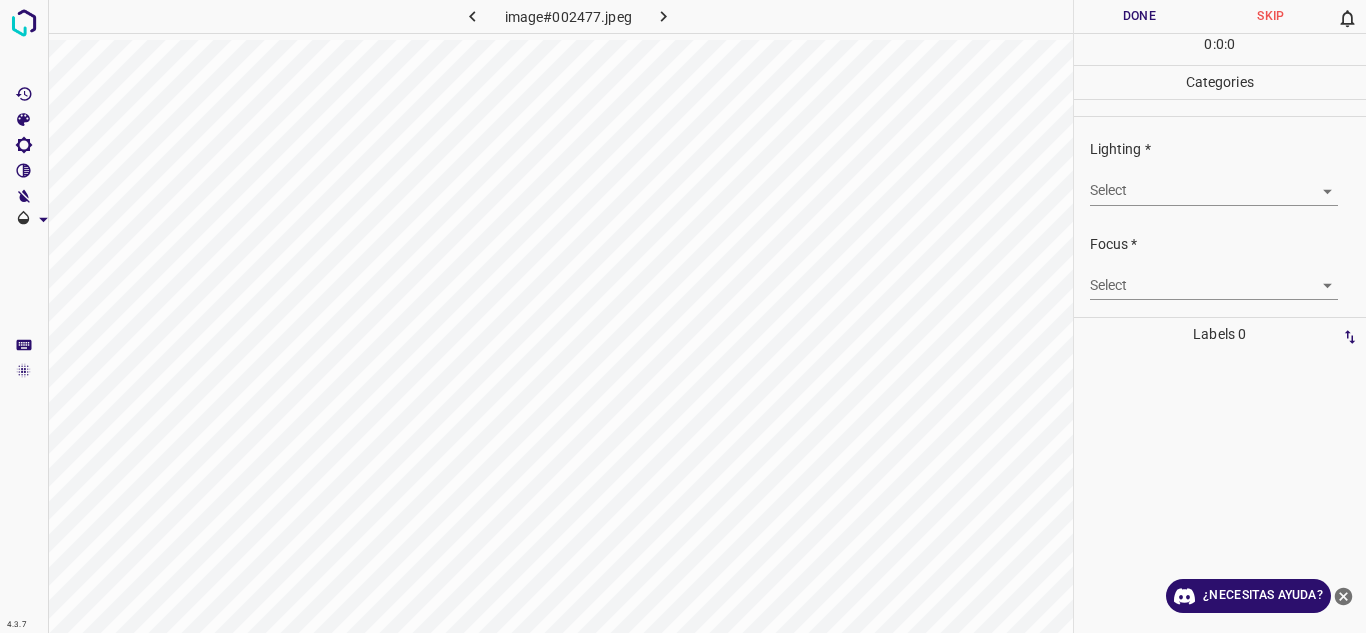 click on "4.3.7 image#002477.jpeg Done Skip 0 0   : 0   : 0   Categories Lighting *  Select ​ Focus *  Select ​ Overall *  Select ​ Labels   0 Categories 1 Lighting 2 Focus 3 Overall Tools Space Change between modes (Draw & Edit) I Auto labeling R Restore zoom M Zoom in N Zoom out Delete Delete selecte label Filters Z Restore filters X Saturation filter C Brightness filter V Contrast filter B Gray scale filter General O Download ¿Necesitas ayuda? Texto original Valora esta traducción Tu opinión servirá para ayudar a mejorar el Traductor de Google - Text - Hide - Delete" at bounding box center [683, 316] 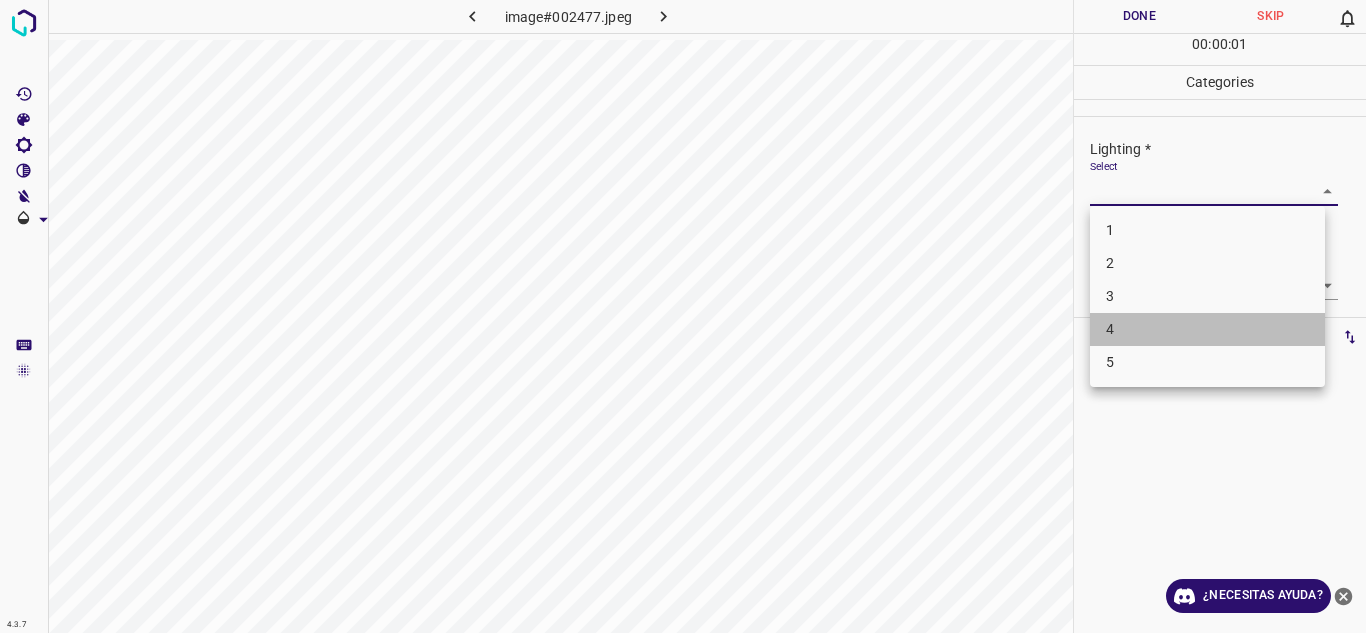 click on "4" at bounding box center (1207, 329) 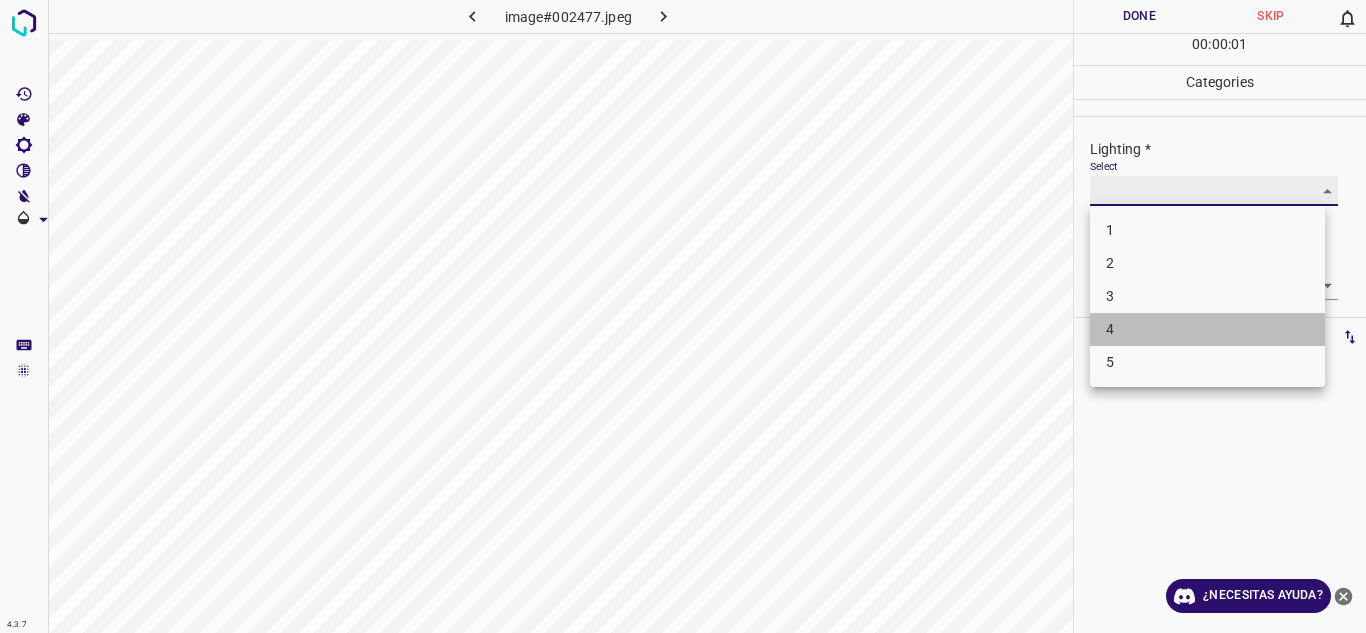 type on "4" 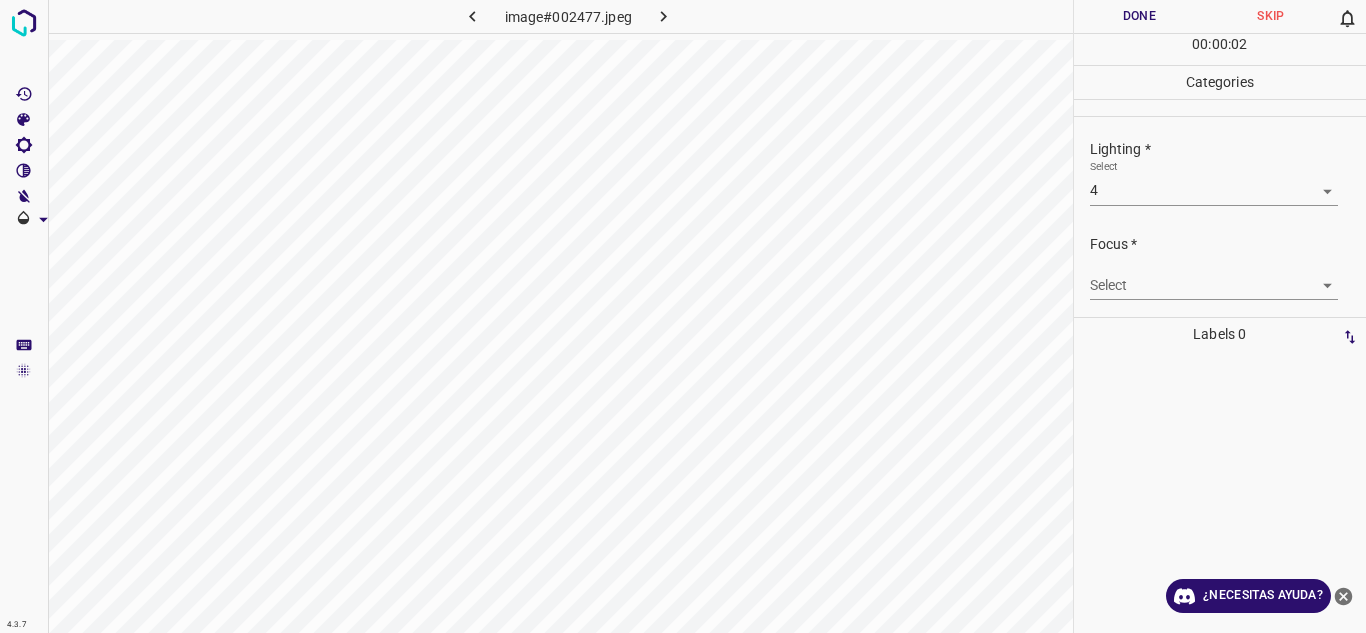 click on "4.3.7 image#002477.jpeg Done Skip 0 00   : 00   : 02   Categories Lighting *  Select 4 4 Focus *  Select ​ Overall *  Select ​ Labels   0 Categories 1 Lighting 2 Focus 3 Overall Tools Space Change between modes (Draw & Edit) I Auto labeling R Restore zoom M Zoom in N Zoom out Delete Delete selecte label Filters Z Restore filters X Saturation filter C Brightness filter V Contrast filter B Gray scale filter General O Download ¿Necesitas ayuda? Texto original Valora esta traducción Tu opinión servirá para ayudar a mejorar el Traductor de Google - Text - Hide - Delete" at bounding box center (683, 316) 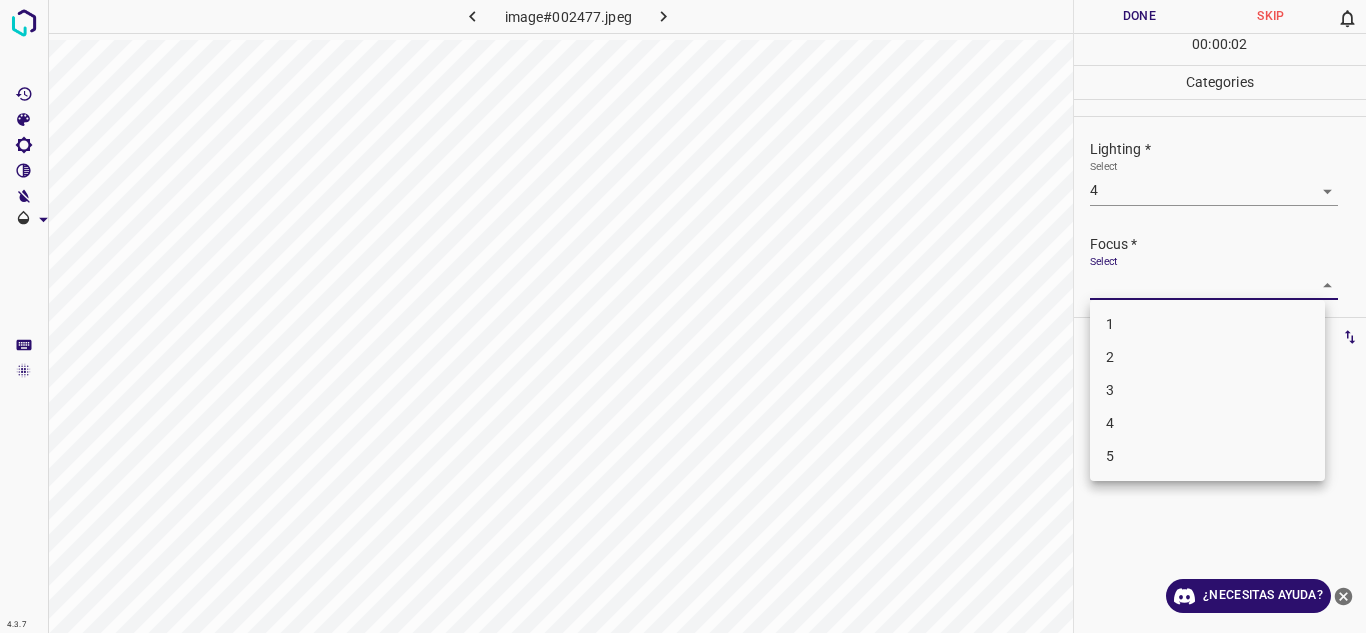 click on "3" at bounding box center [1207, 390] 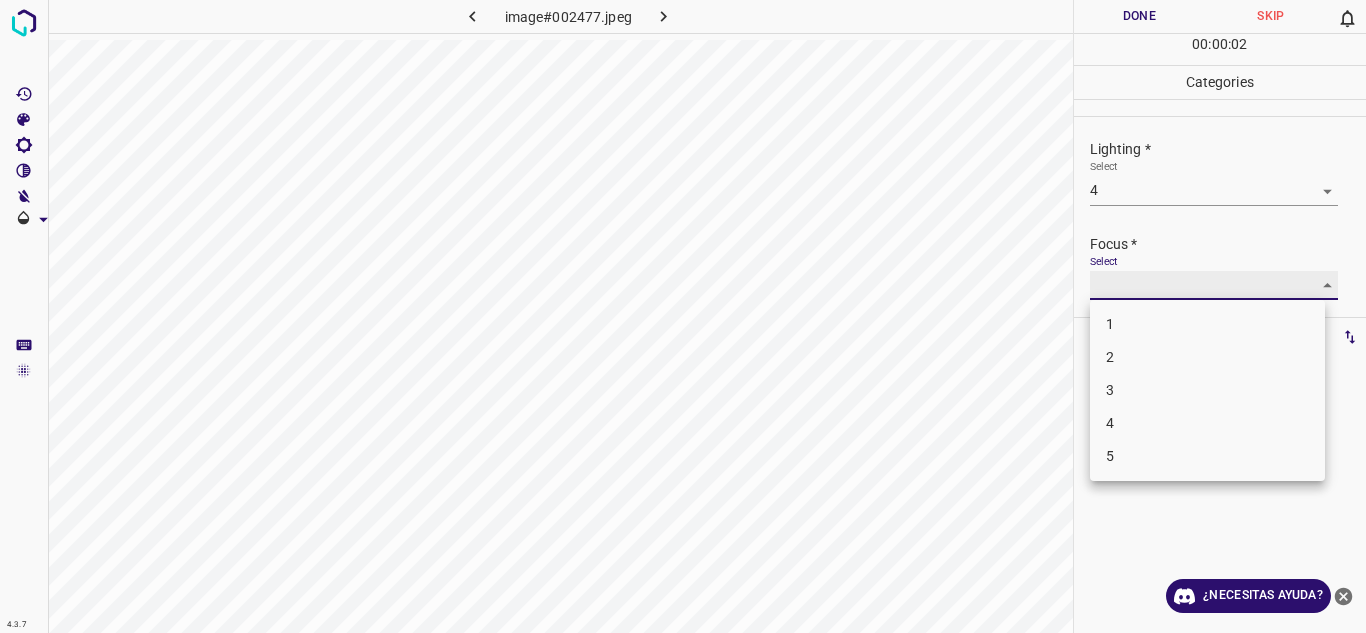 type on "3" 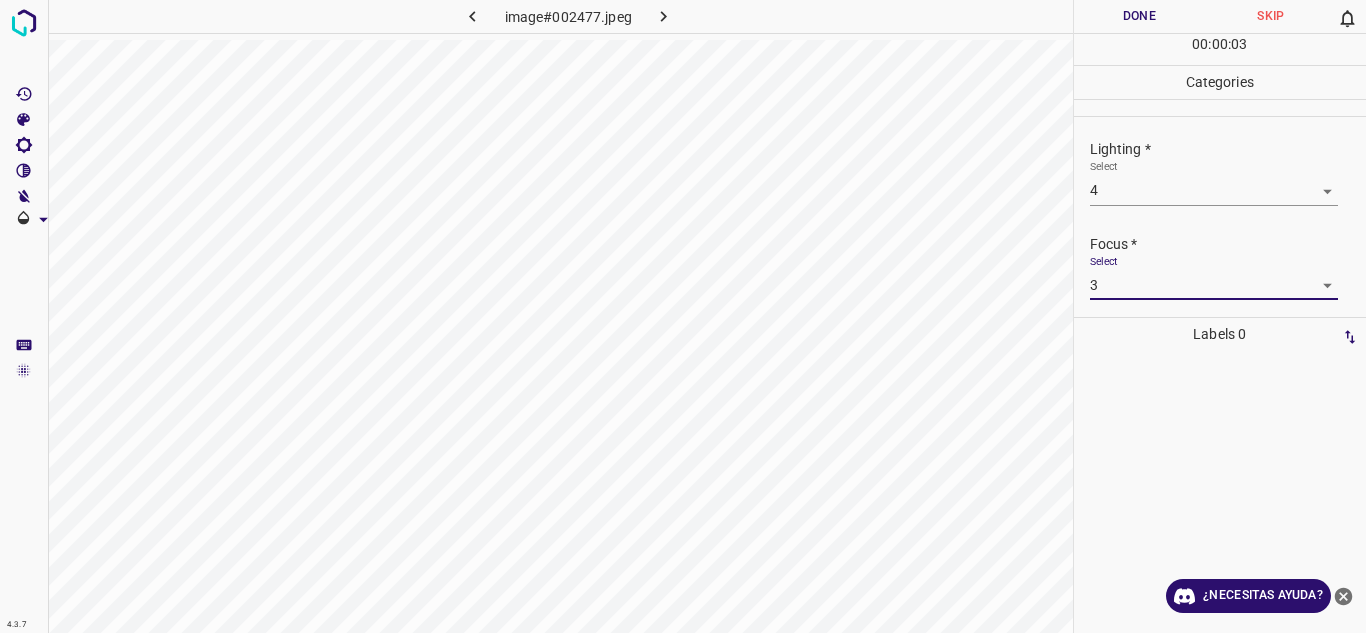 click on "1 2 3 4 5" at bounding box center [683, 316] 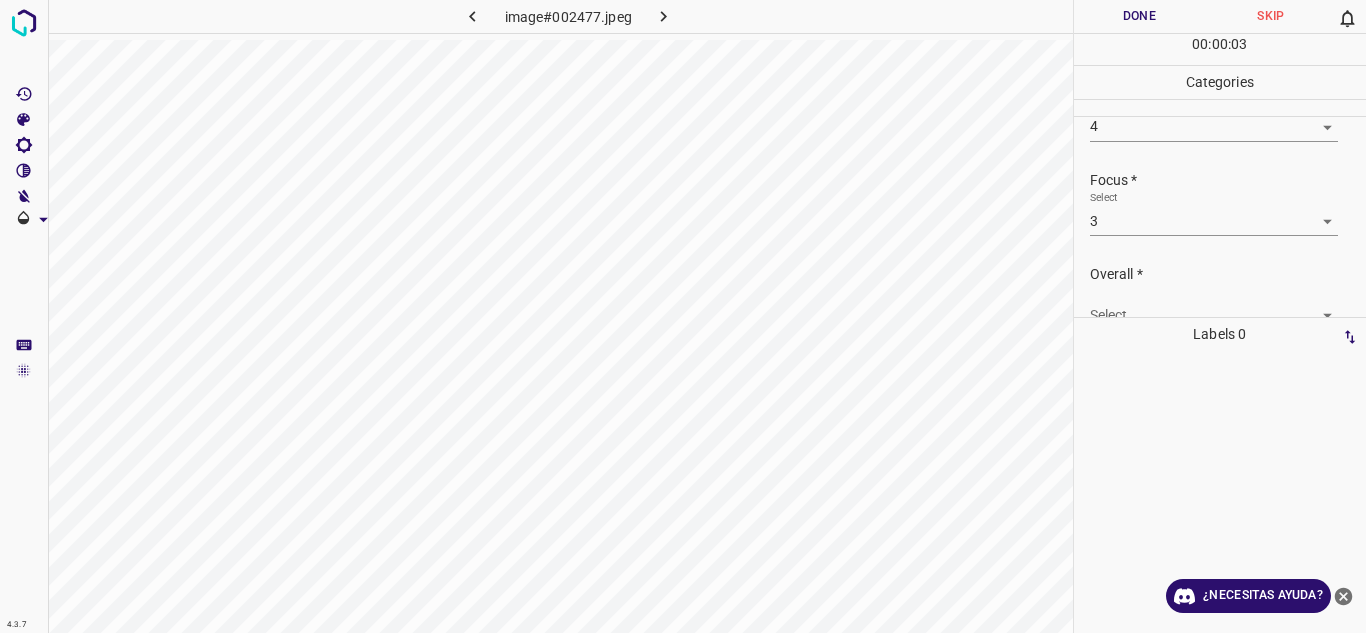 scroll, scrollTop: 98, scrollLeft: 0, axis: vertical 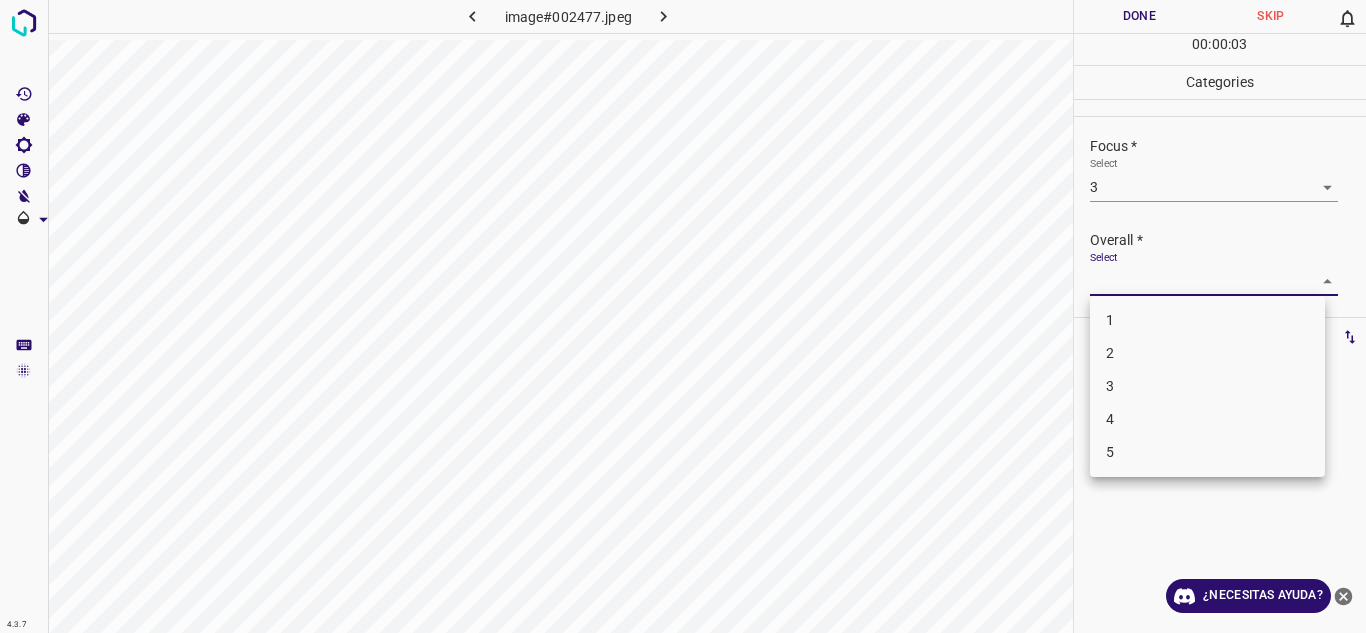 drag, startPoint x: 1183, startPoint y: 280, endPoint x: 1171, endPoint y: 401, distance: 121.59358 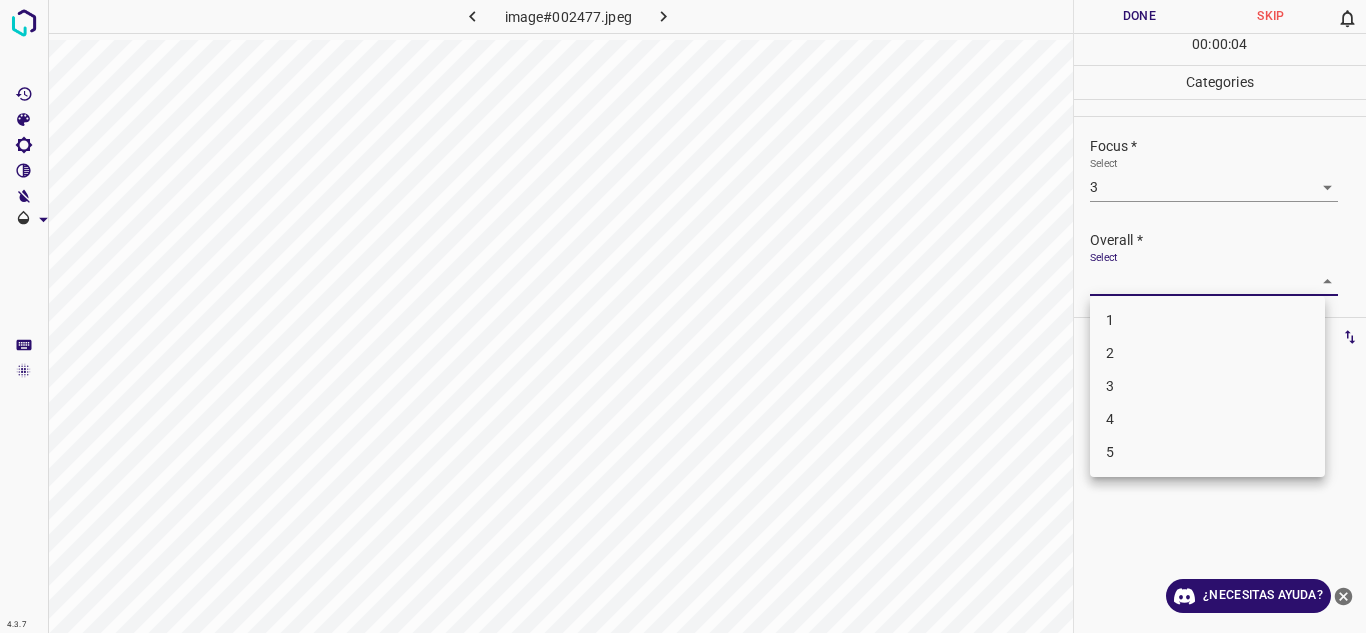 click on "3" at bounding box center [1207, 386] 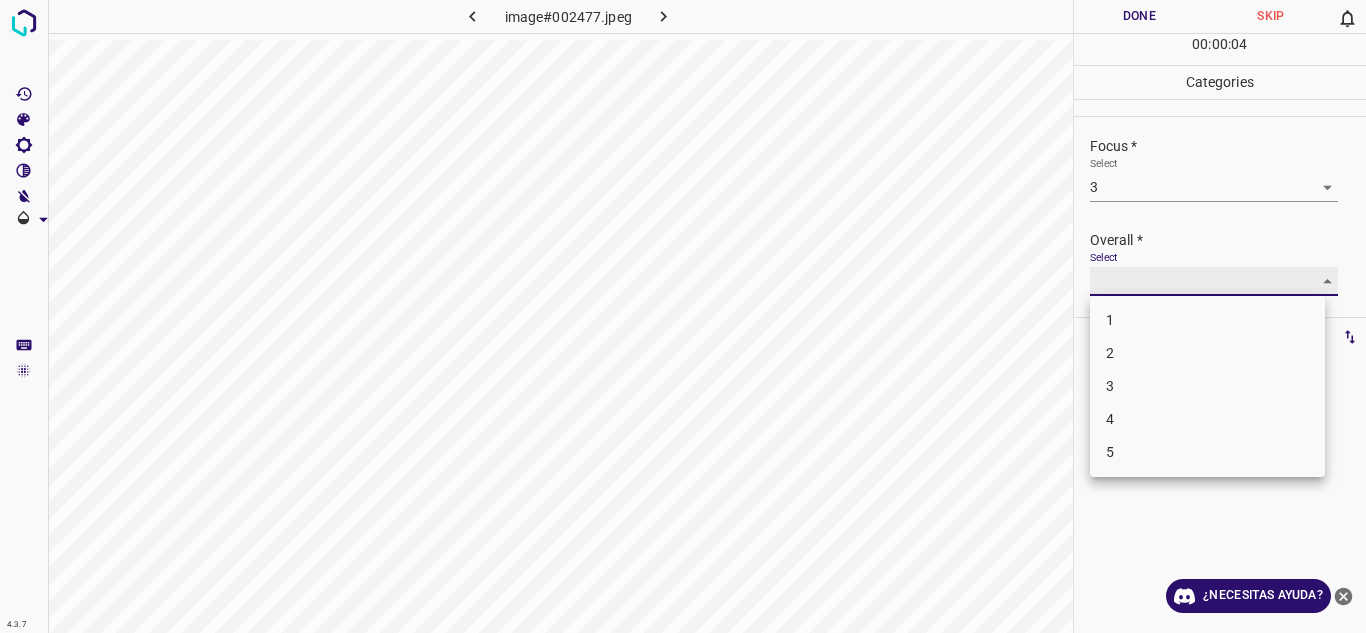 type on "3" 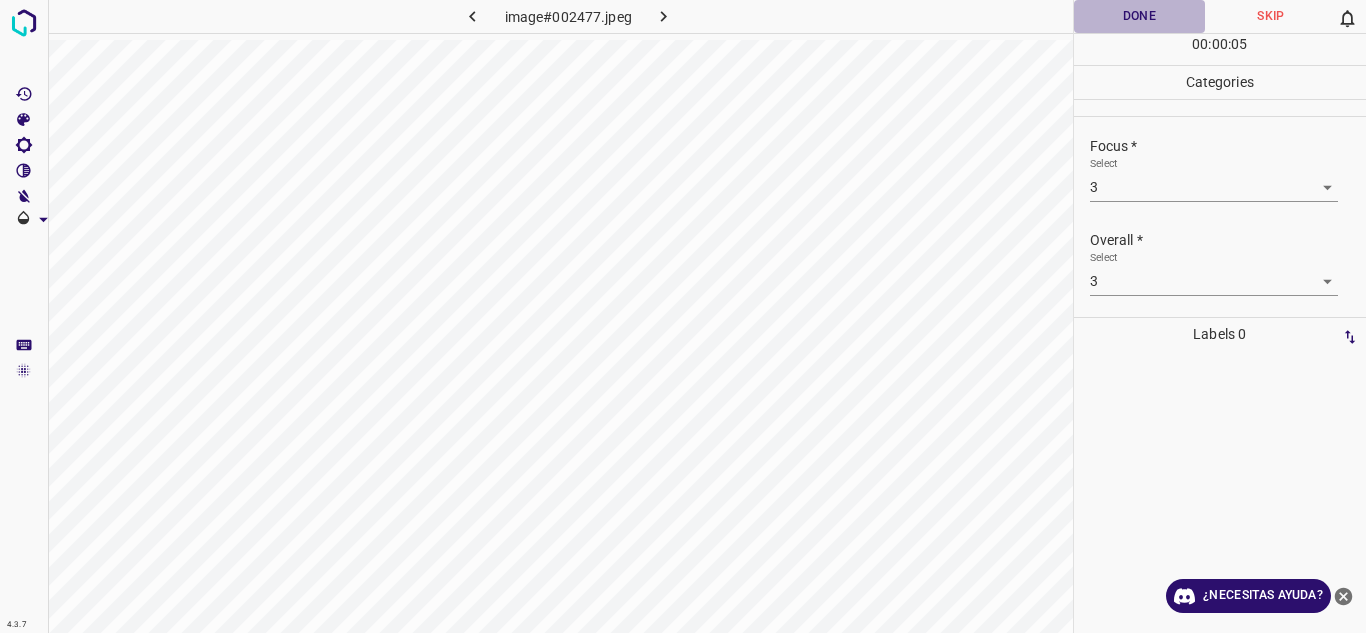 click on "Done" at bounding box center (1140, 16) 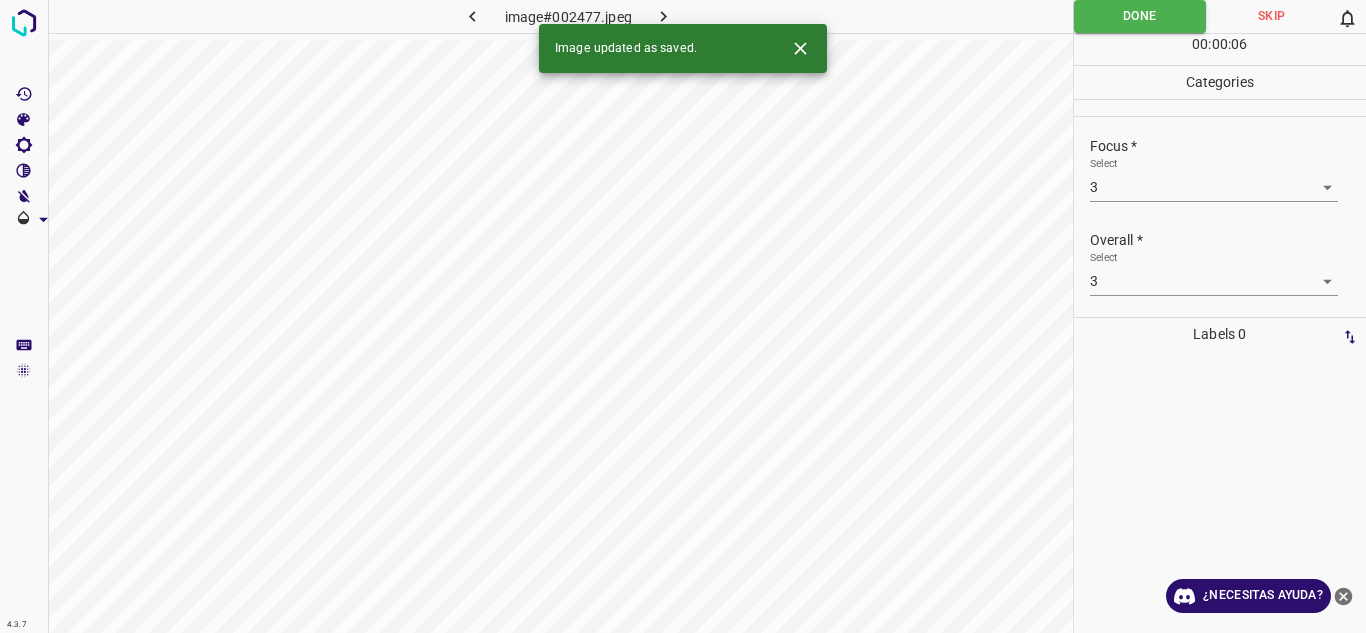 drag, startPoint x: 666, startPoint y: 7, endPoint x: 675, endPoint y: 1, distance: 10.816654 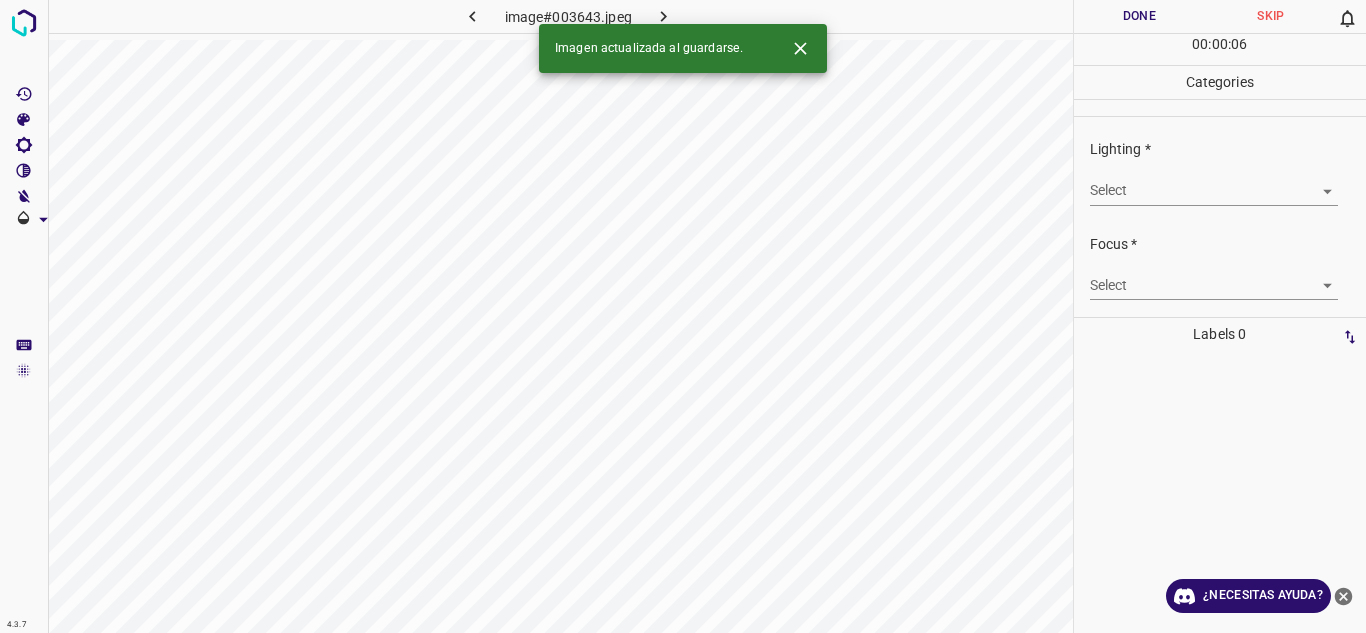 click on "4.3.7 image#003643.jpeg Done Skip 0 00   : 00   : 06   Categories Lighting *  Select ​ Focus *  Select ​ Overall *  Select ​ Labels   0 Categories 1 Lighting 2 Focus 3 Overall Tools Space Change between modes (Draw & Edit) I Auto labeling R Restore zoom M Zoom in N Zoom out Delete Delete selecte label Filters Z Restore filters X Saturation filter C Brightness filter V Contrast filter B Gray scale filter General O Download Imagen actualizada al guardarse. ¿Necesitas ayuda? Texto original Valora esta traducción Tu opinión servirá para ayudar a mejorar el Traductor de Google - Texto - Esconder - Borrar" at bounding box center (683, 316) 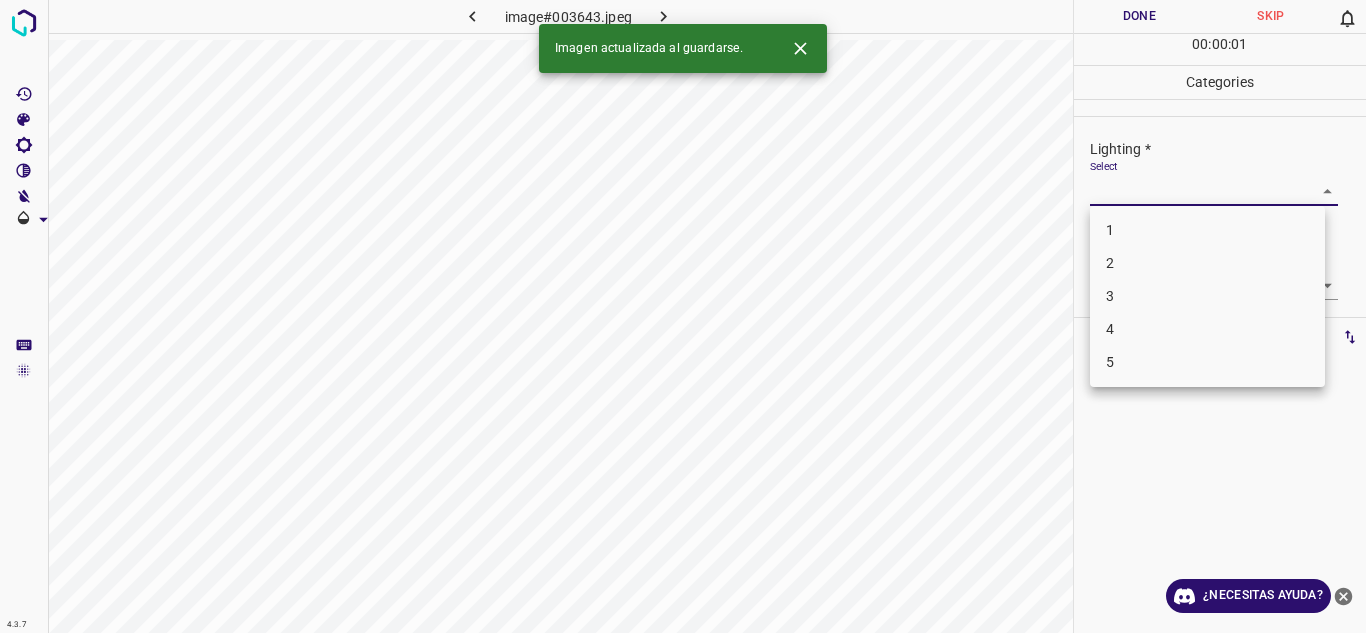 click on "4" at bounding box center [1207, 329] 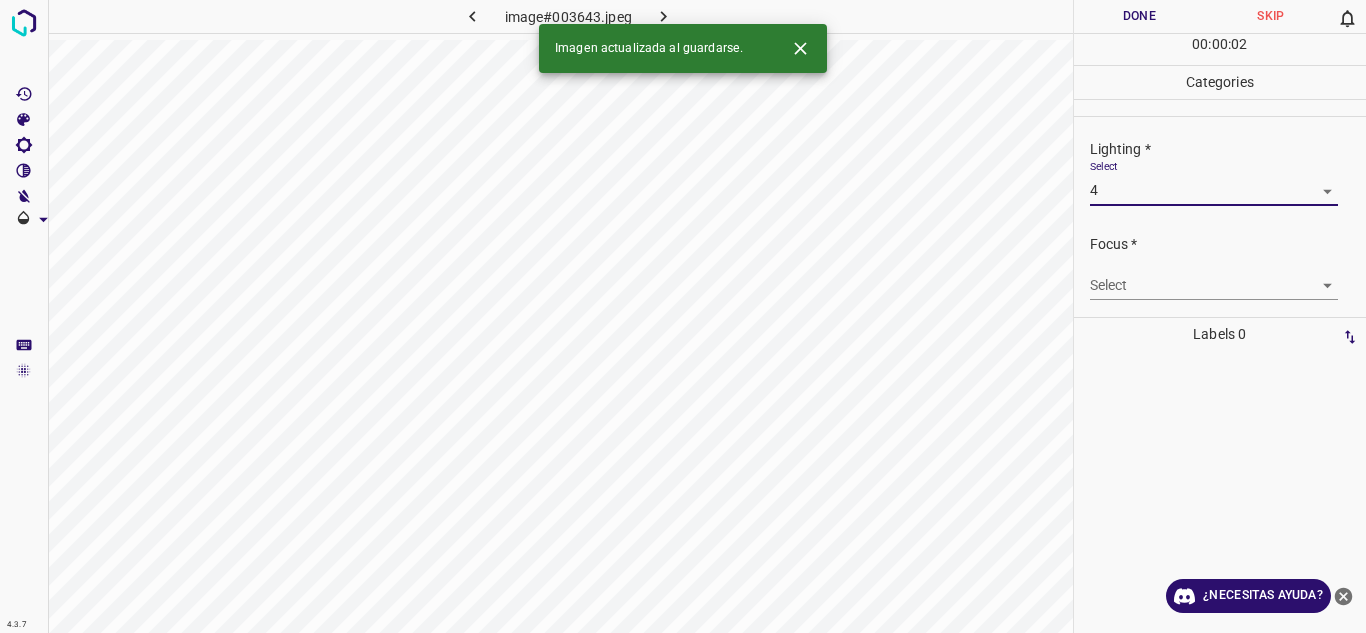 click on "4.3.7 image#[HASH].jpeg Done Skip 0 00   : 00   : 02   Categories Lighting *  Select 4 4 Focus *  Select ​ Overall *  Select ​ Labels   0 Categories 1 Lighting 2 Focus 3 Overall Tools Space Change between modes (Draw & Edit) I Auto labeling R Restore zoom M Zoom in N Zoom out Delete Delete selecte label Filters Z Restore filters X Saturation filter C Brightness filter V Contrast filter B Gray scale filter General O Download Imagen actualizada al guardarse. ¿Necesitas ayuda? Texto original Valora esta traducción Tu opinión servirá para ayudar a mejorar el Traductor de Google - Texto - Esconder - Borrar" at bounding box center (683, 316) 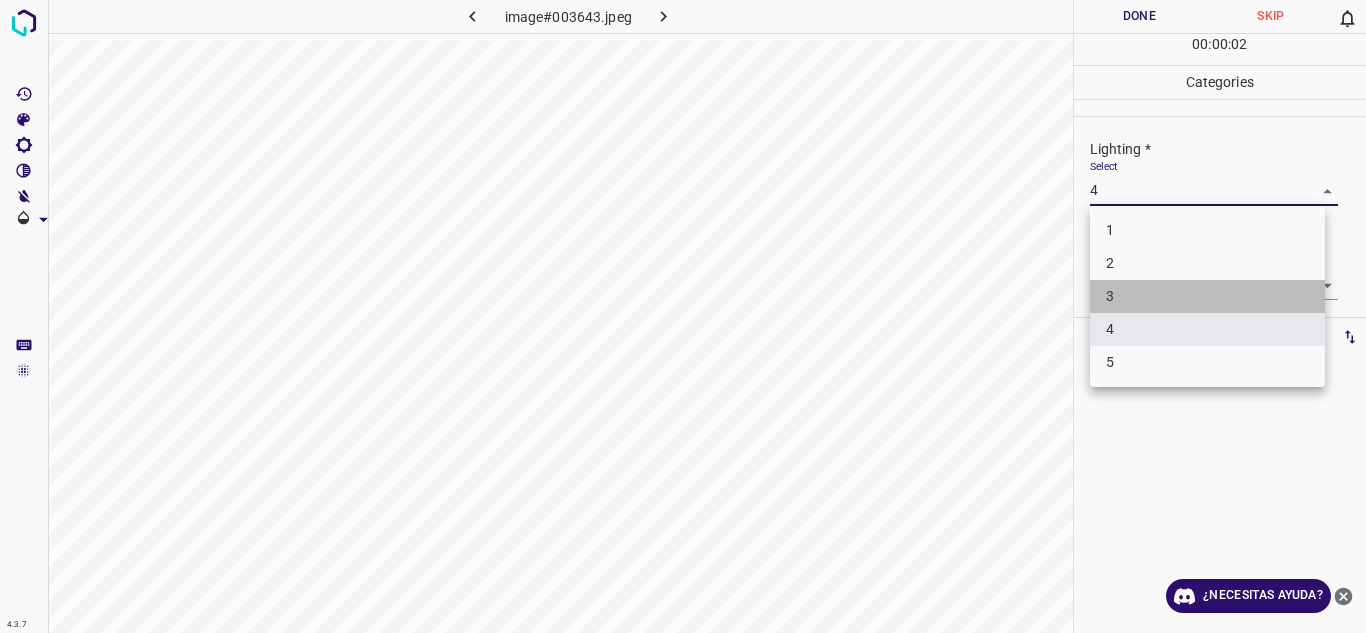 click on "3" at bounding box center (1207, 296) 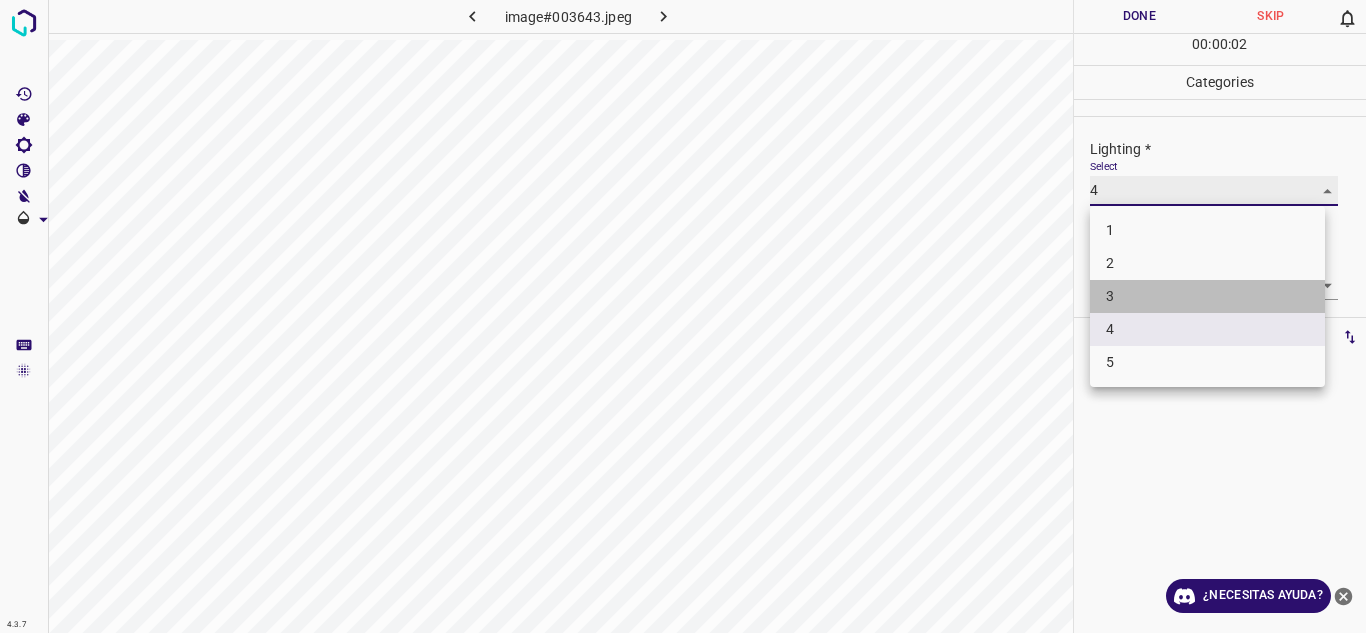 type on "3" 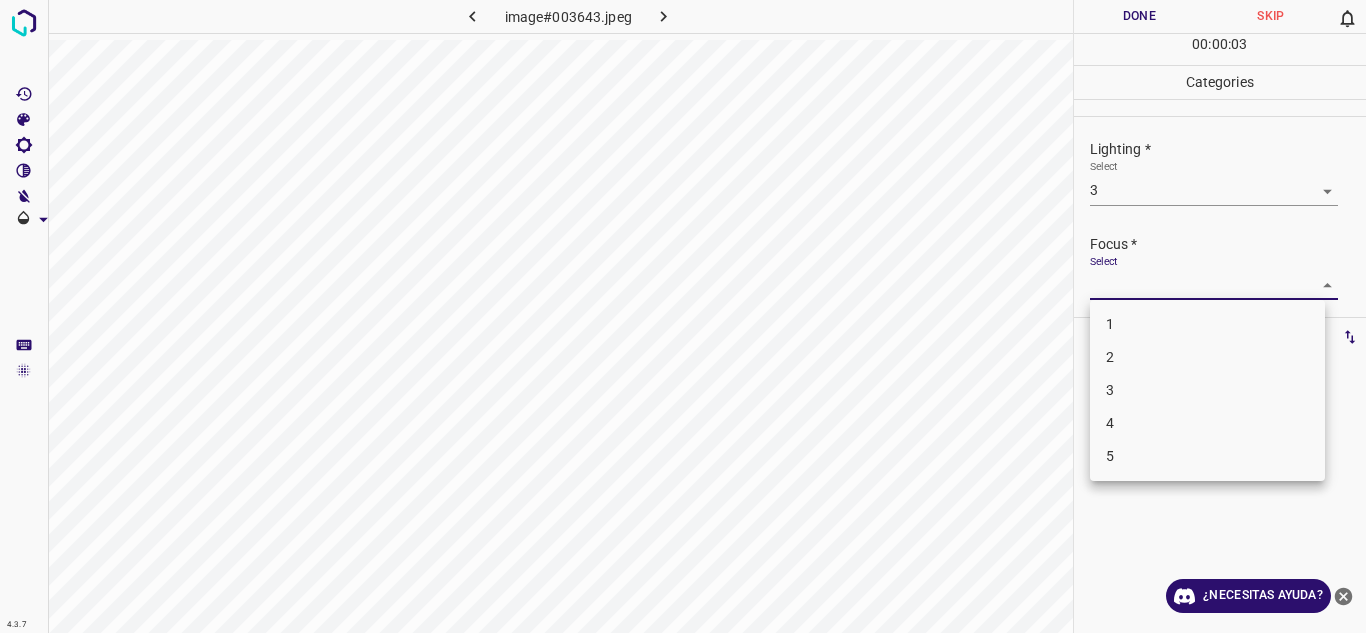 click on "4.3.7 image#003643.jpeg Done Skip 0 00   : 00   : 03   Categories Lighting *  Select 3 3 Focus *  Select ​ Overall *  Select ​ Labels   0 Categories 1 Lighting 2 Focus 3 Overall Tools Space Change between modes (Draw & Edit) I Auto labeling R Restore zoom M Zoom in N Zoom out Delete Delete selecte label Filters Z Restore filters X Saturation filter C Brightness filter V Contrast filter B Gray scale filter General O Download ¿Necesitas ayuda? Texto original Valora esta traducción Tu opinión servirá para ayudar a mejorar el Traductor de Google - Texto - Esconder - Borrar 1 2 3 4 5" at bounding box center (683, 316) 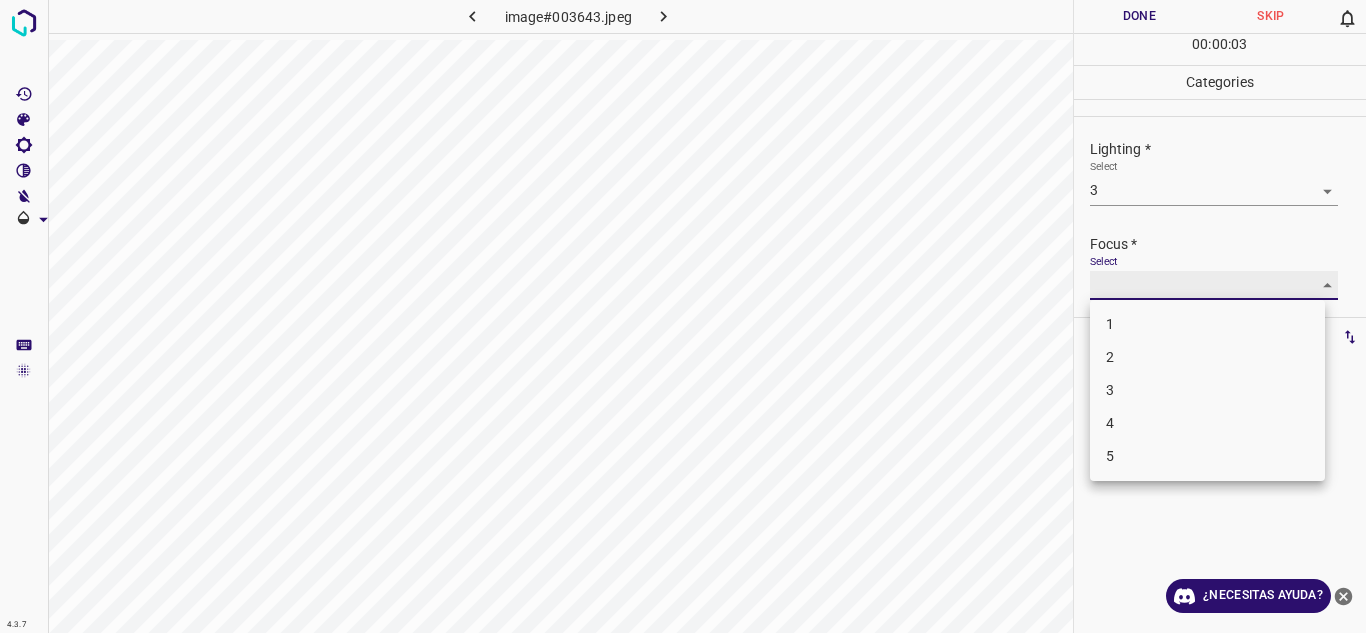 type on "3" 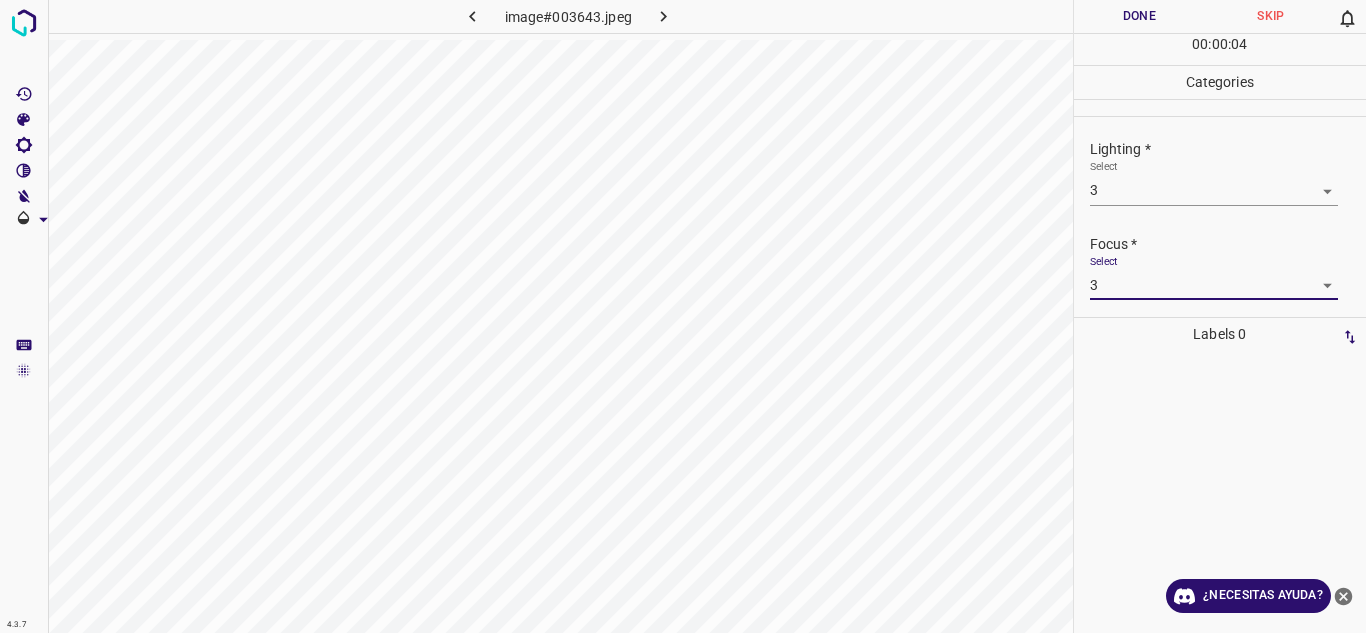 click on "1 2 3 4 5" at bounding box center [683, 316] 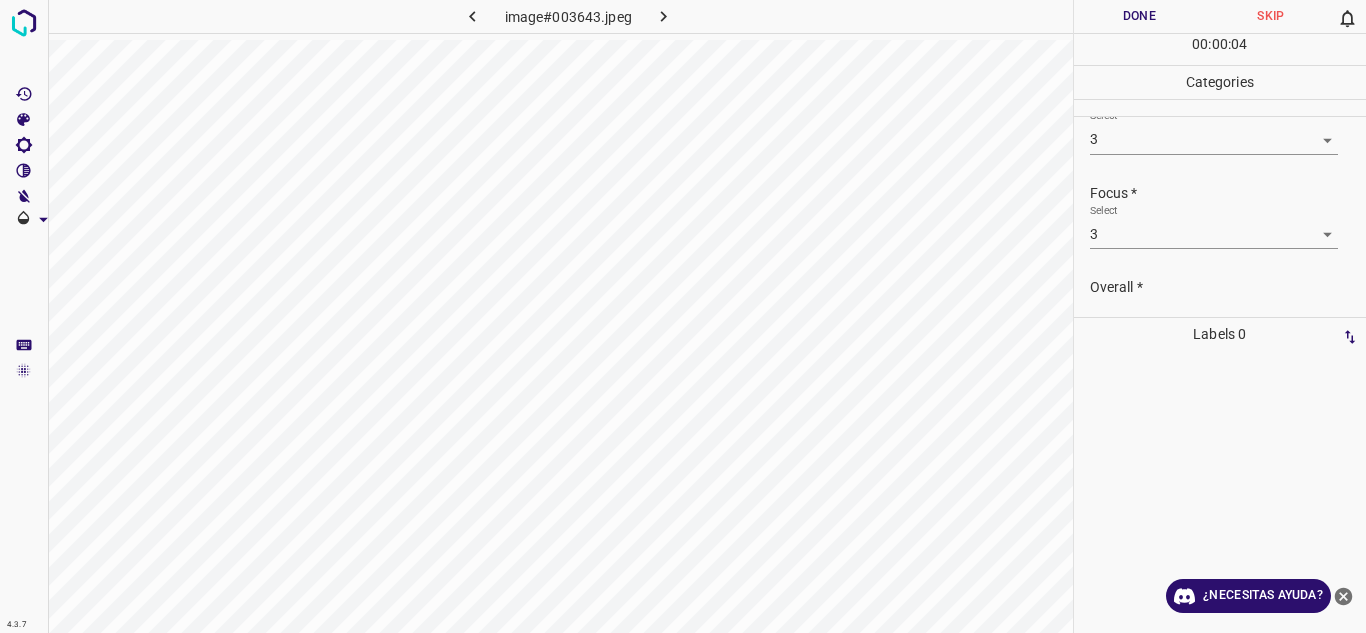 scroll, scrollTop: 98, scrollLeft: 0, axis: vertical 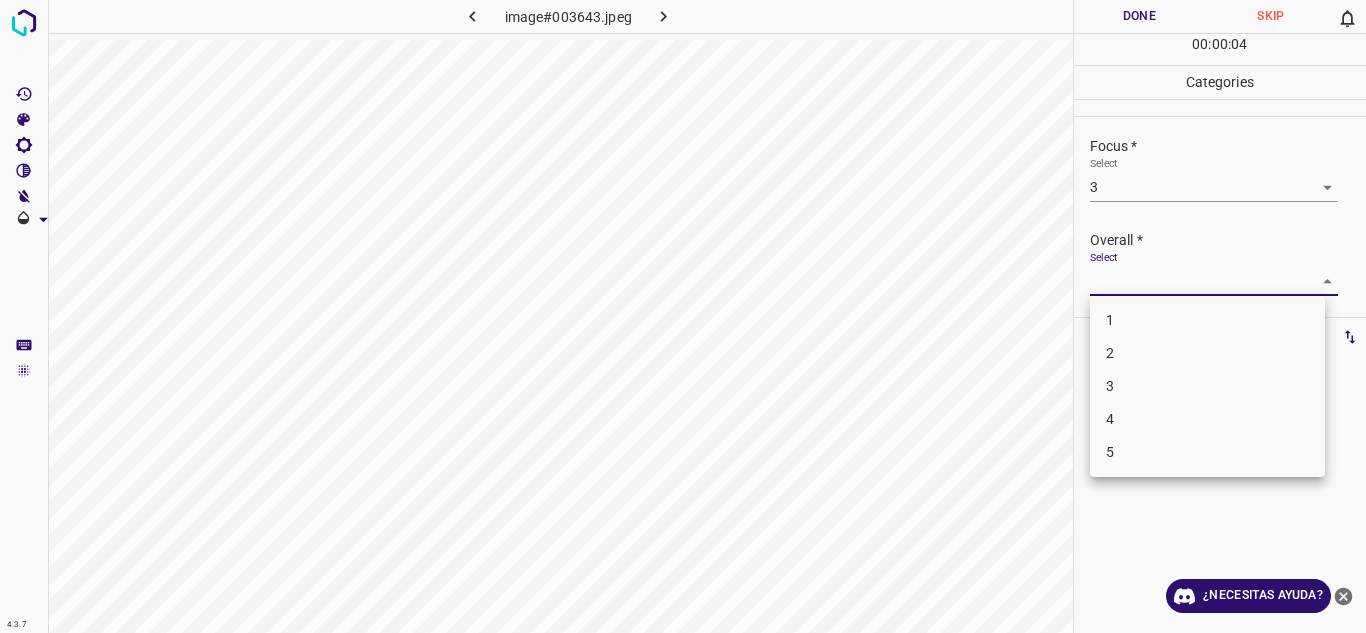 click on "4.3.7 image#003643.jpeg Done Skip 0 00   : 00   : 04   Categories Lighting *  Select 3 3 Focus *  Select 3 3 Overall *  Select ​ Labels   0 Categories 1 Lighting 2 Focus 3 Overall Tools Space Change between modes (Draw & Edit) I Auto labeling R Restore zoom M Zoom in N Zoom out Delete Delete selecte label Filters Z Restore filters X Saturation filter C Brightness filter V Contrast filter B Gray scale filter General O Download ¿Necesitas ayuda? Texto original Valora esta traducción Tu opinión servirá para ayudar a mejorar el Traductor de Google - Texto - Esconder - Borrar 1 2 3 4 5" at bounding box center [683, 316] 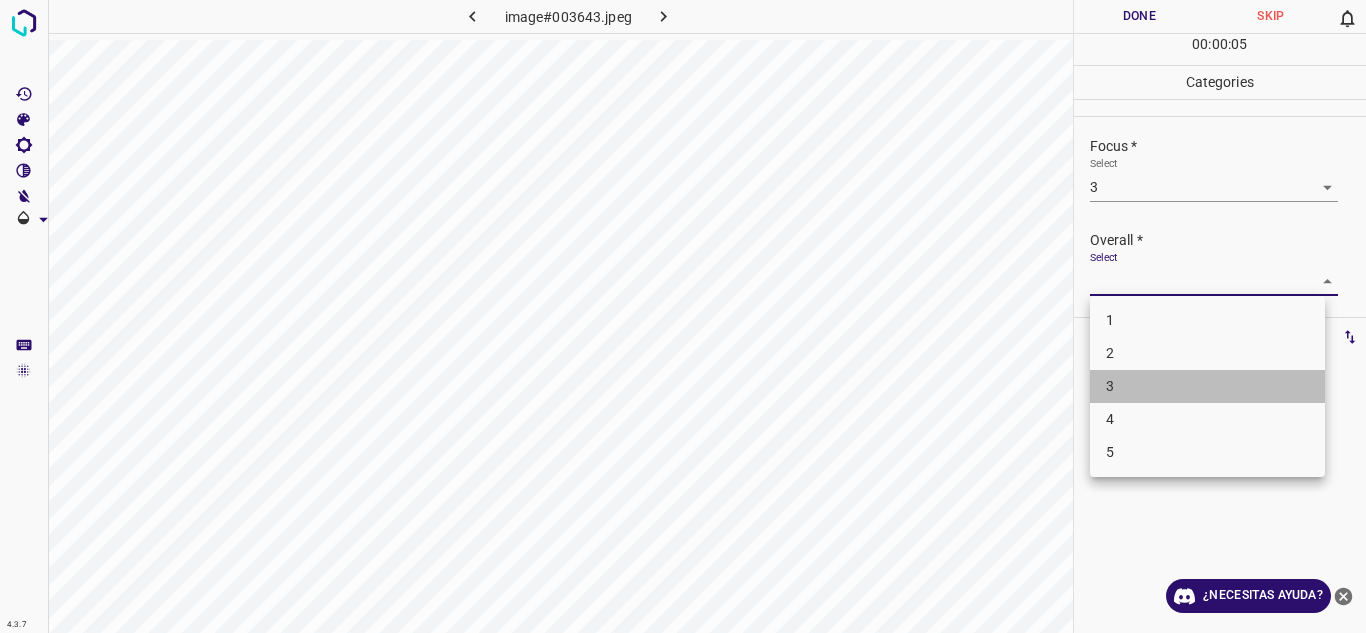 drag, startPoint x: 1153, startPoint y: 378, endPoint x: 1175, endPoint y: 216, distance: 163.487 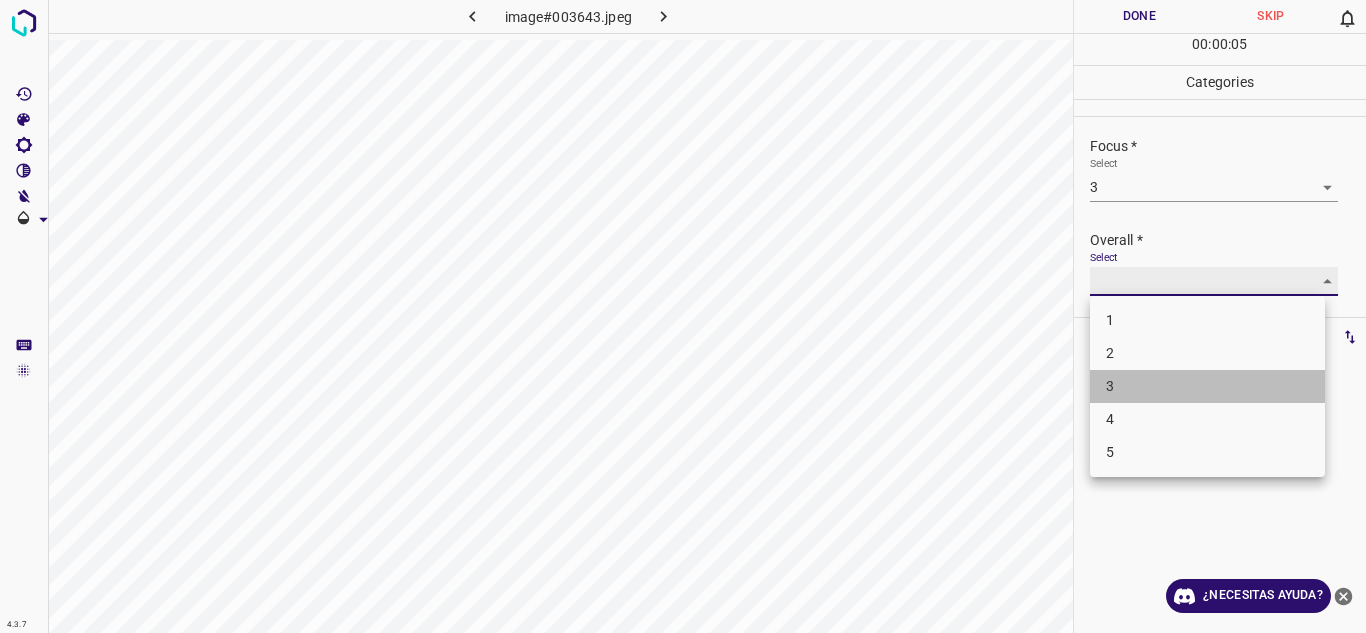 type on "3" 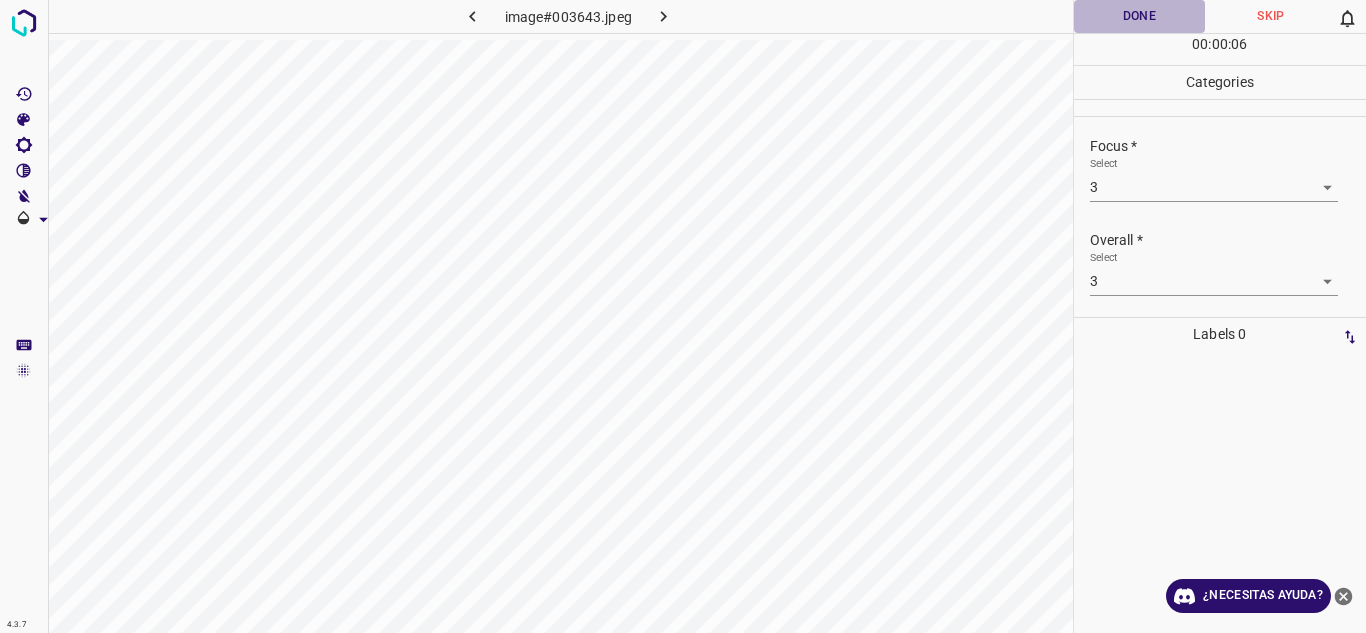 click on "Done" at bounding box center (1140, 16) 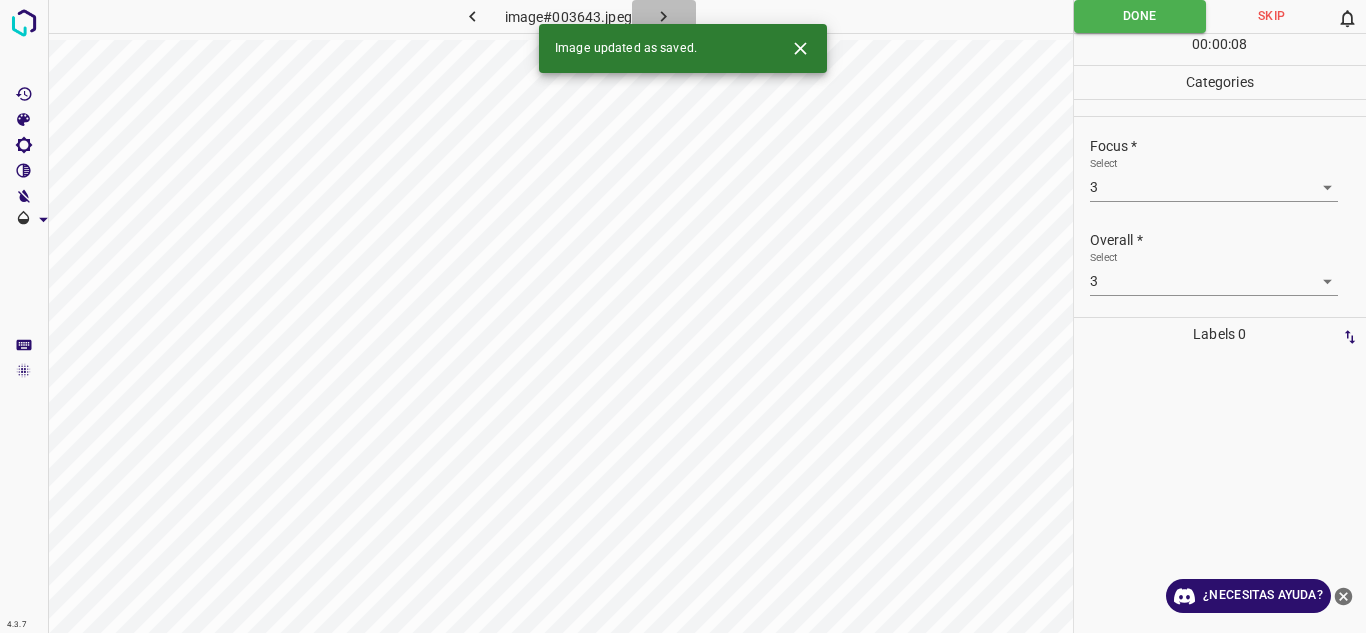 click at bounding box center [664, 16] 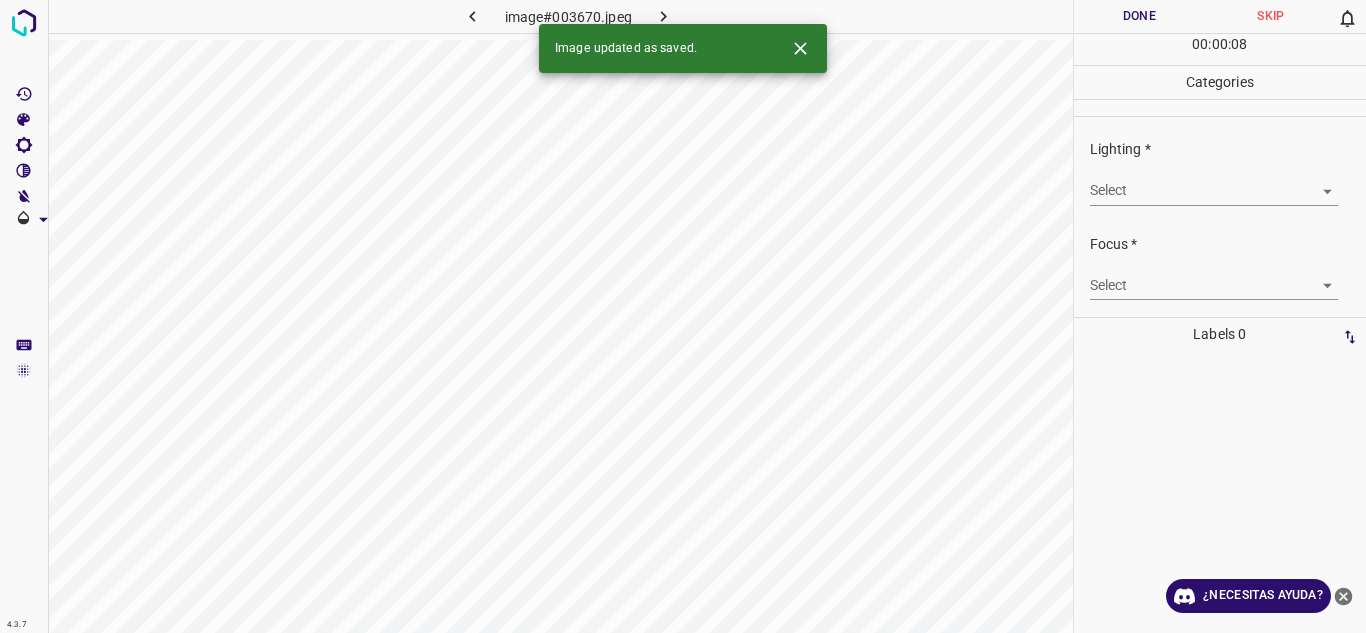 click on "4.3.7 image#003670.jpeg Done Skip 0 00   : 00   : 08   Categories Lighting *  Select ​ Focus *  Select ​ Overall *  Select ​ Labels   0 Categories 1 Lighting 2 Focus 3 Overall Tools Space Change between modes (Draw & Edit) I Auto labeling R Restore zoom M Zoom in N Zoom out Delete Delete selecte label Filters Z Restore filters X Saturation filter C Brightness filter V Contrast filter B Gray scale filter General O Download Image updated as saved. ¿Necesitas ayuda? Texto original Valora esta traducción Tu opinión servirá para ayudar a mejorar el Traductor de Google - Texto - Esconder - Borrar" at bounding box center (683, 316) 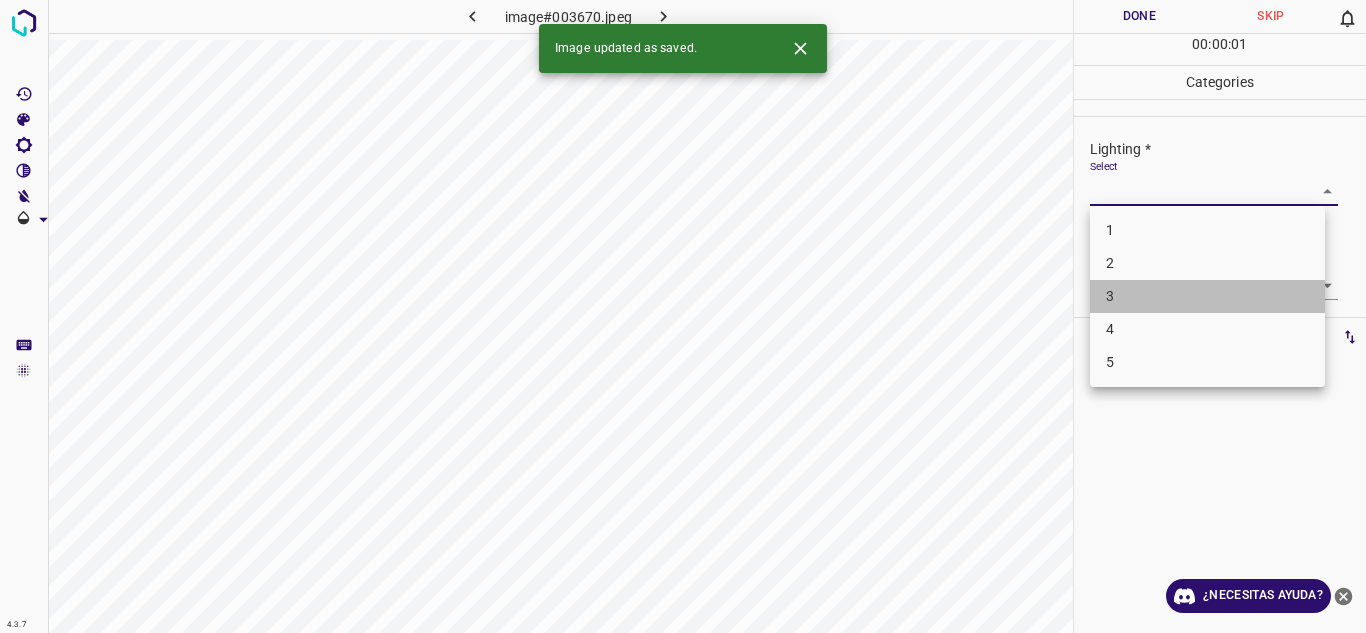 click on "3" at bounding box center (1207, 296) 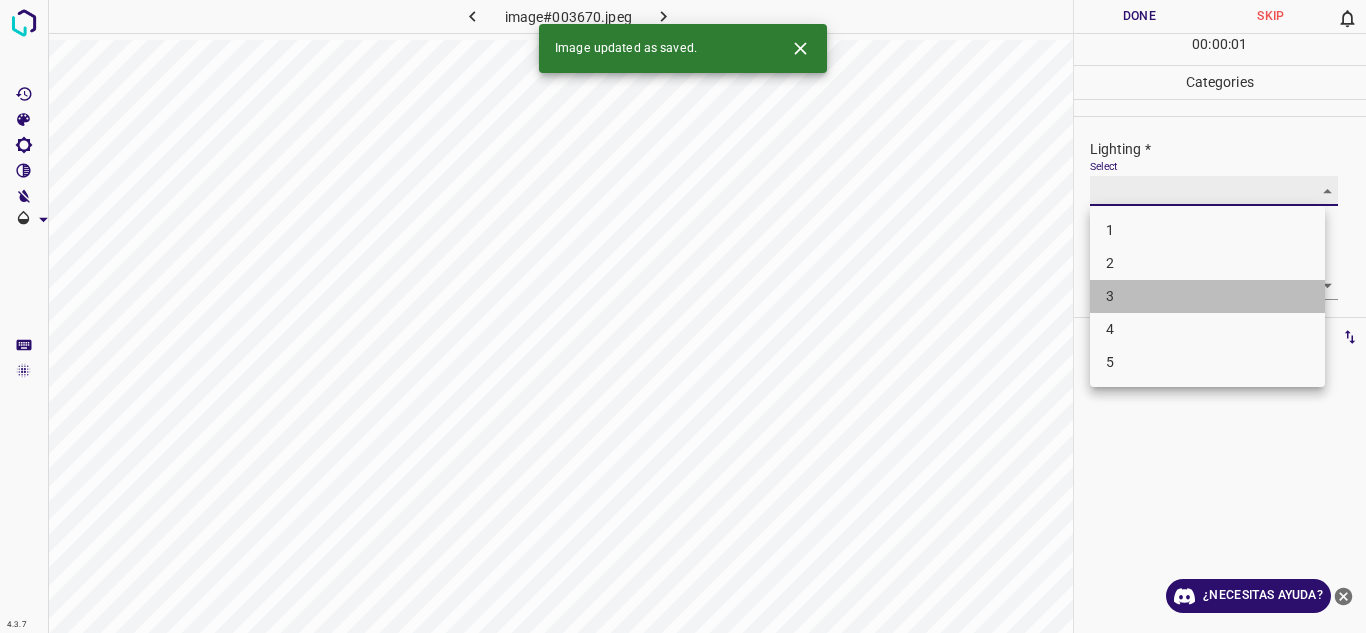 type on "3" 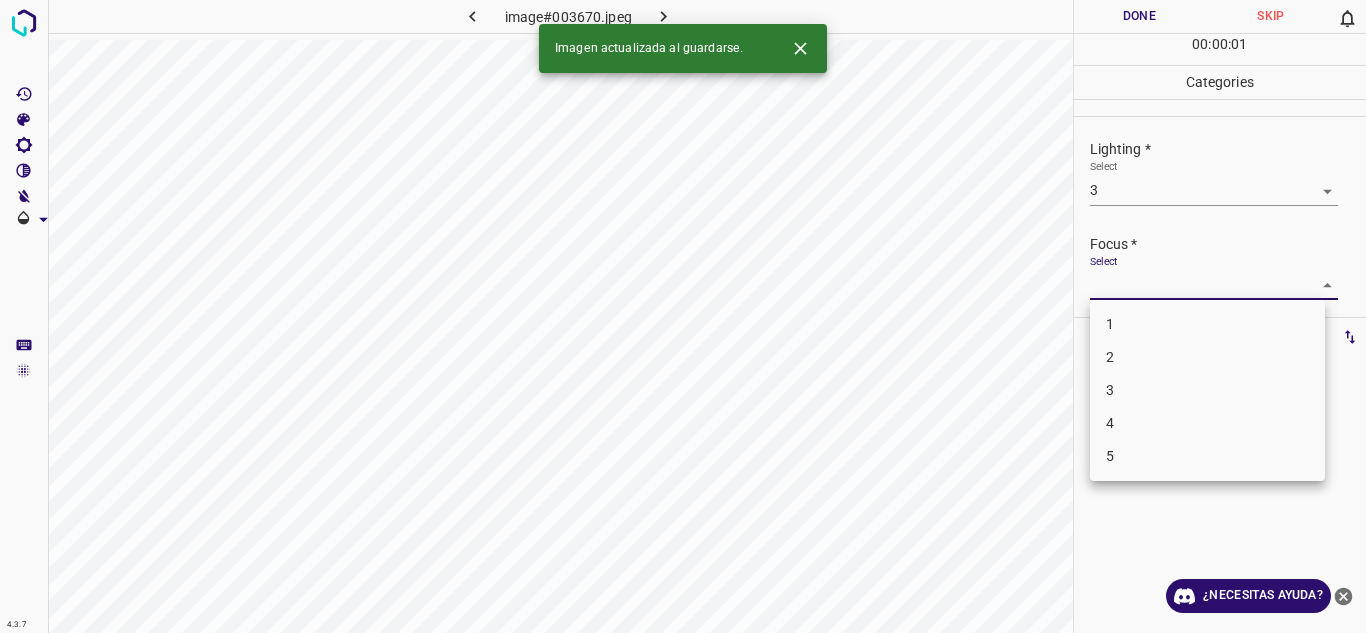 click on "4.3.7 image#003670.jpeg Done Skip 0 00   : 00   : 01   Categories Lighting *  Select 3 3 Focus *  Select ​ Overall *  Select ​ Labels   0 Categories 1 Lighting 2 Focus 3 Overall Tools Space Change between modes (Draw & Edit) I Auto labeling R Restore zoom M Zoom in N Zoom out Delete Delete selecte label Filters Z Restore filters X Saturation filter C Brightness filter V Contrast filter B Gray scale filter General O Download Imagen actualizada al guardarse. ¿Necesitas ayuda? Texto original Valora esta traducción Tu opinión servirá para ayudar a mejorar el Traductor de Google - Texto - Esconder - Borrar 1 2 3 4 5" at bounding box center [683, 316] 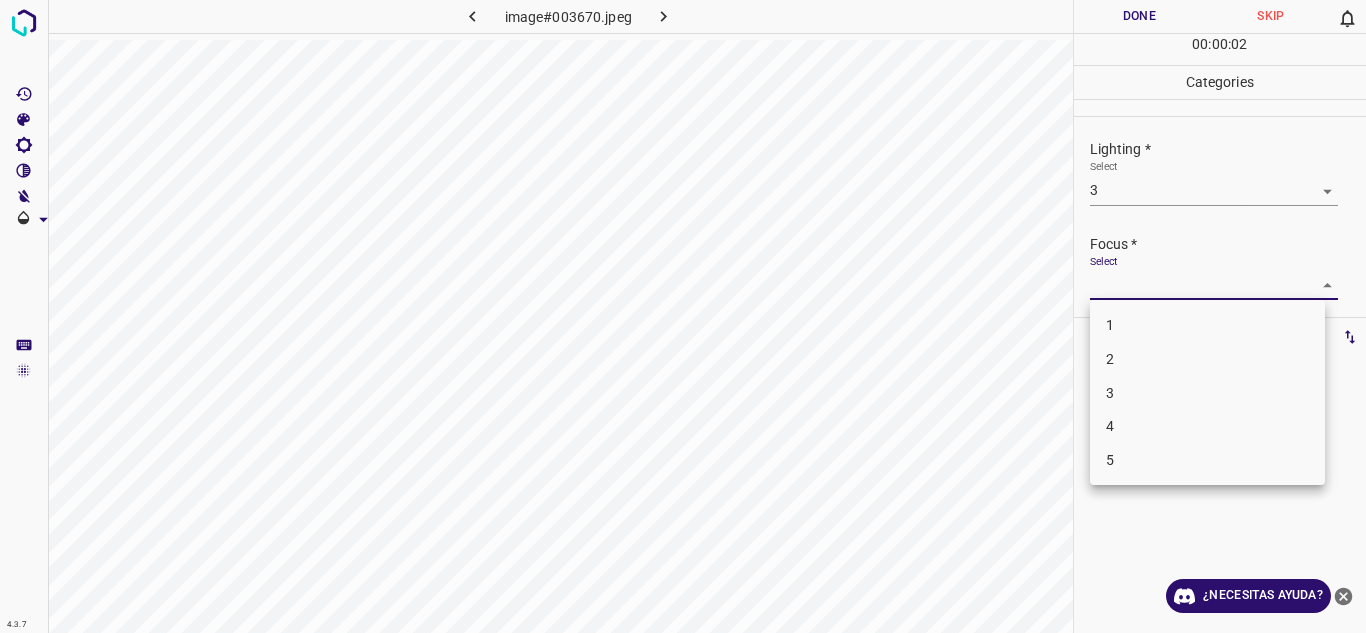 click on "3" at bounding box center [1207, 393] 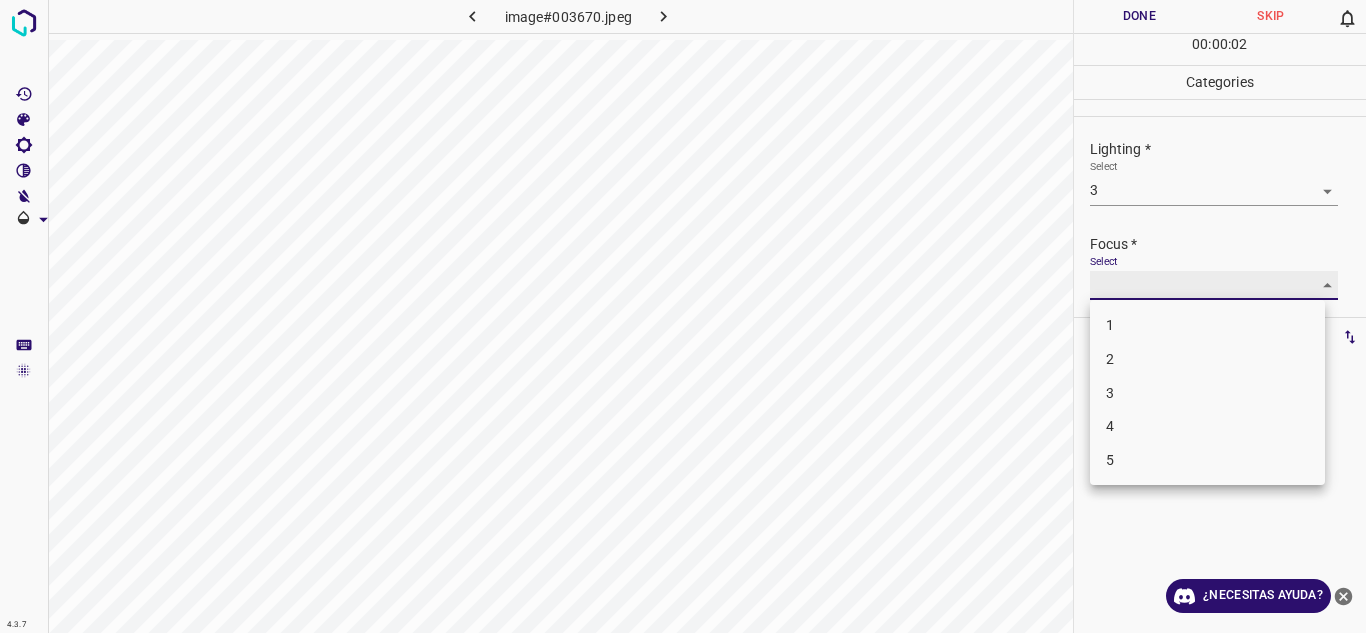 type on "3" 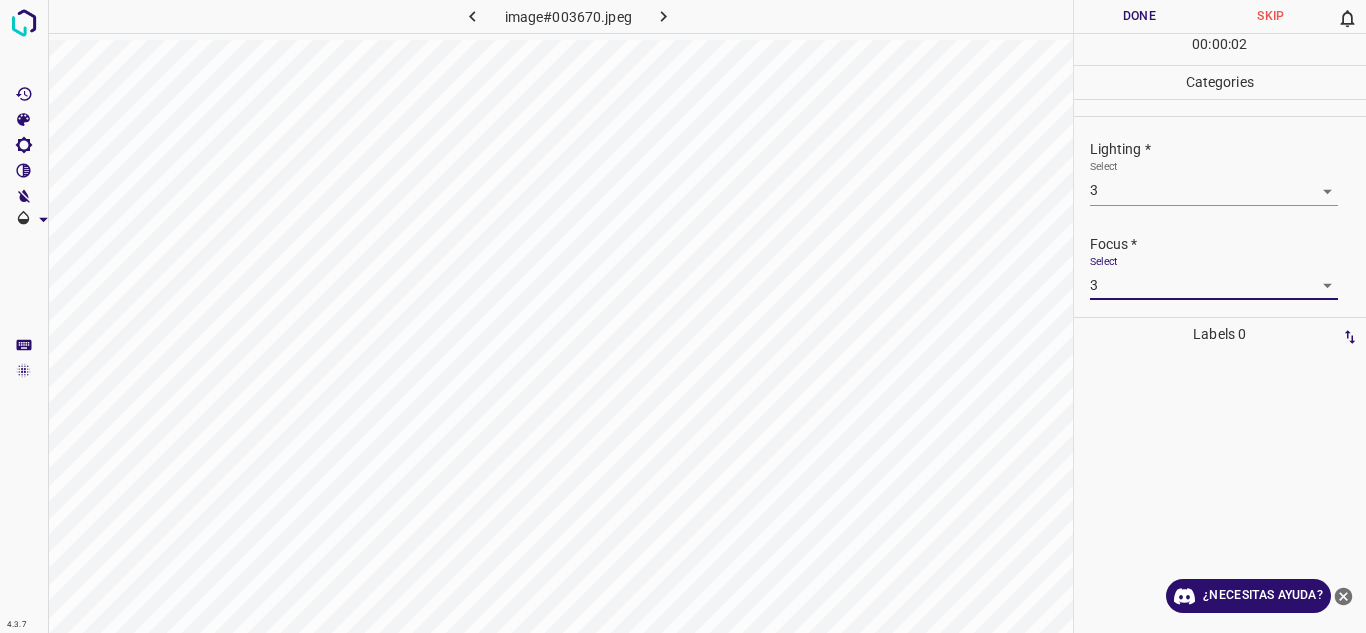 click on "Focus *" at bounding box center [1228, 244] 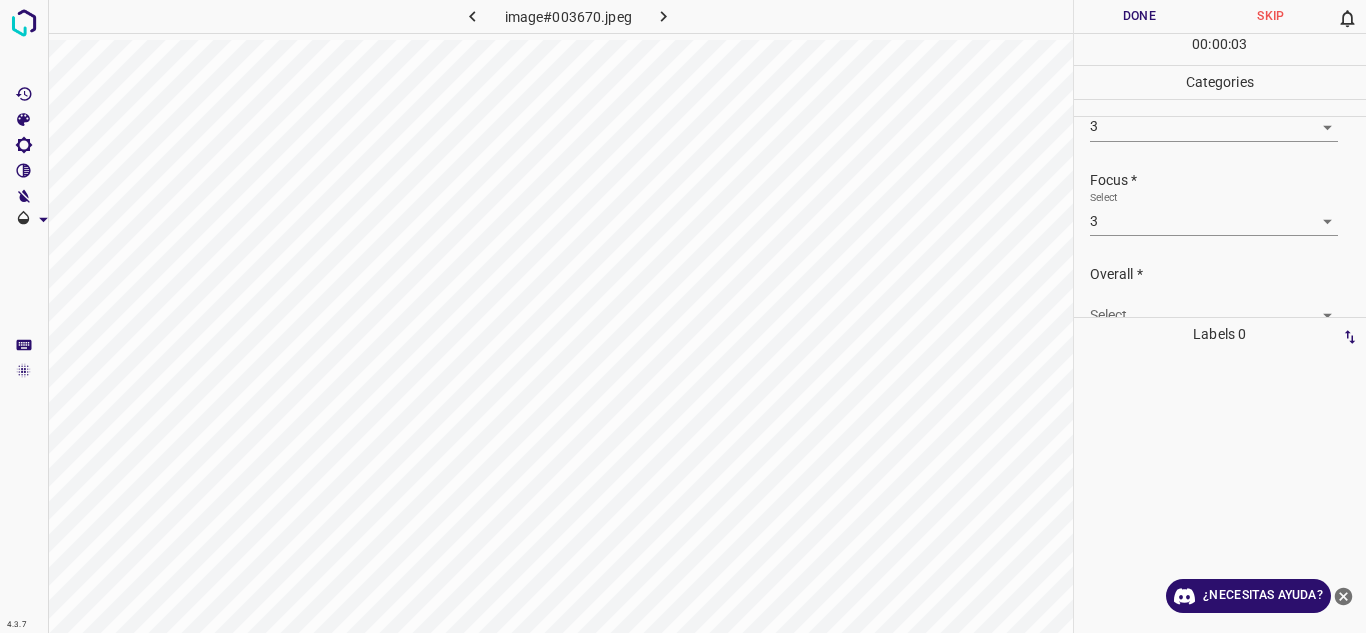 scroll, scrollTop: 98, scrollLeft: 0, axis: vertical 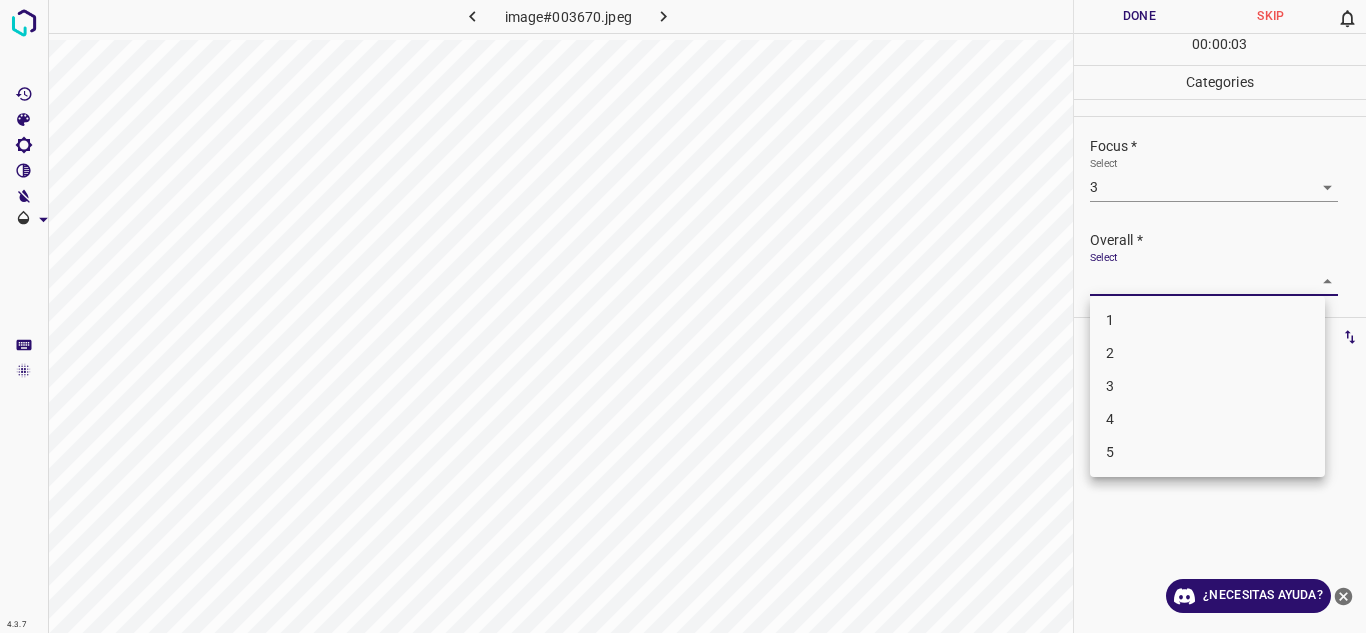 drag, startPoint x: 1178, startPoint y: 282, endPoint x: 1167, endPoint y: 374, distance: 92.65527 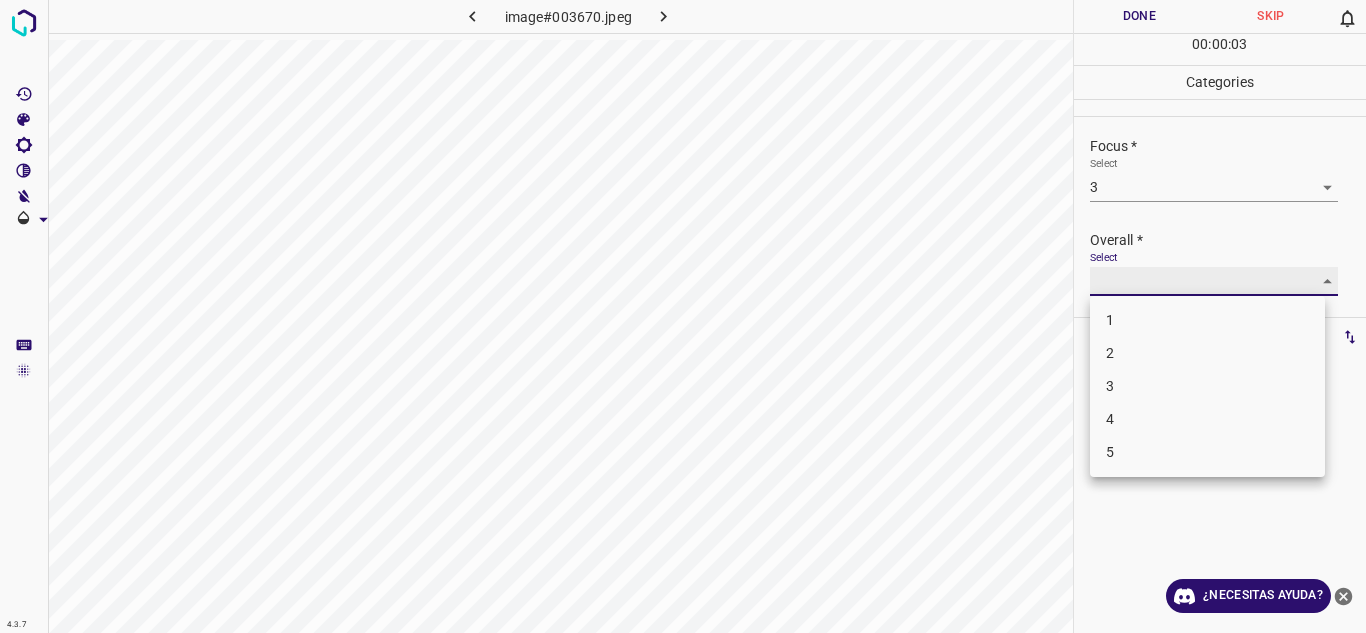 type on "3" 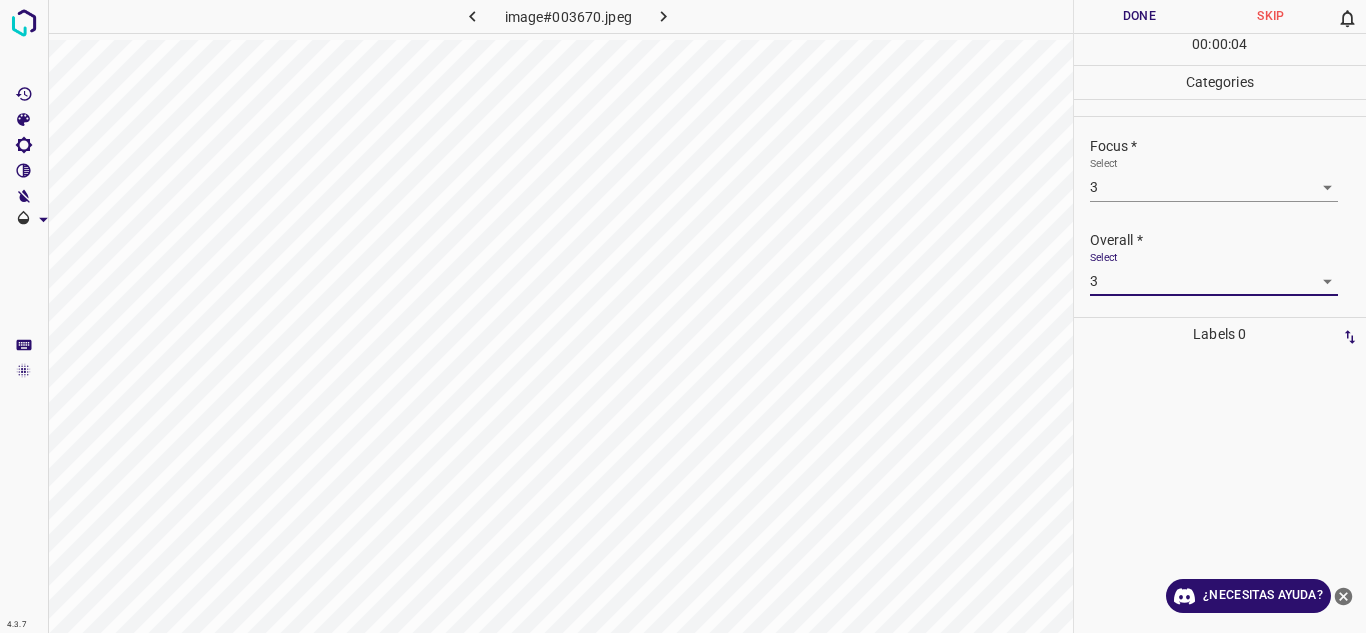 click on "Overall *" at bounding box center (1228, 240) 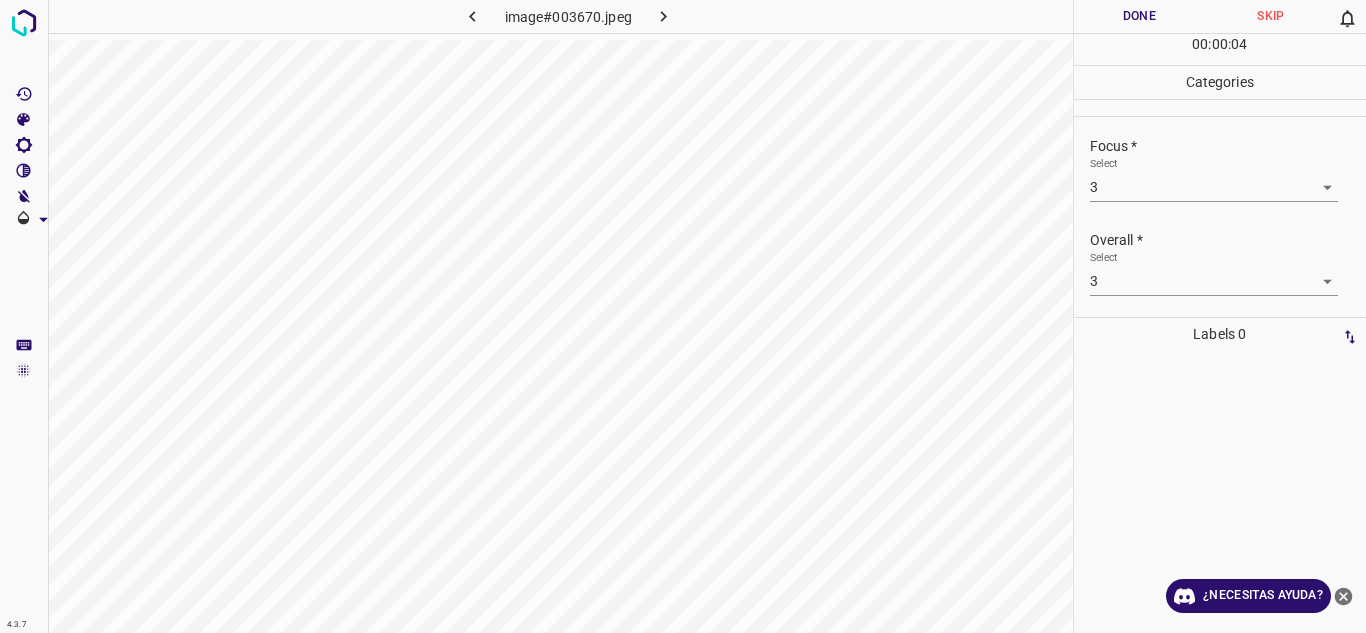 click on "Done" at bounding box center (1140, 16) 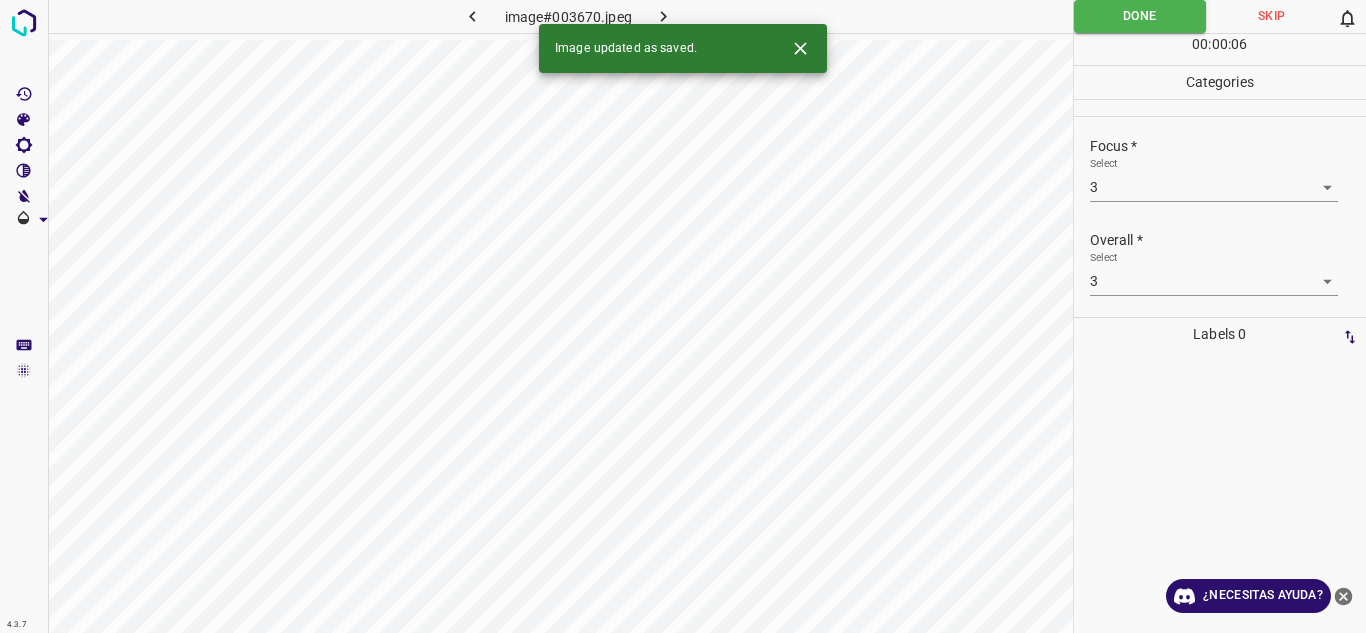 click 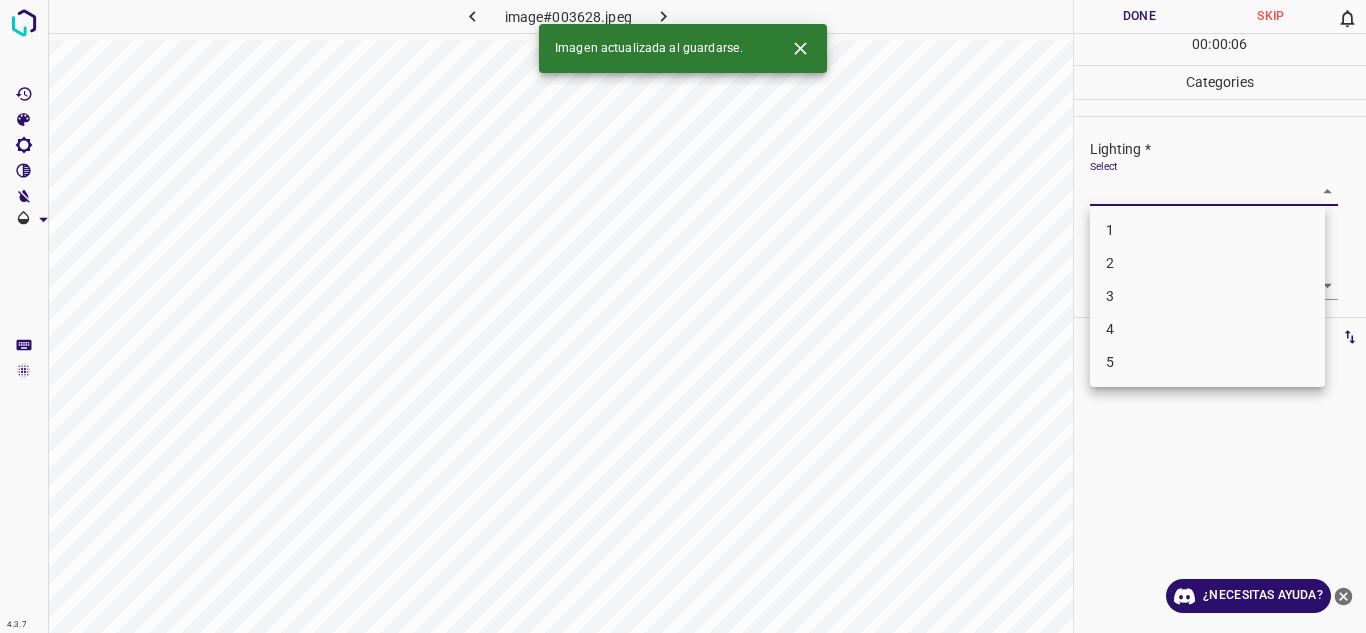 click on "4.3.7 image#003628.jpeg Done Skip 0 00   : 00   : 06   Categories Lighting *  Select ​ Focus *  Select ​ Overall *  Select ​ Labels   0 Categories 1 Lighting 2 Focus 3 Overall Tools Space Change between modes (Draw & Edit) I Auto labeling R Restore zoom M Zoom in N Zoom out Delete Delete selecte label Filters Z Restore filters X Saturation filter C Brightness filter V Contrast filter B Gray scale filter General O Download Imagen actualizada al guardarse. ¿Necesitas ayuda? Texto original Valora esta traducción Tu opinión servirá para ayudar a mejorar el Traductor de Google - Texto - Esconder - Borrar 1 2 3 4 5" at bounding box center (683, 316) 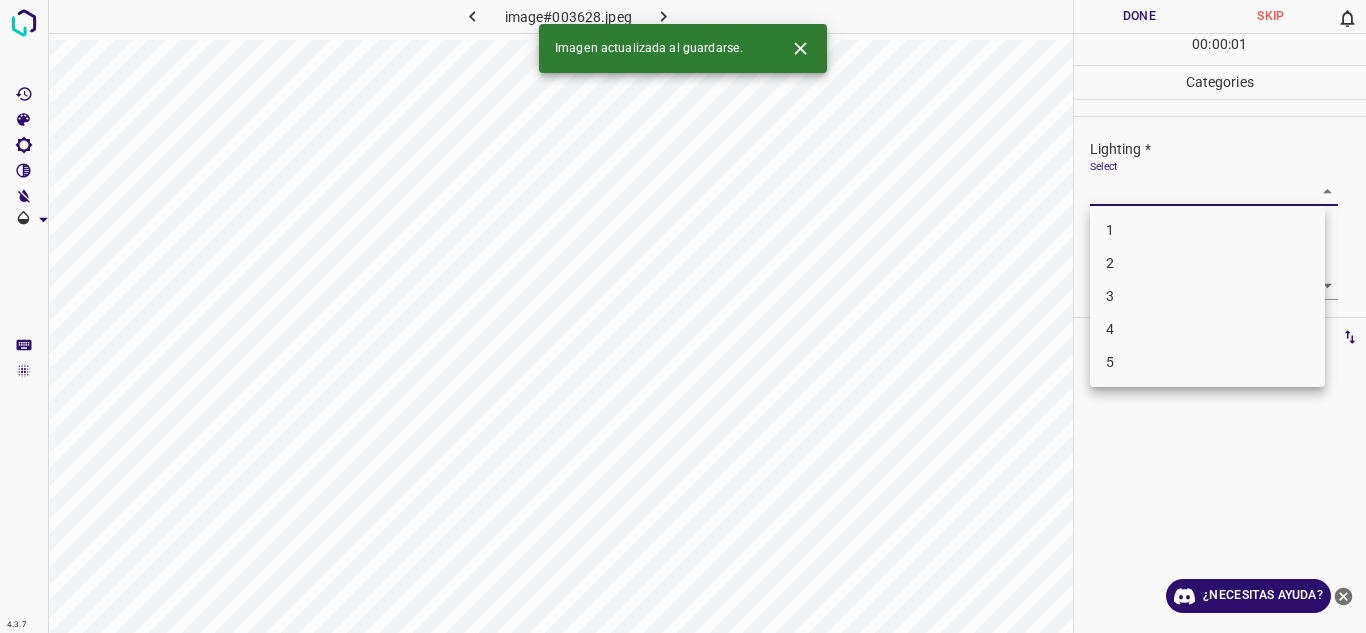 click on "3" at bounding box center [1207, 296] 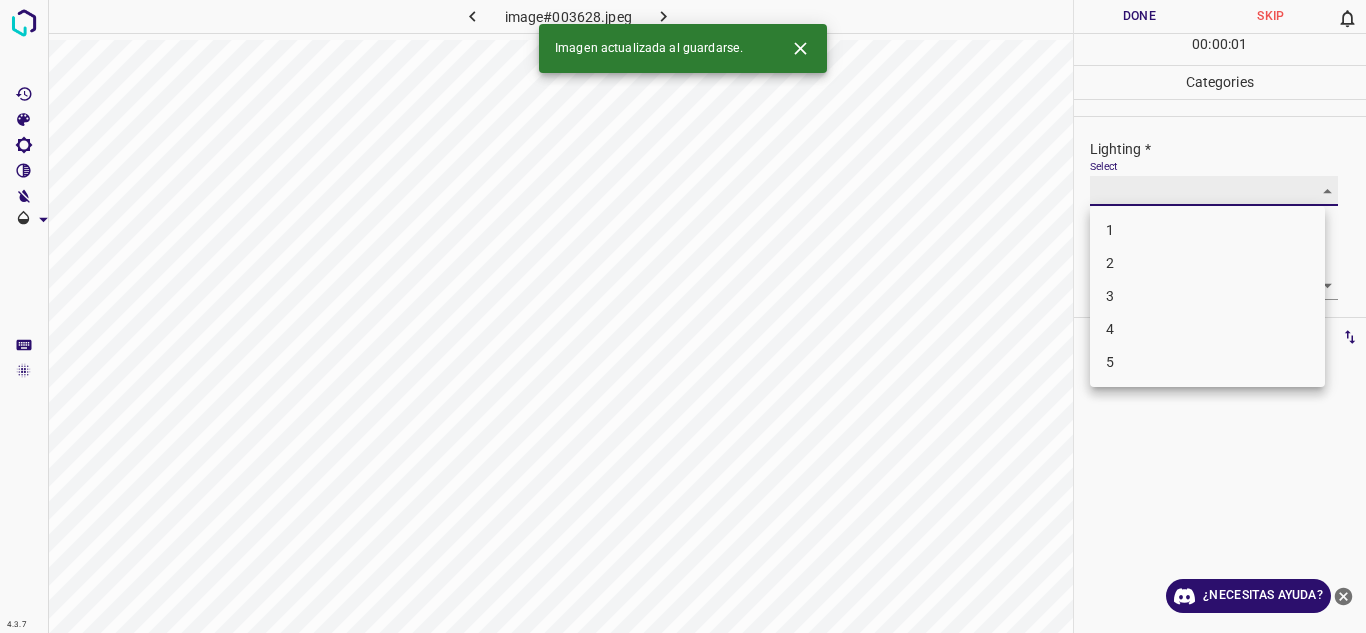 type on "3" 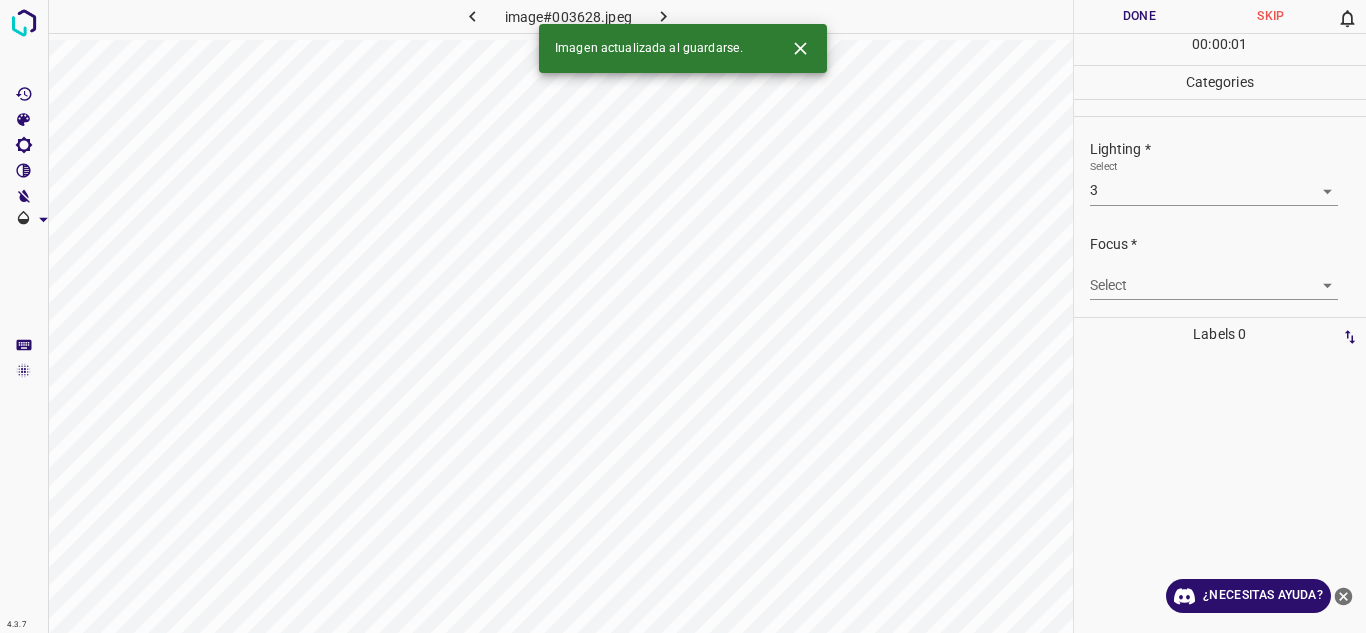 drag, startPoint x: 1142, startPoint y: 282, endPoint x: 1139, endPoint y: 327, distance: 45.099888 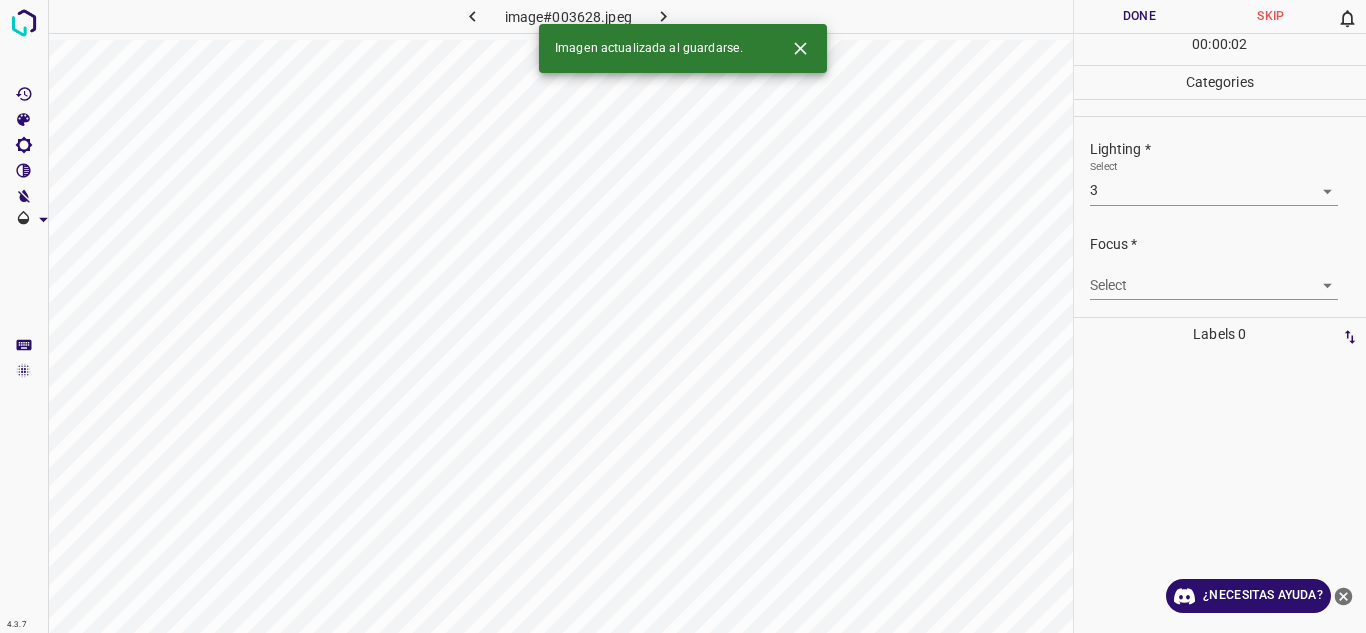 click on "Select ​" at bounding box center (1214, 277) 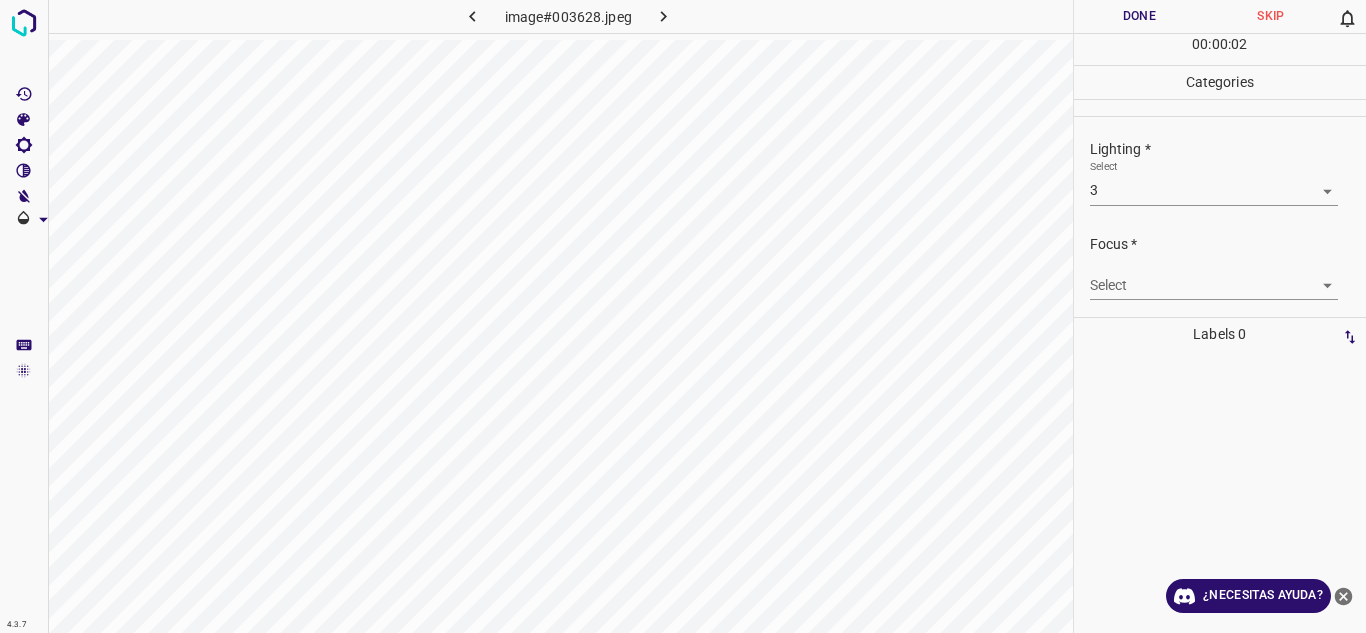 click on "4.3.7 image#003628.jpeg Done Skip 0 00   : 00   : 02   Categories Lighting *  Select 3 3 Focus *  Select ​ Overall *  Select ​ Labels   0 Categories 1 Lighting 2 Focus 3 Overall Tools Space Change between modes (Draw & Edit) I Auto labeling R Restore zoom M Zoom in N Zoom out Delete Delete selecte label Filters Z Restore filters X Saturation filter C Brightness filter V Contrast filter B Gray scale filter General O Download ¿Necesitas ayuda? Texto original Valora esta traducción Tu opinión servirá para ayudar a mejorar el Traductor de Google - Texto - Esconder - Borrar" at bounding box center (683, 316) 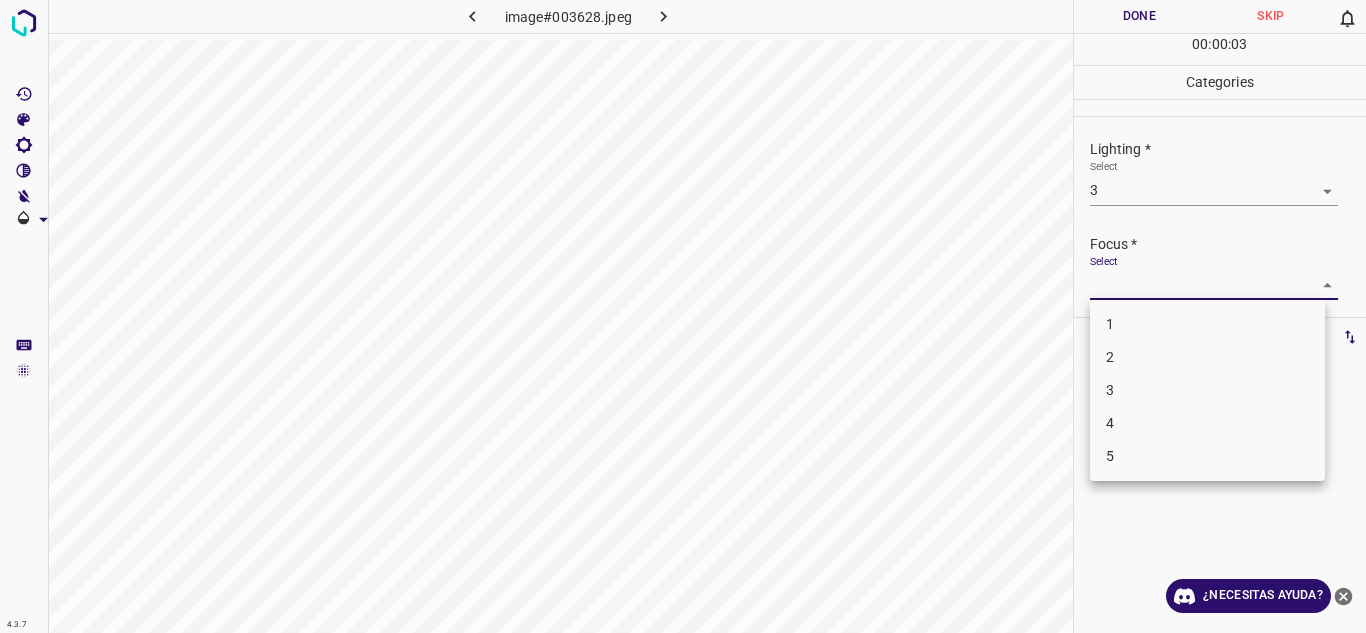click on "3" at bounding box center [1207, 390] 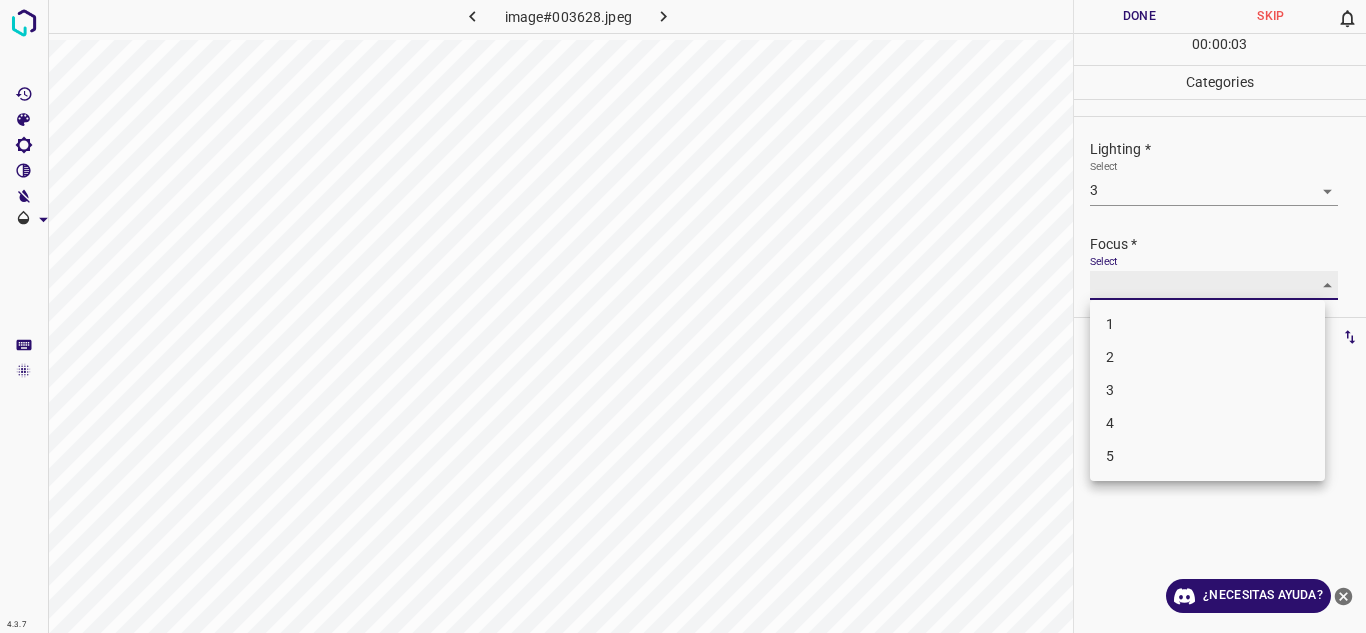 type on "3" 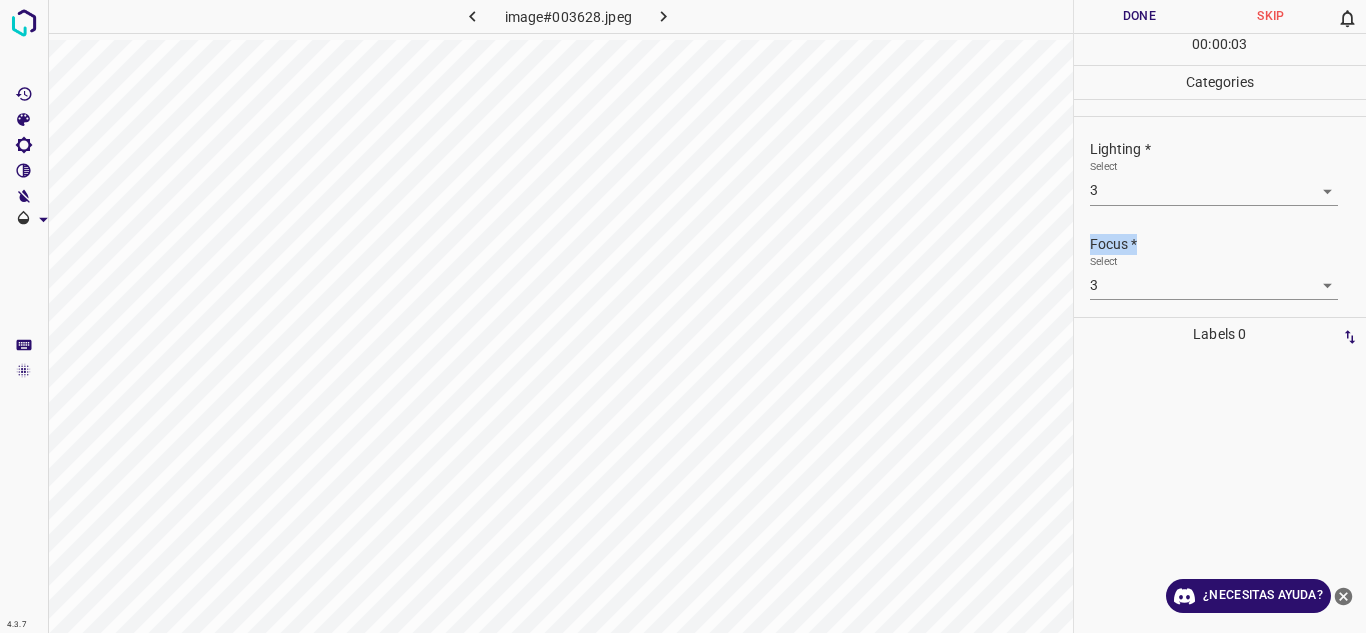 click on "Lighting *  Select 3 3 Focus *  Select 3 3 Overall *  Select ​" at bounding box center [1220, 266] 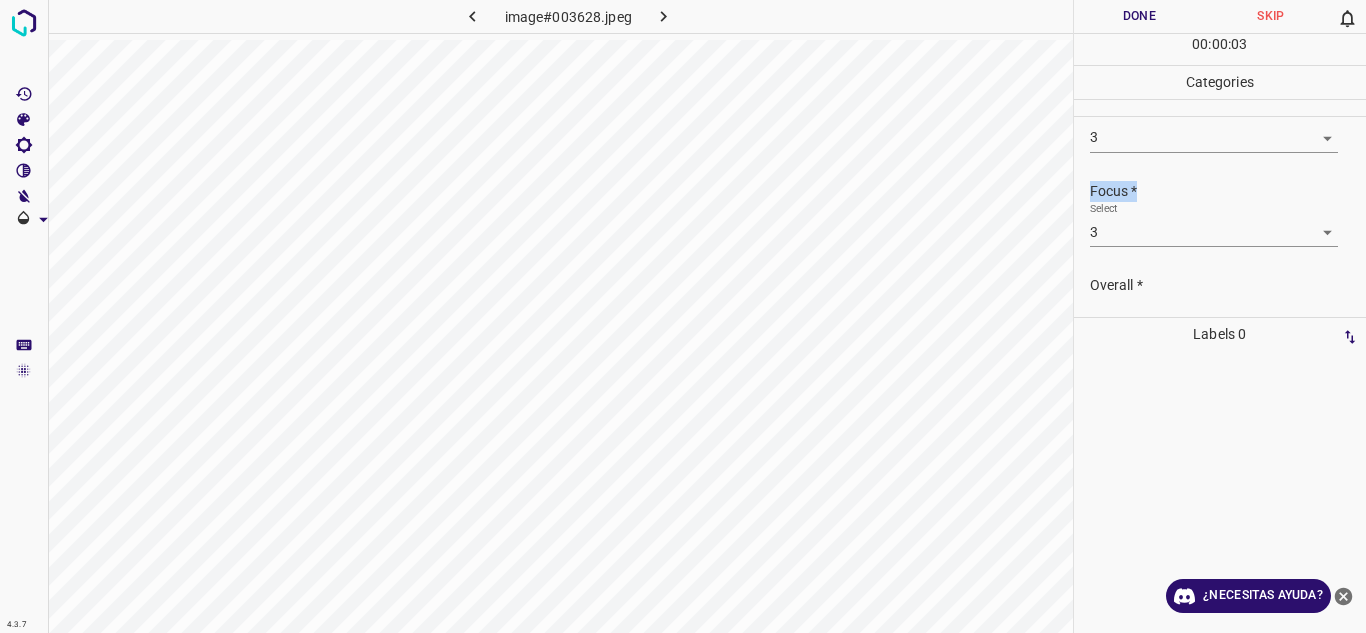 scroll, scrollTop: 98, scrollLeft: 0, axis: vertical 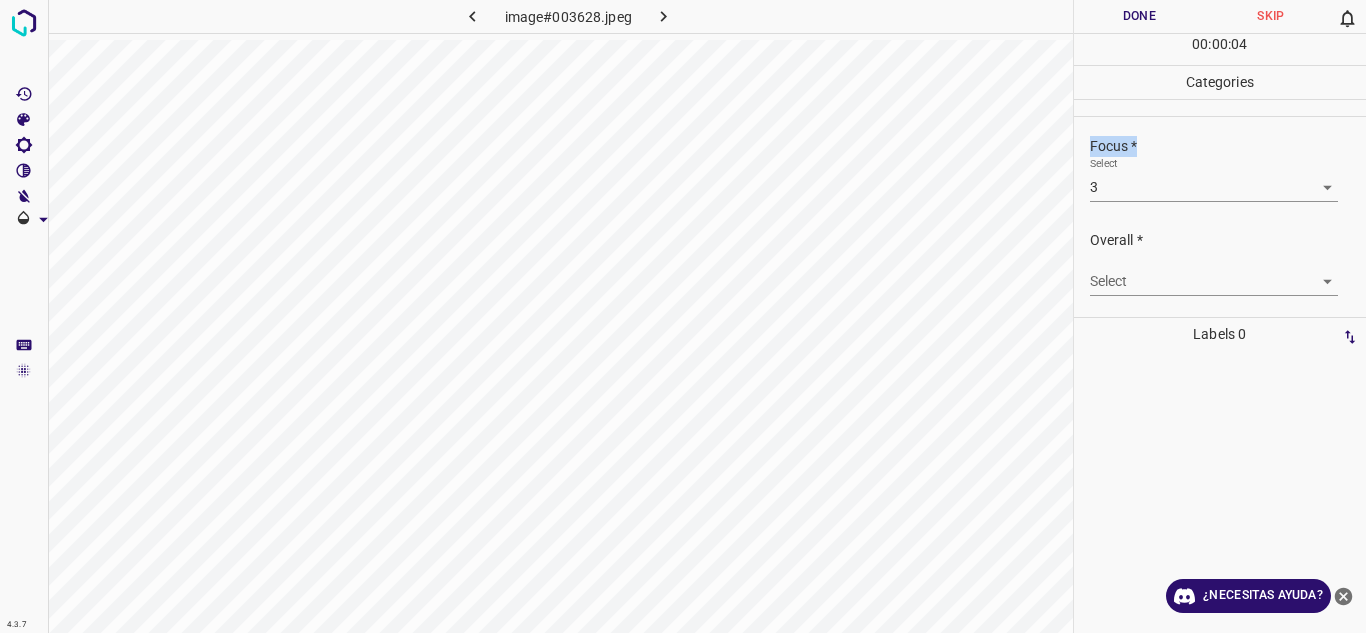 click on "4.3.7 image#003628.jpeg Done Skip 0 00   : 00   : 04   Categories Lighting *  Select 3 3 Focus *  Select 3 3 Overall *  Select ​ Labels   0 Categories 1 Lighting 2 Focus 3 Overall Tools Space Change between modes (Draw & Edit) I Auto labeling R Restore zoom M Zoom in N Zoom out Delete Delete selecte label Filters Z Restore filters X Saturation filter C Brightness filter V Contrast filter B Gray scale filter General O Download ¿Necesitas ayuda? Texto original Valora esta traducción Tu opinión servirá para ayudar a mejorar el Traductor de Google - Texto - Esconder - Borrar" at bounding box center (683, 316) 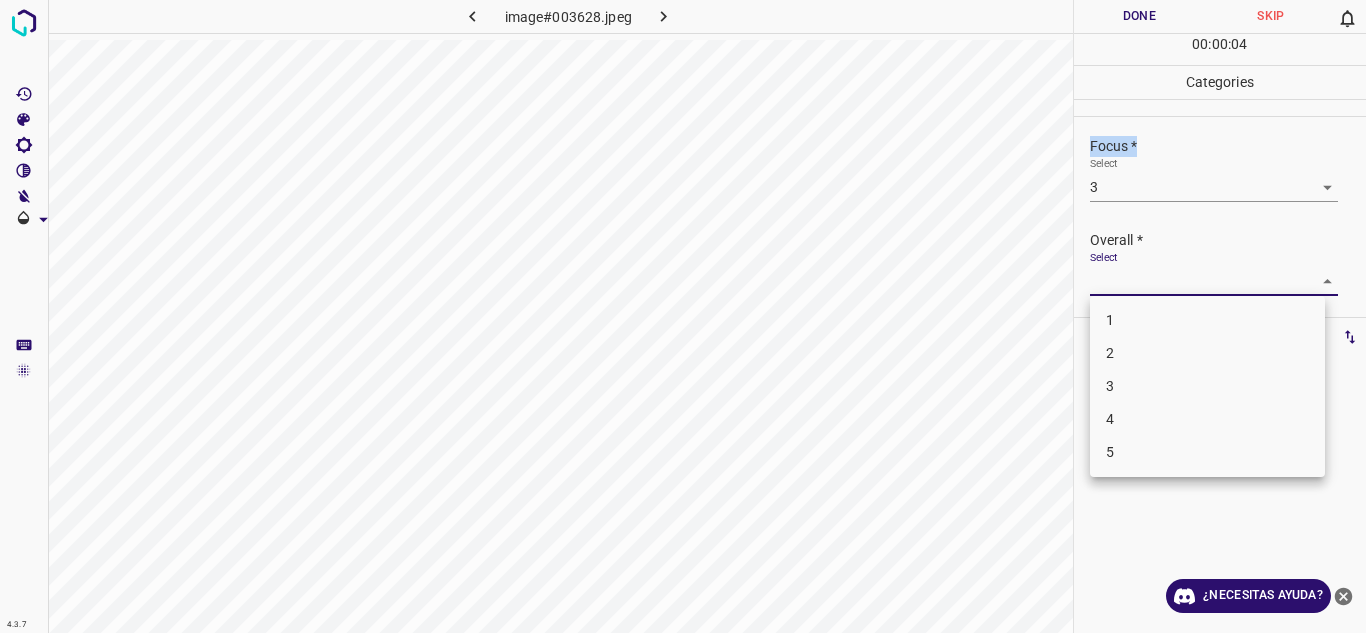 click on "3" at bounding box center [1207, 386] 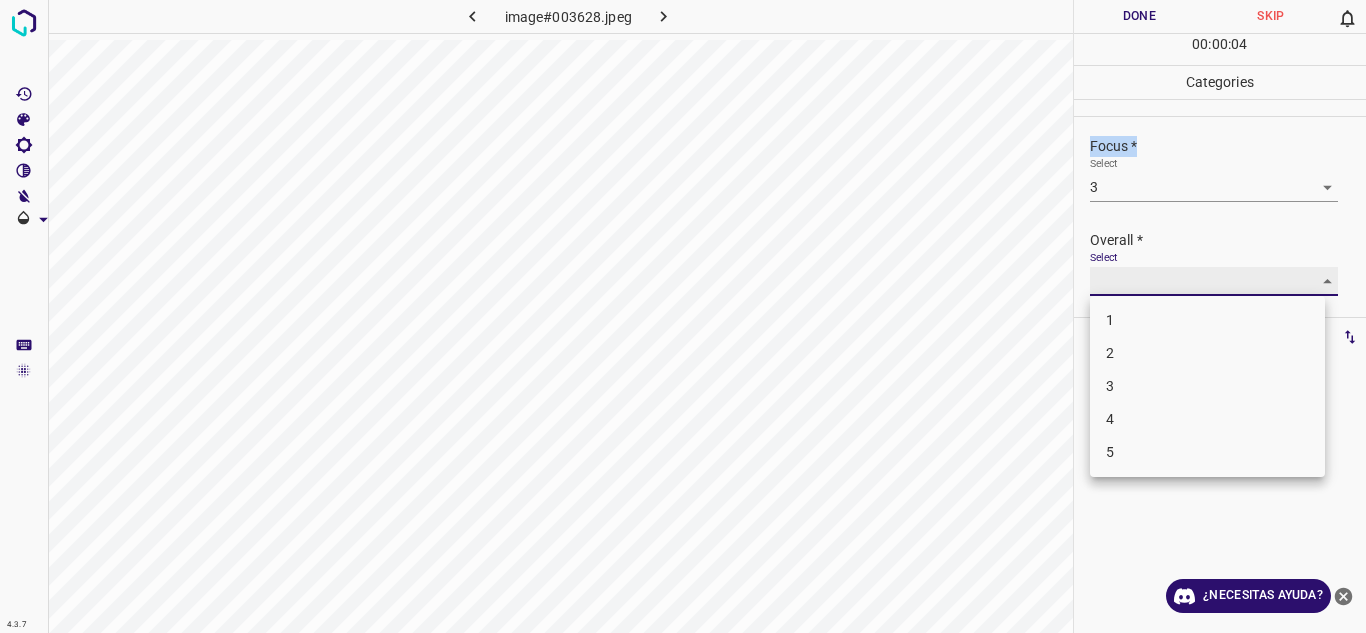 type on "3" 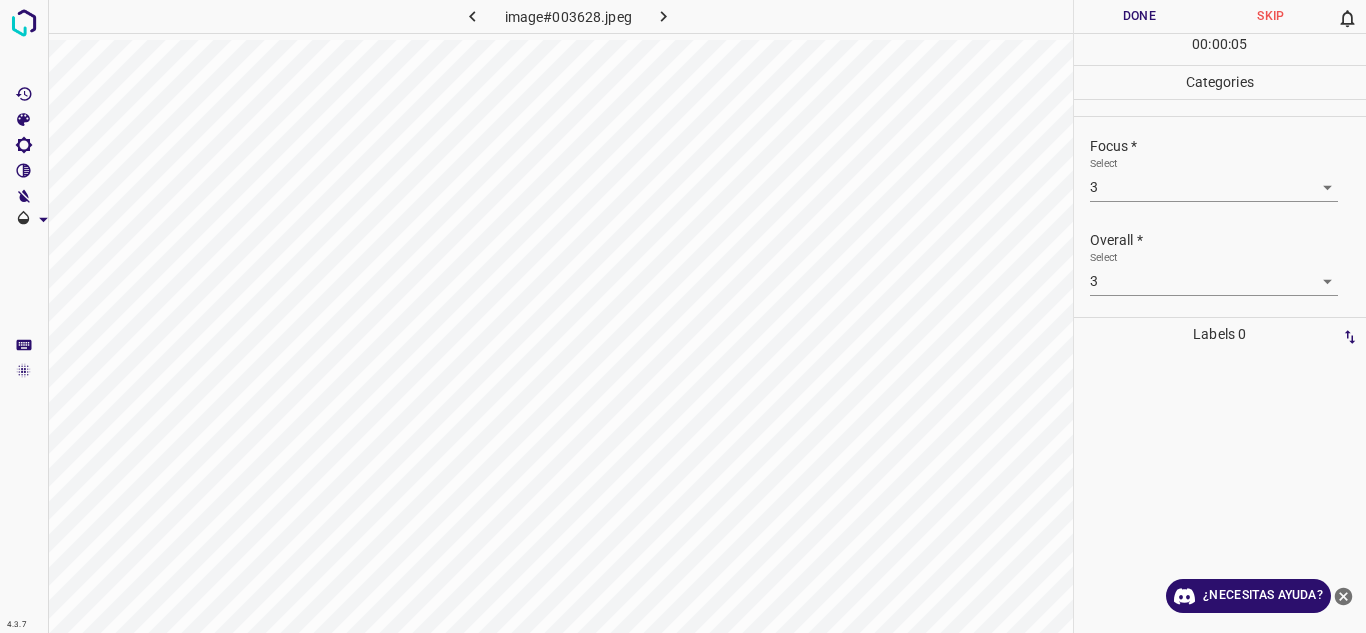 click on "Done" at bounding box center (1140, 16) 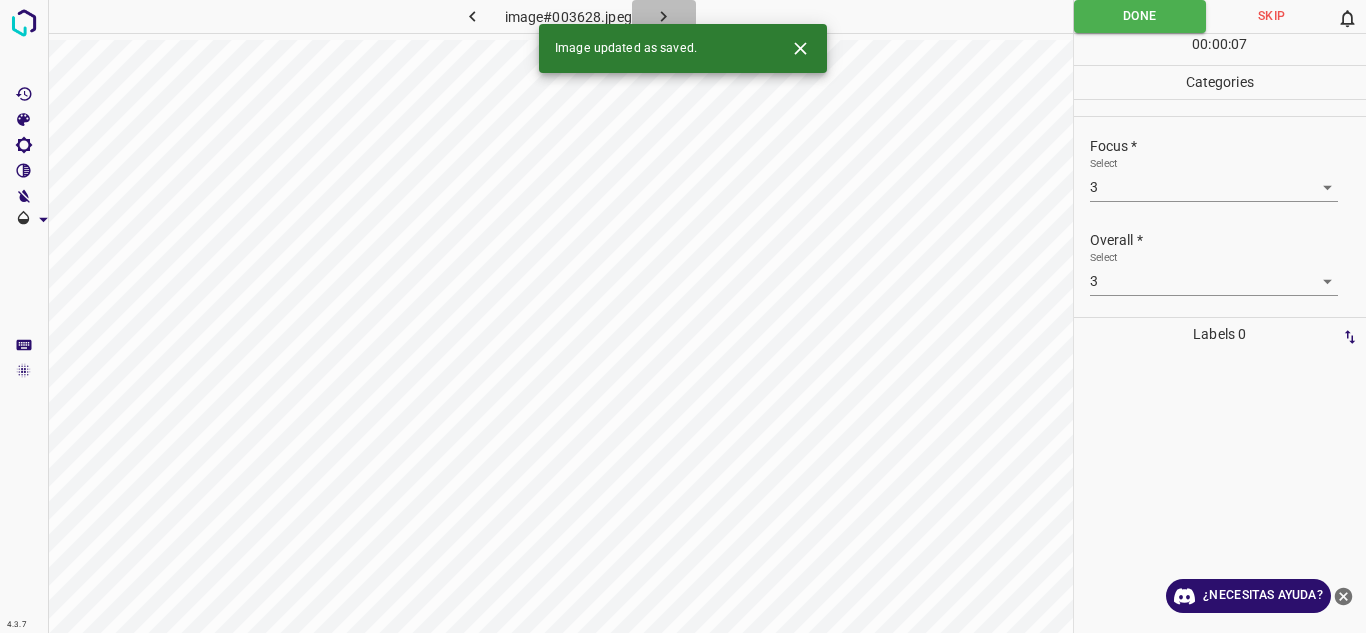 click 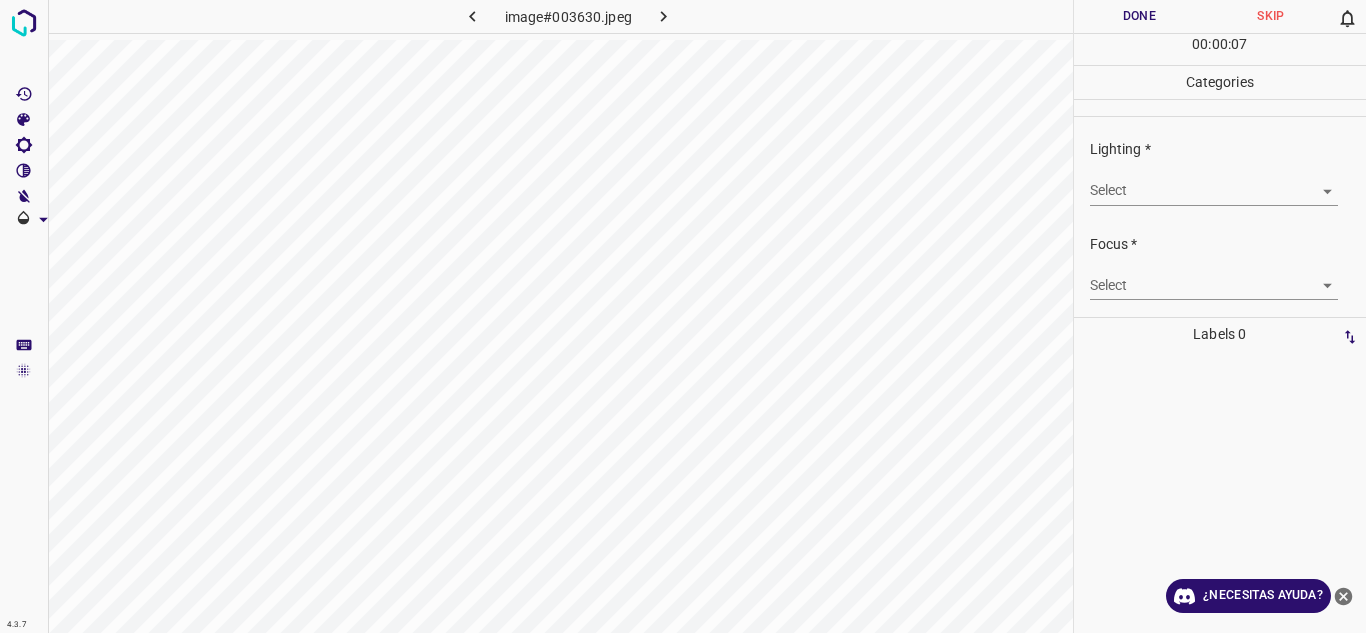 click on "4.3.7 image#003630.jpeg Done Skip 0 00 : 00 : 07 Categories Lighting * Select ​ Focus * Select ​ Overall * Select ​ Labels 0 Categories 1 Lighting 2 Focus 3 Overall Tools Space Change between modes (Draw & Edit) I Auto labeling R Restore zoom M Zoom in N Zoom out Delete Delete selecte label Filters Z Restore filters X Saturation filter C Brightness filter V Contrast filter B Gray scale filter General O Download ¿Necesitas ayuda? Texto original Valora esta traducción Tu opinión servirá para ayudar a mejorar el Traductor de Google - Texto - Esconder - Borrar" at bounding box center [683, 316] 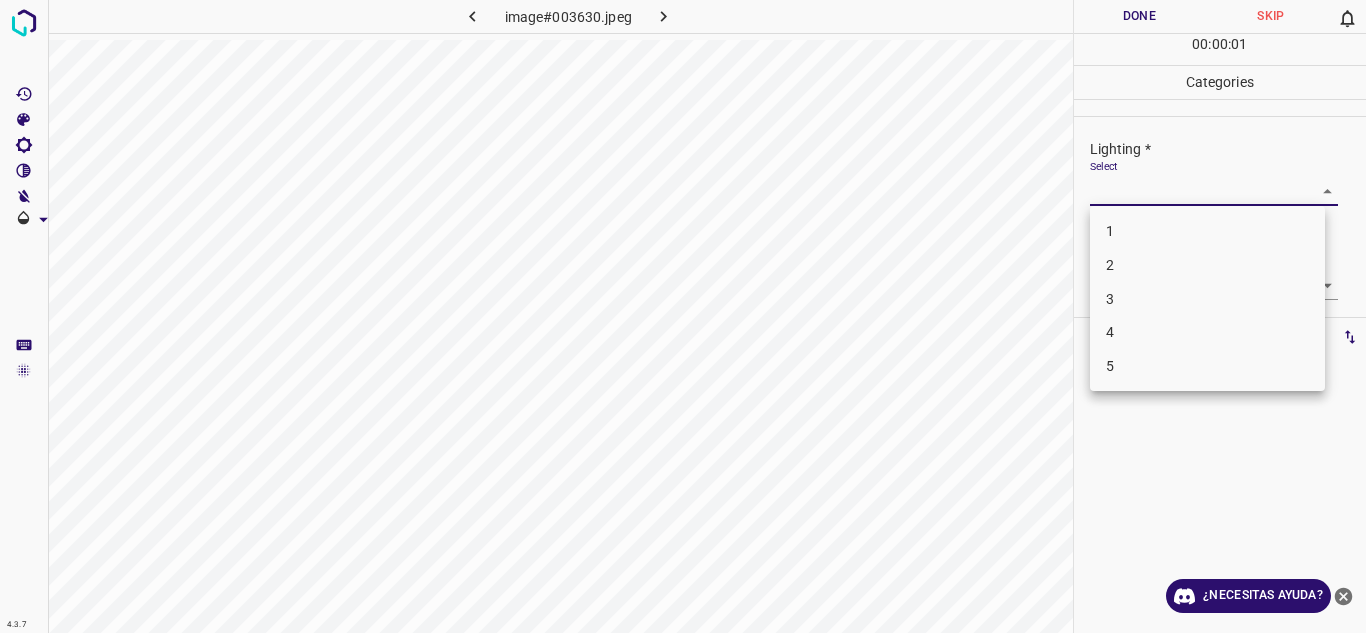 click on "3" at bounding box center (1207, 299) 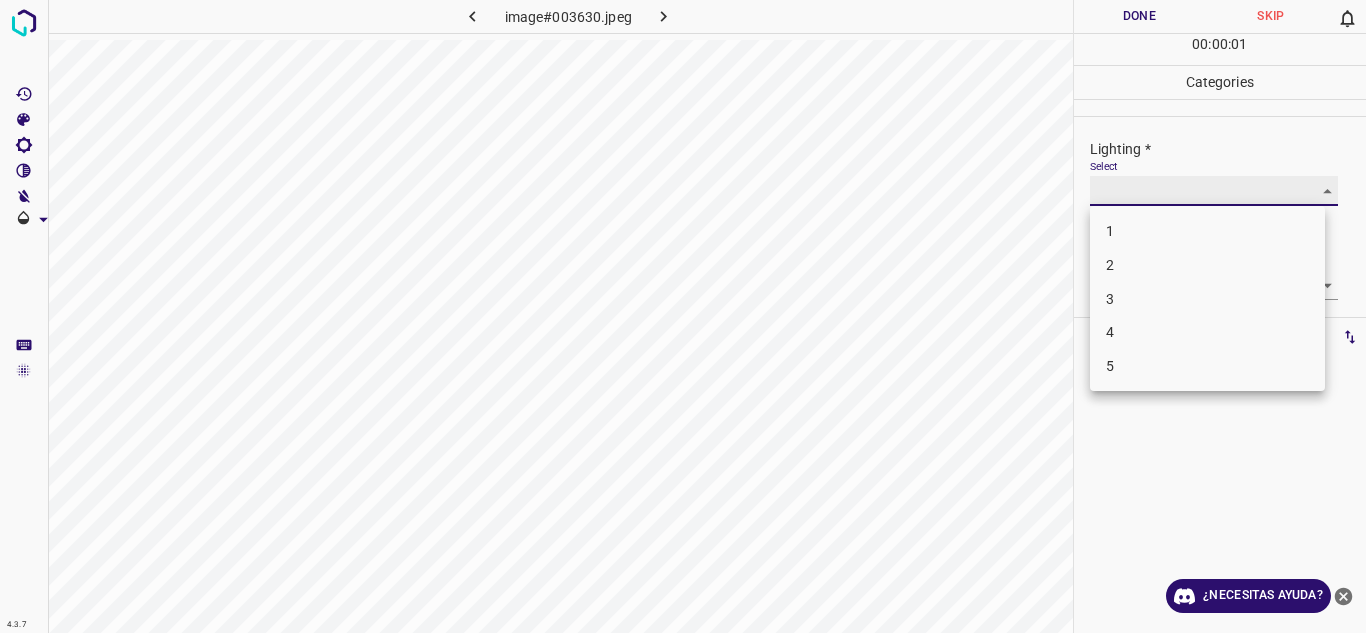 type on "3" 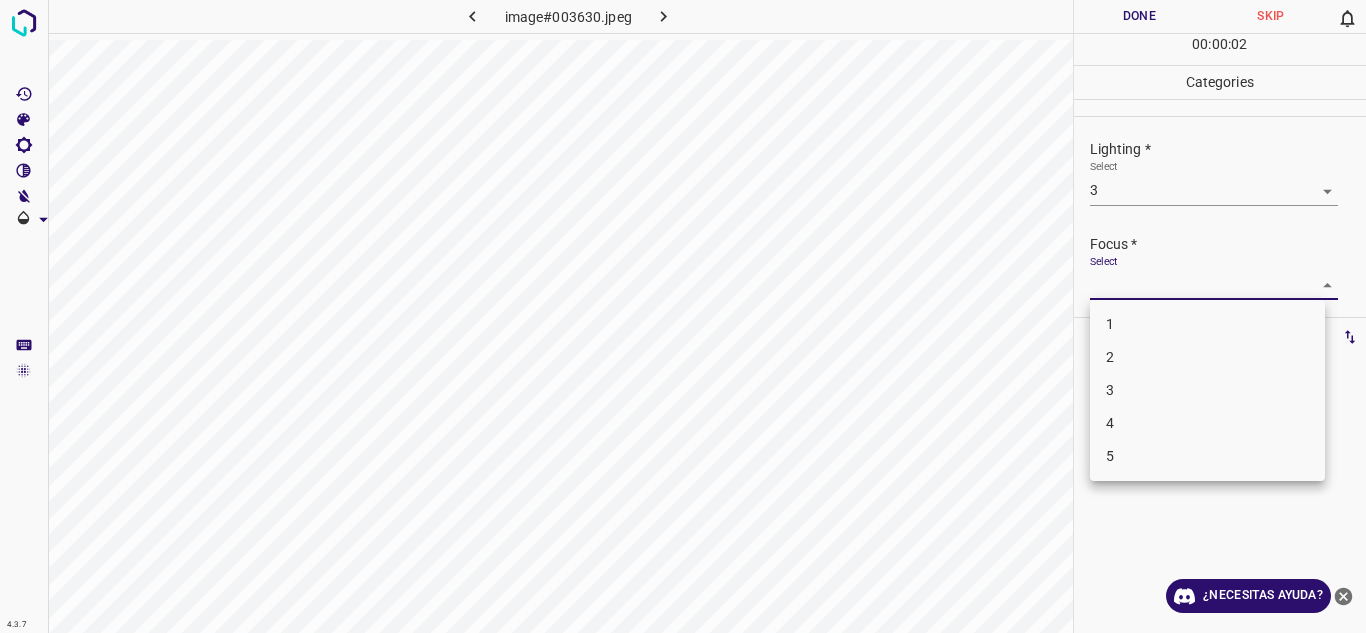 click on "4.3.7 image#003630.jpeg Done Skip 0 00   : 00   : 02   Categories Lighting *  Select 3 3 Focus *  Select ​ Overall *  Select ​ Labels   0 Categories 1 Lighting 2 Focus 3 Overall Tools Space Change between modes (Draw & Edit) I Auto labeling R Restore zoom M Zoom in N Zoom out Delete Delete selecte label Filters Z Restore filters X Saturation filter C Brightness filter V Contrast filter B Gray scale filter General O Download ¿Necesitas ayuda? Texto original Valora esta traducción Tu opinión servirá para ayudar a mejorar el Traductor de Google - Texto - Esconder - Borrar 1 2 3 4 5" at bounding box center (683, 316) 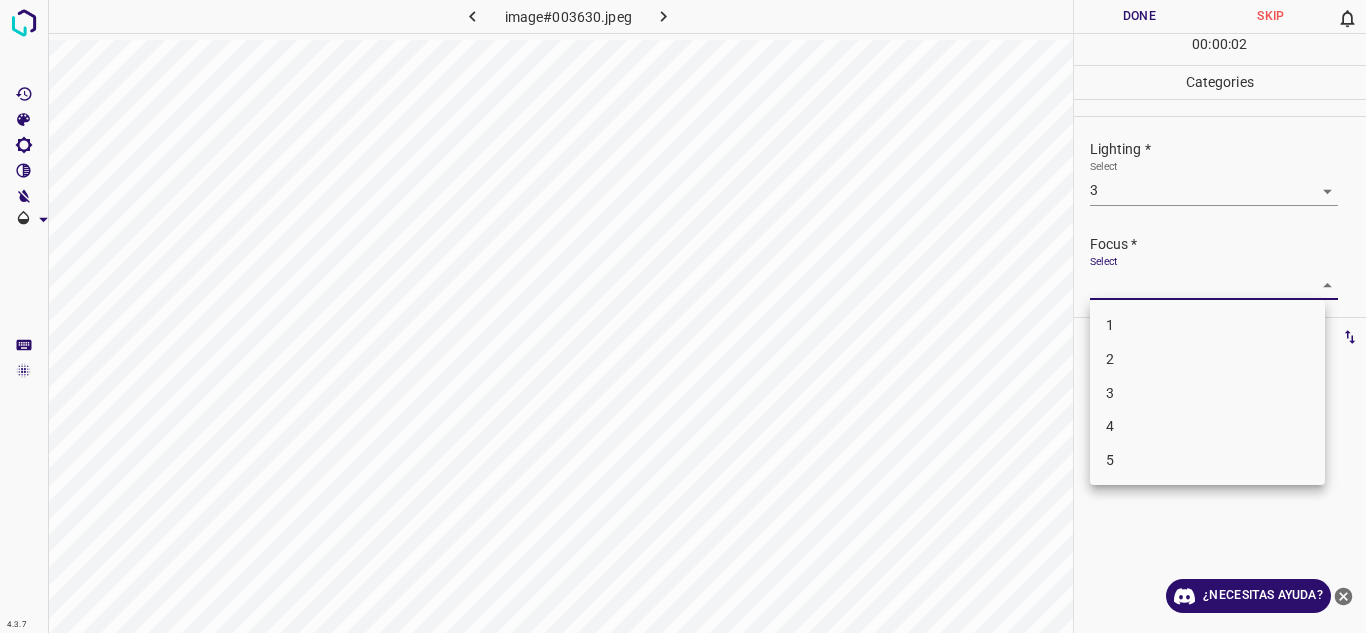 drag, startPoint x: 1151, startPoint y: 377, endPoint x: 1179, endPoint y: 277, distance: 103.84604 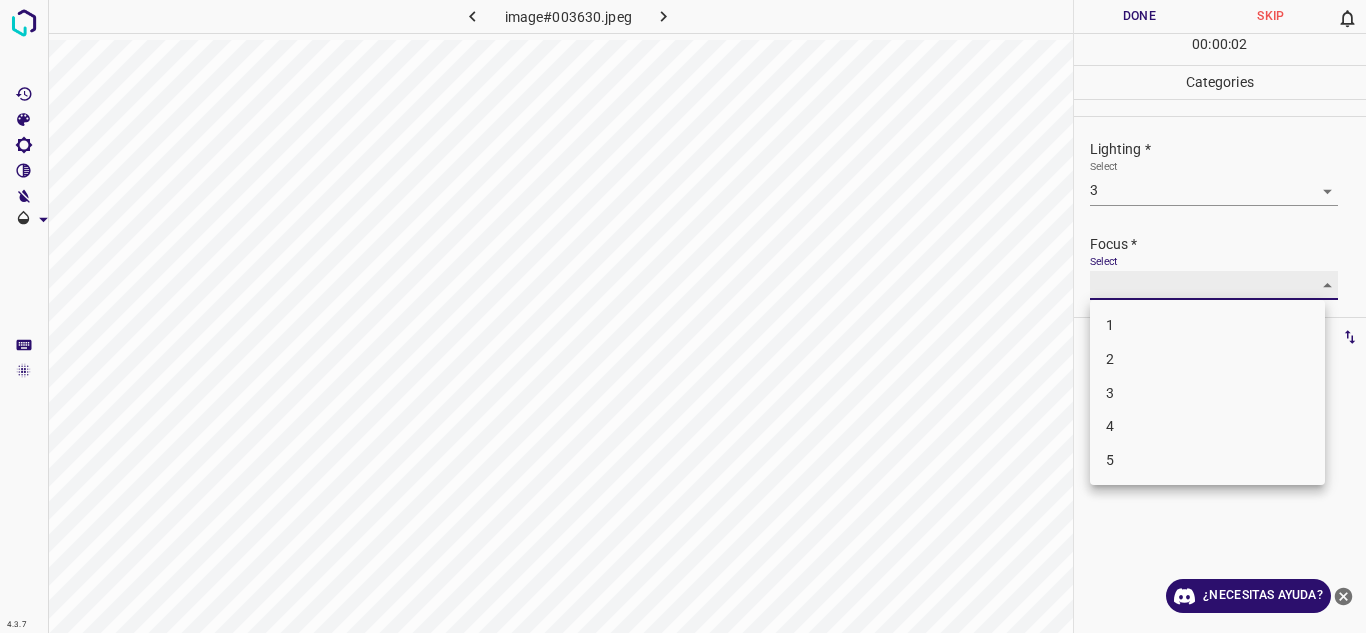 type on "3" 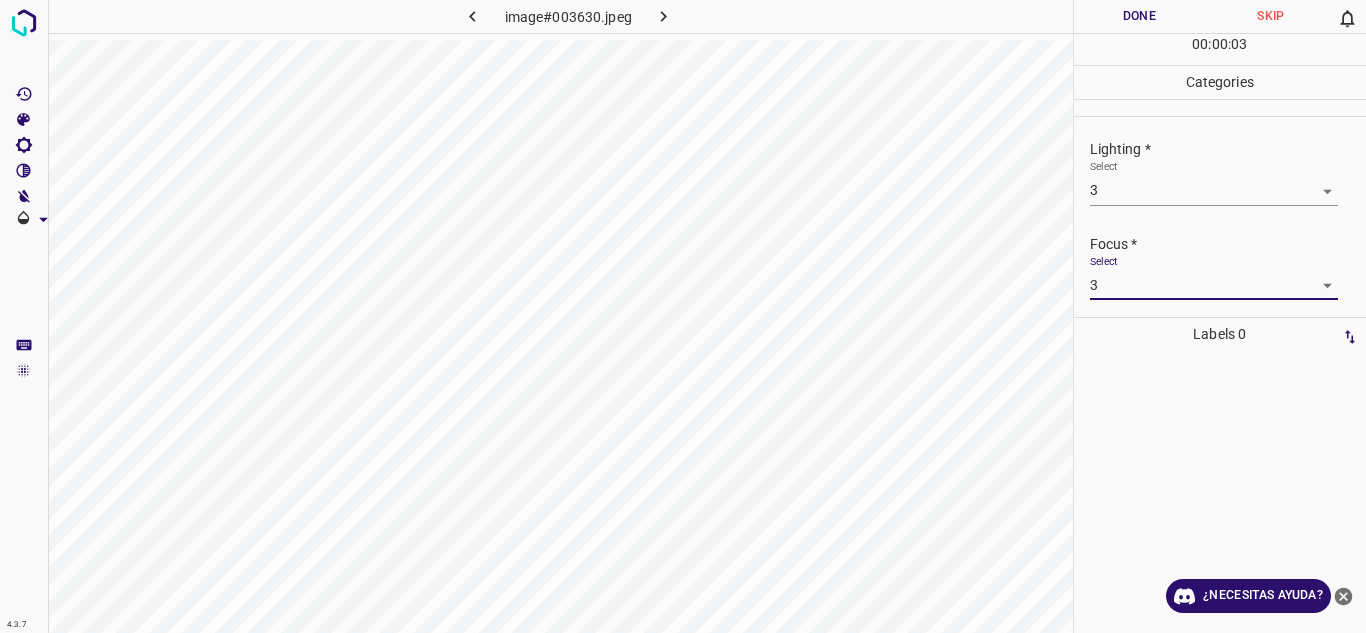 click on "1 2 3 4 5" at bounding box center [683, 316] 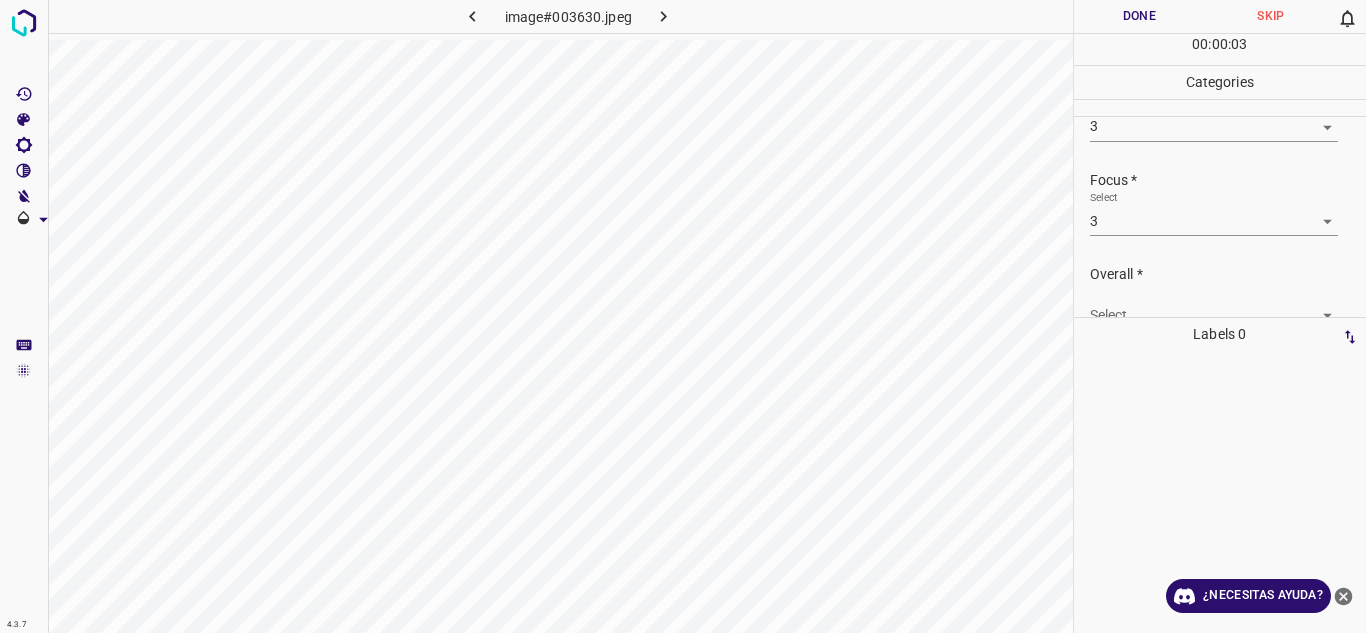scroll, scrollTop: 98, scrollLeft: 0, axis: vertical 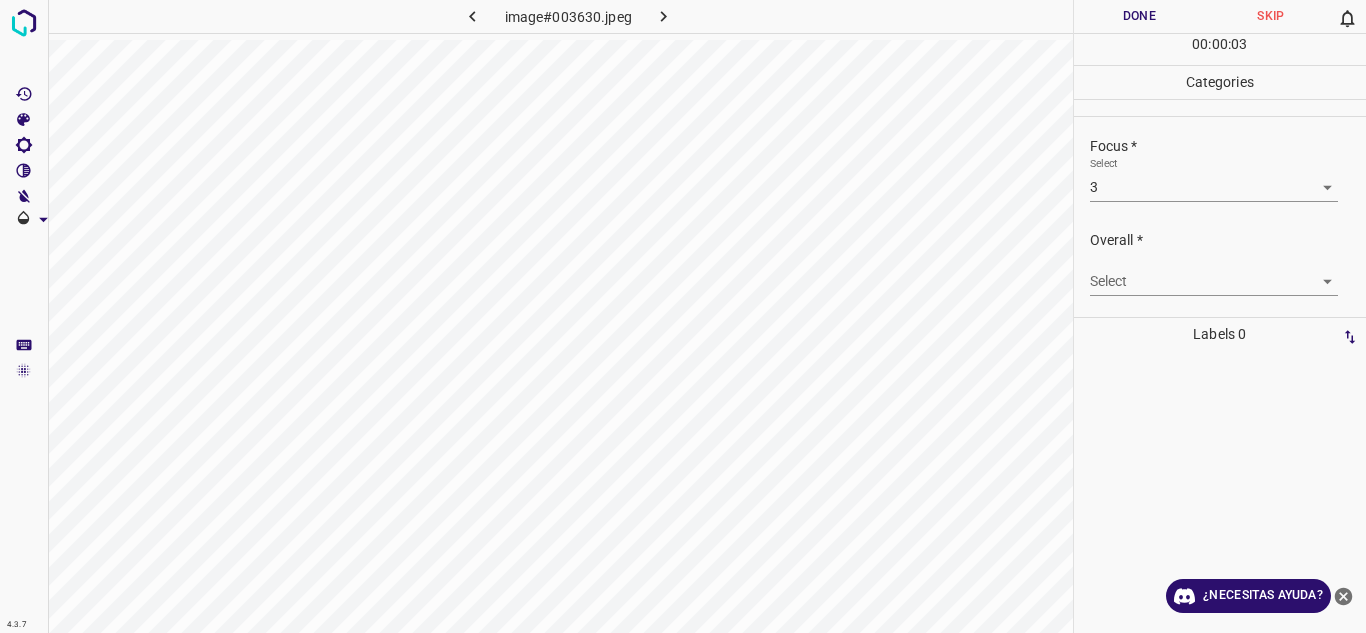 click on "4.3.7 image#003630.jpeg Done Skip 0 00   : 00   : 03   Categories Lighting *  Select 3 3 Focus *  Select 3 3 Overall *  Select ​ Labels   0 Categories 1 Lighting 2 Focus 3 Overall Tools Space Change between modes (Draw & Edit) I Auto labeling R Restore zoom M Zoom in N Zoom out Delete Delete selecte label Filters Z Restore filters X Saturation filter C Brightness filter V Contrast filter B Gray scale filter General O Download ¿Necesitas ayuda? Texto original Valora esta traducción Tu opinión servirá para ayudar a mejorar el Traductor de Google - Texto - Esconder - Borrar" at bounding box center [683, 316] 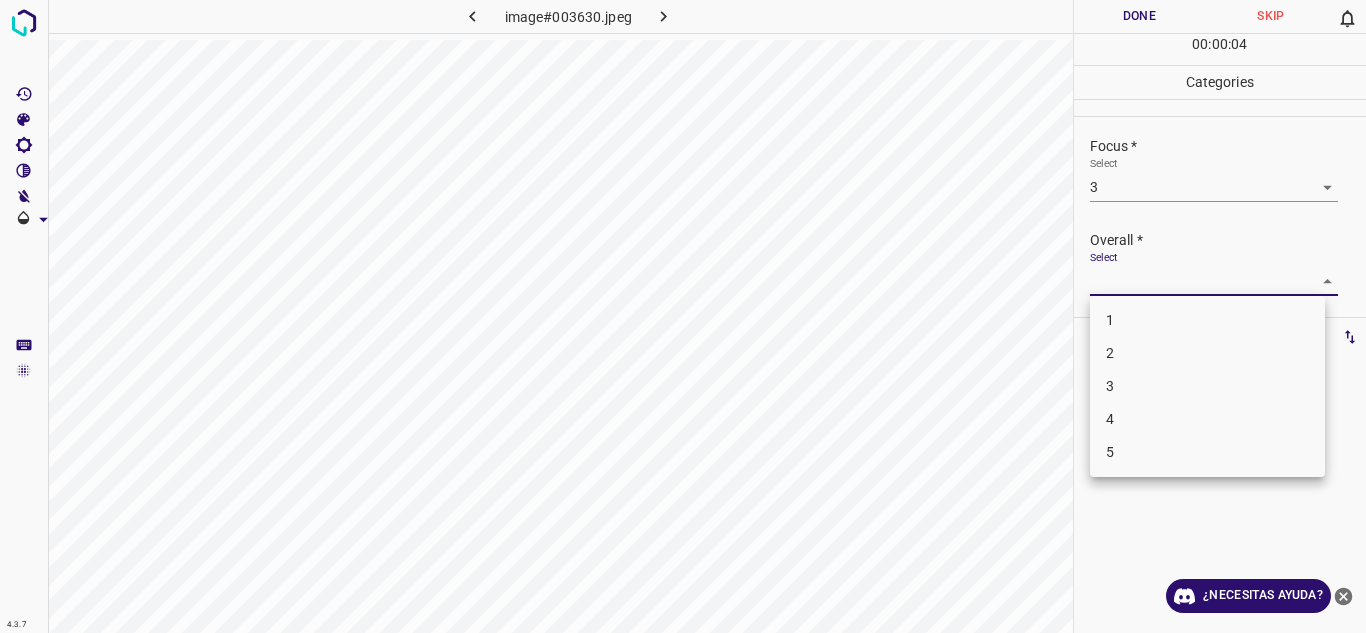 click on "3" at bounding box center (1207, 386) 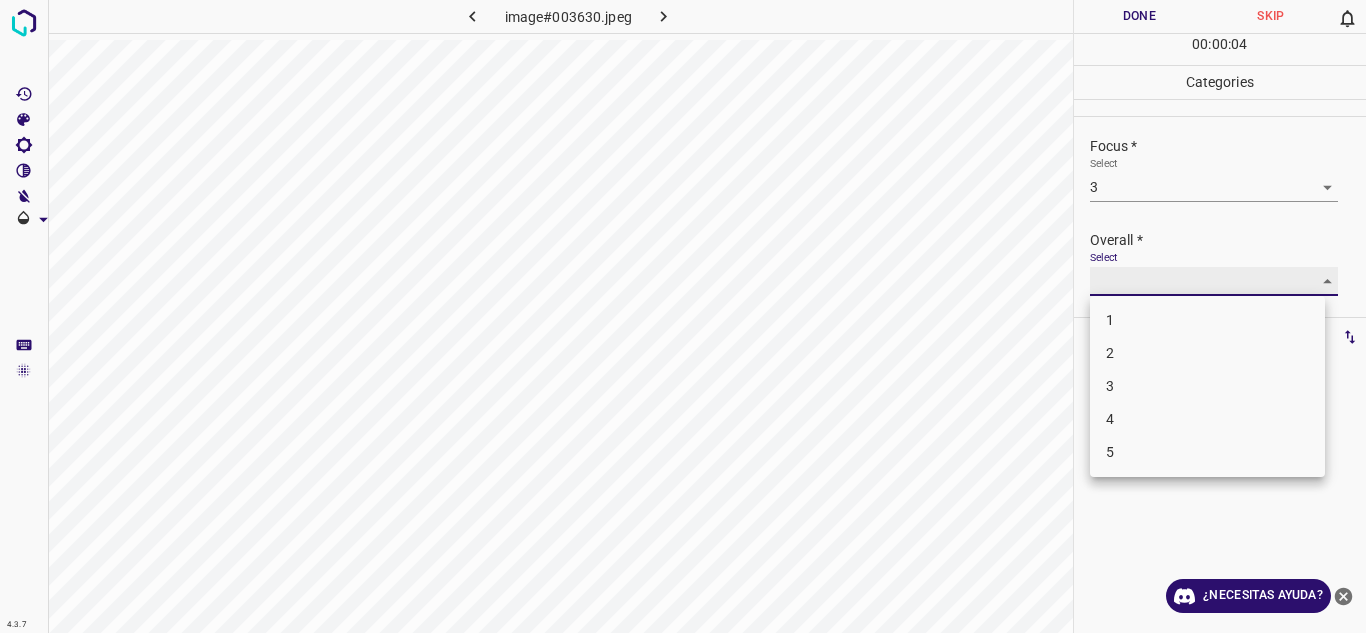 type on "3" 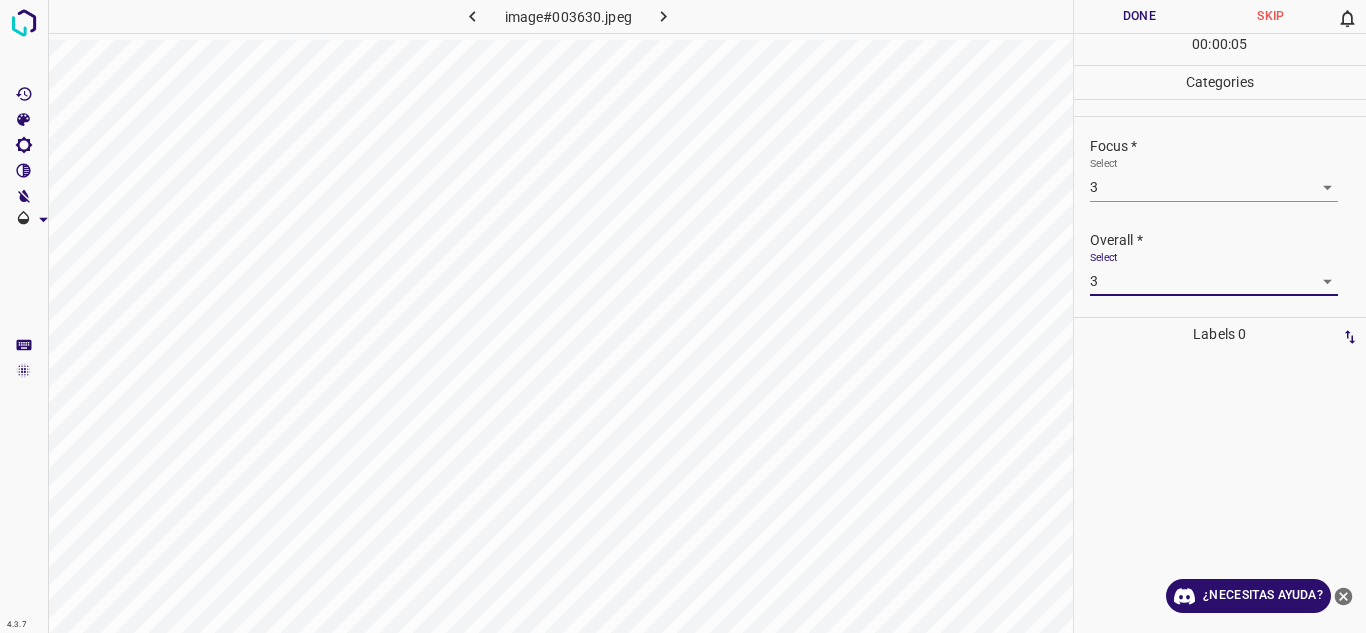 click on "Done" at bounding box center (1140, 16) 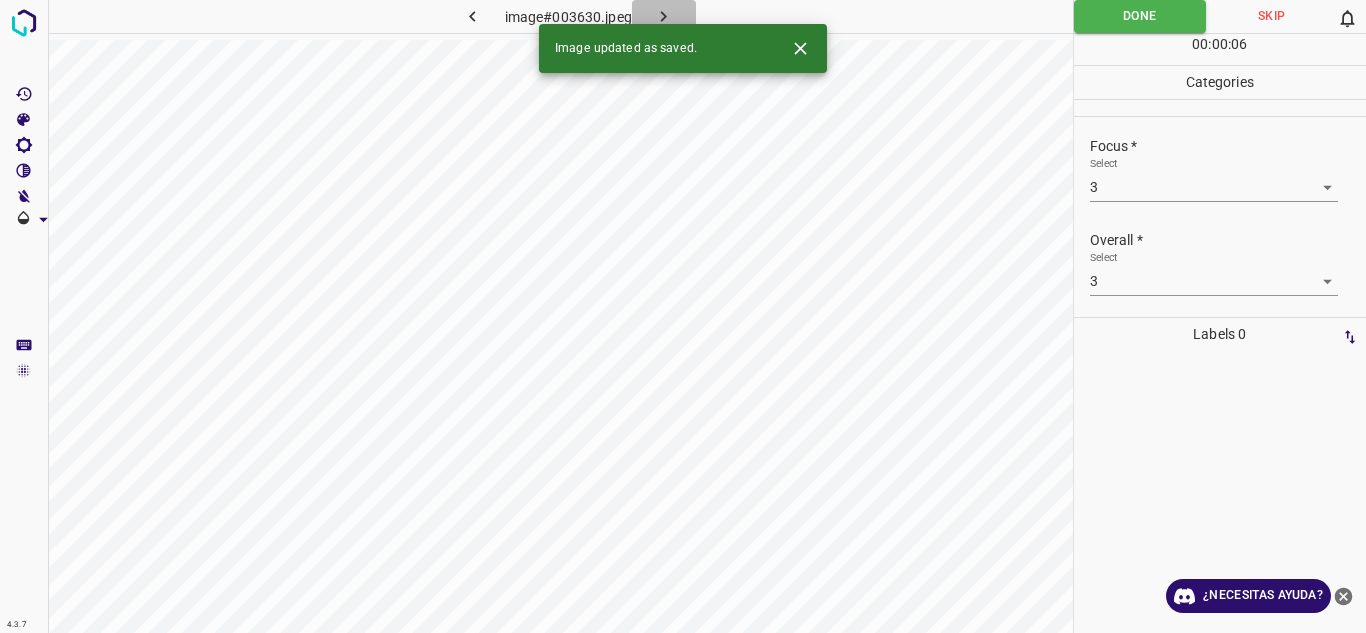 click 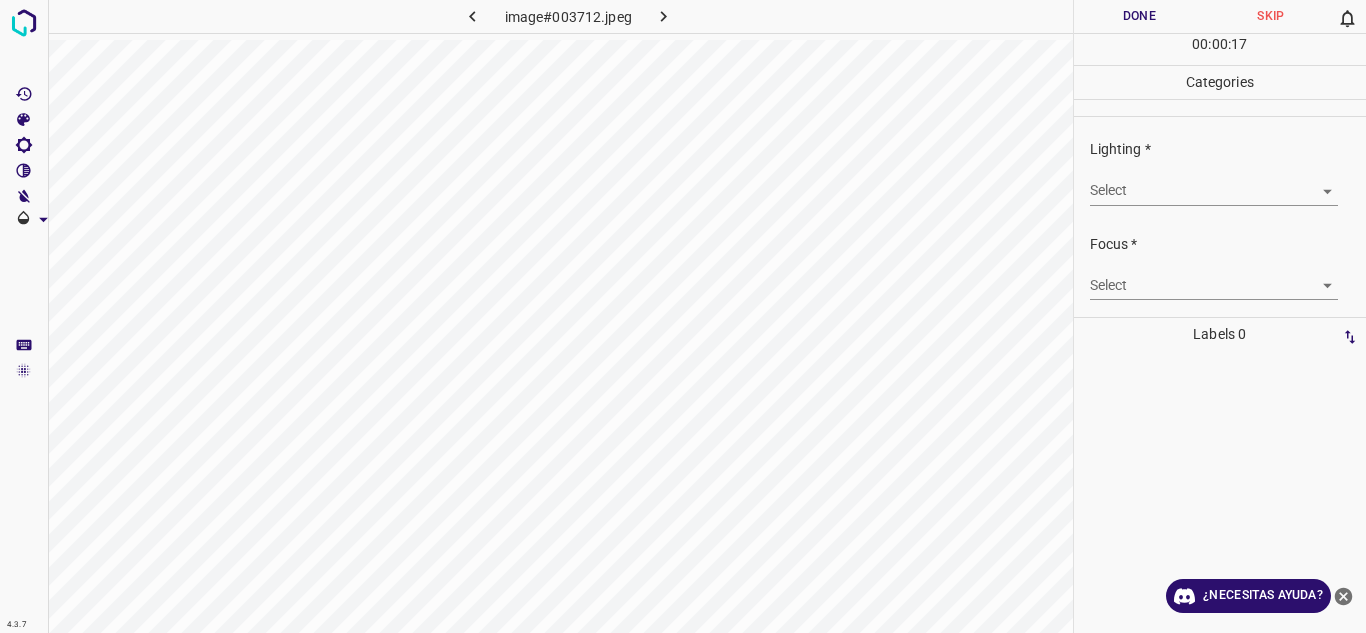 click on "4.3.7 image#[HASH].jpeg Done Skip 0 00   : 00   : 17   Categories Lighting *  Select ​ Focus *  Select ​ Overall *  Select ​ Labels   0 Categories 1 Lighting 2 Focus 3 Overall Tools Space Change between modes (Draw & Edit) I Auto labeling R Restore zoom M Zoom in N Zoom out Delete Delete selecte label Filters Z Restore filters X Saturation filter C Brightness filter V Contrast filter B Gray scale filter General O Download ¿Necesitas ayuda? Texto original Valora esta traducción Tu opinión servirá para ayudar a mejorar el Traductor de Google - Texto - Esconder - Borrar" at bounding box center [683, 316] 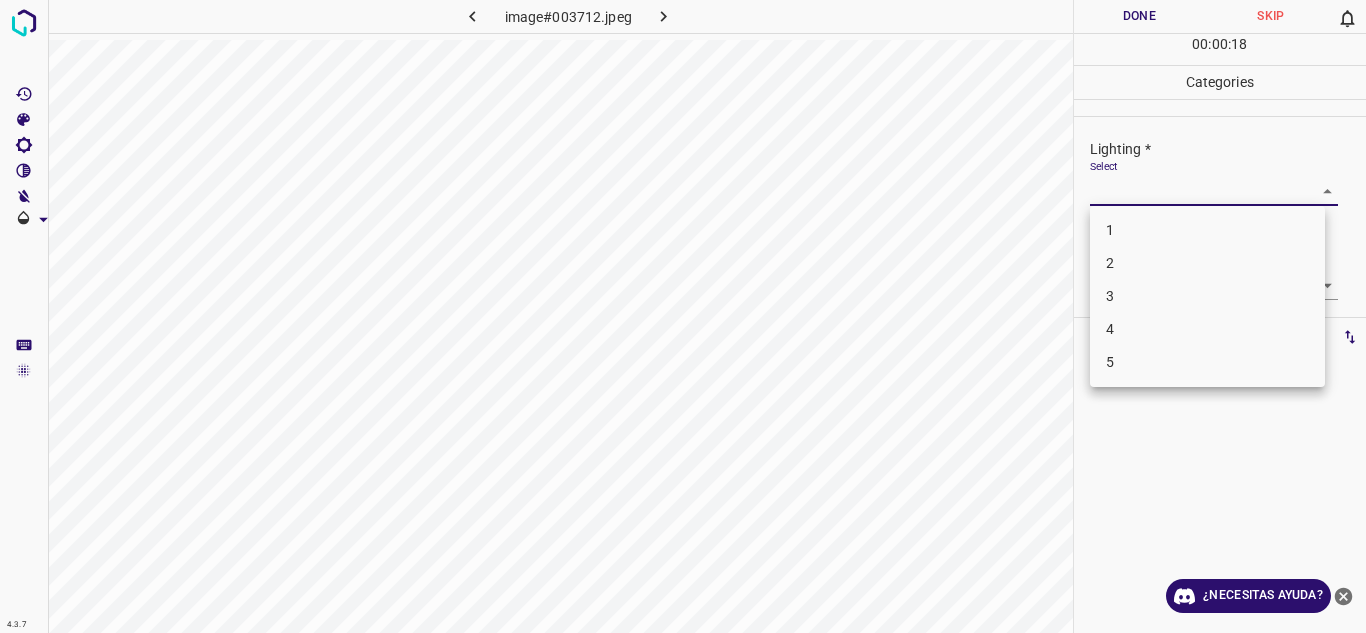 click on "2" at bounding box center [1207, 263] 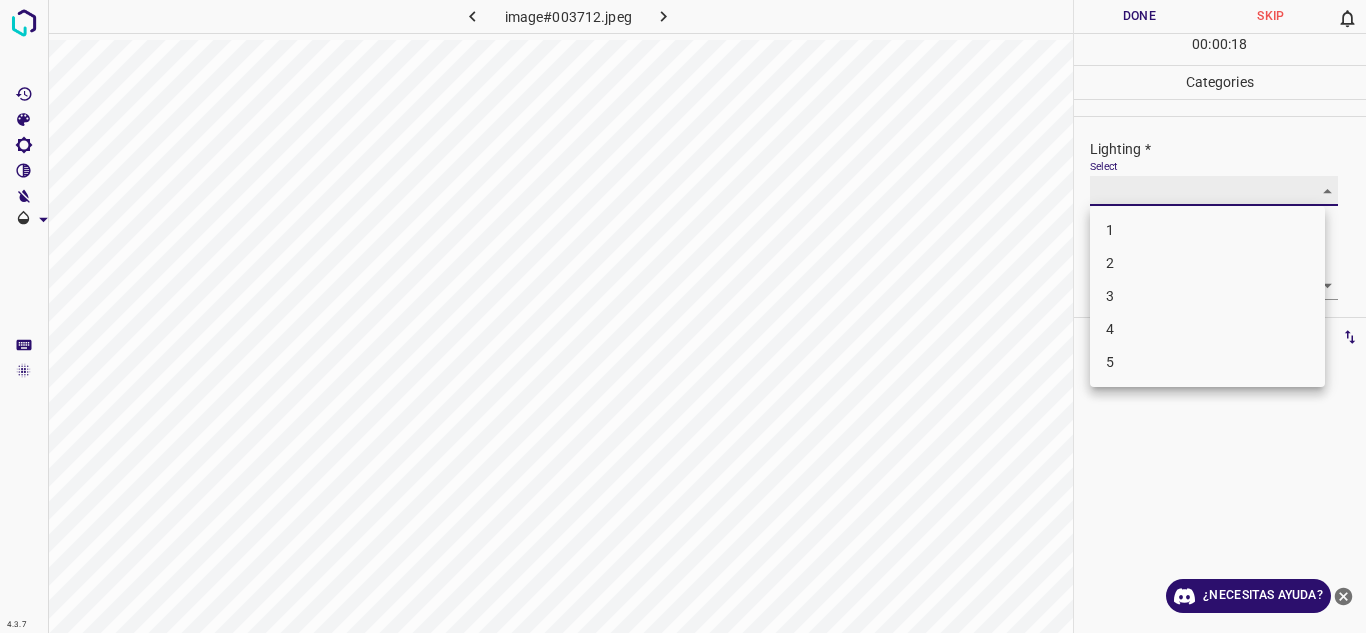type on "2" 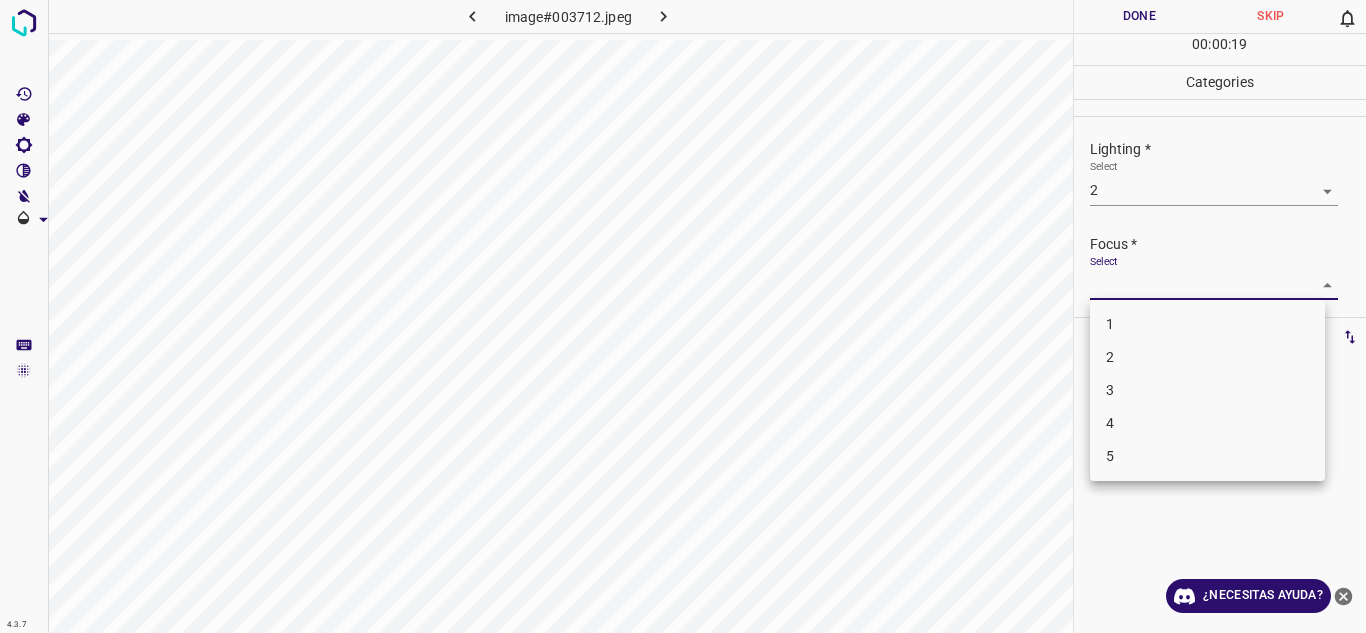 drag, startPoint x: 1161, startPoint y: 271, endPoint x: 1161, endPoint y: 301, distance: 30 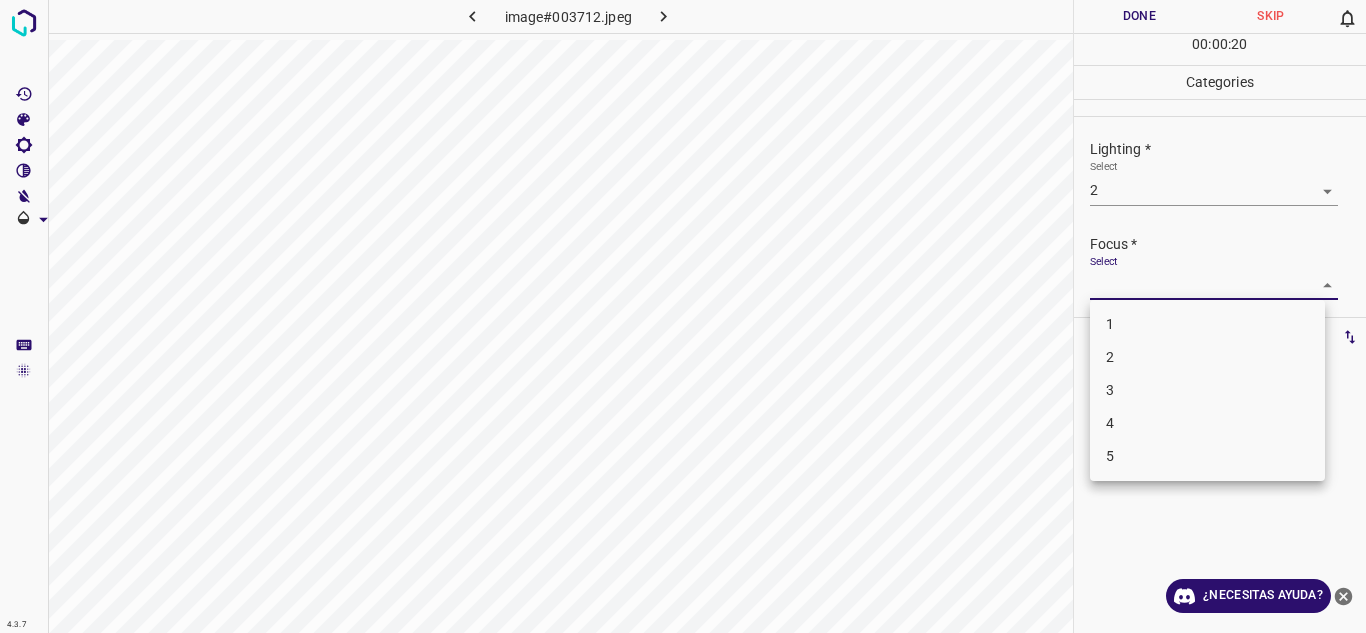 drag, startPoint x: 1154, startPoint y: 364, endPoint x: 1174, endPoint y: 266, distance: 100.02 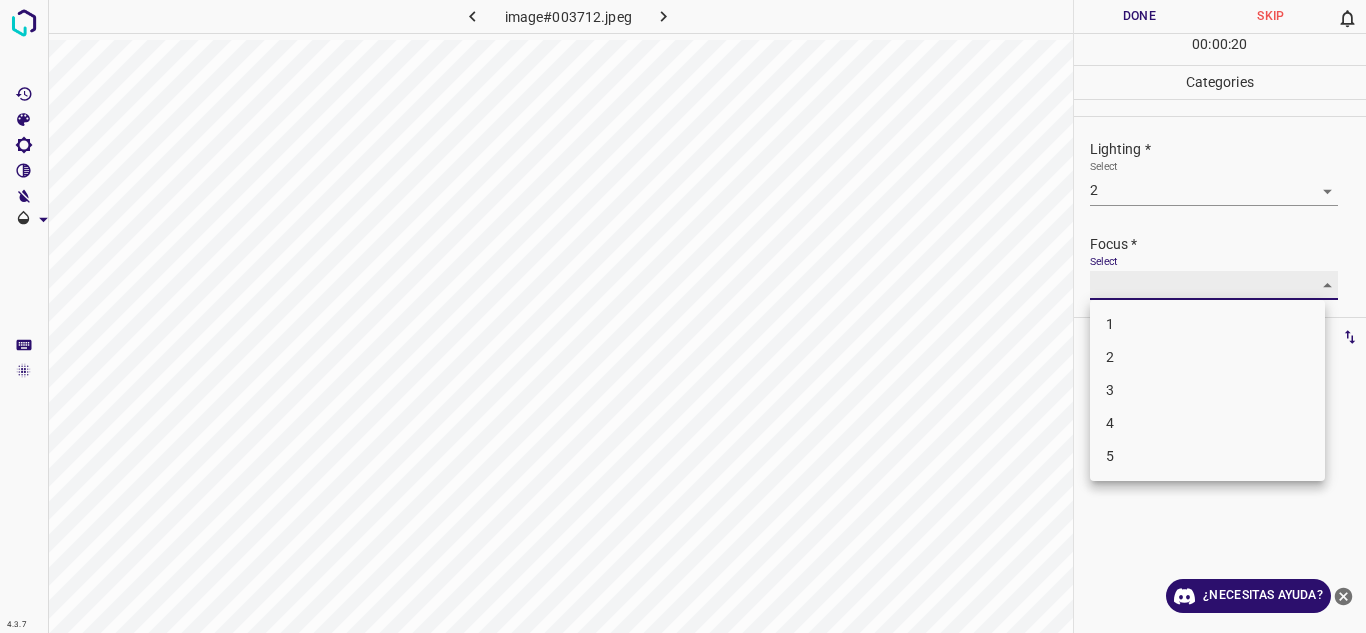 type on "2" 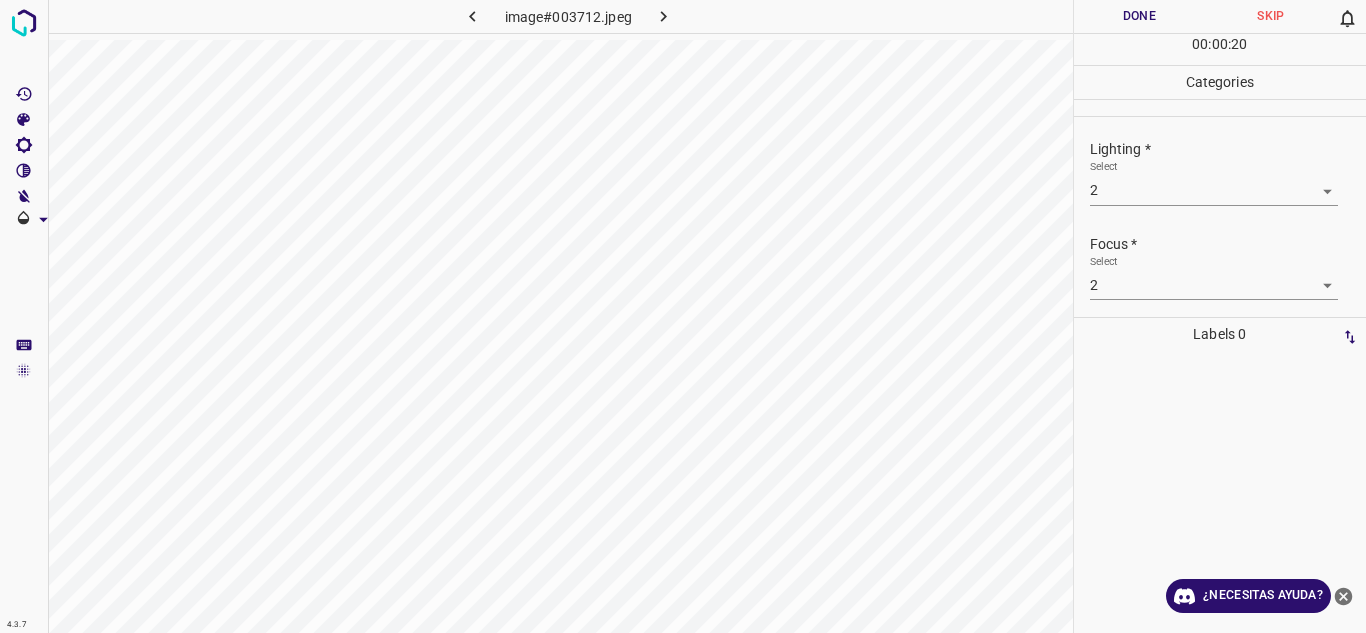 click on "Select 2 2" at bounding box center (1214, 277) 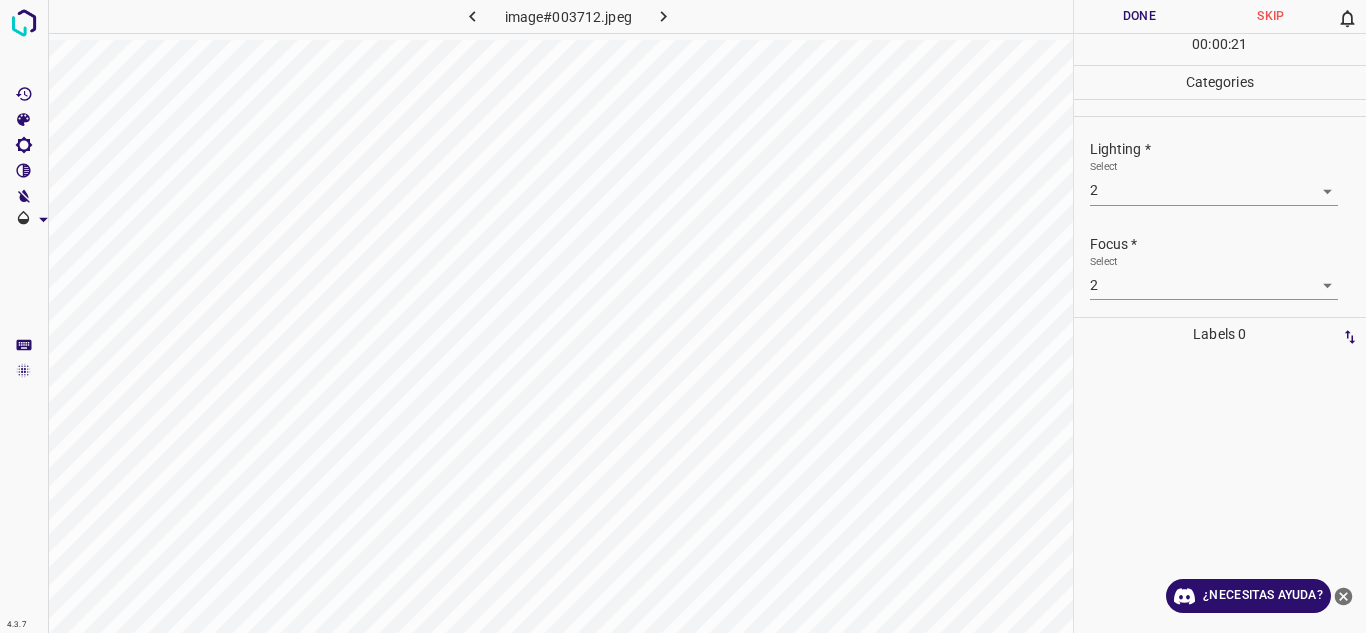 scroll, scrollTop: 98, scrollLeft: 0, axis: vertical 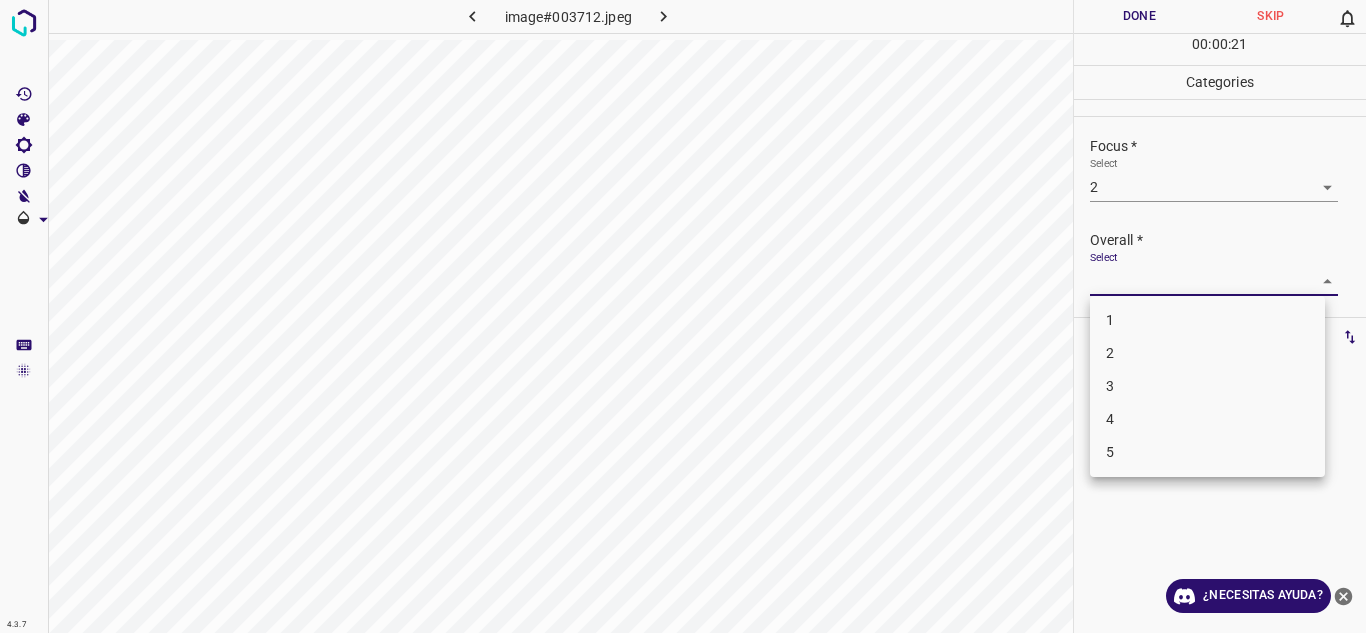 click on "4.3.7 image#003712.jpeg Done Skip 0 00   : 00   : 21   Categories Lighting *  Select 2 2 Focus *  Select 2 2 Overall *  Select ​ Labels   0 Categories 1 Lighting 2 Focus 3 Overall Tools Space Change between modes (Draw & Edit) I Auto labeling R Restore zoom M Zoom in N Zoom out Delete Delete selecte label Filters Z Restore filters X Saturation filter C Brightness filter V Contrast filter B Gray scale filter General O Download ¿Necesitas ayuda? Texto original Valora esta traducción Tu opinión servirá para ayudar a mejorar el Traductor de Google - Texto - Esconder - Borrar 1 2 3 4 5" at bounding box center (683, 316) 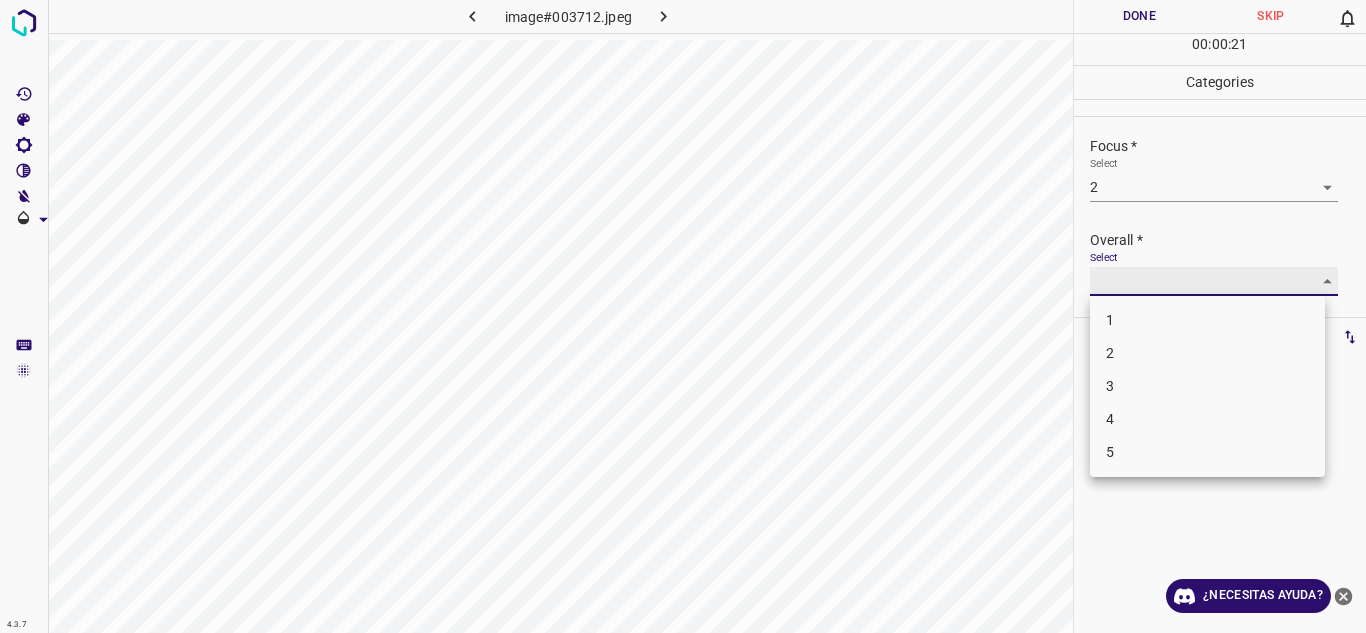 type on "2" 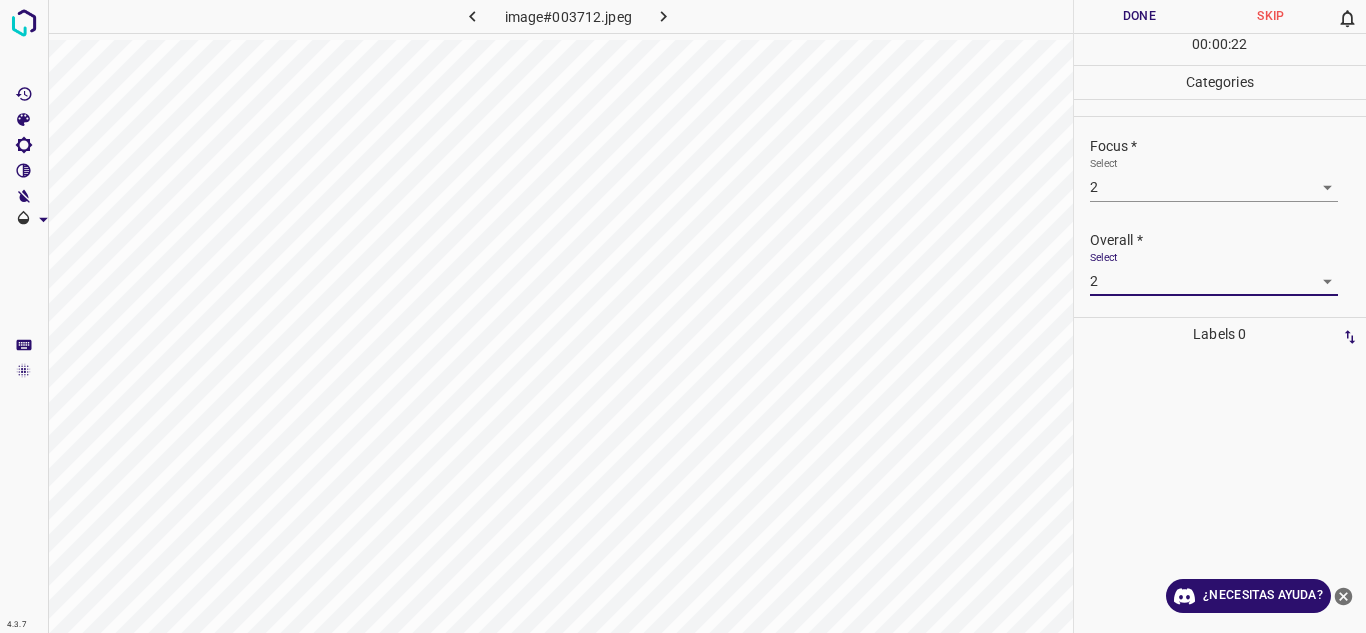 click on "Done" at bounding box center [1140, 16] 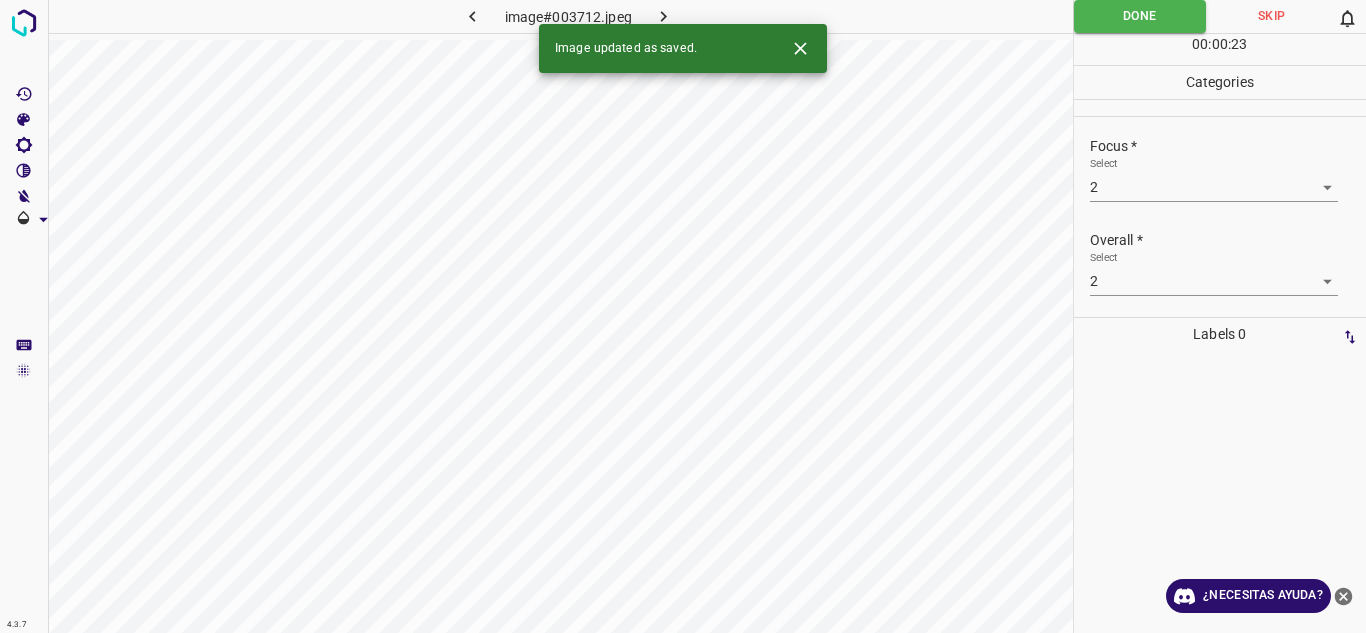 click at bounding box center (664, 16) 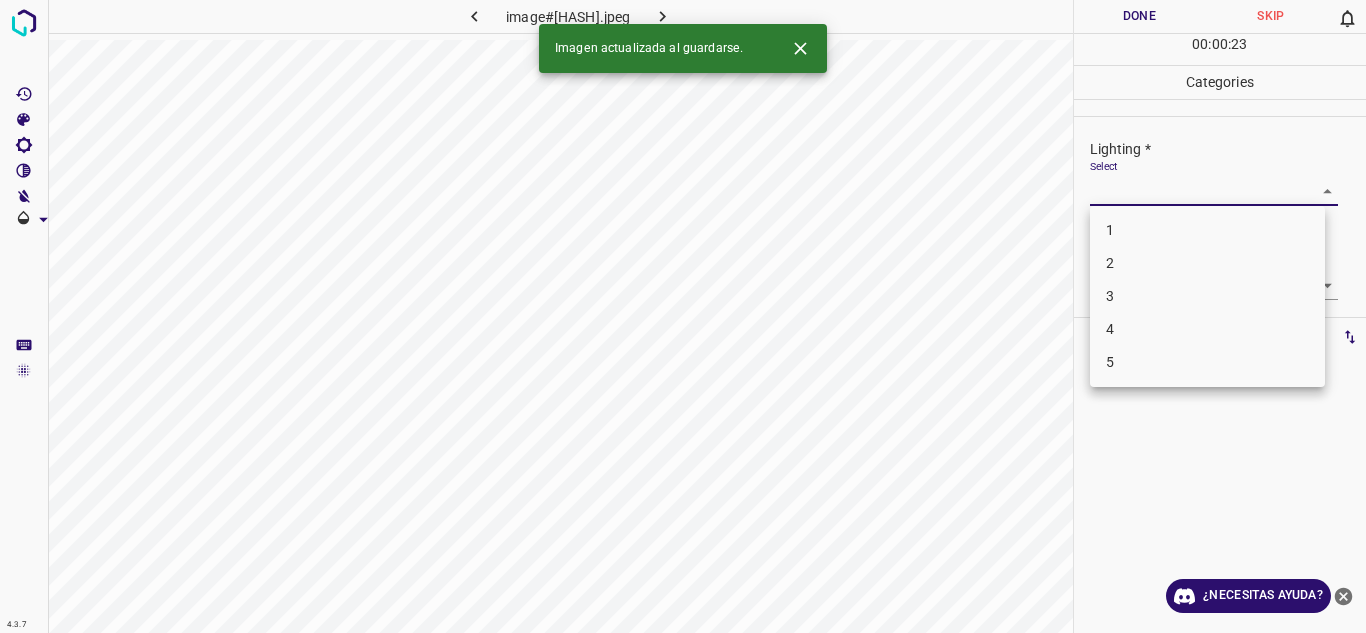click on "4.3.7 image#003645.jpeg Done Skip 0 00   : 00   : 23   Categories Lighting *  Select ​ Focus *  Select ​ Overall *  Select ​ Labels   0 Categories 1 Lighting 2 Focus 3 Overall Tools Space Change between modes (Draw & Edit) I Auto labeling R Restore zoom M Zoom in N Zoom out Delete Delete selecte label Filters Z Restore filters X Saturation filter C Brightness filter V Contrast filter B Gray scale filter General O Download Imagen actualizada al guardarse. ¿Necesitas ayuda? Texto original Valora esta traducción Tu opinión servirá para ayudar a mejorar el Traductor de Google - Texto - Esconder - Borrar 1 2 3 4 5" at bounding box center (683, 316) 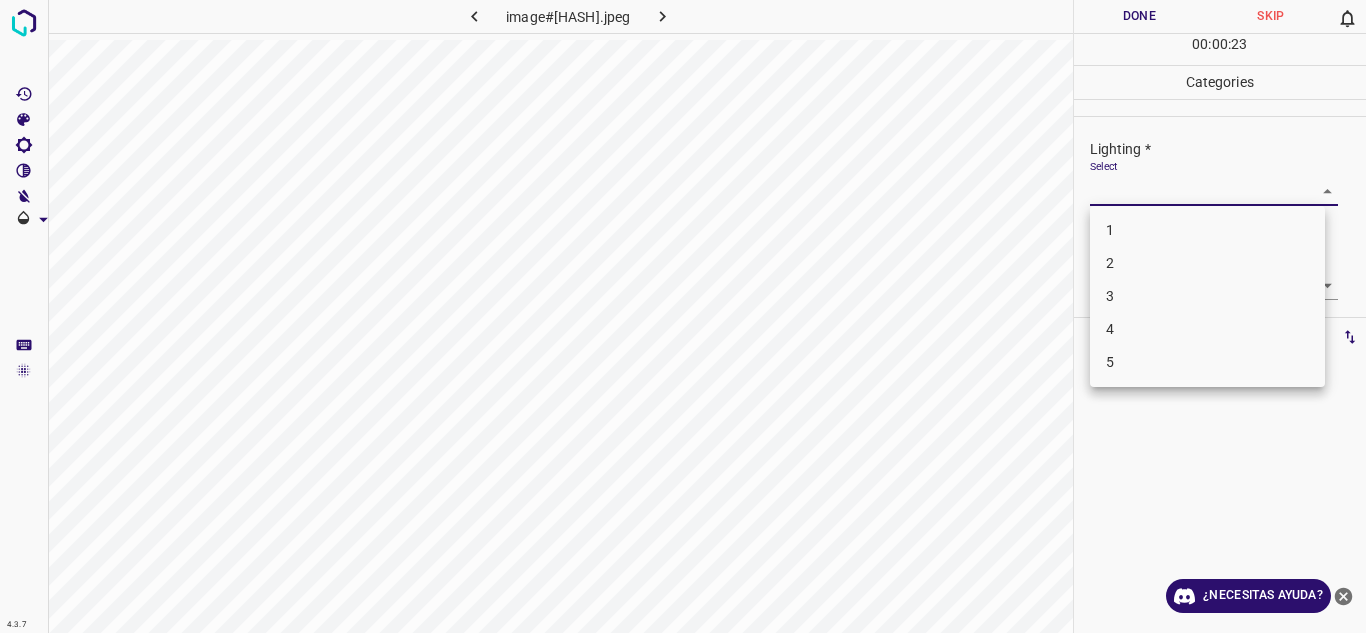 click on "3" at bounding box center (1207, 296) 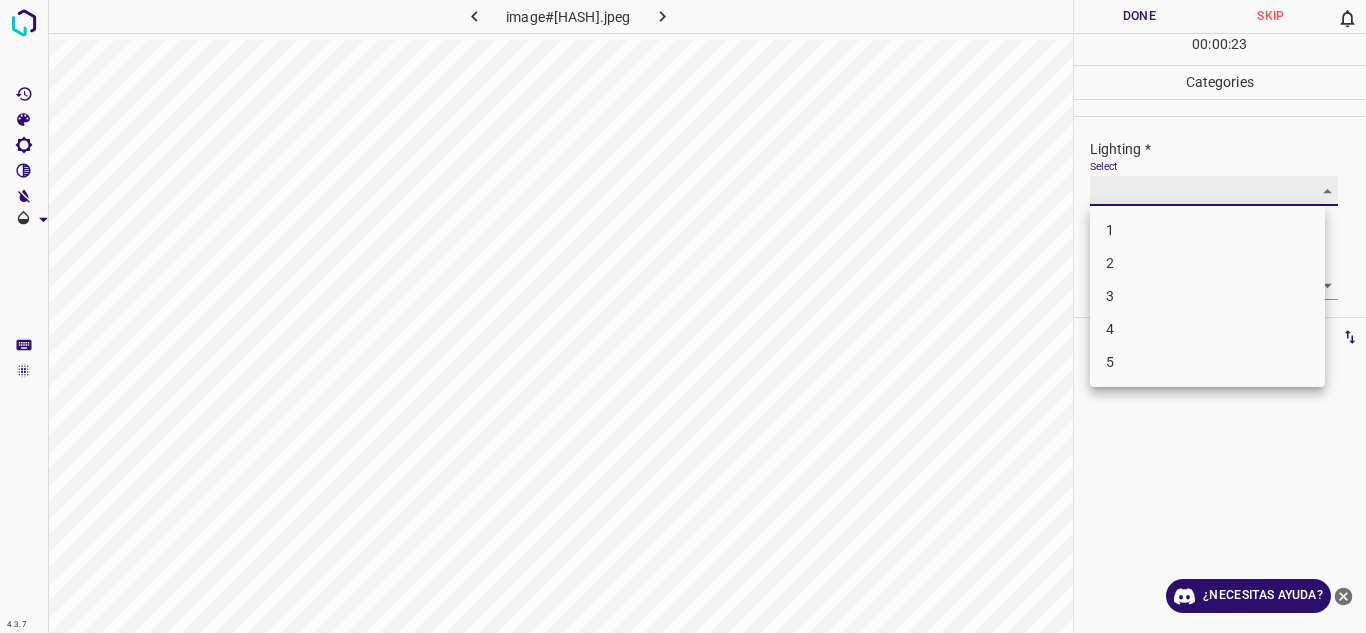 type on "3" 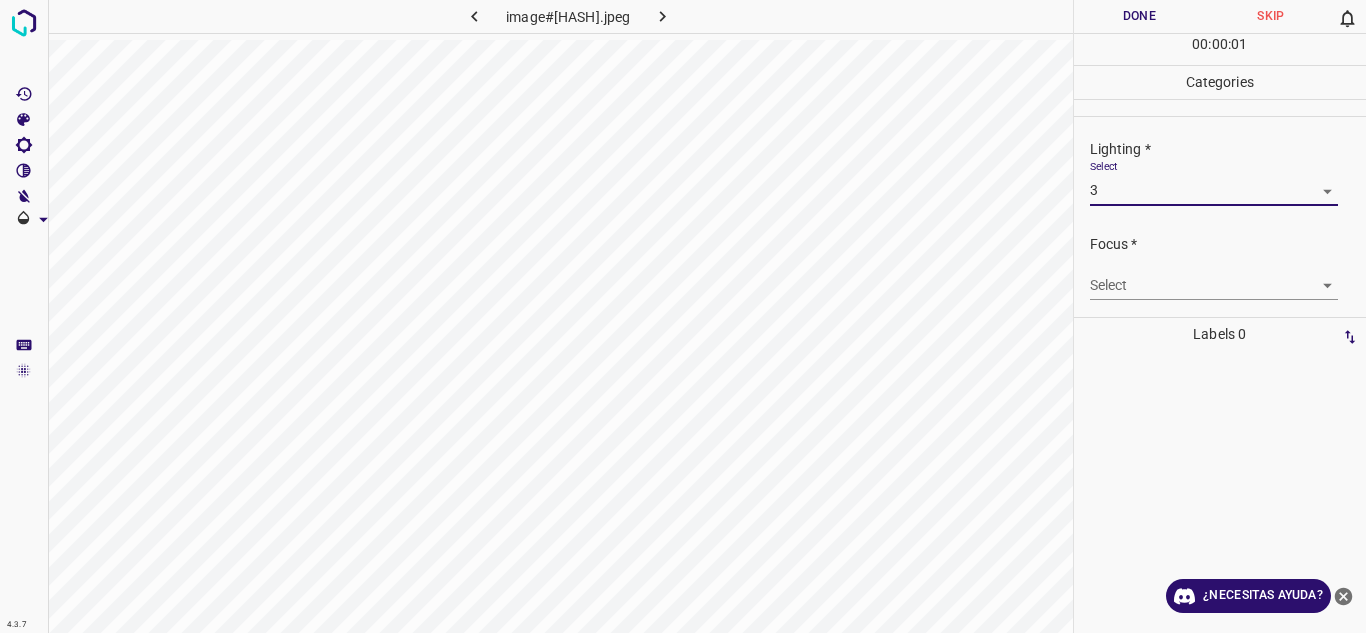 click on "4.3.7 image#[HASH].jpeg Done Skip 0 00   : 00   : 01   Categories Lighting *  Select 3 3 Focus *  Select ​ Overall *  Select ​ Labels   0 Categories 1 Lighting 2 Focus 3 Overall Tools Space Change between modes (Draw & Edit) I Auto labeling R Restore zoom M Zoom in N Zoom out Delete Delete selecte label Filters Z Restore filters X Saturation filter C Brightness filter V Contrast filter B Gray scale filter General O Download ¿Necesitas ayuda? Texto original Valora esta traducción Tu opinión servirá para ayudar a mejorar el Traductor de Google - Texto - Esconder - Borrar" at bounding box center (683, 316) 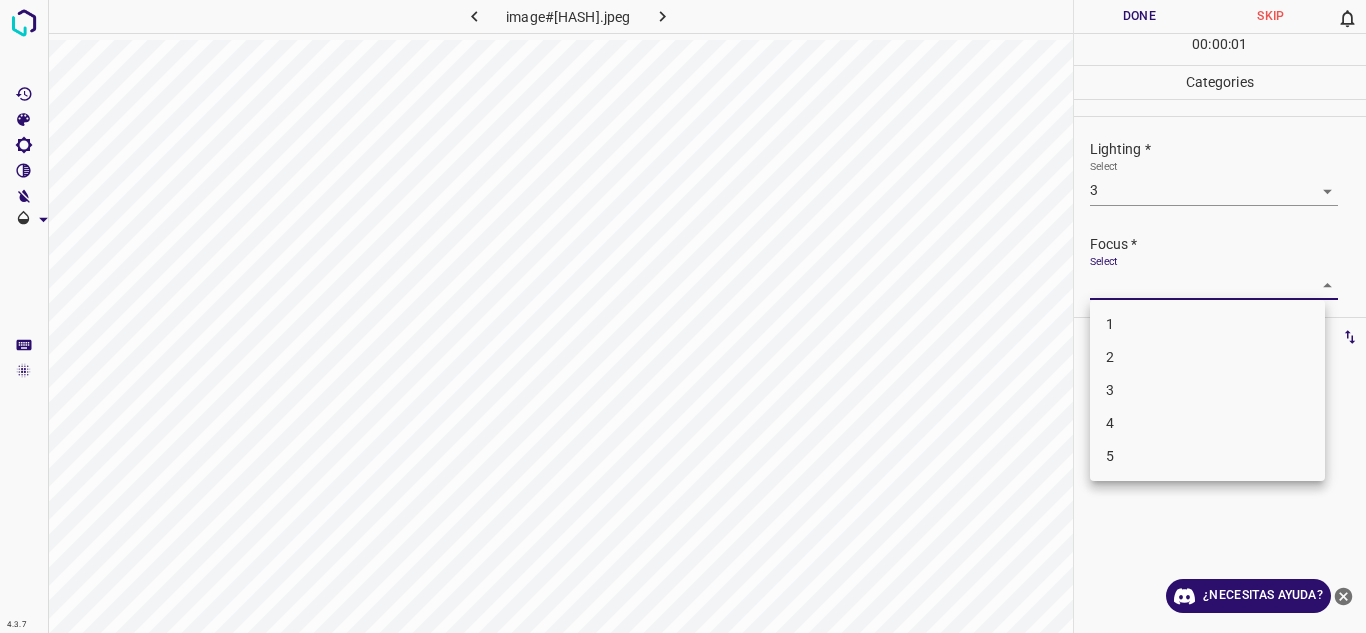 click on "2" at bounding box center (1207, 357) 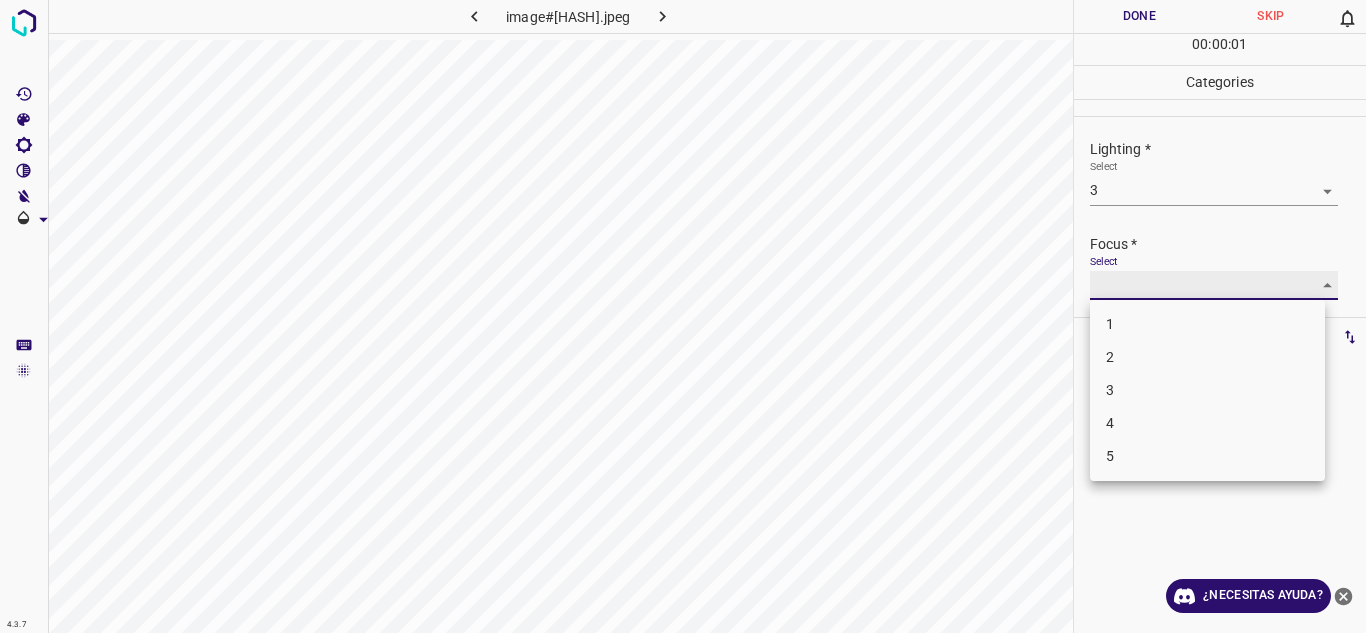 type on "2" 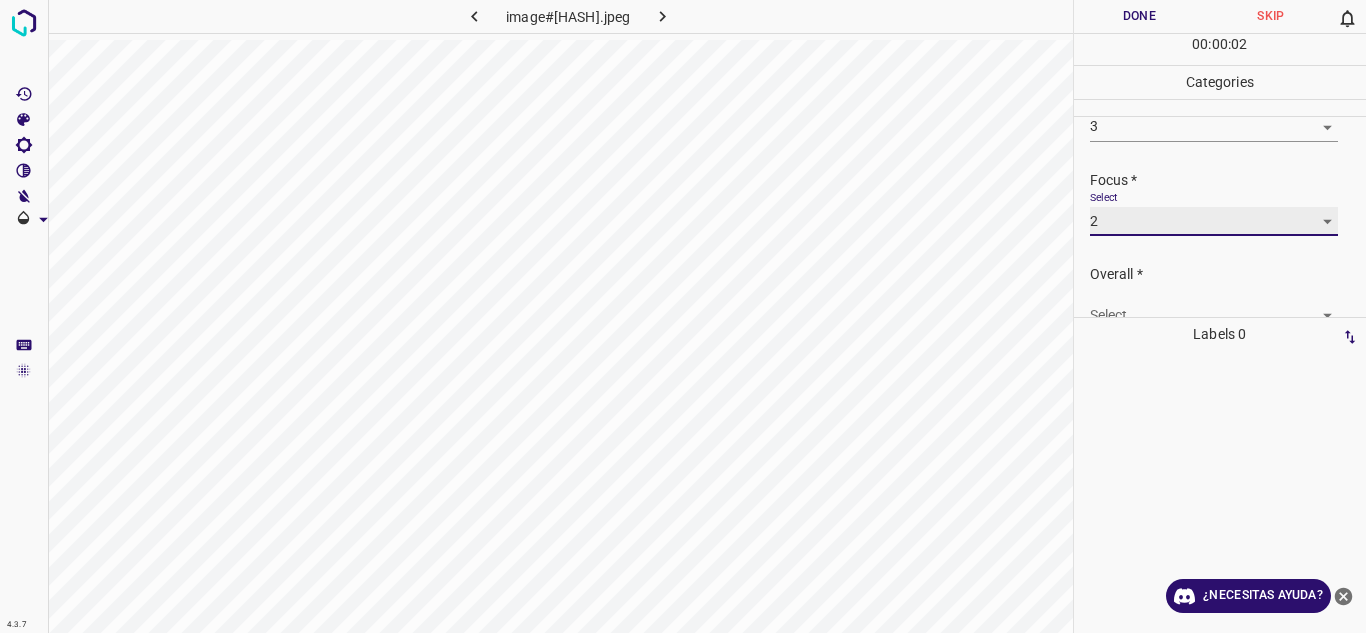 scroll, scrollTop: 98, scrollLeft: 0, axis: vertical 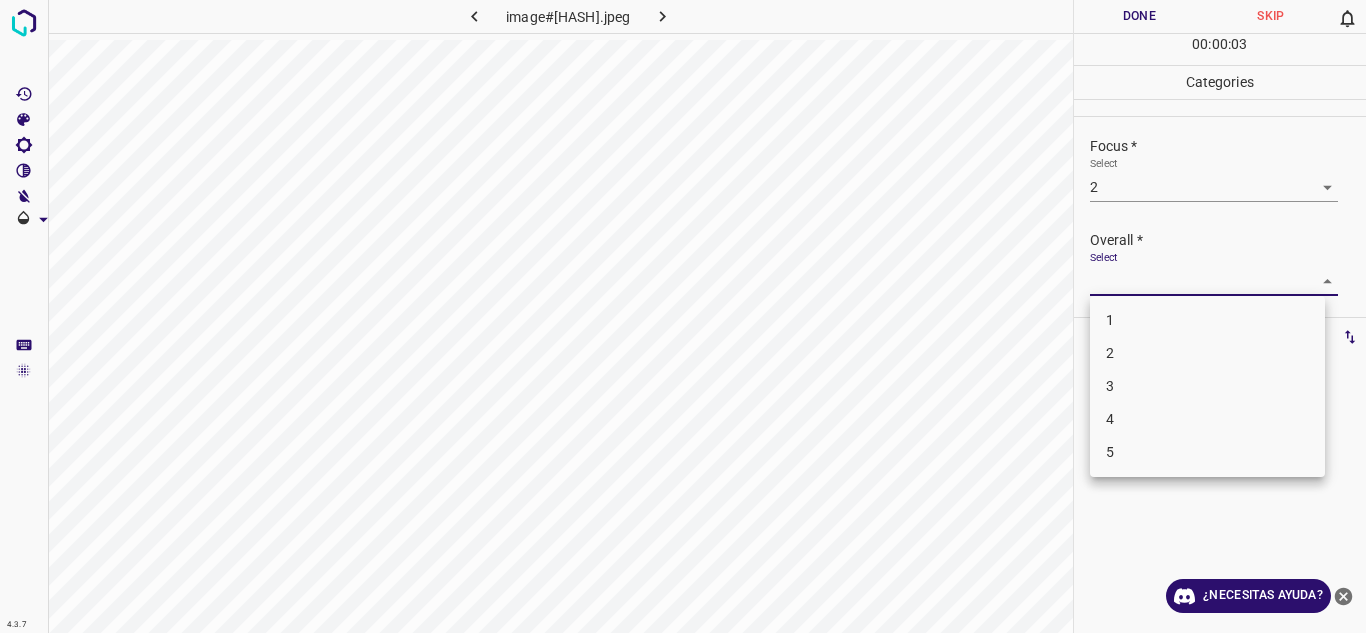 click on "4.3.7 image#003645.jpeg Done Skip 0 00   : 00   : 03   Categories Lighting *  Select 3 3 Focus *  Select 2 2 Overall *  Select ​ Labels   0 Categories 1 Lighting 2 Focus 3 Overall Tools Space Change between modes (Draw & Edit) I Auto labeling R Restore zoom M Zoom in N Zoom out Delete Delete selecte label Filters Z Restore filters X Saturation filter C Brightness filter V Contrast filter B Gray scale filter General O Download ¿Necesitas ayuda? Texto original Valora esta traducción Tu opinión servirá para ayudar a mejorar el Traductor de Google - Texto - Esconder - Borrar 1 2 3 4 5" at bounding box center (683, 316) 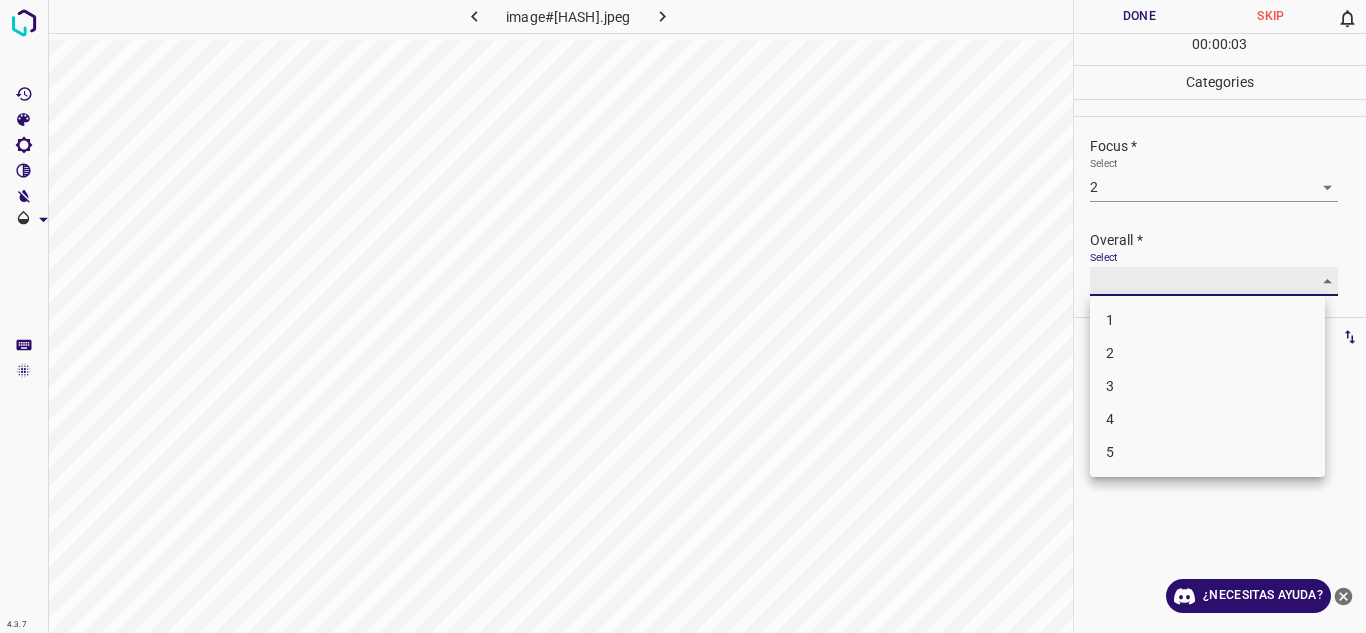 type on "2" 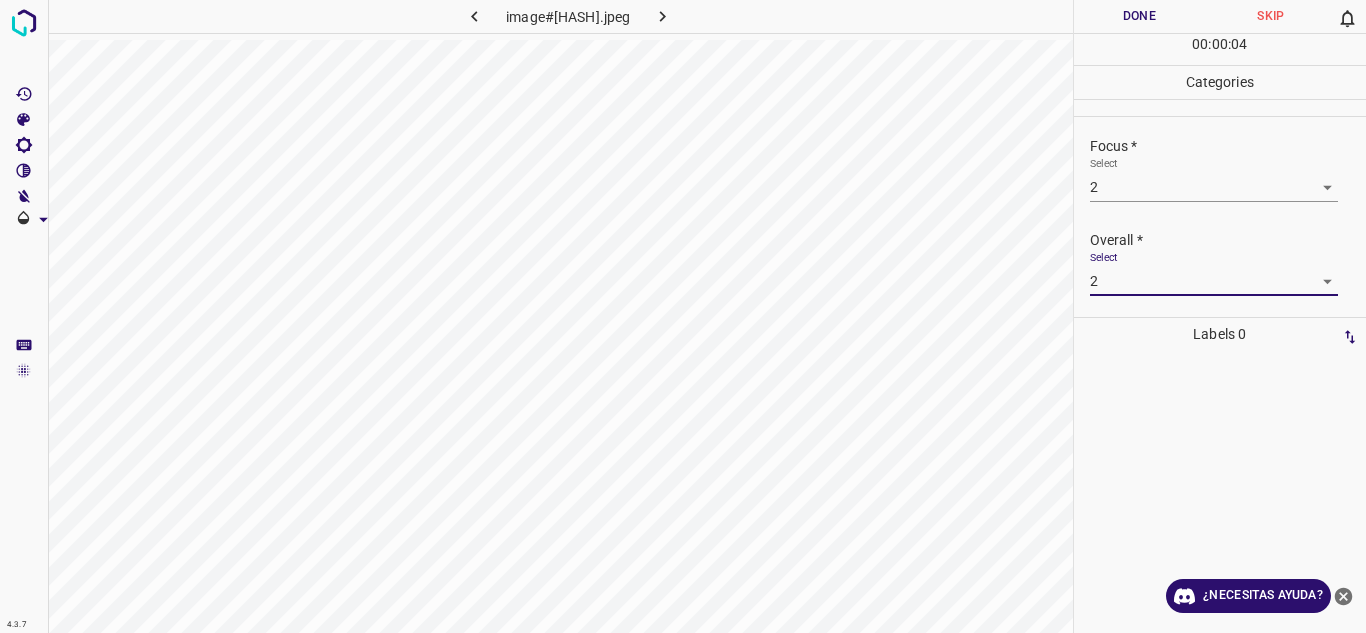 click on "Done" at bounding box center (1140, 16) 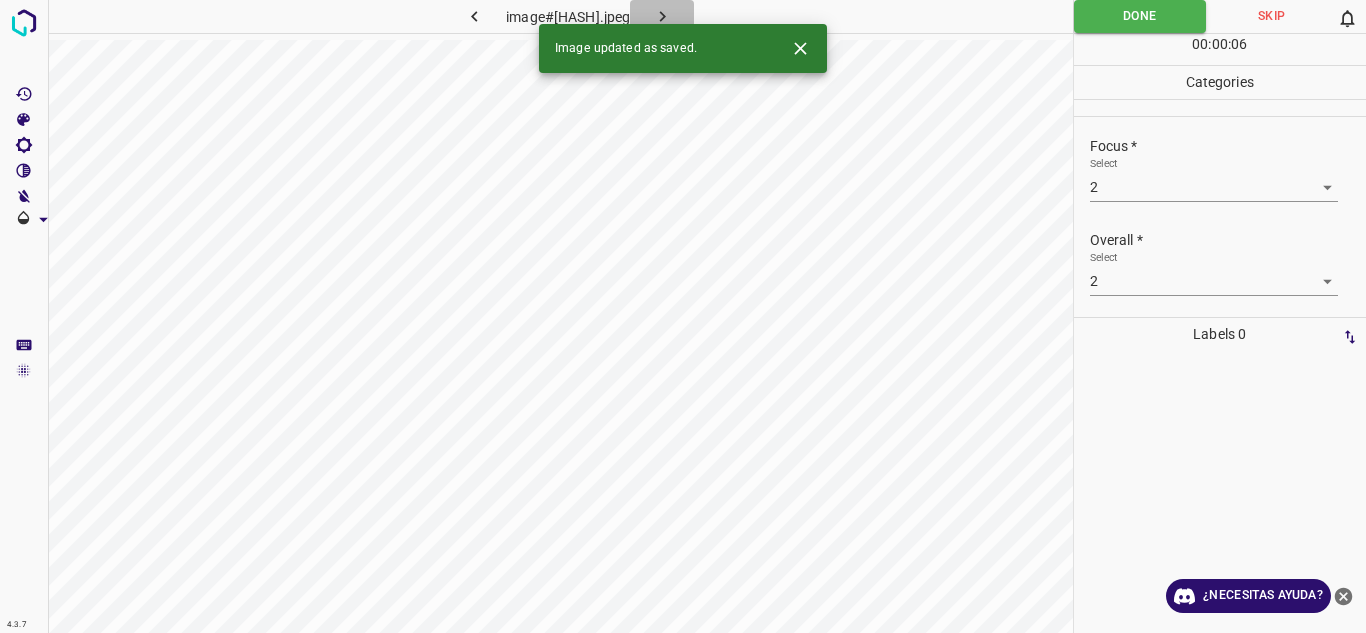 click at bounding box center [662, 16] 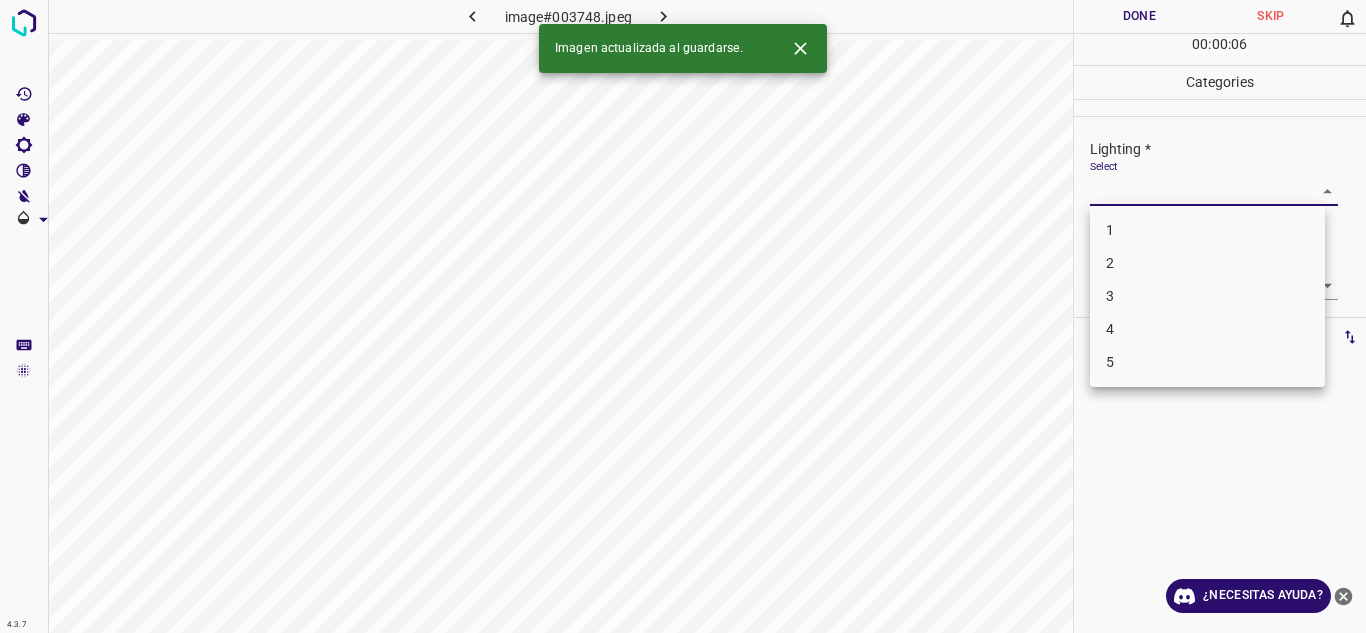 click on "4.3.7 image#003748.jpeg Done Skip 0 00   : 00   : 06   Categories Lighting *  Select ​ Focus *  Select ​ Overall *  Select ​ Labels   0 Categories 1 Lighting 2 Focus 3 Overall Tools Space Change between modes (Draw & Edit) I Auto labeling R Restore zoom M Zoom in N Zoom out Delete Delete selecte label Filters Z Restore filters X Saturation filter C Brightness filter V Contrast filter B Gray scale filter General O Download Imagen actualizada al guardarse. ¿Necesitas ayuda? Texto original Valora esta traducción Tu opinión servirá para ayudar a mejorar el Traductor de Google - Texto - Esconder - Borrar 1 2 3 4 5" at bounding box center (683, 316) 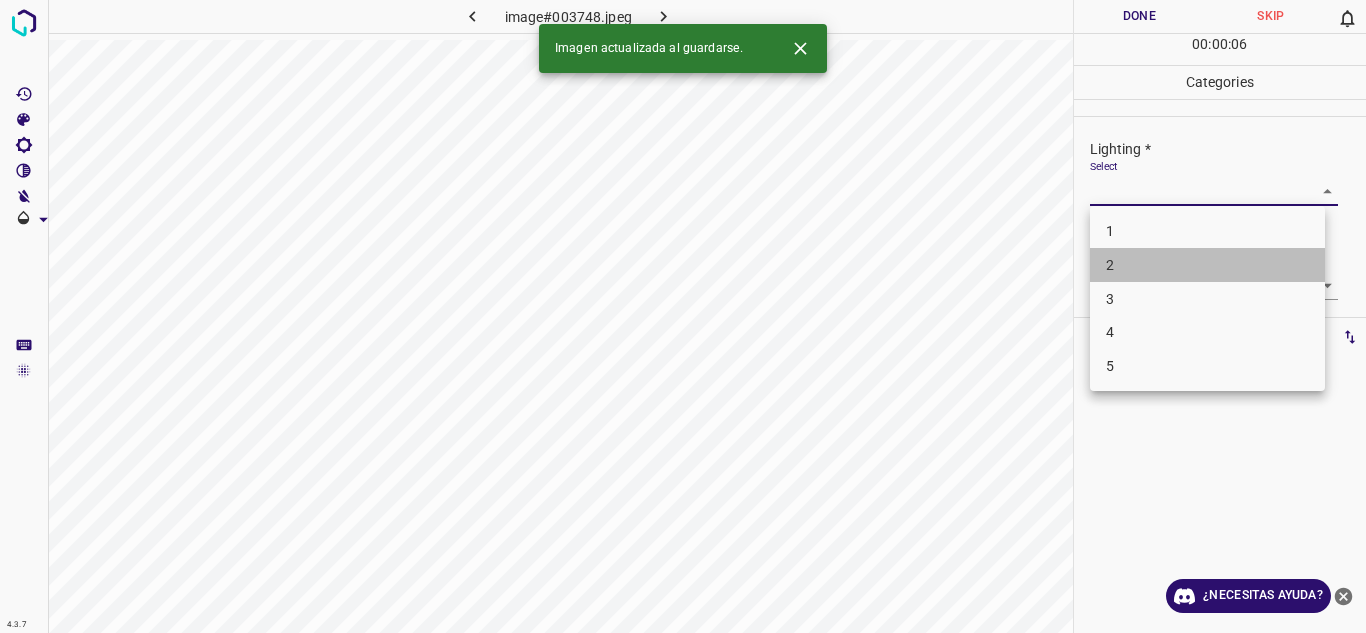 click on "2" at bounding box center (1207, 265) 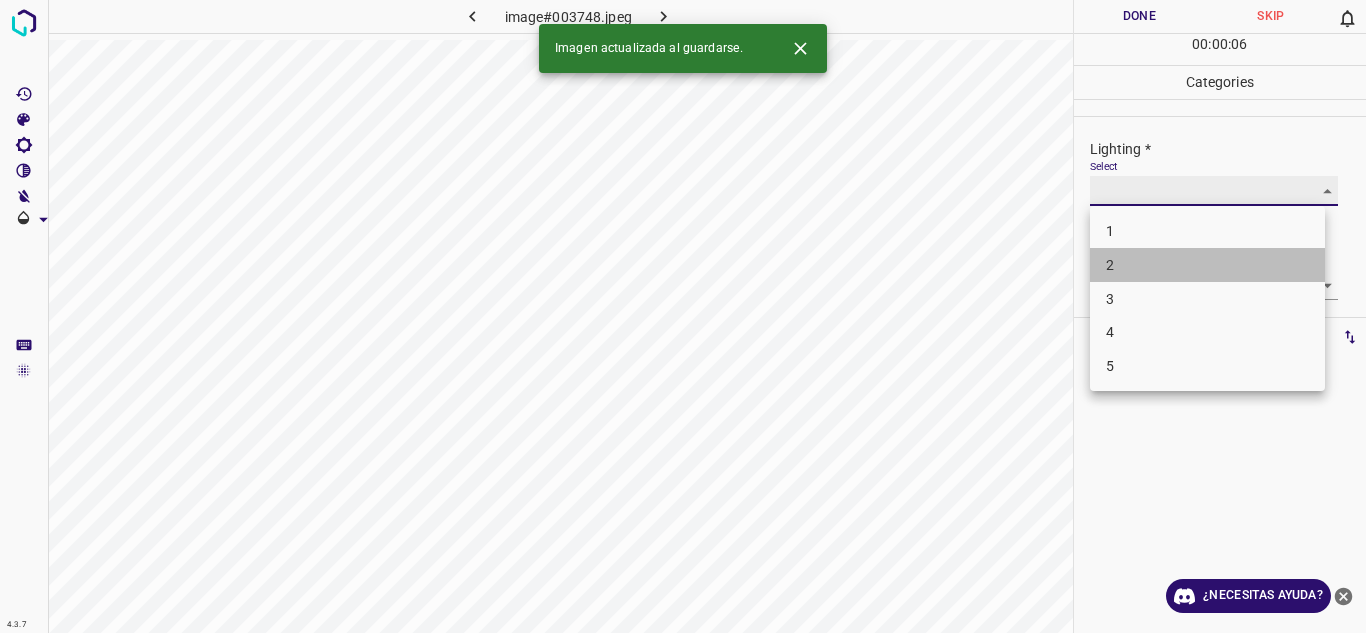 type on "2" 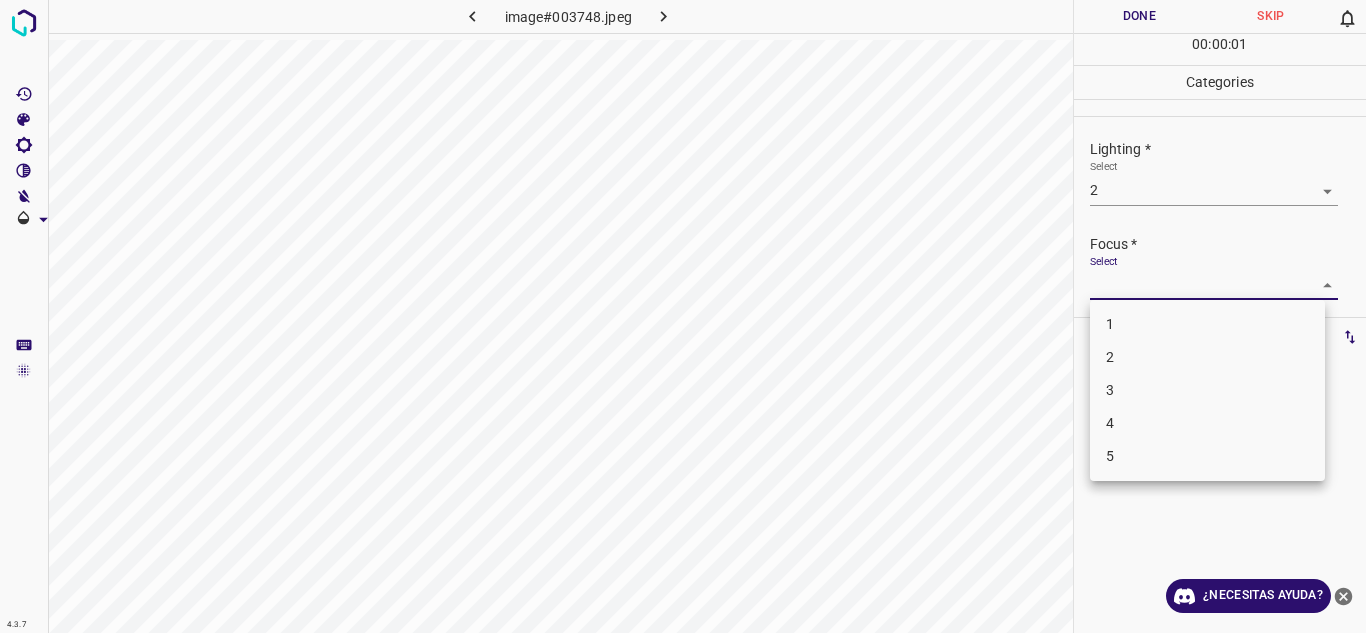 click on "4.3.7 image#003748.jpeg Done Skip 0 00   : 00   : 01   Categories Lighting *  Select 2 2 Focus *  Select ​ Overall *  Select ​ Labels   0 Categories 1 Lighting 2 Focus 3 Overall Tools Space Change between modes (Draw & Edit) I Auto labeling R Restore zoom M Zoom in N Zoom out Delete Delete selecte label Filters Z Restore filters X Saturation filter C Brightness filter V Contrast filter B Gray scale filter General O Download ¿Necesitas ayuda? Texto original Valora esta traducción Tu opinión servirá para ayudar a mejorar el Traductor de Google - Texto - Esconder - Borrar 1 2 3 4 5" at bounding box center [683, 316] 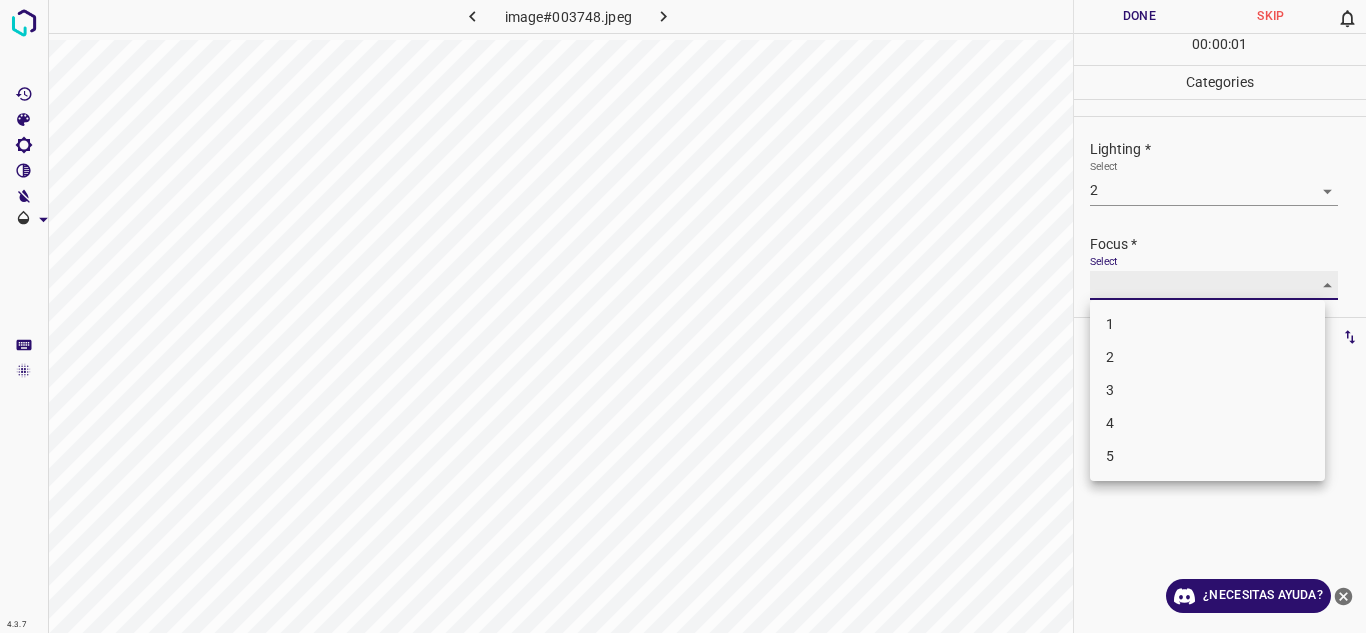 type on "2" 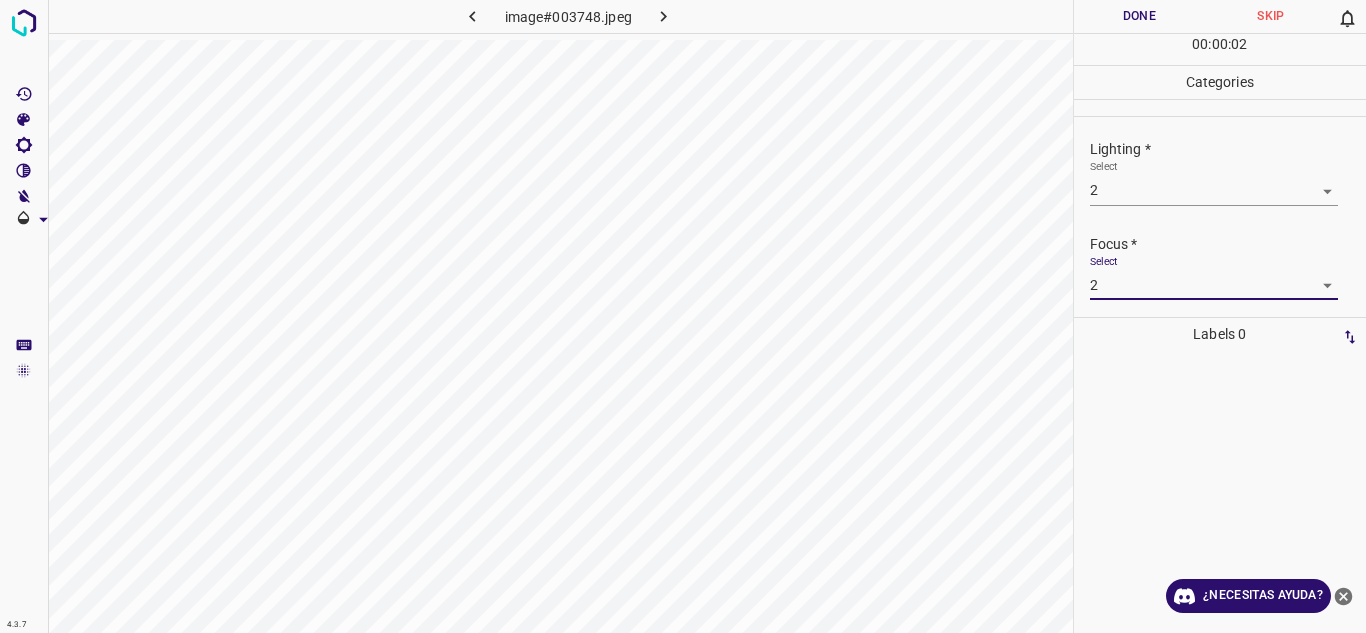 click on "1 2 3 4 5" at bounding box center [683, 316] 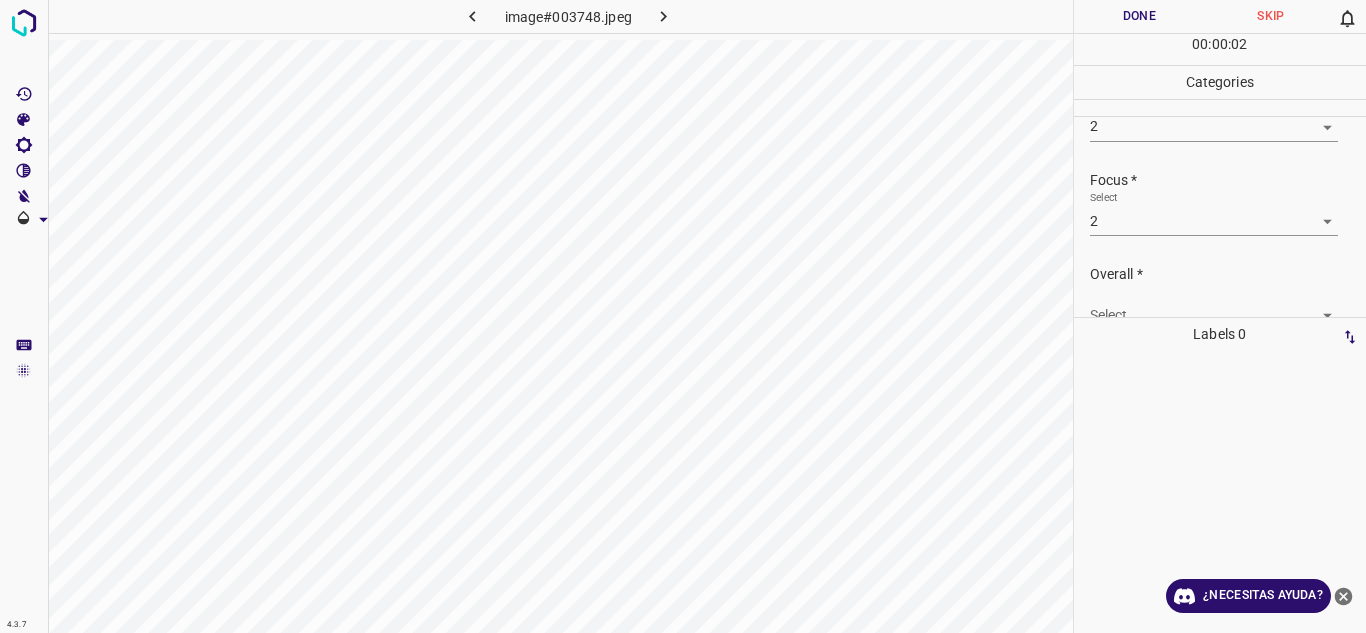 scroll, scrollTop: 98, scrollLeft: 0, axis: vertical 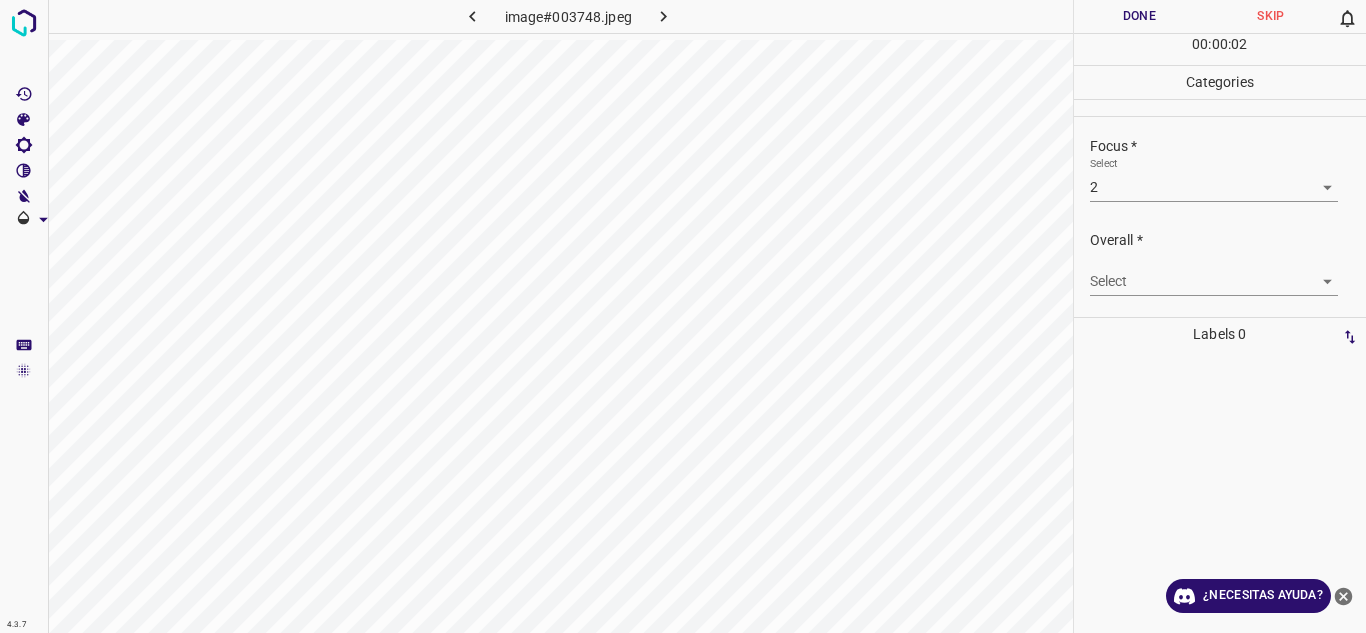 click on "4.3.7 image#003748.jpeg Done Skip 0 00   : 00   : 02   Categories Lighting *  Select 2 2 Focus *  Select 2 2 Overall *  Select ​ Labels   0 Categories 1 Lighting 2 Focus 3 Overall Tools Space Change between modes (Draw & Edit) I Auto labeling R Restore zoom M Zoom in N Zoom out Delete Delete selecte label Filters Z Restore filters X Saturation filter C Brightness filter V Contrast filter B Gray scale filter General O Download ¿Necesitas ayuda? Texto original Valora esta traducción Tu opinión servirá para ayudar a mejorar el Traductor de Google - Texto - Esconder - Borrar" at bounding box center (683, 316) 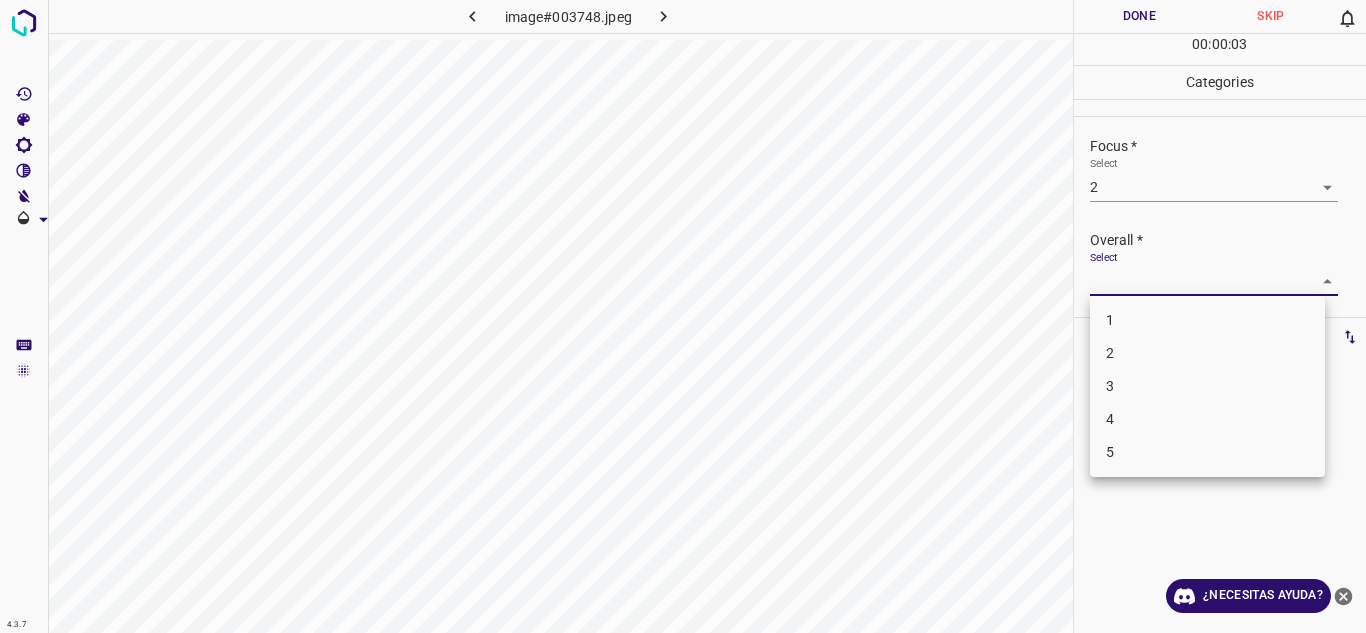 click on "2" at bounding box center [1207, 353] 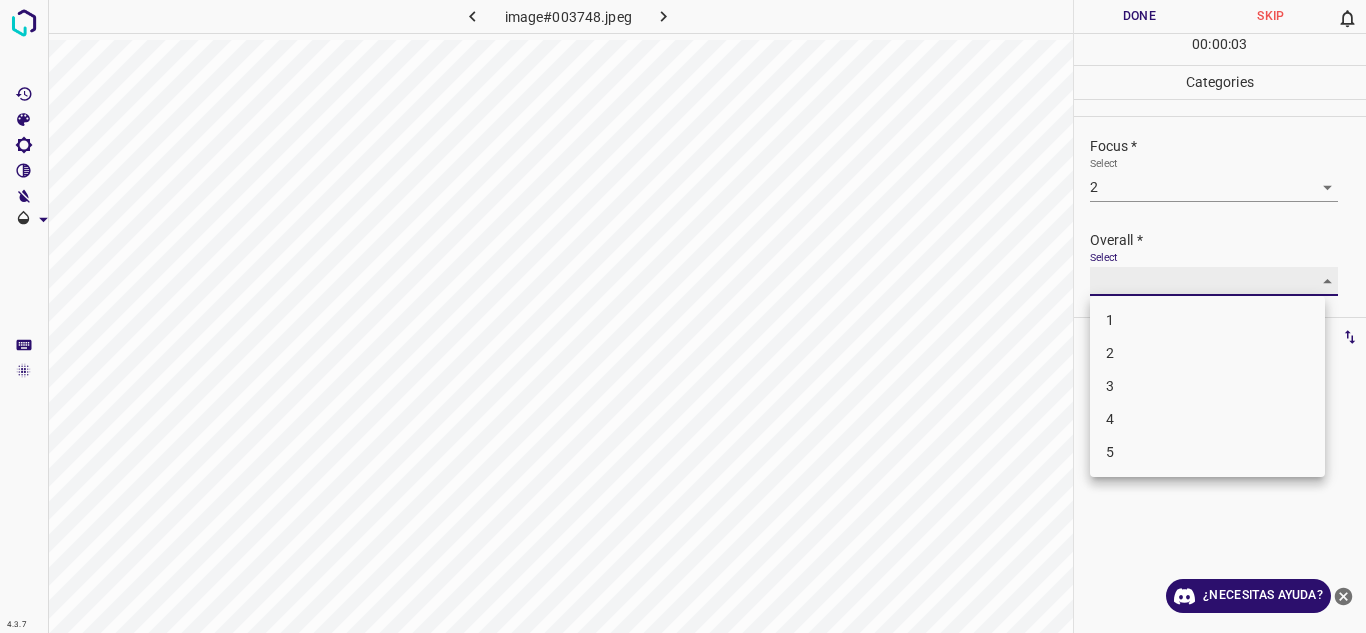 type on "2" 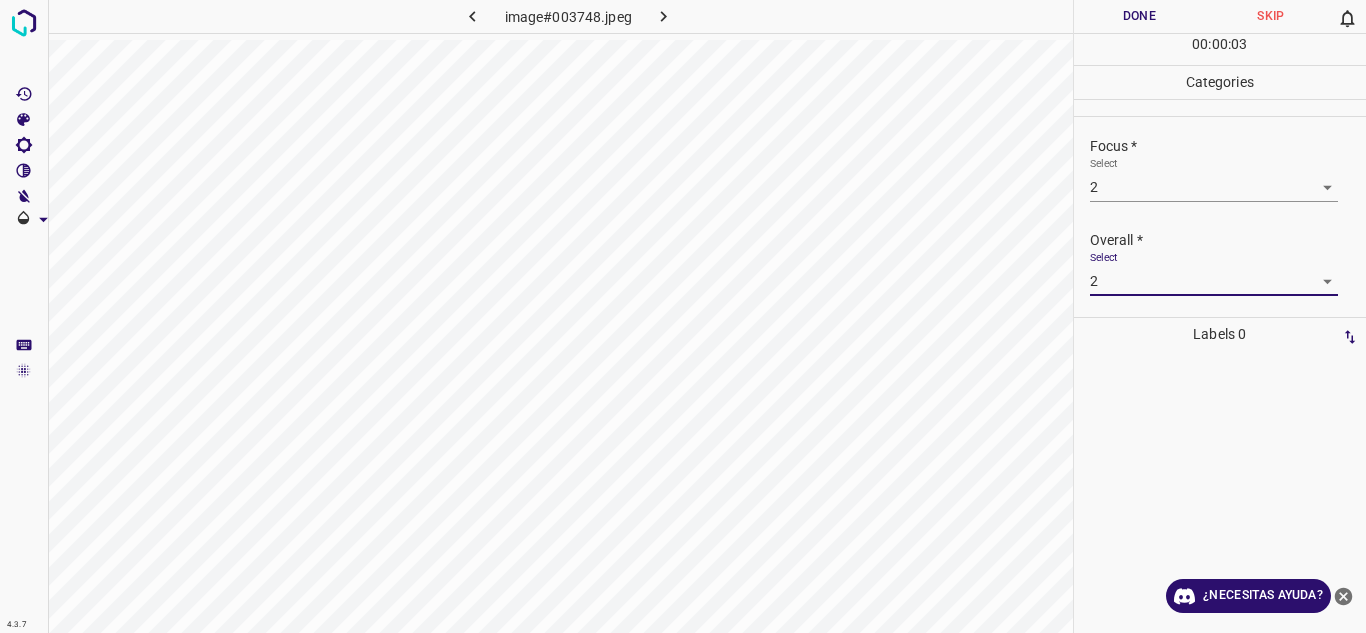 click on "Overall *" at bounding box center [1228, 240] 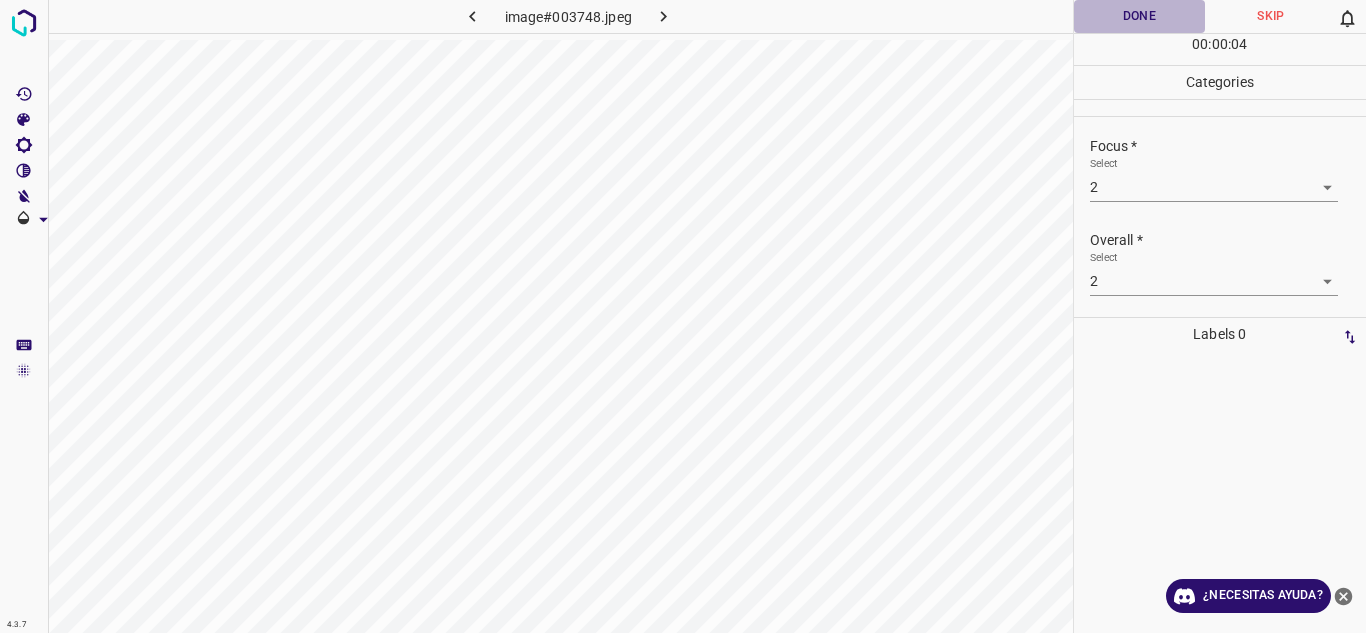 click on "Done" at bounding box center (1140, 16) 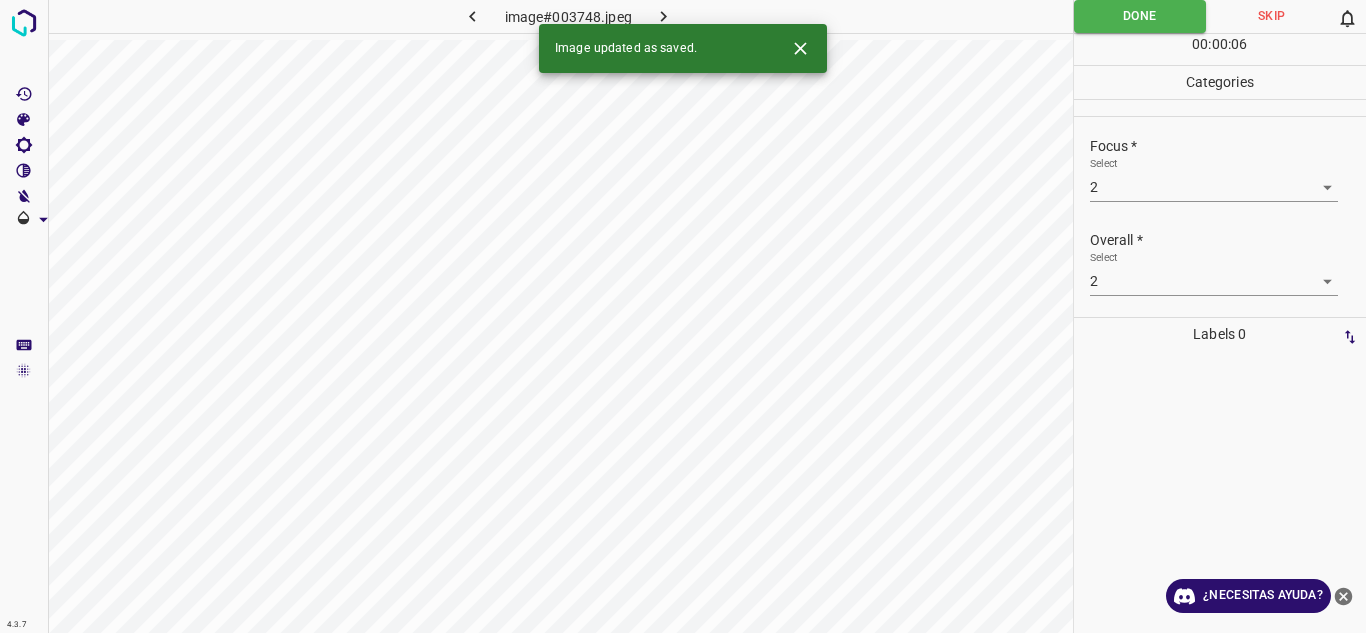 click 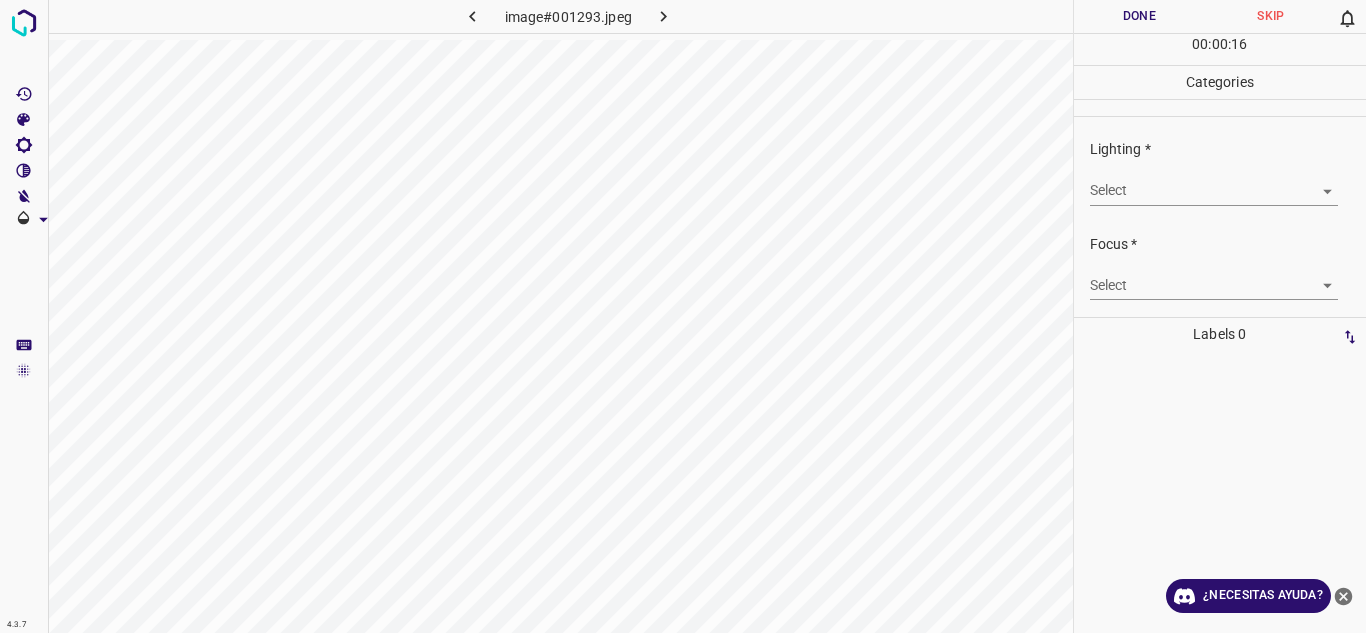 click on "4.3.7 image#001293.jpeg Done Skip 0 00   : 00   : 16   Categories Lighting *  Select ​ Focus *  Select ​ Overall *  Select ​ Labels   0 Categories 1 Lighting 2 Focus 3 Overall Tools Space Change between modes (Draw & Edit) I Auto labeling R Restore zoom M Zoom in N Zoom out Delete Delete selecte label Filters Z Restore filters X Saturation filter C Brightness filter V Contrast filter B Gray scale filter General O Download ¿Necesitas ayuda? Texto original Valora esta traducción Tu opinión servirá para ayudar a mejorar el Traductor de Google - Texto - Esconder - Borrar" at bounding box center (683, 316) 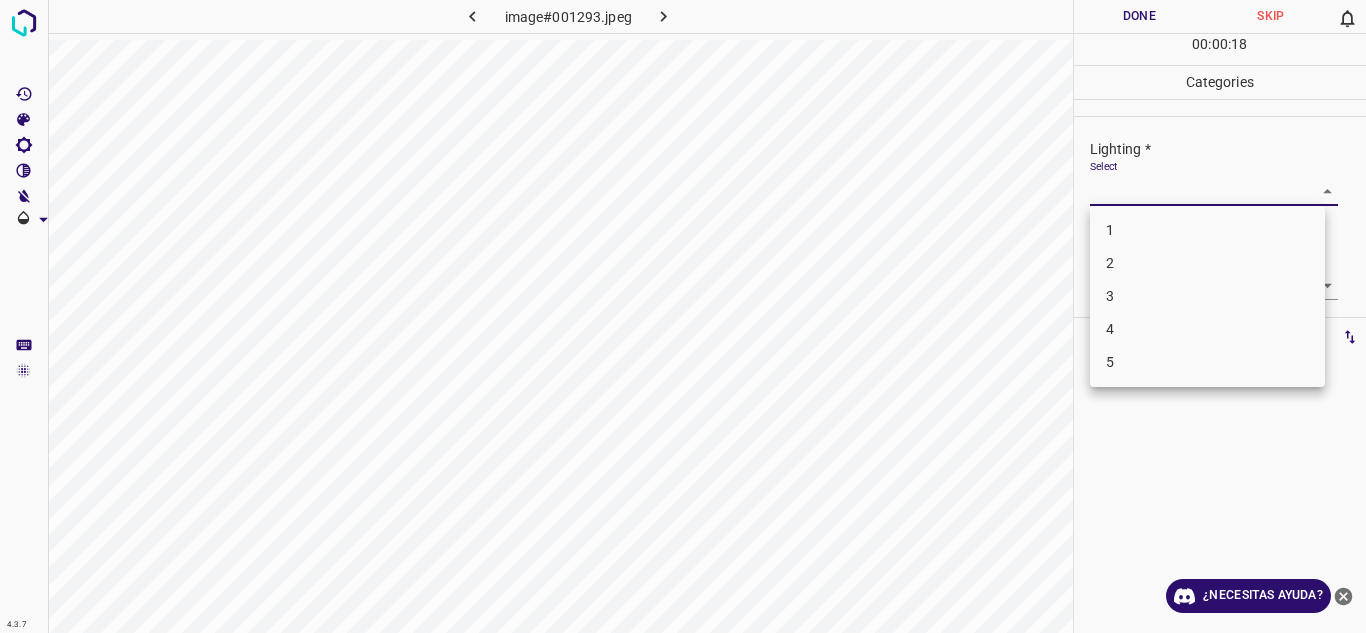 click on "2" at bounding box center [1207, 263] 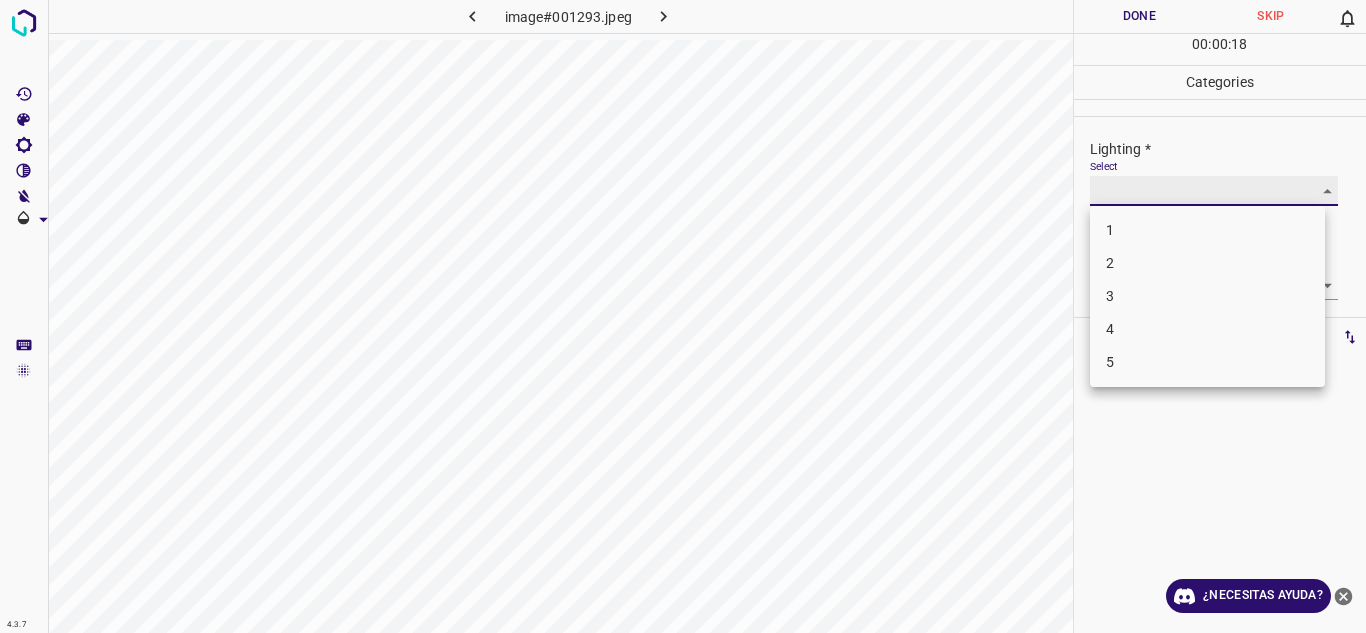 type on "2" 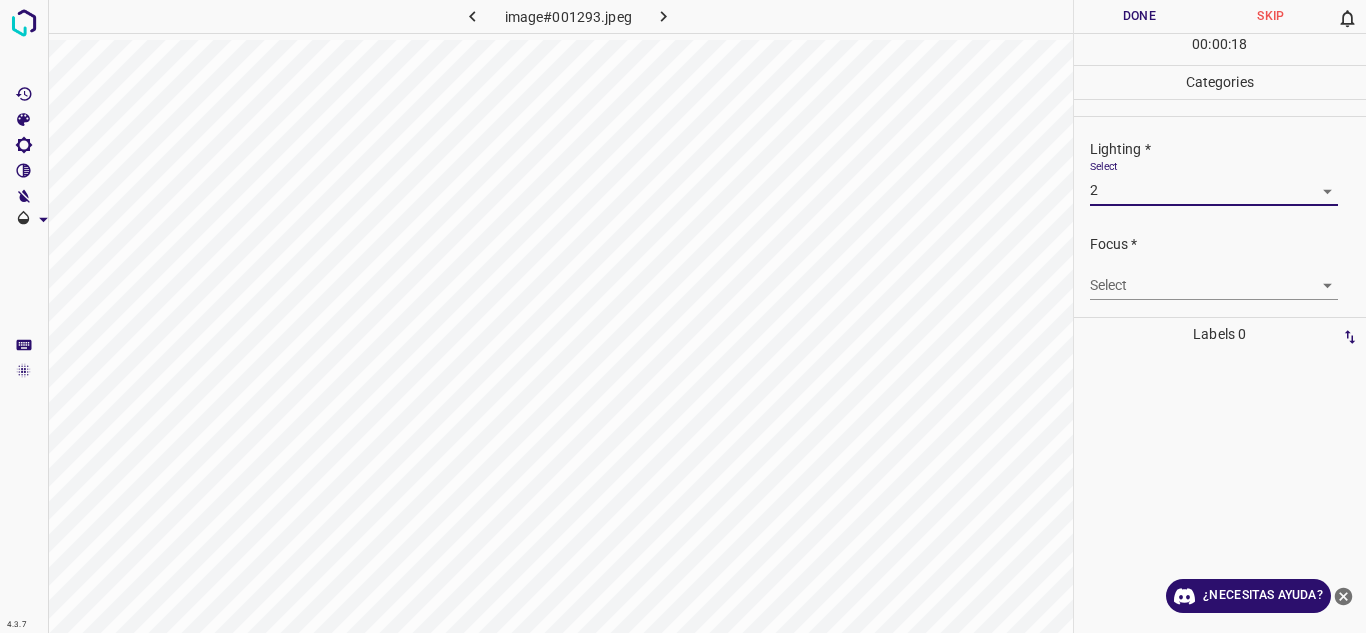 click on "4.3.7 image#001293.jpeg Done Skip 0 00   : 00   : 18   Categories Lighting *  Select 2 2 Focus *  Select ​ Overall *  Select ​ Labels   0 Categories 1 Lighting 2 Focus 3 Overall Tools Space Change between modes (Draw & Edit) I Auto labeling R Restore zoom M Zoom in N Zoom out Delete Delete selecte label Filters Z Restore filters X Saturation filter C Brightness filter V Contrast filter B Gray scale filter General O Download ¿Necesitas ayuda? Texto original Valora esta traducción Tu opinión servirá para ayudar a mejorar el Traductor de Google - Texto - Esconder - Borrar 1 2 3 4 5" at bounding box center [683, 316] 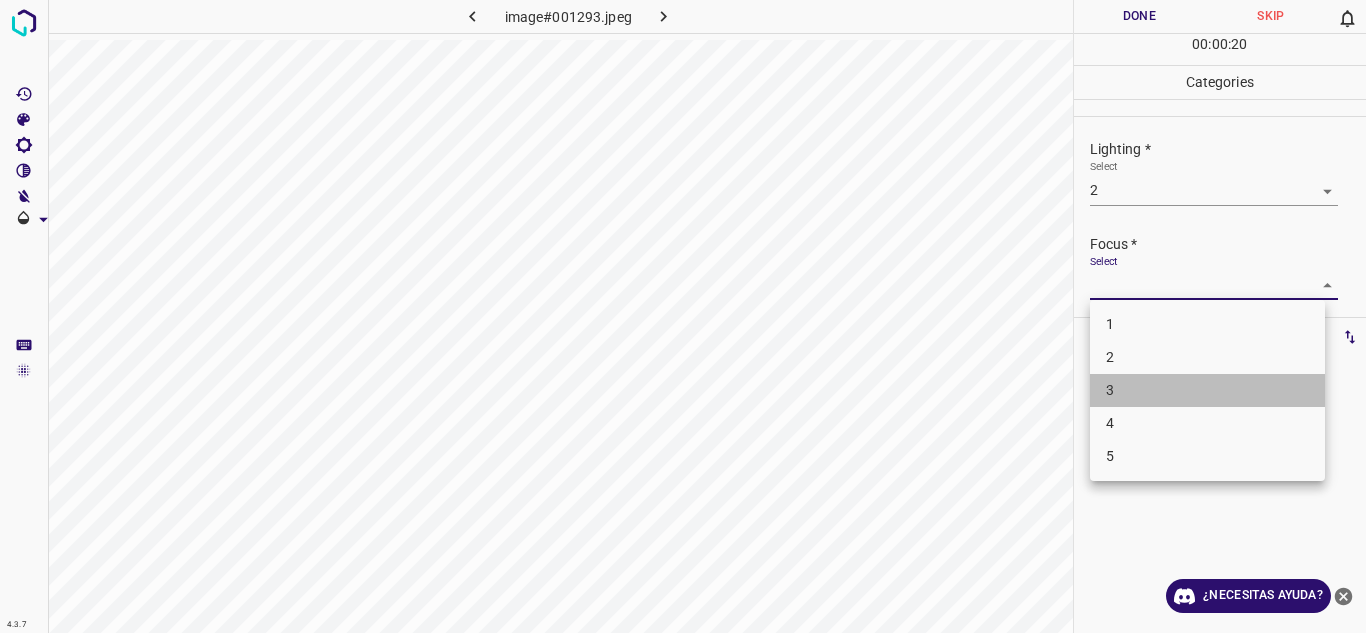 click on "3" at bounding box center [1207, 390] 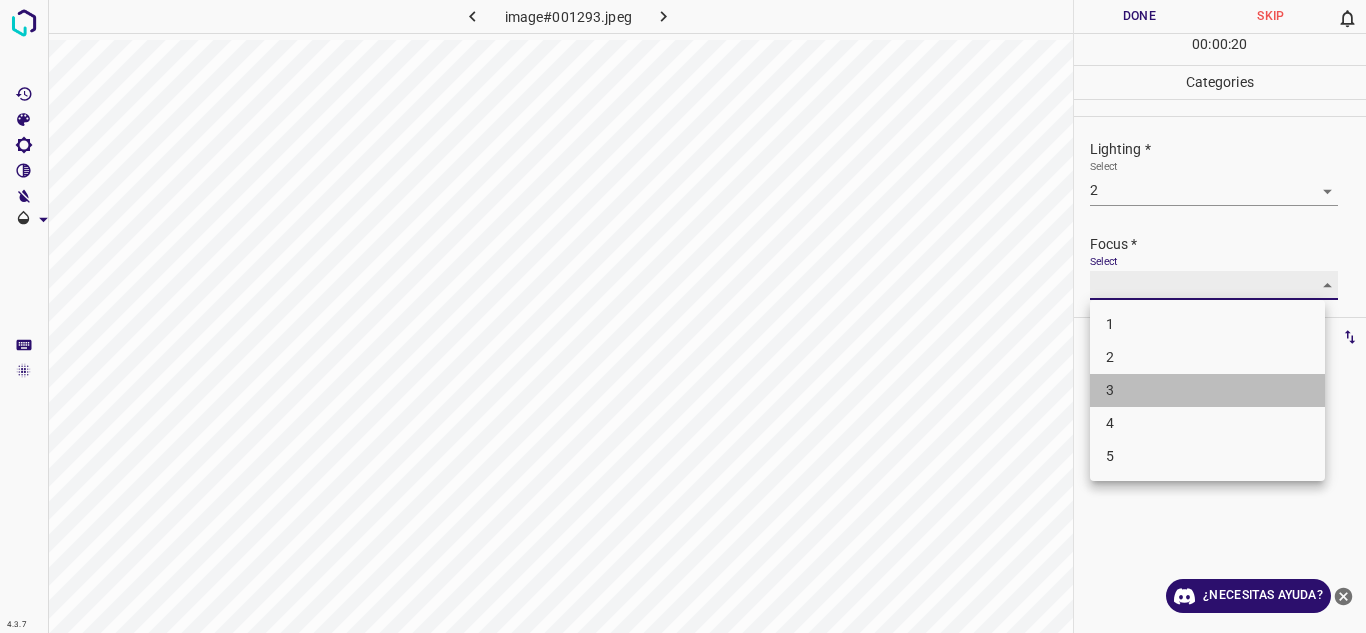 type on "3" 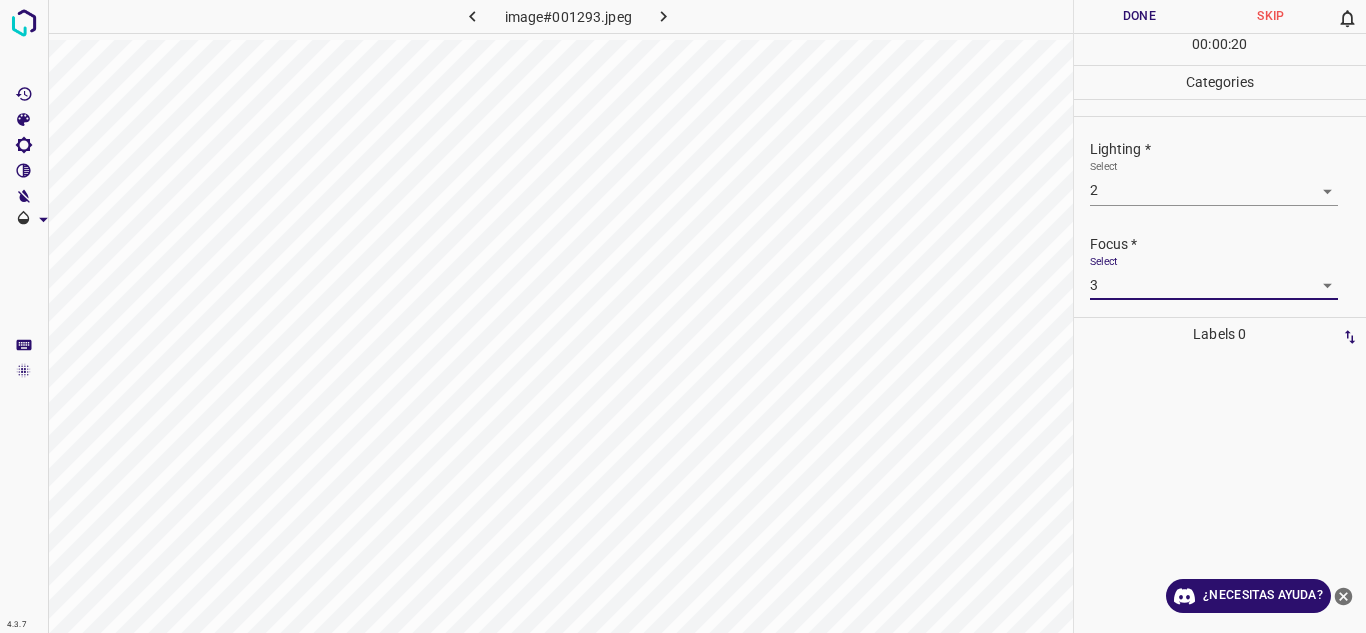click on "4.3.7 image#001293.jpeg Done Skip 0 00   : 00   : 20   Categories Lighting *  Select 2 2 Focus *  Select 3 3 Overall *  Select ​ Labels   0 Categories 1 Lighting 2 Focus 3 Overall Tools Space Change between modes (Draw & Edit) I Auto labeling R Restore zoom M Zoom in N Zoom out Delete Delete selecte label Filters Z Restore filters X Saturation filter C Brightness filter V Contrast filter B Gray scale filter General O Download ¿Necesitas ayuda? Texto original Valora esta traducción Tu opinión servirá para ayudar a mejorar el Traductor de Google - Texto - Esconder - Borrar 1 2 3 4 5" at bounding box center (683, 316) 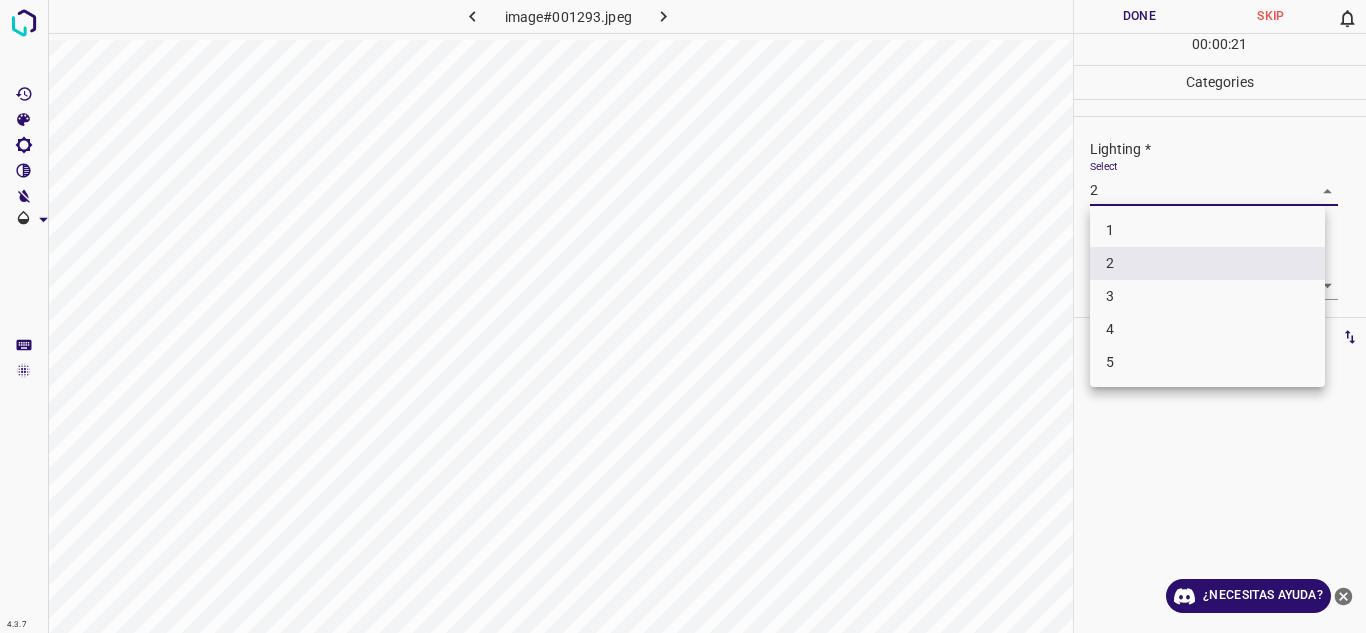 click on "4" at bounding box center (1207, 329) 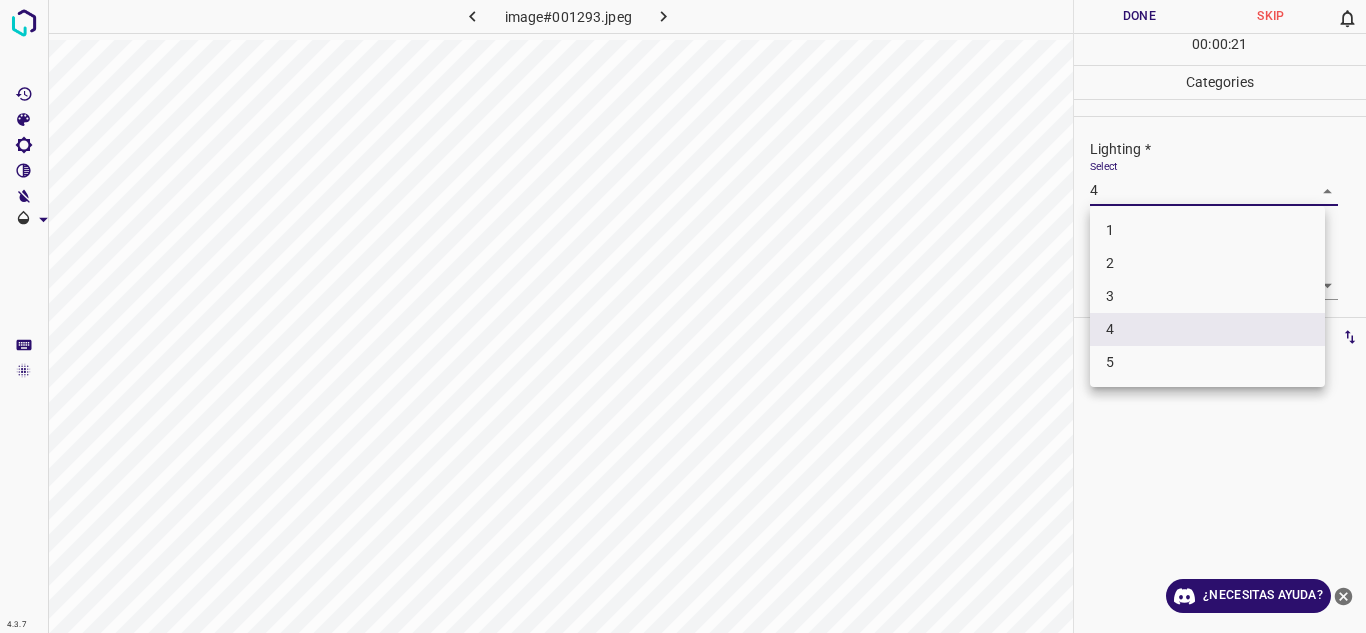 click on "4.3.7 image#001293.jpeg Done Skip 0 00   : 00   : 21   Categories Lighting *  Select 4 4 Focus *  Select 3 3 Overall *  Select ​ Labels   0 Categories 1 Lighting 2 Focus 3 Overall Tools Space Change between modes (Draw & Edit) I Auto labeling R Restore zoom M Zoom in N Zoom out Delete Delete selecte label Filters Z Restore filters X Saturation filter C Brightness filter V Contrast filter B Gray scale filter General O Download ¿Necesitas ayuda? Texto original Valora esta traducción Tu opinión servirá para ayudar a mejorar el Traductor de Google - Texto - Esconder - Borrar 1 2 3 4 5" at bounding box center (683, 316) 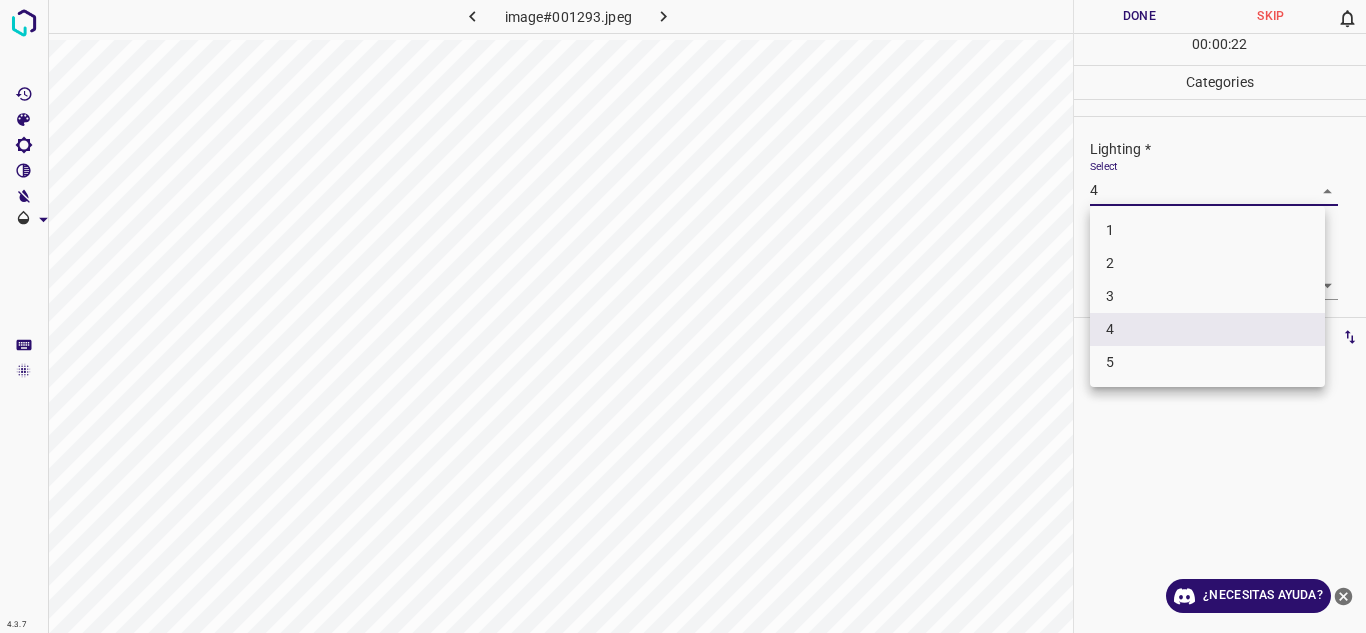click on "3" at bounding box center (1207, 296) 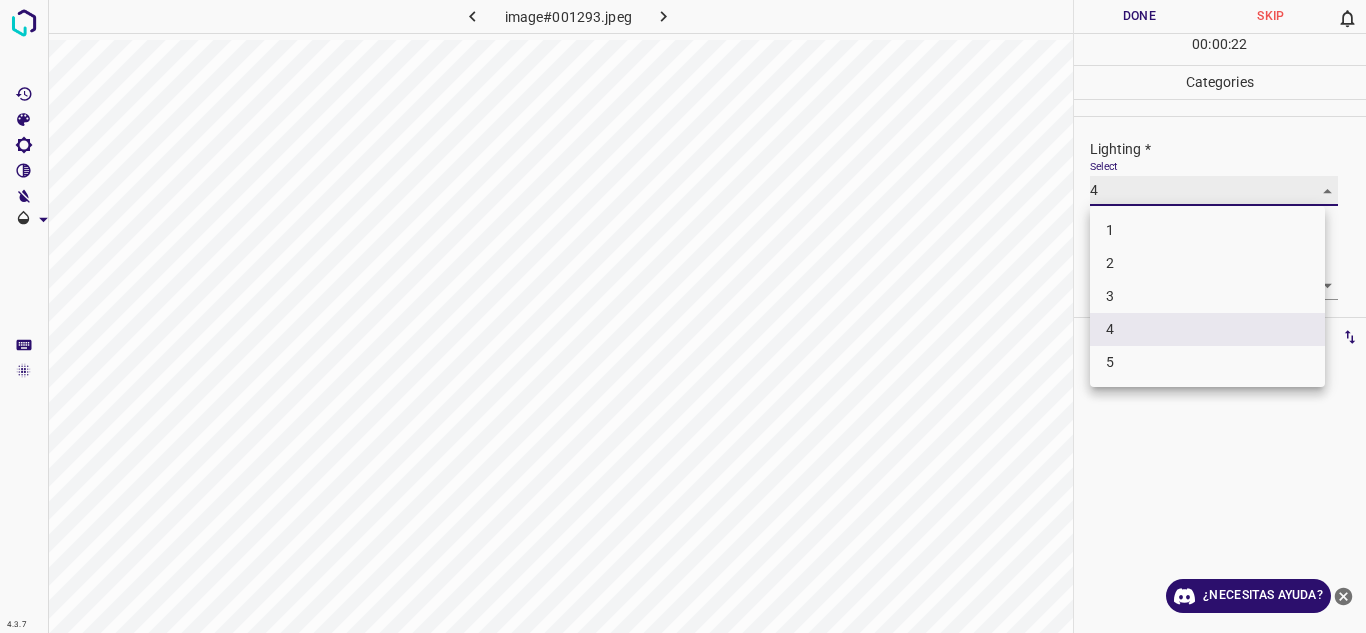 type on "3" 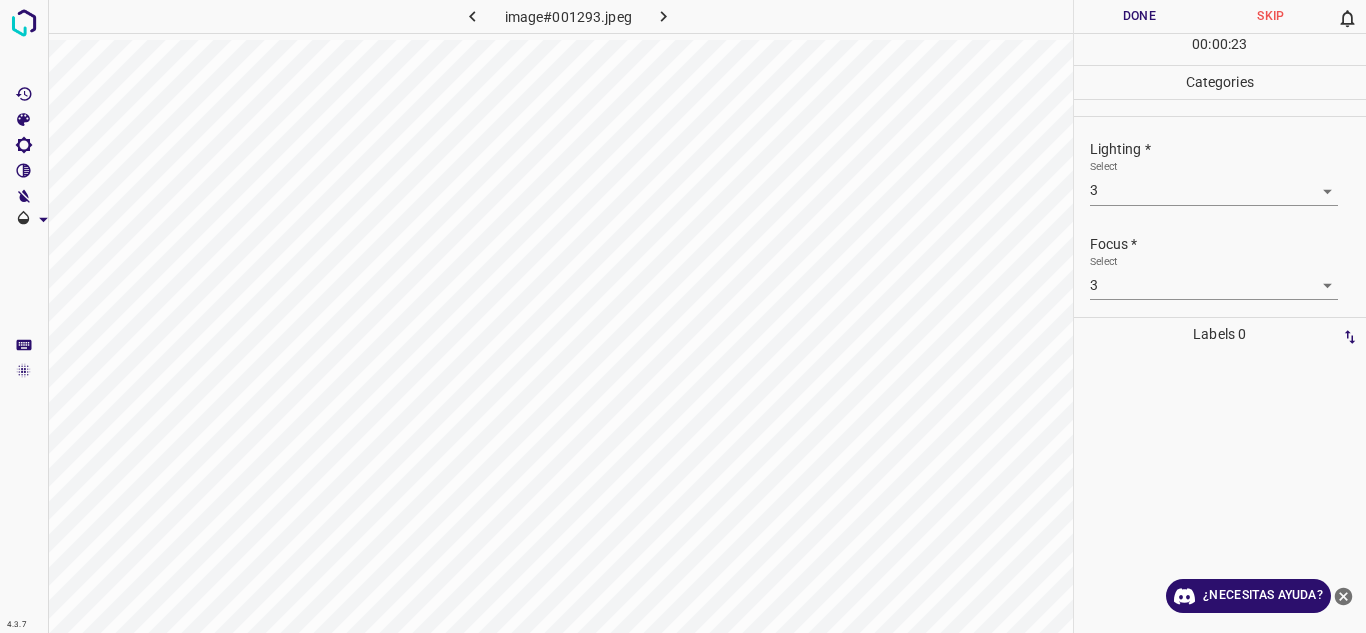 scroll, scrollTop: 98, scrollLeft: 0, axis: vertical 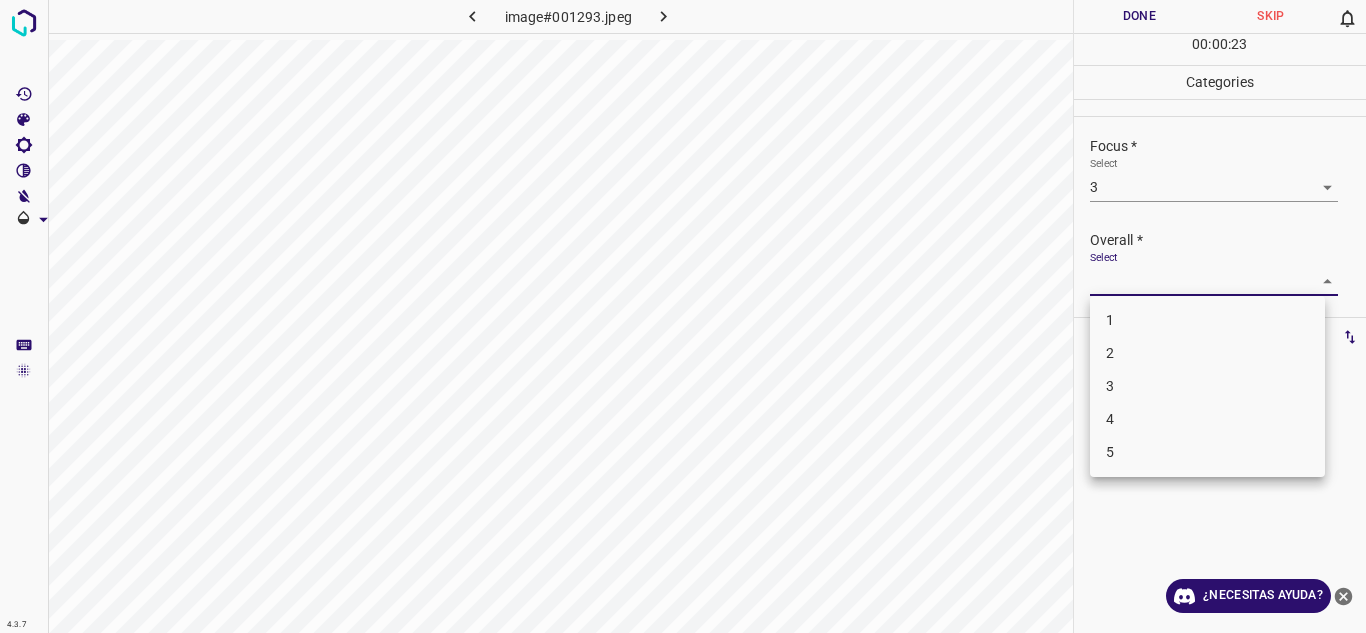 click on "4.3.7 image#001293.jpeg Done Skip 0 00   : 00   : 23   Categories Lighting *  Select 3 3 Focus *  Select 3 3 Overall *  Select ​ Labels   0 Categories 1 Lighting 2 Focus 3 Overall Tools Space Change between modes (Draw & Edit) I Auto labeling R Restore zoom M Zoom in N Zoom out Delete Delete selecte label Filters Z Restore filters X Saturation filter C Brightness filter V Contrast filter B Gray scale filter General O Download ¿Necesitas ayuda? Texto original Valora esta traducción Tu opinión servirá para ayudar a mejorar el Traductor de Google - Texto - Esconder - Borrar 1 2 3 4 5" at bounding box center [683, 316] 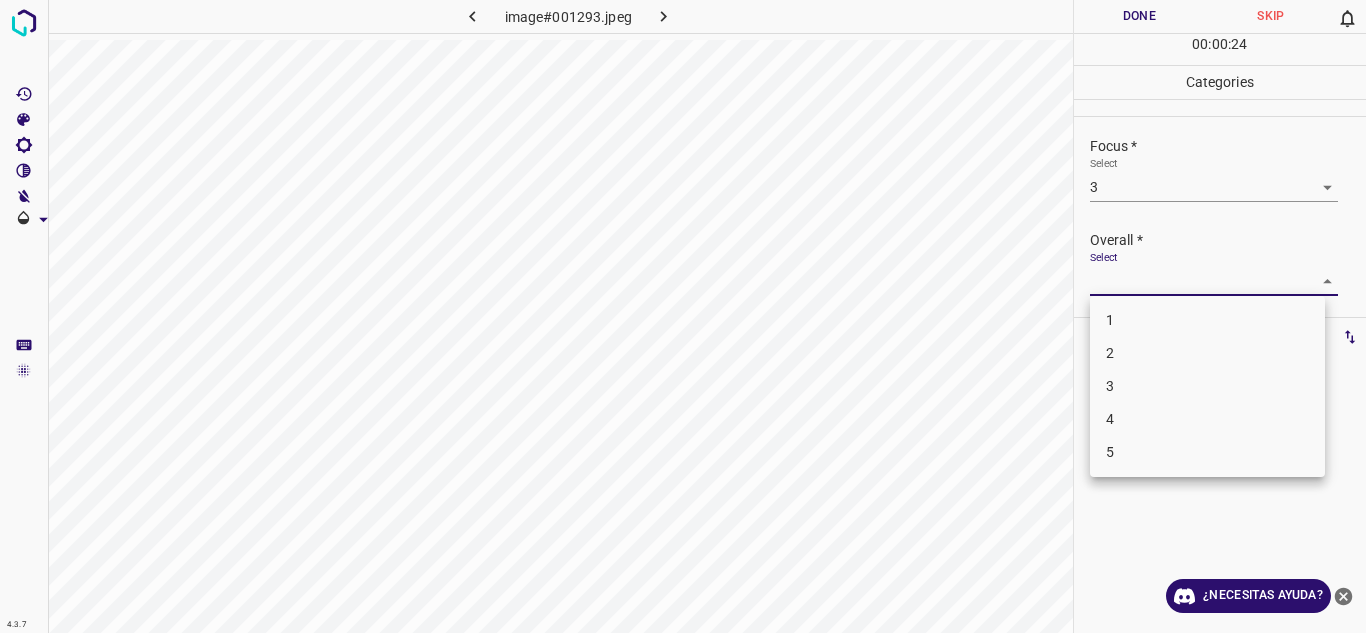 drag, startPoint x: 1167, startPoint y: 376, endPoint x: 1148, endPoint y: 241, distance: 136.33047 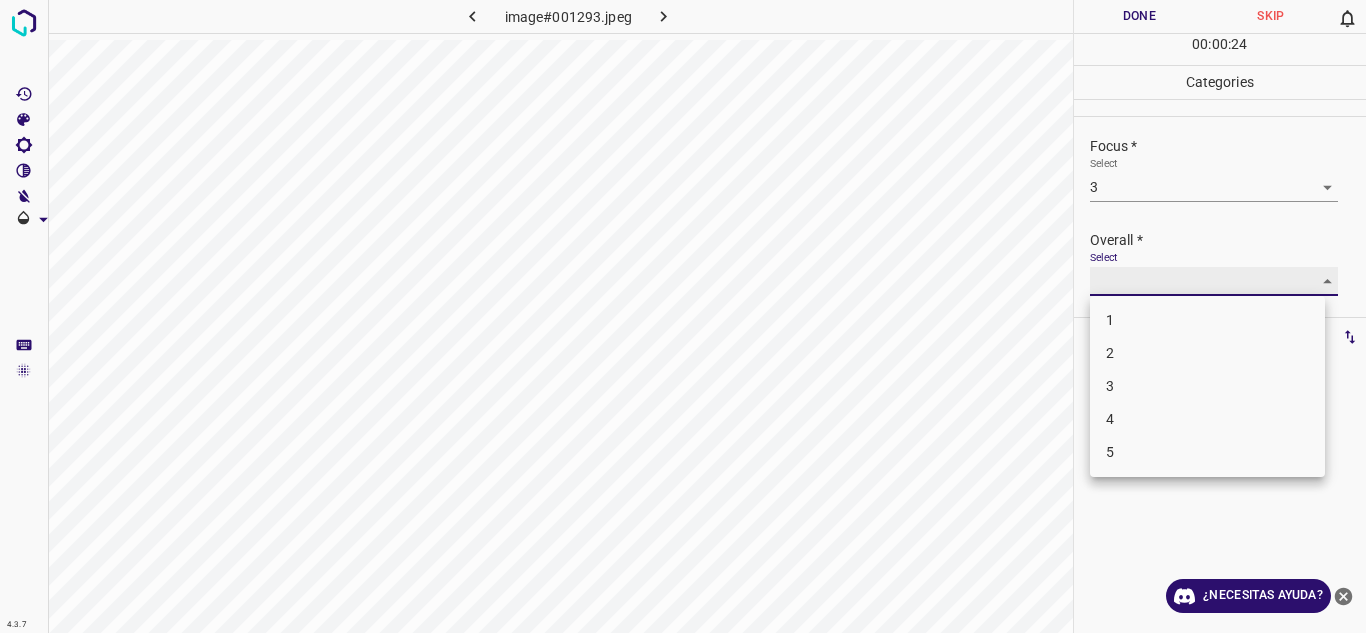 type on "3" 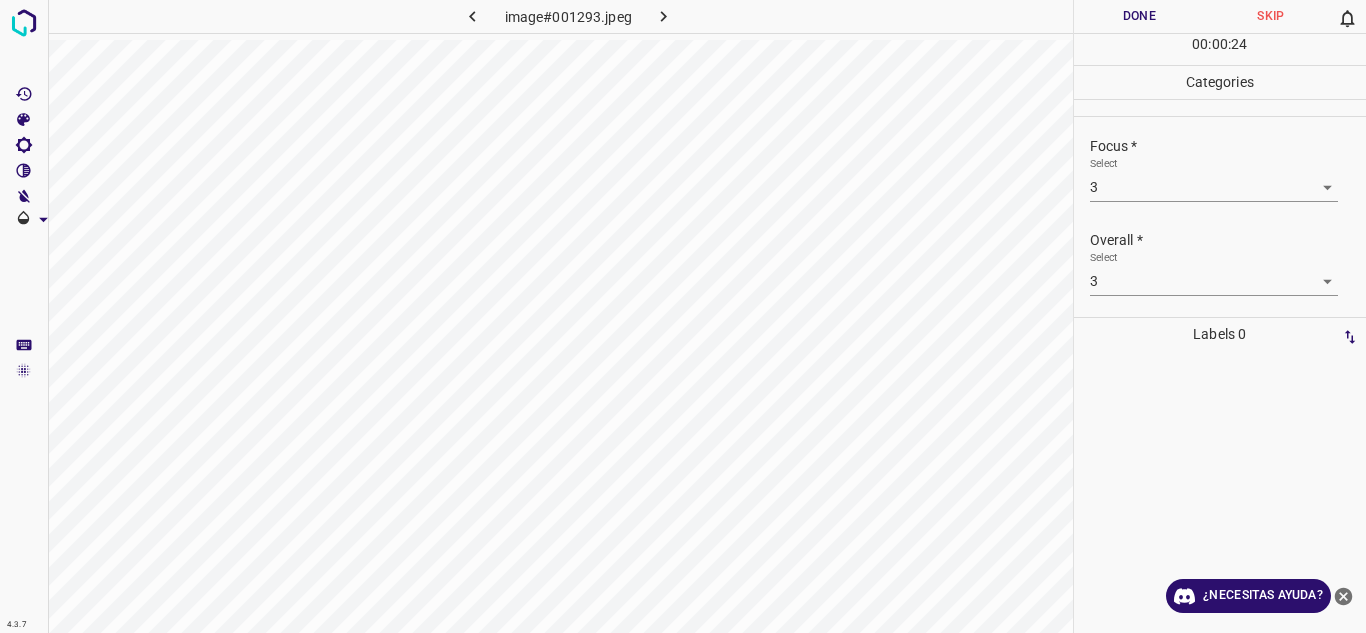 click on "Done" at bounding box center (1140, 16) 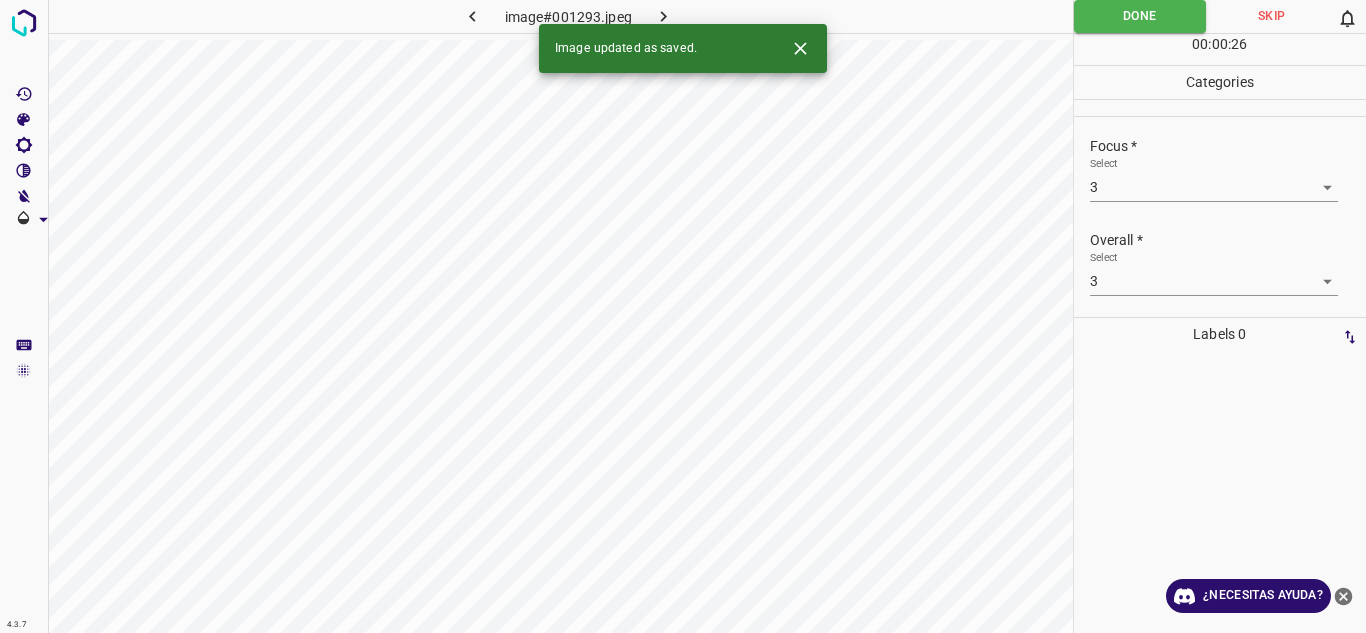 click 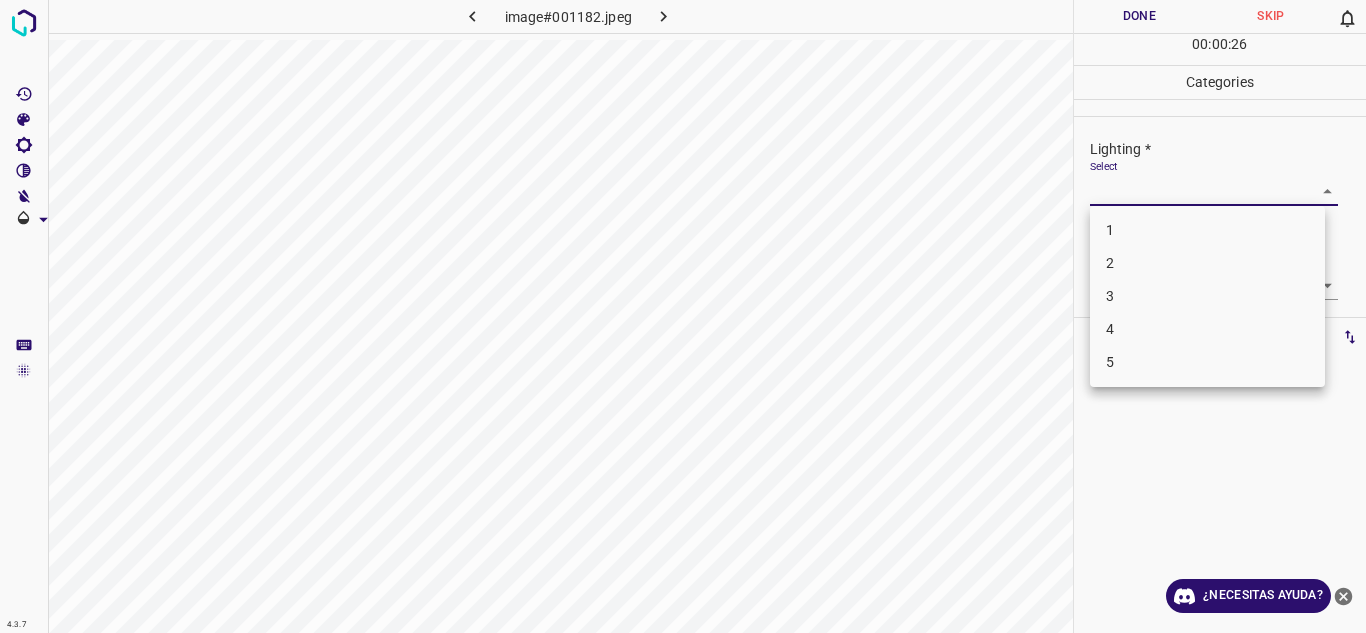 click on "4.3.7 image#001182.jpeg Done Skip 0 00   : 00   : 26   Categories Lighting *  Select ​ Focus *  Select ​ Overall *  Select ​ Labels   0 Categories 1 Lighting 2 Focus 3 Overall Tools Space Change between modes (Draw & Edit) I Auto labeling R Restore zoom M Zoom in N Zoom out Delete Delete selecte label Filters Z Restore filters X Saturation filter C Brightness filter V Contrast filter B Gray scale filter General O Download ¿Necesitas ayuda? Texto original Valora esta traducción Tu opinión servirá para ayudar a mejorar el Traductor de Google - Texto - Esconder - Borrar 1 2 3 4 5" at bounding box center (683, 316) 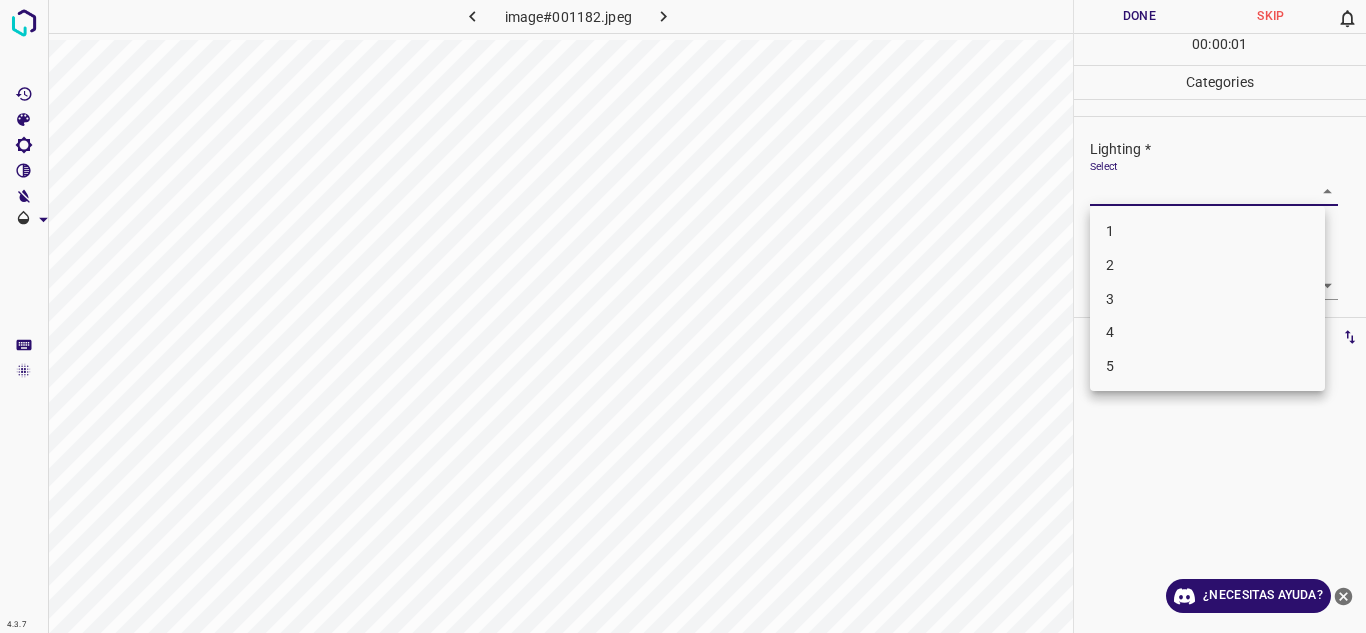 click on "2" at bounding box center [1207, 265] 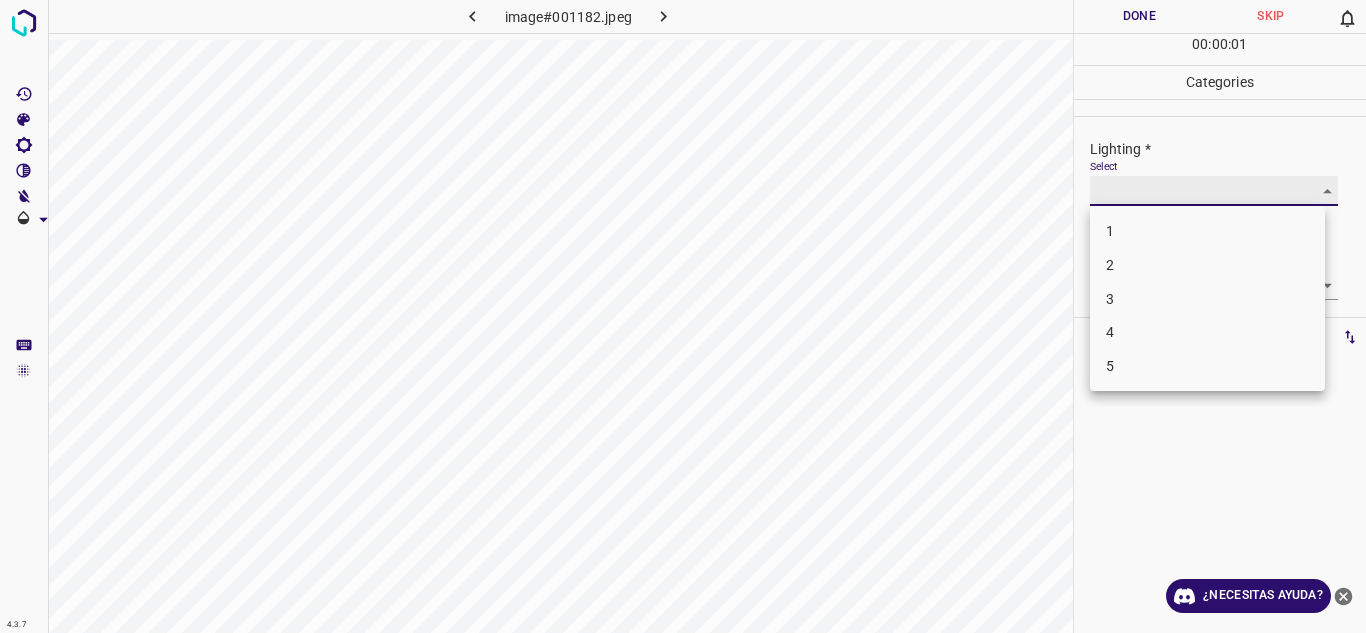 type on "2" 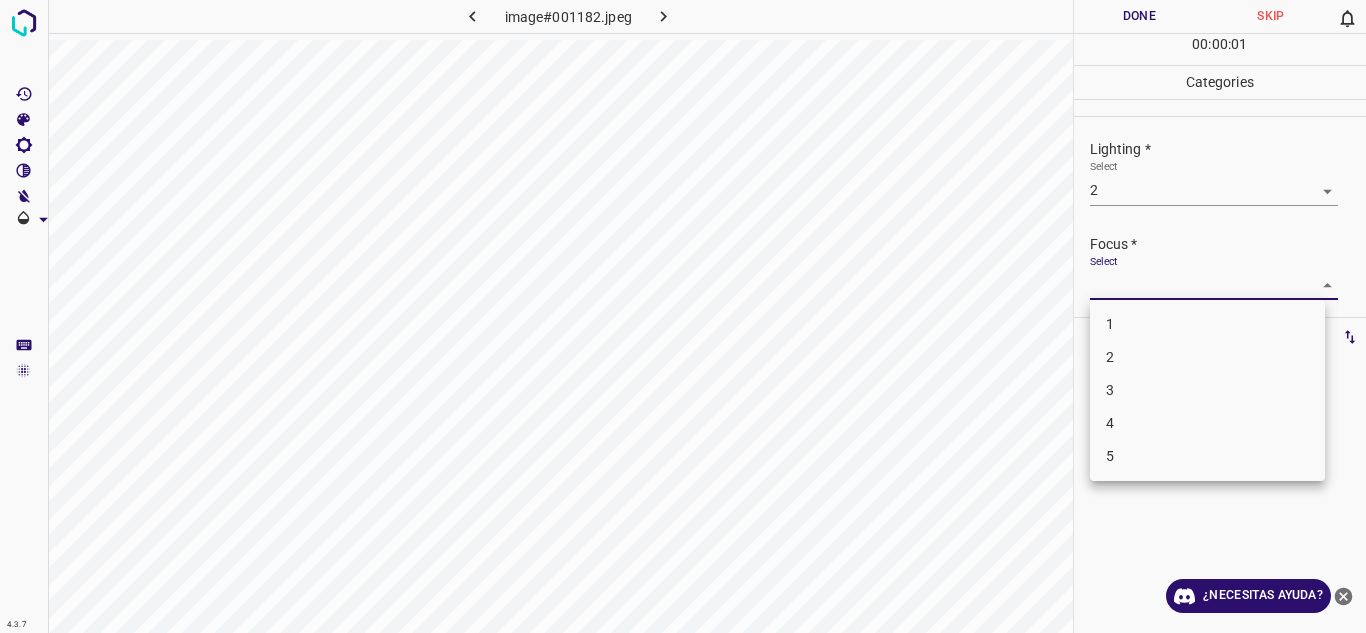 click on "4.3.7 image#001182.jpeg Done Skip 0 00   : 00   : 01   Categories Lighting *  Select 2 2 Focus *  Select ​ Overall *  Select ​ Labels   0 Categories 1 Lighting 2 Focus 3 Overall Tools Space Change between modes (Draw & Edit) I Auto labeling R Restore zoom M Zoom in N Zoom out Delete Delete selecte label Filters Z Restore filters X Saturation filter C Brightness filter V Contrast filter B Gray scale filter General O Download ¿Necesitas ayuda? Texto original Valora esta traducción Tu opinión servirá para ayudar a mejorar el Traductor de Google - Texto - Esconder - Borrar 1 2 3 4 5" at bounding box center (683, 316) 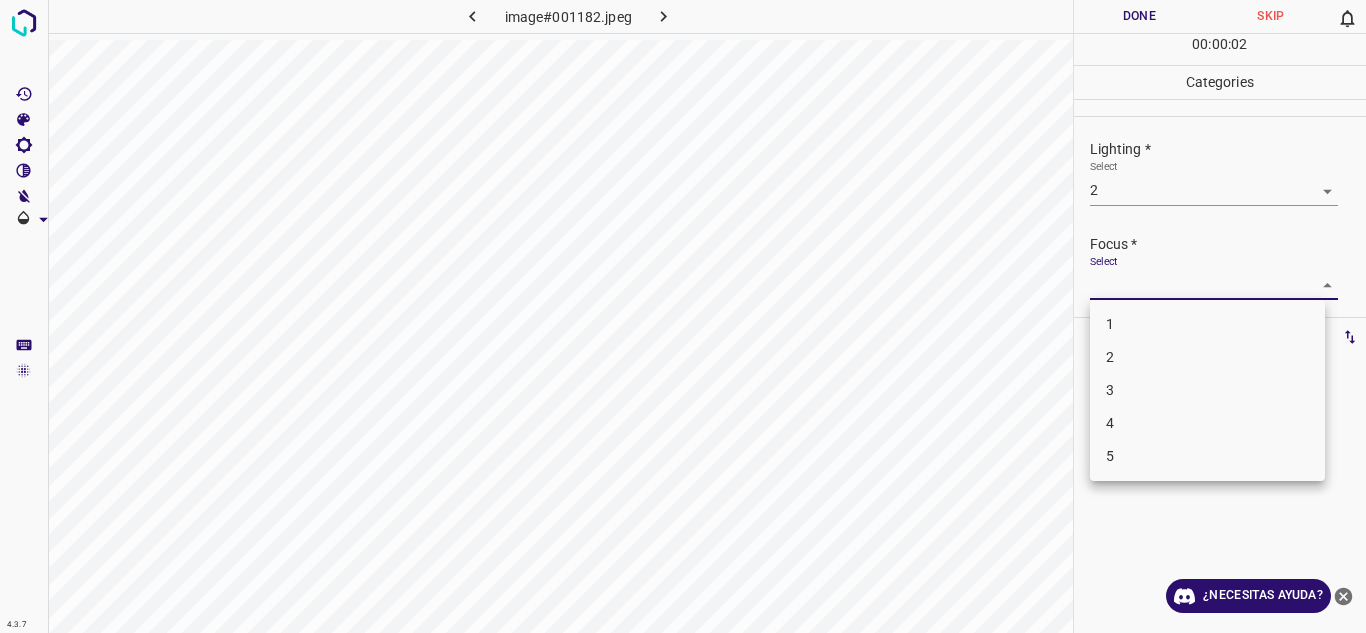 click on "2" at bounding box center (1207, 357) 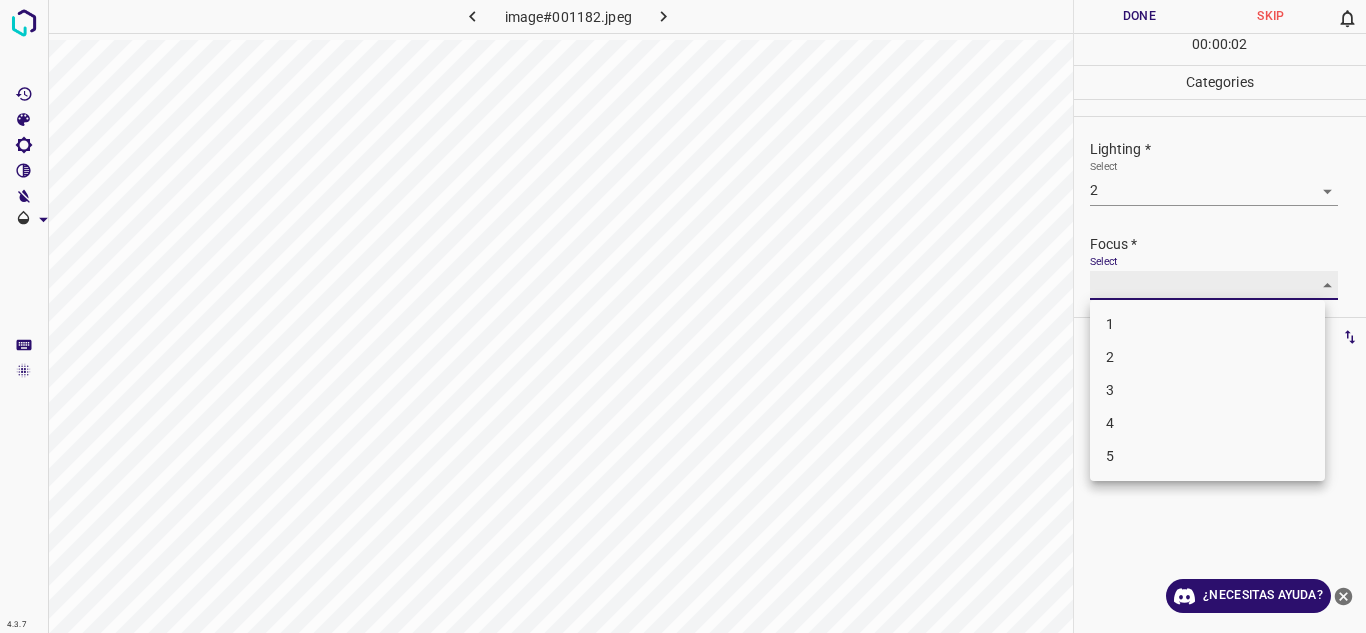 type on "2" 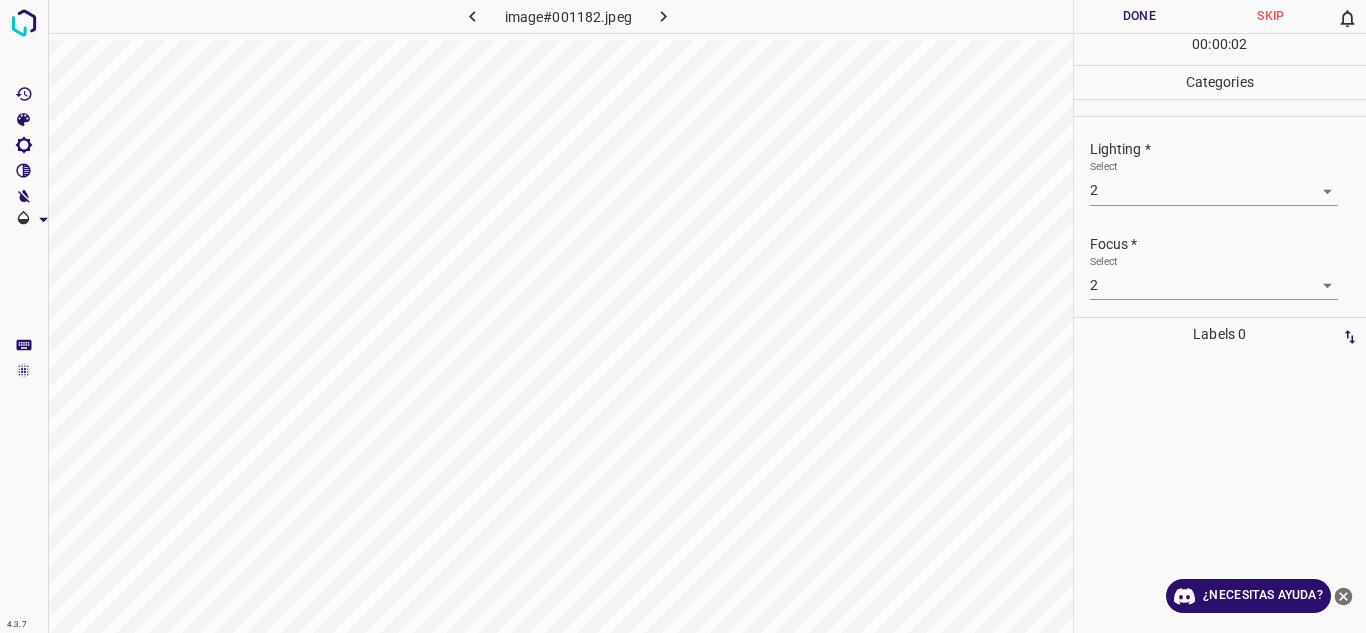 scroll, scrollTop: 98, scrollLeft: 0, axis: vertical 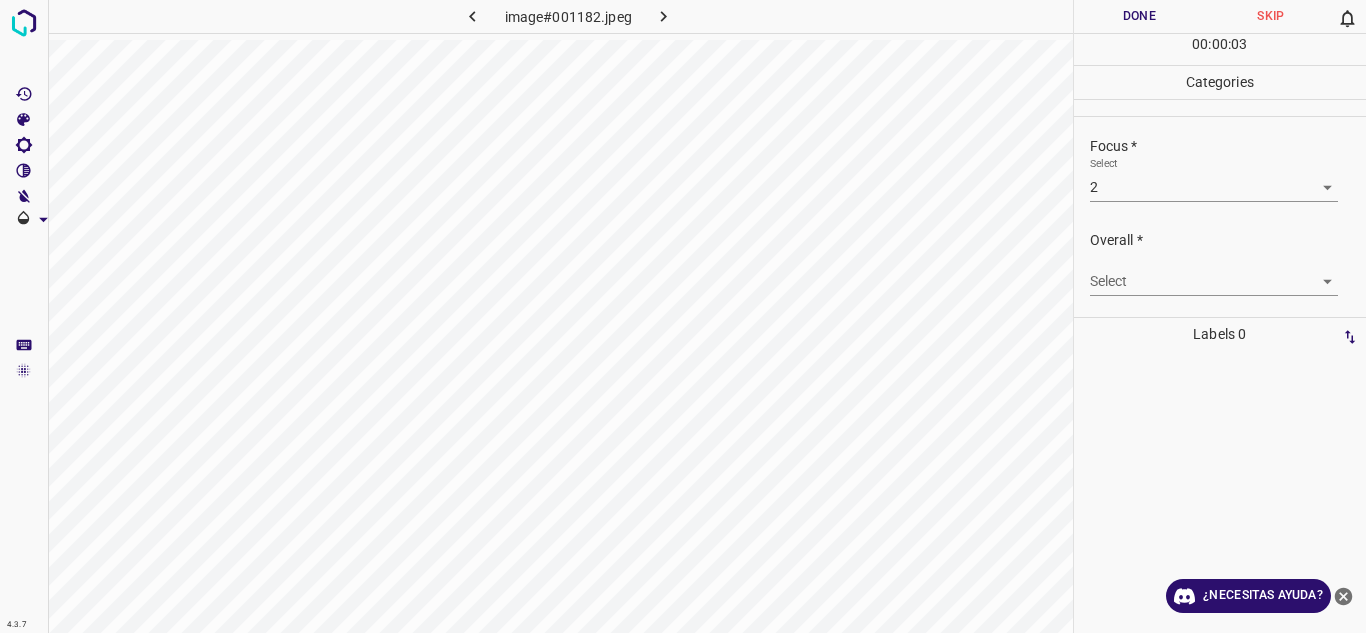 click on "4.3.7 image#001182.jpeg Done Skip 0 00   : 00   : 03   Categories Lighting *  Select 2 2 Focus *  Select 2 2 Overall *  Select ​ Labels   0 Categories 1 Lighting 2 Focus 3 Overall Tools Space Change between modes (Draw & Edit) I Auto labeling R Restore zoom M Zoom in N Zoom out Delete Delete selecte label Filters Z Restore filters X Saturation filter C Brightness filter V Contrast filter B Gray scale filter General O Download ¿Necesitas ayuda? Texto original Valora esta traducción Tu opinión servirá para ayudar a mejorar el Traductor de Google - Texto - Esconder - Borrar" at bounding box center [683, 316] 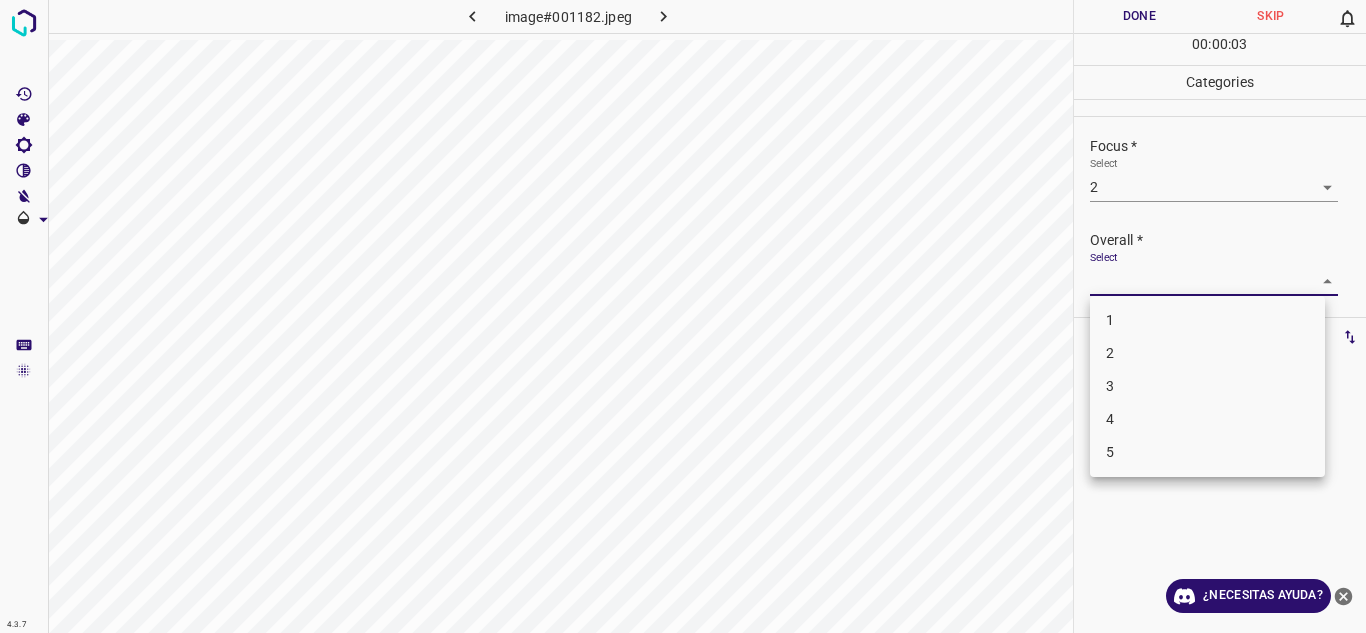 drag, startPoint x: 1171, startPoint y: 356, endPoint x: 1169, endPoint y: 254, distance: 102.01961 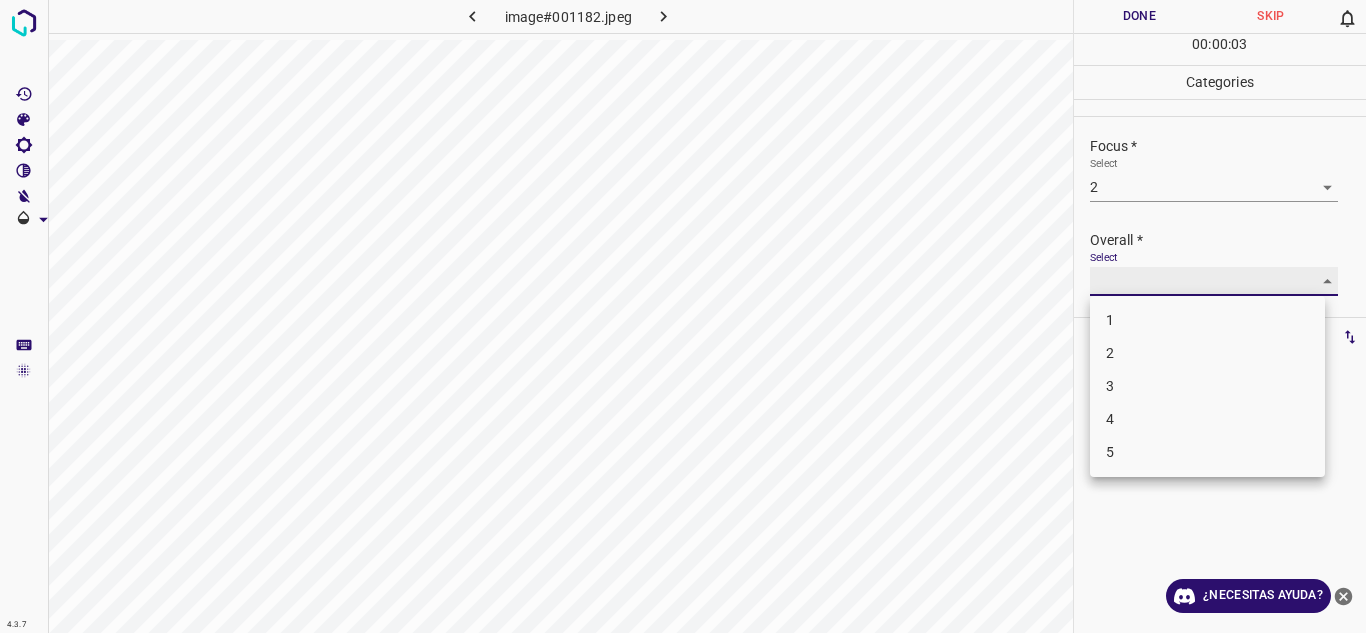 type on "2" 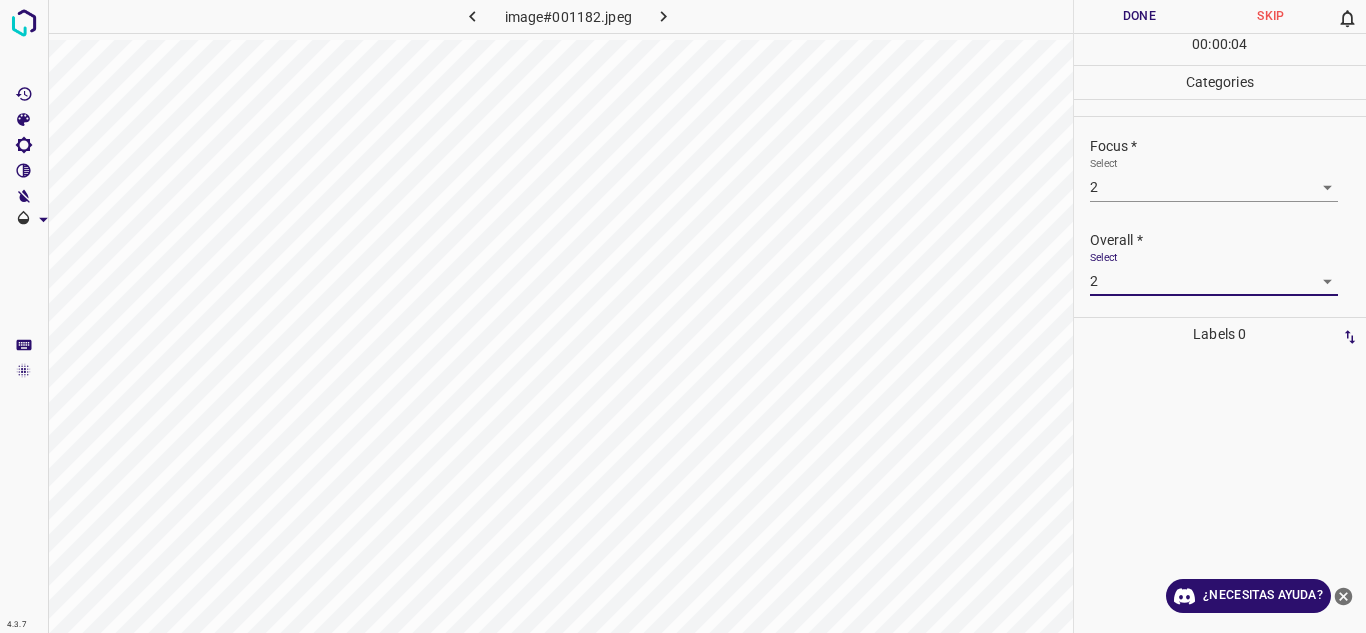 click on "Done" at bounding box center [1140, 16] 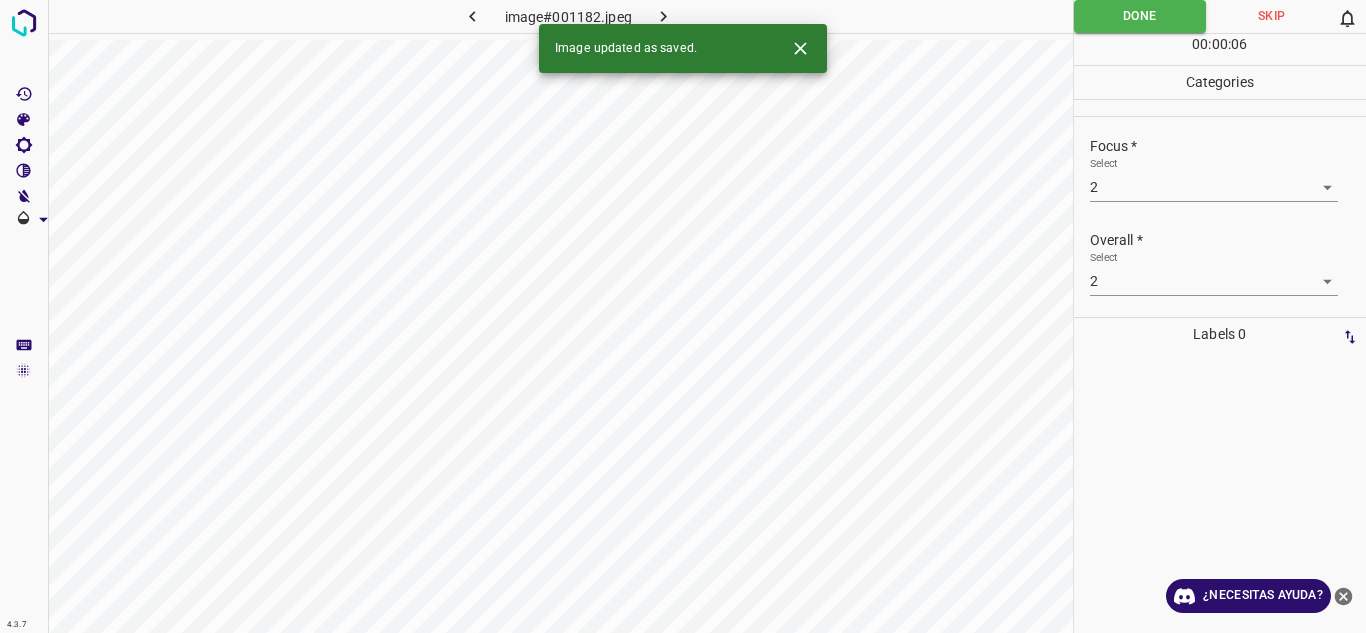 click at bounding box center [664, 16] 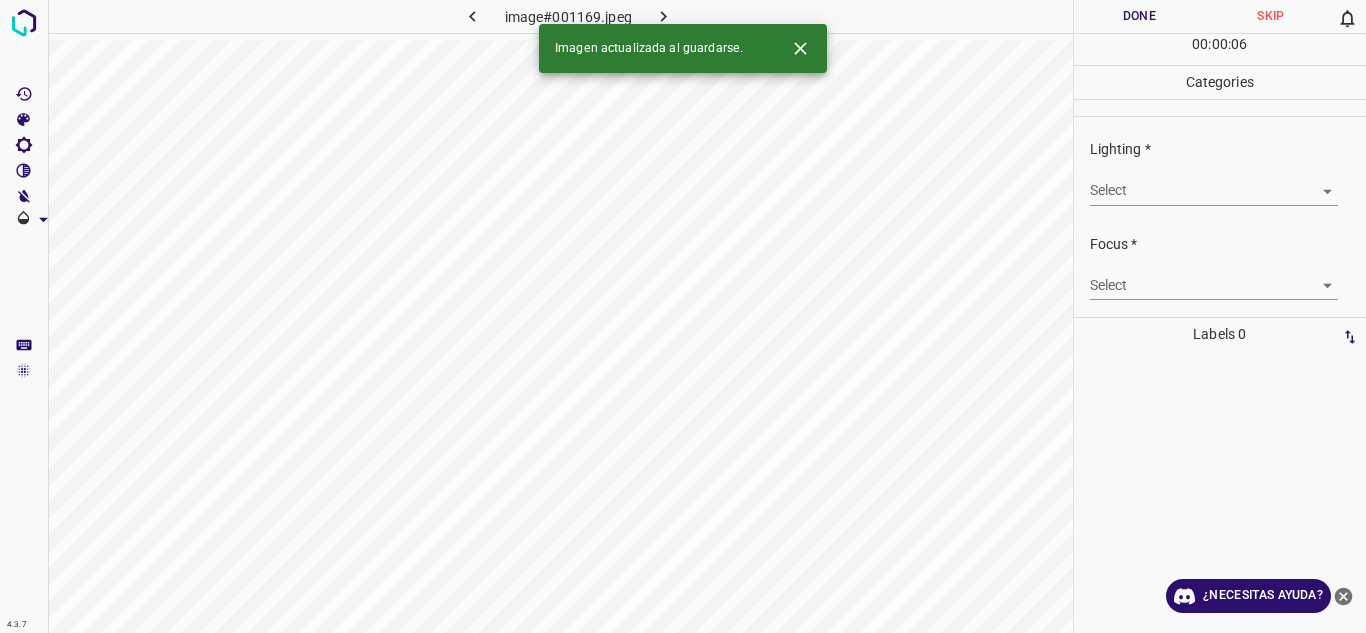 click on "4.3.7 image#001169.jpeg Done Skip 0 00   : 00   : 06   Categories Lighting *  Select ​ Focus *  Select ​ Overall *  Select ​ Labels   0 Categories 1 Lighting 2 Focus 3 Overall Tools Space Change between modes (Draw & Edit) I Auto labeling R Restore zoom M Zoom in N Zoom out Delete Delete selecte label Filters Z Restore filters X Saturation filter C Brightness filter V Contrast filter B Gray scale filter General O Download Imagen actualizada al guardarse. ¿Necesitas ayuda? Texto original Valora esta traducción Tu opinión servirá para ayudar a mejorar el Traductor de Google - Texto - Esconder - Borrar" at bounding box center [683, 316] 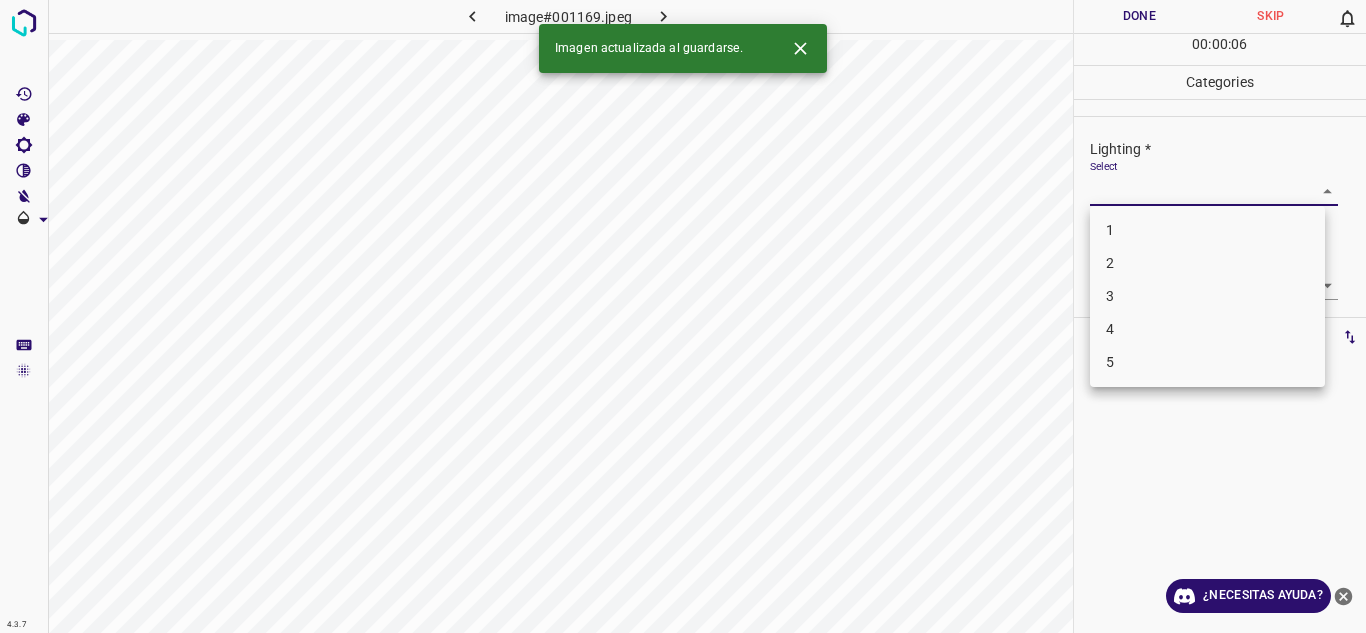 click on "3" at bounding box center (1207, 296) 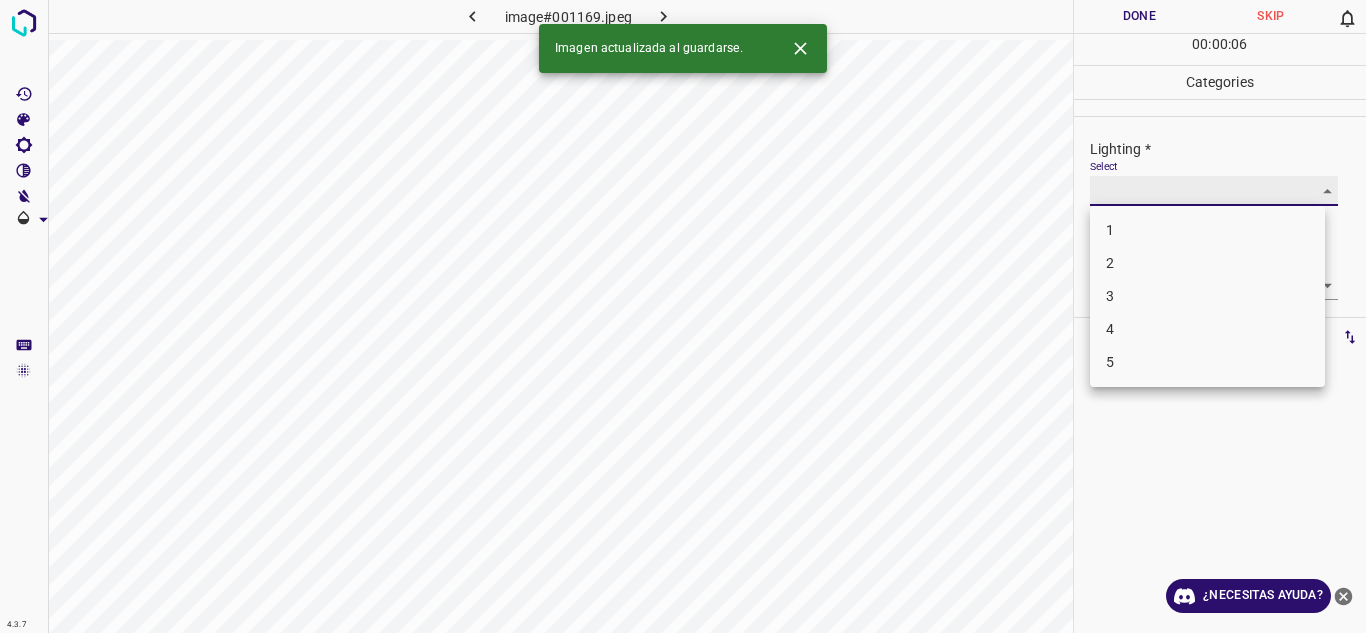 type on "3" 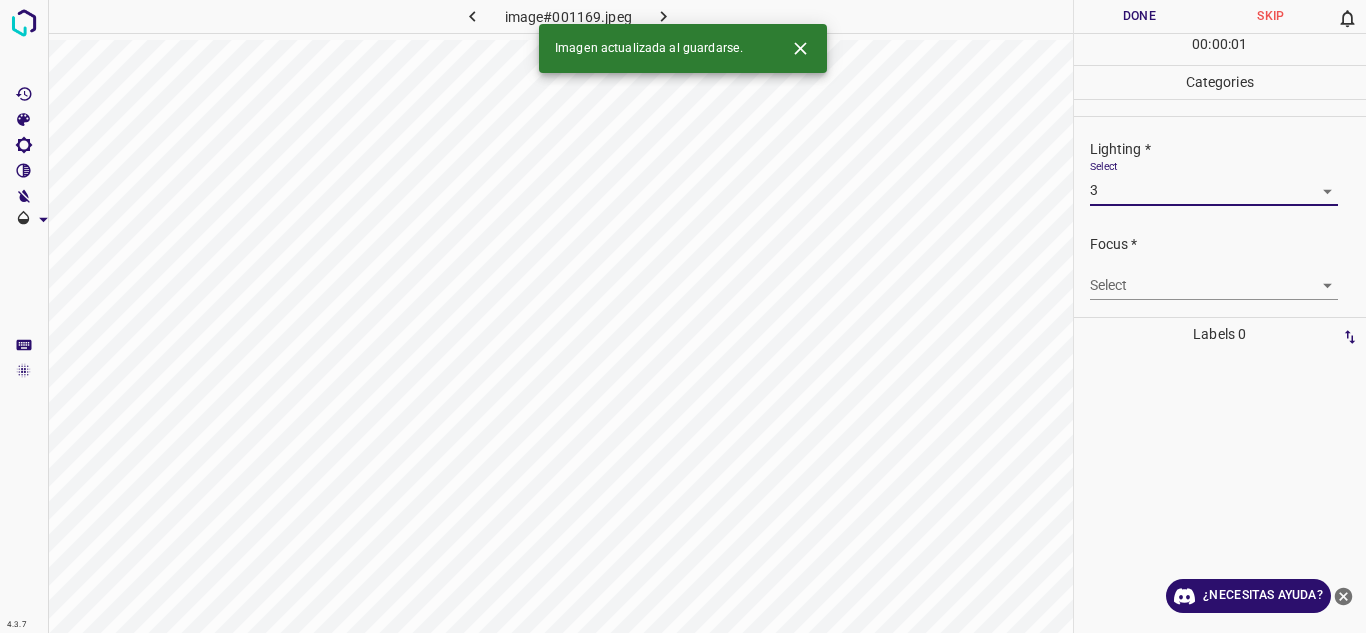 click on "4.3.7 image#001169.jpeg Done Skip 0 00   : 00   : 01   Categories Lighting *  Select 3 3 Focus *  Select ​ Overall *  Select ​ Labels   0 Categories 1 Lighting 2 Focus 3 Overall Tools Space Change between modes (Draw & Edit) I Auto labeling R Restore zoom M Zoom in N Zoom out Delete Delete selecte label Filters Z Restore filters X Saturation filter C Brightness filter V Contrast filter B Gray scale filter General O Download Imagen actualizada al guardarse. ¿Necesitas ayuda? Texto original Valora esta traducción Tu opinión servirá para ayudar a mejorar el Traductor de Google - Texto - Esconder - Borrar 1 2 3 4 5" at bounding box center [683, 316] 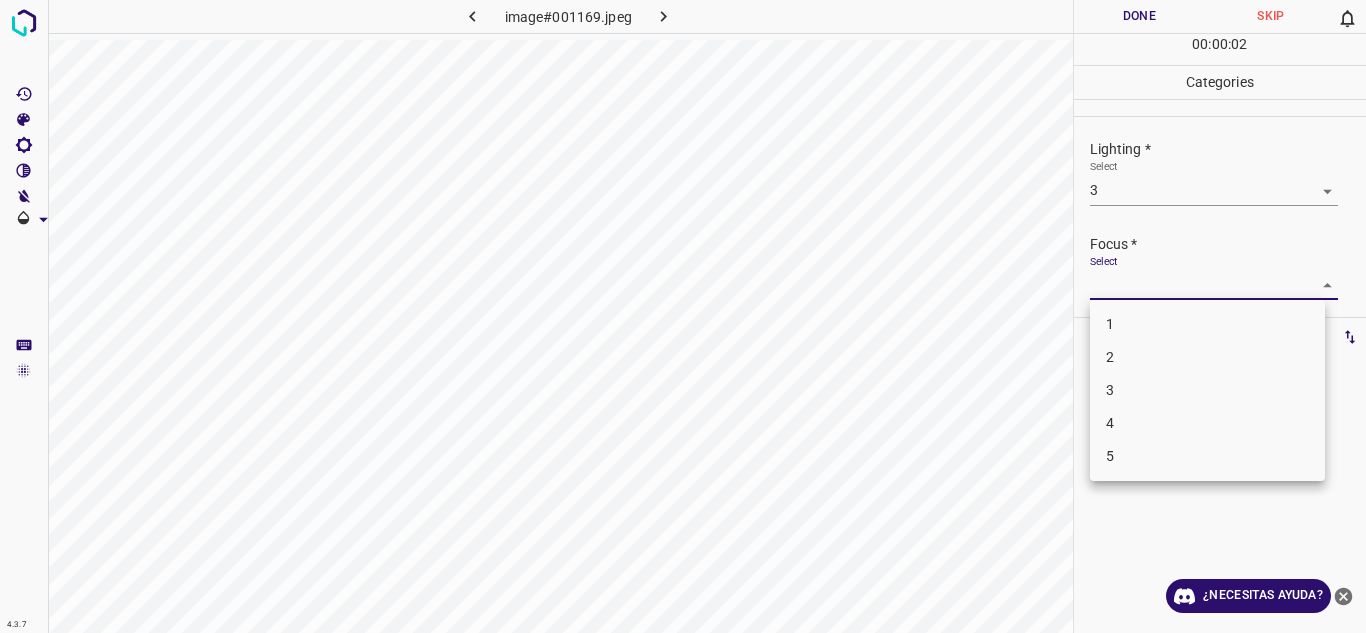 drag, startPoint x: 1140, startPoint y: 383, endPoint x: 1145, endPoint y: 292, distance: 91.13726 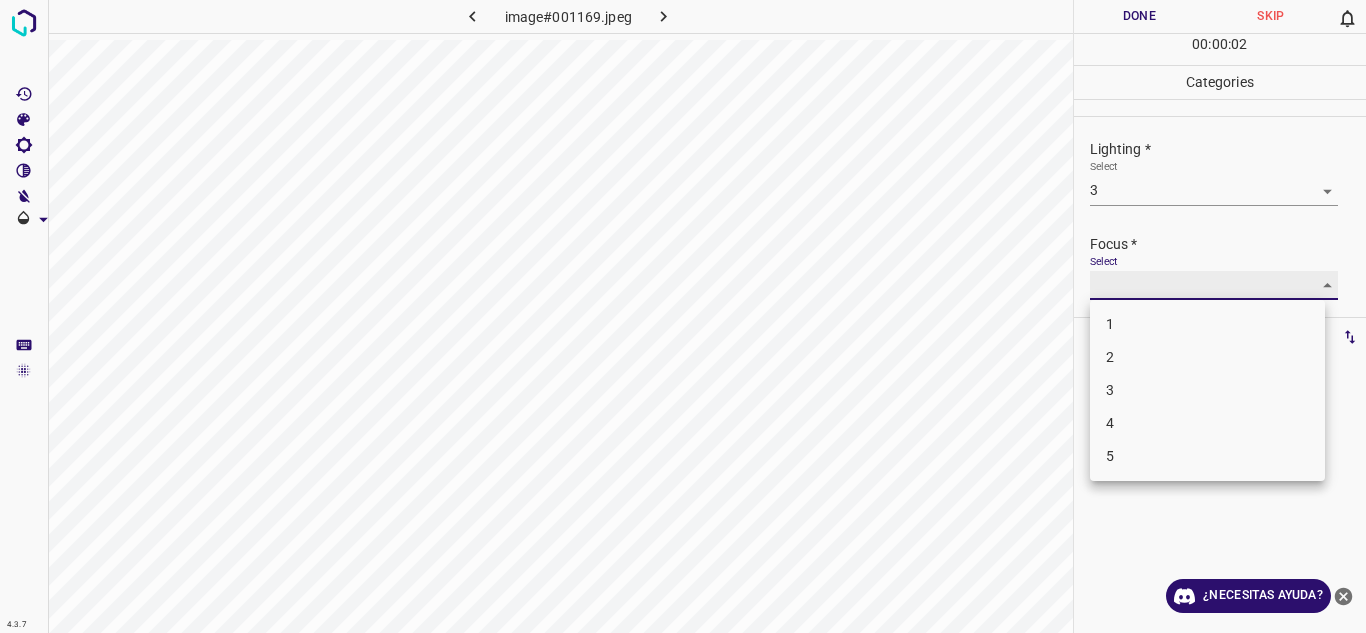 type on "3" 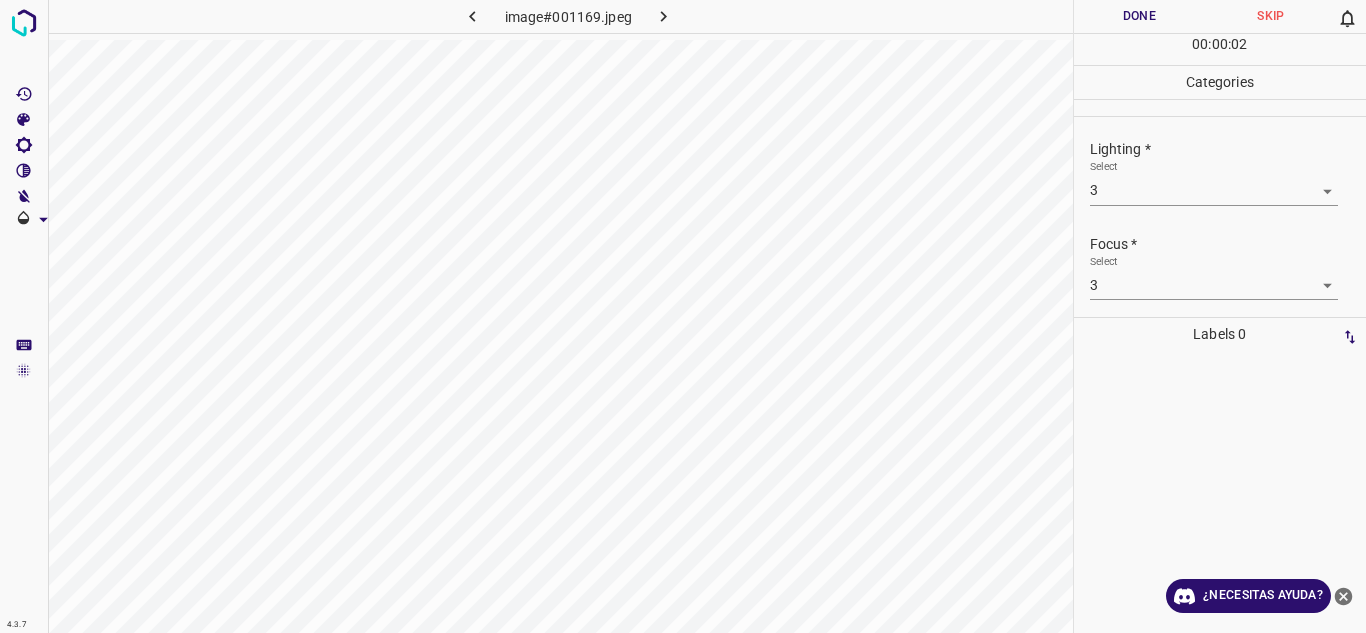 click on "Focus *" at bounding box center [1228, 244] 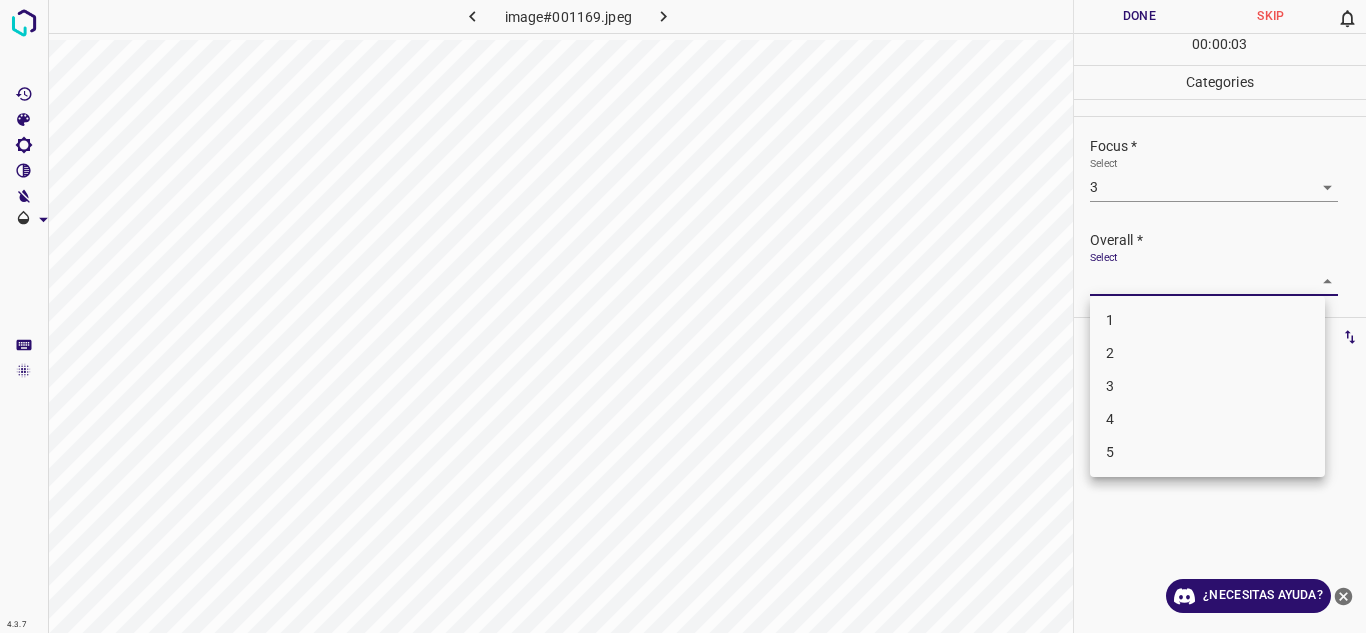 click on "4.3.7 image#001169.jpeg Done Skip 0 00   : 00   : 03   Categories Lighting *  Select 3 3 Focus *  Select 3 3 Overall *  Select ​ Labels   0 Categories 1 Lighting 2 Focus 3 Overall Tools Space Change between modes (Draw & Edit) I Auto labeling R Restore zoom M Zoom in N Zoom out Delete Delete selecte label Filters Z Restore filters X Saturation filter C Brightness filter V Contrast filter B Gray scale filter General O Download ¿Necesitas ayuda? Texto original Valora esta traducción Tu opinión servirá para ayudar a mejorar el Traductor de Google - Texto - Esconder - Borrar 1 2 3 4 5" at bounding box center [683, 316] 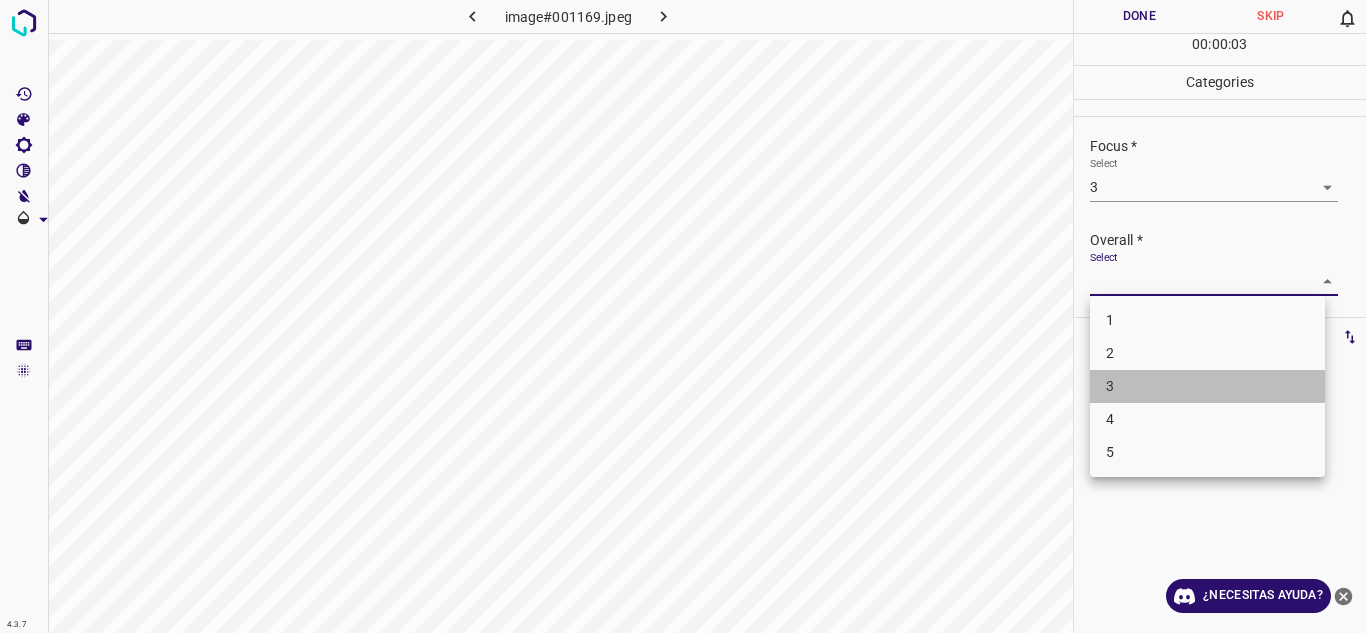 click on "3" at bounding box center [1207, 386] 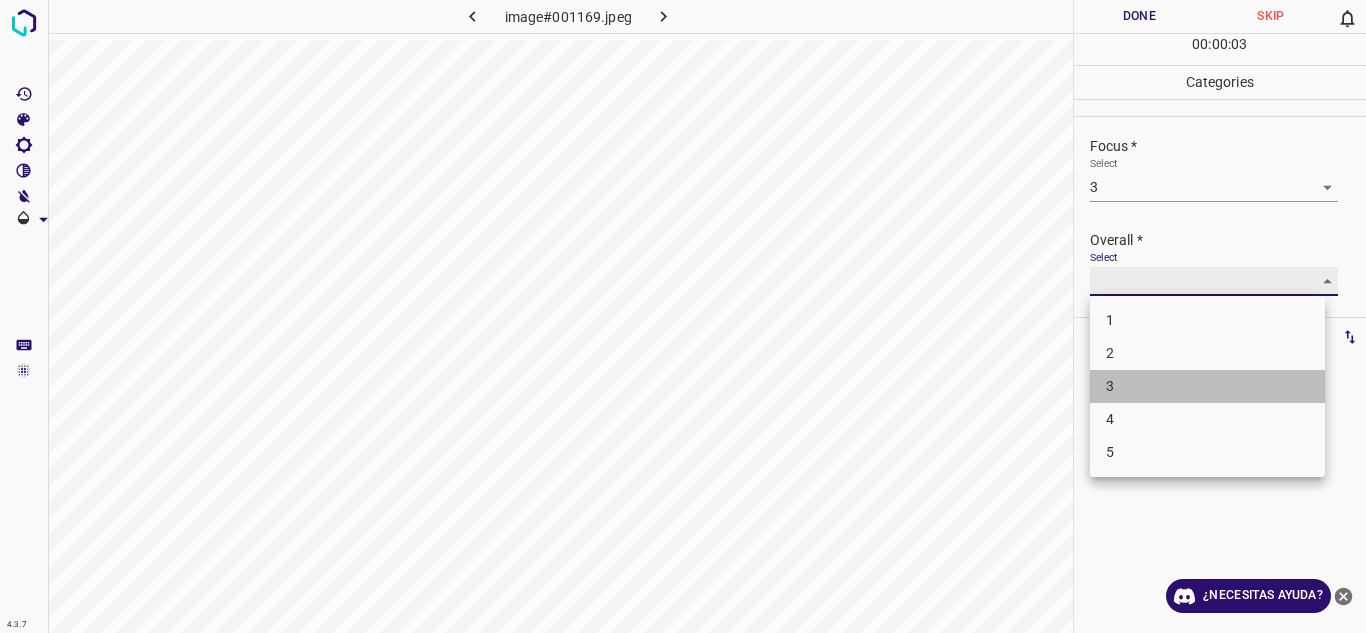 type on "3" 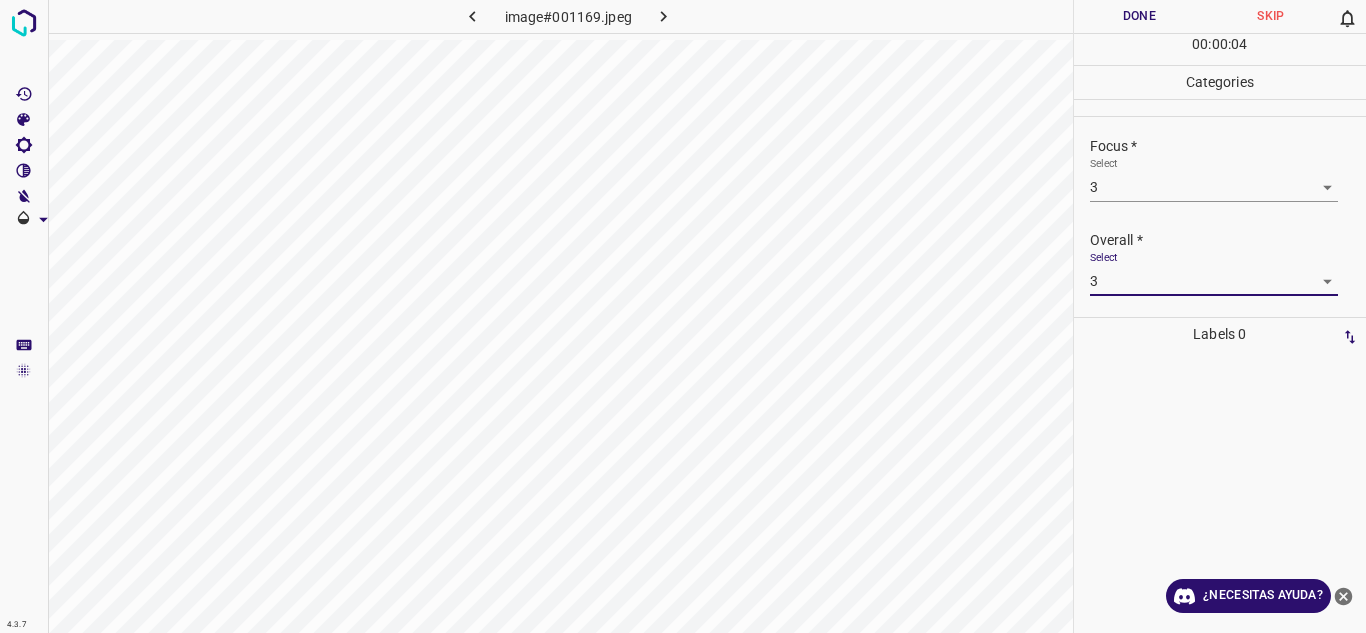 drag, startPoint x: 1186, startPoint y: 237, endPoint x: 1184, endPoint y: 202, distance: 35.057095 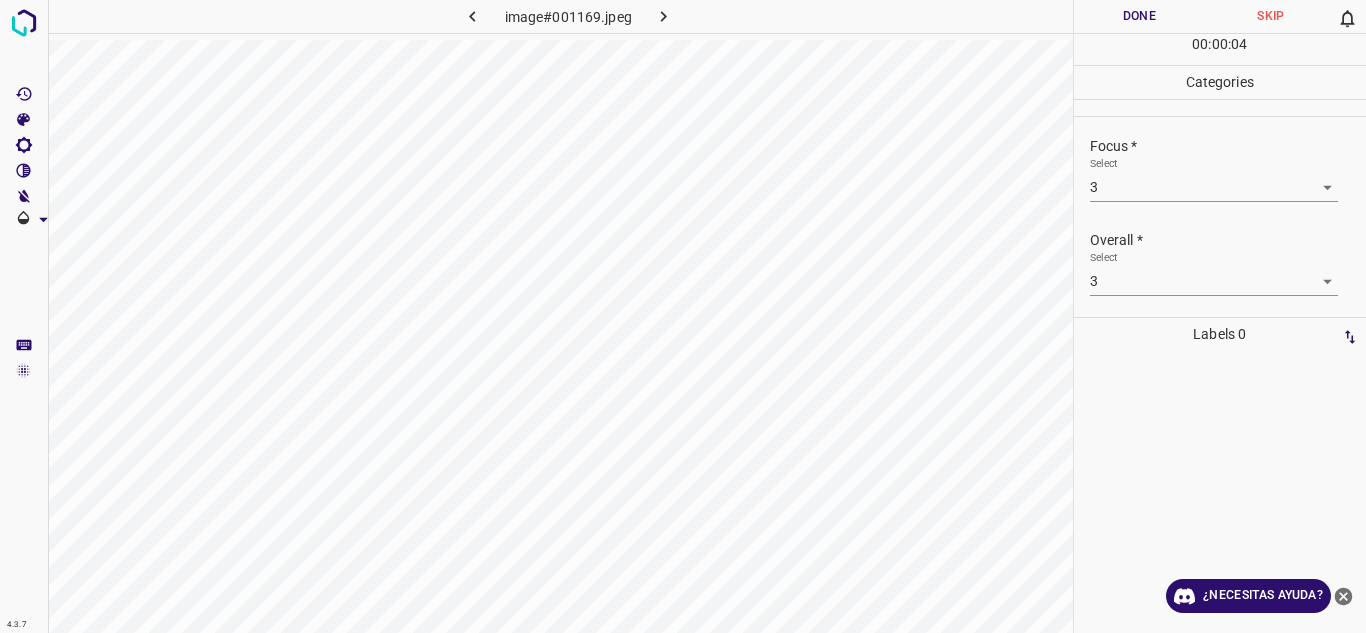 click on "Done" at bounding box center [1140, 16] 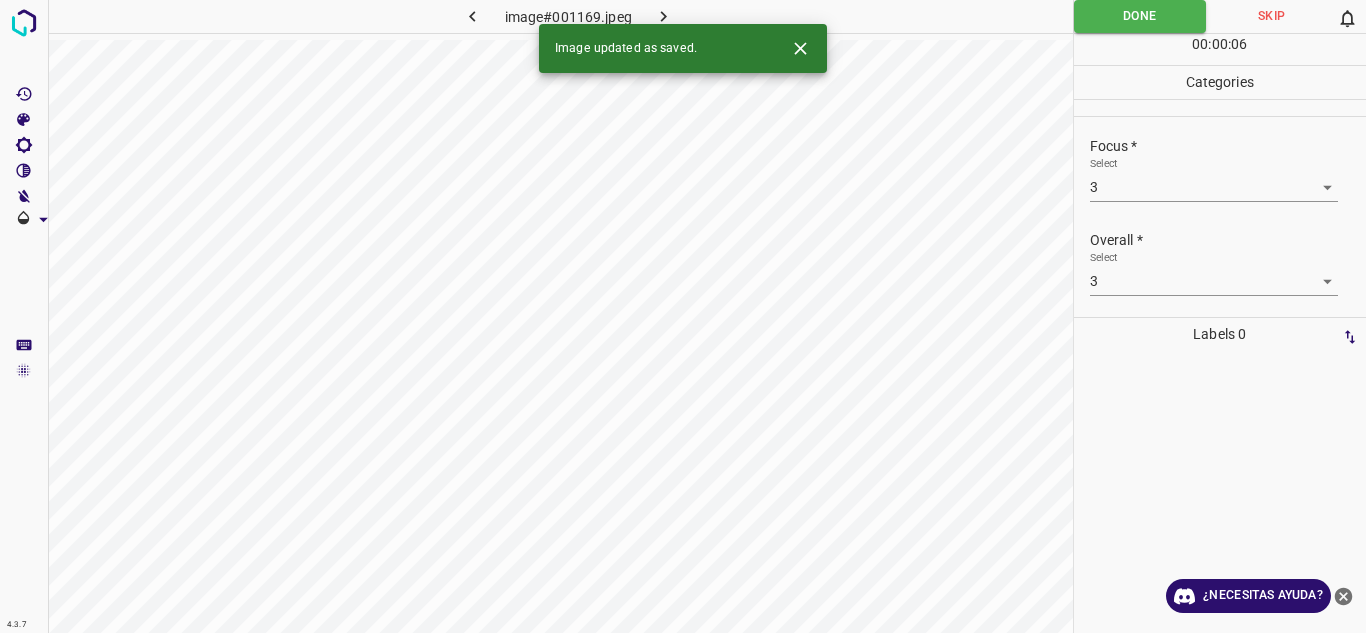 click at bounding box center [664, 16] 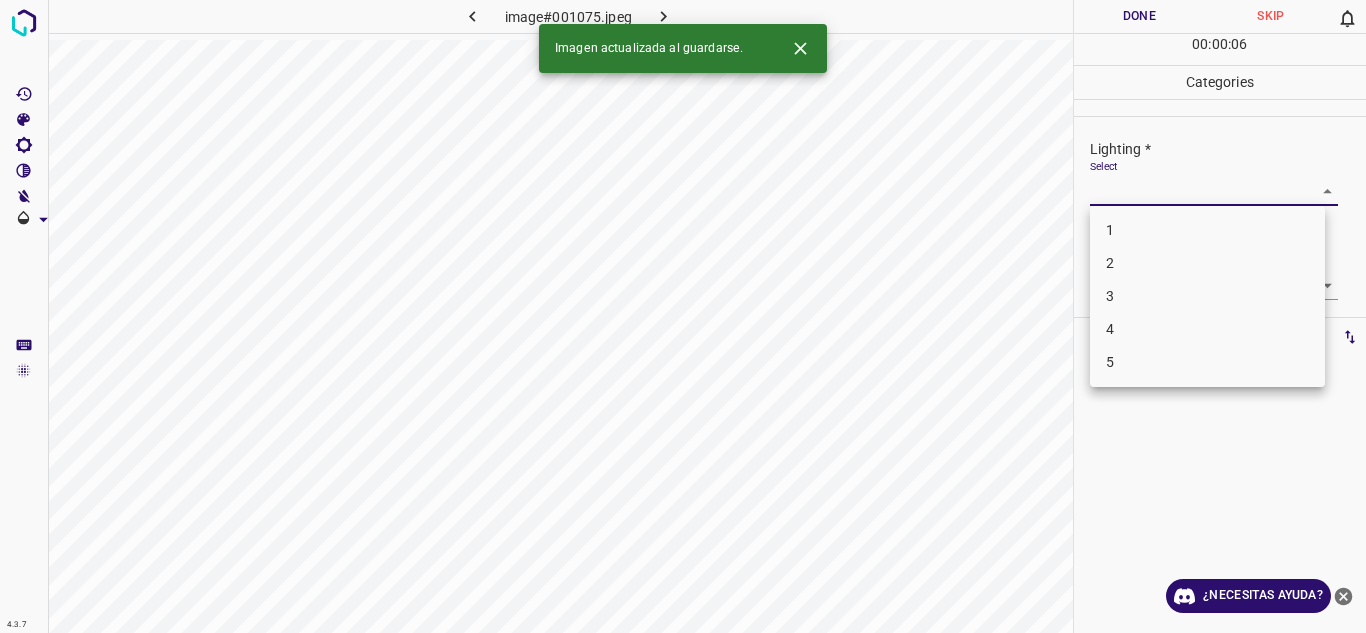 click on "4.3.7 image#001075.jpeg Done Skip 0 00   : 00   : 06   Categories Lighting *  Select ​ Focus *  Select ​ Overall *  Select ​ Labels   0 Categories 1 Lighting 2 Focus 3 Overall Tools Space Change between modes (Draw & Edit) I Auto labeling R Restore zoom M Zoom in N Zoom out Delete Delete selecte label Filters Z Restore filters X Saturation filter C Brightness filter V Contrast filter B Gray scale filter General O Download Imagen actualizada al guardarse. ¿Necesitas ayuda? Texto original Valora esta traducción Tu opinión servirá para ayudar a mejorar el Traductor de Google - Texto - Esconder - Borrar 1 2 3 4 5" at bounding box center (683, 316) 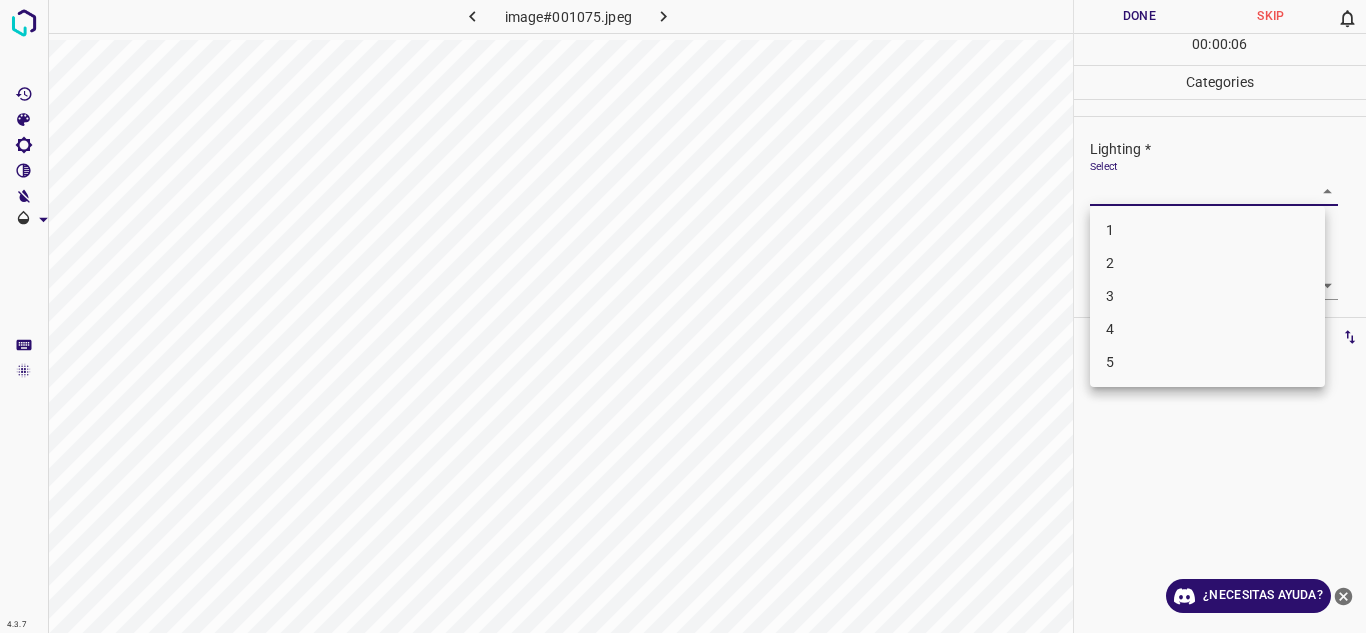 click on "3" at bounding box center (1207, 296) 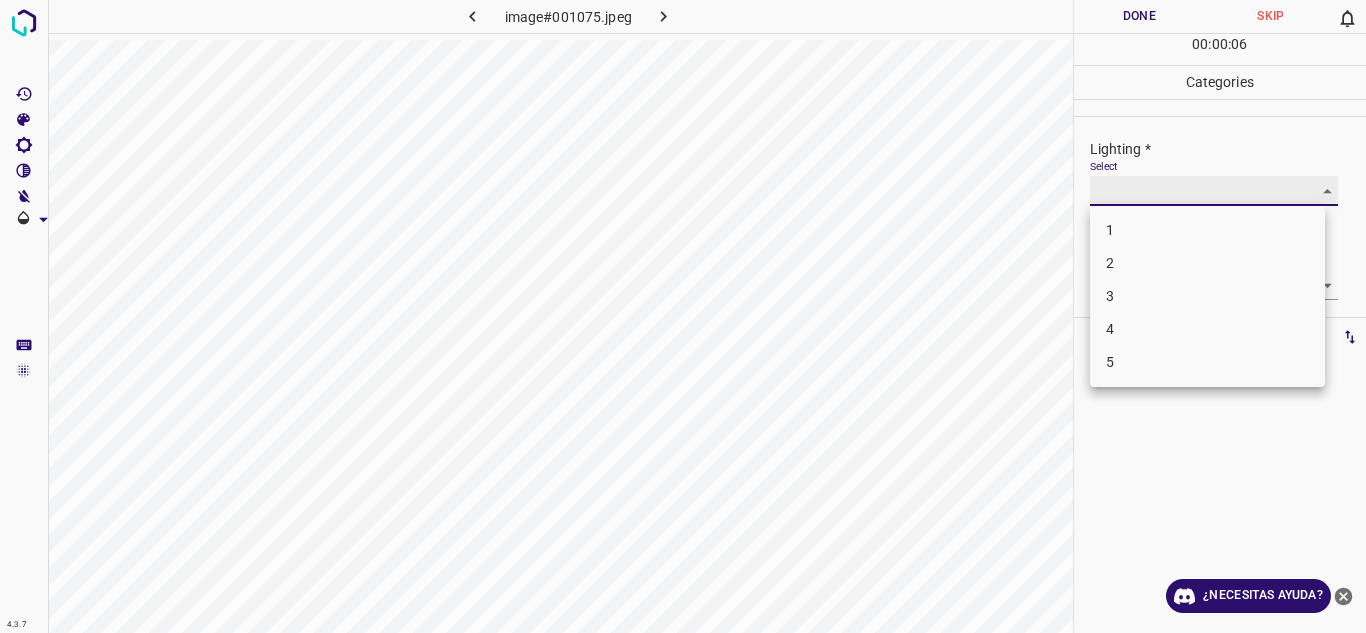 type on "3" 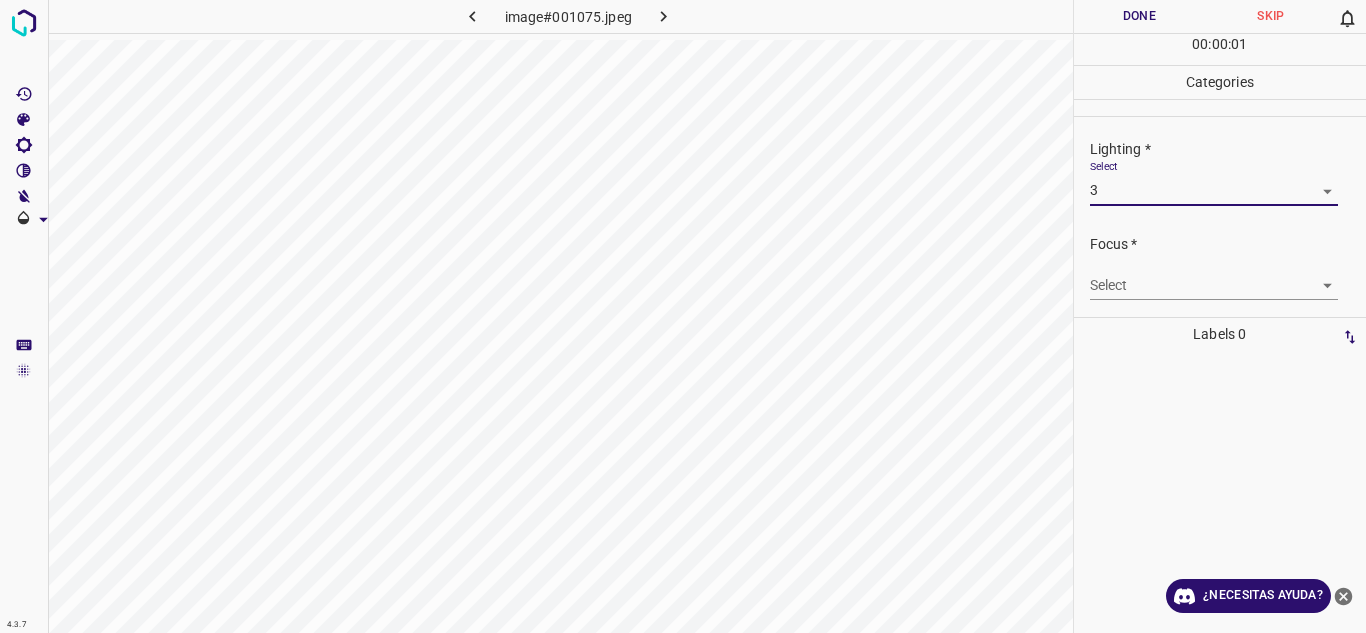 click on "4.3.7 image#001075.jpeg Done Skip 0 00   : 00   : 01   Categories Lighting *  Select 3 3 Focus *  Select ​ Overall *  Select ​ Labels   0 Categories 1 Lighting 2 Focus 3 Overall Tools Space Change between modes (Draw & Edit) I Auto labeling R Restore zoom M Zoom in N Zoom out Delete Delete selecte label Filters Z Restore filters X Saturation filter C Brightness filter V Contrast filter B Gray scale filter General O Download ¿Necesitas ayuda? Texto original Valora esta traducción Tu opinión servirá para ayudar a mejorar el Traductor de Google - Texto - Esconder - Borrar" at bounding box center [683, 316] 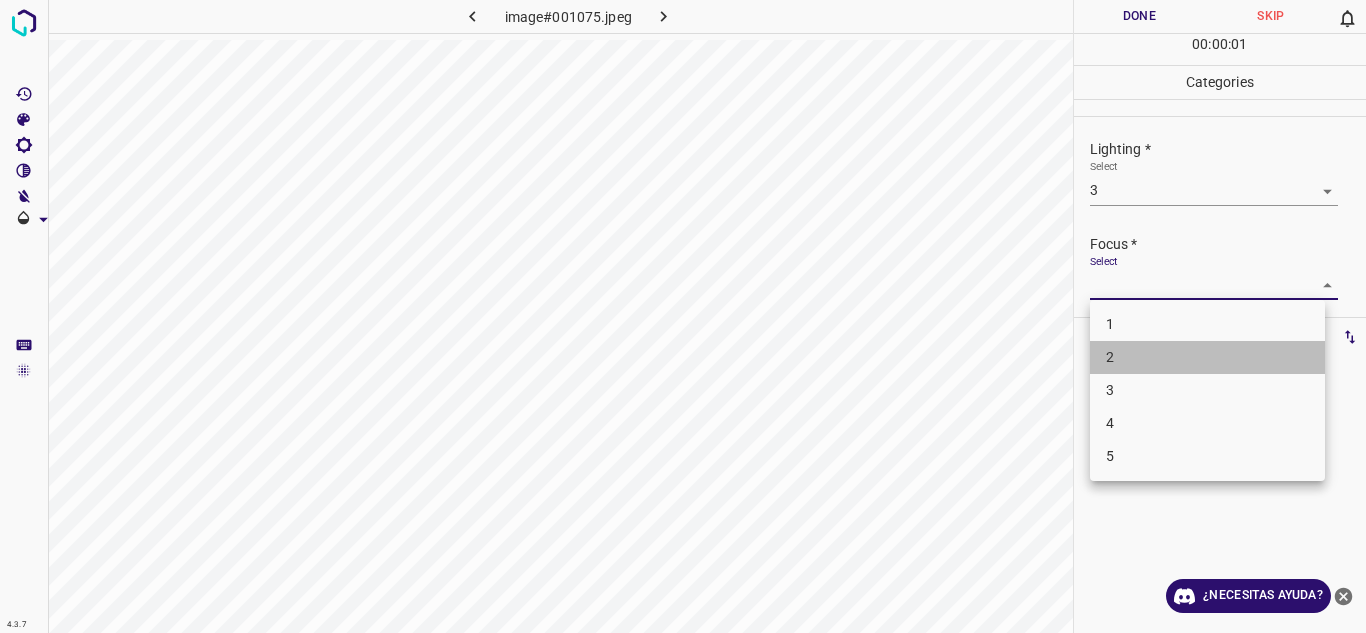 click on "2" at bounding box center (1207, 357) 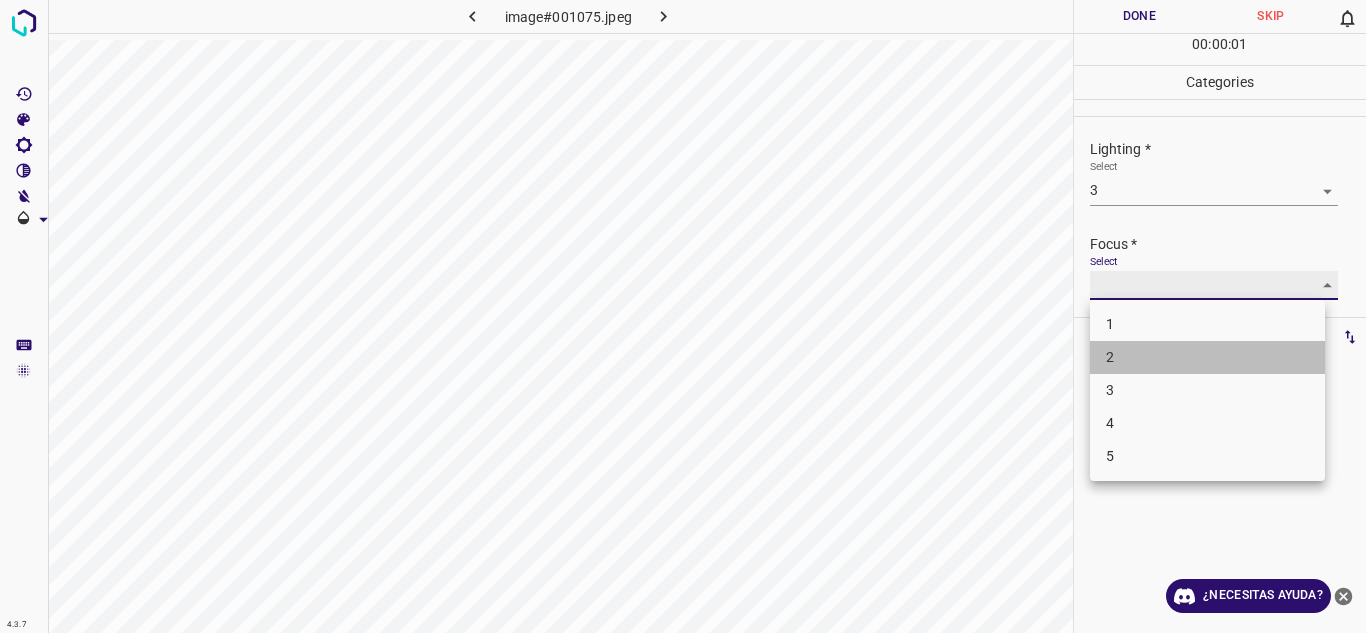 type on "2" 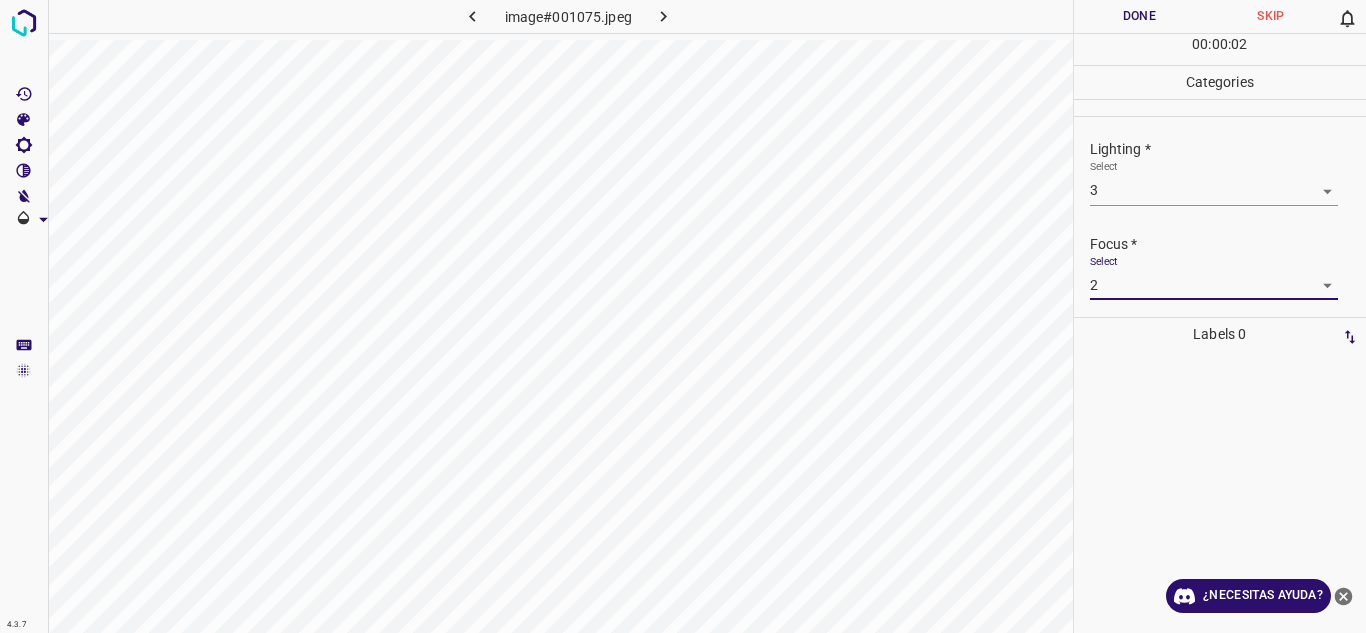 click on "4.3.7 image#001075.jpeg Done Skip 0 00   : 00   : 02   Categories Lighting *  Select 3 3 Focus *  Select 2 2 Overall *  Select ​ Labels   0 Categories 1 Lighting 2 Focus 3 Overall Tools Space Change between modes (Draw & Edit) I Auto labeling R Restore zoom M Zoom in N Zoom out Delete Delete selecte label Filters Z Restore filters X Saturation filter C Brightness filter V Contrast filter B Gray scale filter General O Download ¿Necesitas ayuda? Texto original Valora esta traducción Tu opinión servirá para ayudar a mejorar el Traductor de Google - Texto - Esconder - Borrar 1 2 3 4 5" at bounding box center (683, 316) 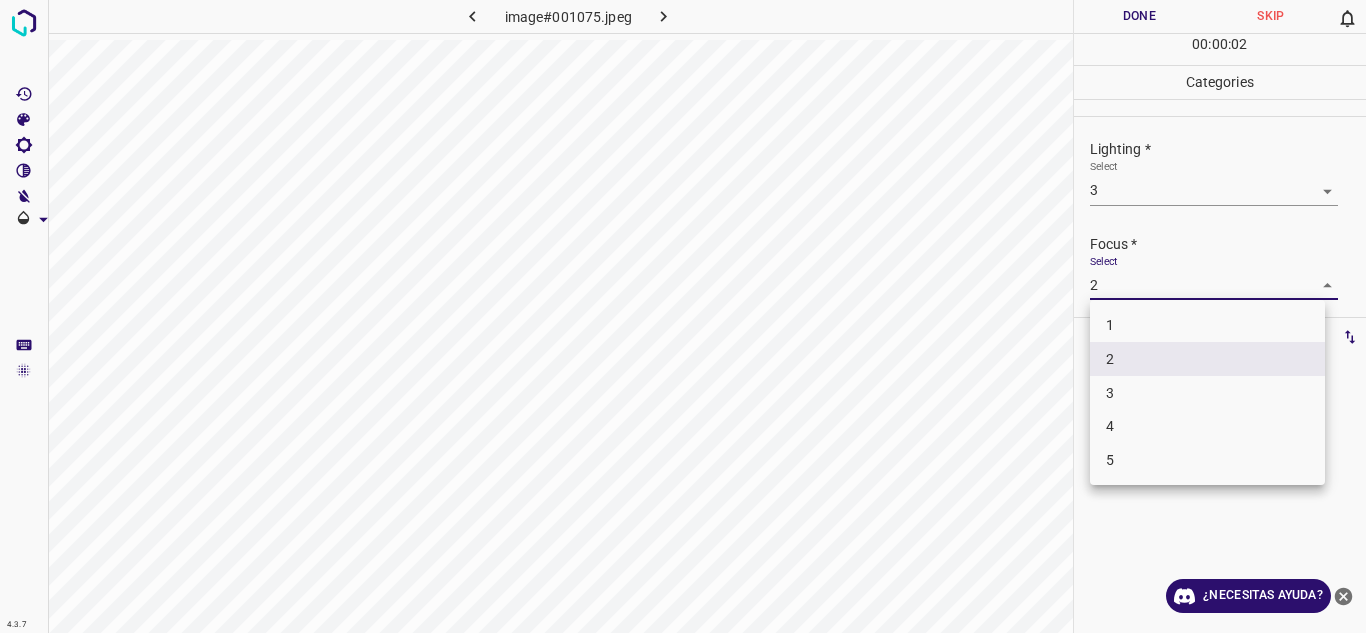 click at bounding box center (683, 316) 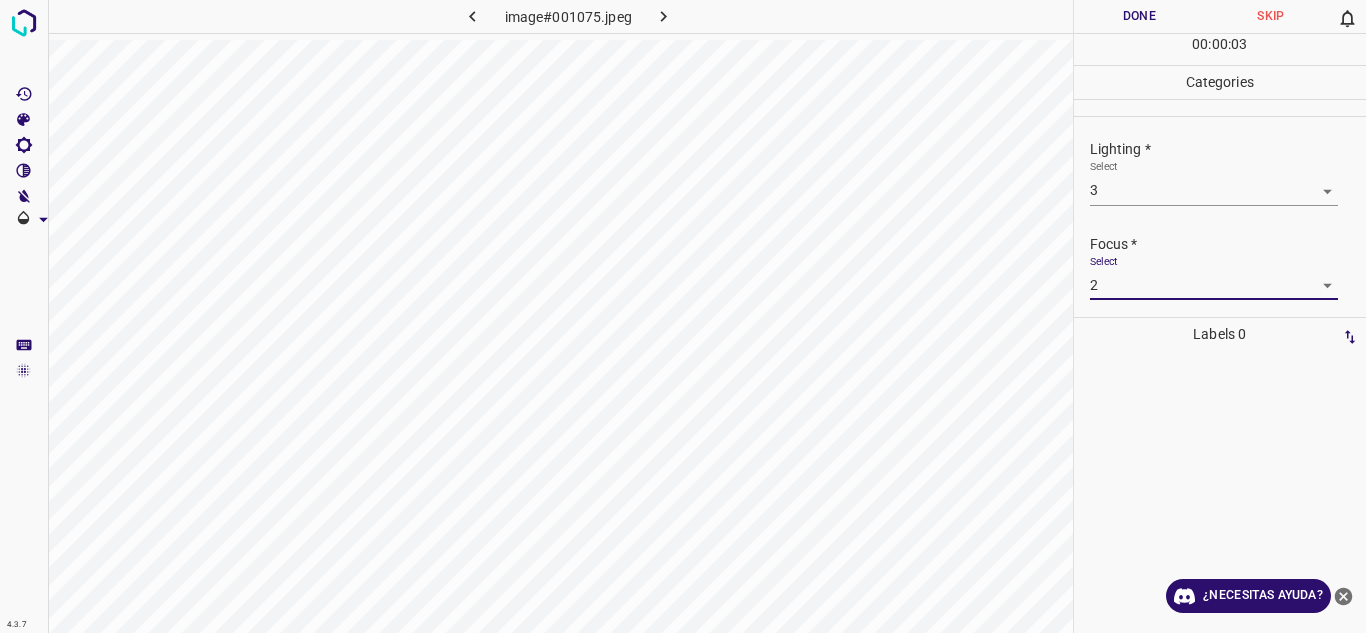 click on "Select 2 2" at bounding box center (1214, 277) 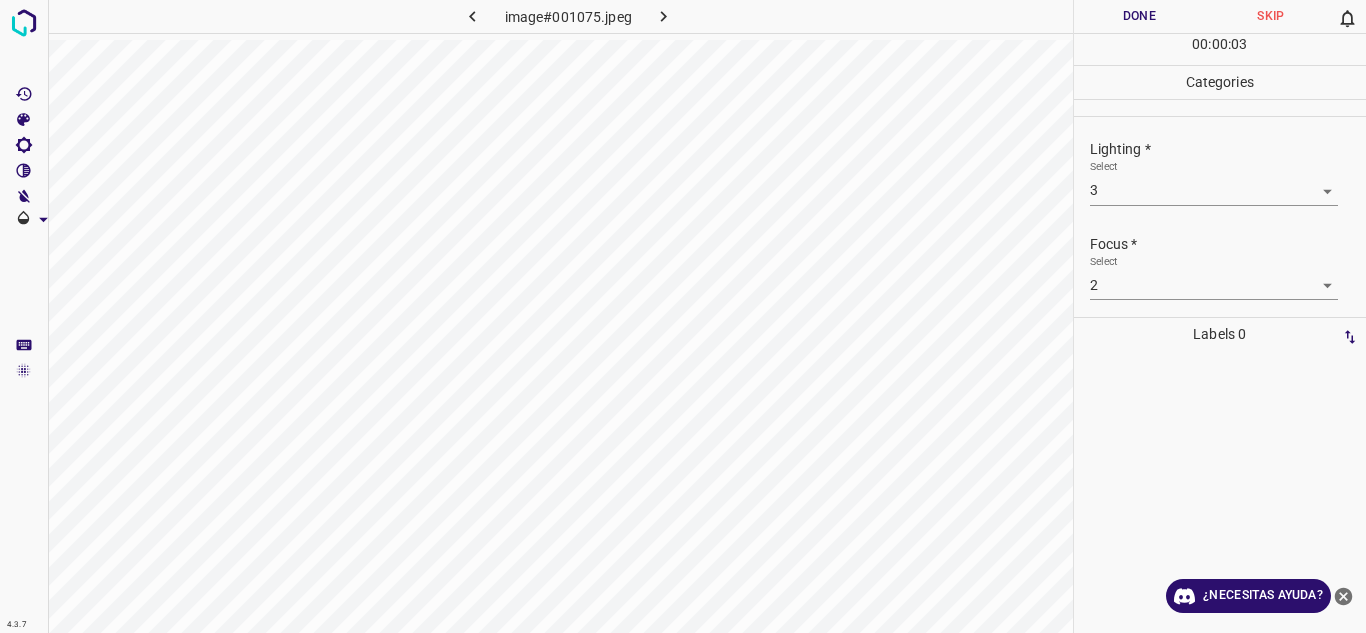 scroll, scrollTop: 98, scrollLeft: 0, axis: vertical 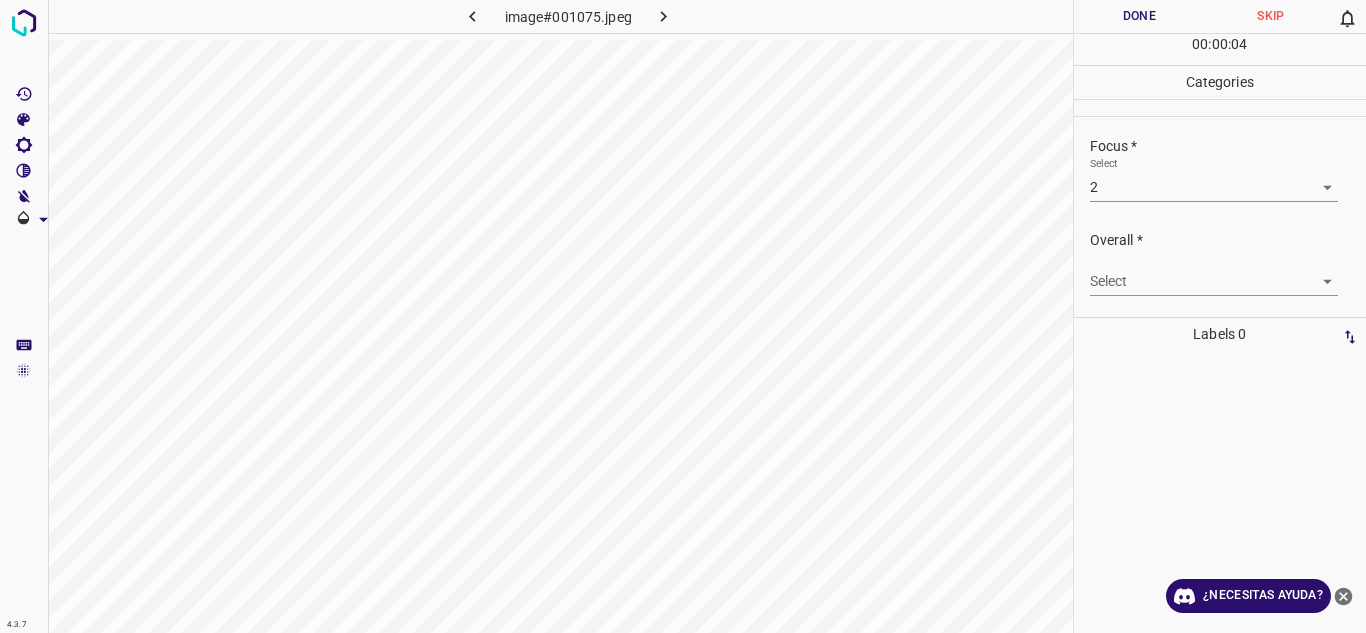 click on "4.3.7 image#001075.jpeg Done Skip 0 00   : 00   : 04   Categories Lighting *  Select 3 3 Focus *  Select 2 2 Overall *  Select ​ Labels   0 Categories 1 Lighting 2 Focus 3 Overall Tools Space Change between modes (Draw & Edit) I Auto labeling R Restore zoom M Zoom in N Zoom out Delete Delete selecte label Filters Z Restore filters X Saturation filter C Brightness filter V Contrast filter B Gray scale filter General O Download ¿Necesitas ayuda? Texto original Valora esta traducción Tu opinión servirá para ayudar a mejorar el Traductor de Google - Texto - Esconder - Borrar" at bounding box center [683, 316] 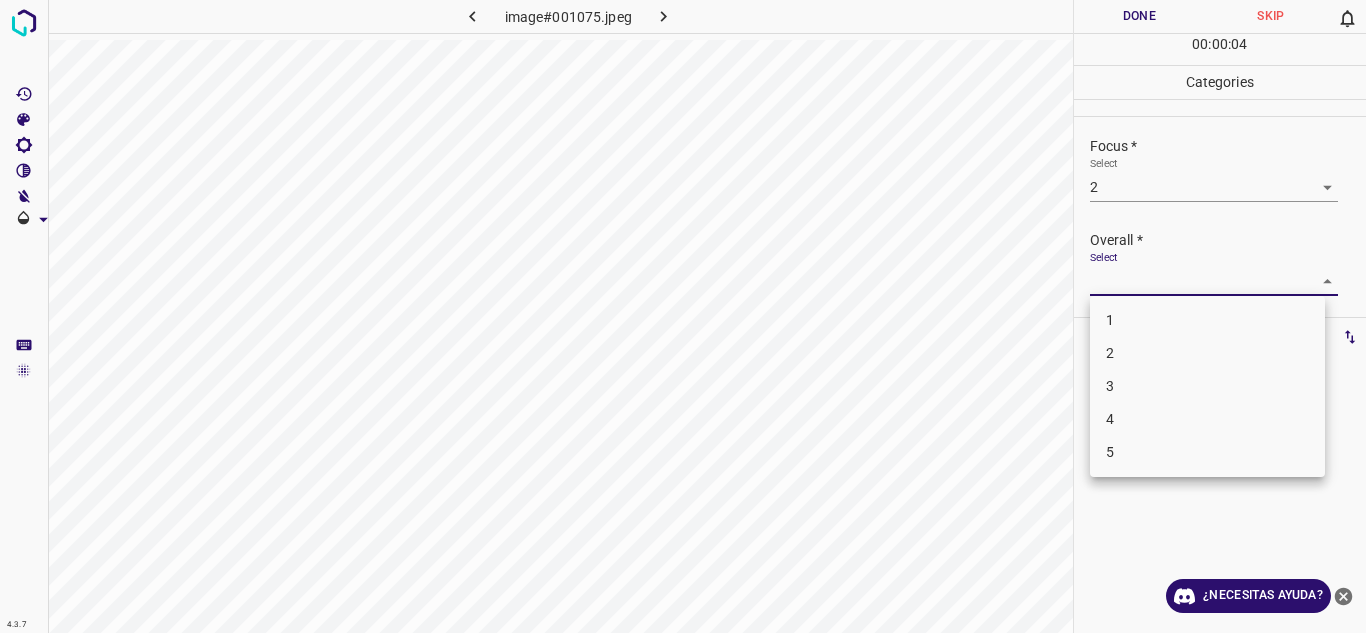 click on "2" at bounding box center [1207, 353] 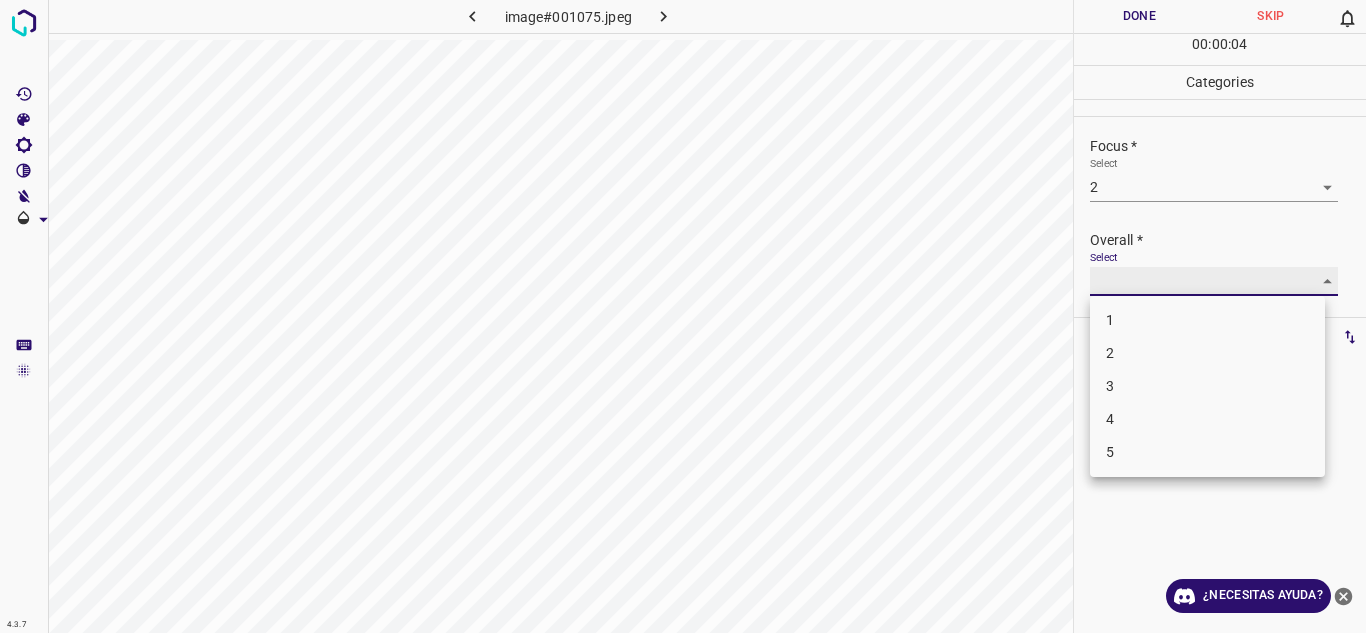 type on "2" 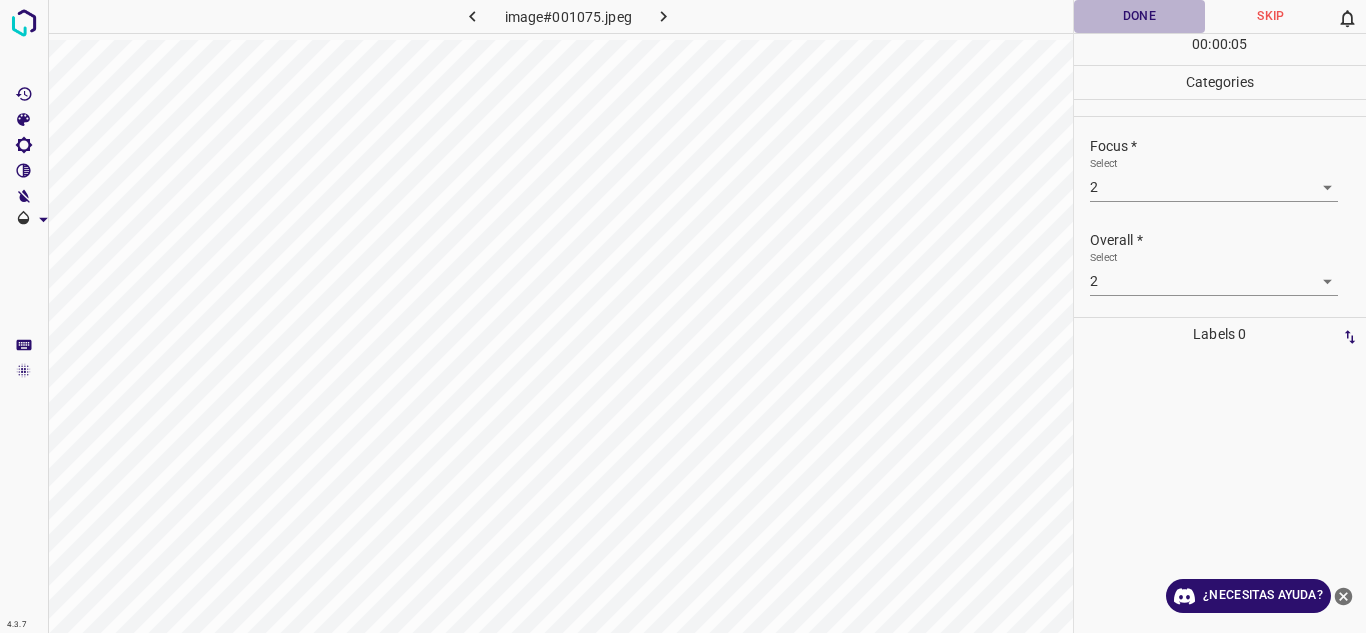 click on "Done" at bounding box center (1140, 16) 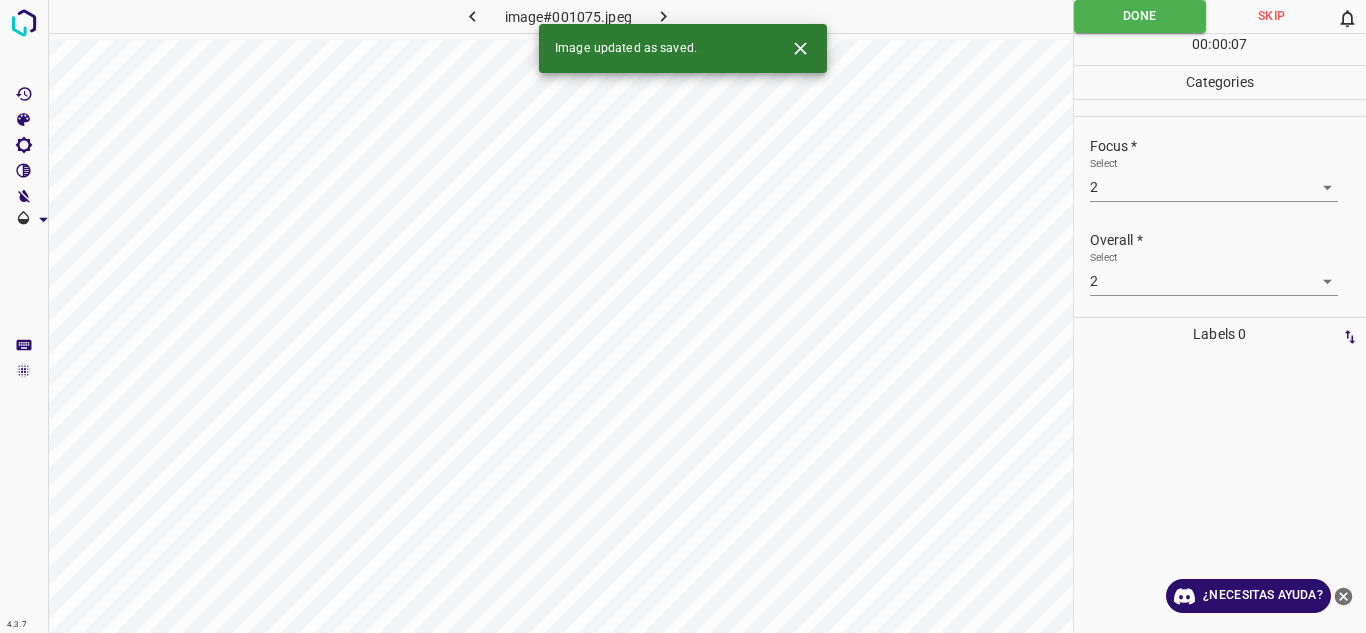 click 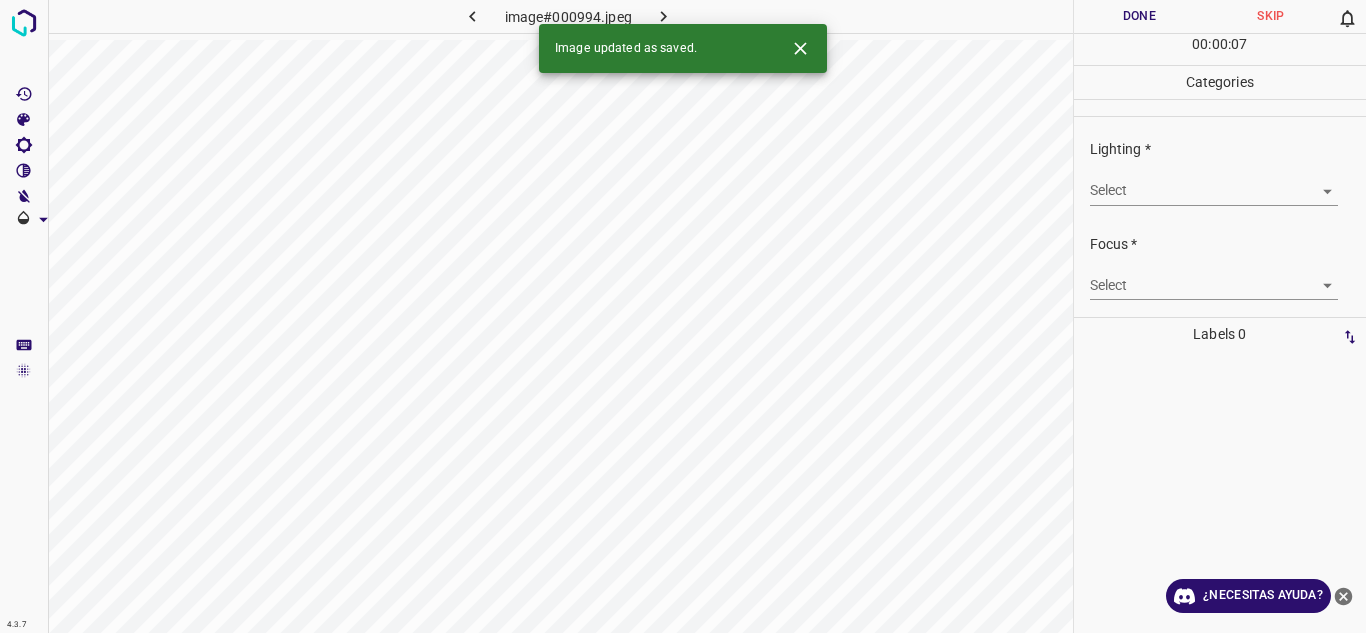 click on "4.3.7 image#000994.jpeg Done Skip 0 00 : 00 : 07 Categories Lighting * Select ​ Focus * Select ​ Overall * Select ​ Labels 0 Categories 1 Lighting 2 Focus 3 Overall Tools Space Change between modes (Draw & Edit) I Auto labeling R Restore zoom M Zoom in N Zoom out Delete Delete selecte label Filters Z Restore filters X Saturation filter C Brightness filter V Contrast filter B Gray scale filter General O Download Image updated as saved. ¿Necesitas ayuda? Texto original Valora esta traducción Tu opinión servirá para ayudar a mejorar el Traductor de Google - Texto - Esconder - Borrar" at bounding box center [683, 316] 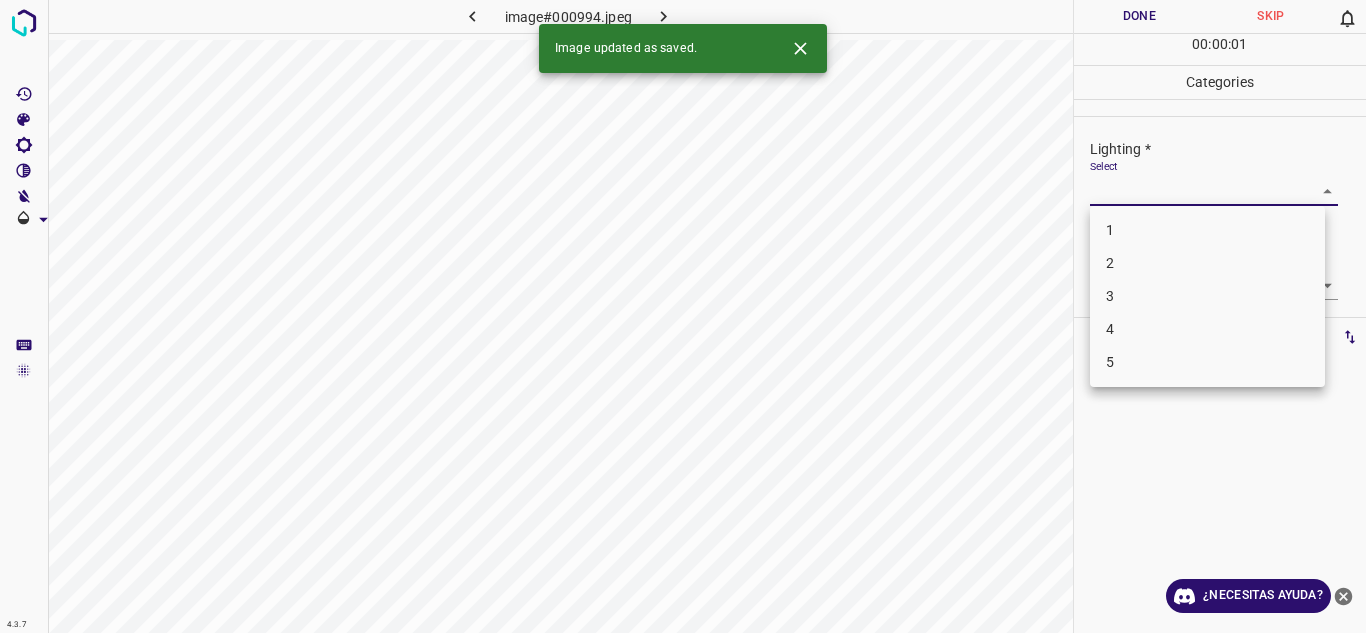 click on "2" at bounding box center (1207, 263) 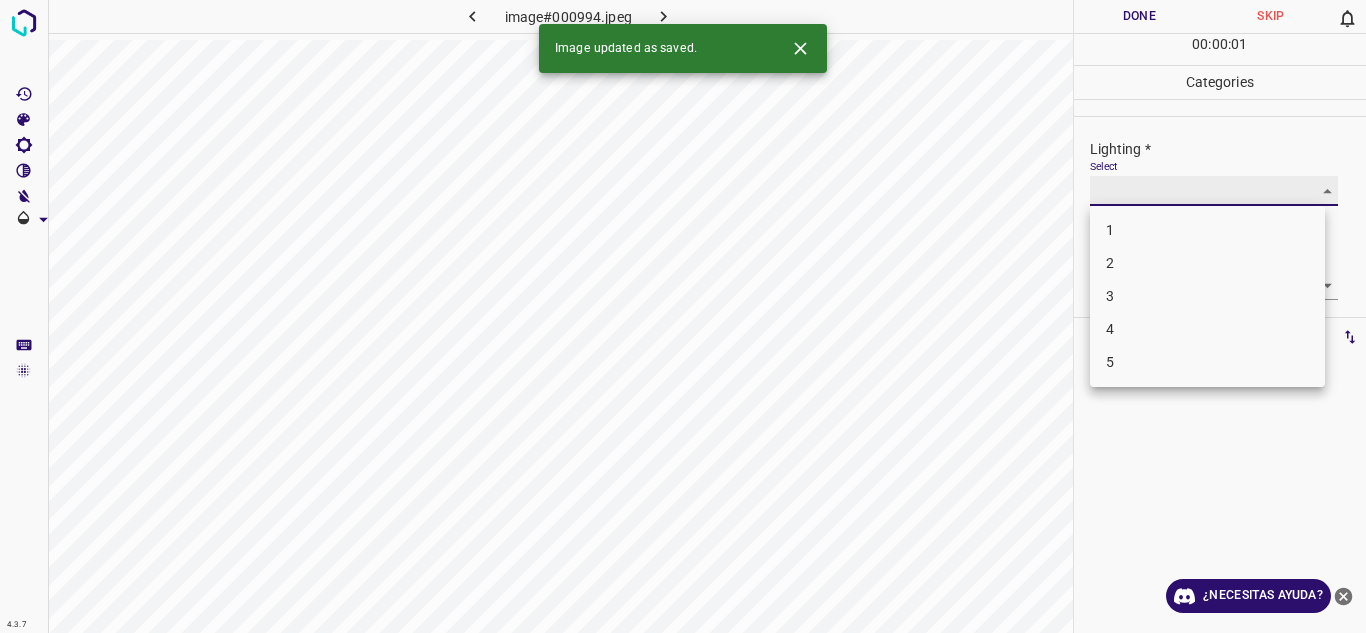 type on "2" 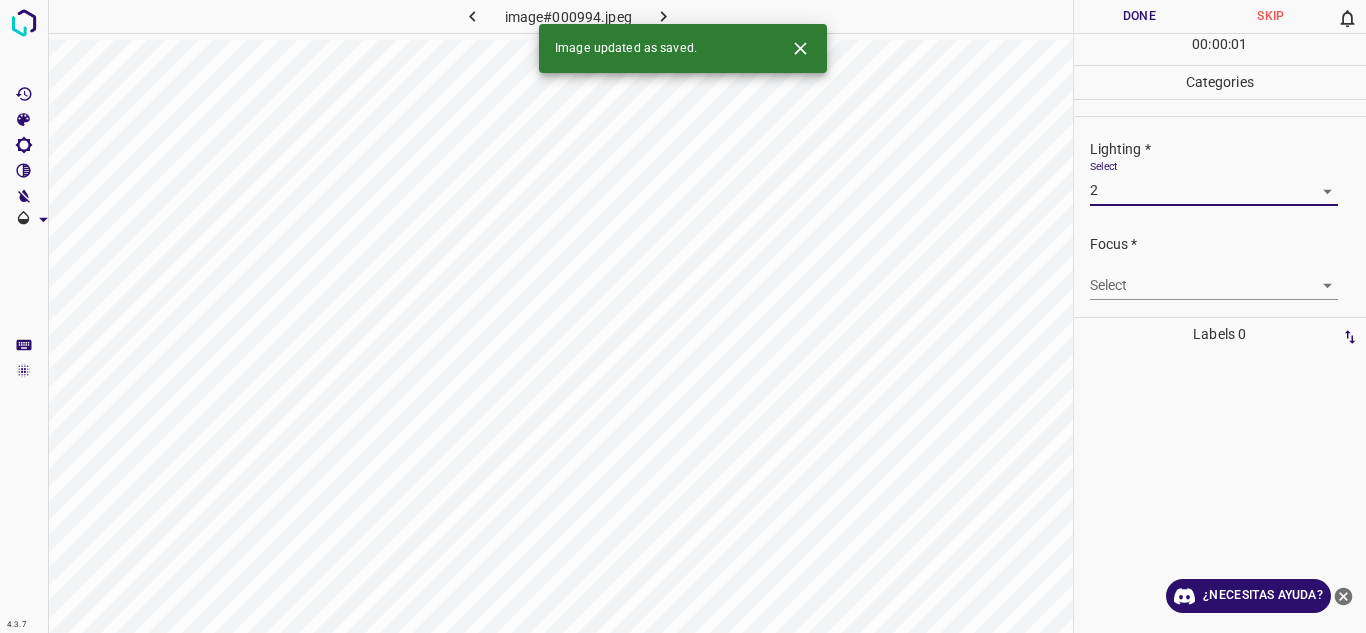click on "4.3.7 image#000994.jpeg Done Skip 0 00   : 00   : 01   Categories Lighting *  Select 2 2 Focus *  Select ​ Overall *  Select ​ Labels   0 Categories 1 Lighting 2 Focus 3 Overall Tools Space Change between modes (Draw & Edit) I Auto labeling R Restore zoom M Zoom in N Zoom out Delete Delete selecte label Filters Z Restore filters X Saturation filter C Brightness filter V Contrast filter B Gray scale filter General O Download Image updated as saved. ¿Necesitas ayuda? Texto original Valora esta traducción Tu opinión servirá para ayudar a mejorar el Traductor de Google - Texto - Esconder - Borrar" at bounding box center [683, 316] 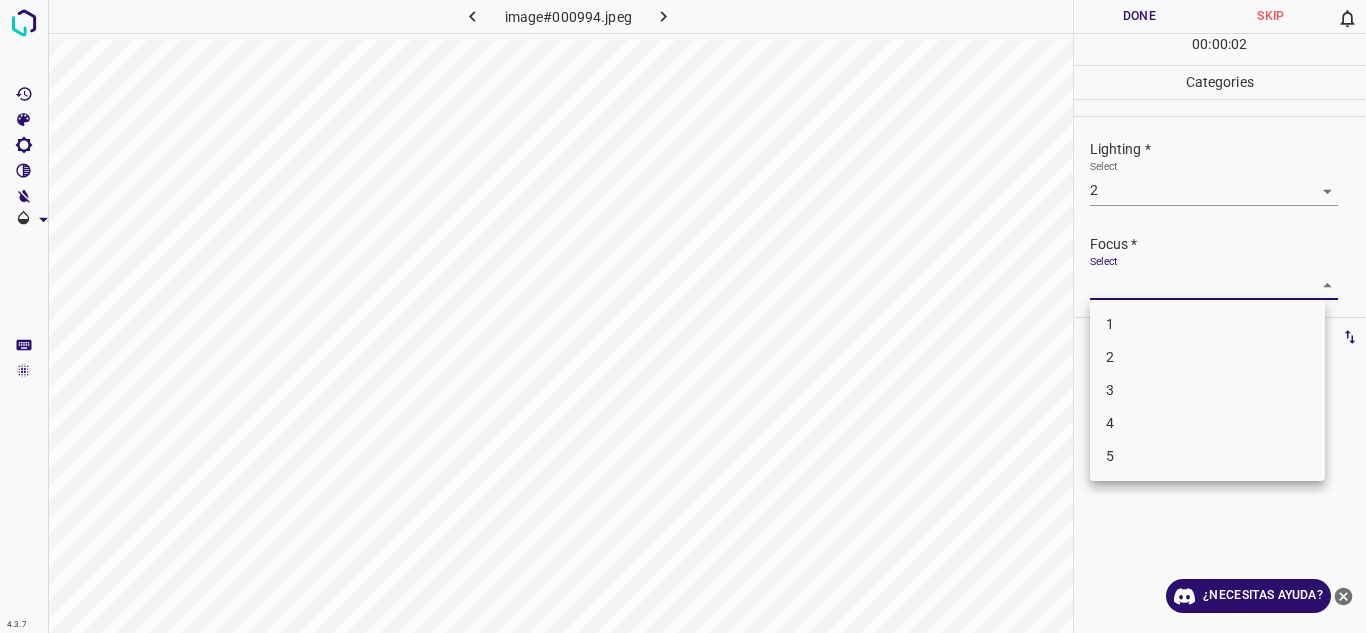 click on "2" at bounding box center (1207, 357) 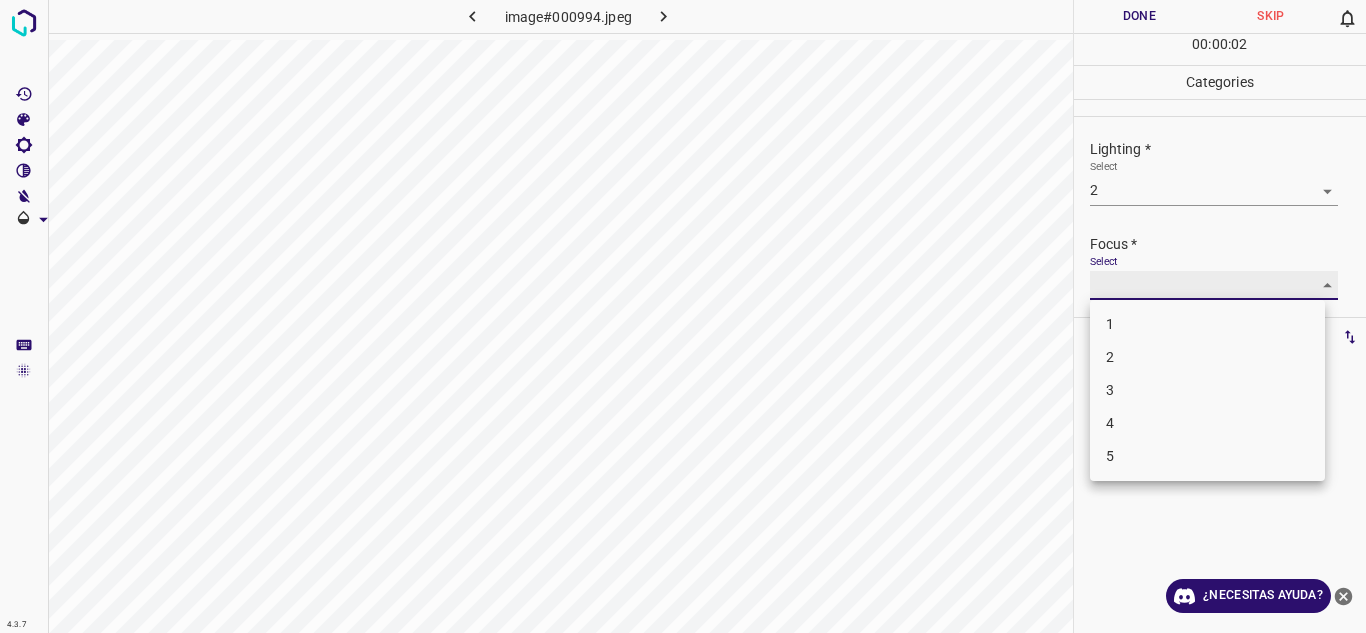 type on "2" 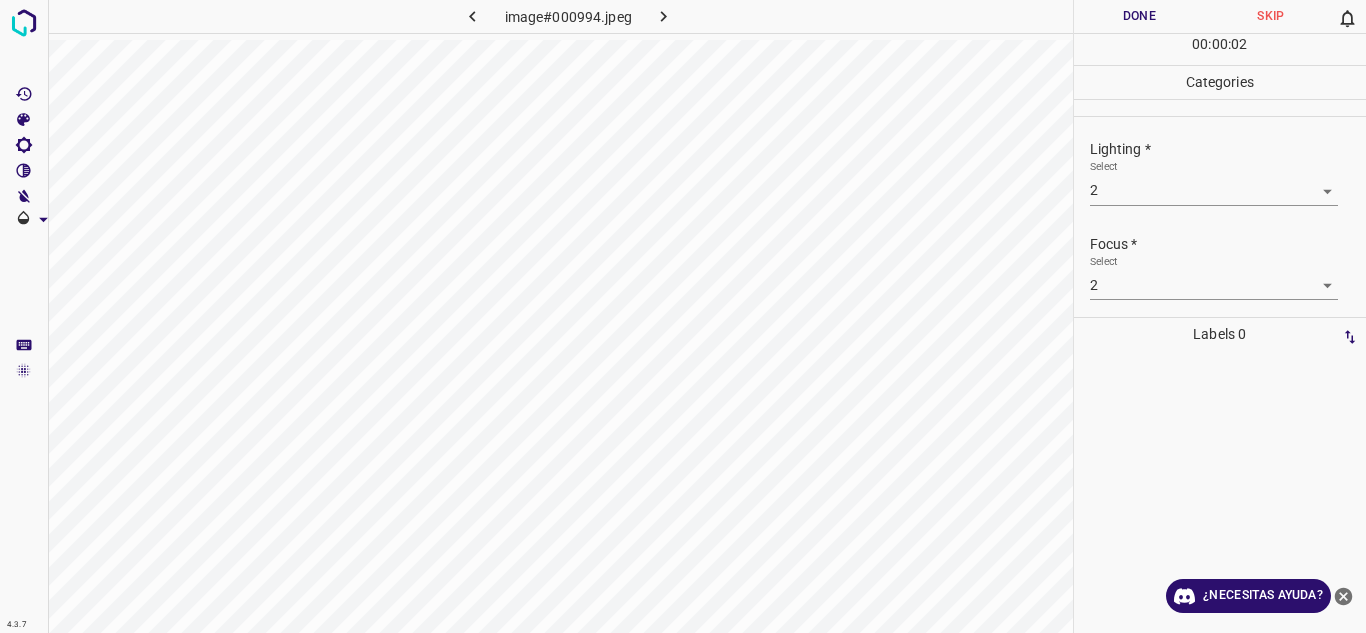 click on "Focus *" at bounding box center [1228, 244] 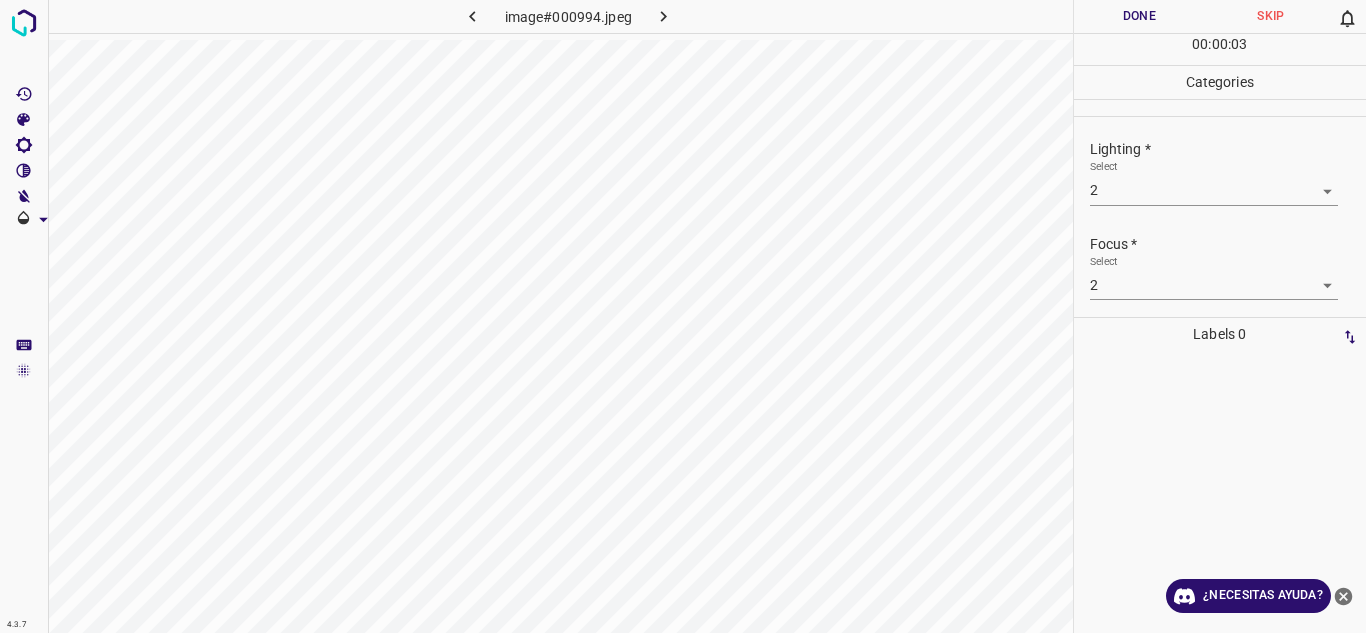 scroll, scrollTop: 98, scrollLeft: 0, axis: vertical 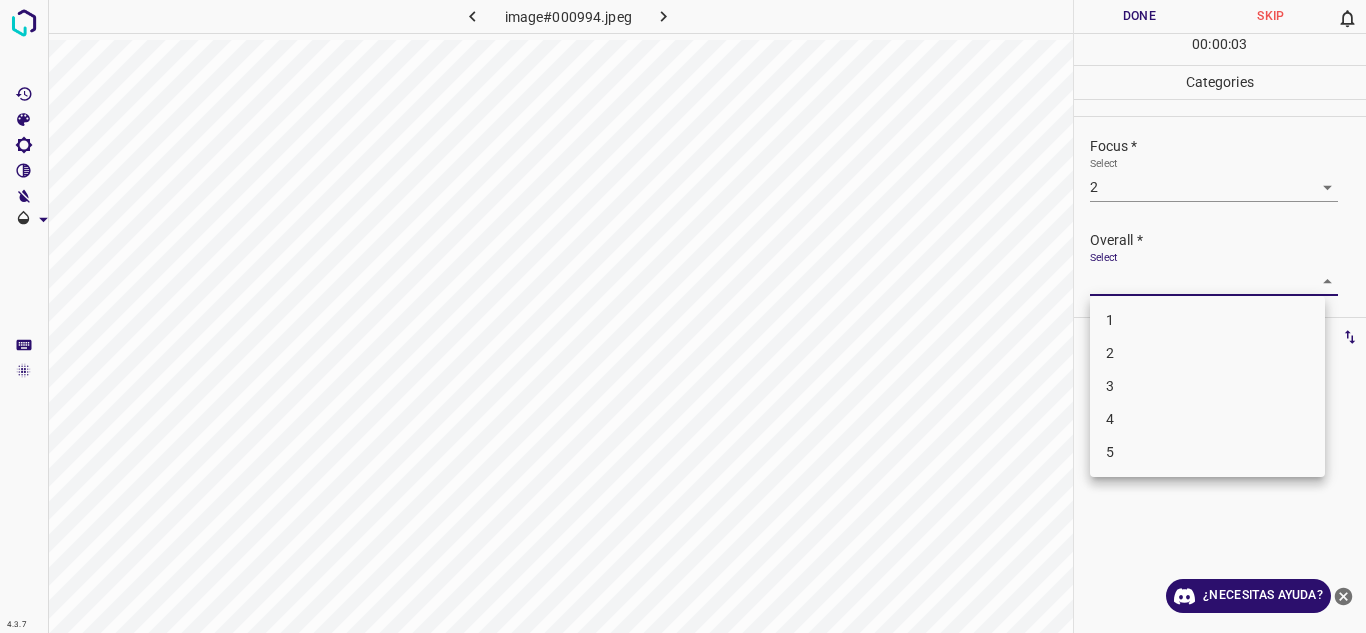 drag, startPoint x: 1186, startPoint y: 278, endPoint x: 1171, endPoint y: 336, distance: 59.908264 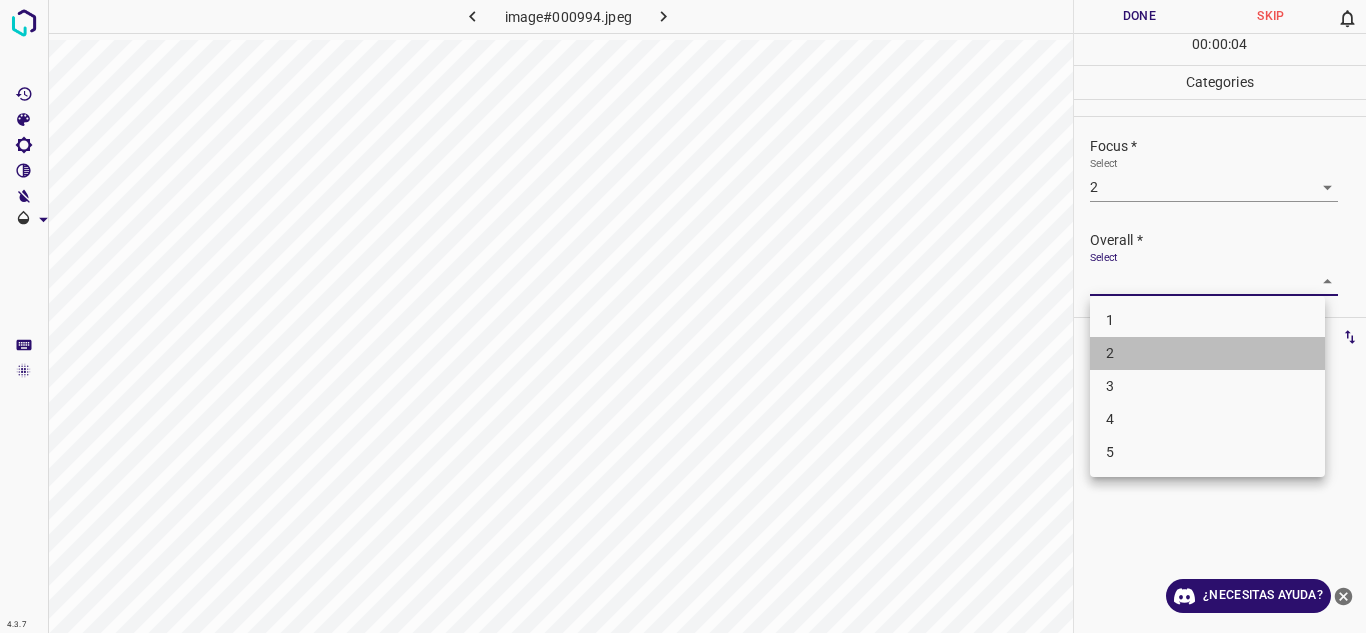 drag, startPoint x: 1167, startPoint y: 349, endPoint x: 1182, endPoint y: 251, distance: 99.14131 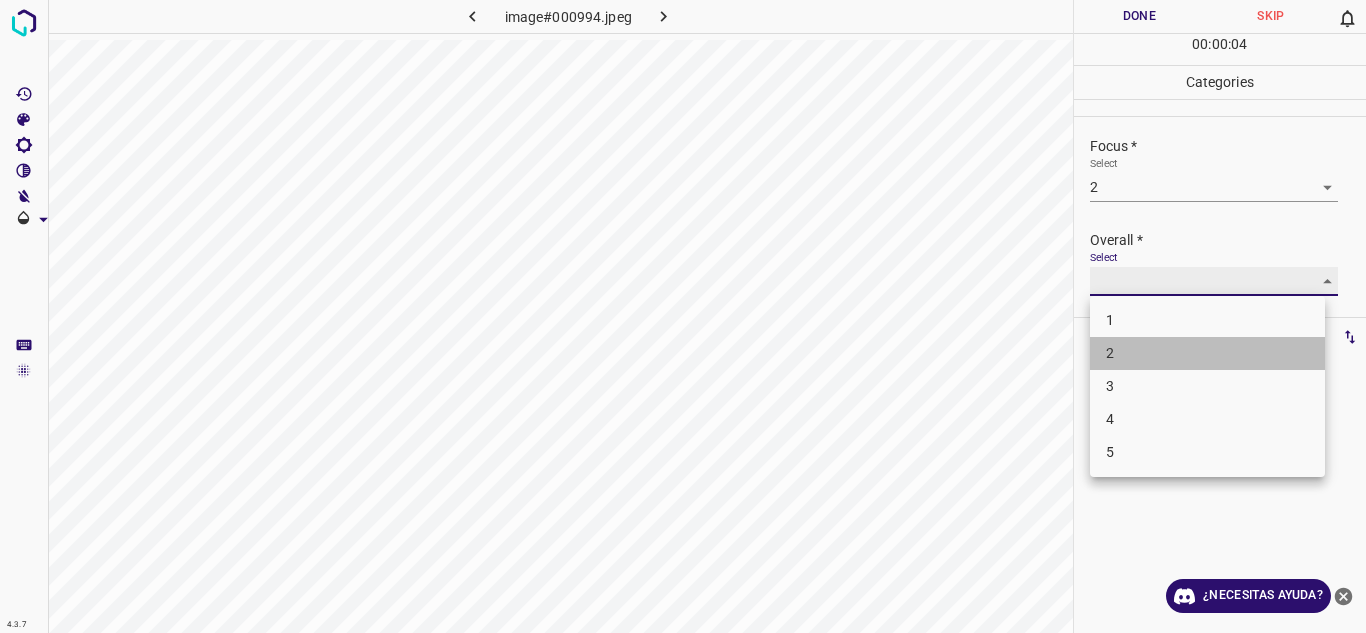 type on "2" 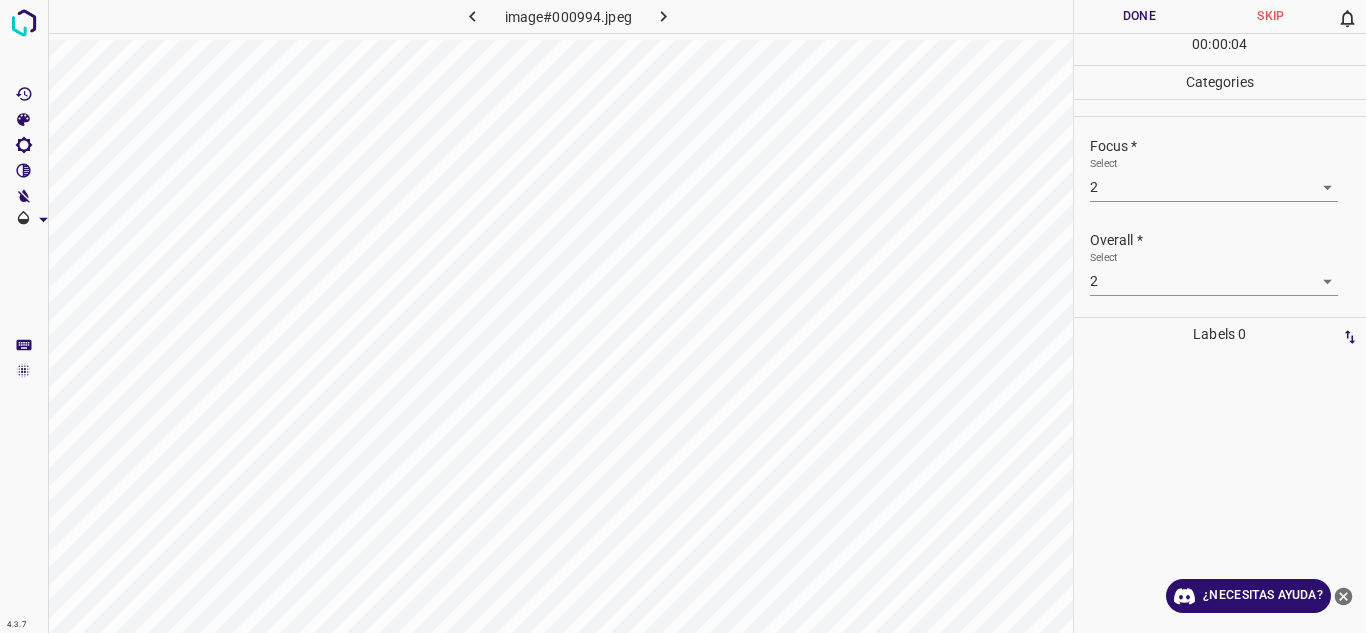 click on "Done" at bounding box center [1140, 16] 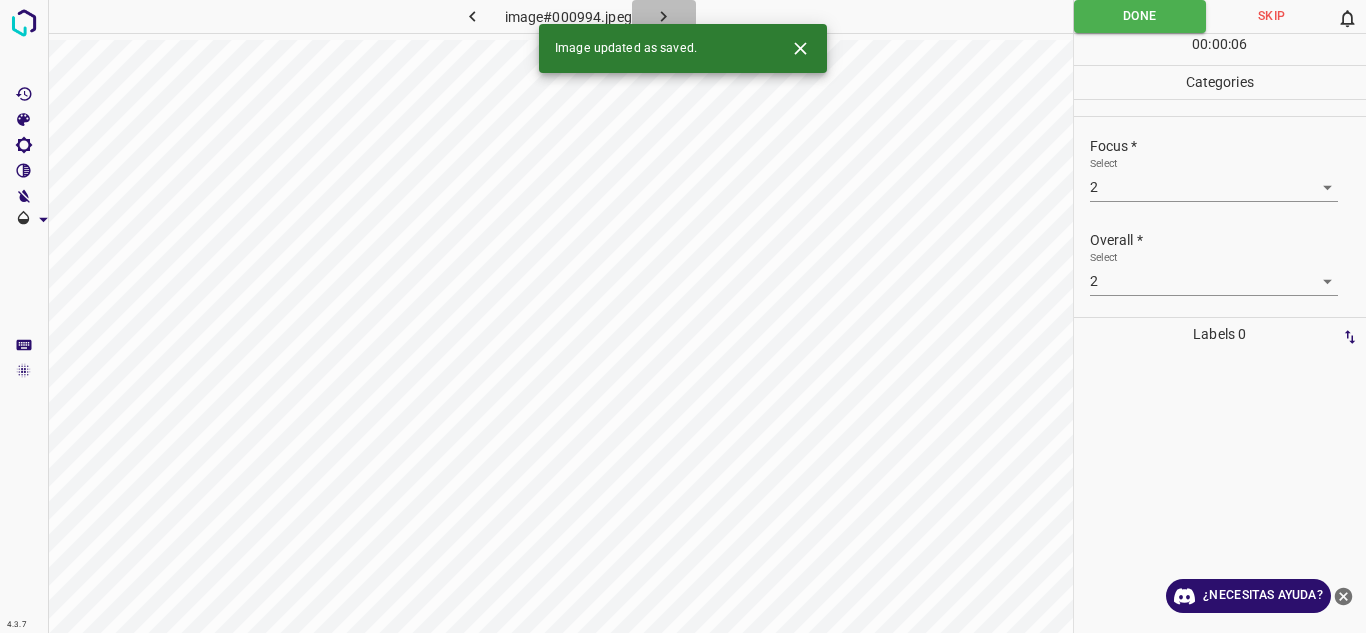 click at bounding box center (664, 16) 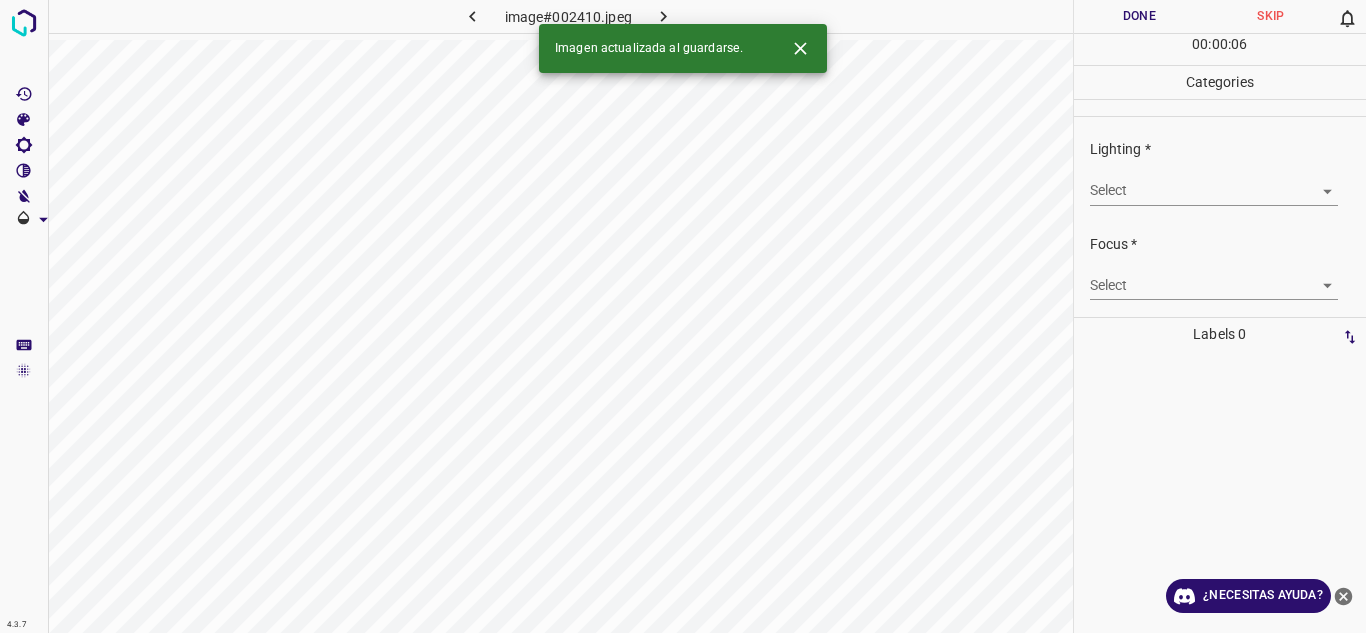 click on "4.3.7 image#002410.jpeg Done Skip 0 00   : 00   : 06   Categories Lighting *  Select ​ Focus *  Select ​ Overall *  Select ​ Labels   0 Categories 1 Lighting 2 Focus 3 Overall Tools Space Change between modes (Draw & Edit) I Auto labeling R Restore zoom M Zoom in N Zoom out Delete Delete selecte label Filters Z Restore filters X Saturation filter C Brightness filter V Contrast filter B Gray scale filter General O Download Imagen actualizada al guardarse. ¿Necesitas ayuda? Texto original Valora esta traducción Tu opinión servirá para ayudar a mejorar el Traductor de Google - Texto - Esconder - Borrar" at bounding box center (683, 316) 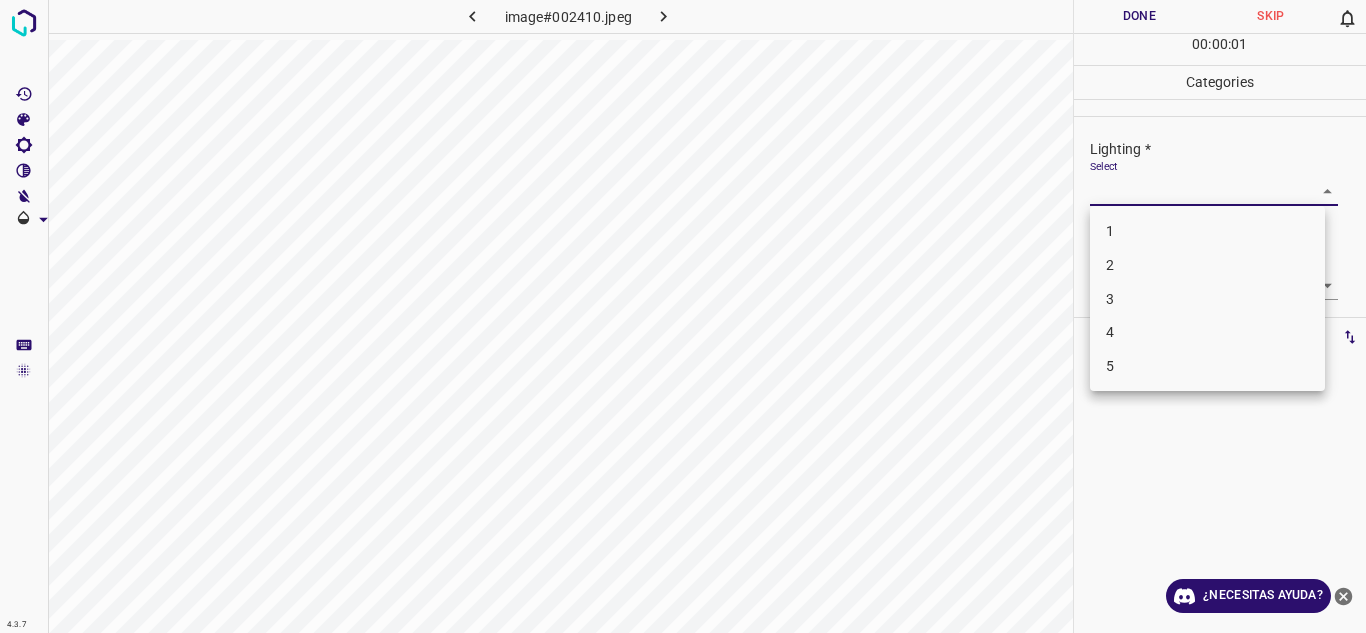 click on "2" at bounding box center [1207, 265] 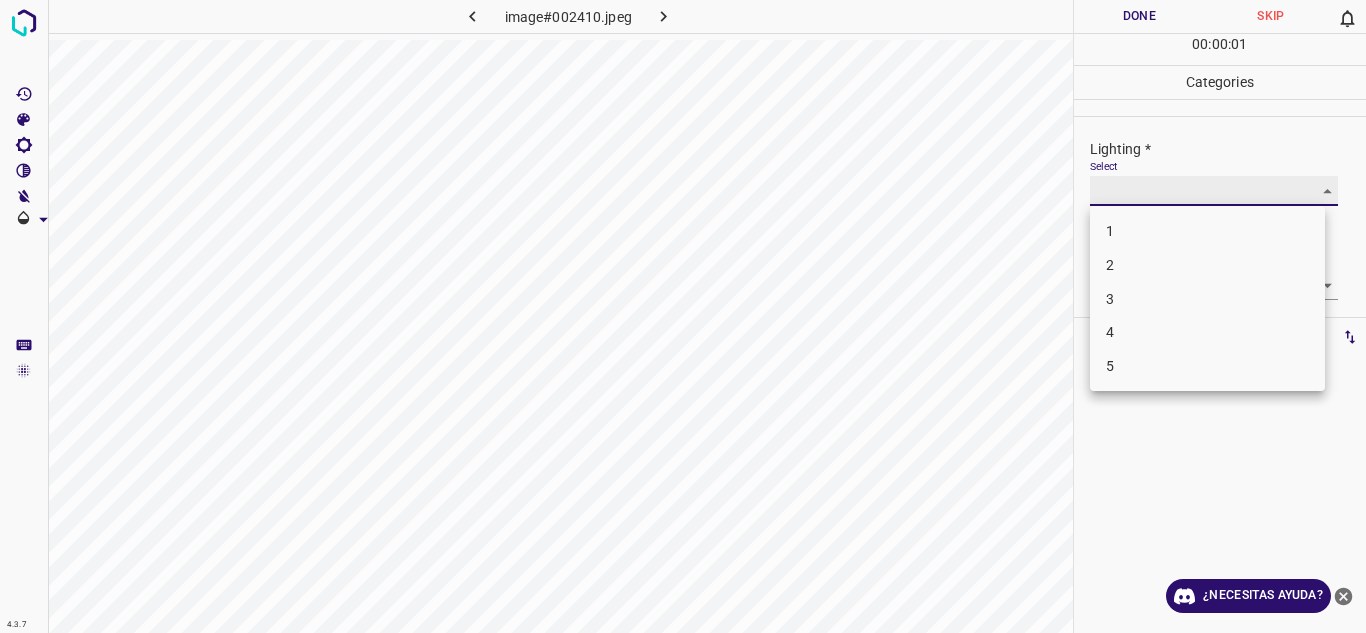 type on "2" 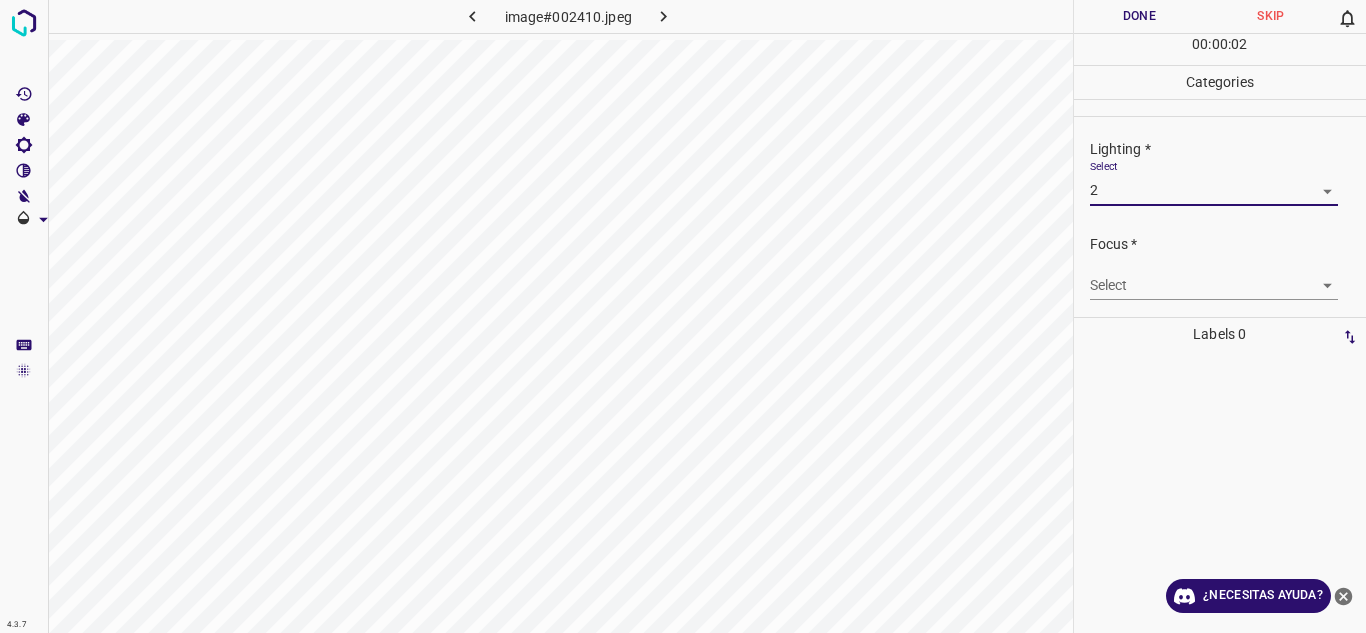 click on "4.3.7 image#002410.jpeg Done Skip 0 00   : 00   : 02   Categories Lighting *  Select 2 2 Focus *  Select ​ Overall *  Select ​ Labels   0 Categories 1 Lighting 2 Focus 3 Overall Tools Space Change between modes (Draw & Edit) I Auto labeling R Restore zoom M Zoom in N Zoom out Delete Delete selecte label Filters Z Restore filters X Saturation filter C Brightness filter V Contrast filter B Gray scale filter General O Download ¿Necesitas ayuda? Texto original Valora esta traducción Tu opinión servirá para ayudar a mejorar el Traductor de Google - Texto - Esconder - Borrar 1 2 3 4 5" at bounding box center (683, 316) 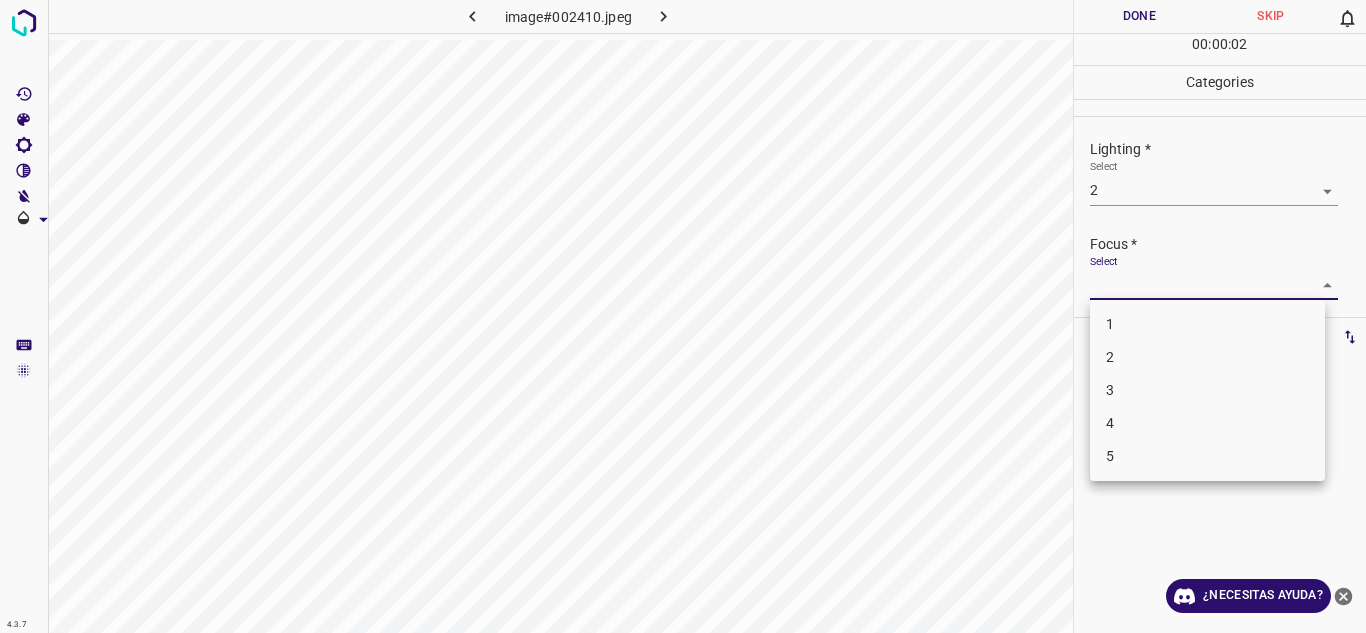 click on "2" at bounding box center [1207, 357] 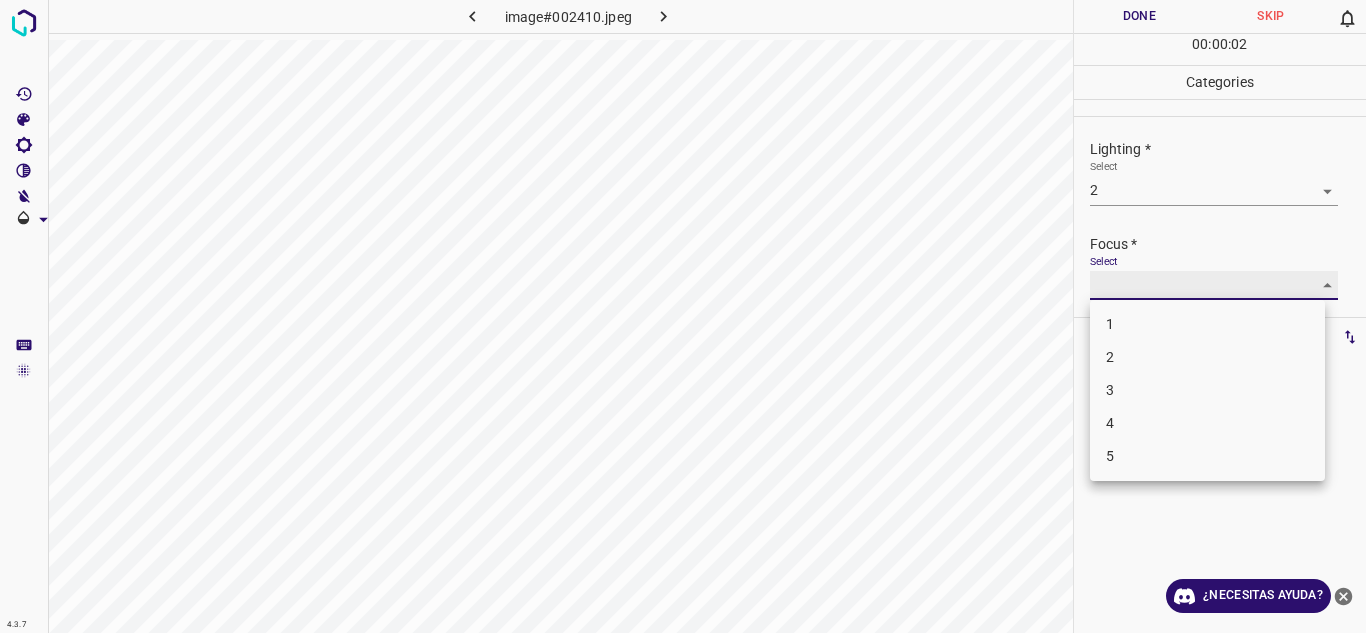 type on "2" 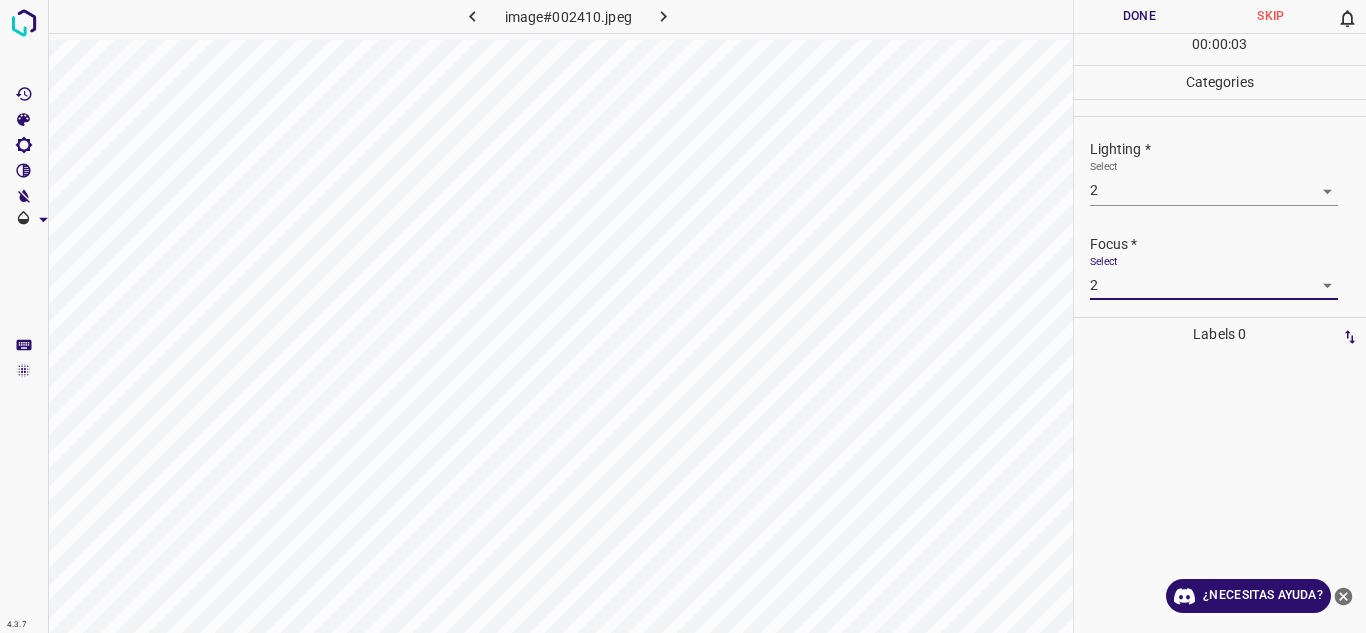 click on "1 2 3 4 5" at bounding box center (683, 316) 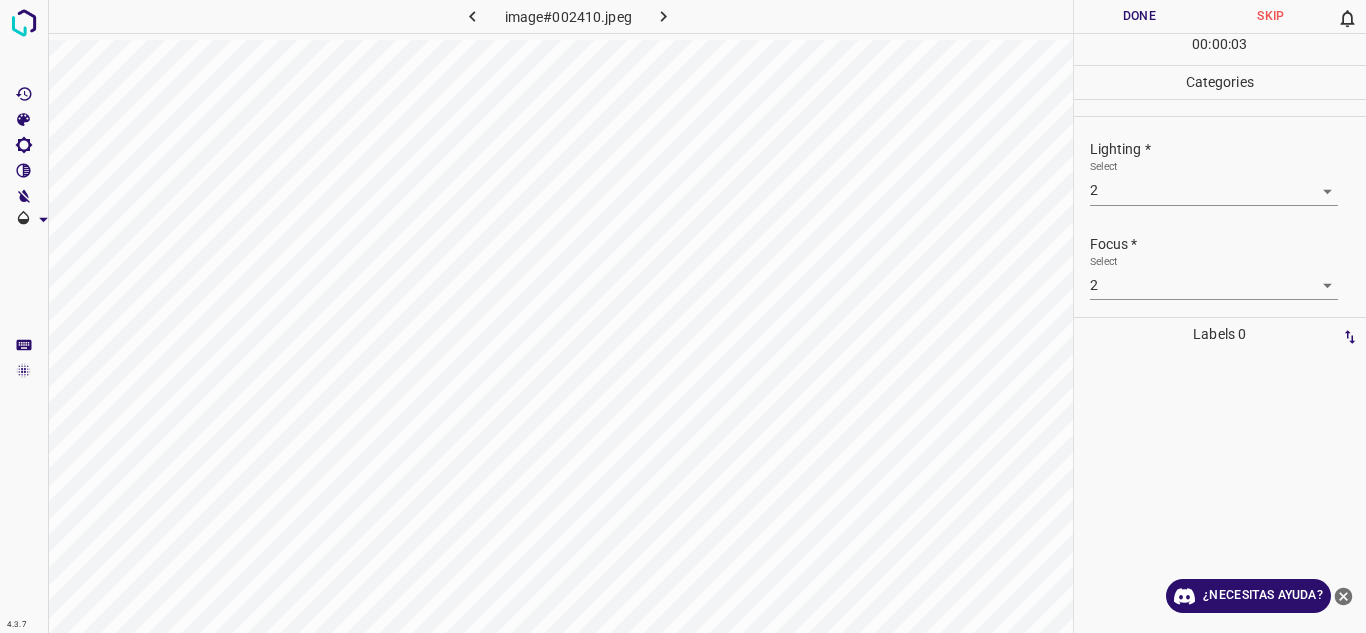 scroll, scrollTop: 98, scrollLeft: 0, axis: vertical 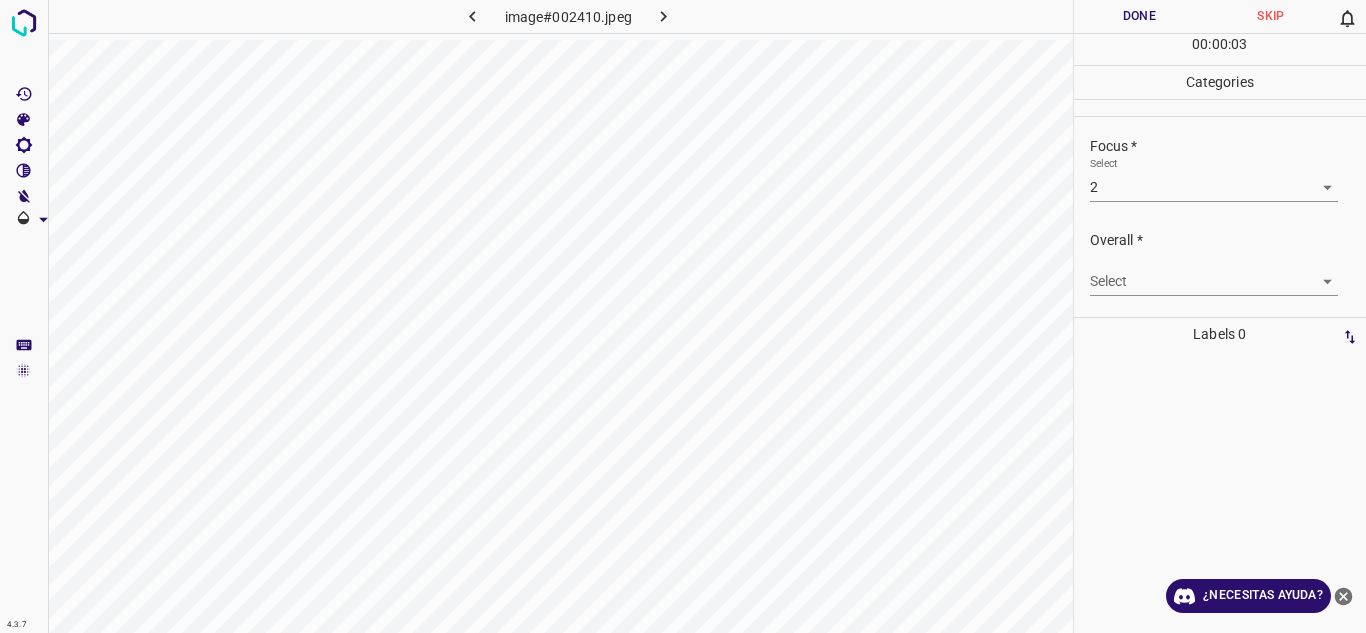 click on "4.3.7 image#002410.jpeg Done Skip 0 00   : 00   : 03   Categories Lighting *  Select 2 2 Focus *  Select 2 2 Overall *  Select ​ Labels   0 Categories 1 Lighting 2 Focus 3 Overall Tools Space Change between modes (Draw & Edit) I Auto labeling R Restore zoom M Zoom in N Zoom out Delete Delete selecte label Filters Z Restore filters X Saturation filter C Brightness filter V Contrast filter B Gray scale filter General O Download ¿Necesitas ayuda? Texto original Valora esta traducción Tu opinión servirá para ayudar a mejorar el Traductor de Google - Texto - Esconder - Borrar" at bounding box center [683, 316] 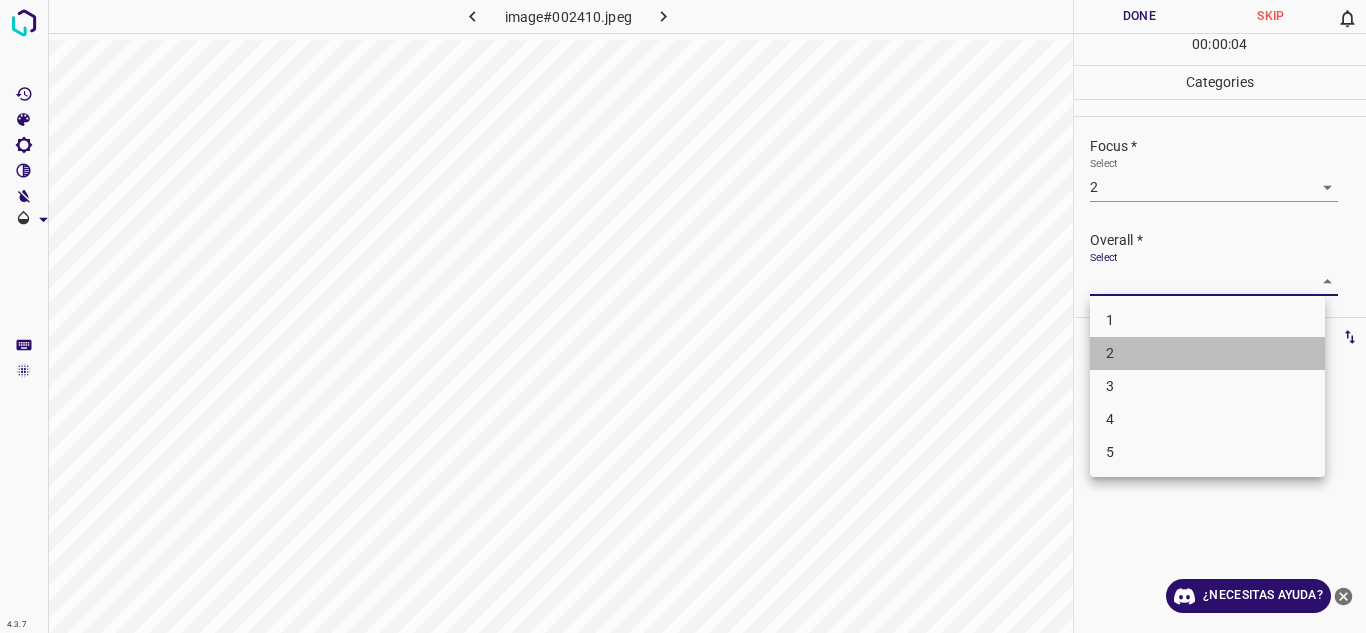 click on "2" at bounding box center [1207, 353] 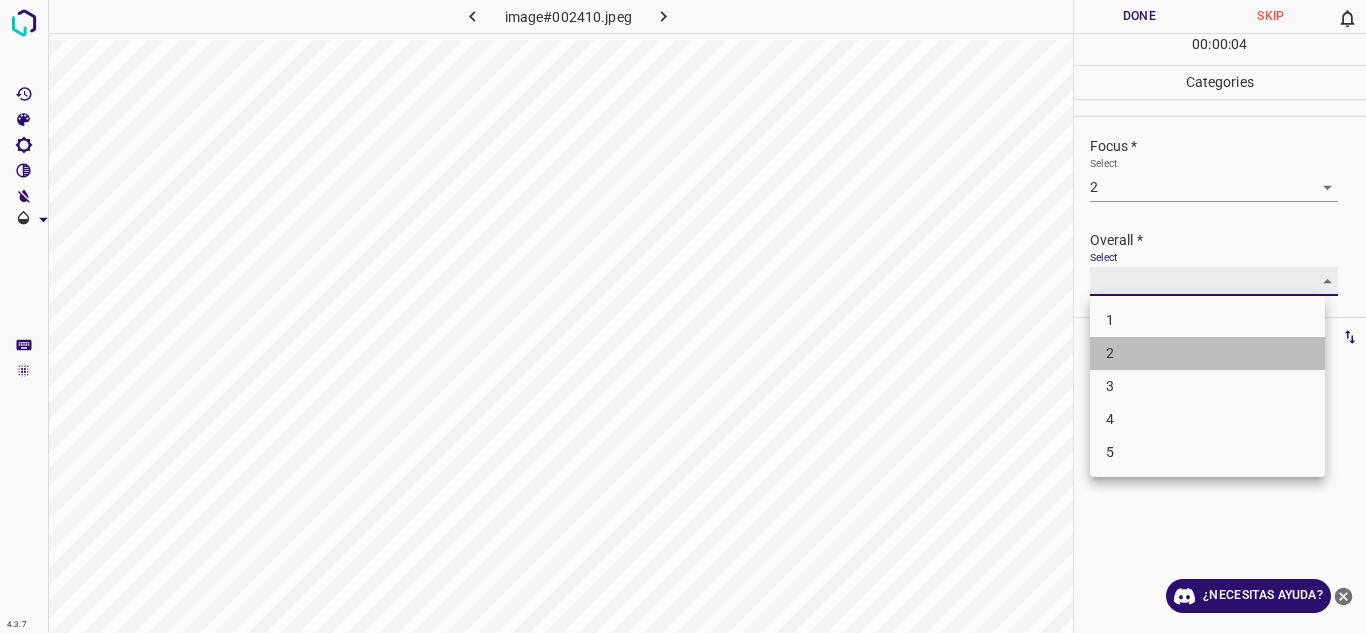 type on "2" 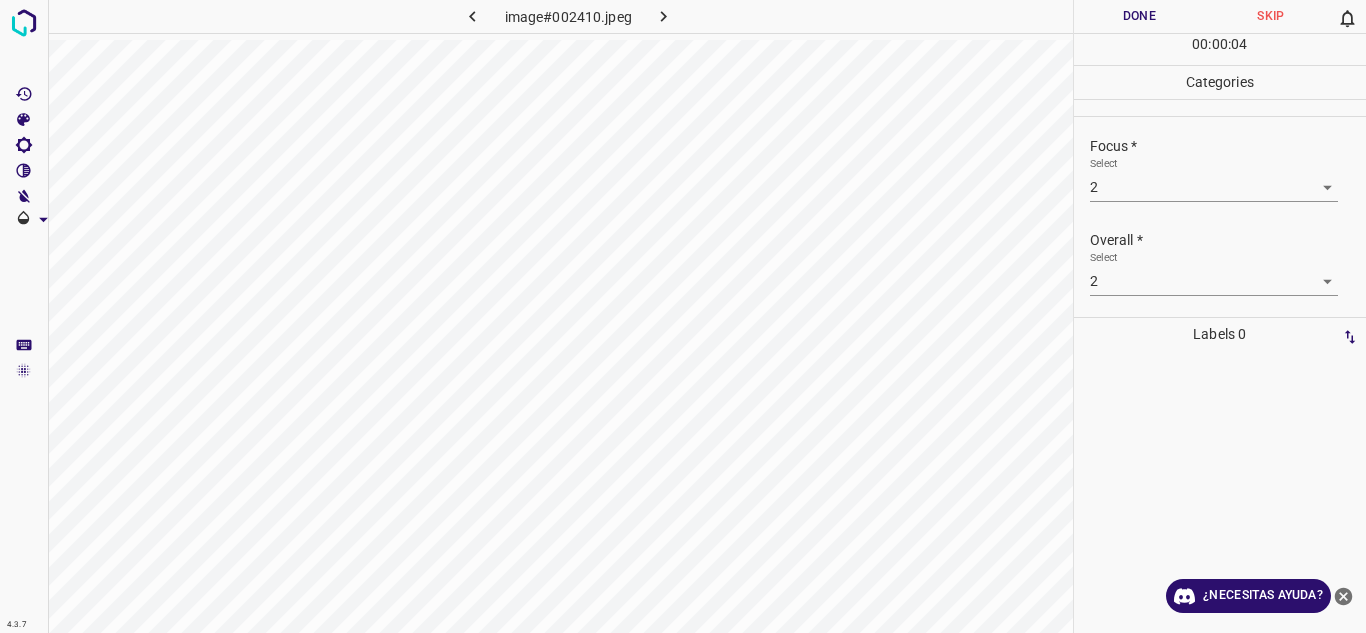 click on "Overall *" at bounding box center (1228, 240) 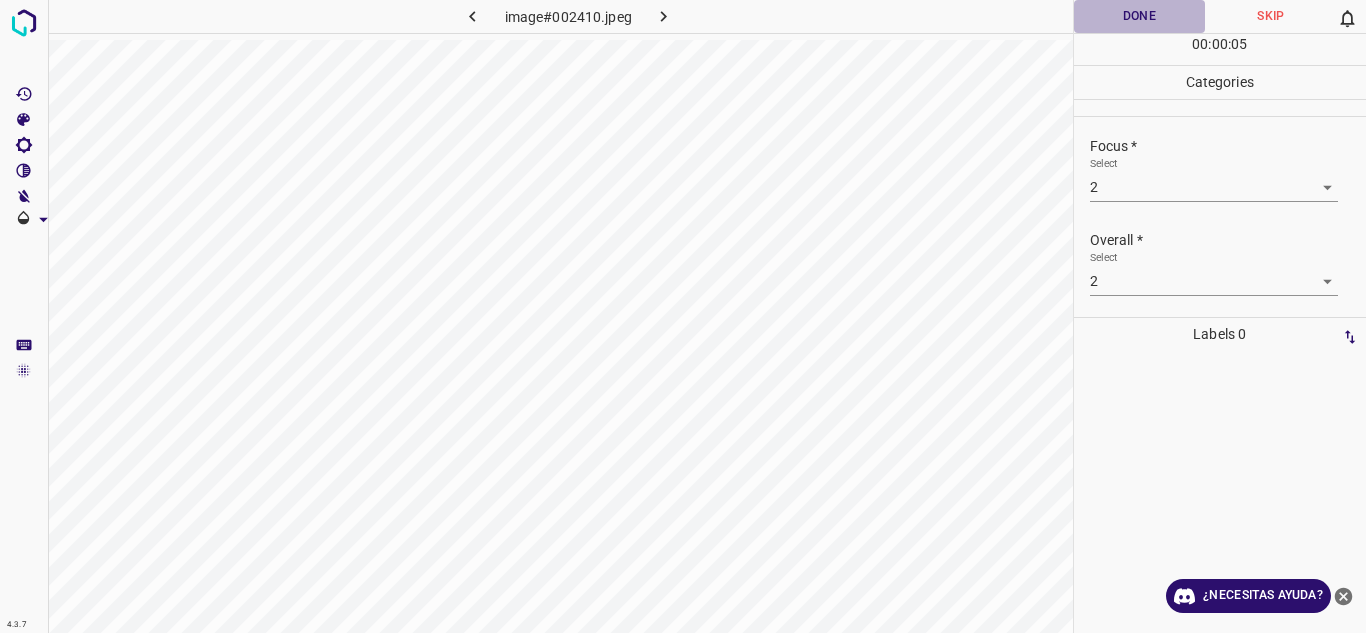click on "Done" at bounding box center [1140, 16] 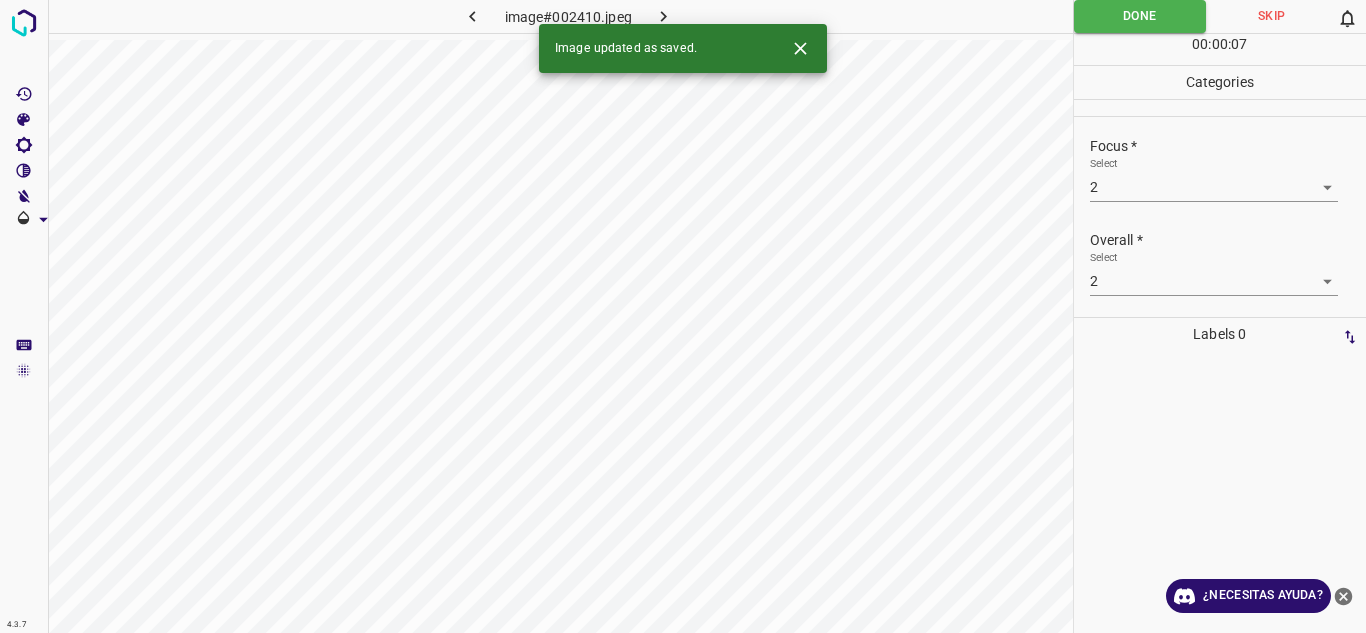 click 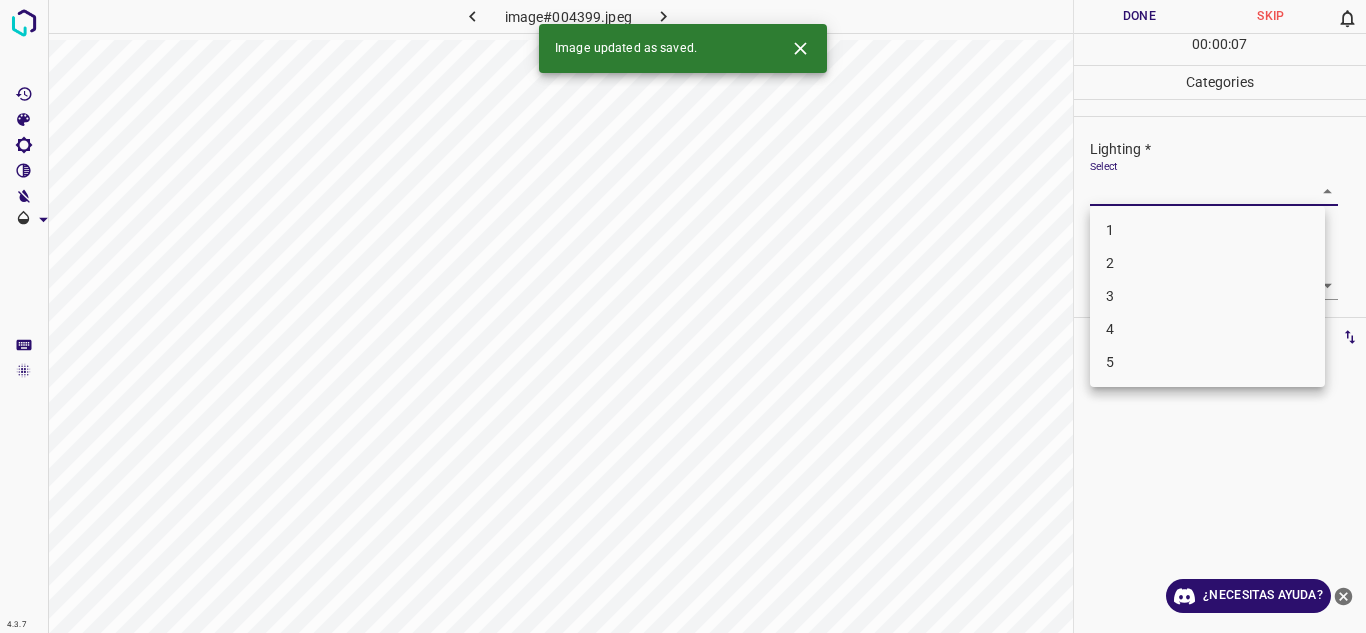 click on "4.3.7 image#004399.jpeg Done Skip 0 00   : 00   : 07   Categories Lighting *  Select ​ Focus *  Select ​ Overall *  Select ​ Labels   0 Categories 1 Lighting 2 Focus 3 Overall Tools Space Change between modes (Draw & Edit) I Auto labeling R Restore zoom M Zoom in N Zoom out Delete Delete selecte label Filters Z Restore filters X Saturation filter C Brightness filter V Contrast filter B Gray scale filter General O Download Image updated as saved. ¿Necesitas ayuda? Texto original Valora esta traducción Tu opinión servirá para ayudar a mejorar el Traductor de Google - Texto - Esconder - Borrar 1 2 3 4 5" at bounding box center [683, 316] 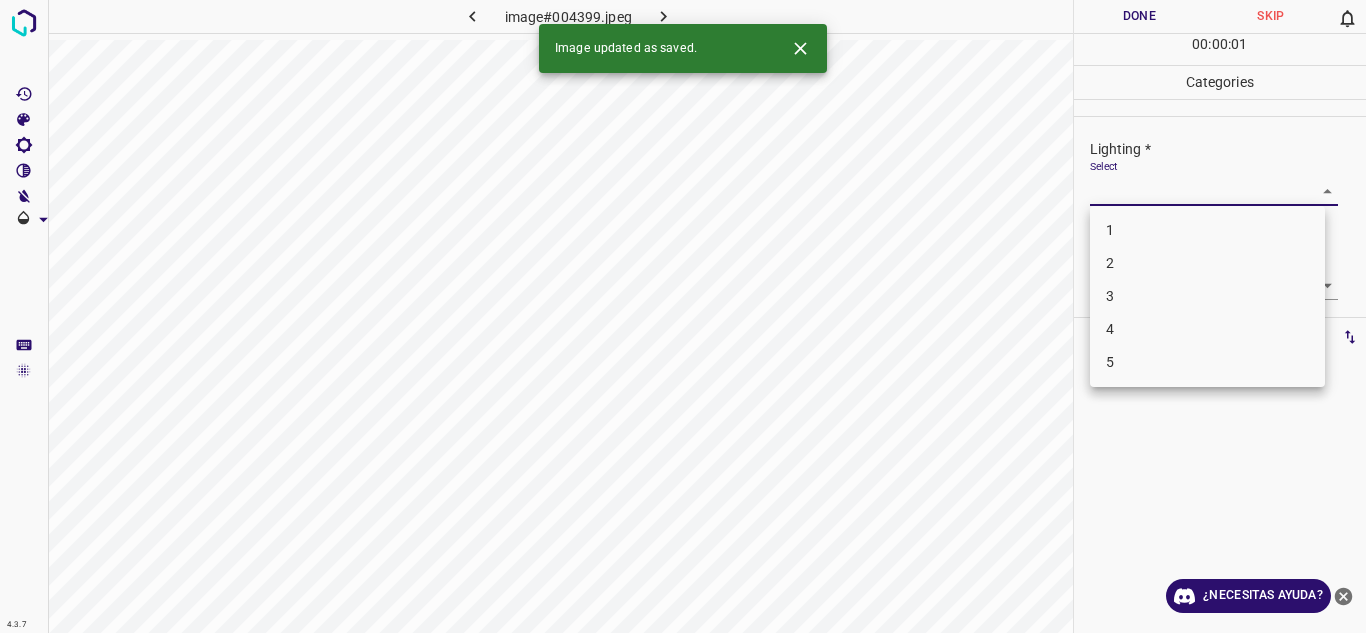 click on "3" at bounding box center [1207, 296] 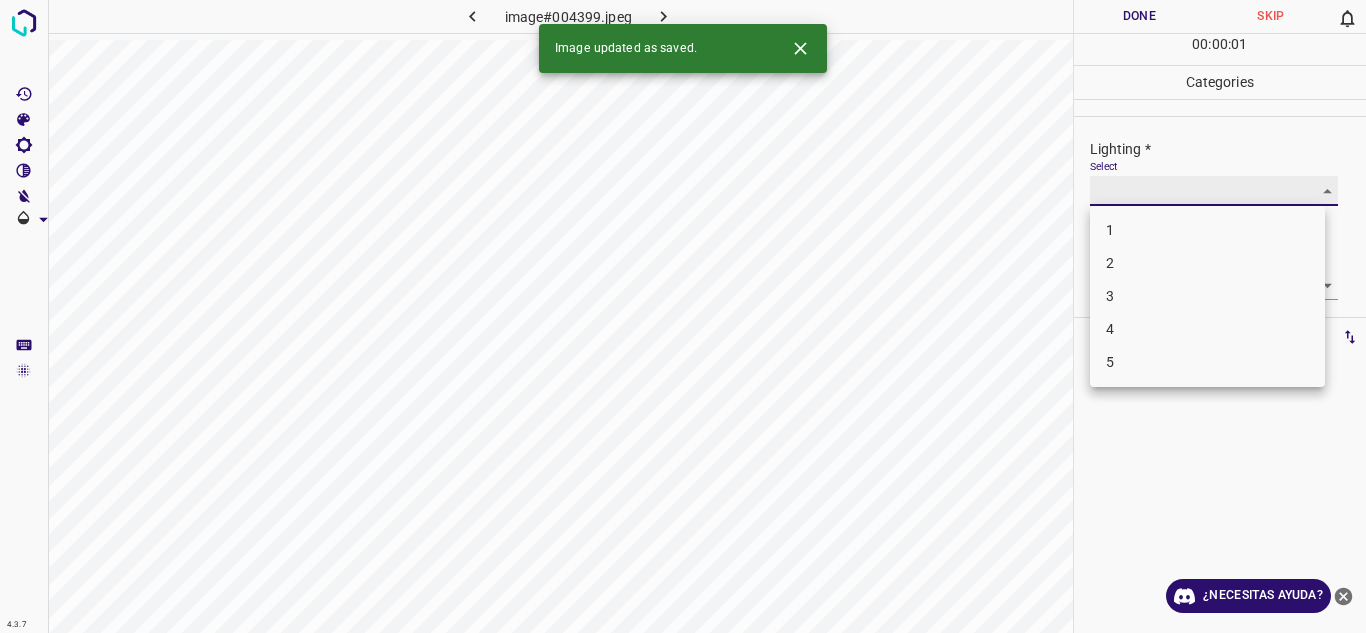 type on "3" 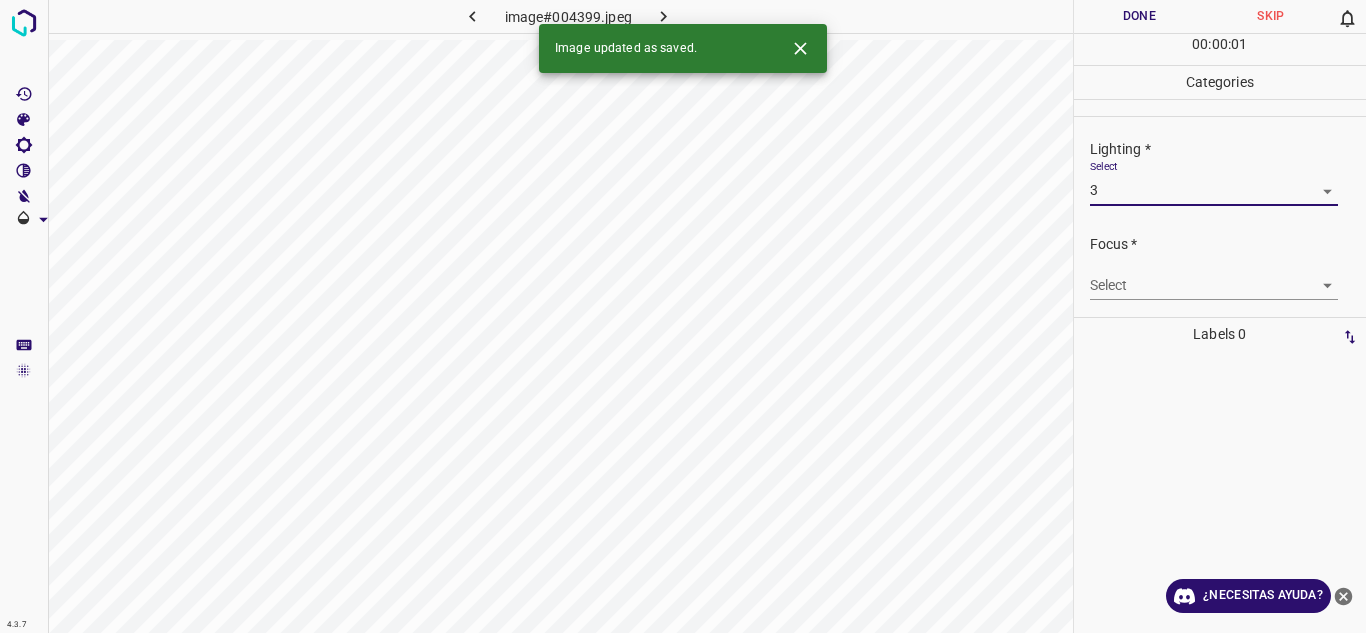click on "4.3.7 image#004399.jpeg Done Skip 0 00   : 00   : 01   Categories Lighting *  Select 3 3 Focus *  Select ​ Overall *  Select ​ Labels   0 Categories 1 Lighting 2 Focus 3 Overall Tools Space Change between modes (Draw & Edit) I Auto labeling R Restore zoom M Zoom in N Zoom out Delete Delete selecte label Filters Z Restore filters X Saturation filter C Brightness filter V Contrast filter B Gray scale filter General O Download Image updated as saved. ¿Necesitas ayuda? Texto original Valora esta traducción Tu opinión servirá para ayudar a mejorar el Traductor de Google - Texto - Esconder - Borrar 1 2 3 4 5" at bounding box center (683, 316) 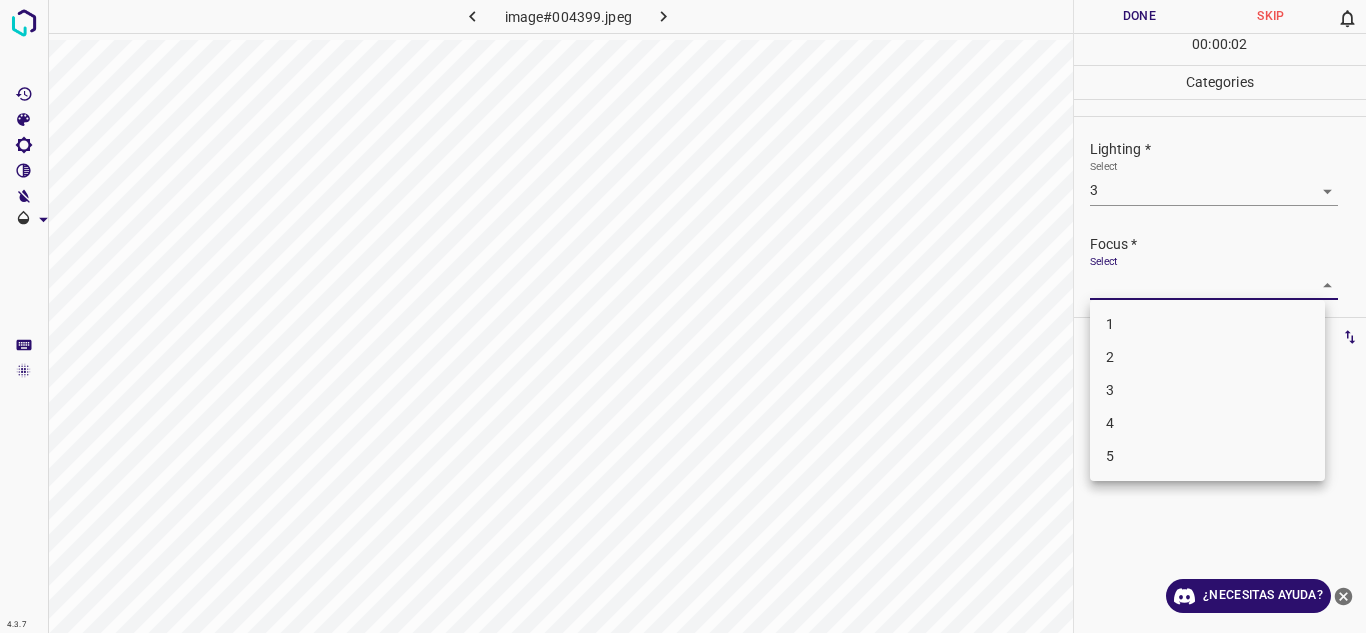 drag, startPoint x: 1146, startPoint y: 344, endPoint x: 1149, endPoint y: 316, distance: 28.160255 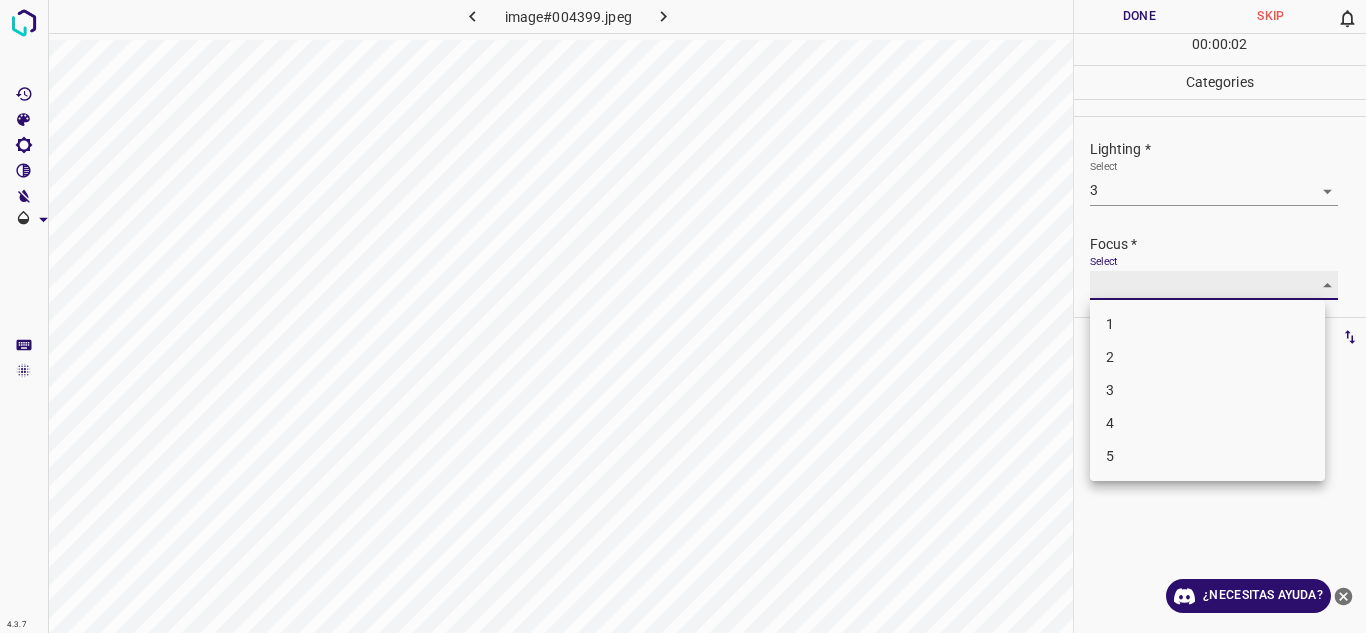 type on "2" 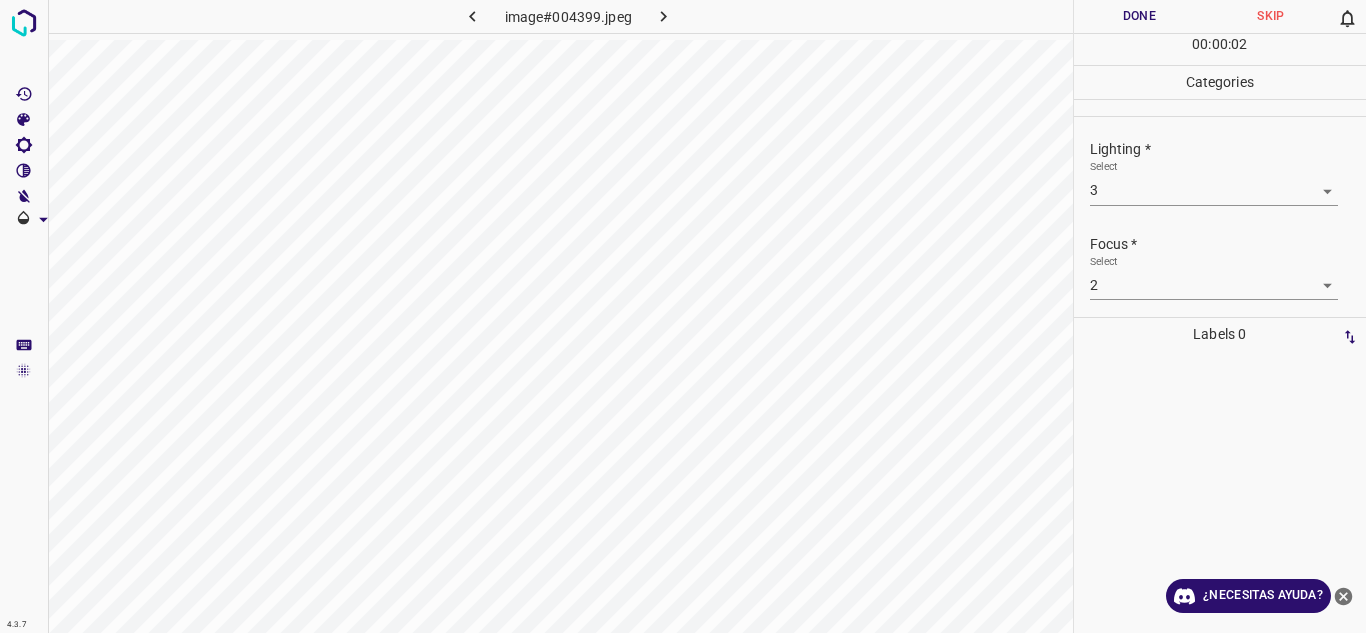 click on "1 2 3 4 5" at bounding box center [683, 316] 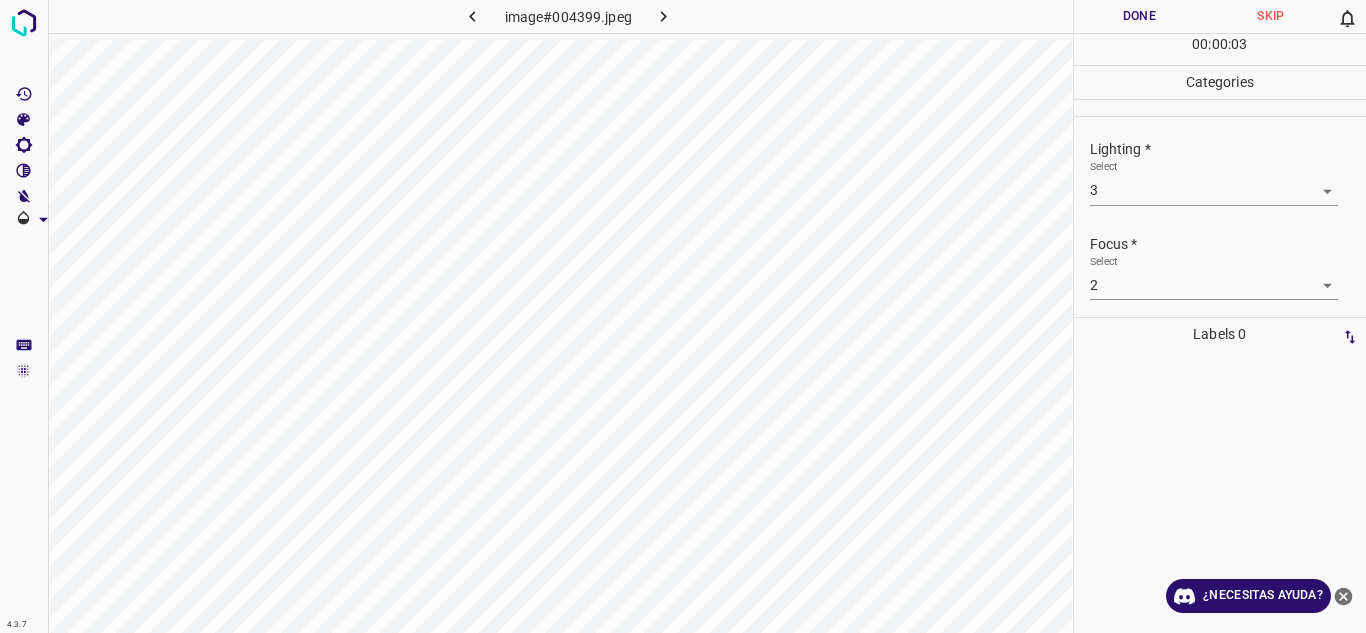 scroll, scrollTop: 98, scrollLeft: 0, axis: vertical 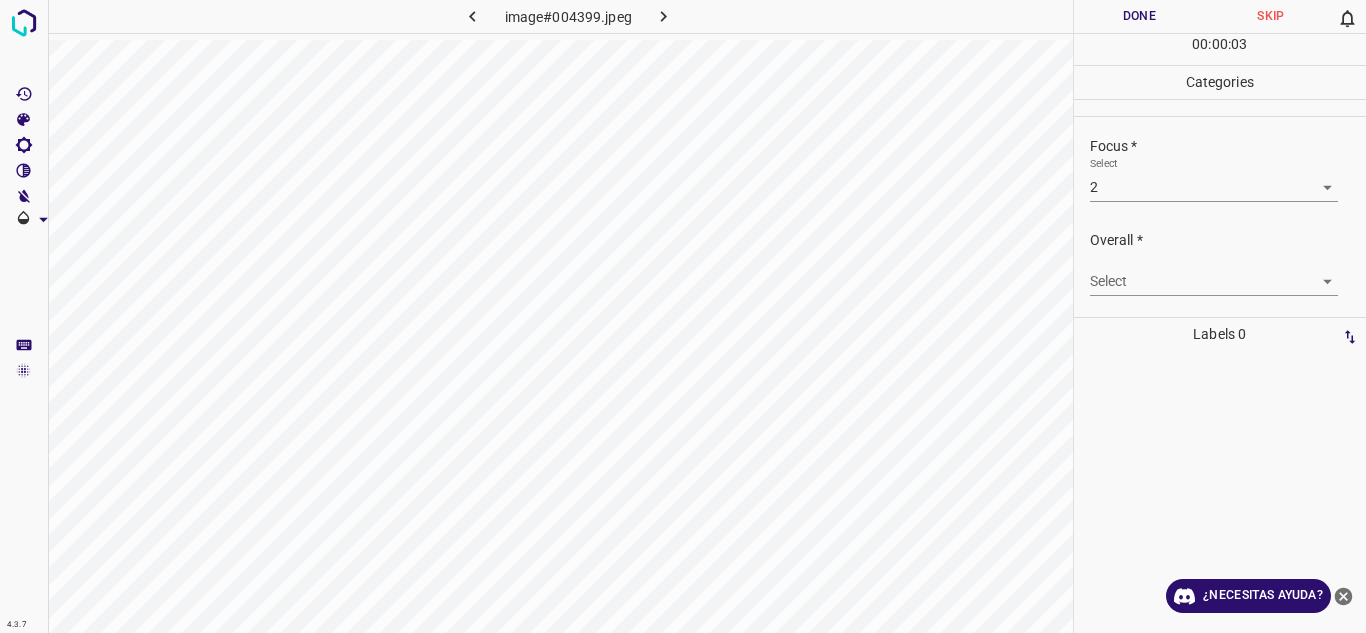 click on "4.3.7 image#004399.jpeg Done Skip 0 00   : 00   : 03   Categories Lighting *  Select 3 3 Focus *  Select 2 2 Overall *  Select ​ Labels   0 Categories 1 Lighting 2 Focus 3 Overall Tools Space Change between modes (Draw & Edit) I Auto labeling R Restore zoom M Zoom in N Zoom out Delete Delete selecte label Filters Z Restore filters X Saturation filter C Brightness filter V Contrast filter B Gray scale filter General O Download ¿Necesitas ayuda? Texto original Valora esta traducción Tu opinión servirá para ayudar a mejorar el Traductor de Google - Texto - Esconder - Borrar" at bounding box center [683, 316] 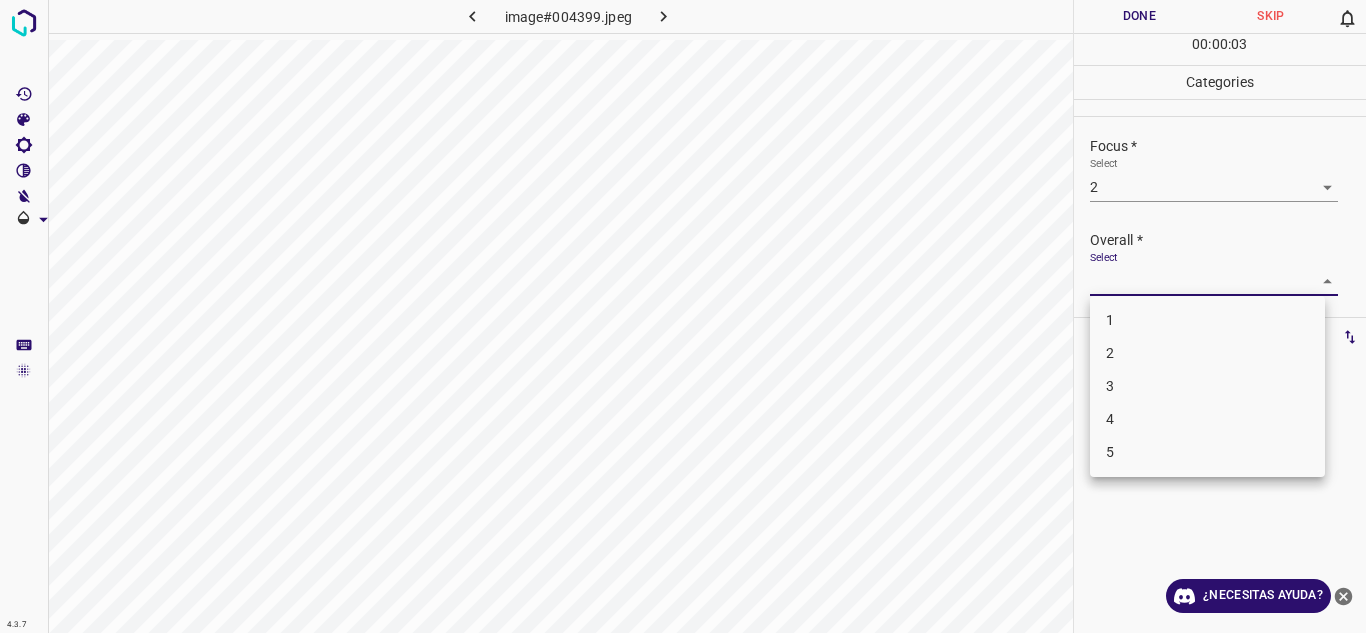 drag, startPoint x: 1151, startPoint y: 351, endPoint x: 1154, endPoint y: 265, distance: 86.05231 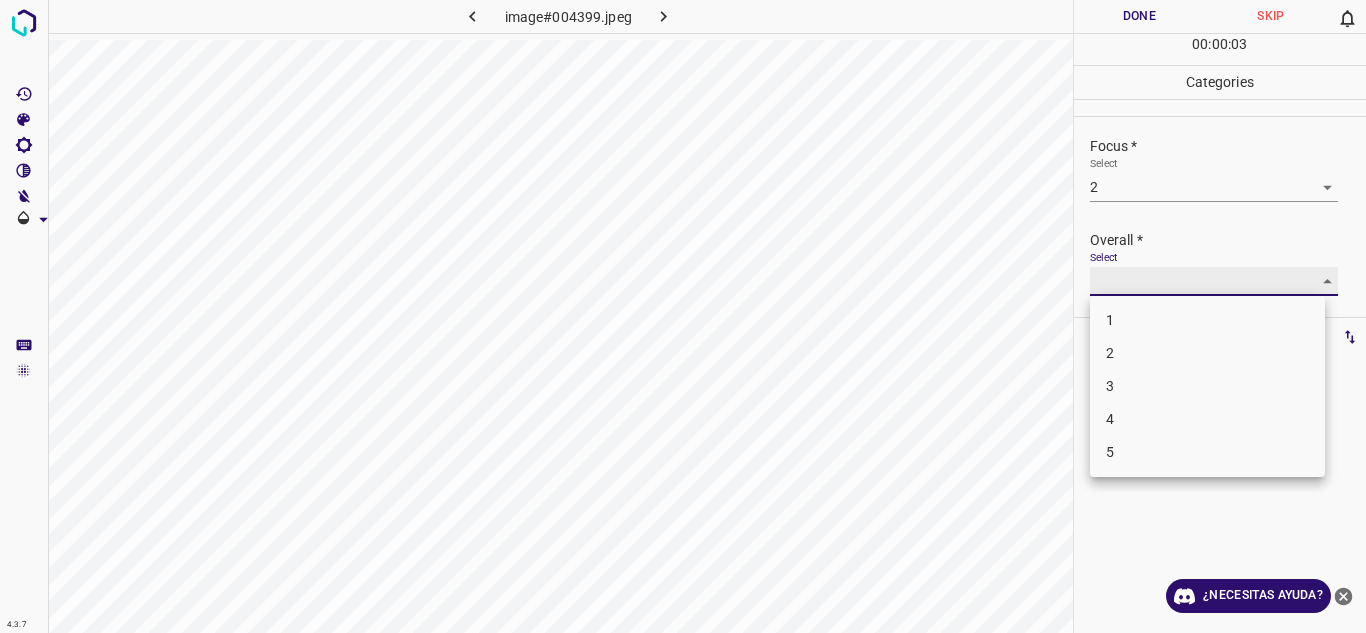 type on "2" 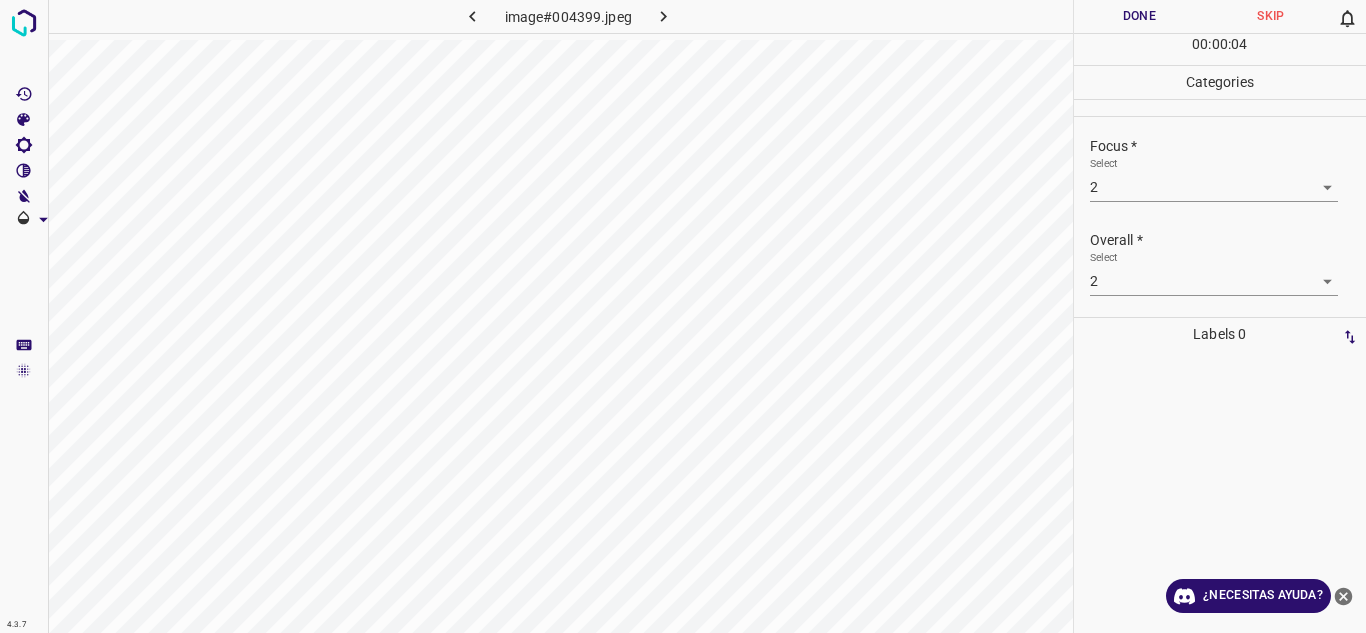 click on "Done" at bounding box center [1140, 16] 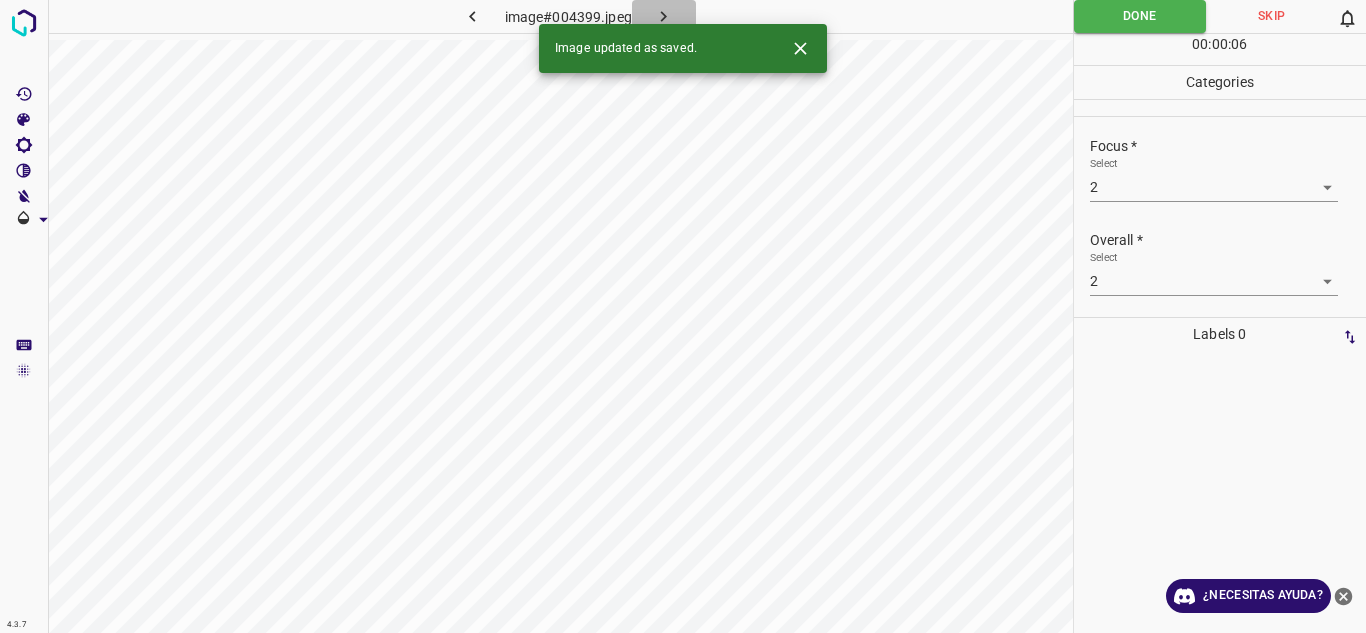 click 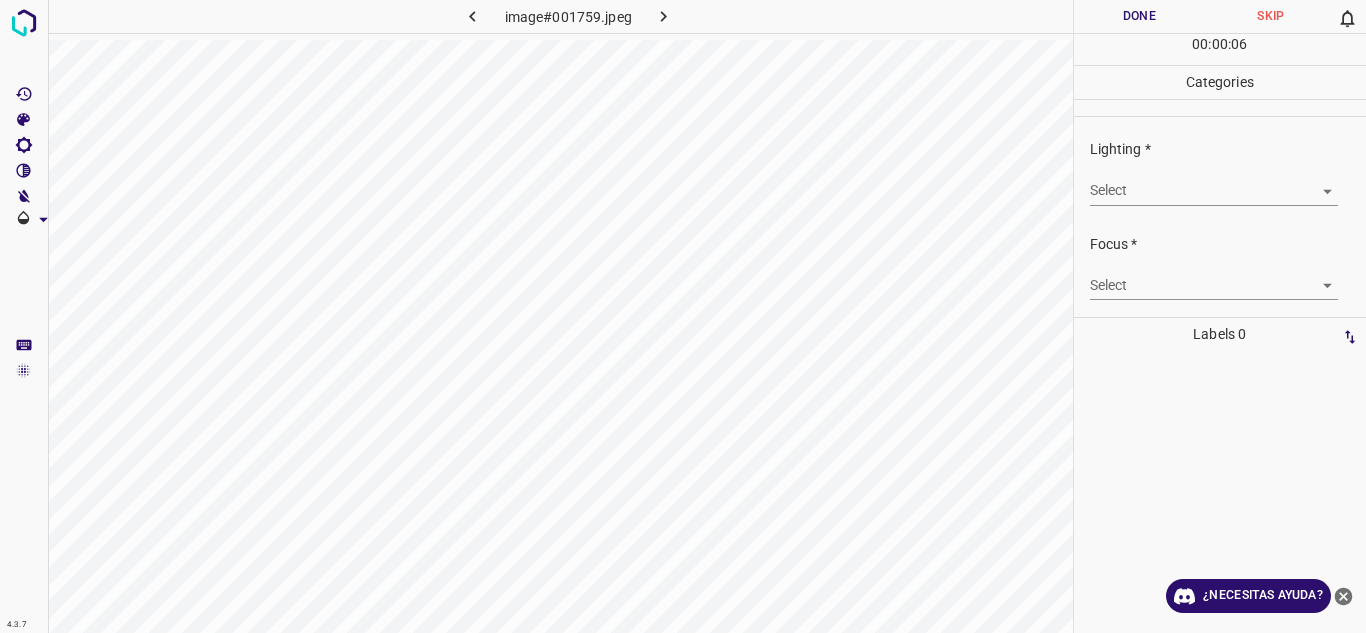 click on "4.3.7 image#001759.jpeg Done Skip 0 00   : 00   : 06   Categories Lighting *  Select ​ Focus *  Select ​ Overall *  Select ​ Labels   0 Categories 1 Lighting 2 Focus 3 Overall Tools Space Change between modes (Draw & Edit) I Auto labeling R Restore zoom M Zoom in N Zoom out Delete Delete selecte label Filters Z Restore filters X Saturation filter C Brightness filter V Contrast filter B Gray scale filter General O Download ¿Necesitas ayuda? Texto original Valora esta traducción Tu opinión servirá para ayudar a mejorar el Traductor de Google - Texto - Esconder - Borrar" at bounding box center [683, 316] 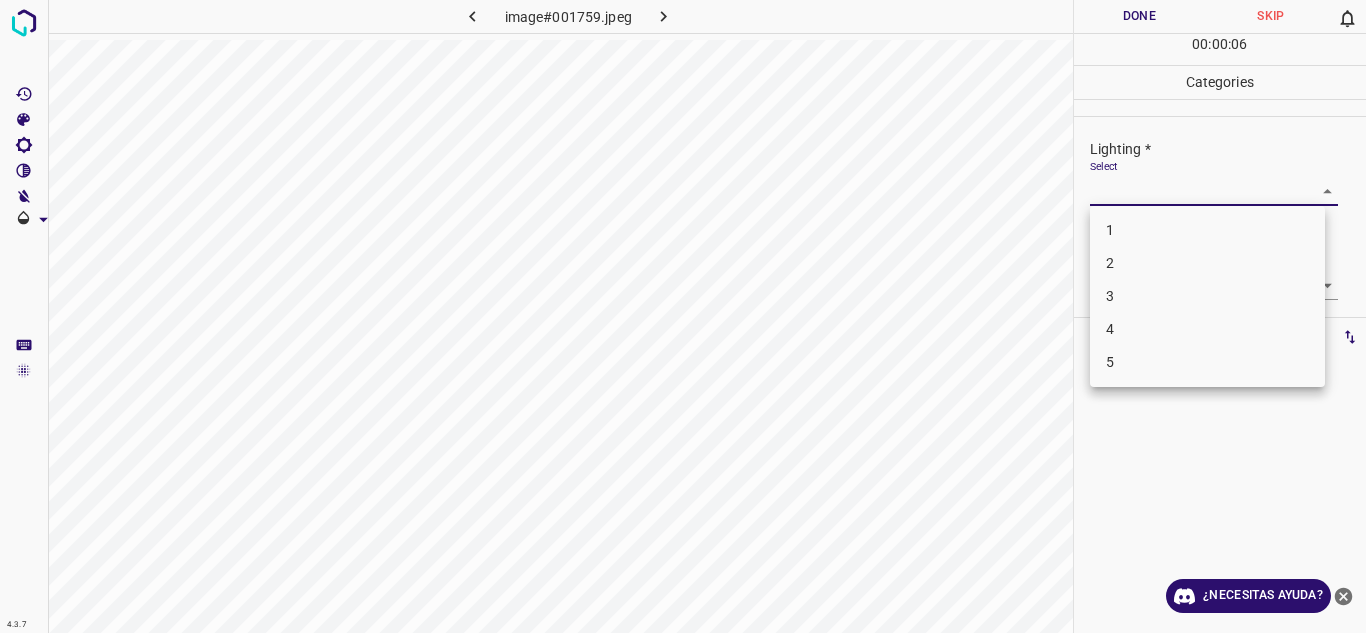 click on "3" at bounding box center (1207, 296) 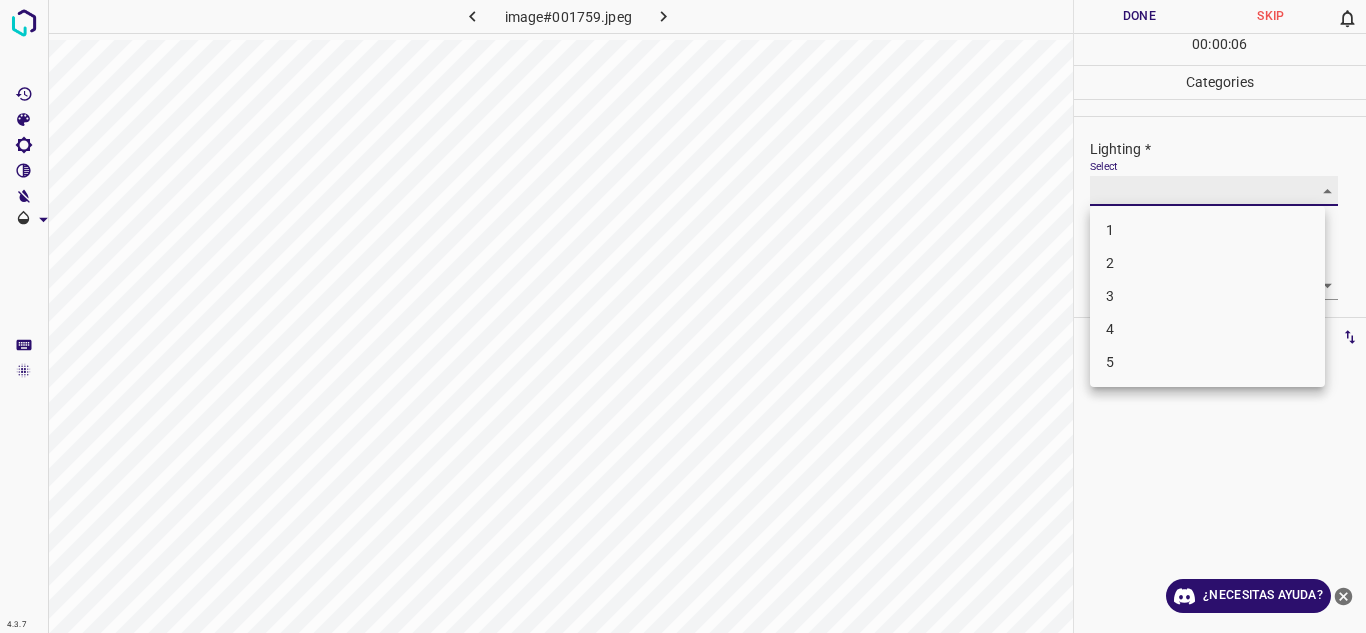 type on "3" 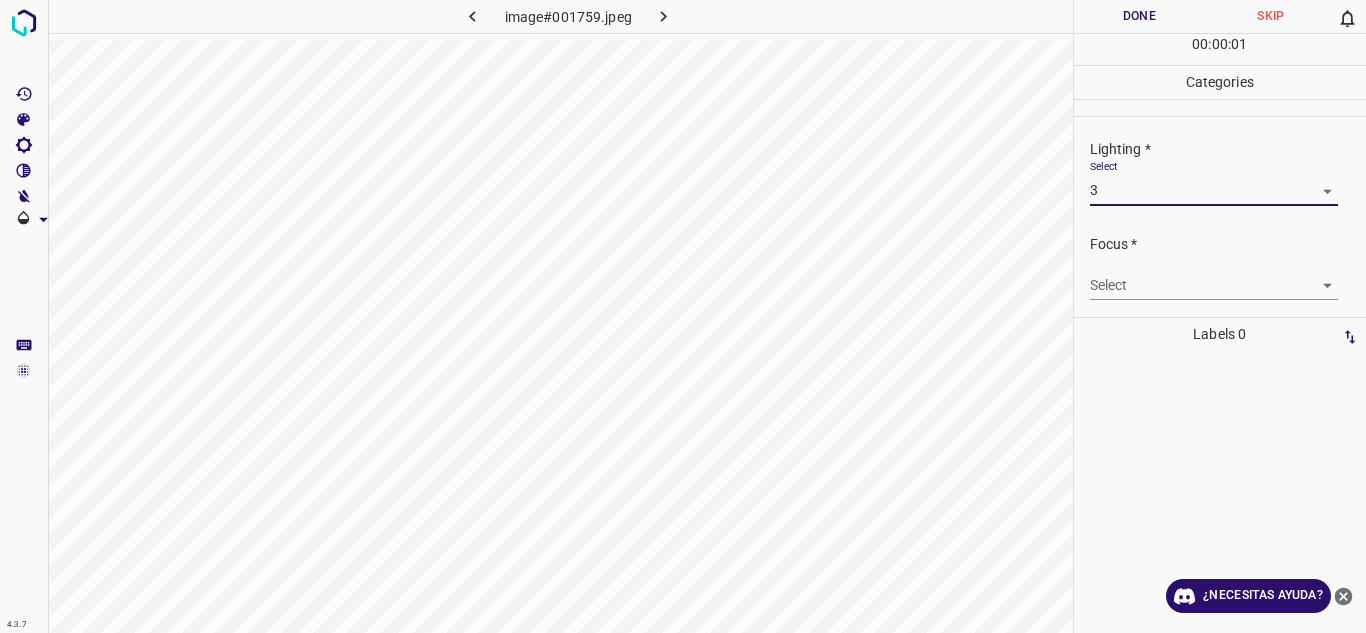 click on "4.3.7 image#001759.jpeg Done Skip 0 00   : 00   : 01   Categories Lighting *  Select 3 3 Focus *  Select ​ Overall *  Select ​ Labels   0 Categories 1 Lighting 2 Focus 3 Overall Tools Space Change between modes (Draw & Edit) I Auto labeling R Restore zoom M Zoom in N Zoom out Delete Delete selecte label Filters Z Restore filters X Saturation filter C Brightness filter V Contrast filter B Gray scale filter General O Download ¿Necesitas ayuda? Texto original Valora esta traducción Tu opinión servirá para ayudar a mejorar el Traductor de Google - Texto - Esconder - Borrar 1 2 3 4 5" at bounding box center [683, 316] 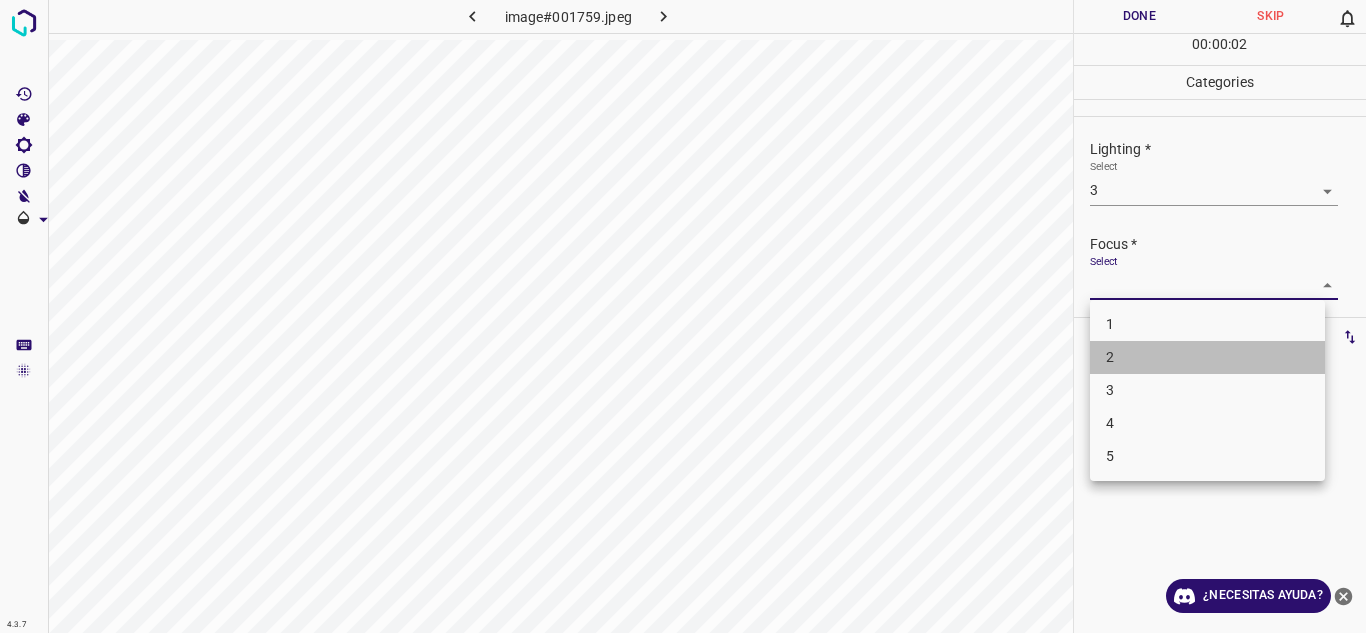 click on "2" at bounding box center [1207, 357] 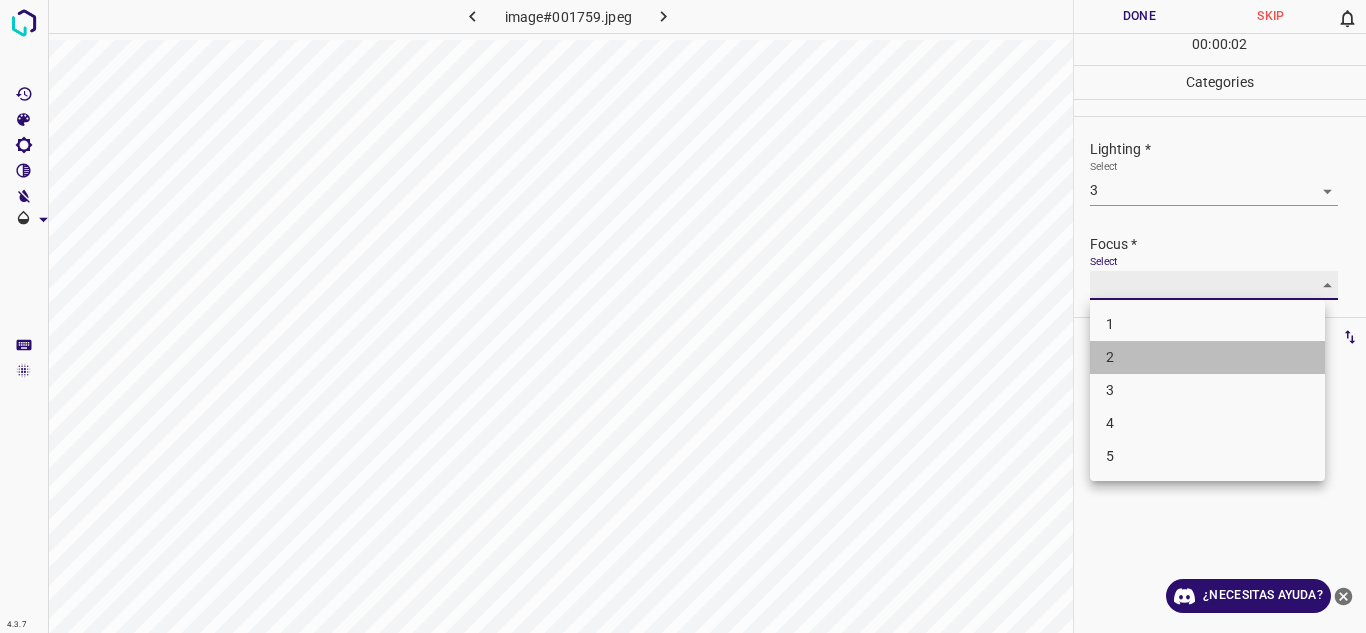 type on "2" 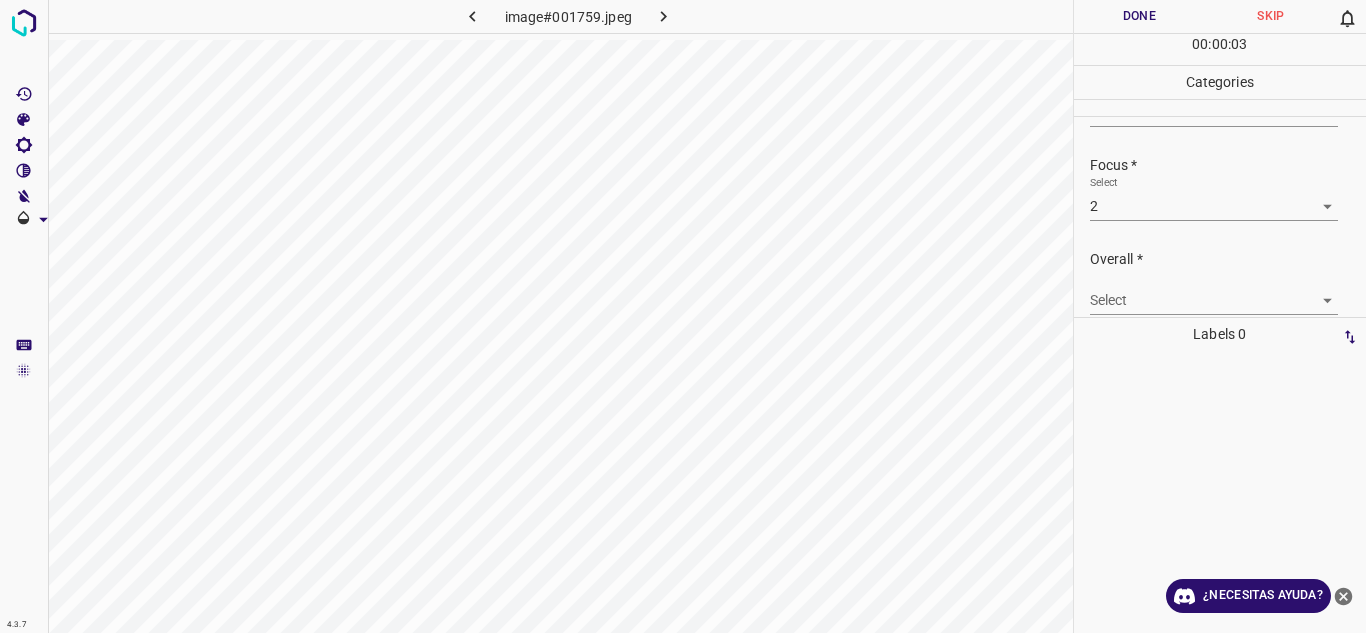 scroll, scrollTop: 98, scrollLeft: 0, axis: vertical 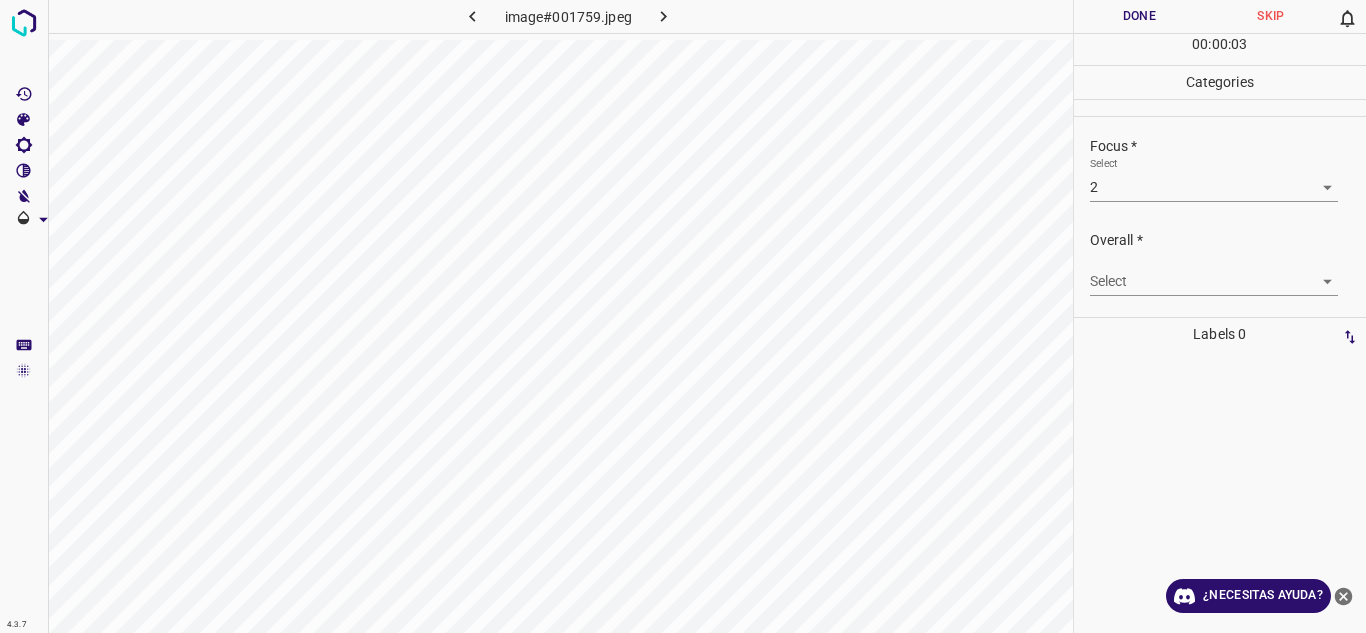 click on "4.3.7 image#001759.jpeg Done Skip 0 00   : 00   : 03   Categories Lighting *  Select 3 3 Focus *  Select 2 2 Overall *  Select ​ Labels   0 Categories 1 Lighting 2 Focus 3 Overall Tools Space Change between modes (Draw & Edit) I Auto labeling R Restore zoom M Zoom in N Zoom out Delete Delete selecte label Filters Z Restore filters X Saturation filter C Brightness filter V Contrast filter B Gray scale filter General O Download ¿Necesitas ayuda? Texto original Valora esta traducción Tu opinión servirá para ayudar a mejorar el Traductor de Google - Texto - Esconder - Borrar" at bounding box center [683, 316] 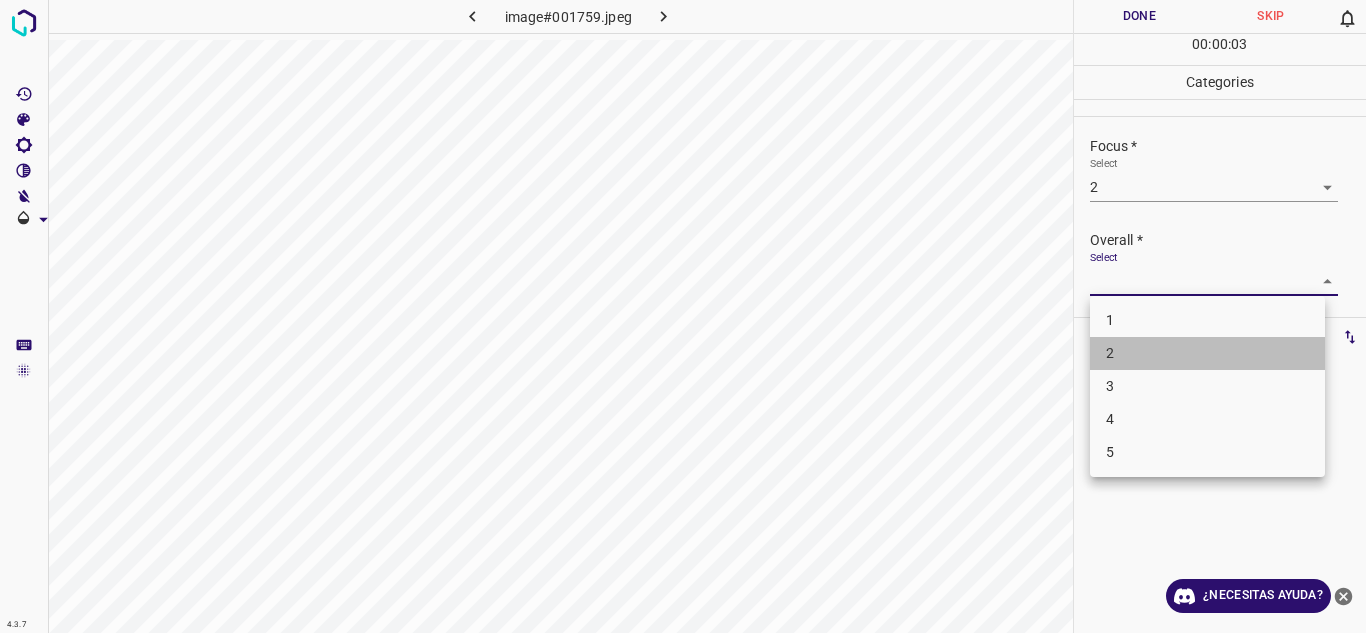 click on "2" at bounding box center (1207, 353) 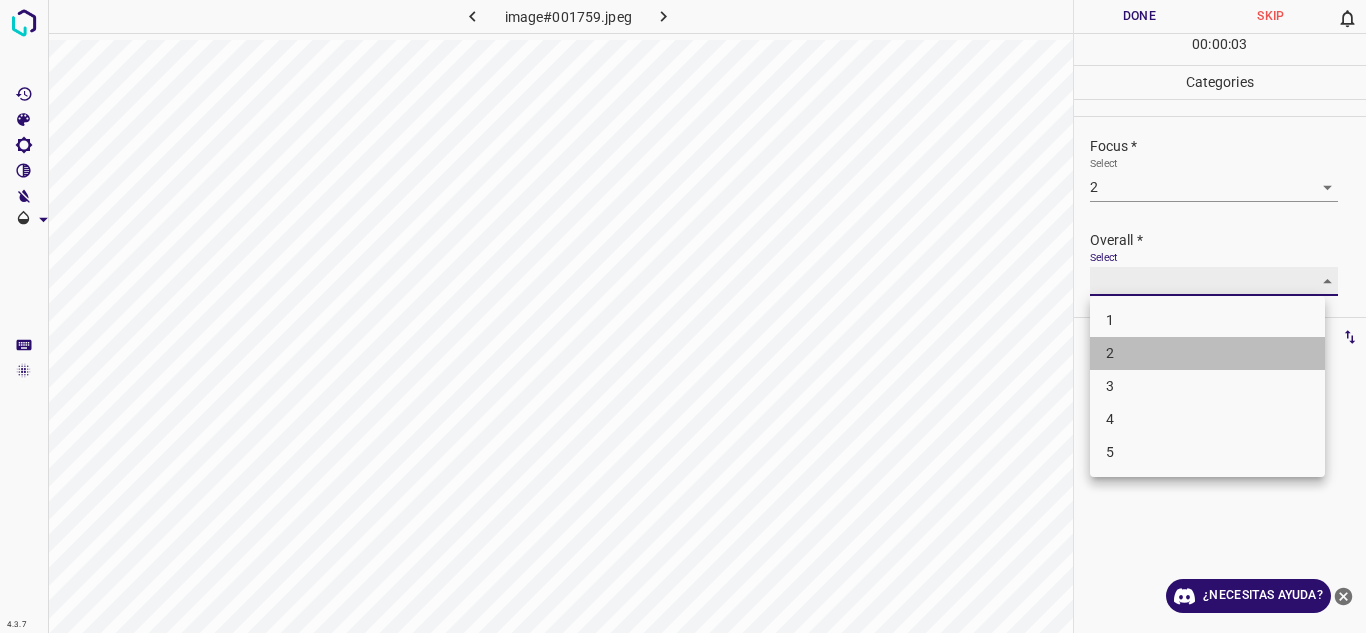 type on "2" 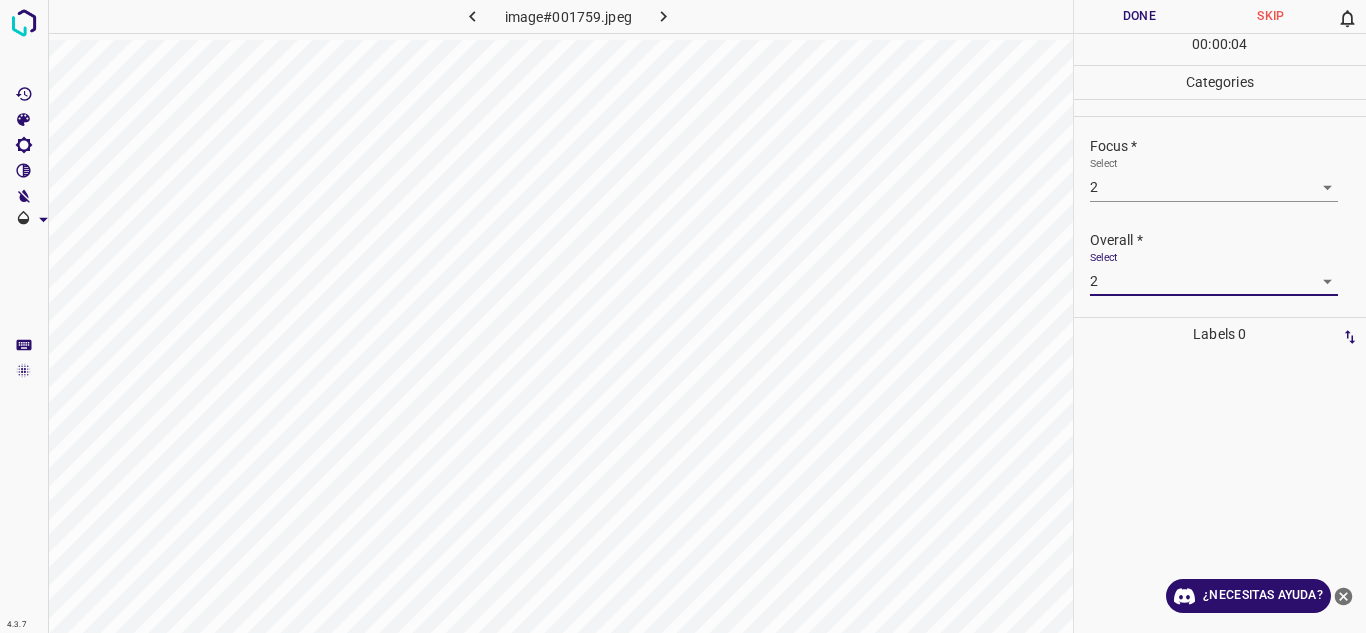 click on "Done" at bounding box center [1140, 16] 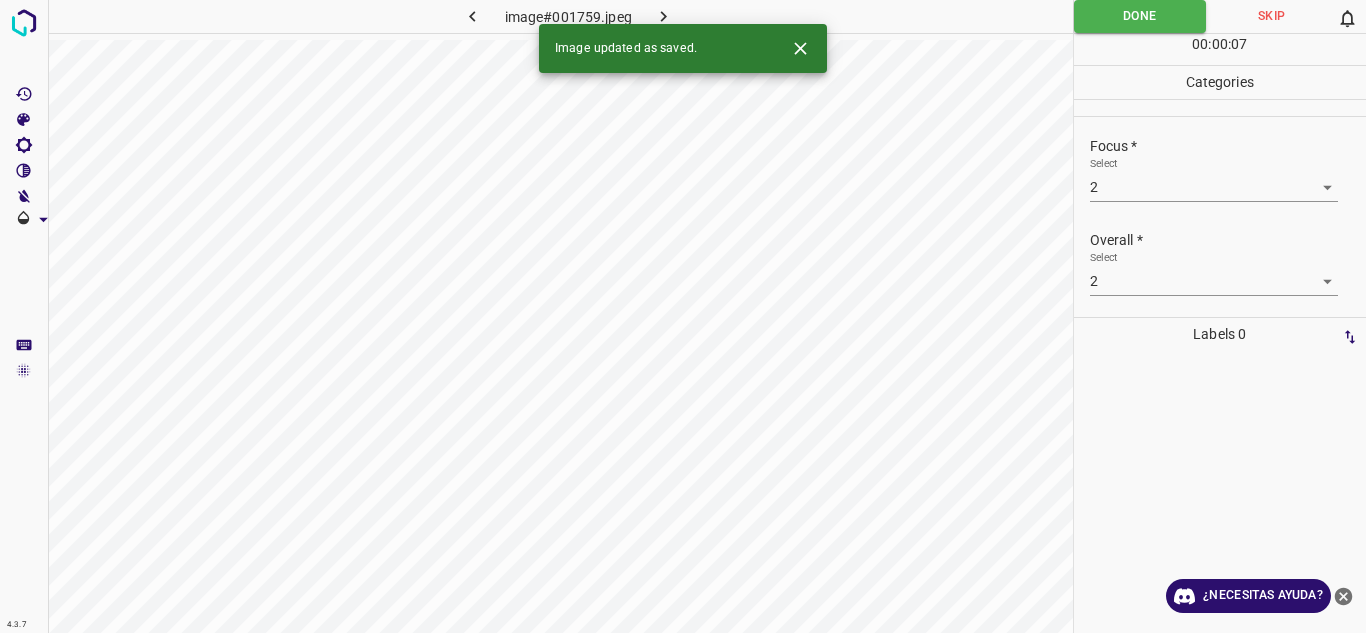 click 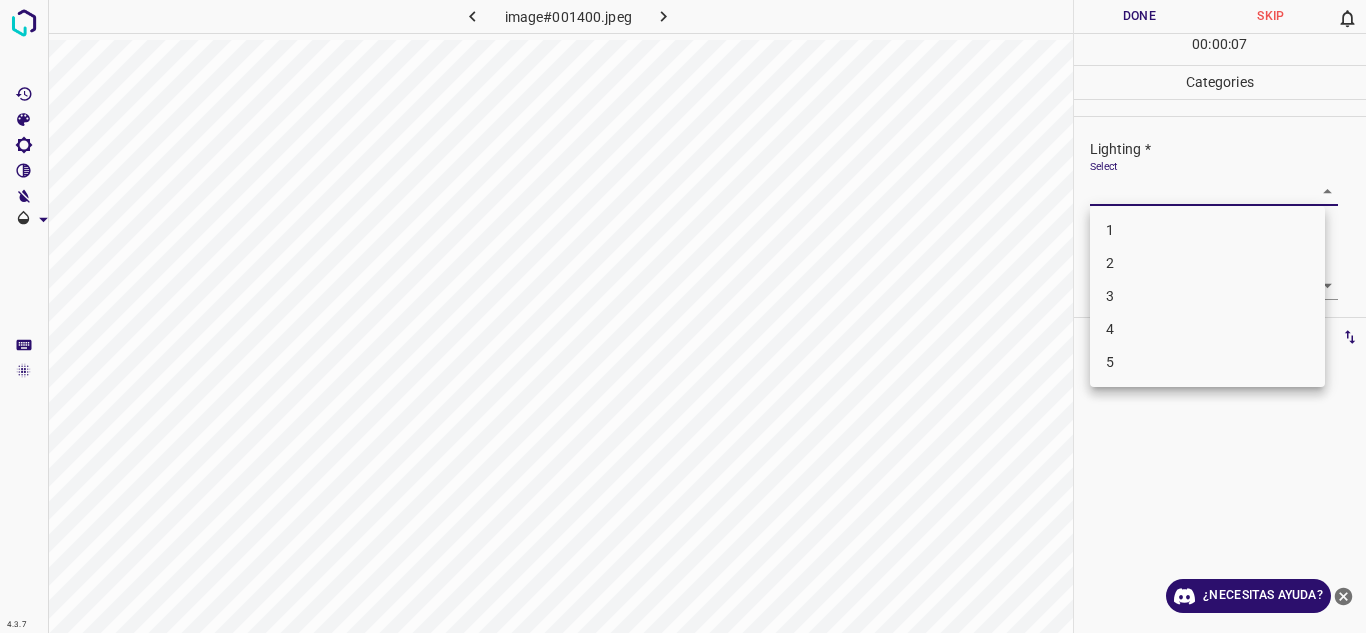 click on "4.3.7 image#001400.jpeg Done Skip 0 00   : 00   : 07   Categories Lighting *  Select ​ Focus *  Select ​ Overall *  Select ​ Labels   0 Categories 1 Lighting 2 Focus 3 Overall Tools Space Change between modes (Draw & Edit) I Auto labeling R Restore zoom M Zoom in N Zoom out Delete Delete selecte label Filters Z Restore filters X Saturation filter C Brightness filter V Contrast filter B Gray scale filter General O Download ¿Necesitas ayuda? Texto original Valora esta traducción Tu opinión servirá para ayudar a mejorar el Traductor de Google - Texto - Esconder - Borrar 1 2 3 4 5" at bounding box center [683, 316] 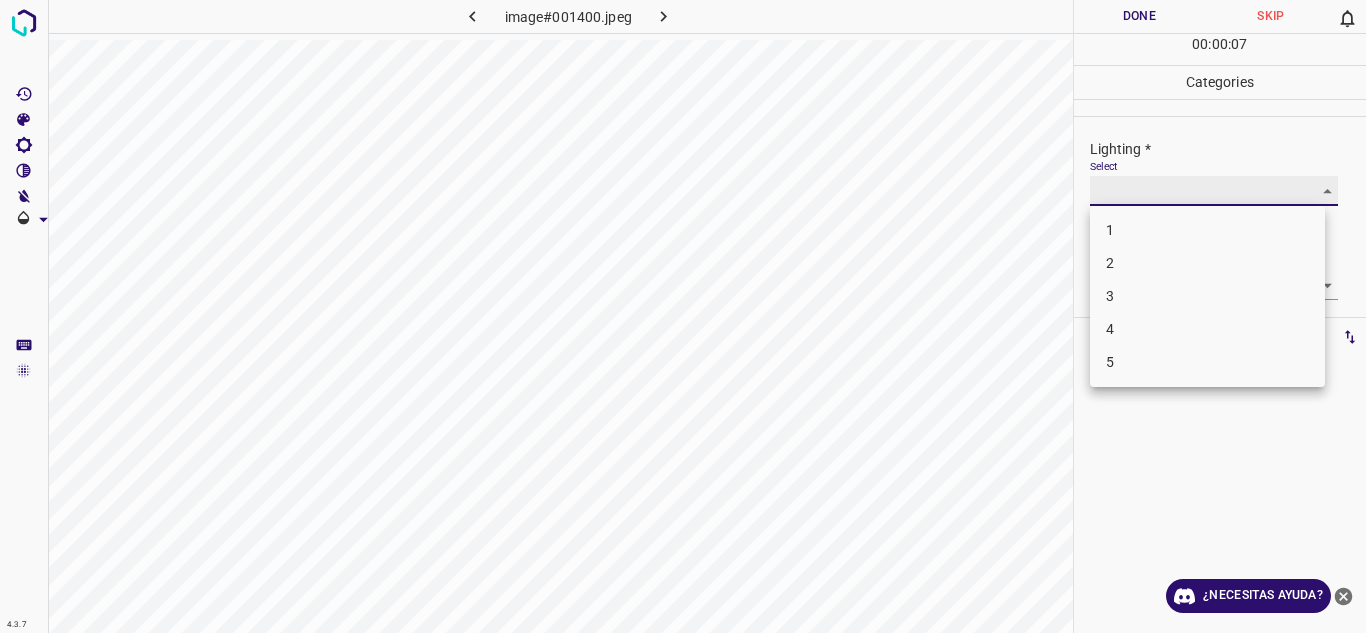 type on "2" 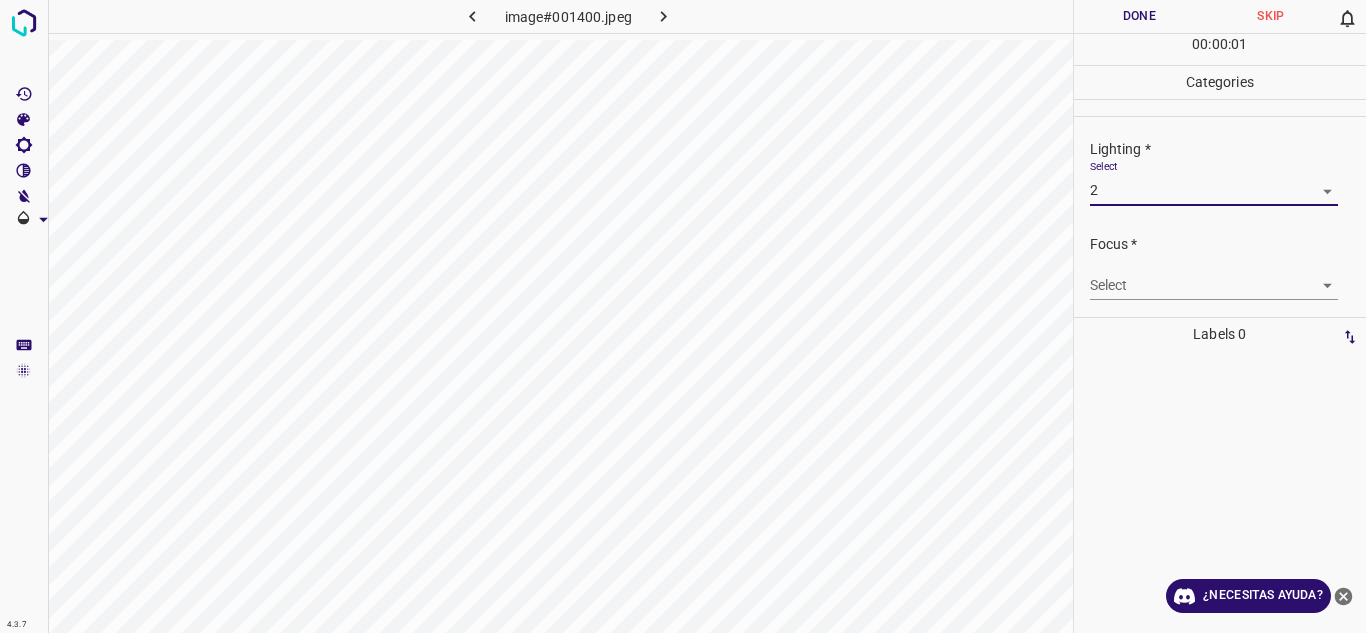 click on "4.3.7 image#001400.jpeg Done Skip 0 00   : 00   : 01   Categories Lighting *  Select 2 2 Focus *  Select ​ Overall *  Select ​ Labels   0 Categories 1 Lighting 2 Focus 3 Overall Tools Space Change between modes (Draw & Edit) I Auto labeling R Restore zoom M Zoom in N Zoom out Delete Delete selecte label Filters Z Restore filters X Saturation filter C Brightness filter V Contrast filter B Gray scale filter General O Download ¿Necesitas ayuda? Texto original Valora esta traducción Tu opinión servirá para ayudar a mejorar el Traductor de Google - Texto - Esconder - Borrar 1 2 3 4 5" at bounding box center [683, 316] 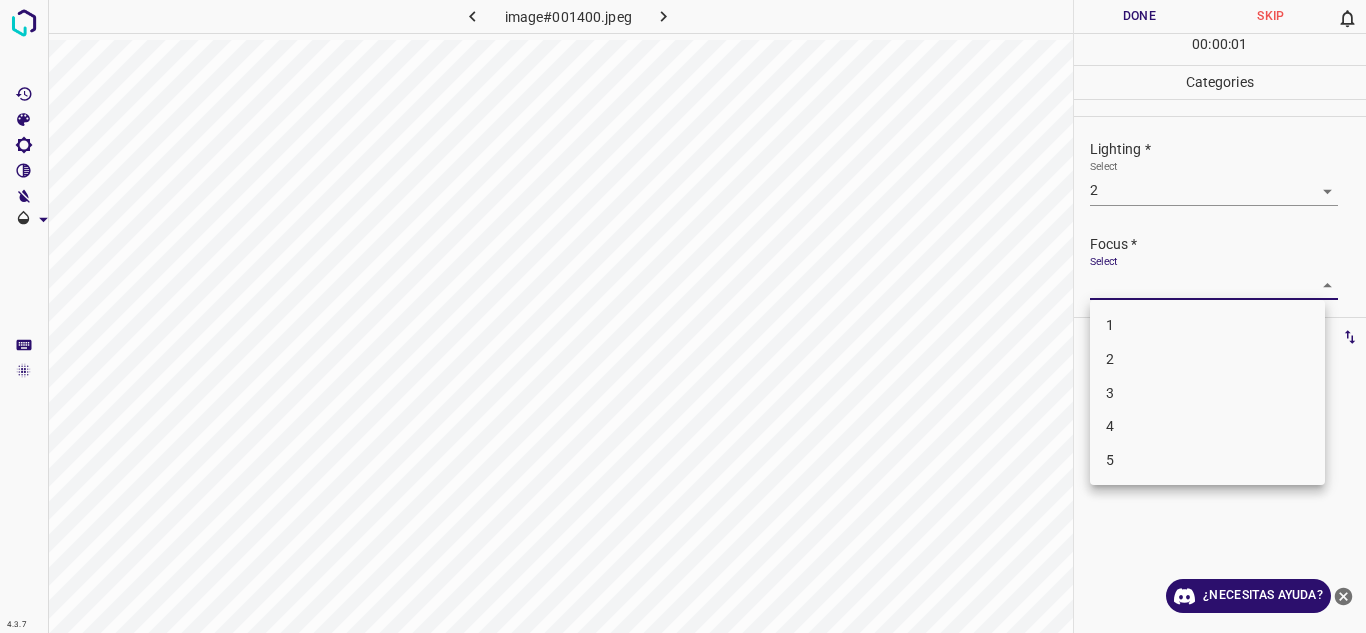 click on "2" at bounding box center [1207, 359] 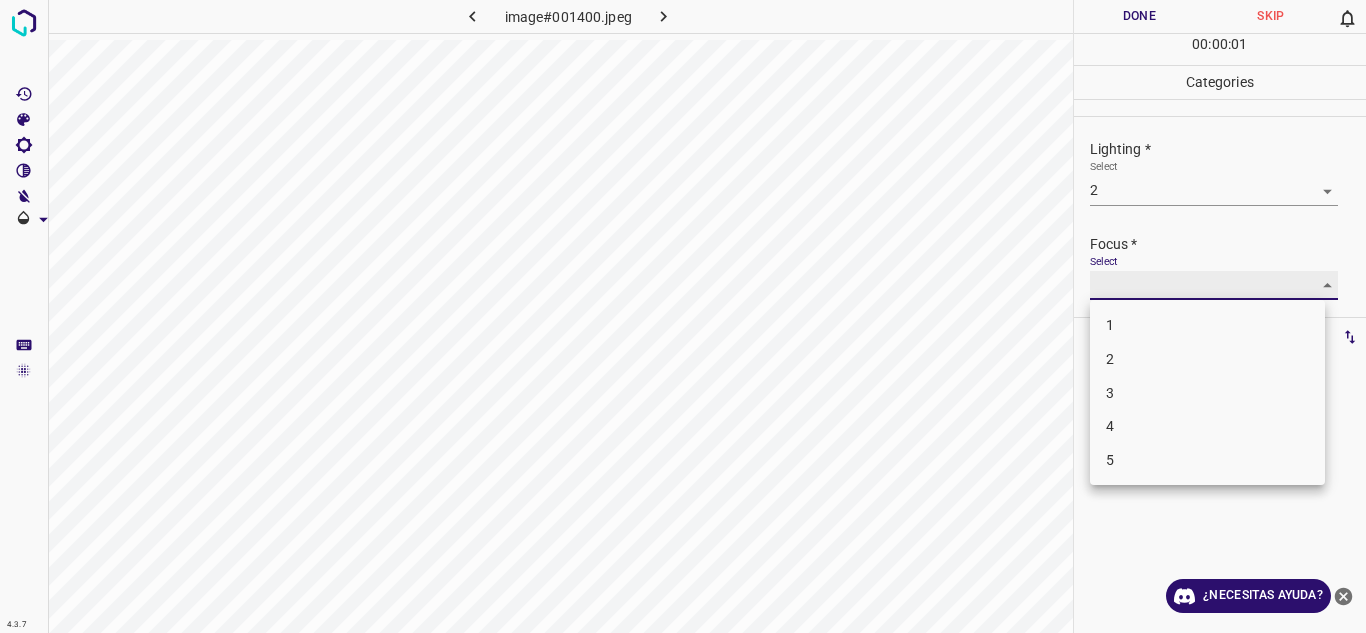 type on "2" 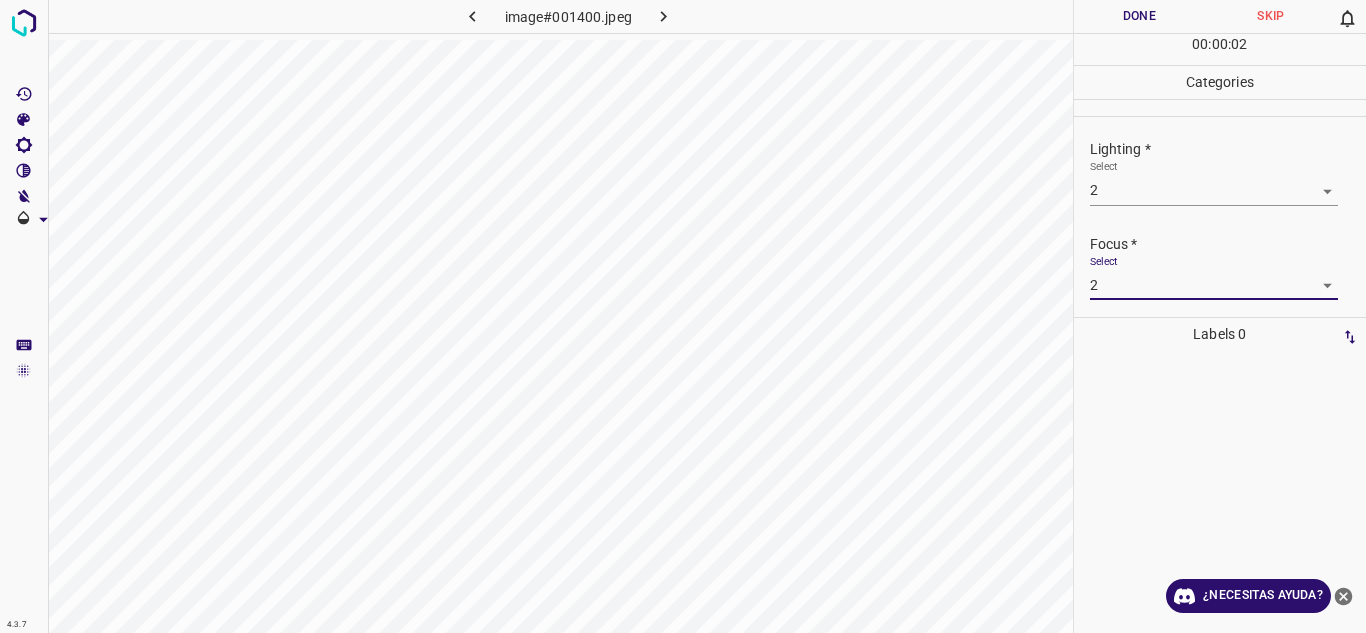 click on "1 2 3 4 5" at bounding box center (683, 316) 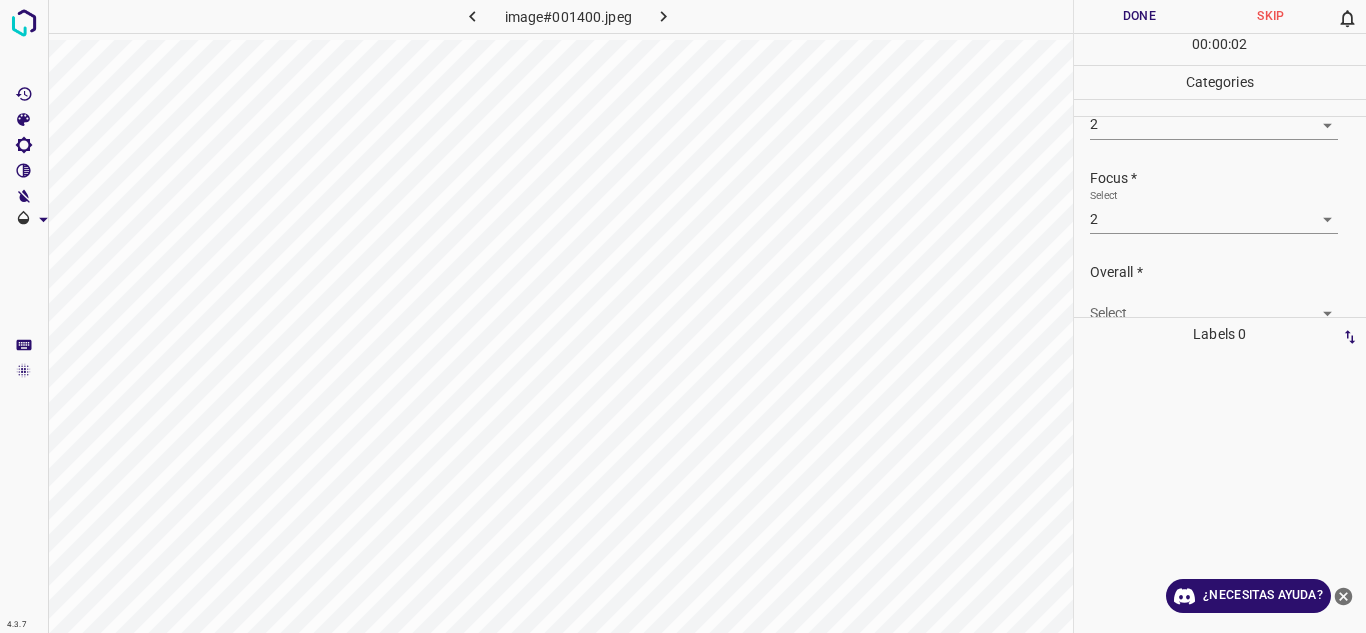 scroll, scrollTop: 98, scrollLeft: 0, axis: vertical 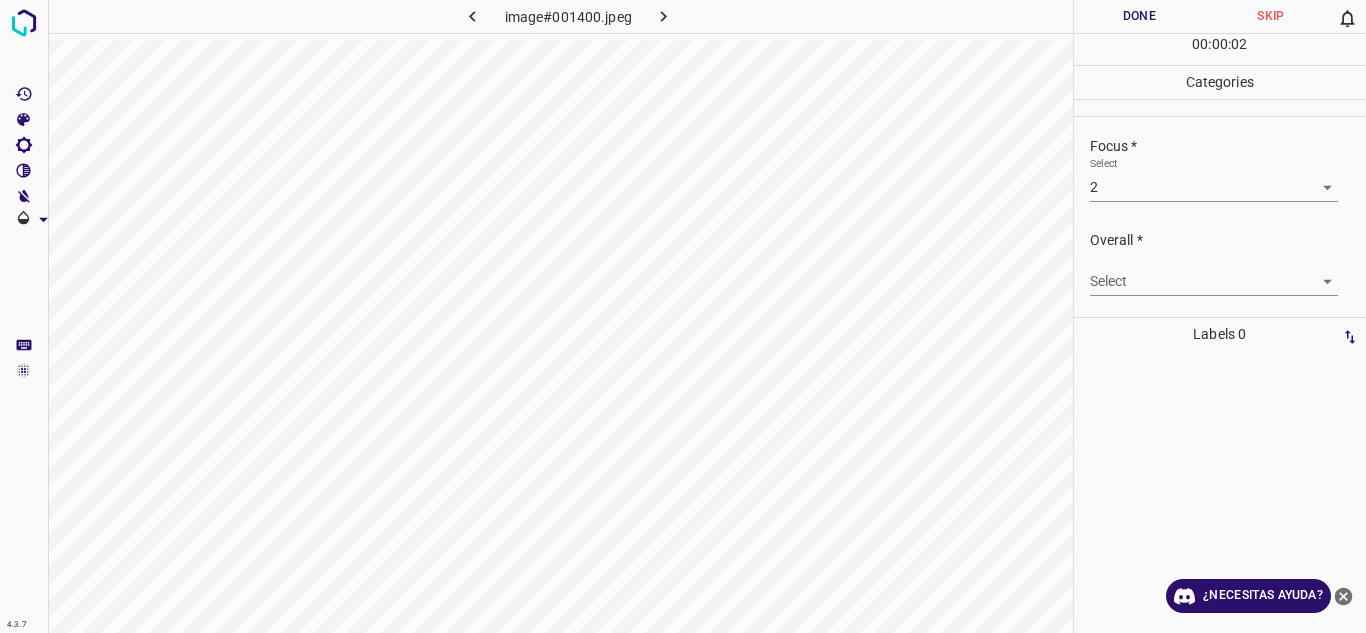 click on "4.3.7 image#001400.jpeg Done Skip 0 00   : 00   : 02   Categories Lighting *  Select 2 2 Focus *  Select 2 2 Overall *  Select ​ Labels   0 Categories 1 Lighting 2 Focus 3 Overall Tools Space Change between modes (Draw & Edit) I Auto labeling R Restore zoom M Zoom in N Zoom out Delete Delete selecte label Filters Z Restore filters X Saturation filter C Brightness filter V Contrast filter B Gray scale filter General O Download ¿Necesitas ayuda? Texto original Valora esta traducción Tu opinión servirá para ayudar a mejorar el Traductor de Google - Texto - Esconder - Borrar" at bounding box center (683, 316) 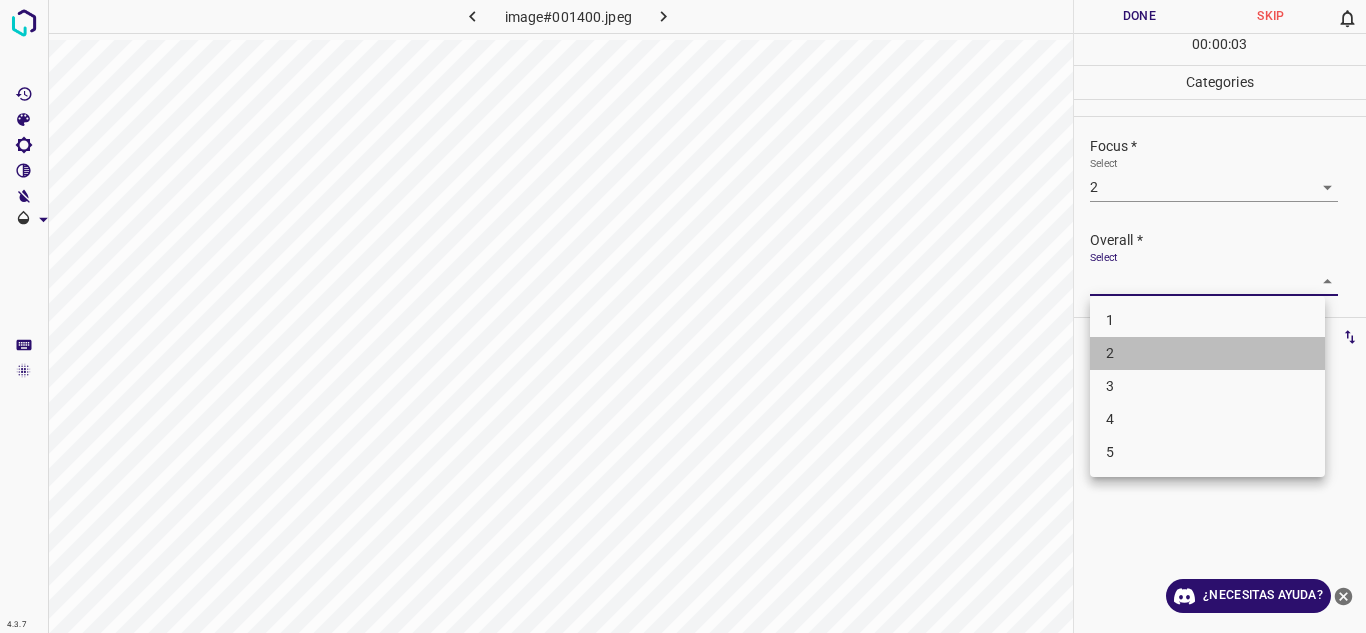 click on "2" at bounding box center [1207, 353] 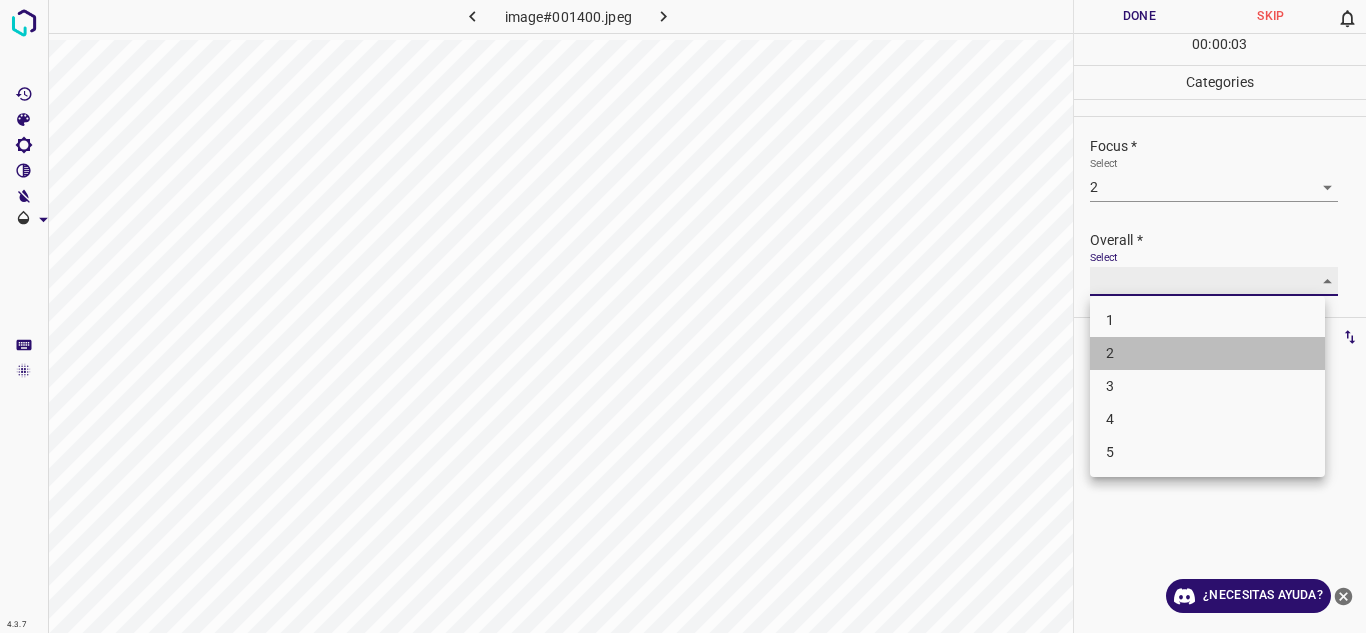 type on "2" 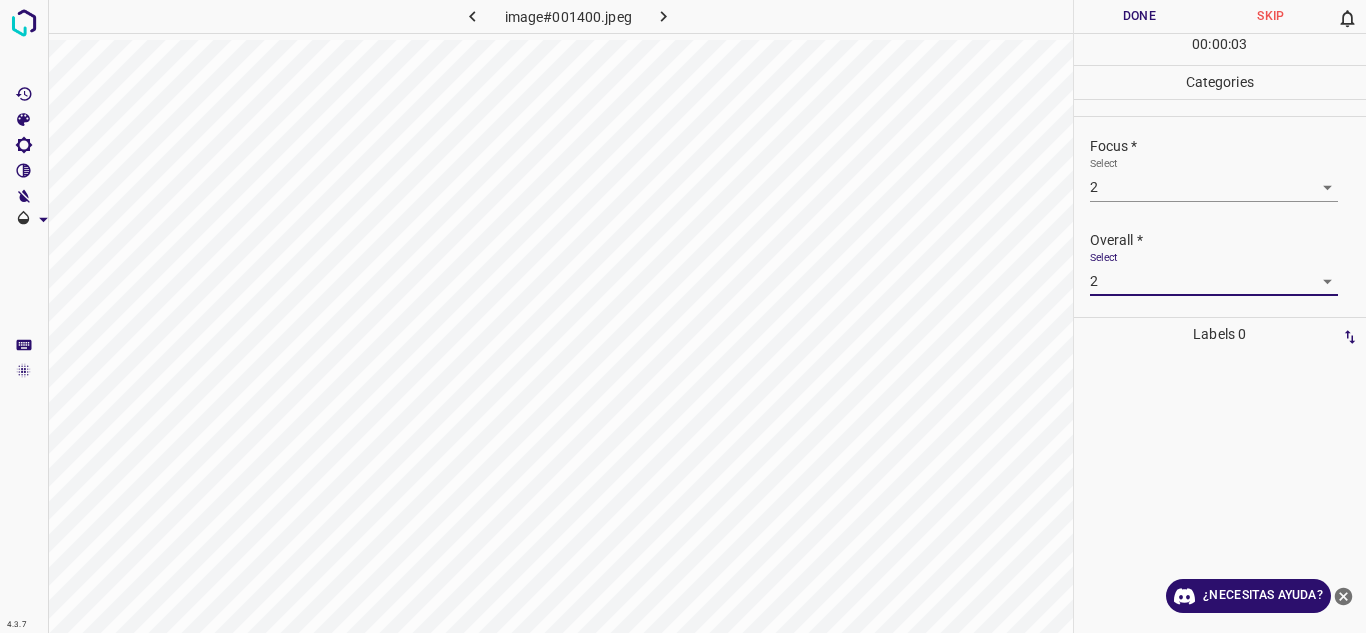 drag, startPoint x: 1184, startPoint y: 235, endPoint x: 1185, endPoint y: 211, distance: 24.020824 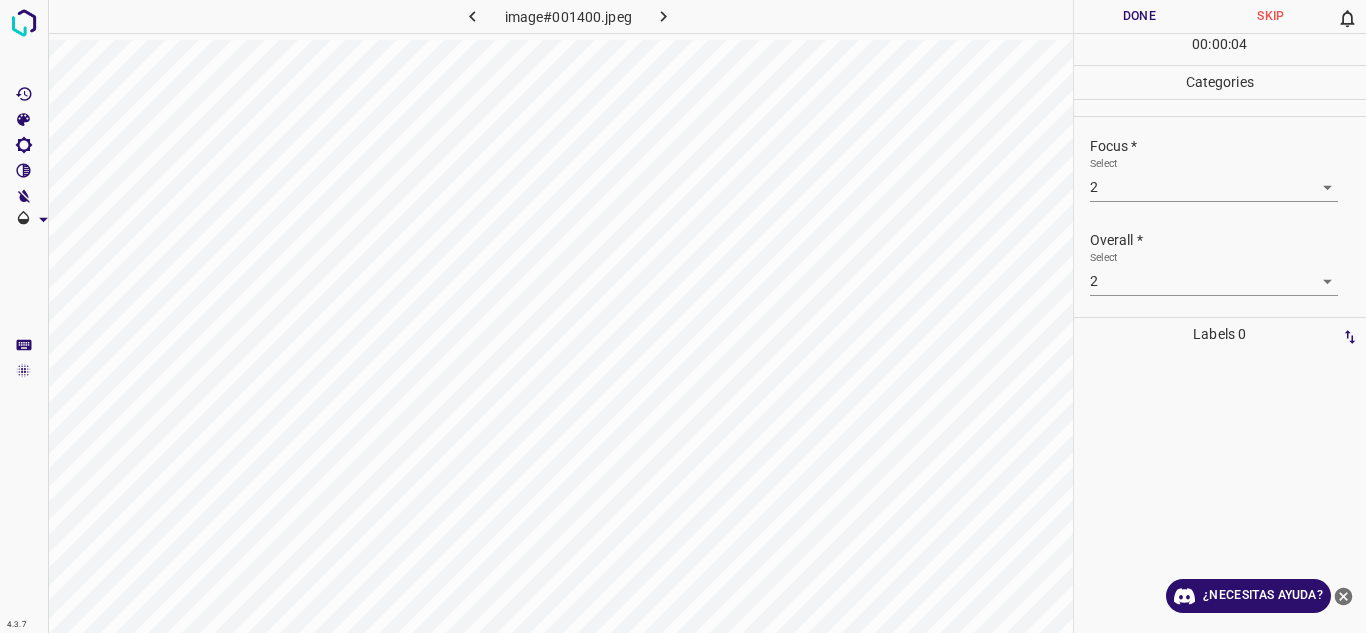 click on "Done" at bounding box center (1140, 16) 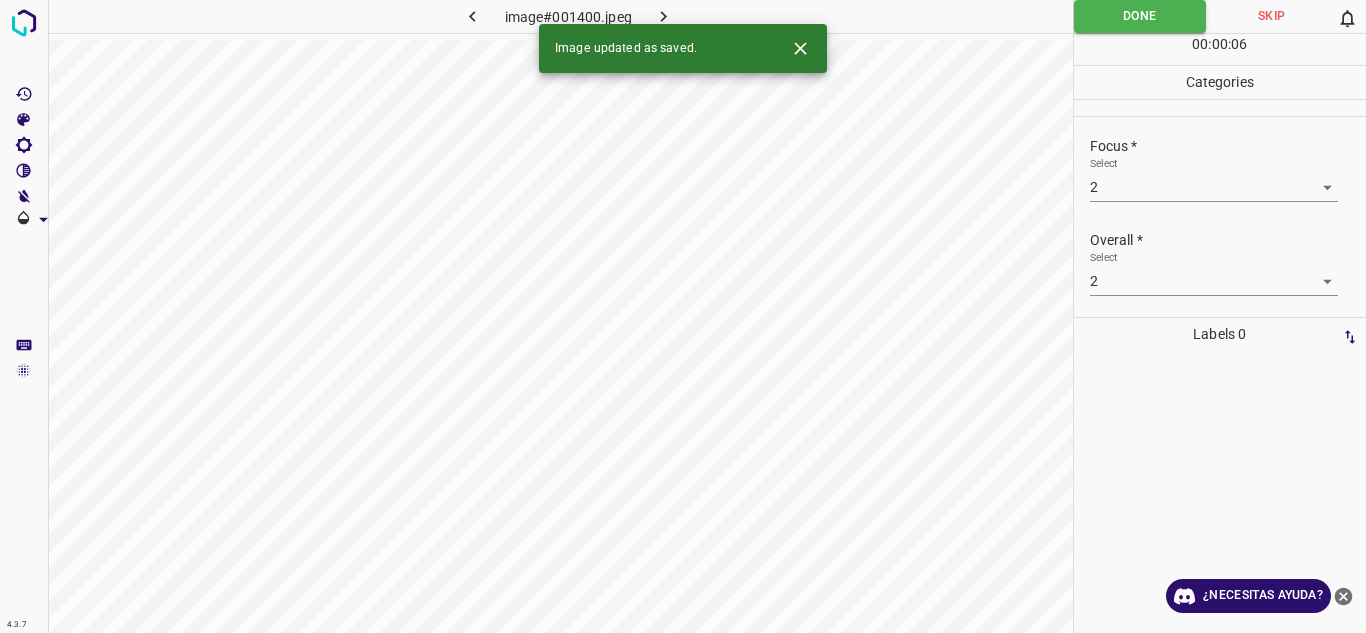click at bounding box center [664, 16] 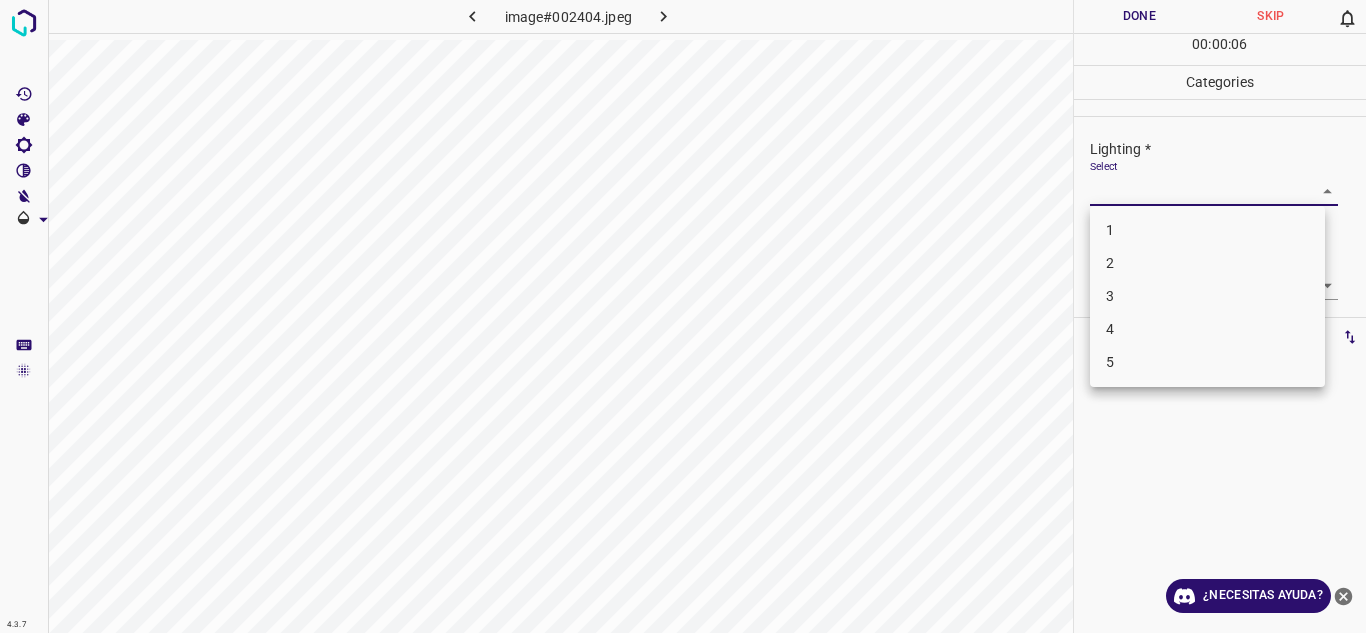 click on "4.3.7 image#002404.jpeg Done Skip 0 00   : 00   : 06   Categories Lighting *  Select ​ Focus *  Select ​ Overall *  Select ​ Labels   0 Categories 1 Lighting 2 Focus 3 Overall Tools Space Change between modes (Draw & Edit) I Auto labeling R Restore zoom M Zoom in N Zoom out Delete Delete selecte label Filters Z Restore filters X Saturation filter C Brightness filter V Contrast filter B Gray scale filter General O Download ¿Necesitas ayuda? Texto original Valora esta traducción Tu opinión servirá para ayudar a mejorar el Traductor de Google - Texto - Esconder - Borrar 1 2 3 4 5" at bounding box center (683, 316) 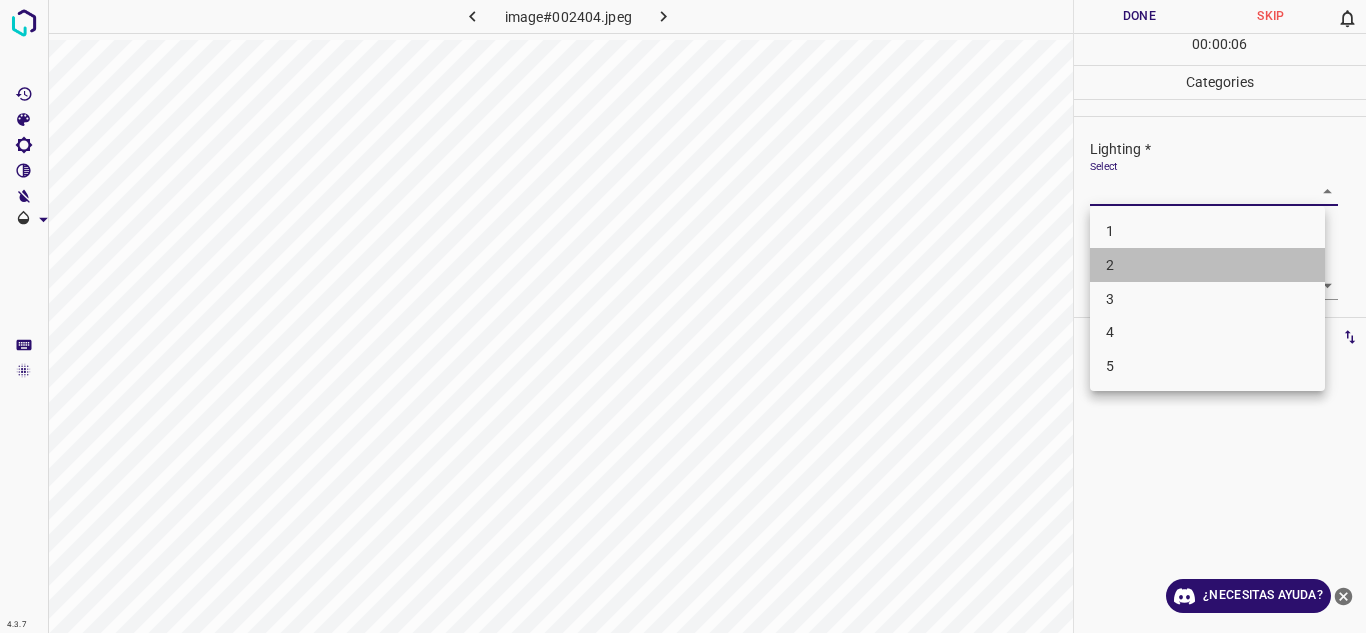 click on "1 2 3 4 5" at bounding box center (1207, 298) 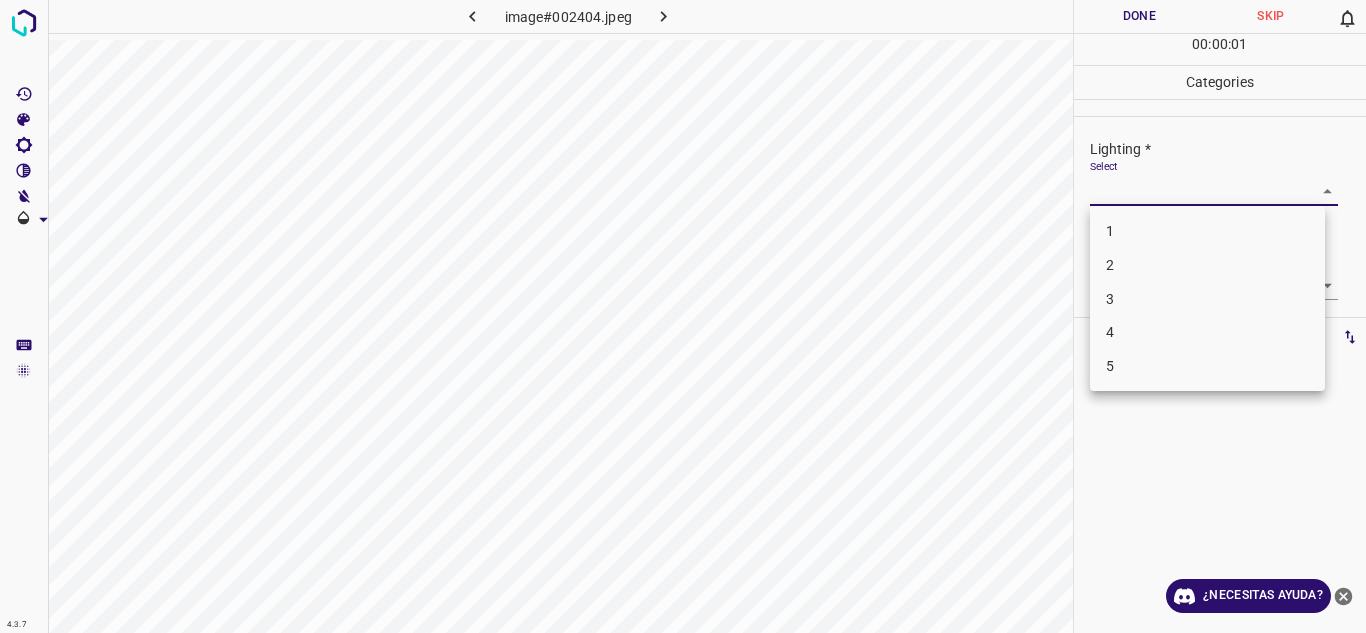 click on "1 2 3 4 5" at bounding box center (683, 316) 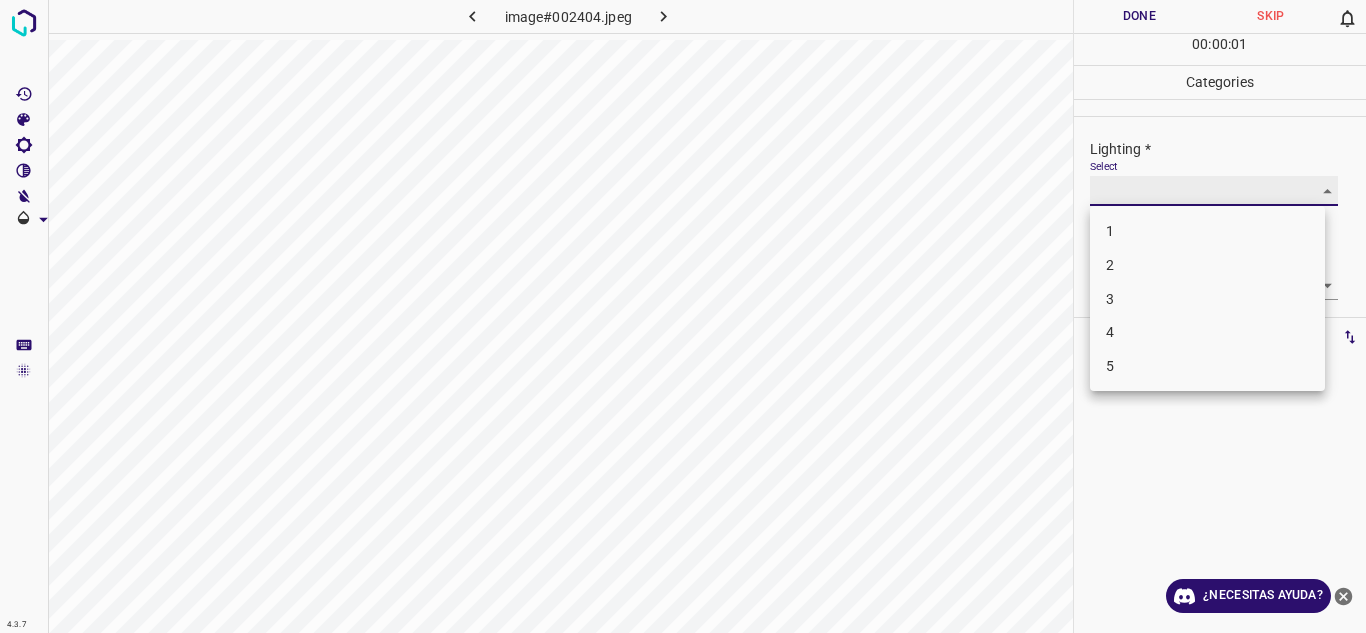 type on "3" 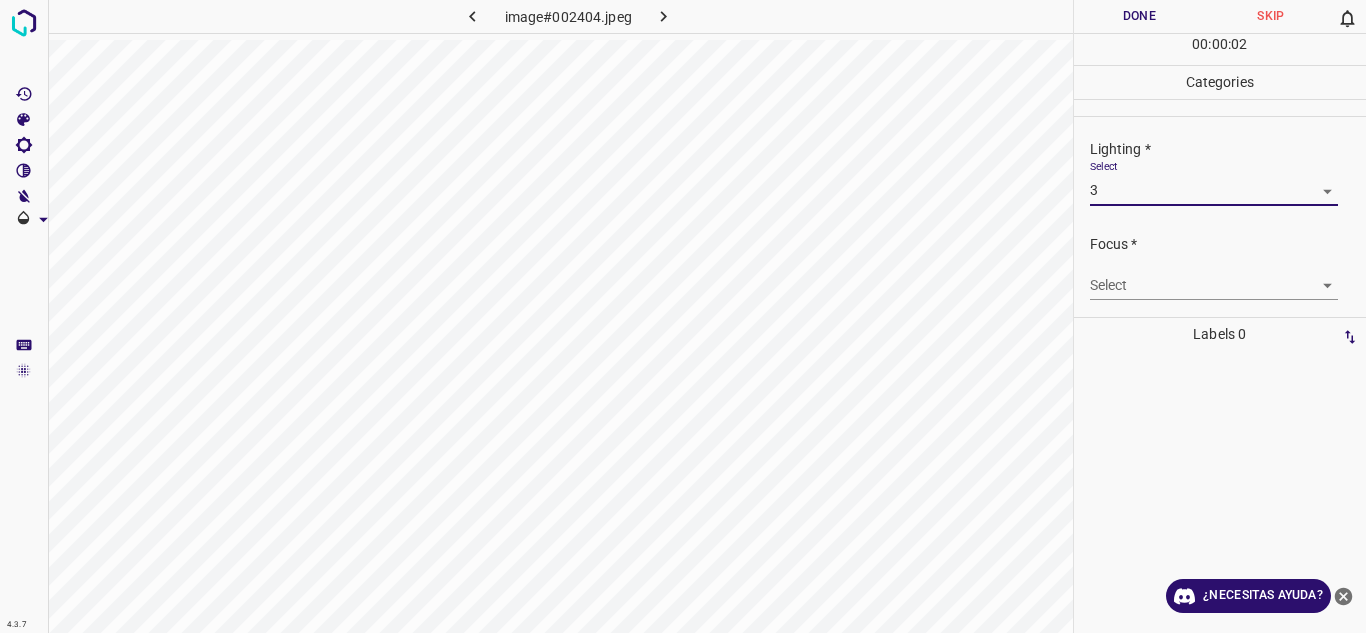 click on "4.3.7 image#002404.jpeg Done Skip 0 00   : 00   : 02   Categories Lighting *  Select 3 3 Focus *  Select ​ Overall *  Select ​ Labels   0 Categories 1 Lighting 2 Focus 3 Overall Tools Space Change between modes (Draw & Edit) I Auto labeling R Restore zoom M Zoom in N Zoom out Delete Delete selecte label Filters Z Restore filters X Saturation filter C Brightness filter V Contrast filter B Gray scale filter General O Download ¿Necesitas ayuda? Texto original Valora esta traducción Tu opinión servirá para ayudar a mejorar el Traductor de Google - Texto - Esconder - Borrar 1 2 3 4 5" at bounding box center (683, 316) 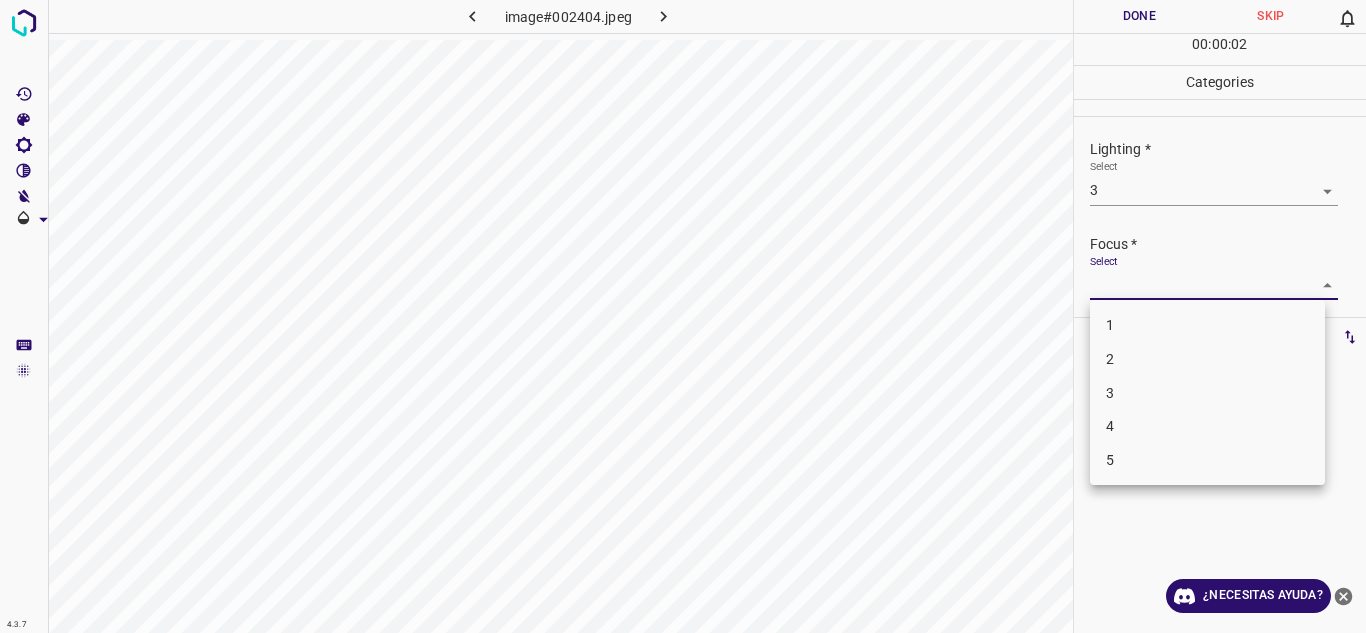 click on "3" at bounding box center (1207, 393) 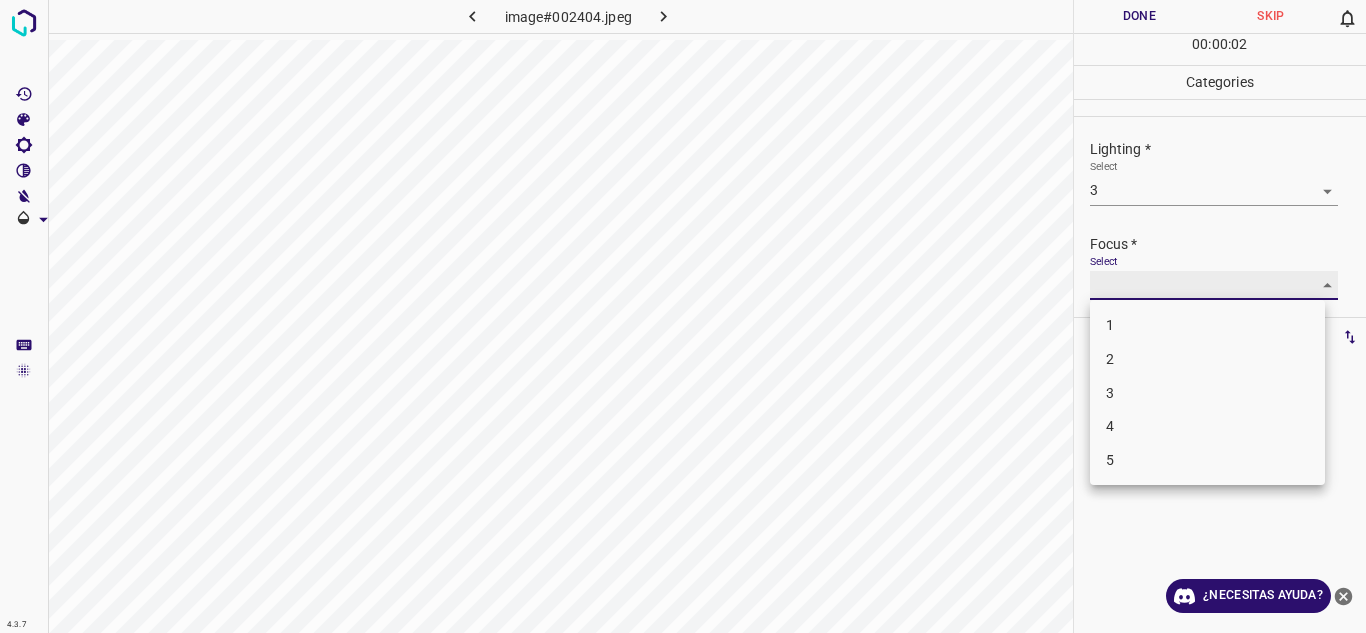 type on "3" 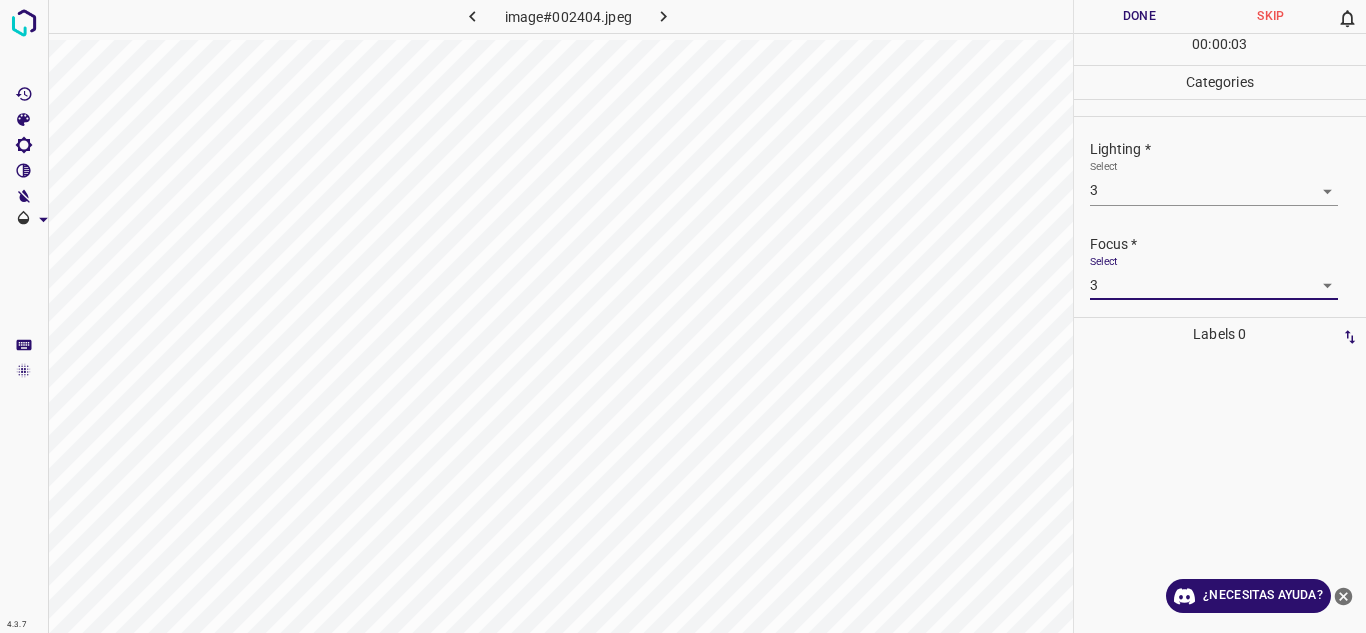 click on "Select 3 3" at bounding box center [1214, 277] 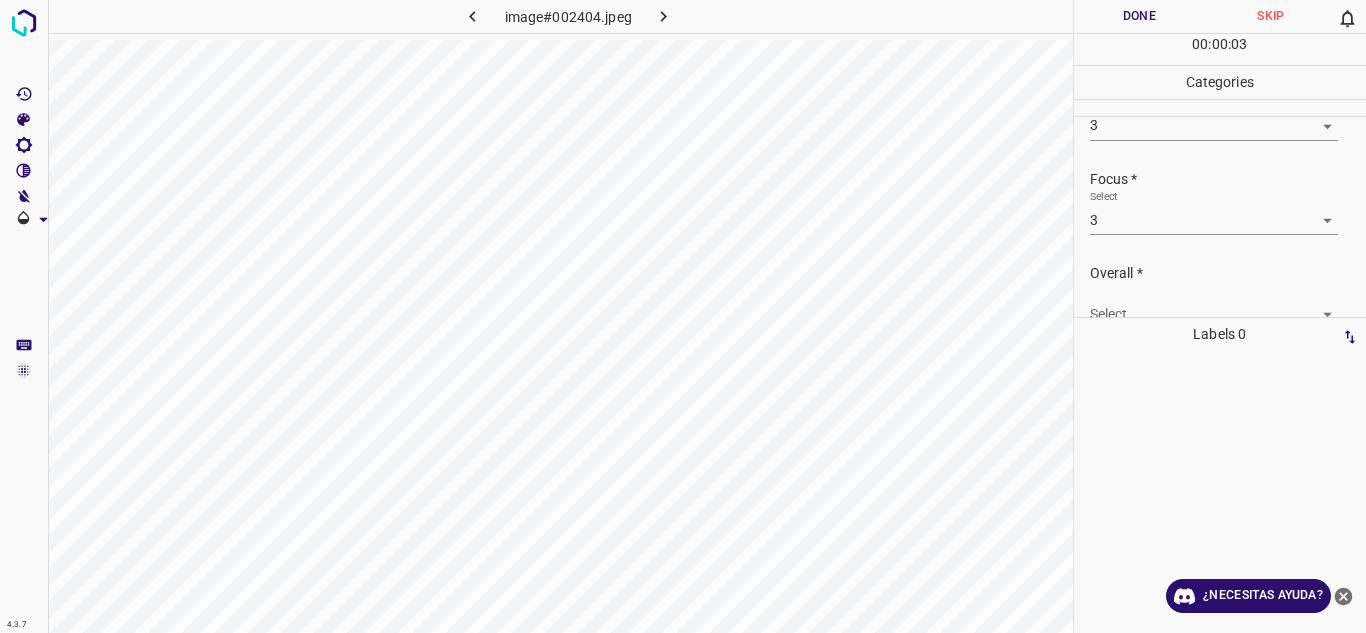 scroll, scrollTop: 98, scrollLeft: 0, axis: vertical 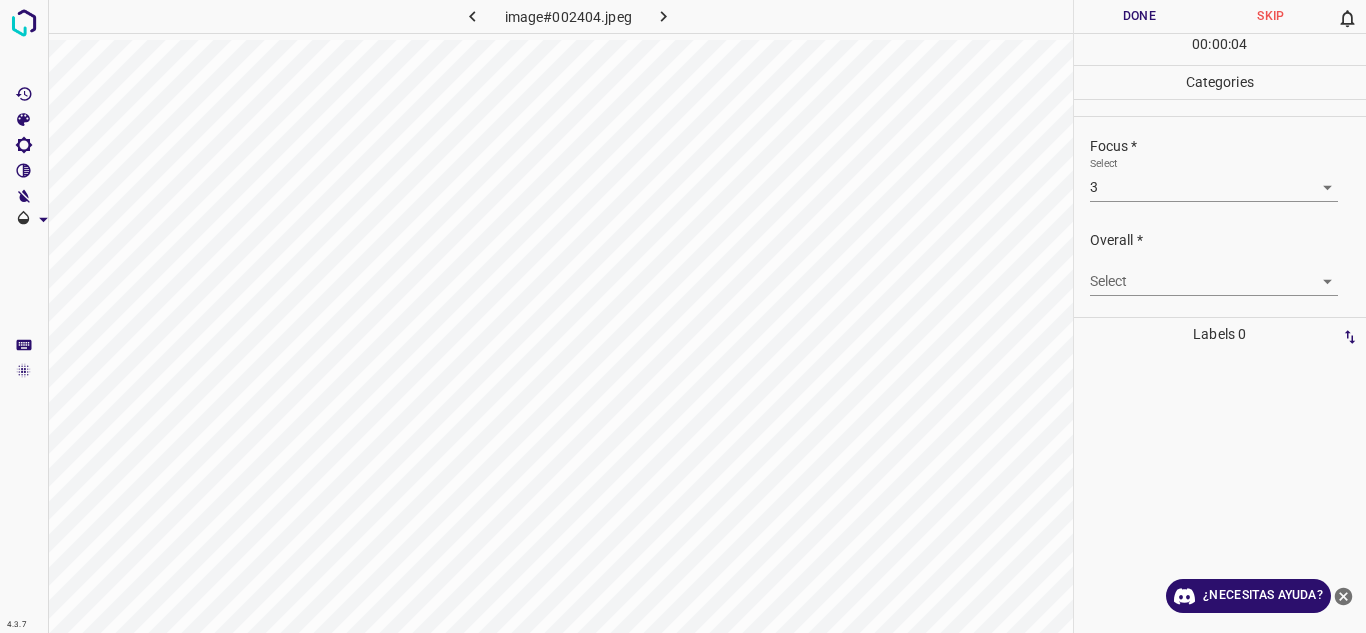 click on "4.3.7 image#002404.jpeg Done Skip 0 00   : 00   : 04   Categories Lighting *  Select 3 3 Focus *  Select 3 3 Overall *  Select ​ Labels   0 Categories 1 Lighting 2 Focus 3 Overall Tools Space Change between modes (Draw & Edit) I Auto labeling R Restore zoom M Zoom in N Zoom out Delete Delete selecte label Filters Z Restore filters X Saturation filter C Brightness filter V Contrast filter B Gray scale filter General O Download ¿Necesitas ayuda? Texto original Valora esta traducción Tu opinión servirá para ayudar a mejorar el Traductor de Google - Texto - Esconder - Borrar" at bounding box center (683, 316) 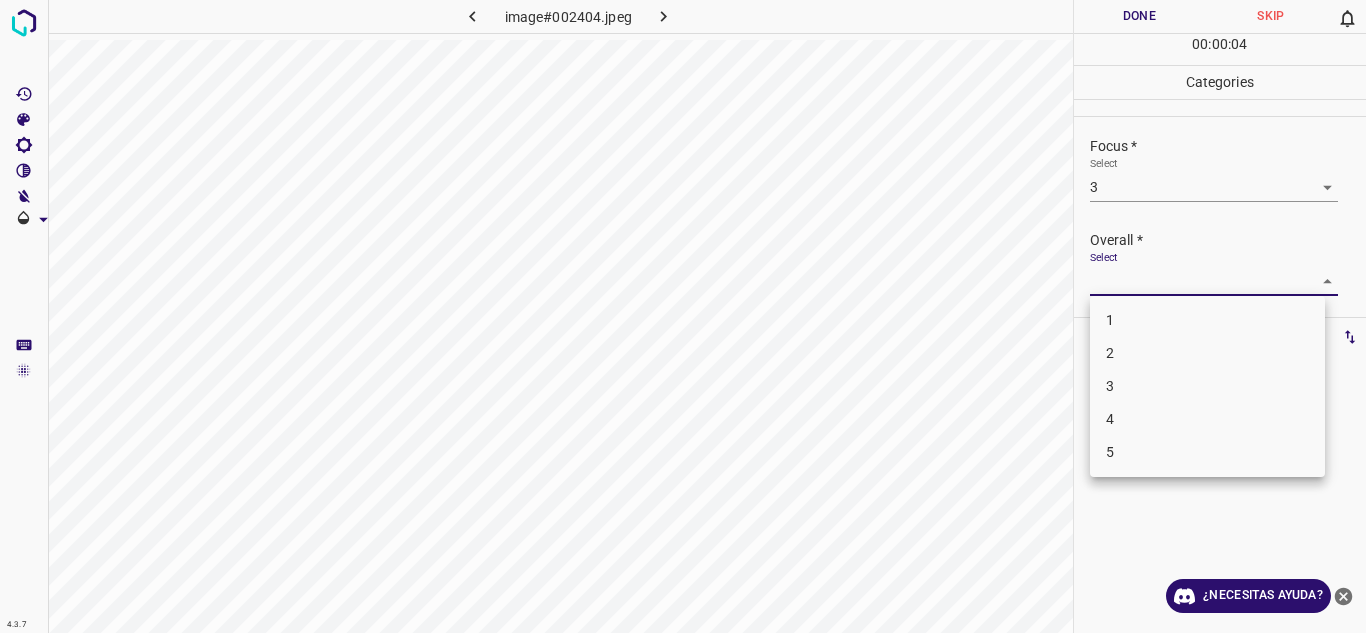 drag, startPoint x: 1146, startPoint y: 384, endPoint x: 1180, endPoint y: 268, distance: 120.880104 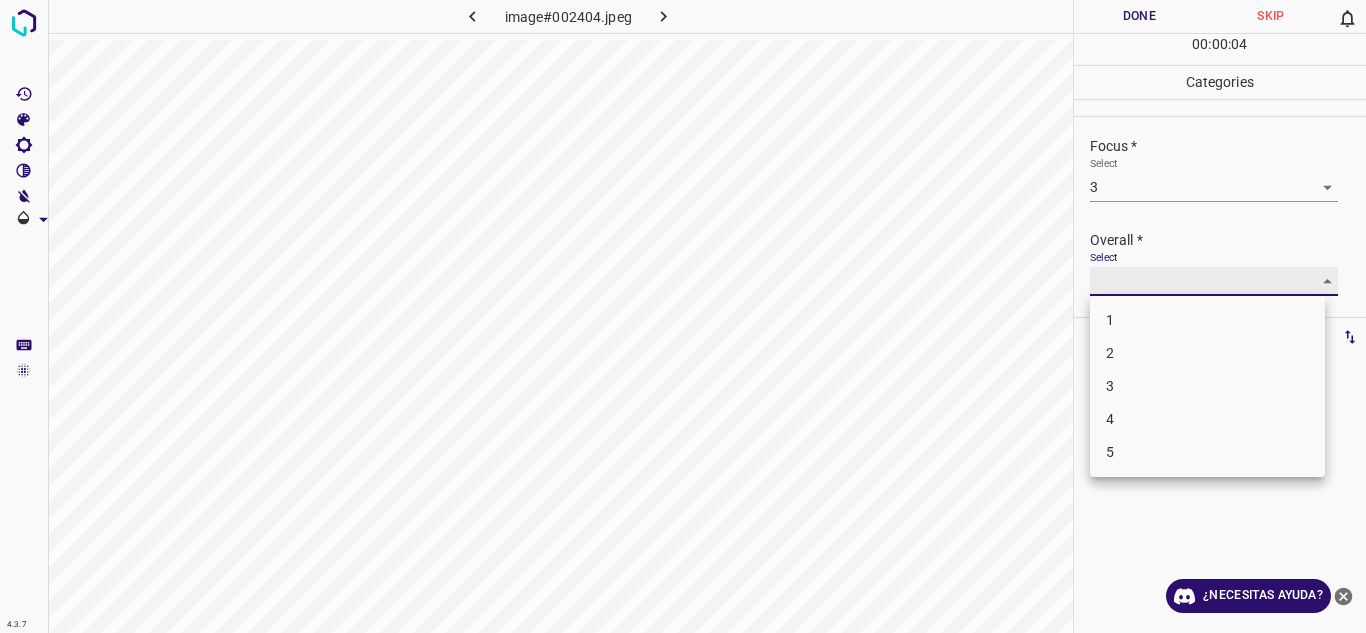 type on "3" 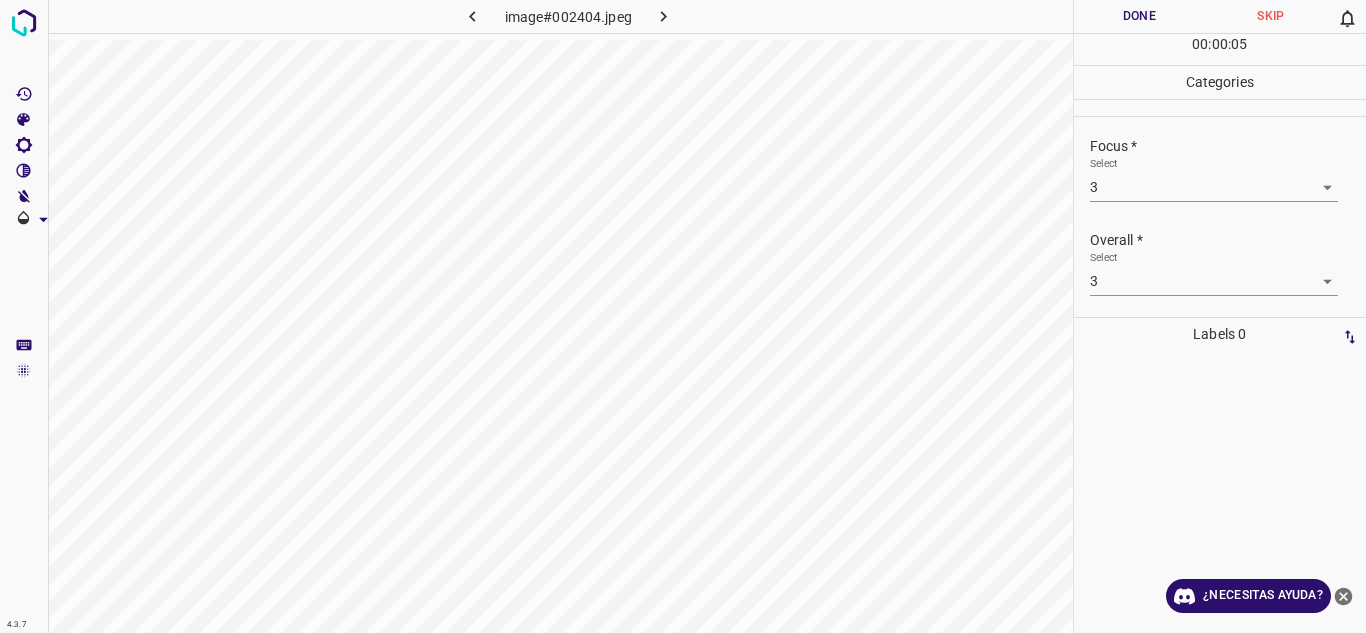 click on "Done" at bounding box center [1140, 16] 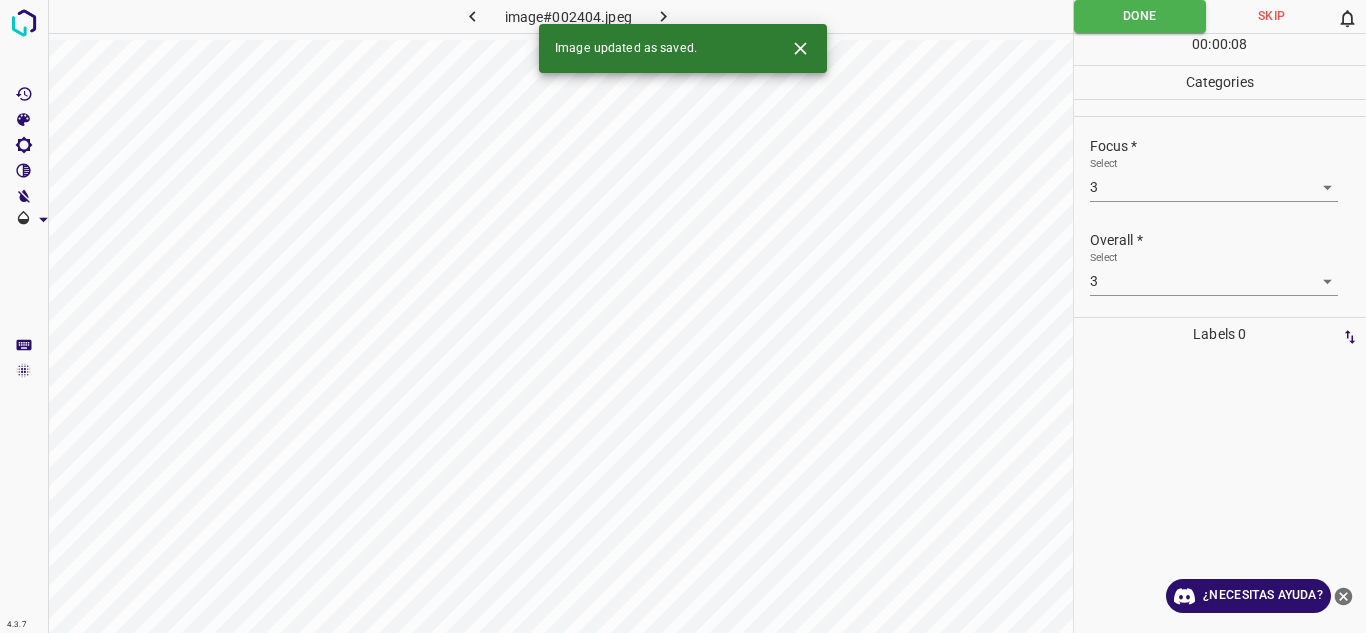 click at bounding box center [664, 16] 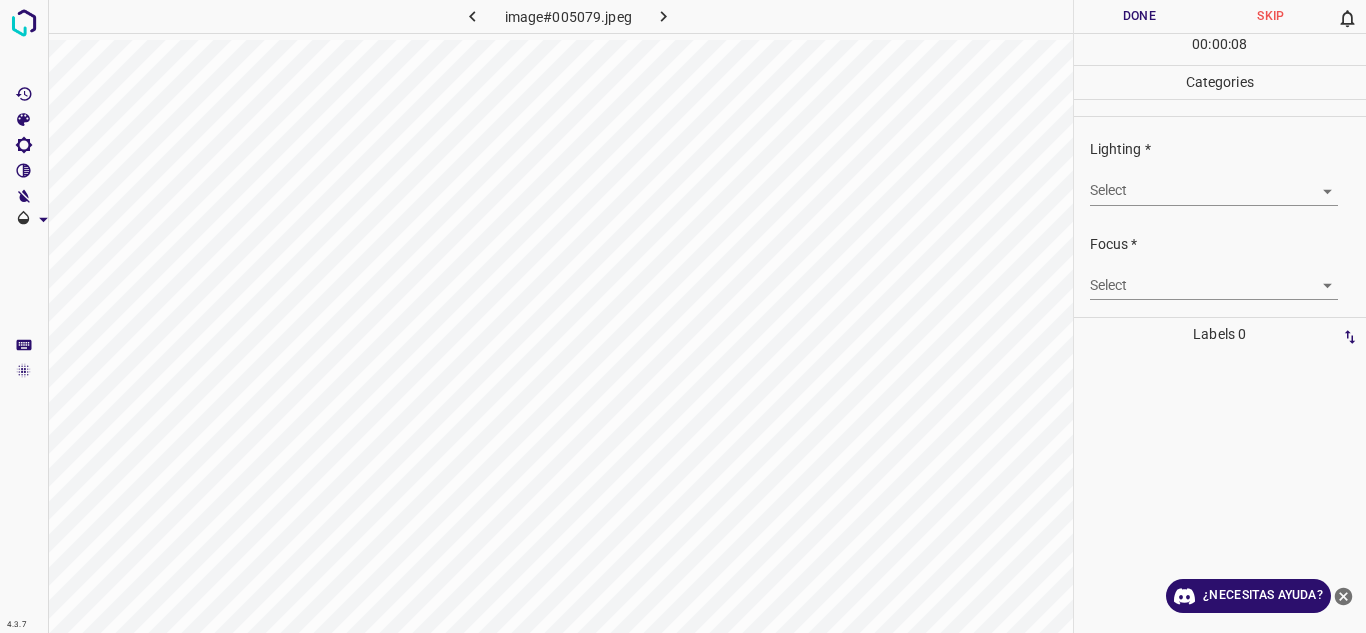 click on "4.3.7 image#005079.jpeg Done Skip 0 00   : 00   : 08   Categories Lighting *  Select ​ Focus *  Select ​ Overall *  Select ​ Labels   0 Categories 1 Lighting 2 Focus 3 Overall Tools Space Change between modes (Draw & Edit) I Auto labeling R Restore zoom M Zoom in N Zoom out Delete Delete selecte label Filters Z Restore filters X Saturation filter C Brightness filter V Contrast filter B Gray scale filter General O Download ¿Necesitas ayuda? Texto original Valora esta traducción Tu opinión servirá para ayudar a mejorar el Traductor de Google - Texto - Esconder - Borrar" at bounding box center [683, 316] 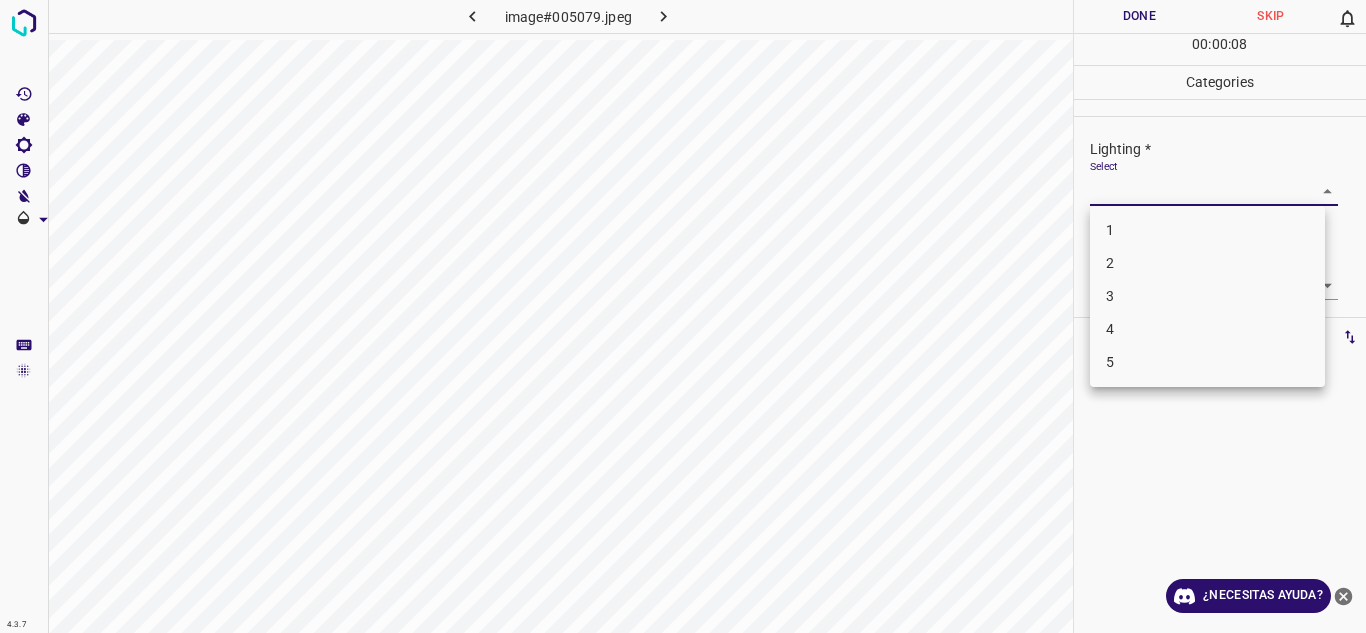 click on "3" at bounding box center (1207, 296) 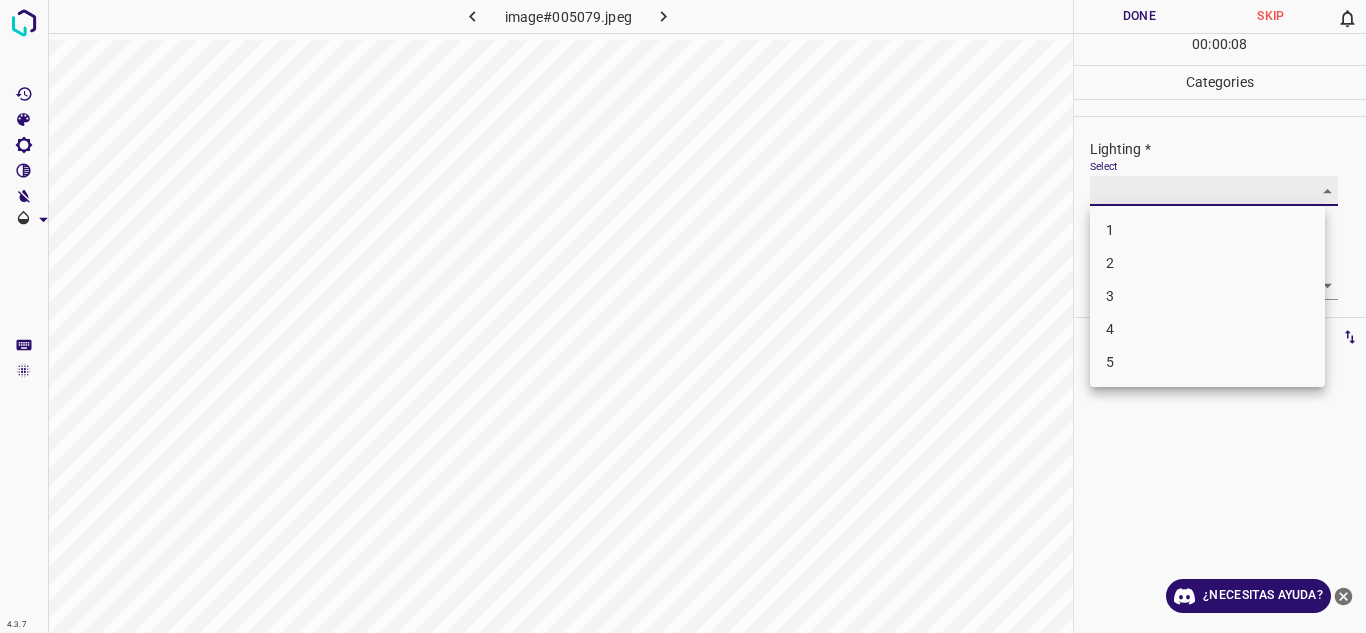 type on "3" 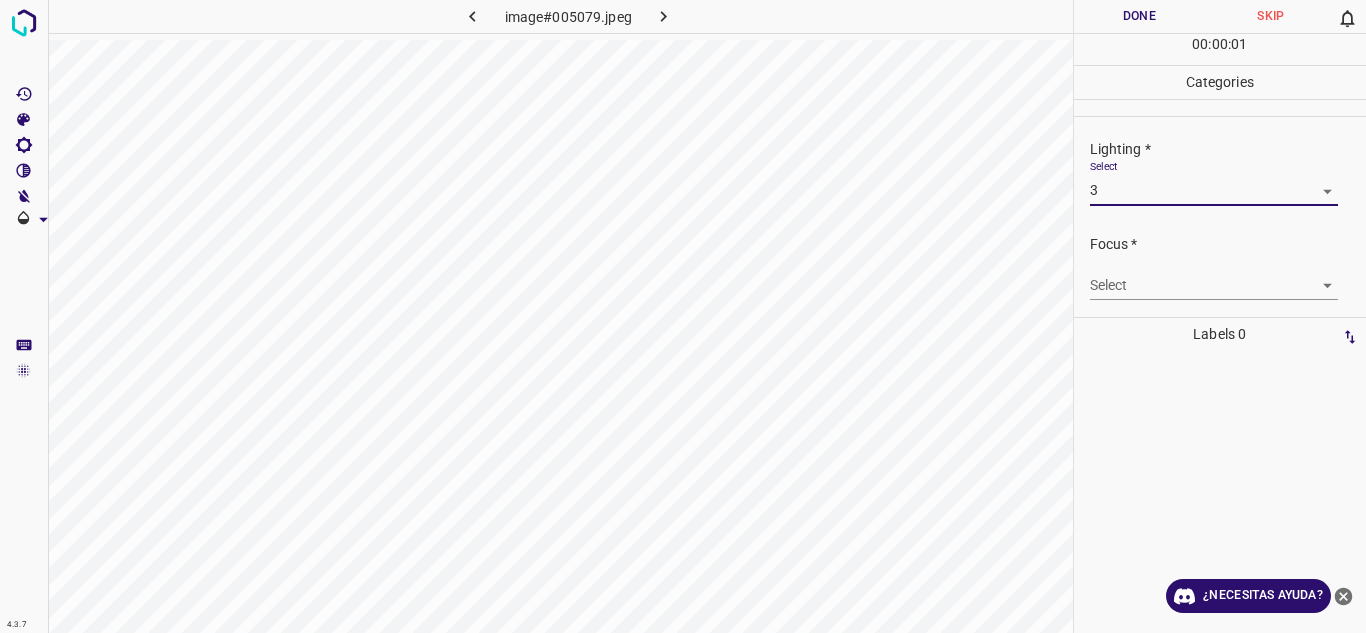 click on "4.3.7 image#005079.jpeg Done Skip 0 00   : 00   : 01   Categories Lighting *  Select 3 3 Focus *  Select ​ Overall *  Select ​ Labels   0 Categories 1 Lighting 2 Focus 3 Overall Tools Space Change between modes (Draw & Edit) I Auto labeling R Restore zoom M Zoom in N Zoom out Delete Delete selecte label Filters Z Restore filters X Saturation filter C Brightness filter V Contrast filter B Gray scale filter General O Download ¿Necesitas ayuda? Texto original Valora esta traducción Tu opinión servirá para ayudar a mejorar el Traductor de Google - Texto - Esconder - Borrar 1 2 3 4 5" at bounding box center (683, 316) 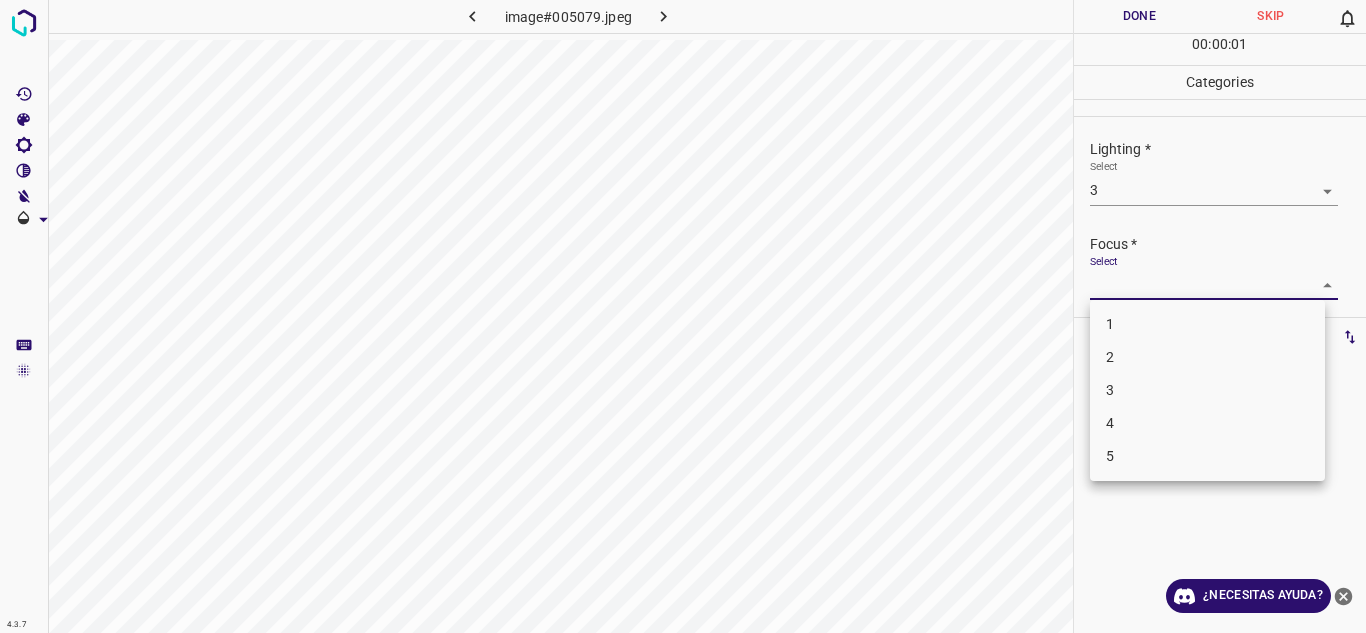 click on "2" at bounding box center [1207, 357] 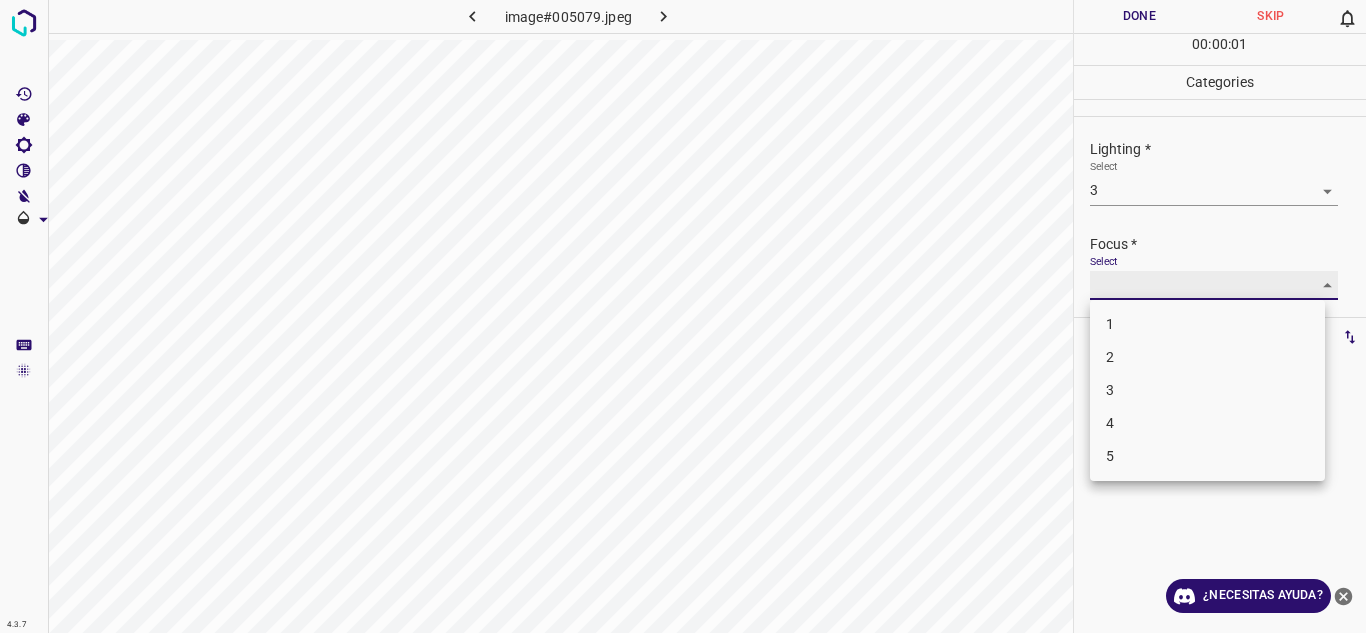 type on "2" 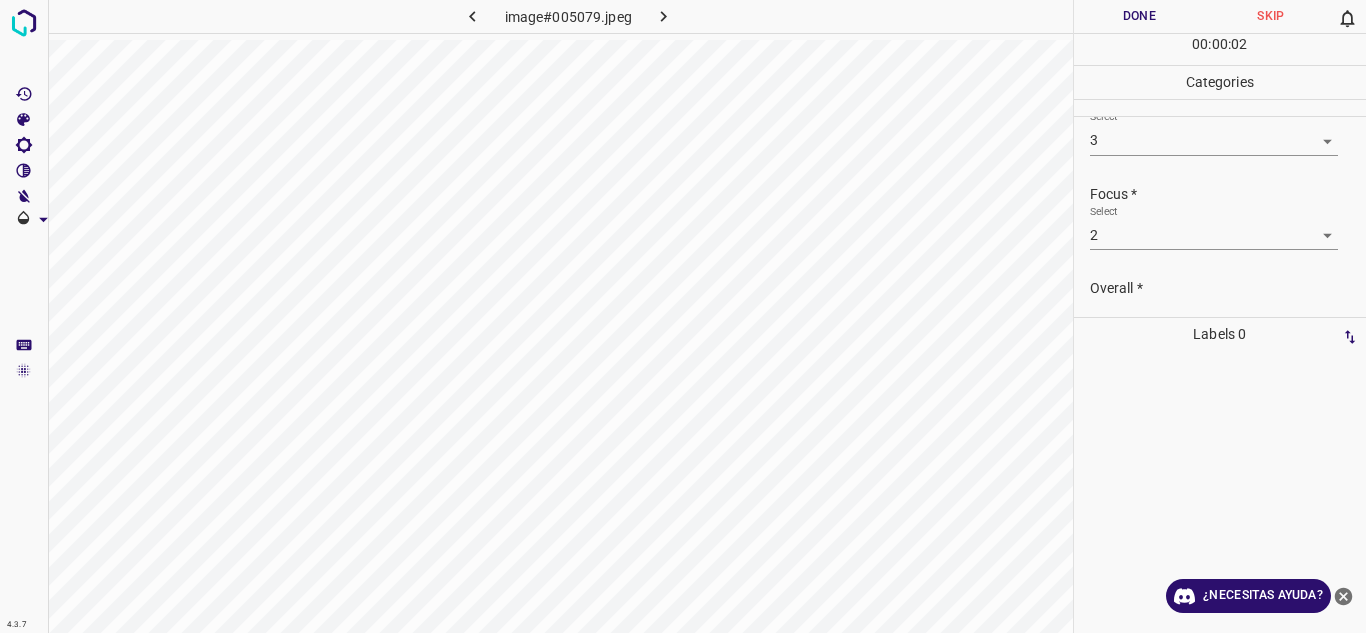 scroll, scrollTop: 98, scrollLeft: 0, axis: vertical 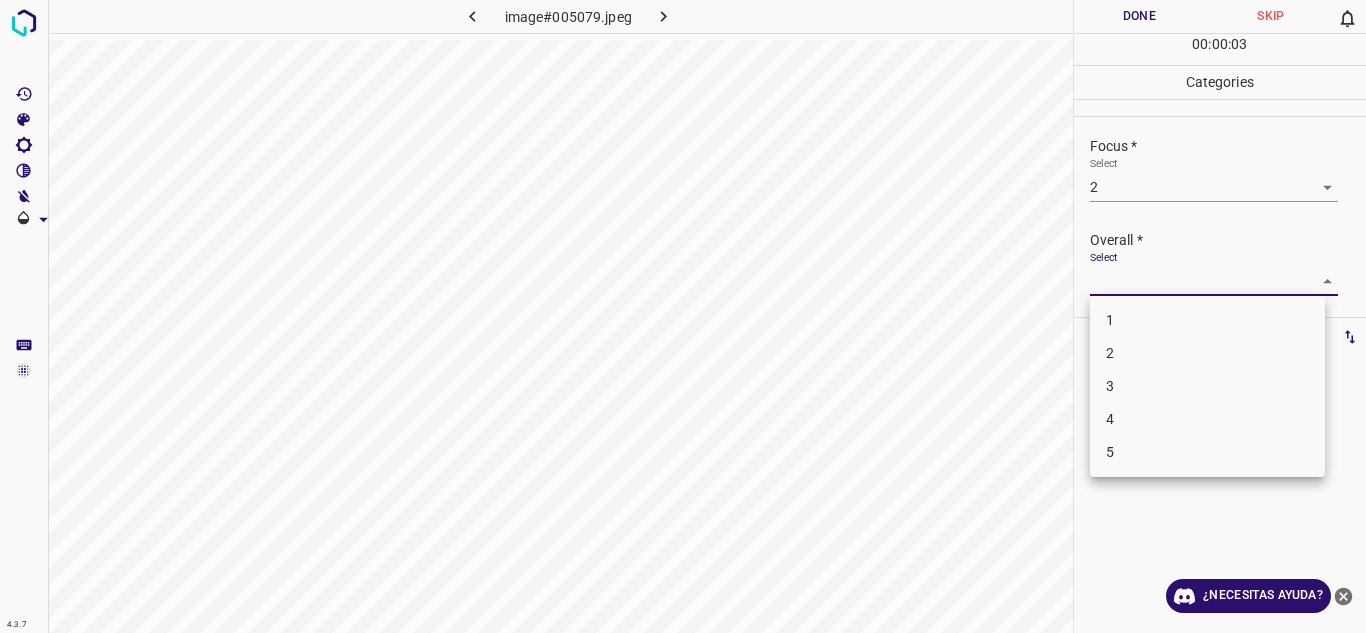 drag, startPoint x: 1143, startPoint y: 284, endPoint x: 1132, endPoint y: 303, distance: 21.954498 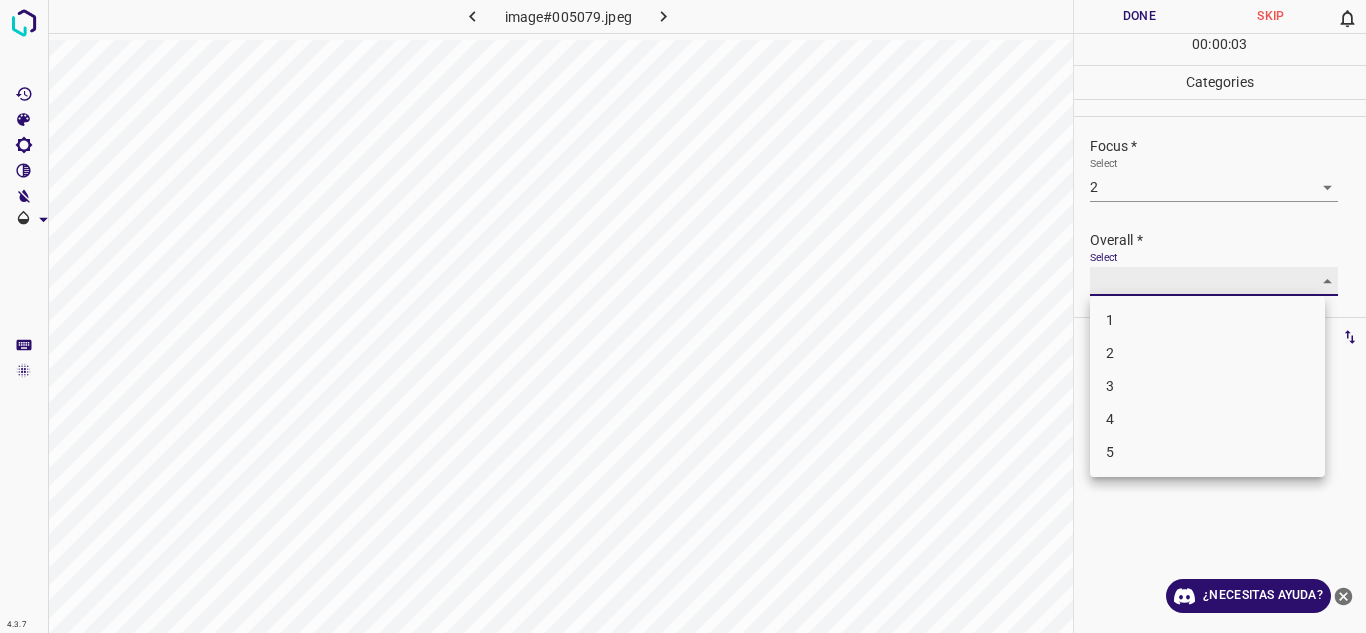 type on "3" 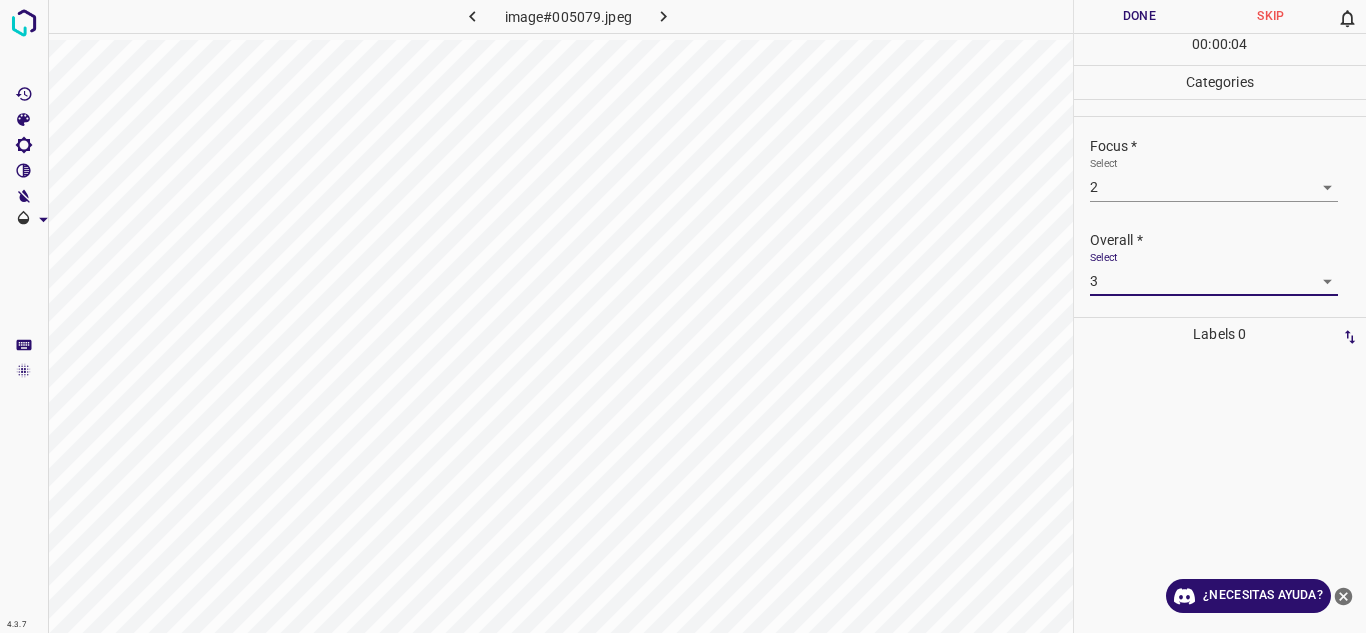 drag, startPoint x: 1164, startPoint y: 24, endPoint x: 1159, endPoint y: 43, distance: 19.646883 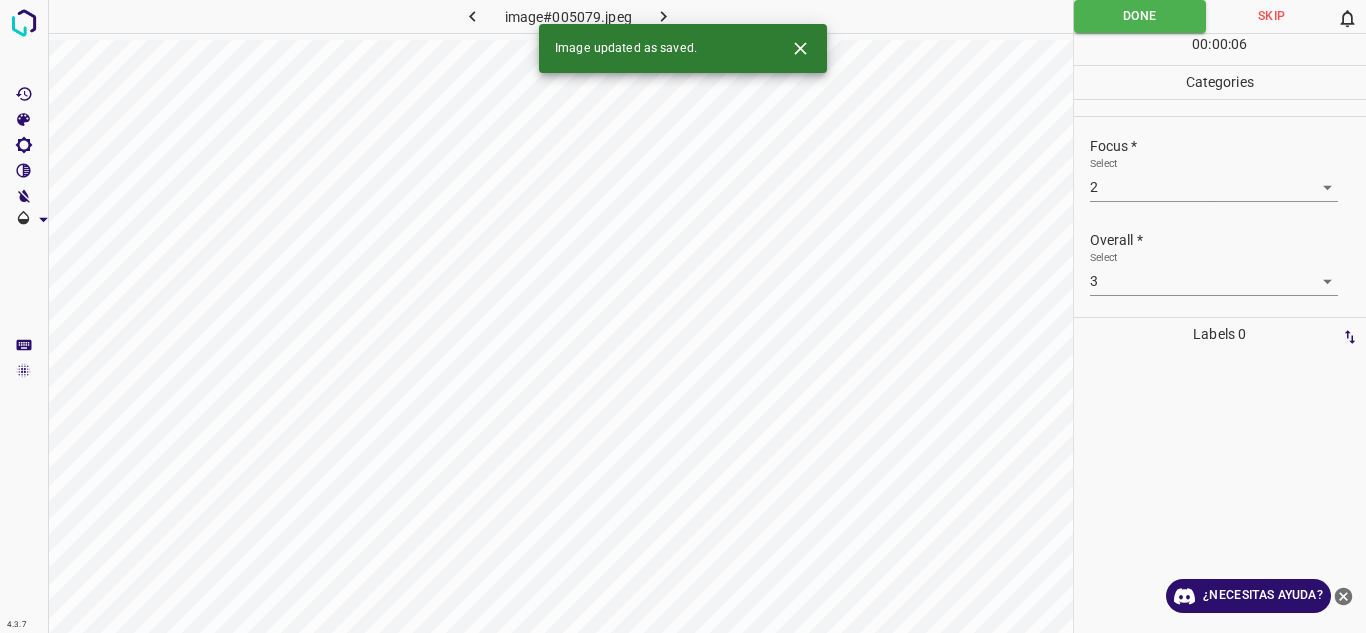 click 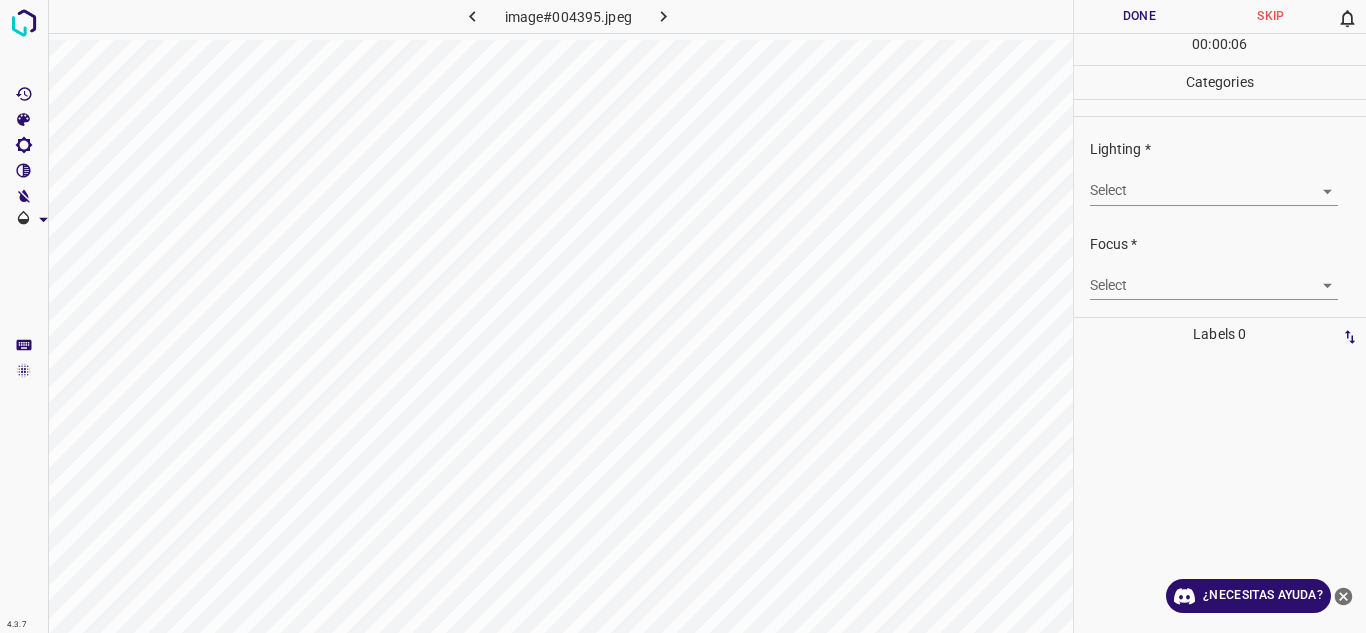 click on "4.3.7 image#004395.jpeg Done Skip 0 00   : 00   : 06   Categories Lighting *  Select ​ Focus *  Select ​ Overall *  Select ​ Labels   0 Categories 1 Lighting 2 Focus 3 Overall Tools Space Change between modes (Draw & Edit) I Auto labeling R Restore zoom M Zoom in N Zoom out Delete Delete selecte label Filters Z Restore filters X Saturation filter C Brightness filter V Contrast filter B Gray scale filter General O Download ¿Necesitas ayuda? Texto original Valora esta traducción Tu opinión servirá para ayudar a mejorar el Traductor de Google - Texto - Esconder - Borrar" at bounding box center (683, 316) 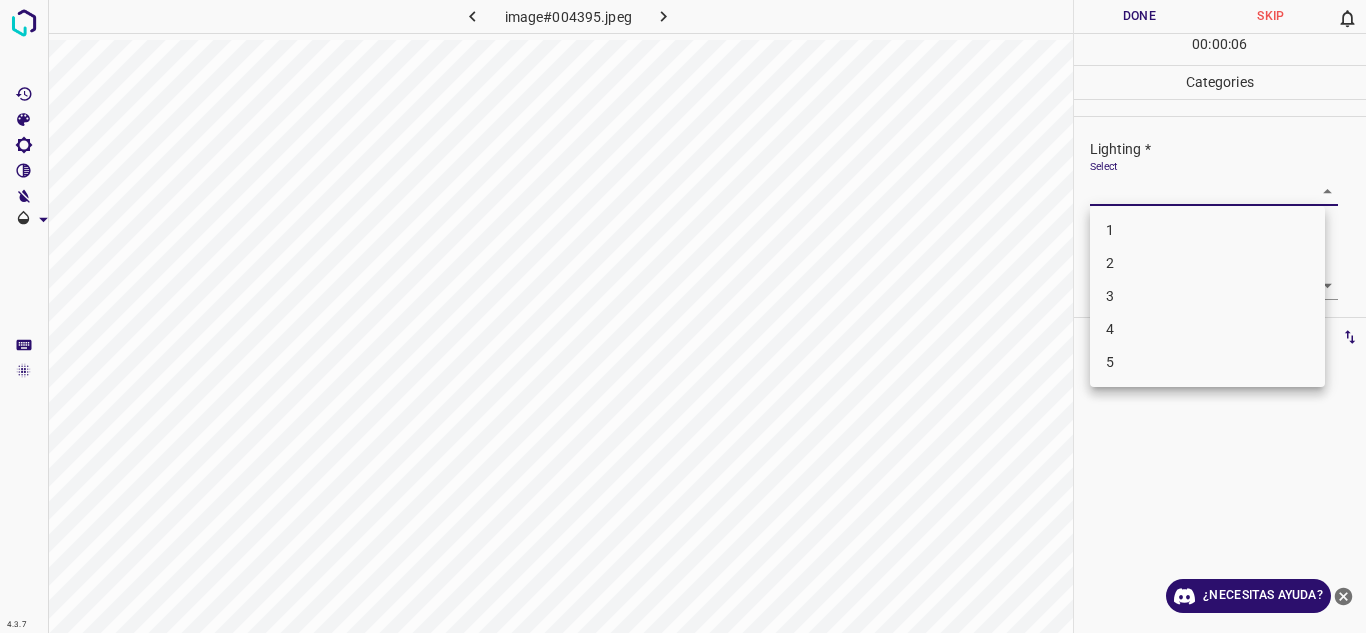 click on "3" at bounding box center (1207, 296) 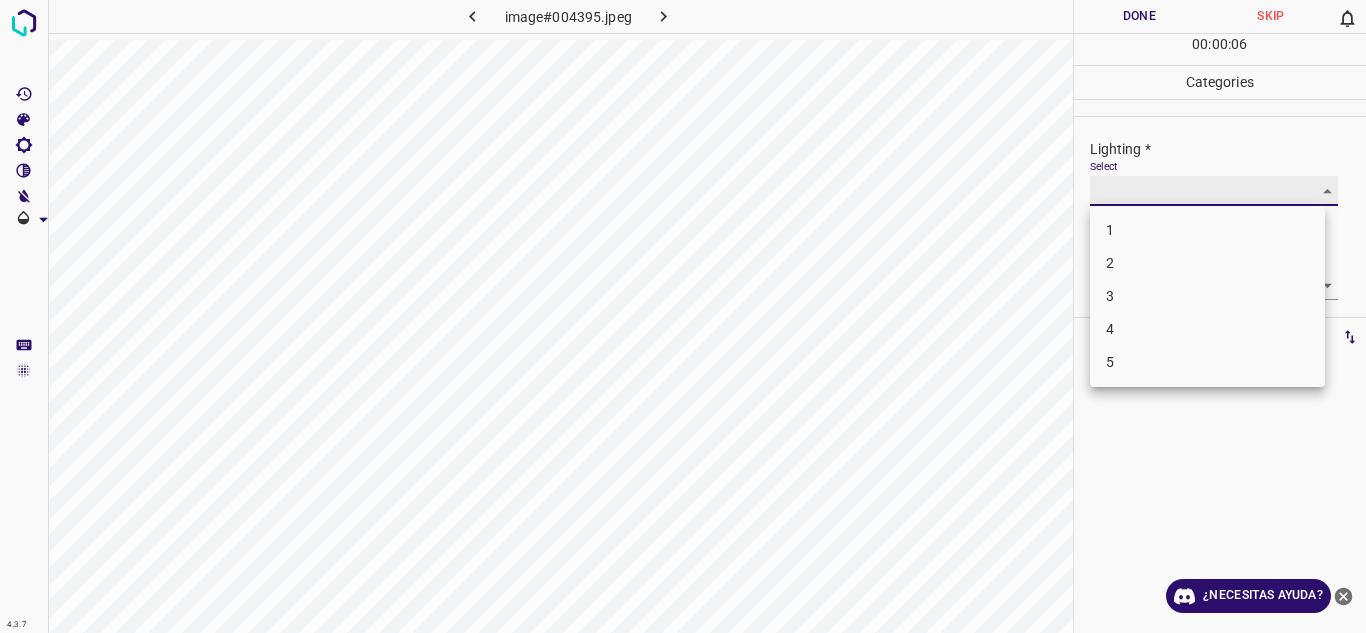 type on "3" 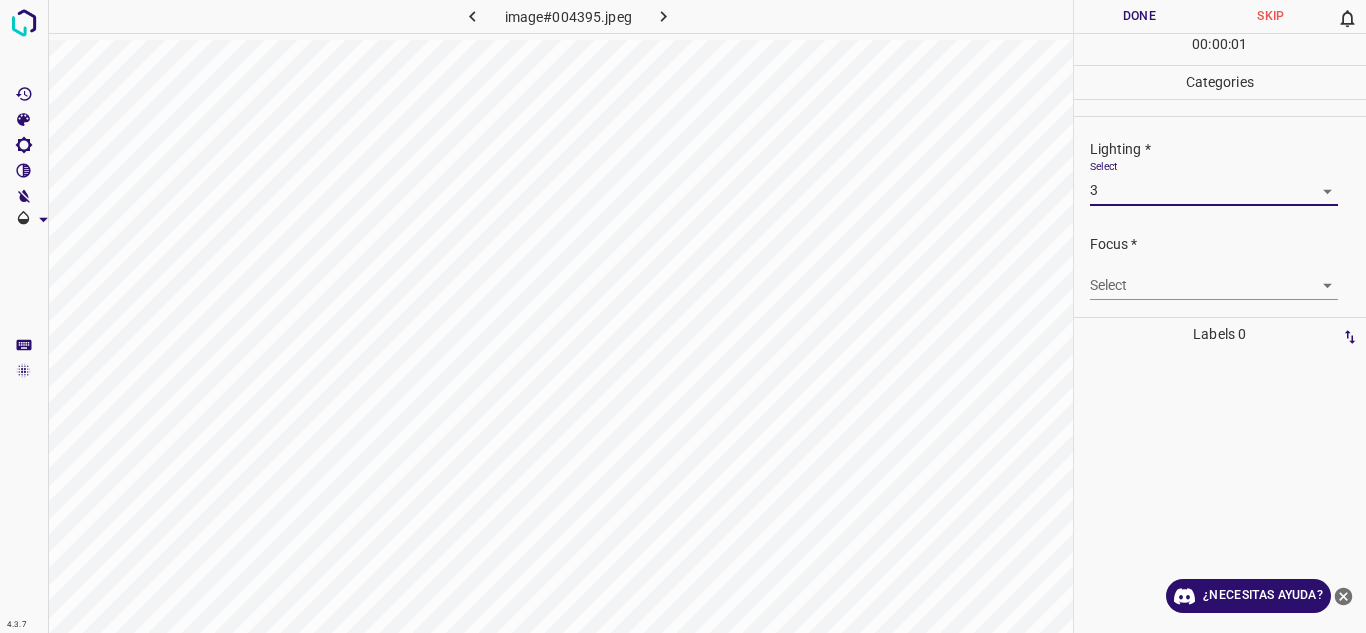 click on "4.3.7 image#004395.jpeg Done Skip 0 00   : 00   : 01   Categories Lighting *  Select 3 3 Focus *  Select ​ Overall *  Select ​ Labels   0 Categories 1 Lighting 2 Focus 3 Overall Tools Space Change between modes (Draw & Edit) I Auto labeling R Restore zoom M Zoom in N Zoom out Delete Delete selecte label Filters Z Restore filters X Saturation filter C Brightness filter V Contrast filter B Gray scale filter General O Download ¿Necesitas ayuda? Texto original Valora esta traducción Tu opinión servirá para ayudar a mejorar el Traductor de Google - Texto - Esconder - Borrar 1 2 3 4 5" at bounding box center (683, 316) 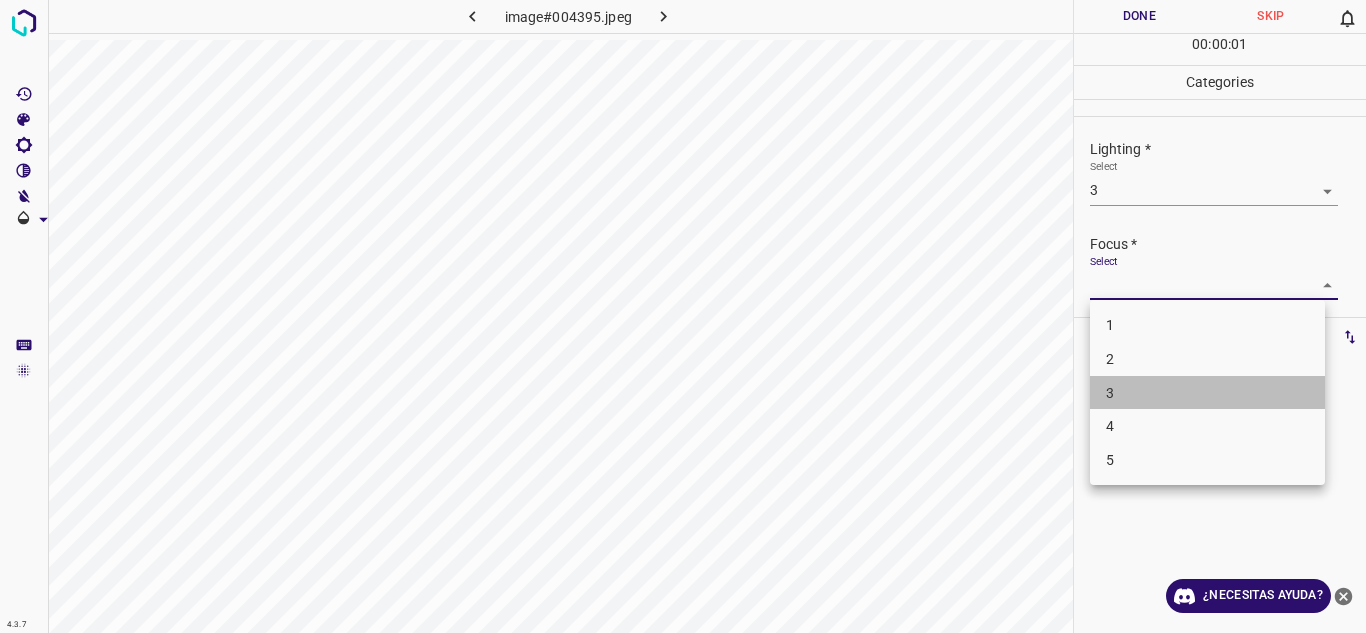 click on "3" at bounding box center (1207, 393) 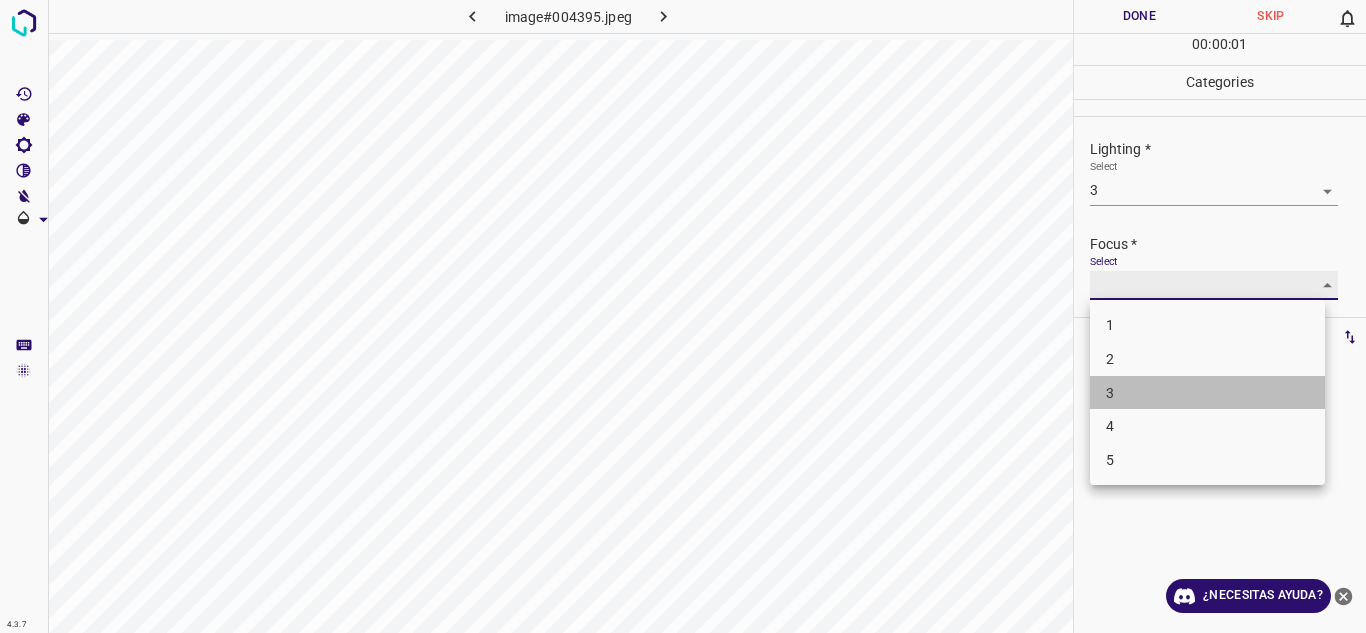 type on "3" 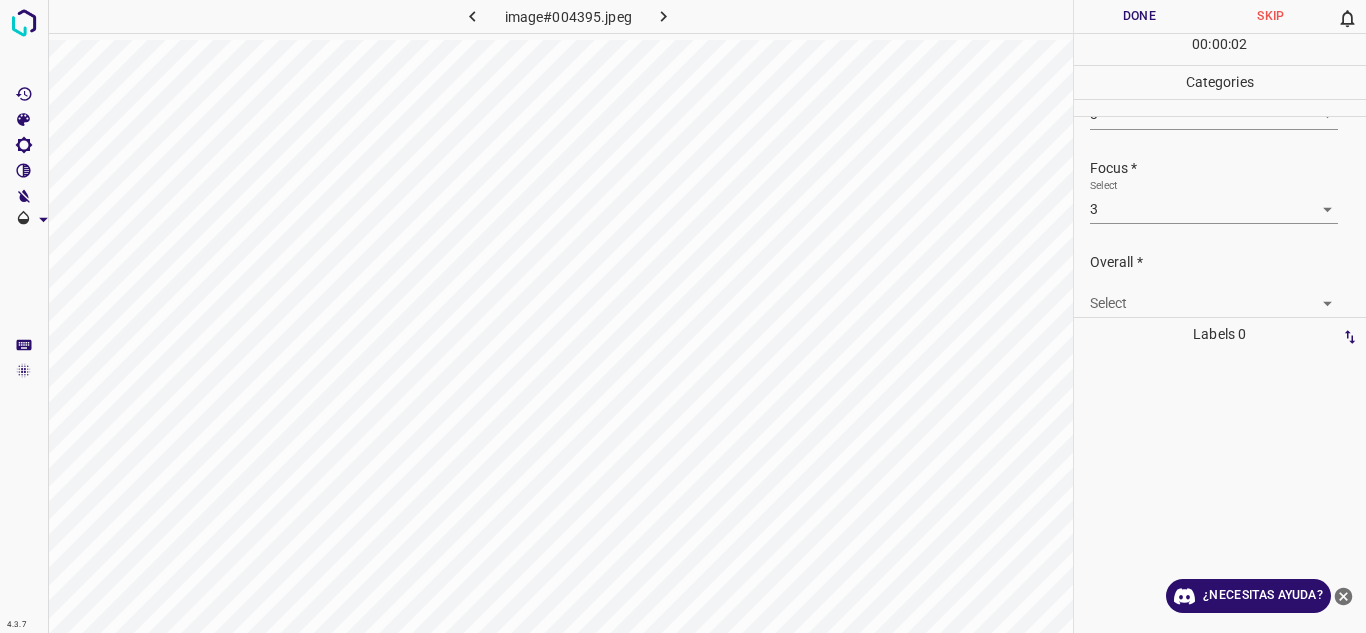 scroll, scrollTop: 98, scrollLeft: 0, axis: vertical 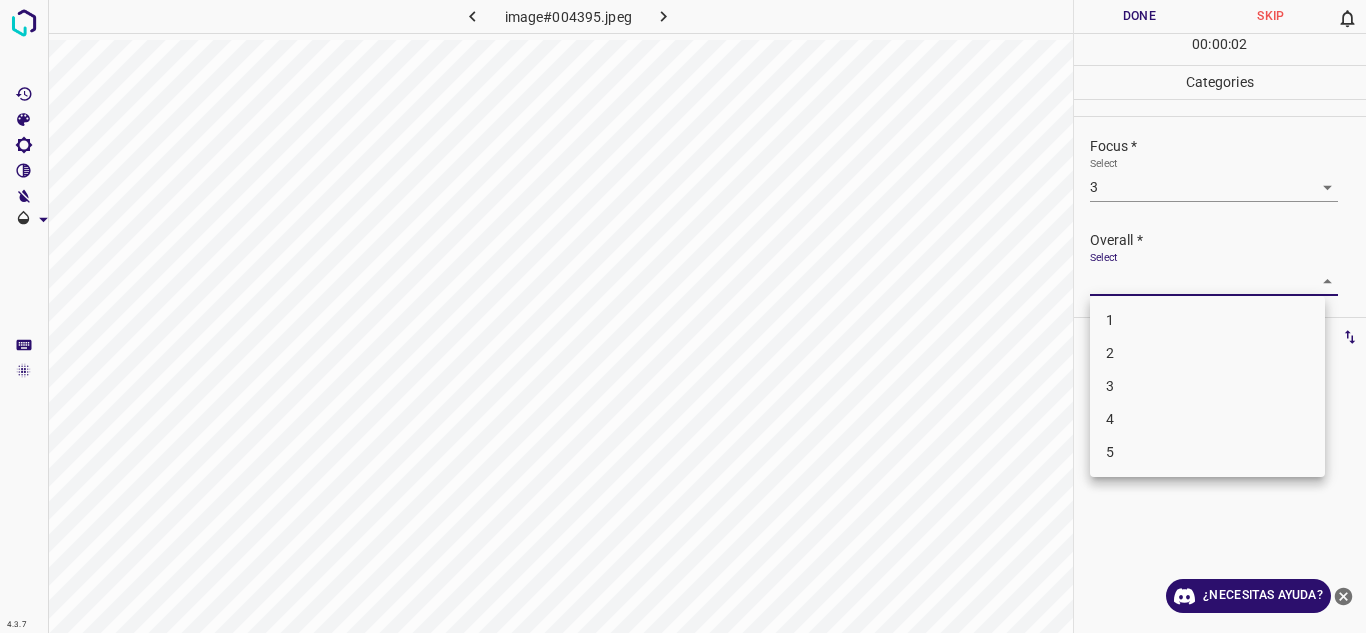 click on "4.3.7 image#[HASH].jpeg Done Skip 0 00   : 00   : 02   Categories Lighting *  Select 3 3 Focus *  Select 3 3 Overall *  Select ​ Labels   0 Categories 1 Lighting 2 Focus 3 Overall Tools Space Change between modes (Draw & Edit) I Auto labeling R Restore zoom M Zoom in N Zoom out Delete Delete selecte label Filters Z Restore filters X Saturation filter C Brightness filter V Contrast filter B Gray scale filter General O Download ¿Necesitas ayuda? Texto original Valora esta traducción Tu opinión servirá para ayudar a mejorar el Traductor de Google - Texto - Esconder - Borrar 1 2 3 4 5" at bounding box center (683, 316) 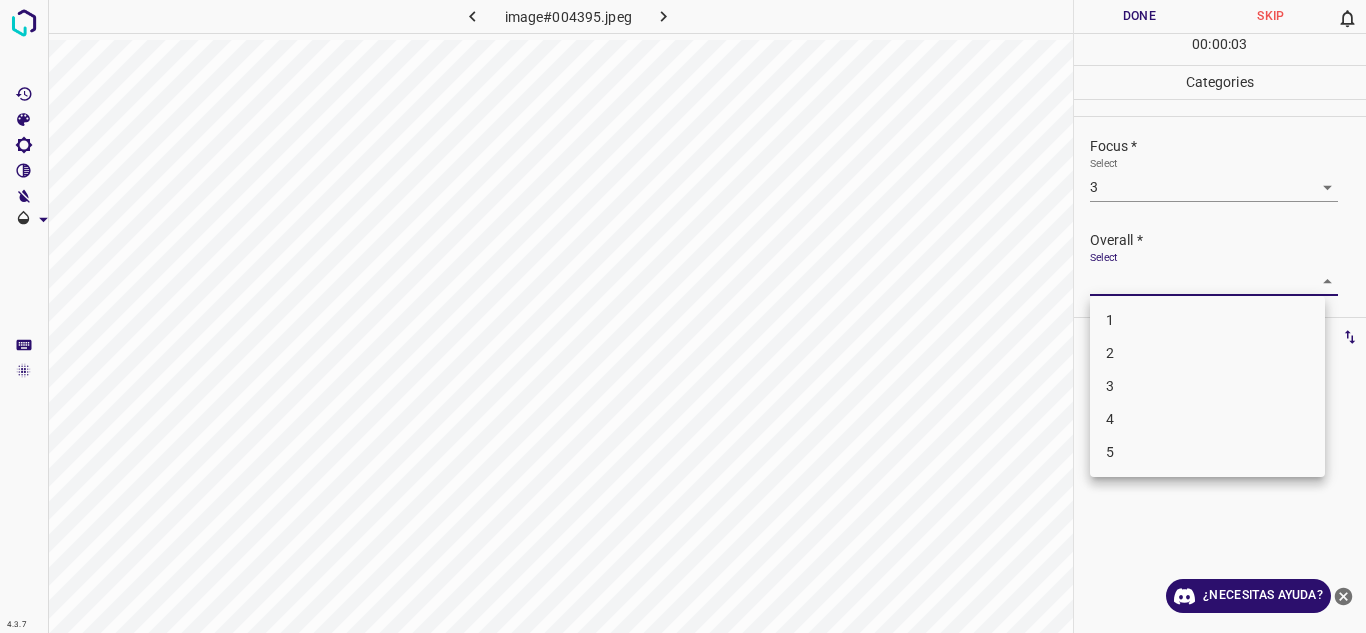 drag, startPoint x: 1140, startPoint y: 394, endPoint x: 1140, endPoint y: 355, distance: 39 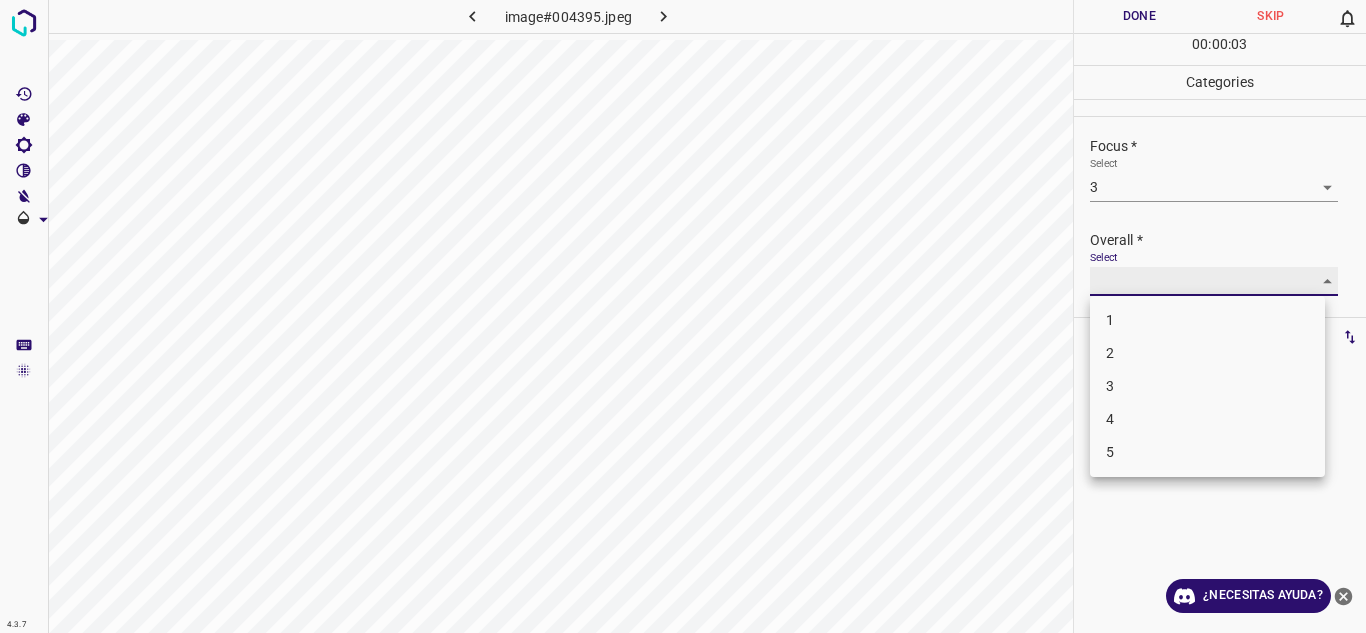 type on "3" 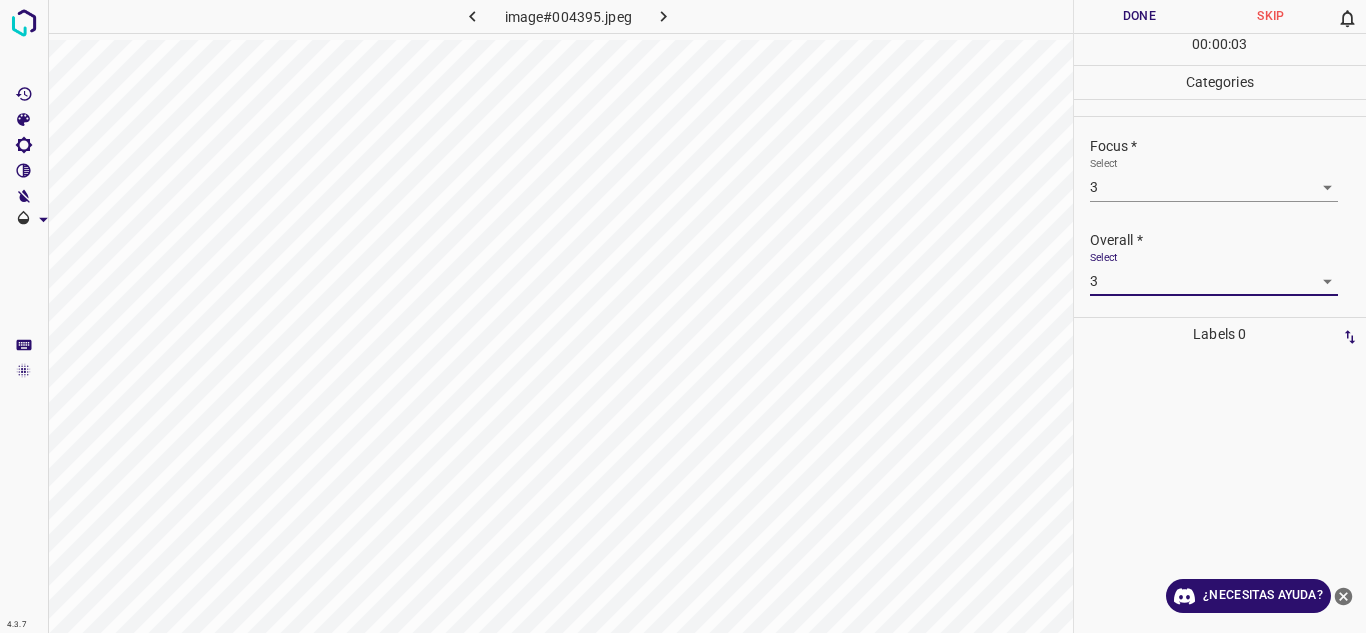 click on "Select 3 3" at bounding box center [1214, 273] 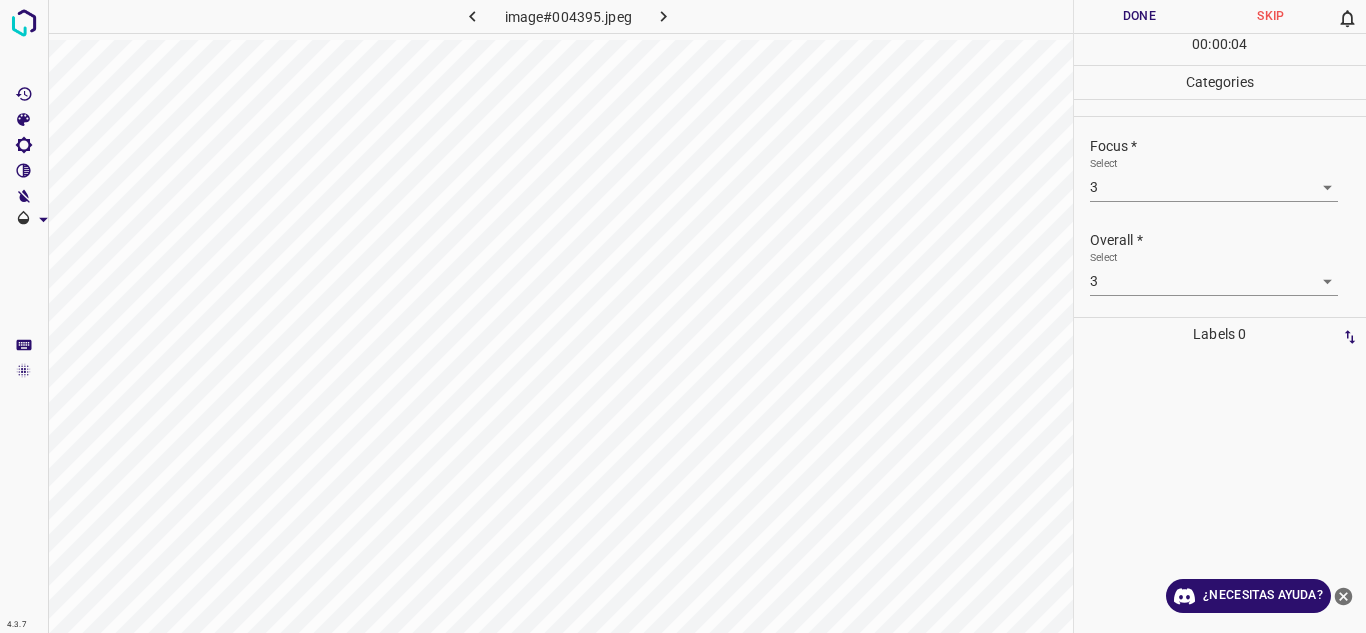 click on "Done" at bounding box center [1140, 16] 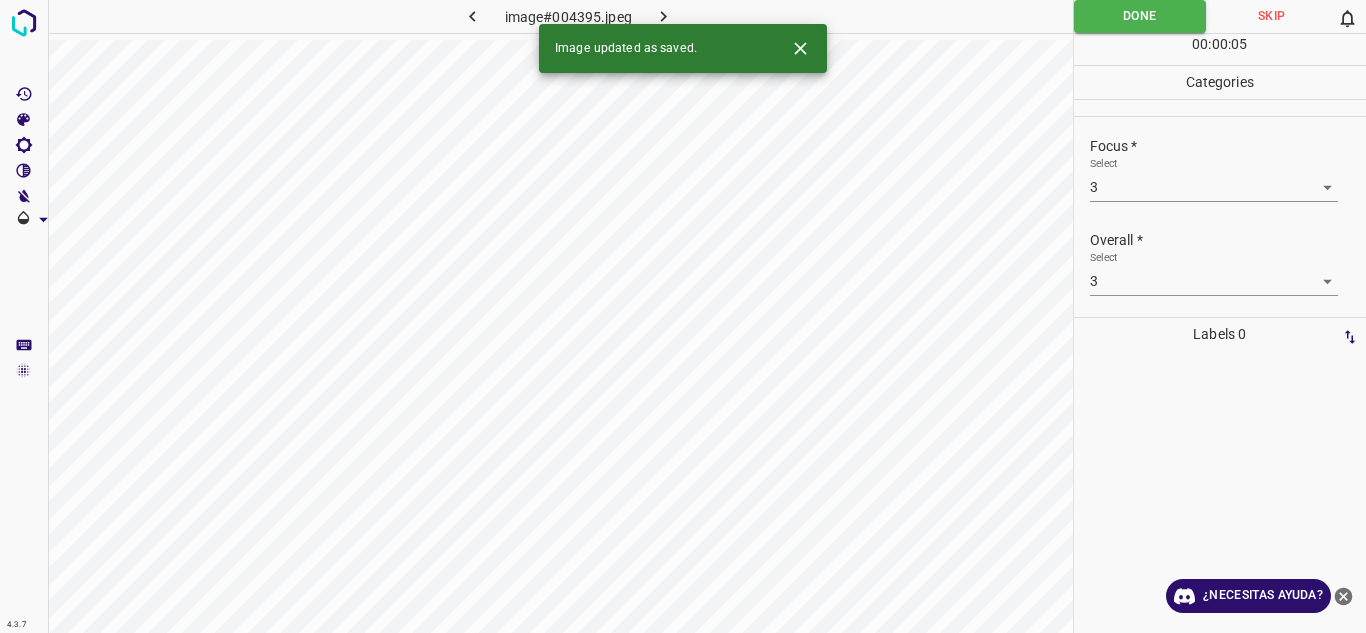 click 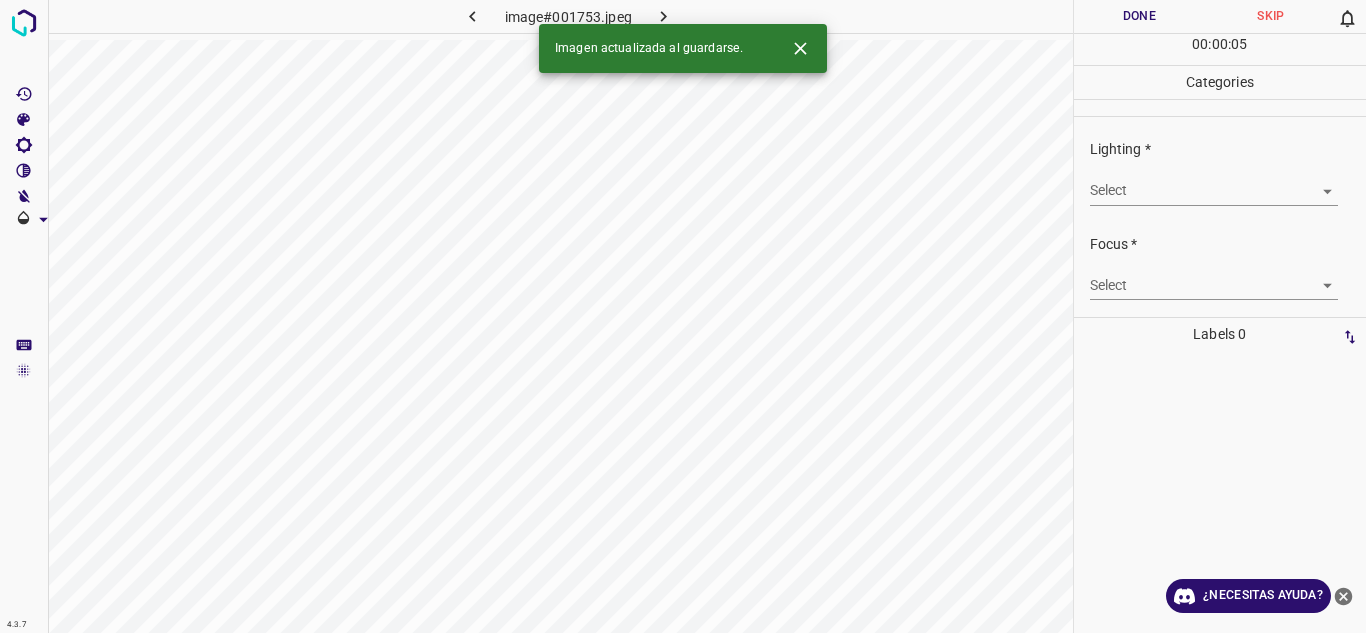 click on "4.3.7 image#[HASH].jpeg Done Skip 0 00   : 00   : 05   Categories Lighting *  Select ​ Focus *  Select ​ Overall *  Select ​ Labels   0 Categories 1 Lighting 2 Focus 3 Overall Tools Space Change between modes (Draw & Edit) I Auto labeling R Restore zoom M Zoom in N Zoom out Delete Delete selecte label Filters Z Restore filters X Saturation filter C Brightness filter V Contrast filter B Gray scale filter General O Download Imagen actualizada al guardarse. ¿Necesitas ayuda? Texto original Valora esta traducción Tu opinión servirá para ayudar a mejorar el Traductor de Google - Texto - Esconder - Borrar" at bounding box center [683, 316] 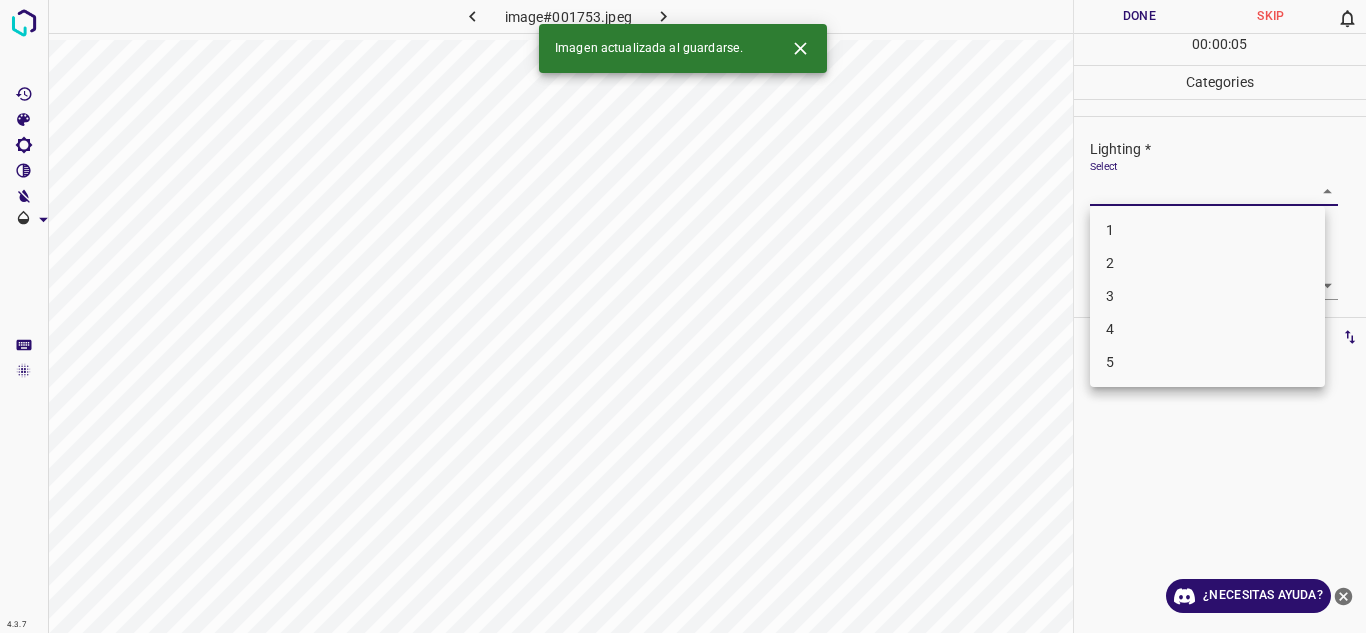 click on "2" at bounding box center [1207, 263] 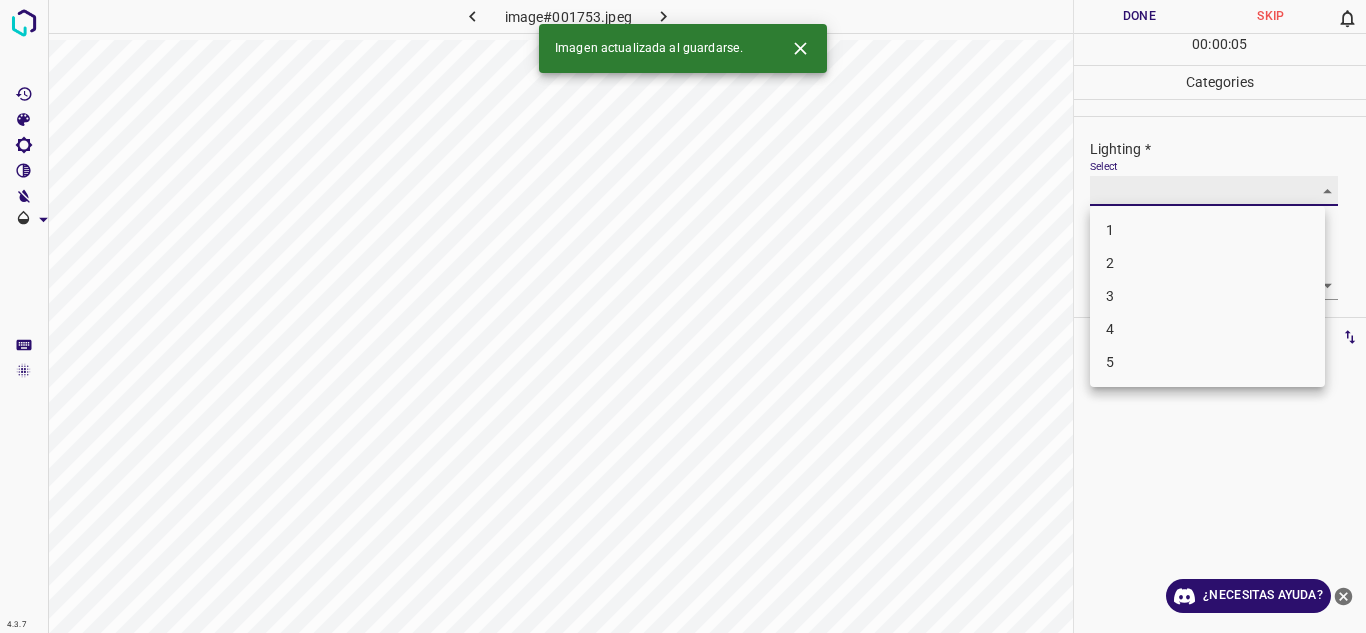 type on "2" 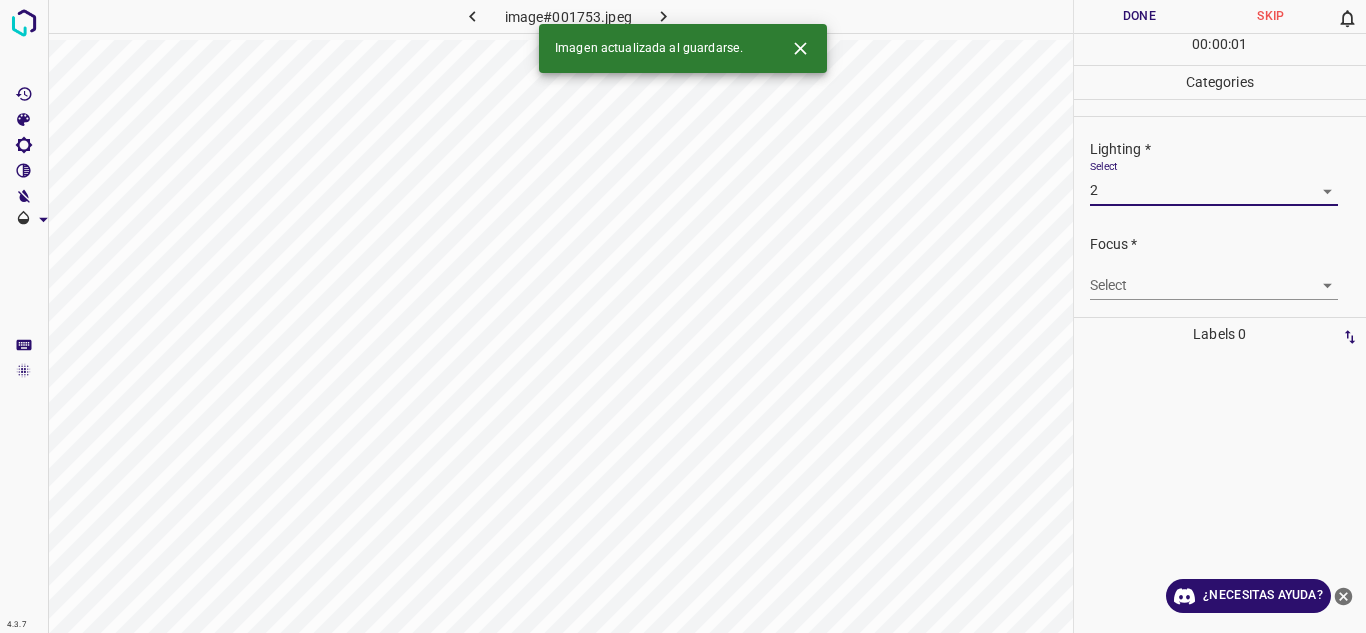click on "4.3.7 image#[HASH].jpeg Done Skip 0 00   : 00   : 01   Categories Lighting *  Select 2 2 Focus *  Select ​ Overall *  Select ​ Labels   0 Categories 1 Lighting 2 Focus 3 Overall Tools Space Change between modes (Draw & Edit) I Auto labeling R Restore zoom M Zoom in N Zoom out Delete Delete selecte label Filters Z Restore filters X Saturation filter C Brightness filter V Contrast filter B Gray scale filter General O Download Imagen actualizada al guardarse. ¿Necesitas ayuda? Texto original Valora esta traducción Tu opinión servirá para ayudar a mejorar el Traductor de Google - Texto - Esconder - Borrar" at bounding box center [683, 316] 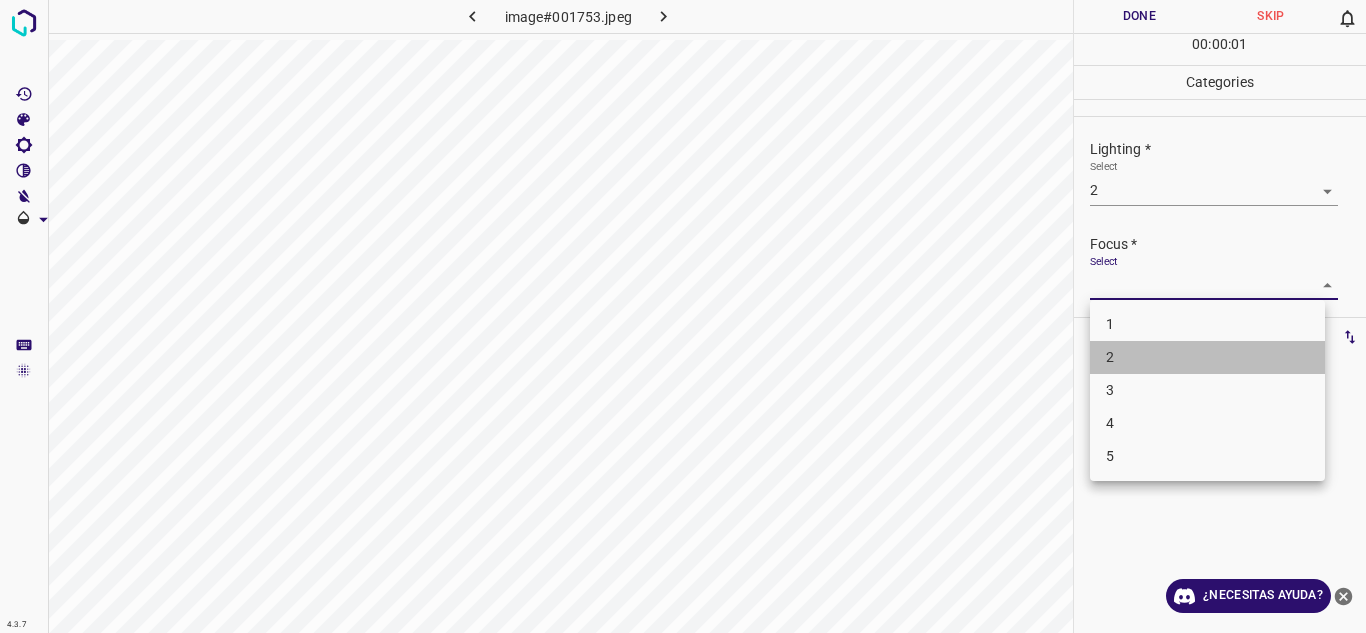 click on "2" at bounding box center [1207, 357] 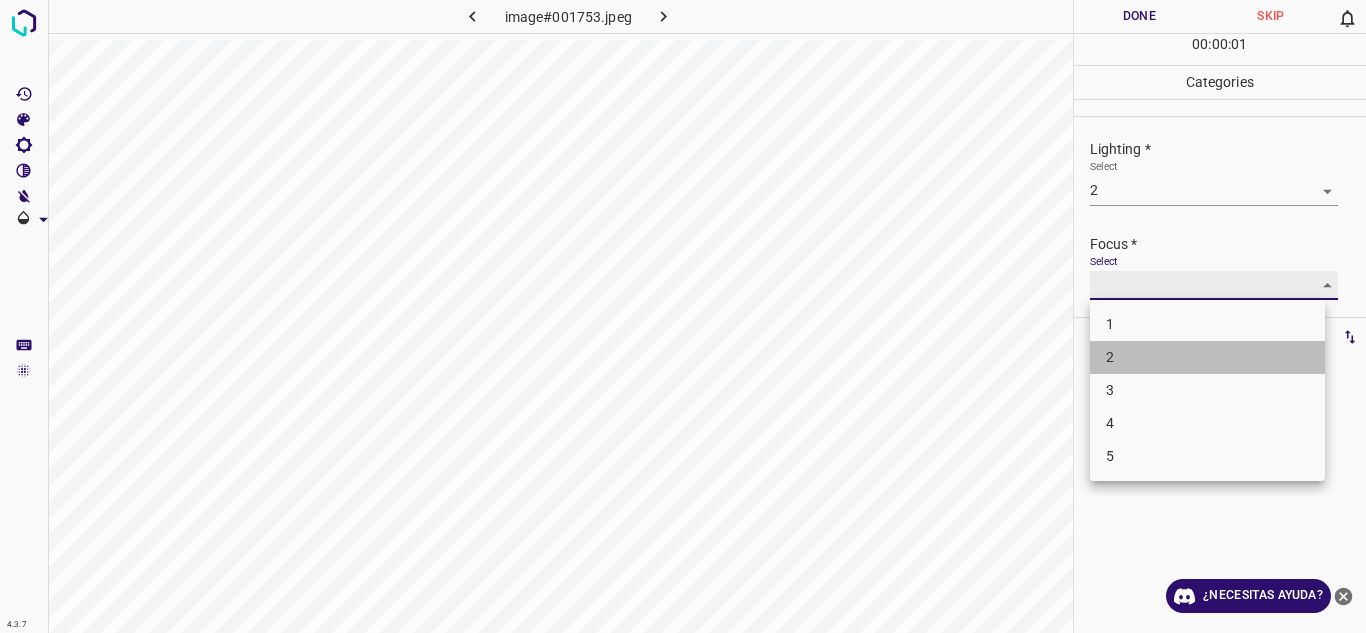 type on "2" 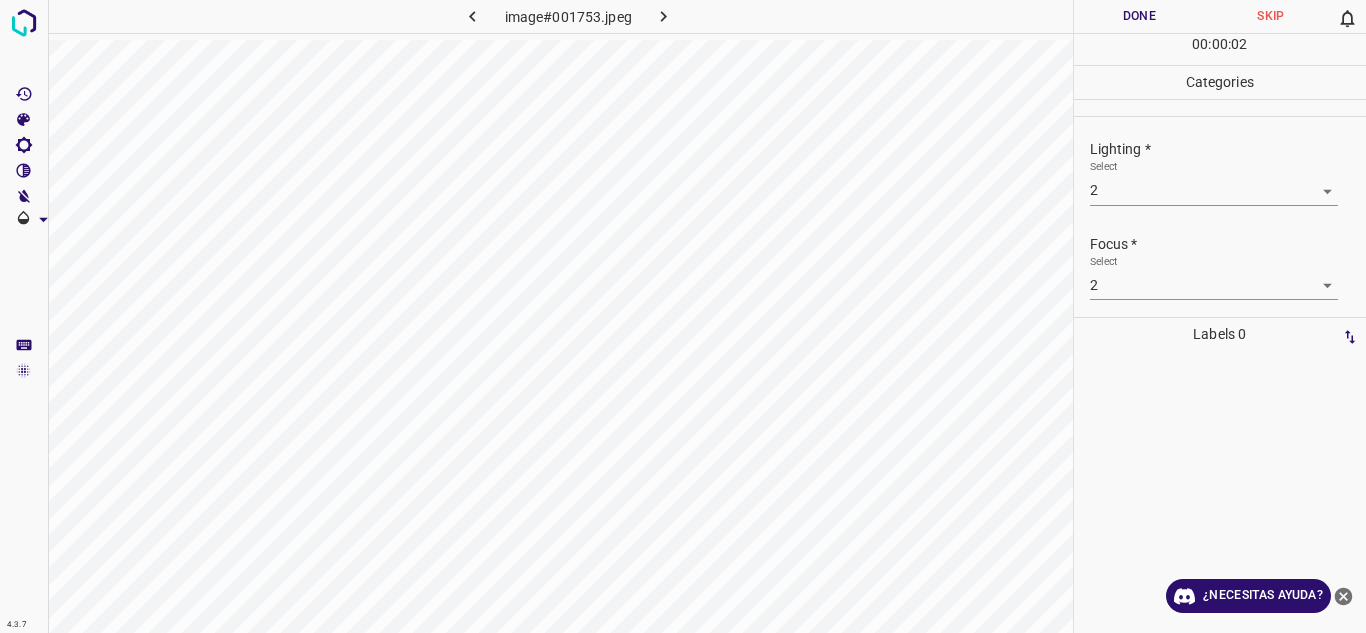 scroll, scrollTop: 98, scrollLeft: 0, axis: vertical 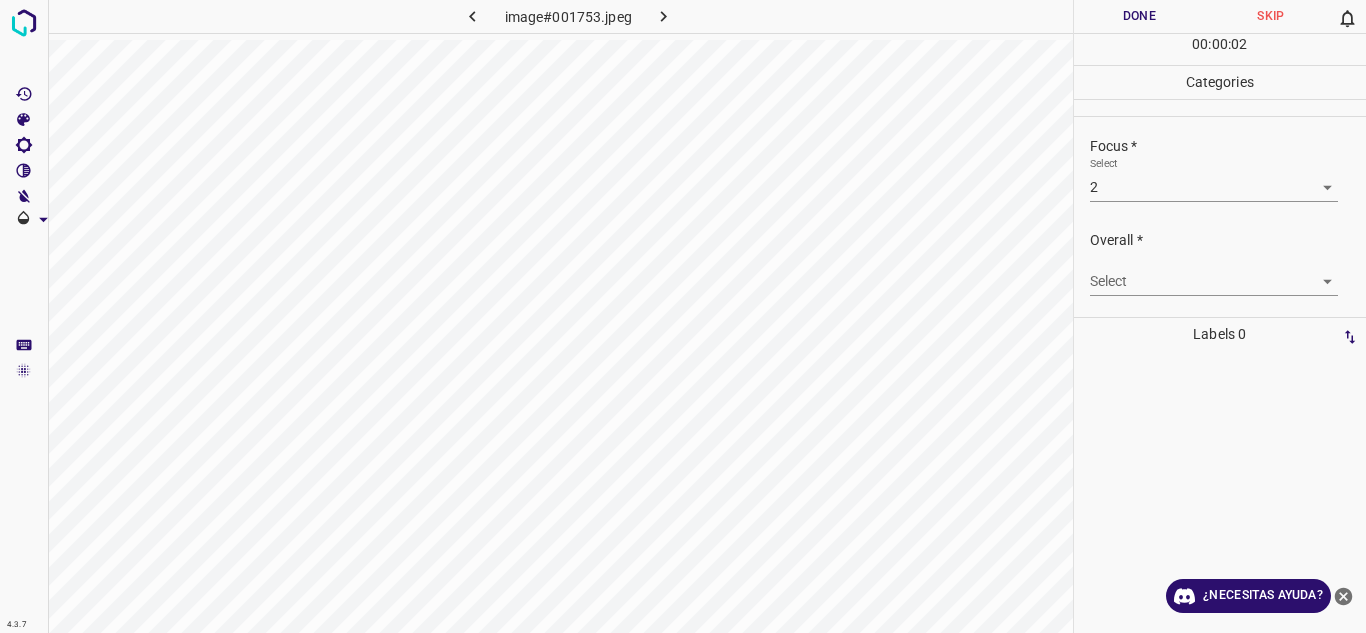 click on "4.3.7 image#001753.jpeg Done Skip 0 00   : 00   : 02   Categories Lighting *  Select 2 2 Focus *  Select 2 2 Overall *  Select ​ Labels   0 Categories 1 Lighting 2 Focus 3 Overall Tools Space Change between modes (Draw & Edit) I Auto labeling R Restore zoom M Zoom in N Zoom out Delete Delete selecte label Filters Z Restore filters X Saturation filter C Brightness filter V Contrast filter B Gray scale filter General O Download ¿Necesitas ayuda? Texto original Valora esta traducción Tu opinión servirá para ayudar a mejorar el Traductor de Google - Texto - Esconder - Borrar" at bounding box center [683, 316] 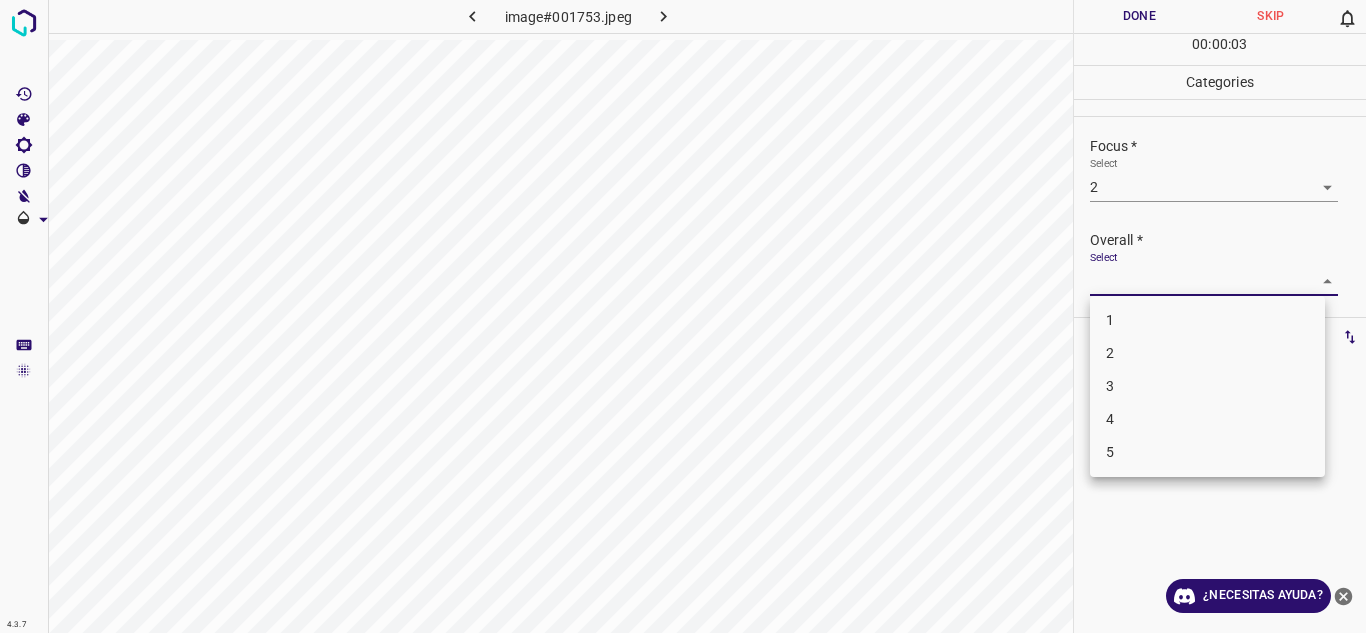click on "2" at bounding box center [1207, 353] 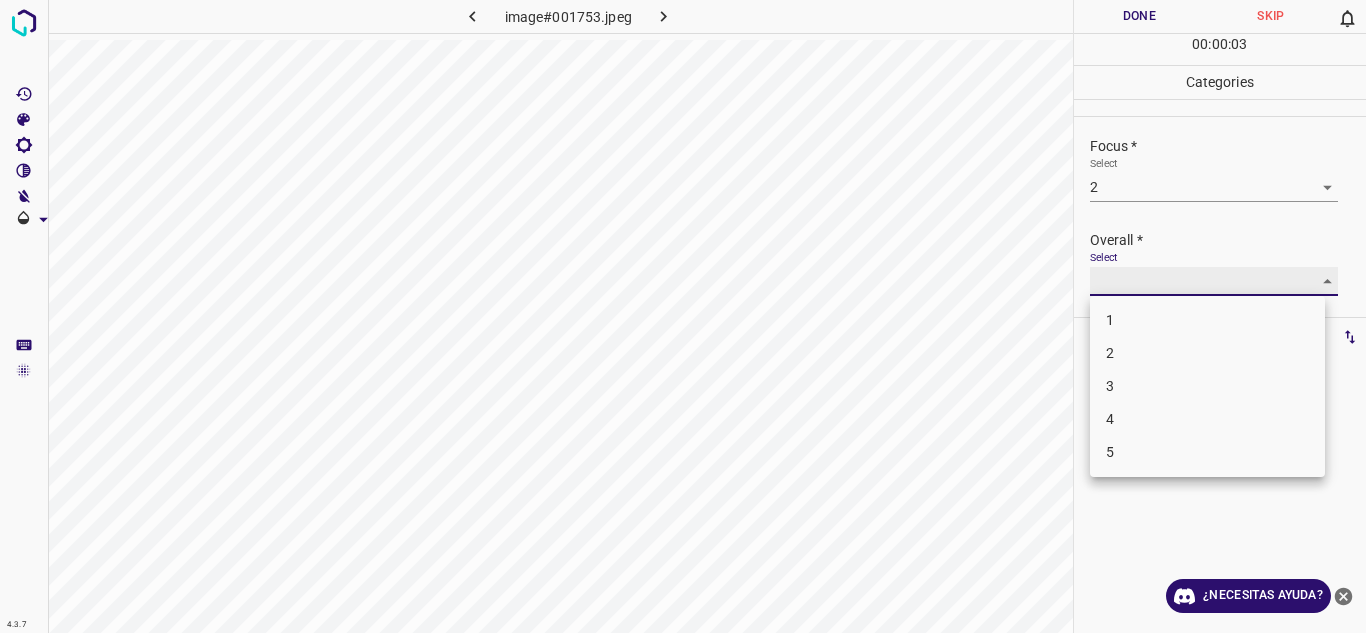type on "2" 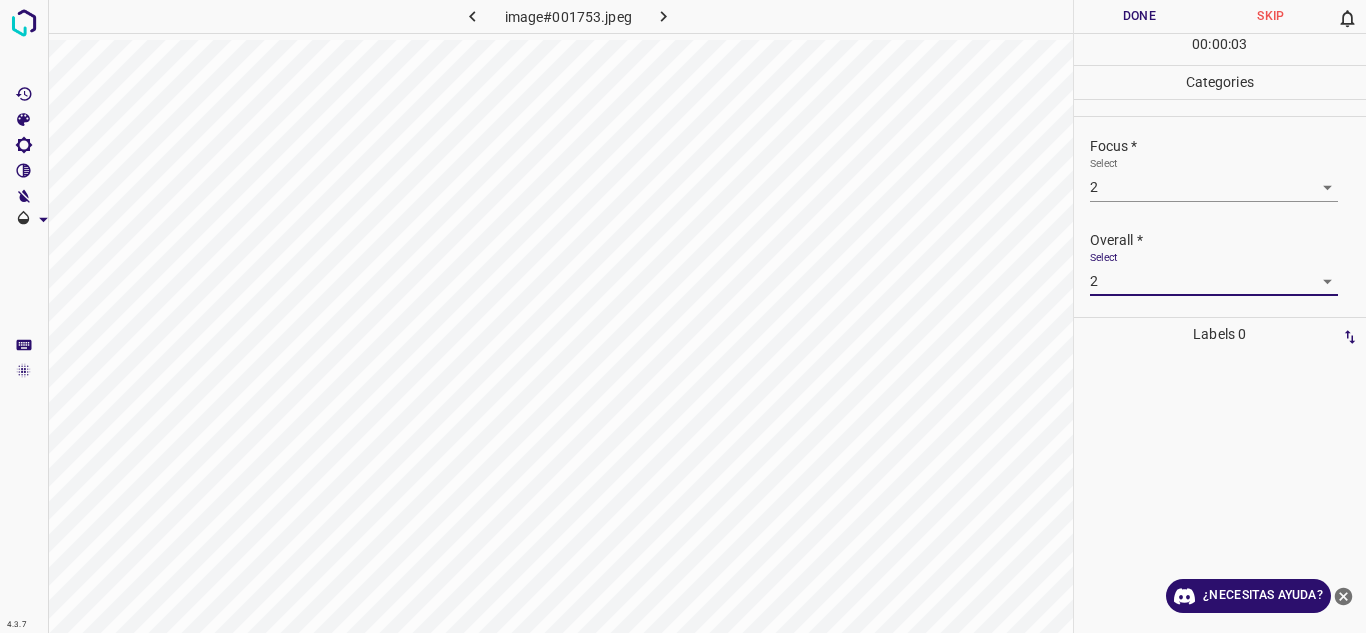 click on "Overall *" at bounding box center [1228, 240] 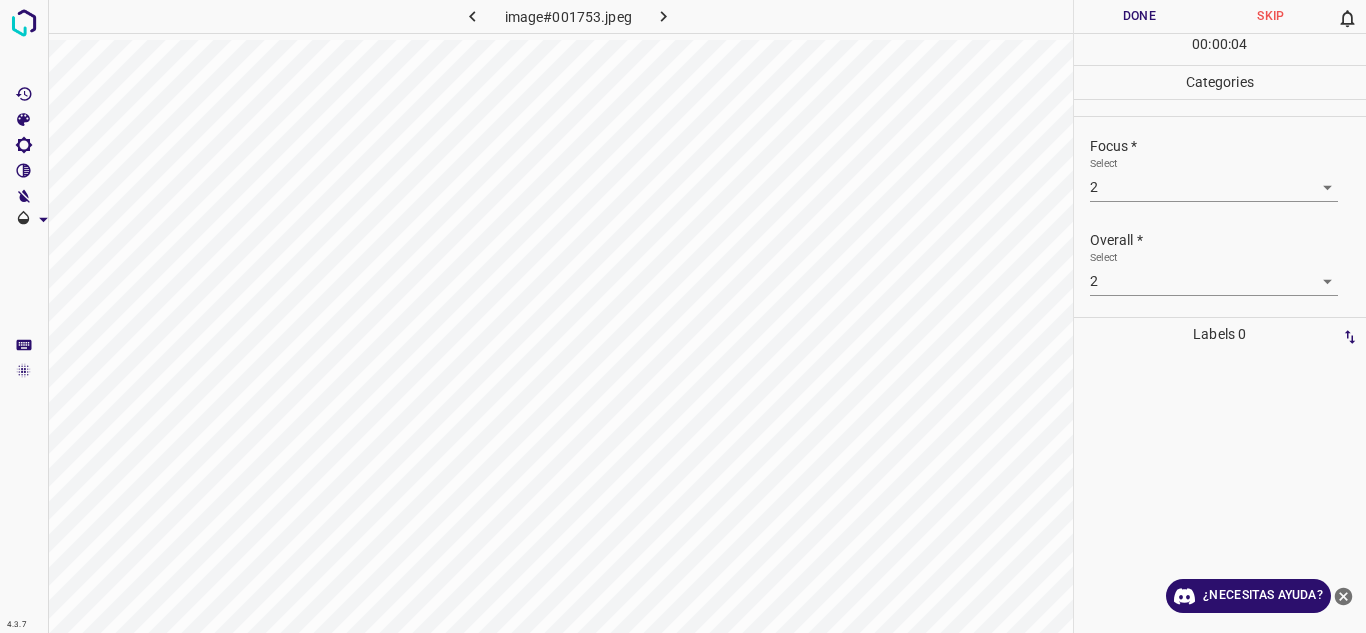 click on "Done" at bounding box center (1140, 16) 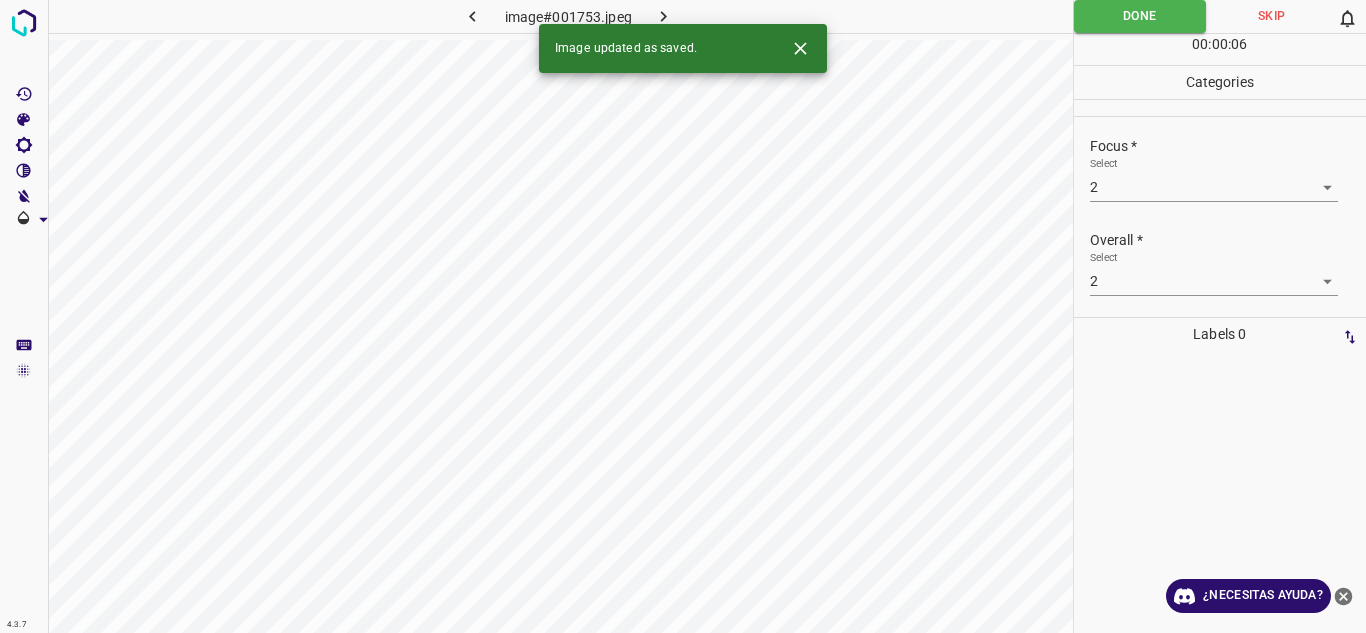 click at bounding box center [664, 16] 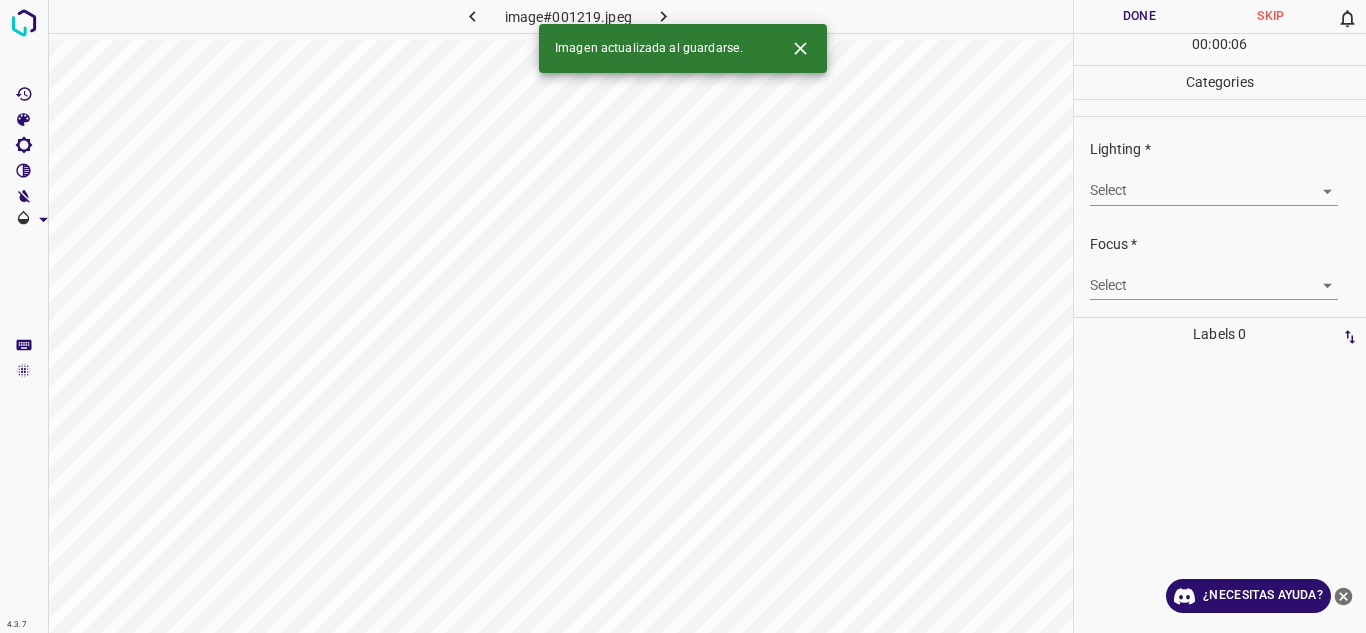 click on "4.3.7 image#001219.jpeg Done Skip 0 00   : 00   : 06   Categories Lighting *  Select ​ Focus *  Select ​ Overall *  Select ​ Labels   0 Categories 1 Lighting 2 Focus 3 Overall Tools Space Change between modes (Draw & Edit) I Auto labeling R Restore zoom M Zoom in N Zoom out Delete Delete selecte label Filters Z Restore filters X Saturation filter C Brightness filter V Contrast filter B Gray scale filter General O Download Imagen actualizada al guardarse. ¿Necesitas ayuda? Texto original Valora esta traducción Tu opinión servirá para ayudar a mejorar el Traductor de Google - Texto - Esconder - Borrar" at bounding box center [683, 316] 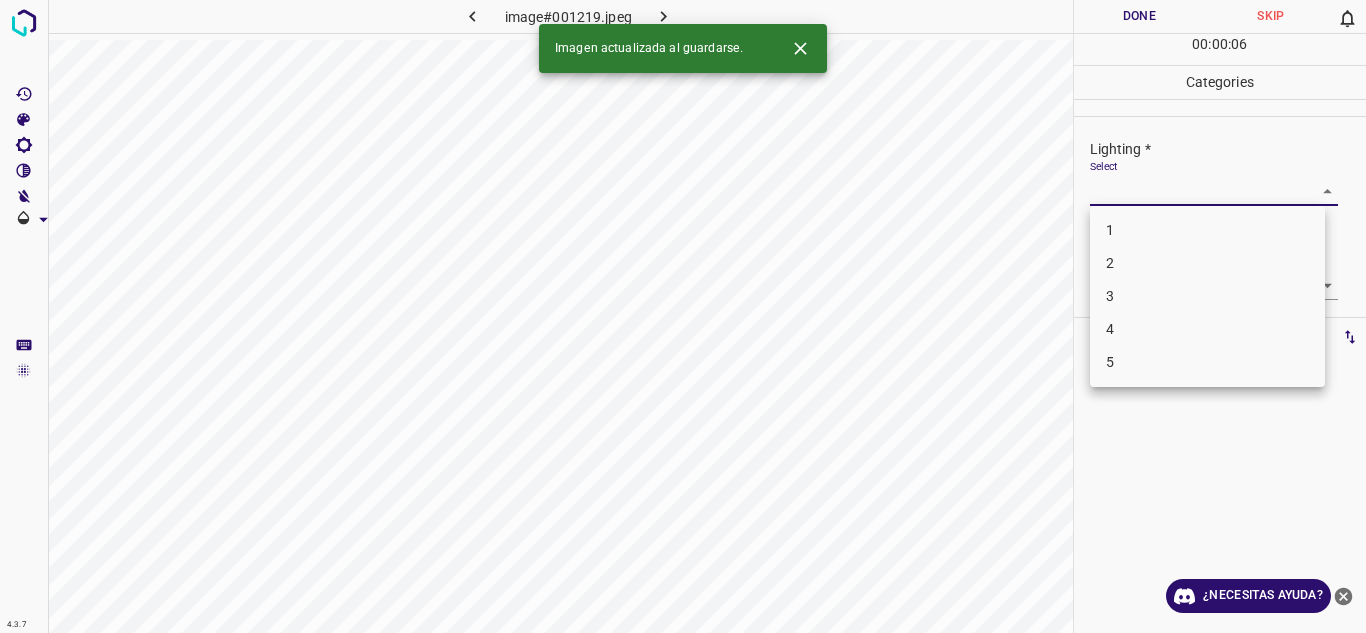 click on "2" at bounding box center (1207, 263) 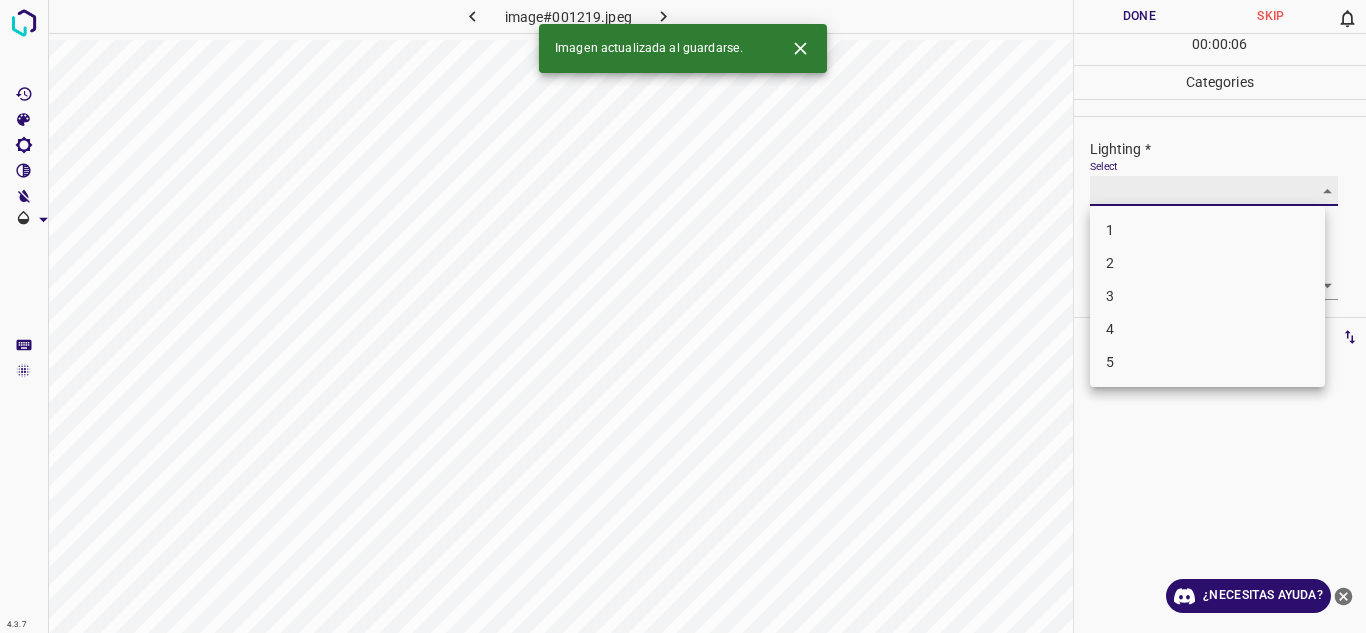 type on "2" 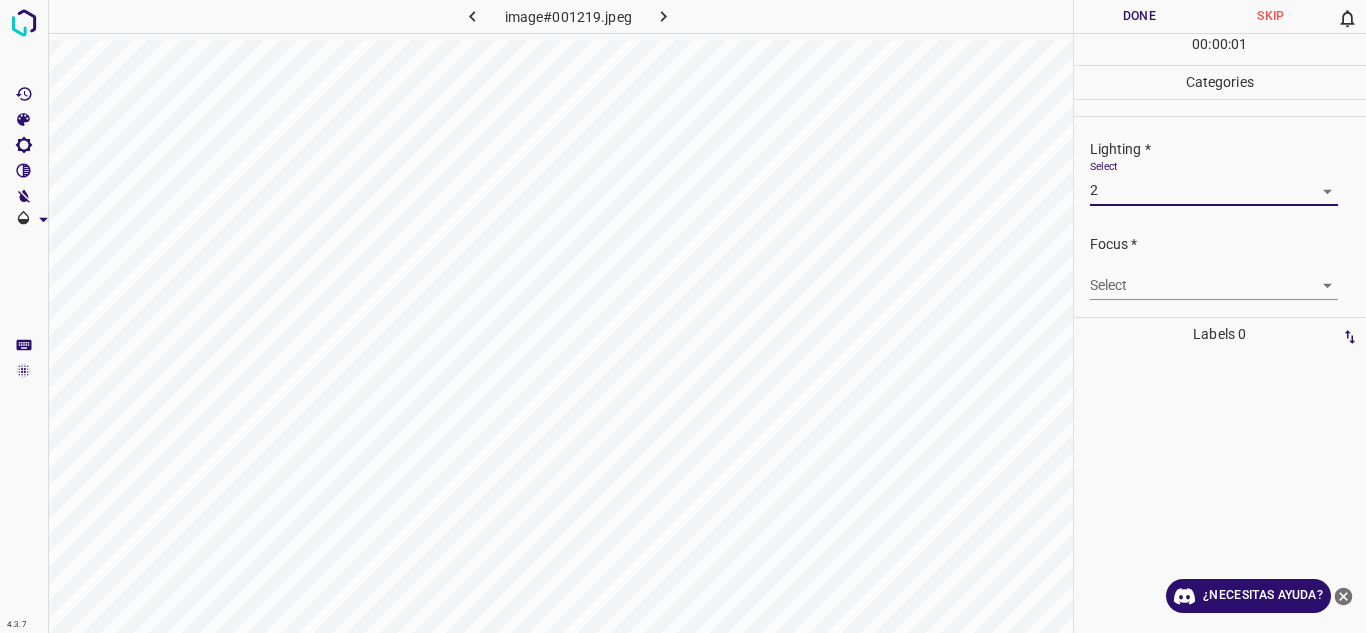 drag, startPoint x: 1136, startPoint y: 287, endPoint x: 1135, endPoint y: 332, distance: 45.01111 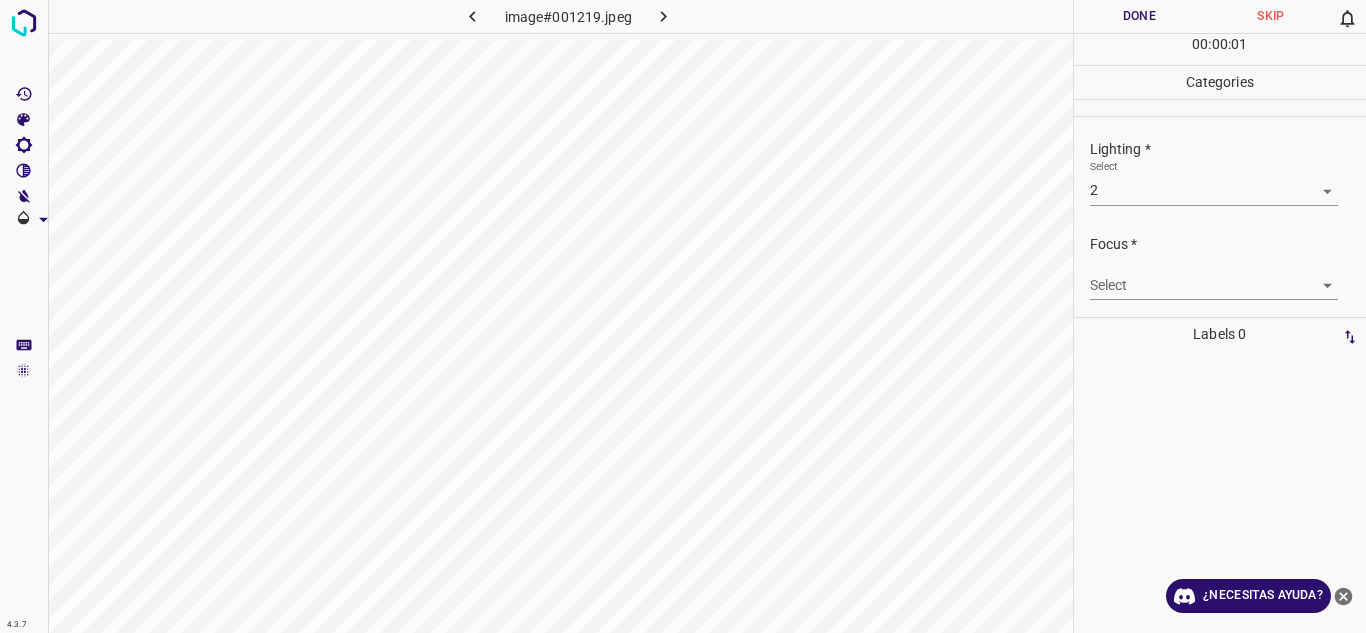 click on "4.3.7 image#001219.jpeg Done Skip 0 00   : 00   : 01   Categories Lighting *  Select 2 2 Focus *  Select ​ Overall *  Select ​ Labels   0 Categories 1 Lighting 2 Focus 3 Overall Tools Space Change between modes (Draw & Edit) I Auto labeling R Restore zoom M Zoom in N Zoom out Delete Delete selecte label Filters Z Restore filters X Saturation filter C Brightness filter V Contrast filter B Gray scale filter General O Download ¿Necesitas ayuda? Texto original Valora esta traducción Tu opinión servirá para ayudar a mejorar el Traductor de Google - Texto - Esconder - Borrar" at bounding box center (683, 316) 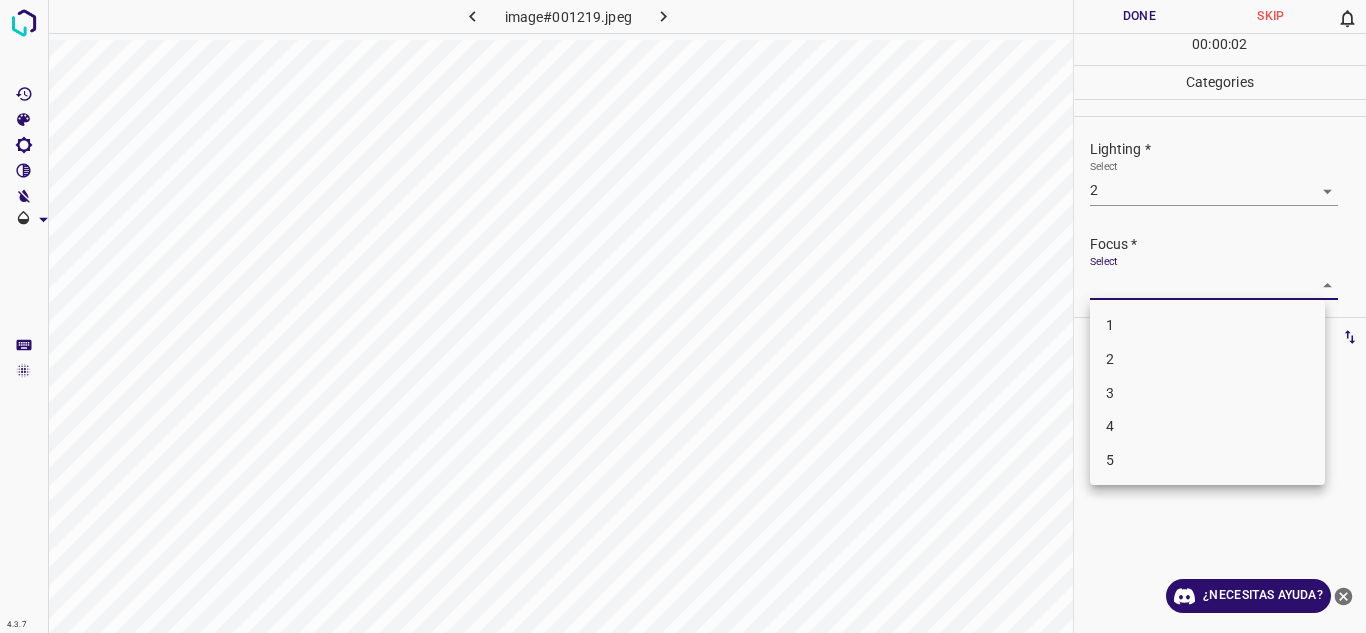 click on "2" at bounding box center (1207, 359) 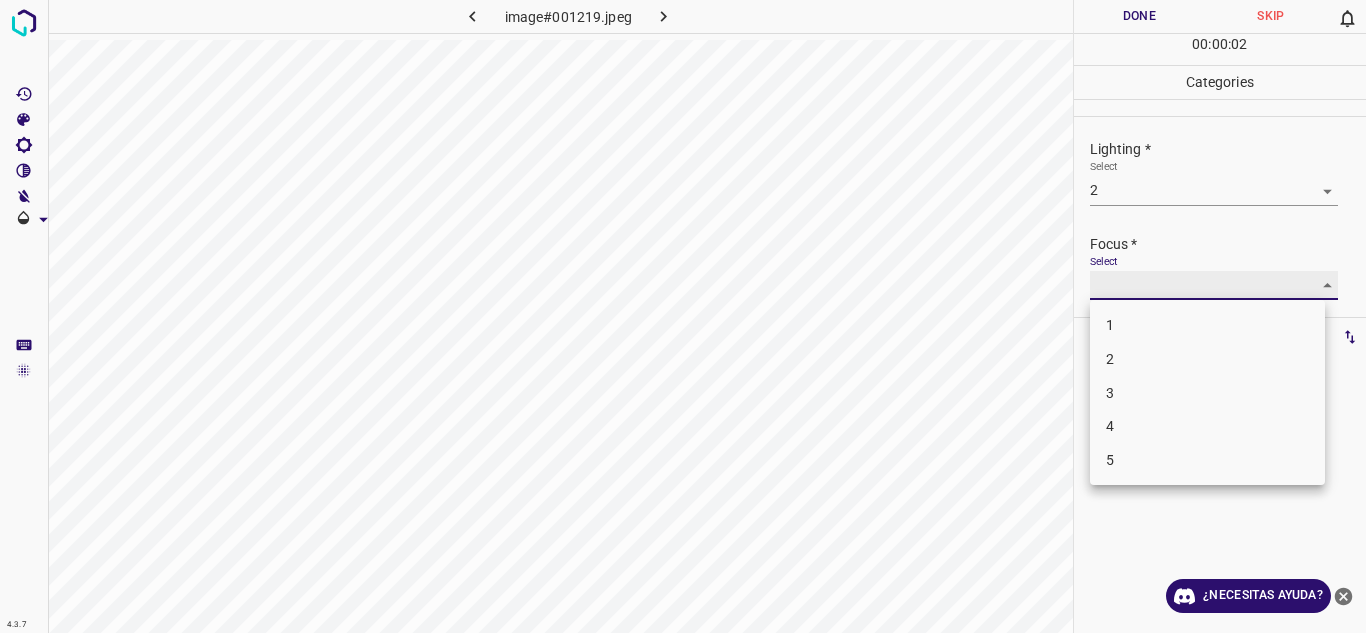 type on "2" 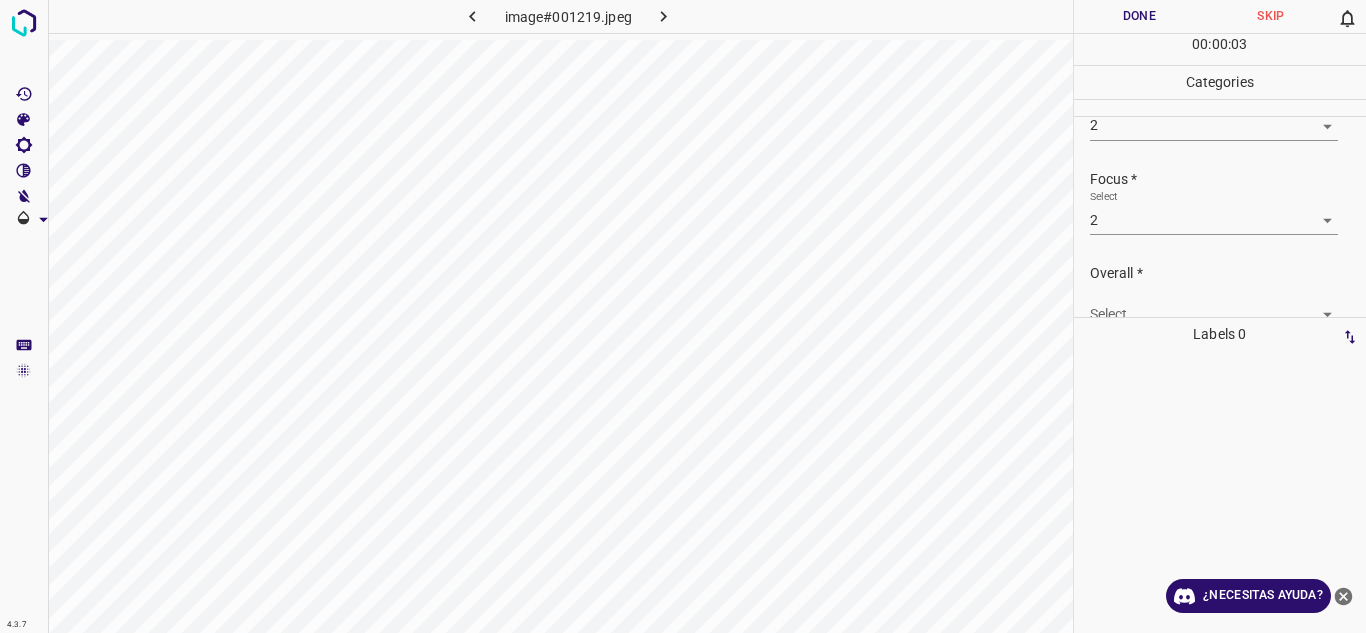 scroll, scrollTop: 98, scrollLeft: 0, axis: vertical 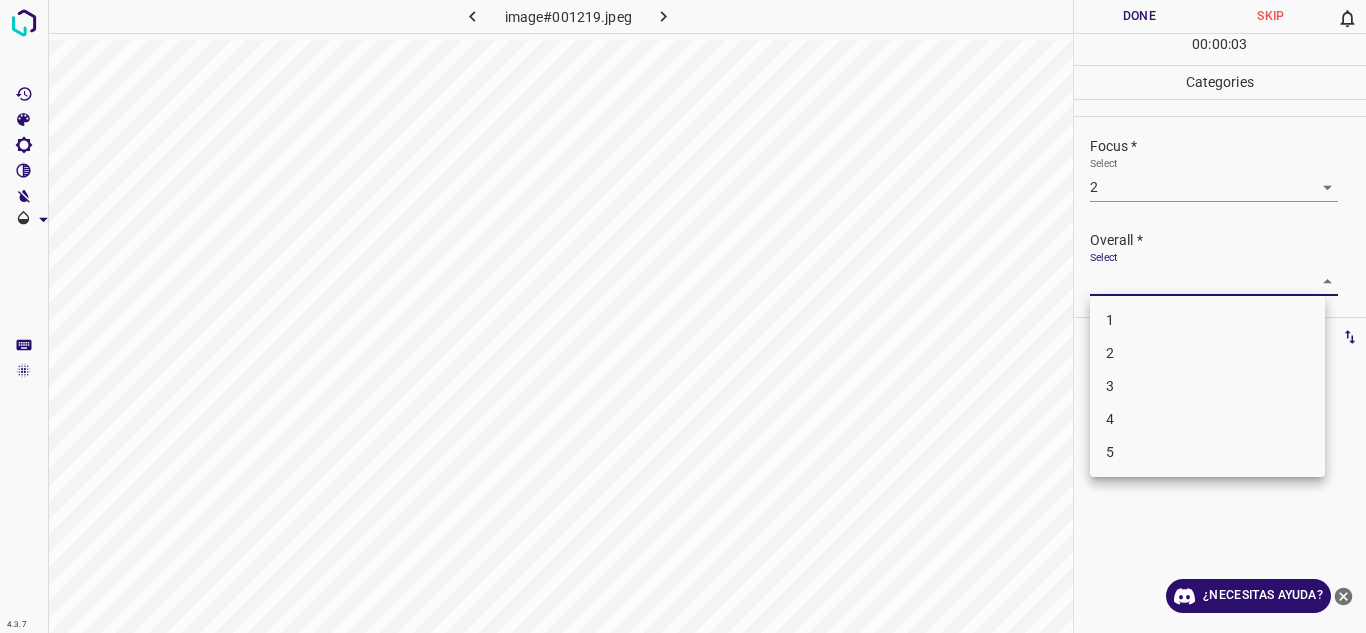 click on "4.3.7 image#001219.jpeg Done Skip 0 00   : 00   : 03   Categories Lighting *  Select 2 2 Focus *  Select 2 2 Overall *  Select ​ Labels   0 Categories 1 Lighting 2 Focus 3 Overall Tools Space Change between modes (Draw & Edit) I Auto labeling R Restore zoom M Zoom in N Zoom out Delete Delete selecte label Filters Z Restore filters X Saturation filter C Brightness filter V Contrast filter B Gray scale filter General O Download ¿Necesitas ayuda? Texto original Valora esta traducción Tu opinión servirá para ayudar a mejorar el Traductor de Google - Texto - Esconder - Borrar 1 2 3 4 5" at bounding box center [683, 316] 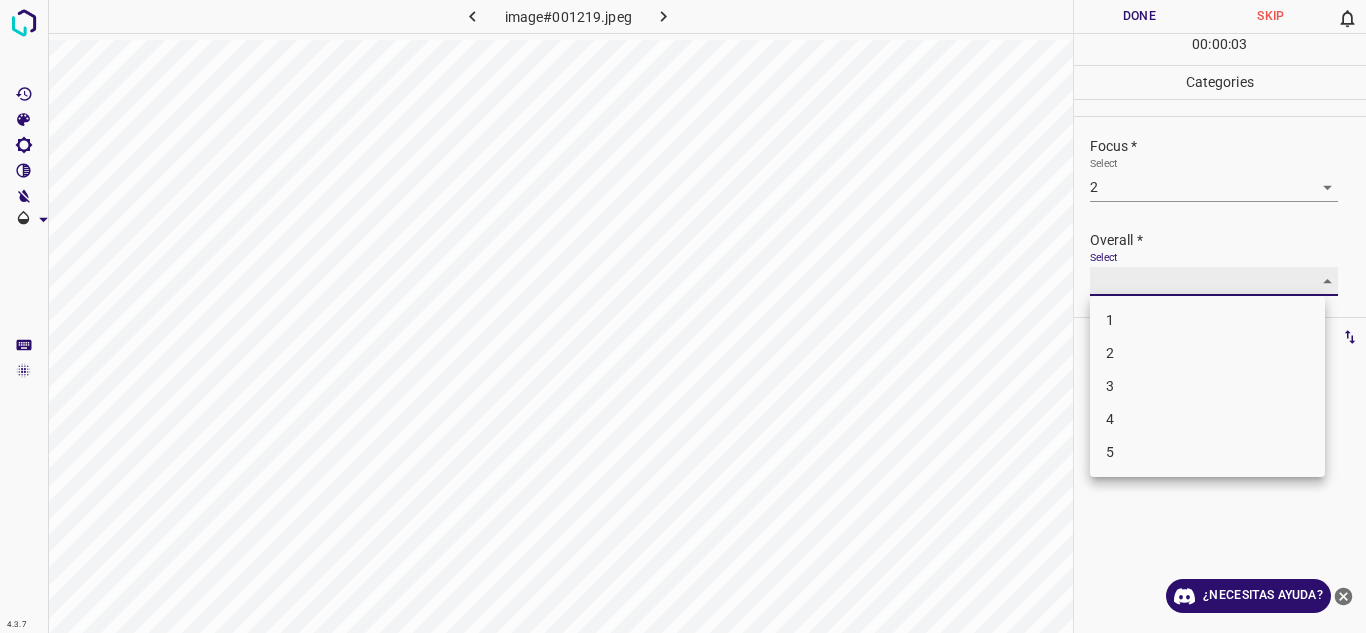 type on "2" 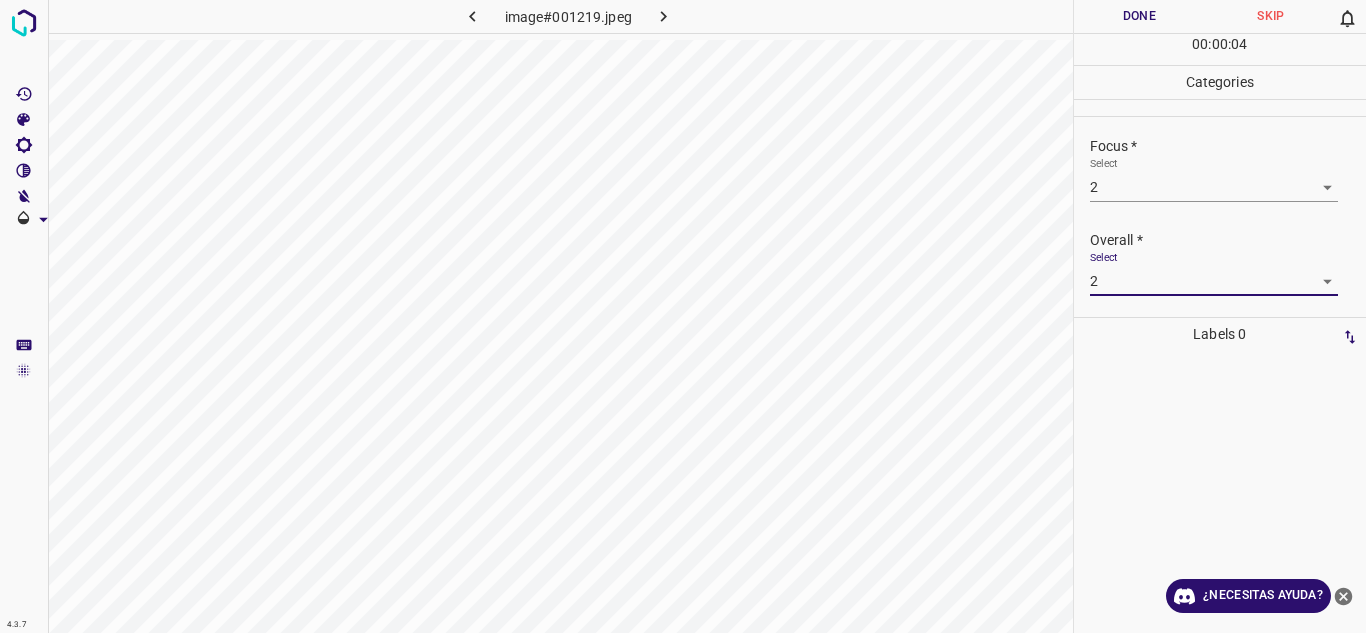 click on "Done" at bounding box center (1140, 16) 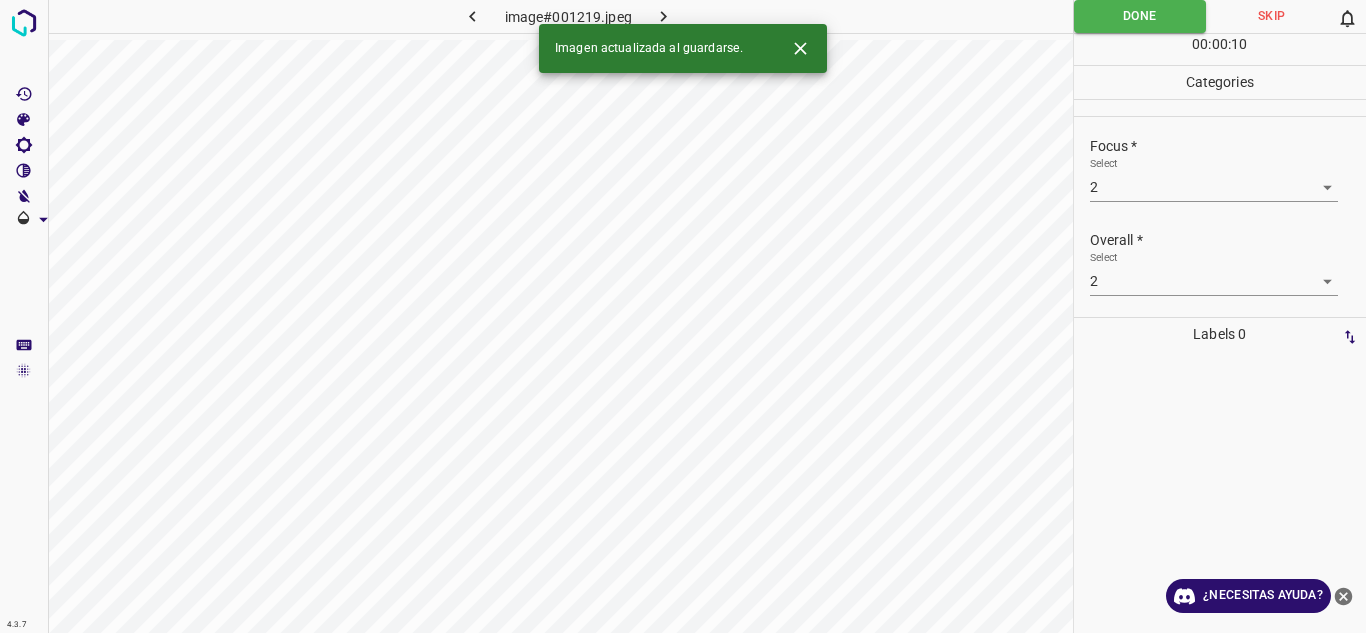 click at bounding box center [664, 16] 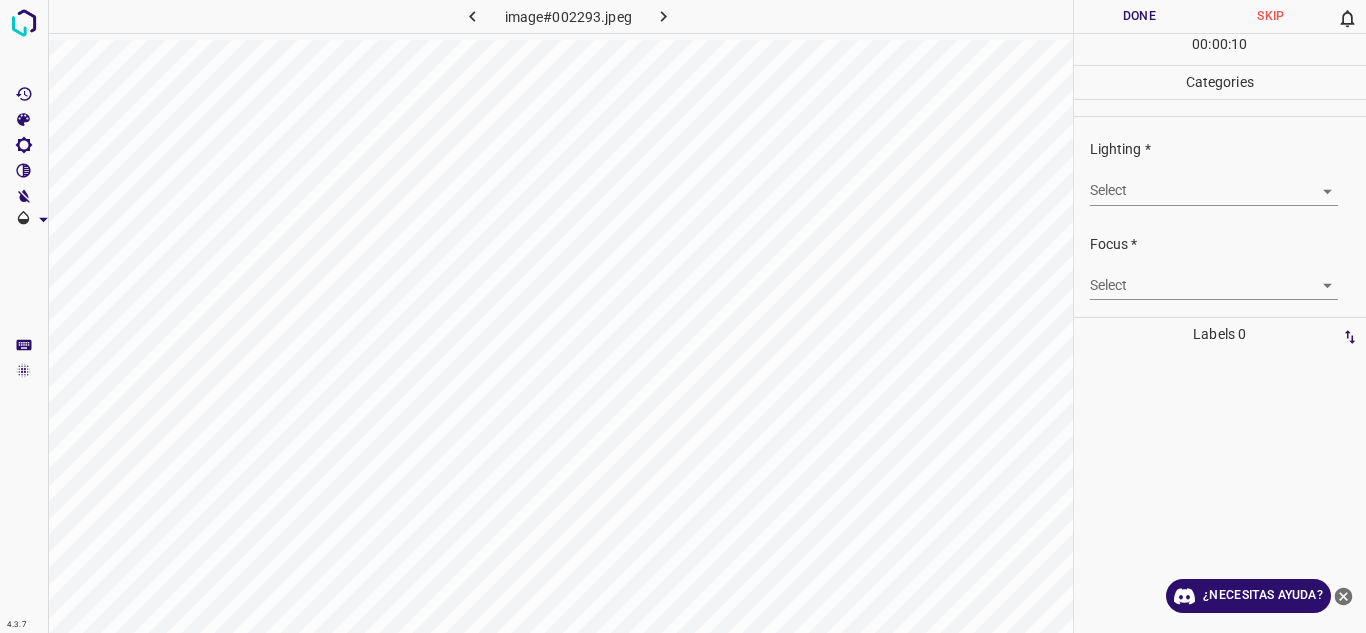 click on "4.3.7 image#002293.jpeg Done Skip 0 00   : 00   : 10   Categories Lighting *  Select ​ Focus *  Select ​ Overall *  Select ​ Labels   0 Categories 1 Lighting 2 Focus 3 Overall Tools Space Change between modes (Draw & Edit) I Auto labeling R Restore zoom M Zoom in N Zoom out Delete Delete selecte label Filters Z Restore filters X Saturation filter C Brightness filter V Contrast filter B Gray scale filter General O Download ¿Necesitas ayuda? Texto original Valora esta traducción Tu opinión servirá para ayudar a mejorar el Traductor de Google - Texto - Esconder - Borrar" at bounding box center (683, 316) 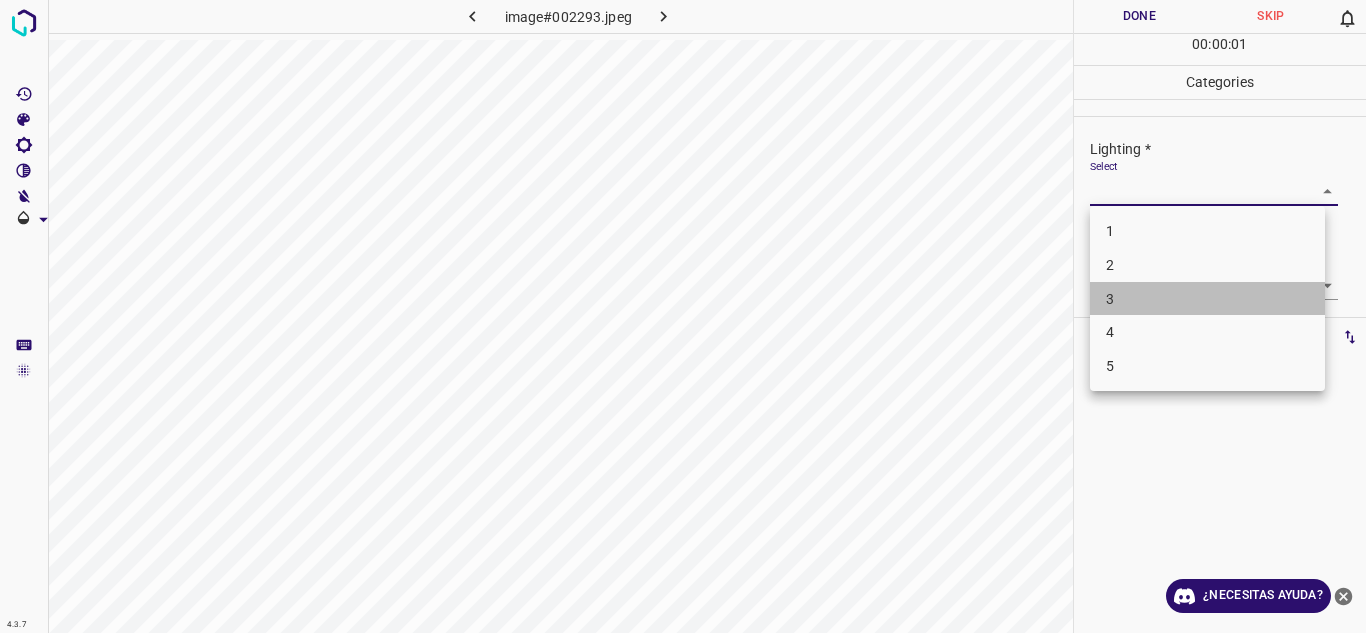 click on "3" at bounding box center (1207, 299) 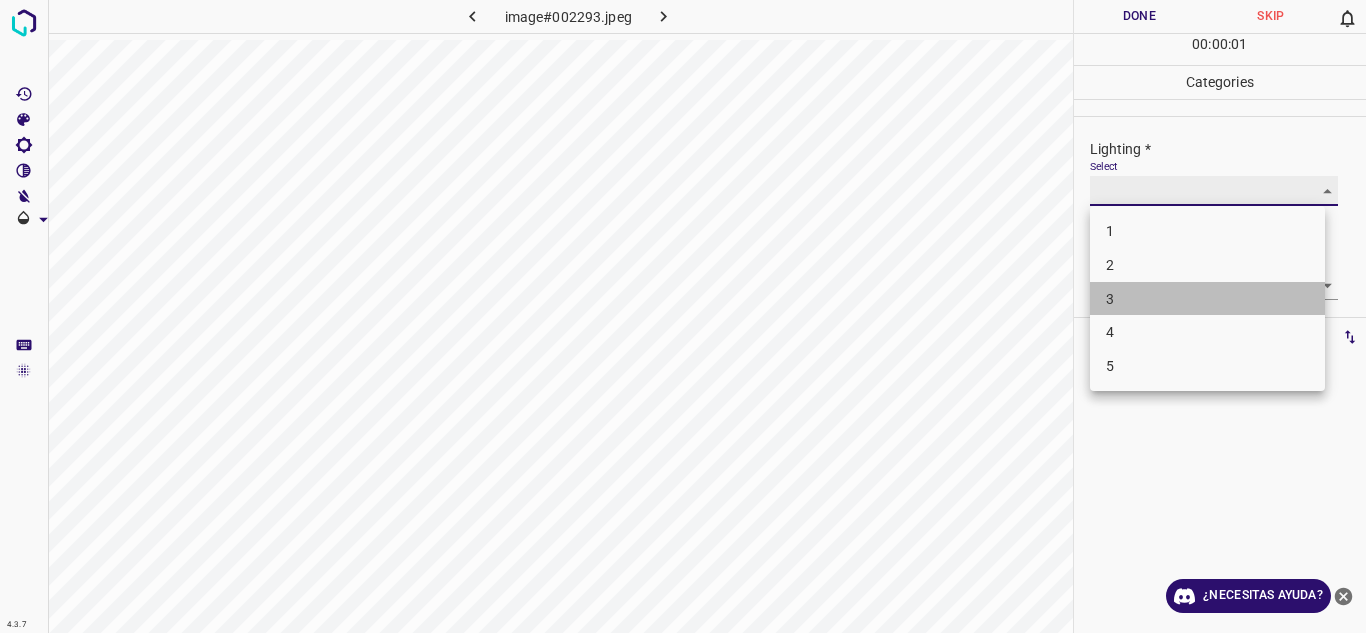 type on "3" 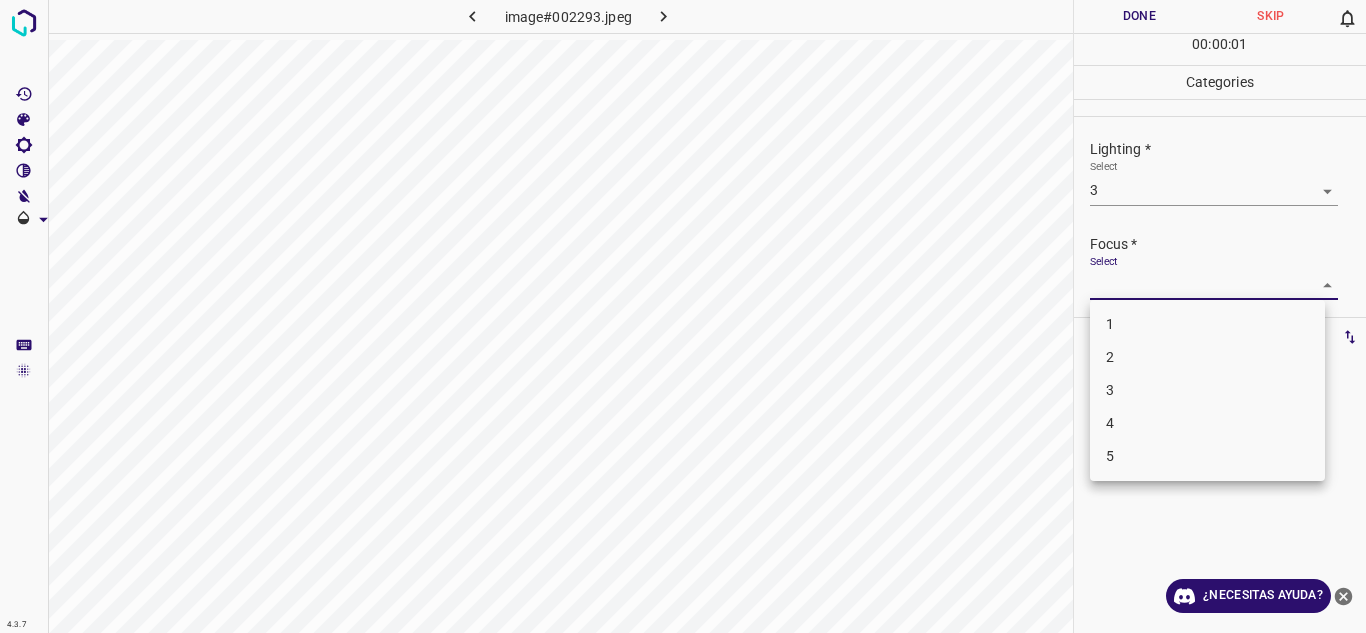 click on "4.3.7 image#002293.jpeg Done Skip 0 00   : 00   : 01   Categories Lighting *  Select 3 3 Focus *  Select ​ Overall *  Select ​ Labels   0 Categories 1 Lighting 2 Focus 3 Overall Tools Space Change between modes (Draw & Edit) I Auto labeling R Restore zoom M Zoom in N Zoom out Delete Delete selecte label Filters Z Restore filters X Saturation filter C Brightness filter V Contrast filter B Gray scale filter General O Download ¿Necesitas ayuda? Texto original Valora esta traducción Tu opinión servirá para ayudar a mejorar el Traductor de Google - Texto - Esconder - Borrar 1 2 3 4 5" at bounding box center [683, 316] 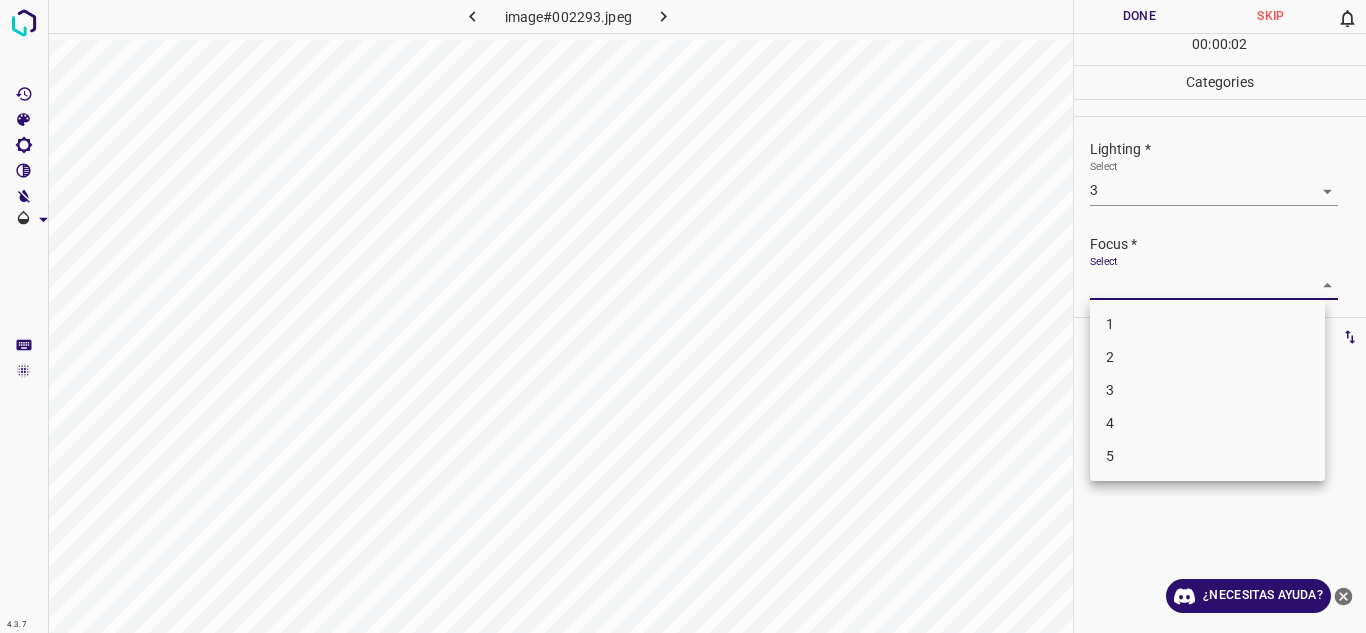 click on "3" at bounding box center (1207, 390) 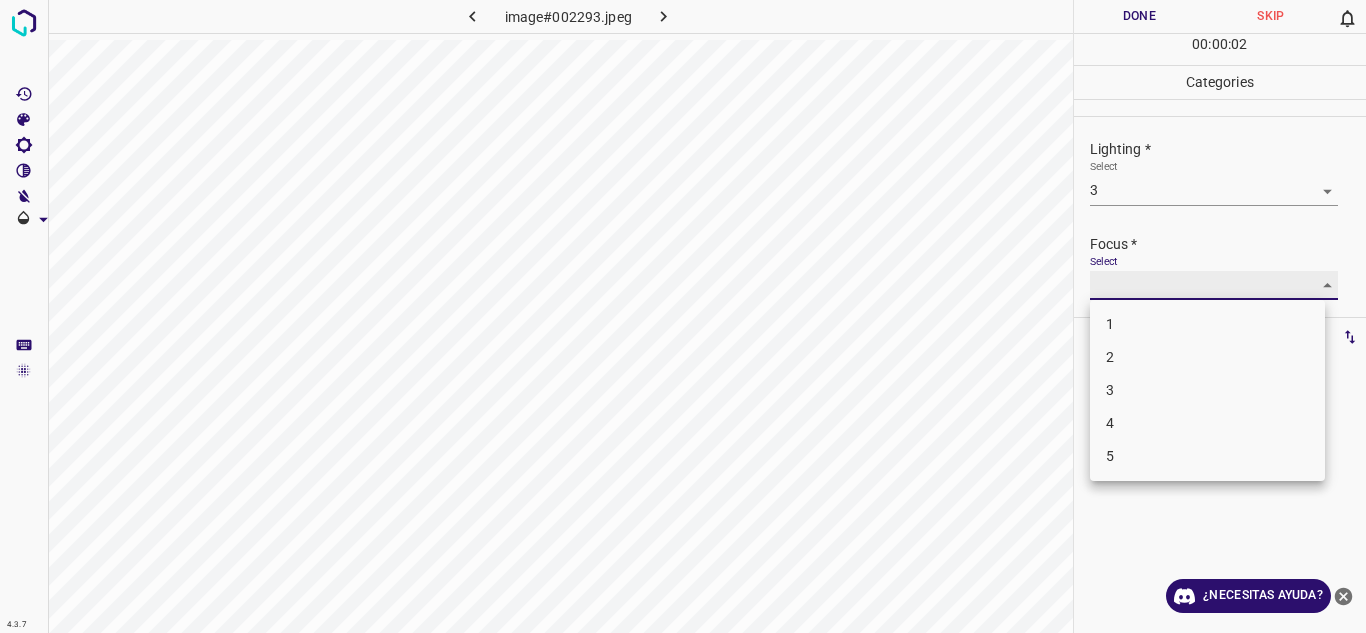 type on "3" 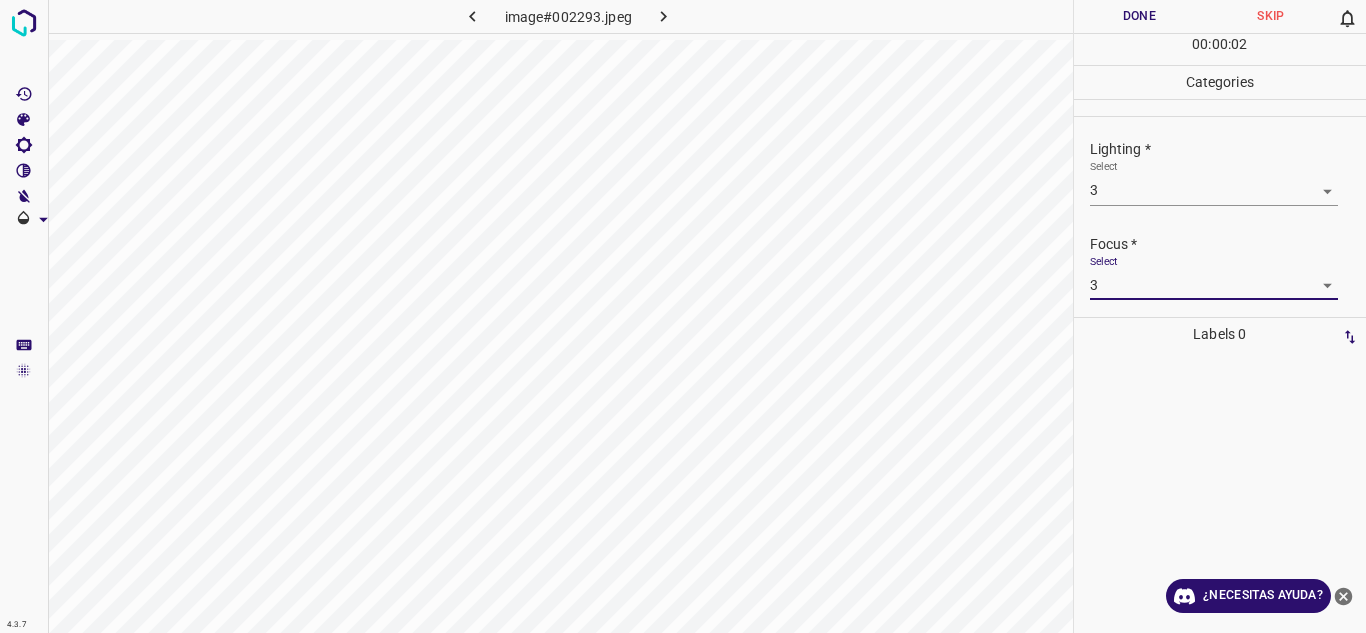 click on "Focus *" at bounding box center [1228, 244] 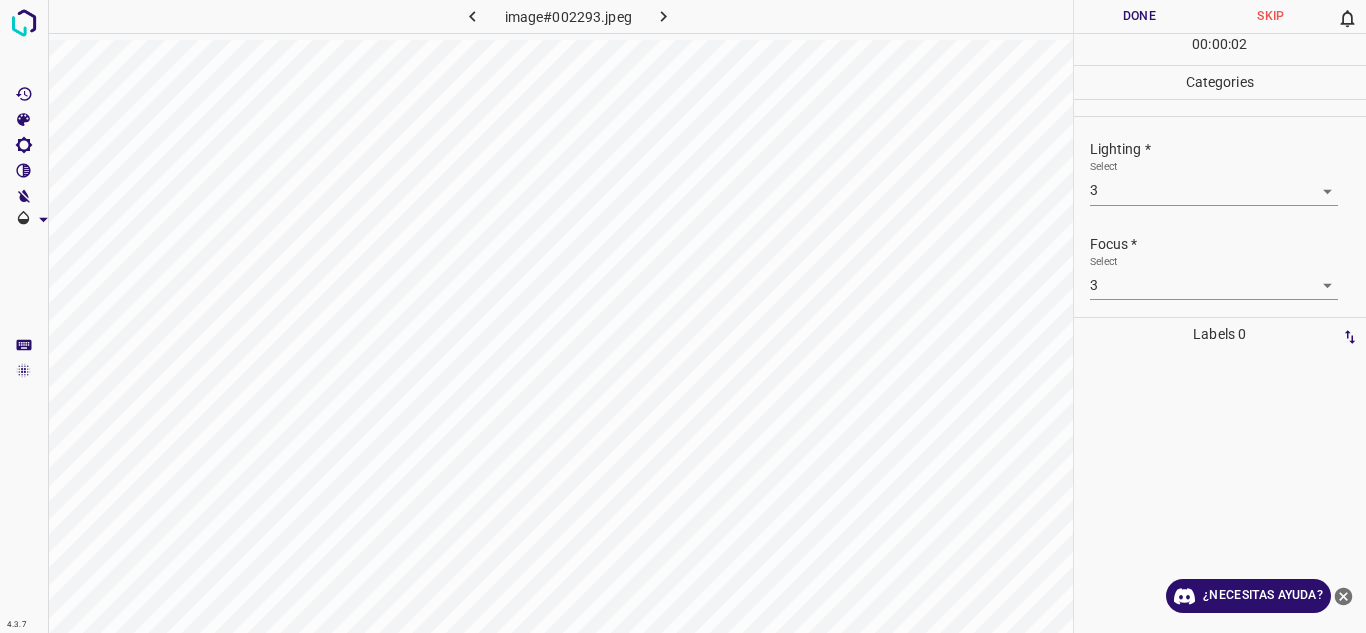 scroll, scrollTop: 98, scrollLeft: 0, axis: vertical 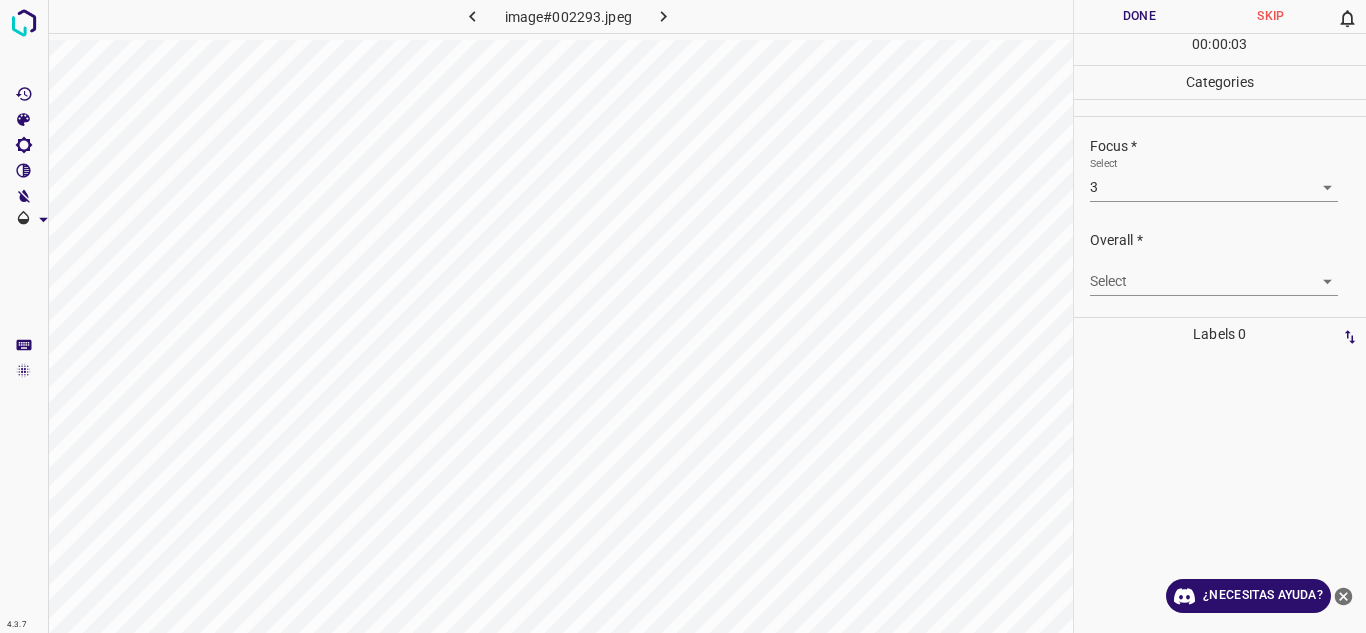 click on "4.3.7 image#002293.jpeg Done Skip 0 00   : 00   : 03   Categories Lighting *  Select 3 3 Focus *  Select 3 3 Overall *  Select ​ Labels   0 Categories 1 Lighting 2 Focus 3 Overall Tools Space Change between modes (Draw & Edit) I Auto labeling R Restore zoom M Zoom in N Zoom out Delete Delete selecte label Filters Z Restore filters X Saturation filter C Brightness filter V Contrast filter B Gray scale filter General O Download ¿Necesitas ayuda? Texto original Valora esta traducción Tu opinión servirá para ayudar a mejorar el Traductor de Google - Texto - Esconder - Borrar" at bounding box center [683, 316] 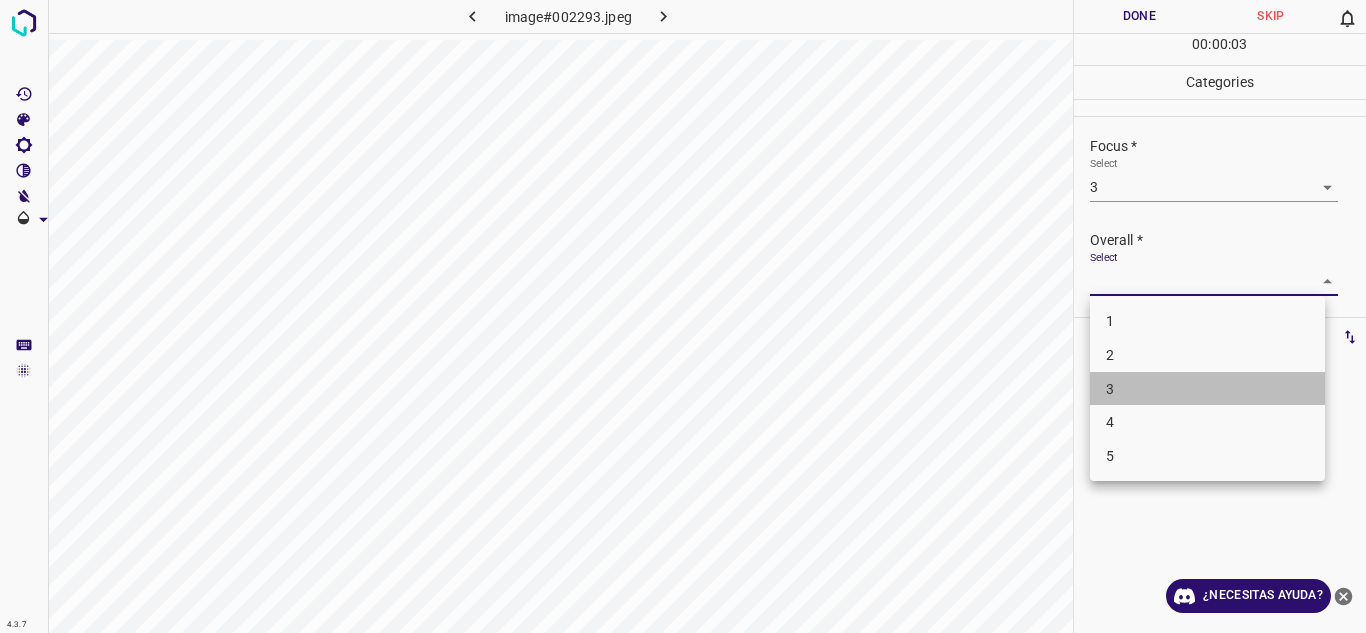 click on "3" at bounding box center [1207, 389] 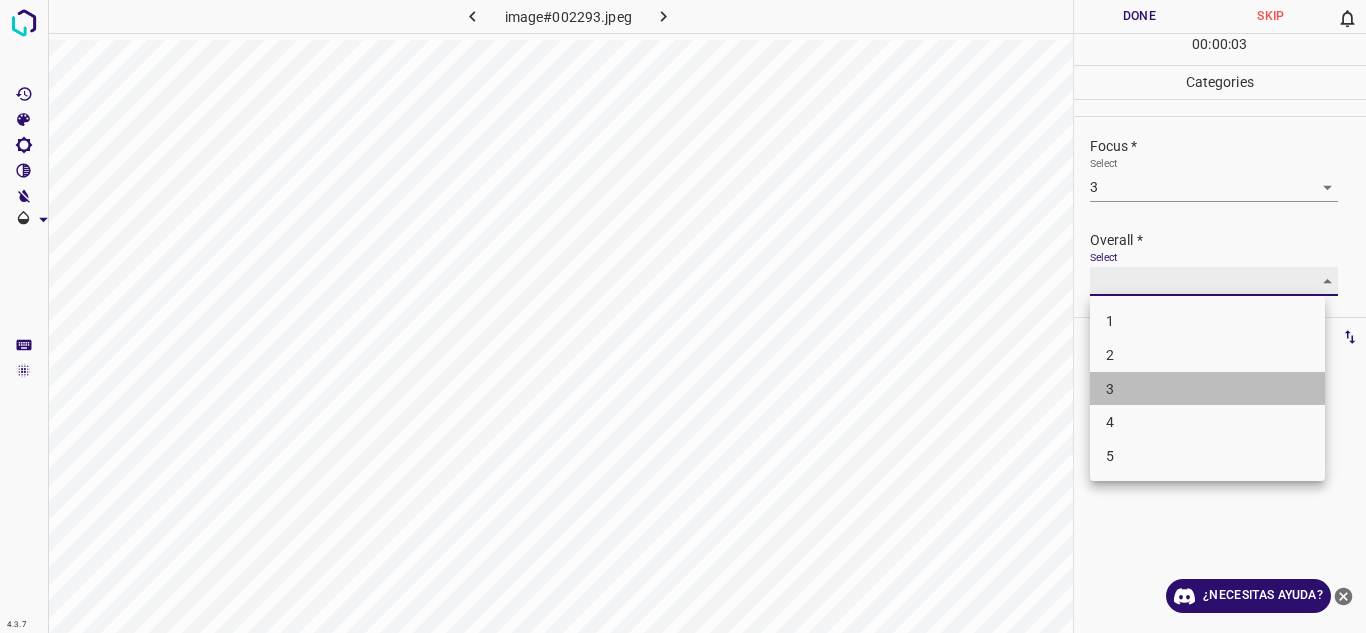 type on "3" 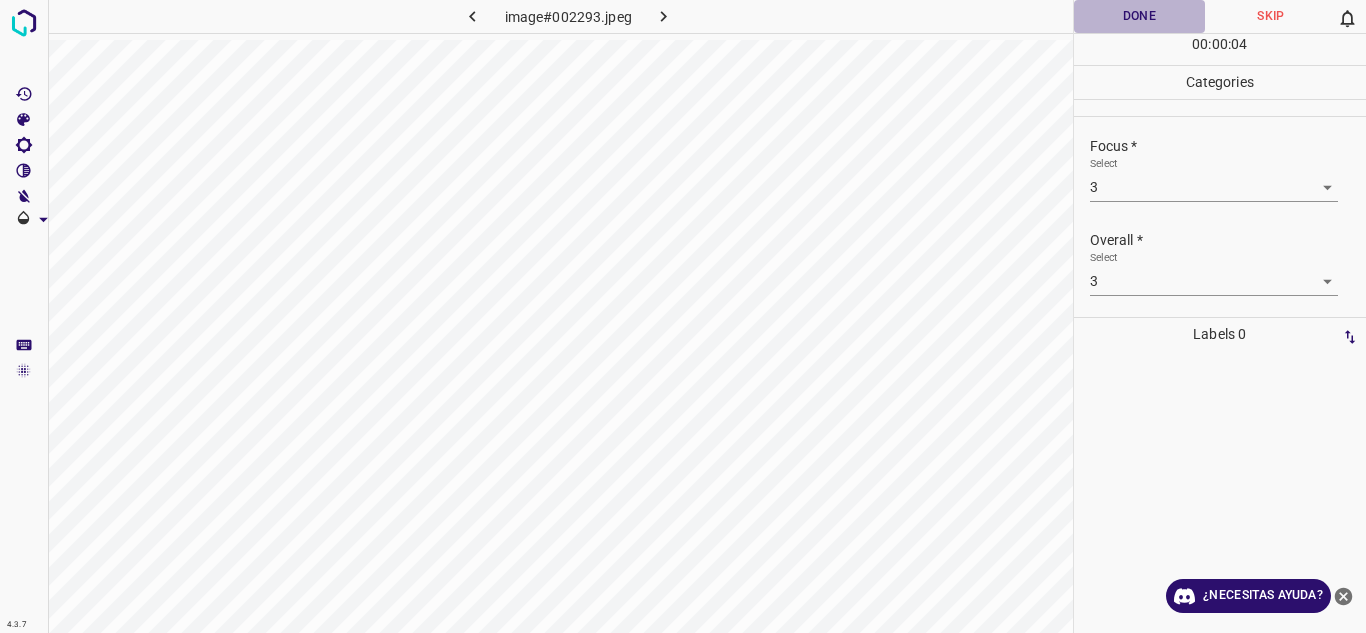 click on "Done" at bounding box center (1140, 16) 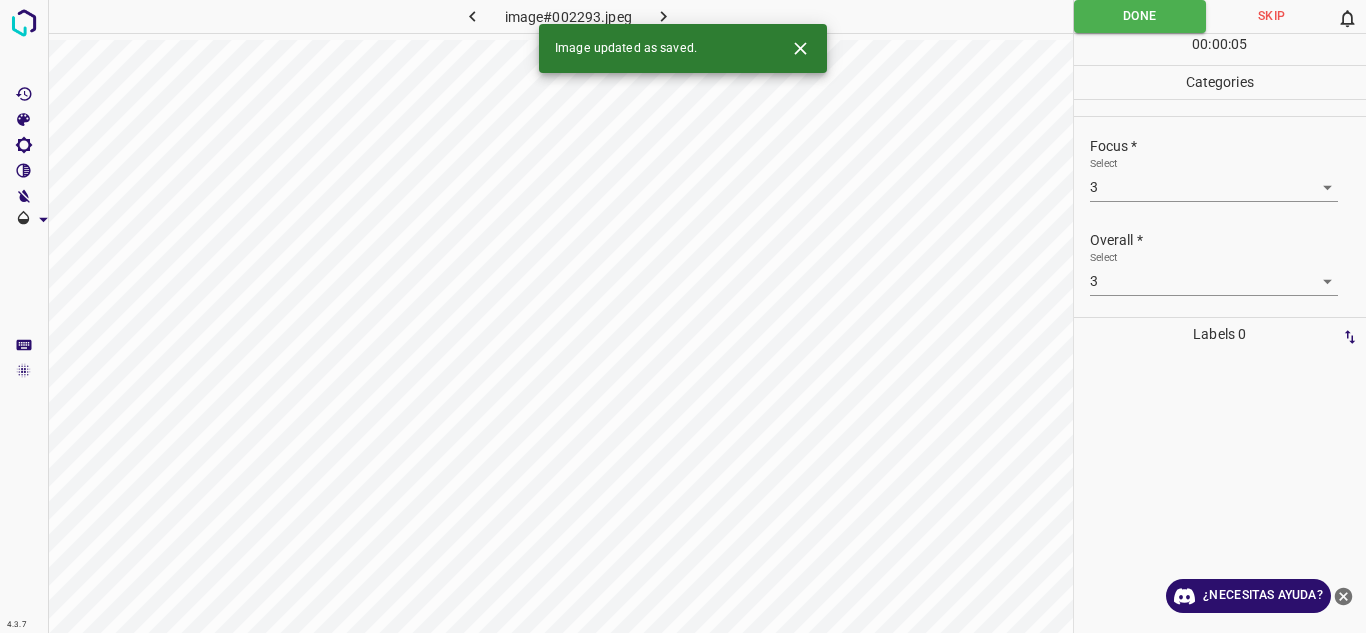 click 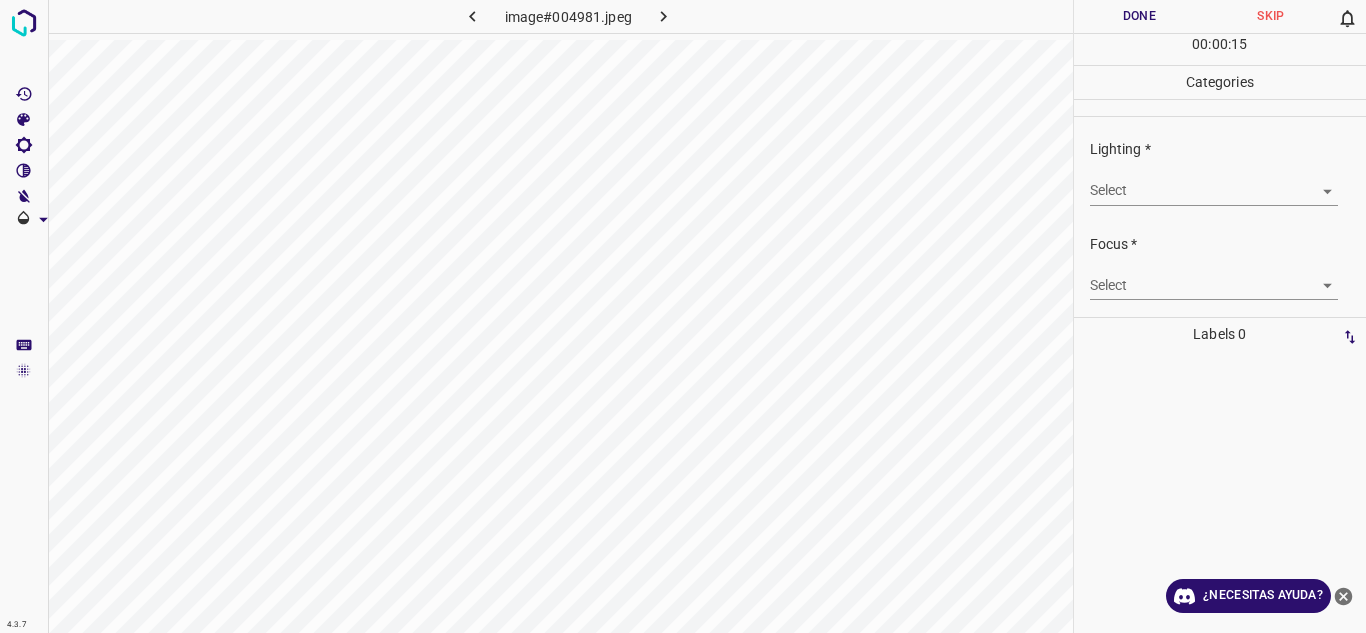 click on "4.3.7 image#004981.jpeg Done Skip 0 00   : 00   : 15   Categories Lighting *  Select ​ Focus *  Select ​ Overall *  Select ​ Labels   0 Categories 1 Lighting 2 Focus 3 Overall Tools Space Change between modes (Draw & Edit) I Auto labeling R Restore zoom M Zoom in N Zoom out Delete Delete selecte label Filters Z Restore filters X Saturation filter C Brightness filter V Contrast filter B Gray scale filter General O Download ¿Necesitas ayuda? Texto original Valora esta traducción Tu opinión servirá para ayudar a mejorar el Traductor de Google - Texto - Esconder - Borrar" at bounding box center [683, 316] 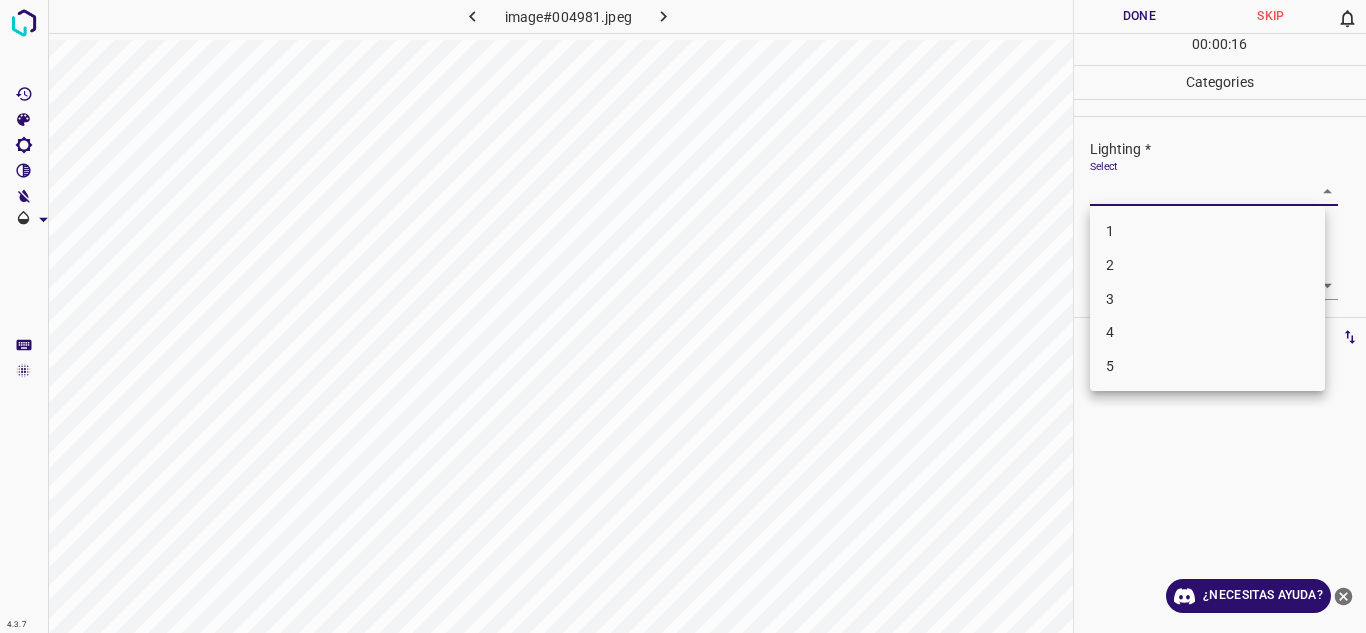 click on "2" at bounding box center (1207, 265) 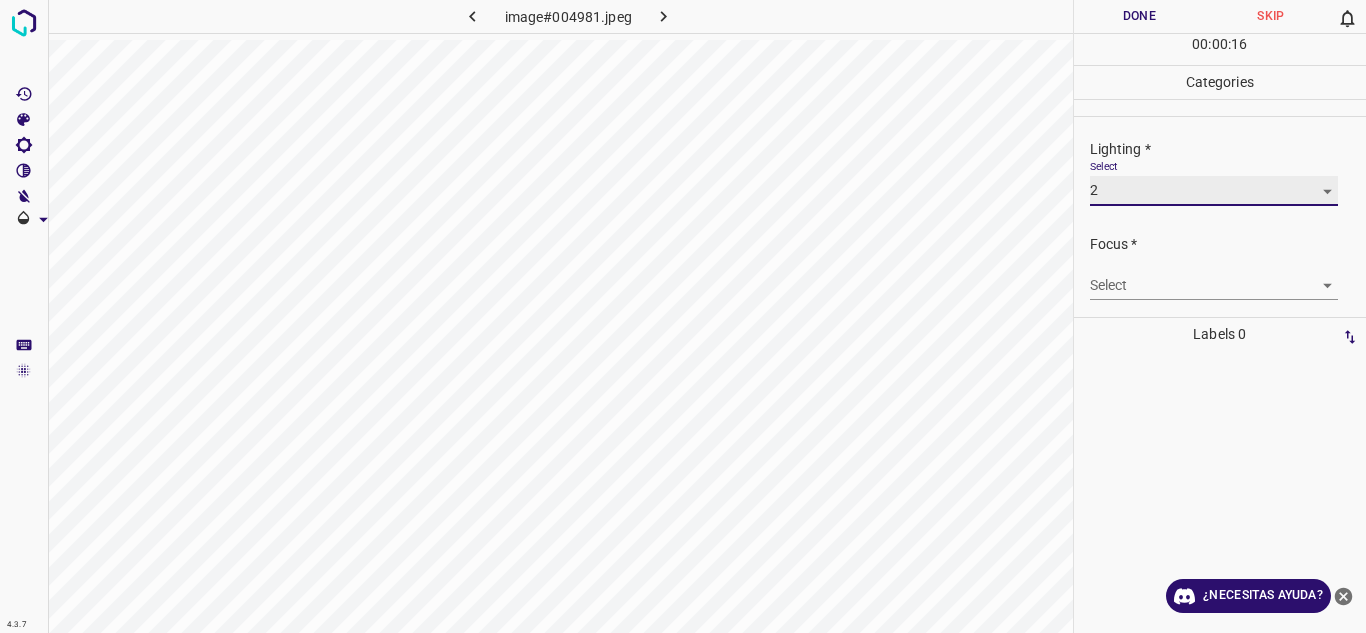 type on "2" 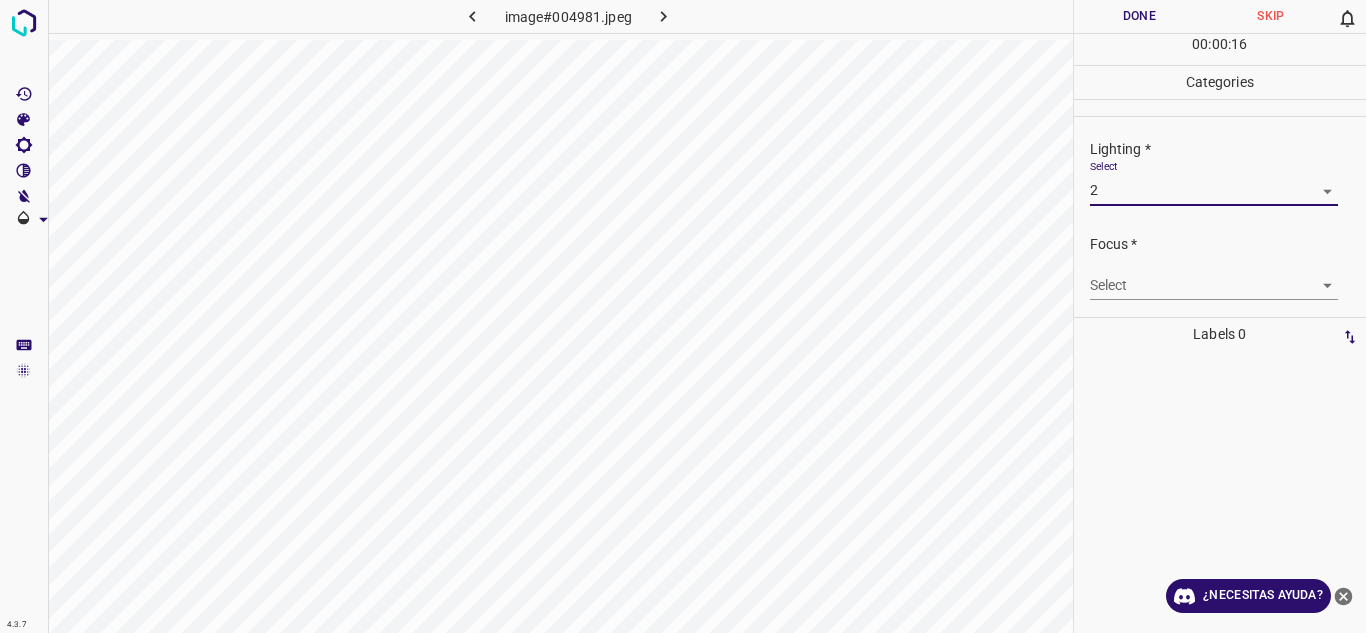 click on "4.3.7 image#004981.jpeg Done Skip 0 00   : 00   : 16   Categories Lighting *  Select 2 2 Focus *  Select ​ Overall *  Select ​ Labels   0 Categories 1 Lighting 2 Focus 3 Overall Tools Space Change between modes (Draw & Edit) I Auto labeling R Restore zoom M Zoom in N Zoom out Delete Delete selecte label Filters Z Restore filters X Saturation filter C Brightness filter V Contrast filter B Gray scale filter General O Download ¿Necesitas ayuda? Texto original Valora esta traducción Tu opinión servirá para ayudar a mejorar el Traductor de Google - Texto - Esconder - Borrar 1 2 3 4 5" at bounding box center [683, 316] 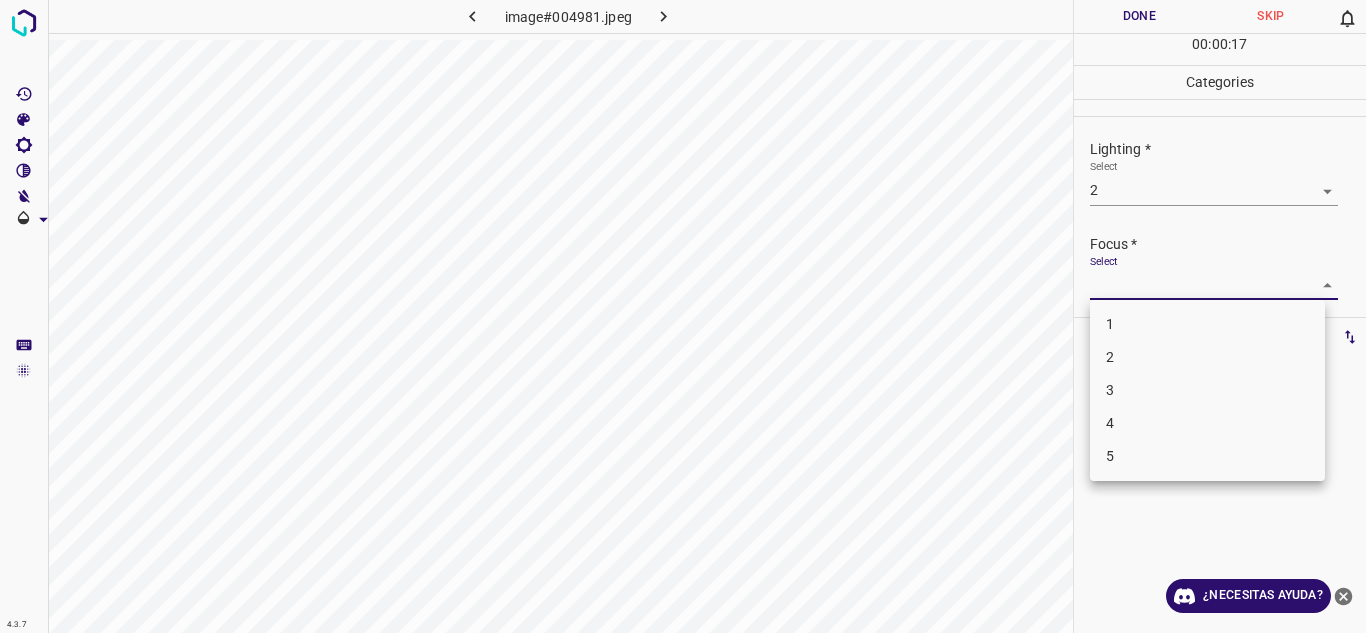 click on "2" at bounding box center [1207, 357] 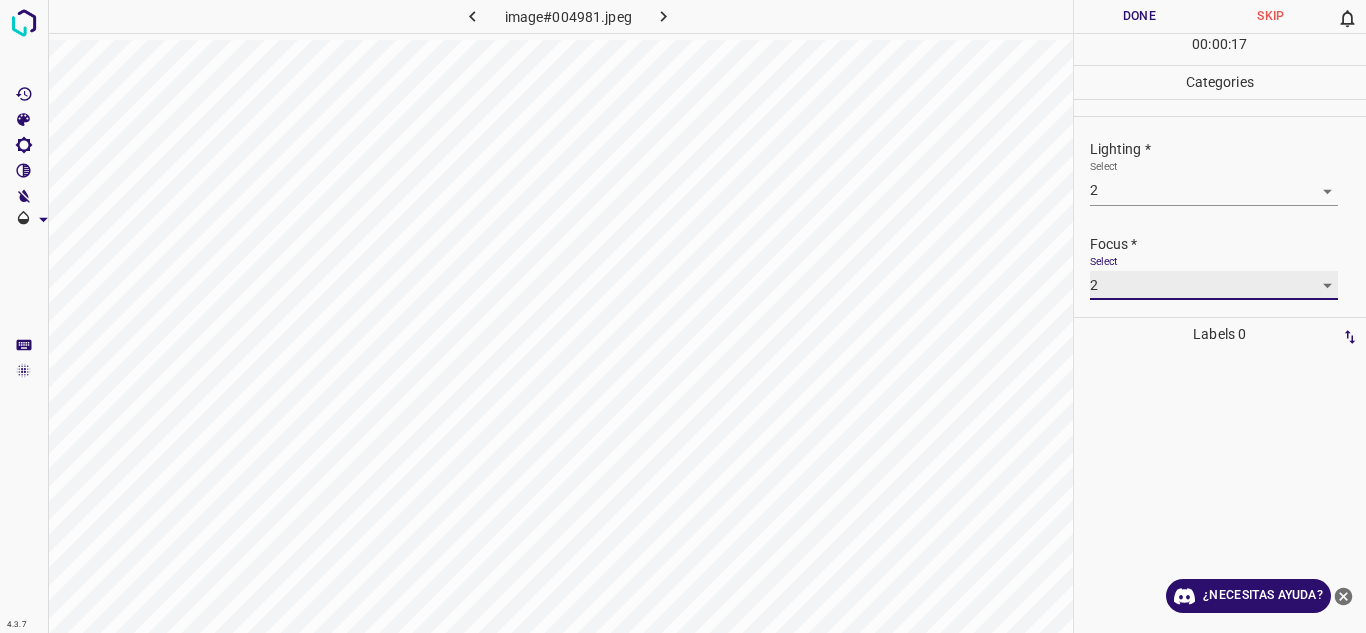 type on "2" 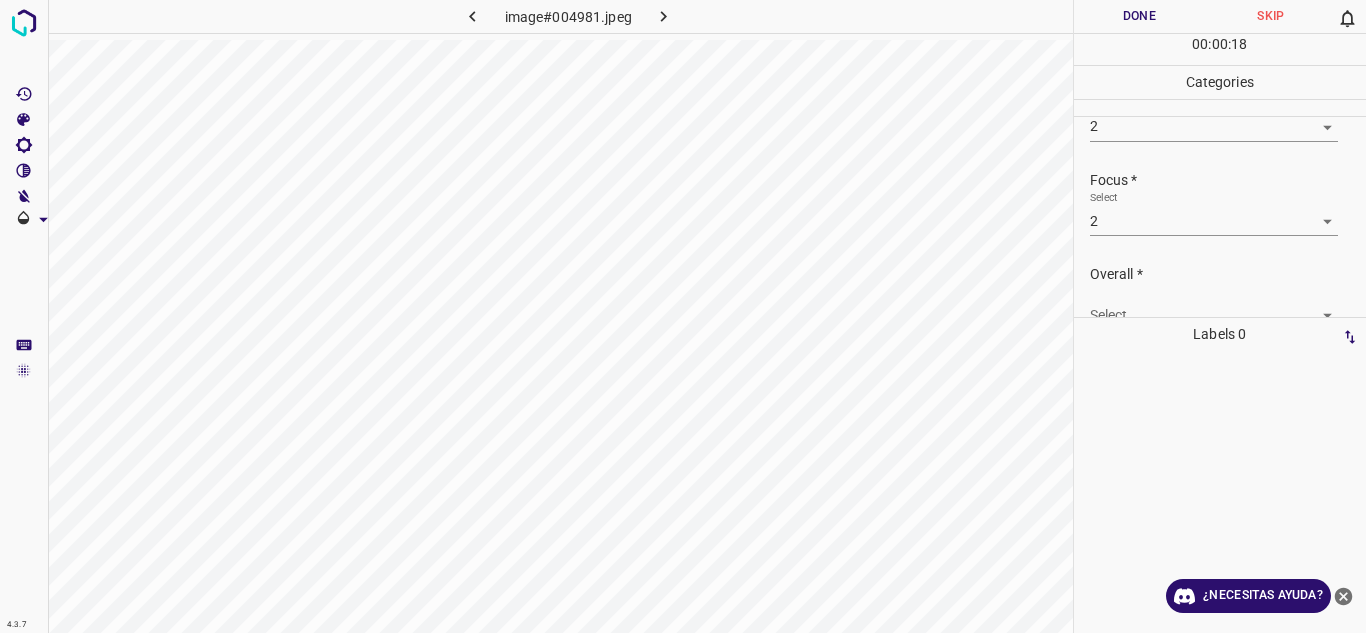 scroll, scrollTop: 98, scrollLeft: 0, axis: vertical 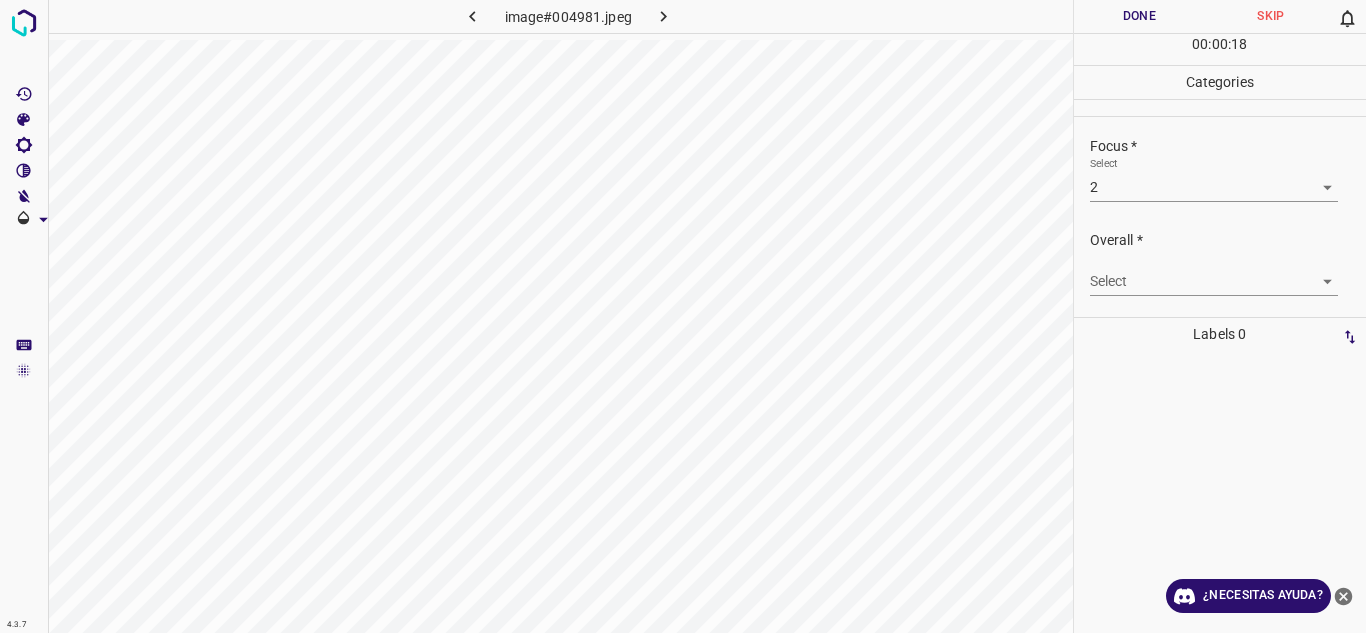 click on "4.3.7 image#004981.jpeg Done Skip 0 00   : 00   : 18   Categories Lighting *  Select 2 2 Focus *  Select 2 2 Overall *  Select ​ Labels   0 Categories 1 Lighting 2 Focus 3 Overall Tools Space Change between modes (Draw & Edit) I Auto labeling R Restore zoom M Zoom in N Zoom out Delete Delete selecte label Filters Z Restore filters X Saturation filter C Brightness filter V Contrast filter B Gray scale filter General O Download ¿Necesitas ayuda? Texto original Valora esta traducción Tu opinión servirá para ayudar a mejorar el Traductor de Google - Texto - Esconder - Borrar" at bounding box center [683, 316] 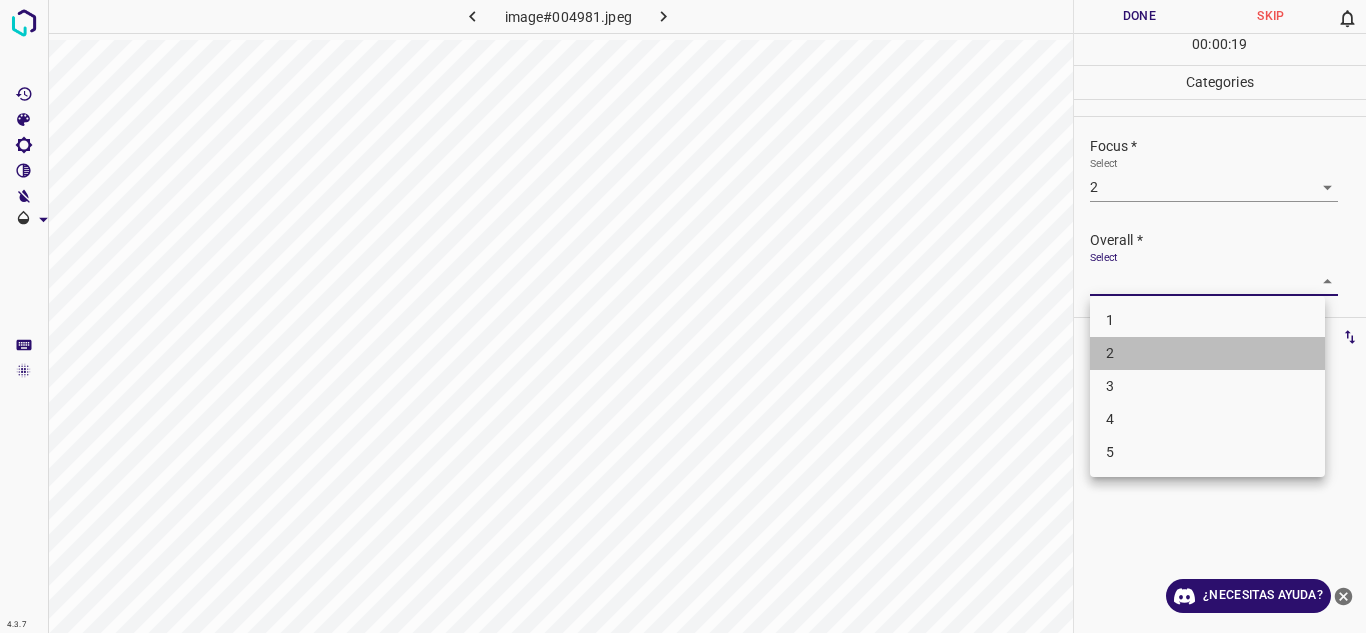 drag, startPoint x: 1162, startPoint y: 355, endPoint x: 1180, endPoint y: 291, distance: 66.48308 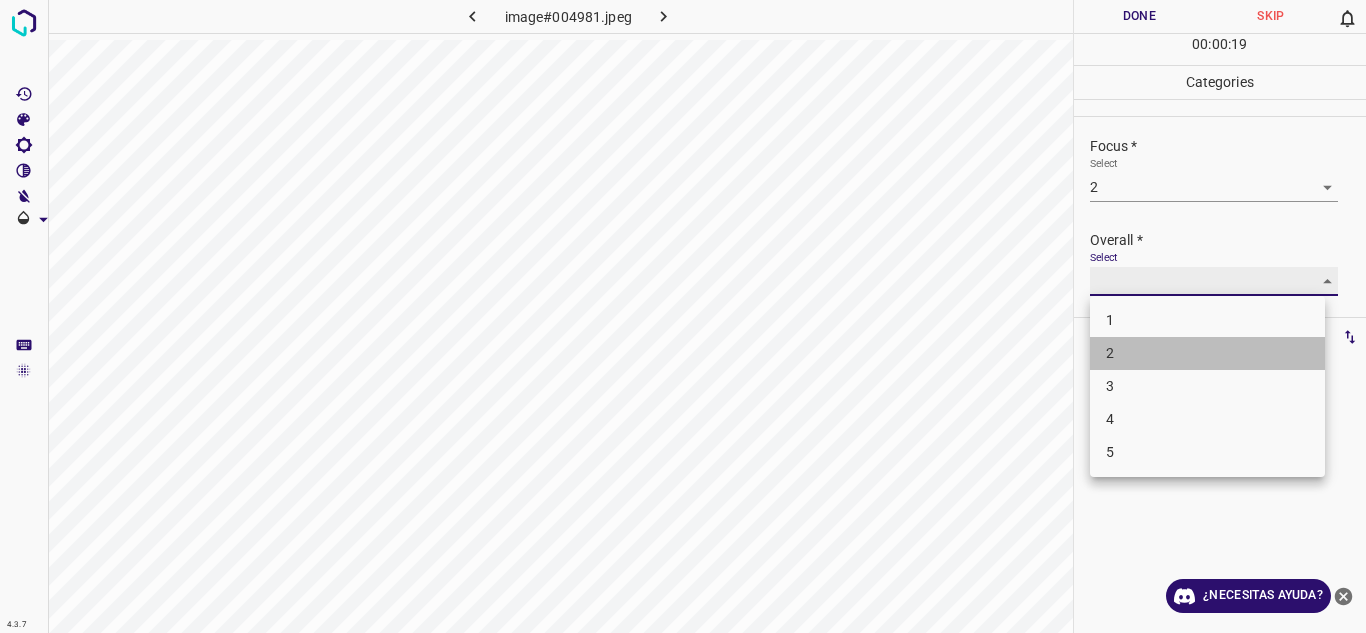 type on "2" 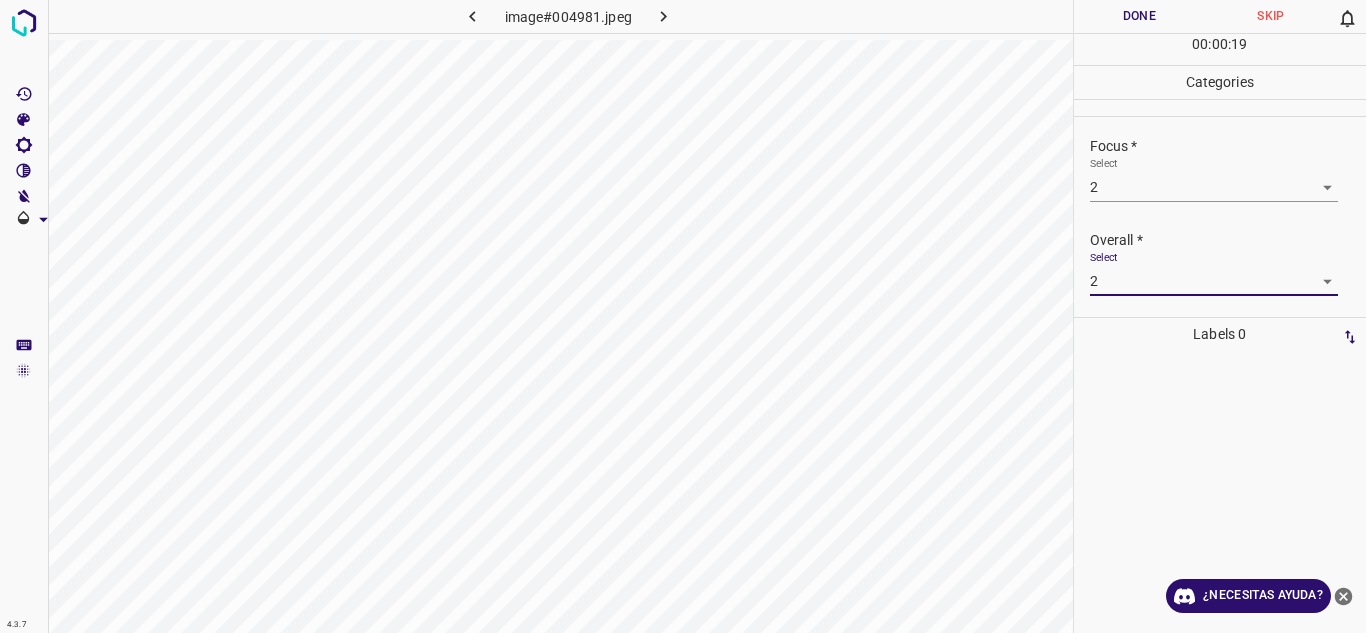 drag, startPoint x: 1199, startPoint y: 241, endPoint x: 1162, endPoint y: 115, distance: 131.32022 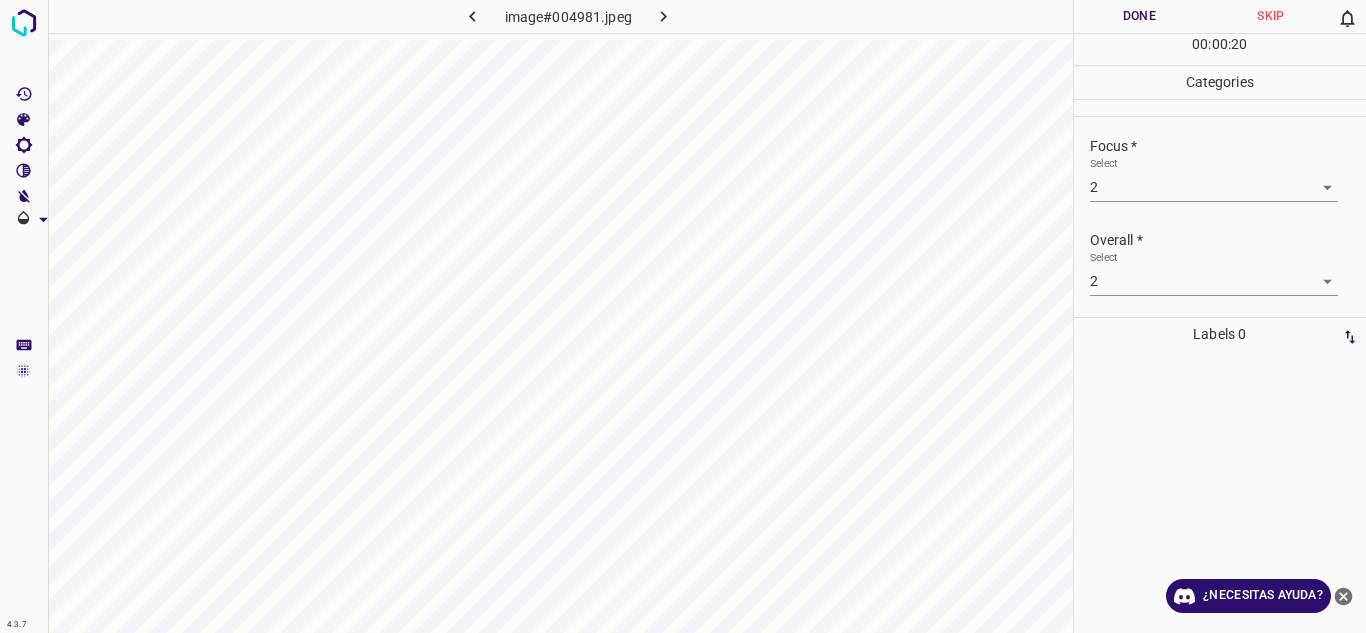 click on "Done" at bounding box center (1140, 16) 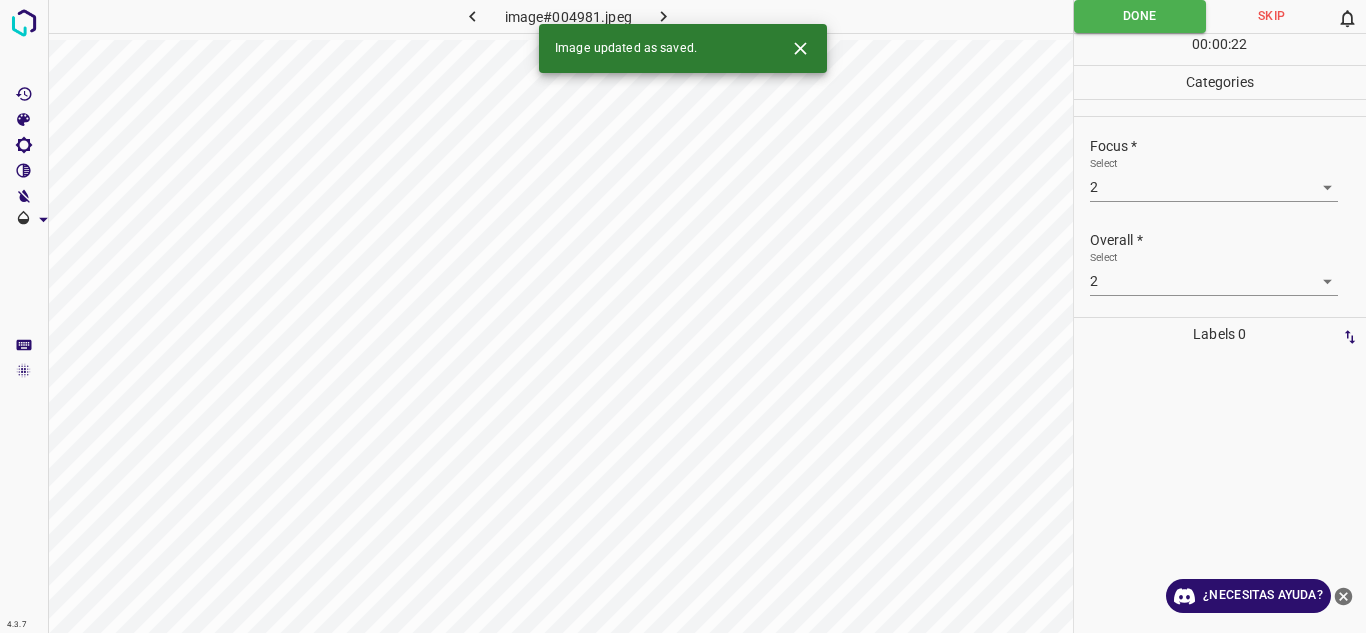 click at bounding box center (664, 16) 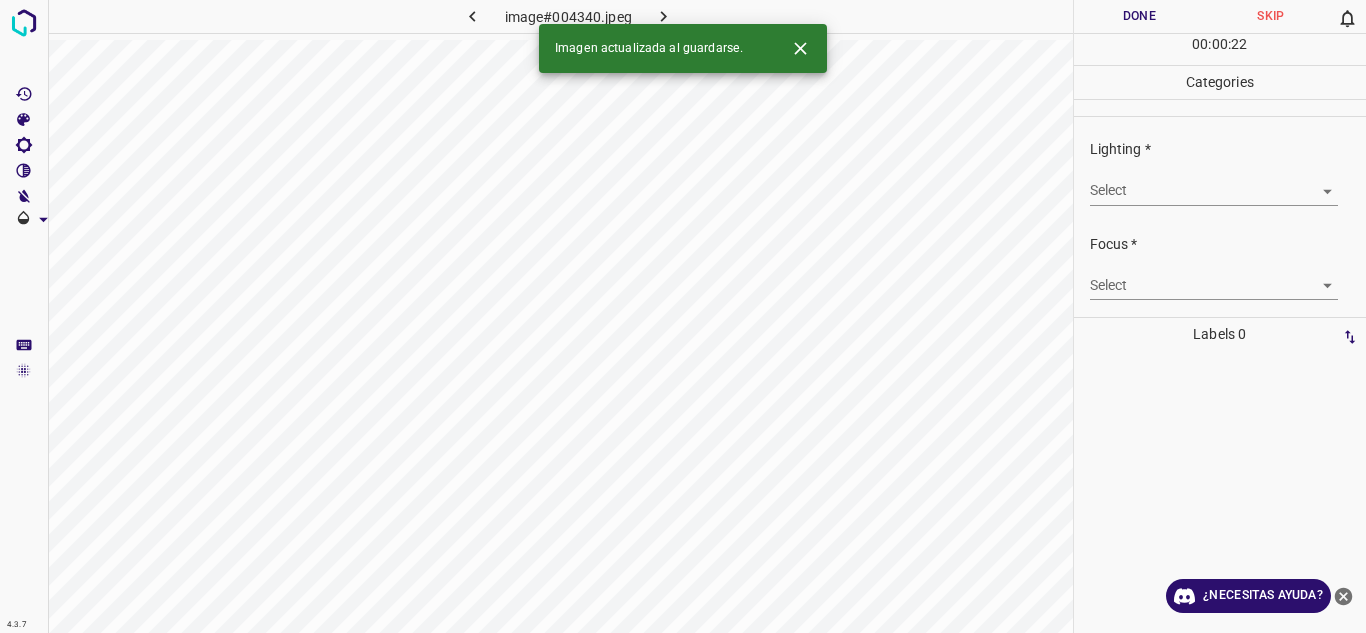 click on "4.3.7 image#004340.jpeg Done Skip 0 00   : 00   : 22   Categories Lighting *  Select ​ Focus *  Select ​ Overall *  Select ​ Labels   0 Categories 1 Lighting 2 Focus 3 Overall Tools Space Change between modes (Draw & Edit) I Auto labeling R Restore zoom M Zoom in N Zoom out Delete Delete selecte label Filters Z Restore filters X Saturation filter C Brightness filter V Contrast filter B Gray scale filter General O Download Imagen actualizada al guardarse. ¿Necesitas ayuda? Texto original Valora esta traducción Tu opinión servirá para ayudar a mejorar el Traductor de Google - Texto - Esconder - Borrar" at bounding box center [683, 316] 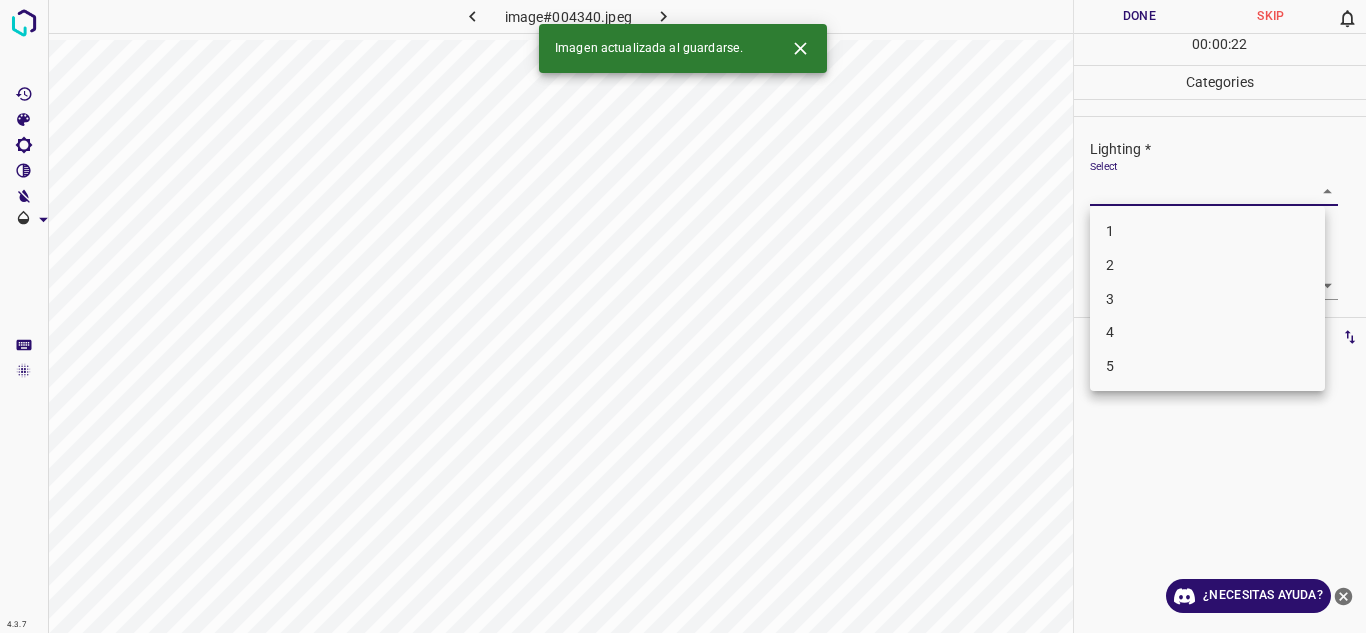 click on "3" at bounding box center [1207, 299] 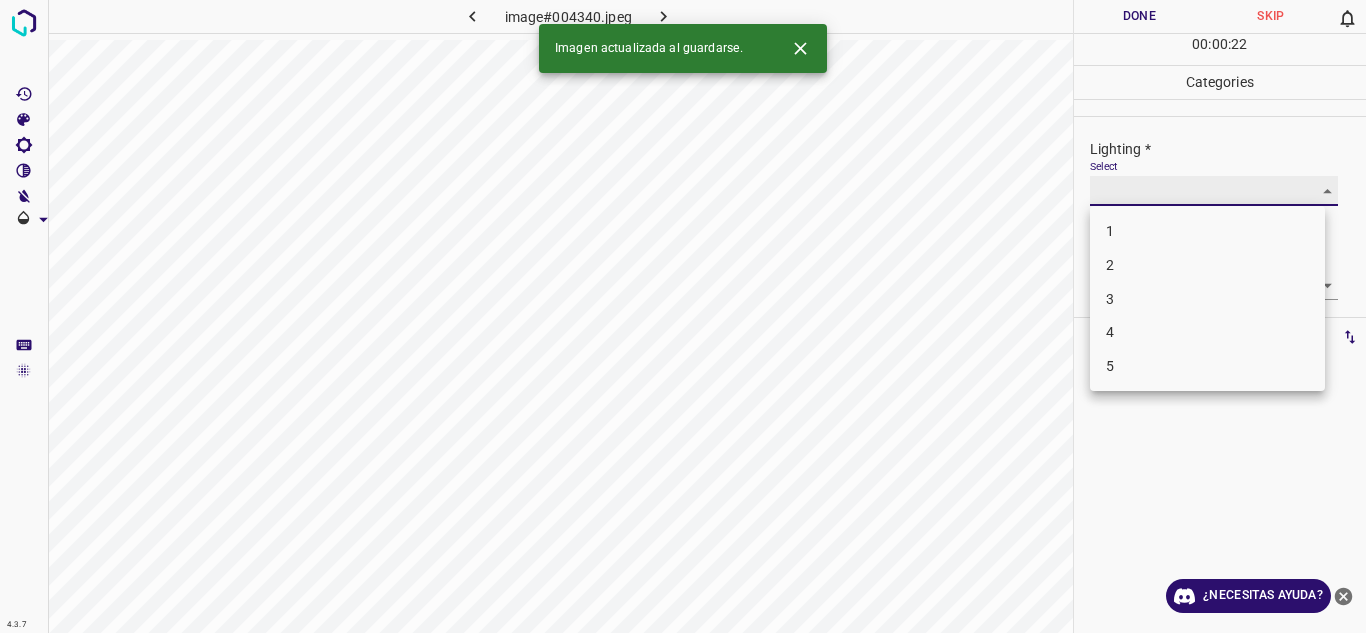 type on "3" 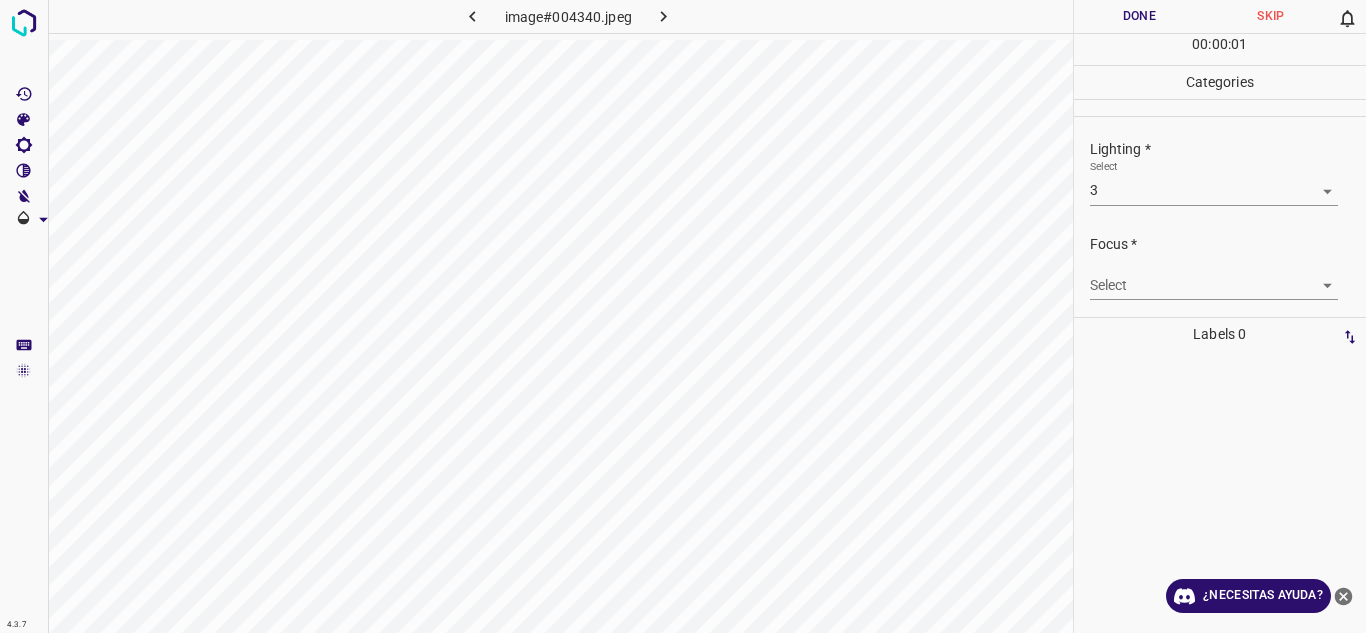 click on "4.3.7 image#004340.jpeg Done Skip 0 00   : 00   : 01   Categories Lighting *  Select 3 3 Focus *  Select ​ Overall *  Select ​ Labels   0 Categories 1 Lighting 2 Focus 3 Overall Tools Space Change between modes (Draw & Edit) I Auto labeling R Restore zoom M Zoom in N Zoom out Delete Delete selecte label Filters Z Restore filters X Saturation filter C Brightness filter V Contrast filter B Gray scale filter General O Download ¿Necesitas ayuda? Texto original Valora esta traducción Tu opinión servirá para ayudar a mejorar el Traductor de Google - Texto - Esconder - Borrar" at bounding box center [683, 316] 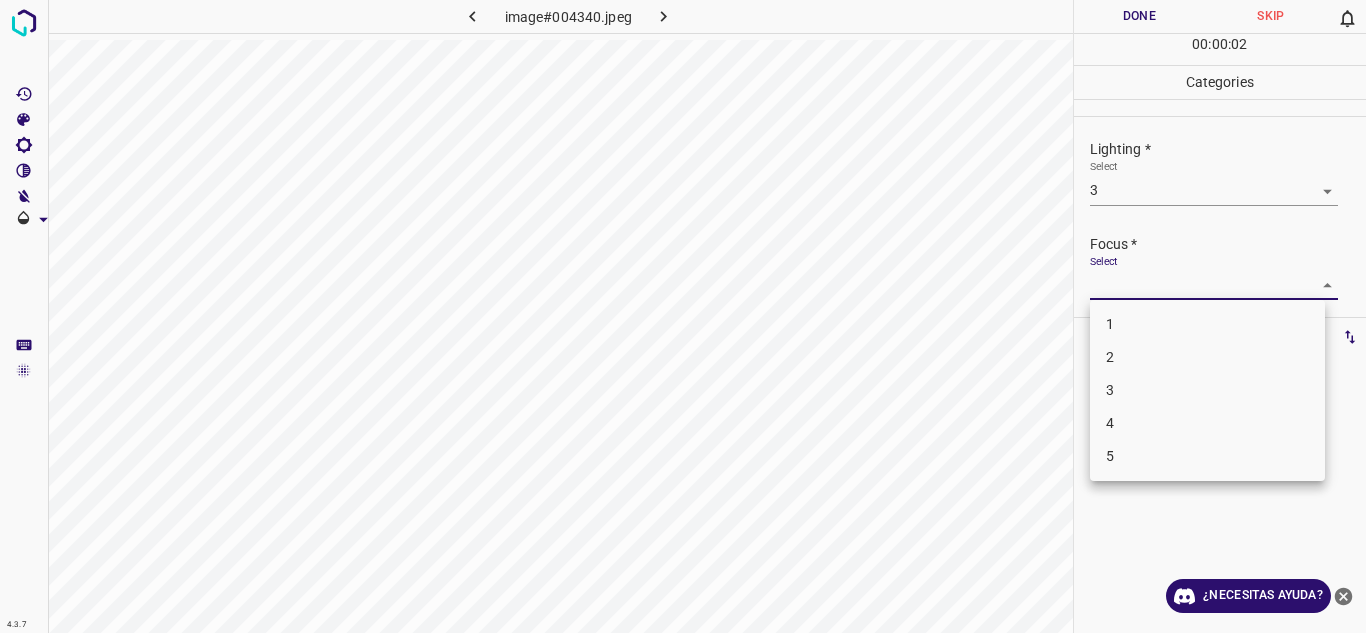 drag, startPoint x: 1140, startPoint y: 352, endPoint x: 1152, endPoint y: 298, distance: 55.31727 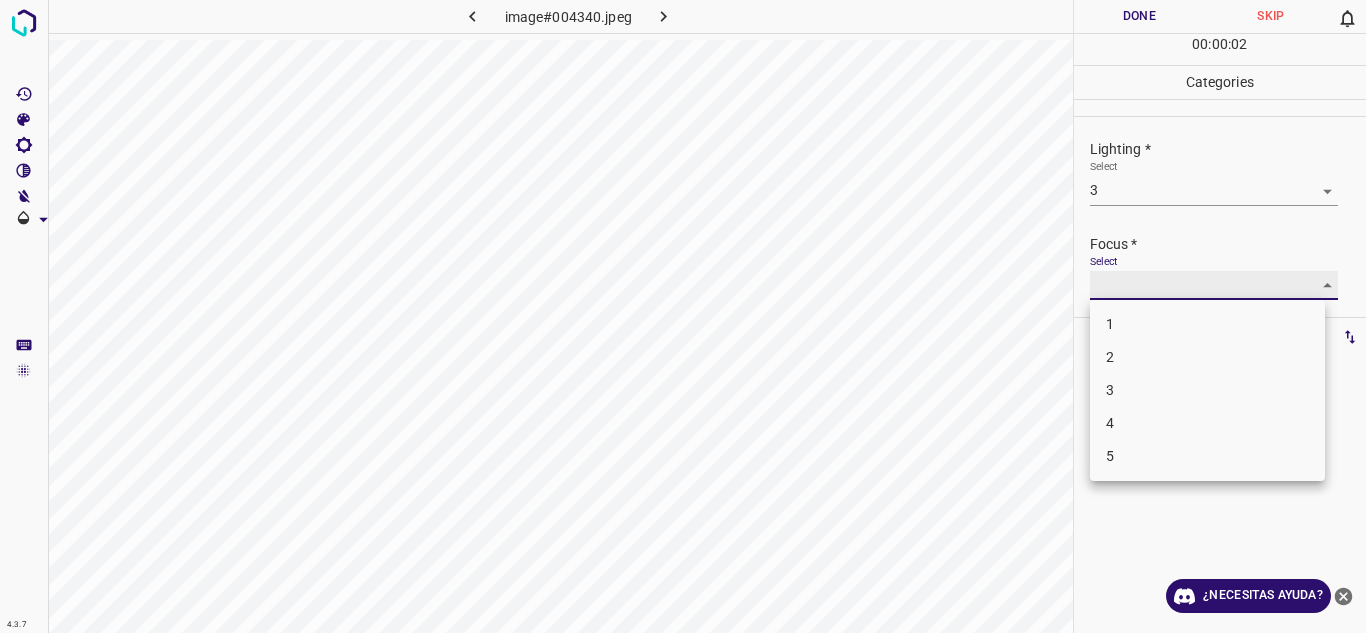 type on "2" 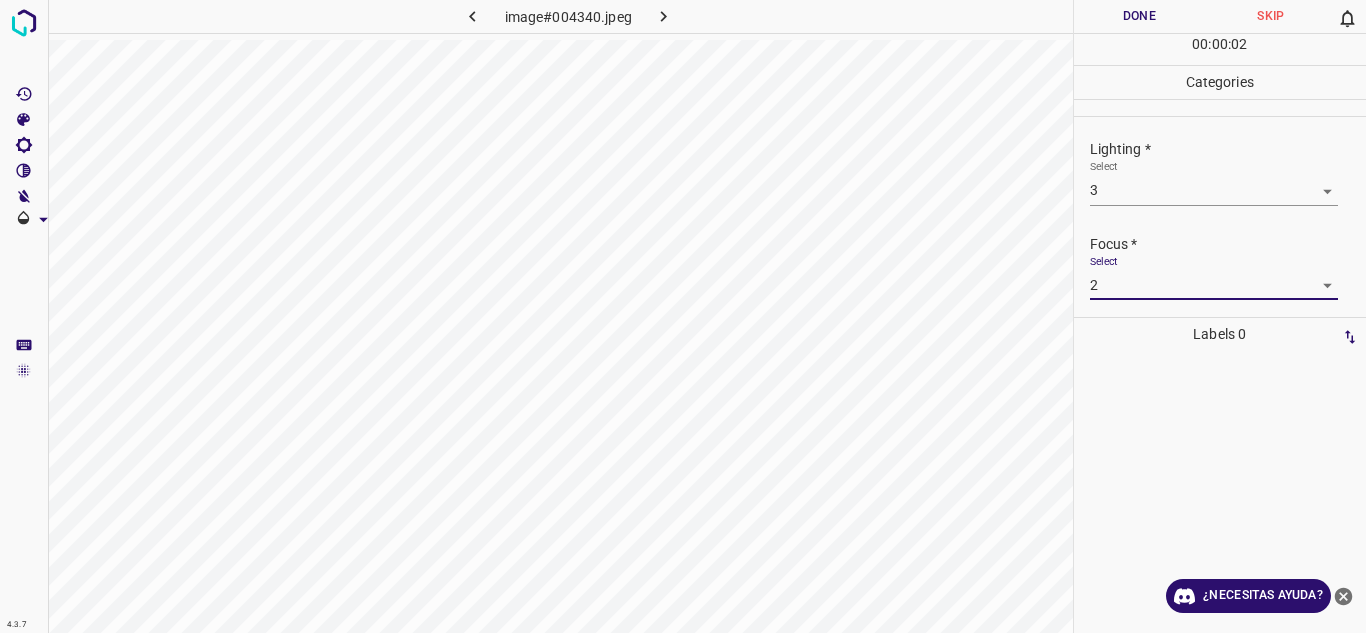click on "1 2 3 4 5" at bounding box center [683, 316] 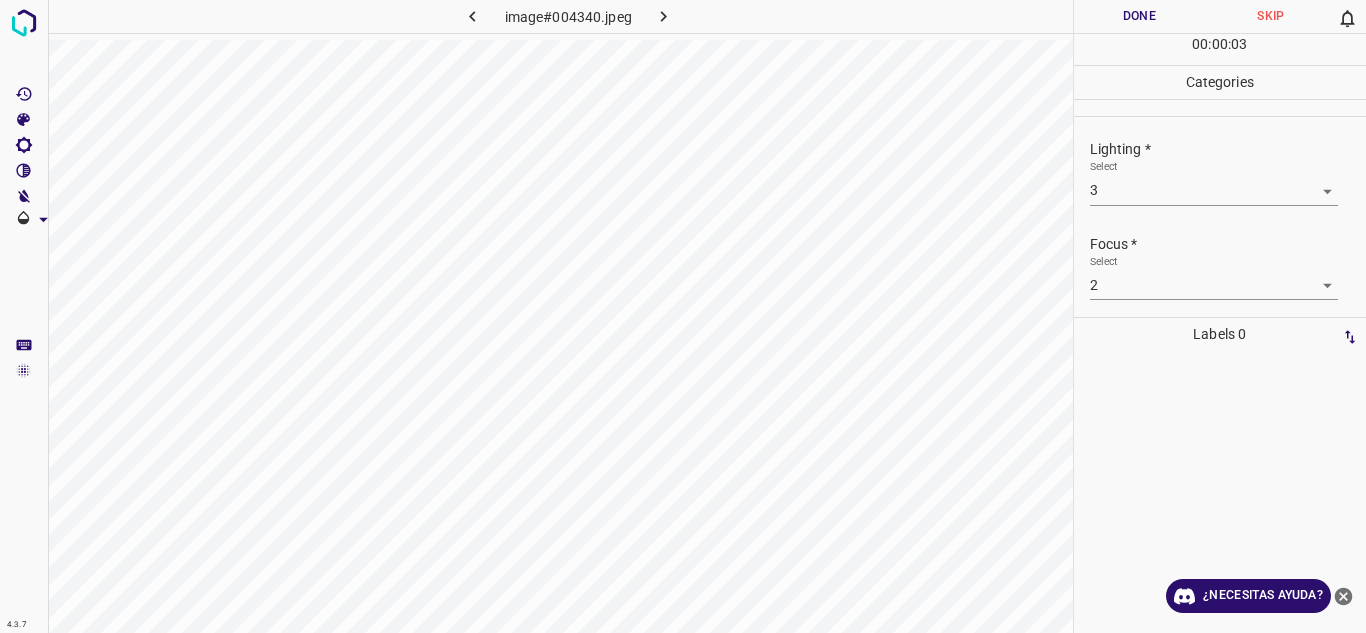 scroll, scrollTop: 98, scrollLeft: 0, axis: vertical 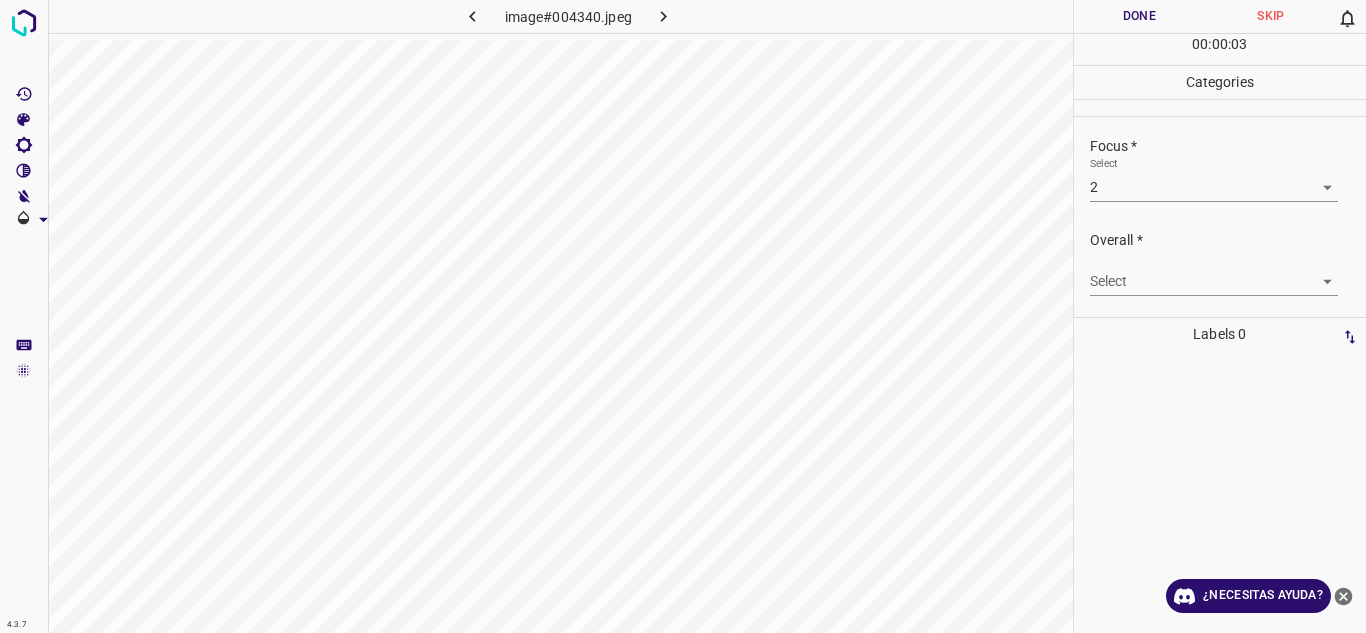 click on "4.3.7 image#004340.jpeg Done Skip 0 00   : 00   : 03   Categories Lighting *  Select 3 3 Focus *  Select 2 2 Overall *  Select ​ Labels   0 Categories 1 Lighting 2 Focus 3 Overall Tools Space Change between modes (Draw & Edit) I Auto labeling R Restore zoom M Zoom in N Zoom out Delete Delete selecte label Filters Z Restore filters X Saturation filter C Brightness filter V Contrast filter B Gray scale filter General O Download ¿Necesitas ayuda? Texto original Valora esta traducción Tu opinión servirá para ayudar a mejorar el Traductor de Google - Texto - Esconder - Borrar" at bounding box center [683, 316] 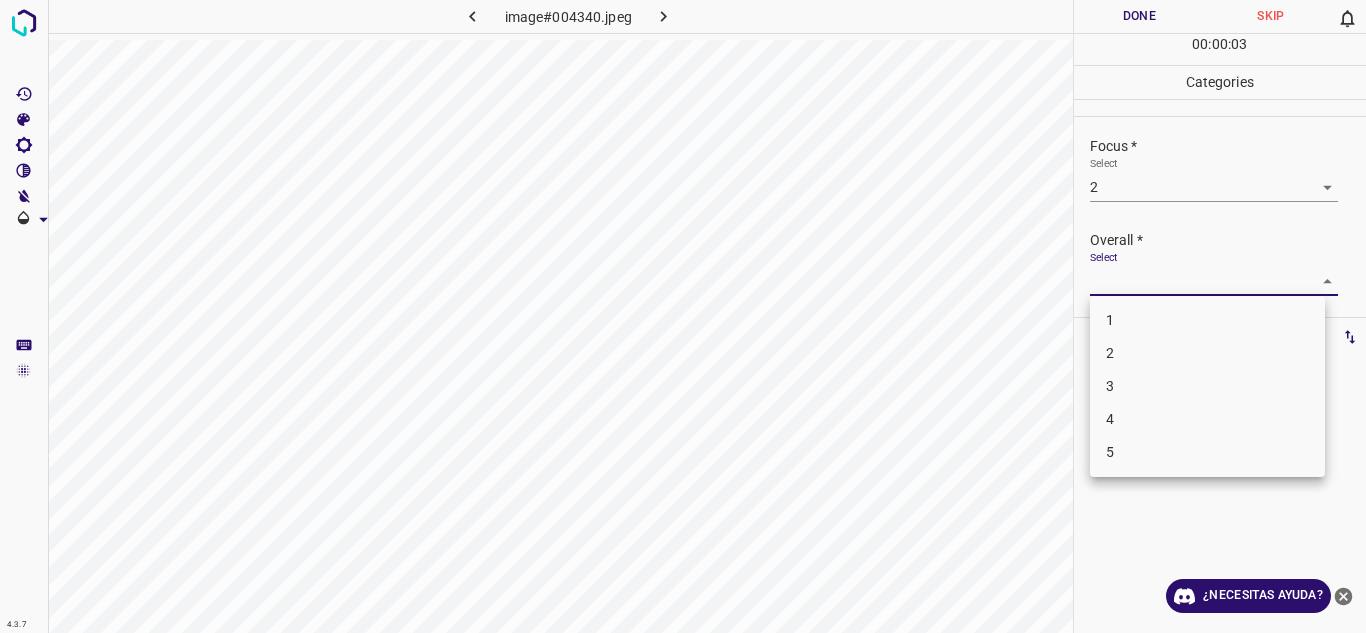 click on "2" at bounding box center [1207, 353] 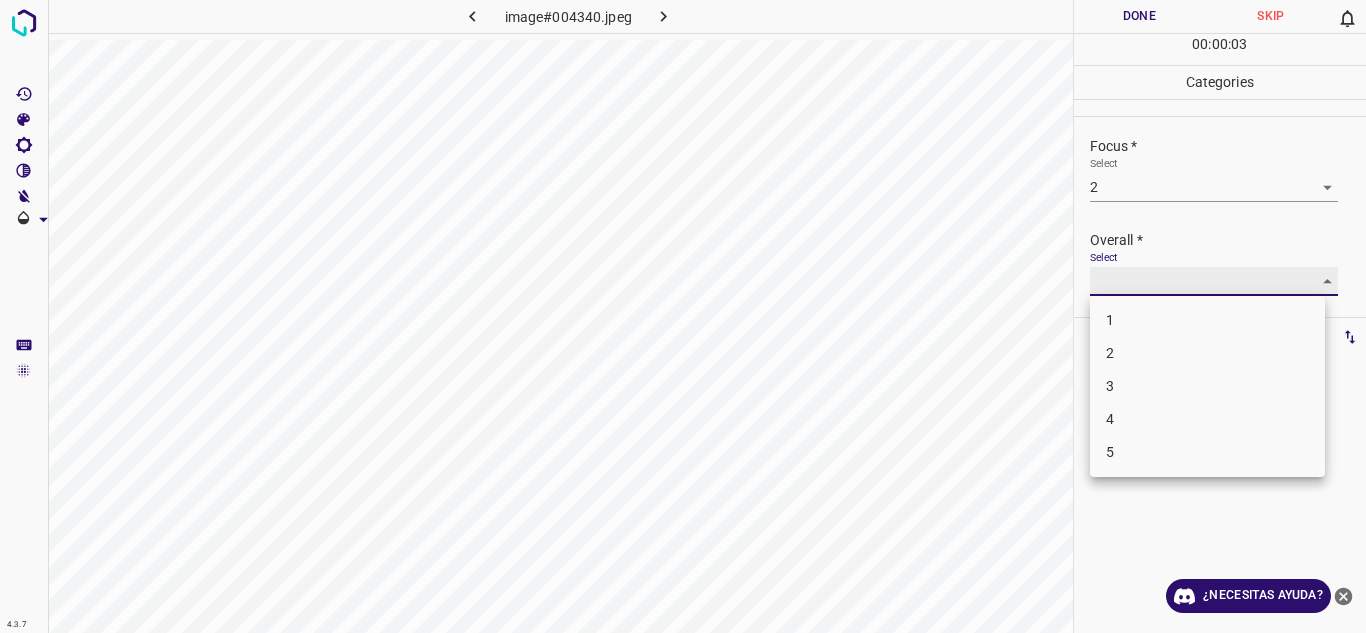 type on "2" 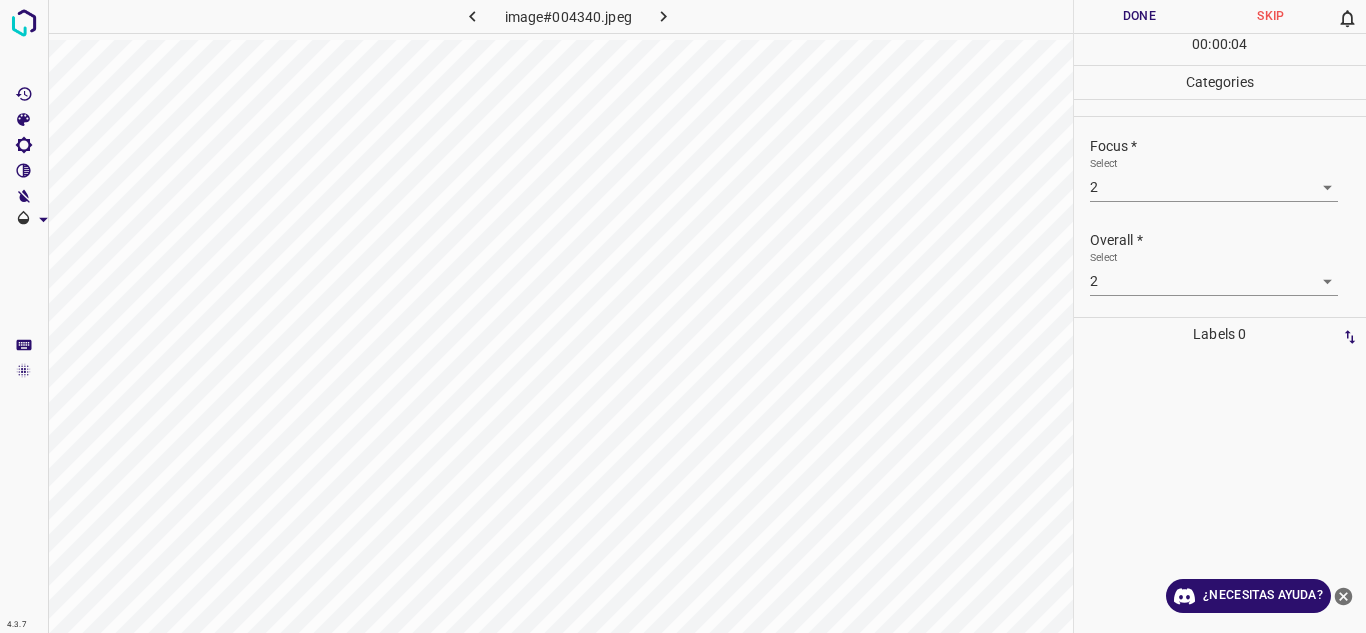 click on "Done" at bounding box center [1140, 16] 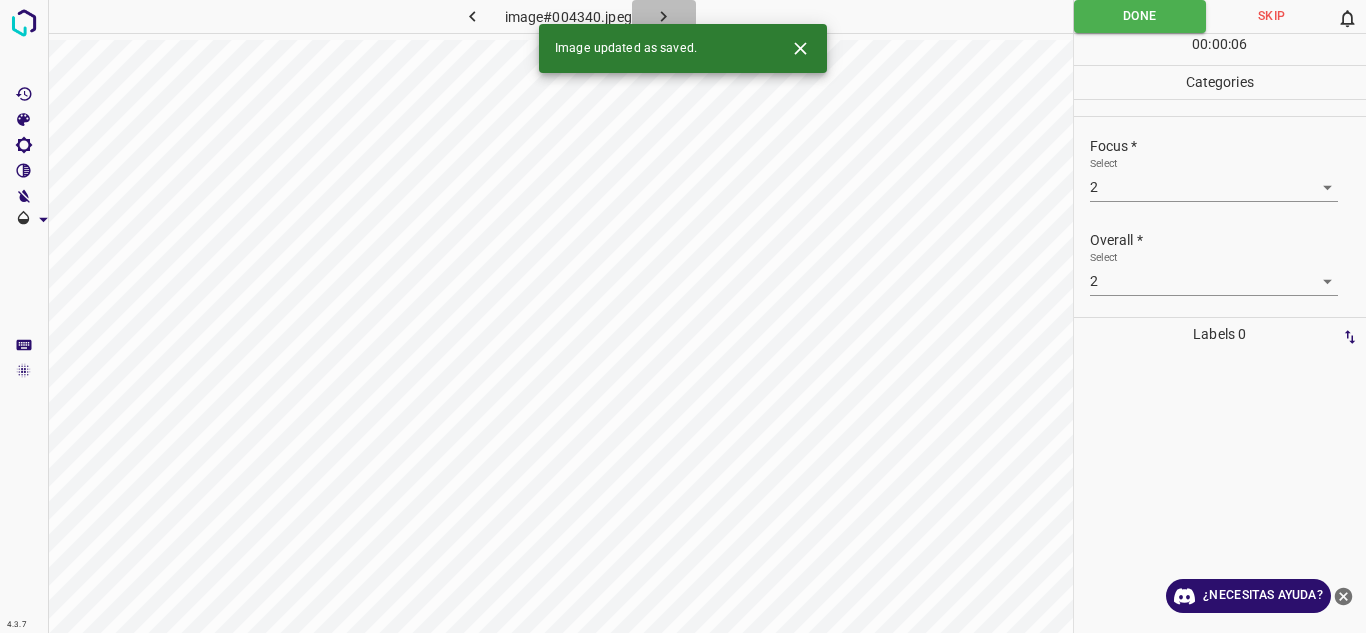 click 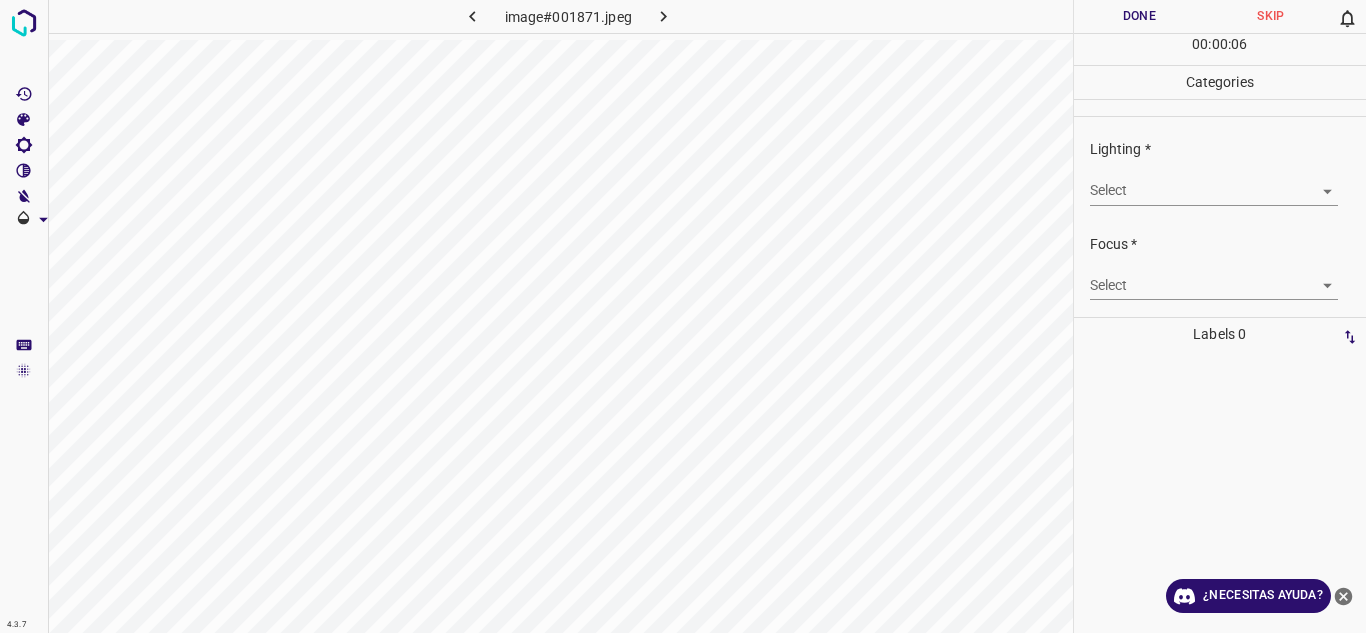 click on "4.3.7 image#001871.jpeg Done Skip 0 00   : 00   : 06   Categories Lighting *  Select ​ Focus *  Select ​ Overall *  Select ​ Labels   0 Categories 1 Lighting 2 Focus 3 Overall Tools Space Change between modes (Draw & Edit) I Auto labeling R Restore zoom M Zoom in N Zoom out Delete Delete selecte label Filters Z Restore filters X Saturation filter C Brightness filter V Contrast filter B Gray scale filter General O Download ¿Necesitas ayuda? Texto original Valora esta traducción Tu opinión servirá para ayudar a mejorar el Traductor de Google - Texto - Esconder - Borrar" at bounding box center (683, 316) 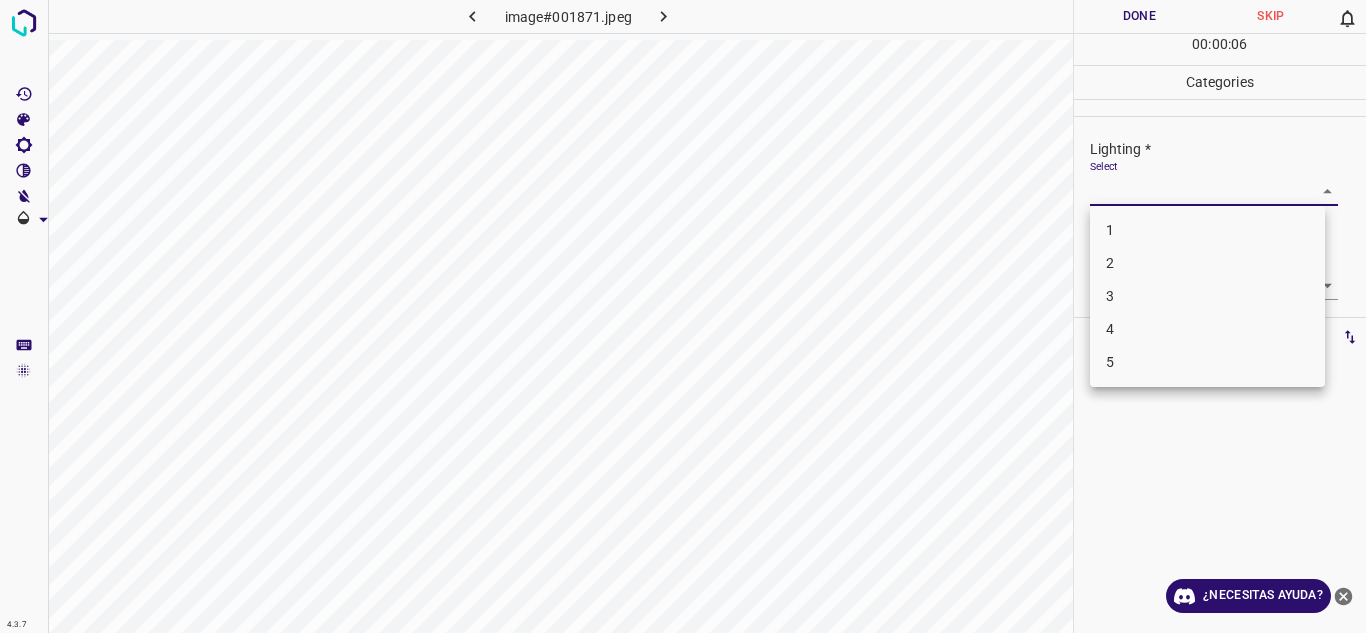 click on "3" at bounding box center [1207, 296] 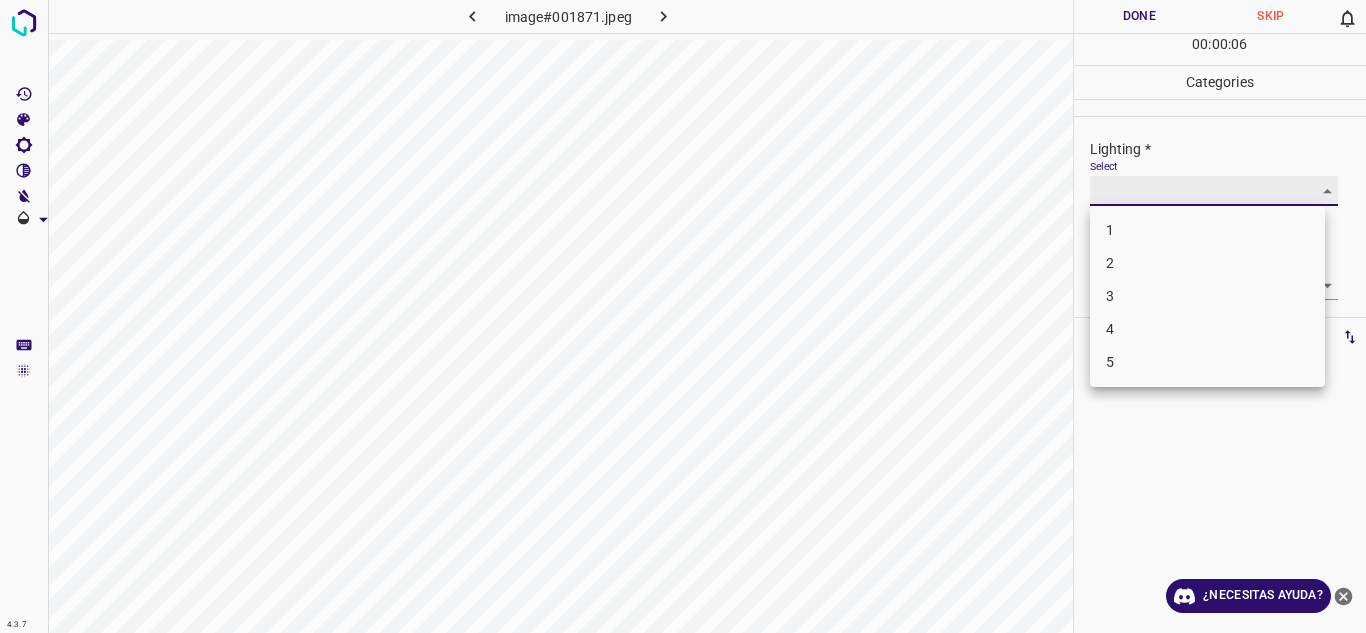 type on "3" 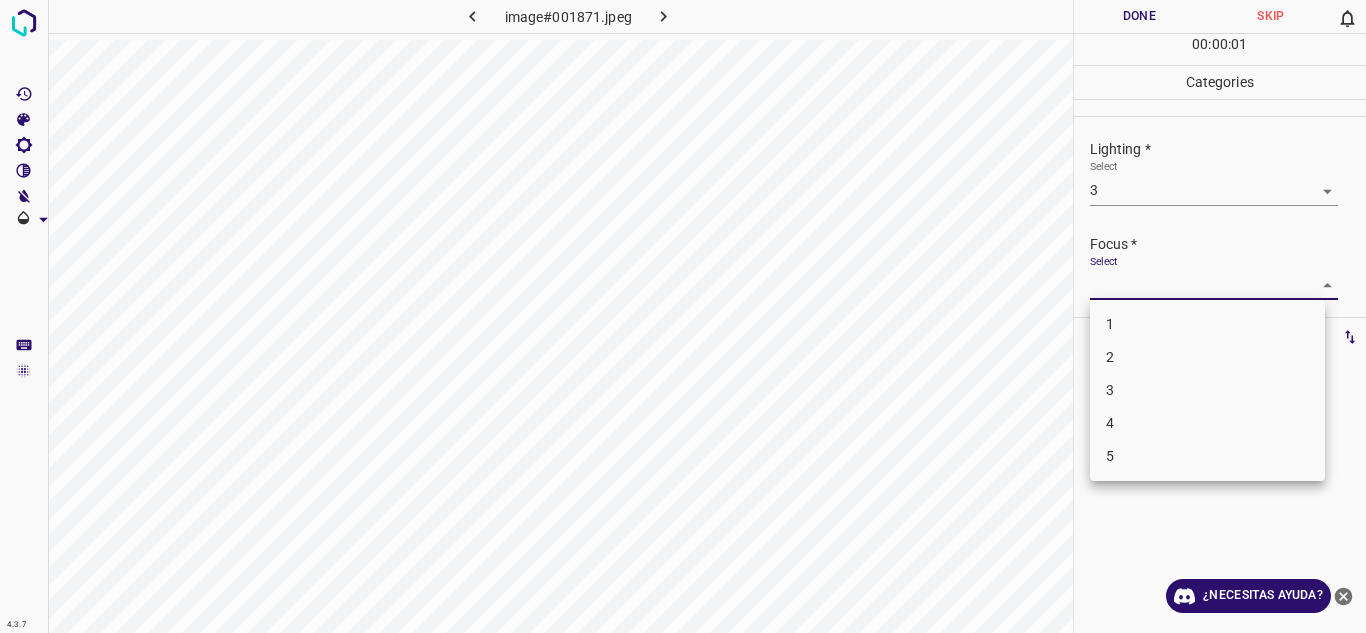click on "4.3.7 image#001871.jpeg Done Skip 0 00   : 00   : 01   Categories Lighting *  Select 3 3 Focus *  Select ​ Overall *  Select ​ Labels   0 Categories 1 Lighting 2 Focus 3 Overall Tools Space Change between modes (Draw & Edit) I Auto labeling R Restore zoom M Zoom in N Zoom out Delete Delete selecte label Filters Z Restore filters X Saturation filter C Brightness filter V Contrast filter B Gray scale filter General O Download ¿Necesitas ayuda? Texto original Valora esta traducción Tu opinión servirá para ayudar a mejorar el Traductor de Google - Texto - Esconder - Borrar 1 2 3 4 5" at bounding box center [683, 316] 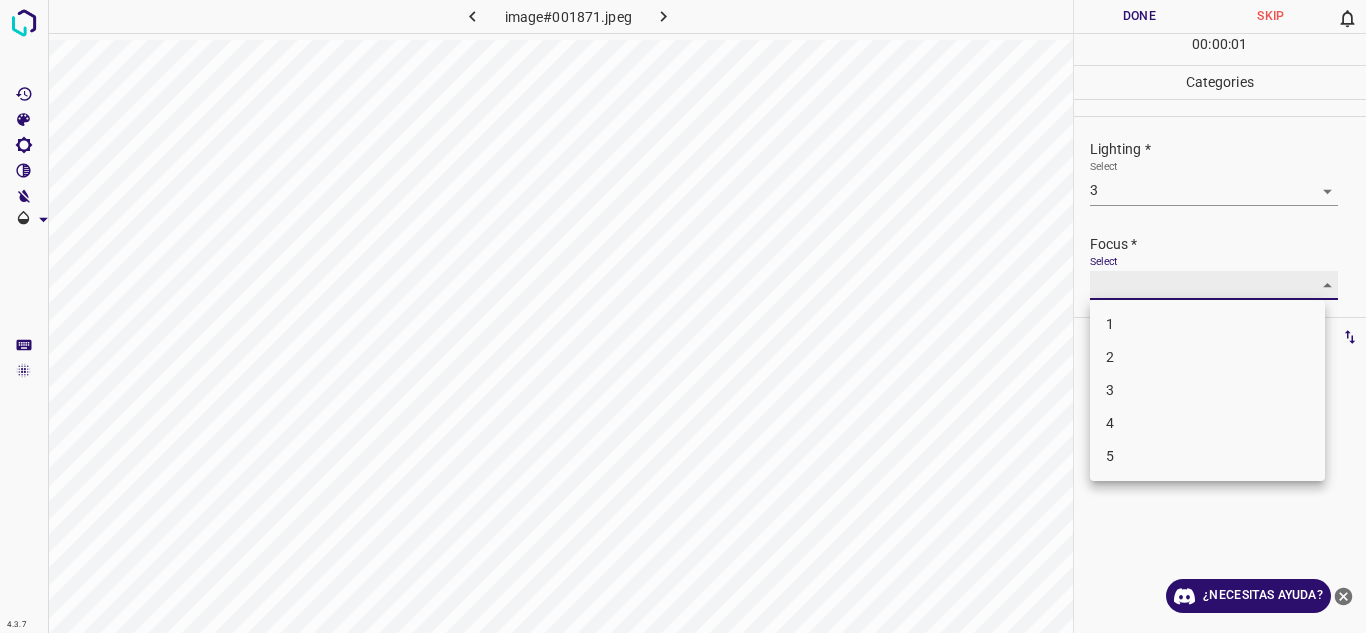 type on "2" 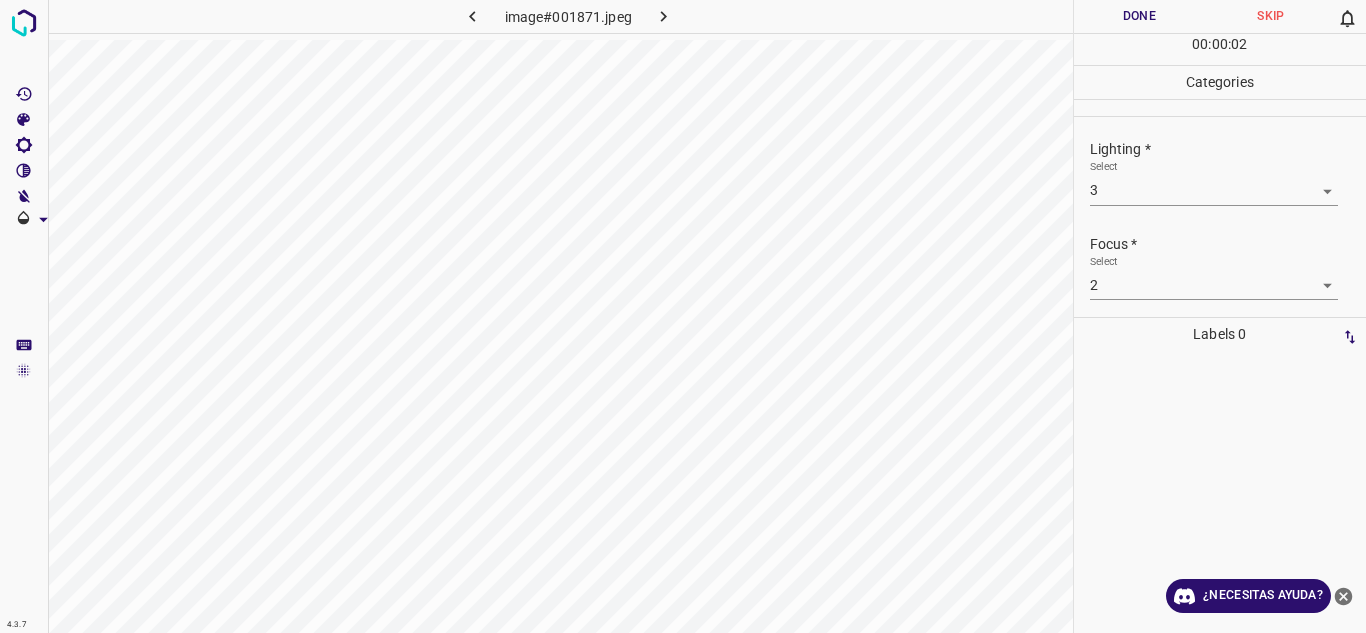 click on "Select 2 2" at bounding box center (1214, 277) 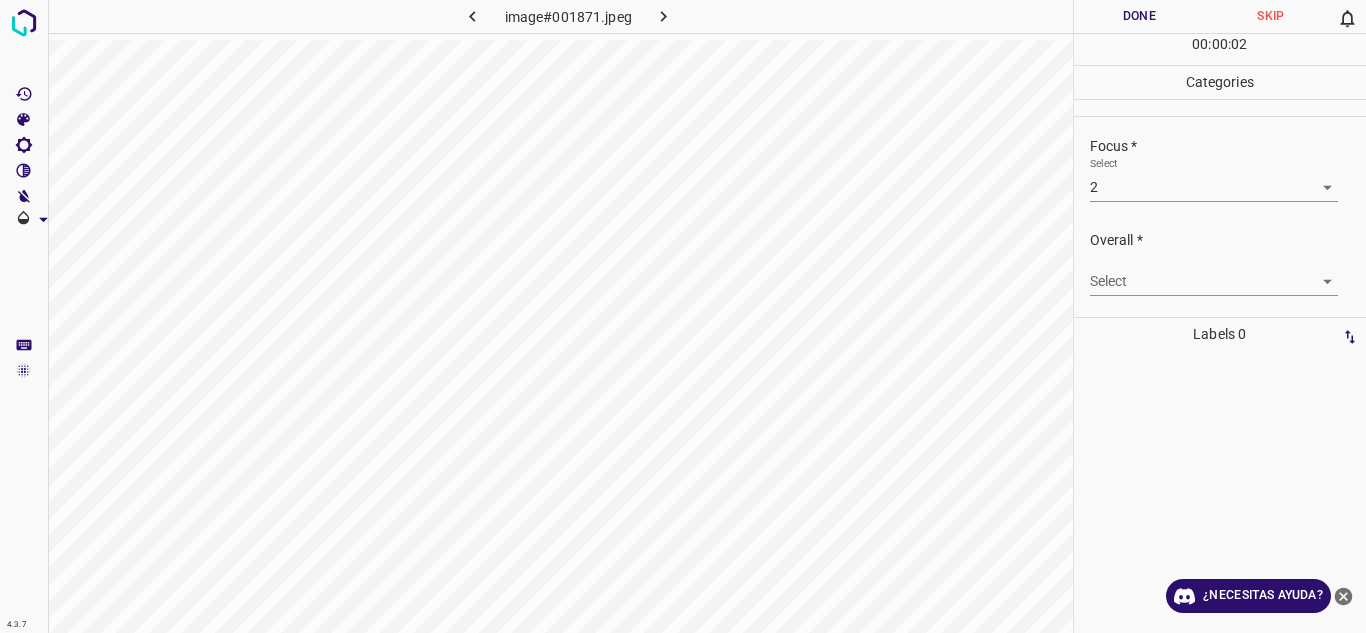 click on "4.3.7 image#[HASH].jpeg Done Skip 0 00   : 00   : 02   Categories Lighting *  Select 3 3 Focus *  Select 2 2 Overall *  Select ​ Labels   0 Categories 1 Lighting 2 Focus 3 Overall Tools Space Change between modes (Draw & Edit) I Auto labeling R Restore zoom M Zoom in N Zoom out Delete Delete selecte label Filters Z Restore filters X Saturation filter C Brightness filter V Contrast filter B Gray scale filter General O Download ¿Necesitas ayuda? Texto original Valora esta traducción Tu opinión servirá para ayudar a mejorar el Traductor de Google - Texto - Esconder - Borrar" at bounding box center (683, 316) 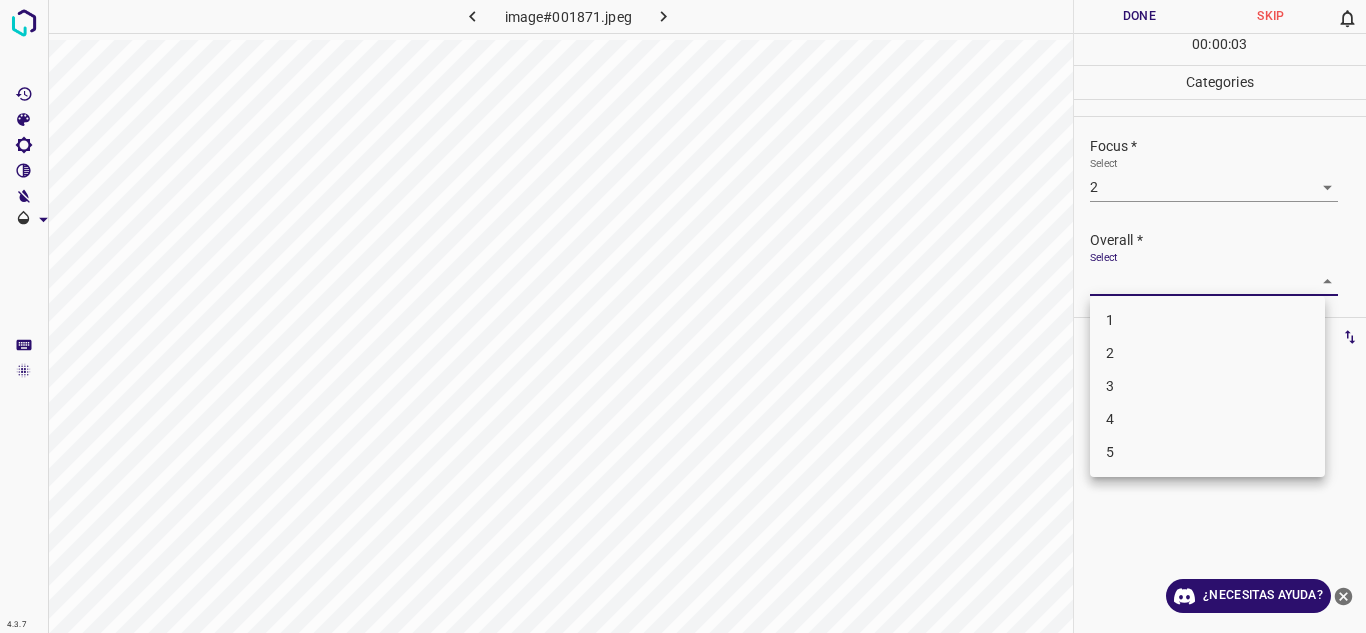 click on "3" at bounding box center (1207, 386) 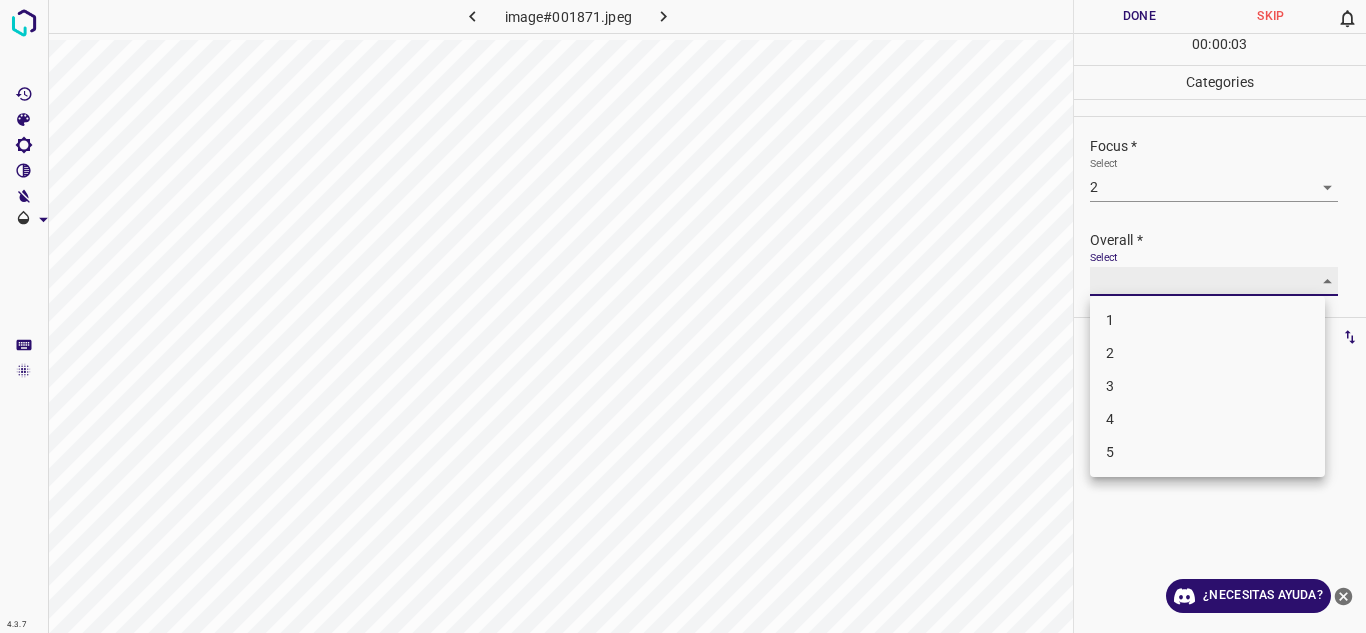type on "3" 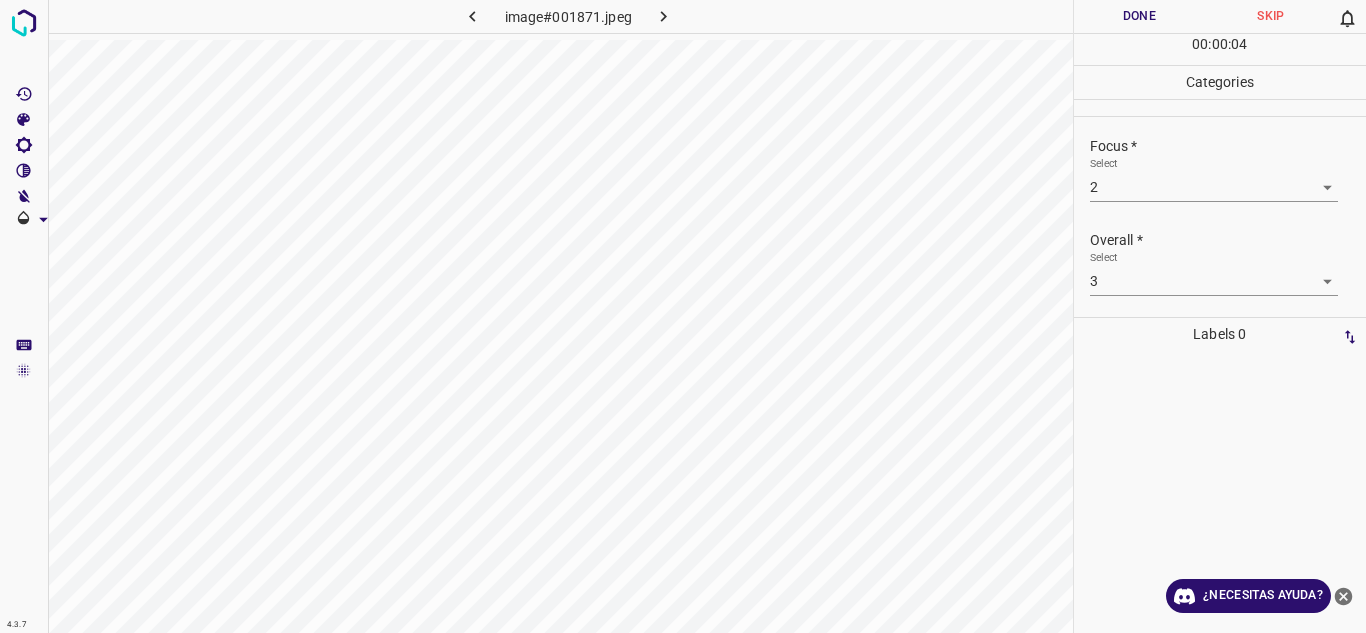 click on "Overall *  Select 3 3" at bounding box center (1220, 263) 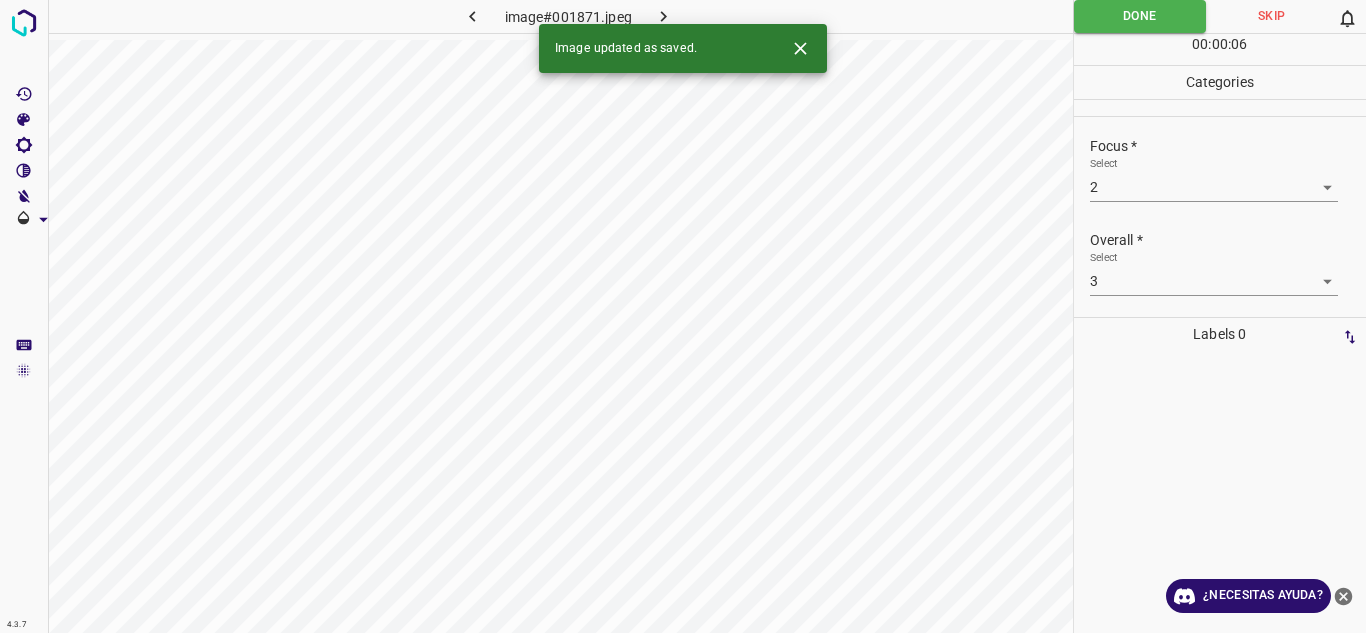 click at bounding box center [664, 16] 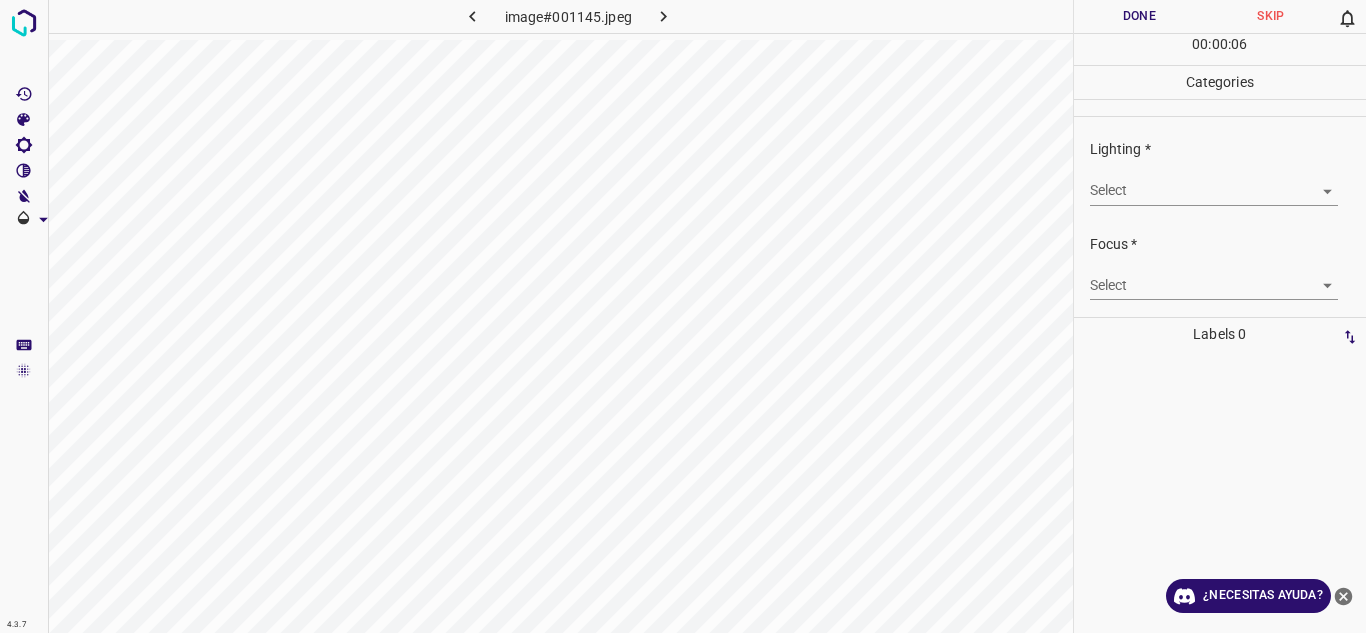 click on "4.3.7 image#001145.jpeg Done Skip 0 00   : 00   : 06   Categories Lighting *  Select ​ Focus *  Select ​ Overall *  Select ​ Labels   0 Categories 1 Lighting 2 Focus 3 Overall Tools Space Change between modes (Draw & Edit) I Auto labeling R Restore zoom M Zoom in N Zoom out Delete Delete selecte label Filters Z Restore filters X Saturation filter C Brightness filter V Contrast filter B Gray scale filter General O Download ¿Necesitas ayuda? Texto original Valora esta traducción Tu opinión servirá para ayudar a mejorar el Traductor de Google - Texto - Esconder - Borrar" at bounding box center [683, 316] 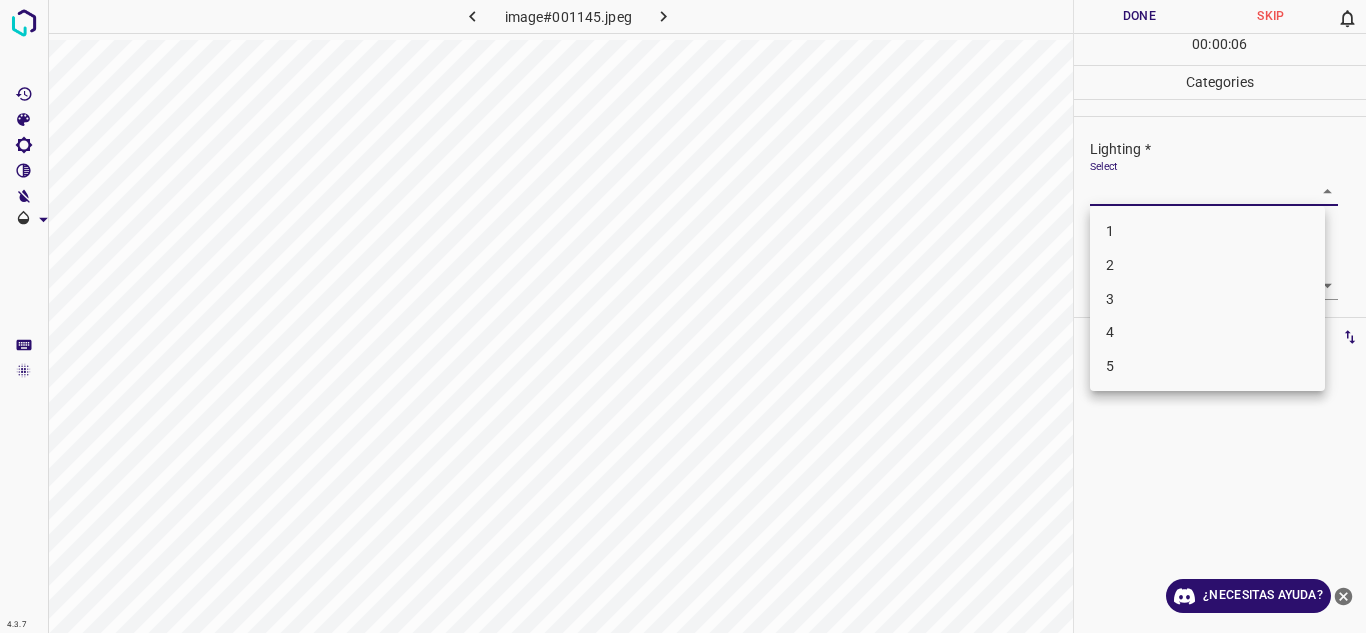 click on "3" at bounding box center [1207, 299] 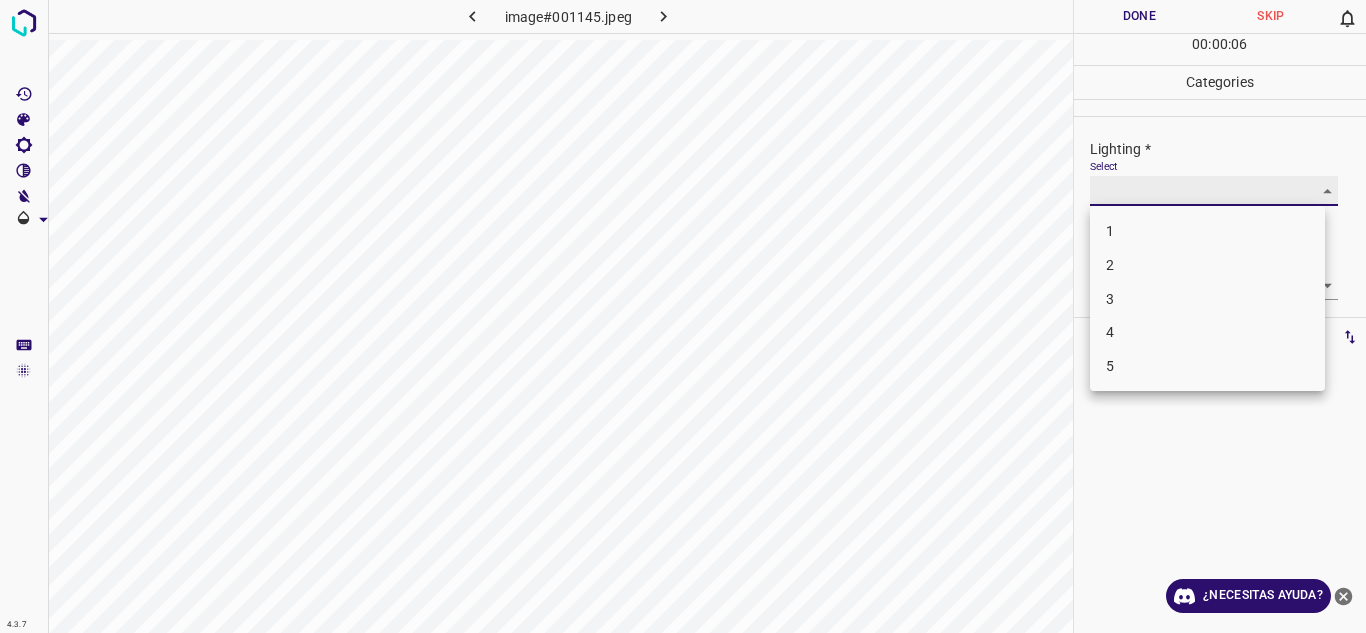 type on "3" 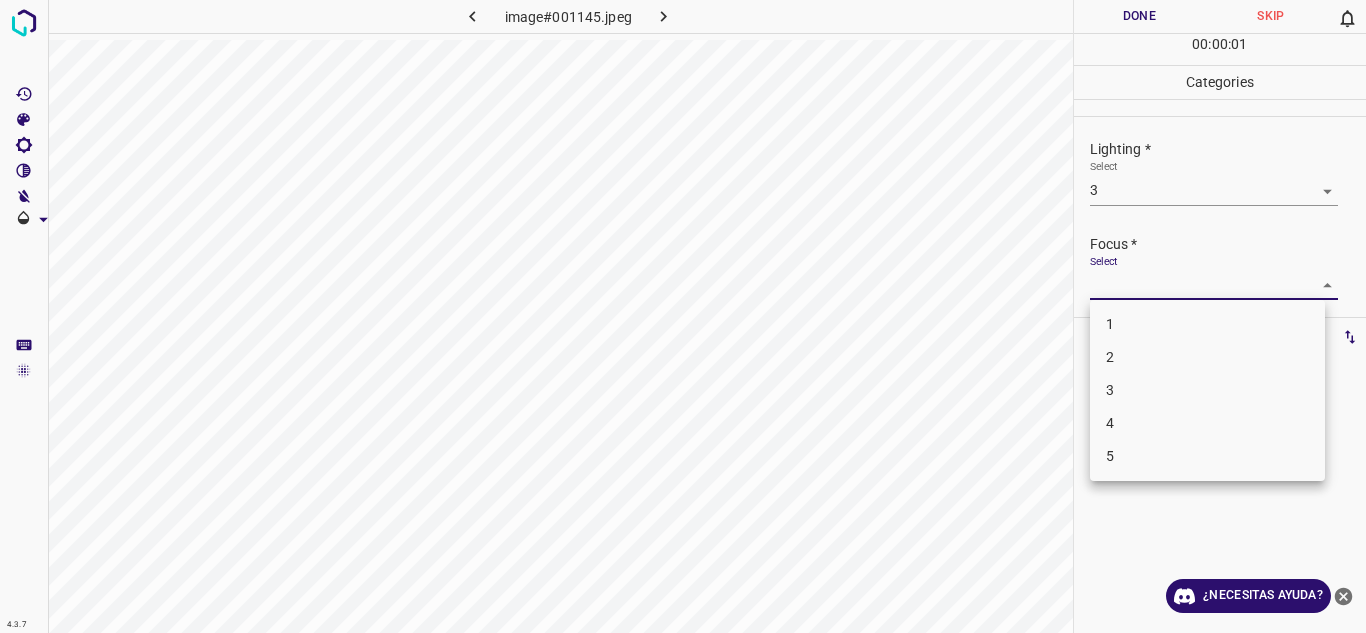 click on "4.3.7 image#001145.jpeg Done Skip 0 00   : 00   : 01   Categories Lighting *  Select 3 3 Focus *  Select ​ Overall *  Select ​ Labels   0 Categories 1 Lighting 2 Focus 3 Overall Tools Space Change between modes (Draw & Edit) I Auto labeling R Restore zoom M Zoom in N Zoom out Delete Delete selecte label Filters Z Restore filters X Saturation filter C Brightness filter V Contrast filter B Gray scale filter General O Download ¿Necesitas ayuda? Texto original Valora esta traducción Tu opinión servirá para ayudar a mejorar el Traductor de Google - Texto - Esconder - Borrar 1 2 3 4 5" at bounding box center [683, 316] 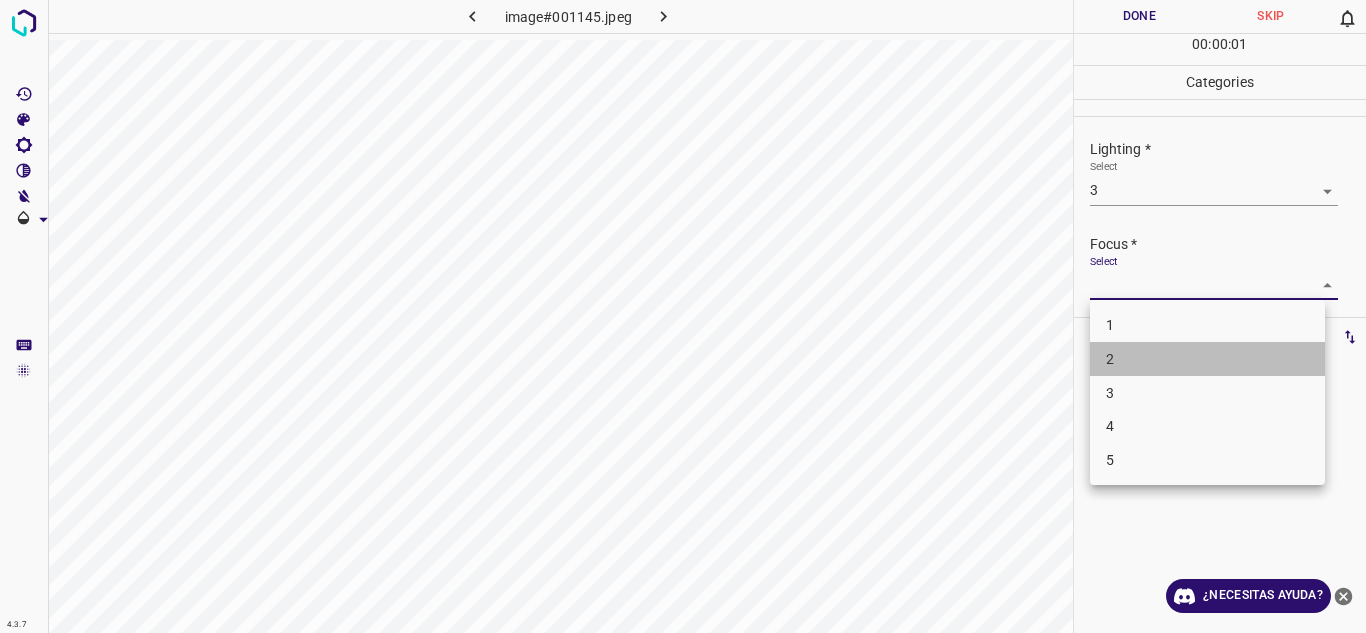 click on "2" at bounding box center (1207, 359) 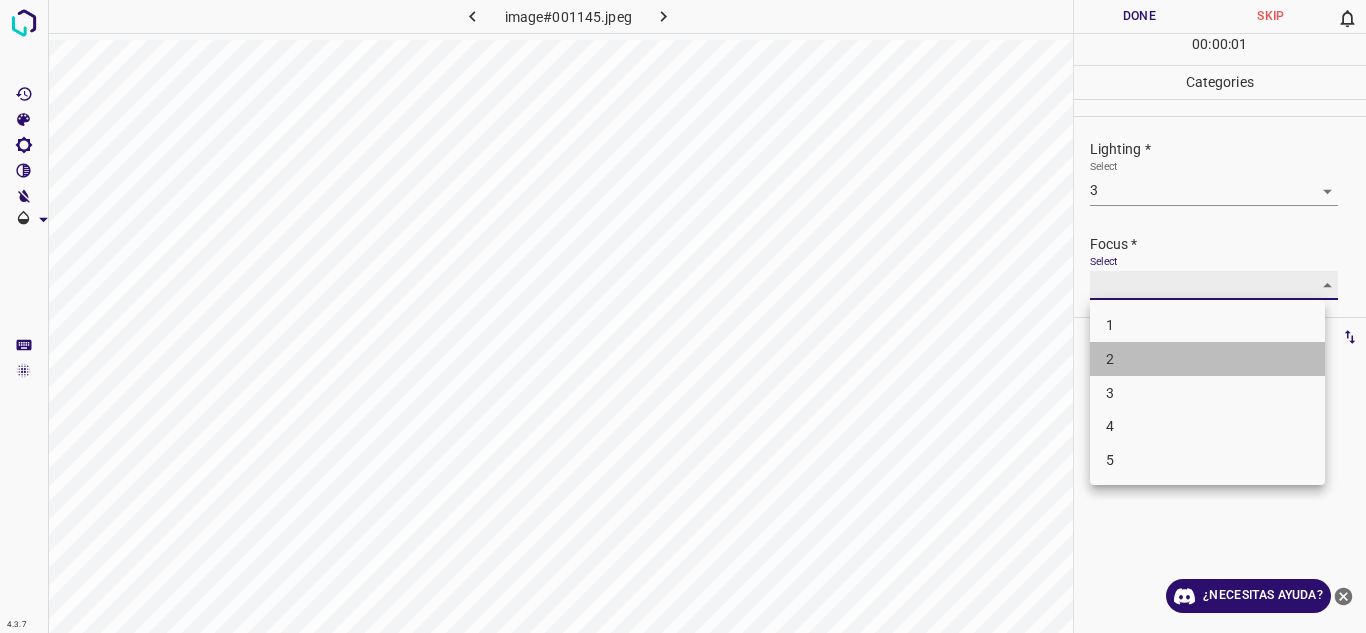 type on "2" 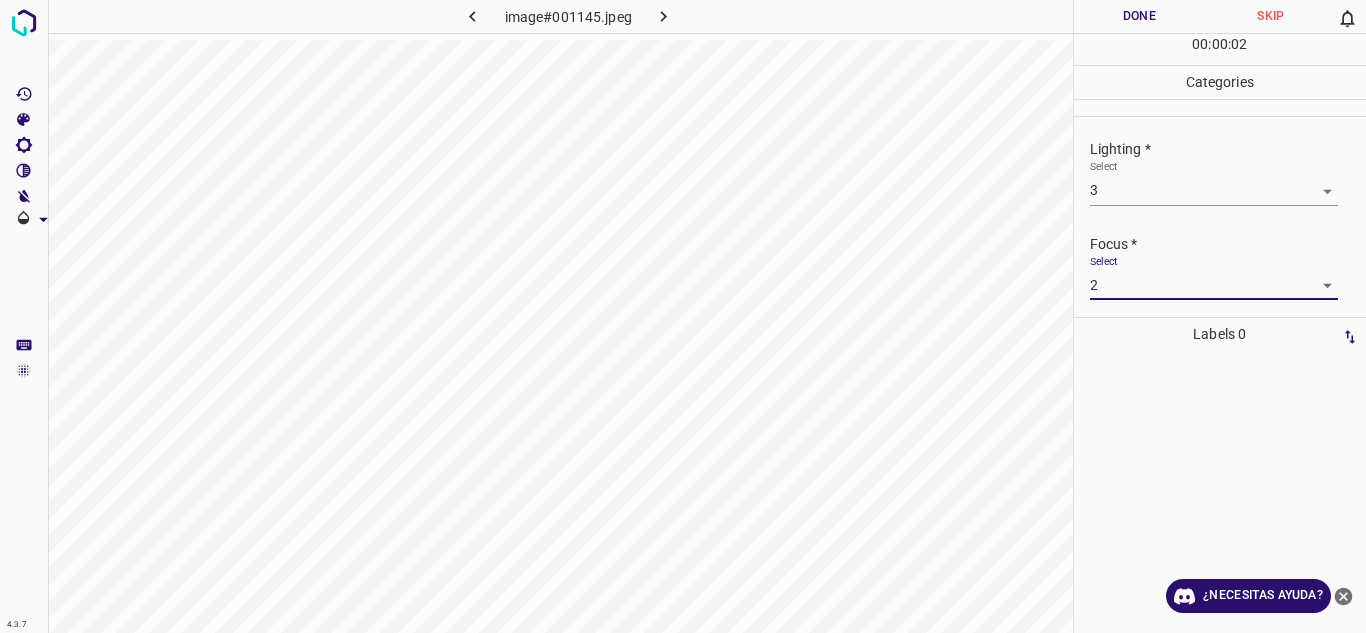 click on "1 2 3 4 5" at bounding box center (683, 316) 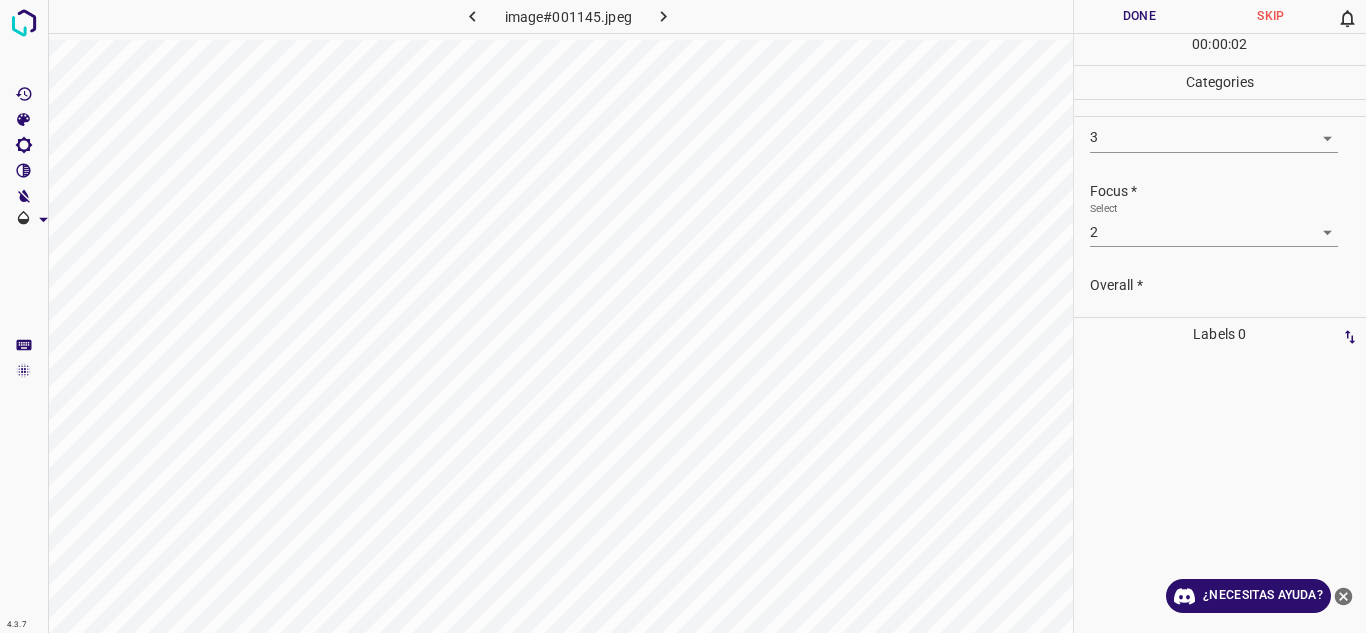 scroll, scrollTop: 98, scrollLeft: 0, axis: vertical 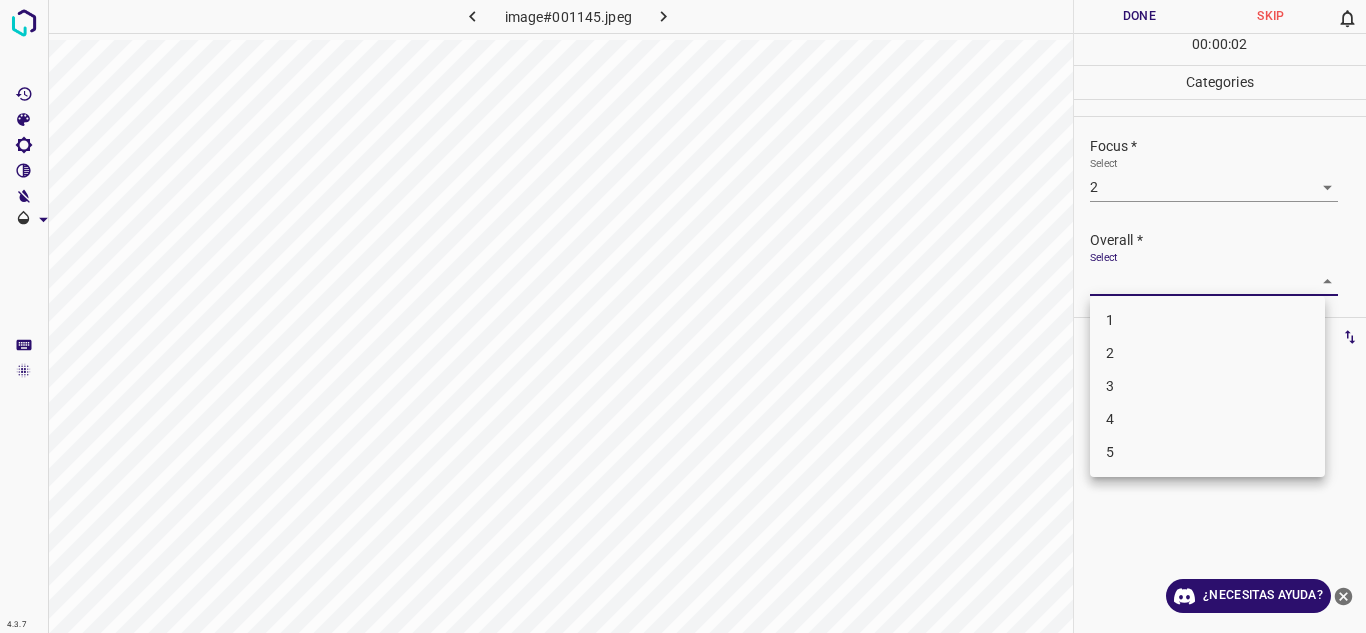 drag, startPoint x: 1175, startPoint y: 269, endPoint x: 1164, endPoint y: 327, distance: 59.03389 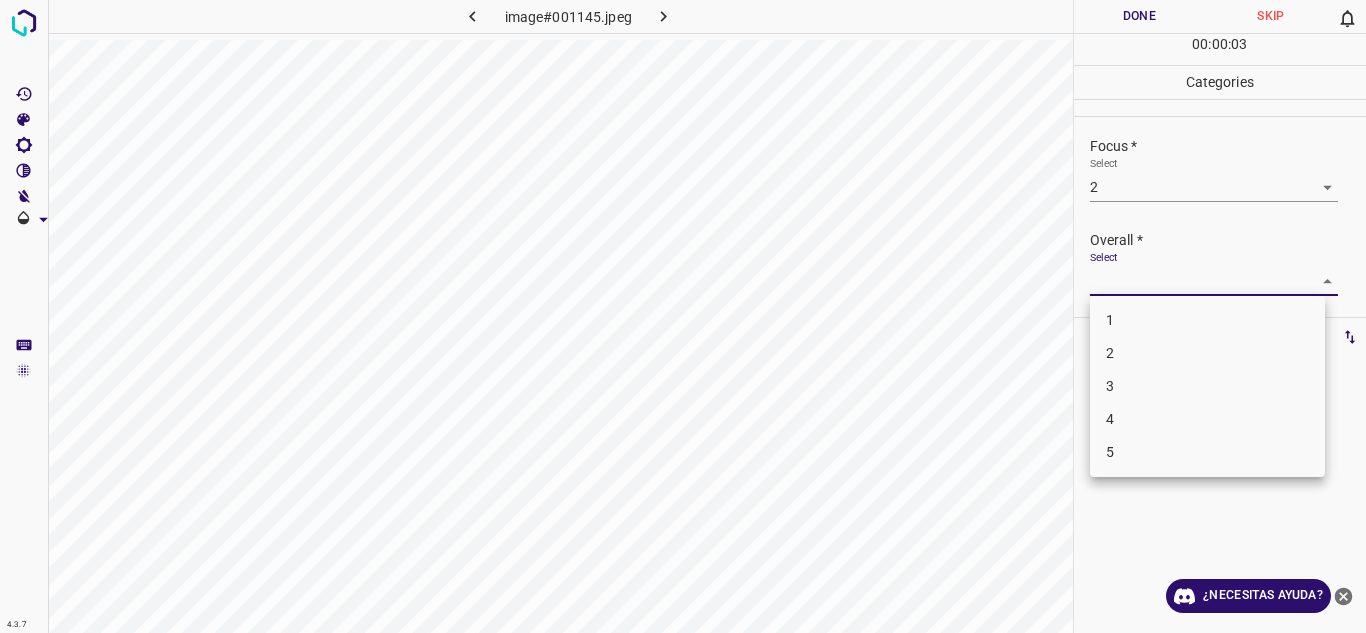 click on "2" at bounding box center (1207, 353) 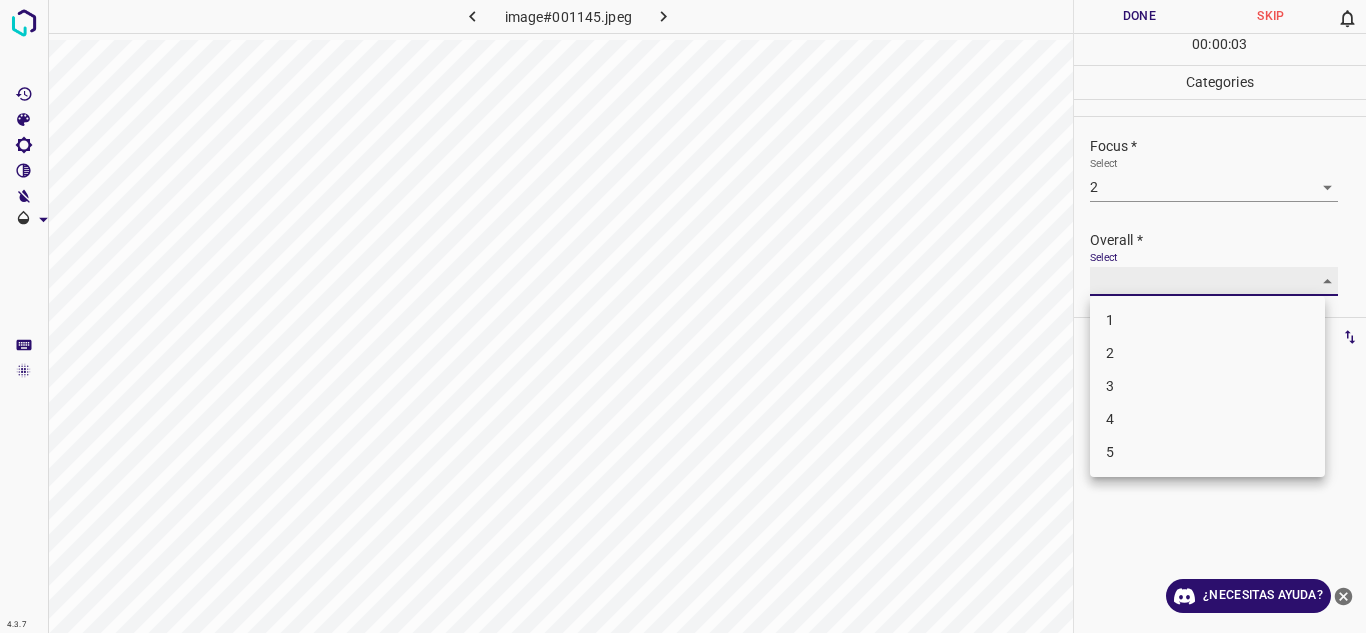type on "2" 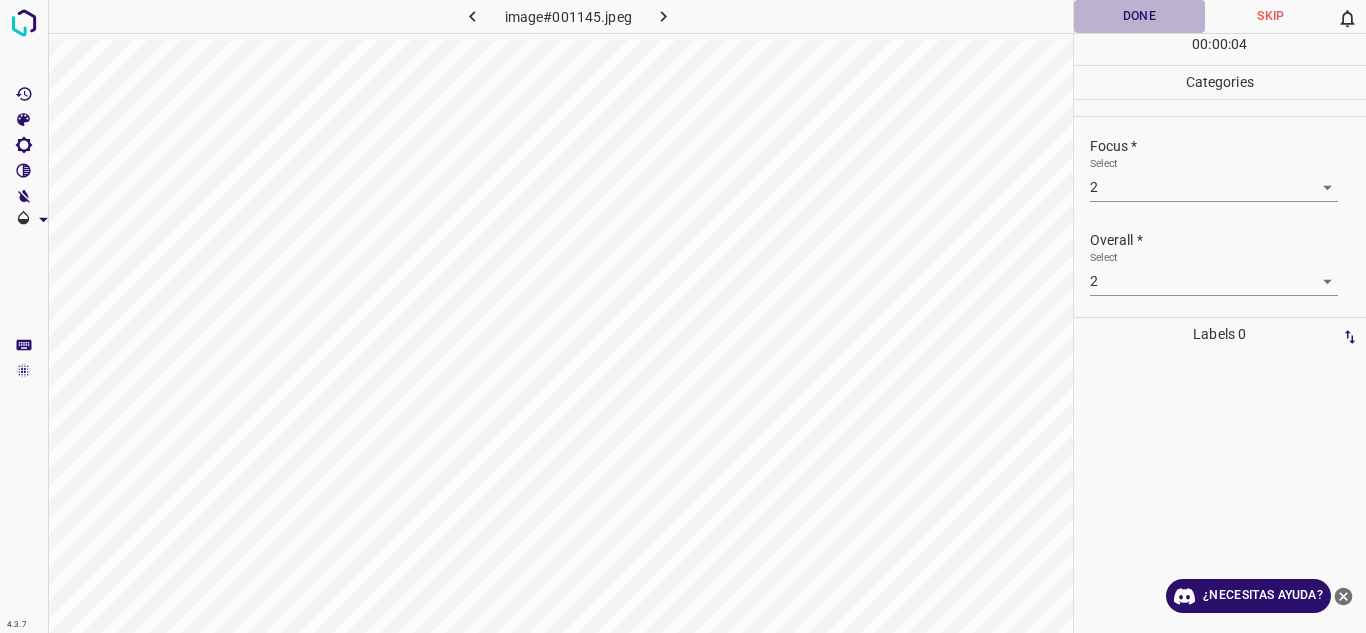 click on "Done" at bounding box center (1140, 16) 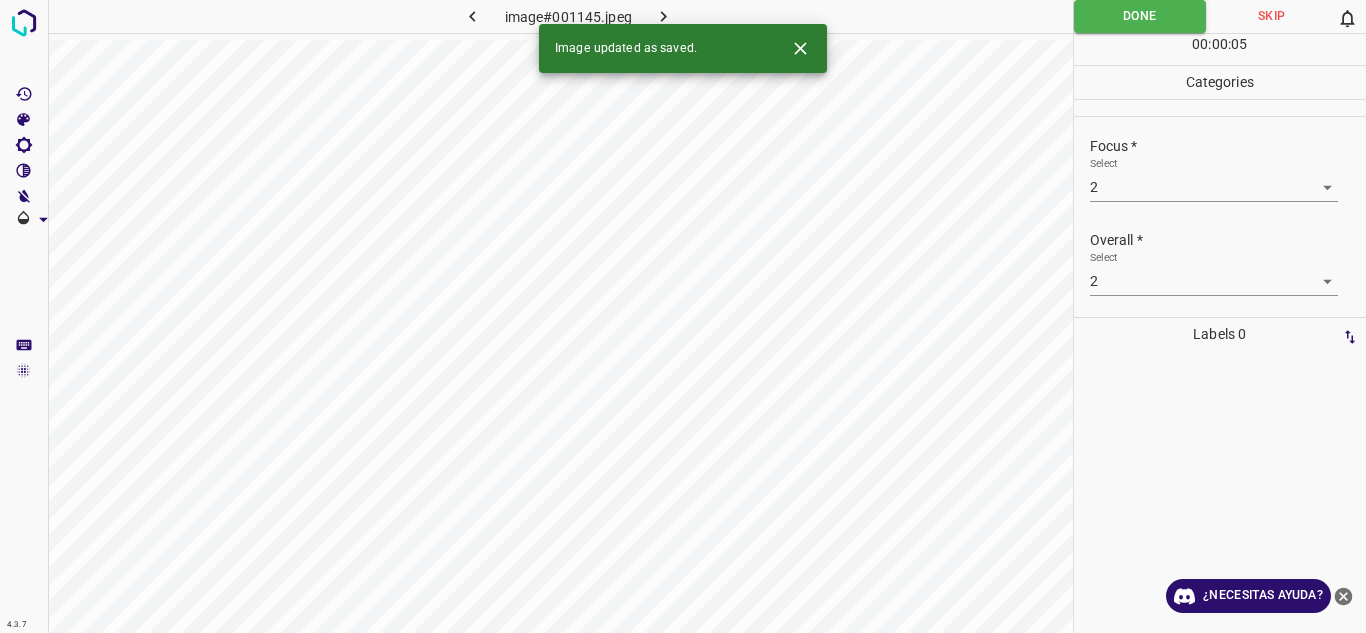 click at bounding box center (664, 16) 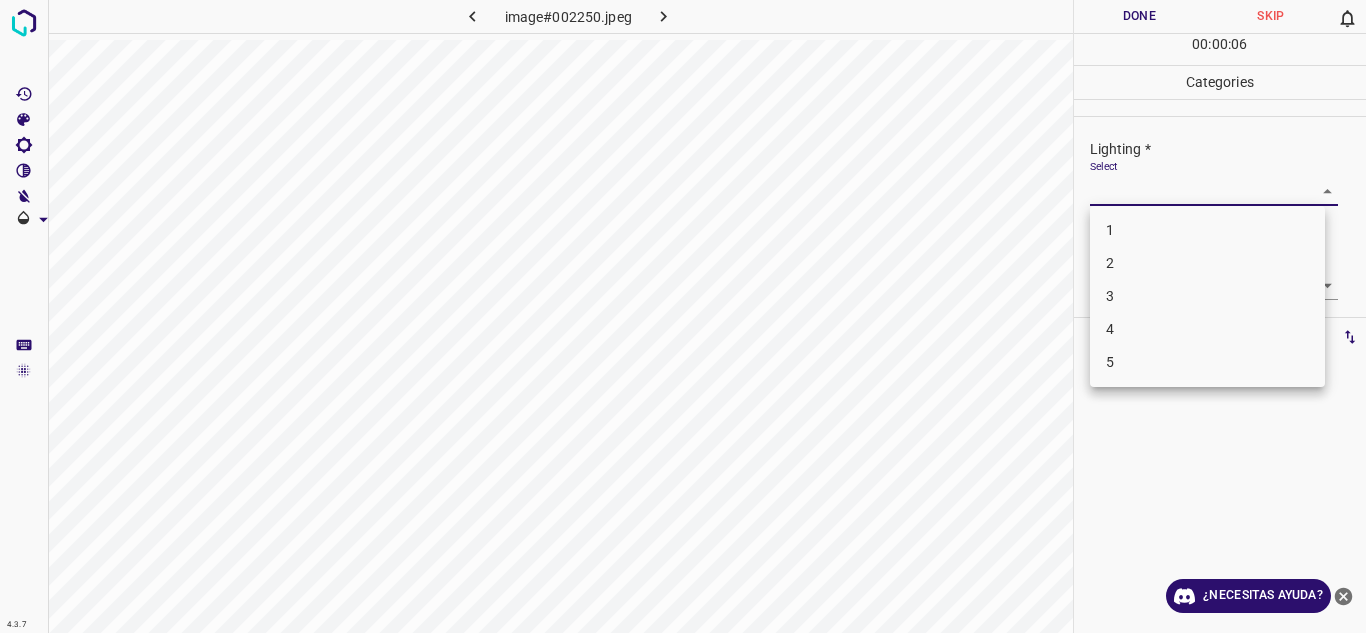 click on "4.3.7 image#002250.jpeg Done Skip 0 00 : 00 : 06 Categories Lighting * Select ​ Focus * Select ​ Overall * Select ​ Labels 0 Categories 1 Lighting 2 Focus 3 Overall Tools Space Change between modes (Draw & Edit) I Auto labeling R Restore zoom M Zoom in N Zoom out Delete Delete selecte label Filters Z Restore filters X Saturation filter C Brightness filter V Contrast filter B Gray scale filter General O Download ¿Necesitas ayuda? Texto original Valora esta traducción Tu opinión servirá para ayudar a mejorar el Traductor de Google - Texto - Esconder - Borrar 1 2 3 4 5" at bounding box center [683, 316] 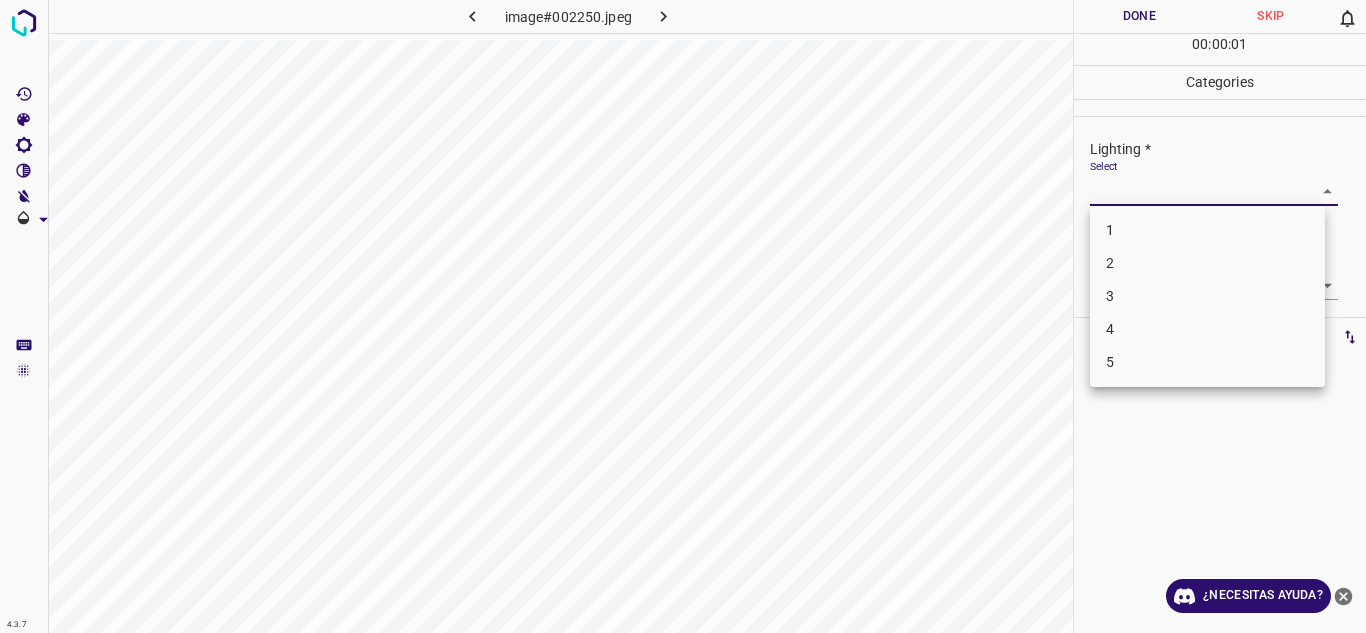 click on "3" at bounding box center [1207, 296] 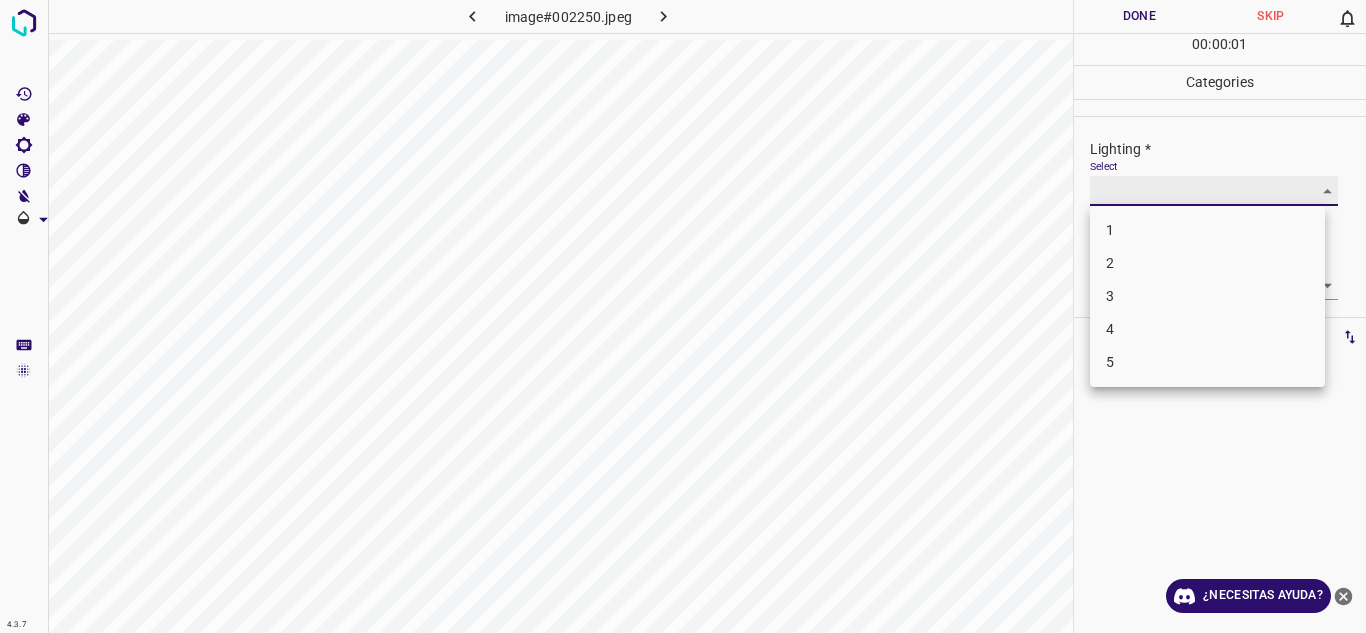 type on "3" 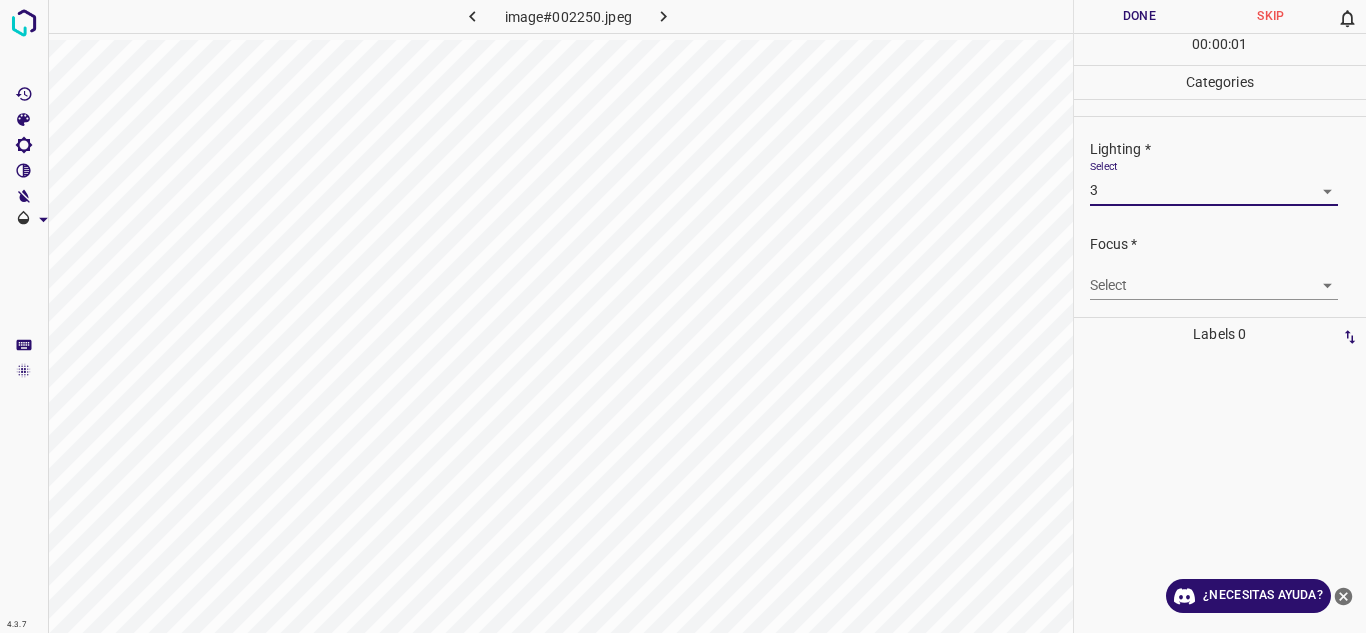 click on "4.3.7 image#[HASH].jpeg Done Skip 0 00   : 00   : 01   Categories Lighting *  Select 3 3 Focus *  Select ​ Overall *  Select ​ Labels   0 Categories 1 Lighting 2 Focus 3 Overall Tools Space Change between modes (Draw & Edit) I Auto labeling R Restore zoom M Zoom in N Zoom out Delete Delete selecte label Filters Z Restore filters X Saturation filter C Brightness filter V Contrast filter B Gray scale filter General O Download ¿Necesitas ayuda? Texto original Valora esta traducción Tu opinión servirá para ayudar a mejorar el Traductor de Google - Texto - Esconder - Borrar" at bounding box center [683, 316] 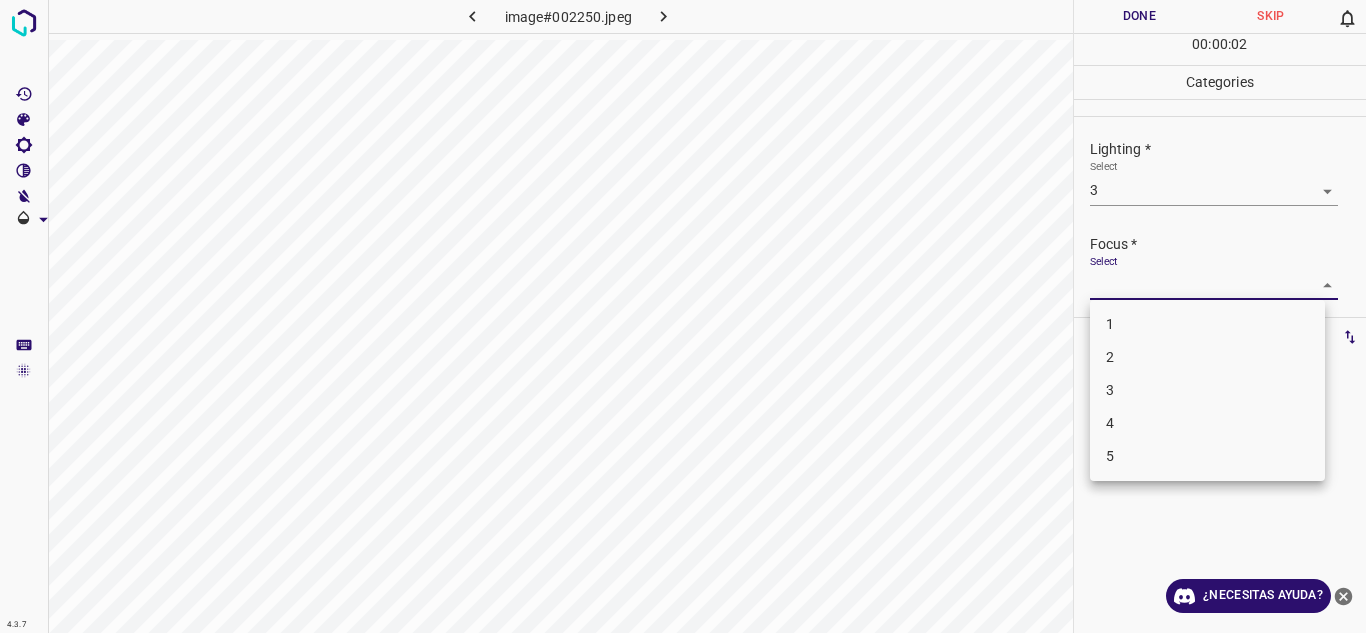drag, startPoint x: 1125, startPoint y: 392, endPoint x: 1164, endPoint y: 280, distance: 118.595955 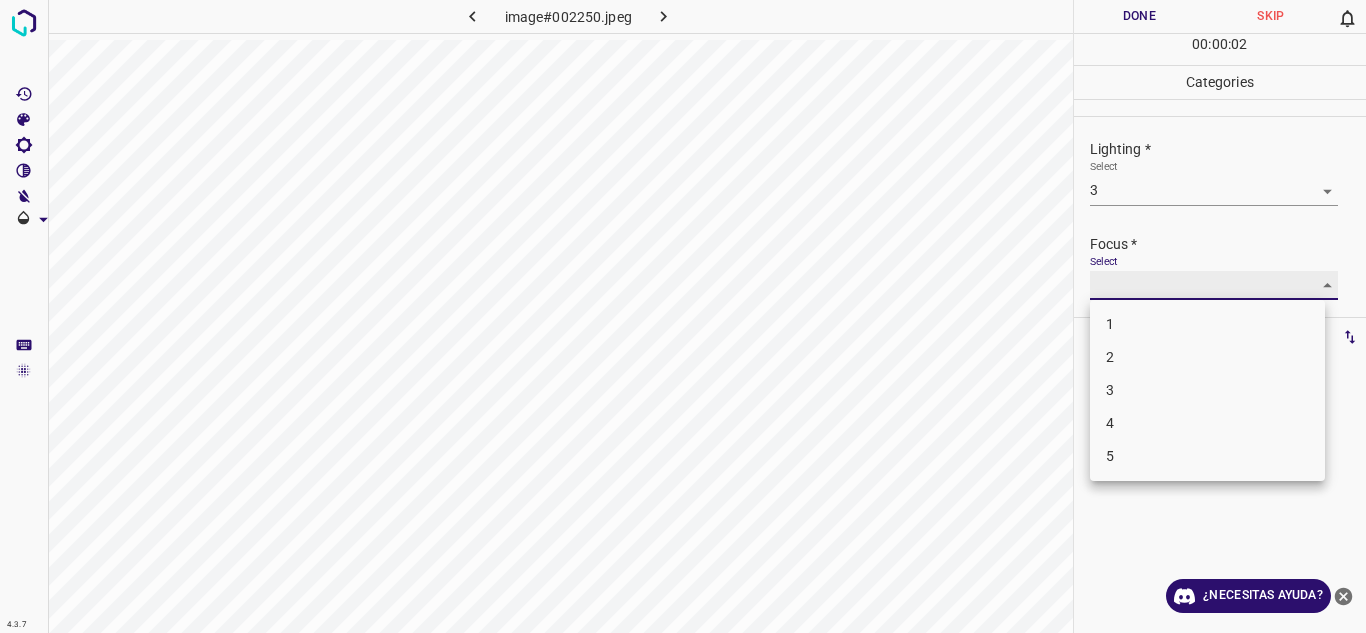 type on "3" 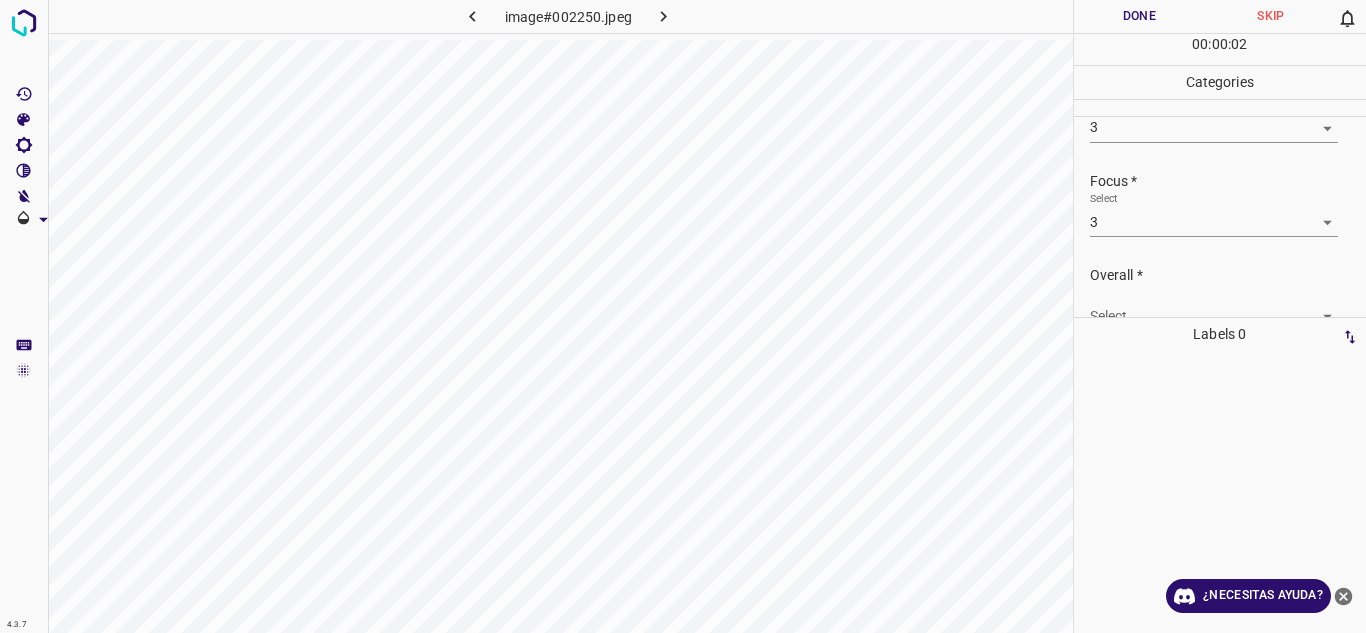 scroll, scrollTop: 98, scrollLeft: 0, axis: vertical 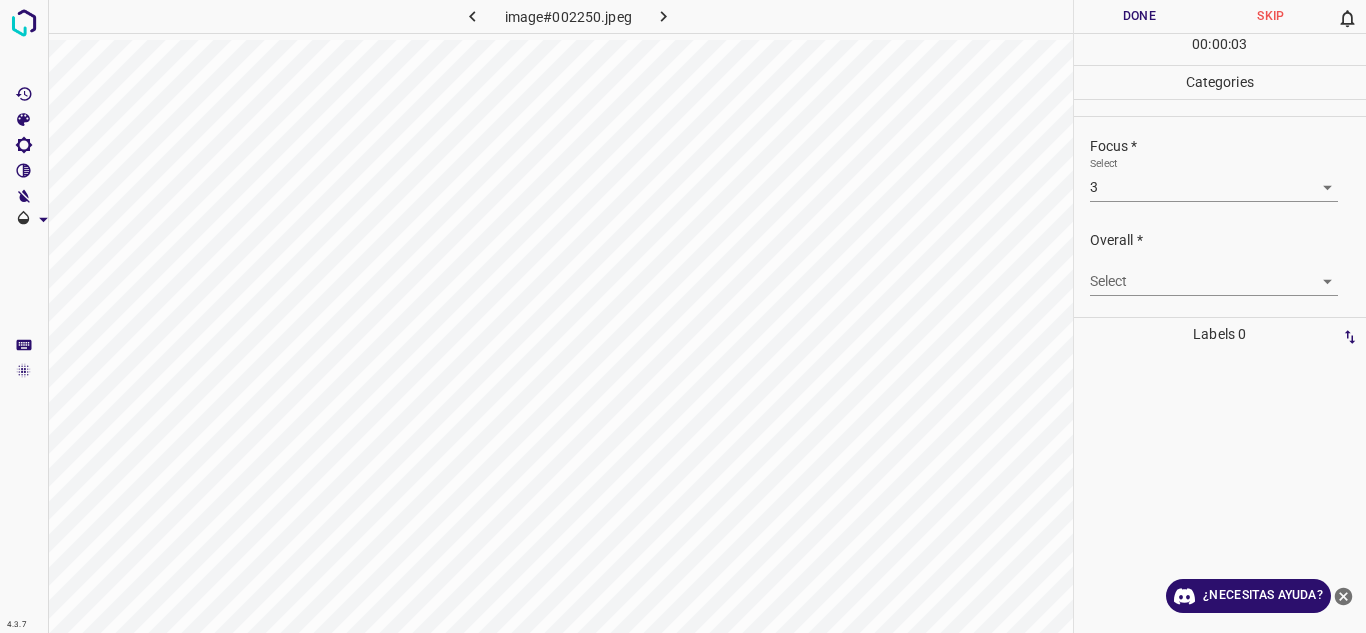 click on "4.3.7 image#[HASH].jpeg Done Skip 0 00   : 00   : 03   Categories Lighting *  Select 3 3 Focus *  Select 3 3 Overall *  Select ​ Labels   0 Categories 1 Lighting 2 Focus 3 Overall Tools Space Change between modes (Draw & Edit) I Auto labeling R Restore zoom M Zoom in N Zoom out Delete Delete selecte label Filters Z Restore filters X Saturation filter C Brightness filter V Contrast filter B Gray scale filter General O Download ¿Necesitas ayuda? Texto original Valora esta traducción Tu opinión servirá para ayudar a mejorar el Traductor de Google - Texto - Esconder - Borrar" at bounding box center [683, 316] 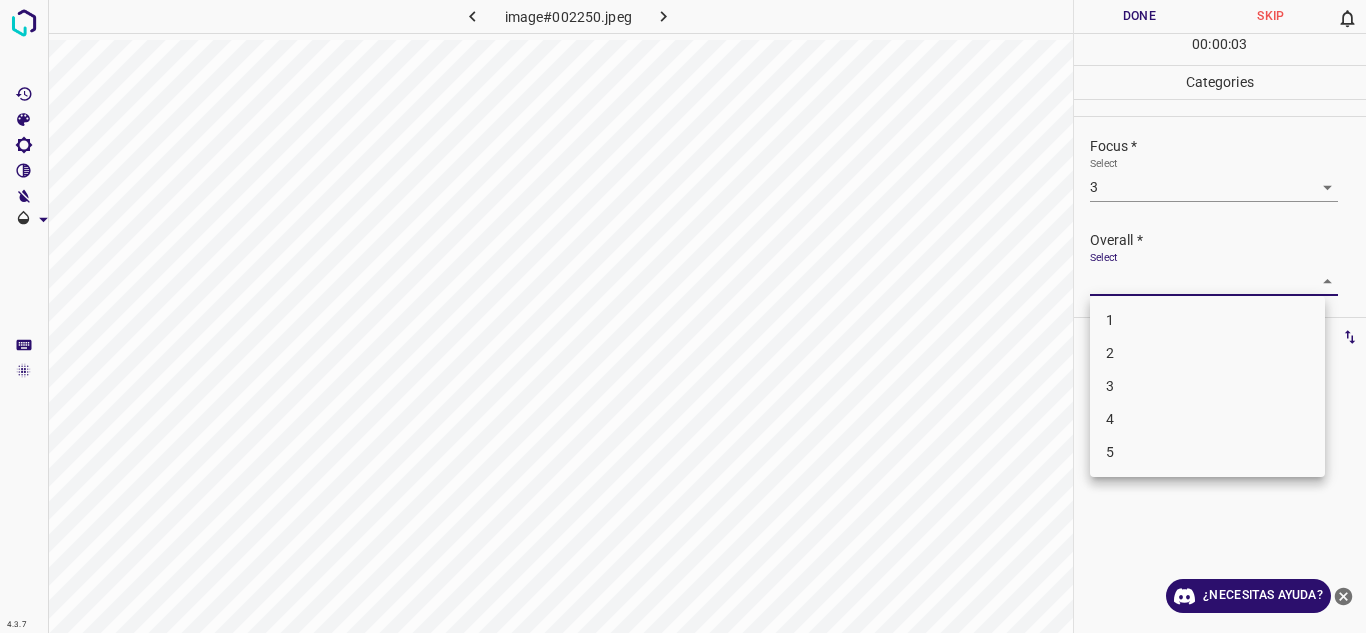 click on "2" at bounding box center (1207, 353) 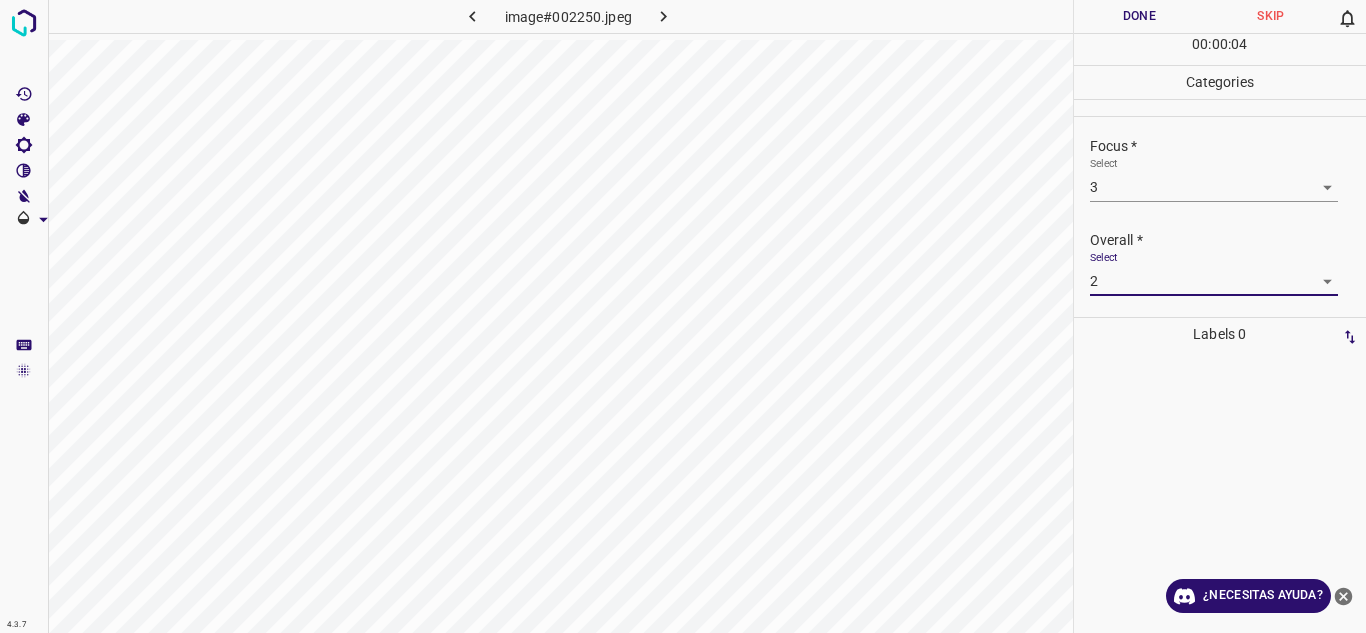 click on "4.3.7 image#002250.jpeg Done Skip 0 00   : 00   : 04   Categories Lighting *  Select 3 3 Focus *  Select 3 3 Overall *  Select 2 2 Labels   0 Categories 1 Lighting 2 Focus 3 Overall Tools Space Change between modes (Draw & Edit) I Auto labeling R Restore zoom M Zoom in N Zoom out Delete Delete selecte label Filters Z Restore filters X Saturation filter C Brightness filter V Contrast filter B Gray scale filter General O Download ¿Necesitas ayuda? Texto original Valora esta traducción Tu opinión servirá para ayudar a mejorar el Traductor de Google - Texto - Esconder - Borrar" at bounding box center [683, 316] 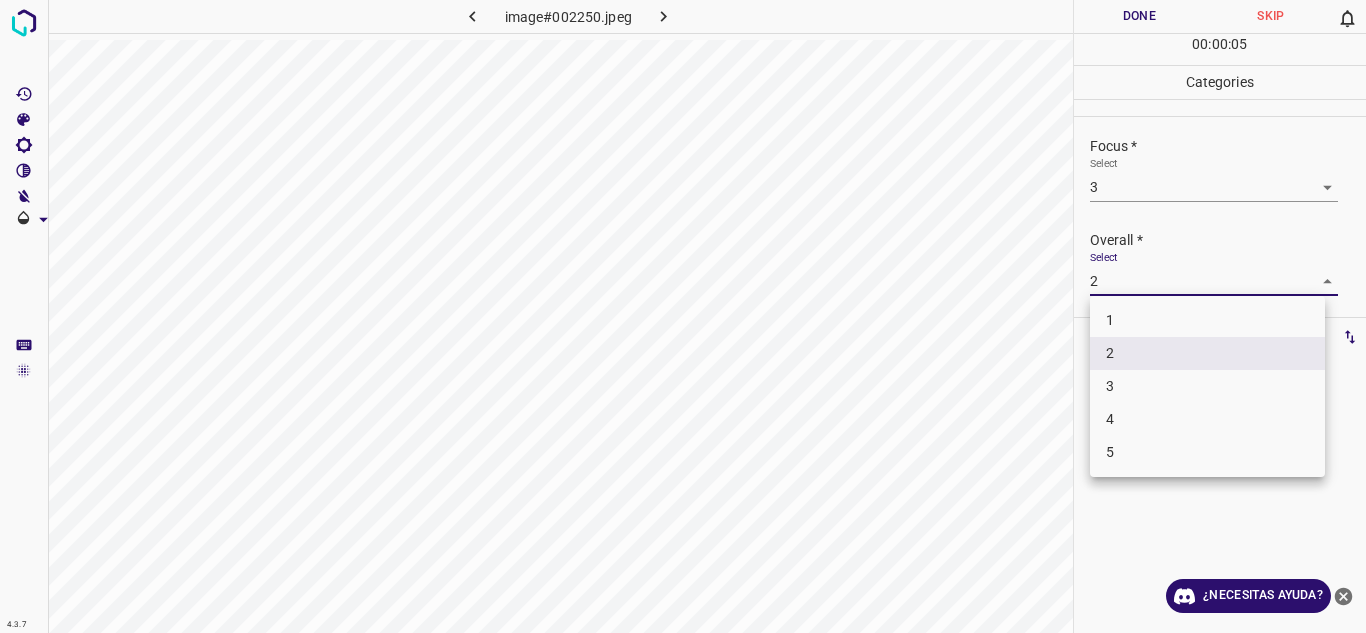 click on "3" at bounding box center [1207, 386] 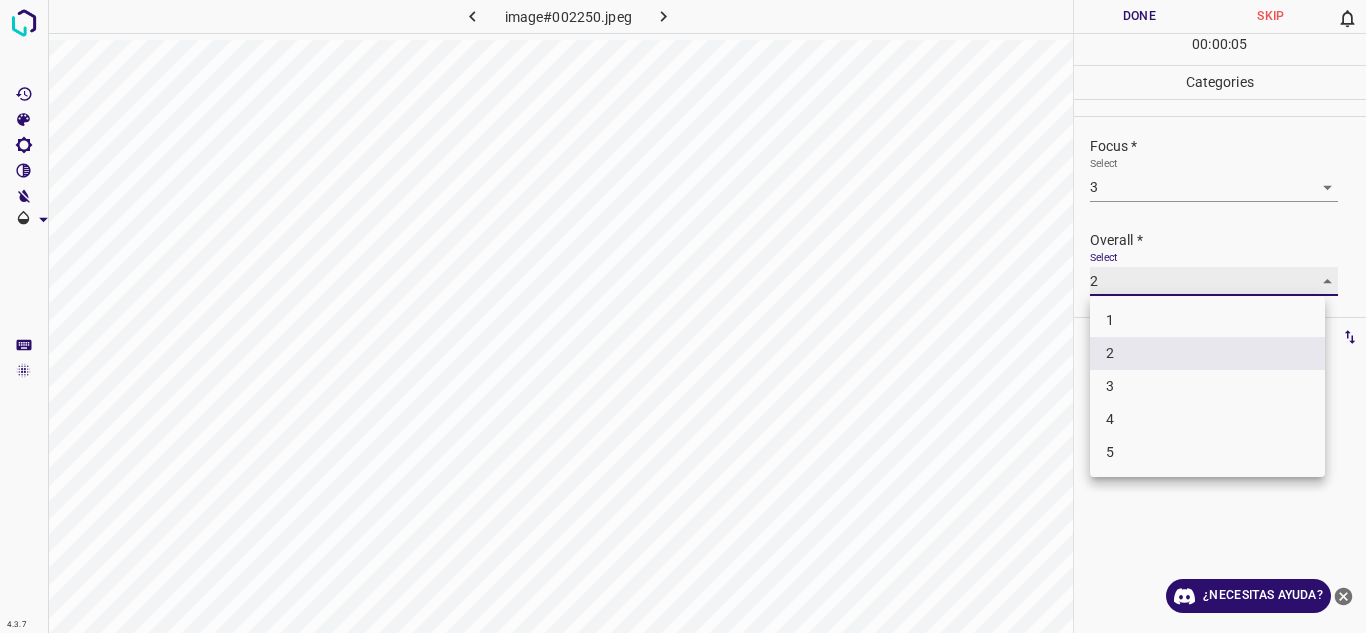 type on "3" 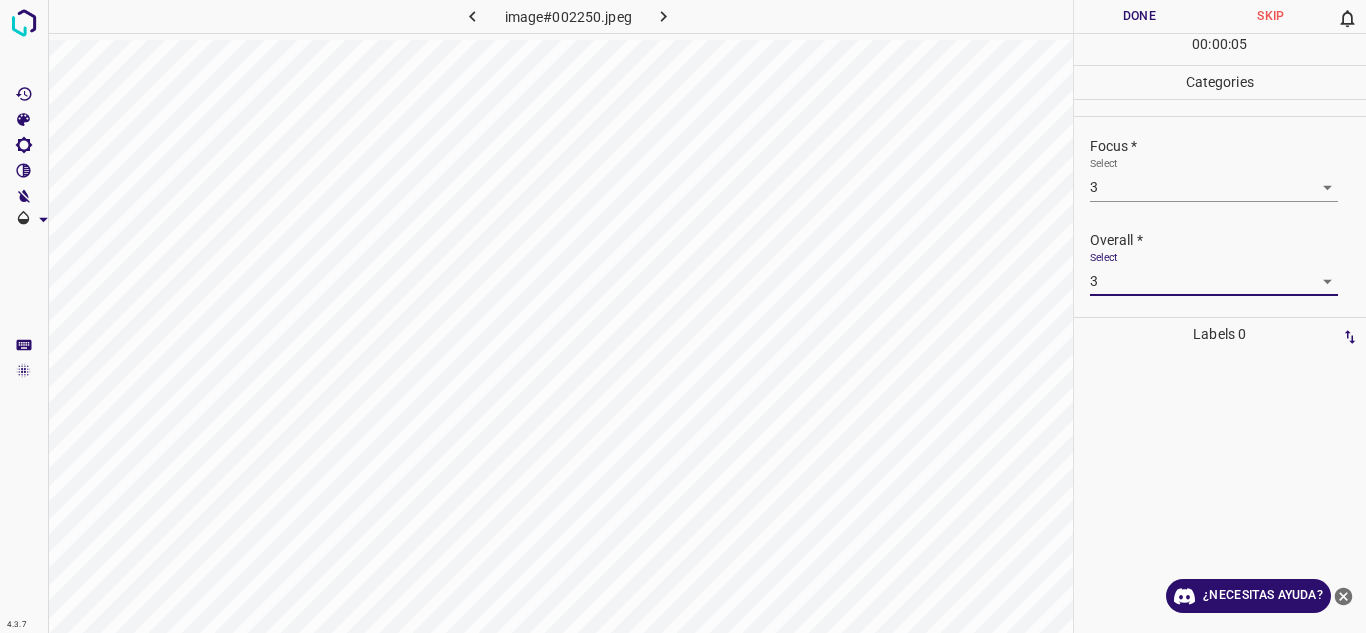 click on "Overall *" at bounding box center (1228, 240) 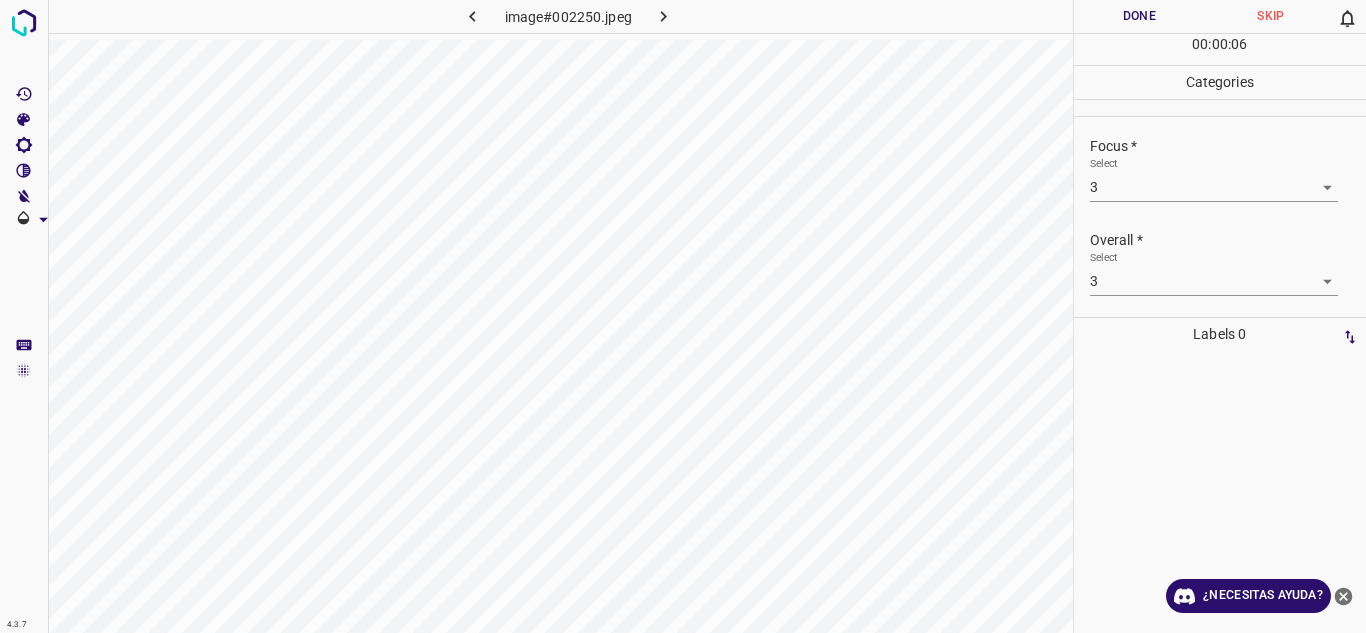 click on "Done" at bounding box center [1140, 16] 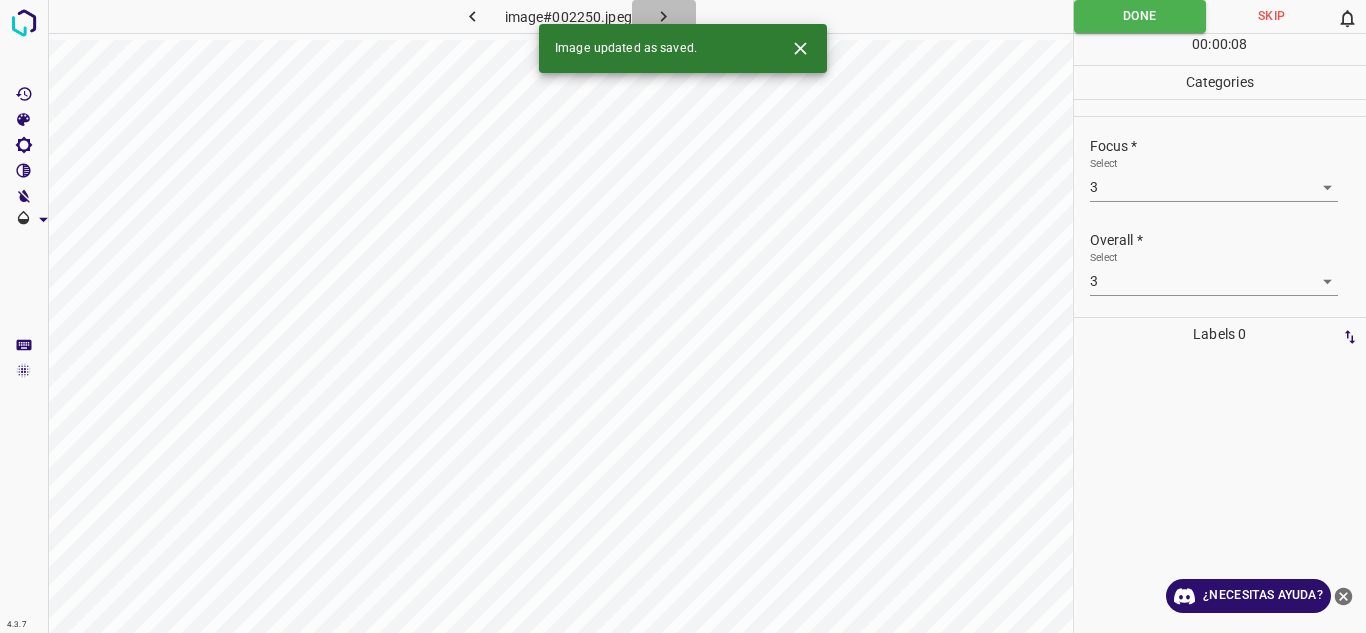 click 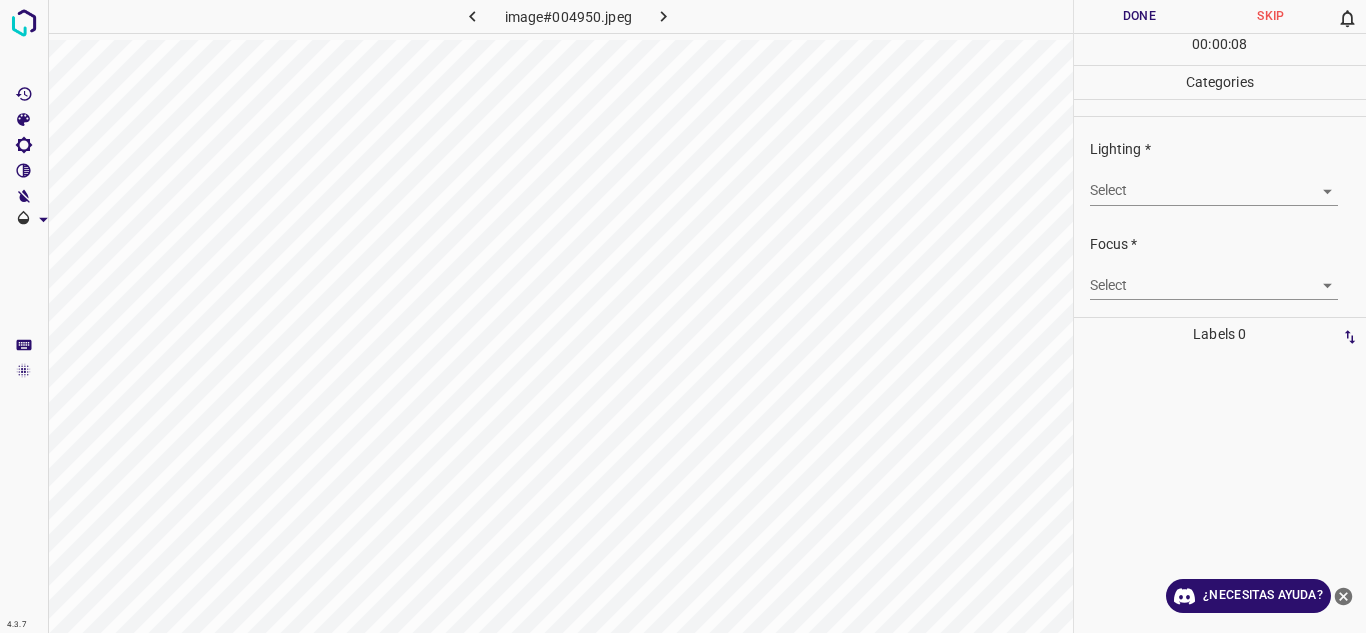 click on "4.3.7 image#004950.jpeg Done Skip 0 00   : 00   : 08   Categories Lighting *  Select ​ Focus *  Select ​ Overall *  Select ​ Labels   0 Categories 1 Lighting 2 Focus 3 Overall Tools Space Change between modes (Draw & Edit) I Auto labeling R Restore zoom M Zoom in N Zoom out Delete Delete selecte label Filters Z Restore filters X Saturation filter C Brightness filter V Contrast filter B Gray scale filter General O Download ¿Necesitas ayuda? Texto original Valora esta traducción Tu opinión servirá para ayudar a mejorar el Traductor de Google - Texto - Esconder - Borrar" at bounding box center (683, 316) 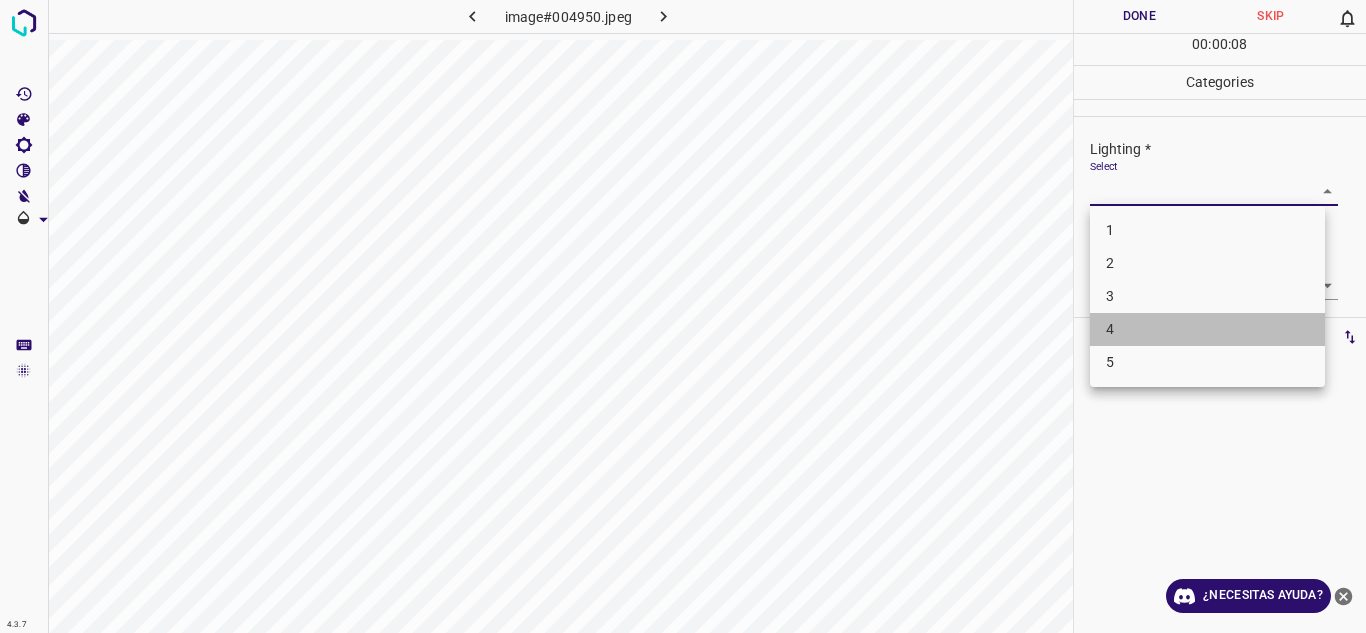 click on "4" at bounding box center (1207, 329) 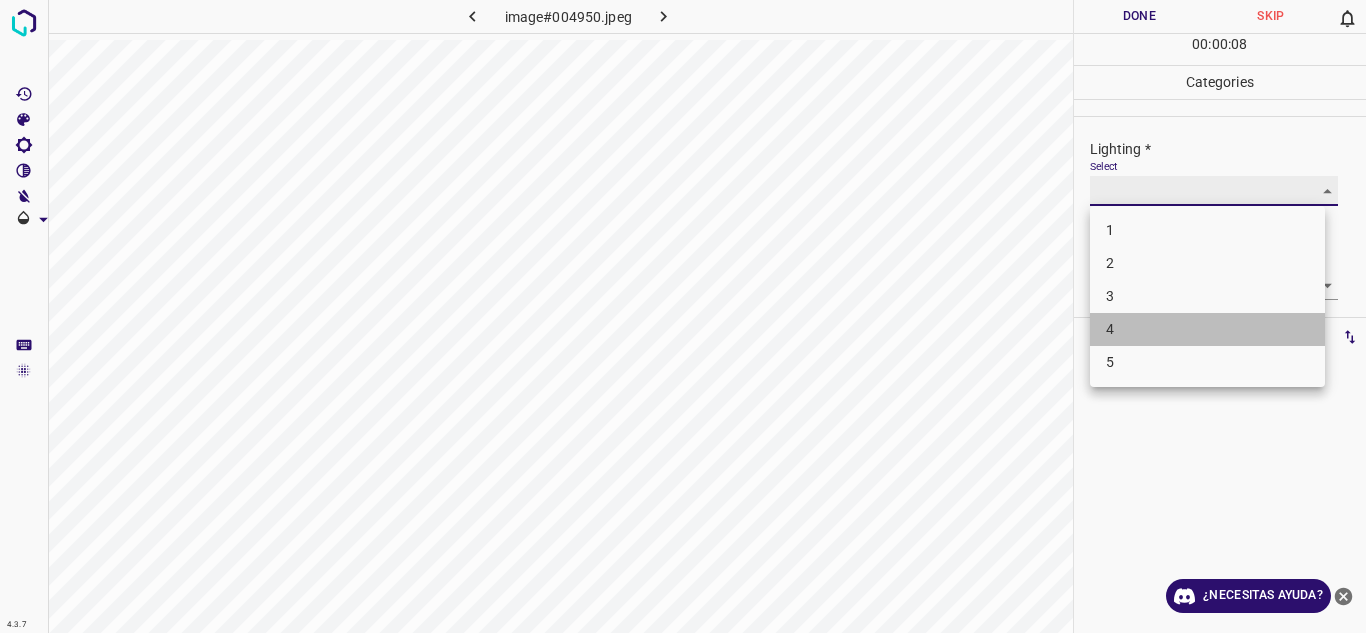 type on "4" 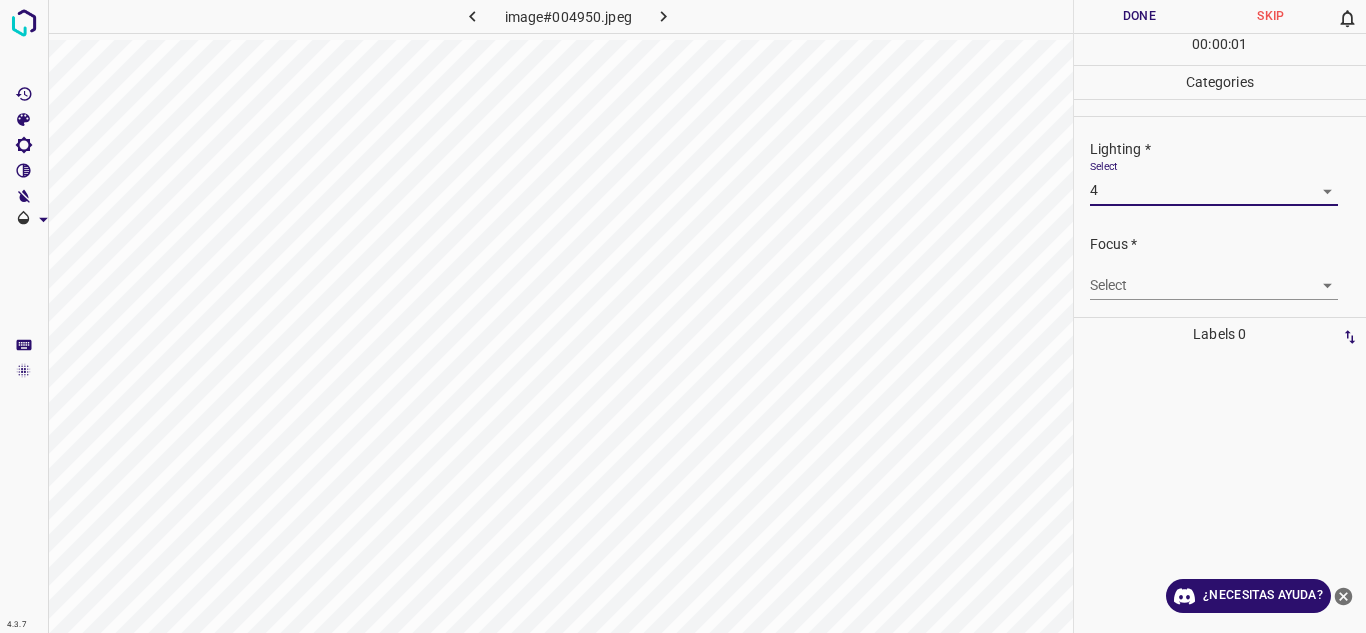 click on "4.3.7 image#004950.jpeg Done Skip 0 00   : 00   : 01   Categories Lighting *  Select 4 4 Focus *  Select ​ Overall *  Select ​ Labels   0 Categories 1 Lighting 2 Focus 3 Overall Tools Space Change between modes (Draw & Edit) I Auto labeling R Restore zoom M Zoom in N Zoom out Delete Delete selecte label Filters Z Restore filters X Saturation filter C Brightness filter V Contrast filter B Gray scale filter General O Download ¿Necesitas ayuda? Texto original Valora esta traducción Tu opinión servirá para ayudar a mejorar el Traductor de Google - Texto - Esconder - Borrar 1 2 3 4 5" at bounding box center (683, 316) 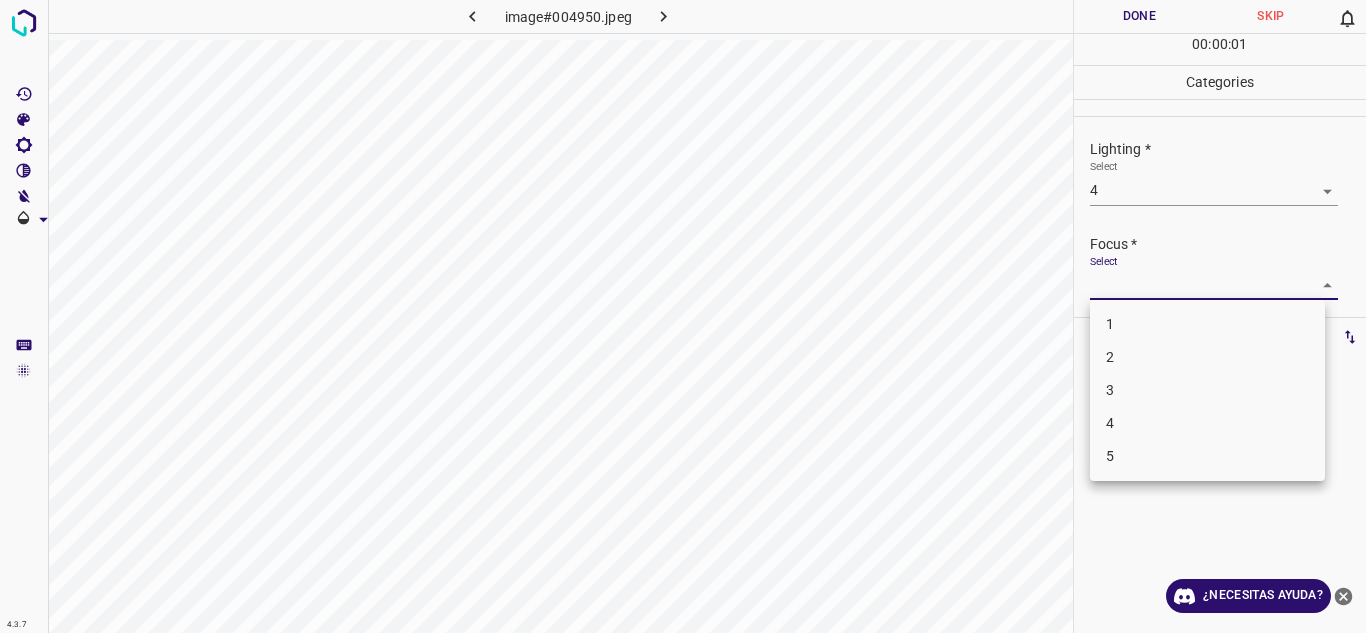 click on "3" at bounding box center [1207, 390] 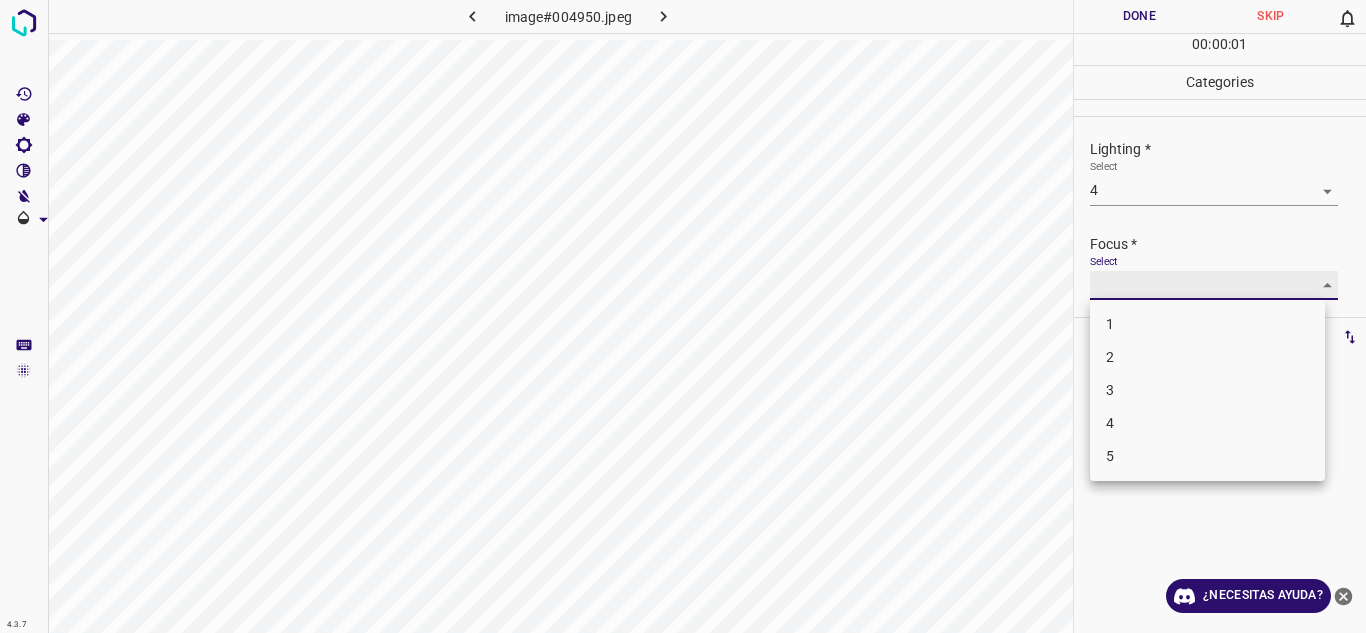 type on "3" 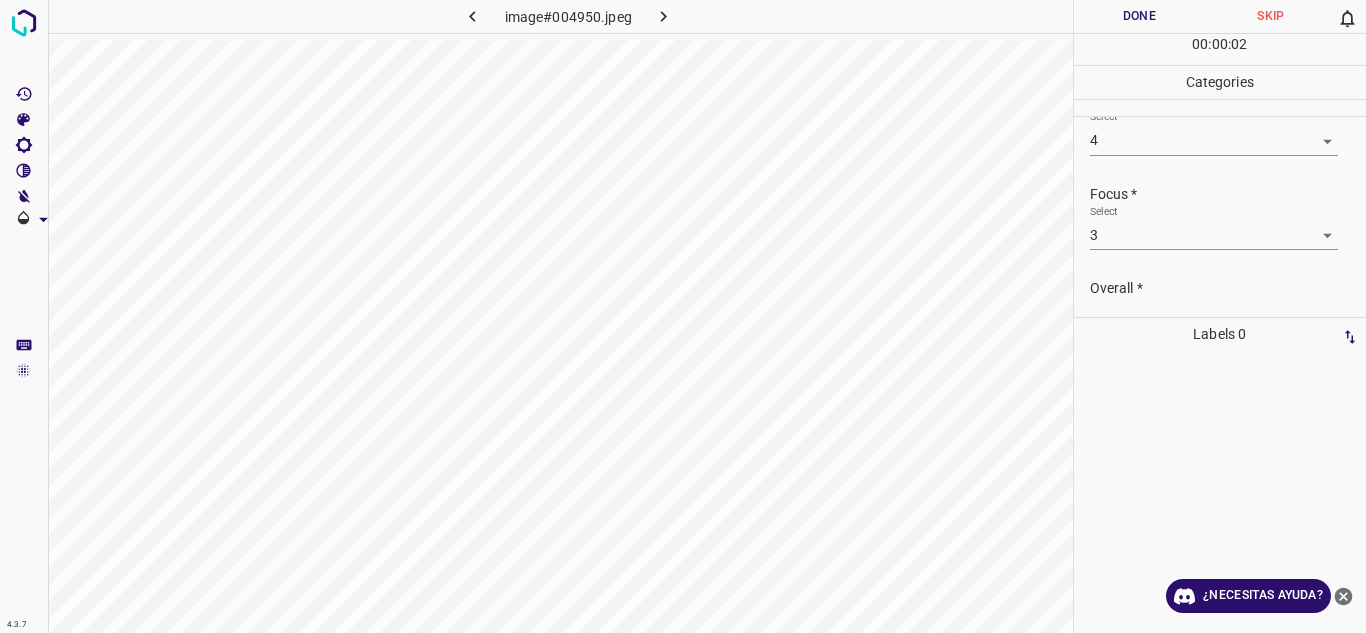 scroll, scrollTop: 98, scrollLeft: 0, axis: vertical 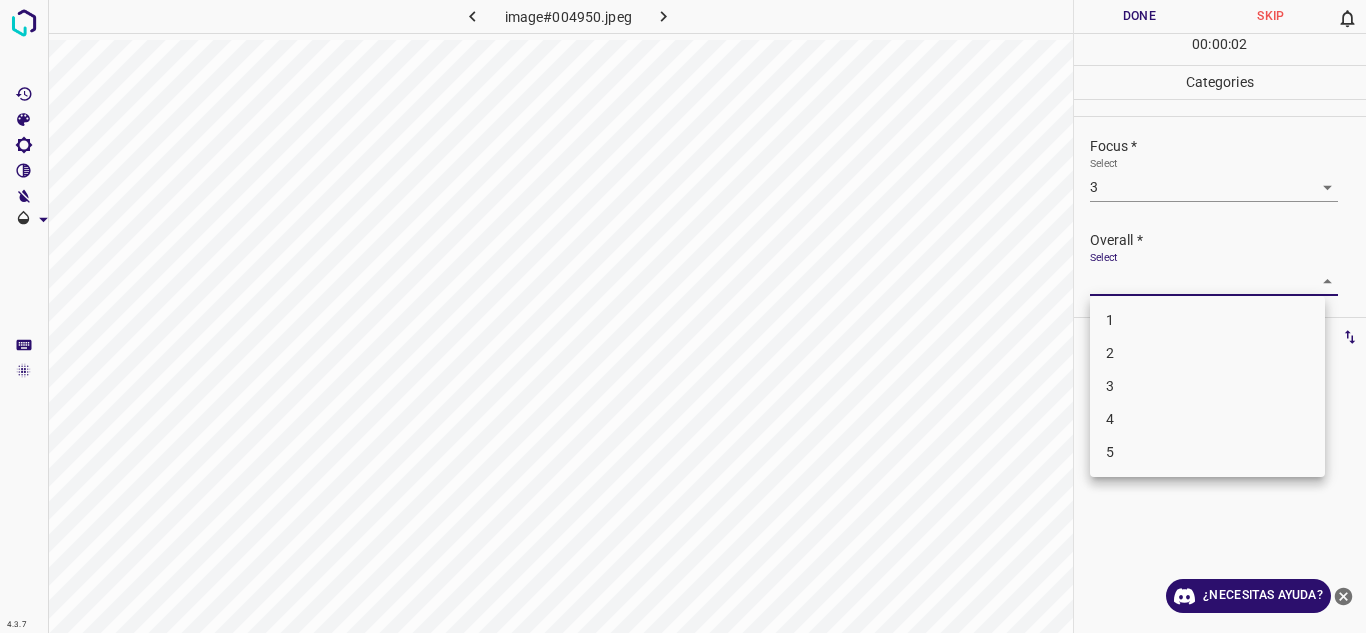 click on "4.3.7 image#[HASH].jpeg Done Skip 0 00   : 00   : 02   Categories Lighting *  Select 4 4 Focus *  Select 3 3 Overall *  Select ​ Labels   0 Categories 1 Lighting 2 Focus 3 Overall Tools Space Change between modes (Draw & Edit) I Auto labeling R Restore zoom M Zoom in N Zoom out Delete Delete selecte label Filters Z Restore filters X Saturation filter C Brightness filter V Contrast filter B Gray scale filter General O Download ¿Necesitas ayuda? Texto original Valora esta traducción Tu opinión servirá para ayudar a mejorar el Traductor de Google - Texto - Esconder - Borrar 1 2 3 4 5" at bounding box center [683, 316] 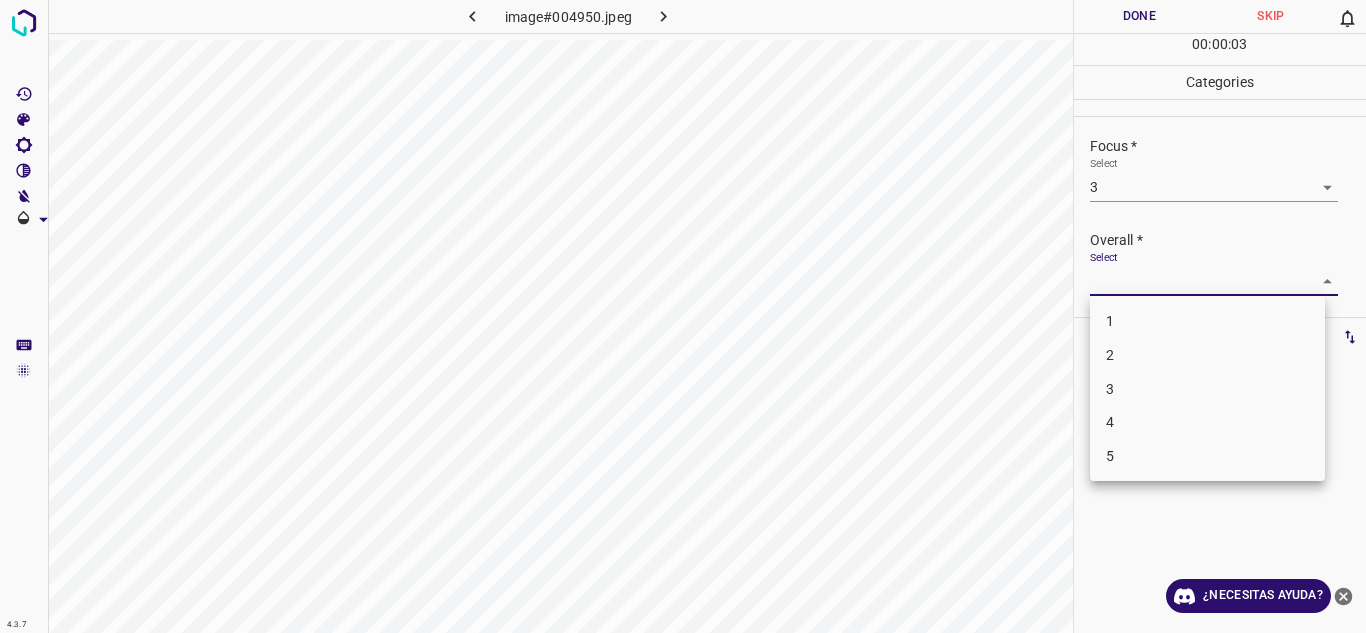 click on "3" at bounding box center (1207, 389) 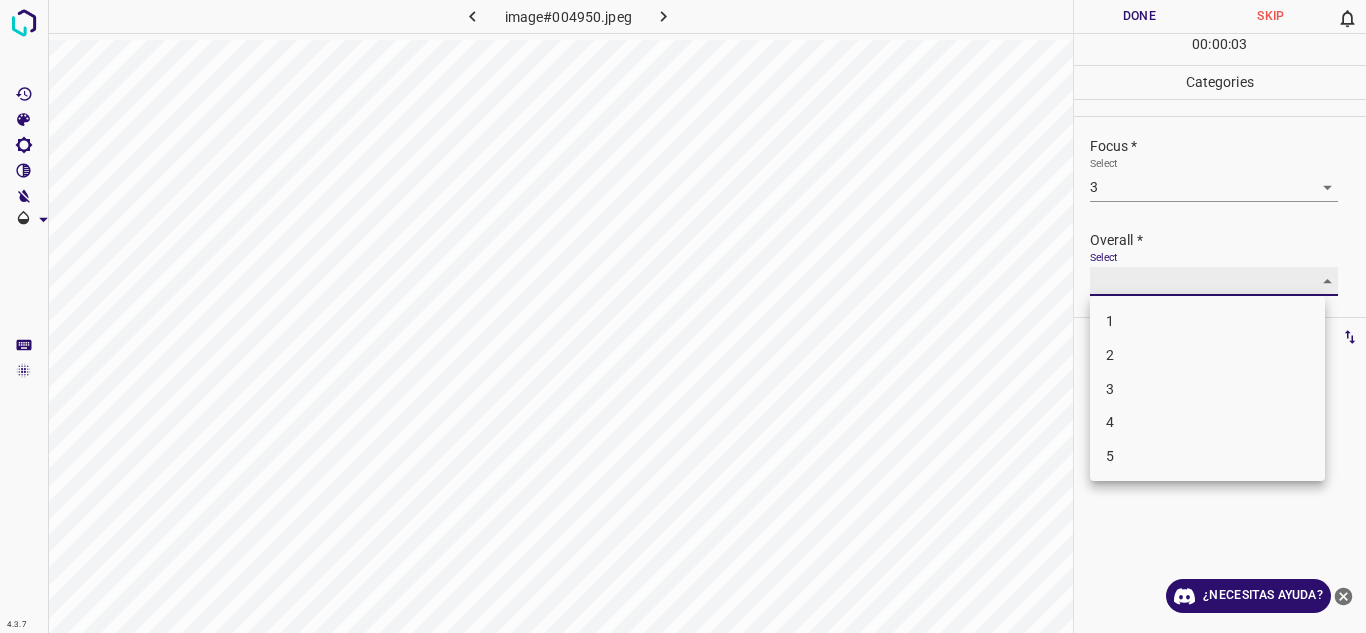 type on "3" 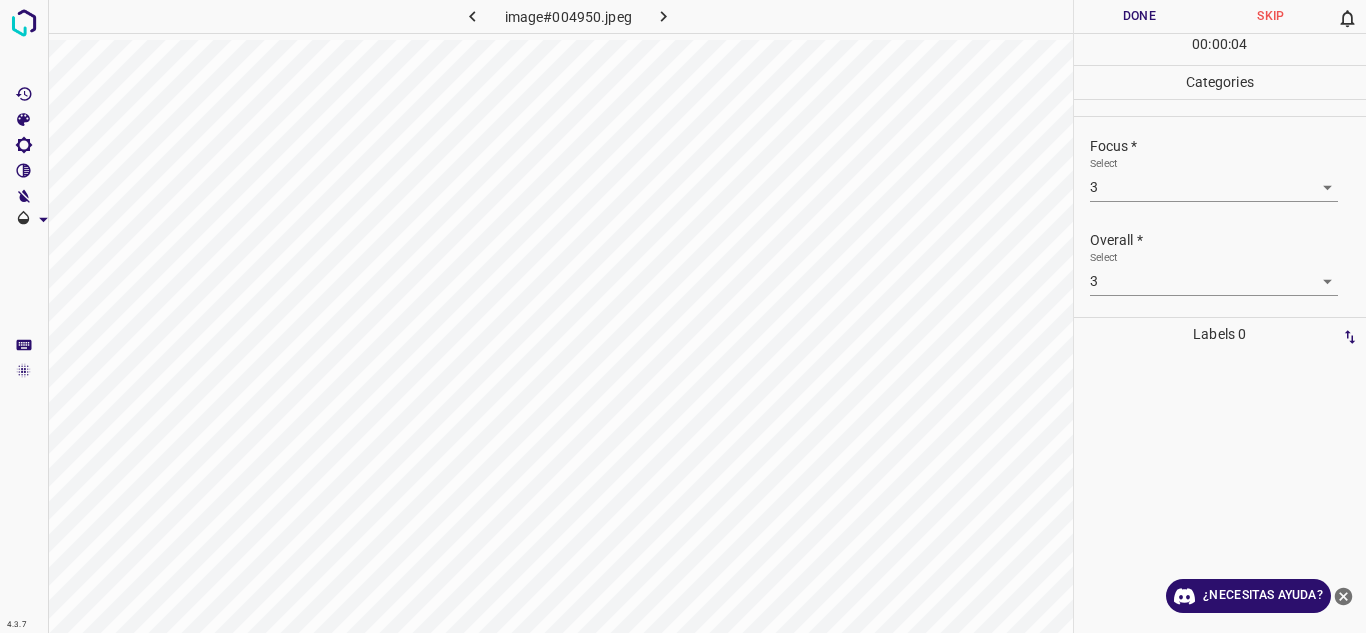 click on "Done" at bounding box center [1140, 16] 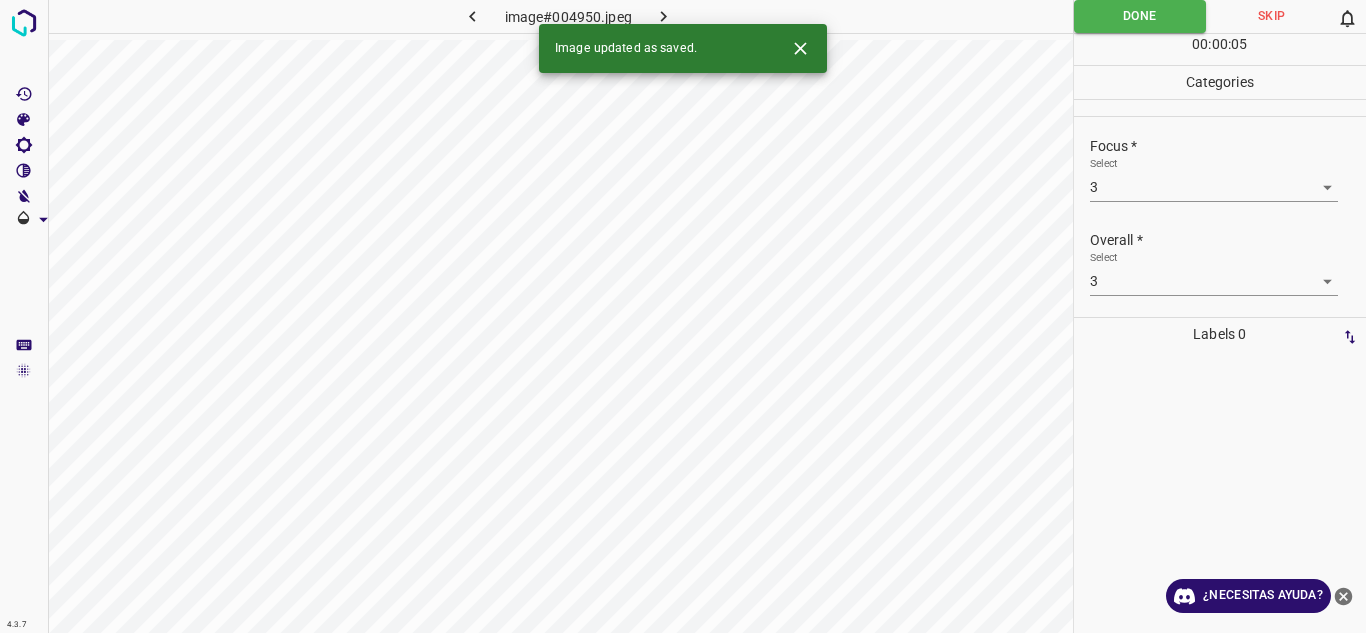 click 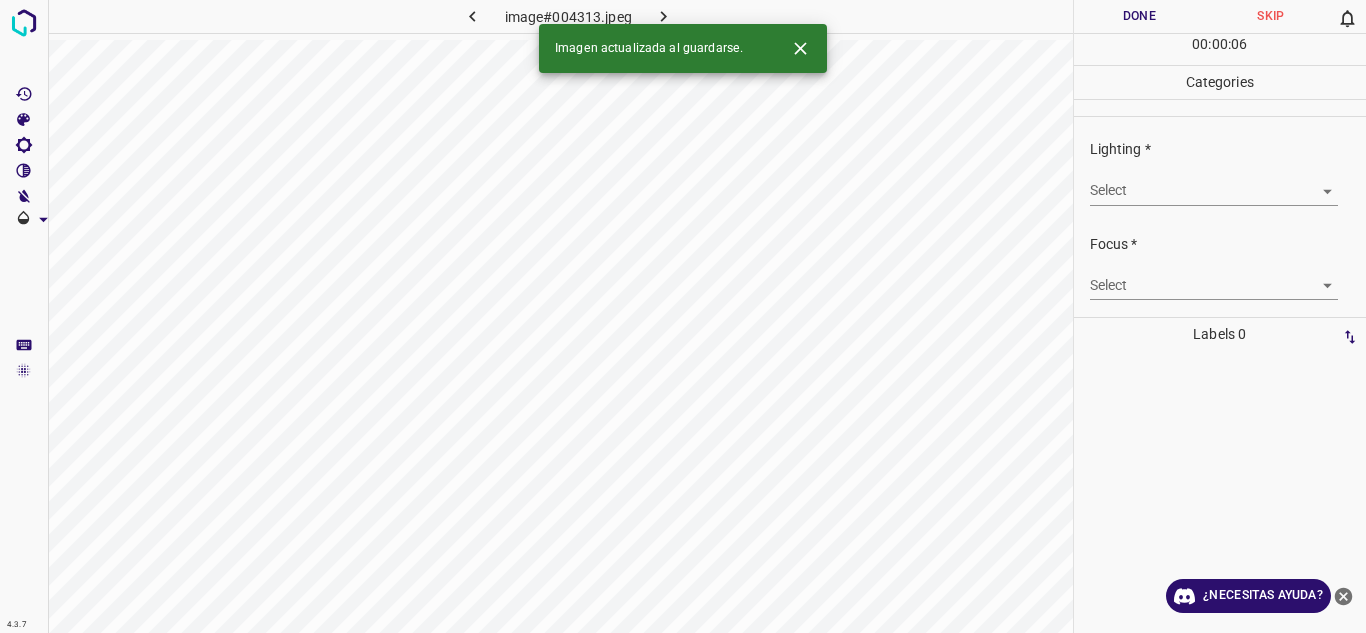 click on "4.3.7 image#004313.jpeg Done Skip 0 00   : 00   : 06   Categories Lighting *  Select ​ Focus *  Select ​ Overall *  Select ​ Labels   0 Categories 1 Lighting 2 Focus 3 Overall Tools Space Change between modes (Draw & Edit) I Auto labeling R Restore zoom M Zoom in N Zoom out Delete Delete selecte label Filters Z Restore filters X Saturation filter C Brightness filter V Contrast filter B Gray scale filter General O Download Imagen actualizada al guardarse. ¿Necesitas ayuda? Texto original Valora esta traducción Tu opinión servirá para ayudar a mejorar el Traductor de Google - Texto - Esconder - Borrar" at bounding box center (683, 316) 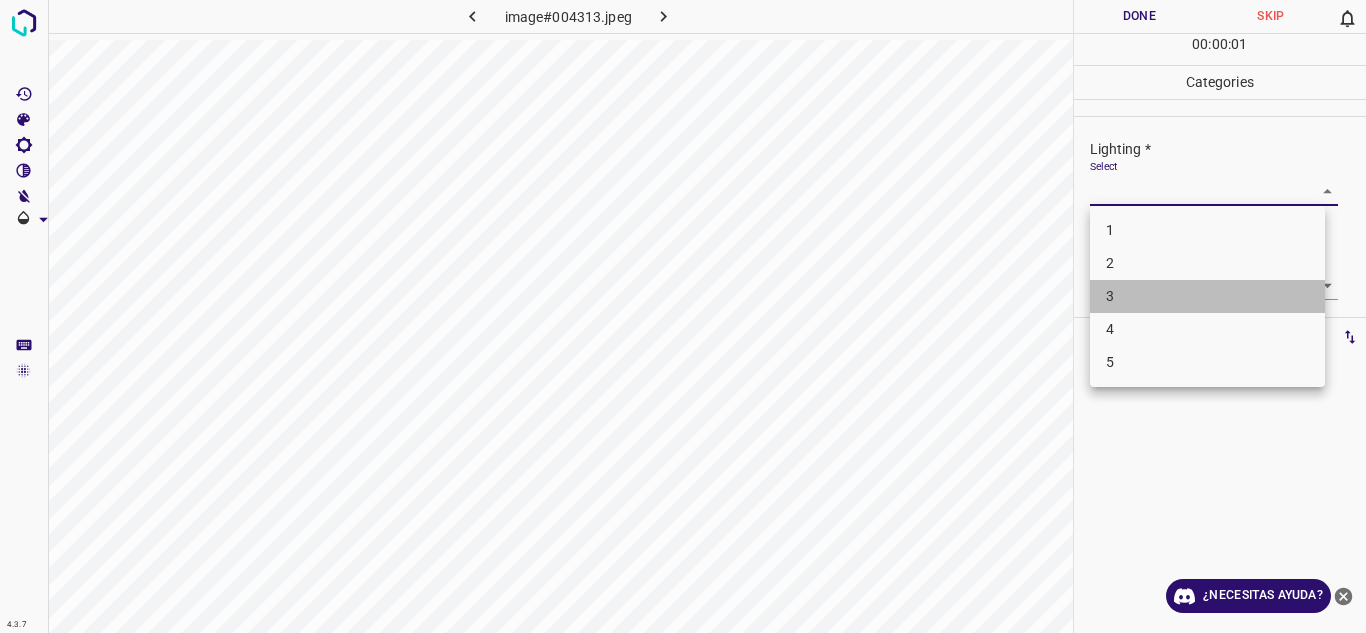 click on "3" at bounding box center (1207, 296) 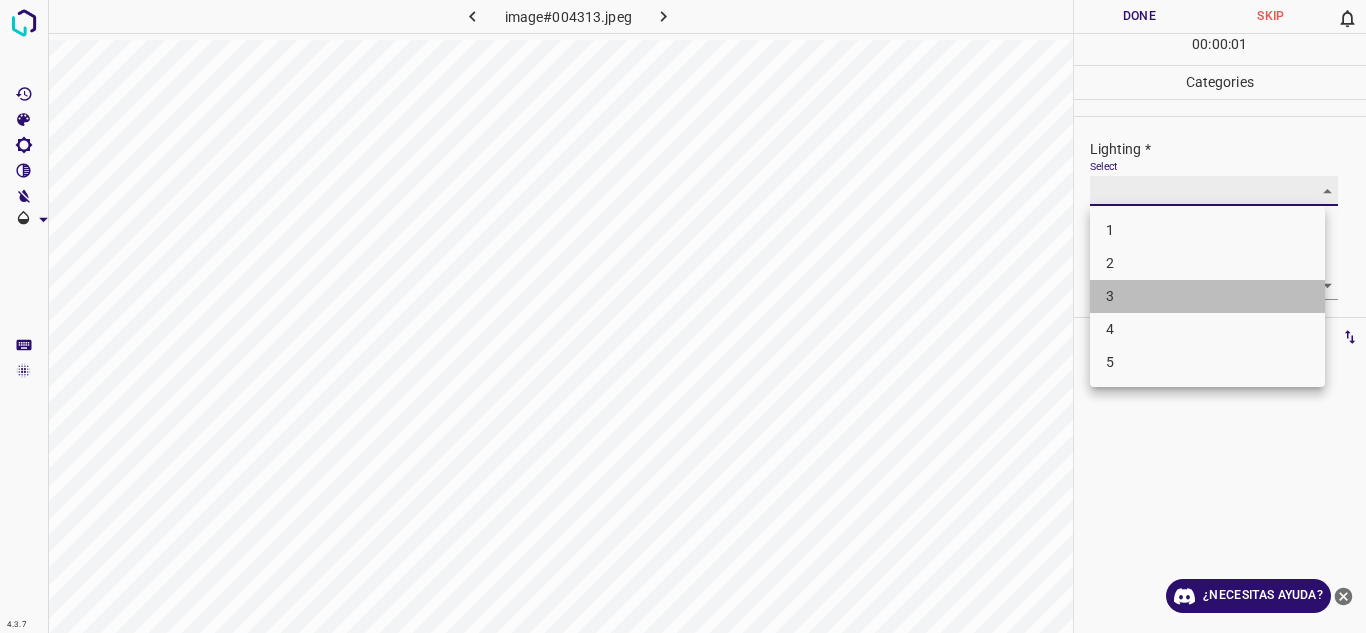 type on "3" 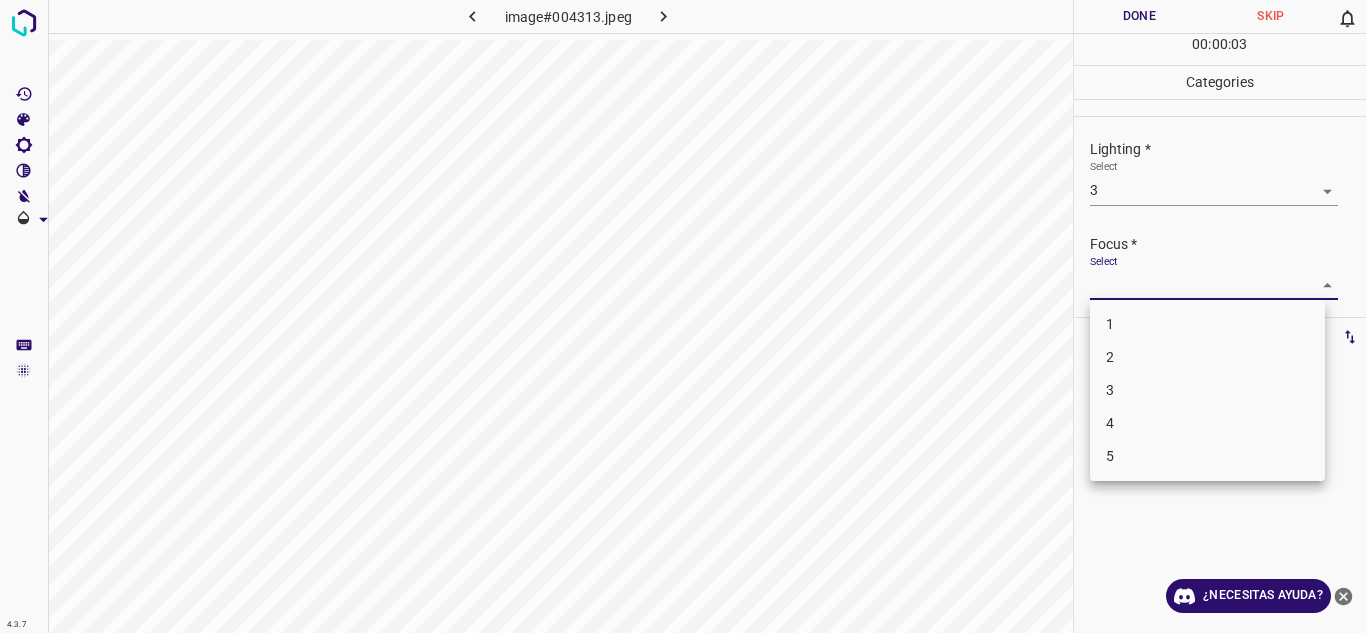 click on "4.3.7 image#004313.jpeg Done Skip 0 00   : 00   : 03   Categories Lighting *  Select 3 3 Focus *  Select ​ Overall *  Select ​ Labels   0 Categories 1 Lighting 2 Focus 3 Overall Tools Space Change between modes (Draw & Edit) I Auto labeling R Restore zoom M Zoom in N Zoom out Delete Delete selecte label Filters Z Restore filters X Saturation filter C Brightness filter V Contrast filter B Gray scale filter General O Download ¿Necesitas ayuda? Texto original Valora esta traducción Tu opinión servirá para ayudar a mejorar el Traductor de Google - Texto - Esconder - Borrar 1 2 3 4 5" at bounding box center [683, 316] 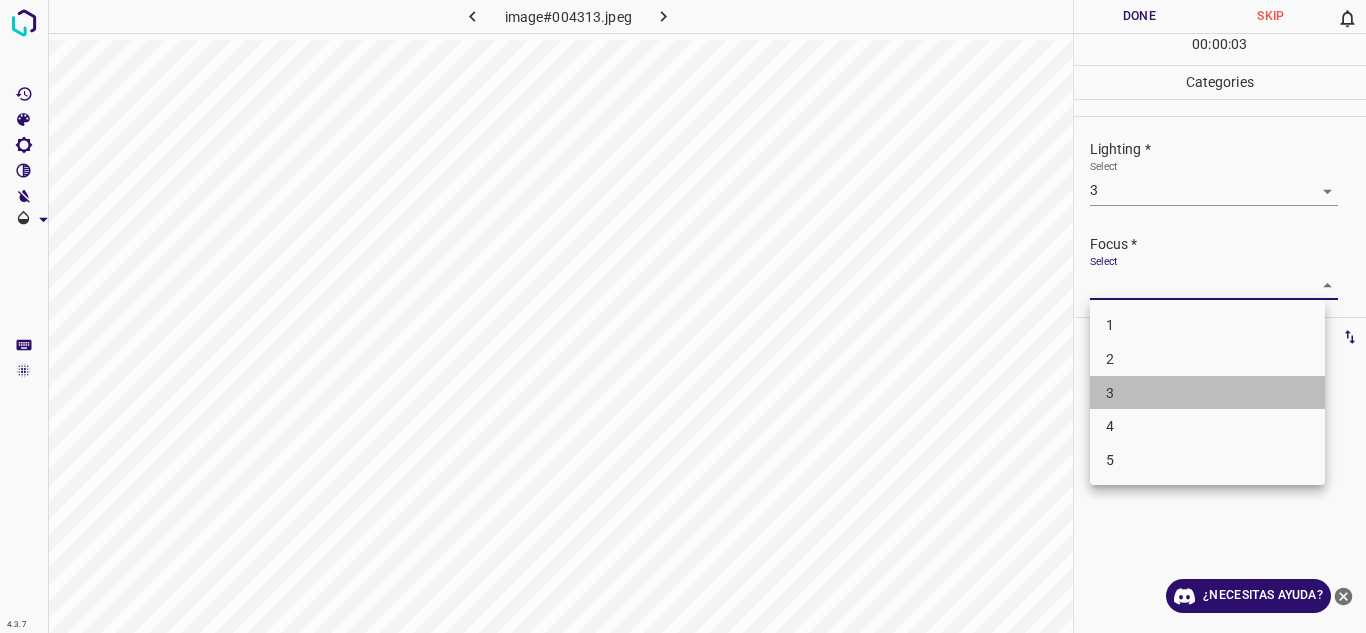 drag, startPoint x: 1139, startPoint y: 397, endPoint x: 1177, endPoint y: 257, distance: 145.0655 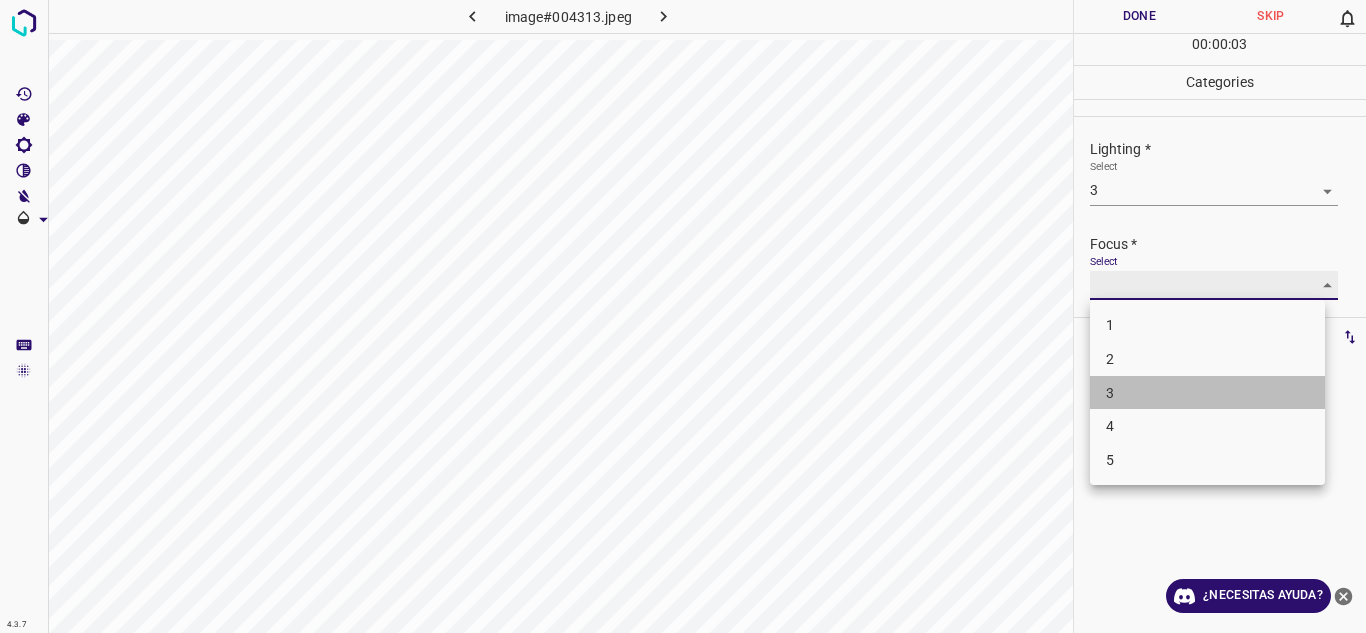 type on "3" 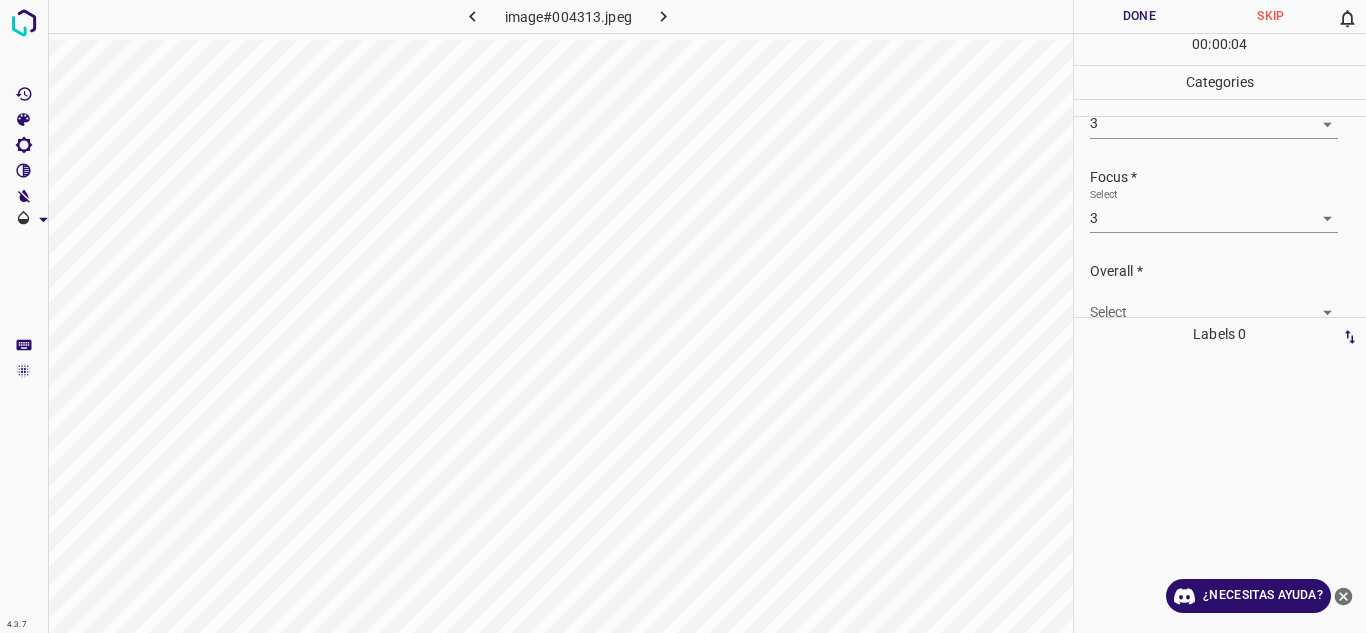 scroll, scrollTop: 98, scrollLeft: 0, axis: vertical 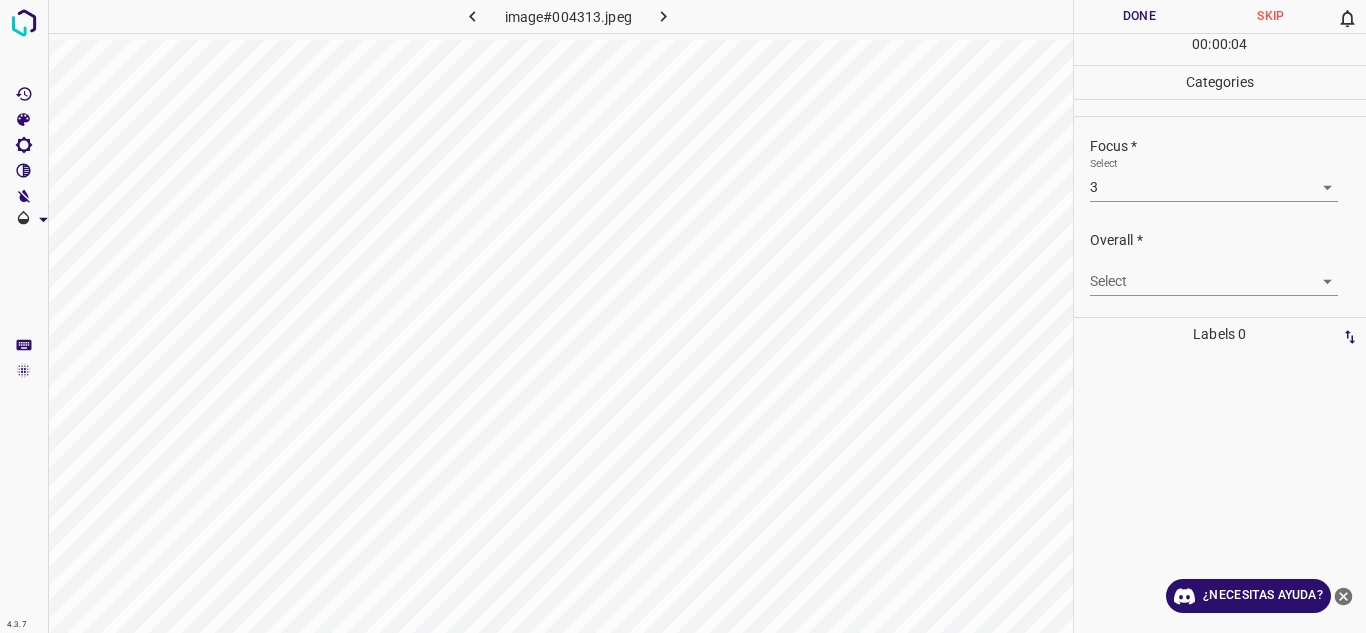 click on "4.3.7 image#004313.jpeg Done Skip 0 00 : 00 : 04 Categories Lighting * Select 3 3 Focus * Select 3 3 Overall * Select ​ Labels 0 Categories 1 Lighting 2 Focus 3 Overall Tools Space Change between modes (Draw & Edit) I Auto labeling R Restore zoom M Zoom in N Zoom out Delete Delete selecte label Filters Z Restore filters X Saturation filter C Brightness filter V Contrast filter B Gray scale filter General O Download ¿Necesitas ayuda? Texto original Valora esta traducción Tu opinión servirá para ayudar a mejorar el Traductor de Google - Texto - Esconder - Borrar" at bounding box center [683, 316] 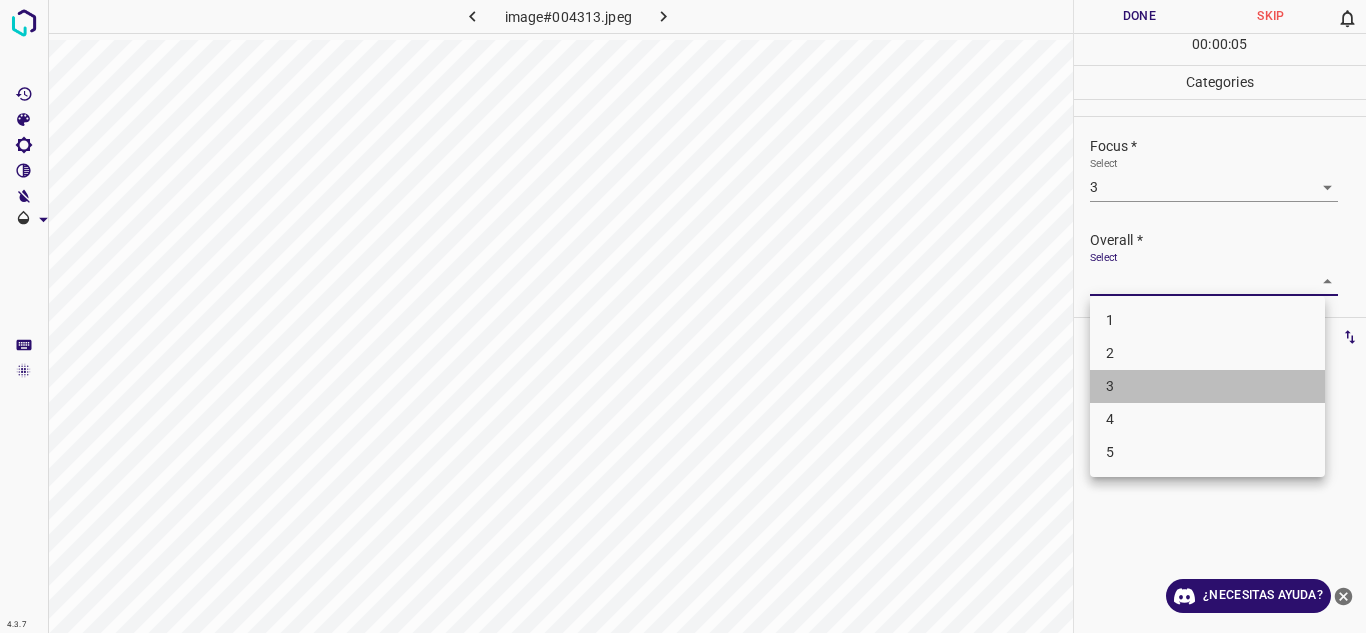 click on "3" at bounding box center [1207, 386] 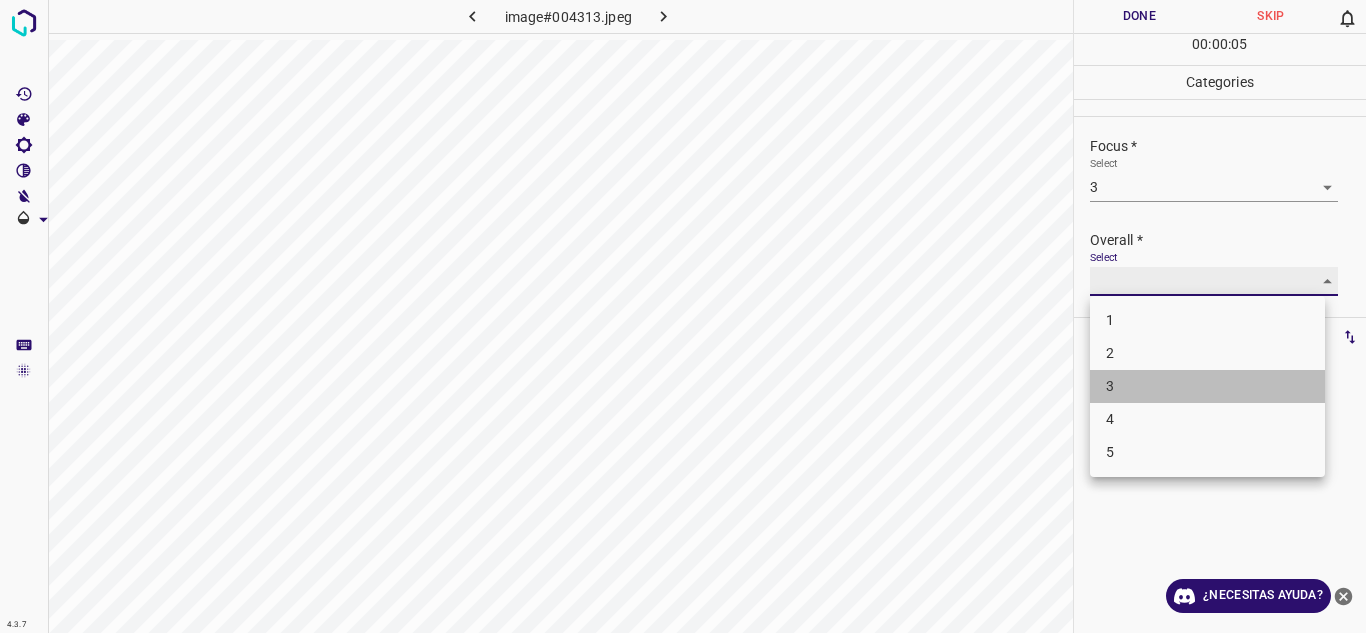 type on "3" 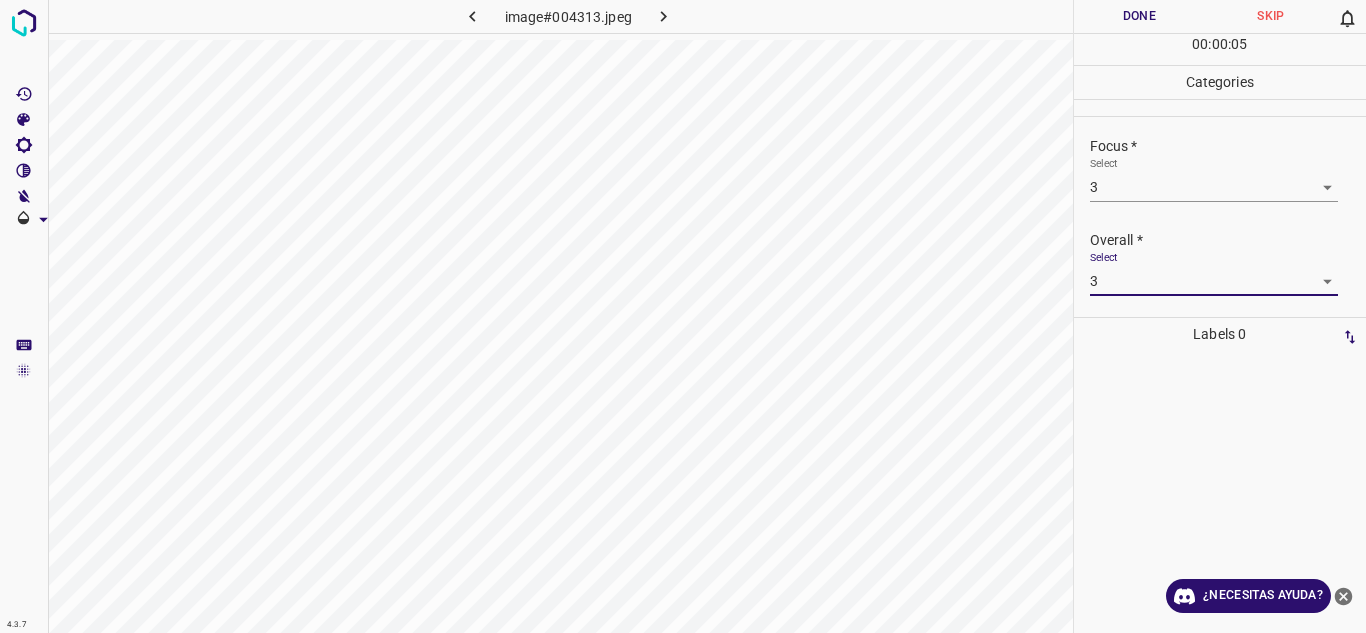 click on "Overall *" at bounding box center (1228, 240) 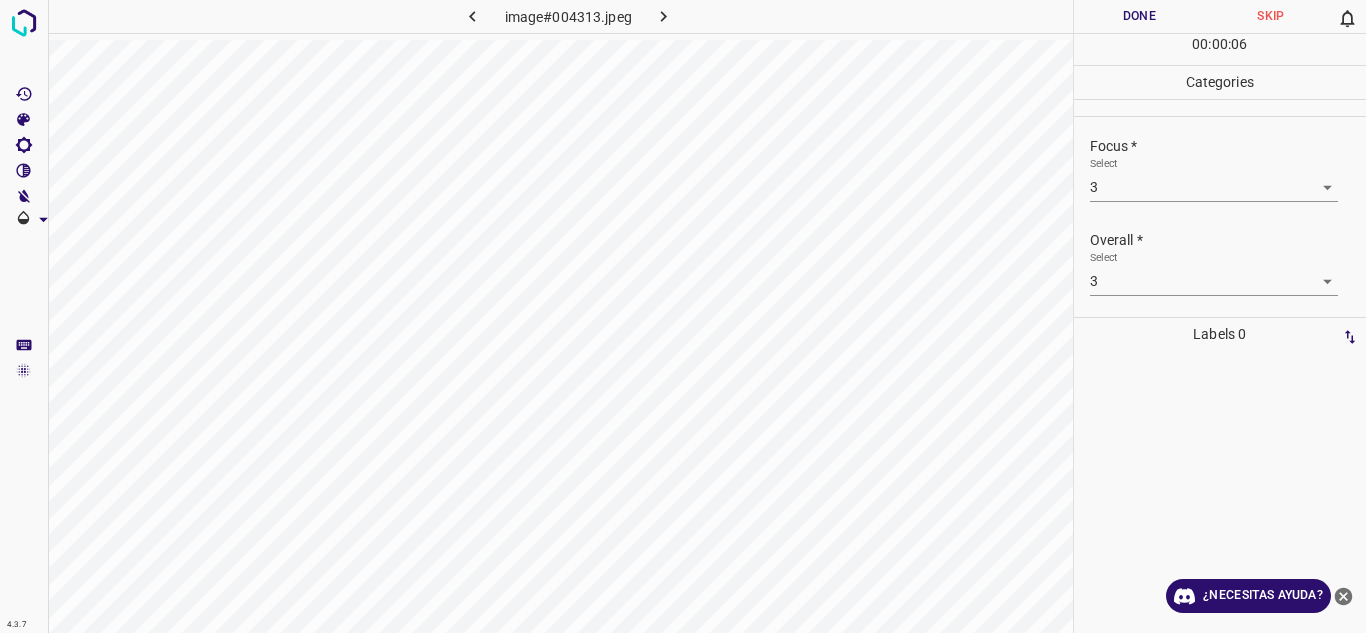 click on "Done" at bounding box center [1140, 16] 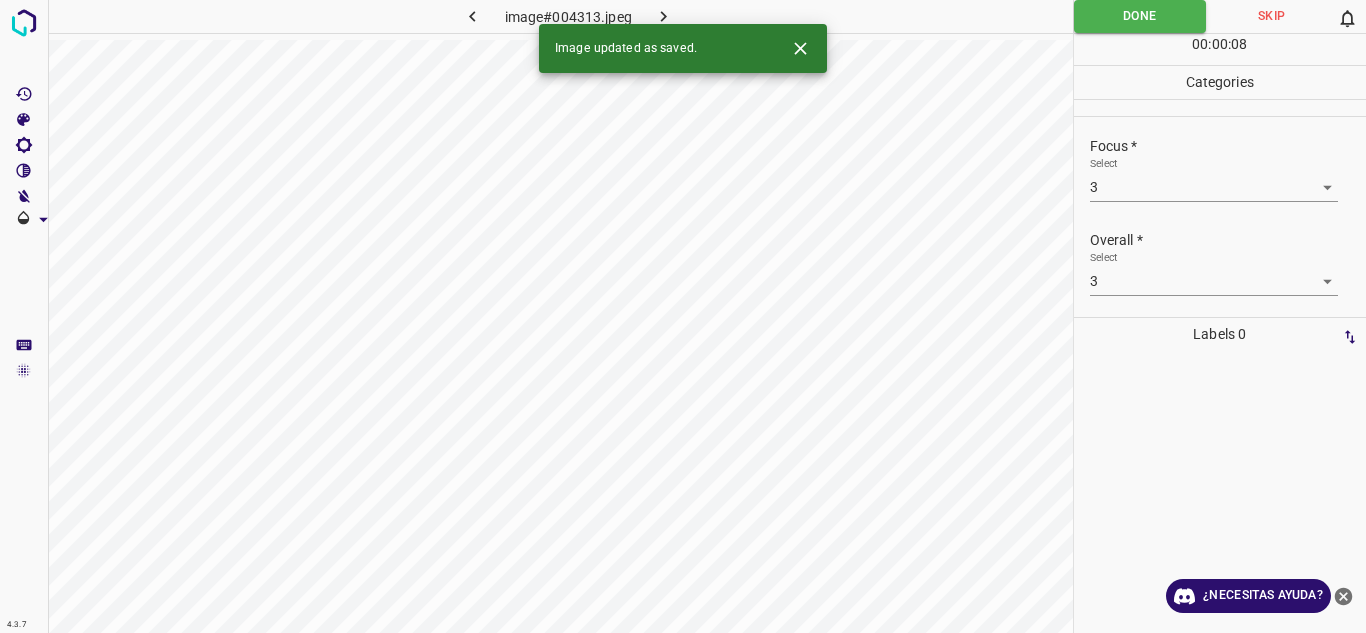 click 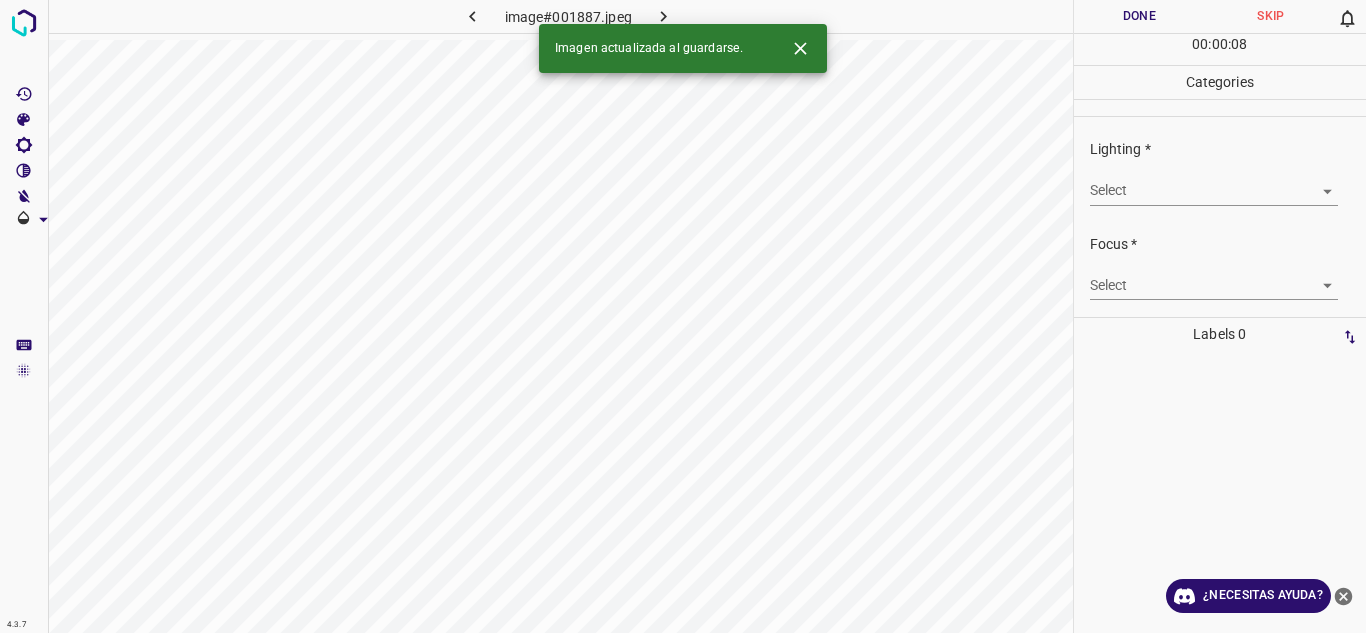 click on "4.3.7 image#001887.jpeg Done Skip 0 00   : 00   : 08   Categories Lighting *  Select ​ Focus *  Select ​ Overall *  Select ​ Labels   0 Categories 1 Lighting 2 Focus 3 Overall Tools Space Change between modes (Draw & Edit) I Auto labeling R Restore zoom M Zoom in N Zoom out Delete Delete selecte label Filters Z Restore filters X Saturation filter C Brightness filter V Contrast filter B Gray scale filter General O Download Imagen actualizada al guardarse. ¿Necesitas ayuda? Texto original Valora esta traducción Tu opinión servirá para ayudar a mejorar el Traductor de Google - Texto - Esconder - Borrar" at bounding box center (683, 316) 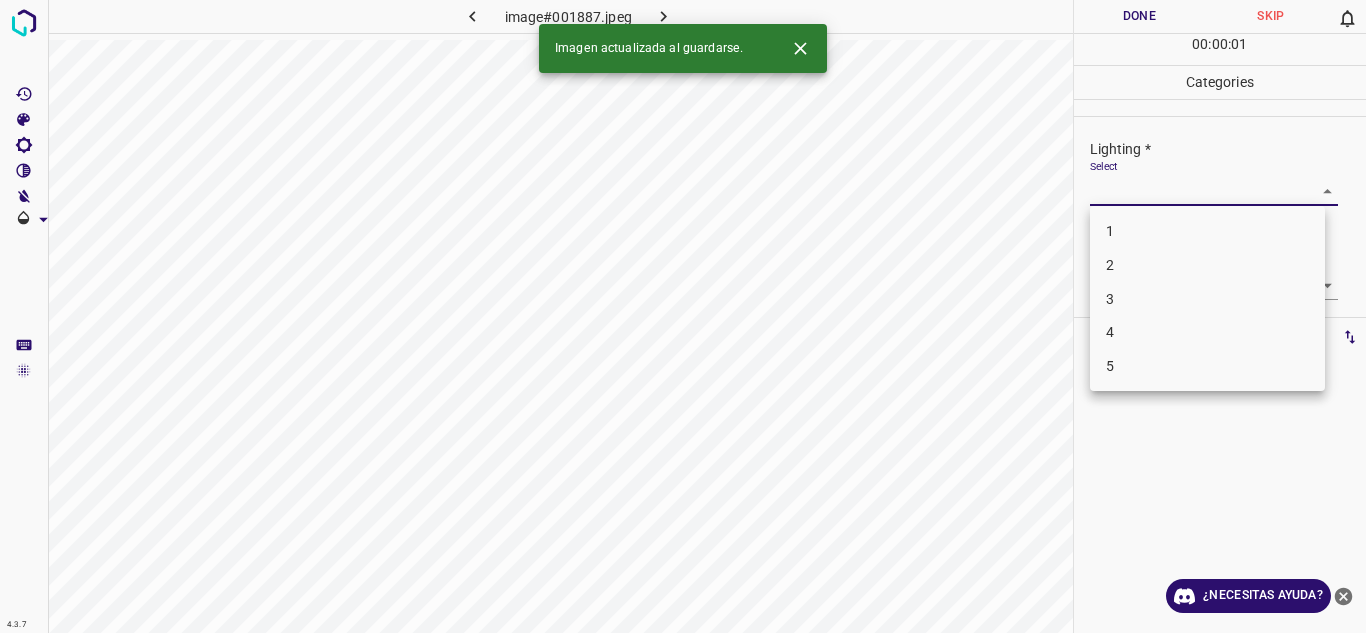 click on "2" at bounding box center (1207, 265) 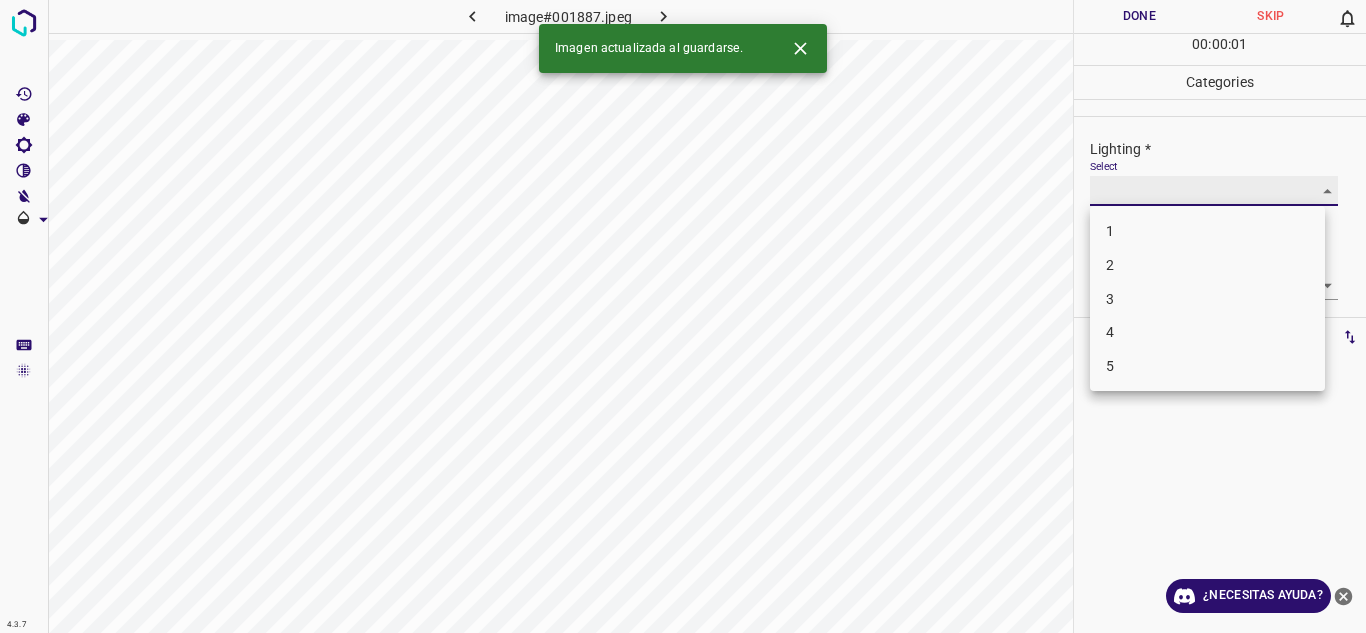 type on "2" 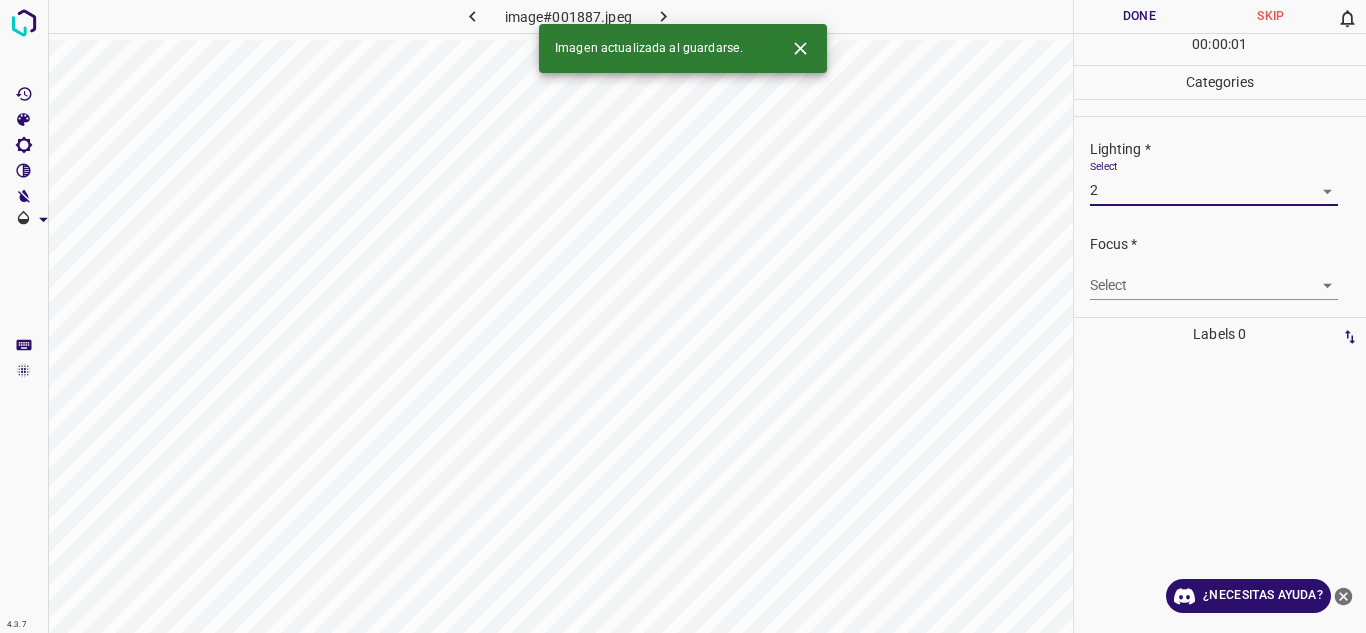 click on "4.3.7 image#001887.jpeg Done Skip 0 00 : 00 : 01 Categories Lighting * Select 2 2 Focus * Select ​ Overall * Select ​ Labels 0 Categories 1 Lighting 2 Focus 3 Overall Tools Space Change between modes (Draw & Edit) I Auto labeling R Restore zoom M Zoom in N Zoom out Delete Delete selecte label Filters Z Restore filters X Saturation filter C Brightness filter V Contrast filter B Gray scale filter General O Download Imagen actualizada al guardarse. ¿Necesitas ayuda? Texto original Valora esta traducción Tu opinión servirá para ayudar a mejorar el Traductor de Google - Texto - Esconder - Borrar 1 2 3 4 5" at bounding box center [683, 316] 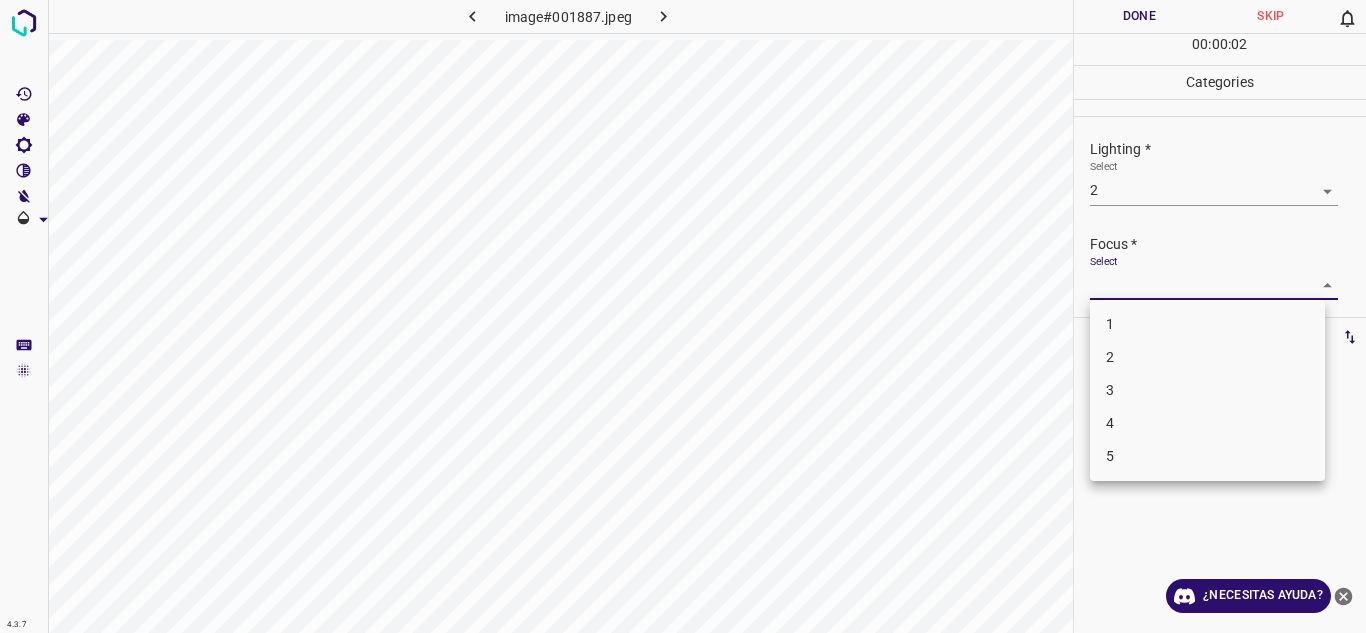click on "2" at bounding box center (1207, 357) 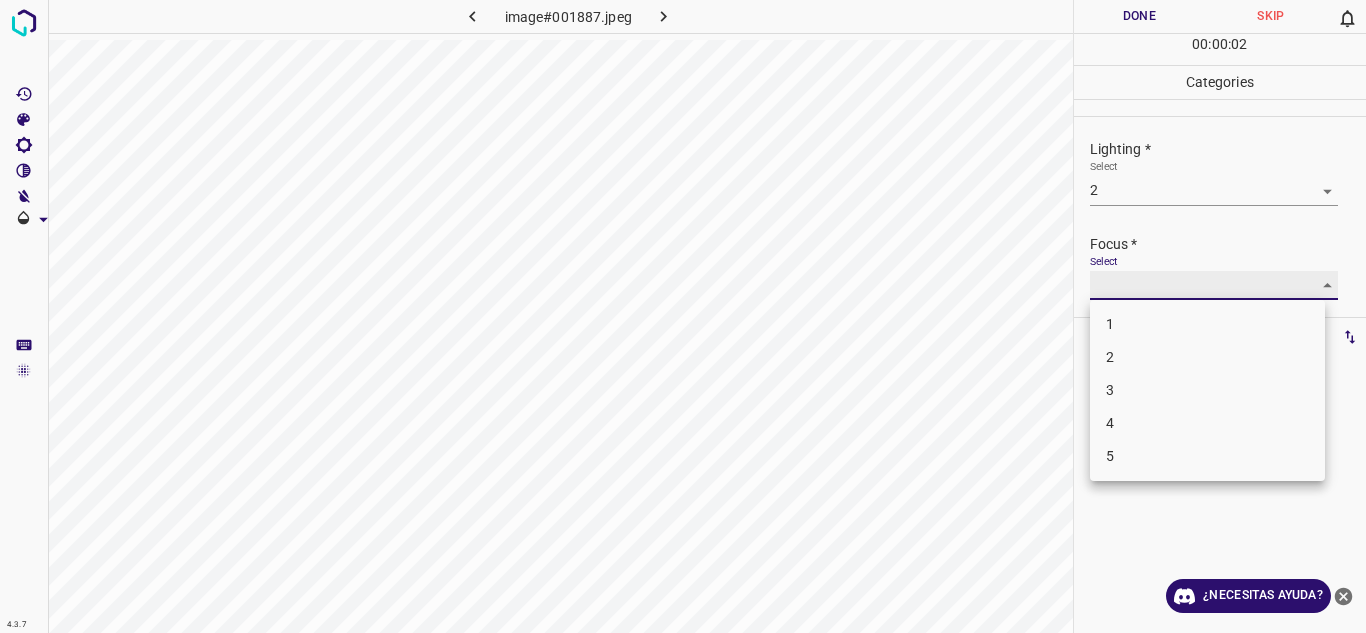 type on "2" 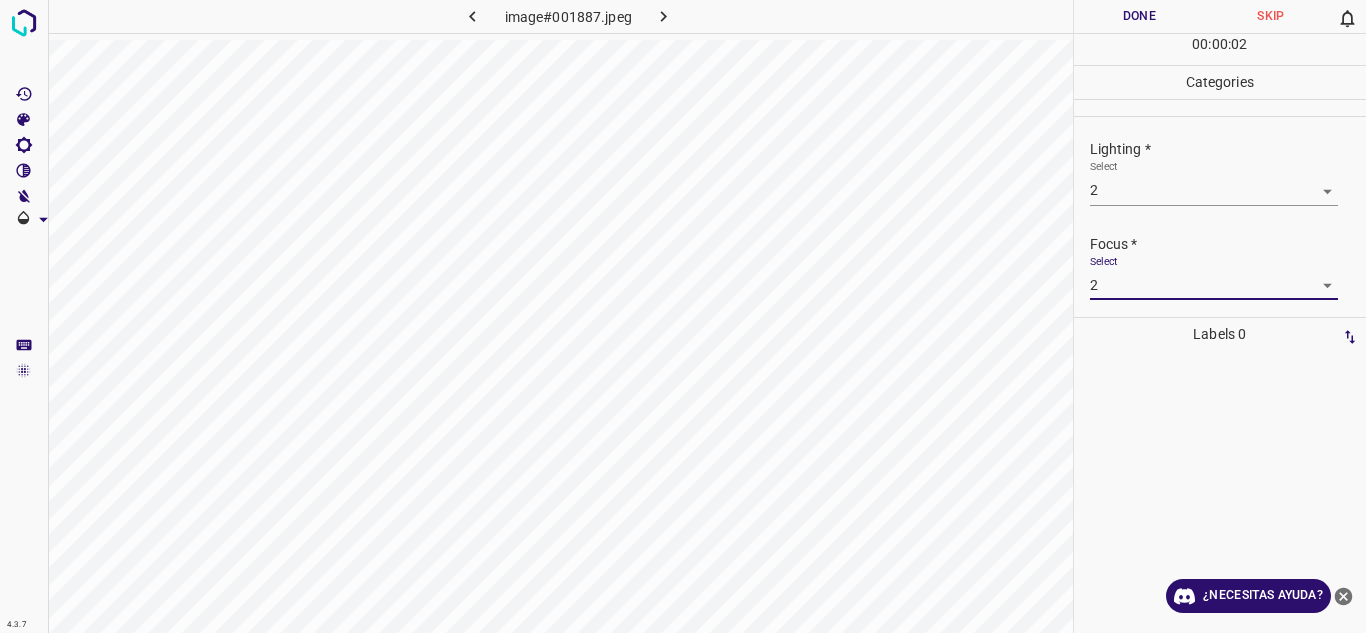 click on "1 2 3 4 5" at bounding box center (683, 316) 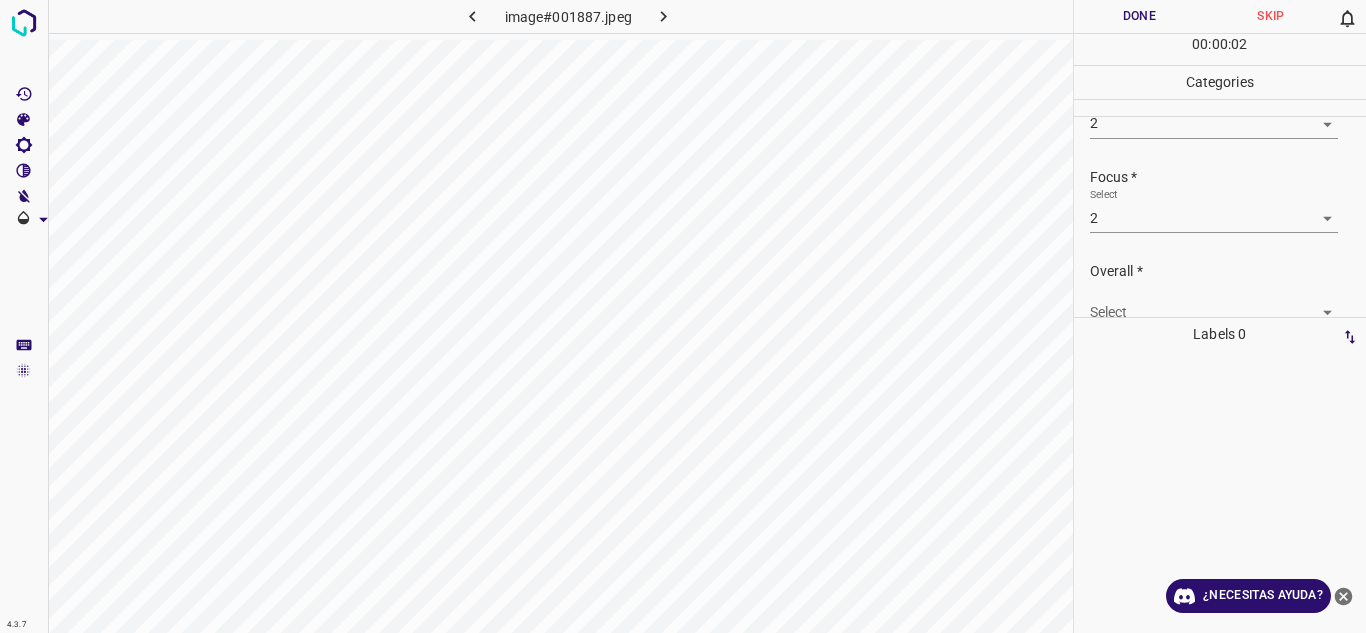 scroll, scrollTop: 98, scrollLeft: 0, axis: vertical 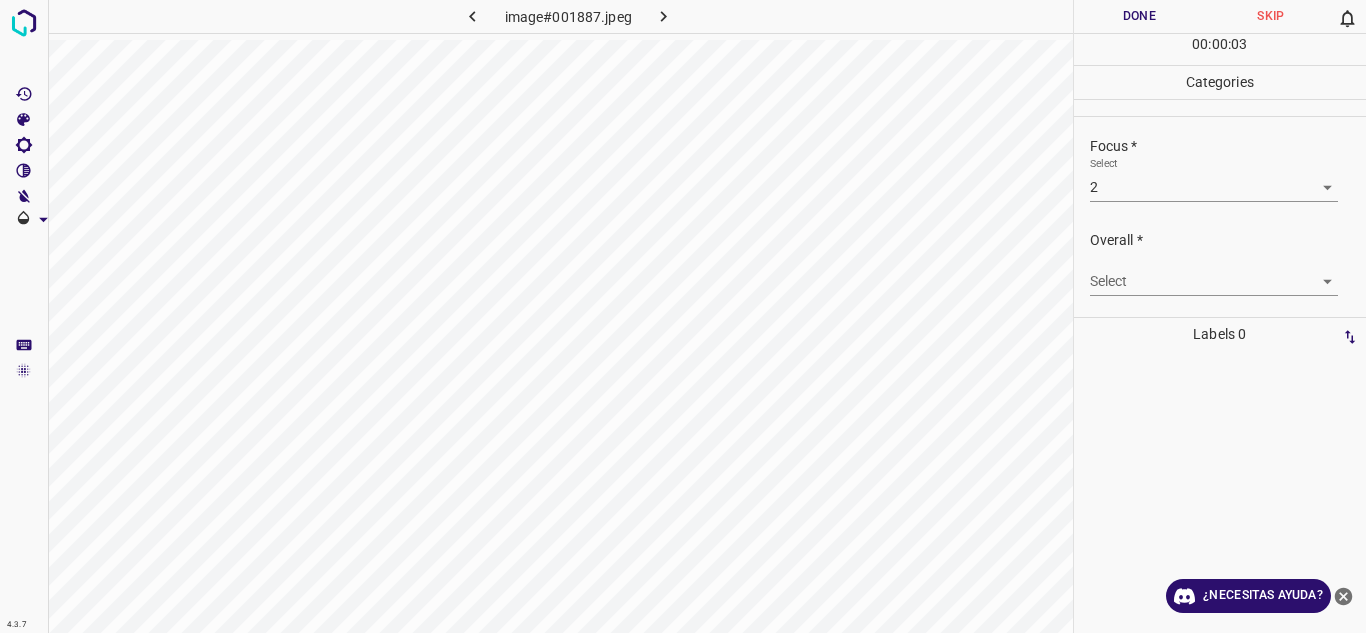 click on "4.3.7 image#001887.jpeg Done Skip 0 00   : 00   : 03   Categories Lighting *  Select 2 2 Focus *  Select 2 2 Overall *  Select ​ Labels   0 Categories 1 Lighting 2 Focus 3 Overall Tools Space Change between modes (Draw & Edit) I Auto labeling R Restore zoom M Zoom in N Zoom out Delete Delete selecte label Filters Z Restore filters X Saturation filter C Brightness filter V Contrast filter B Gray scale filter General O Download ¿Necesitas ayuda? Texto original Valora esta traducción Tu opinión servirá para ayudar a mejorar el Traductor de Google - Texto - Esconder - Borrar" at bounding box center [683, 316] 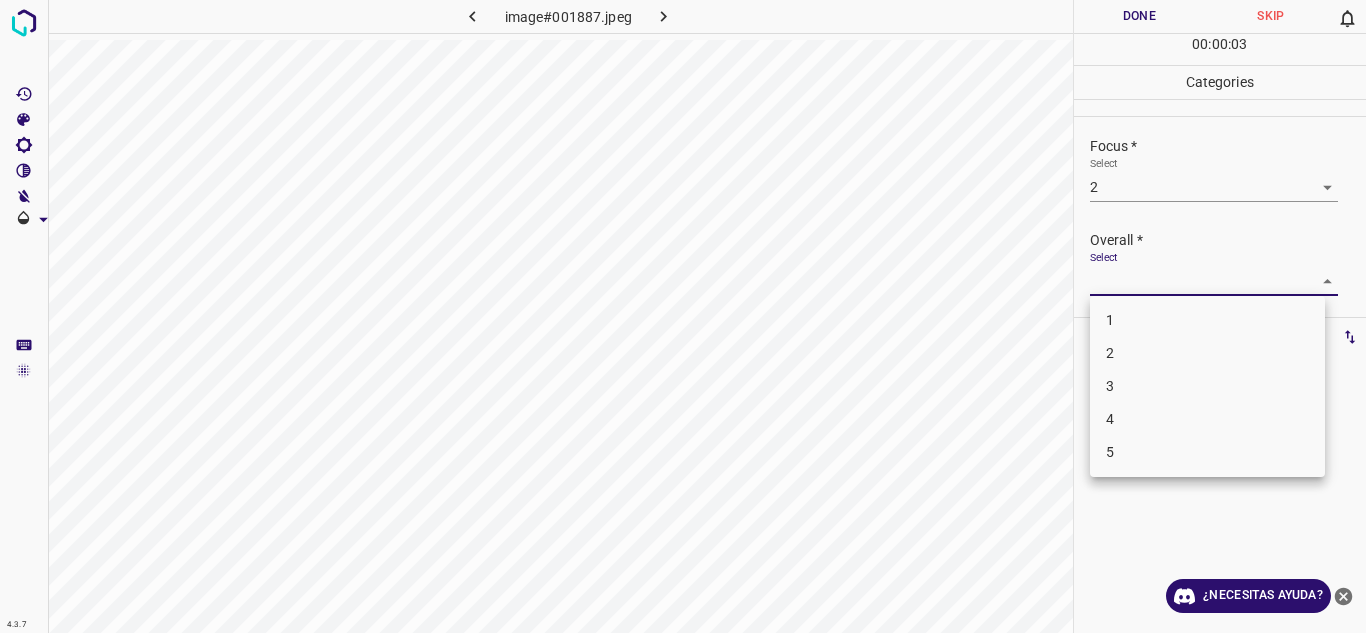 click on "2" at bounding box center [1207, 353] 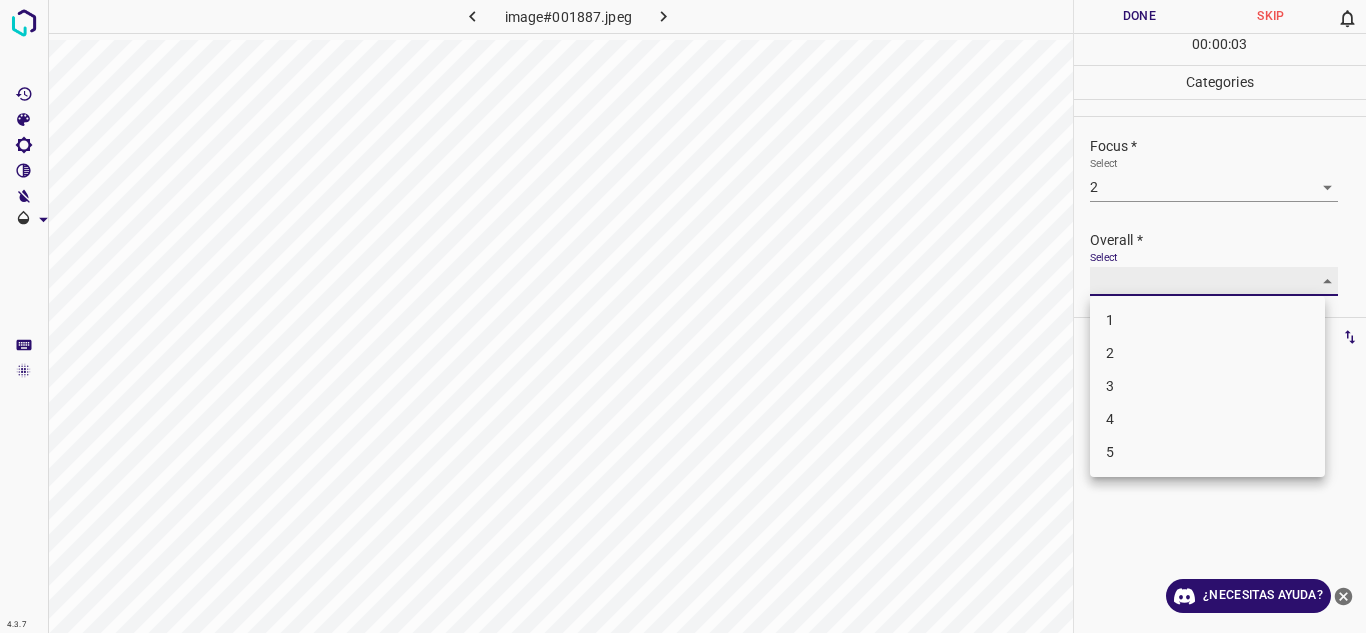 type on "2" 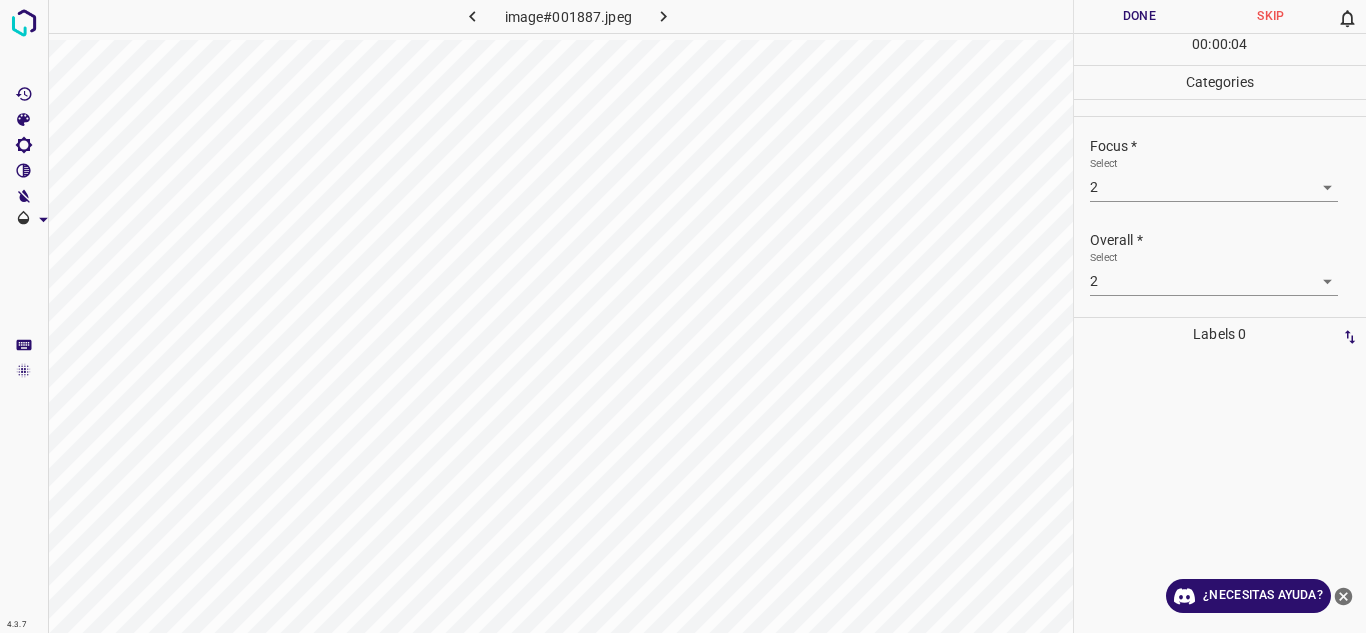 click on "Done" at bounding box center [1140, 16] 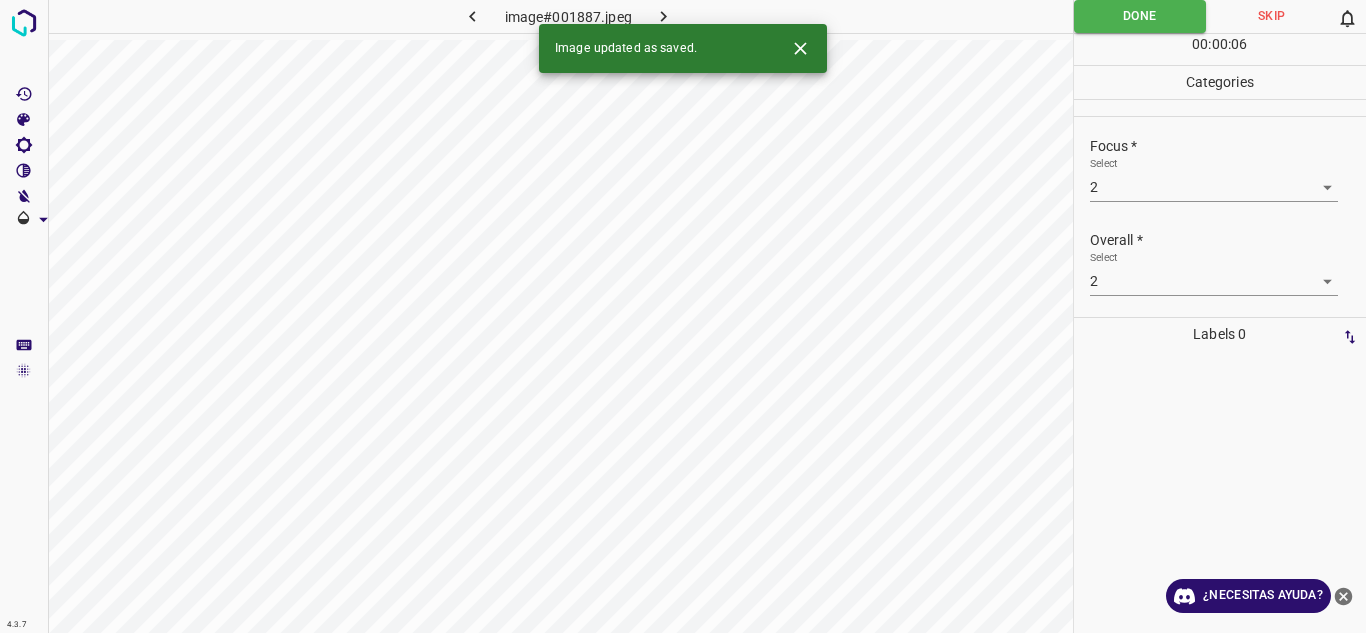 click 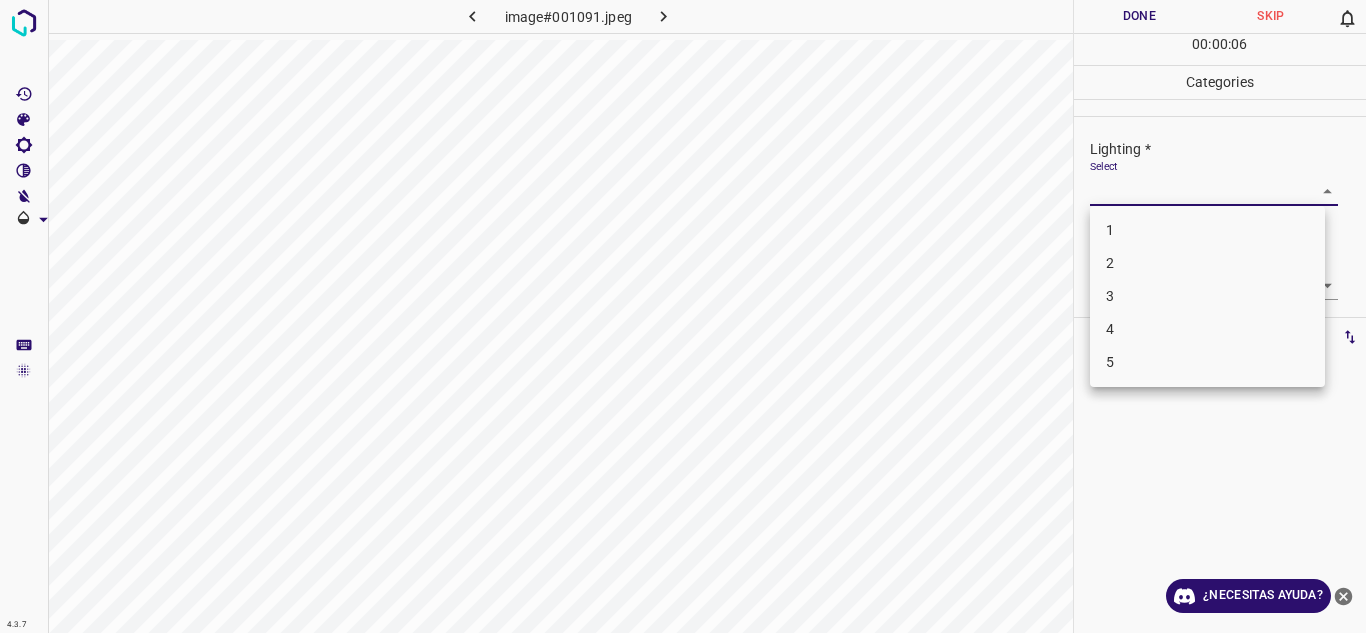 click on "4.3.7 image#001091.jpeg Done Skip 0 00   : 00   : 06   Categories Lighting *  Select ​ Focus *  Select ​ Overall *  Select ​ Labels   0 Categories 1 Lighting 2 Focus 3 Overall Tools Space Change between modes (Draw & Edit) I Auto labeling R Restore zoom M Zoom in N Zoom out Delete Delete selecte label Filters Z Restore filters X Saturation filter C Brightness filter V Contrast filter B Gray scale filter General O Download ¿Necesitas ayuda? Texto original Valora esta traducción Tu opinión servirá para ayudar a mejorar el Traductor de Google - Texto - Esconder - Borrar 1 2 3 4 5" at bounding box center (683, 316) 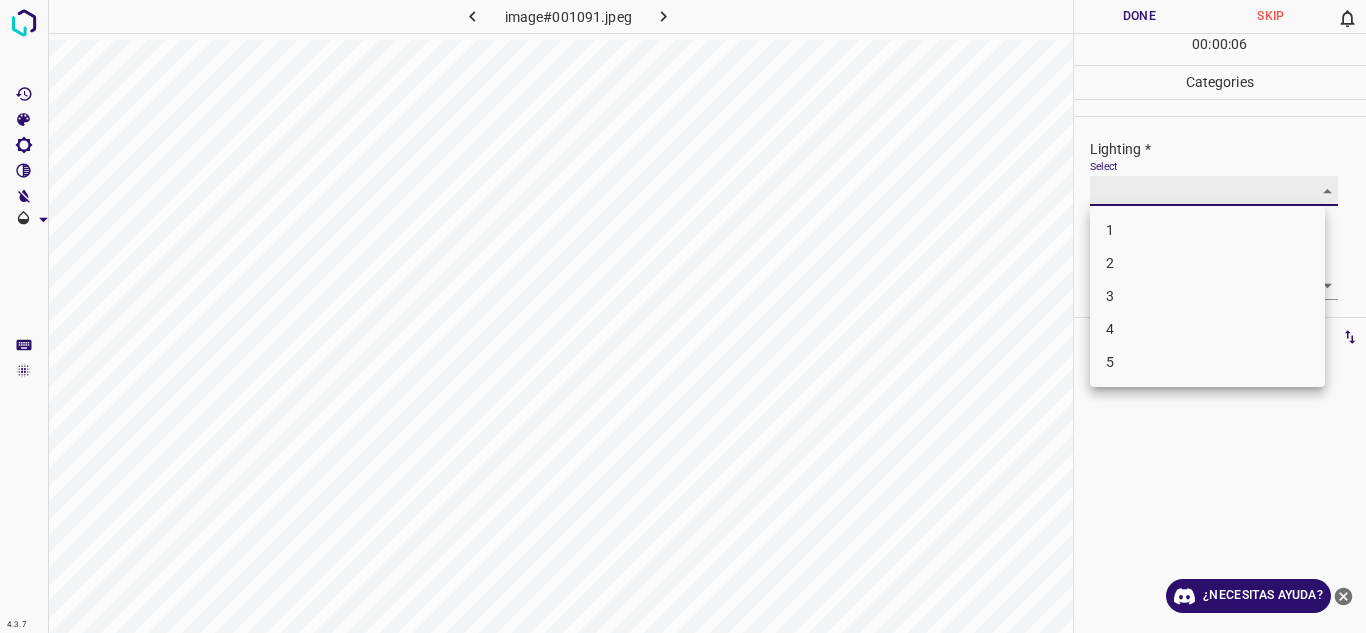 type on "3" 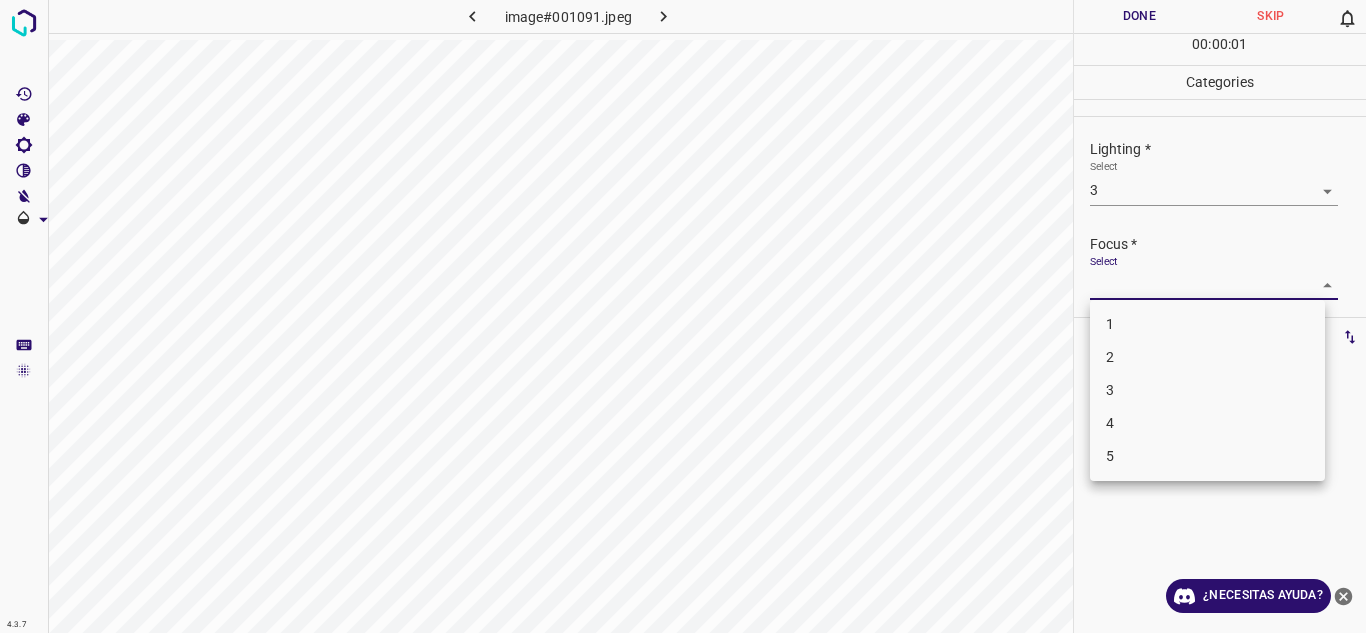 click on "4.3.7 image#001091.jpeg Done Skip 0 00   : 00   : 01   Categories Lighting *  Select 3 3 Focus *  Select ​ Overall *  Select ​ Labels   0 Categories 1 Lighting 2 Focus 3 Overall Tools Space Change between modes (Draw & Edit) I Auto labeling R Restore zoom M Zoom in N Zoom out Delete Delete selecte label Filters Z Restore filters X Saturation filter C Brightness filter V Contrast filter B Gray scale filter General O Download ¿Necesitas ayuda? Texto original Valora esta traducción Tu opinión servirá para ayudar a mejorar el Traductor de Google - Texto - Esconder - Borrar 1 2 3 4 5" at bounding box center [683, 316] 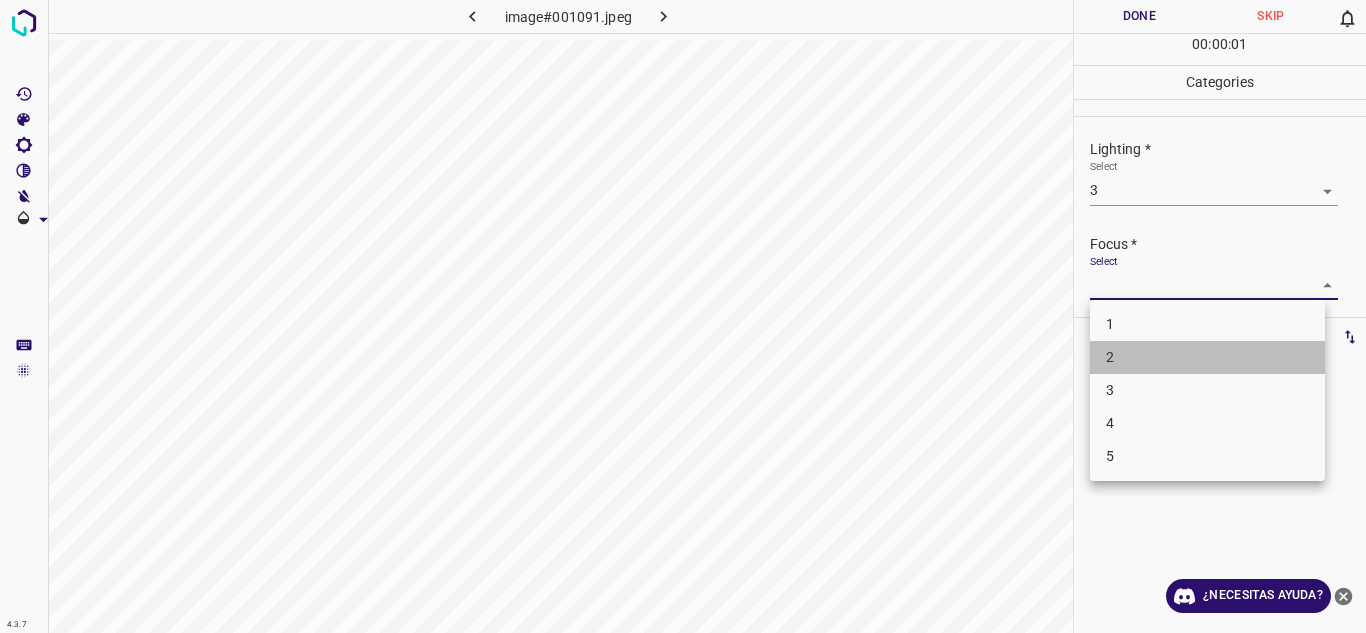 drag, startPoint x: 1126, startPoint y: 350, endPoint x: 1175, endPoint y: 222, distance: 137.05838 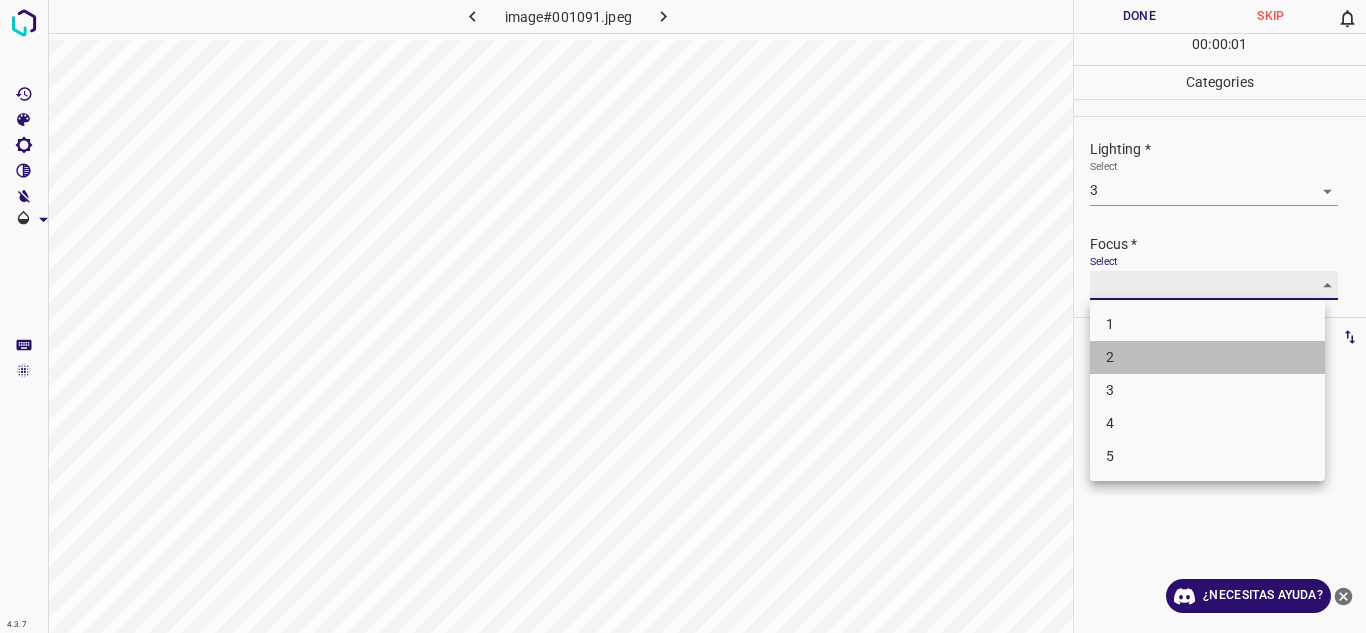 type on "2" 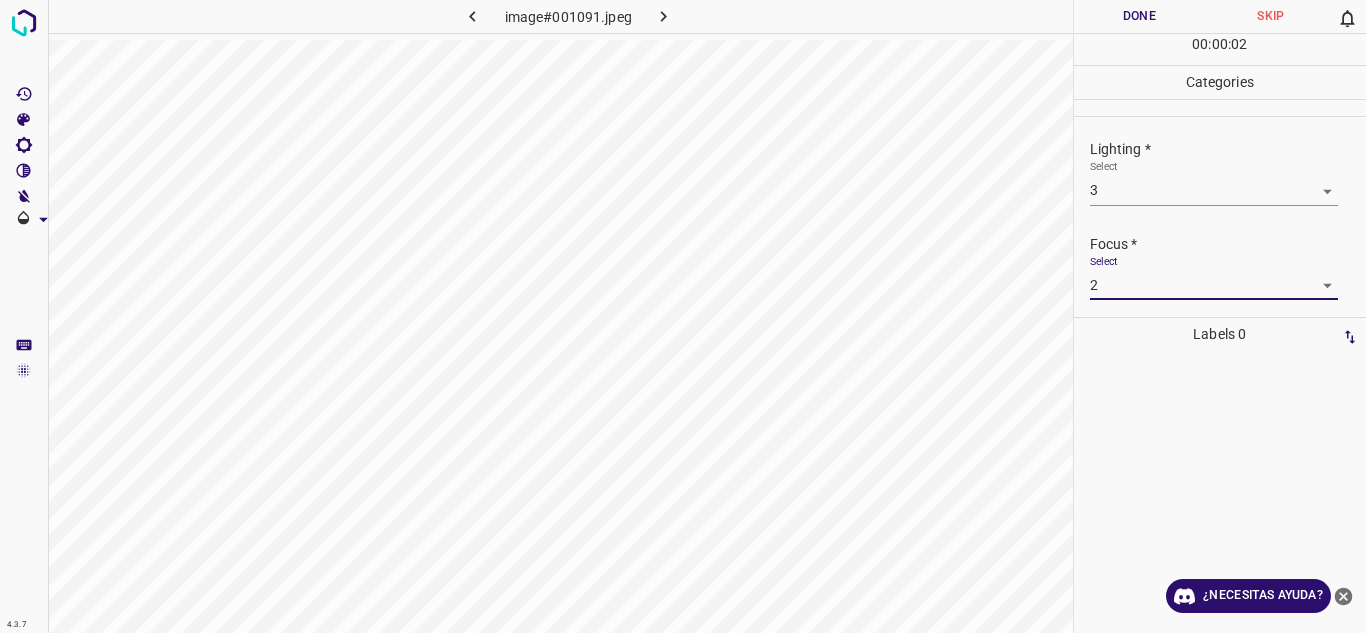 click on "1 2 3 4 5" at bounding box center (683, 316) 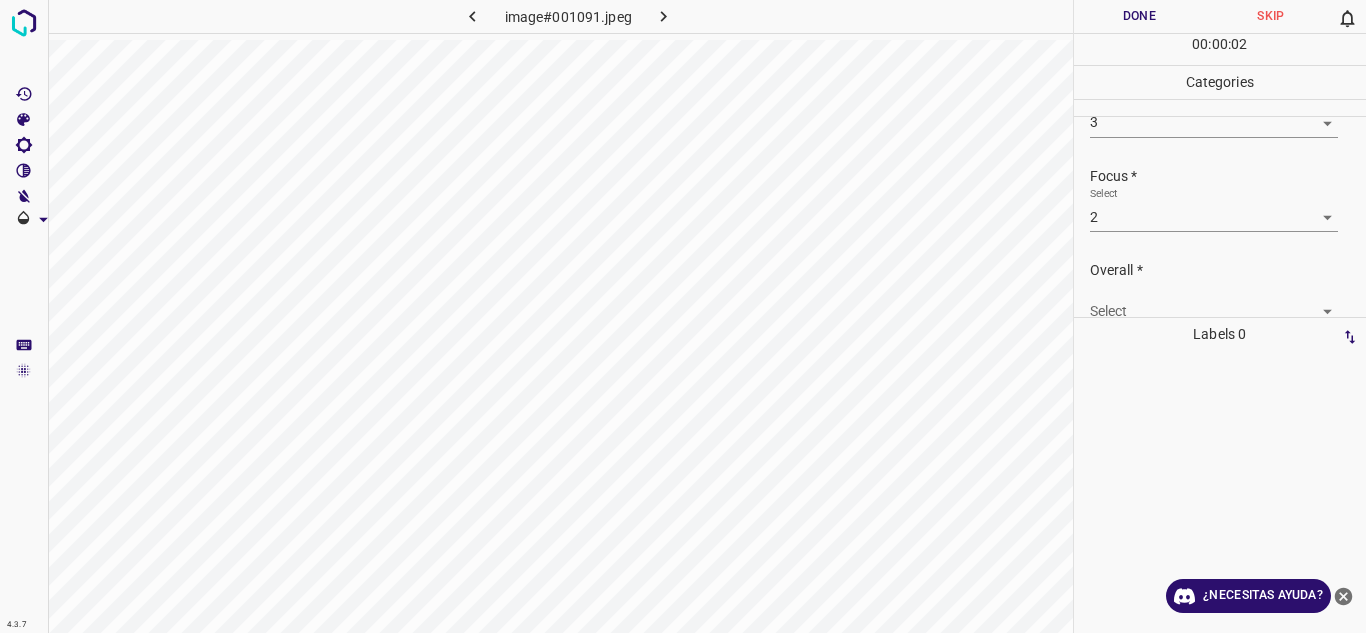 scroll, scrollTop: 98, scrollLeft: 0, axis: vertical 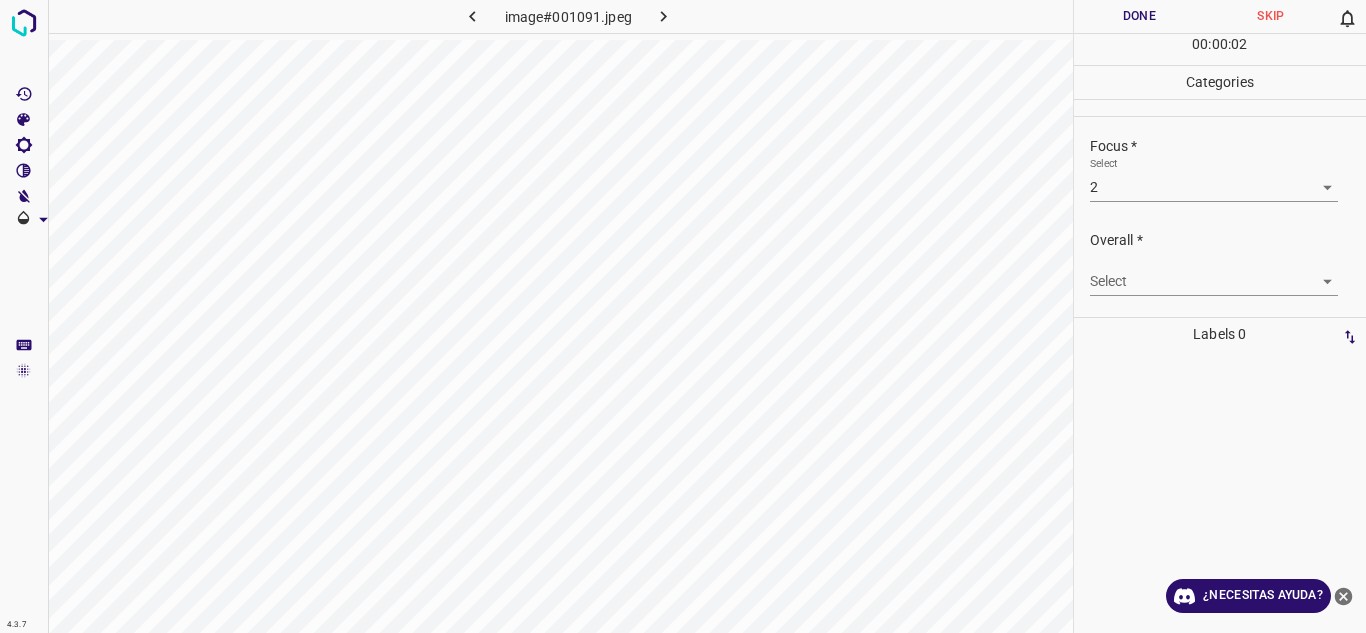 click on "4.3.7 image#001091.jpeg Done Skip 0 00   : 00   : 02   Categories Lighting *  Select 3 3 Focus *  Select 2 2 Overall *  Select ​ Labels   0 Categories 1 Lighting 2 Focus 3 Overall Tools Space Change between modes (Draw & Edit) I Auto labeling R Restore zoom M Zoom in N Zoom out Delete Delete selecte label Filters Z Restore filters X Saturation filter C Brightness filter V Contrast filter B Gray scale filter General O Download ¿Necesitas ayuda? Texto original Valora esta traducción Tu opinión servirá para ayudar a mejorar el Traductor de Google - Texto - Esconder - Borrar" at bounding box center [683, 316] 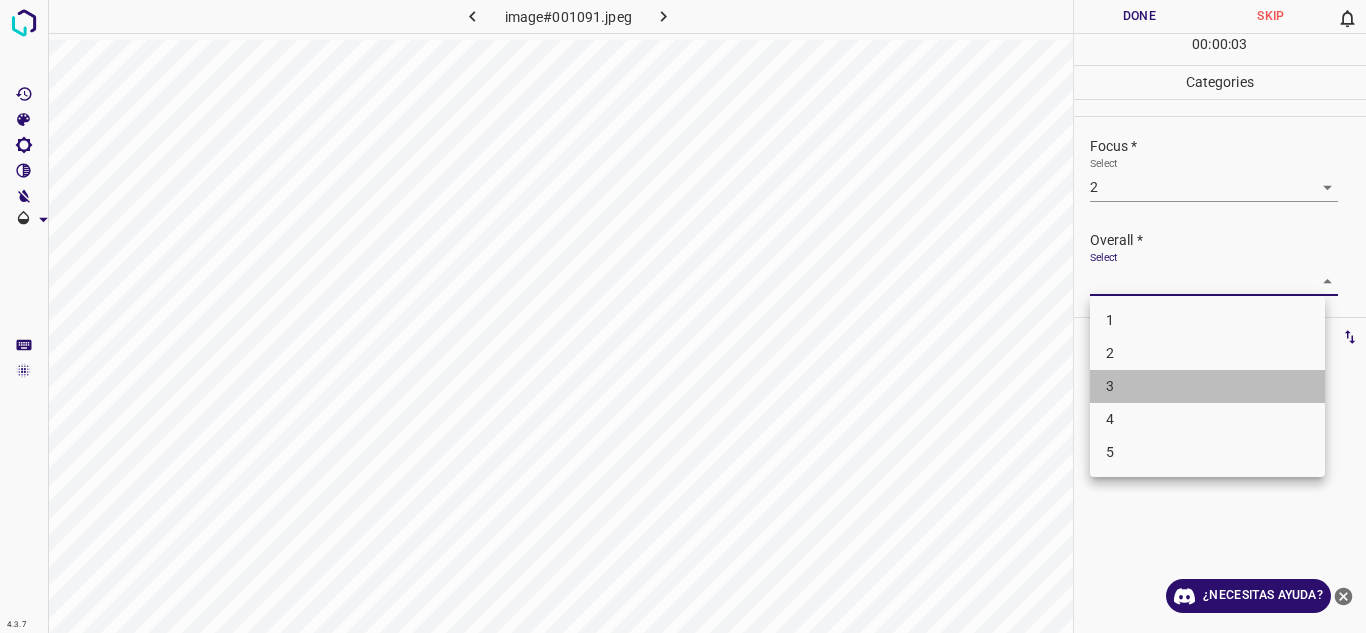 drag, startPoint x: 1152, startPoint y: 385, endPoint x: 1177, endPoint y: 263, distance: 124.53513 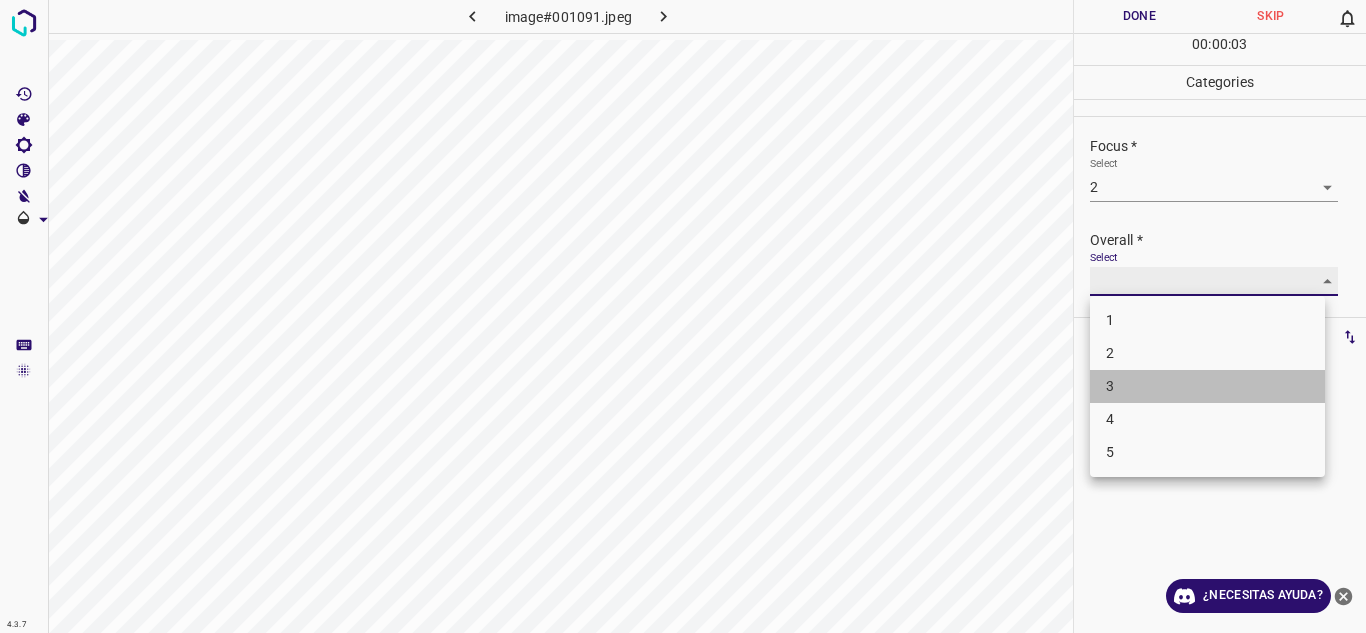 type on "3" 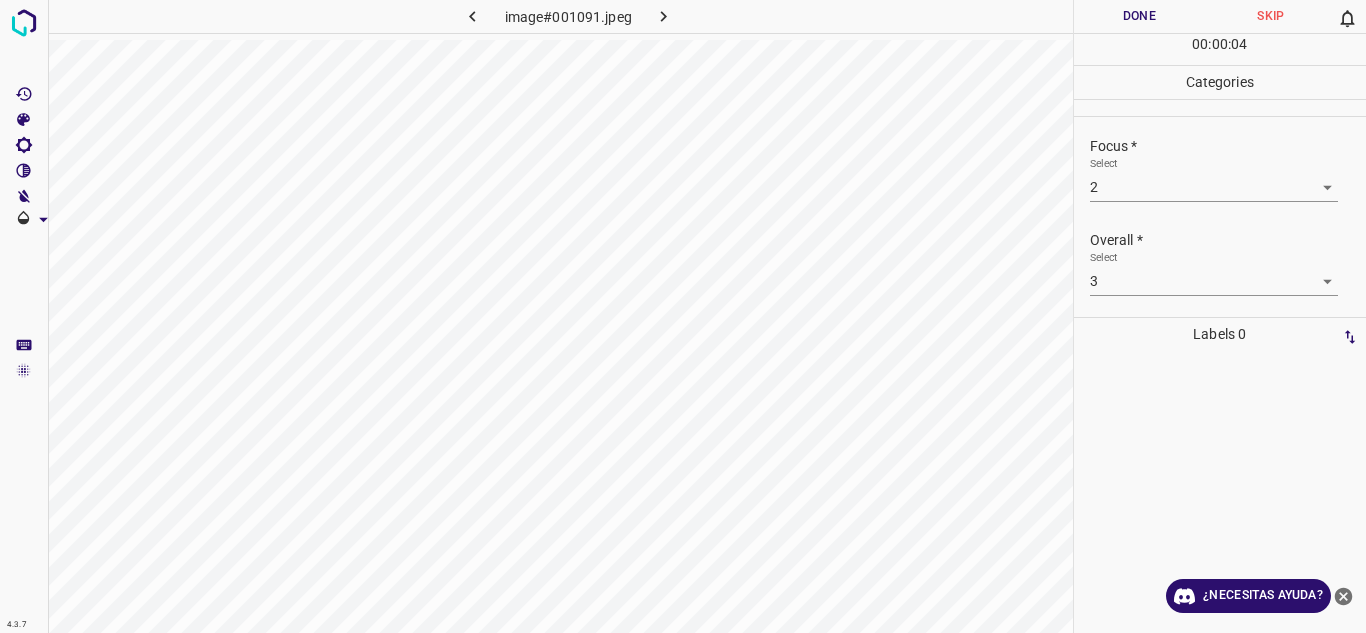 click on "Done" at bounding box center [1140, 16] 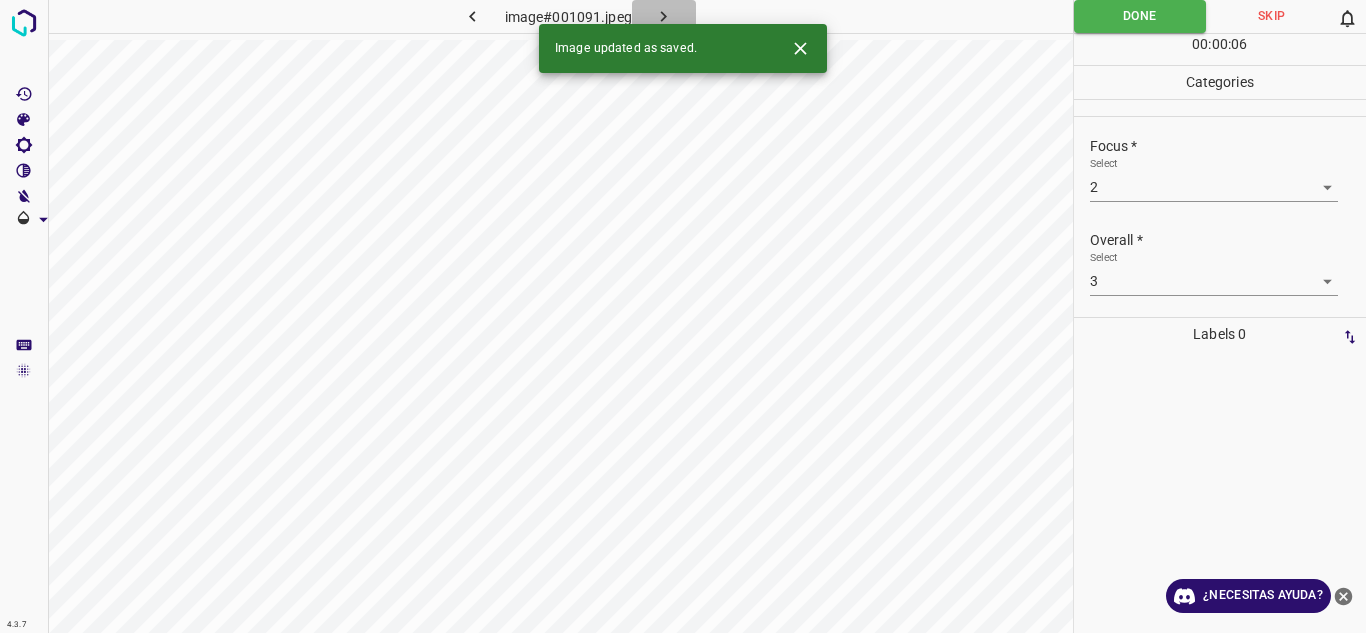 click 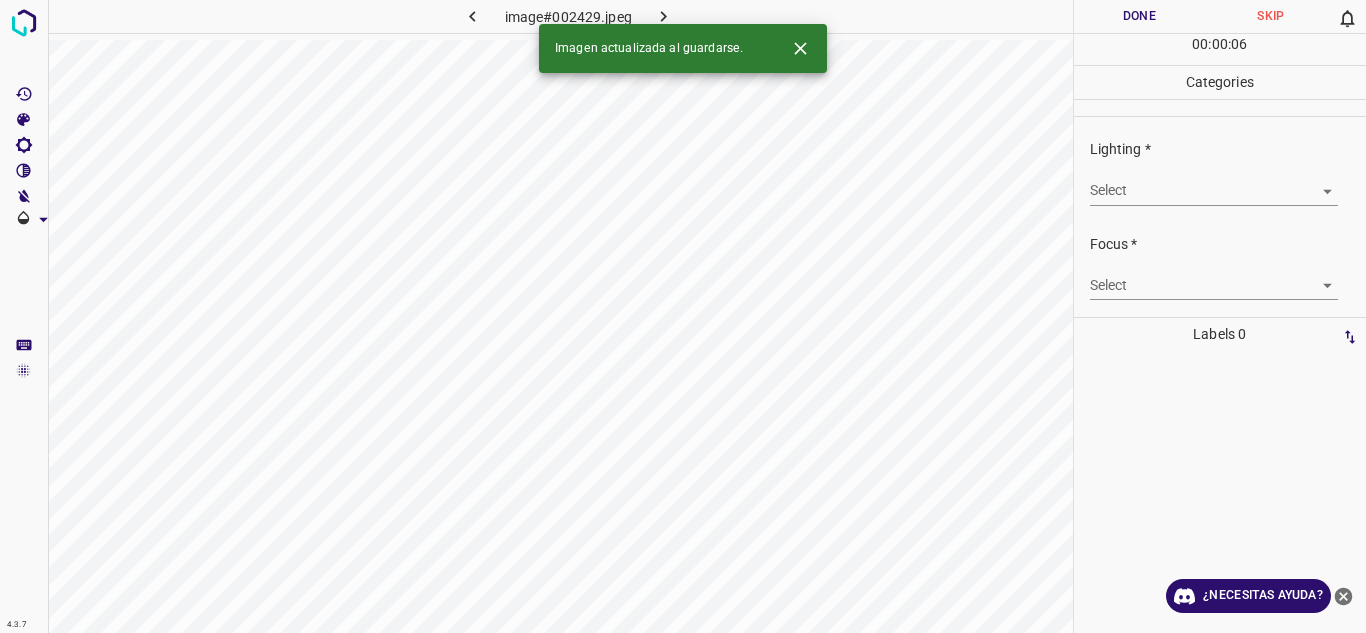 click on "4.3.7 image#002429.jpeg Done Skip 0 00   : 00   : 06   Categories Lighting *  Select ​ Focus *  Select ​ Overall *  Select ​ Labels   0 Categories 1 Lighting 2 Focus 3 Overall Tools Space Change between modes (Draw & Edit) I Auto labeling R Restore zoom M Zoom in N Zoom out Delete Delete selecte label Filters Z Restore filters X Saturation filter C Brightness filter V Contrast filter B Gray scale filter General O Download Imagen actualizada al guardarse. ¿Necesitas ayuda? Texto original Valora esta traducción Tu opinión servirá para ayudar a mejorar el Traductor de Google - Texto - Esconder - Borrar" at bounding box center [683, 316] 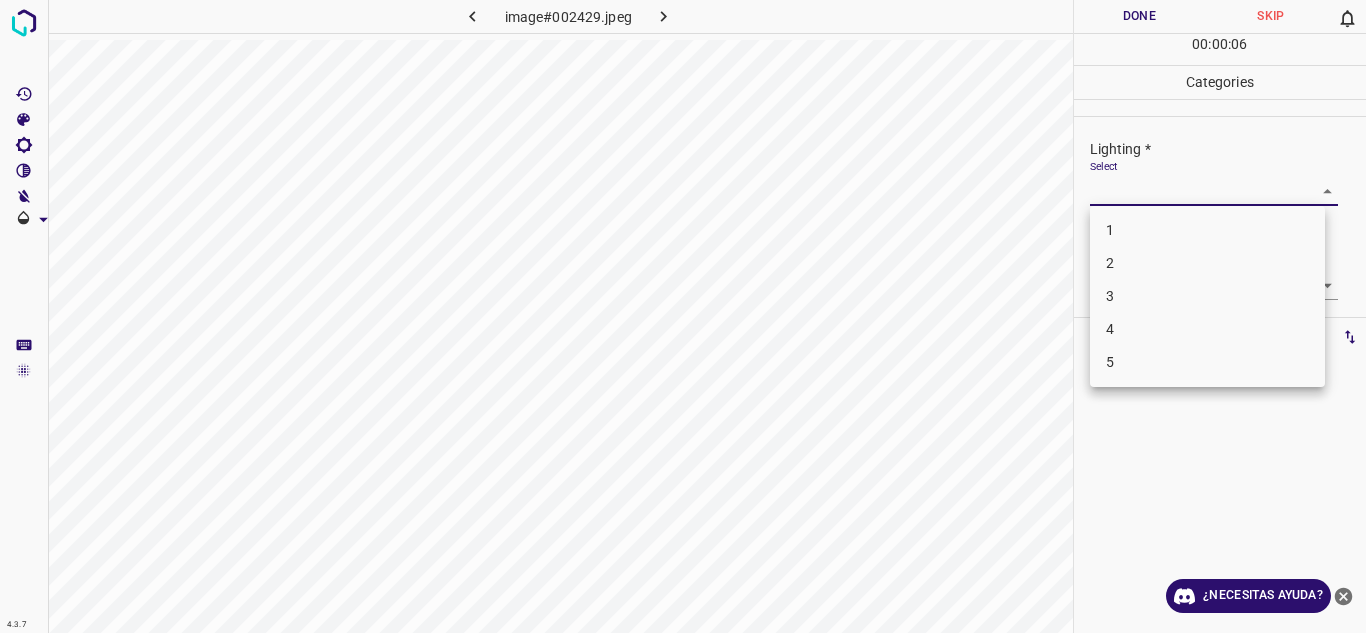 click on "2" at bounding box center (1207, 263) 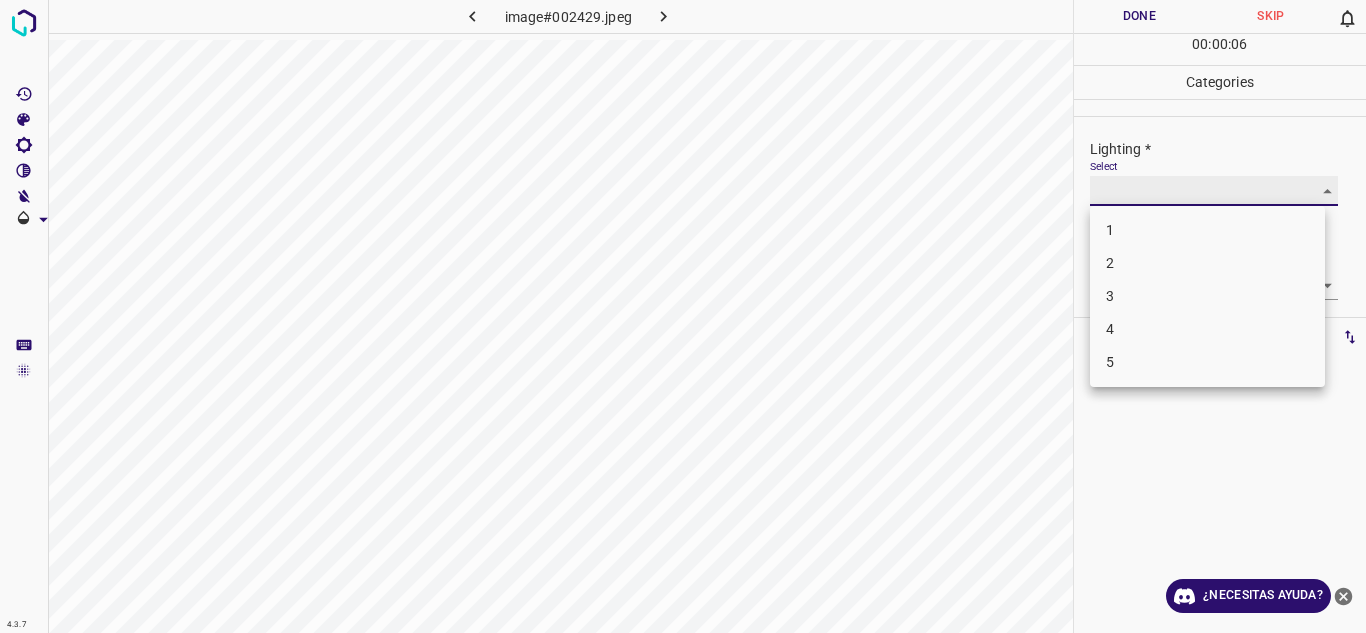 type on "2" 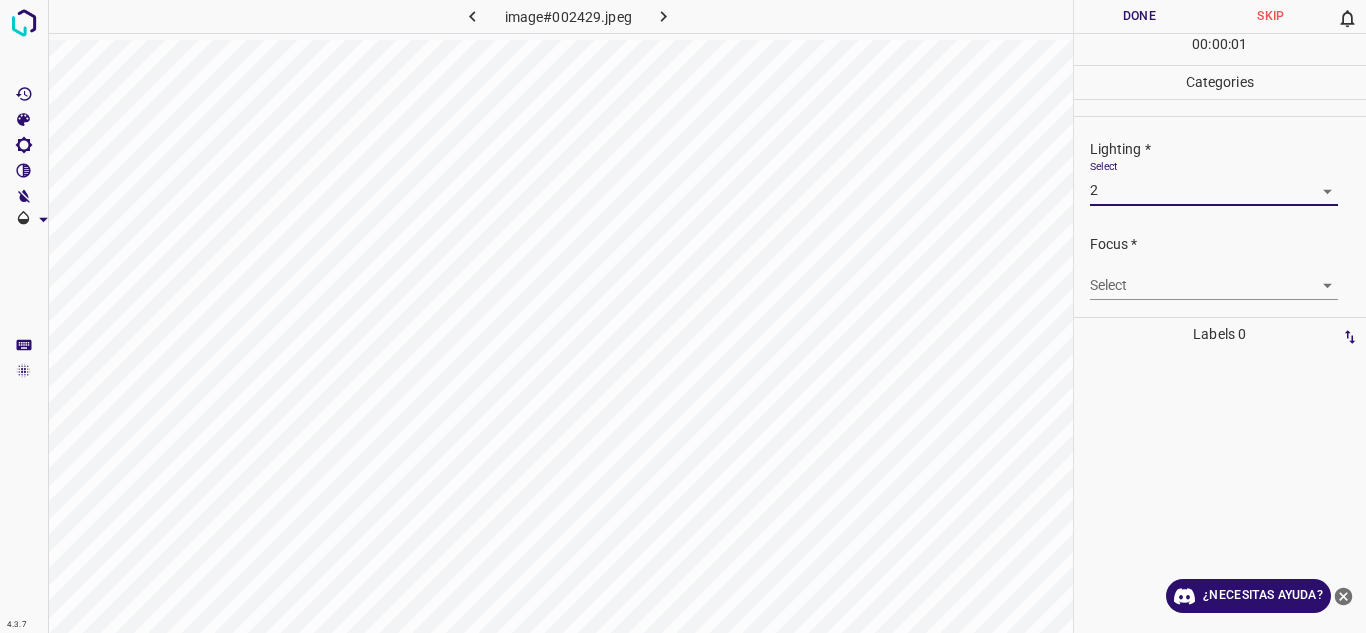 click on "4.3.7 image#002429.jpeg Done Skip 0 00   : 00   : 01   Categories Lighting *  Select 2 2 Focus *  Select ​ Overall *  Select ​ Labels   0 Categories 1 Lighting 2 Focus 3 Overall Tools Space Change between modes (Draw & Edit) I Auto labeling R Restore zoom M Zoom in N Zoom out Delete Delete selecte label Filters Z Restore filters X Saturation filter C Brightness filter V Contrast filter B Gray scale filter General O Download ¿Necesitas ayuda? Texto original Valora esta traducción Tu opinión servirá para ayudar a mejorar el Traductor de Google - Texto - Esconder - Borrar" at bounding box center (683, 316) 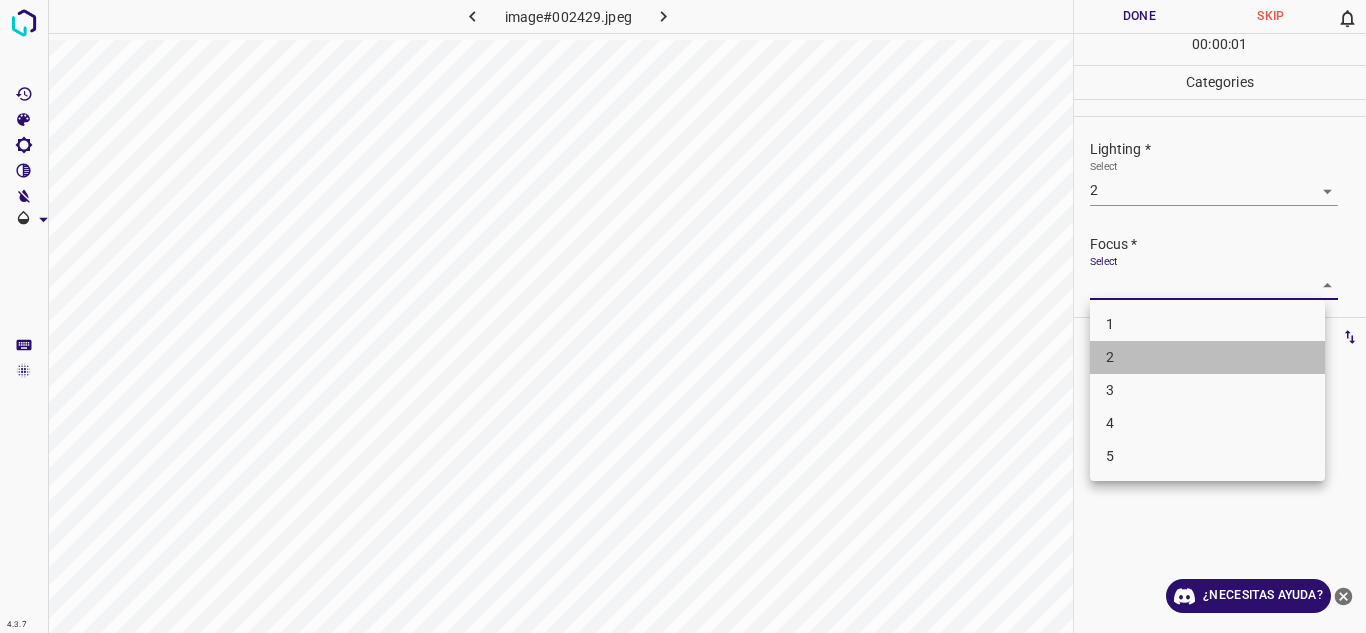 click on "2" at bounding box center (1207, 357) 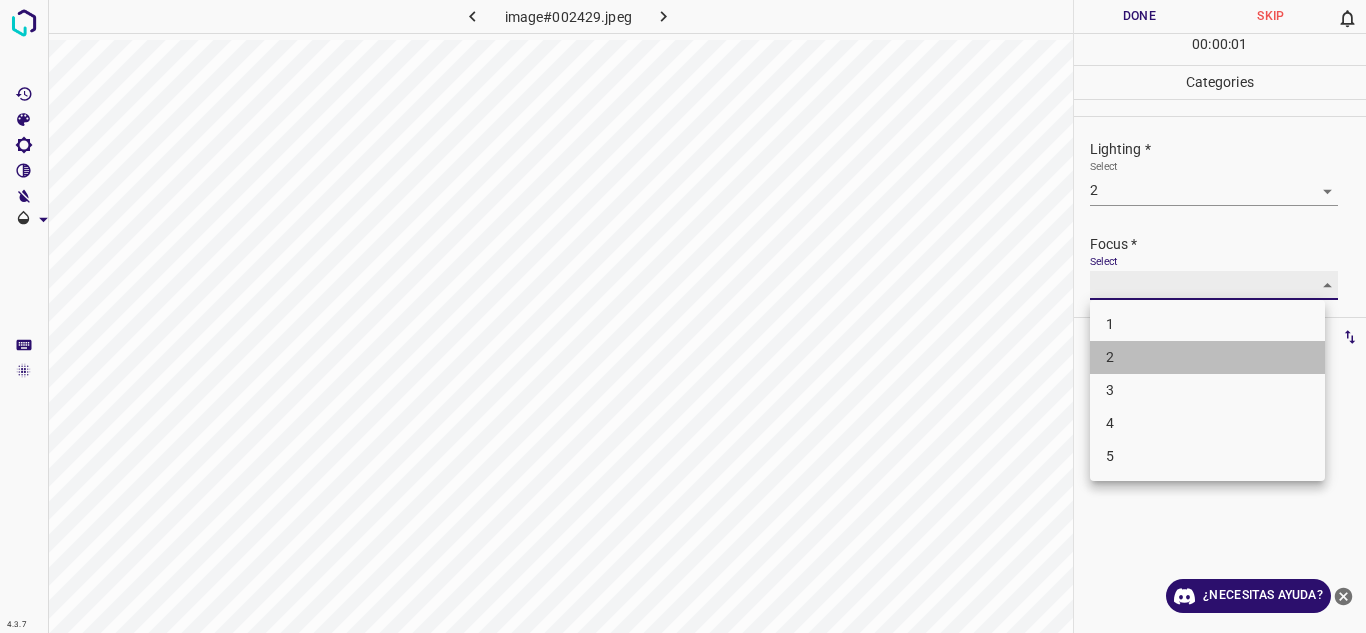 type on "2" 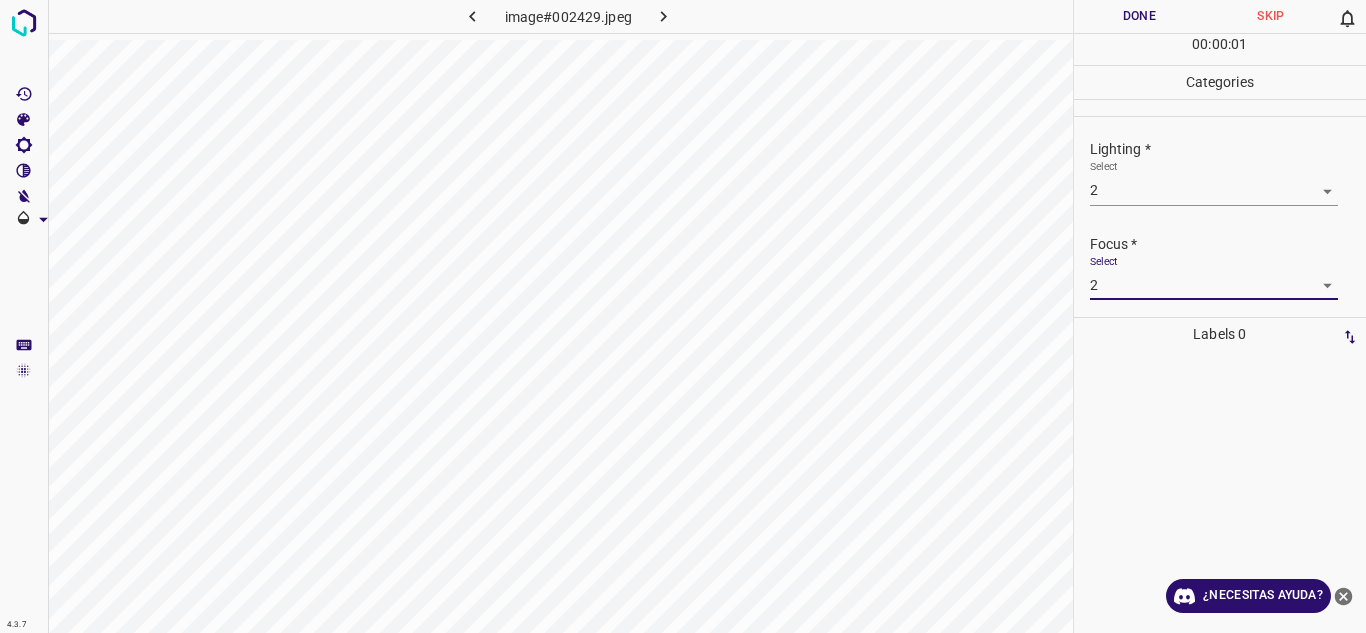 click on "1 2 3 4 5" at bounding box center [683, 316] 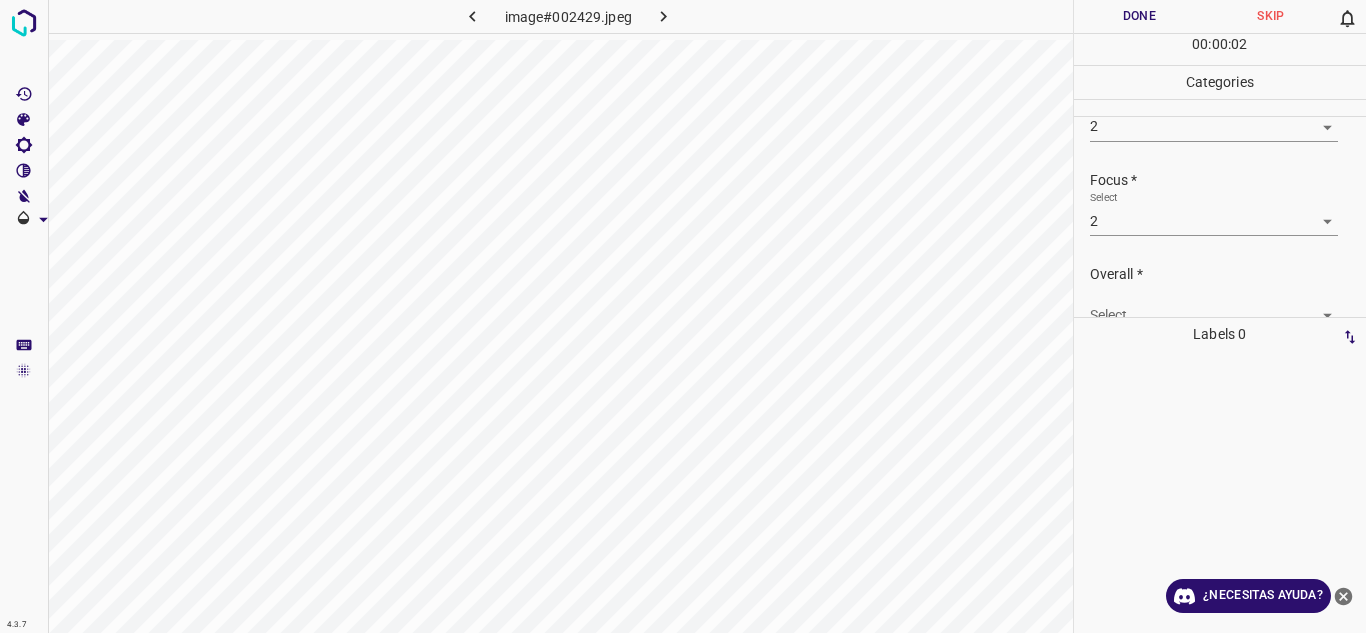 scroll, scrollTop: 98, scrollLeft: 0, axis: vertical 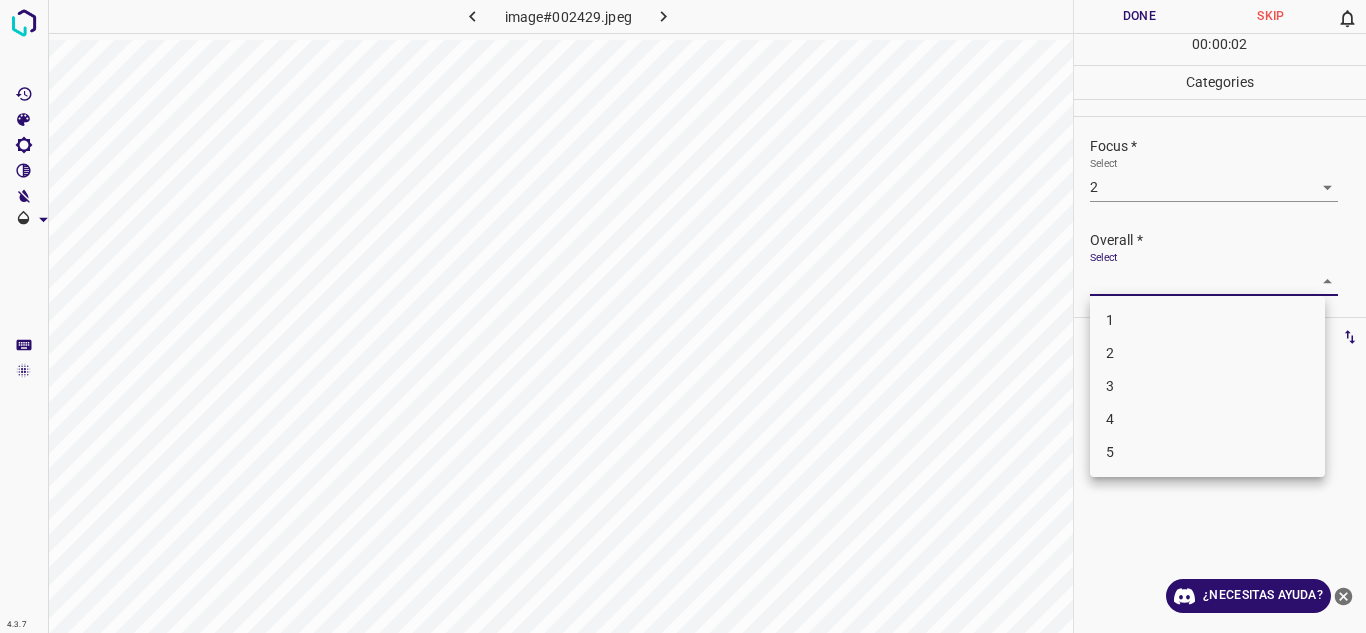 click on "4.3.7 image#002429.jpeg Done Skip 0 00   : 00   : 02   Categories Lighting *  Select 2 2 Focus *  Select 2 2 Overall *  Select ​ Labels   0 Categories 1 Lighting 2 Focus 3 Overall Tools Space Change between modes (Draw & Edit) I Auto labeling R Restore zoom M Zoom in N Zoom out Delete Delete selecte label Filters Z Restore filters X Saturation filter C Brightness filter V Contrast filter B Gray scale filter General O Download ¿Necesitas ayuda? Texto original Valora esta traducción Tu opinión servirá para ayudar a mejorar el Traductor de Google - Texto - Esconder - Borrar 1 2 3 4 5" at bounding box center [683, 316] 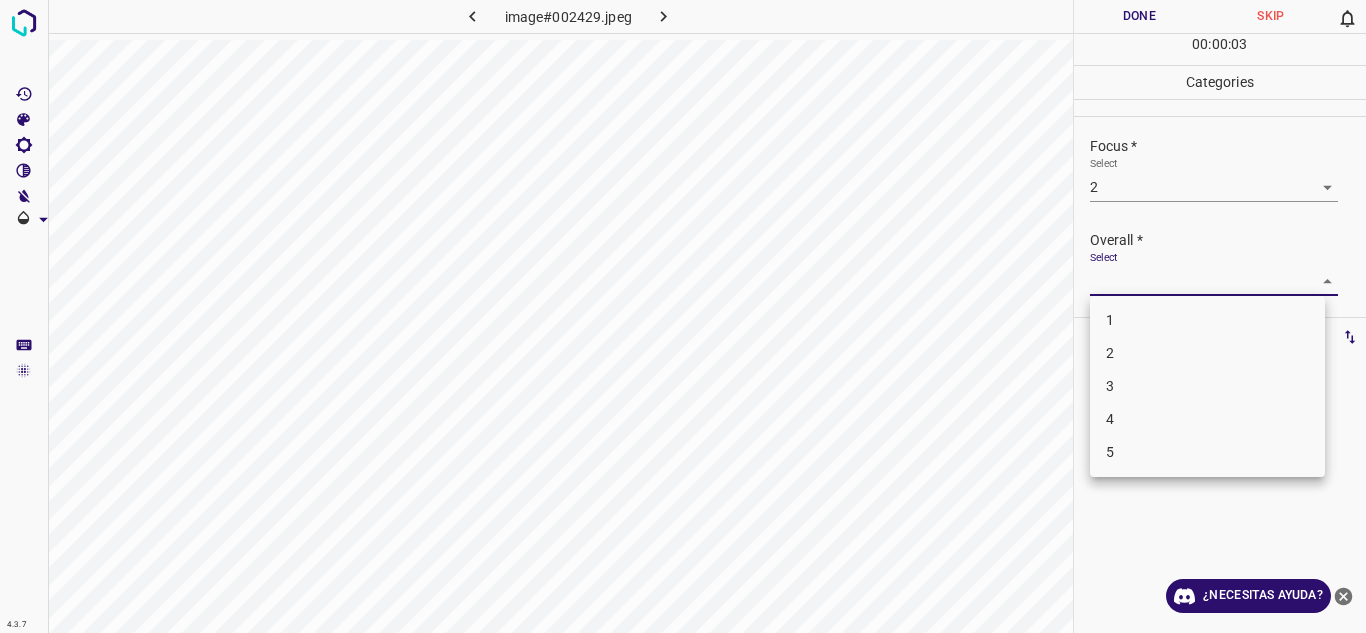 click on "2" at bounding box center [1207, 353] 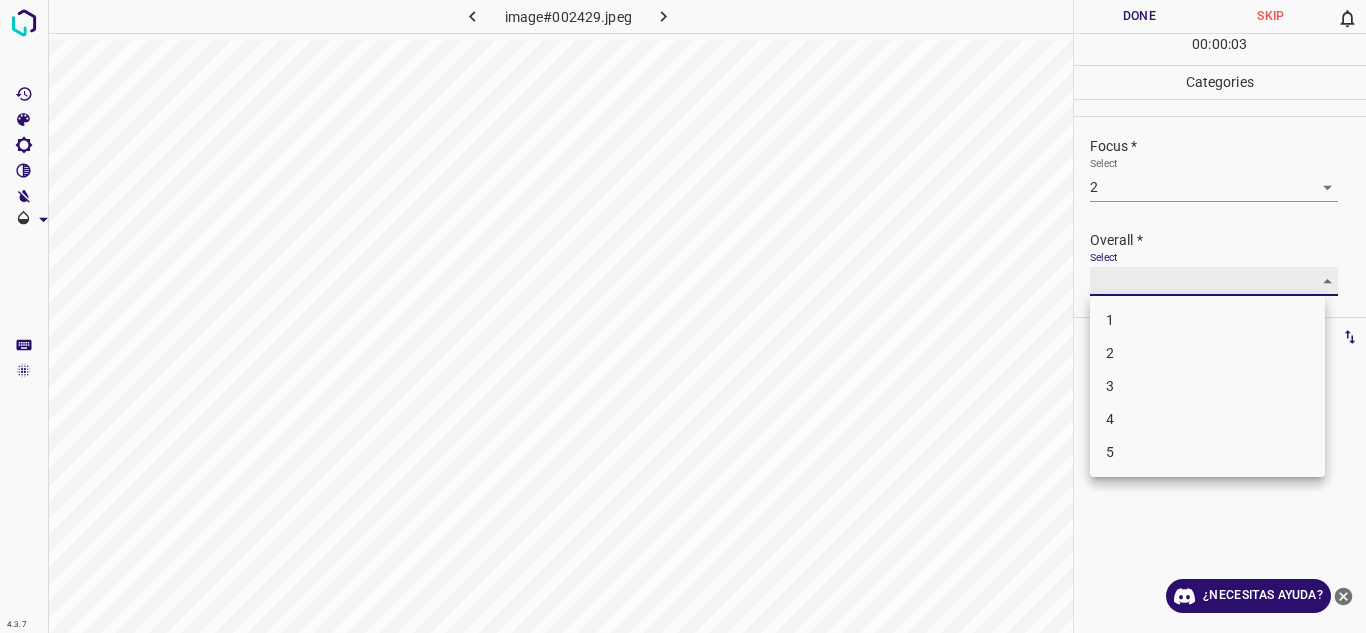 type on "2" 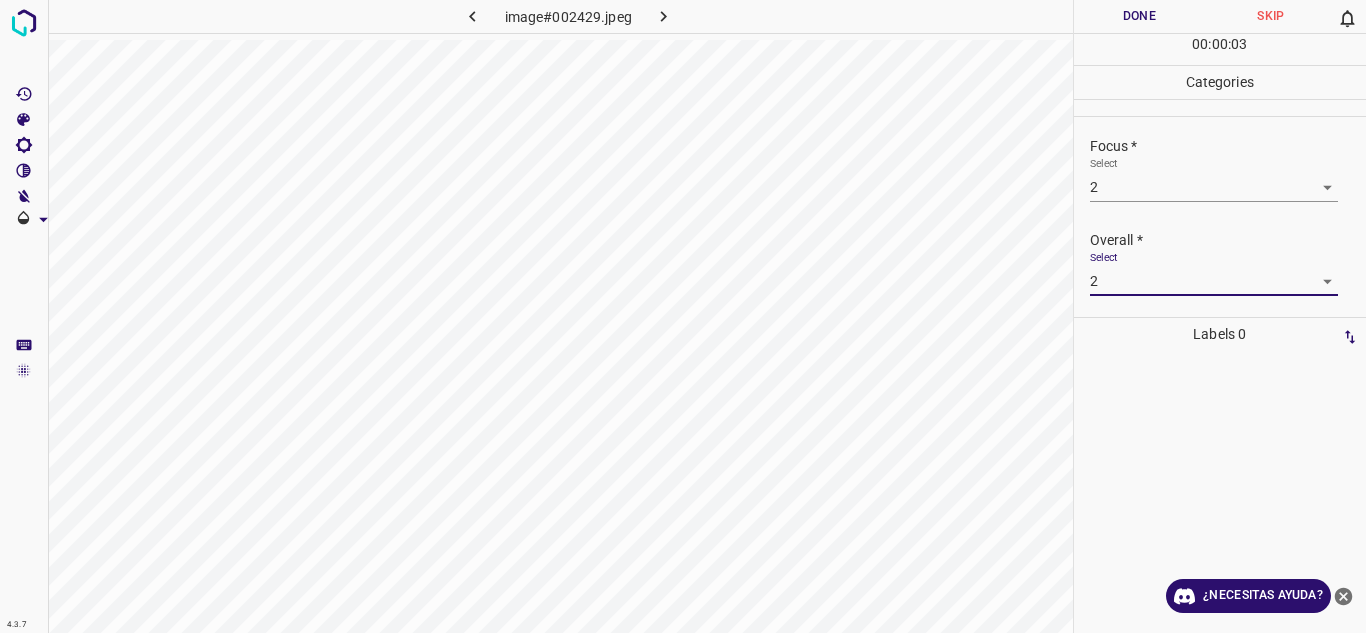 click on "Overall *" at bounding box center [1228, 240] 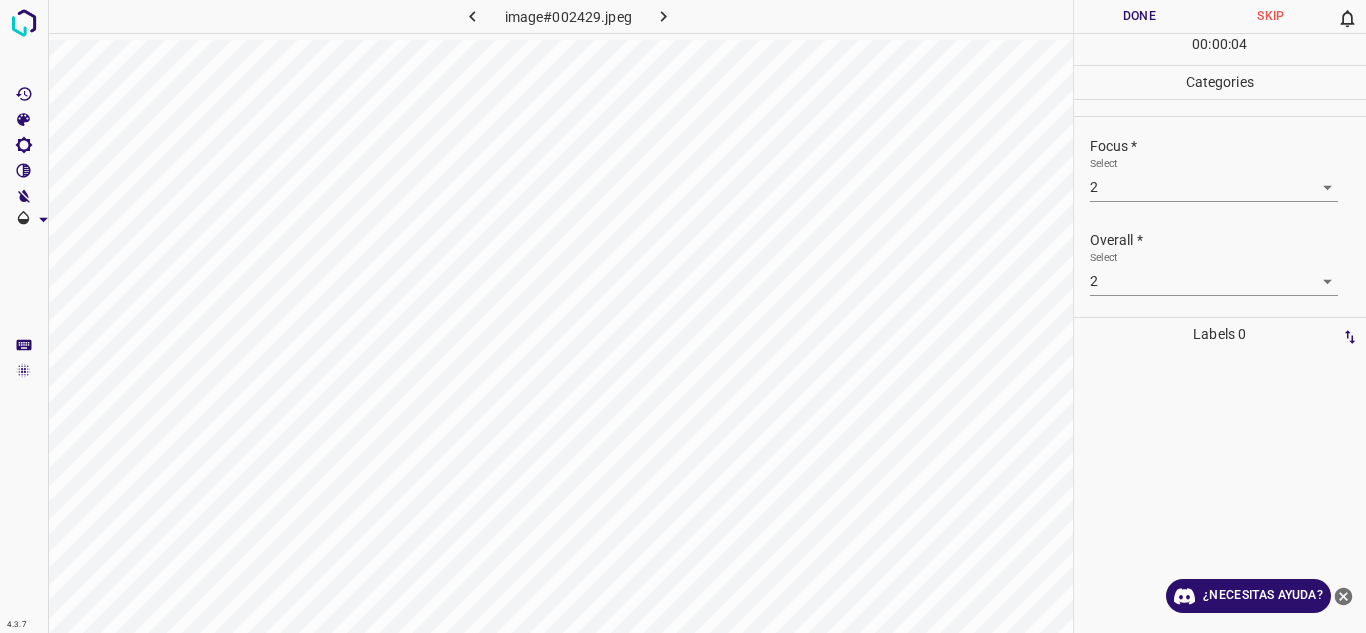 click on "Done" at bounding box center [1140, 16] 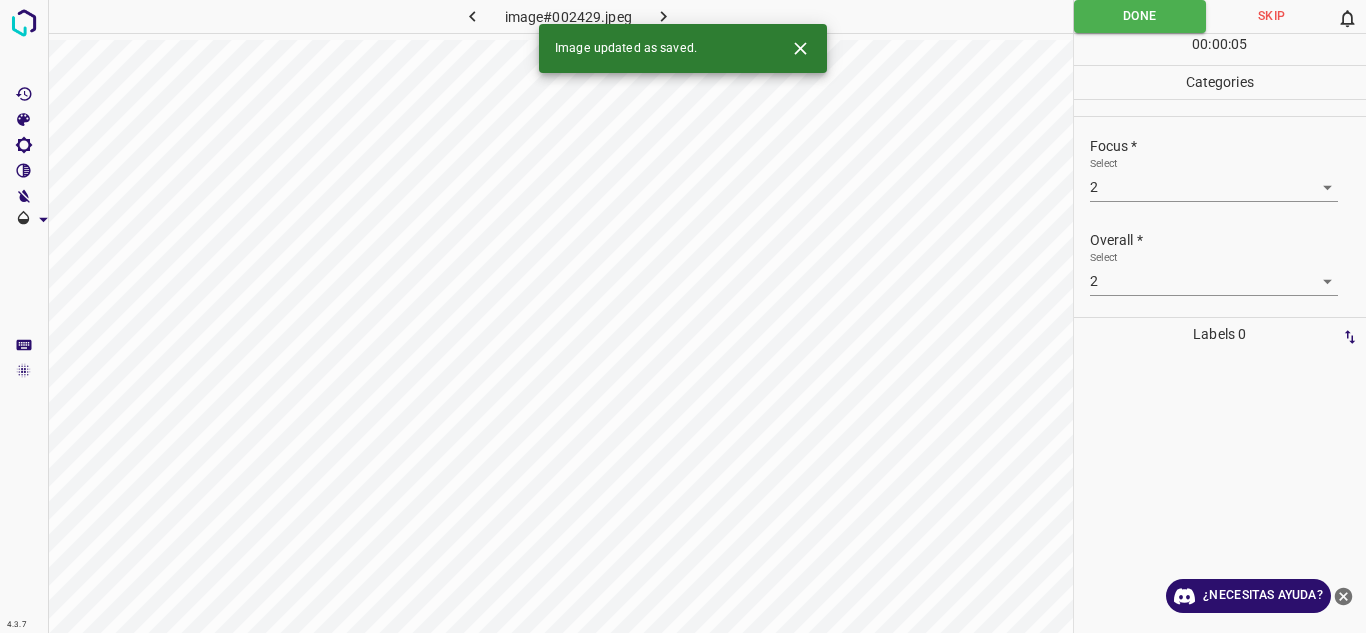 click 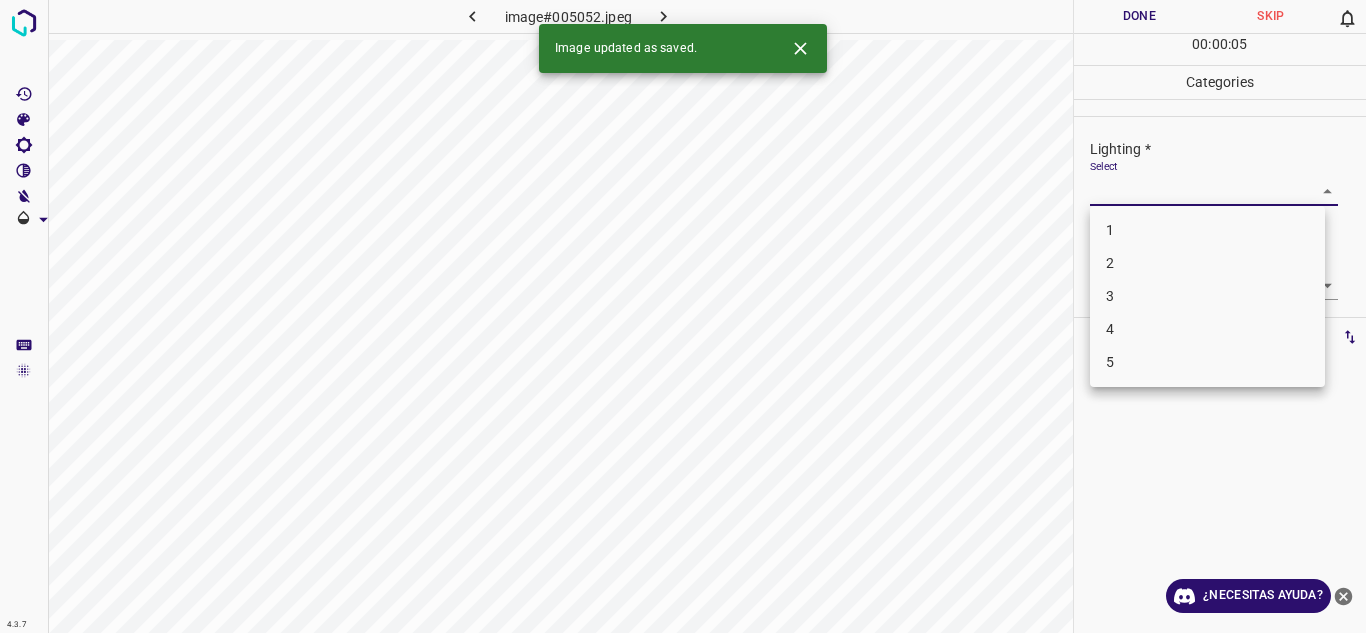 click on "4.3.7 image#005052.jpeg Done Skip 0 00   : 00   : 05   Categories Lighting *  Select ​ Focus *  Select ​ Overall *  Select ​ Labels   0 Categories 1 Lighting 2 Focus 3 Overall Tools Space Change between modes (Draw & Edit) I Auto labeling R Restore zoom M Zoom in N Zoom out Delete Delete selecte label Filters Z Restore filters X Saturation filter C Brightness filter V Contrast filter B Gray scale filter General O Download Image updated as saved. ¿Necesitas ayuda? Texto original Valora esta traducción Tu opinión servirá para ayudar a mejorar el Traductor de Google - Texto - Esconder - Borrar 1 2 3 4 5" at bounding box center (683, 316) 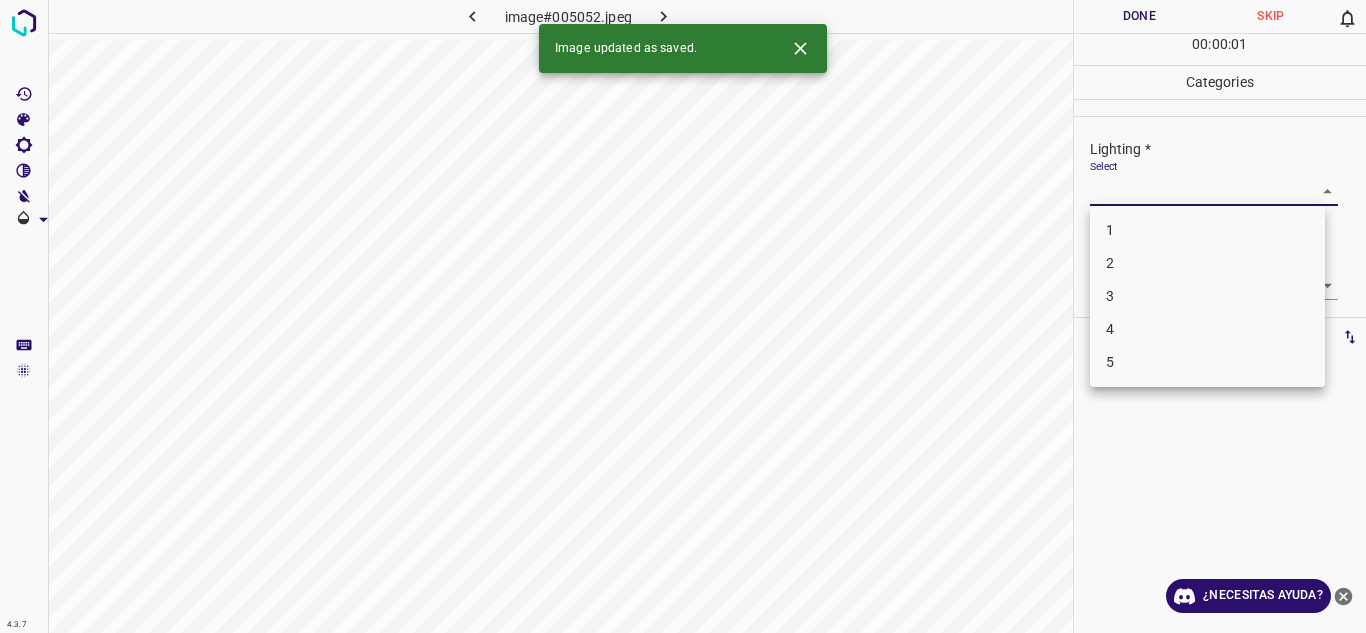 click on "3" at bounding box center [1207, 296] 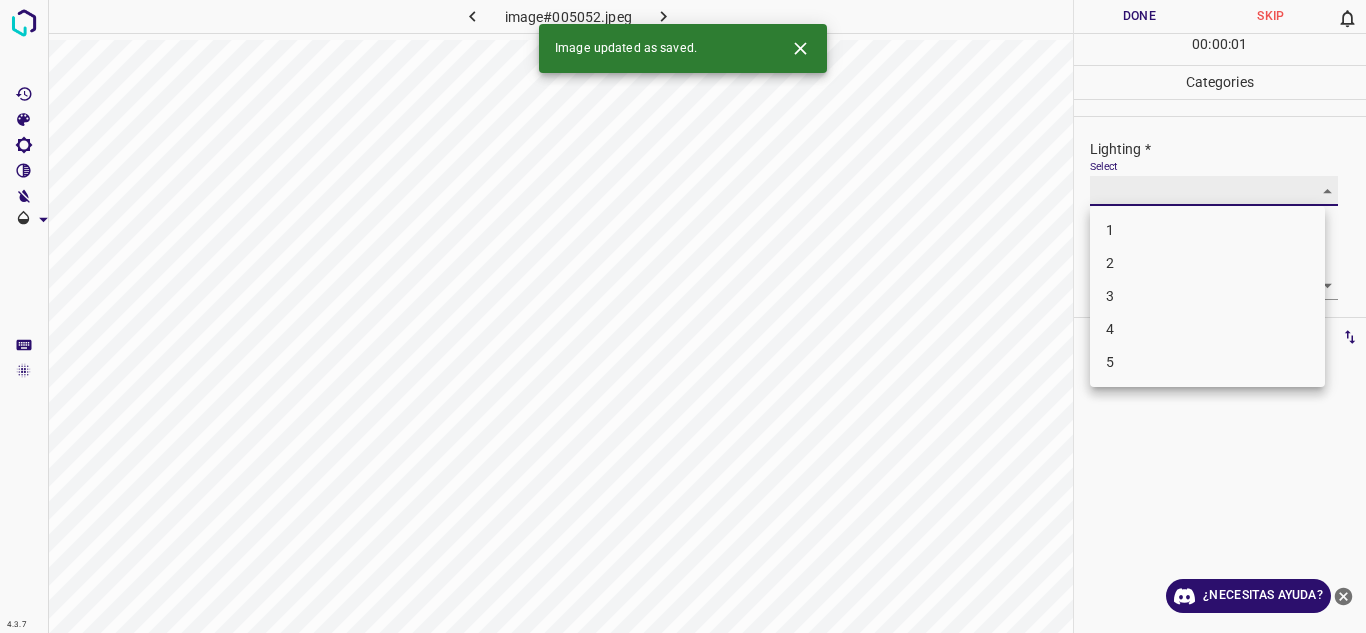 type on "3" 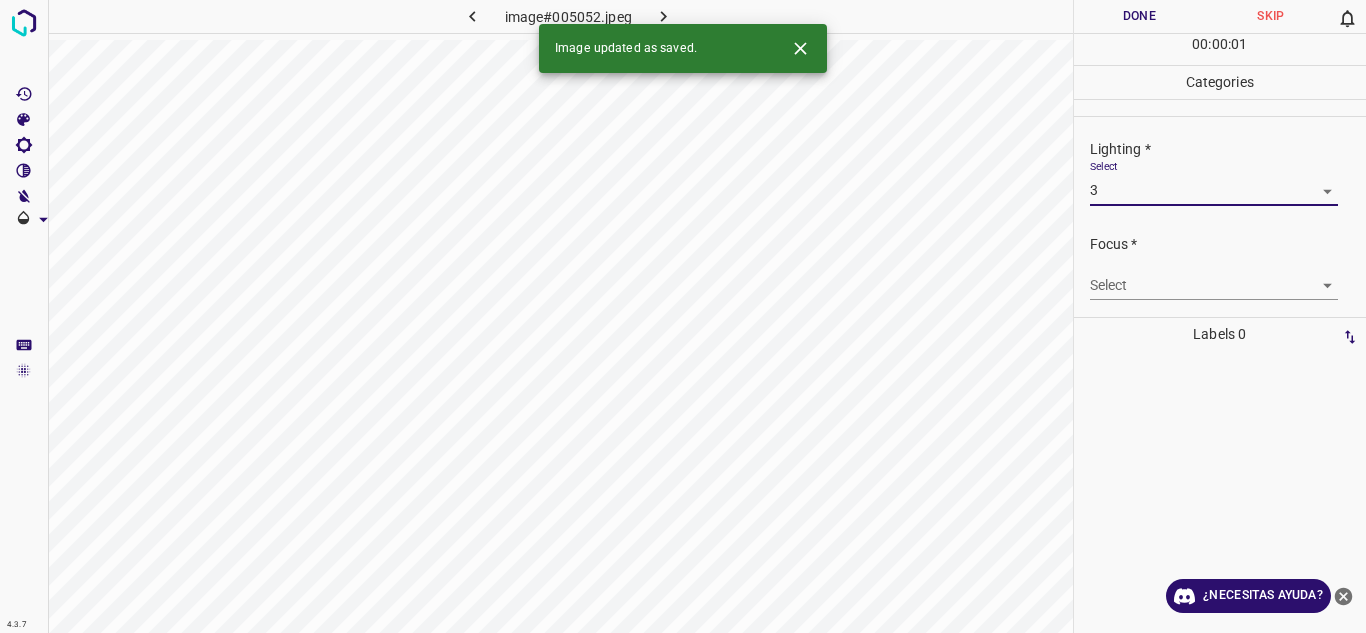click on "4.3.7 image#005052.jpeg Done Skip 0 00   : 00   : 01   Categories Lighting *  Select 3 3 Focus *  Select ​ Overall *  Select ​ Labels   0 Categories 1 Lighting 2 Focus 3 Overall Tools Space Change between modes (Draw & Edit) I Auto labeling R Restore zoom M Zoom in N Zoom out Delete Delete selecte label Filters Z Restore filters X Saturation filter C Brightness filter V Contrast filter B Gray scale filter General O Download Image updated as saved. ¿Necesitas ayuda? Texto original Valora esta traducción Tu opinión servirá para ayudar a mejorar el Traductor de Google - Texto - Esconder - Borrar" at bounding box center [683, 316] 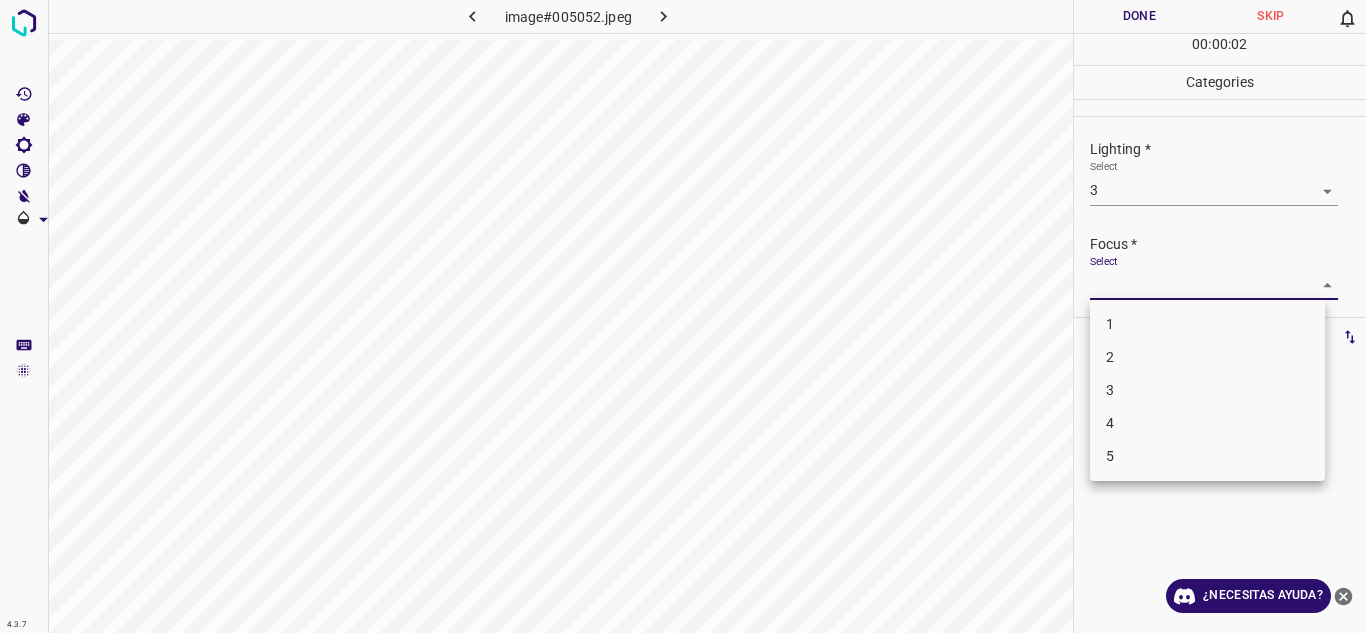 drag, startPoint x: 1139, startPoint y: 357, endPoint x: 1158, endPoint y: 310, distance: 50.695168 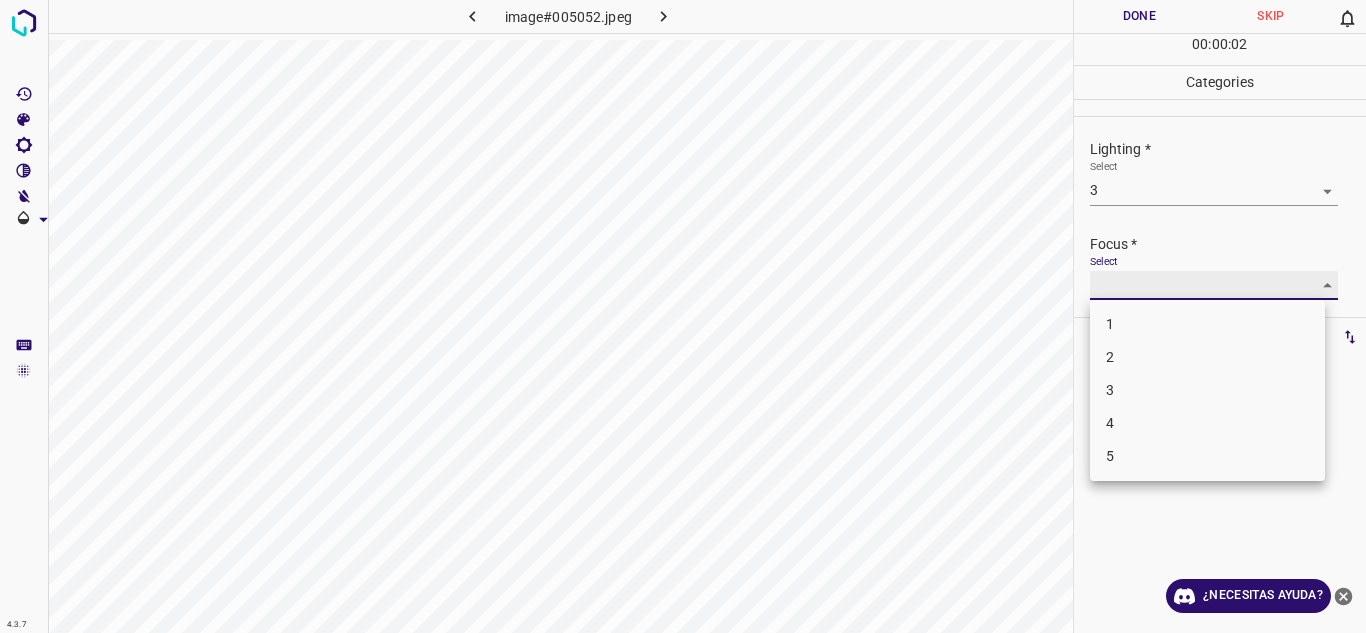 type on "2" 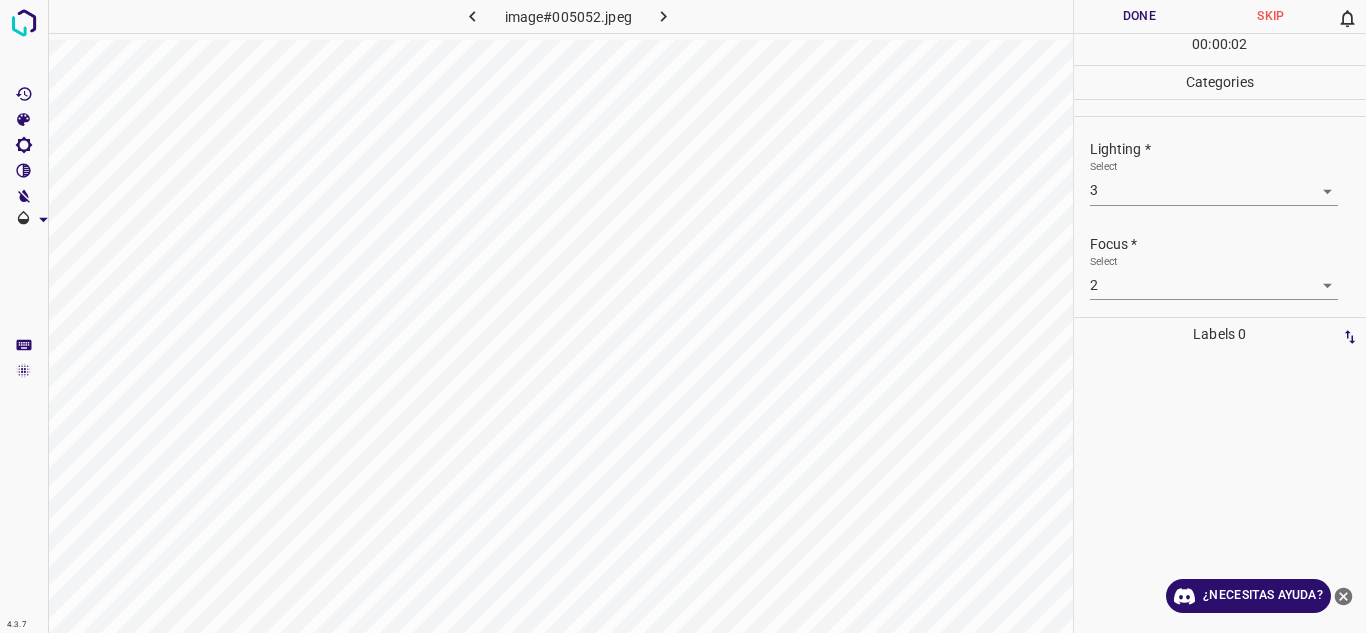 click on "1 2 3 4 5" at bounding box center (683, 316) 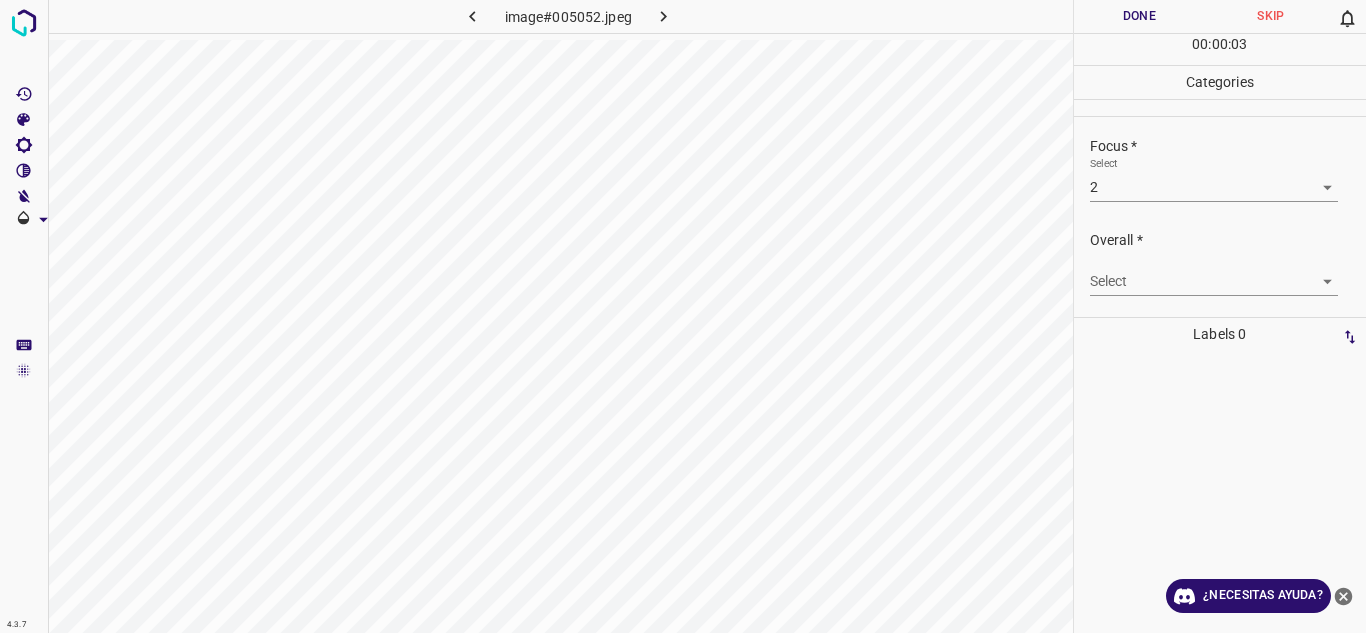 click on "4.3.7 image#005052.jpeg Done Skip 0 00   : 00   : 03   Categories Lighting *  Select 3 3 Focus *  Select 2 2 Overall *  Select ​ Labels   0 Categories 1 Lighting 2 Focus 3 Overall Tools Space Change between modes (Draw & Edit) I Auto labeling R Restore zoom M Zoom in N Zoom out Delete Delete selecte label Filters Z Restore filters X Saturation filter C Brightness filter V Contrast filter B Gray scale filter General O Download ¿Necesitas ayuda? Texto original Valora esta traducción Tu opinión servirá para ayudar a mejorar el Traductor de Google - Texto - Esconder - Borrar" at bounding box center [683, 316] 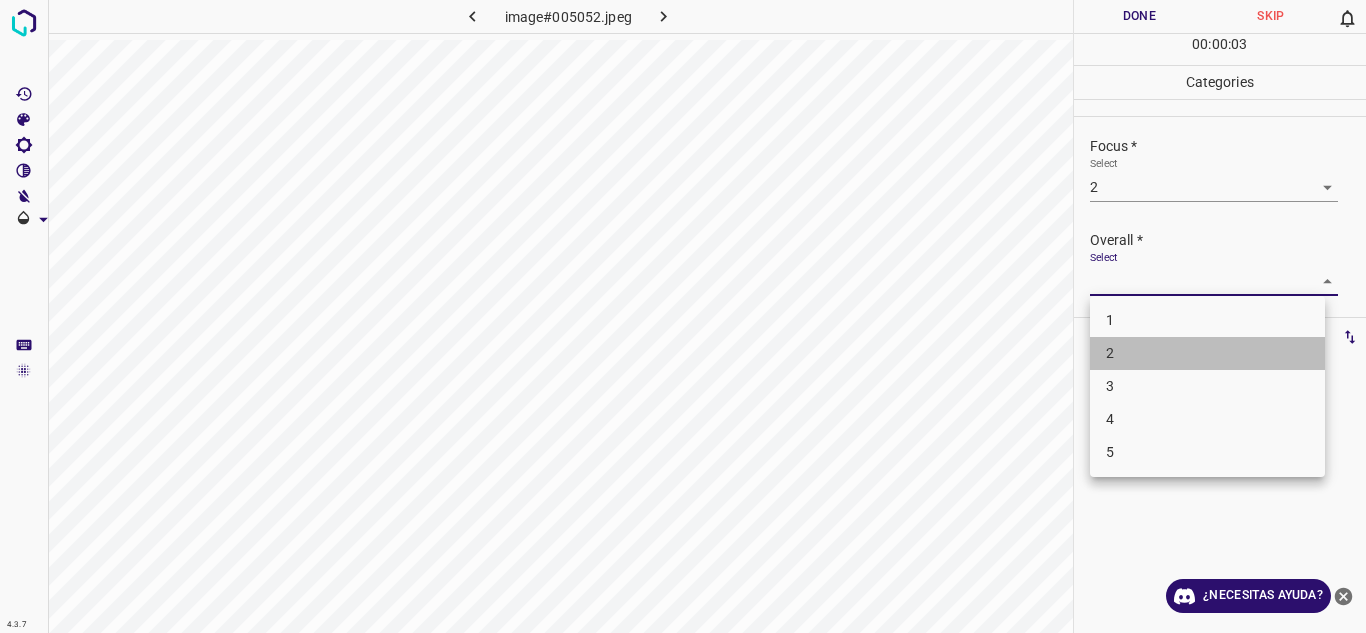 click on "2" at bounding box center (1207, 353) 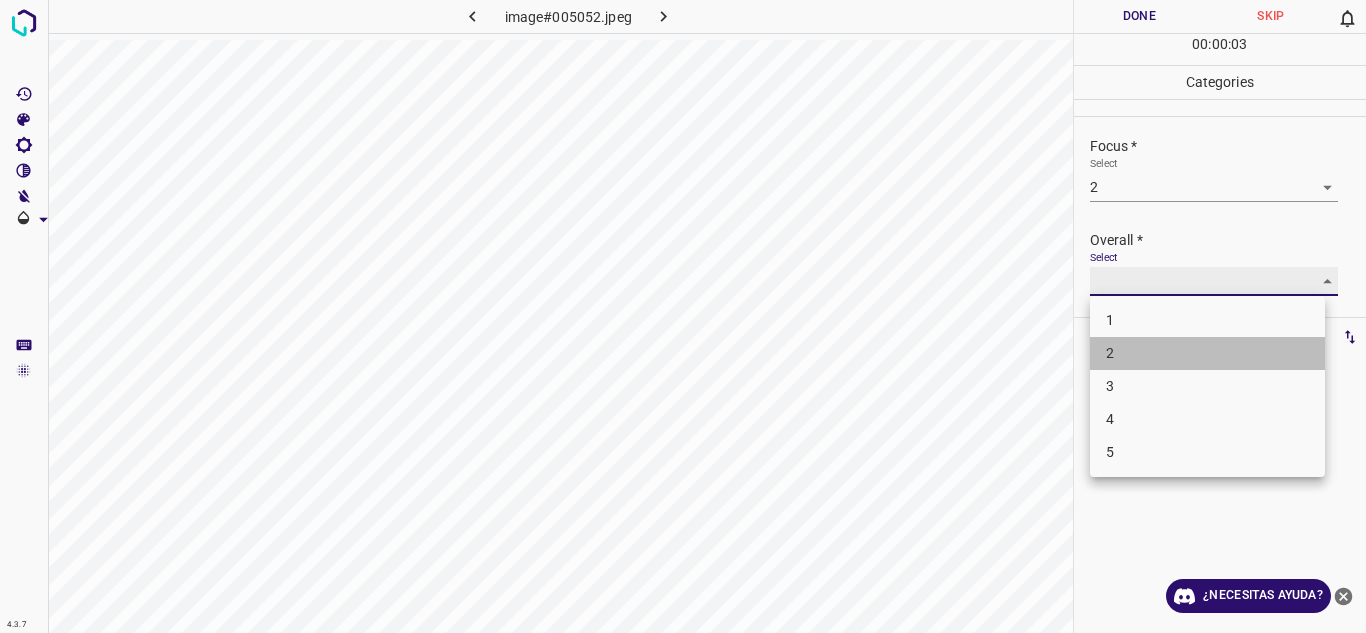 type on "2" 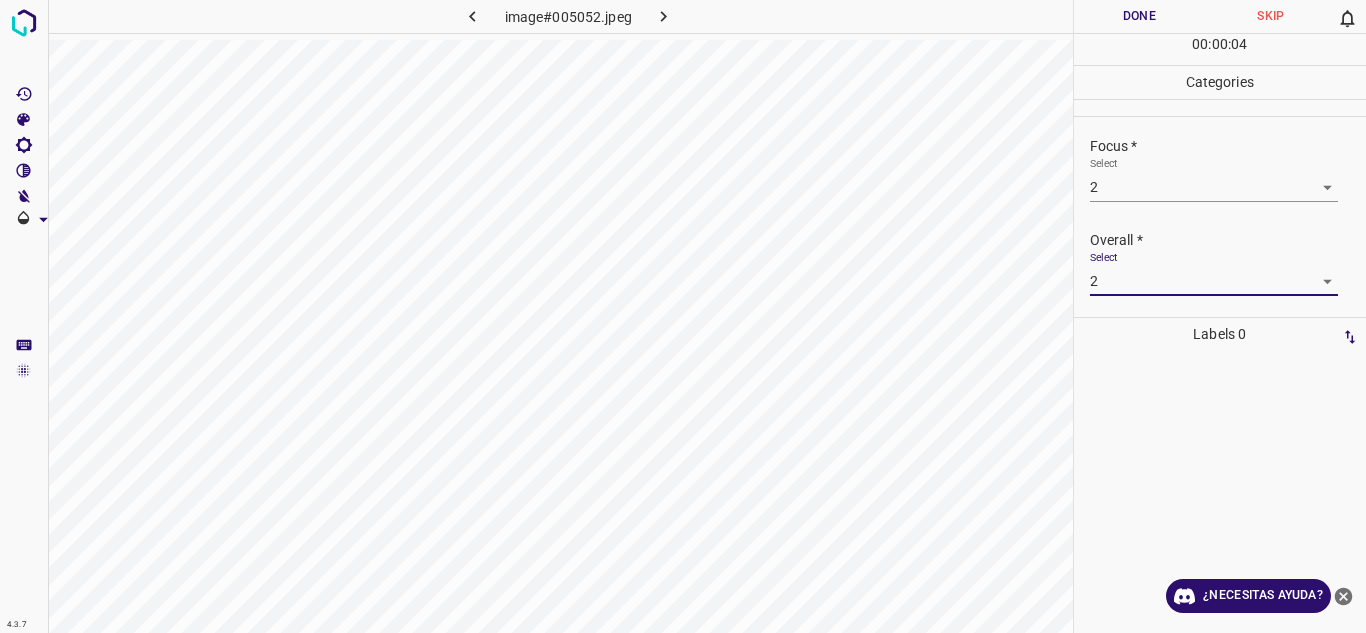 click on "Done" at bounding box center [1140, 16] 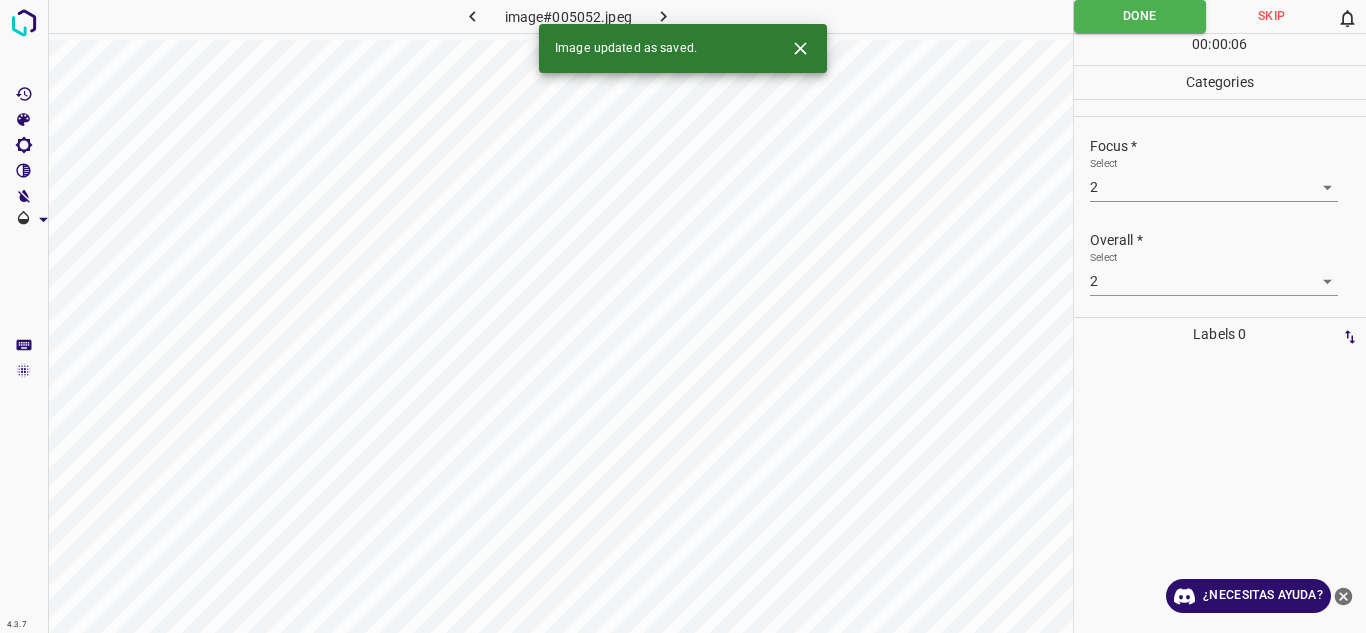 click at bounding box center (664, 16) 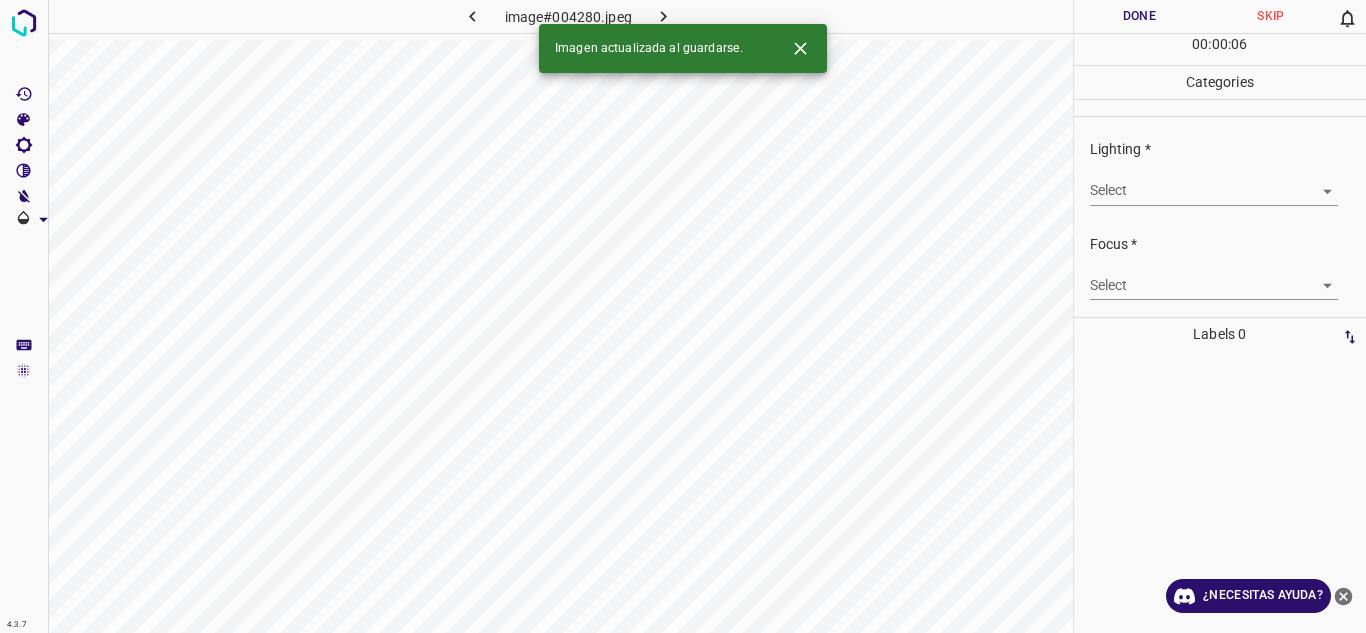 click on "4.3.7 image#004280.jpeg Done Skip 0 00   : 00   : 06   Categories Lighting *  Select ​ Focus *  Select ​ Overall *  Select ​ Labels   0 Categories 1 Lighting 2 Focus 3 Overall Tools Space Change between modes (Draw & Edit) I Auto labeling R Restore zoom M Zoom in N Zoom out Delete Delete selecte label Filters Z Restore filters X Saturation filter C Brightness filter V Contrast filter B Gray scale filter General O Download Imagen actualizada al guardarse. ¿Necesitas ayuda? Texto original Valora esta traducción Tu opinión servirá para ayudar a mejorar el Traductor de Google - Texto - Esconder - Borrar" at bounding box center [683, 316] 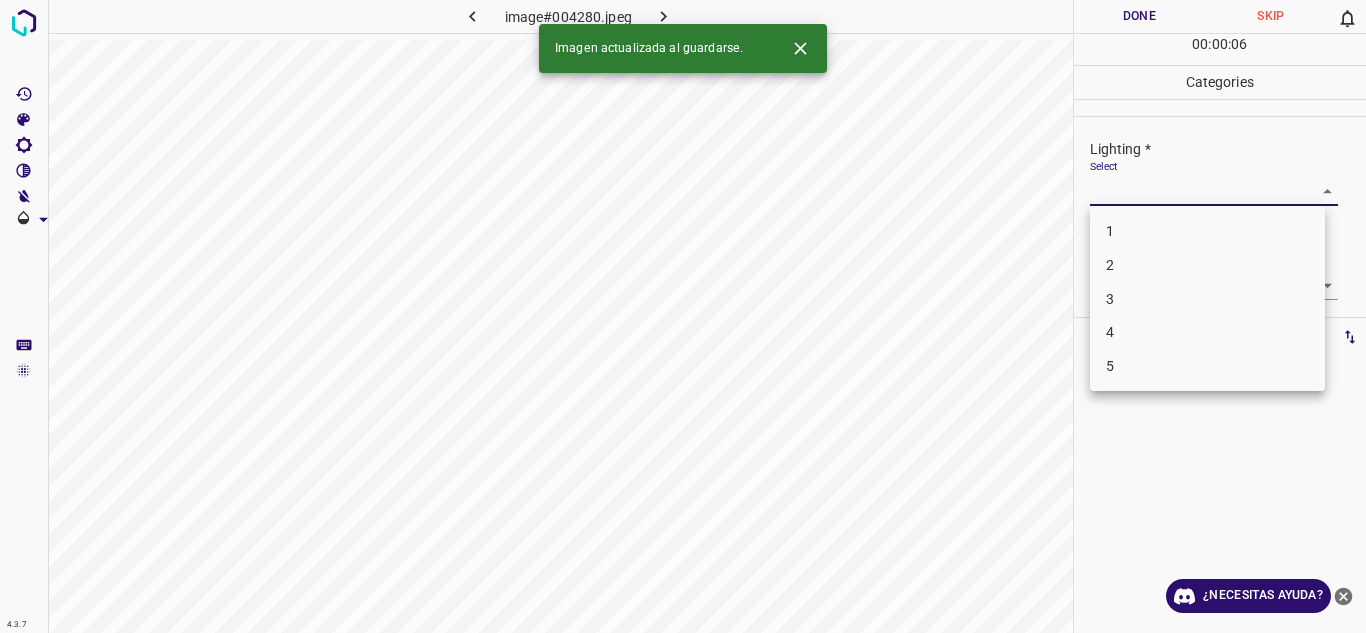 click on "3" at bounding box center (1207, 299) 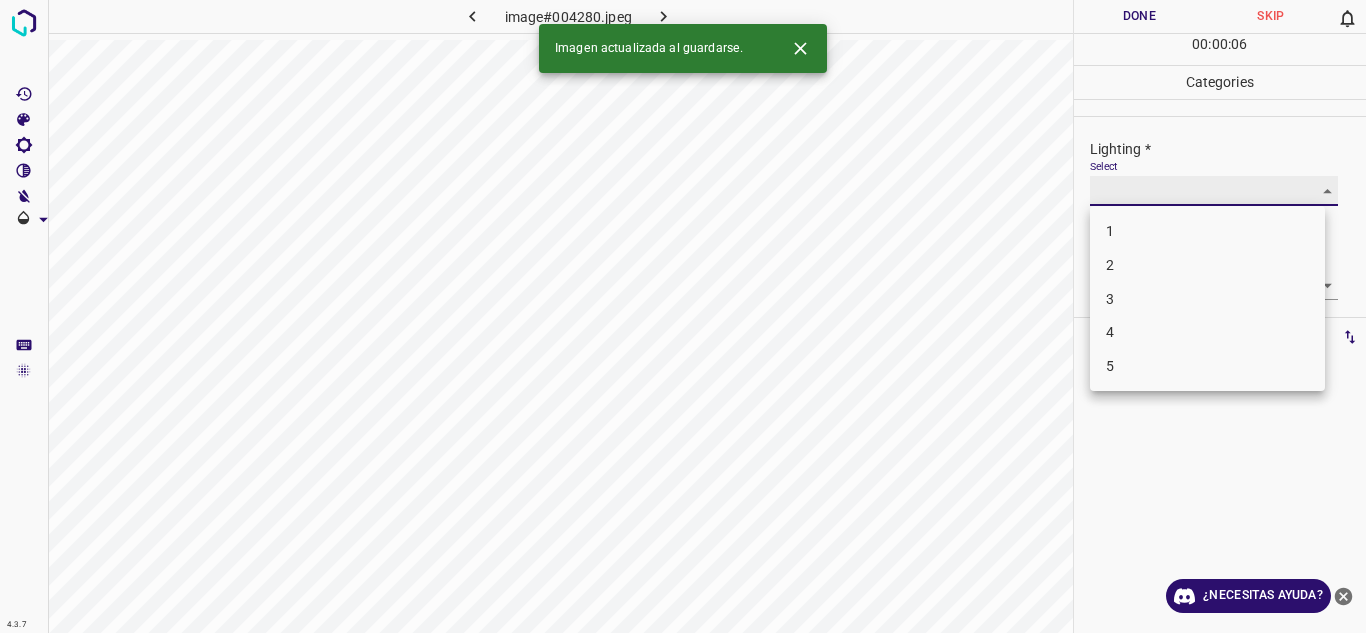 type on "3" 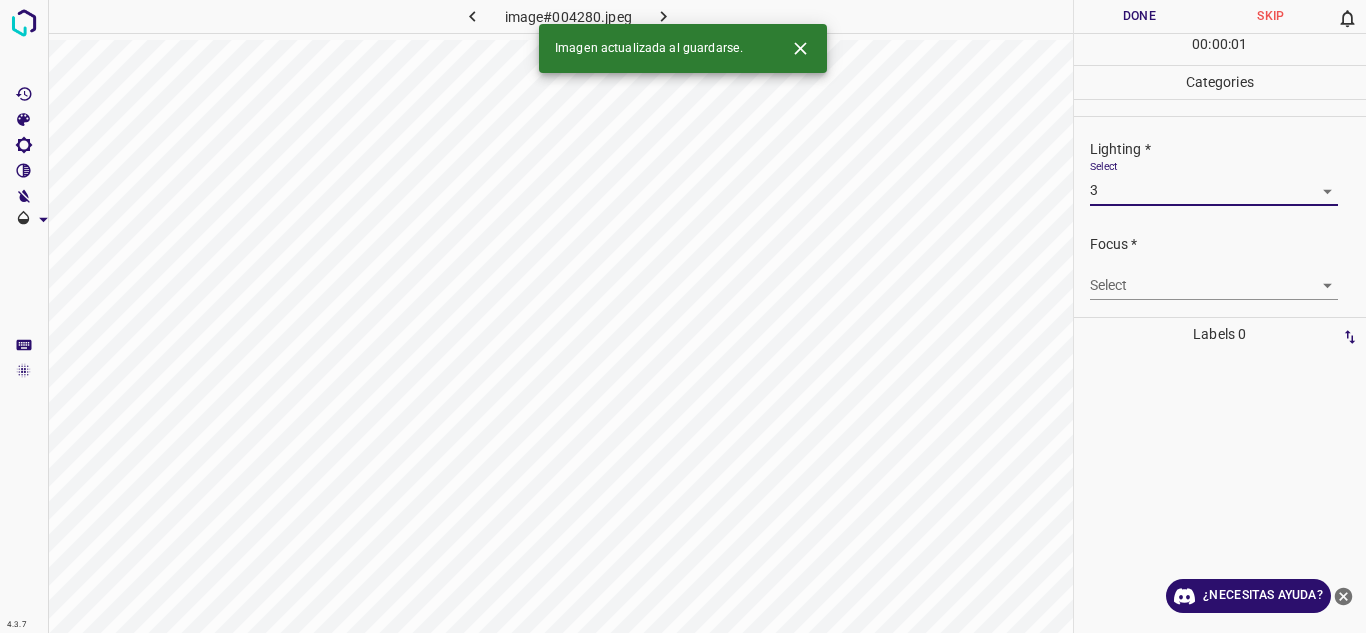 click on "4.3.7 image#004280.jpeg Done Skip 0 00   : 00   : 01   Categories Lighting *  Select 3 3 Focus *  Select ​ Overall *  Select ​ Labels   0 Categories 1 Lighting 2 Focus 3 Overall Tools Space Change between modes (Draw & Edit) I Auto labeling R Restore zoom M Zoom in N Zoom out Delete Delete selecte label Filters Z Restore filters X Saturation filter C Brightness filter V Contrast filter B Gray scale filter General O Download Imagen actualizada al guardarse. ¿Necesitas ayuda? Texto original Valora esta traducción Tu opinión servirá para ayudar a mejorar el Traductor de Google - Texto - Esconder - Borrar" at bounding box center [683, 316] 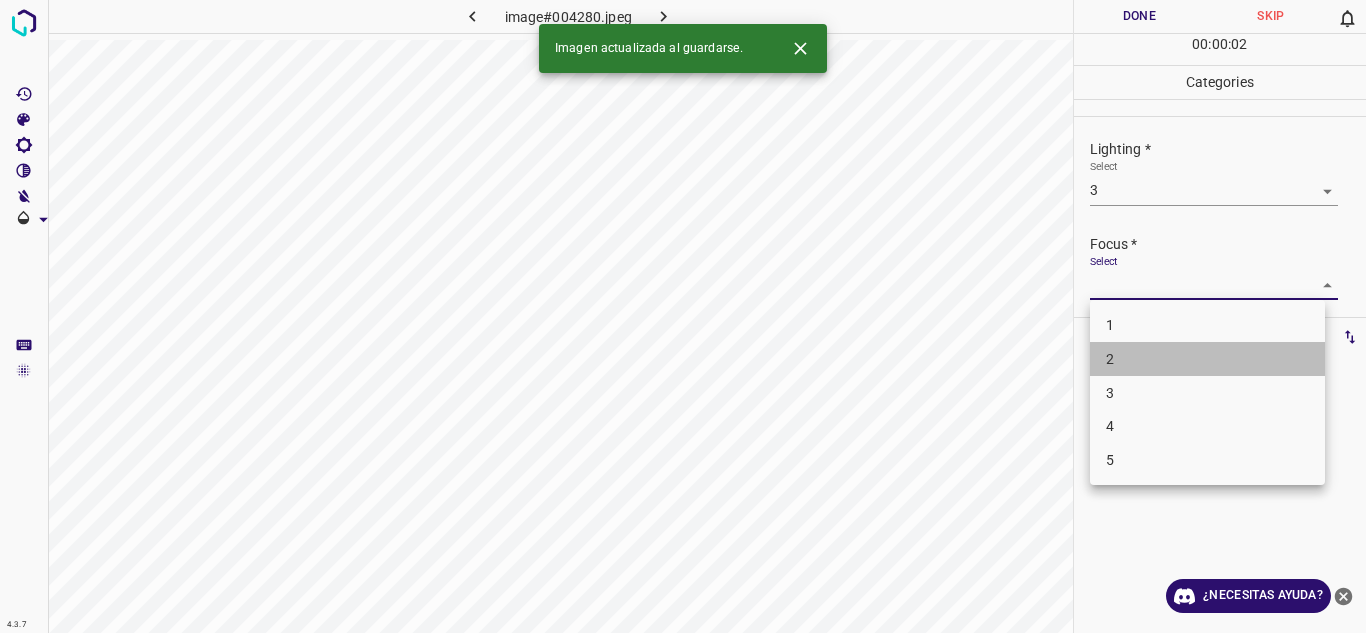 click on "2" at bounding box center [1207, 359] 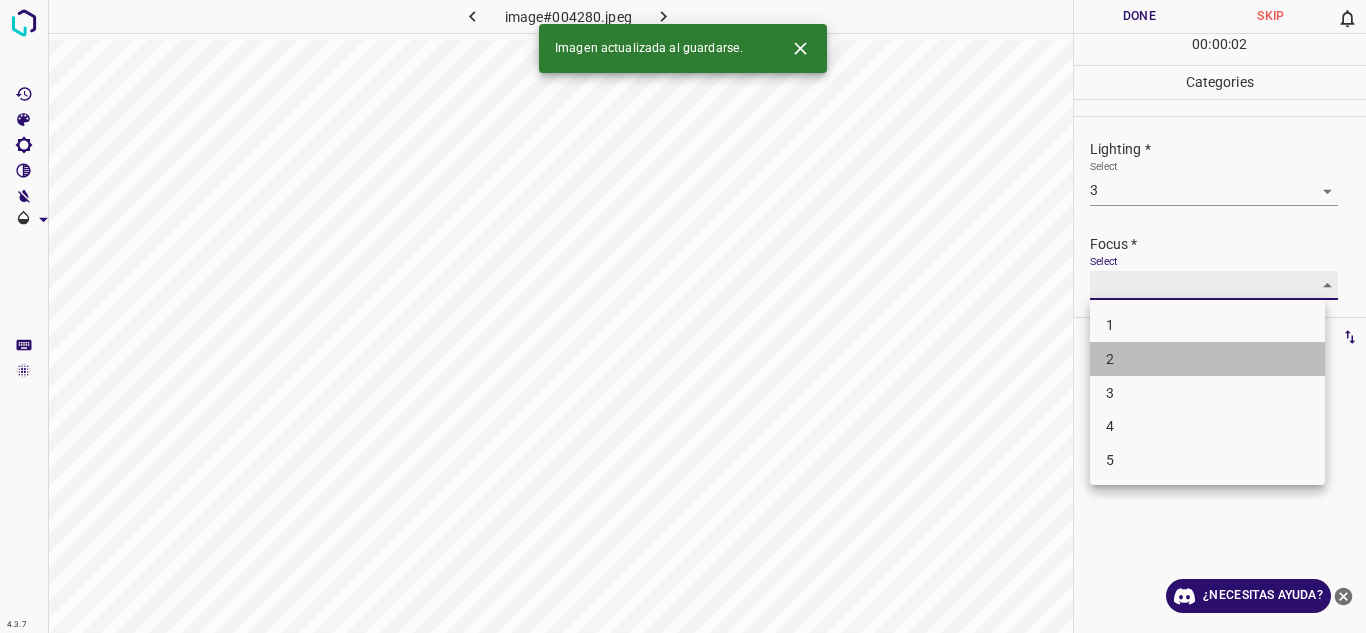 type on "2" 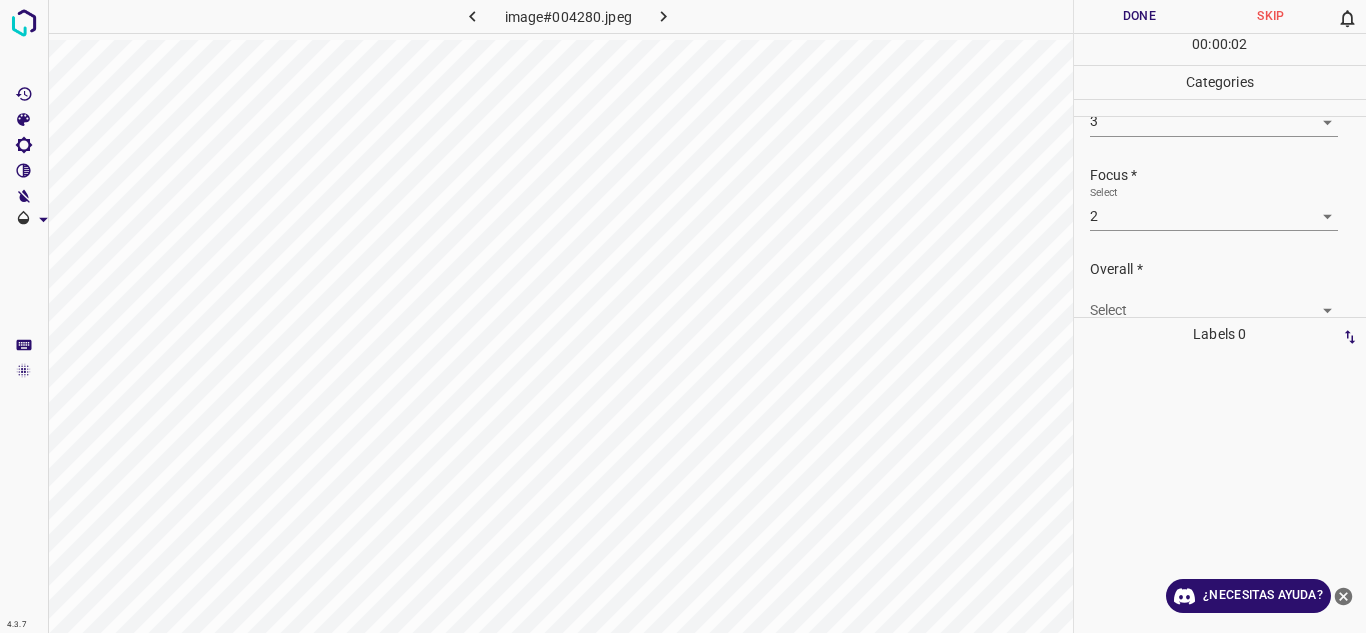 scroll, scrollTop: 98, scrollLeft: 0, axis: vertical 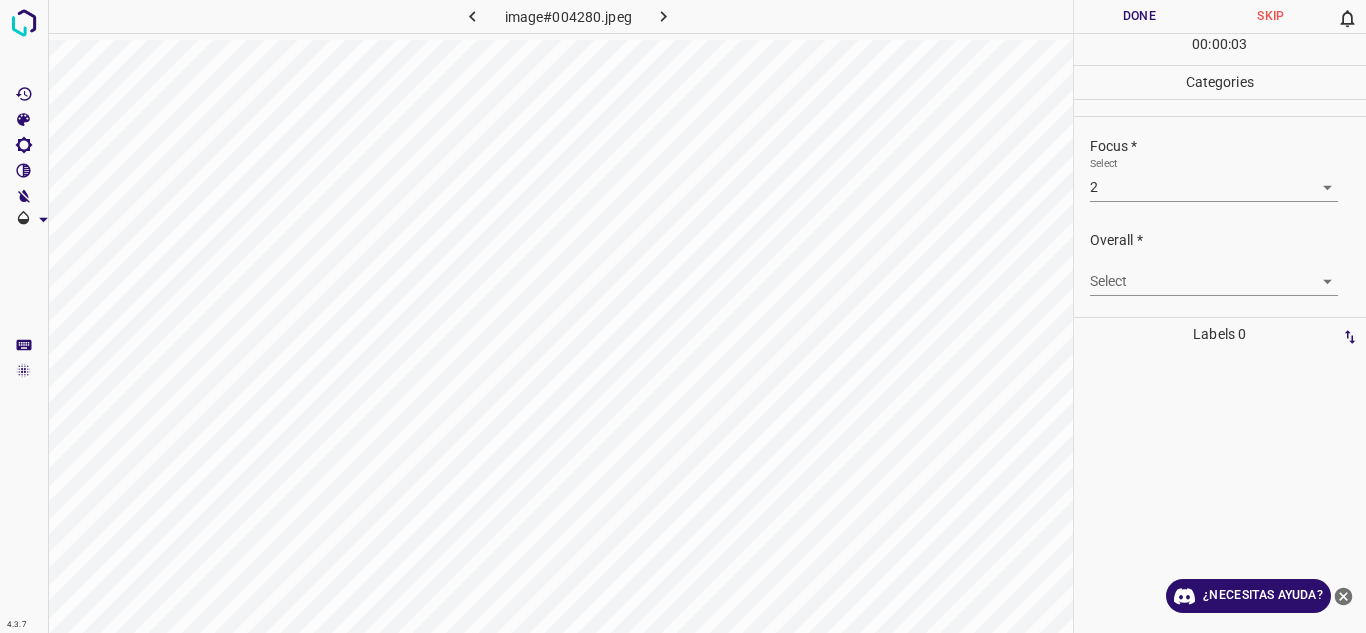 click on "4.3.7 image#004280.jpeg Done Skip 0 00   : 00   : 03   Categories Lighting *  Select 3 3 Focus *  Select 2 2 Overall *  Select ​ Labels   0 Categories 1 Lighting 2 Focus 3 Overall Tools Space Change between modes (Draw & Edit) I Auto labeling R Restore zoom M Zoom in N Zoom out Delete Delete selecte label Filters Z Restore filters X Saturation filter C Brightness filter V Contrast filter B Gray scale filter General O Download ¿Necesitas ayuda? Texto original Valora esta traducción Tu opinión servirá para ayudar a mejorar el Traductor de Google - Texto - Esconder - Borrar" at bounding box center [683, 316] 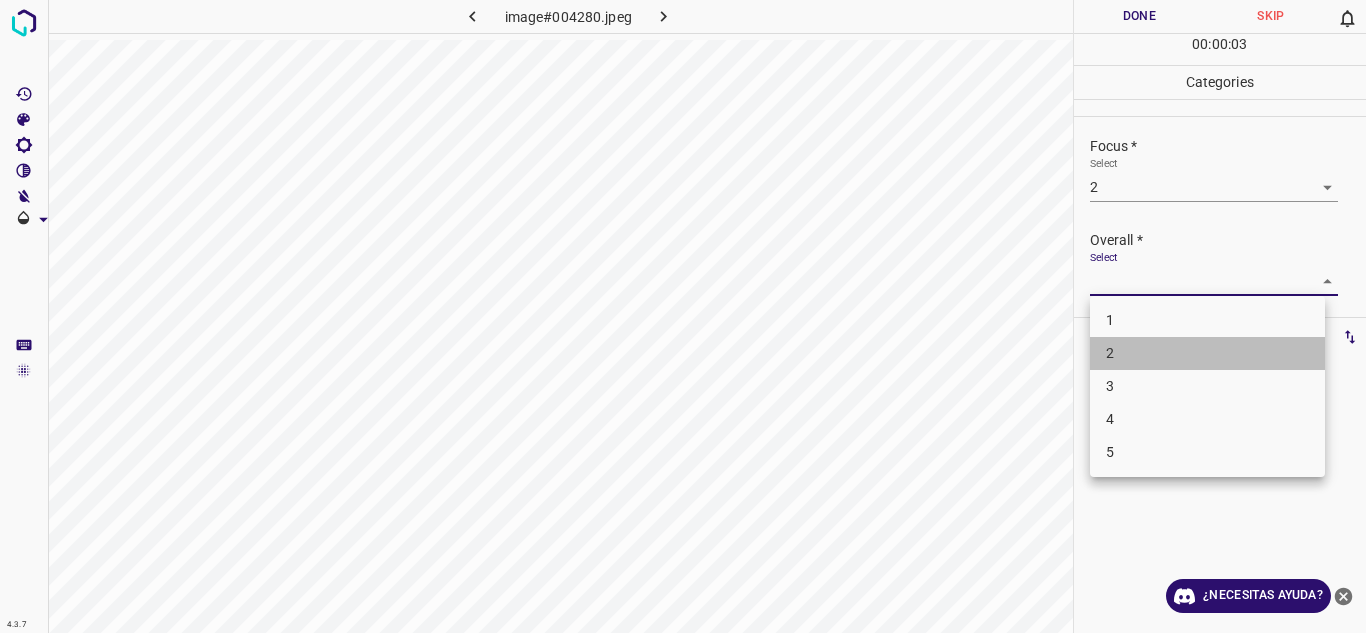 click on "2" at bounding box center (1207, 353) 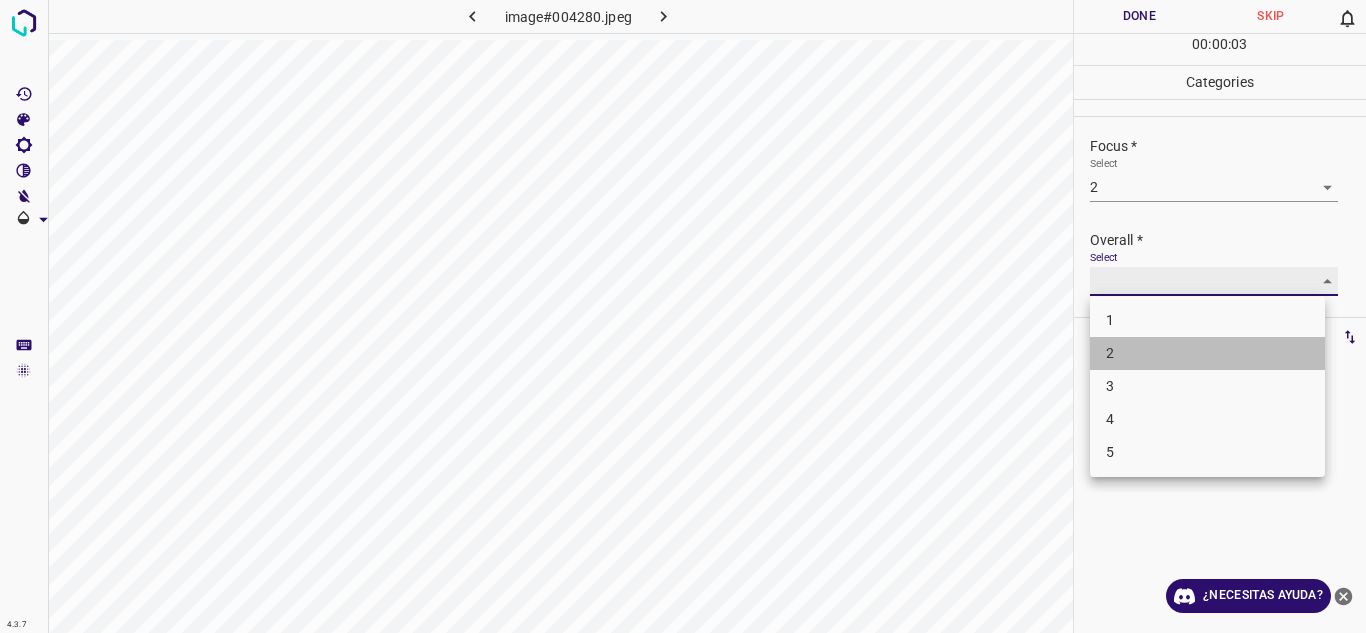 type on "2" 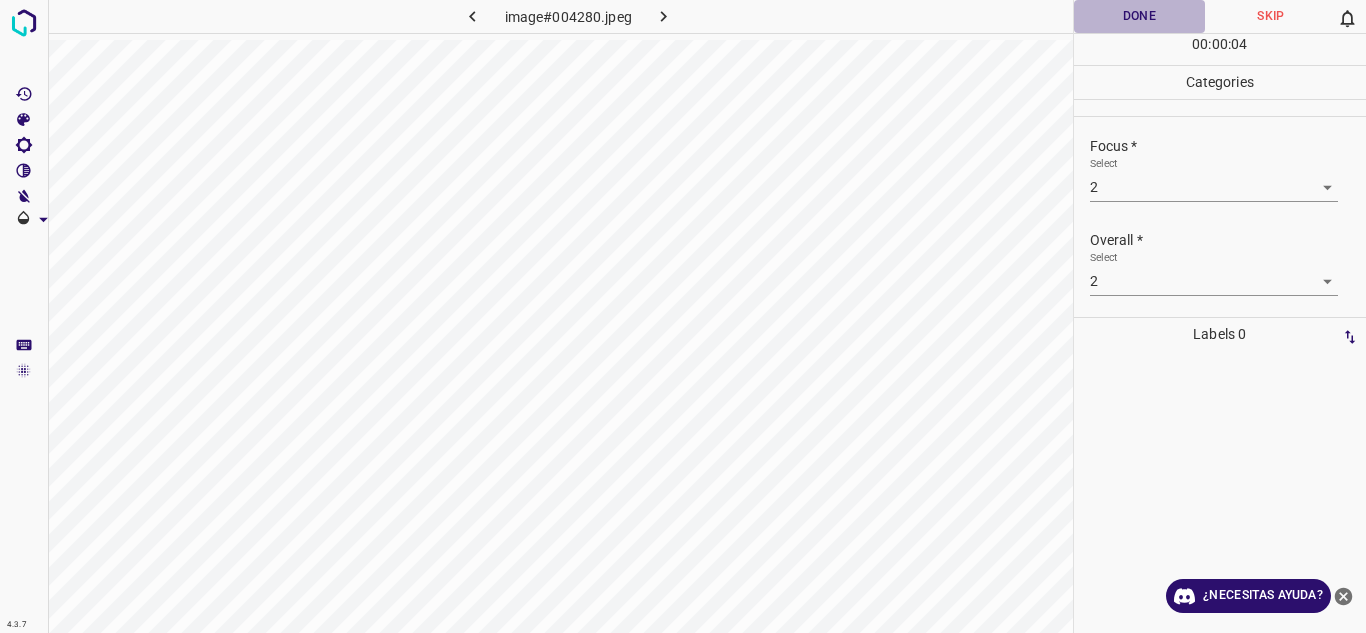click on "Done" at bounding box center [1140, 16] 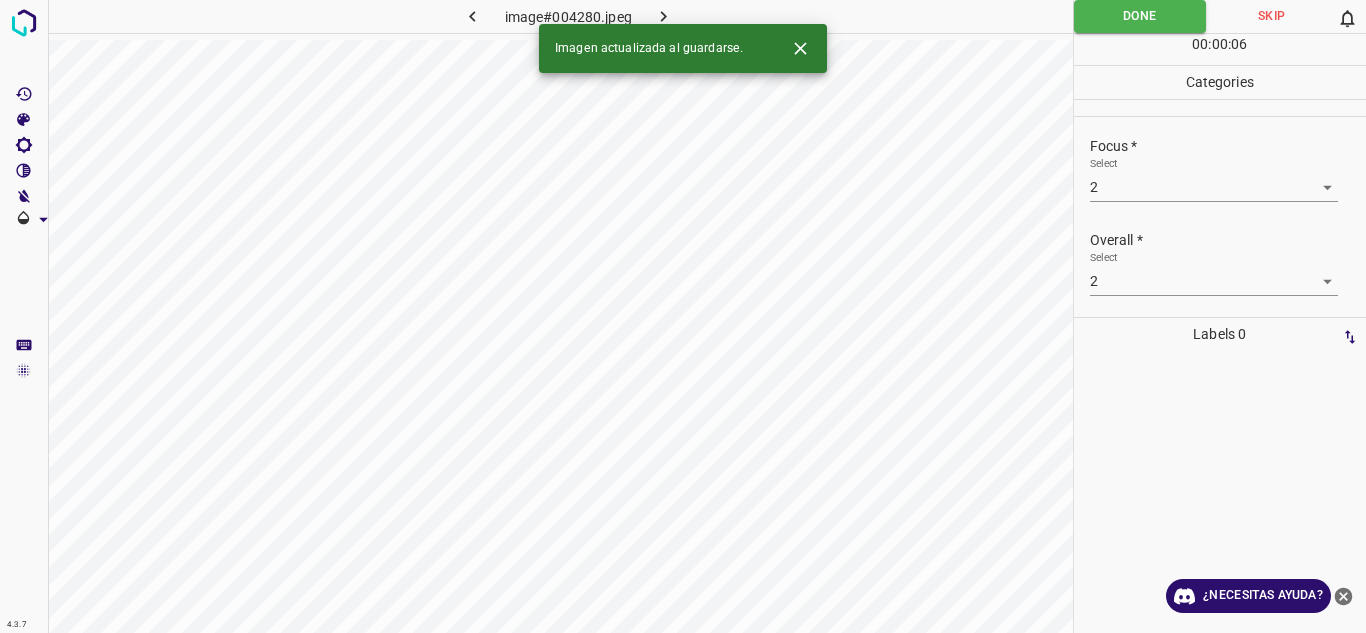click at bounding box center [664, 16] 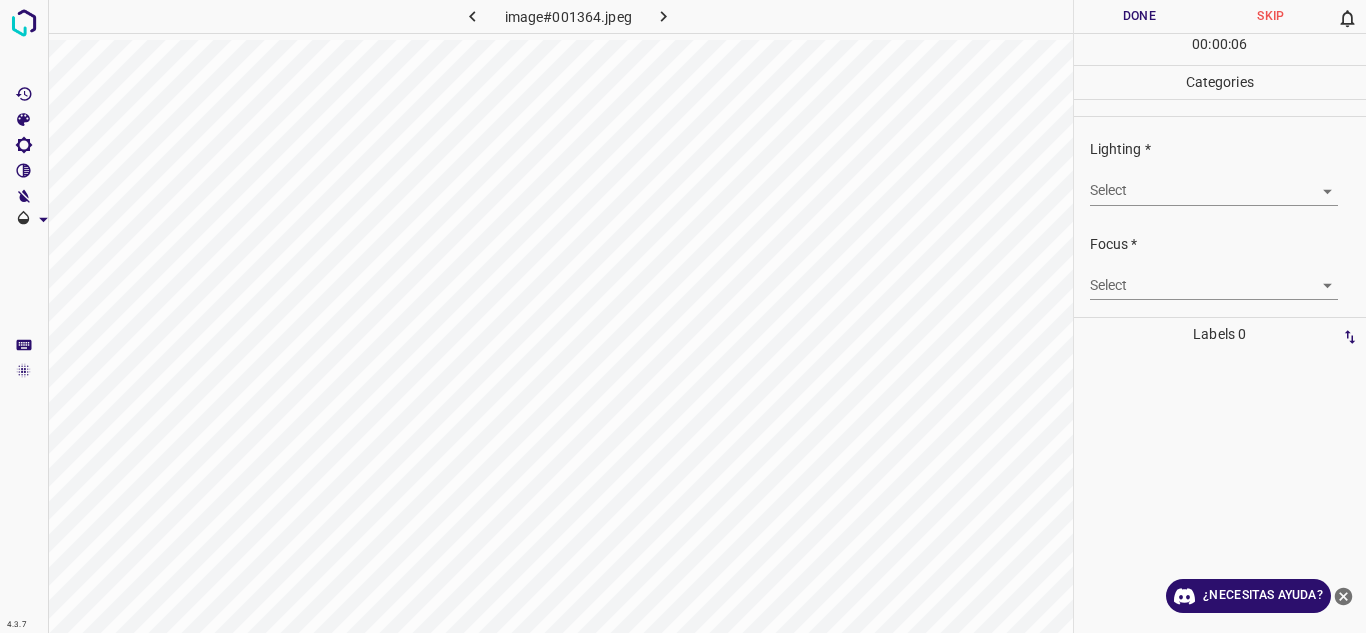 click on "4.3.7 image#001364.jpeg Done Skip 0 00   : 00   : 06   Categories Lighting *  Select ​ Focus *  Select ​ Overall *  Select ​ Labels   0 Categories 1 Lighting 2 Focus 3 Overall Tools Space Change between modes (Draw & Edit) I Auto labeling R Restore zoom M Zoom in N Zoom out Delete Delete selecte label Filters Z Restore filters X Saturation filter C Brightness filter V Contrast filter B Gray scale filter General O Download ¿Necesitas ayuda? Texto original Valora esta traducción Tu opinión servirá para ayudar a mejorar el Traductor de Google - Texto - Esconder - Borrar" at bounding box center [683, 316] 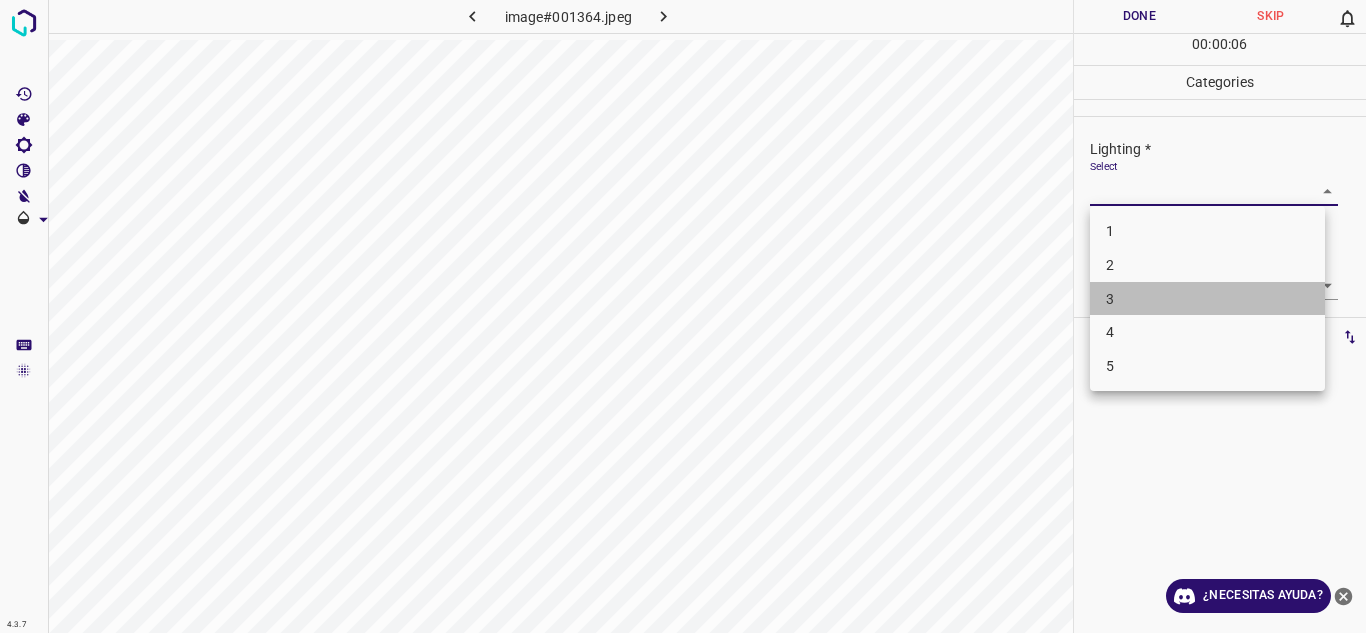 click on "3" at bounding box center [1207, 299] 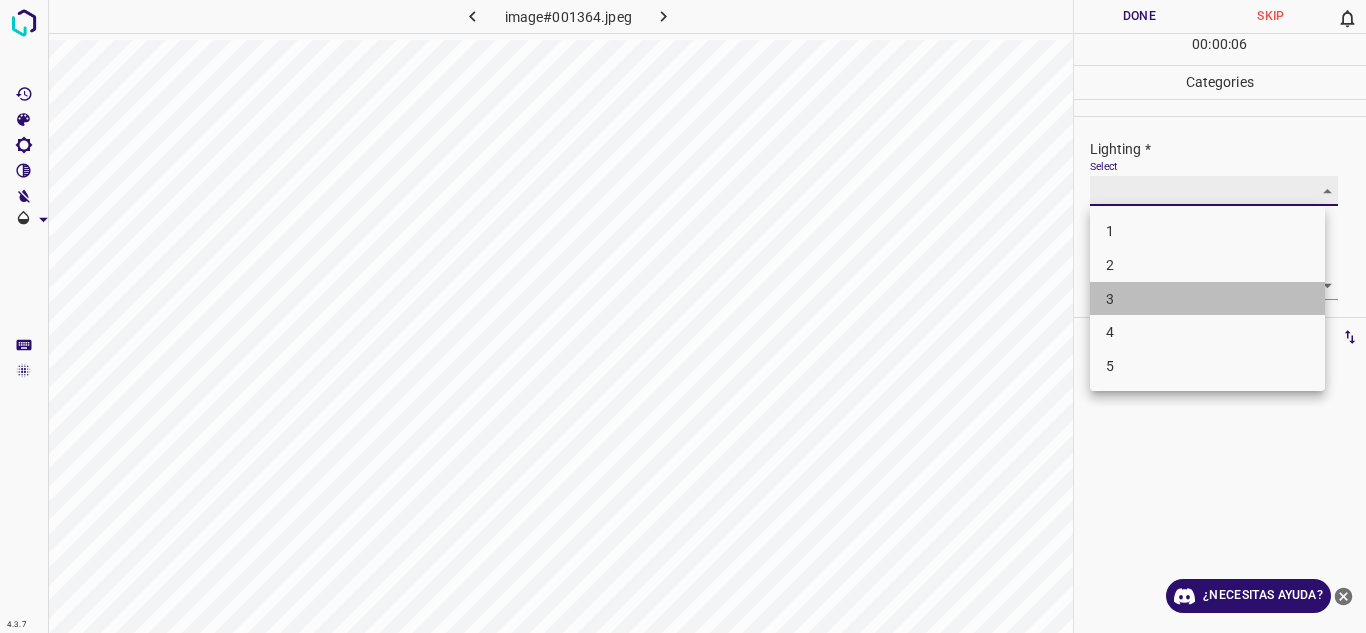type on "3" 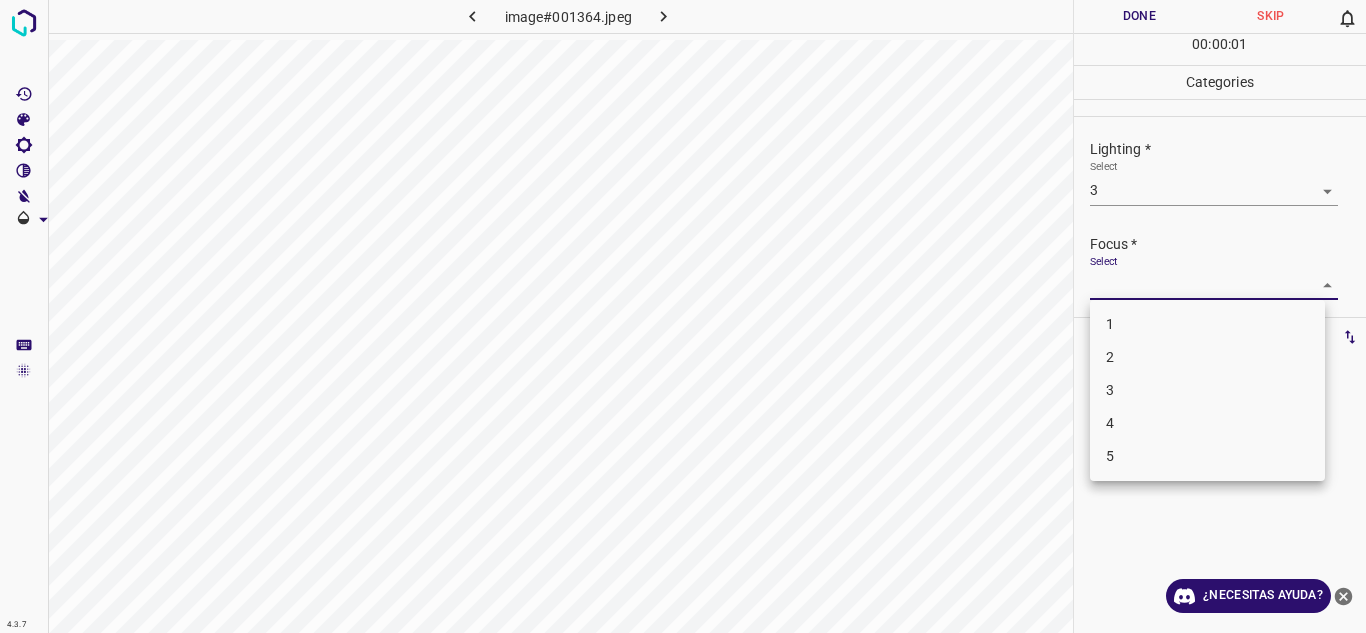 click on "4.3.7 image#001364.jpeg Done Skip 0 00 : 00 : 01 Categories Lighting * Select 3 3 Focus * Select ​ Overall * Select ​ Labels 0 Categories 1 Lighting 2 Focus 3 Overall Tools Space Change between modes (Draw & Edit) I Auto labeling R Restore zoom M Zoom in N Zoom out Delete Delete selecte label Filters Z Restore filters X Saturation filter C Brightness filter V Contrast filter B Gray scale filter General O Download ¿Necesitas ayuda? Texto original Valora esta traducción Tu opinión servirá para ayudar a mejorar el Traductor de Google - Texto - Esconder - Borrar 1 2 3 4 5" at bounding box center (683, 316) 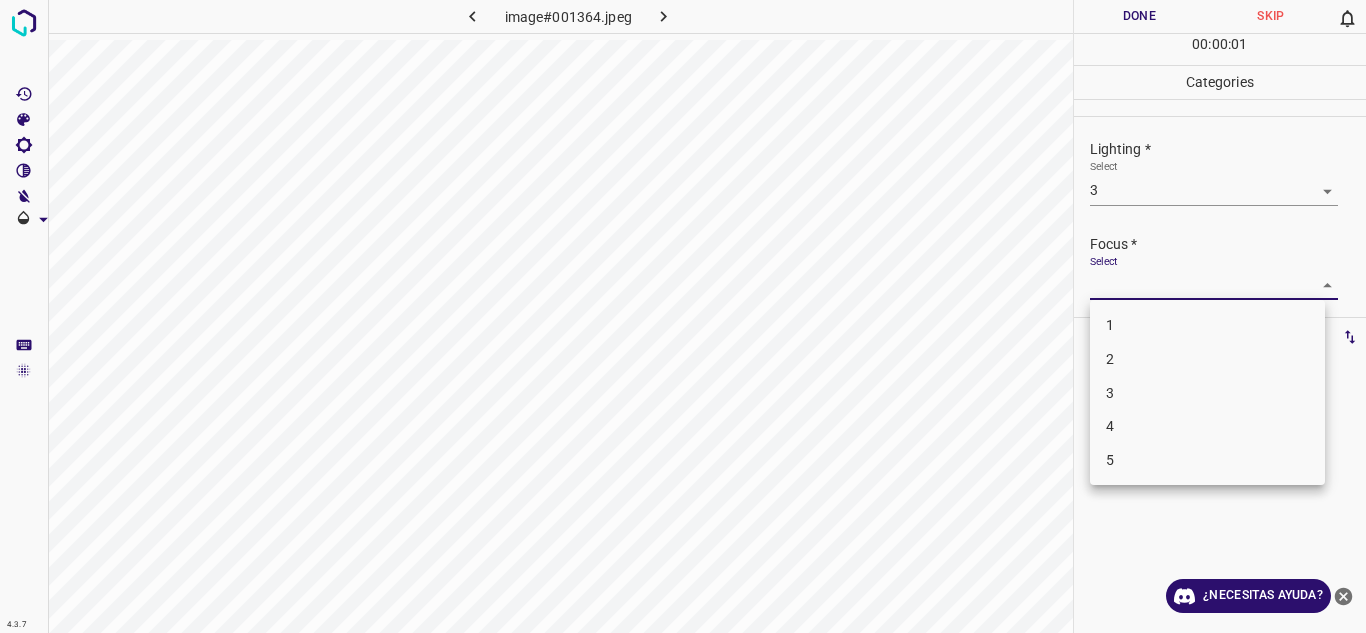 click on "2" at bounding box center (1207, 359) 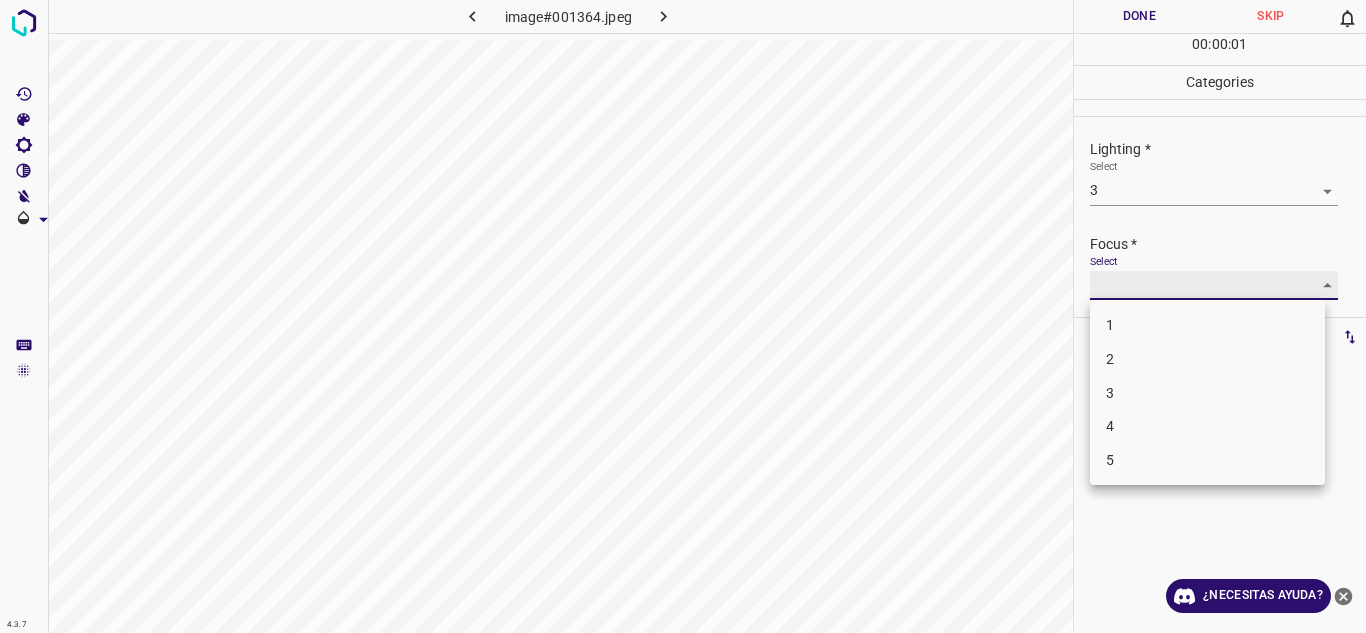 type on "2" 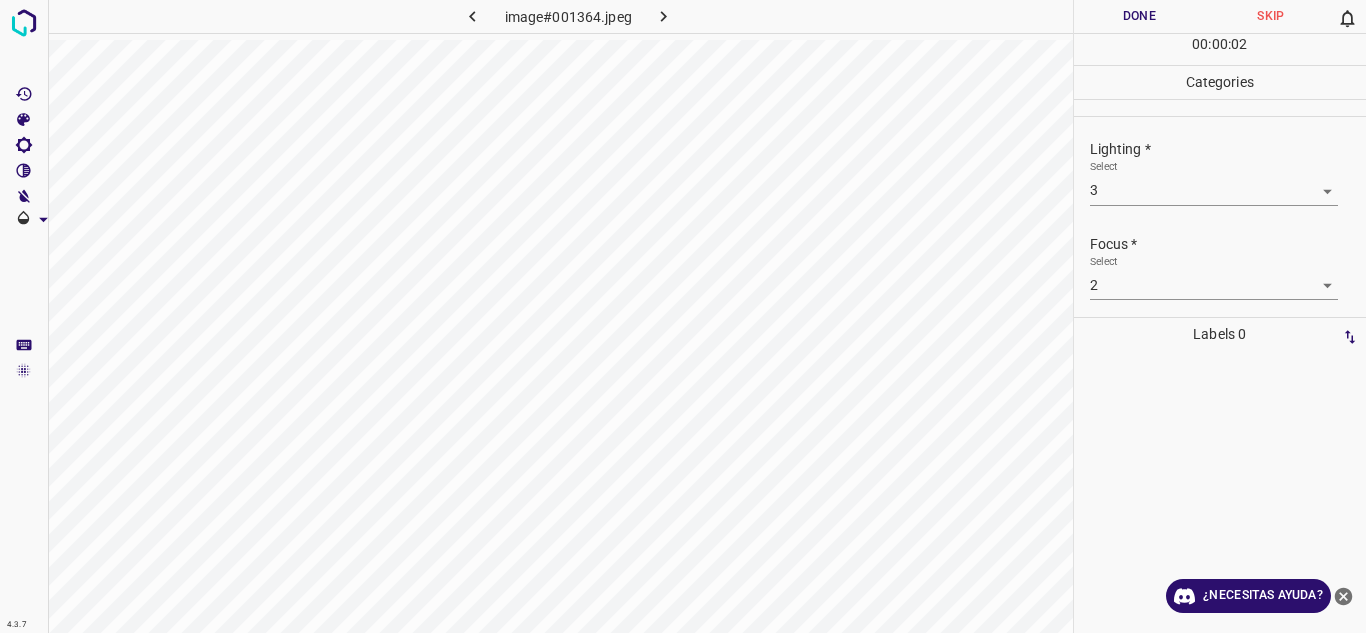 scroll, scrollTop: 98, scrollLeft: 0, axis: vertical 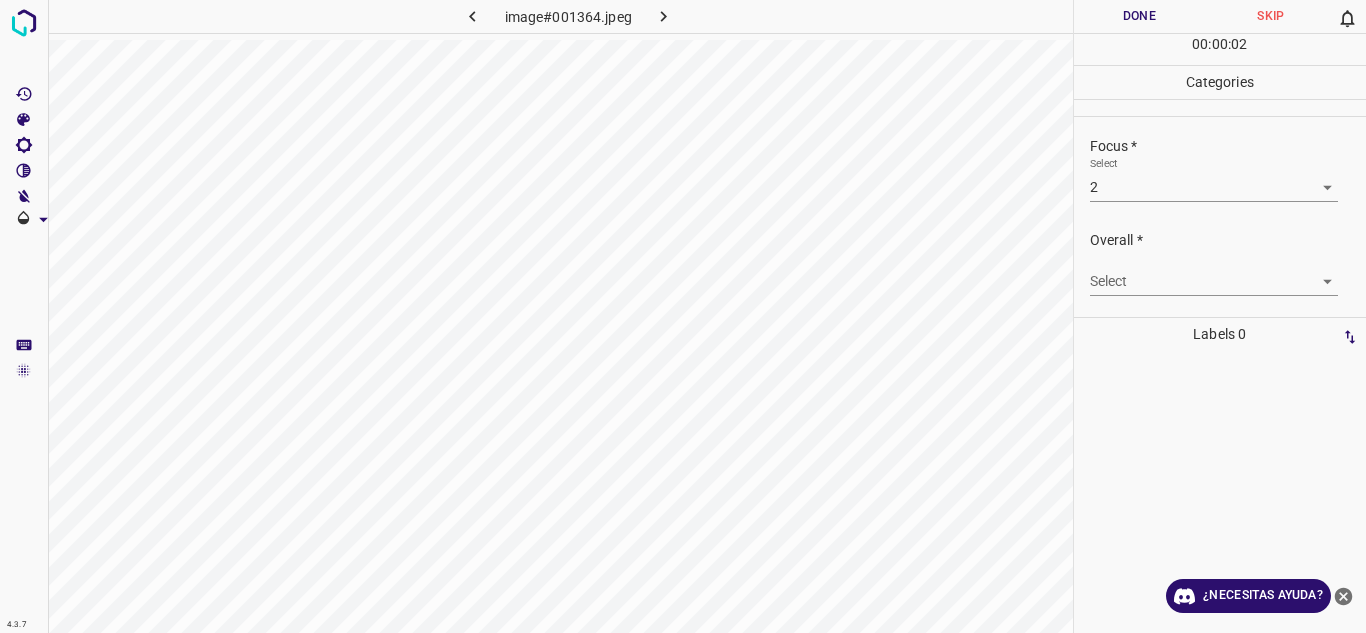 click on "4.3.7 image#001364.jpeg Done Skip 0 00   : 00   : 02   Categories Lighting *  Select 3 3 Focus *  Select 2 2 Overall *  Select ​ Labels   0 Categories 1 Lighting 2 Focus 3 Overall Tools Space Change between modes (Draw & Edit) I Auto labeling R Restore zoom M Zoom in N Zoom out Delete Delete selecte label Filters Z Restore filters X Saturation filter C Brightness filter V Contrast filter B Gray scale filter General O Download ¿Necesitas ayuda? Texto original Valora esta traducción Tu opinión servirá para ayudar a mejorar el Traductor de Google - Texto - Esconder - Borrar" at bounding box center [683, 316] 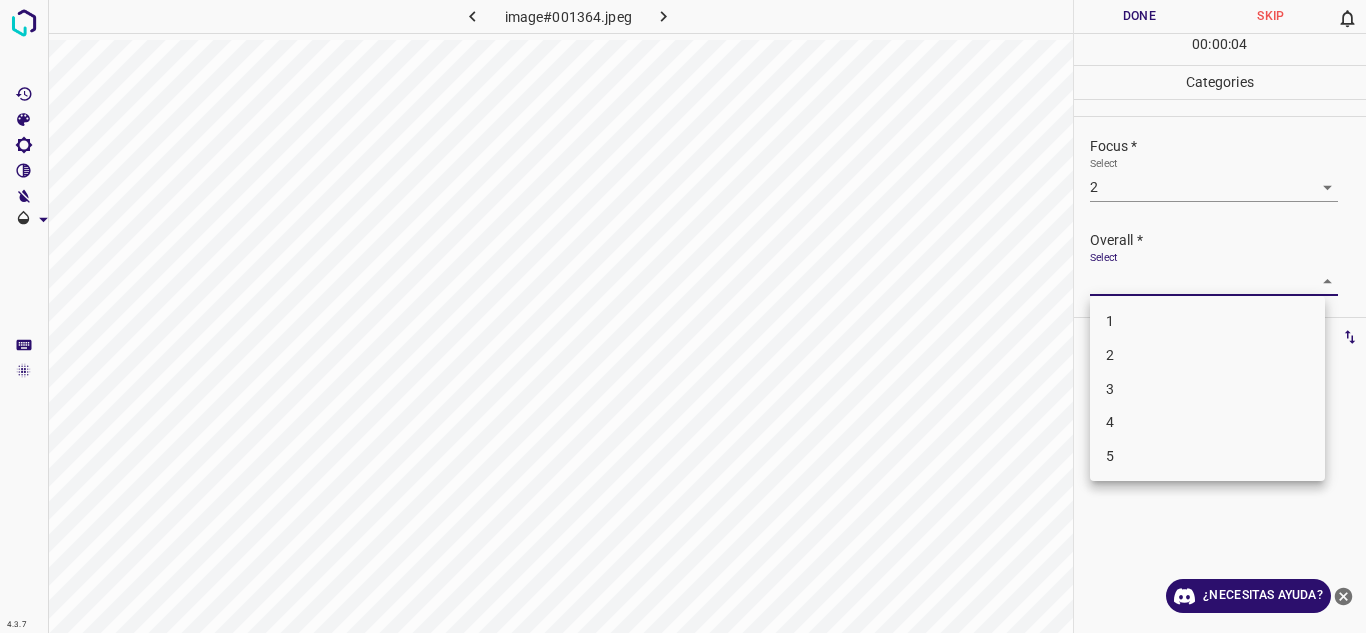 click on "2" at bounding box center [1207, 355] 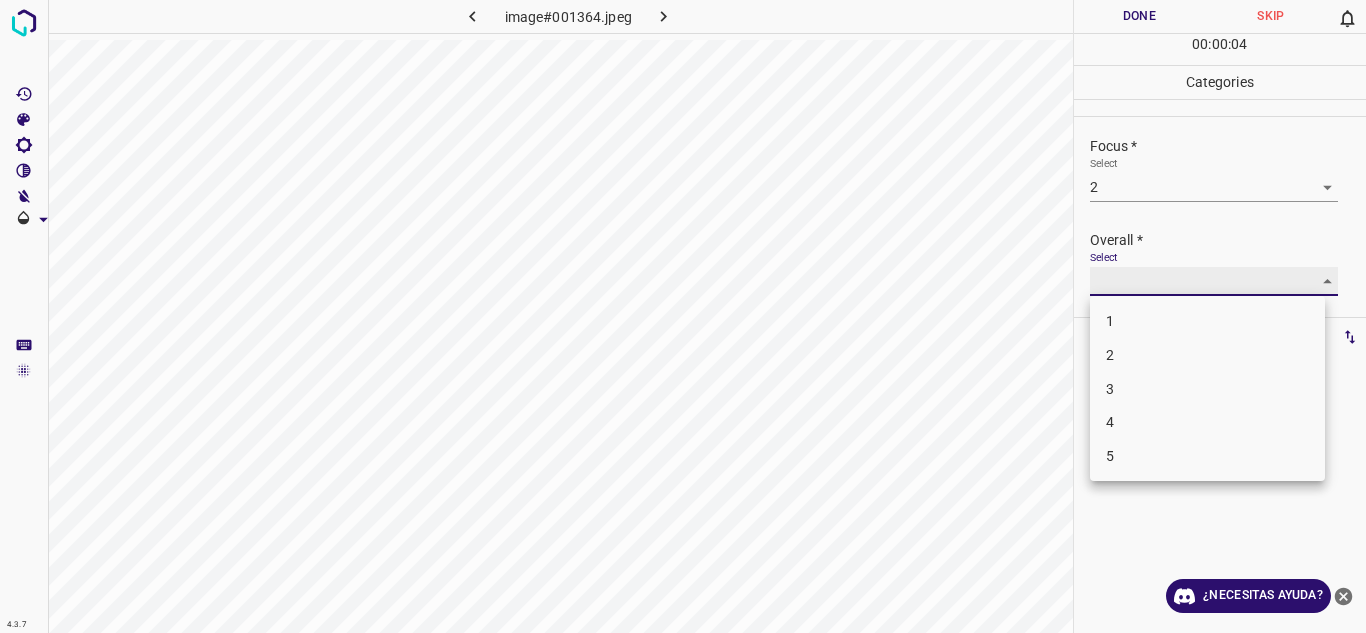 type on "2" 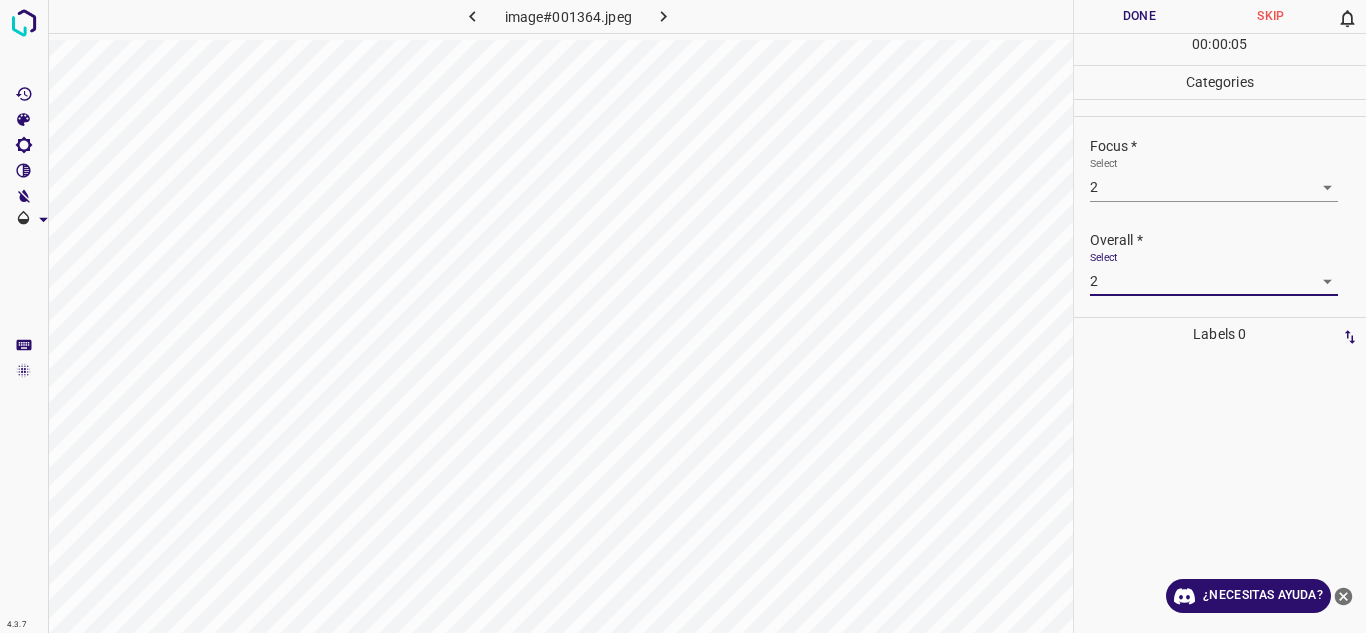 click on "Select 2 2" at bounding box center (1214, 273) 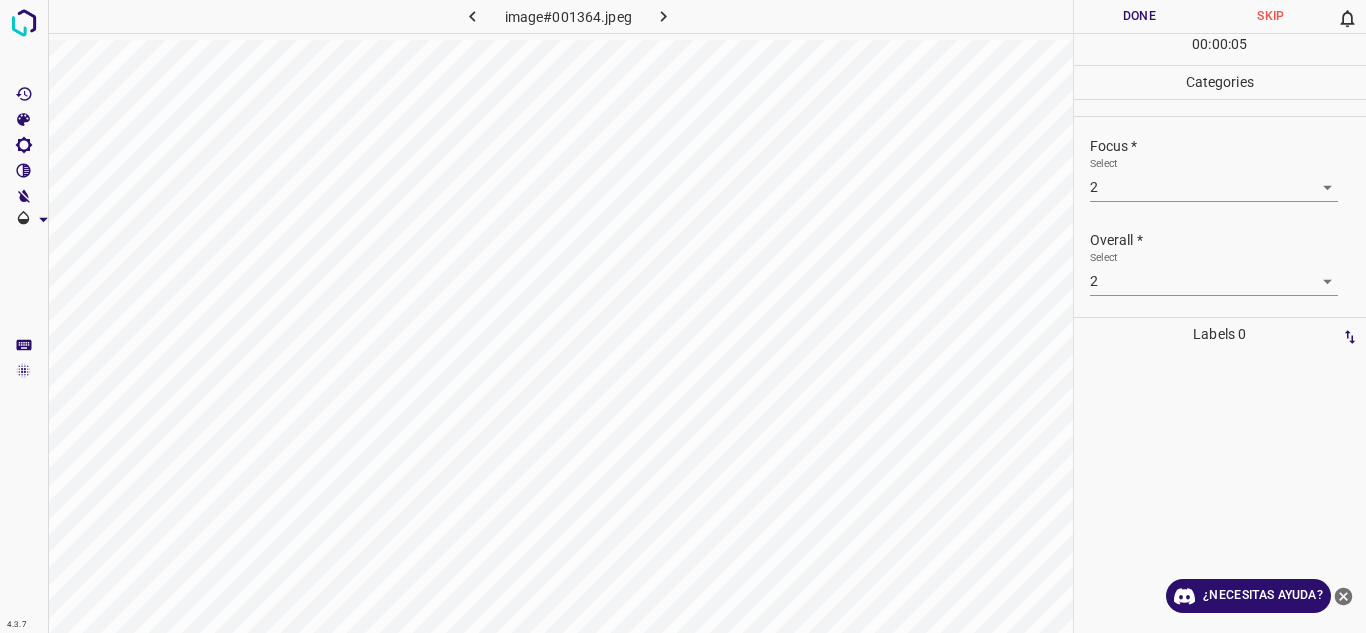click on "Done" at bounding box center (1140, 16) 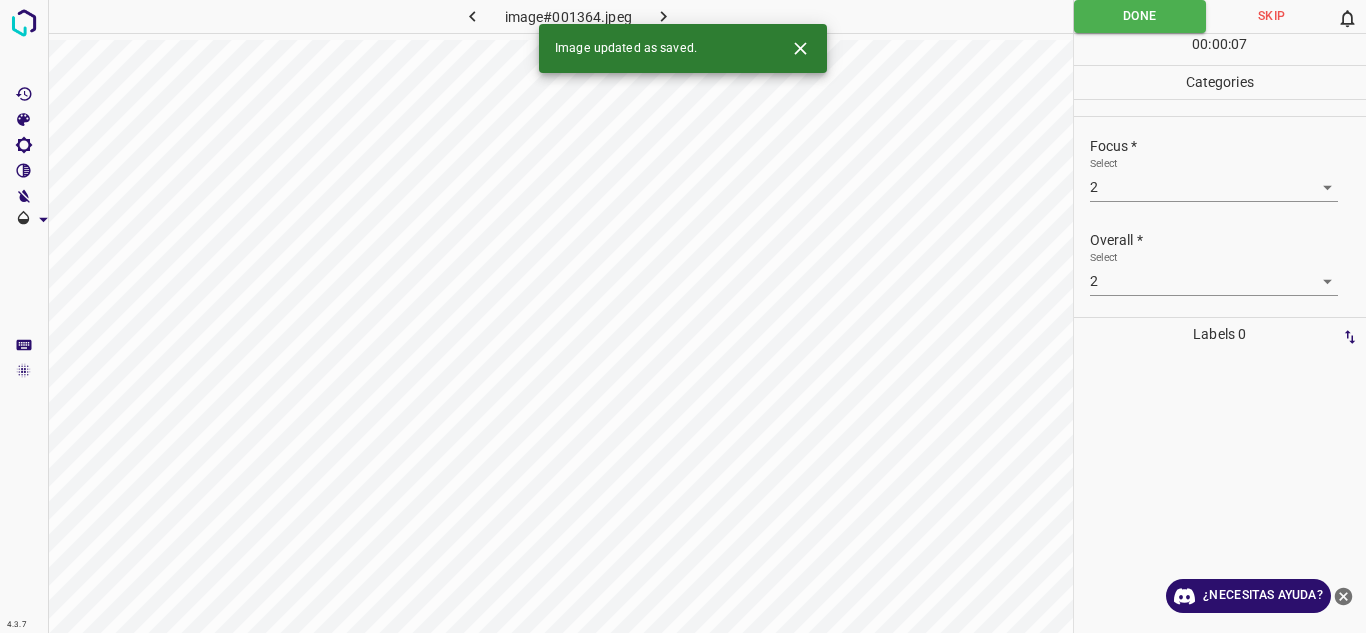 click at bounding box center (664, 16) 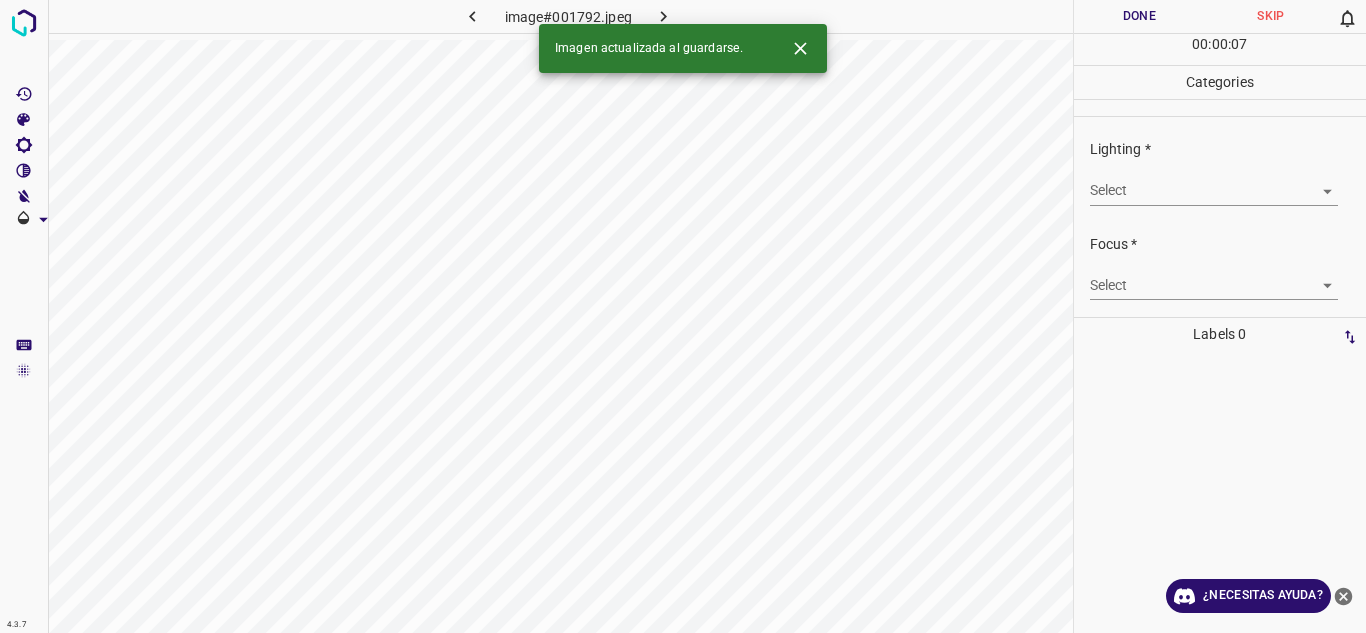 click on "4.3.7 image#001792.jpeg Done Skip 0 00   : 00   : 07   Categories Lighting *  Select ​ Focus *  Select ​ Overall *  Select ​ Labels   0 Categories 1 Lighting 2 Focus 3 Overall Tools Space Change between modes (Draw & Edit) I Auto labeling R Restore zoom M Zoom in N Zoom out Delete Delete selecte label Filters Z Restore filters X Saturation filter C Brightness filter V Contrast filter B Gray scale filter General O Download Imagen actualizada al guardarse. ¿Necesitas ayuda? Texto original Valora esta traducción Tu opinión servirá para ayudar a mejorar el Traductor de Google - Texto - Esconder - Borrar" at bounding box center (683, 316) 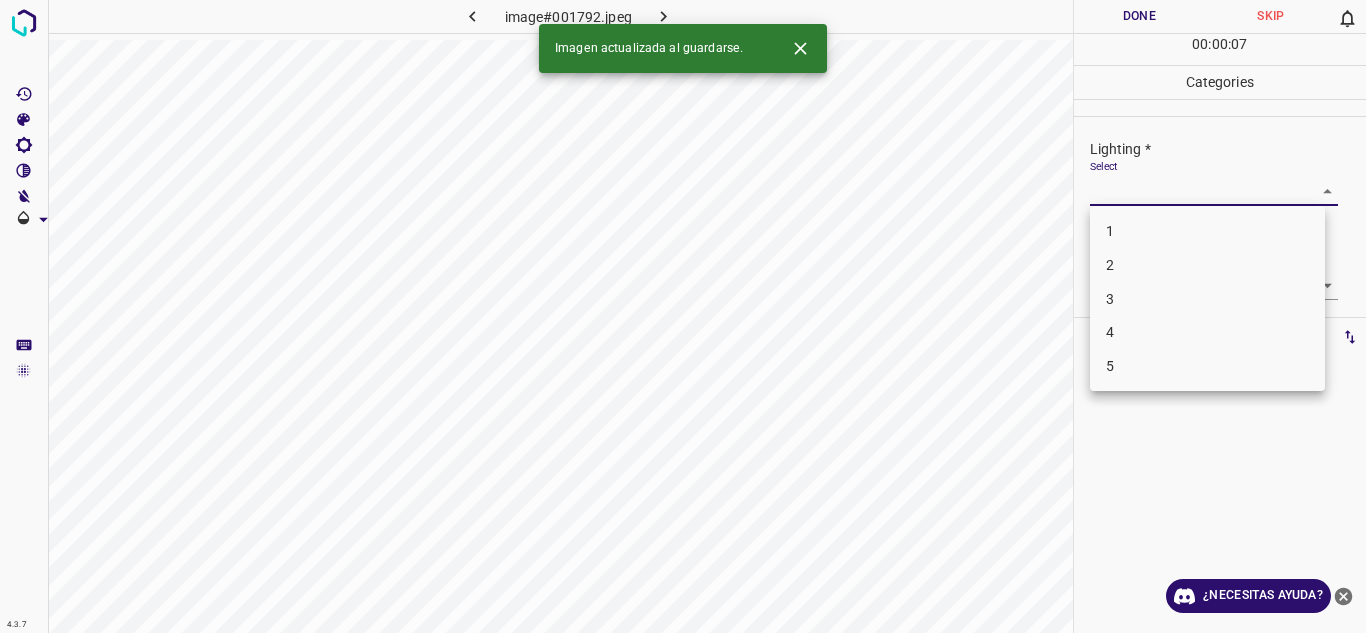 click on "3" at bounding box center (1207, 299) 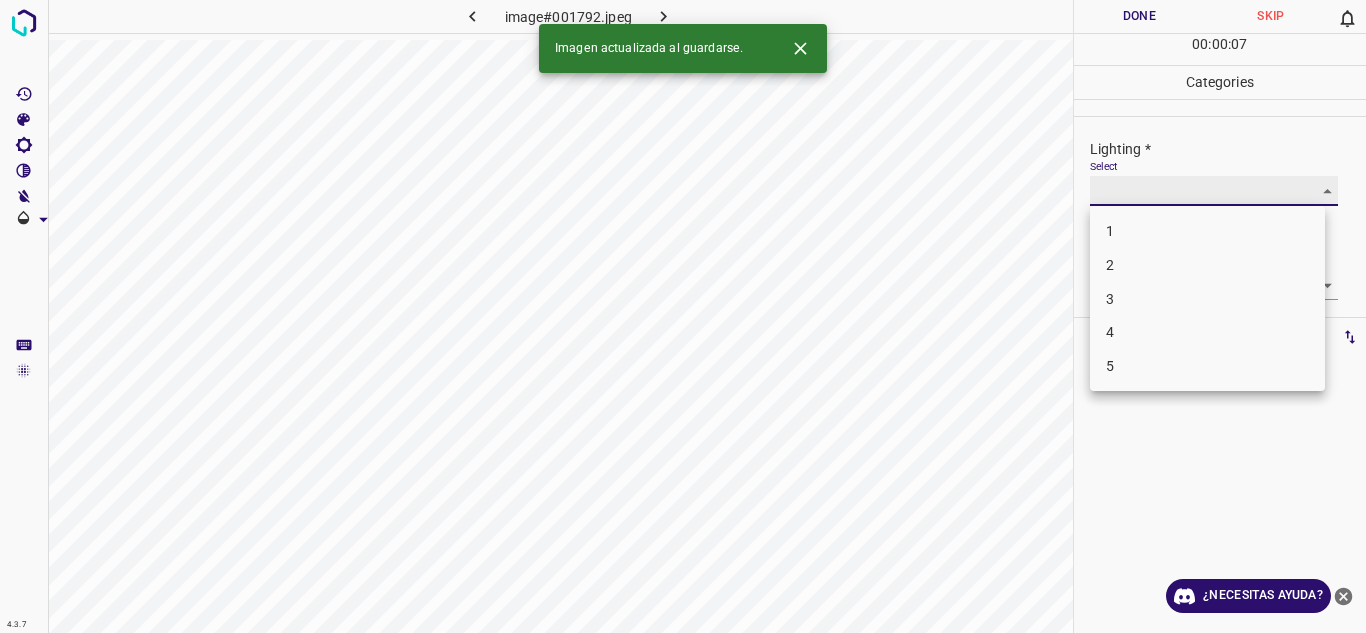type on "3" 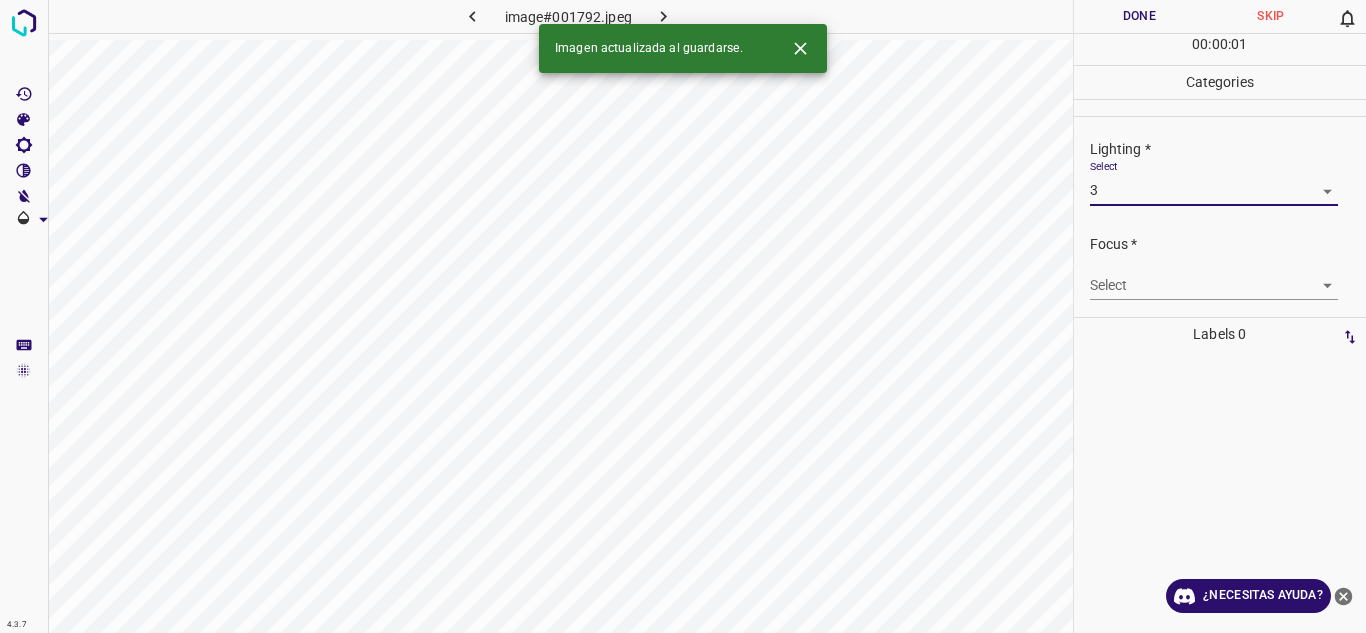 click on "4.3.7 image#001792.jpeg Done Skip 0 00   : 00   : 01   Categories Lighting *  Select 3 3 Focus *  Select ​ Overall *  Select ​ Labels   0 Categories 1 Lighting 2 Focus 3 Overall Tools Space Change between modes (Draw & Edit) I Auto labeling R Restore zoom M Zoom in N Zoom out Delete Delete selecte label Filters Z Restore filters X Saturation filter C Brightness filter V Contrast filter B Gray scale filter General O Download Imagen actualizada al guardarse. ¿Necesitas ayuda? Texto original Valora esta traducción Tu opinión servirá para ayudar a mejorar el Traductor de Google - Texto - Esconder - Borrar" at bounding box center (683, 316) 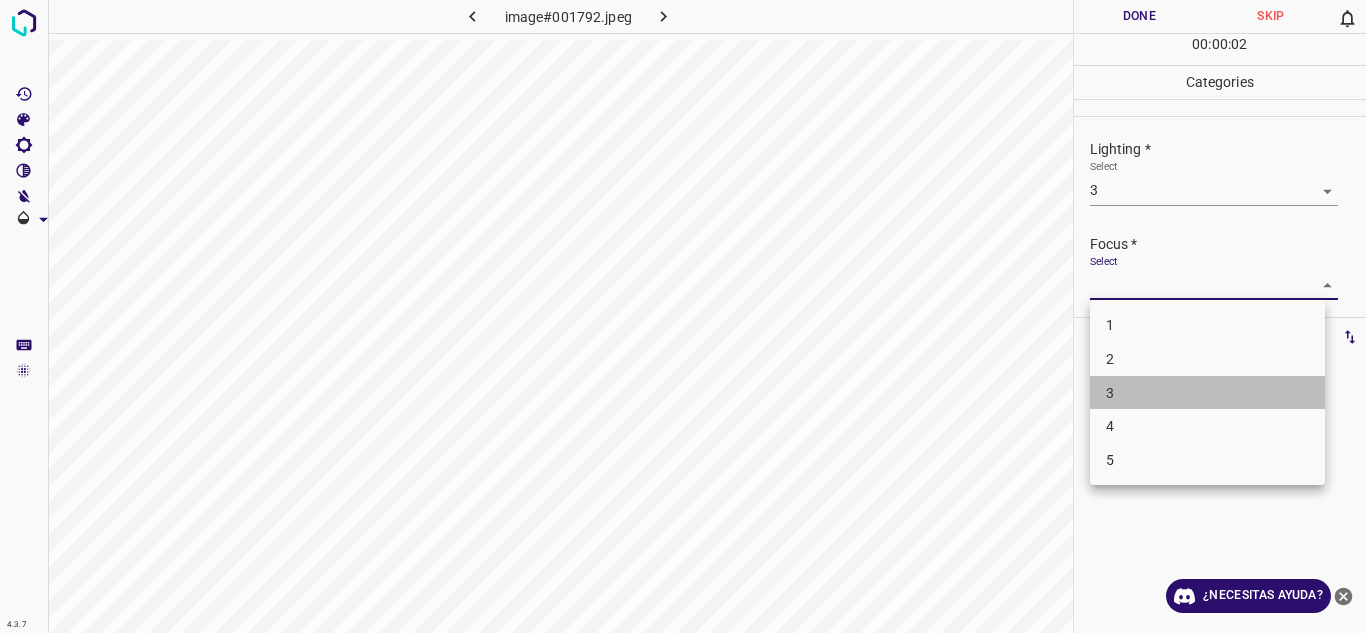 click on "3" at bounding box center [1207, 393] 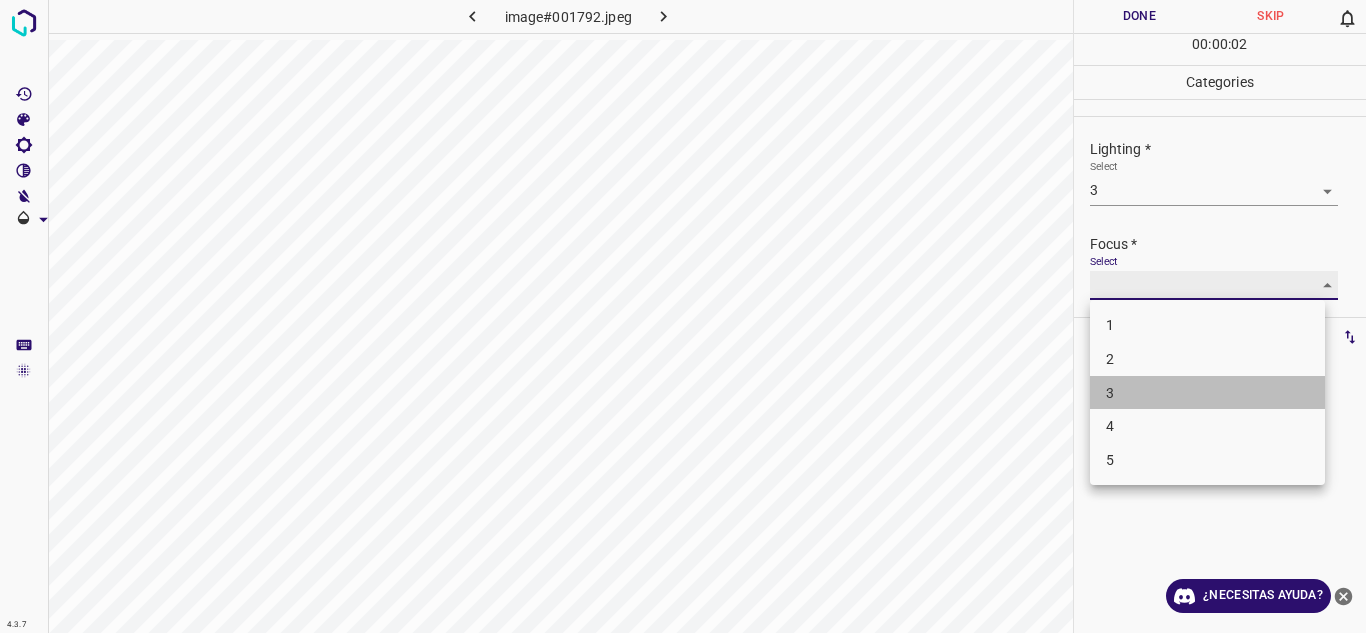 type on "3" 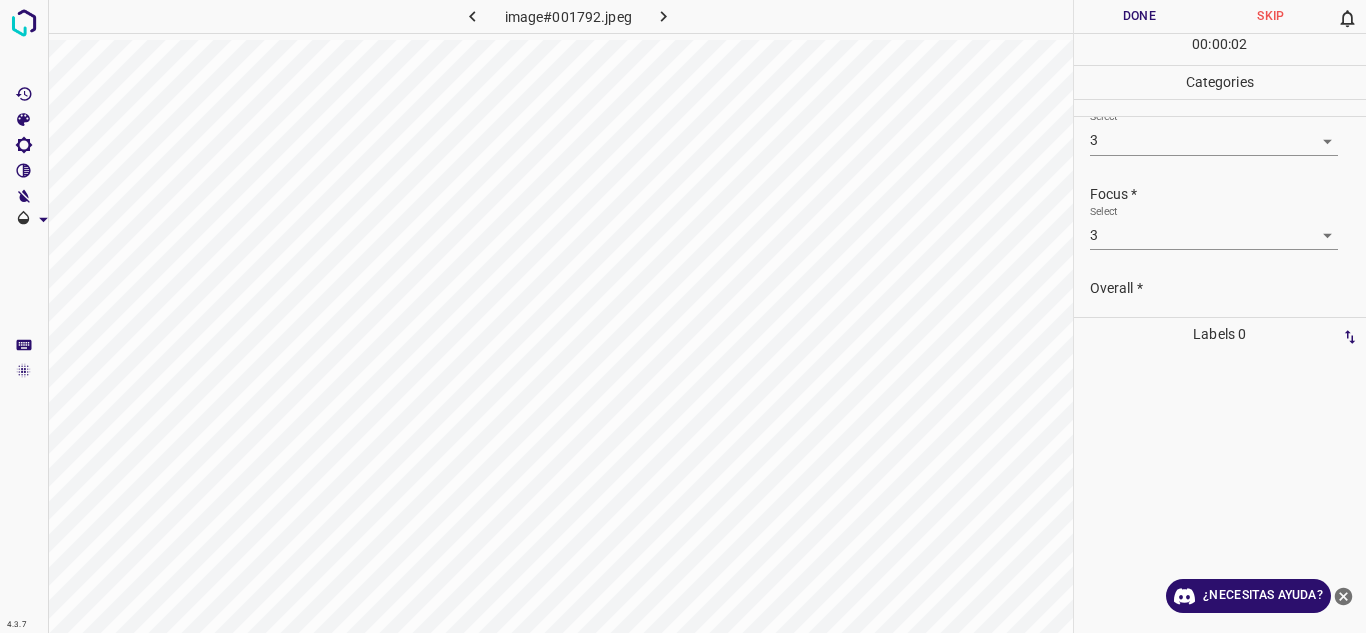 scroll, scrollTop: 98, scrollLeft: 0, axis: vertical 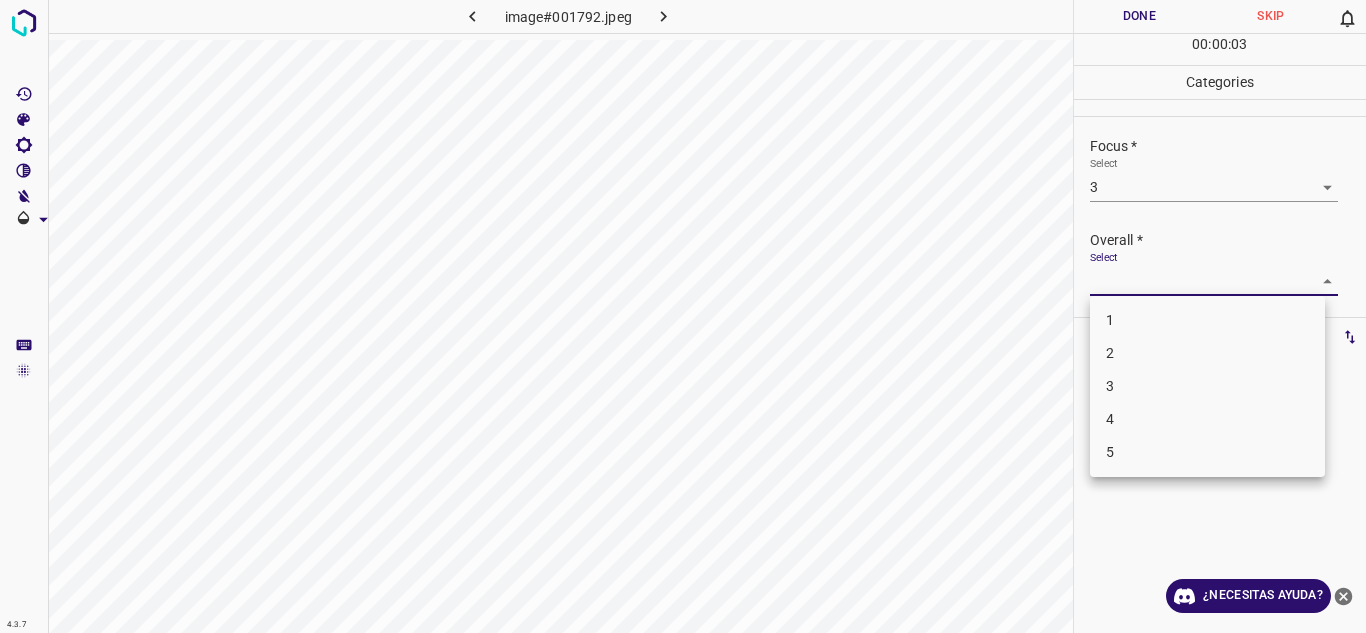 drag, startPoint x: 1175, startPoint y: 276, endPoint x: 1166, endPoint y: 338, distance: 62.649822 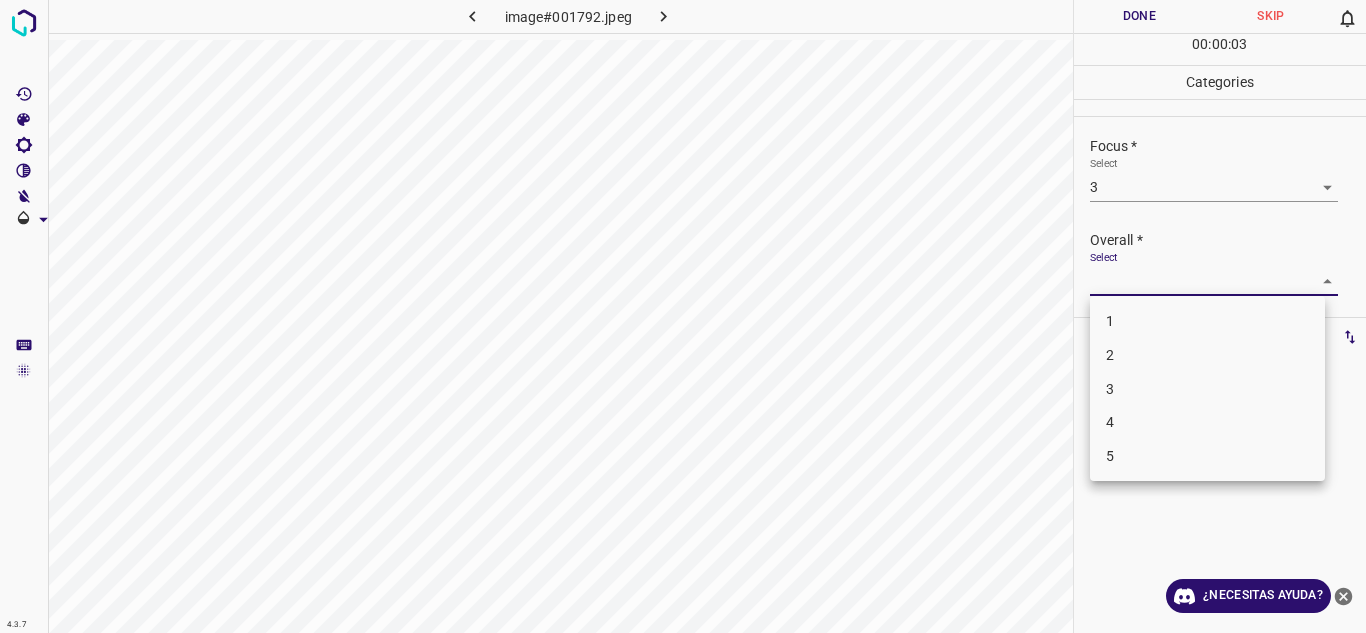 click on "3" at bounding box center [1207, 389] 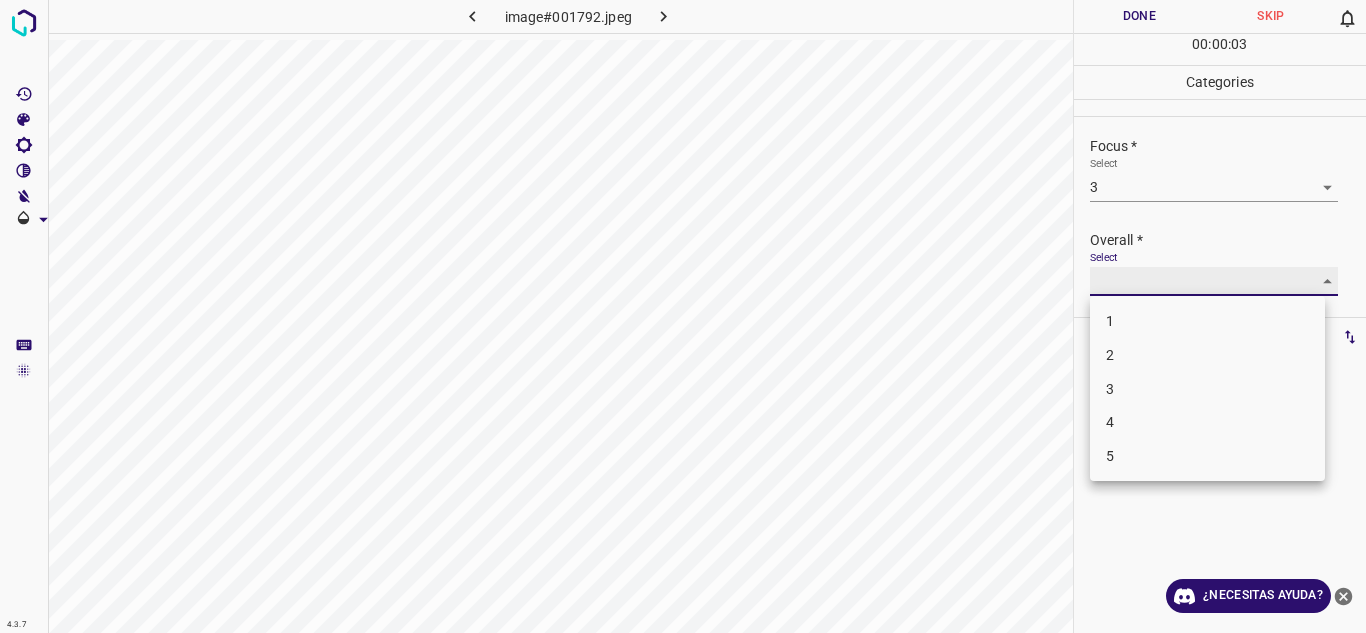 type on "3" 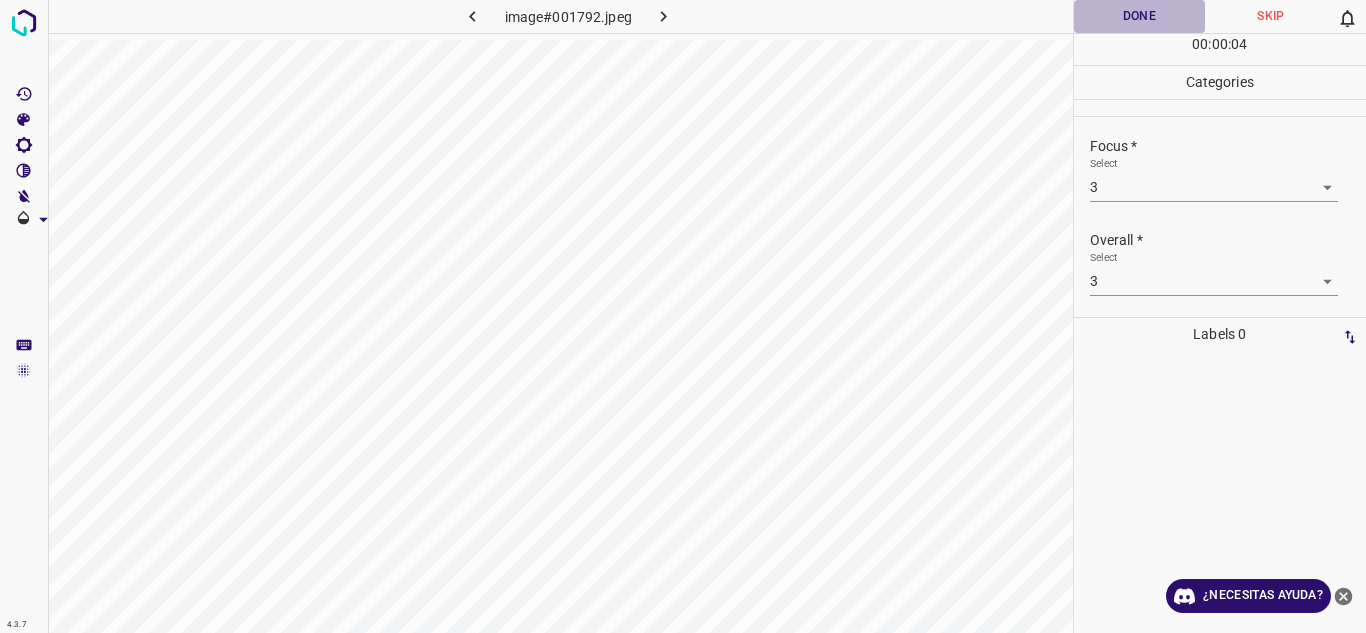 click on "Done" at bounding box center [1140, 16] 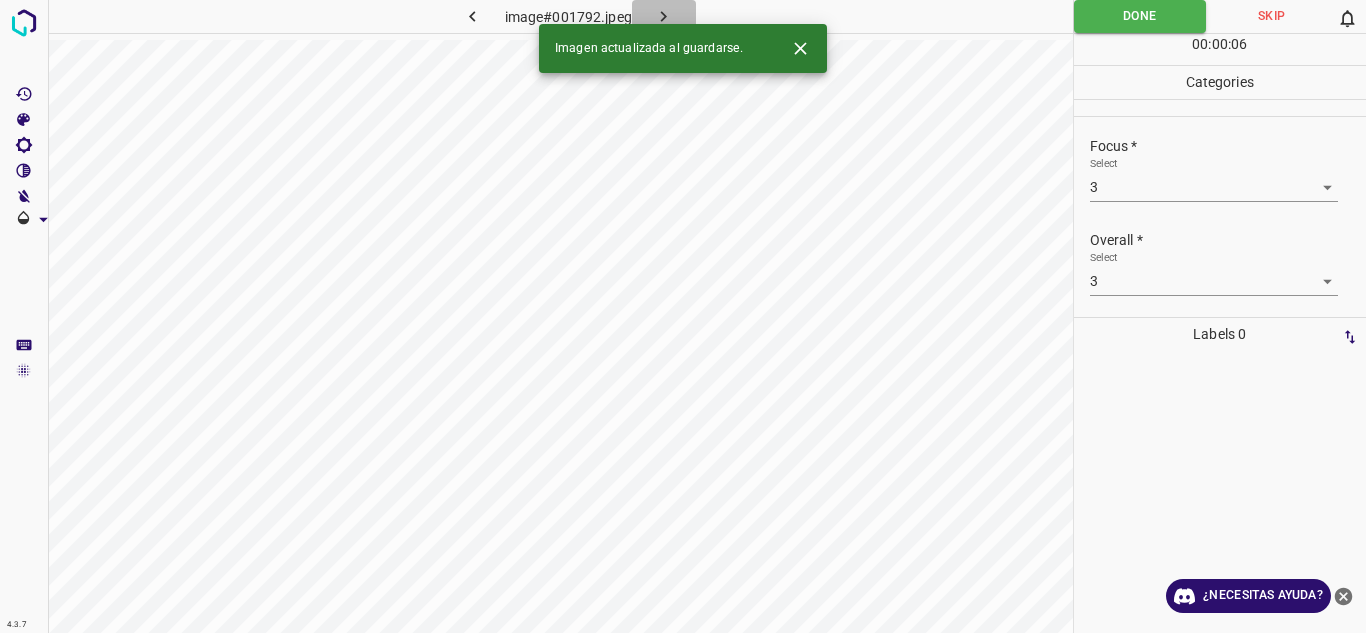 click 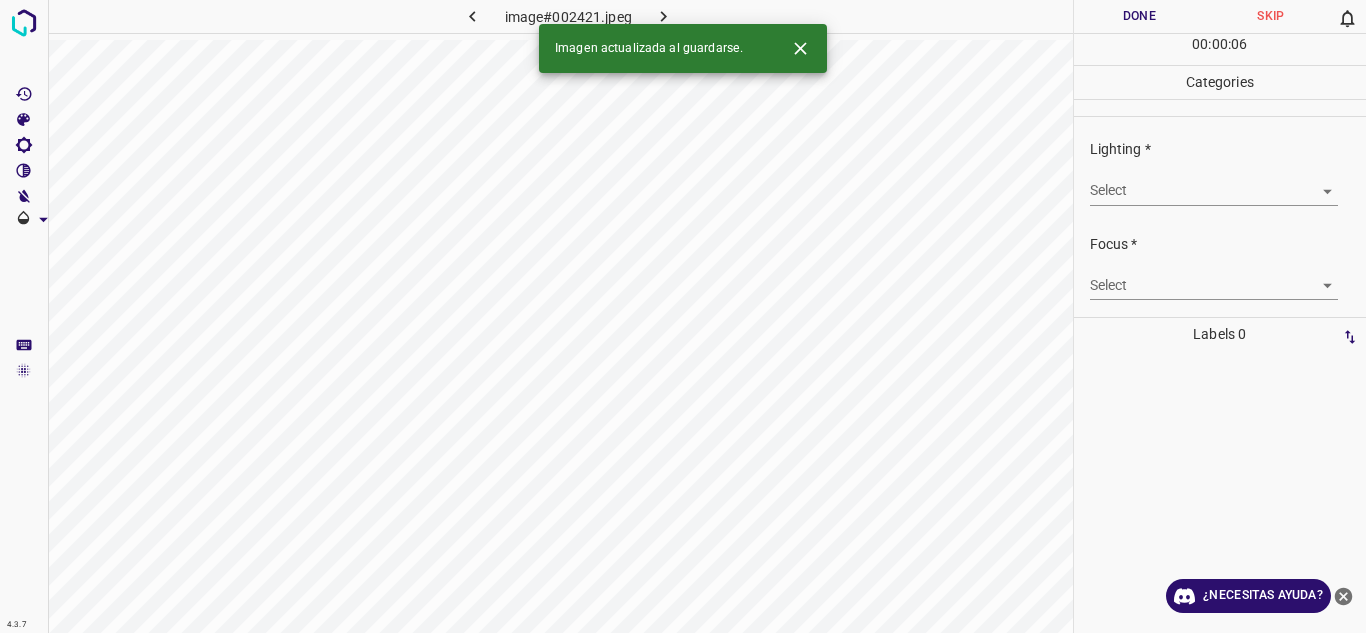 click on "4.3.7 image#002421.jpeg Done Skip 0 00   : 00   : 06   Categories Lighting *  Select ​ Focus *  Select ​ Overall *  Select ​ Labels   0 Categories 1 Lighting 2 Focus 3 Overall Tools Space Change between modes (Draw & Edit) I Auto labeling R Restore zoom M Zoom in N Zoom out Delete Delete selecte label Filters Z Restore filters X Saturation filter C Brightness filter V Contrast filter B Gray scale filter General O Download Imagen actualizada al guardarse. ¿Necesitas ayuda? Texto original Valora esta traducción Tu opinión servirá para ayudar a mejorar el Traductor de Google - Texto - Esconder - Borrar" at bounding box center [683, 316] 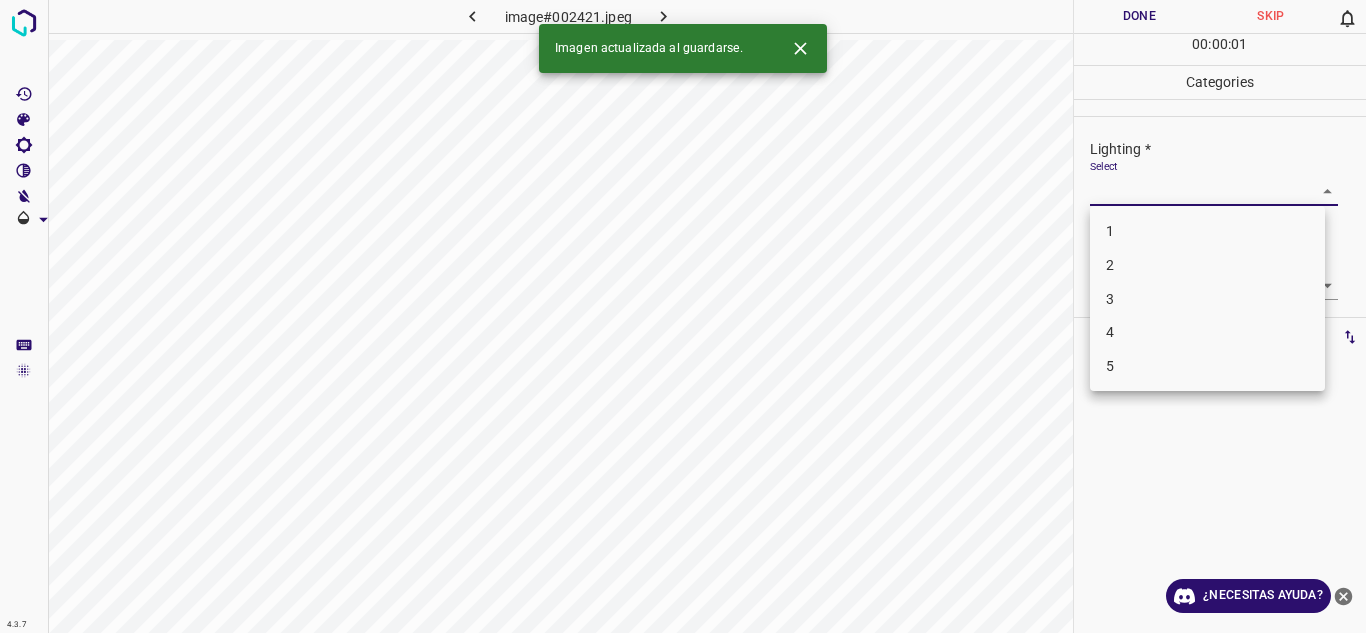 click on "3" at bounding box center [1207, 299] 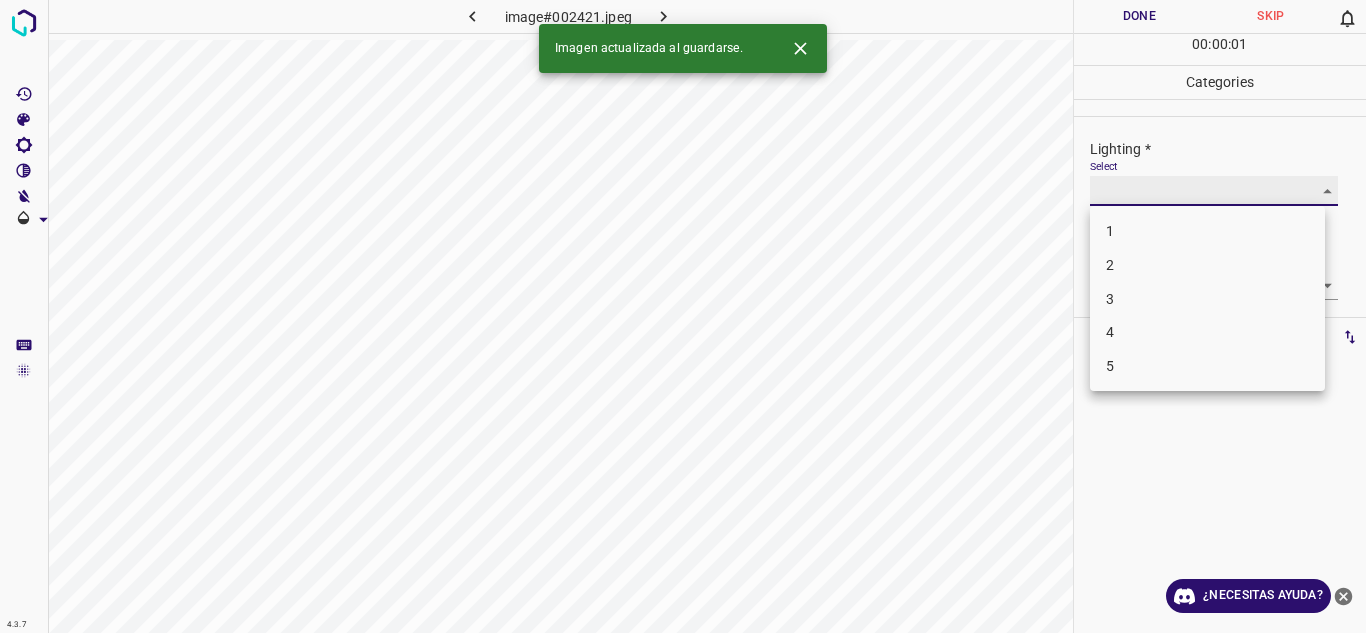 type on "3" 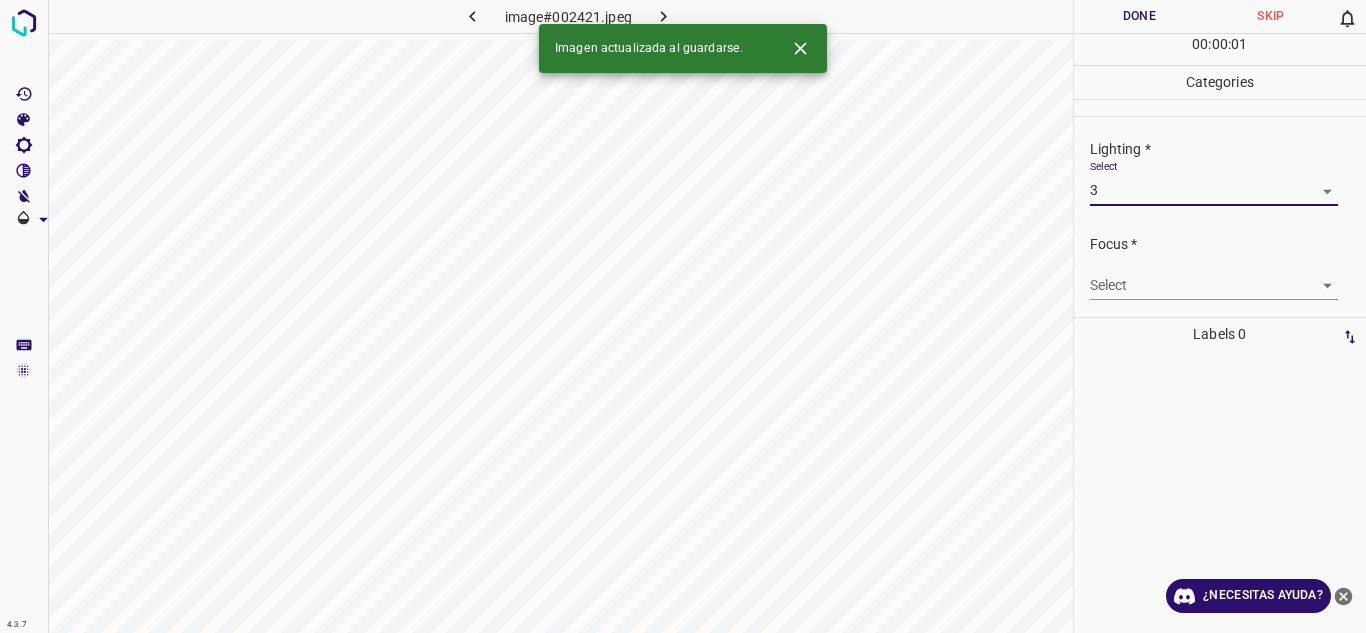 click on "4.3.7 image#002421.jpeg Done Skip 0 00   : 00   : 01   Categories Lighting *  Select 3 3 Focus *  Select ​ Overall *  Select ​ Labels   0 Categories 1 Lighting 2 Focus 3 Overall Tools Space Change between modes (Draw & Edit) I Auto labeling R Restore zoom M Zoom in N Zoom out Delete Delete selecte label Filters Z Restore filters X Saturation filter C Brightness filter V Contrast filter B Gray scale filter General O Download Imagen actualizada al guardarse. ¿Necesitas ayuda? Texto original Valora esta traducción Tu opinión servirá para ayudar a mejorar el Traductor de Google - Texto - Esconder - Borrar" at bounding box center [683, 316] 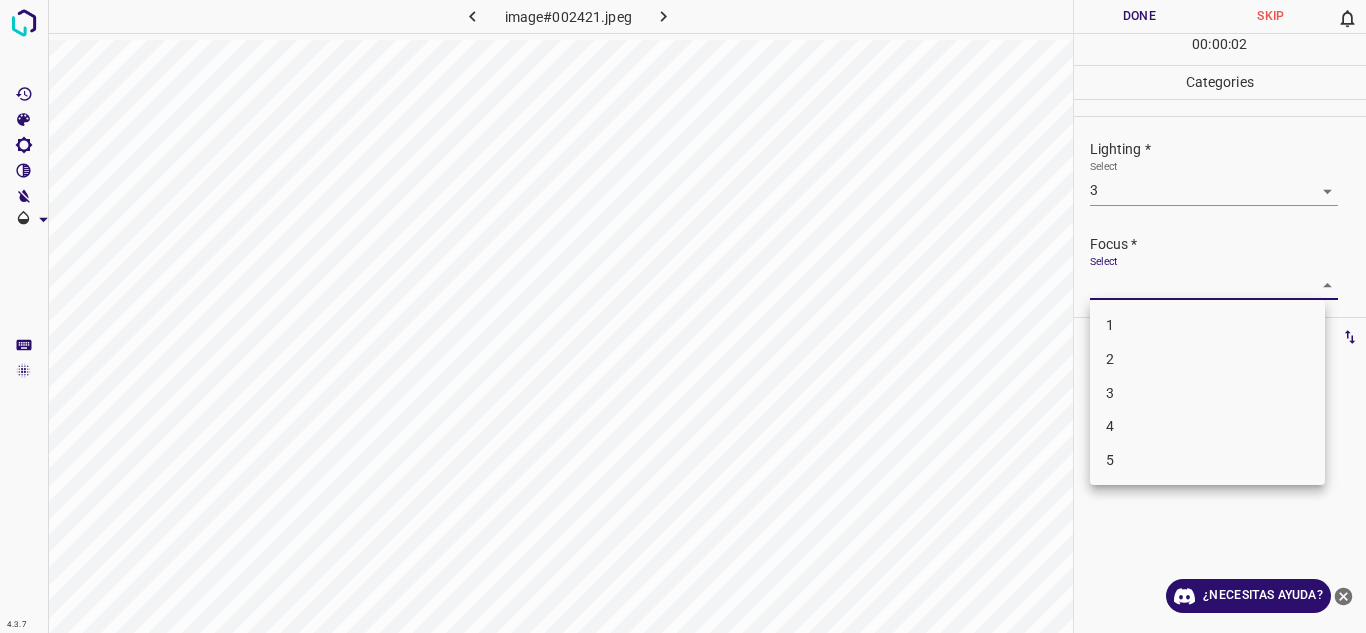 drag, startPoint x: 1162, startPoint y: 386, endPoint x: 1169, endPoint y: 300, distance: 86.28442 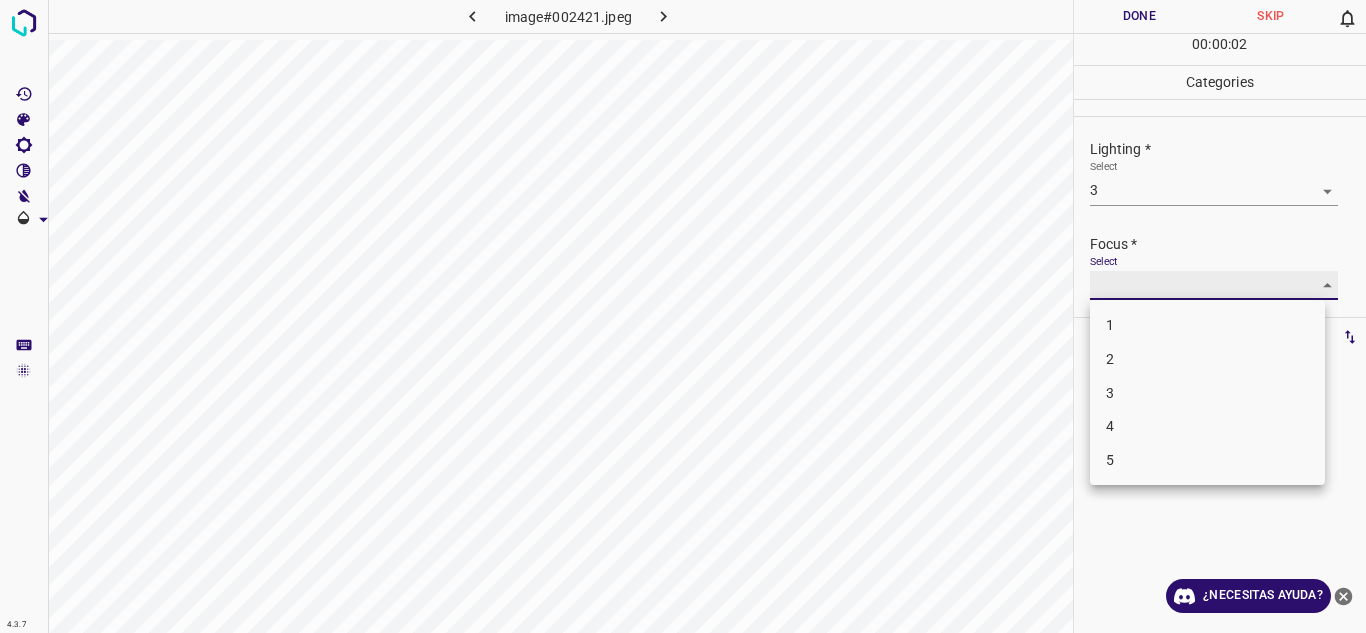 type on "3" 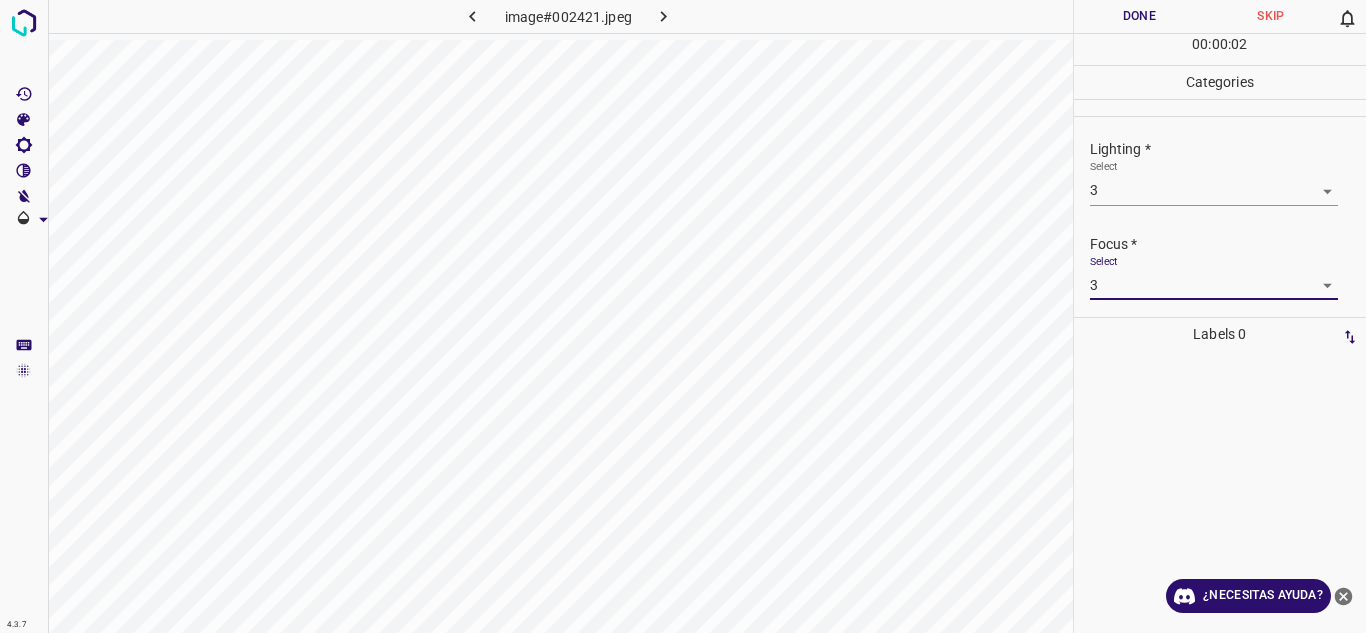 click on "Focus *" at bounding box center [1228, 244] 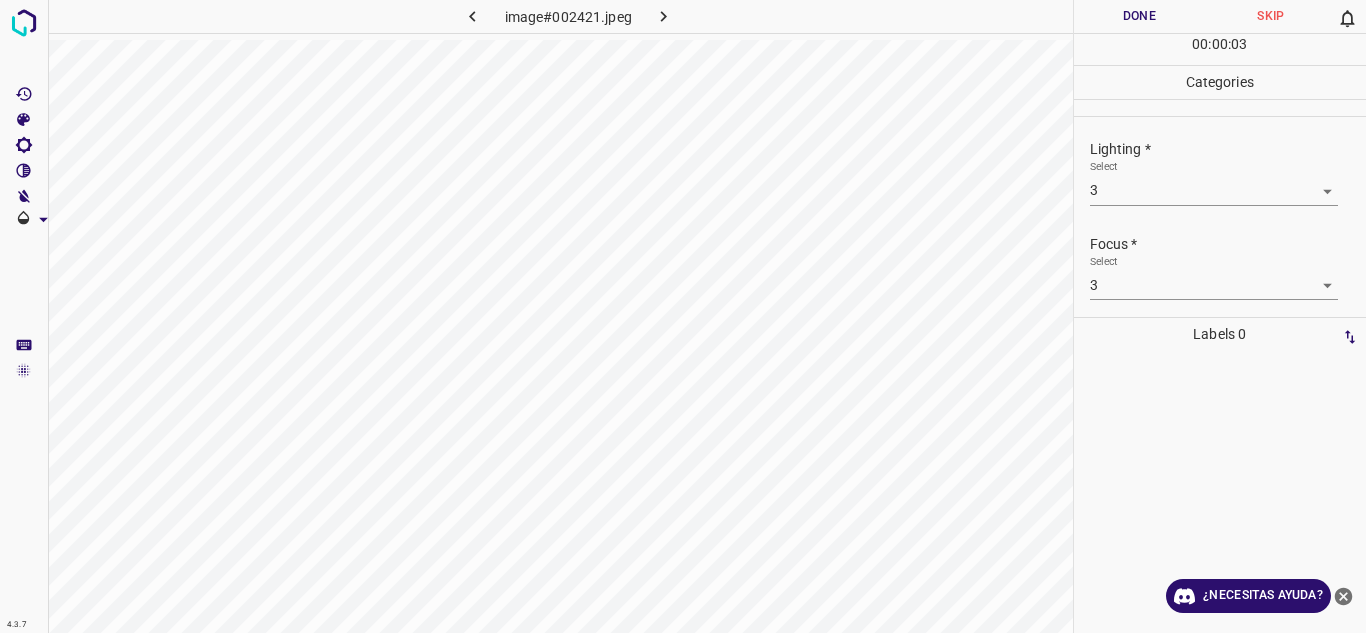 scroll, scrollTop: 98, scrollLeft: 0, axis: vertical 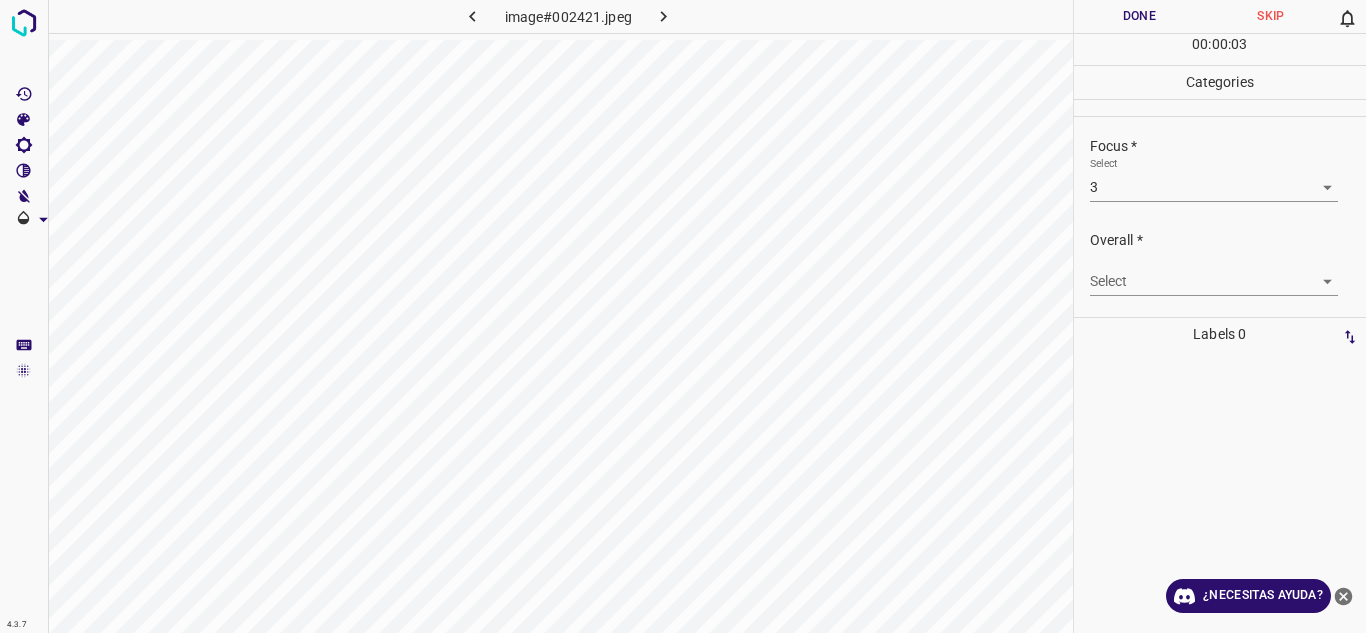 click on "4.3.7 image#[HASH].jpeg Done Skip 0 00   : 00   : 03   Categories Lighting *  Select 3 3 Focus *  Select 3 3 Overall *  Select ​ Labels   0 Categories 1 Lighting 2 Focus 3 Overall Tools Space Change between modes (Draw & Edit) I Auto labeling R Restore zoom M Zoom in N Zoom out Delete Delete selecte label Filters Z Restore filters X Saturation filter C Brightness filter V Contrast filter B Gray scale filter General O Download ¿Necesitas ayuda? Texto original Valora esta traducción Tu opinión servirá para ayudar a mejorar el Traductor de Google - Texto - Esconder - Borrar" at bounding box center [683, 316] 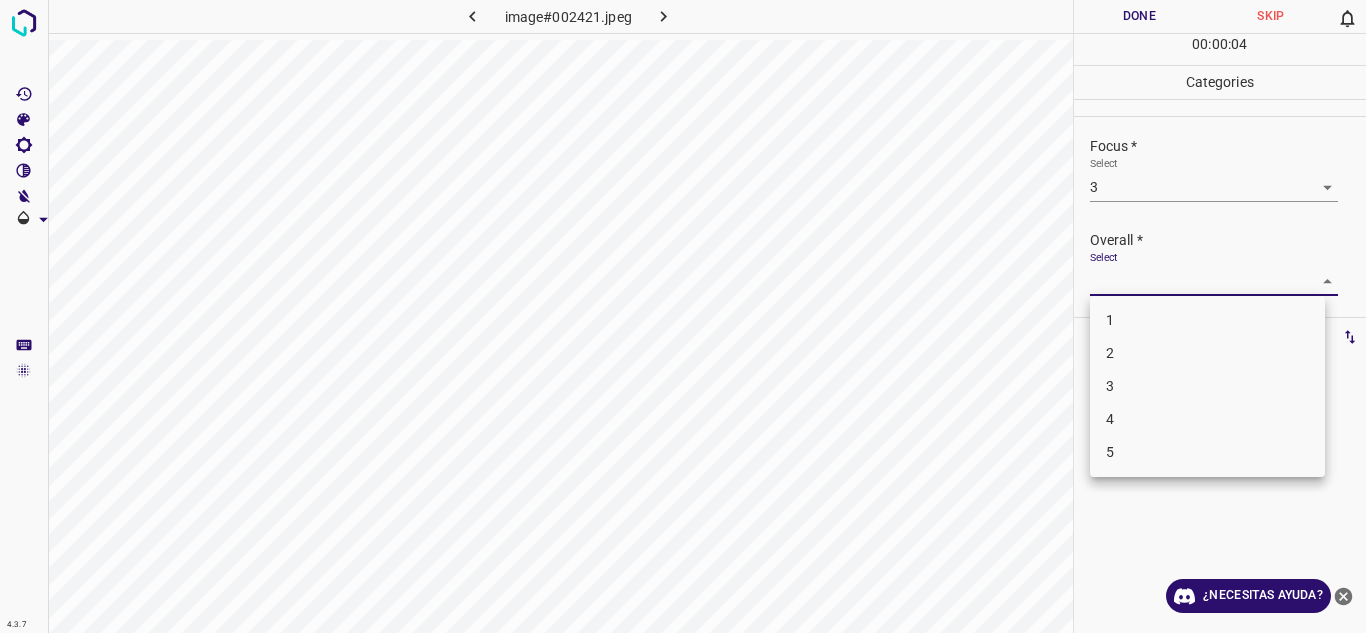 click on "3" at bounding box center [1207, 386] 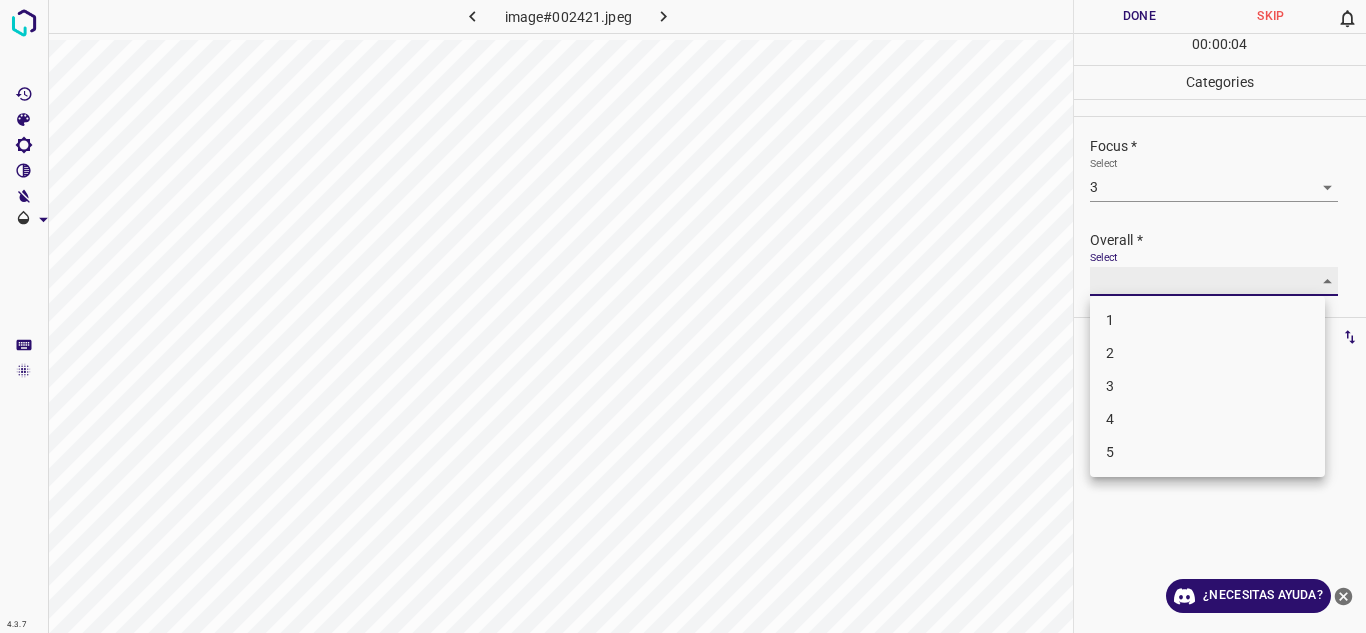 type on "3" 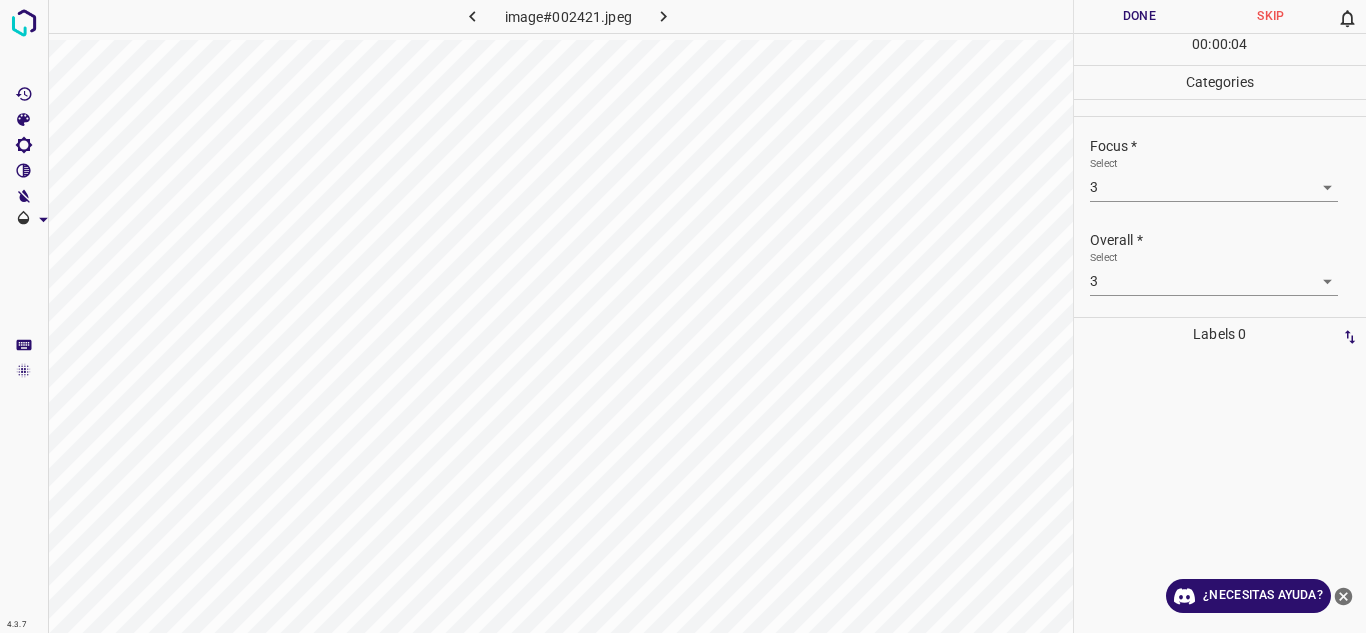 click on "Overall *" at bounding box center (1228, 240) 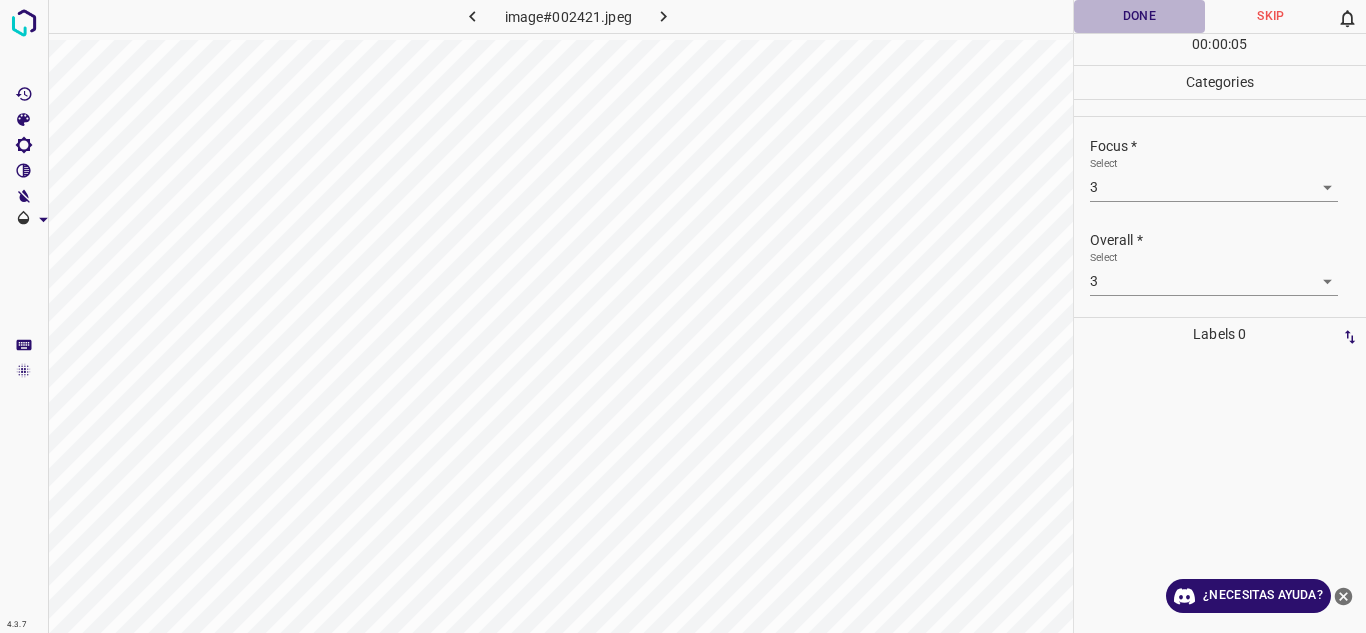 click on "Done" at bounding box center (1140, 16) 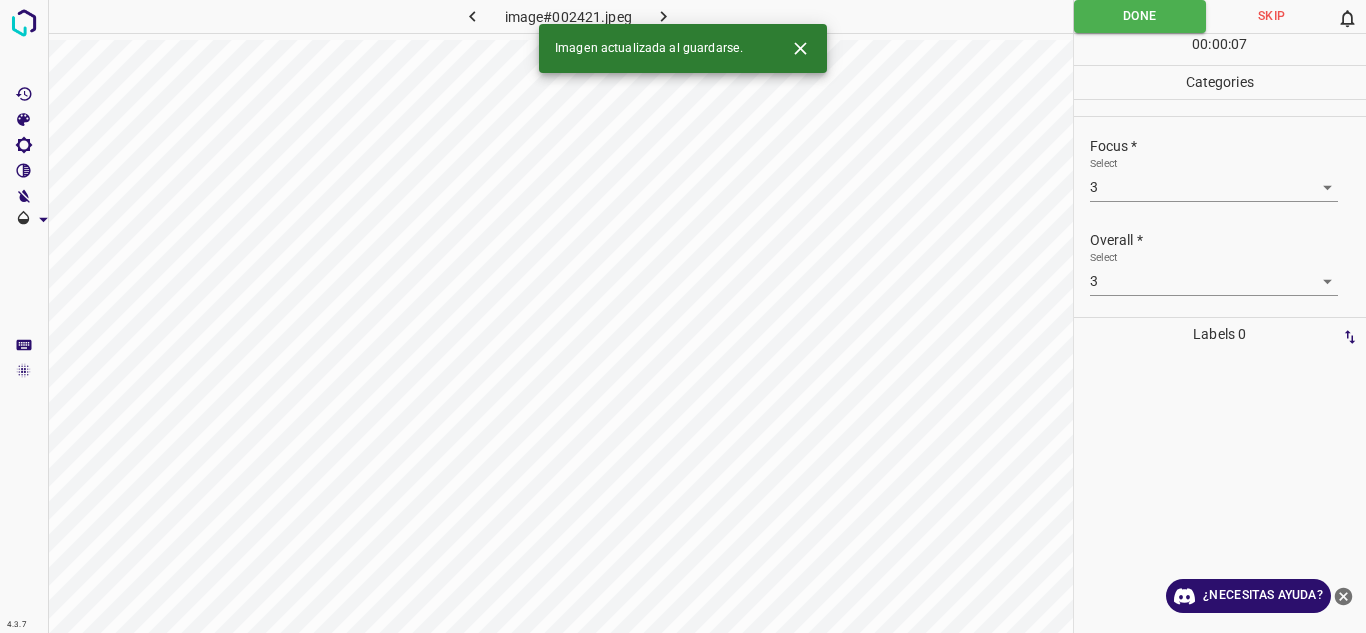 click 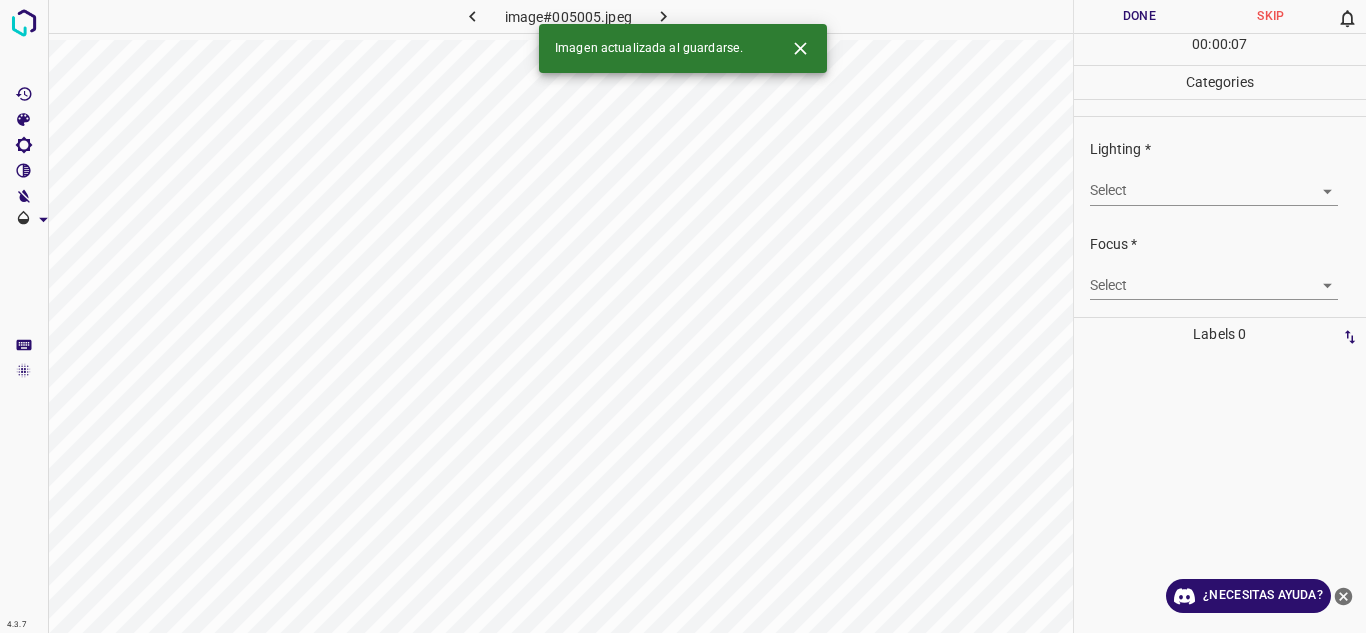click on "4.3.7 image#[HASH].jpeg Done Skip 0 00   : 00   : 07   Categories Lighting *  Select ​ Focus *  Select ​ Overall *  Select ​ Labels   0 Categories 1 Lighting 2 Focus 3 Overall Tools Space Change between modes (Draw & Edit) I Auto labeling R Restore zoom M Zoom in N Zoom out Delete Delete selecte label Filters Z Restore filters X Saturation filter C Brightness filter V Contrast filter B Gray scale filter General O Download Imagen actualizada al guardarse. ¿Necesitas ayuda? Texto original Valora esta traducción Tu opinión servirá para ayudar a mejorar el Traductor de Google - Texto - Esconder - Borrar" at bounding box center (683, 316) 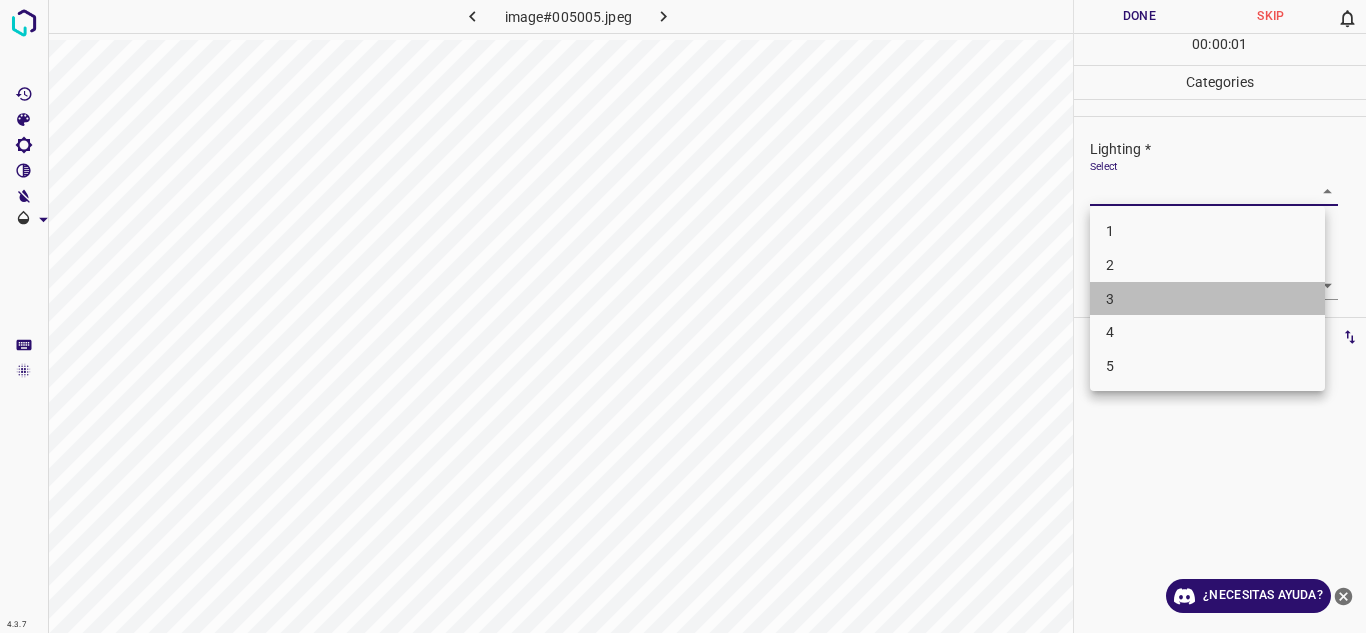click on "3" at bounding box center (1207, 299) 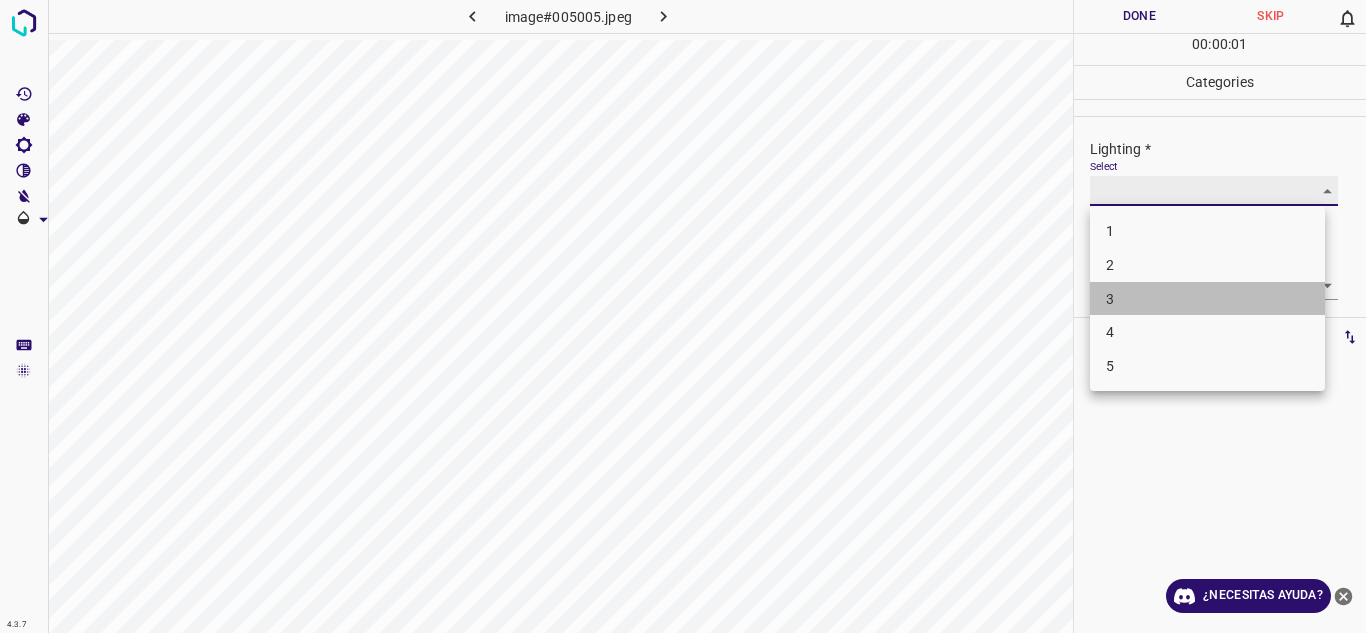 type on "3" 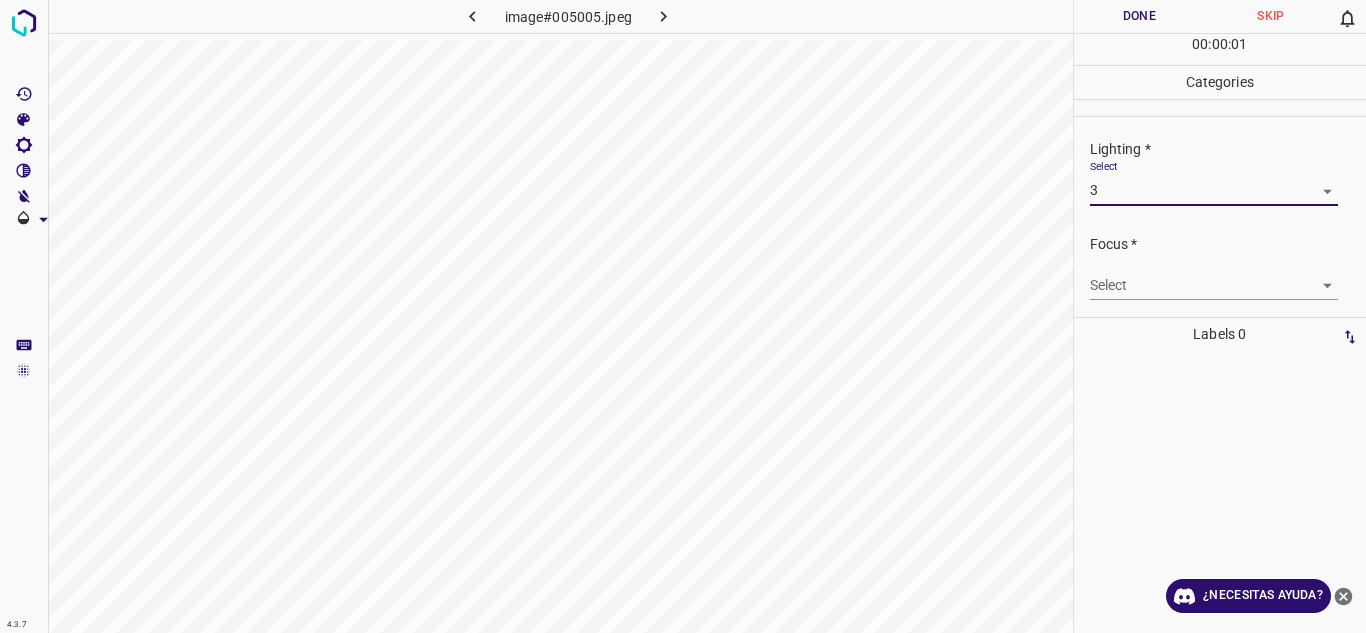 click on "4.3.7 image#005005.jpeg Done Skip 0 00   : 00   : 01   Categories Lighting *  Select 3 3 Focus *  Select ​ Overall *  Select ​ Labels   0 Categories 1 Lighting 2 Focus 3 Overall Tools Space Change between modes (Draw & Edit) I Auto labeling R Restore zoom M Zoom in N Zoom out Delete Delete selecte label Filters Z Restore filters X Saturation filter C Brightness filter V Contrast filter B Gray scale filter General O Download ¿Necesitas ayuda? Texto original Valora esta traducción Tu opinión servirá para ayudar a mejorar el Traductor de Google - Texto - Esconder - Borrar" at bounding box center [683, 316] 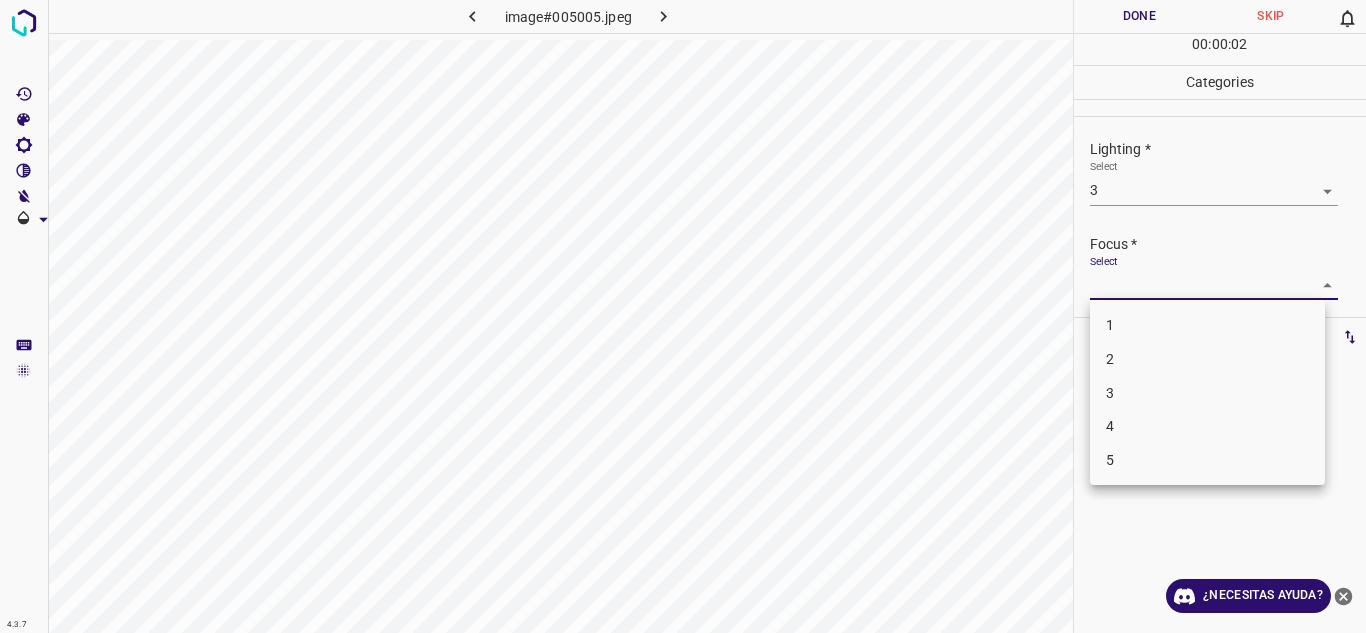 click on "2" at bounding box center [1207, 359] 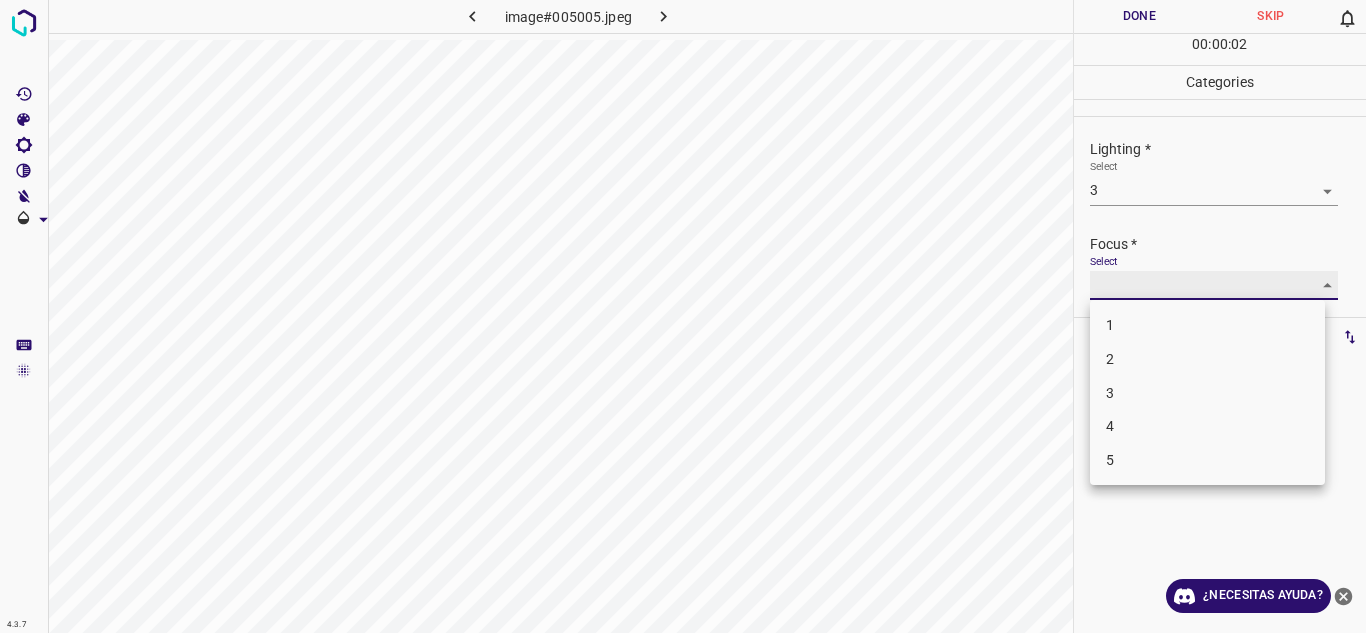 type on "2" 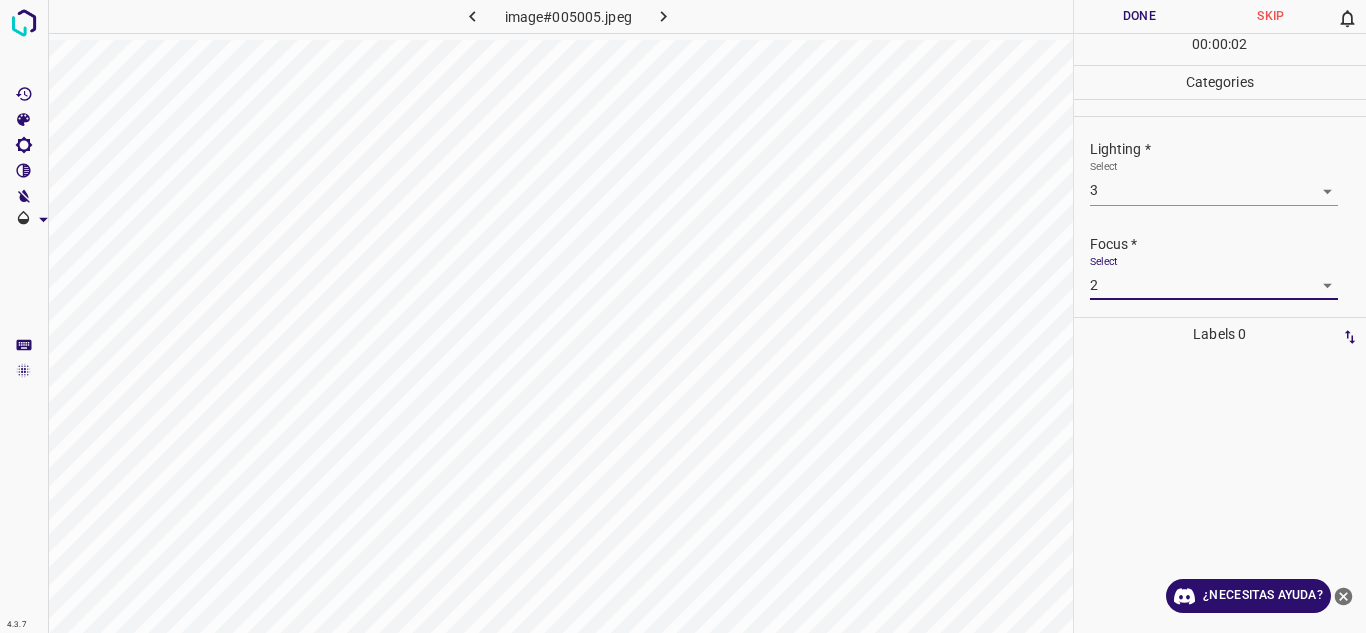 click on "Select 2 2" at bounding box center [1214, 277] 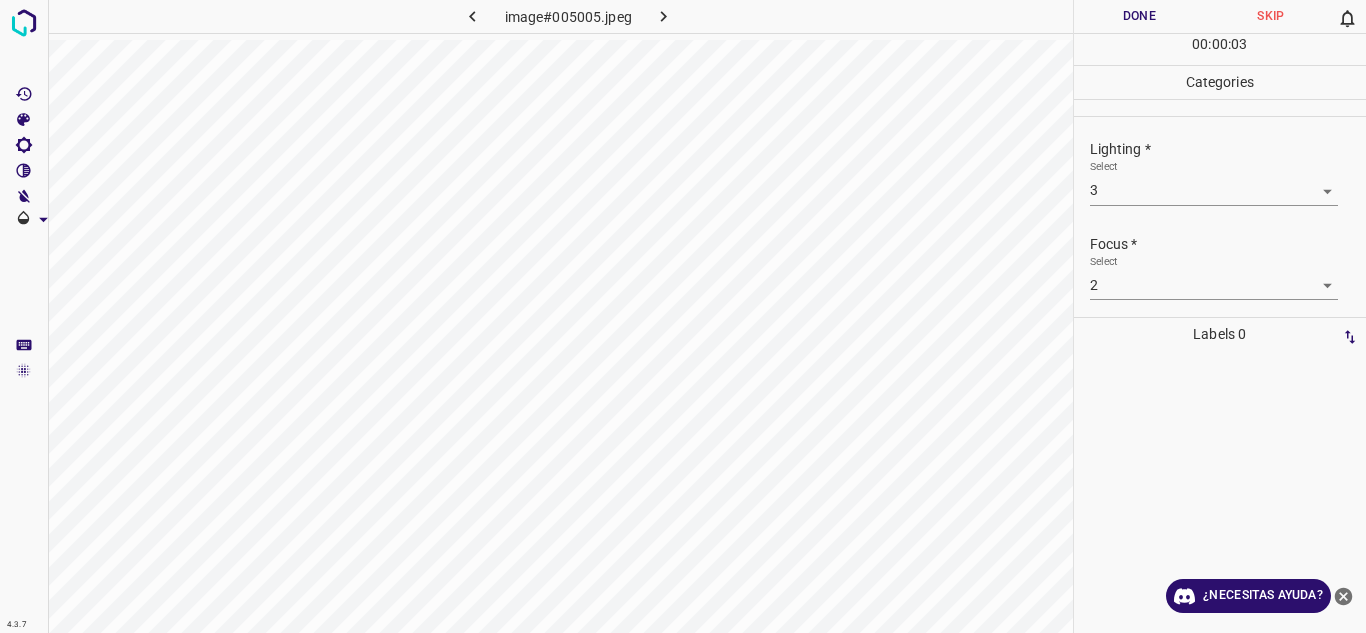scroll, scrollTop: 98, scrollLeft: 0, axis: vertical 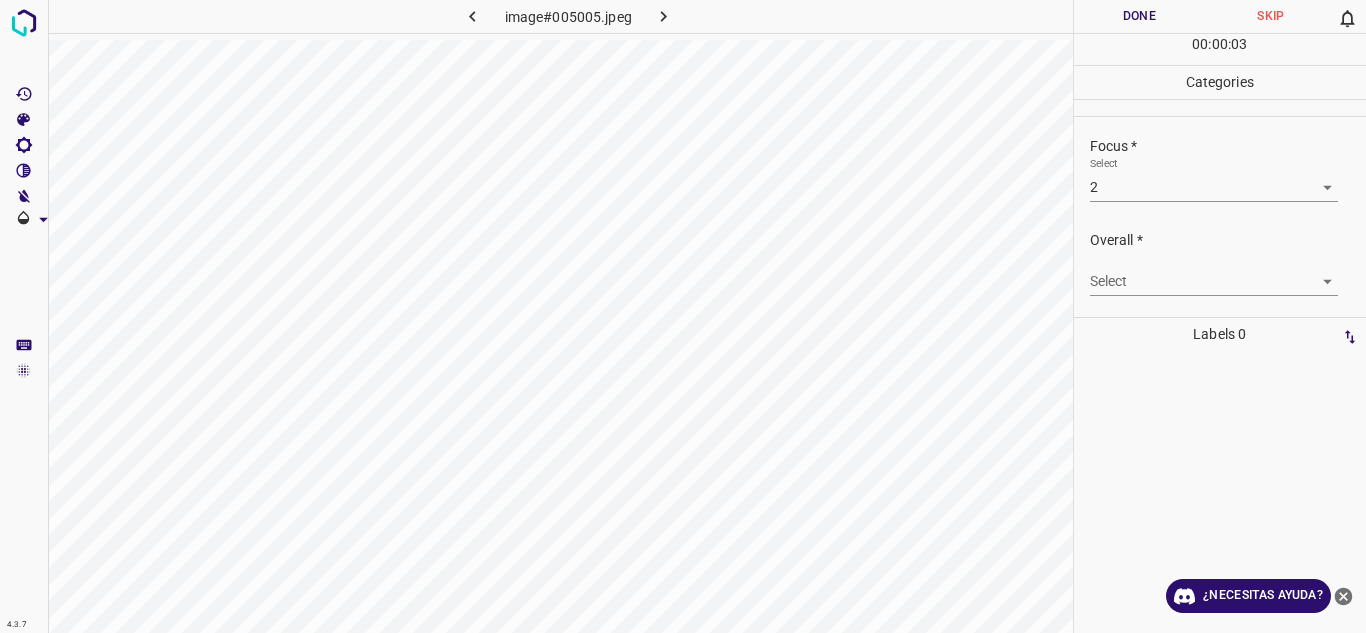 click on "Overall *  Select ​" at bounding box center (1220, 263) 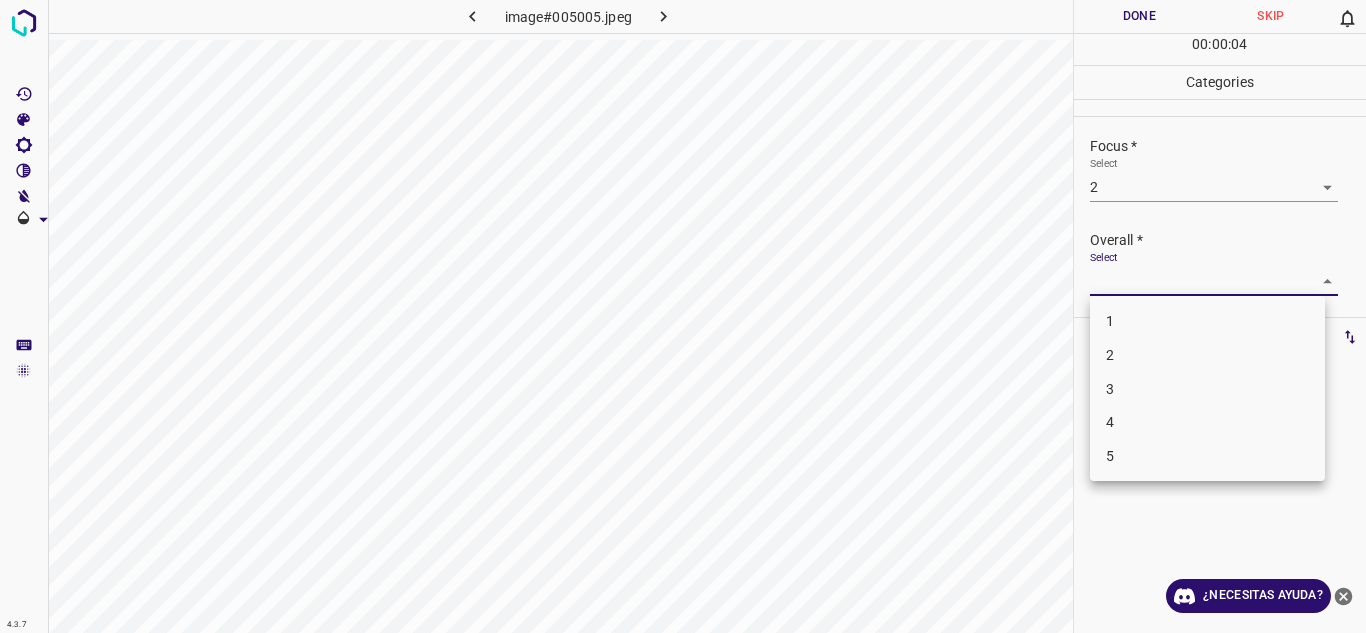 click on "2" at bounding box center (1207, 355) 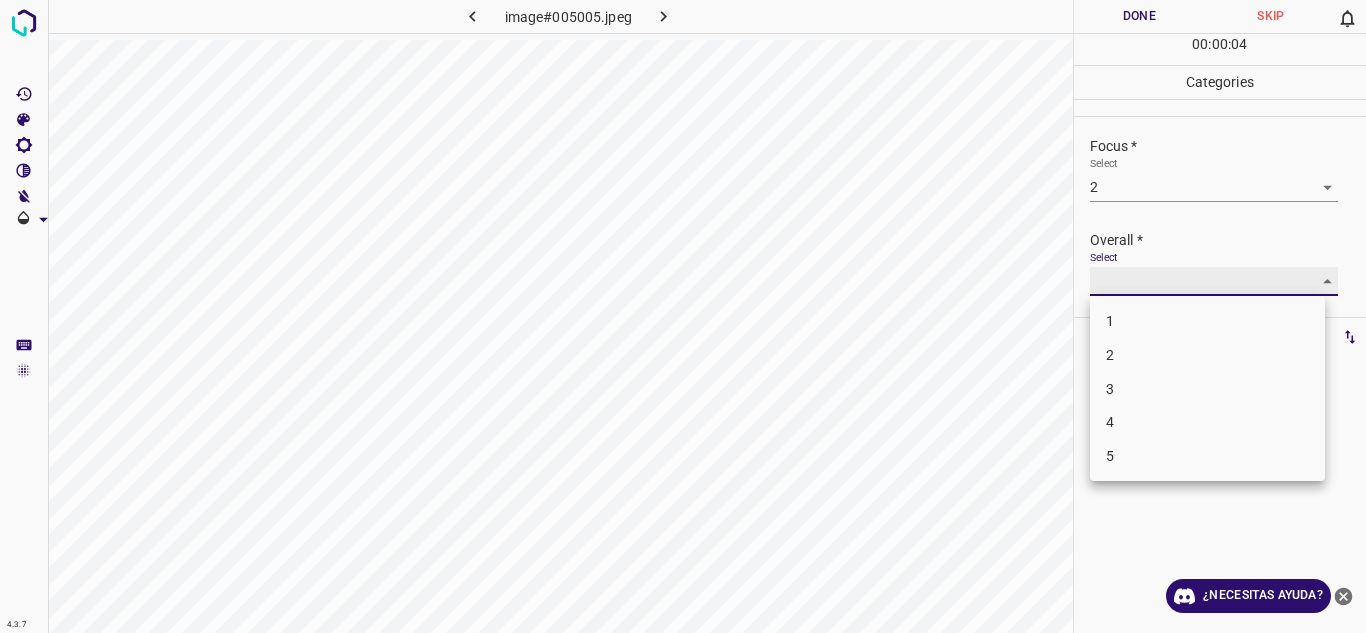 type on "2" 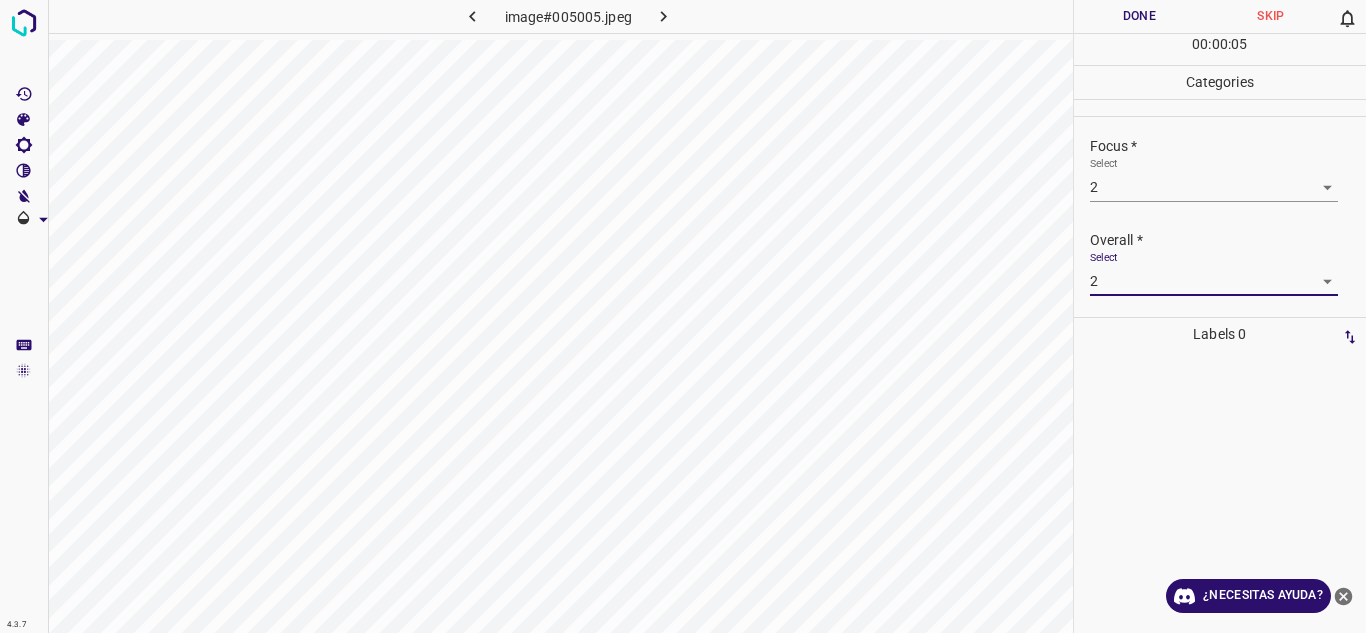 click on "Done" at bounding box center [1140, 16] 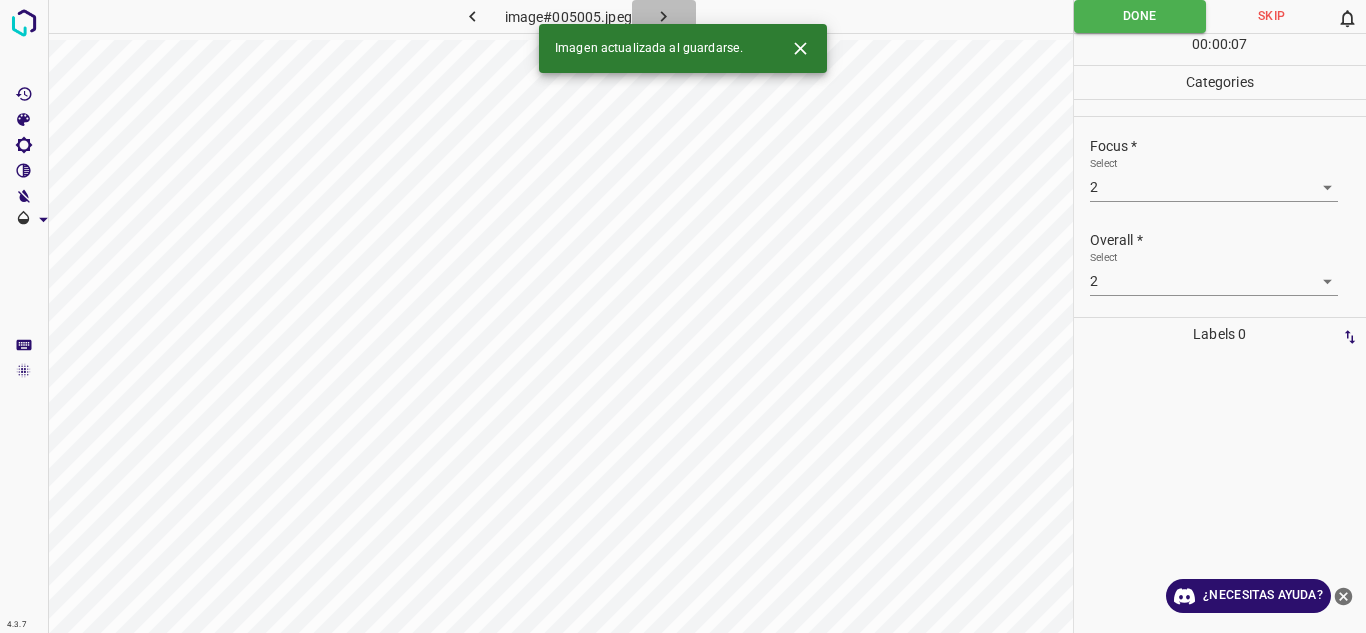 click 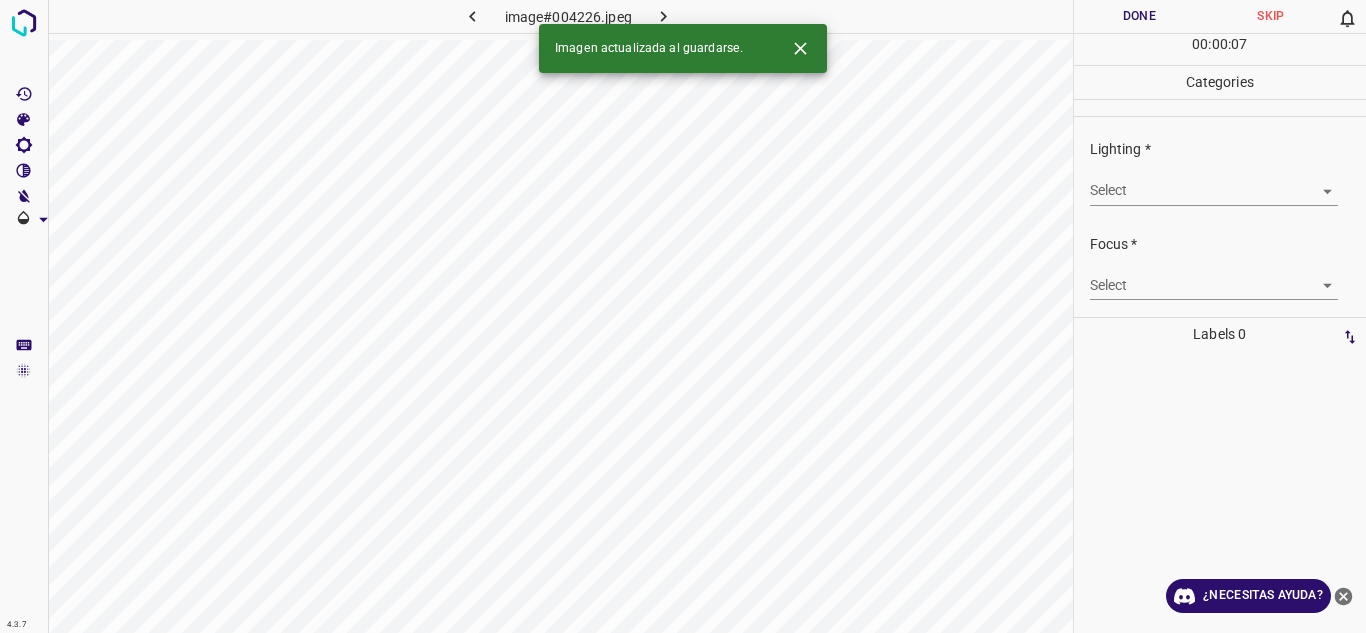 drag, startPoint x: 1137, startPoint y: 174, endPoint x: 1137, endPoint y: 188, distance: 14 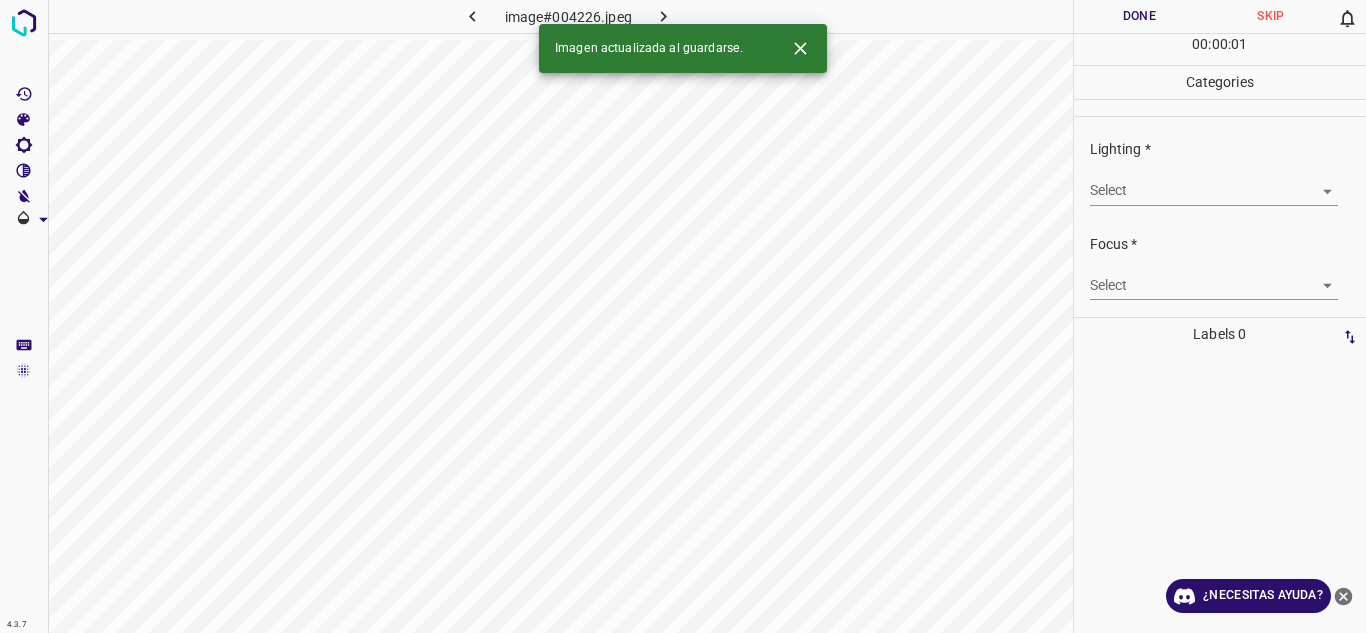 click on "Focus *  Select ​" at bounding box center [1220, 267] 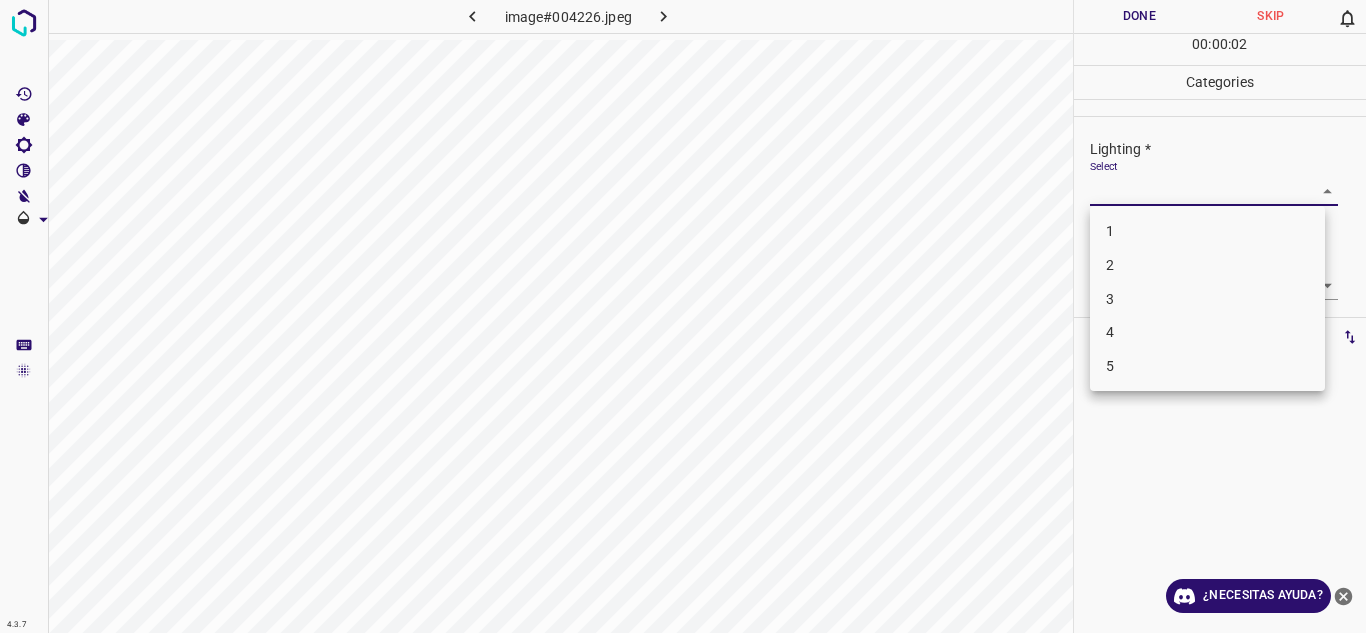click on "2" at bounding box center (1207, 265) 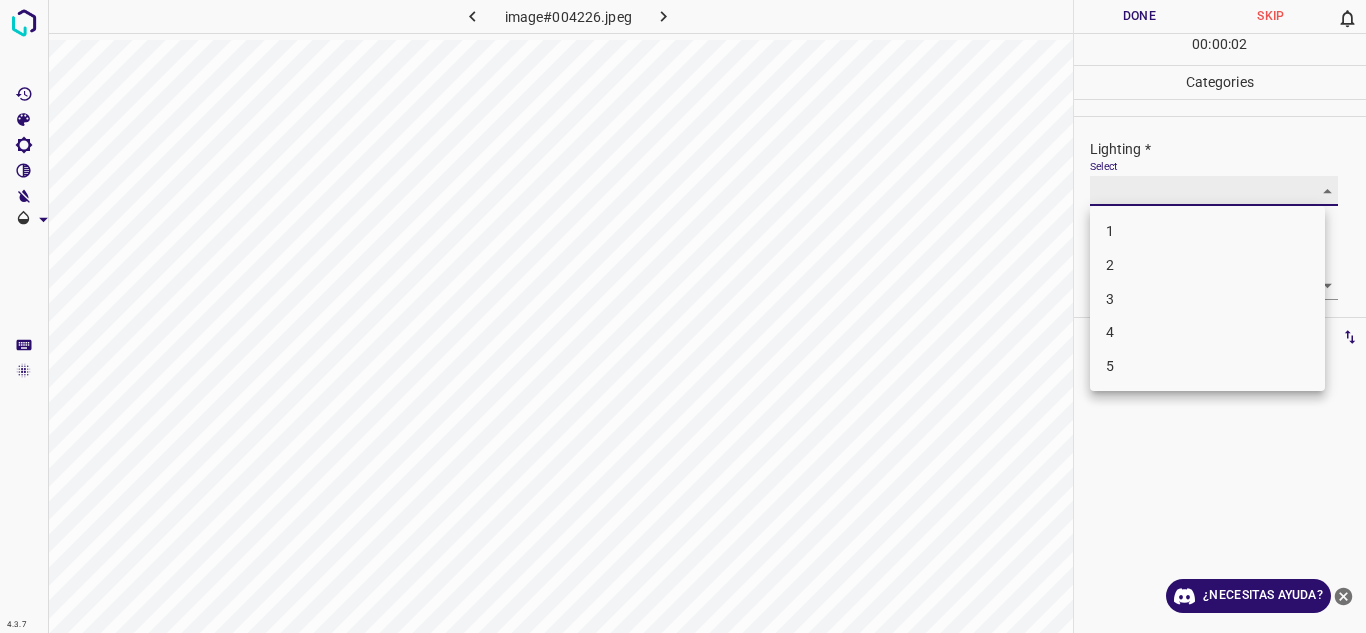 type on "2" 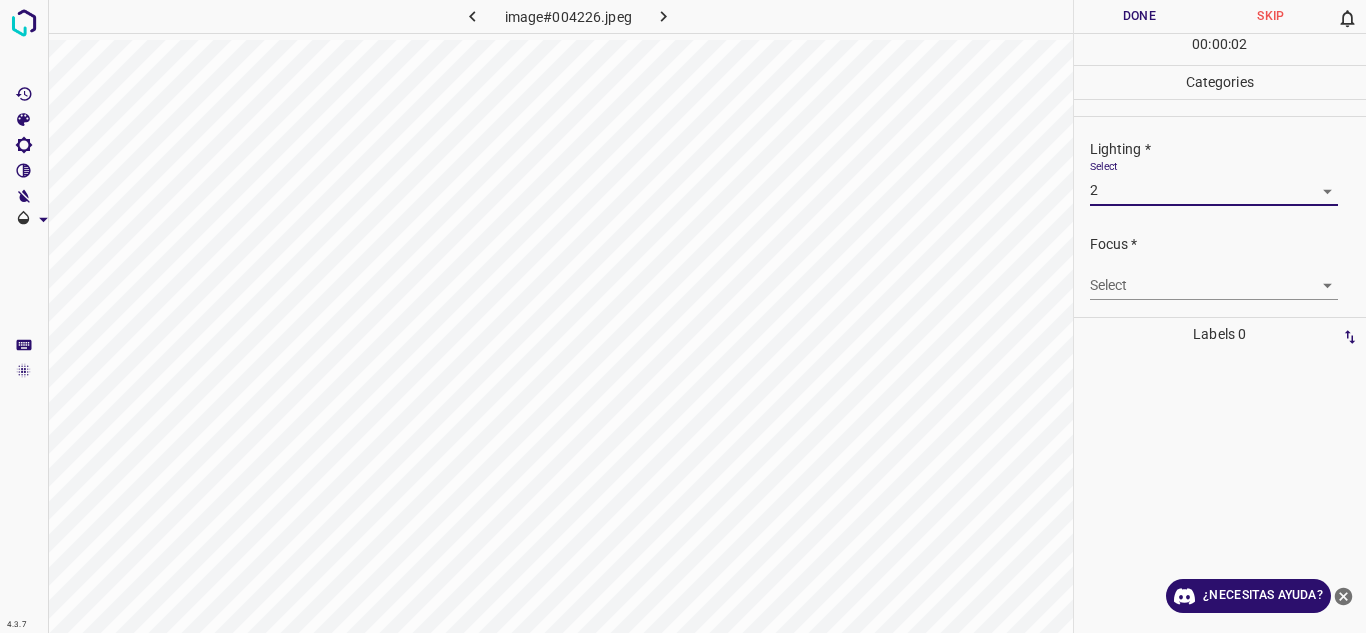 click on "4.3.7 image#004226.jpeg Done Skip 0 00   : 00   : 02   Categories Lighting *  Select 2 2 Focus *  Select ​ Overall *  Select ​ Labels   0 Categories 1 Lighting 2 Focus 3 Overall Tools Space Change between modes (Draw & Edit) I Auto labeling R Restore zoom M Zoom in N Zoom out Delete Delete selecte label Filters Z Restore filters X Saturation filter C Brightness filter V Contrast filter B Gray scale filter General O Download ¿Necesitas ayuda? Texto original Valora esta traducción Tu opinión servirá para ayudar a mejorar el Traductor de Google - Texto - Esconder - Borrar" at bounding box center [683, 316] 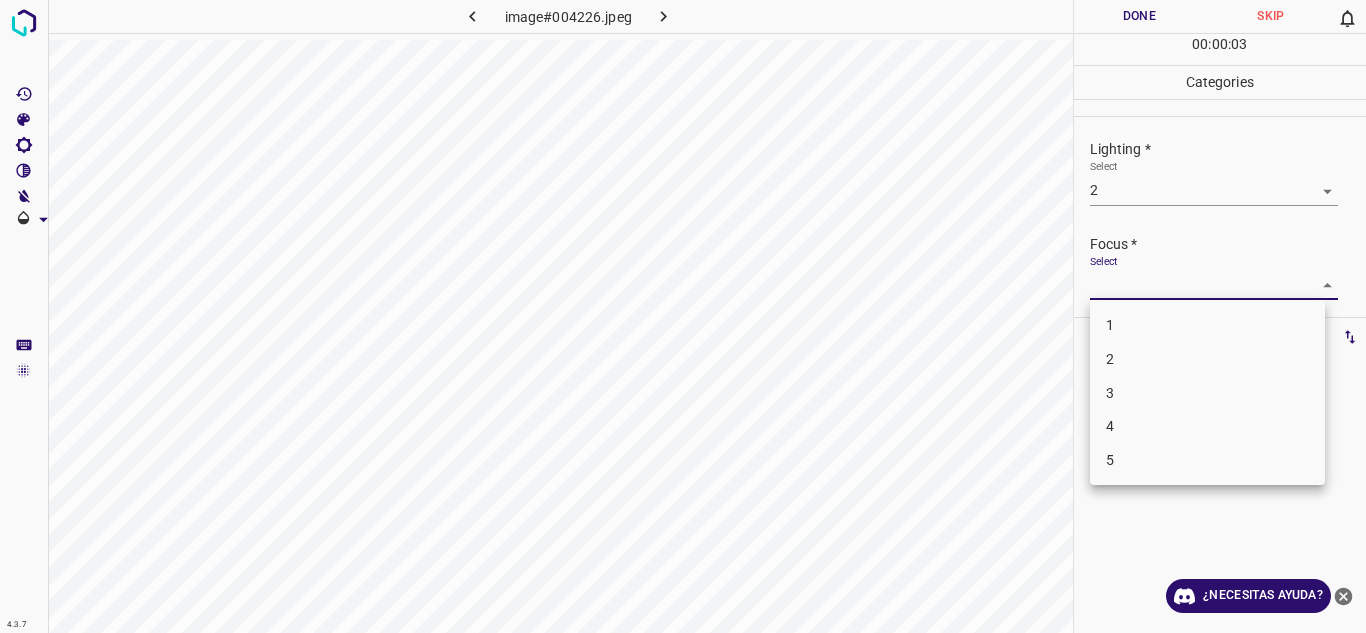 click on "2" at bounding box center (1207, 359) 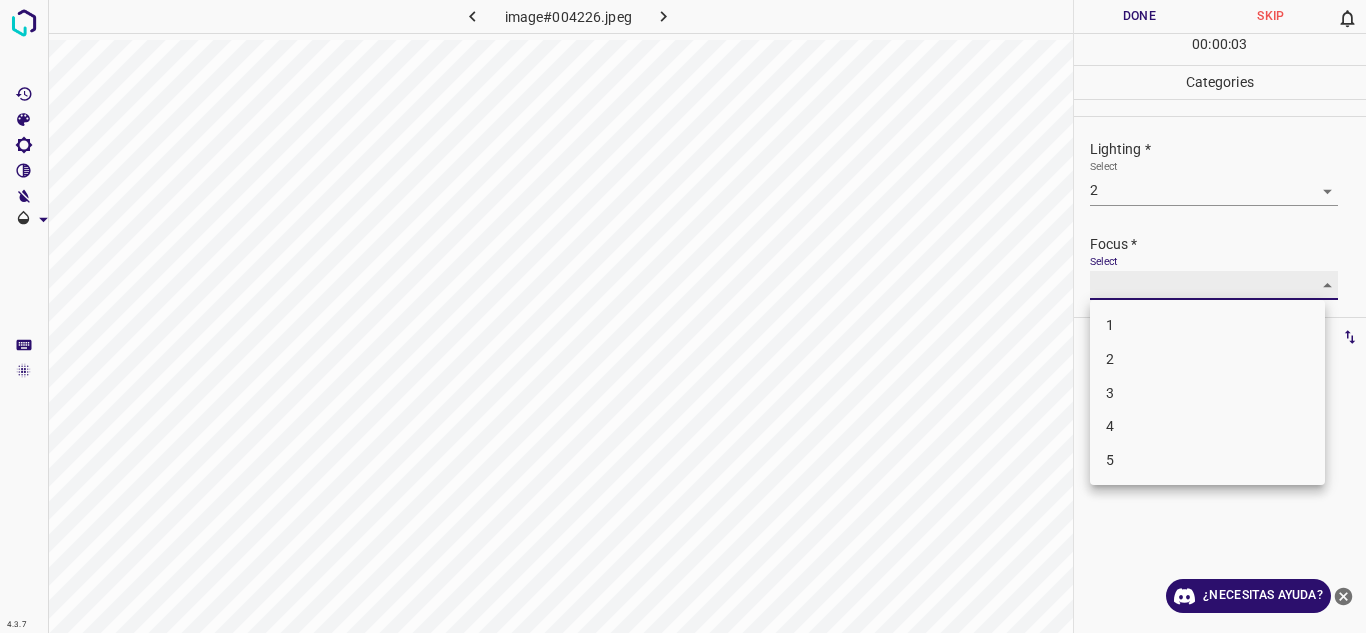 type on "2" 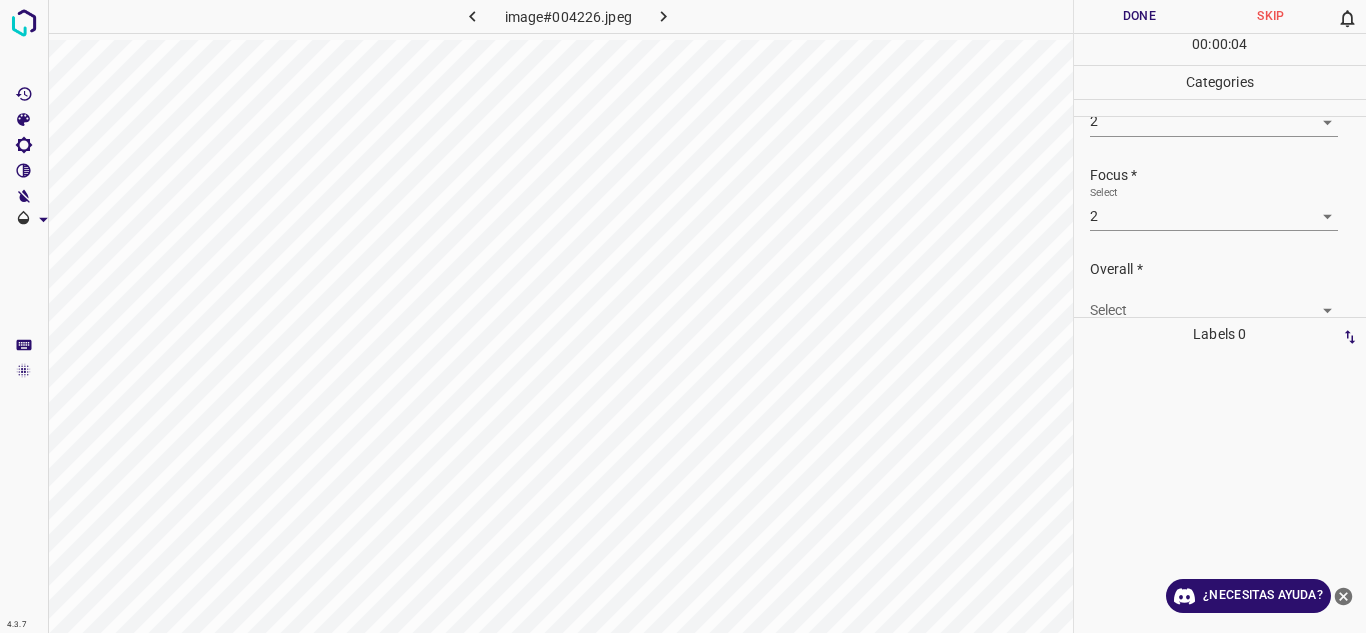 scroll, scrollTop: 98, scrollLeft: 0, axis: vertical 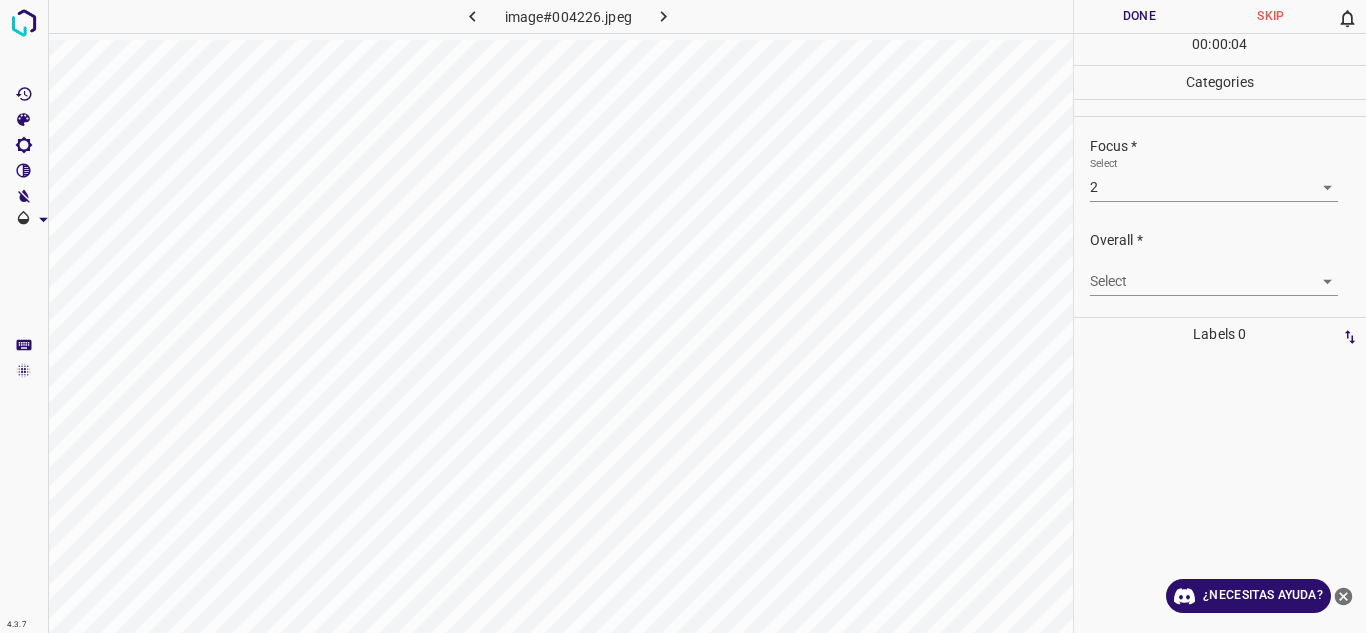 click on "4.3.7 image#004226.jpeg Done Skip 0 00   : 00   : 04   Categories Lighting *  Select 2 2 Focus *  Select 2 2 Overall *  Select ​ Labels   0 Categories 1 Lighting 2 Focus 3 Overall Tools Space Change between modes (Draw & Edit) I Auto labeling R Restore zoom M Zoom in N Zoom out Delete Delete selecte label Filters Z Restore filters X Saturation filter C Brightness filter V Contrast filter B Gray scale filter General O Download ¿Necesitas ayuda? Texto original Valora esta traducción Tu opinión servirá para ayudar a mejorar el Traductor de Google - Texto - Esconder - Borrar" at bounding box center (683, 316) 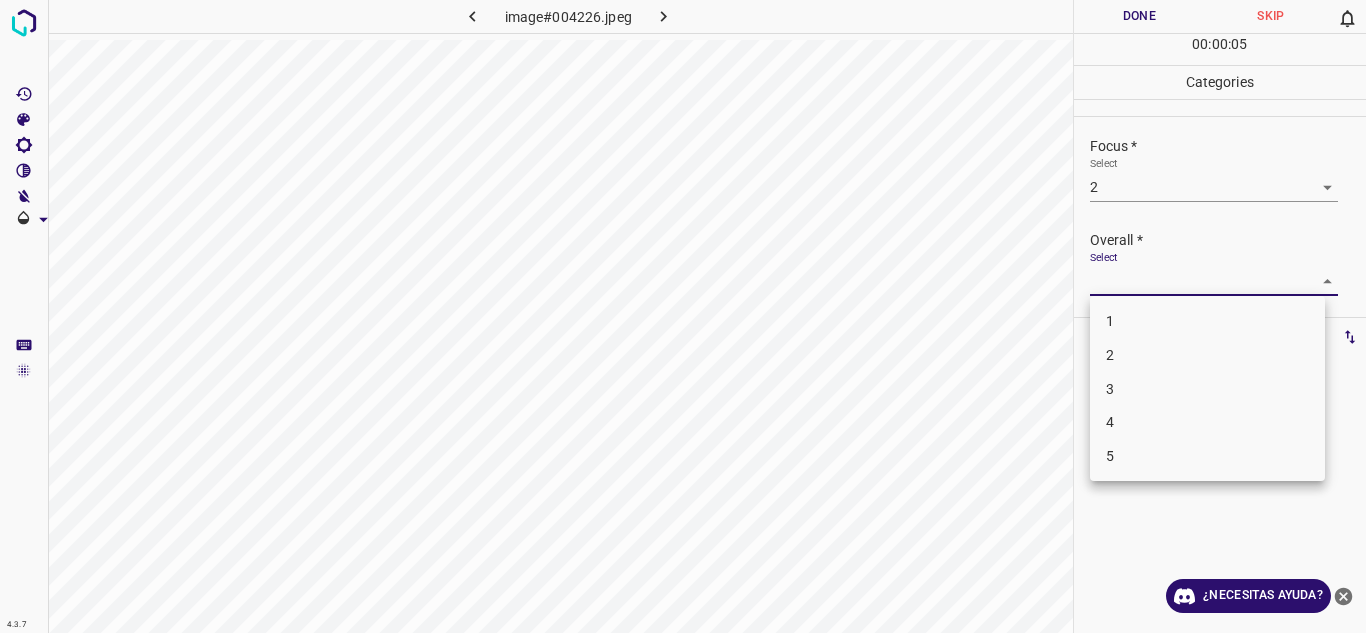 click on "2" at bounding box center (1207, 355) 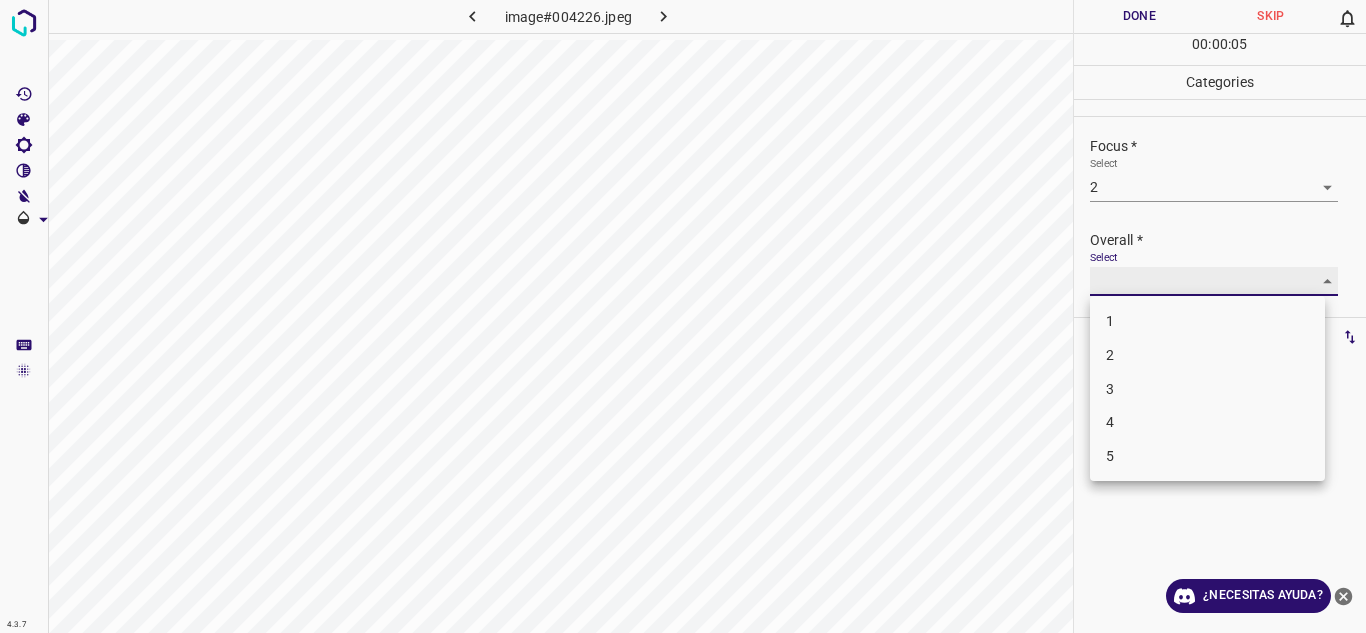 type on "2" 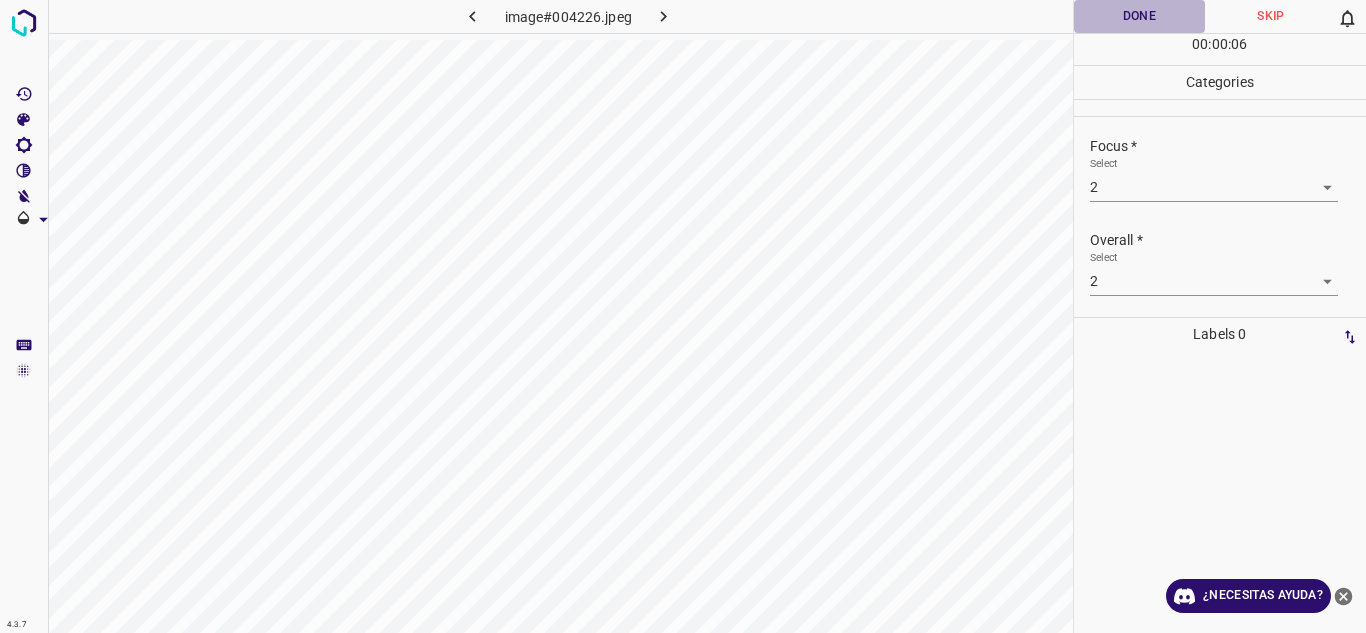 click on "Done" at bounding box center (1140, 16) 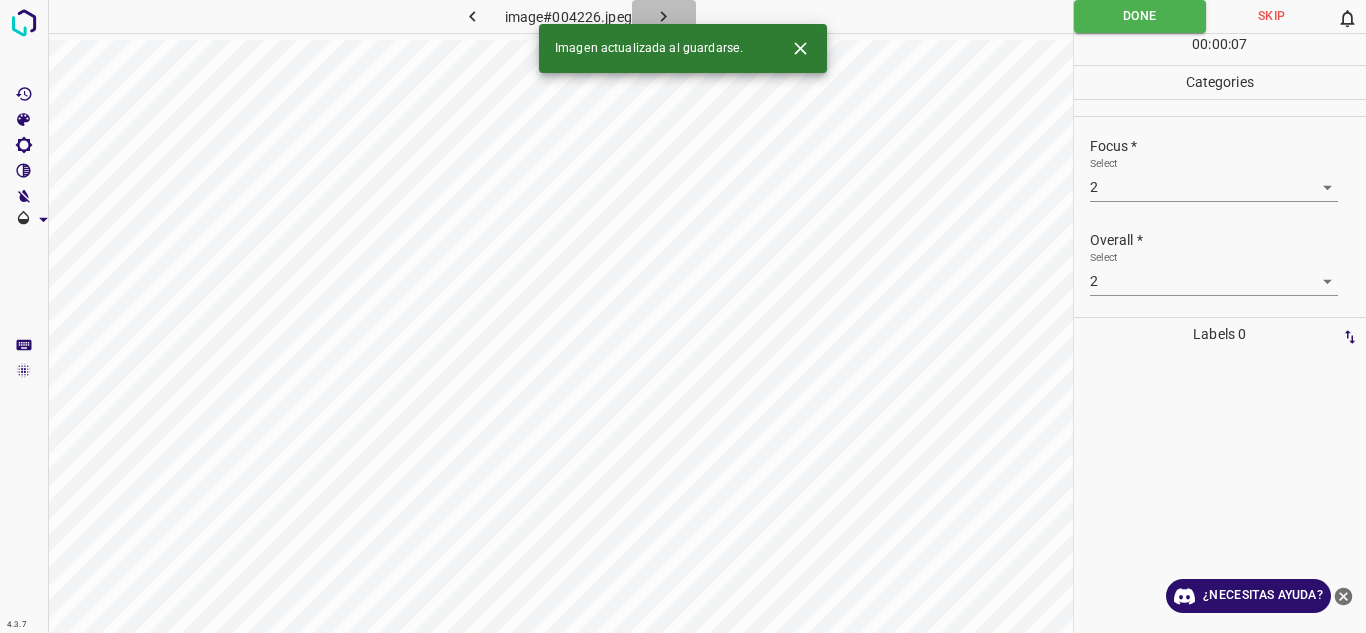 click 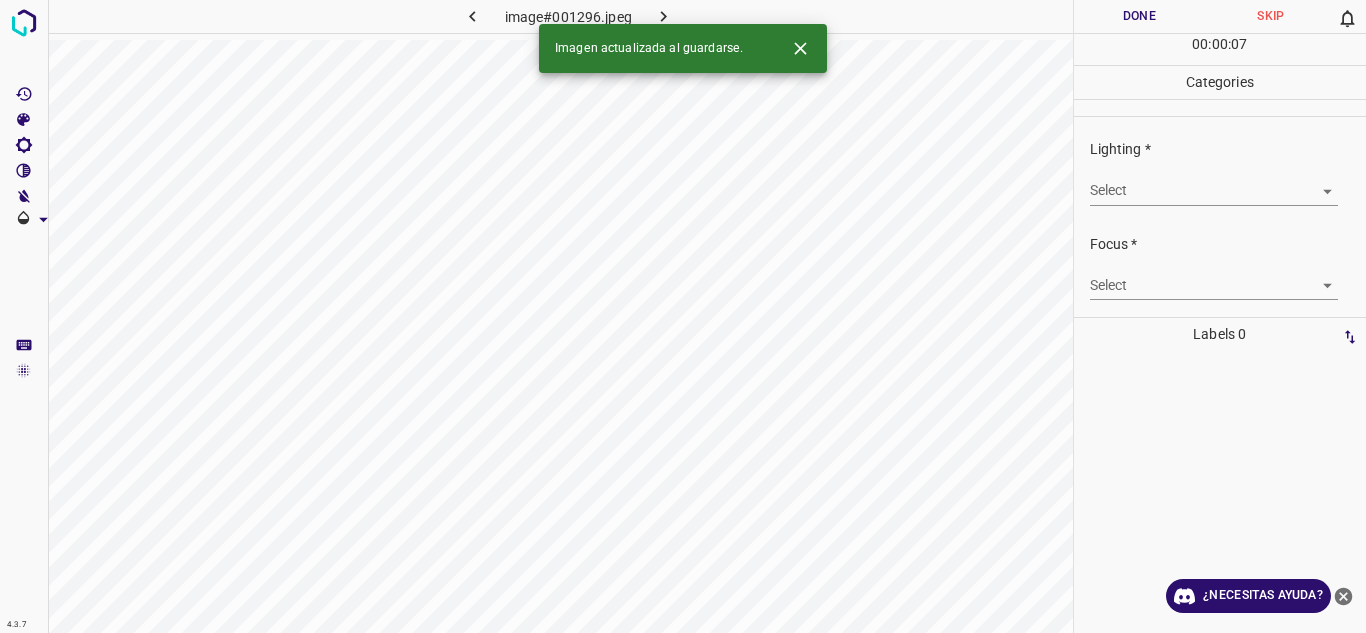 click on "4.3.7 image#001296.jpeg Done Skip 0 00   : 00   : 07   Categories Lighting *  Select ​ Focus *  Select ​ Overall *  Select ​ Labels   0 Categories 1 Lighting 2 Focus 3 Overall Tools Space Change between modes (Draw & Edit) I Auto labeling R Restore zoom M Zoom in N Zoom out Delete Delete selecte label Filters Z Restore filters X Saturation filter C Brightness filter V Contrast filter B Gray scale filter General O Download Imagen actualizada al guardarse. ¿Necesitas ayuda? Texto original Valora esta traducción Tu opinión servirá para ayudar a mejorar el Traductor de Google - Texto - Esconder - Borrar" at bounding box center (683, 316) 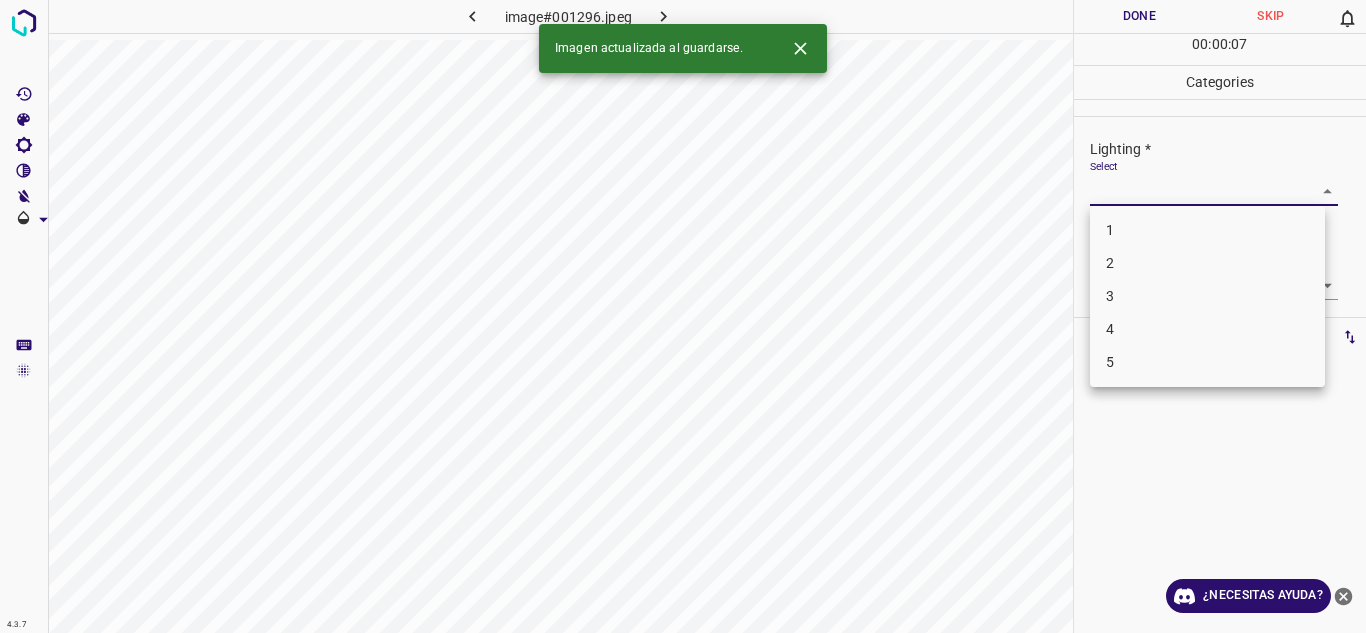 click on "3" at bounding box center [1207, 296] 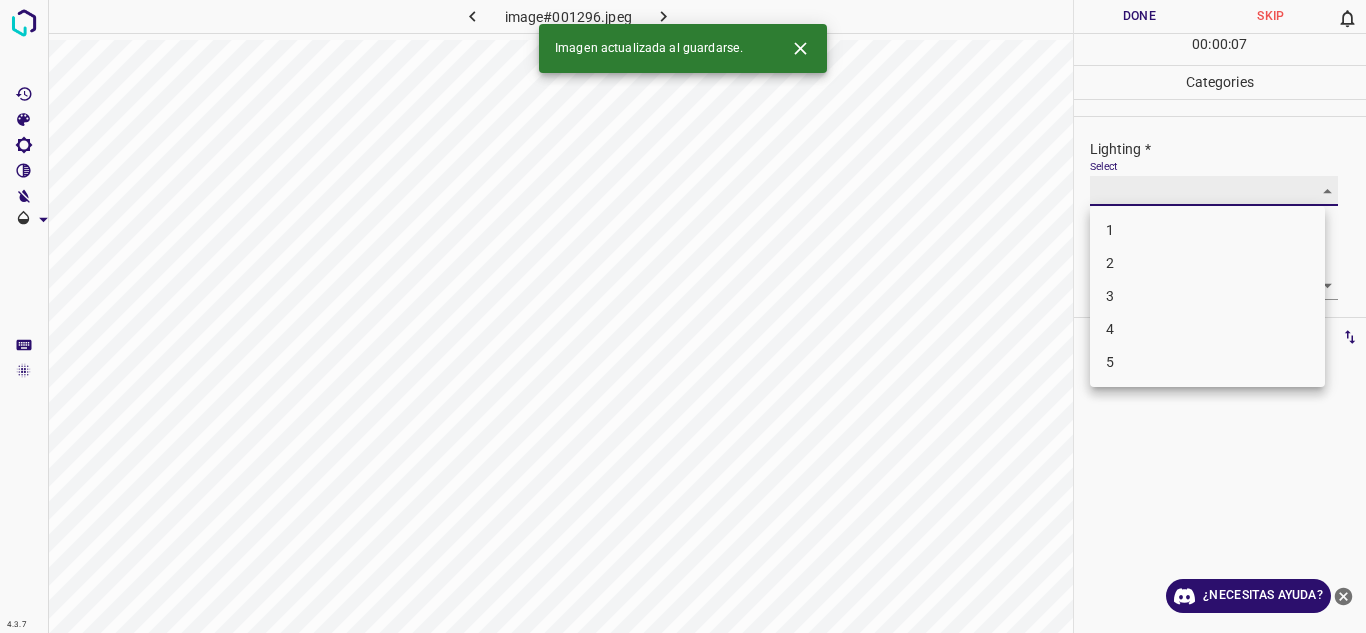 type on "3" 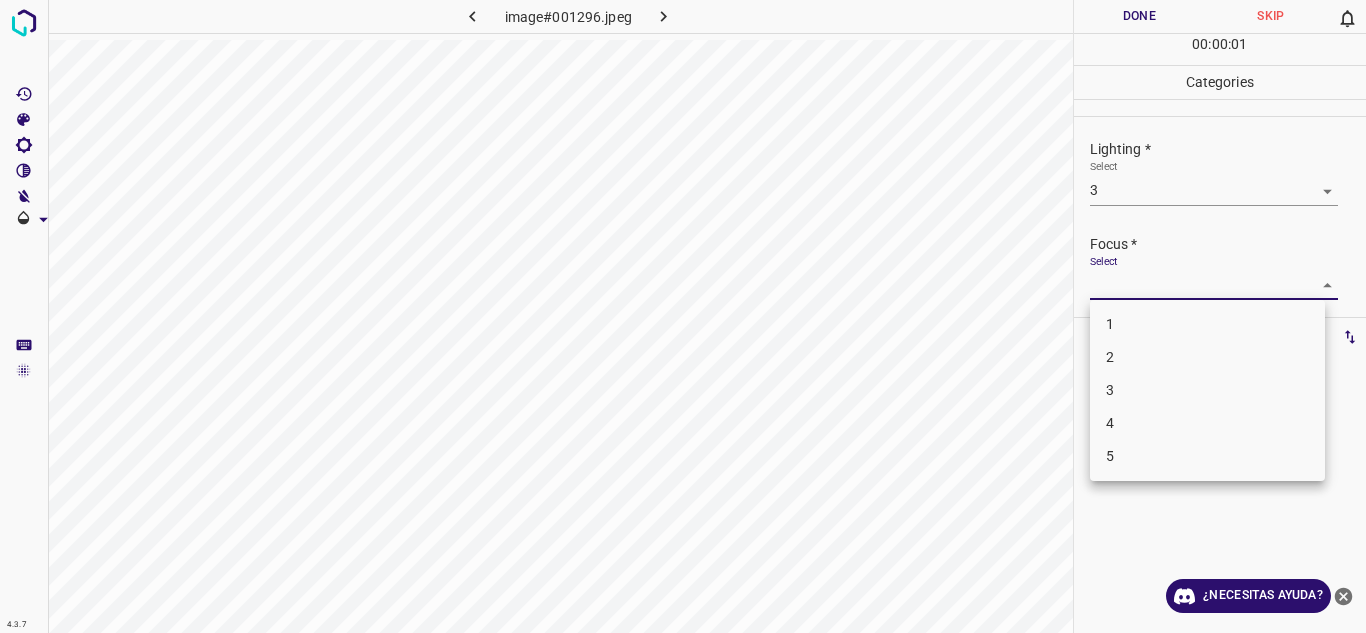 click on "4.3.7 image#001296.jpeg Done Skip 0 00   : 00   : 01   Categories Lighting *  Select 3 3 Focus *  Select ​ Overall *  Select ​ Labels   0 Categories 1 Lighting 2 Focus 3 Overall Tools Space Change between modes (Draw & Edit) I Auto labeling R Restore zoom M Zoom in N Zoom out Delete Delete selecte label Filters Z Restore filters X Saturation filter C Brightness filter V Contrast filter B Gray scale filter General O Download ¿Necesitas ayuda? Texto original Valora esta traducción Tu opinión servirá para ayudar a mejorar el Traductor de Google - Texto - Esconder - Borrar 1 2 3 4 5" at bounding box center (683, 316) 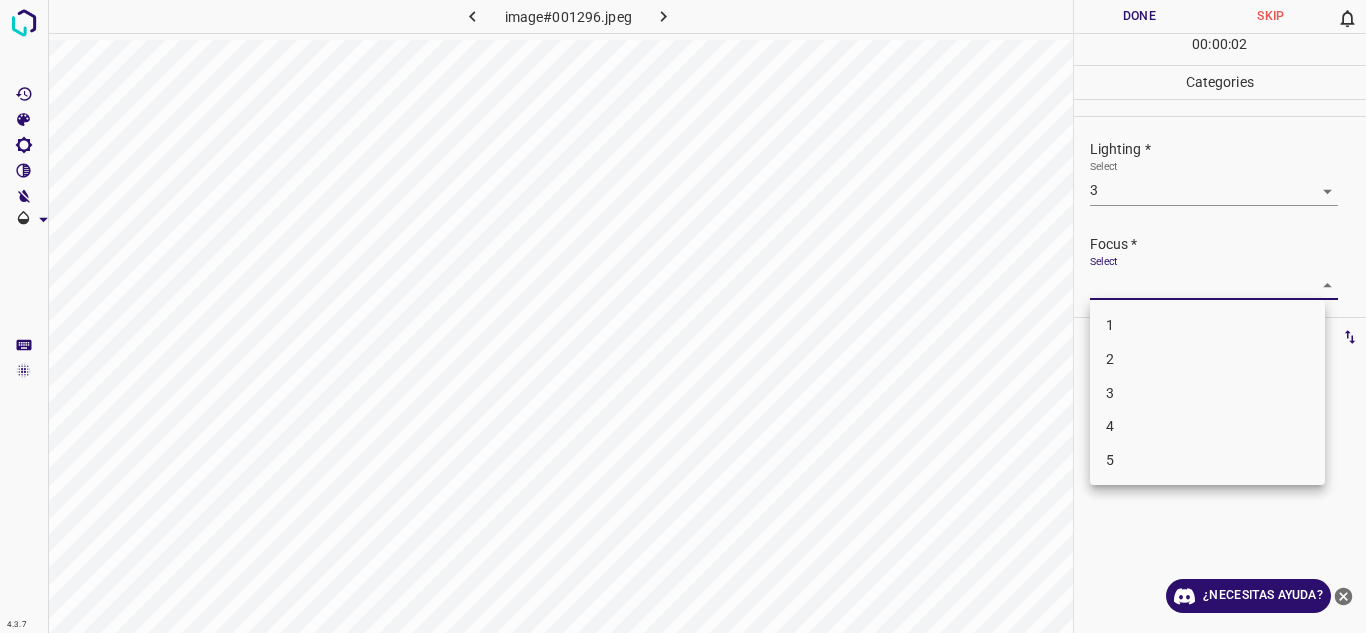 click on "2" at bounding box center [1207, 359] 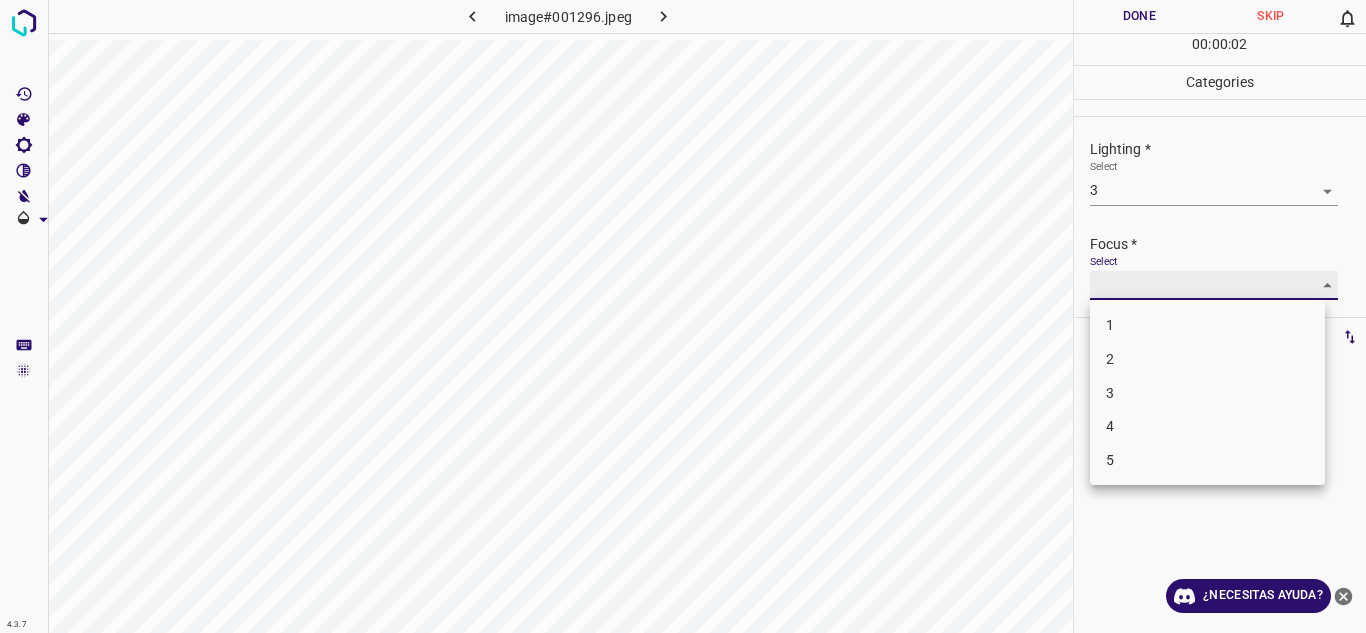 type on "2" 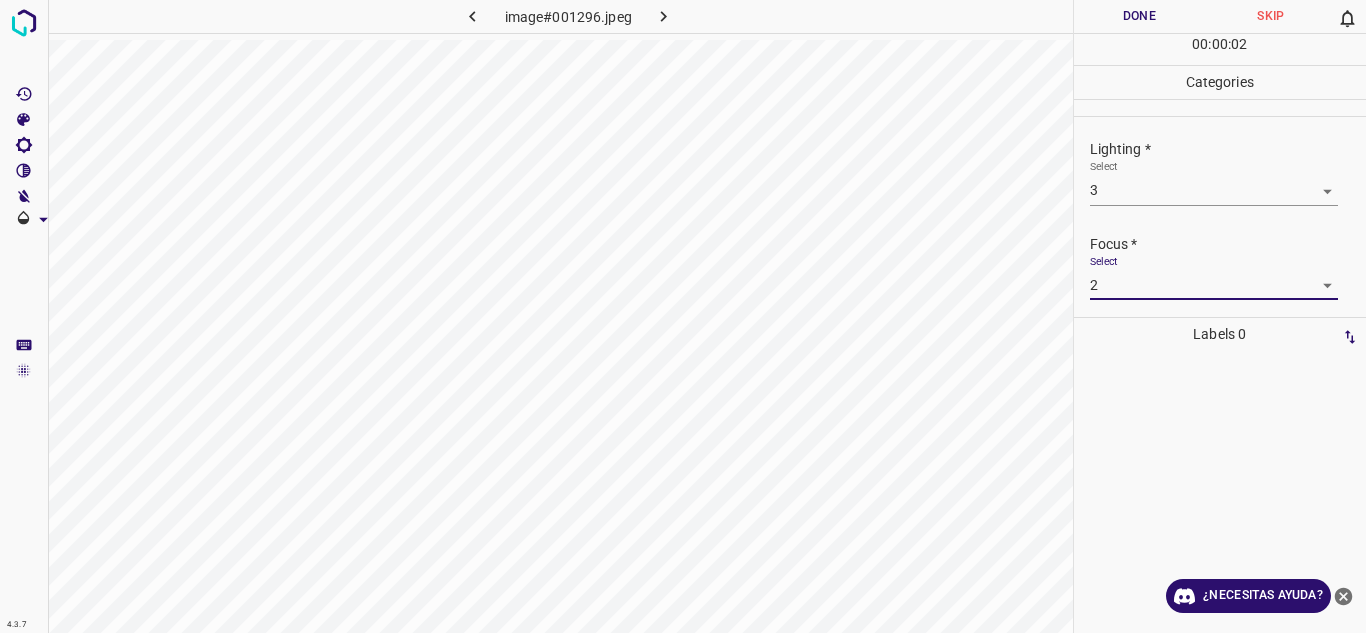 click on "Focus *  Select 2 2" at bounding box center [1220, 267] 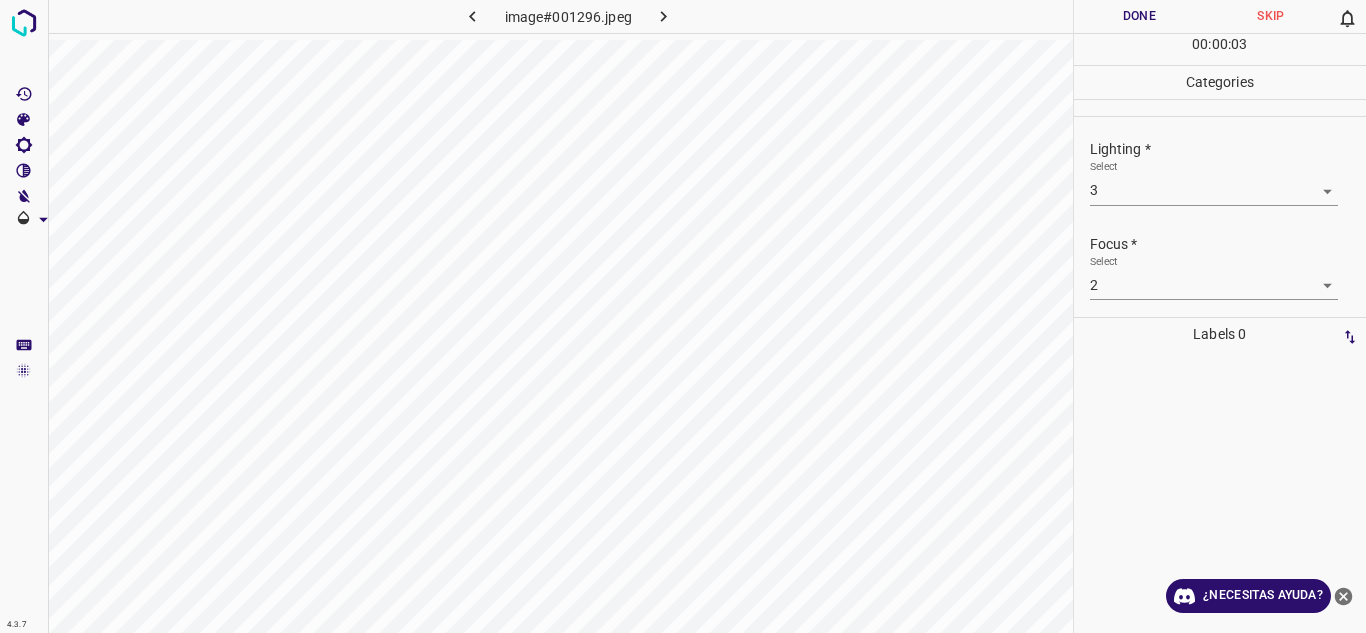 scroll, scrollTop: 98, scrollLeft: 0, axis: vertical 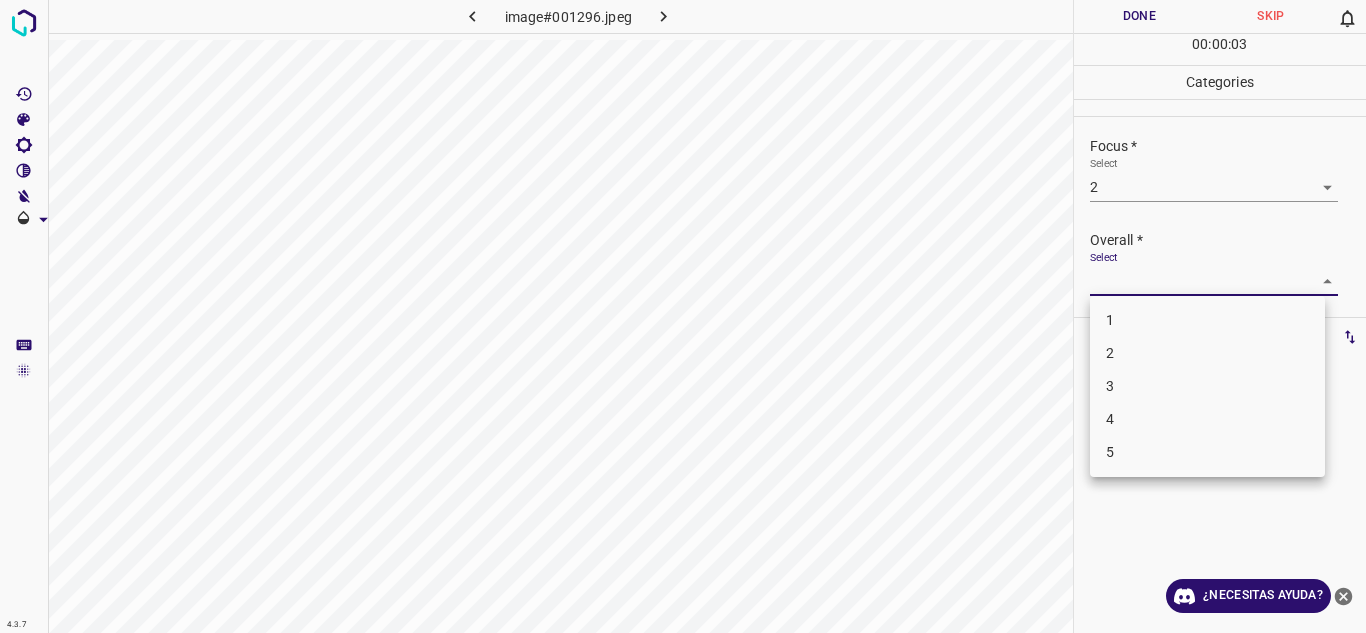 drag, startPoint x: 1156, startPoint y: 286, endPoint x: 1142, endPoint y: 355, distance: 70.40597 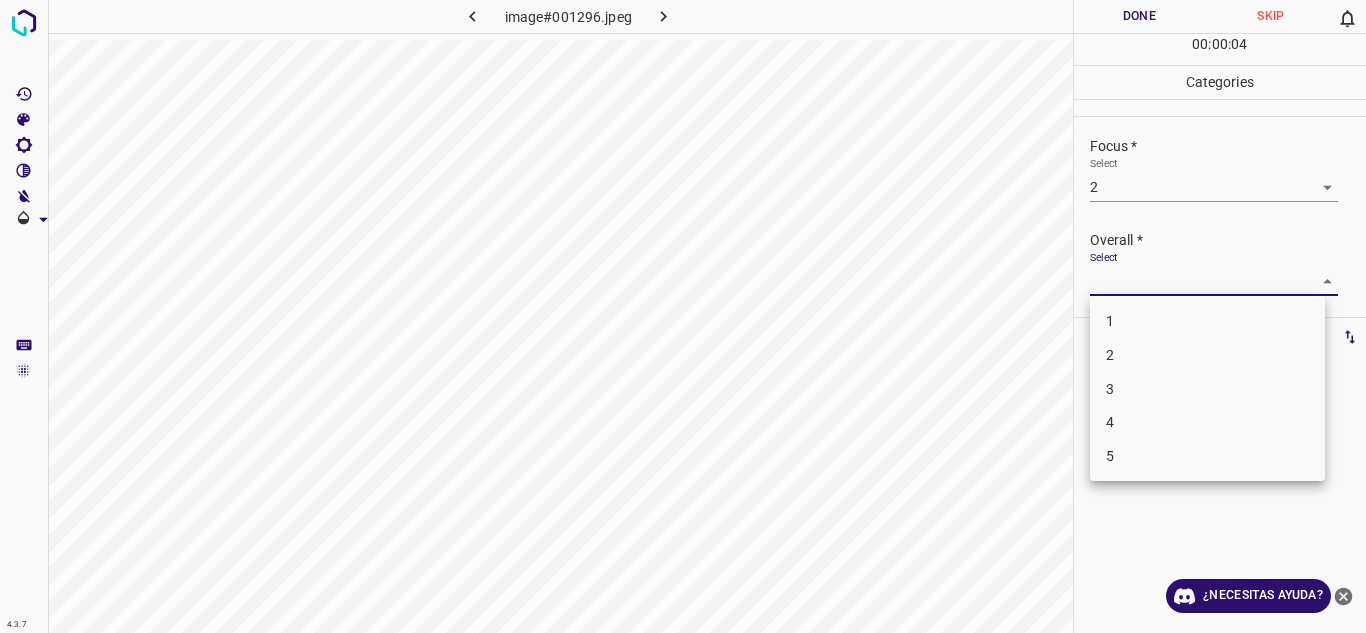 click on "2" at bounding box center (1207, 355) 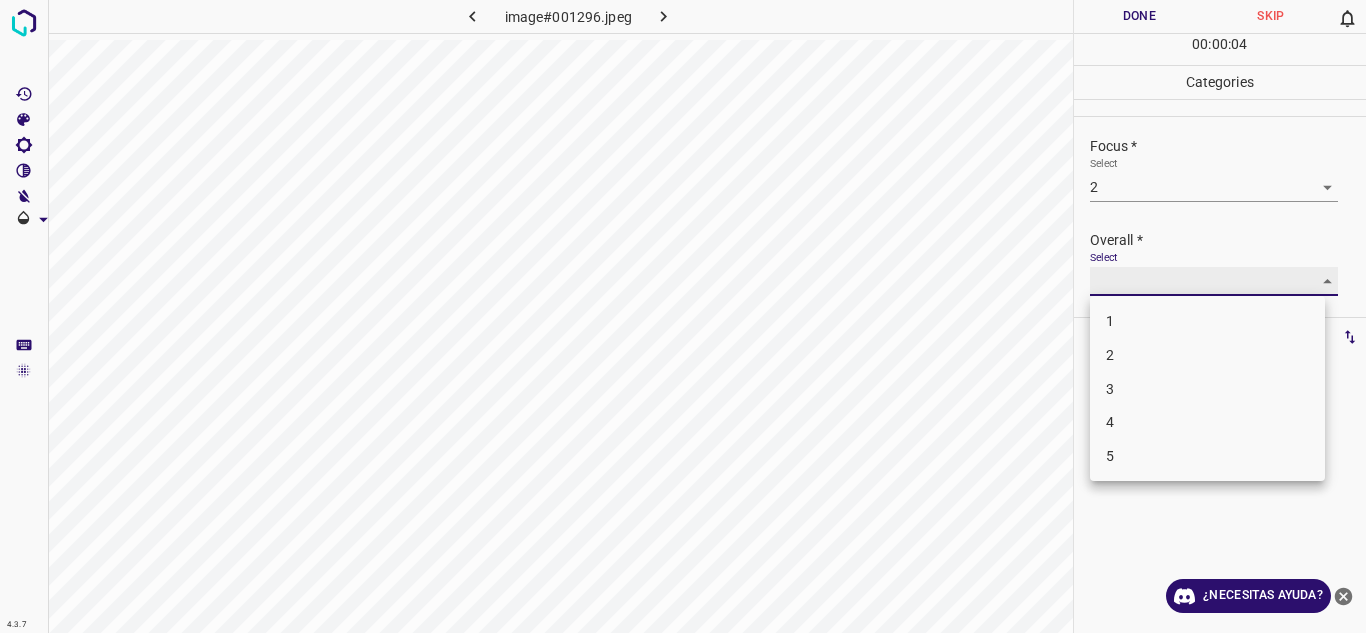 type on "2" 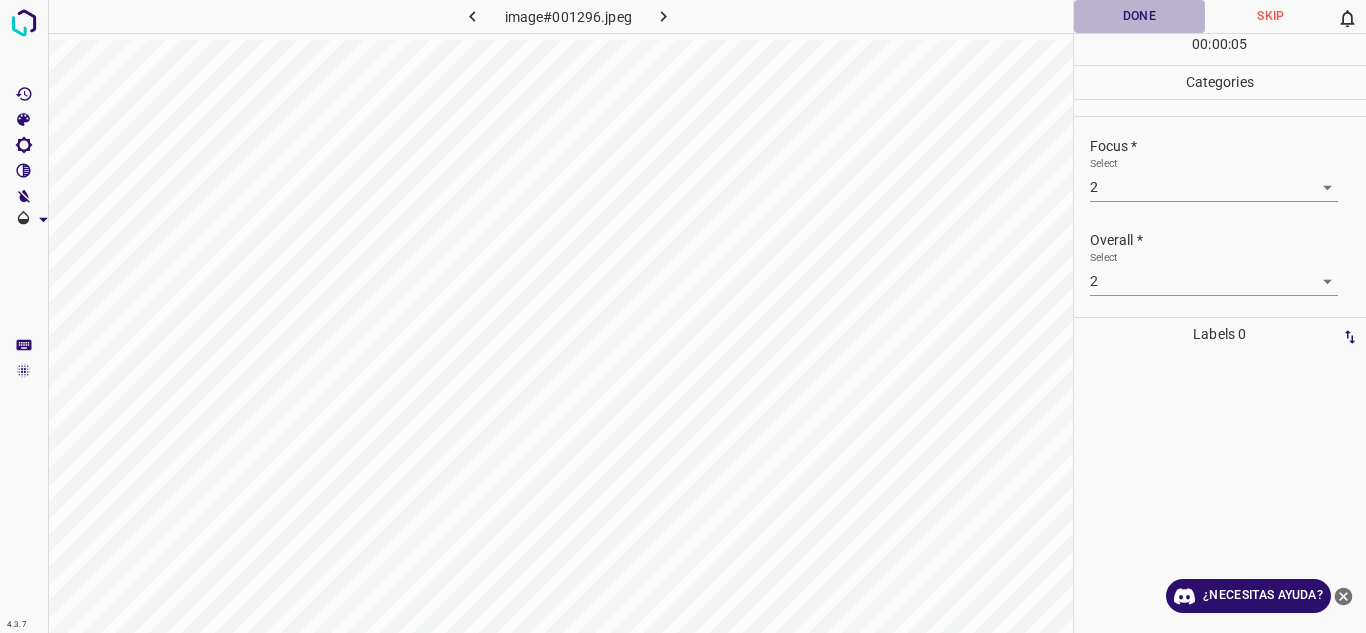 click on "Done" at bounding box center [1140, 16] 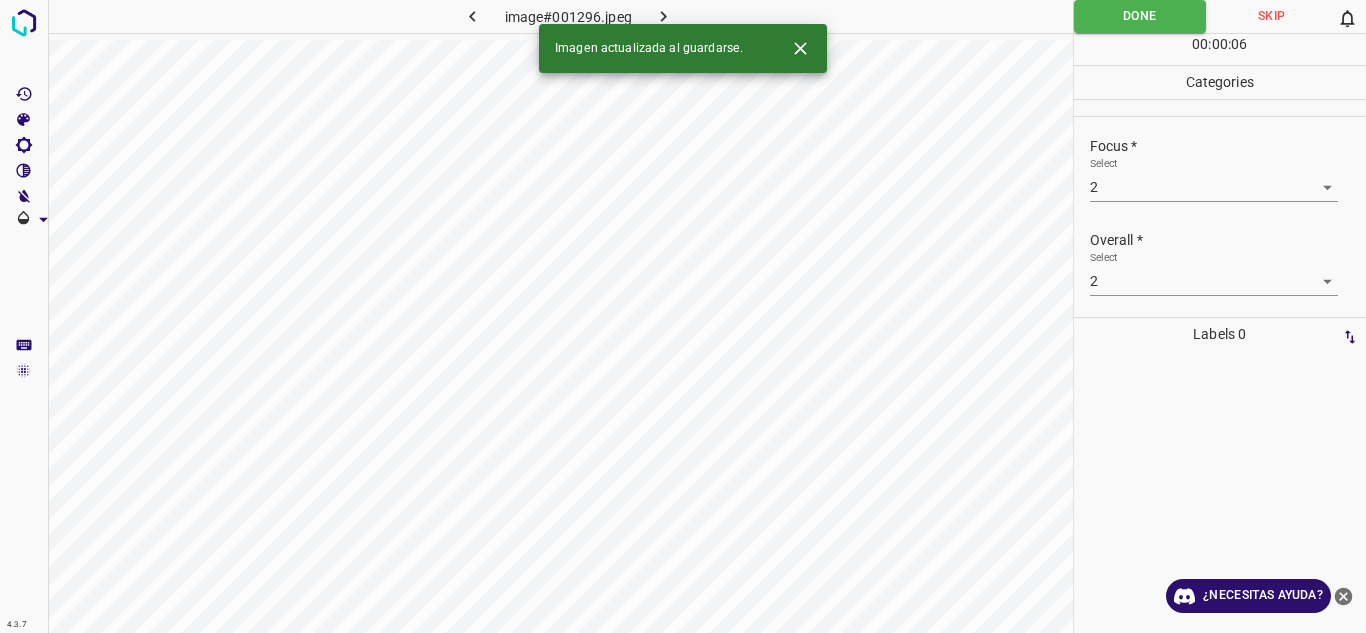 click at bounding box center [664, 16] 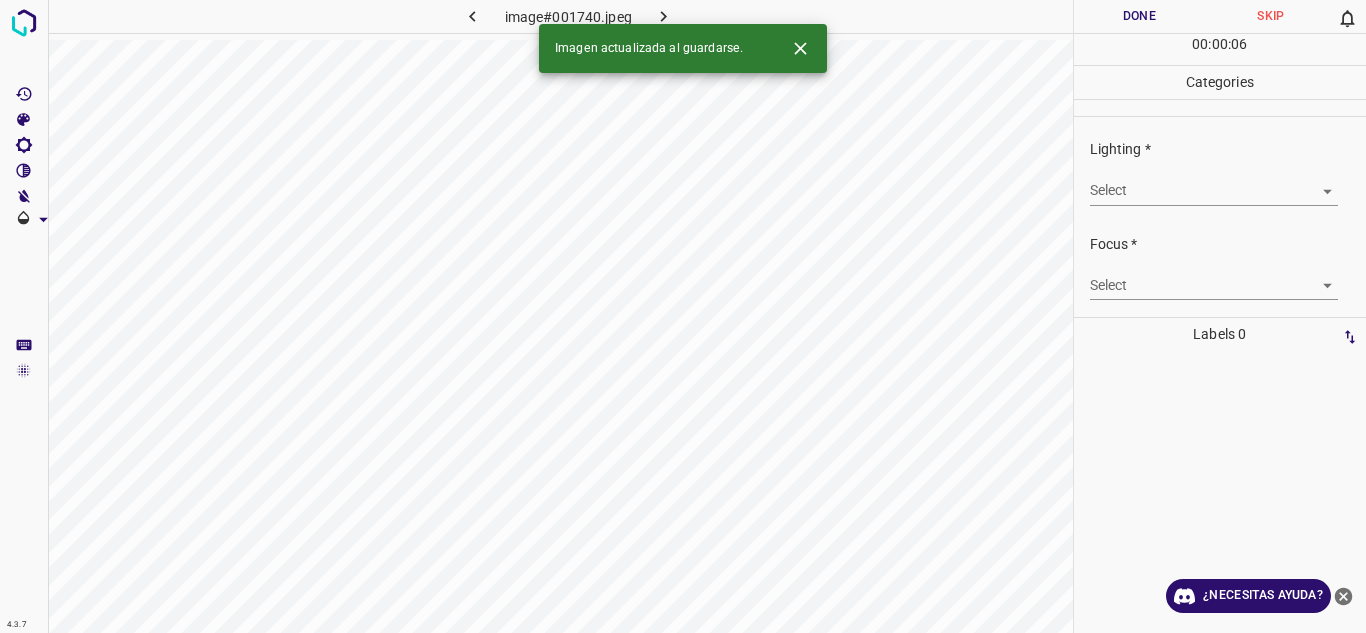 click on "4.3.7 image#[HASH].jpeg Done Skip 0 00   : 00   : 06   Categories Lighting *  Select ​ Focus *  Select ​ Overall *  Select ​ Labels   0 Categories 1 Lighting 2 Focus 3 Overall Tools Space Change between modes (Draw & Edit) I Auto labeling R Restore zoom M Zoom in N Zoom out Delete Delete selecte label Filters Z Restore filters X Saturation filter C Brightness filter V Contrast filter B Gray scale filter General O Download Imagen actualizada al guardarse. ¿Necesitas ayuda? Texto original Valora esta traducción Tu opinión servirá para ayudar a mejorar el Traductor de Google - Texto - Esconder - Borrar" at bounding box center [683, 316] 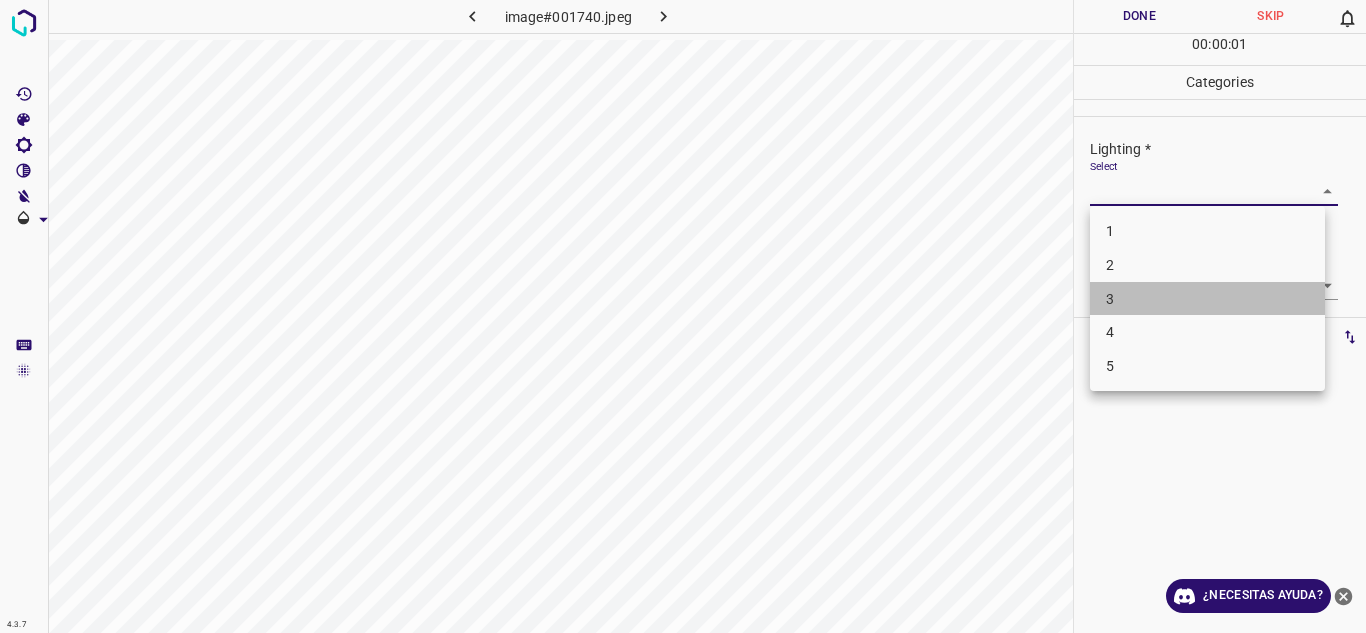 click on "3" at bounding box center [1207, 299] 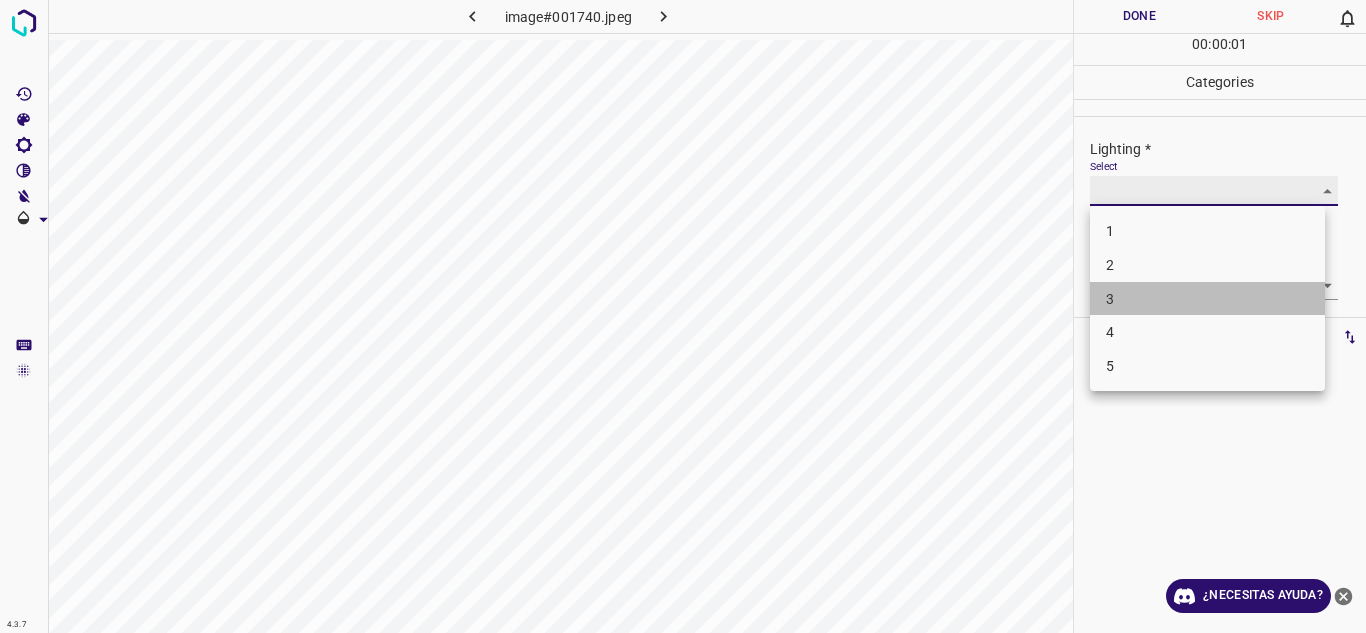 type on "3" 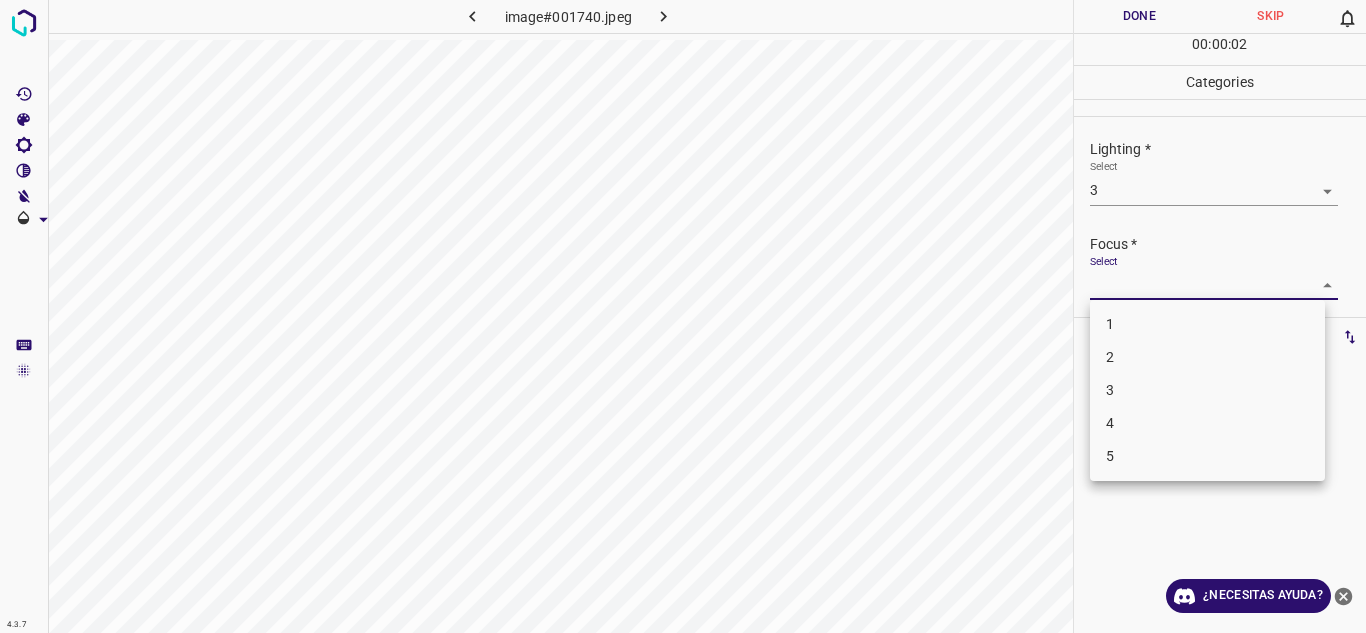 click on "4.3.7 image#001740.jpeg Done Skip 0 00   : 00   : 02   Categories Lighting *  Select 3 3 Focus *  Select ​ Overall *  Select ​ Labels   0 Categories 1 Lighting 2 Focus 3 Overall Tools Space Change between modes (Draw & Edit) I Auto labeling R Restore zoom M Zoom in N Zoom out Delete Delete selecte label Filters Z Restore filters X Saturation filter C Brightness filter V Contrast filter B Gray scale filter General O Download ¿Necesitas ayuda? Texto original Valora esta traducción Tu opinión servirá para ayudar a mejorar el Traductor de Google - Texto - Esconder - Borrar 1 2 3 4 5" at bounding box center (683, 316) 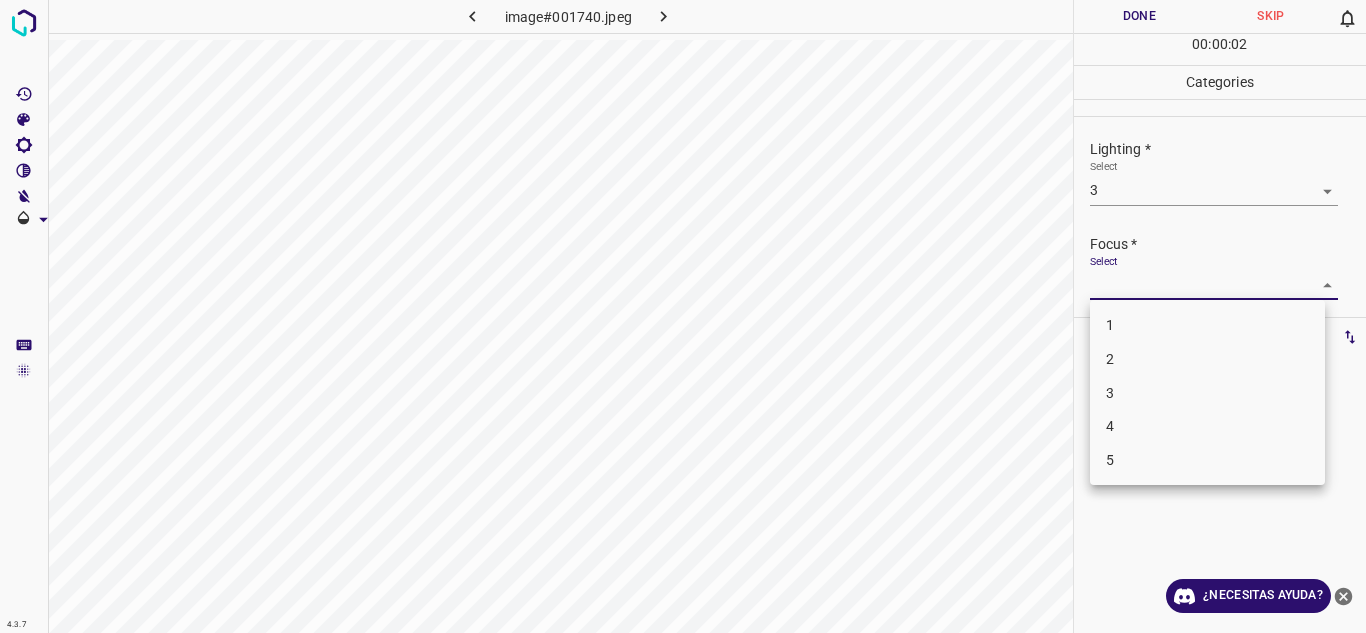 click on "3" at bounding box center [1207, 393] 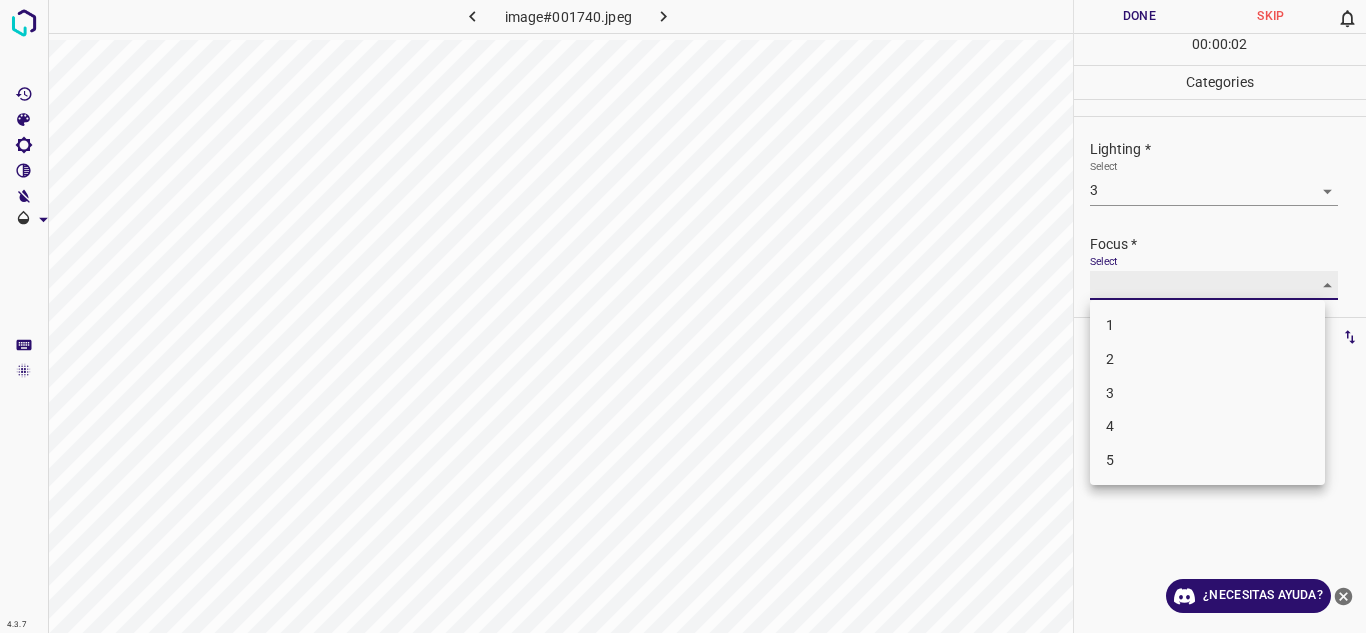 type on "3" 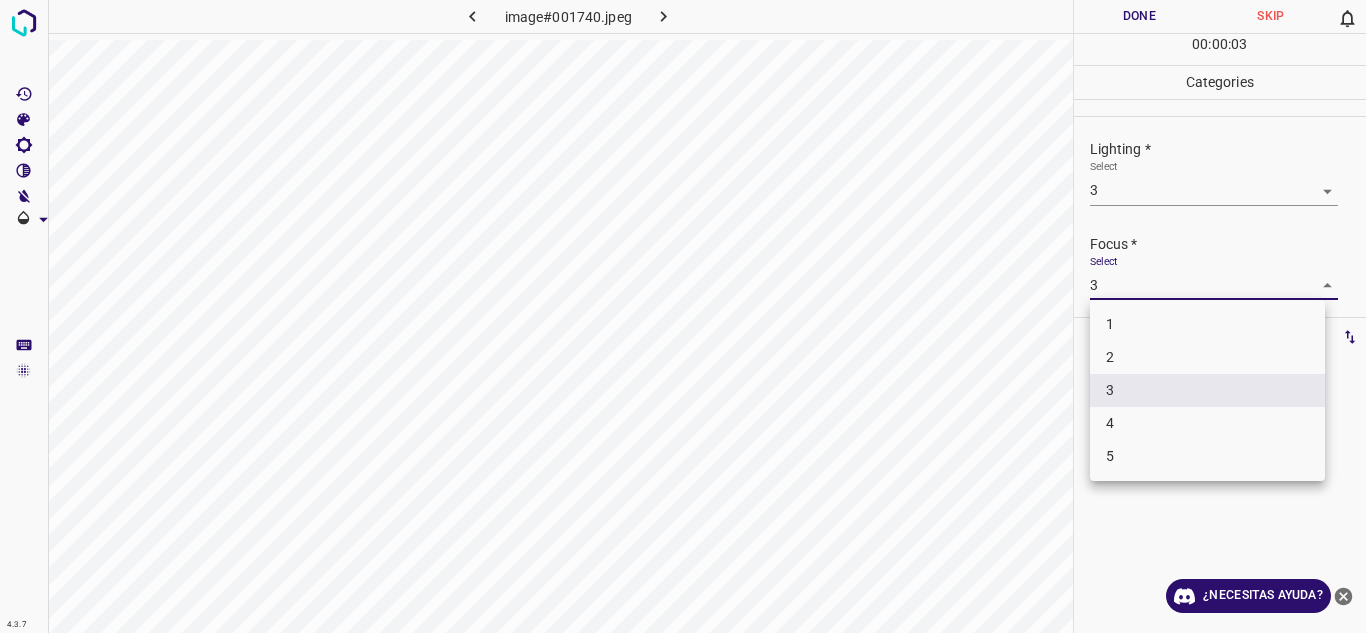 click on "4.3.7 image#001740.jpeg Done Skip 0 00   : 00   : 03   Categories Lighting *  Select 3 3 Focus *  Select 3 3 Overall *  Select ​ Labels   0 Categories 1 Lighting 2 Focus 3 Overall Tools Space Change between modes (Draw & Edit) I Auto labeling R Restore zoom M Zoom in N Zoom out Delete Delete selecte label Filters Z Restore filters X Saturation filter C Brightness filter V Contrast filter B Gray scale filter General O Download ¿Necesitas ayuda? Texto original Valora esta traducción Tu opinión servirá para ayudar a mejorar el Traductor de Google - Texto - Esconder - Borrar 1 2 3 4 5" at bounding box center [683, 316] 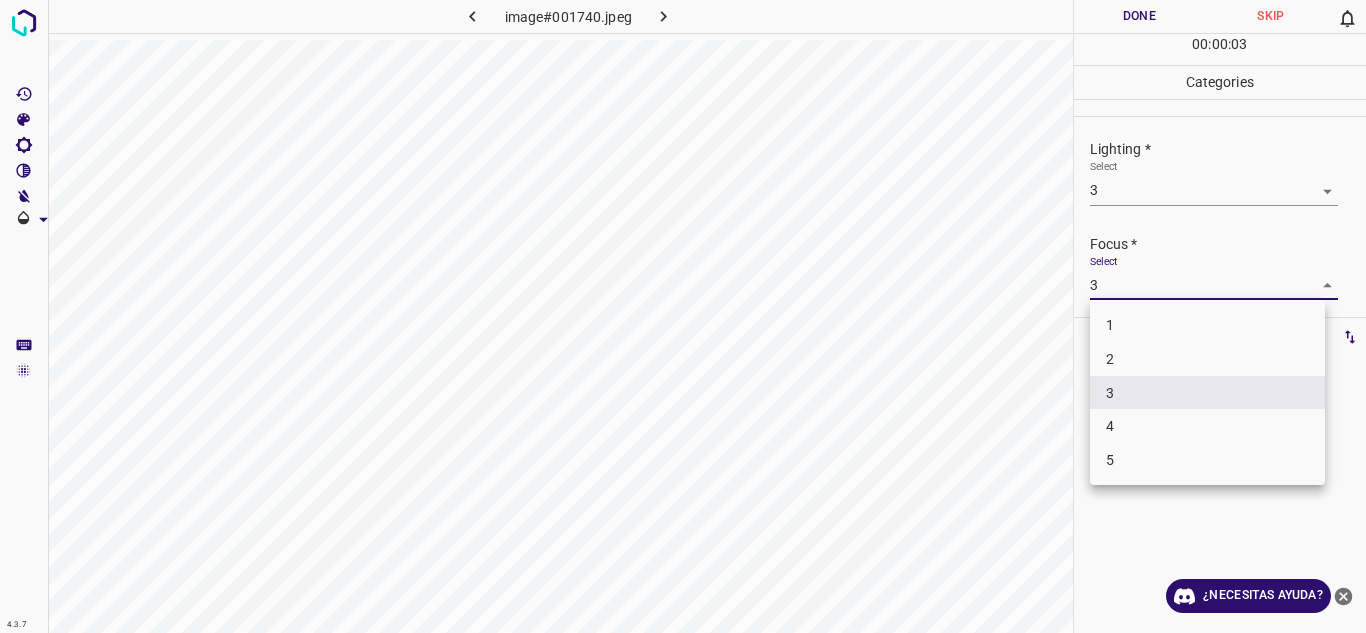 click at bounding box center (683, 316) 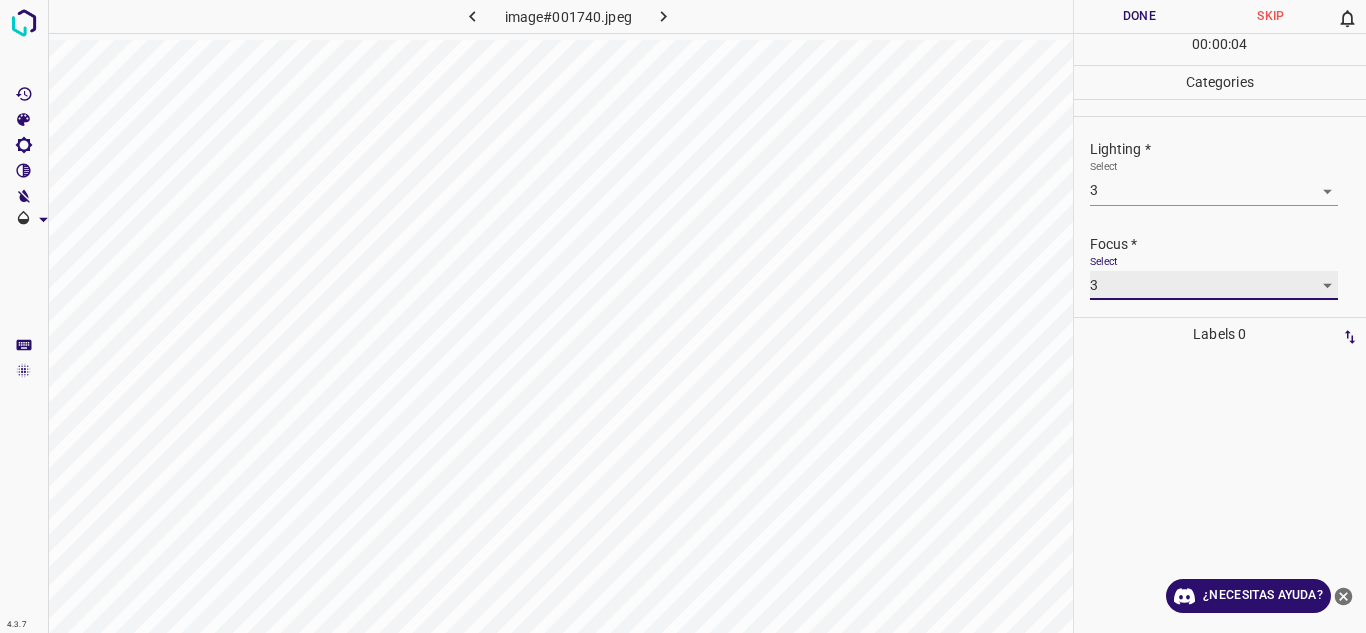 scroll, scrollTop: 98, scrollLeft: 0, axis: vertical 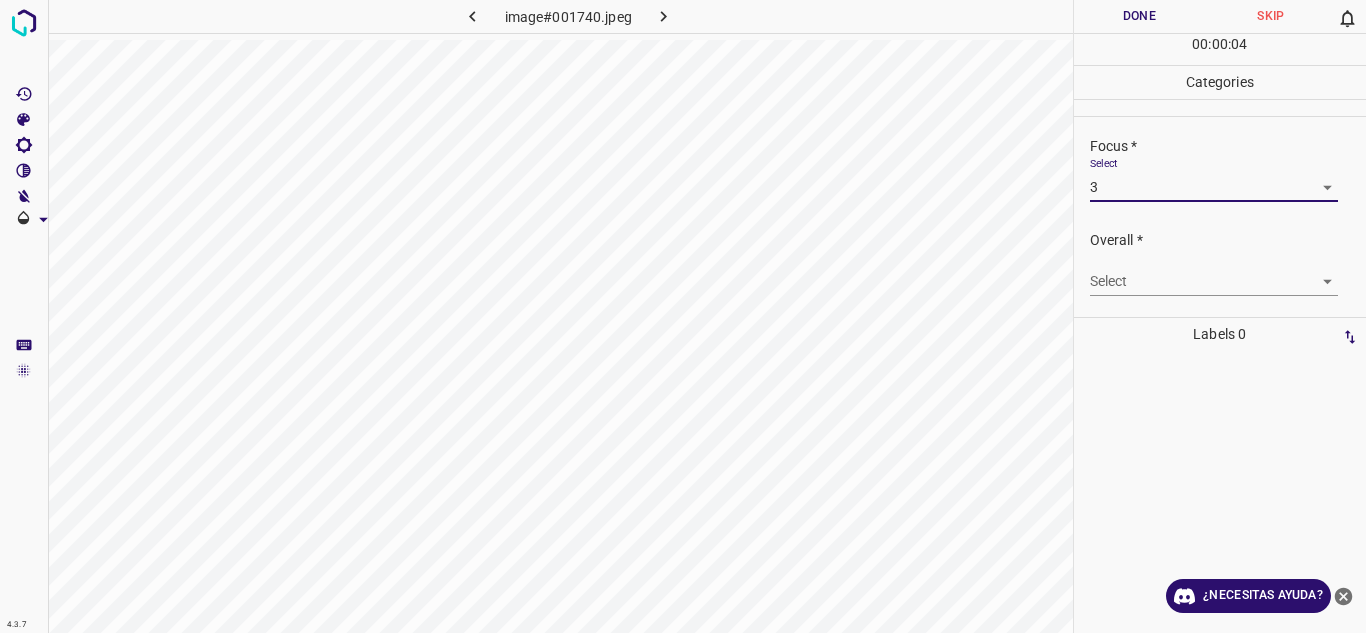 click on "4.3.7 image#001740.jpeg Done Skip 0 00   : 00   : 04   Categories Lighting *  Select 3 3 Focus *  Select 3 3 Overall *  Select ​ Labels   0 Categories 1 Lighting 2 Focus 3 Overall Tools Space Change between modes (Draw & Edit) I Auto labeling R Restore zoom M Zoom in N Zoom out Delete Delete selecte label Filters Z Restore filters X Saturation filter C Brightness filter V Contrast filter B Gray scale filter General O Download ¿Necesitas ayuda? Texto original Valora esta traducción Tu opinión servirá para ayudar a mejorar el Traductor de Google - Texto - Esconder - Borrar" at bounding box center (683, 316) 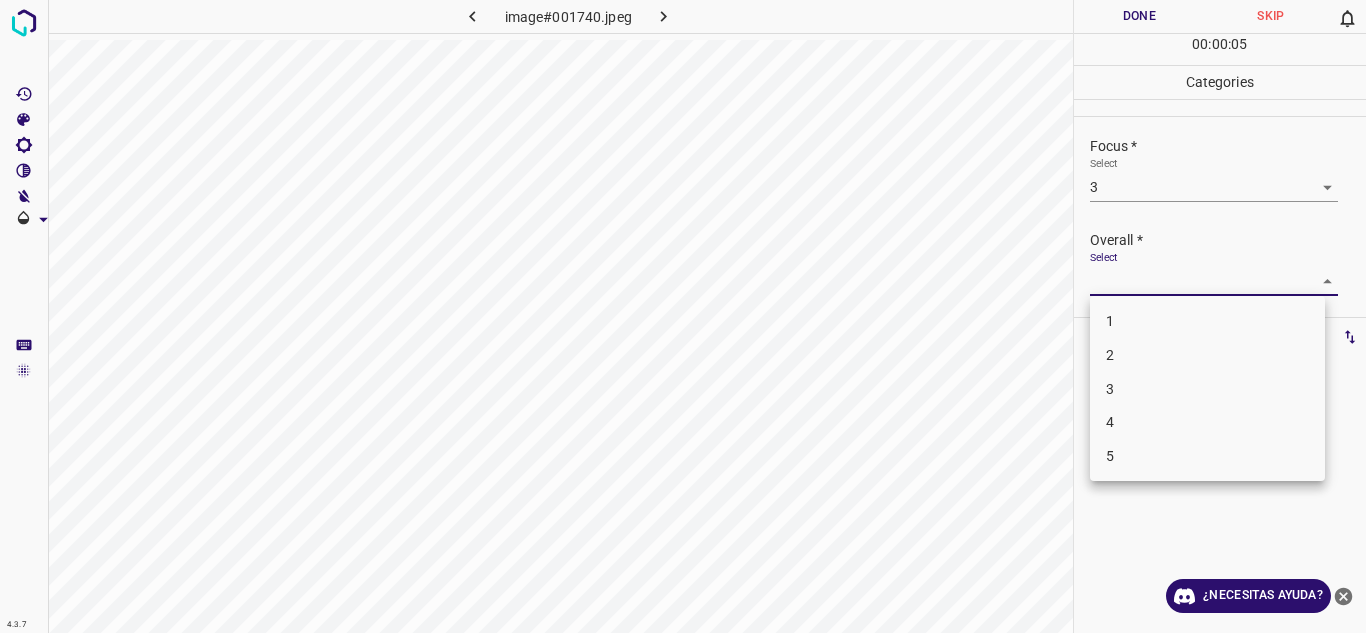 click on "3" at bounding box center (1207, 389) 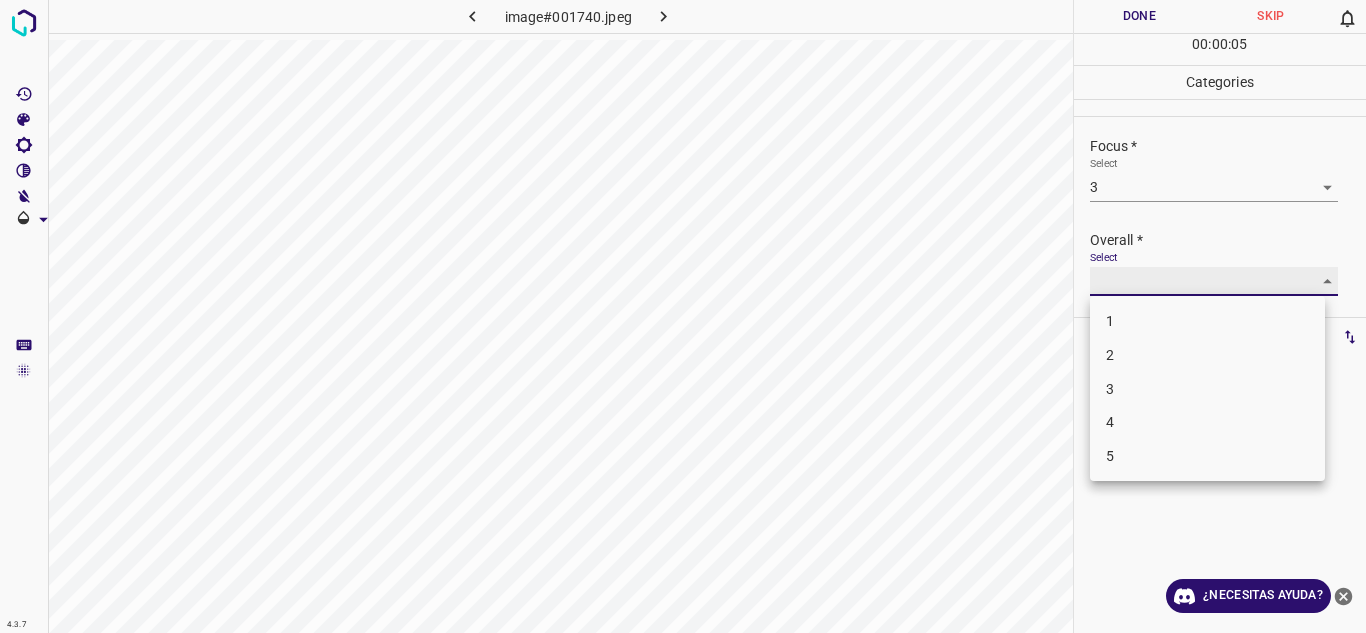type on "3" 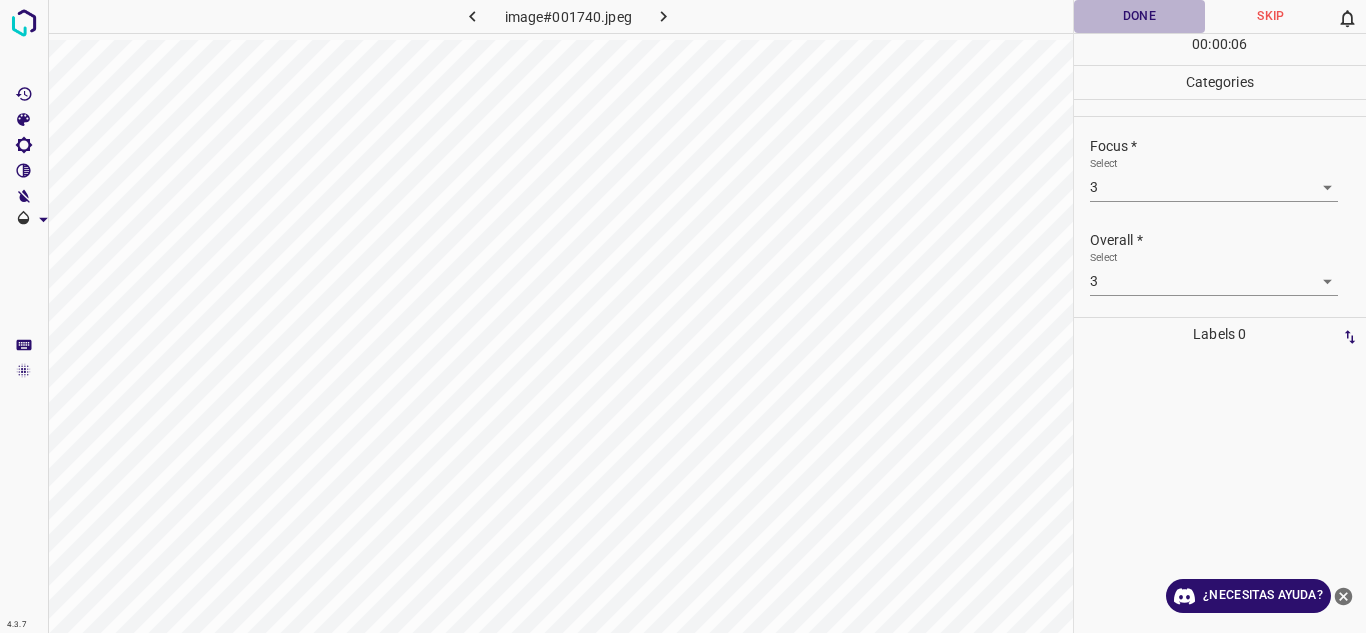 click on "Done" at bounding box center (1140, 16) 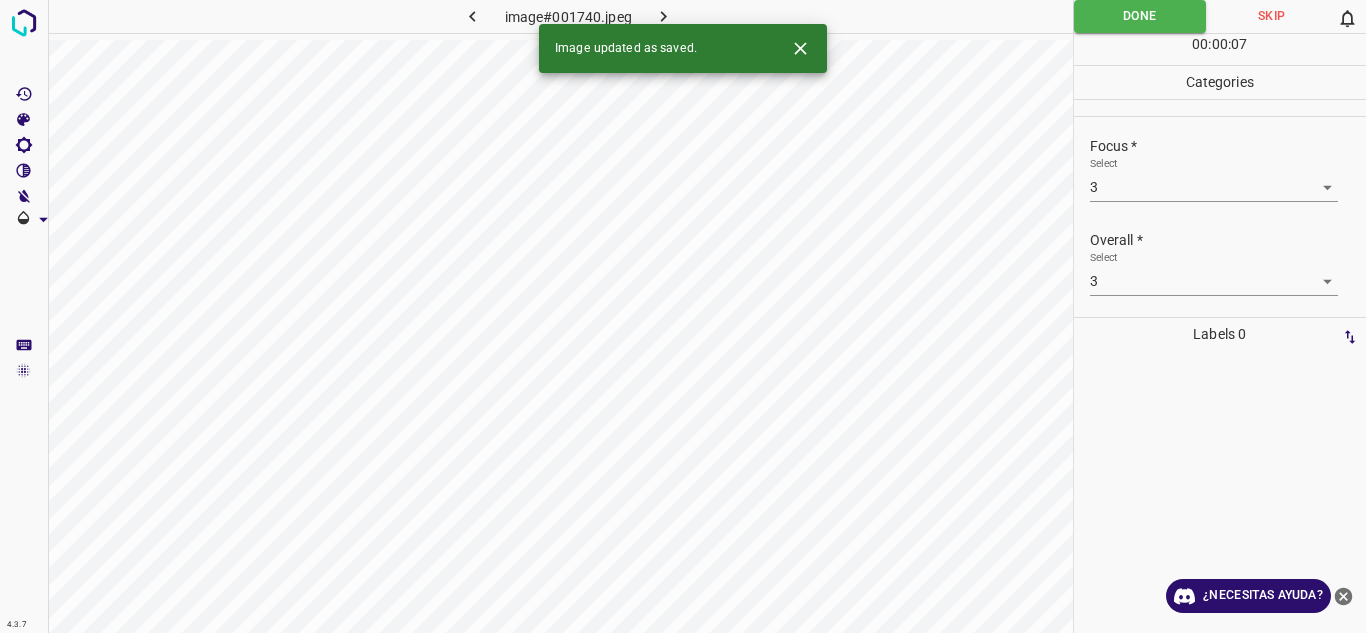 click at bounding box center [664, 16] 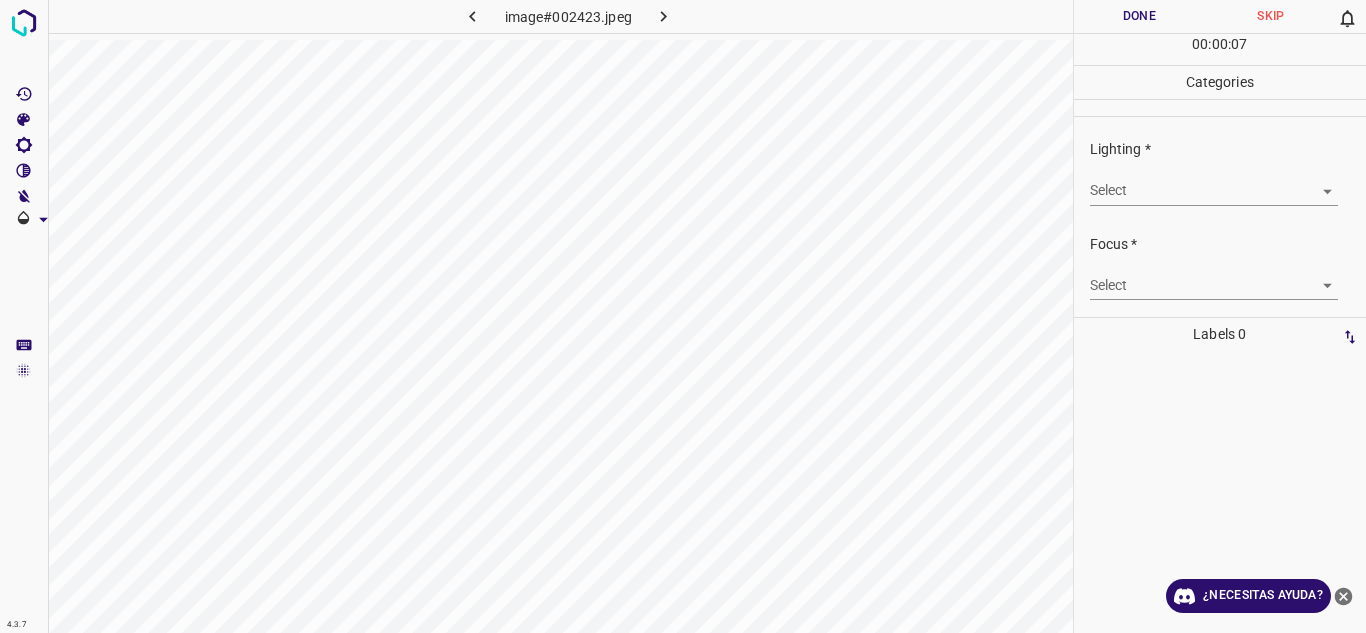 click on "4.3.7 image#002423.jpeg Done Skip 0 00   : 00   : 07   Categories Lighting *  Select ​ Focus *  Select ​ Overall *  Select ​ Labels   0 Categories 1 Lighting 2 Focus 3 Overall Tools Space Change between modes (Draw & Edit) I Auto labeling R Restore zoom M Zoom in N Zoom out Delete Delete selecte label Filters Z Restore filters X Saturation filter C Brightness filter V Contrast filter B Gray scale filter General O Download ¿Necesitas ayuda? Texto original Valora esta traducción Tu opinión servirá para ayudar a mejorar el Traductor de Google - Texto - Esconder - Borrar" at bounding box center (683, 316) 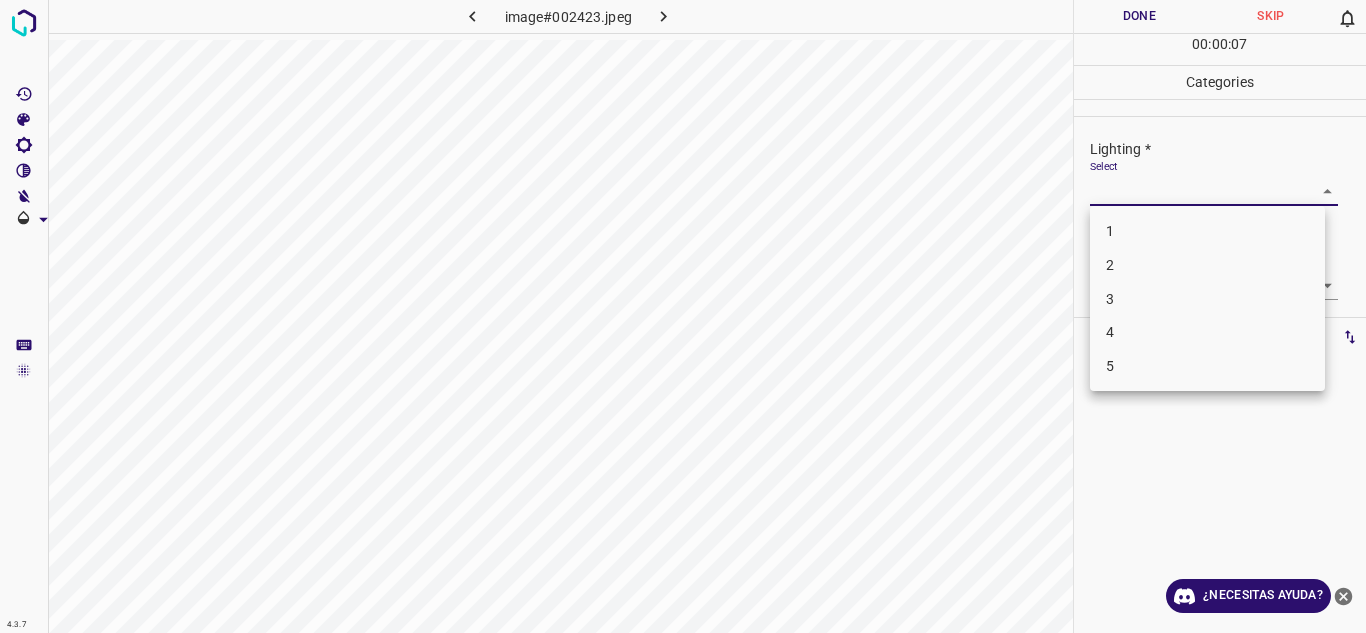 click on "3" at bounding box center [1207, 299] 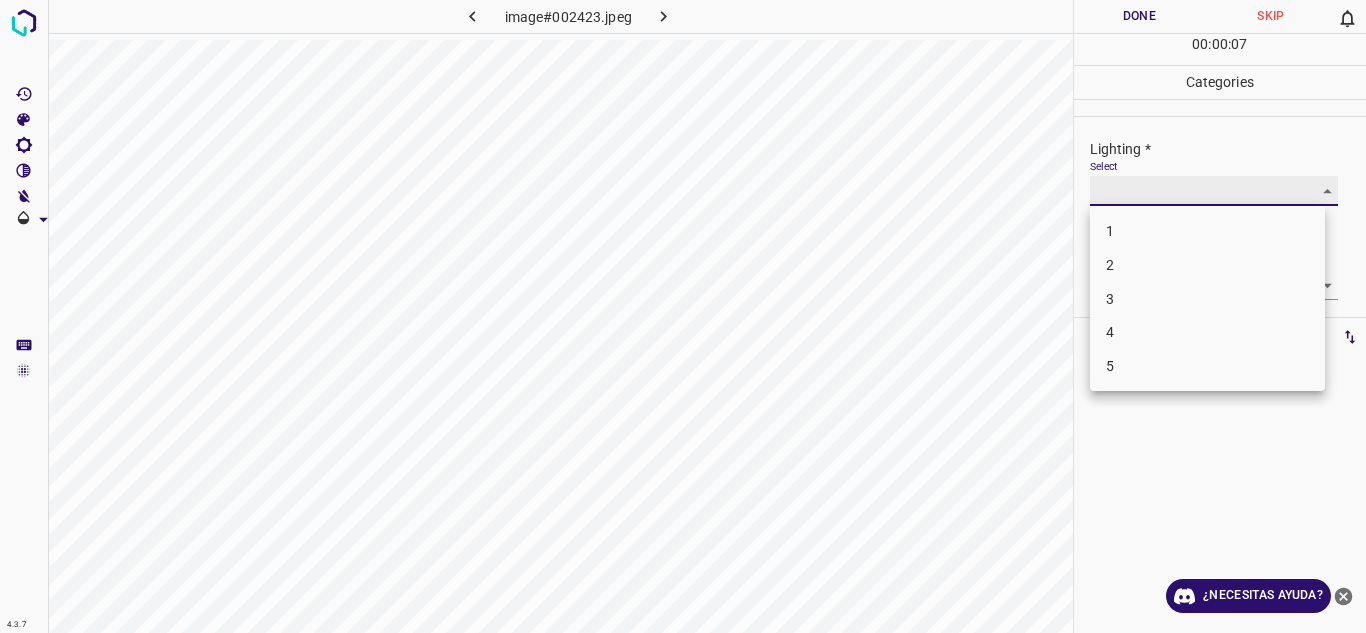 type on "3" 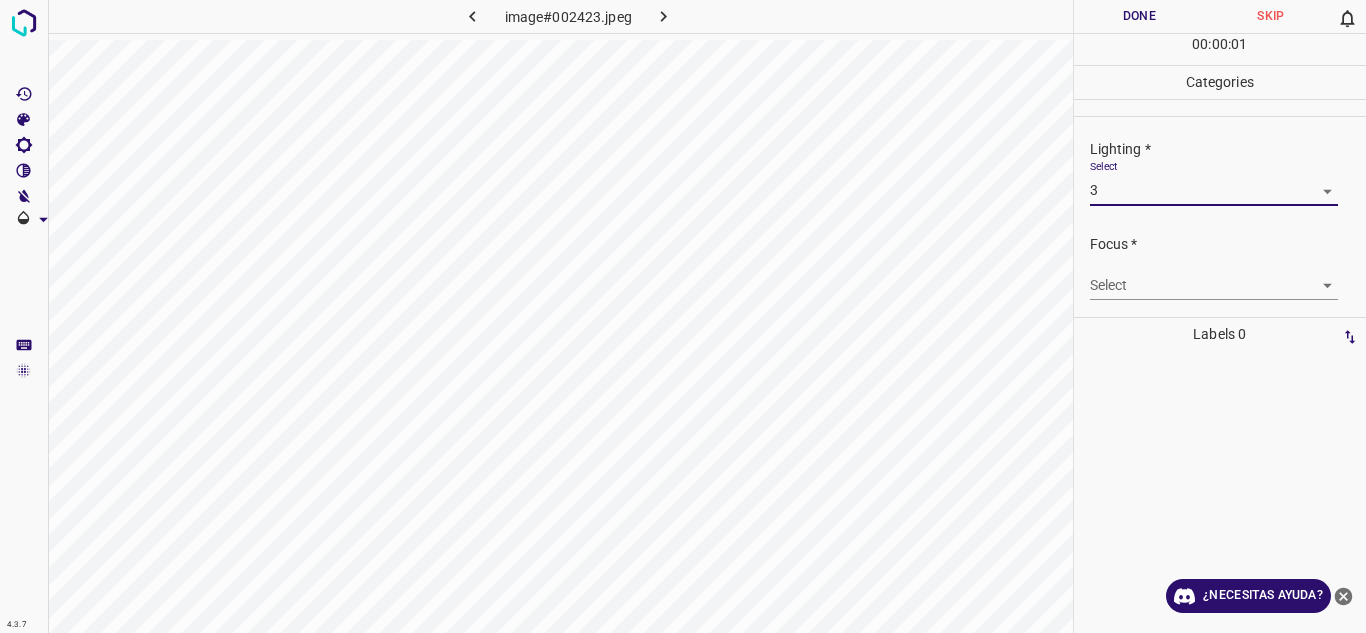 click on "4.3.7 image#[HASH].jpeg Done Skip 0 00   : 00   : 01   Categories Lighting *  Select 3 3 Focus *  Select ​ Overall *  Select ​ Labels   0 Categories 1 Lighting 2 Focus 3 Overall Tools Space Change between modes (Draw & Edit) I Auto labeling R Restore zoom M Zoom in N Zoom out Delete Delete selecte label Filters Z Restore filters X Saturation filter C Brightness filter V Contrast filter B Gray scale filter General O Download ¿Necesitas ayuda? Texto original Valora esta traducción Tu opinión servirá para ayudar a mejorar el Traductor de Google - Texto - Esconder - Borrar" at bounding box center [683, 316] 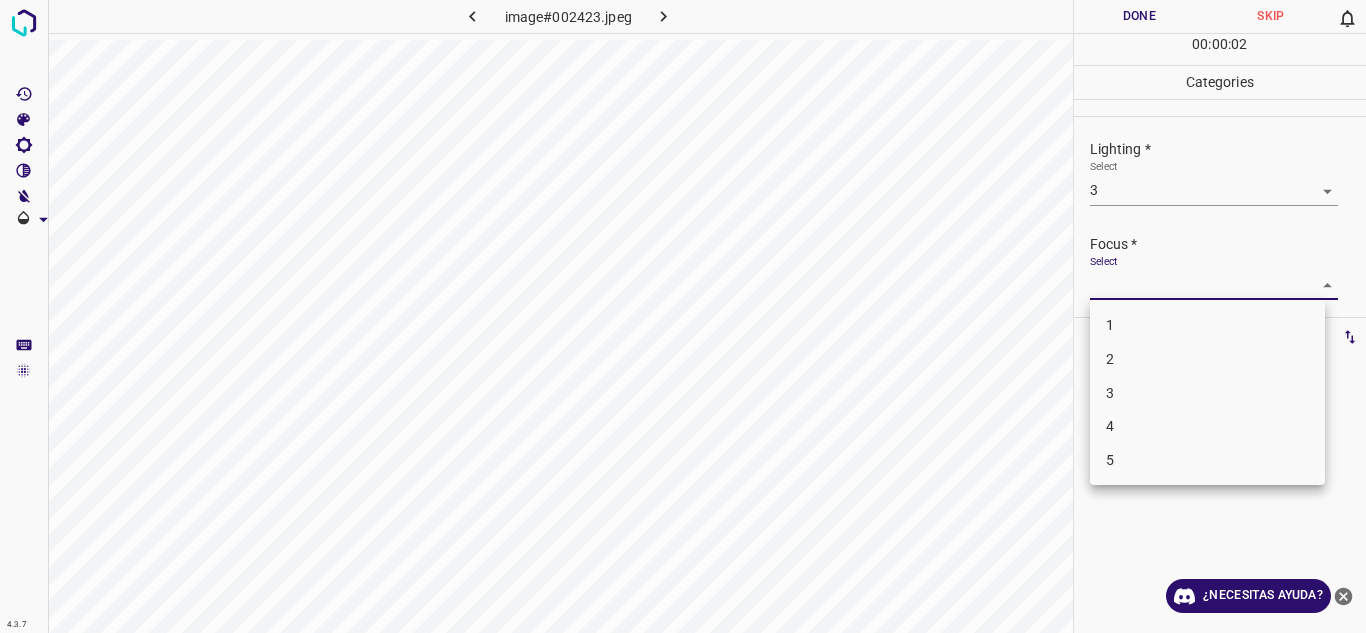 click on "2" at bounding box center [1207, 359] 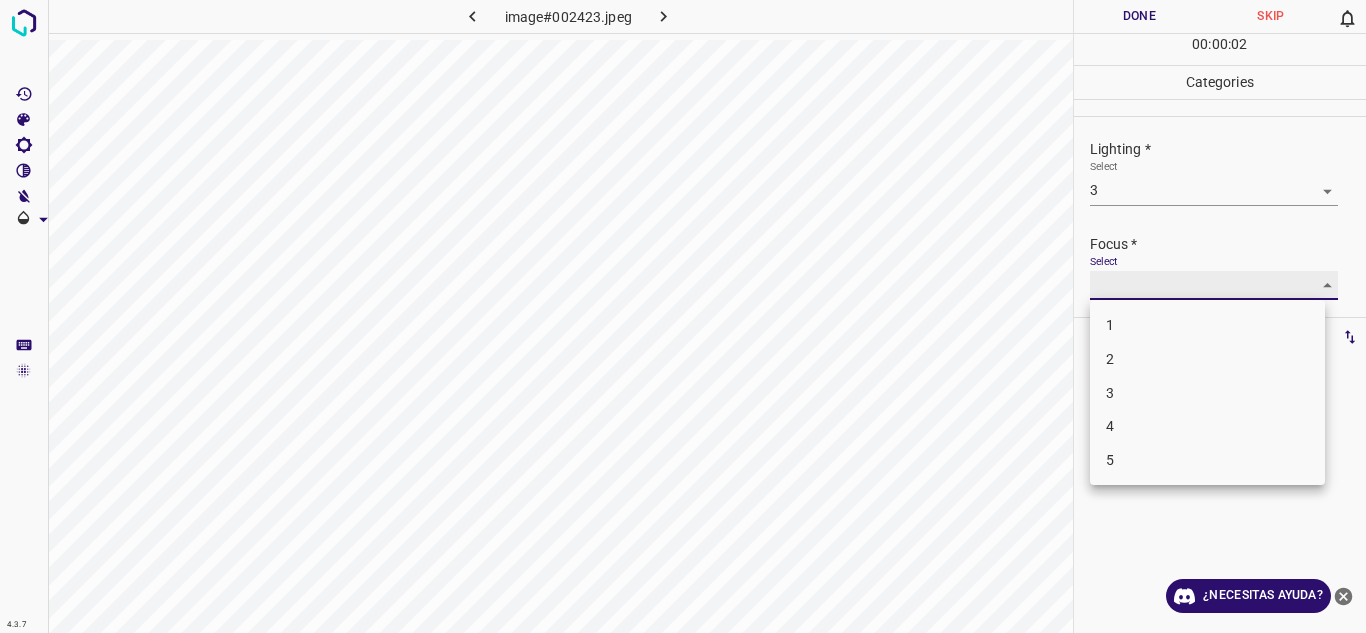 type on "2" 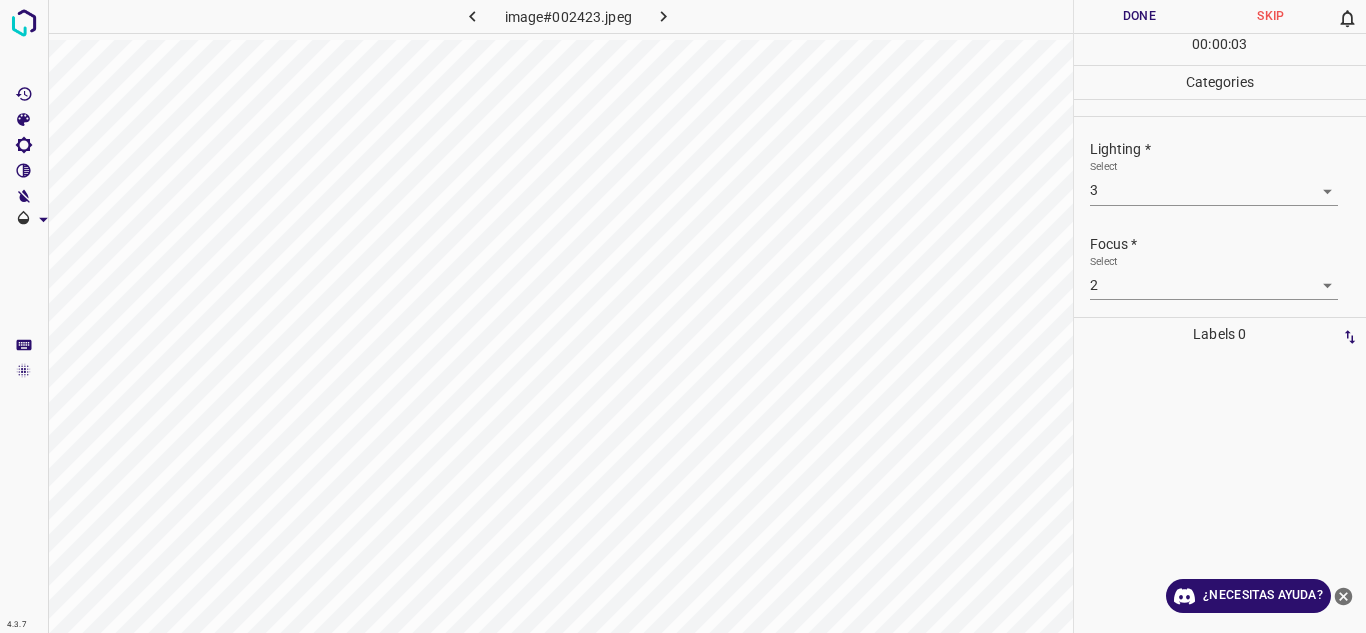 scroll, scrollTop: 98, scrollLeft: 0, axis: vertical 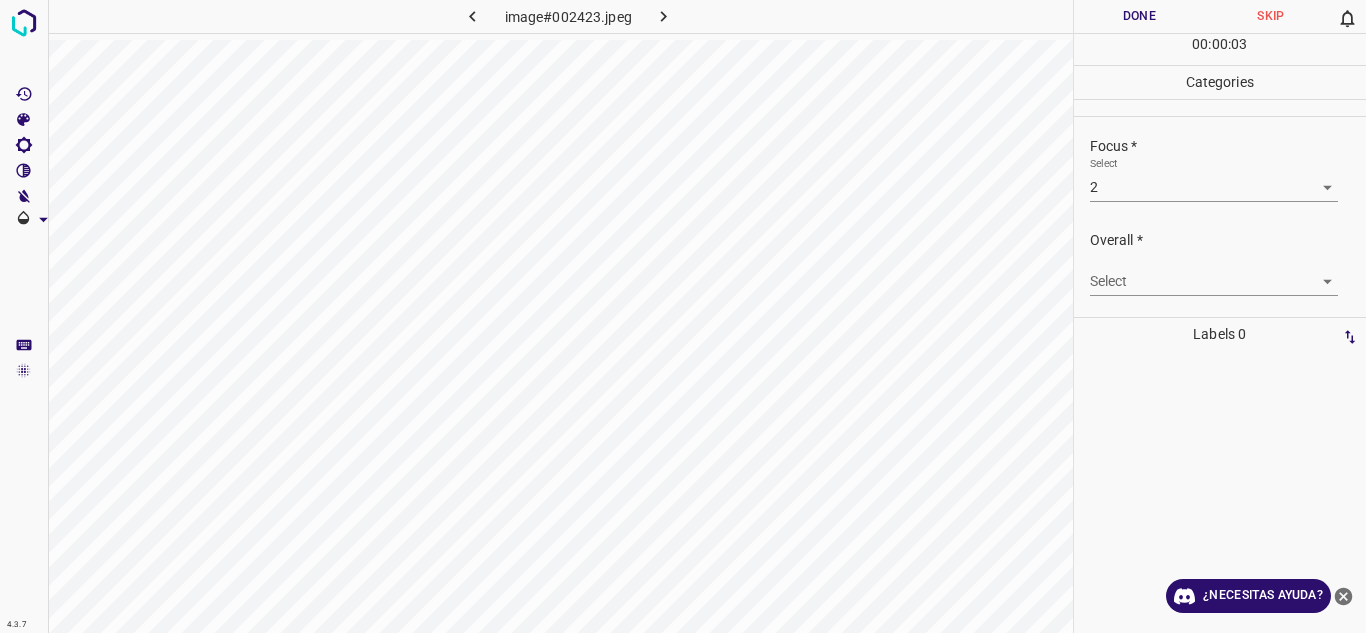click on "4.3.7 image#002423.jpeg Done Skip 0 00   : 00   : 03   Categories Lighting *  Select 3 3 Focus *  Select 2 2 Overall *  Select ​ Labels   0 Categories 1 Lighting 2 Focus 3 Overall Tools Space Change between modes (Draw & Edit) I Auto labeling R Restore zoom M Zoom in N Zoom out Delete Delete selecte label Filters Z Restore filters X Saturation filter C Brightness filter V Contrast filter B Gray scale filter General O Download ¿Necesitas ayuda? Texto original Valora esta traducción Tu opinión servirá para ayudar a mejorar el Traductor de Google - Texto - Esconder - Borrar" at bounding box center (683, 316) 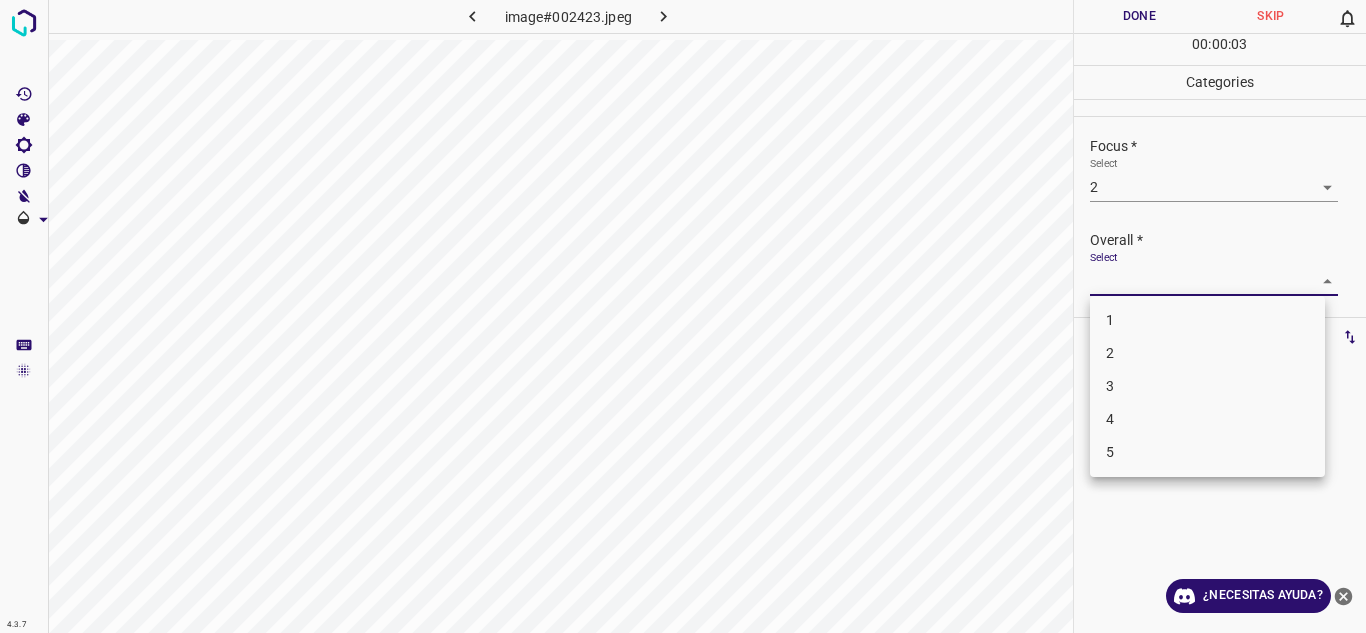 click on "3" at bounding box center (1207, 386) 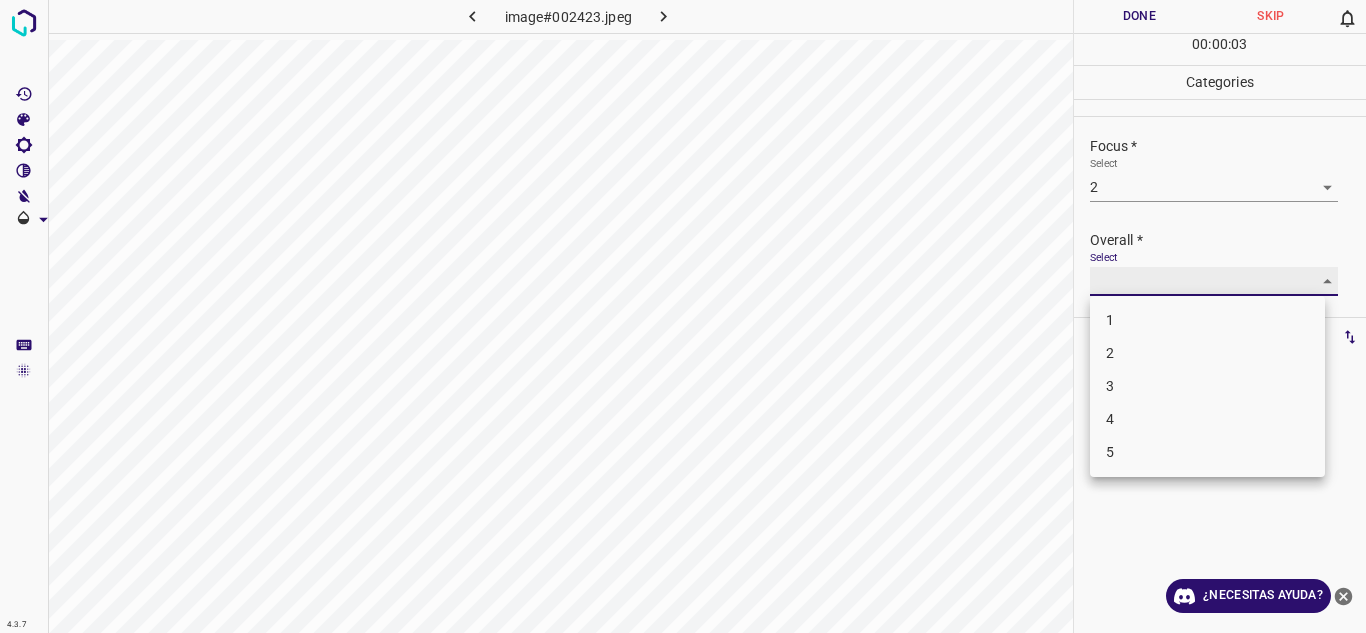 type on "3" 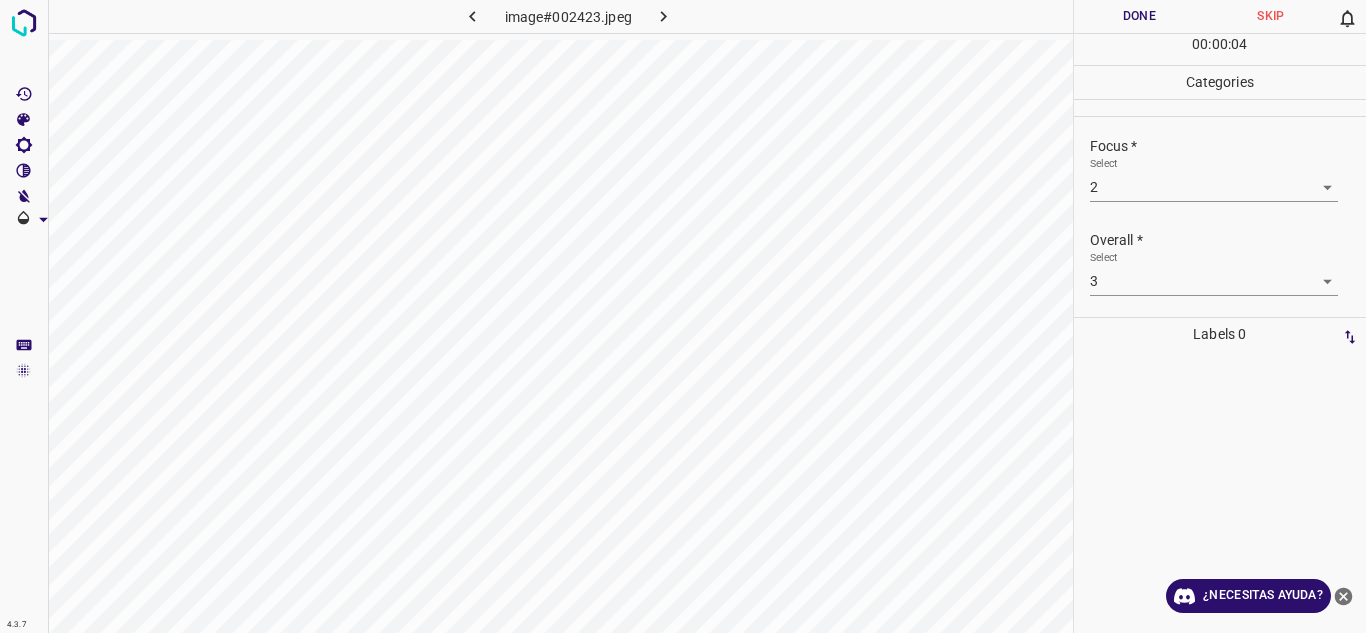 drag, startPoint x: 1163, startPoint y: 242, endPoint x: 1192, endPoint y: 77, distance: 167.5291 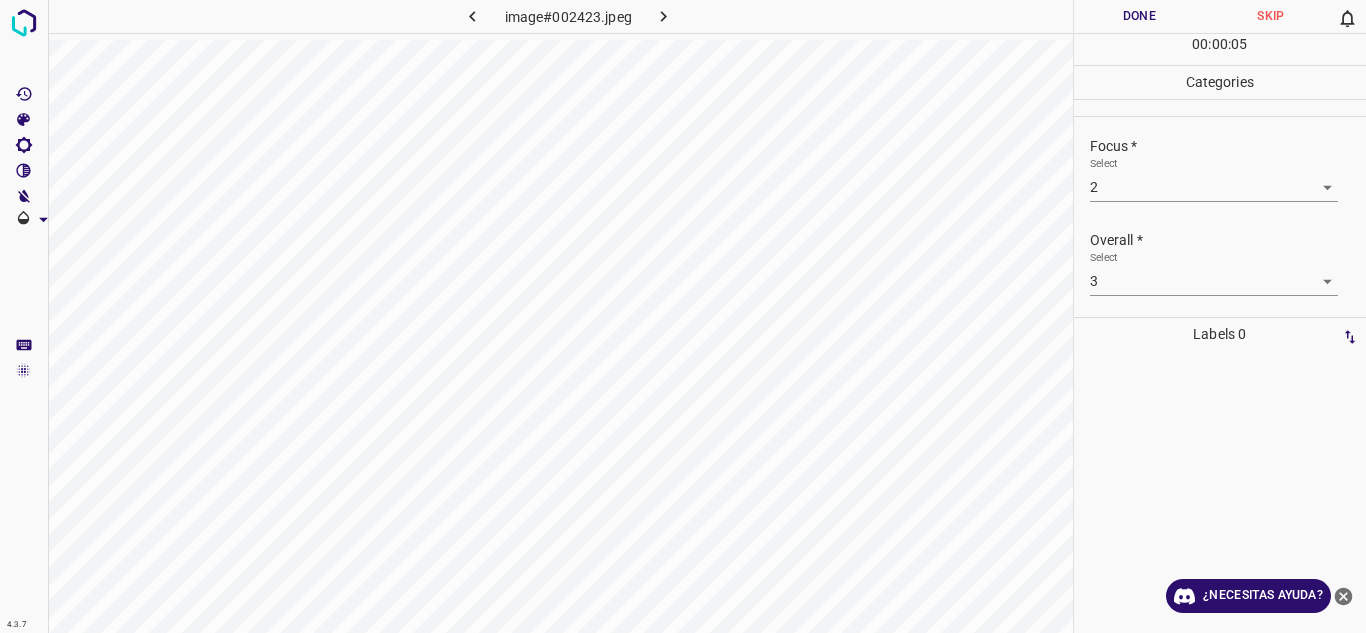click on "Done" at bounding box center (1140, 16) 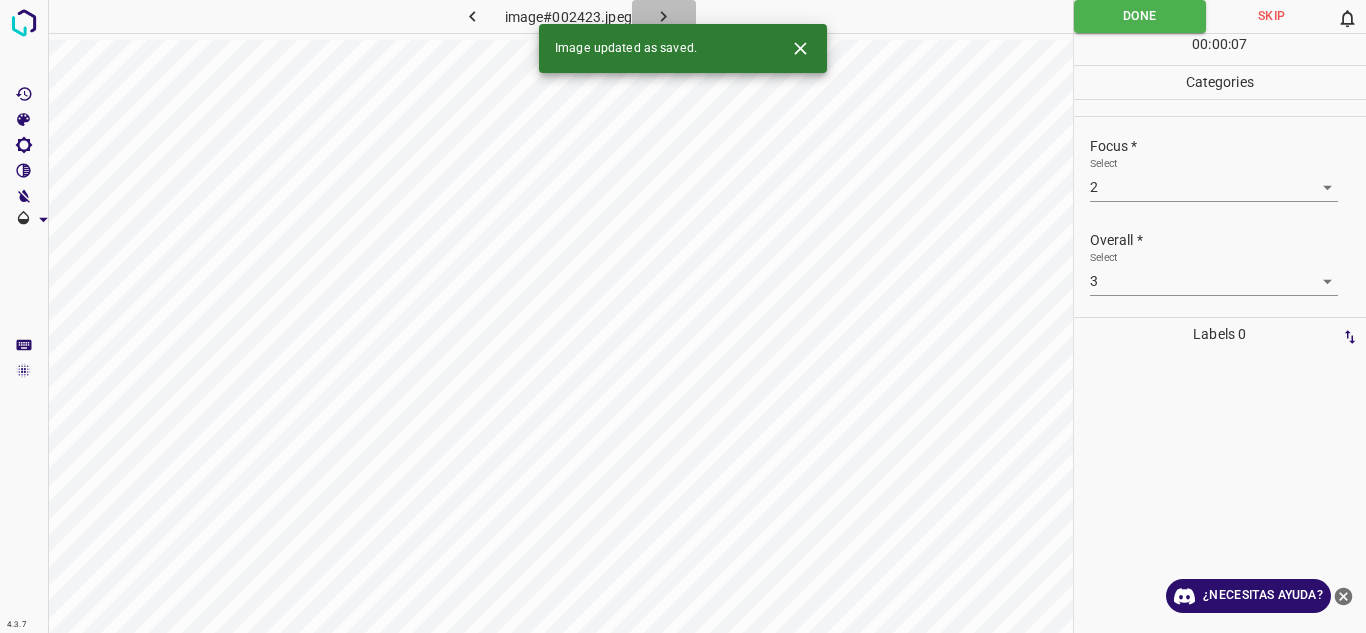 click at bounding box center (664, 16) 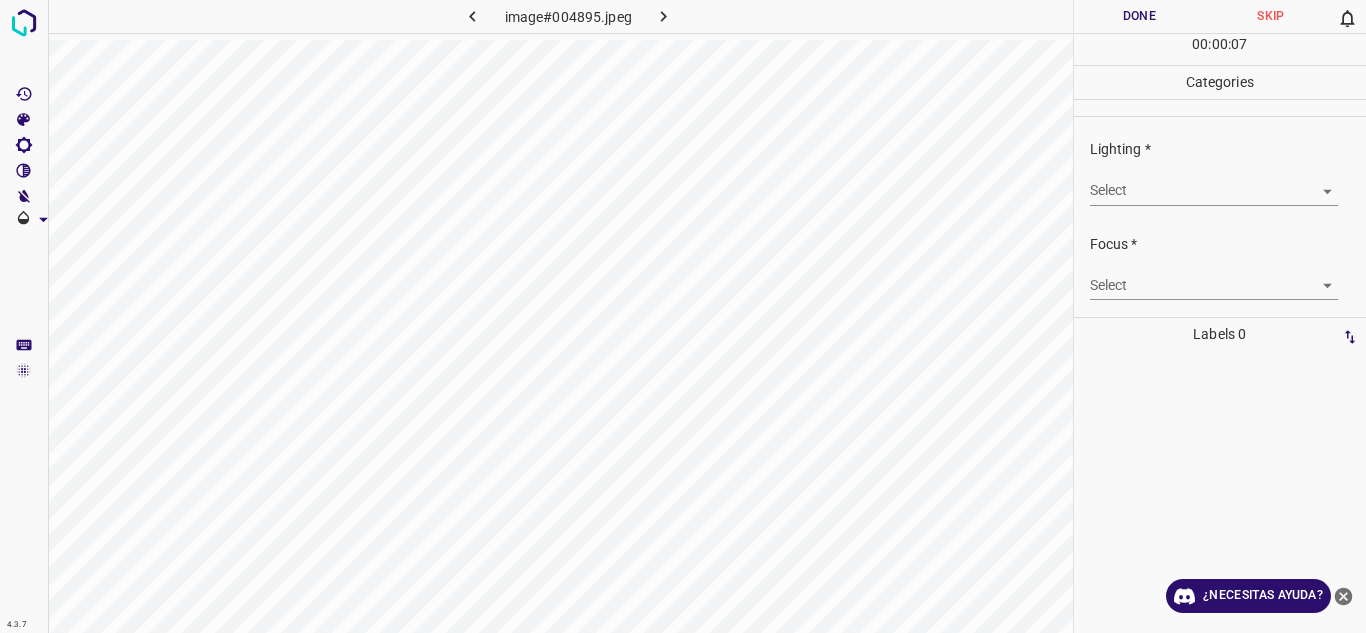 click on "4.3.7 image#004895.jpeg Done Skip 0 00   : 00   : 07   Categories Lighting *  Select ​ Focus *  Select ​ Overall *  Select ​ Labels   0 Categories 1 Lighting 2 Focus 3 Overall Tools Space Change between modes (Draw & Edit) I Auto labeling R Restore zoom M Zoom in N Zoom out Delete Delete selecte label Filters Z Restore filters X Saturation filter C Brightness filter V Contrast filter B Gray scale filter General O Download ¿Necesitas ayuda? Texto original Valora esta traducción Tu opinión servirá para ayudar a mejorar el Traductor de Google - Texto - Esconder - Borrar" at bounding box center (683, 316) 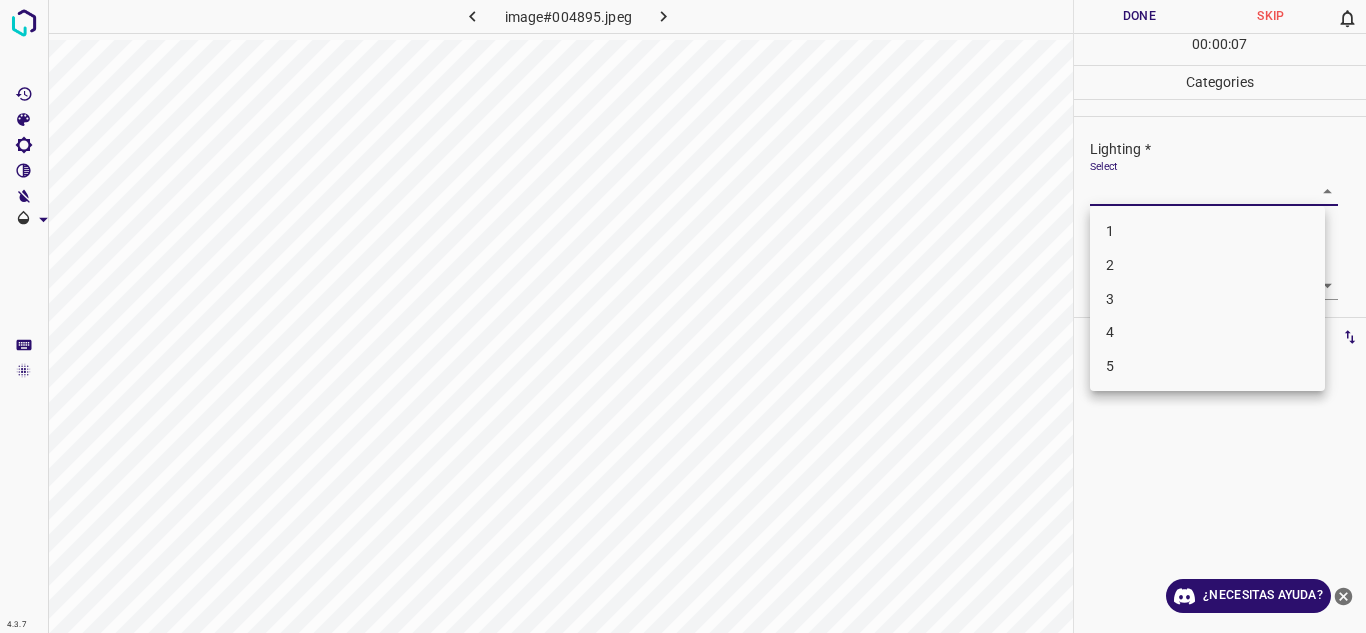 click on "2" at bounding box center [1207, 265] 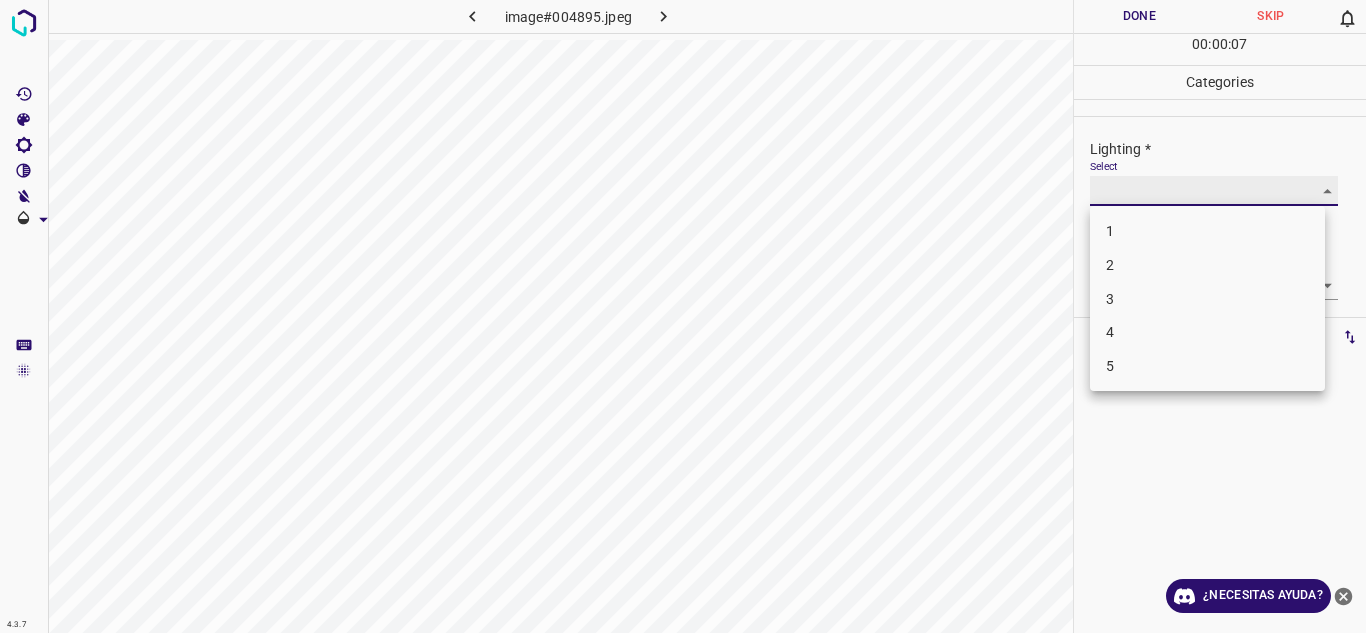 type on "2" 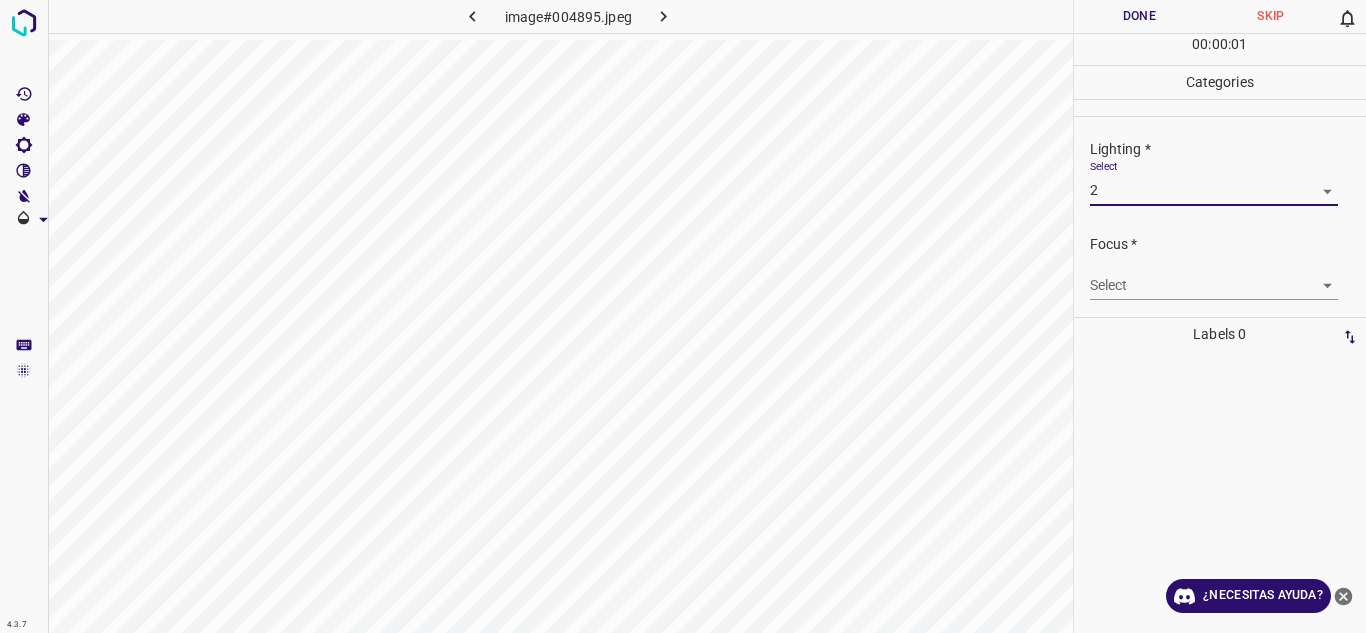 click on "4.3.7 image#004895.jpeg Done Skip 0 00 : 00 : 01 Categories Lighting * Select 2 2 Focus * Select ​ Overall * Select ​ Labels 0 Categories 1 Lighting 2 Focus 3 Overall Tools Space Change between modes (Draw & Edit) I Auto labeling R Restore zoom M Zoom in N Zoom out Delete Delete selecte label Filters Z Restore filters X Saturation filter C Brightness filter V Contrast filter B Gray scale filter General O Download ¿Necesitas ayuda? Texto original Valora esta traducción Tu opinión servirá para ayudar a mejorar el Traductor de Google - Texto - Esconder - Borrar 1 2 3 4 5" at bounding box center [683, 316] 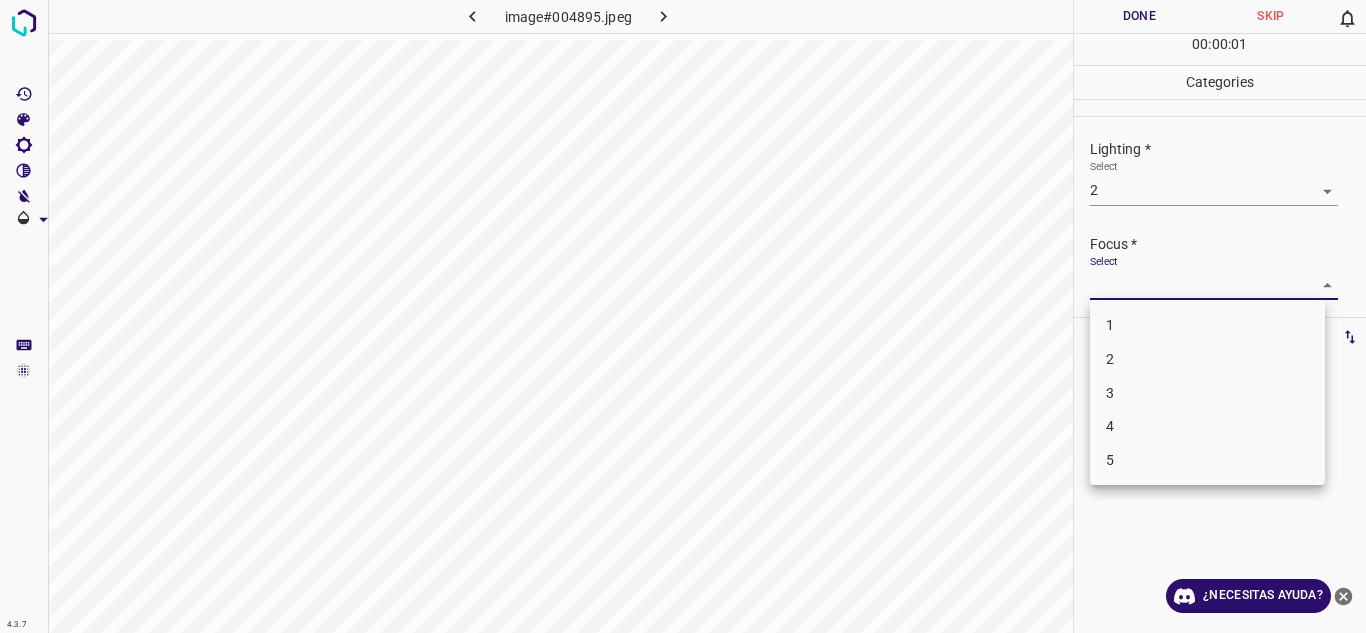 click on "2" at bounding box center (1207, 359) 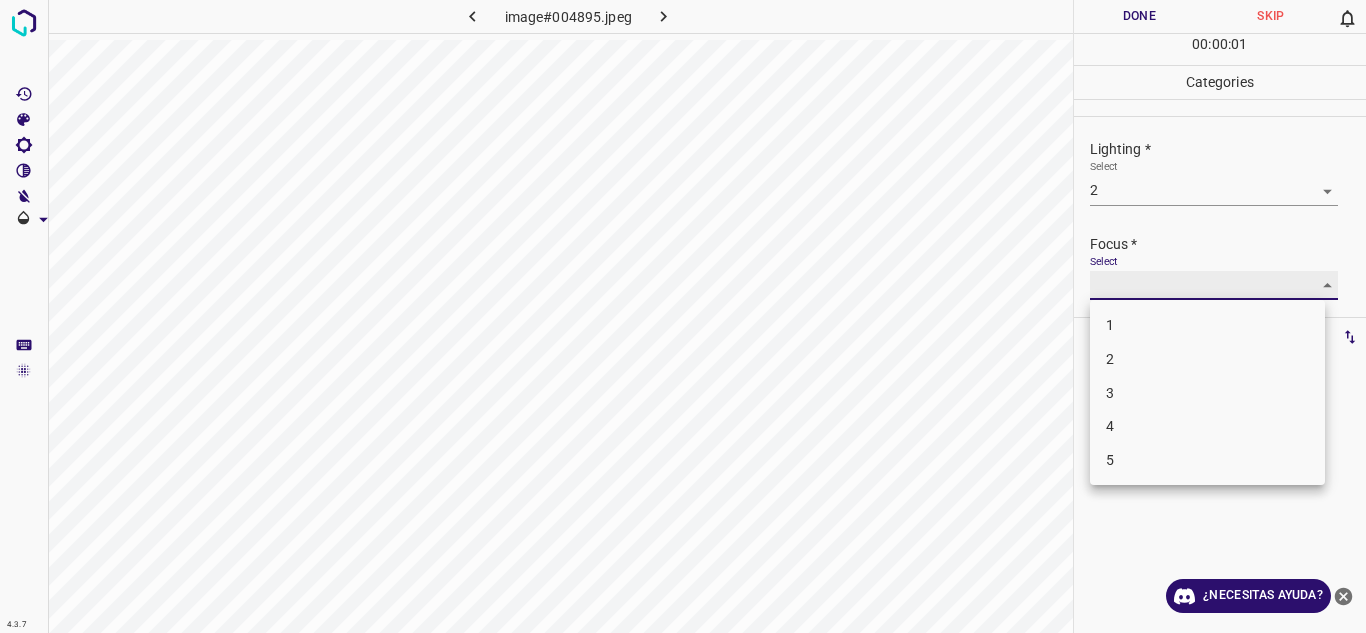 type on "2" 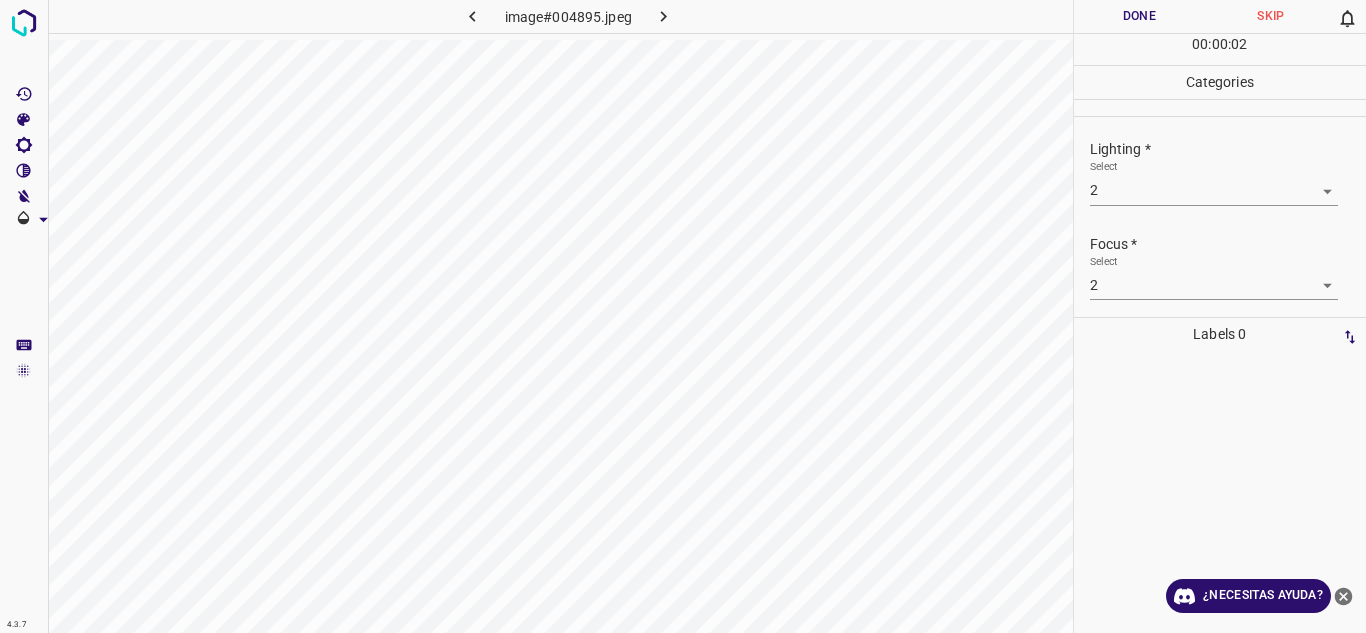 click on "Select 2 2" at bounding box center (1214, 277) 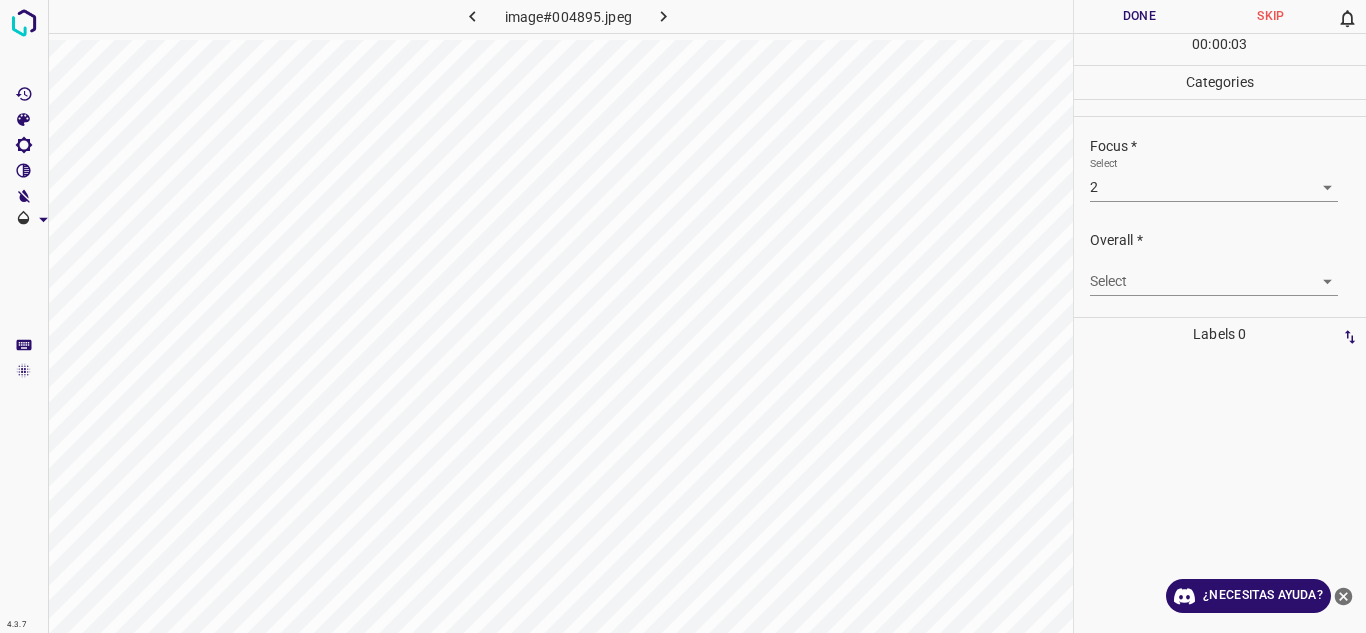 click on "4.3.7 image#004895.jpeg Done Skip 0 00   : 00   : 03   Categories Lighting *  Select 2 2 Focus *  Select 2 2 Overall *  Select ​ Labels   0 Categories 1 Lighting 2 Focus 3 Overall Tools Space Change between modes (Draw & Edit) I Auto labeling R Restore zoom M Zoom in N Zoom out Delete Delete selecte label Filters Z Restore filters X Saturation filter C Brightness filter V Contrast filter B Gray scale filter General O Download ¿Necesitas ayuda? Texto original Valora esta traducción Tu opinión servirá para ayudar a mejorar el Traductor de Google - Texto - Esconder - Borrar" at bounding box center (683, 316) 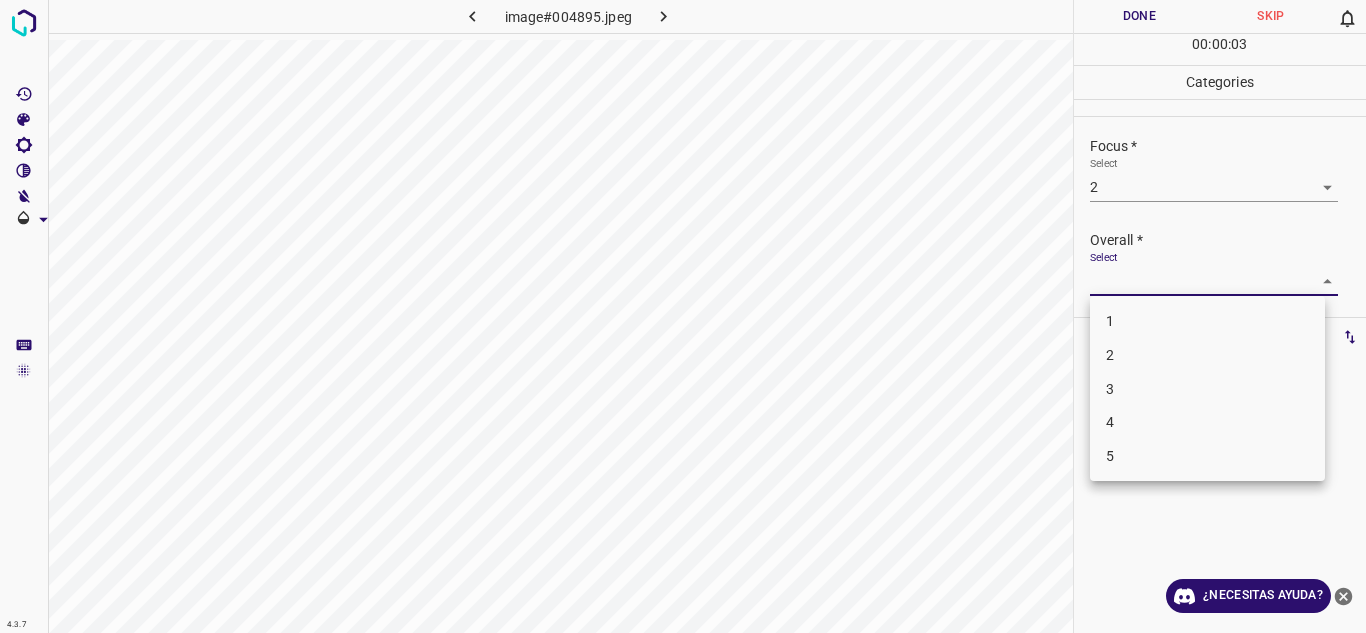 click on "2" at bounding box center (1207, 355) 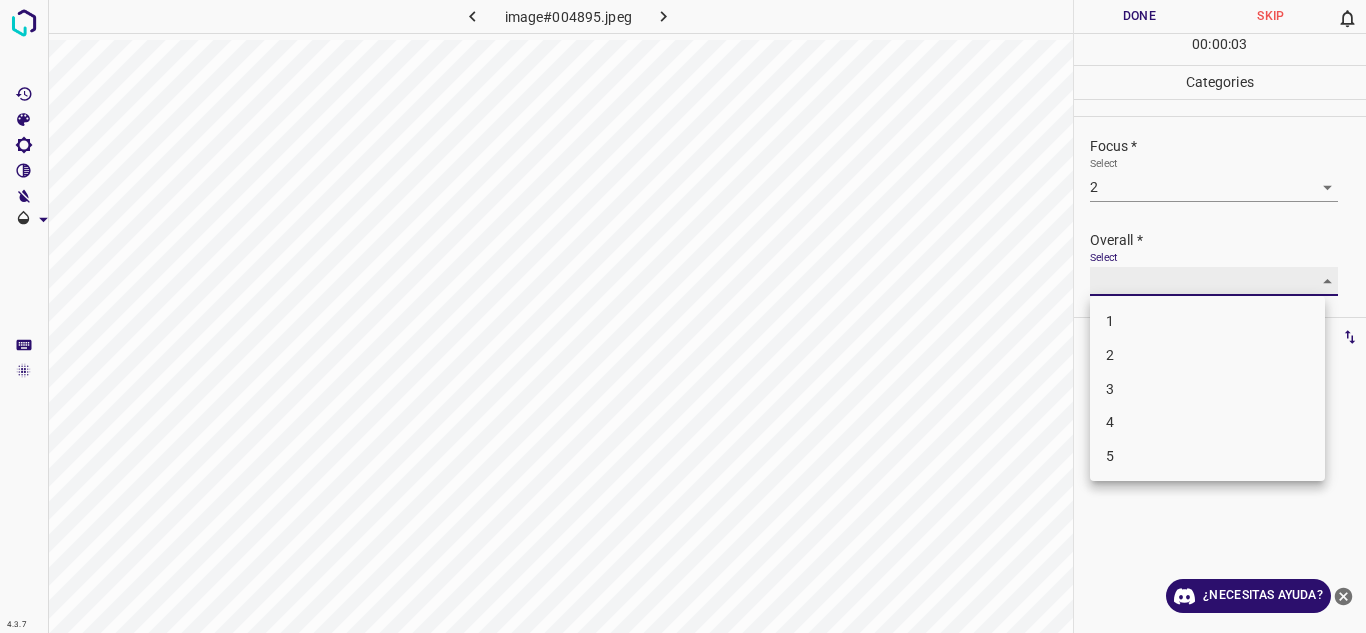 type on "2" 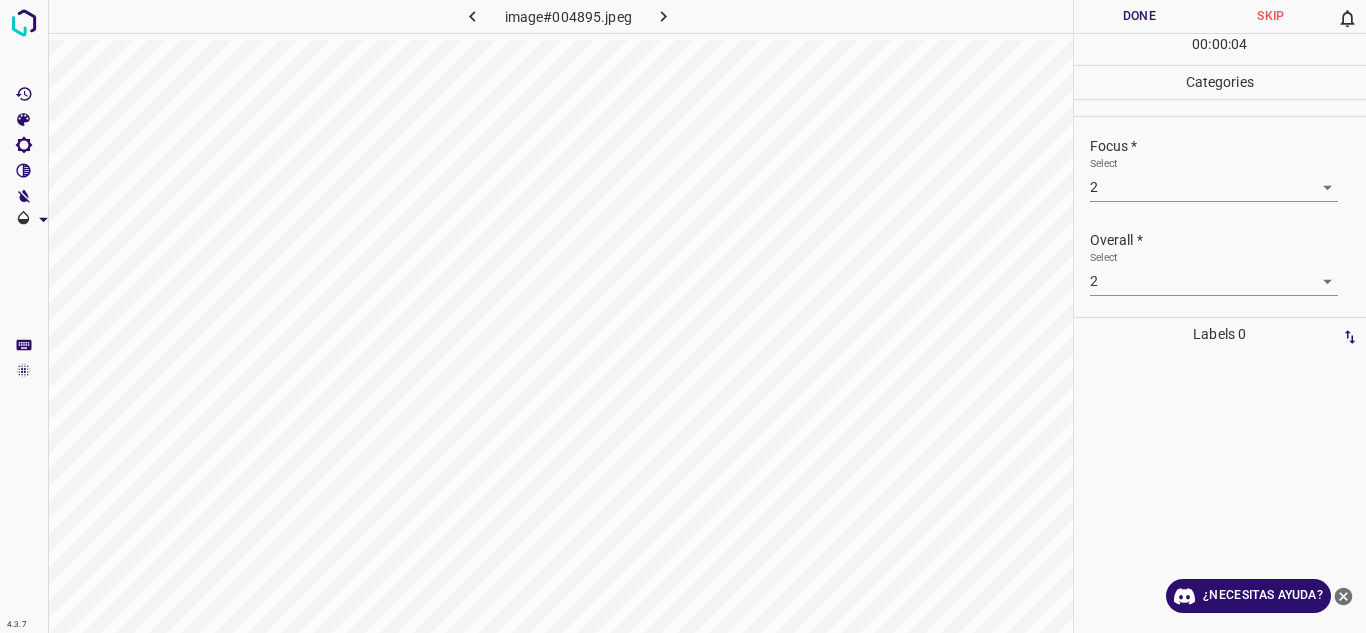 click on "Done" at bounding box center (1140, 16) 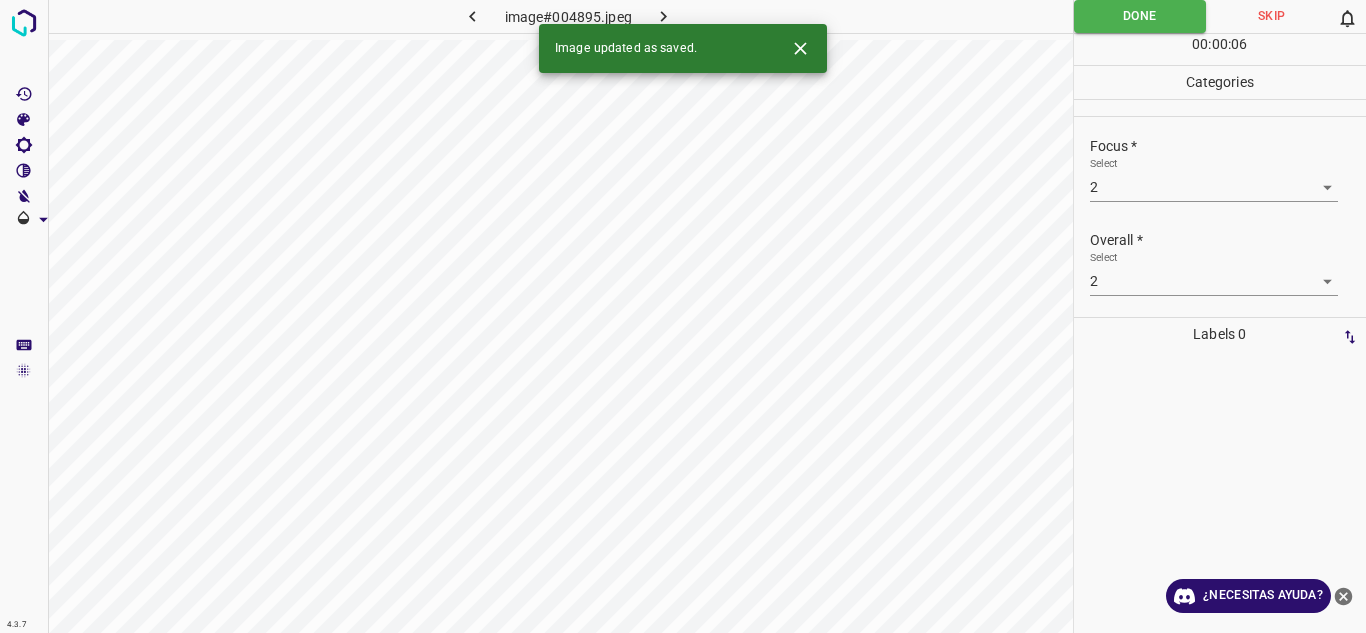 click 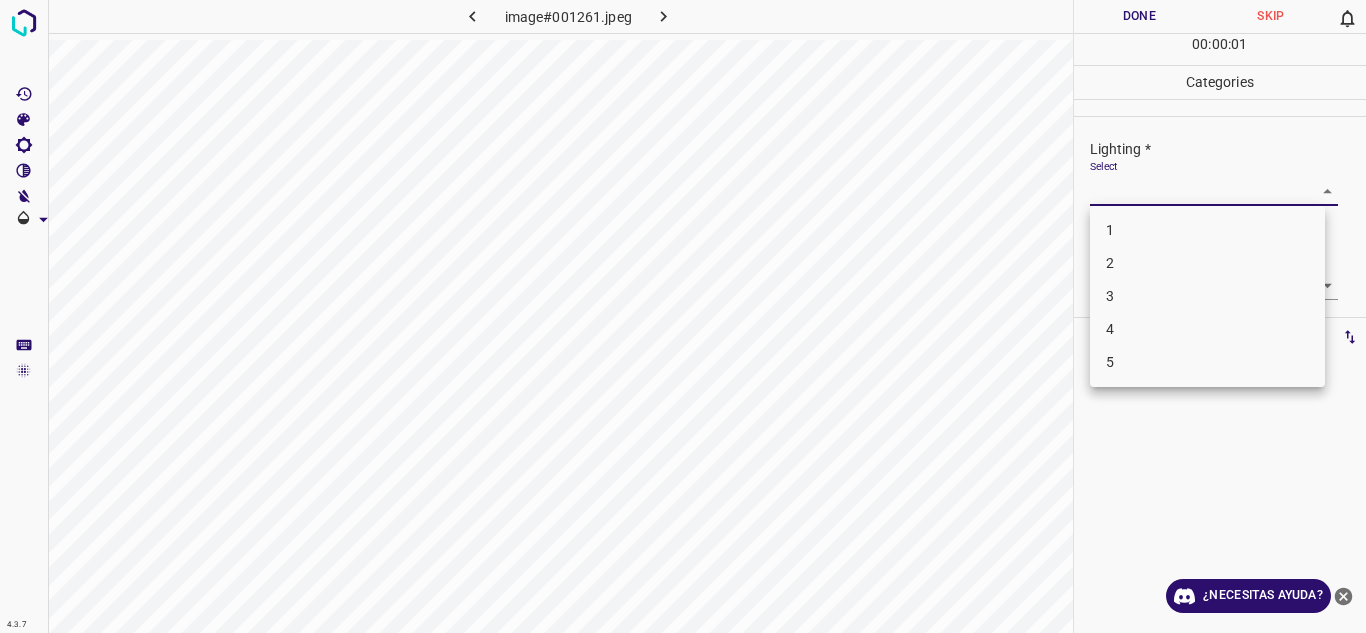 click on "4.3.7 image#001261.jpeg Done Skip 0 00   : 00   : 01   Categories Lighting *  Select ​ Focus *  Select ​ Overall *  Select ​ Labels   0 Categories 1 Lighting 2 Focus 3 Overall Tools Space Change between modes (Draw & Edit) I Auto labeling R Restore zoom M Zoom in N Zoom out Delete Delete selecte label Filters Z Restore filters X Saturation filter C Brightness filter V Contrast filter B Gray scale filter General O Download ¿Necesitas ayuda? Texto original Valora esta traducción Tu opinión servirá para ayudar a mejorar el Traductor de Google - Texto - Esconder - Borrar 1 2 3 4 5" at bounding box center [683, 316] 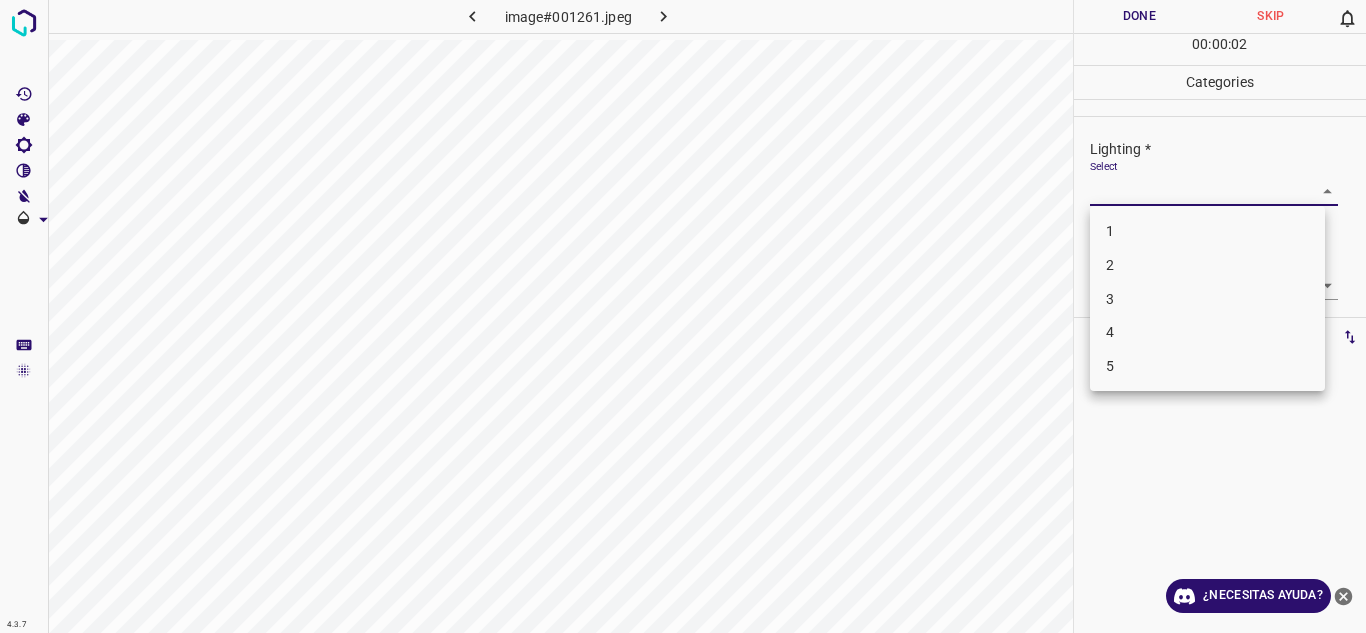 click on "3" at bounding box center [1207, 299] 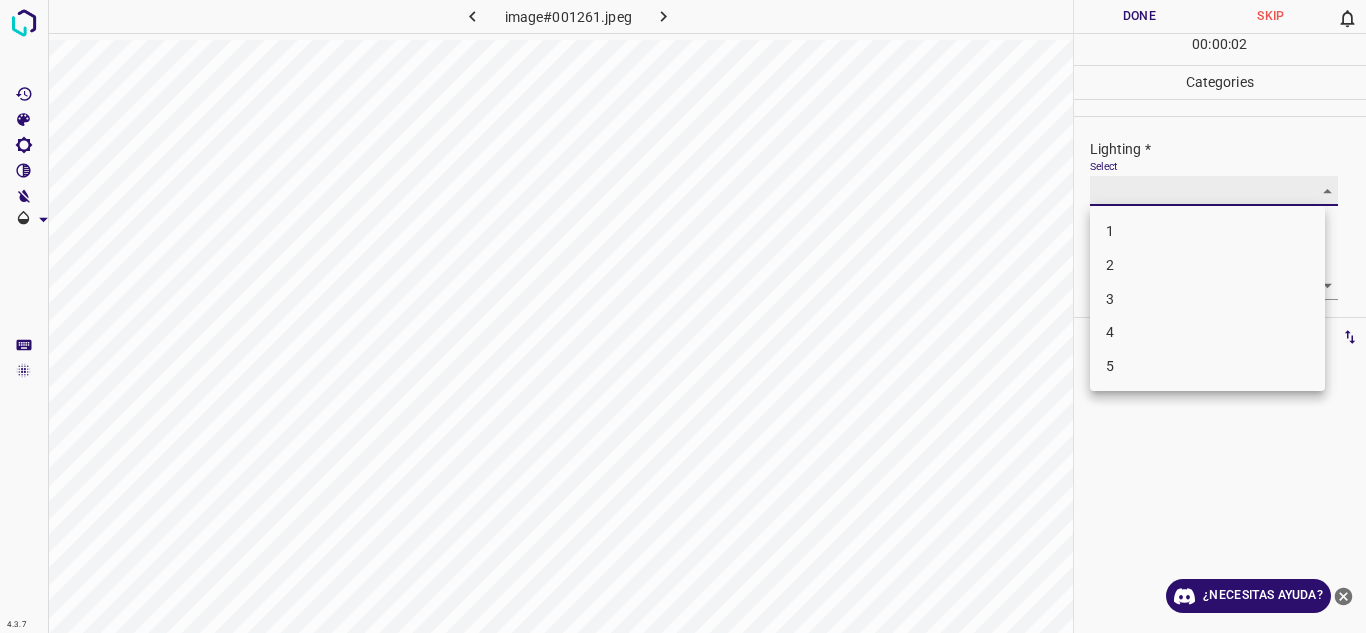 type on "3" 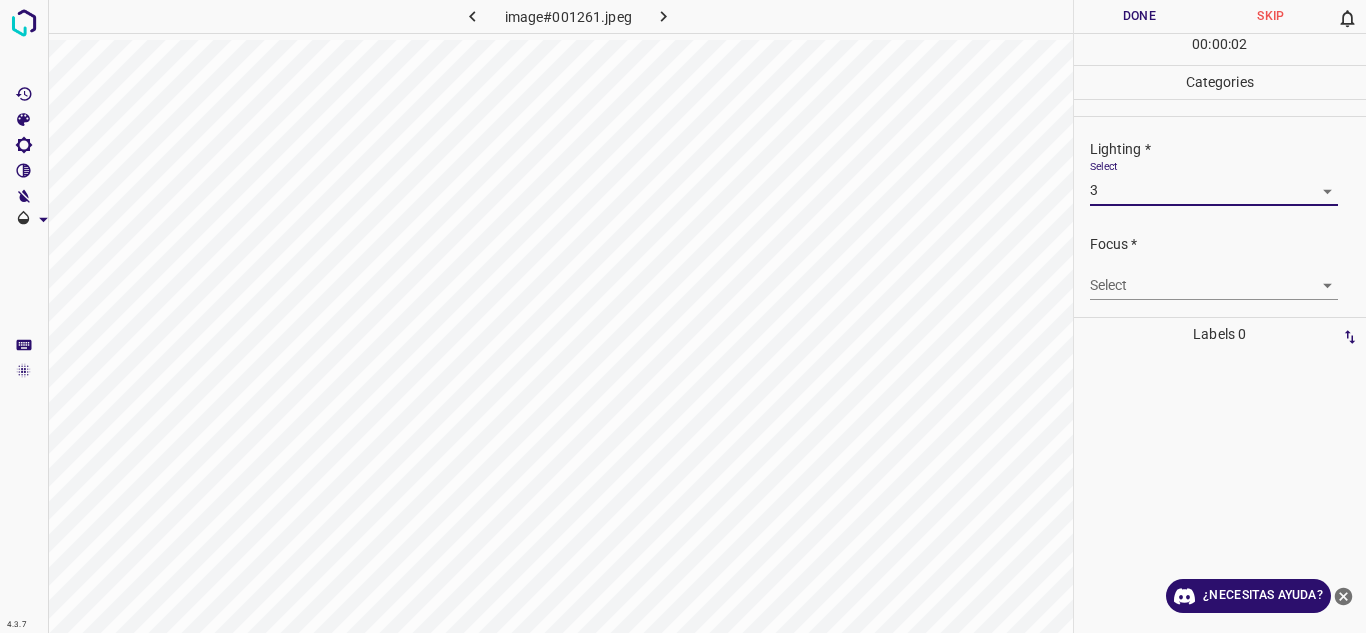 click on "4.3.7 image#001261.jpeg Done Skip 0 00   : 00   : 02   Categories Lighting *  Select 3 3 Focus *  Select ​ Overall *  Select ​ Labels   0 Categories 1 Lighting 2 Focus 3 Overall Tools Space Change between modes (Draw & Edit) I Auto labeling R Restore zoom M Zoom in N Zoom out Delete Delete selecte label Filters Z Restore filters X Saturation filter C Brightness filter V Contrast filter B Gray scale filter General O Download ¿Necesitas ayuda? Texto original Valora esta traducción Tu opinión servirá para ayudar a mejorar el Traductor de Google - Texto - Esconder - Borrar 1 2 3 4 5" at bounding box center [683, 316] 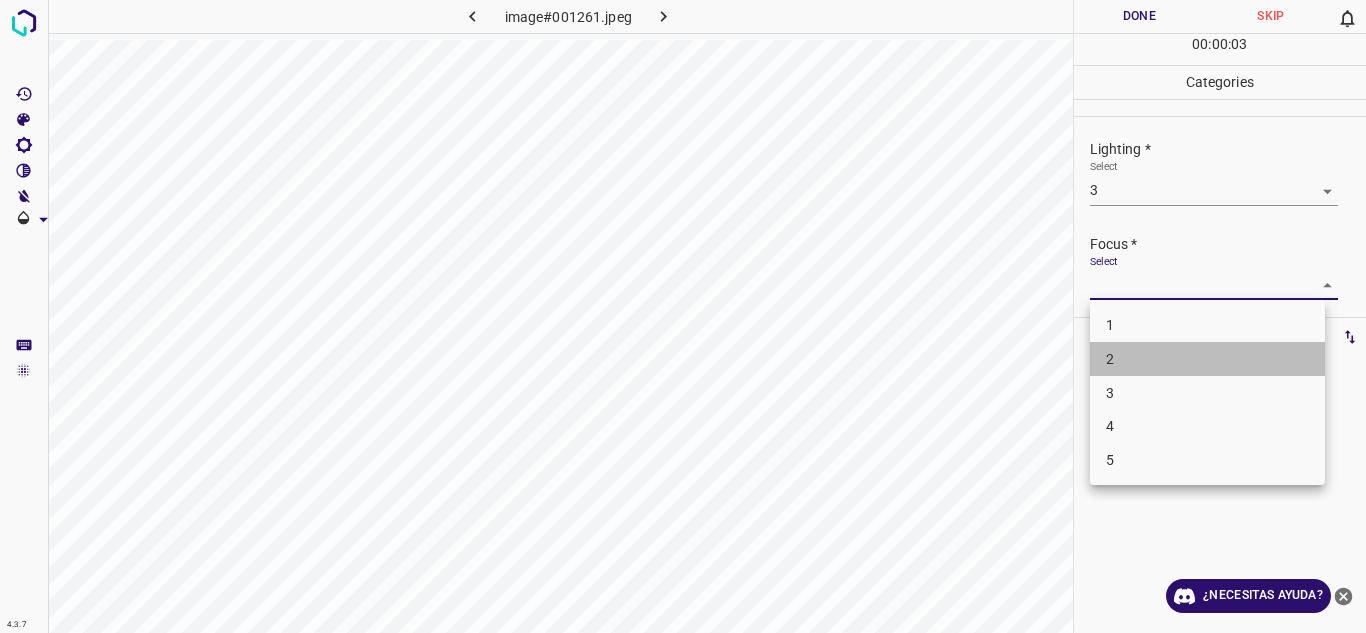 click on "2" at bounding box center (1207, 359) 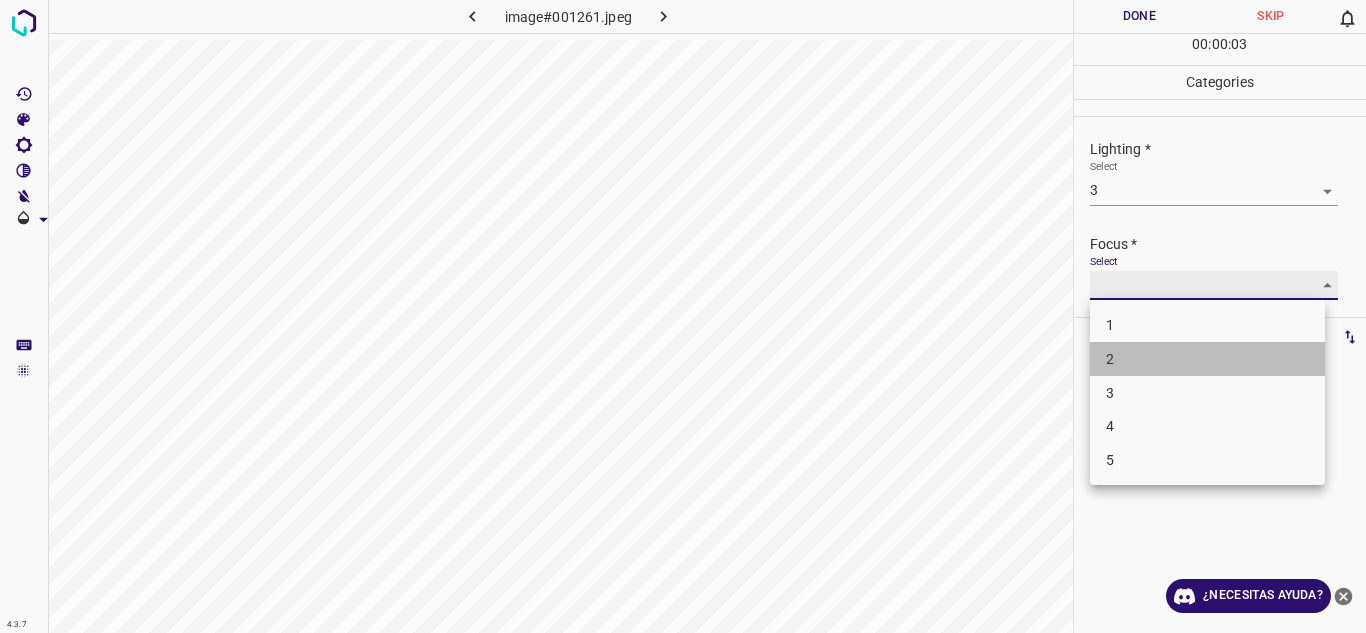 type on "2" 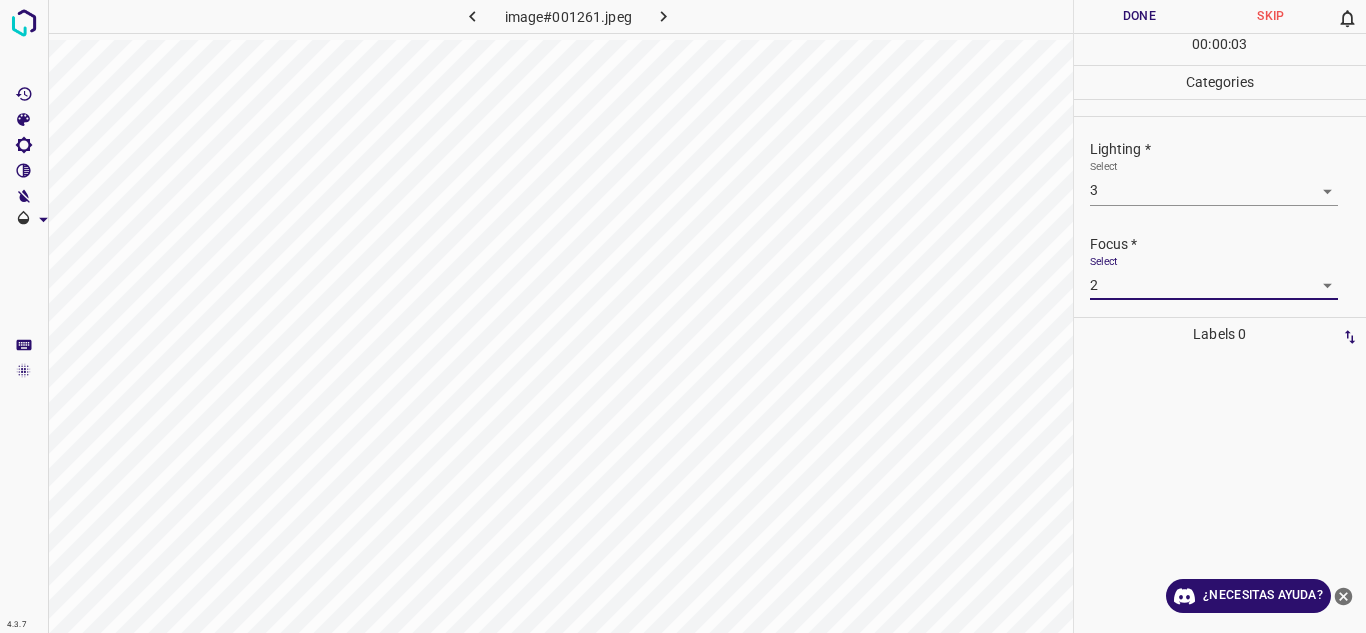 click on "Focus *" at bounding box center (1228, 244) 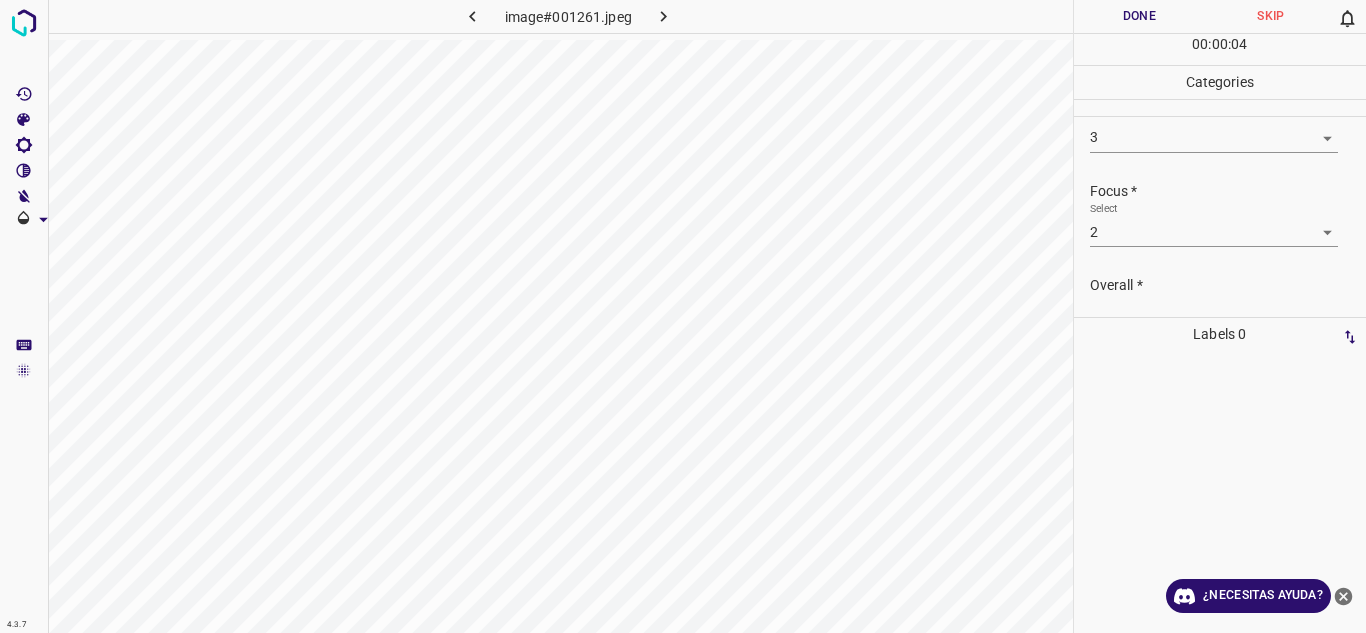 scroll, scrollTop: 98, scrollLeft: 0, axis: vertical 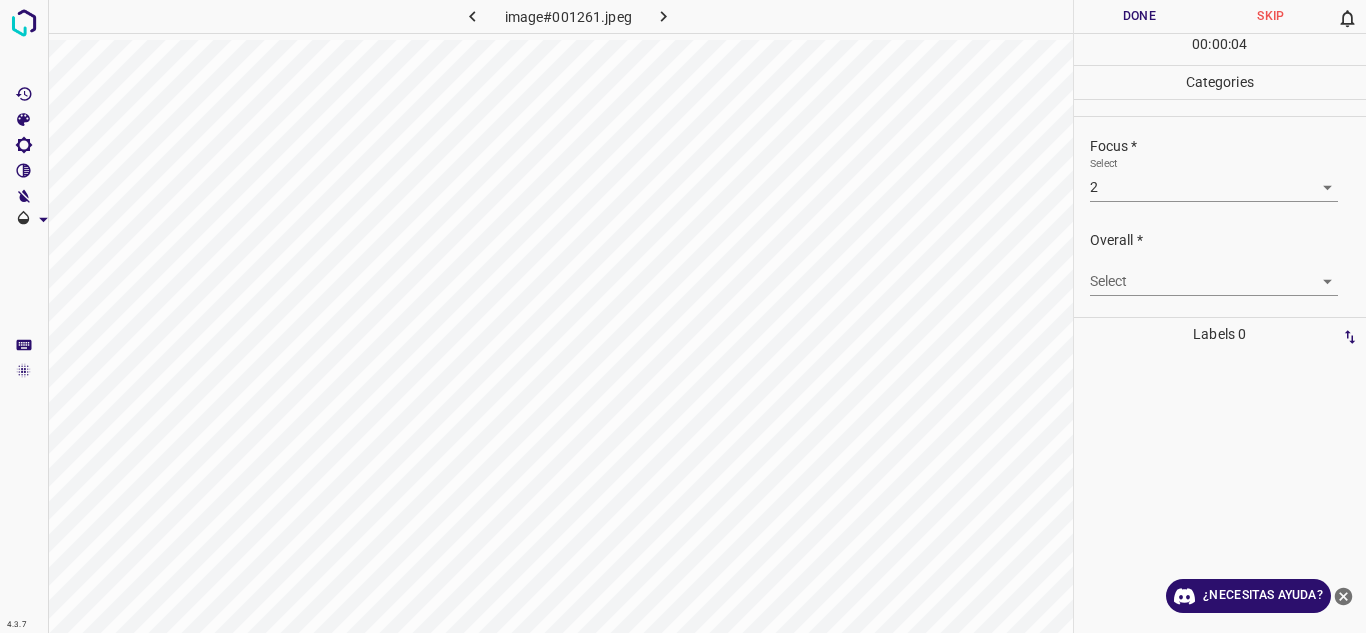 click on "4.3.7 image#001261.jpeg Done Skip 0 00   : 00   : 04   Categories Lighting *  Select 3 3 Focus *  Select 2 2 Overall *  Select ​ Labels   0 Categories 1 Lighting 2 Focus 3 Overall Tools Space Change between modes (Draw & Edit) I Auto labeling R Restore zoom M Zoom in N Zoom out Delete Delete selecte label Filters Z Restore filters X Saturation filter C Brightness filter V Contrast filter B Gray scale filter General O Download ¿Necesitas ayuda? Texto original Valora esta traducción Tu opinión servirá para ayudar a mejorar el Traductor de Google - Texto - Esconder - Borrar" at bounding box center [683, 316] 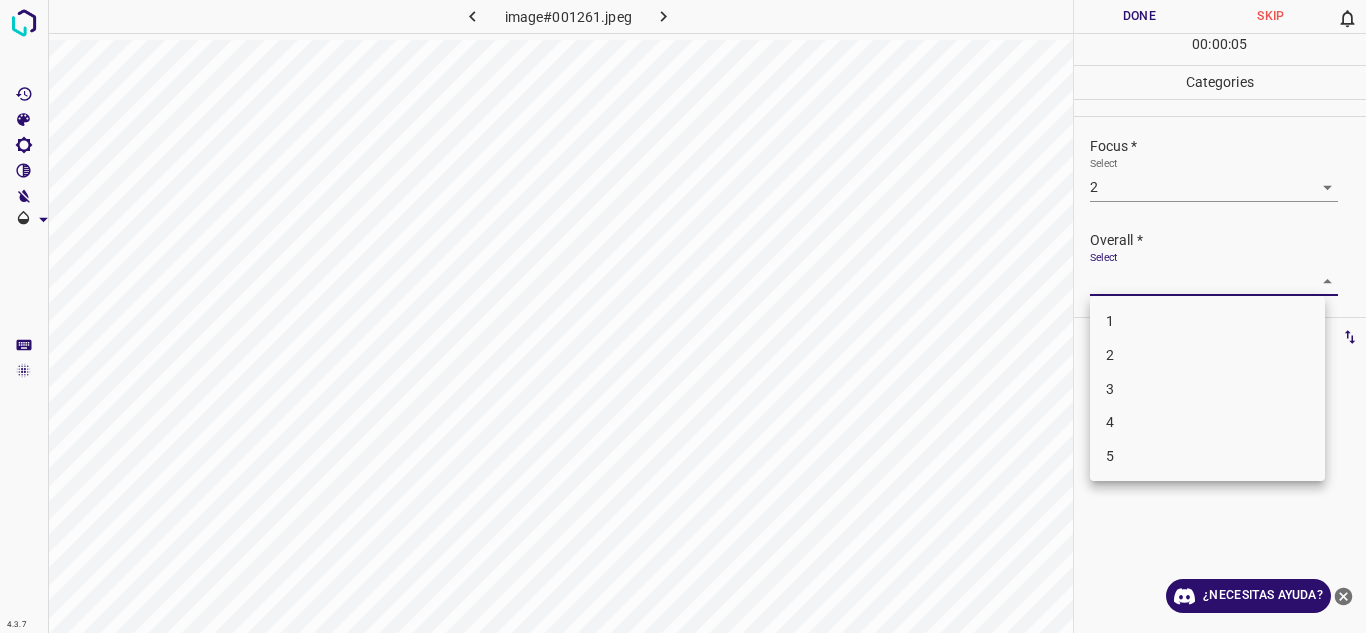 click on "2" at bounding box center (1207, 355) 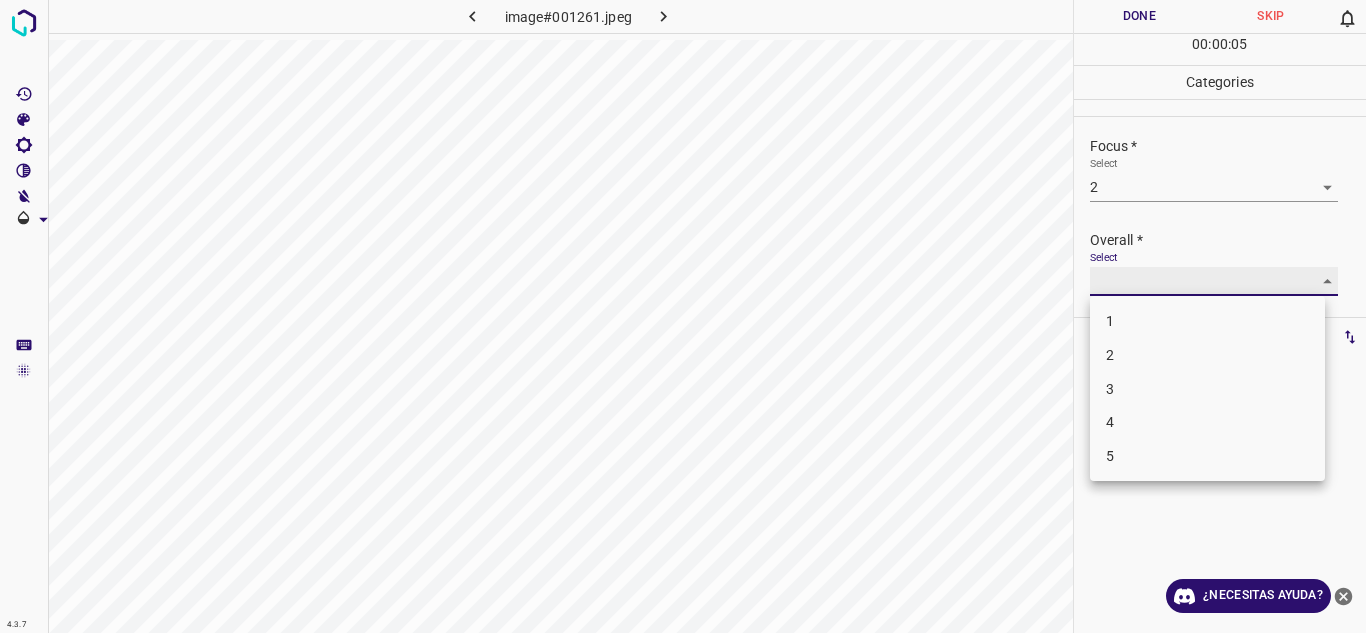 type on "2" 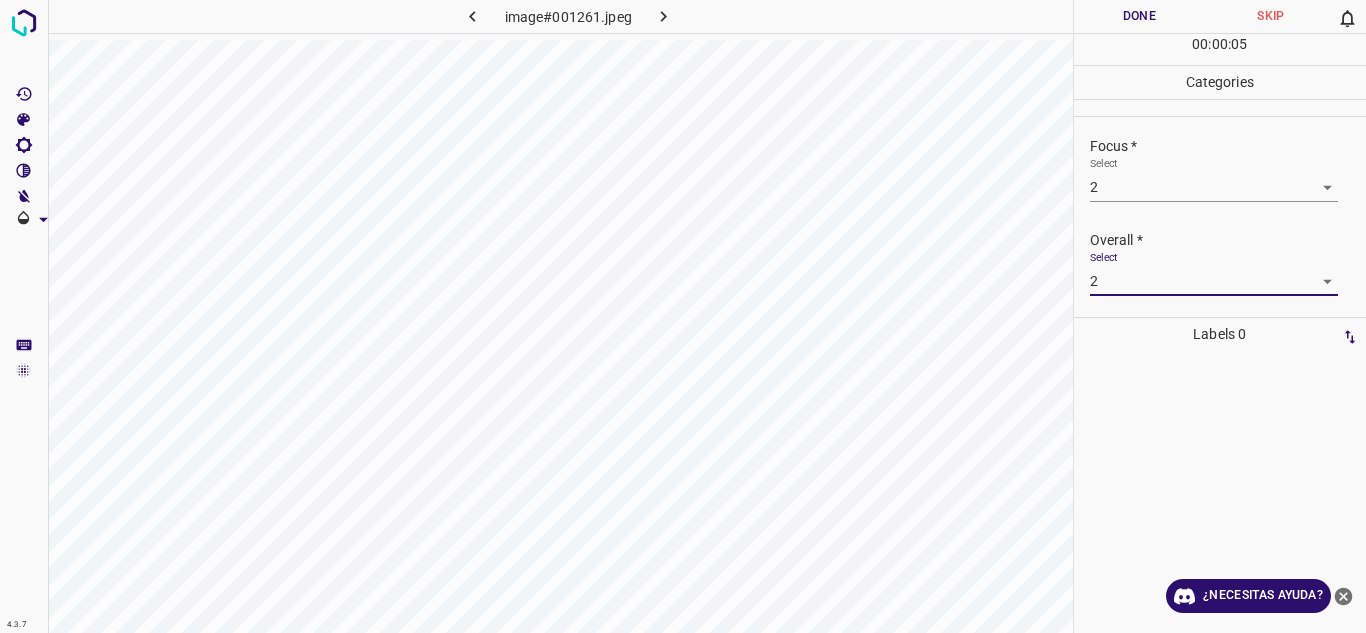 click on "Overall *" at bounding box center [1228, 240] 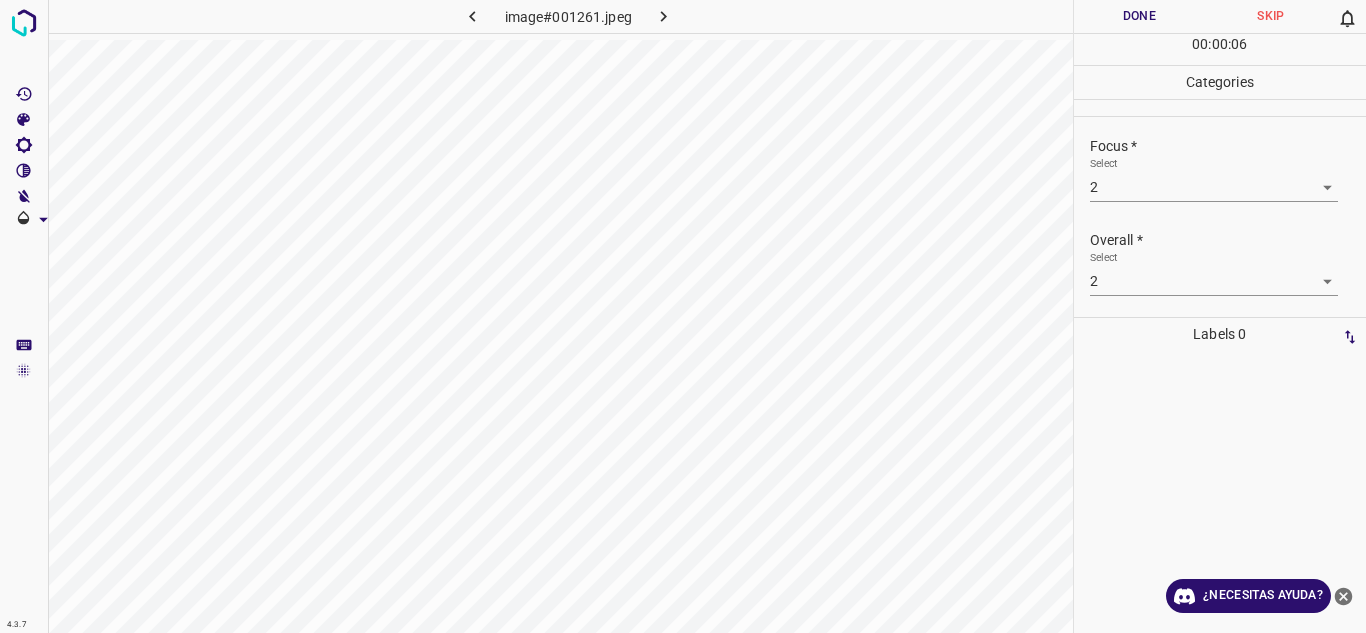 click on "Done" at bounding box center [1140, 16] 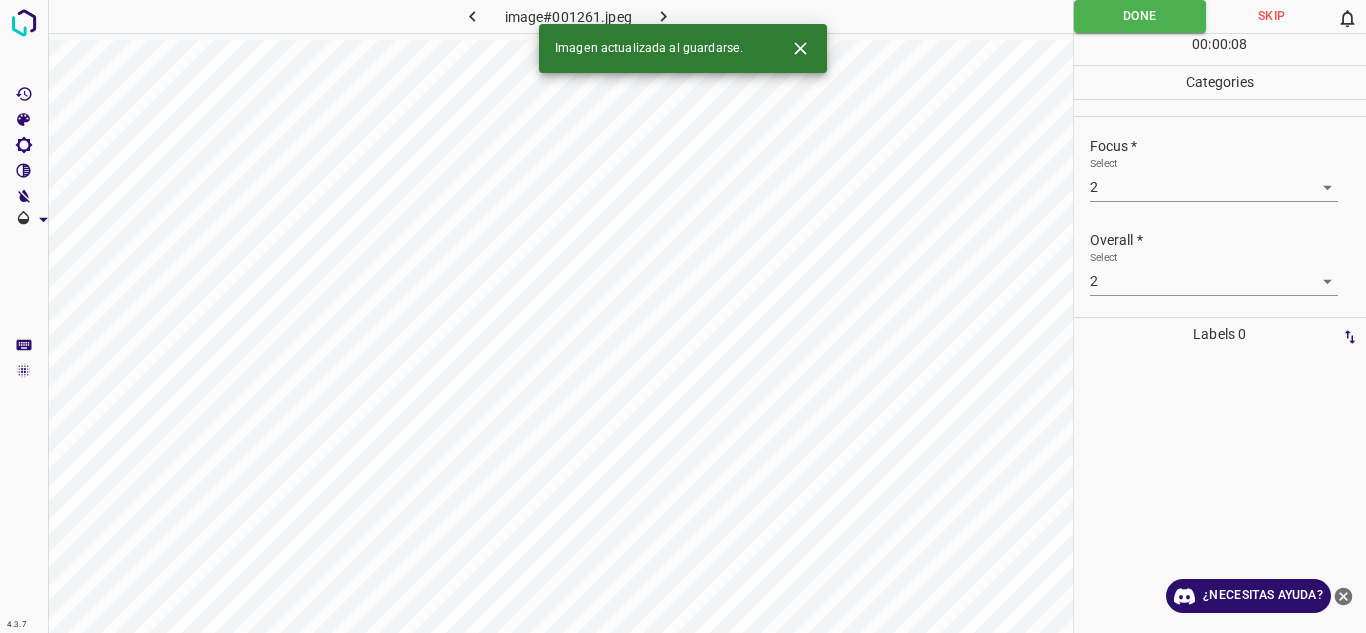 click at bounding box center [664, 16] 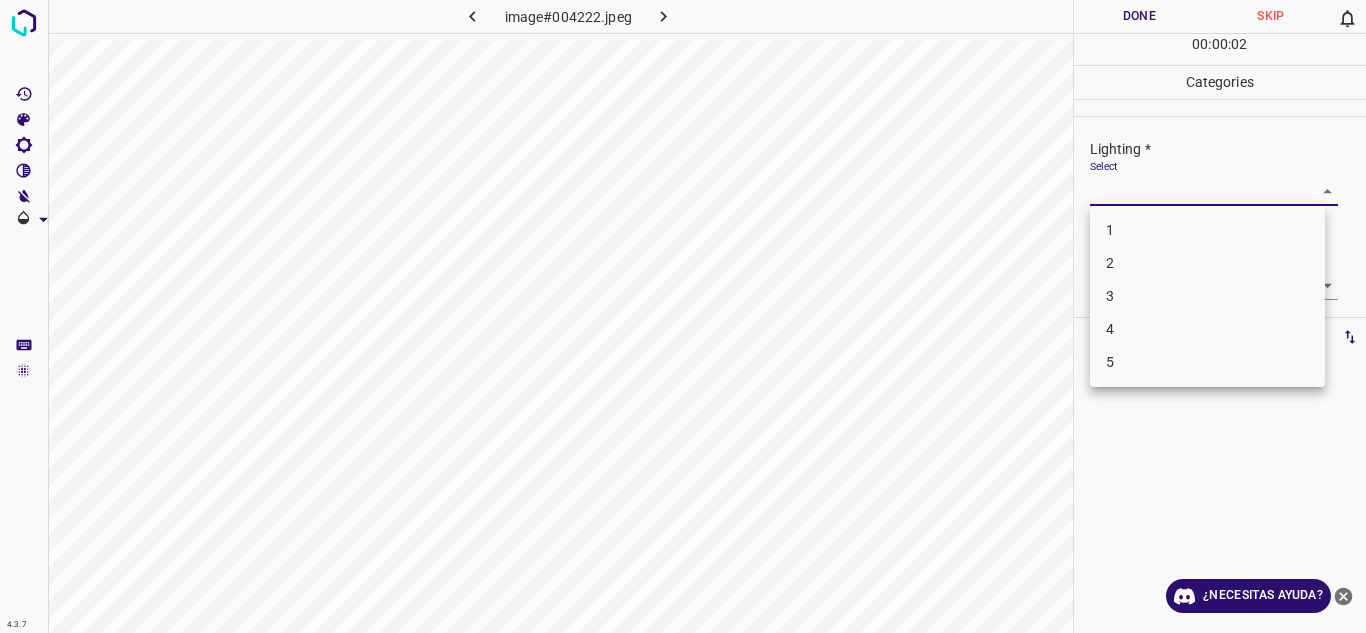 click on "4.3.7 image#004222.jpeg Done Skip 0 00   : 00   : 02   Categories Lighting *  Select ​ Focus *  Select ​ Overall *  Select ​ Labels   0 Categories 1 Lighting 2 Focus 3 Overall Tools Space Change between modes (Draw & Edit) I Auto labeling R Restore zoom M Zoom in N Zoom out Delete Delete selecte label Filters Z Restore filters X Saturation filter C Brightness filter V Contrast filter B Gray scale filter General O Download ¿Necesitas ayuda? Texto original Valora esta traducción Tu opinión servirá para ayudar a mejorar el Traductor de Google - Texto - Esconder - Borrar 1 2 3 4 5" at bounding box center [683, 316] 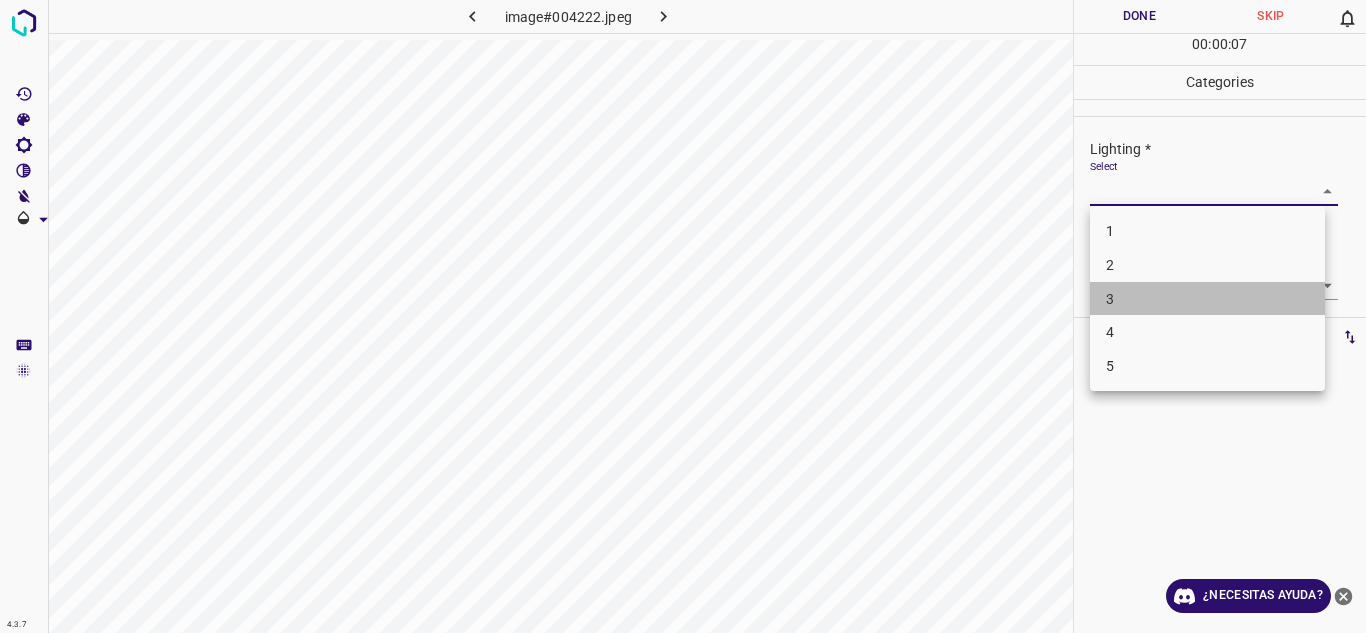 click on "3" at bounding box center [1207, 299] 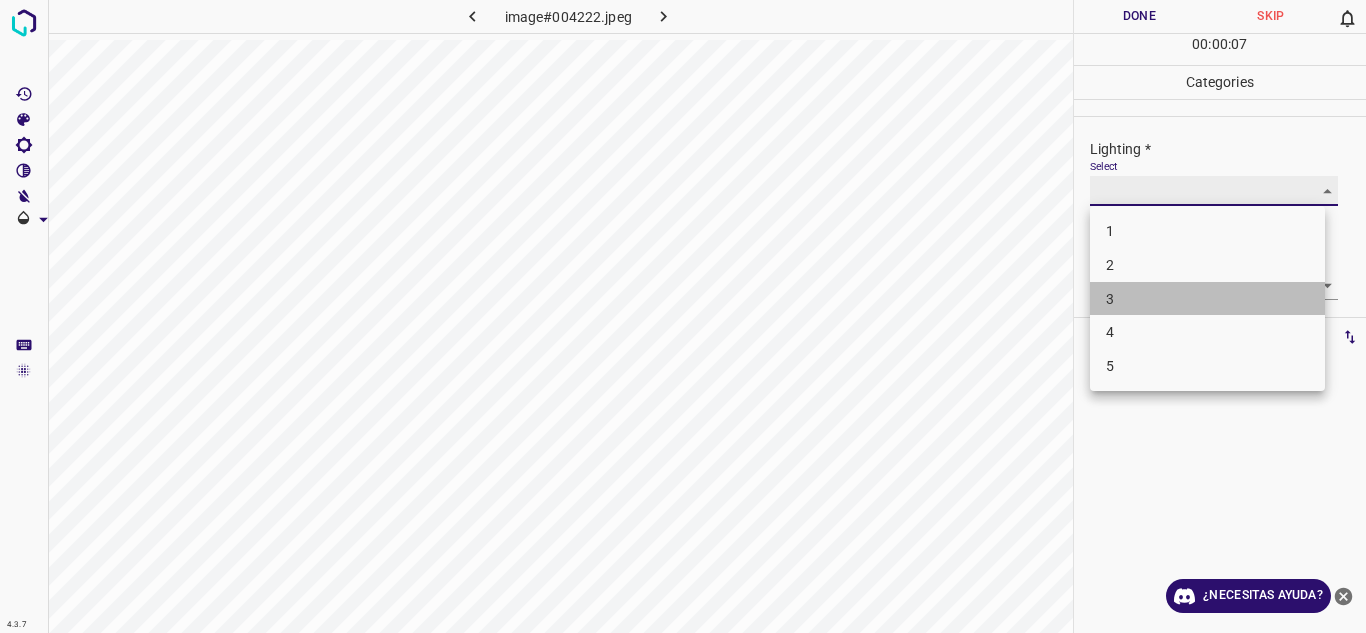 type on "3" 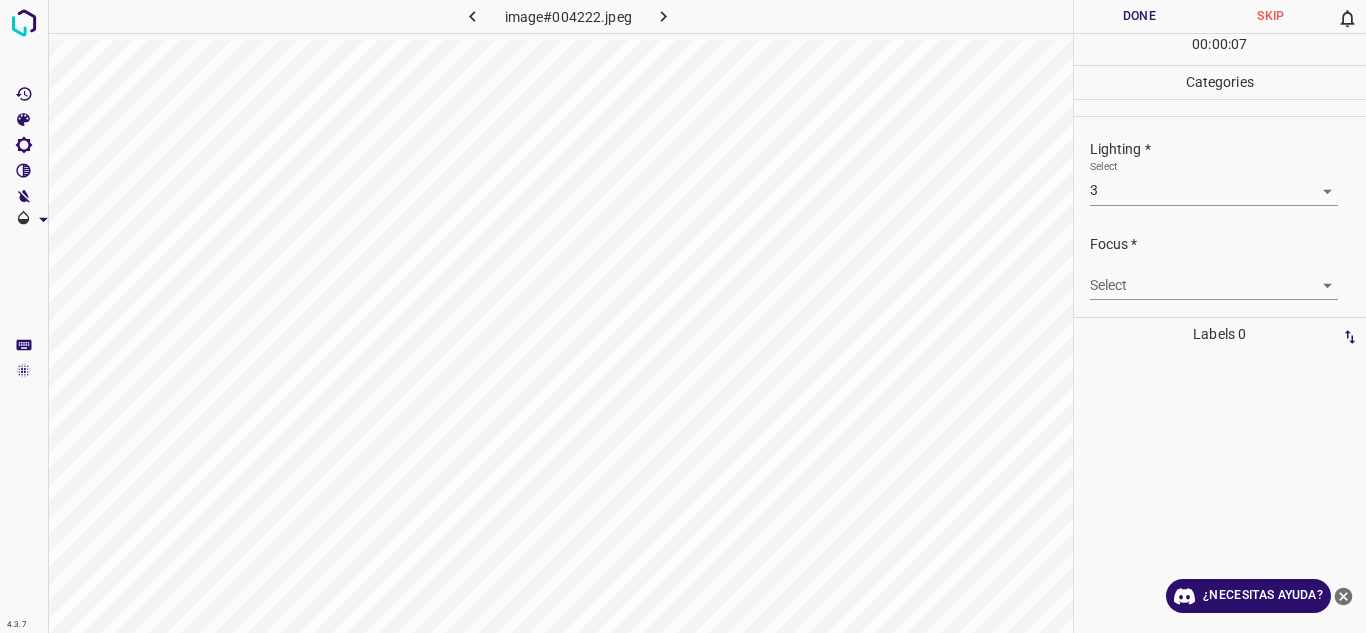 click on "Select ​" at bounding box center (1214, 277) 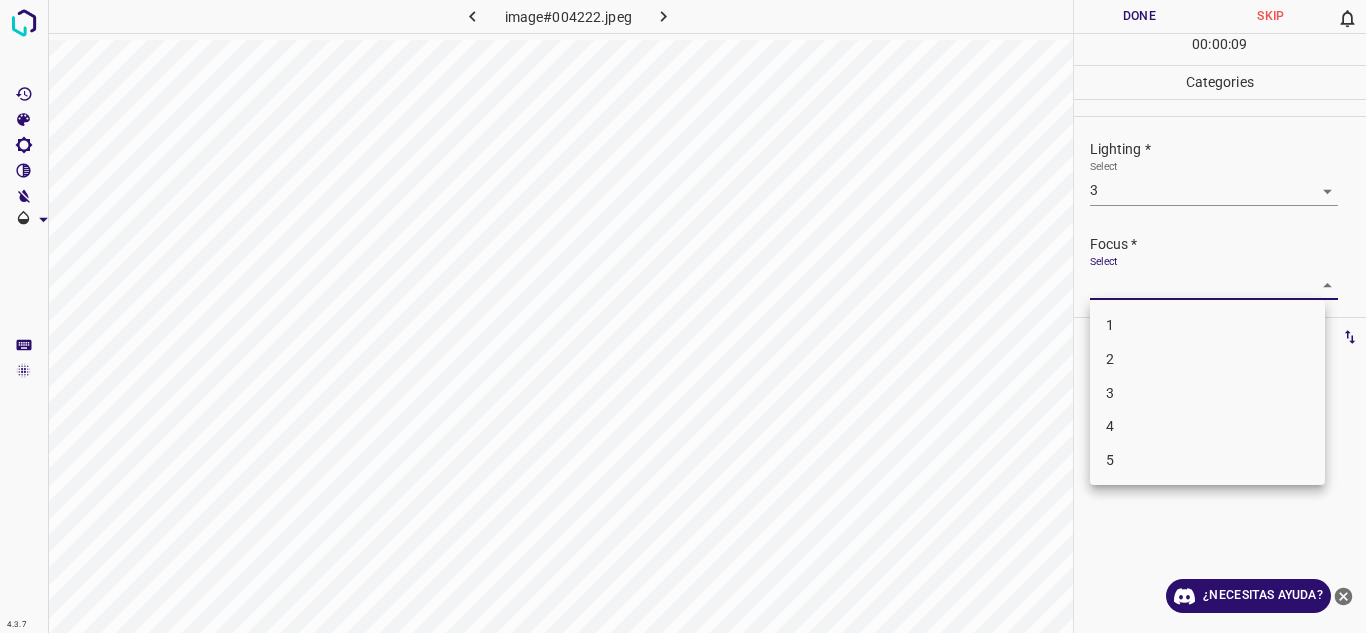 click on "3" at bounding box center [1207, 393] 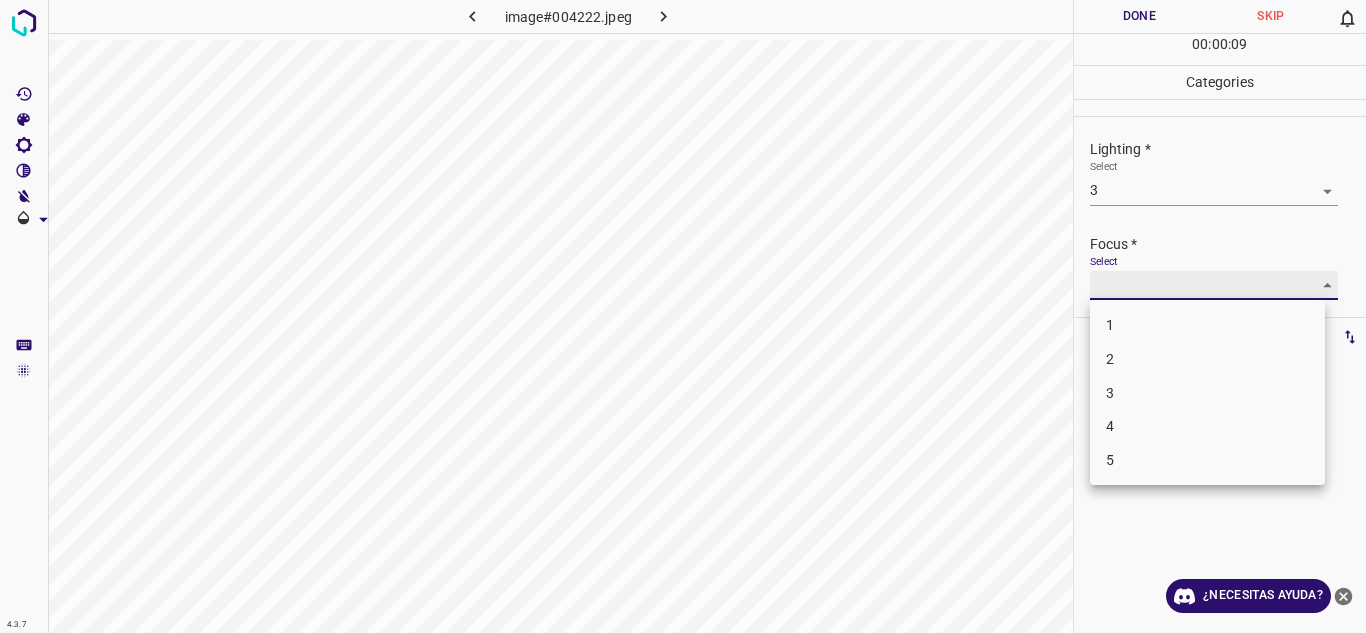 type on "3" 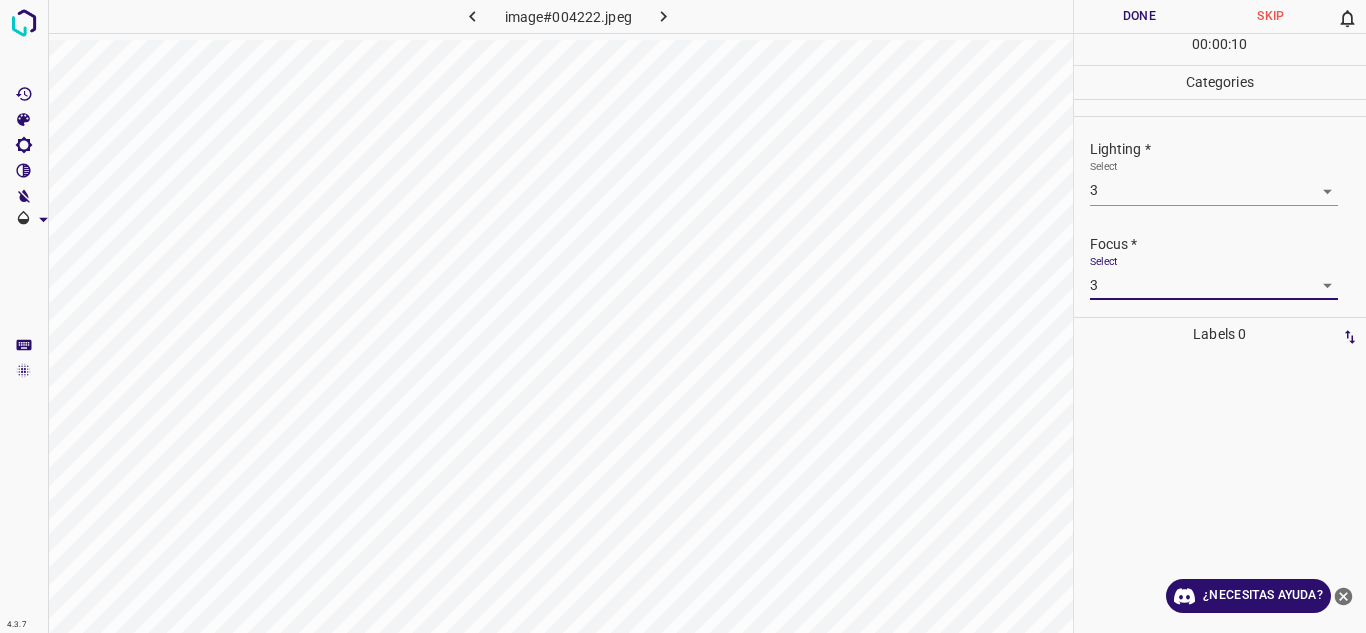 click on "Focus *  Select 3 3" at bounding box center [1220, 267] 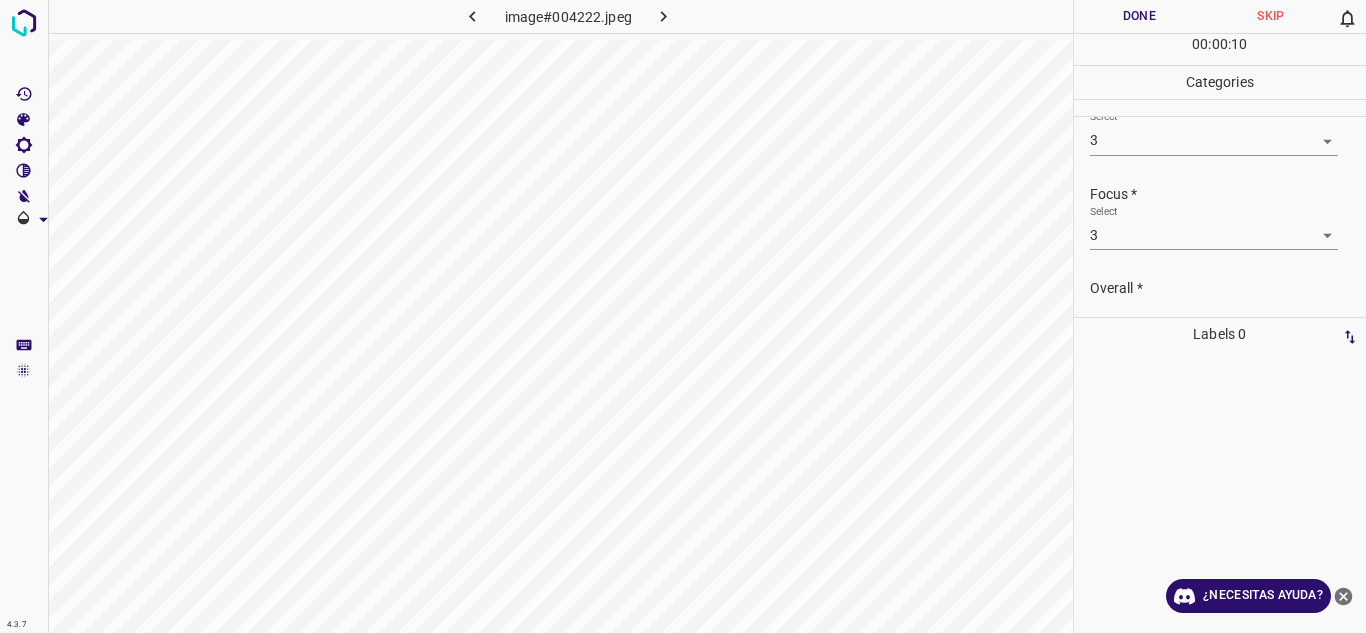 scroll, scrollTop: 98, scrollLeft: 0, axis: vertical 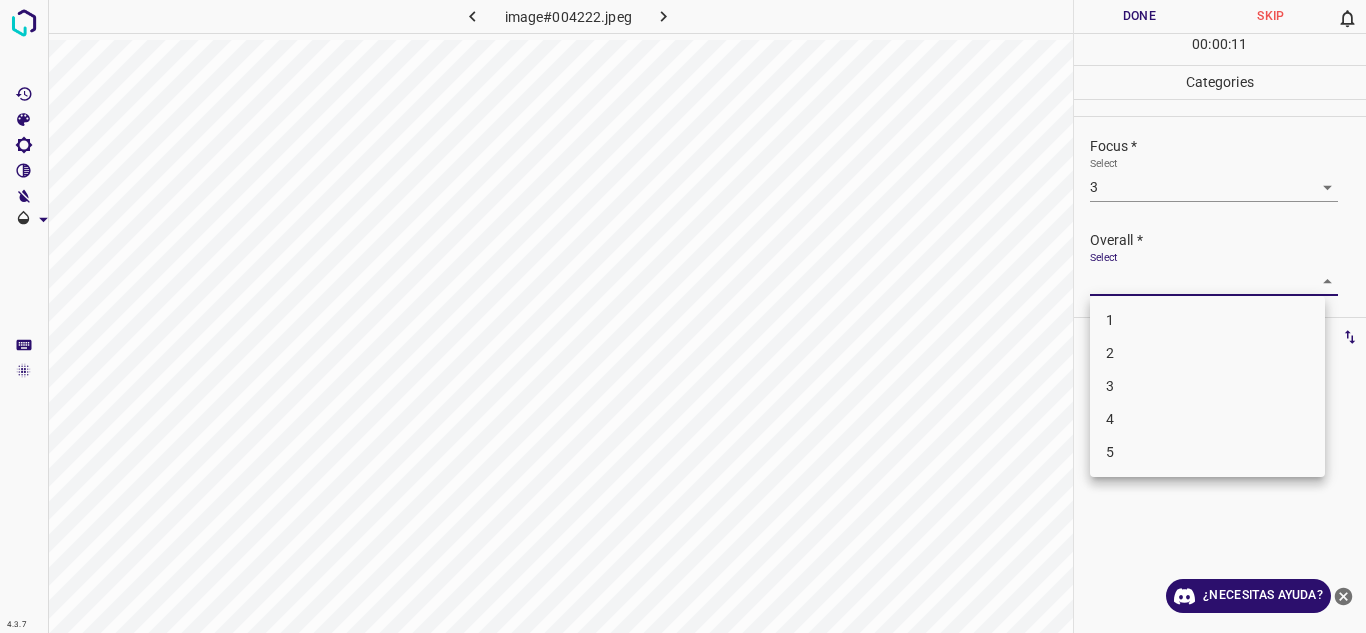 click on "4.3.7 image#004222.jpeg Done Skip 0 00   : 00   : 11   Categories Lighting *  Select 3 3 Focus *  Select 3 3 Overall *  Select ​ Labels   0 Categories 1 Lighting 2 Focus 3 Overall Tools Space Change between modes (Draw & Edit) I Auto labeling R Restore zoom M Zoom in N Zoom out Delete Delete selecte label Filters Z Restore filters X Saturation filter C Brightness filter V Contrast filter B Gray scale filter General O Download ¿Necesitas ayuda? Texto original Valora esta traducción Tu opinión servirá para ayudar a mejorar el Traductor de Google - Texto - Esconder - Borrar 1 2 3 4 5" at bounding box center [683, 316] 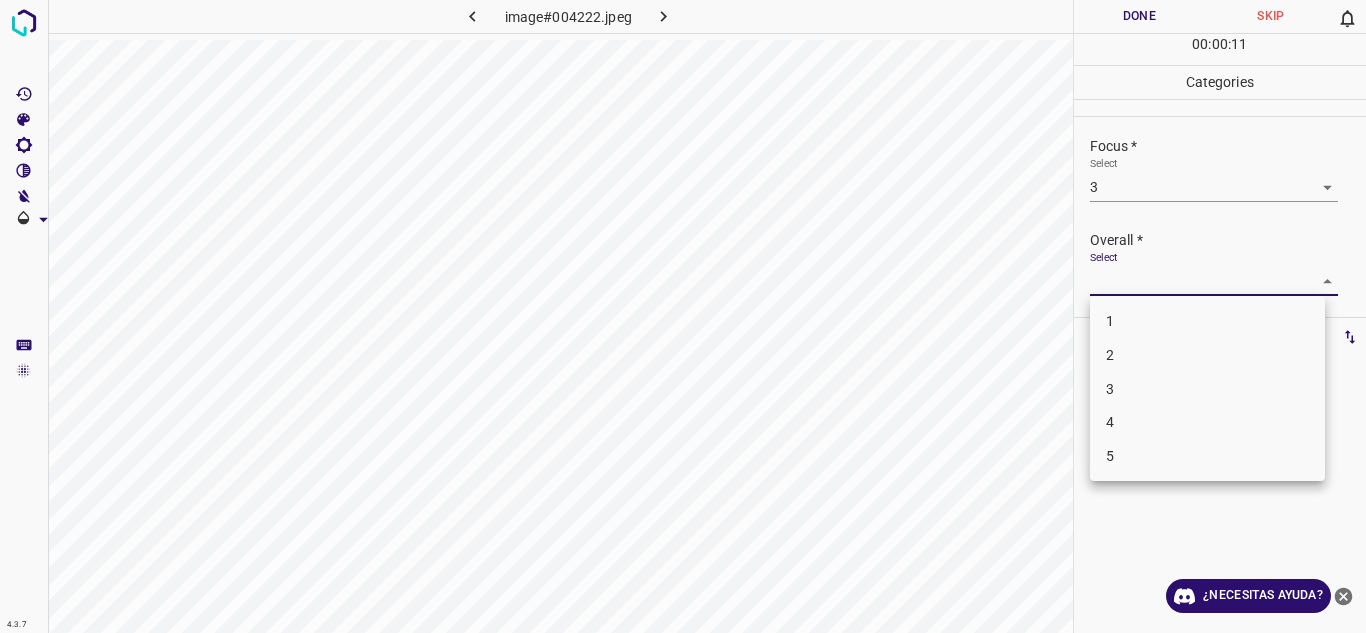 click on "3" at bounding box center [1207, 389] 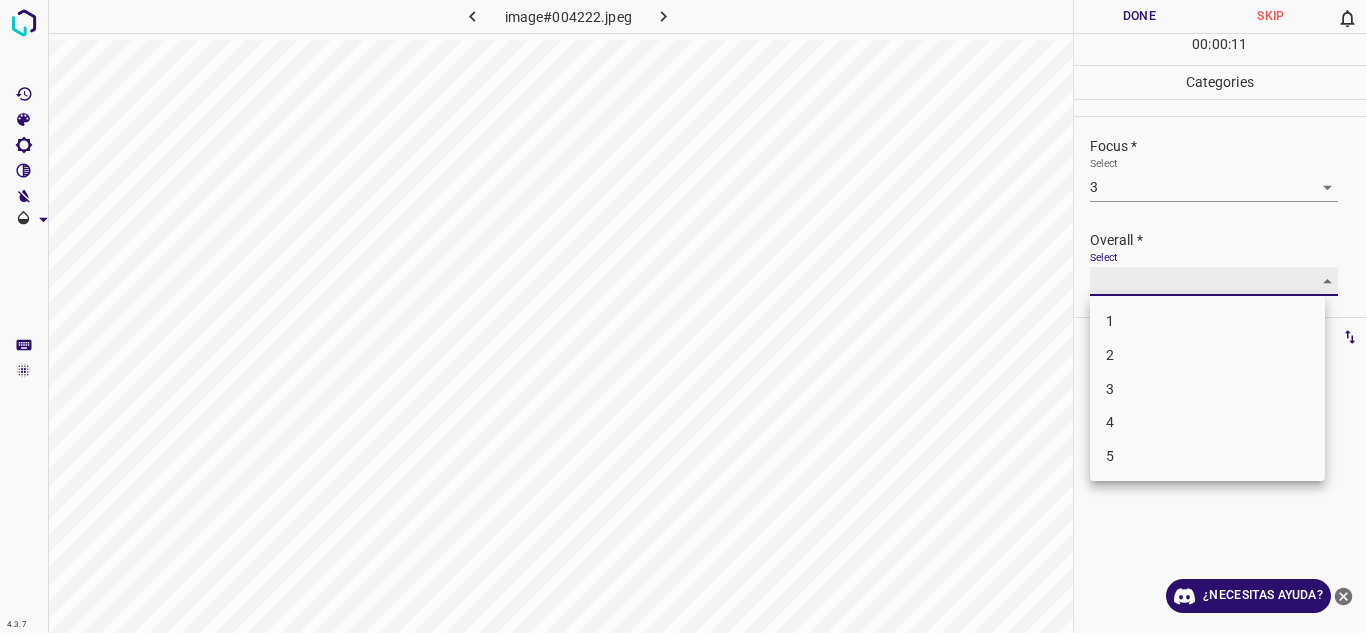 type on "3" 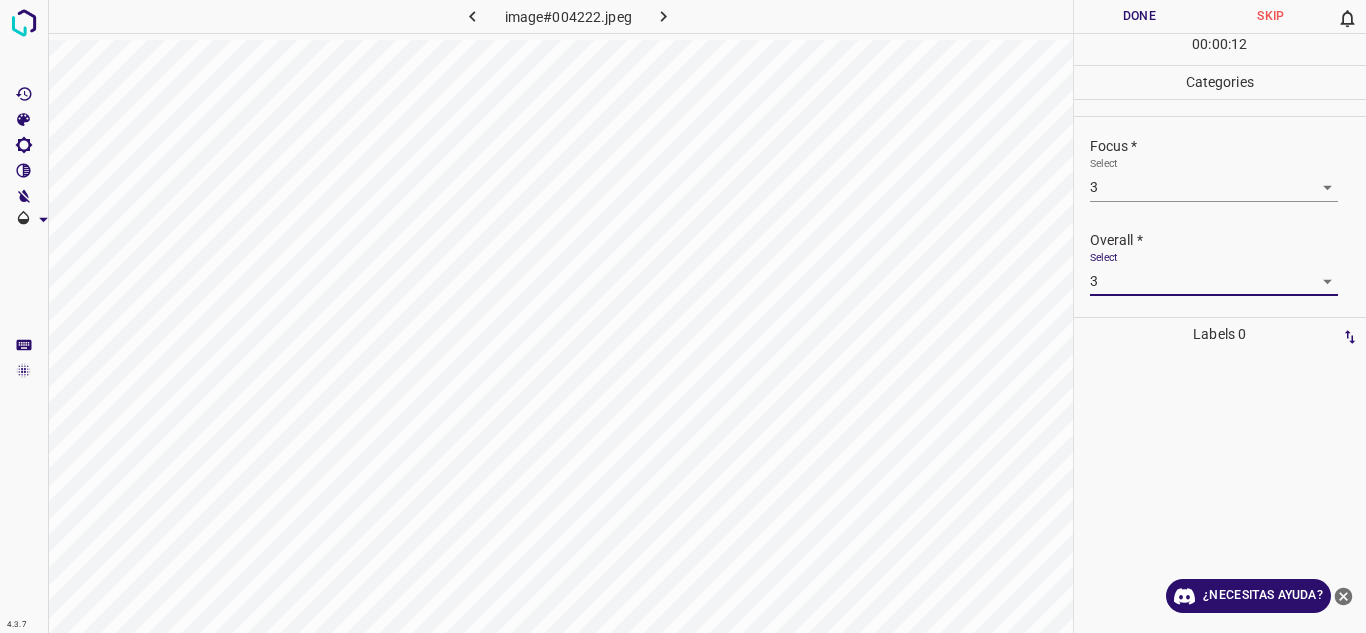 click on "Overall *" at bounding box center (1228, 240) 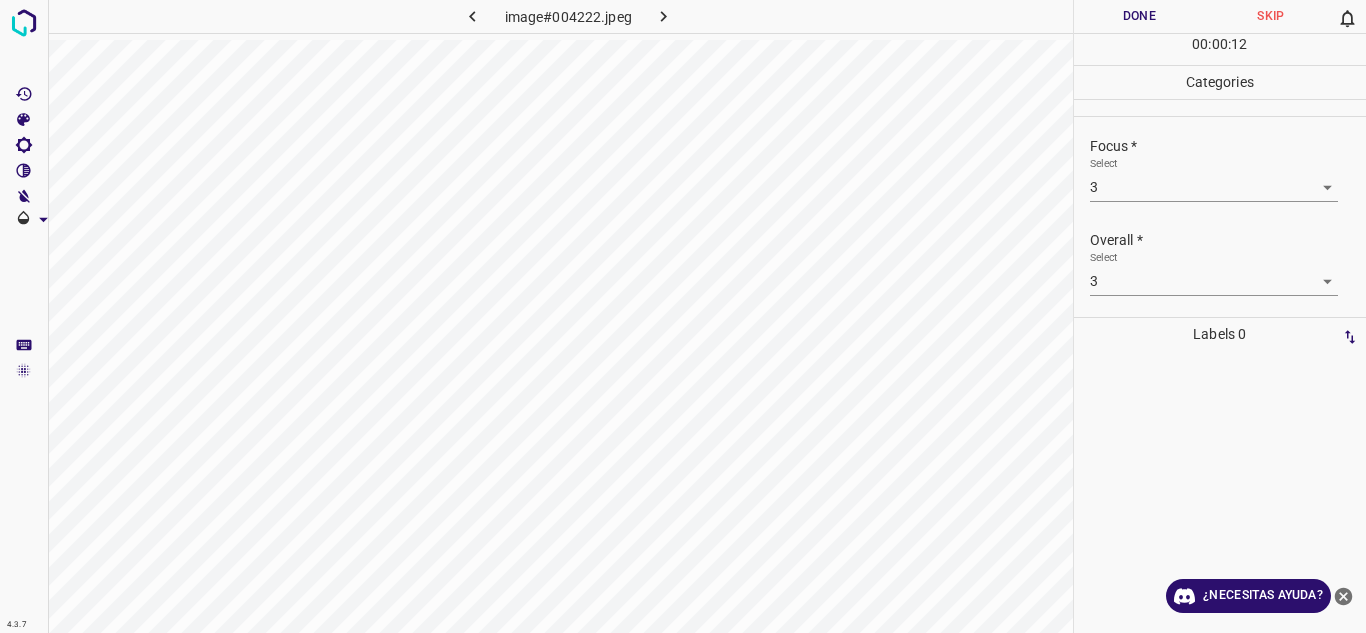 click on "Done" at bounding box center (1140, 16) 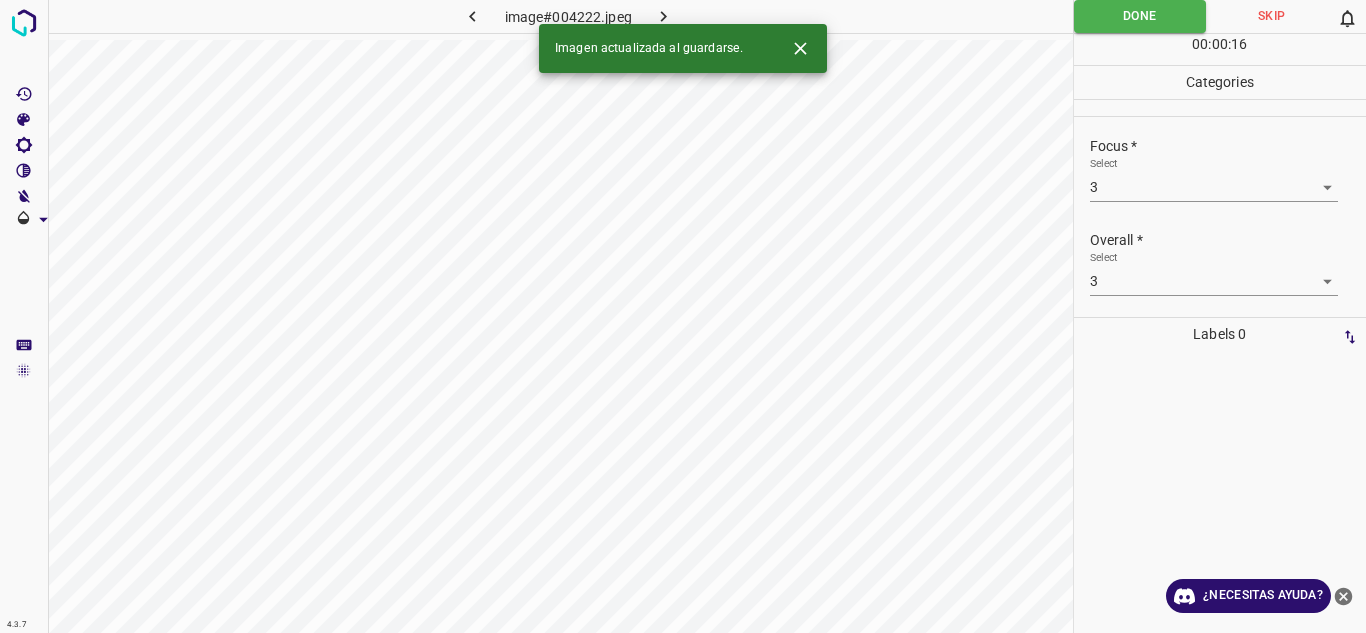 click 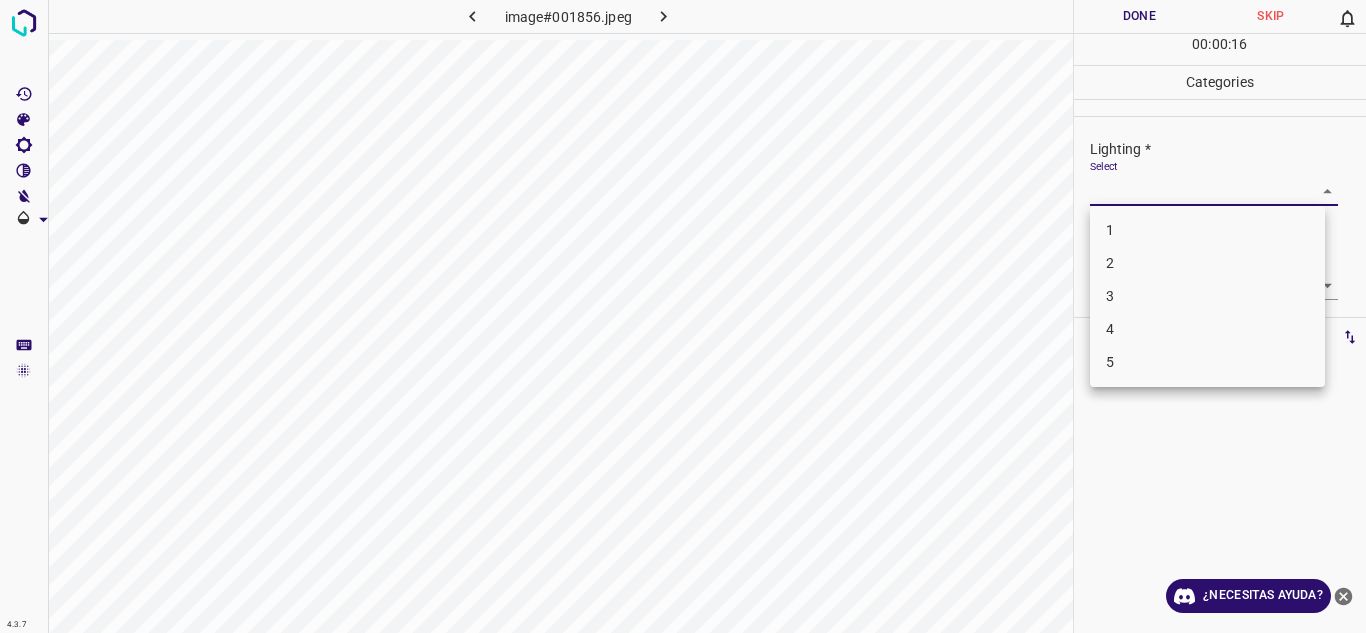 click on "4.3.7 image#001856.jpeg Done Skip 0 00   : 00   : 16   Categories Lighting *  Select ​ Focus *  Select ​ Overall *  Select ​ Labels   0 Categories 1 Lighting 2 Focus 3 Overall Tools Space Change between modes (Draw & Edit) I Auto labeling R Restore zoom M Zoom in N Zoom out Delete Delete selecte label Filters Z Restore filters X Saturation filter C Brightness filter V Contrast filter B Gray scale filter General O Download ¿Necesitas ayuda? Texto original Valora esta traducción Tu opinión servirá para ayudar a mejorar el Traductor de Google - Texto - Esconder - Borrar 1 2 3 4 5" at bounding box center (683, 316) 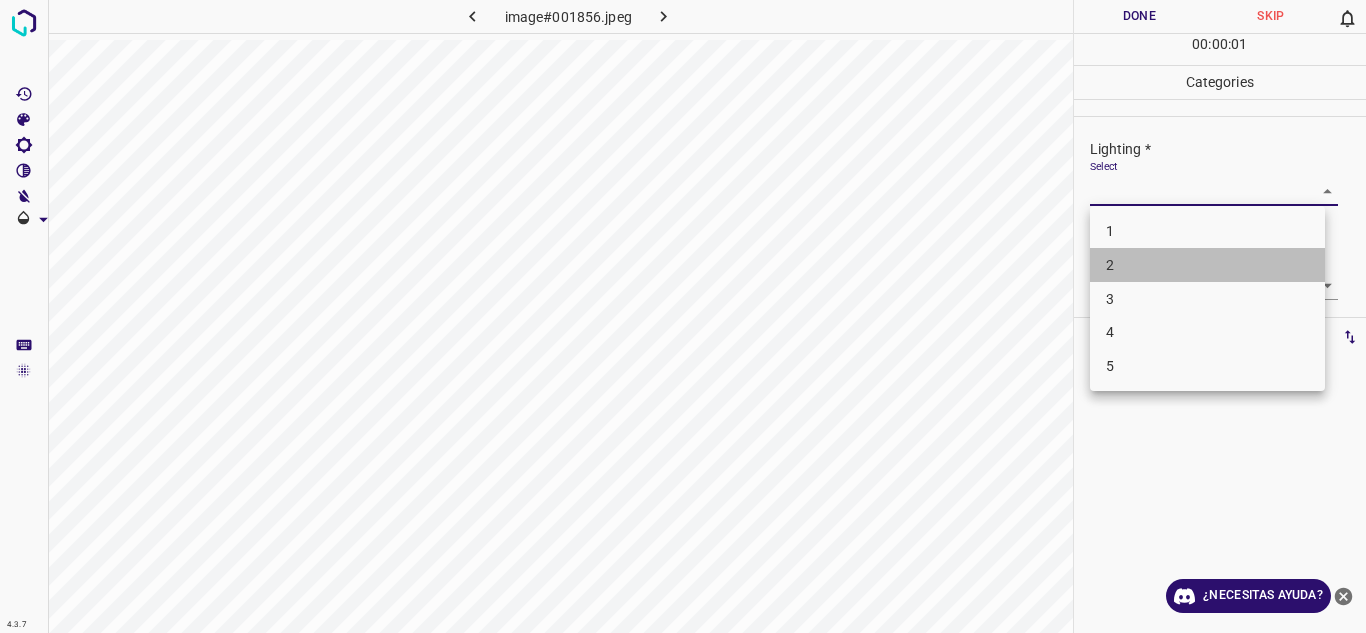 drag, startPoint x: 1149, startPoint y: 278, endPoint x: 1147, endPoint y: 318, distance: 40.04997 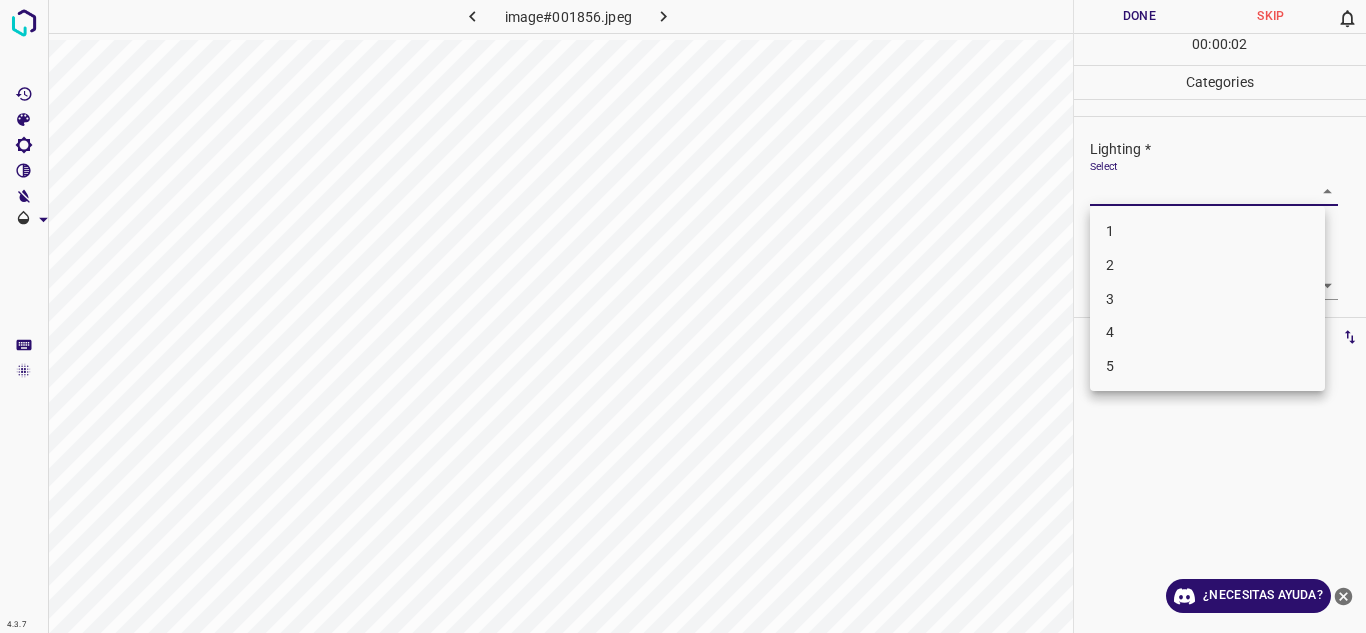 click on "3" at bounding box center (1207, 299) 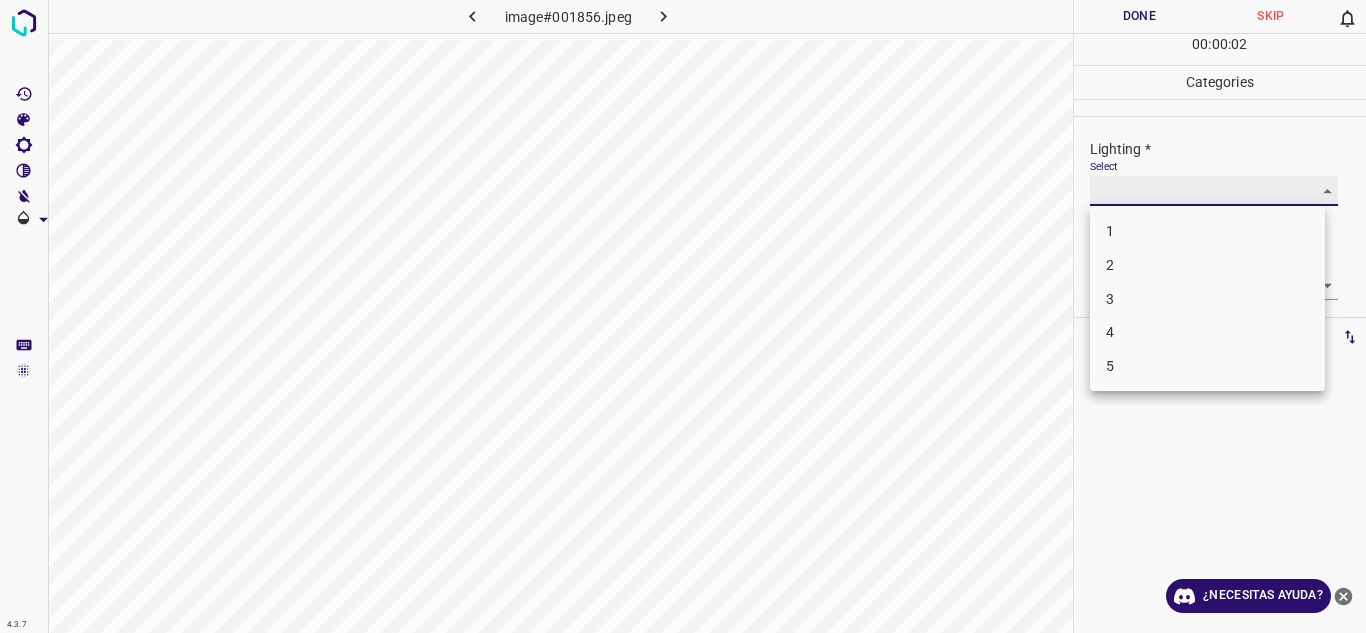 type on "3" 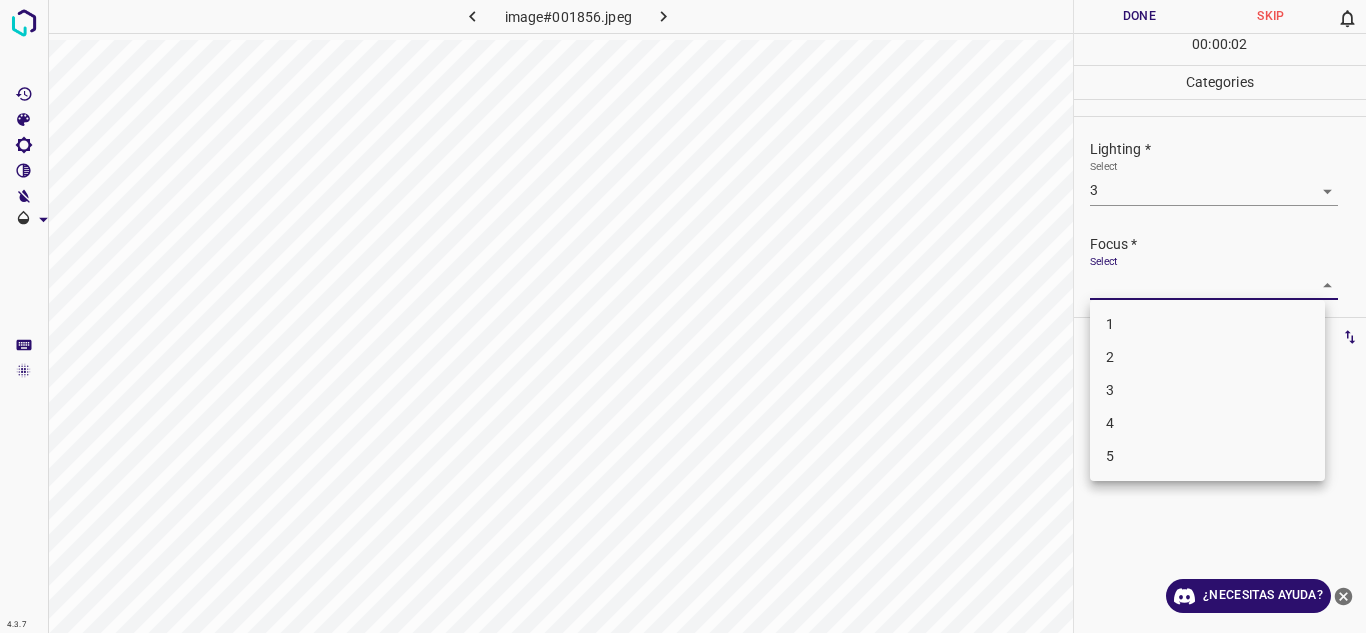 click on "4.3.7 image#001856.jpeg Done Skip 0 00   : 00   : 02   Categories Lighting *  Select 3 3 Focus *  Select ​ Overall *  Select ​ Labels   0 Categories 1 Lighting 2 Focus 3 Overall Tools Space Change between modes (Draw & Edit) I Auto labeling R Restore zoom M Zoom in N Zoom out Delete Delete selecte label Filters Z Restore filters X Saturation filter C Brightness filter V Contrast filter B Gray scale filter General O Download ¿Necesitas ayuda? Texto original Valora esta traducción Tu opinión servirá para ayudar a mejorar el Traductor de Google - Texto - Esconder - Borrar 1 2 3 4 5" at bounding box center (683, 316) 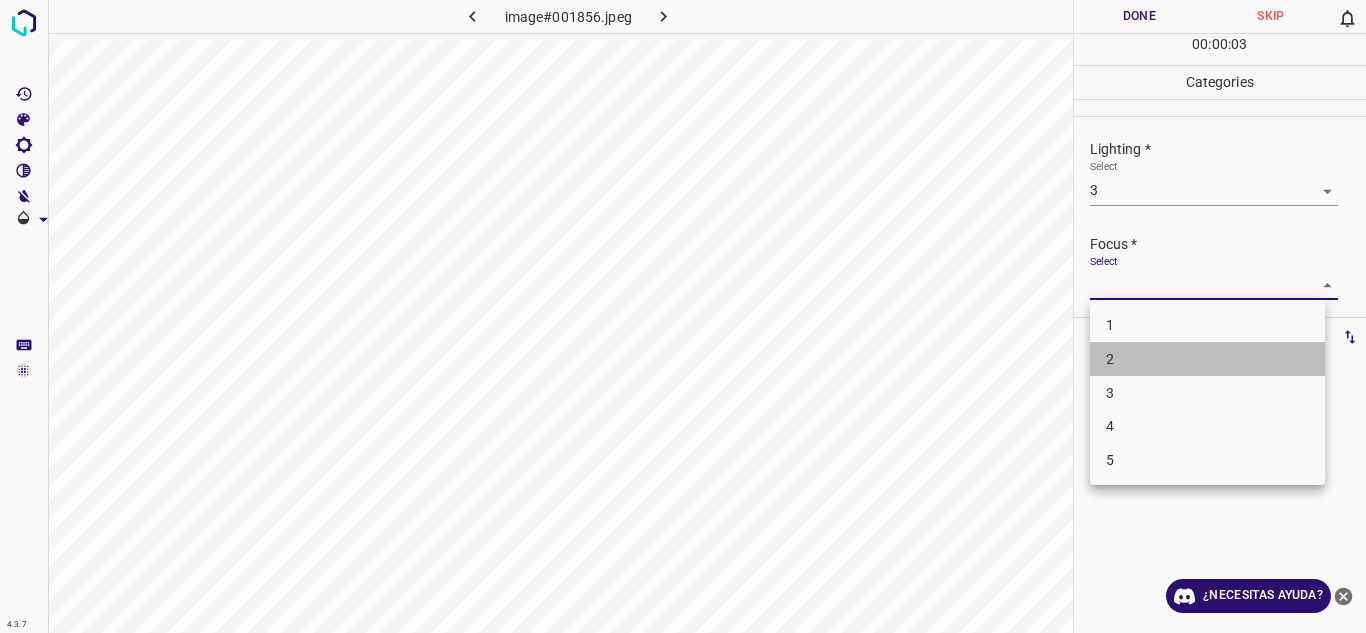 click on "2" at bounding box center (1207, 359) 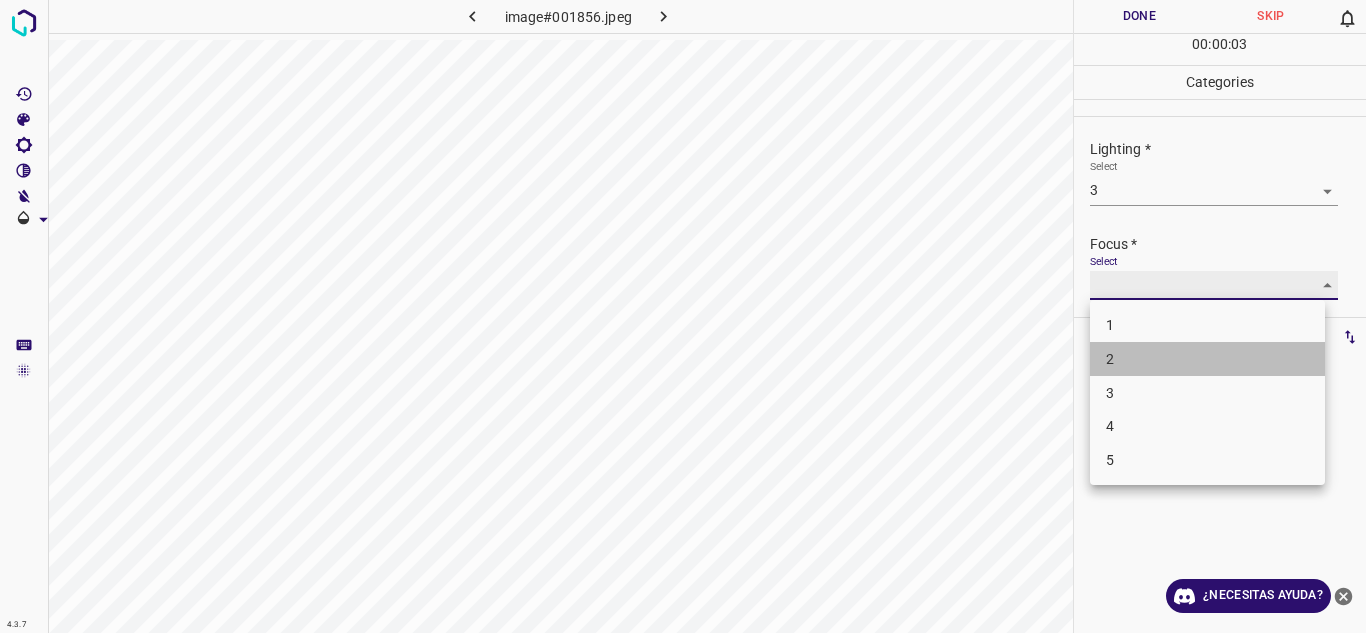 type on "2" 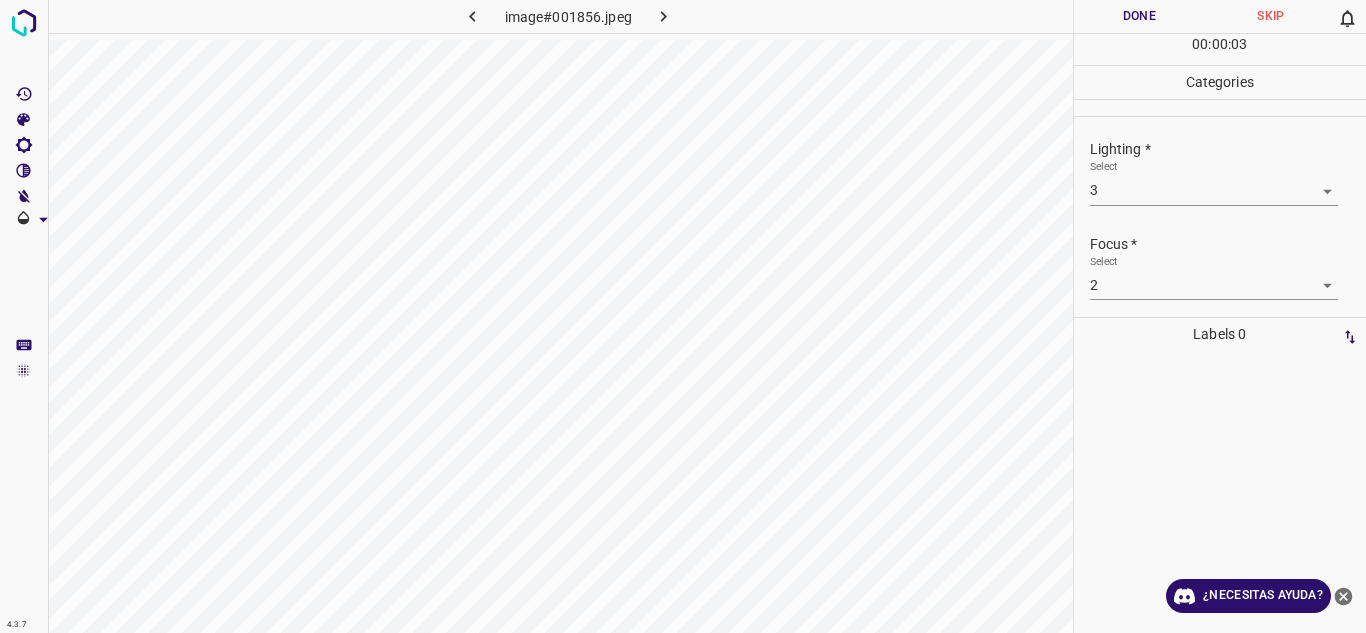 click on "Focus *" at bounding box center [1228, 244] 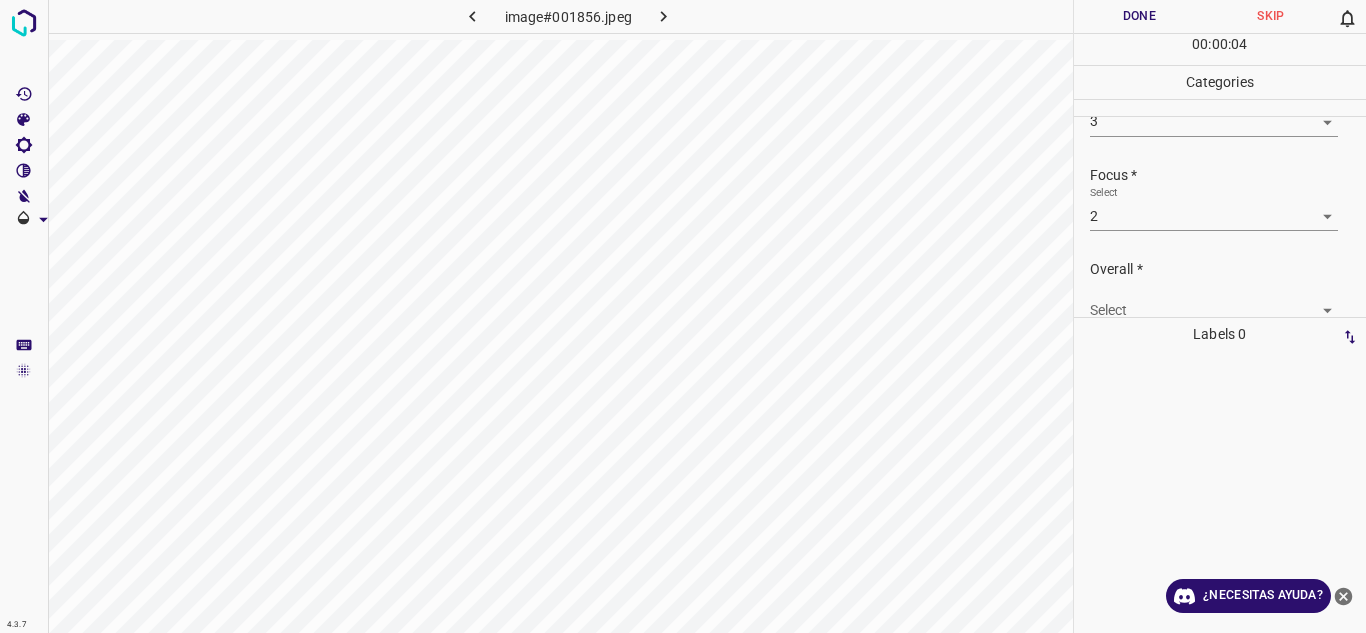 scroll, scrollTop: 98, scrollLeft: 0, axis: vertical 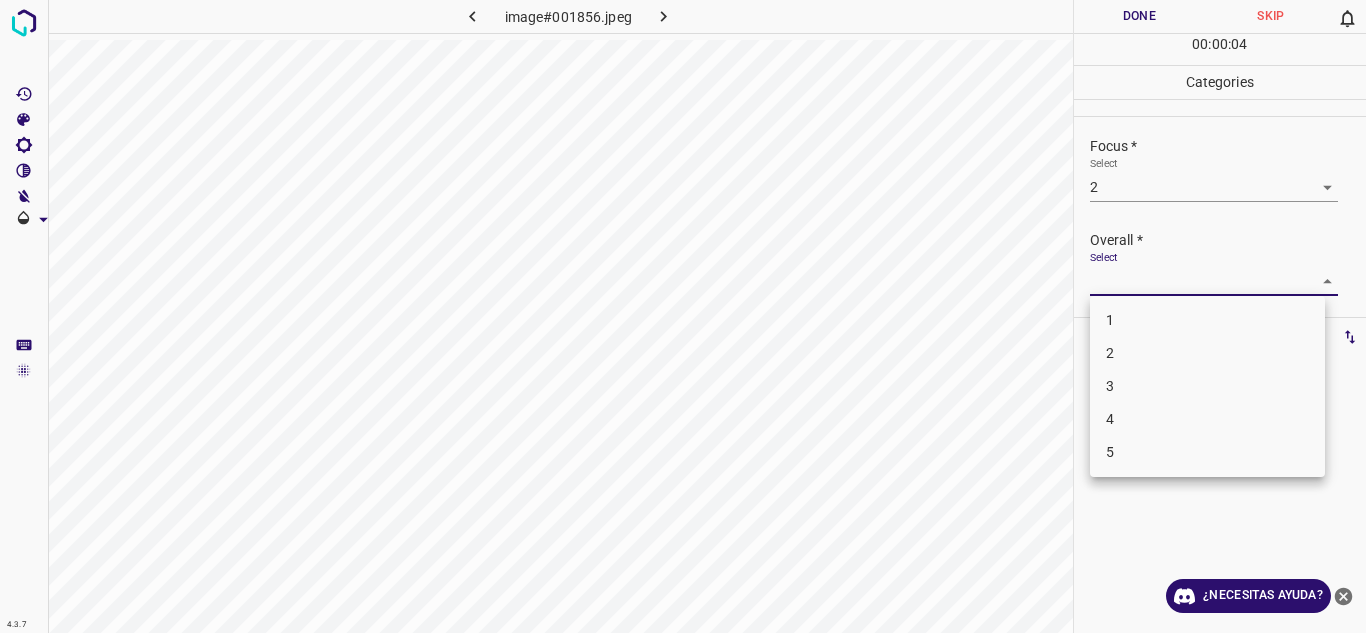 click on "4.3.7 image#[HASH].jpeg Done Skip 0 00   : 00   : 04   Categories Lighting *  Select 3 3 Focus *  Select 2 2 Overall *  Select ​ Labels   0 Categories 1 Lighting 2 Focus 3 Overall Tools Space Change between modes (Draw & Edit) I Auto labeling R Restore zoom M Zoom in N Zoom out Delete Delete selecte label Filters Z Restore filters X Saturation filter C Brightness filter V Contrast filter B Gray scale filter General O Download ¿Necesitas ayuda? Texto original Valora esta traducción Tu opinión servirá para ayudar a mejorar el Traductor de Google - Texto - Esconder - Borrar 1 2 3 4 5" at bounding box center [683, 316] 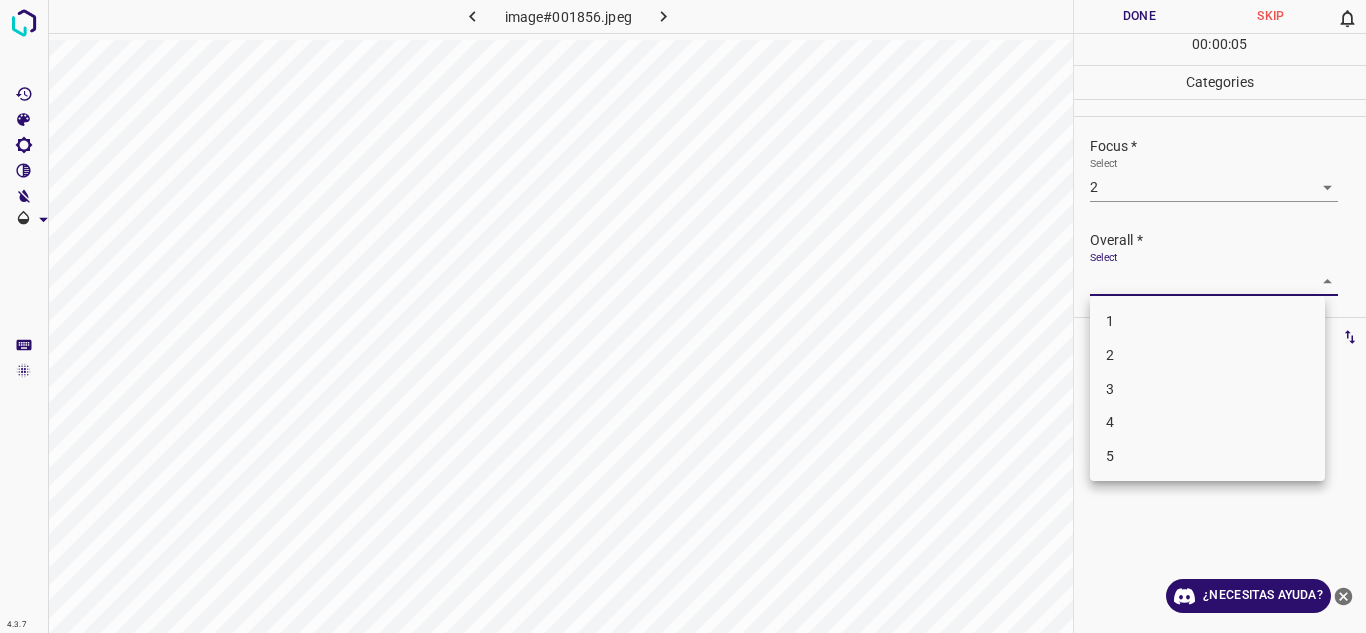 click on "2" at bounding box center [1207, 355] 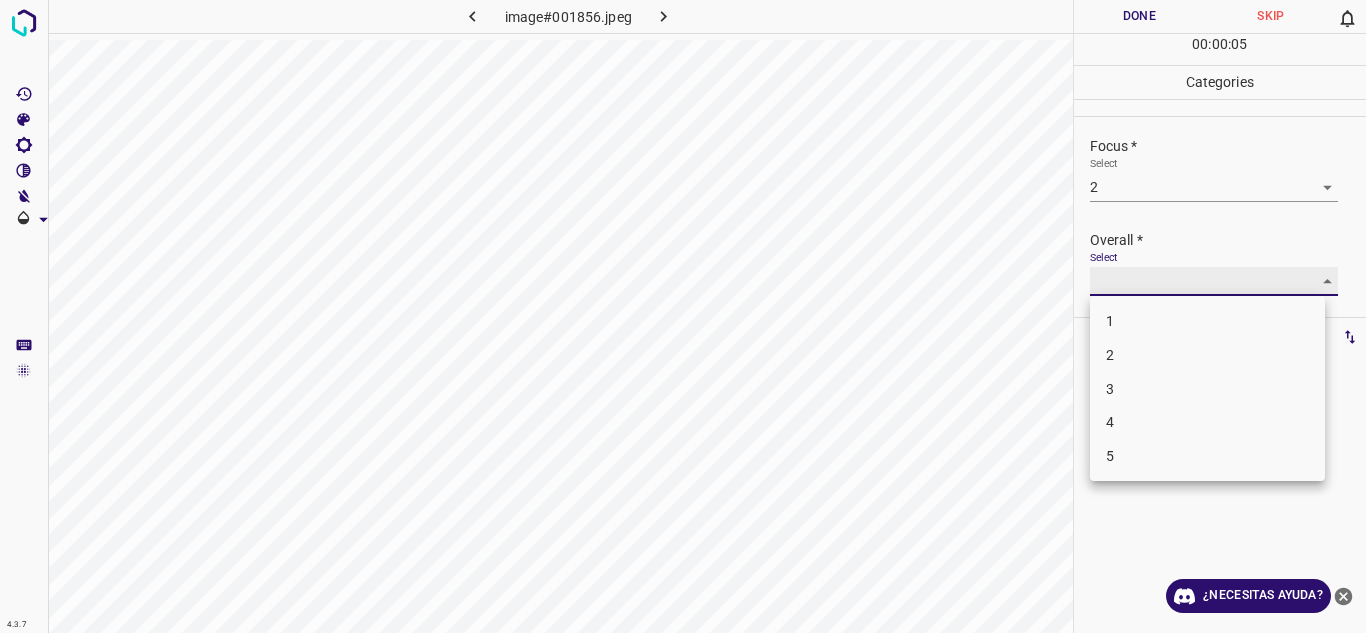type on "2" 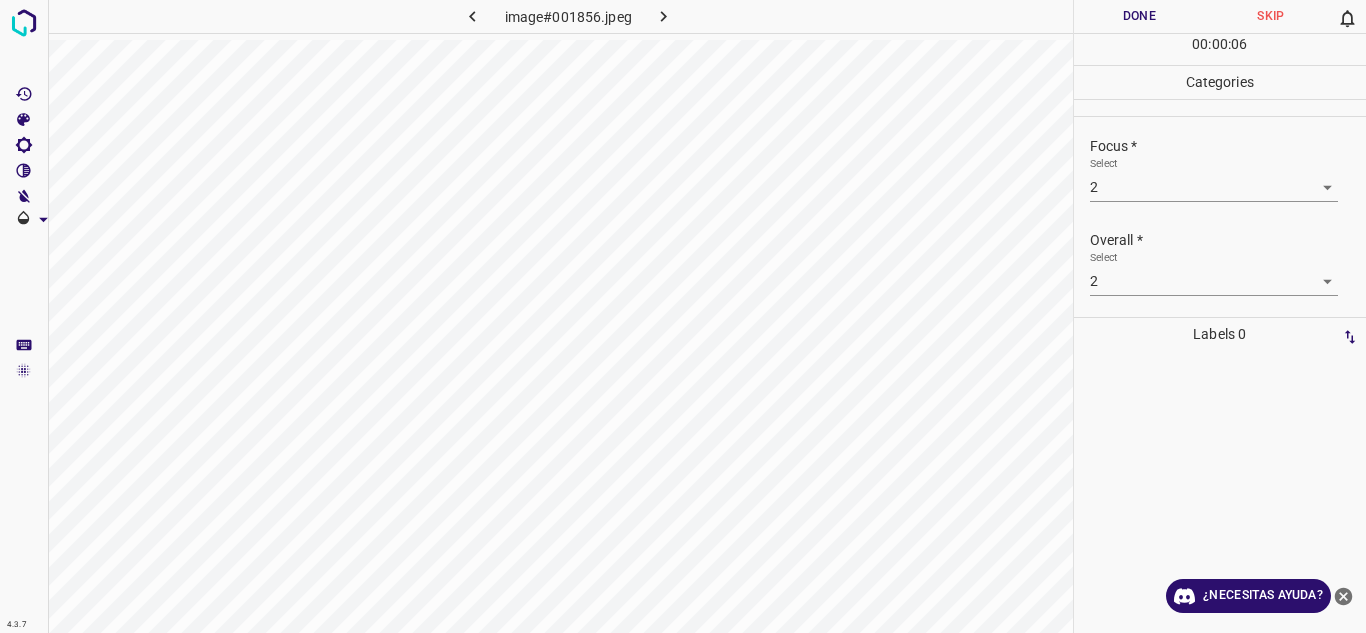 click on "Overall *" at bounding box center (1228, 240) 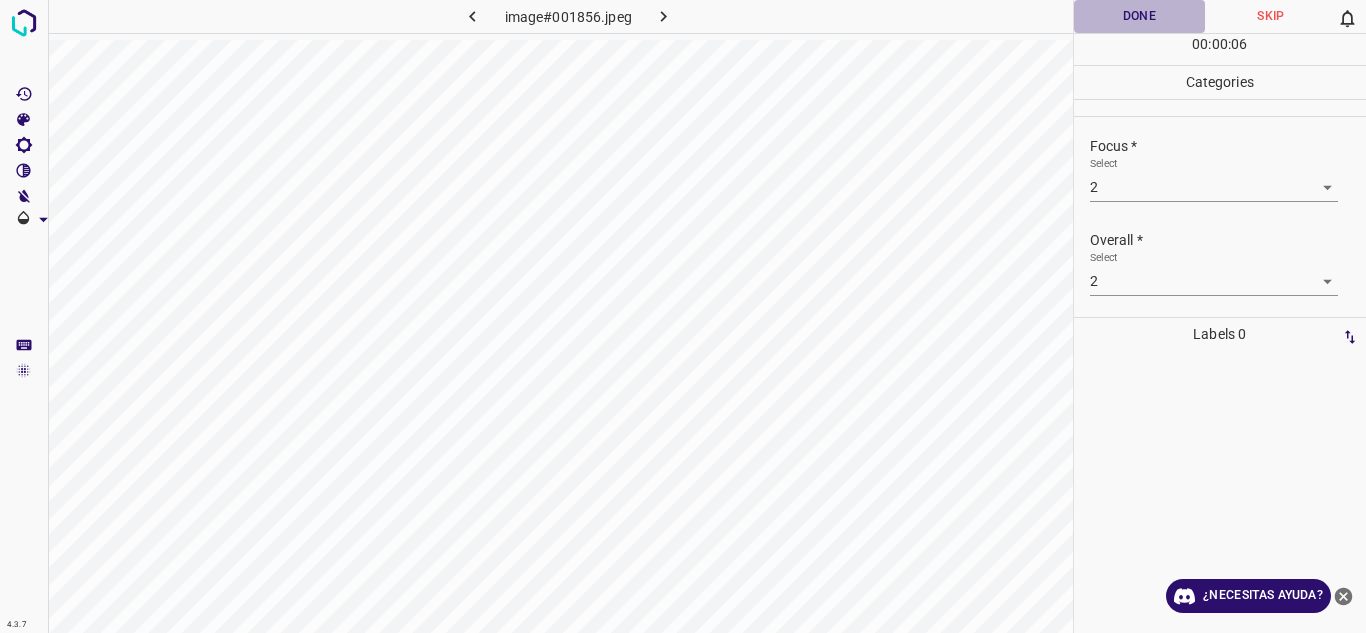 click on "Done" at bounding box center (1140, 16) 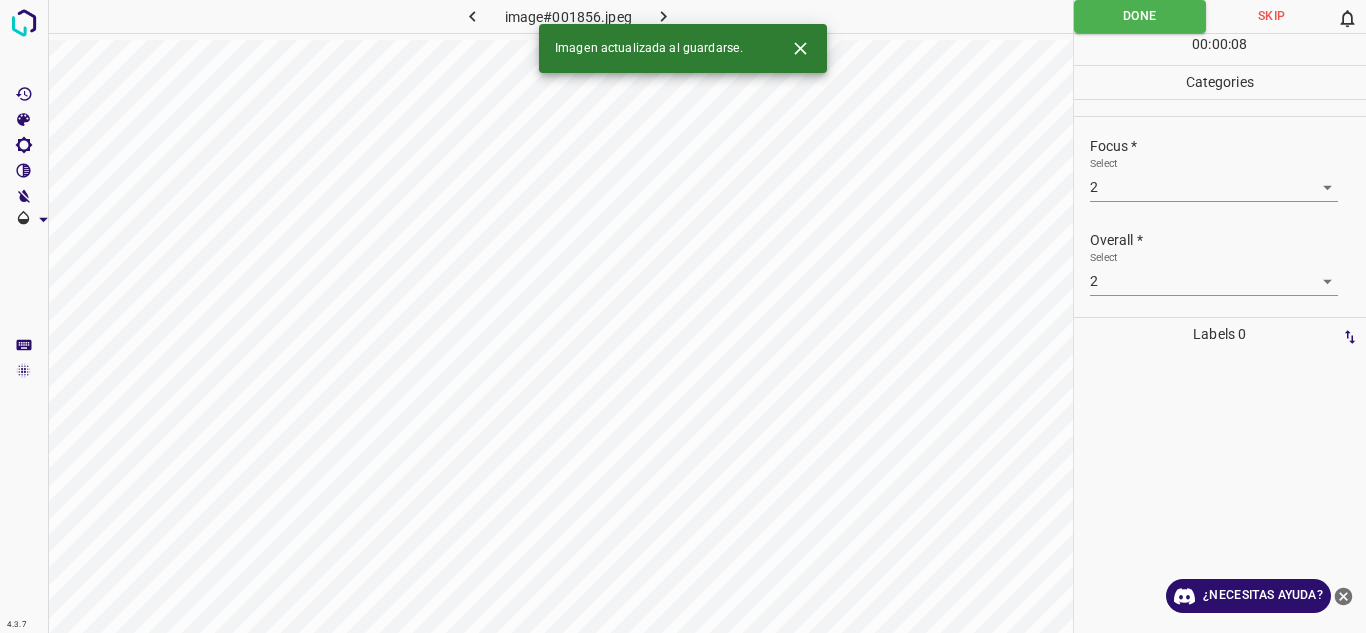 click 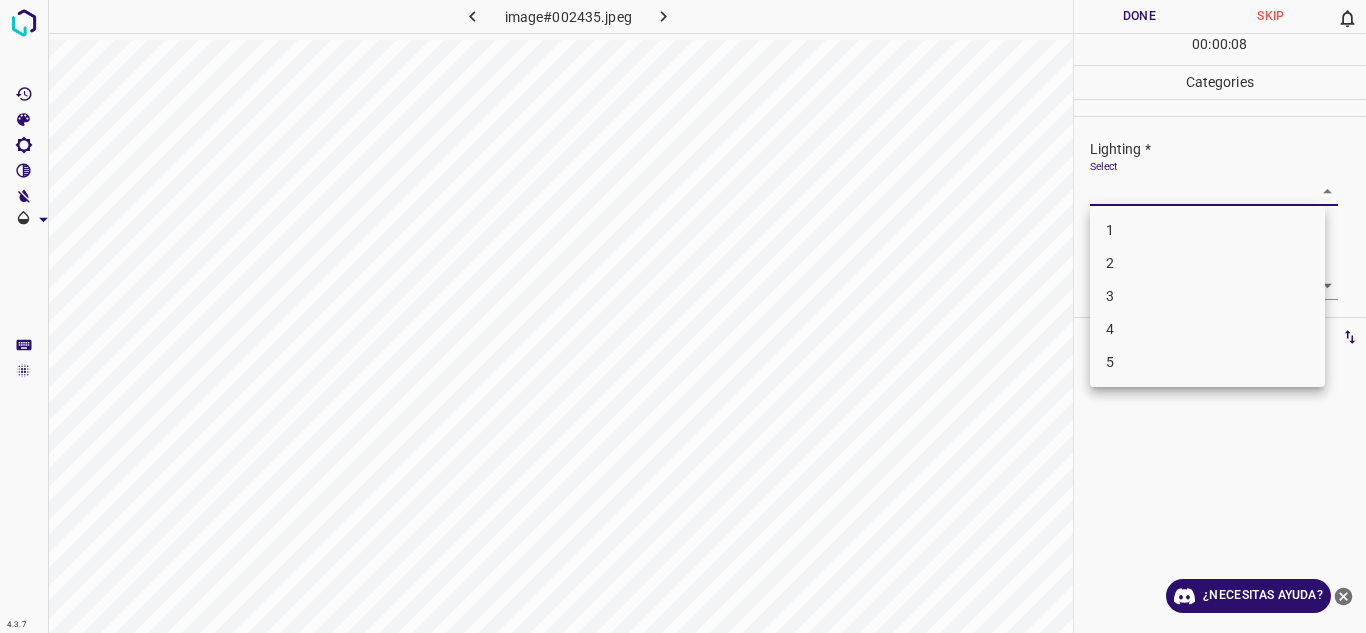 click on "4.3.7 image#002435.jpeg Done Skip 0 00   : 00   : 08   Categories Lighting *  Select ​ Focus *  Select ​ Overall *  Select ​ Labels   0 Categories 1 Lighting 2 Focus 3 Overall Tools Space Change between modes (Draw & Edit) I Auto labeling R Restore zoom M Zoom in N Zoom out Delete Delete selecte label Filters Z Restore filters X Saturation filter C Brightness filter V Contrast filter B Gray scale filter General O Download ¿Necesitas ayuda? Texto original Valora esta traducción Tu opinión servirá para ayudar a mejorar el Traductor de Google - Texto - Esconder - Borrar 1 2 3 4 5" at bounding box center (683, 316) 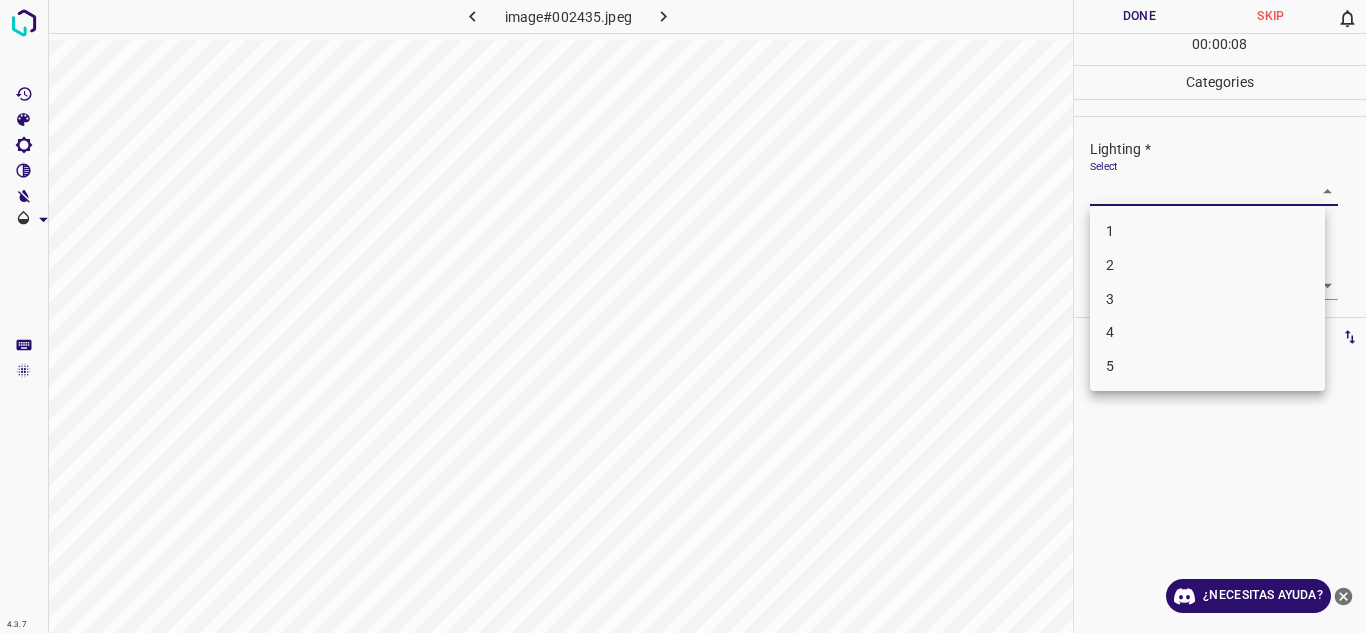 click on "2" at bounding box center [1207, 265] 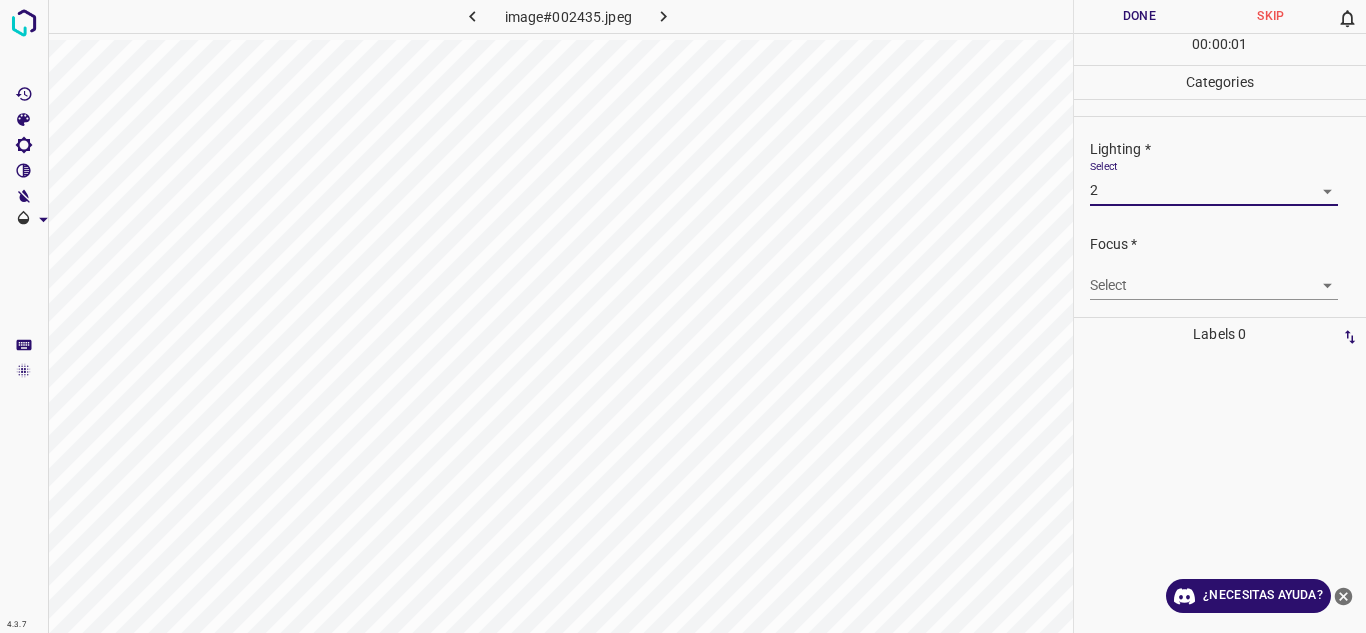 click on "4.3.7 image#002435.jpeg Done Skip 0 00   : 00   : 01   Categories Lighting *  Select 2 2 Focus *  Select ​ Overall *  Select ​ Labels   0 Categories 1 Lighting 2 Focus 3 Overall Tools Space Change between modes (Draw & Edit) I Auto labeling R Restore zoom M Zoom in N Zoom out Delete Delete selecte label Filters Z Restore filters X Saturation filter C Brightness filter V Contrast filter B Gray scale filter General O Download ¿Necesitas ayuda? Texto original Valora esta traducción Tu opinión servirá para ayudar a mejorar el Traductor de Google - Texto - Esconder - Borrar" at bounding box center (683, 316) 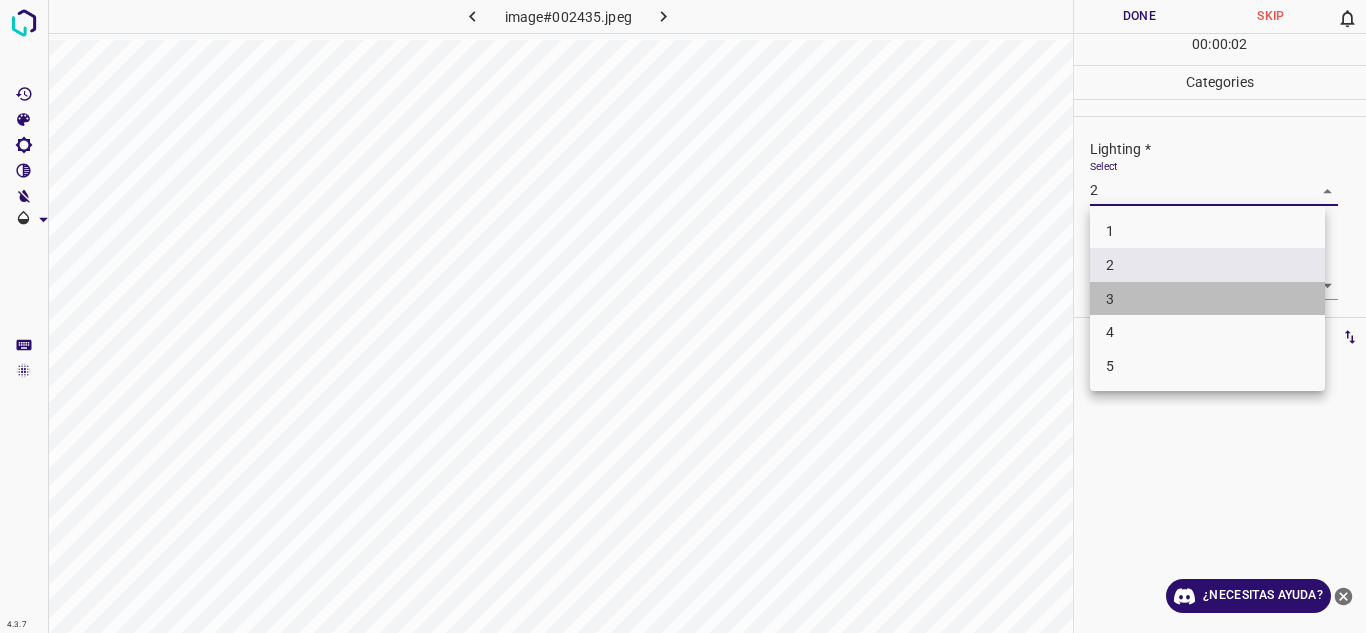 click on "3" at bounding box center (1207, 299) 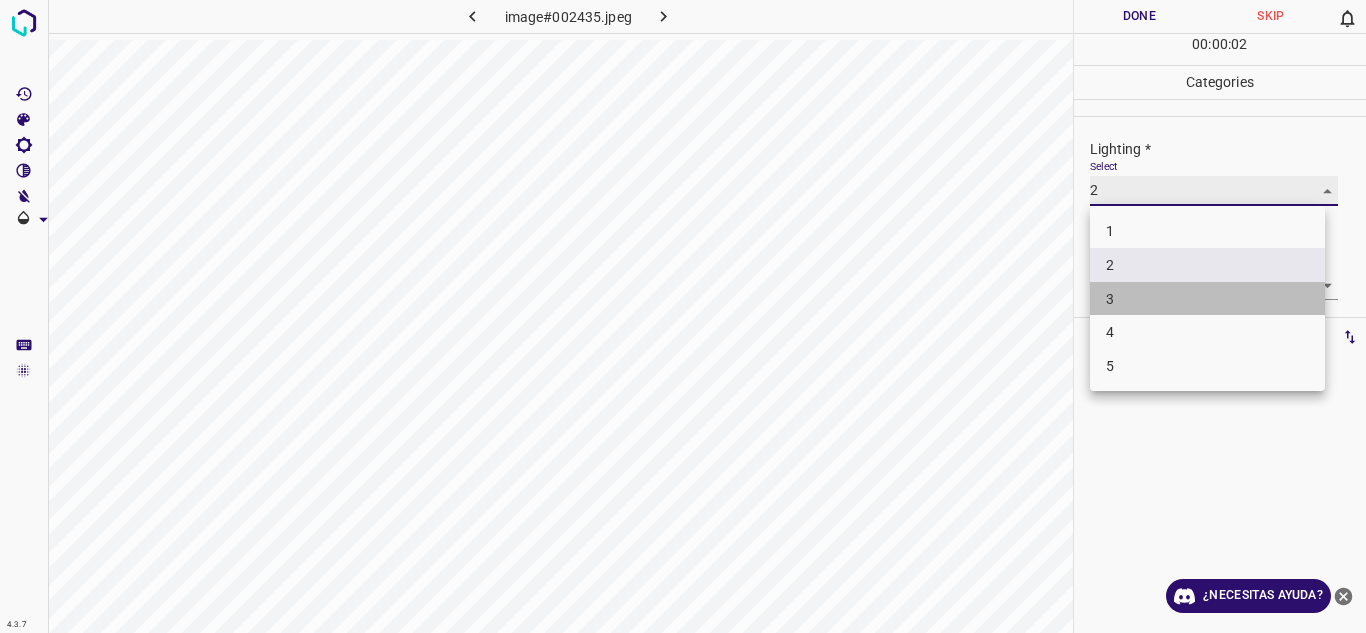 type on "3" 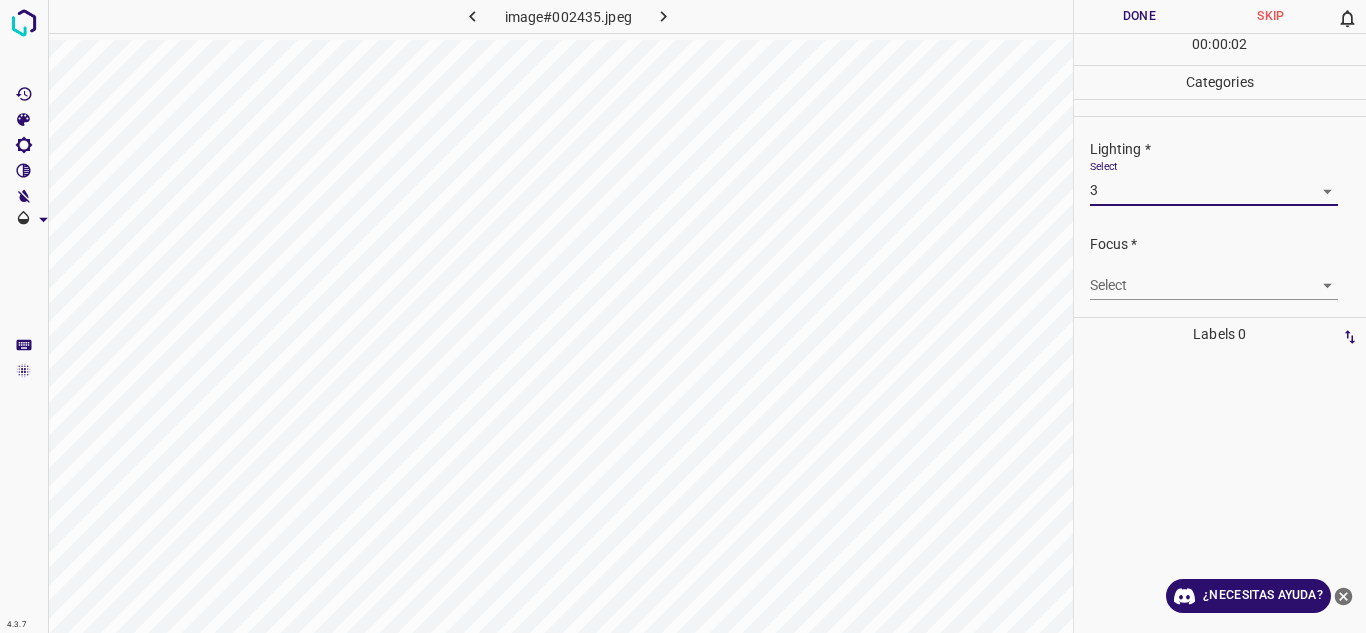 click on "4.3.7 image#002435.jpeg Done Skip 0 00   : 00   : 02   Categories Lighting *  Select 3 3 Focus *  Select ​ Overall *  Select ​ Labels   0 Categories 1 Lighting 2 Focus 3 Overall Tools Space Change between modes (Draw & Edit) I Auto labeling R Restore zoom M Zoom in N Zoom out Delete Delete selecte label Filters Z Restore filters X Saturation filter C Brightness filter V Contrast filter B Gray scale filter General O Download ¿Necesitas ayuda? Texto original Valora esta traducción Tu opinión servirá para ayudar a mejorar el Traductor de Google - Texto - Esconder - Borrar 1 2 3 4 5" at bounding box center (683, 316) 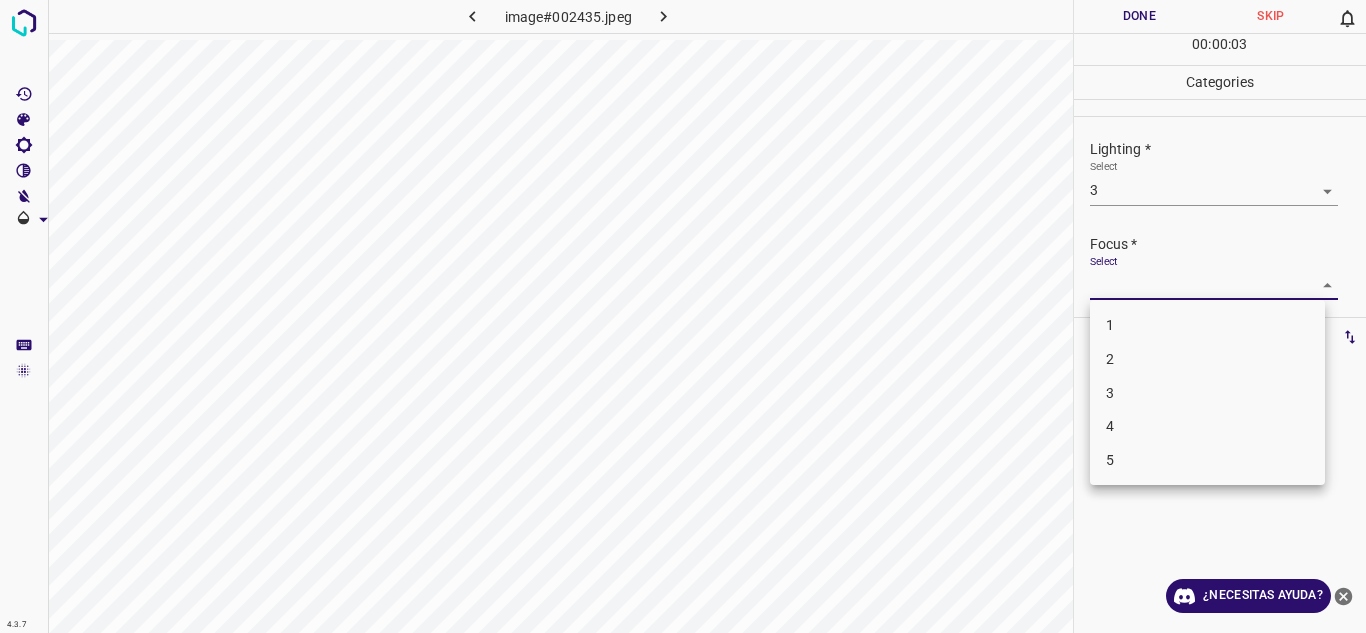 click on "2" at bounding box center (1207, 359) 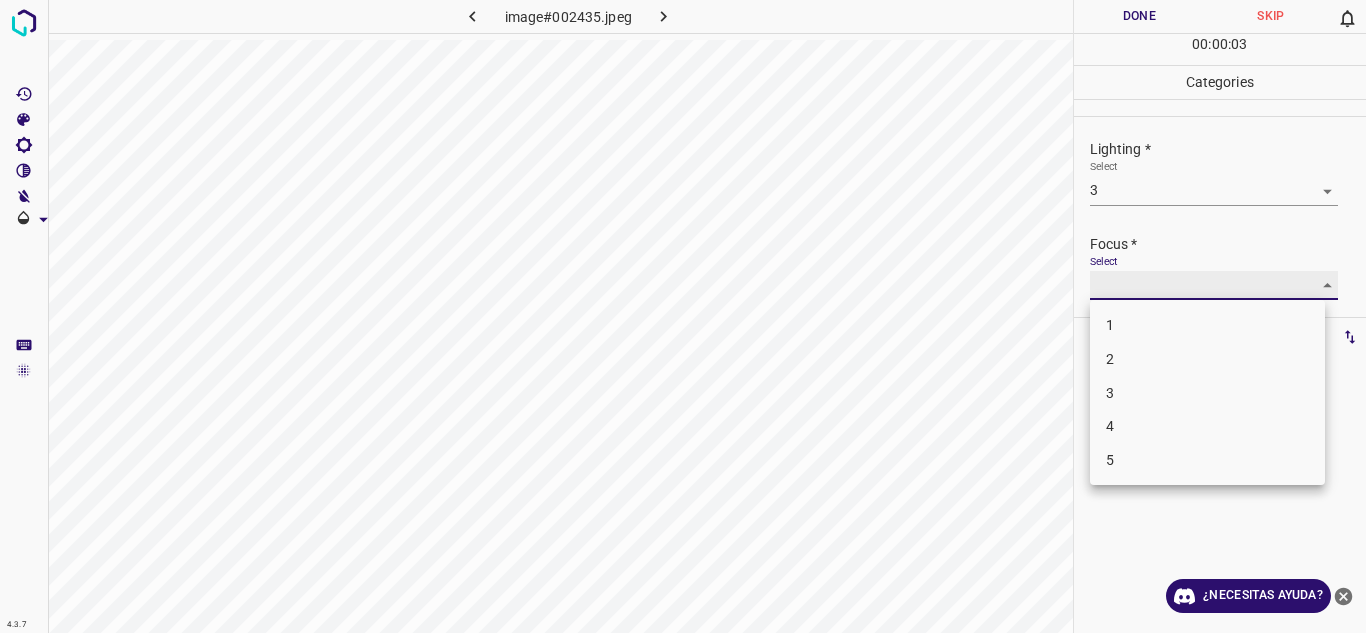 type on "2" 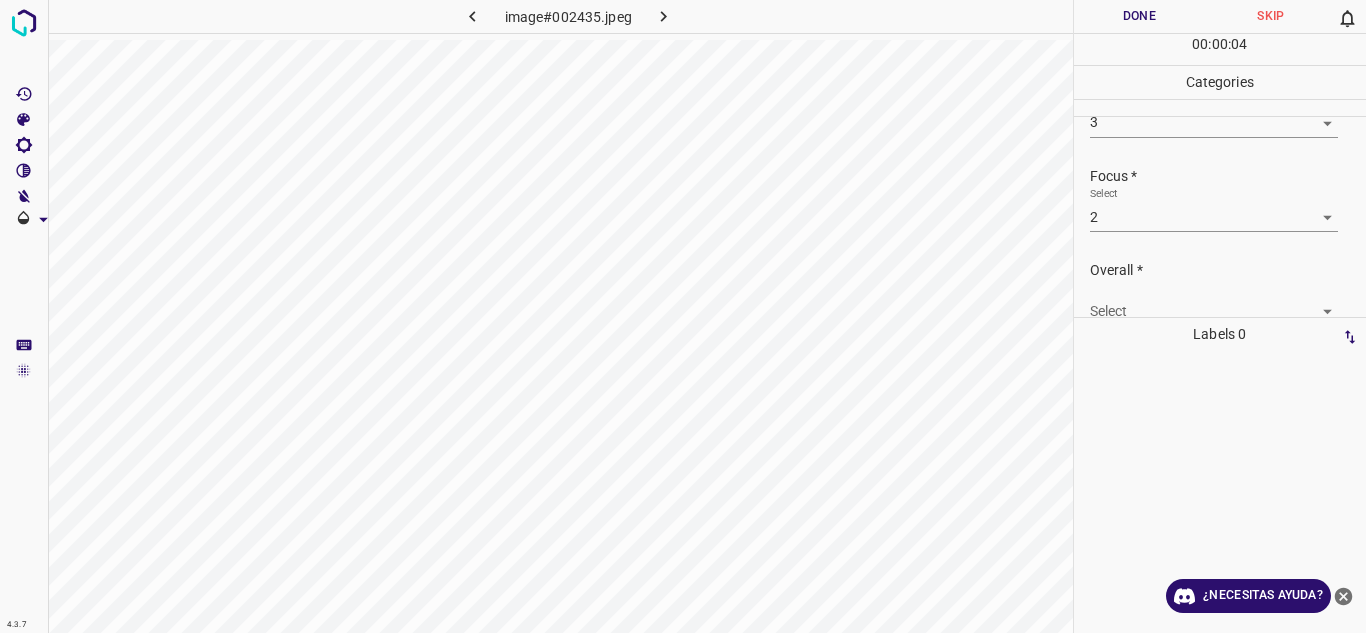 scroll, scrollTop: 98, scrollLeft: 0, axis: vertical 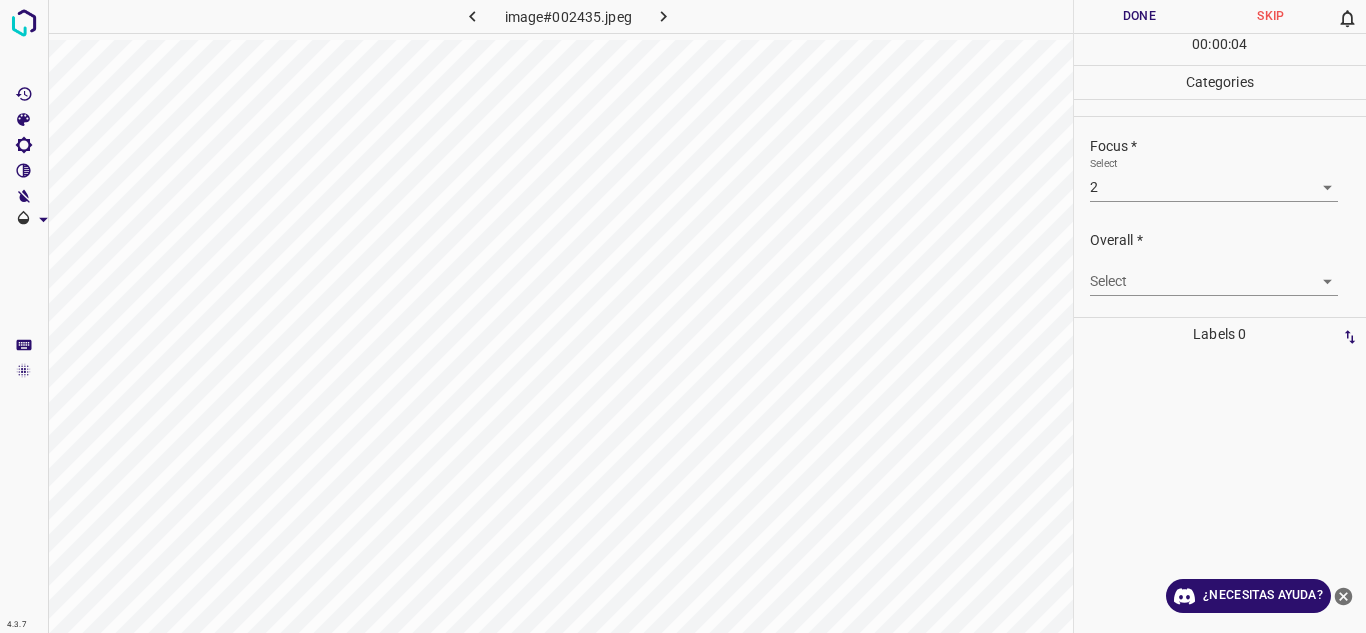 click on "4.3.7 image#002435.jpeg Done Skip 0 00   : 00   : 04   Categories Lighting *  Select 3 3 Focus *  Select 2 2 Overall *  Select ​ Labels   0 Categories 1 Lighting 2 Focus 3 Overall Tools Space Change between modes (Draw & Edit) I Auto labeling R Restore zoom M Zoom in N Zoom out Delete Delete selecte label Filters Z Restore filters X Saturation filter C Brightness filter V Contrast filter B Gray scale filter General O Download ¿Necesitas ayuda? Texto original Valora esta traducción Tu opinión servirá para ayudar a mejorar el Traductor de Google - Texto - Esconder - Borrar" at bounding box center [683, 316] 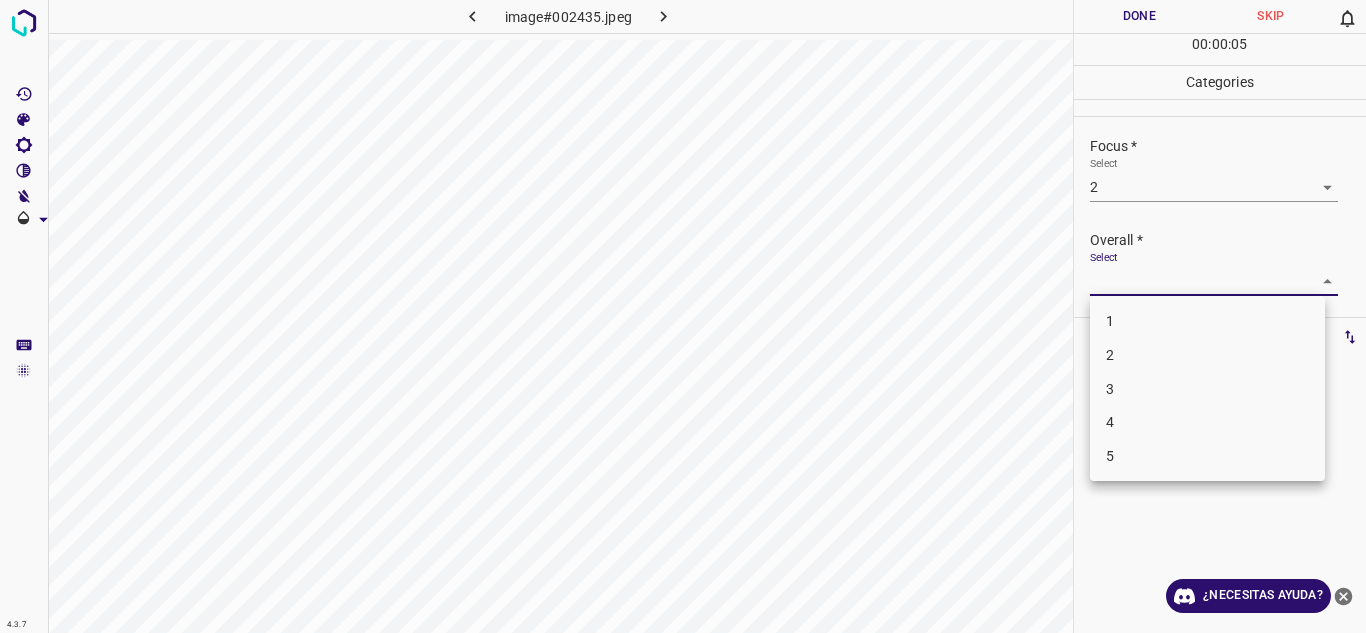 click on "2" at bounding box center [1207, 355] 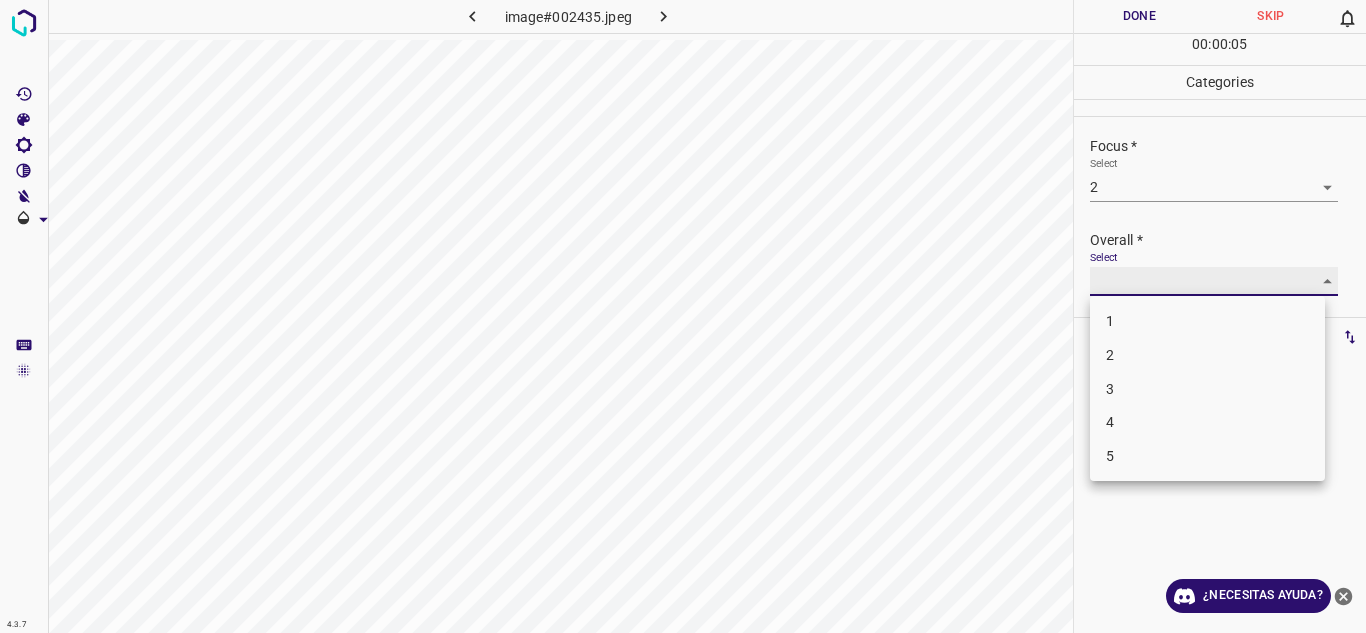 type on "2" 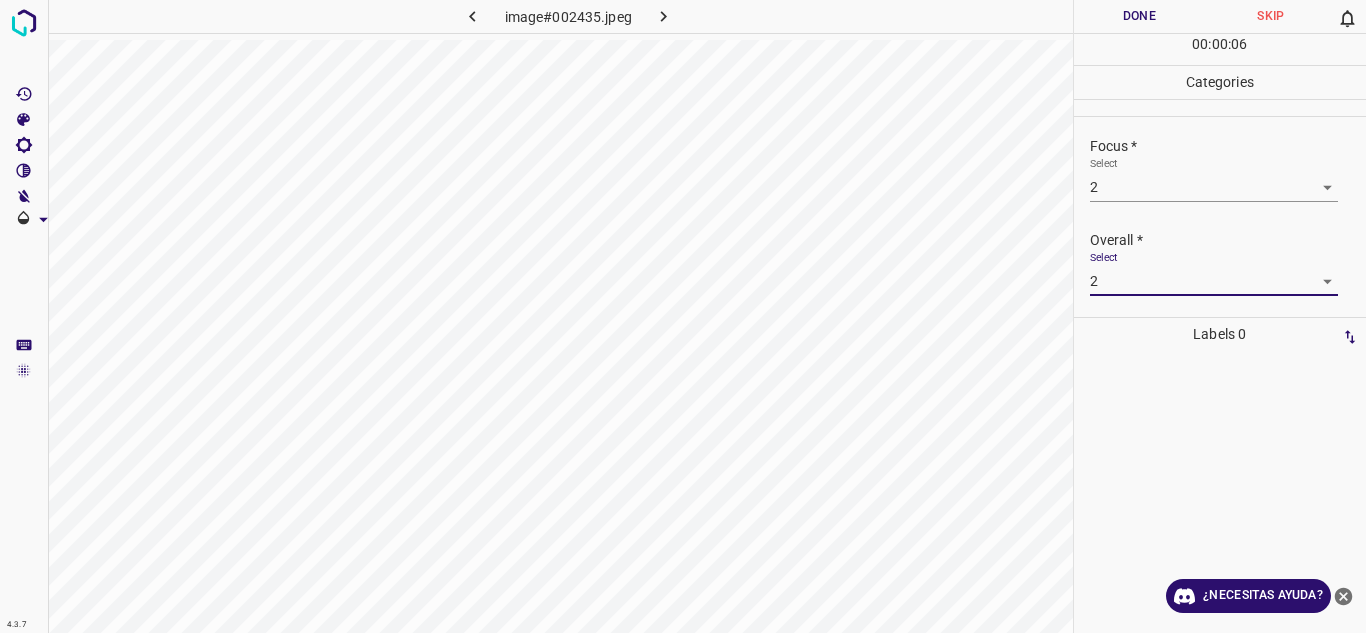 click on "Done" at bounding box center [1140, 16] 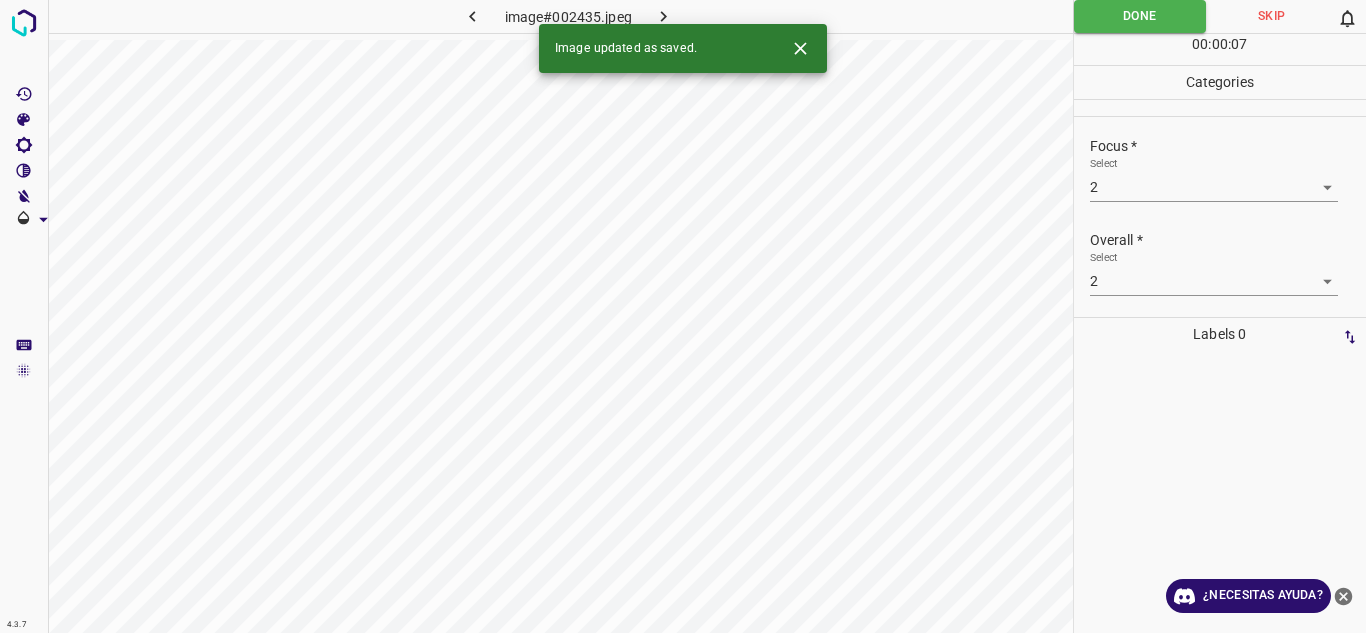 drag, startPoint x: 653, startPoint y: 15, endPoint x: 645, endPoint y: 33, distance: 19.697716 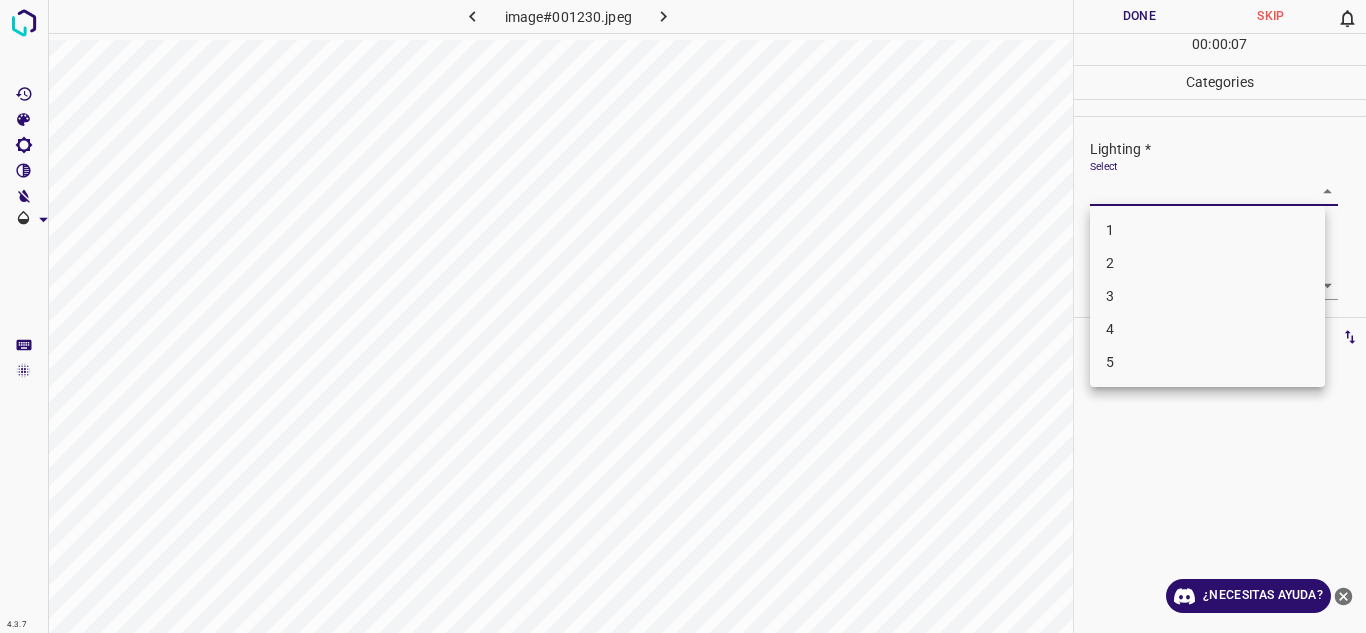click on "4.3.7 image#001230.jpeg Done Skip 0 00   : 00   : 07   Categories Lighting *  Select ​ Focus *  Select ​ Overall *  Select ​ Labels   0 Categories 1 Lighting 2 Focus 3 Overall Tools Space Change between modes (Draw & Edit) I Auto labeling R Restore zoom M Zoom in N Zoom out Delete Delete selecte label Filters Z Restore filters X Saturation filter C Brightness filter V Contrast filter B Gray scale filter General O Download ¿Necesitas ayuda? Texto original Valora esta traducción Tu opinión servirá para ayudar a mejorar el Traductor de Google - Texto - Esconder - Borrar 1 2 3 4 5" at bounding box center (683, 316) 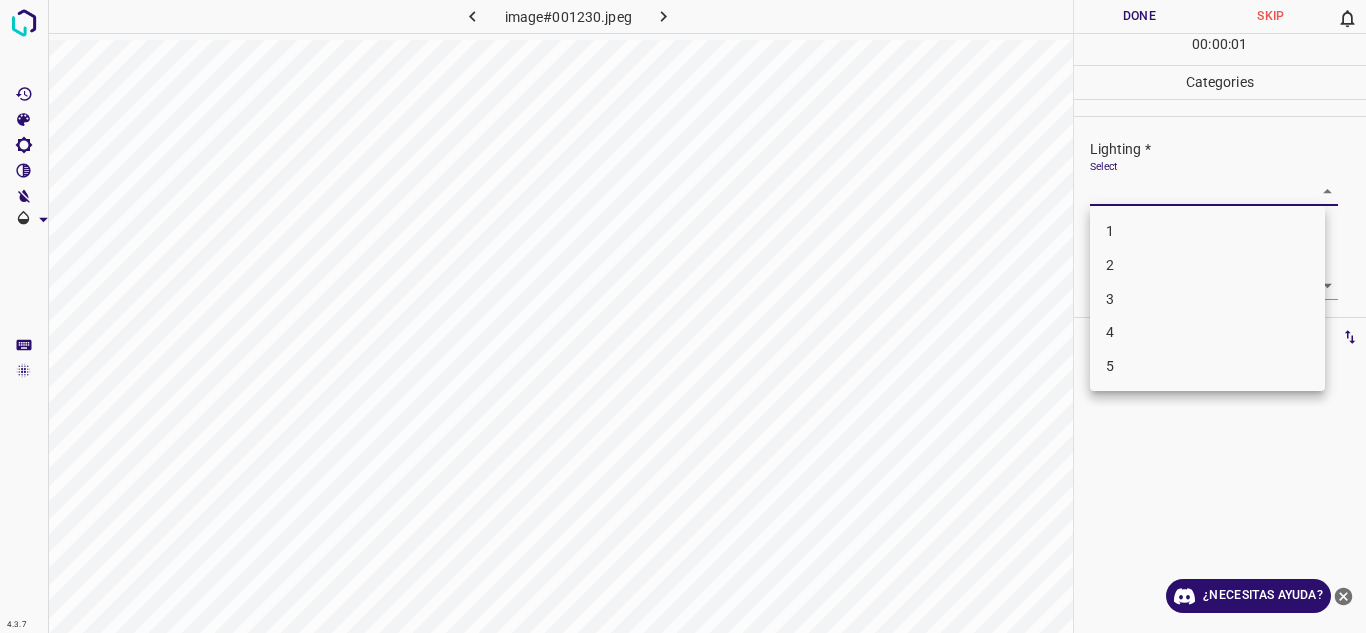 click on "2" at bounding box center (1207, 265) 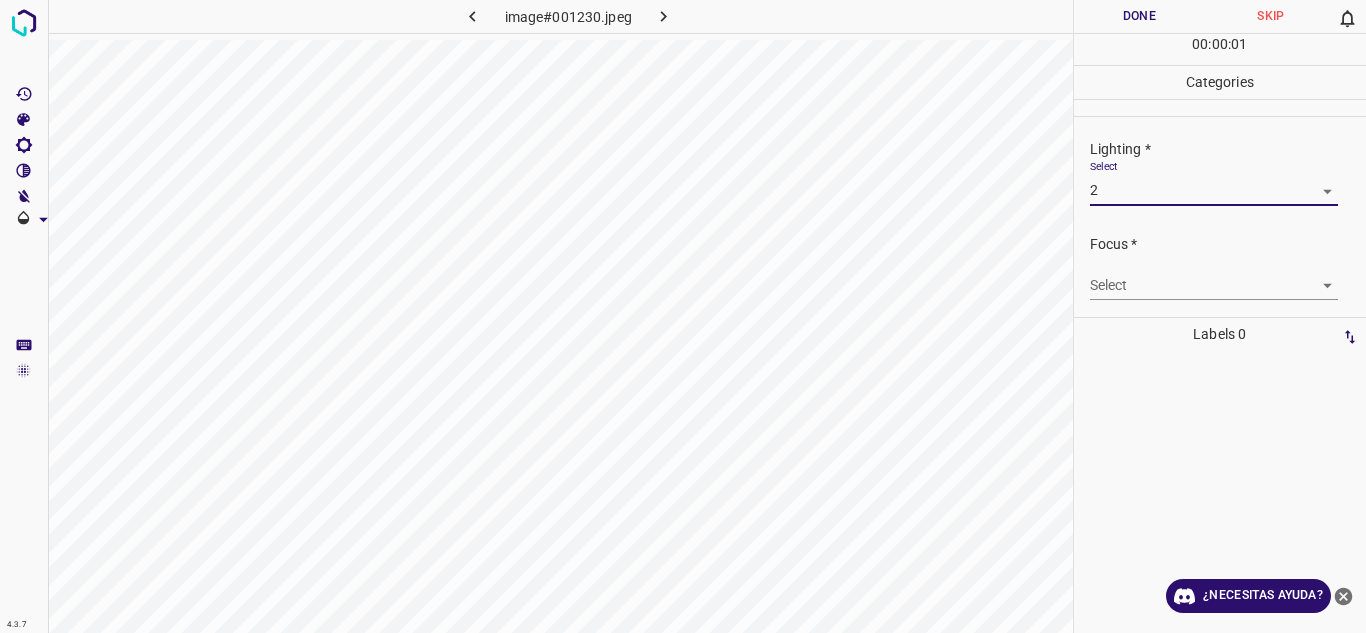 click on "Select ​" at bounding box center [1214, 277] 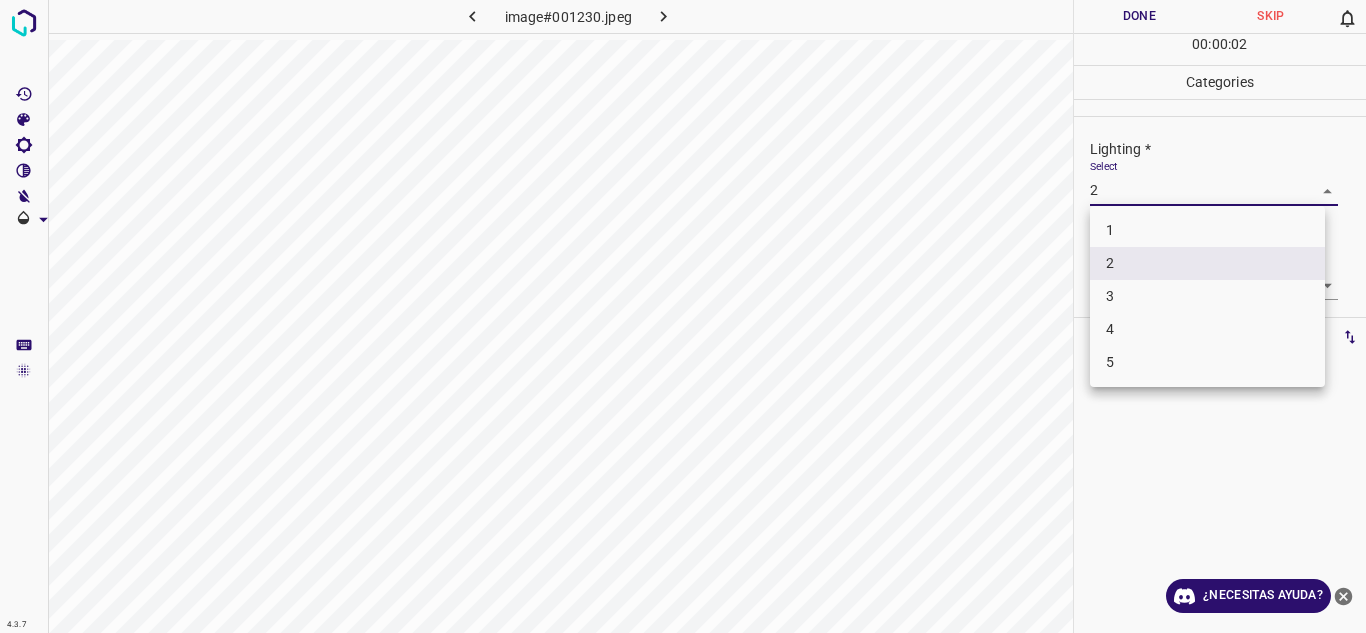 click on "4.3.7 image#001230.jpeg Done Skip 0 00   : 00   : 02   Categories Lighting *  Select 2 2 Focus *  Select ​ Overall *  Select ​ Labels   0 Categories 1 Lighting 2 Focus 3 Overall Tools Space Change between modes (Draw & Edit) I Auto labeling R Restore zoom M Zoom in N Zoom out Delete Delete selecte label Filters Z Restore filters X Saturation filter C Brightness filter V Contrast filter B Gray scale filter General O Download ¿Necesitas ayuda? Texto original Valora esta traducción Tu opinión servirá para ayudar a mejorar el Traductor de Google - Texto - Esconder - Borrar 1 2 3 4 5" at bounding box center (683, 316) 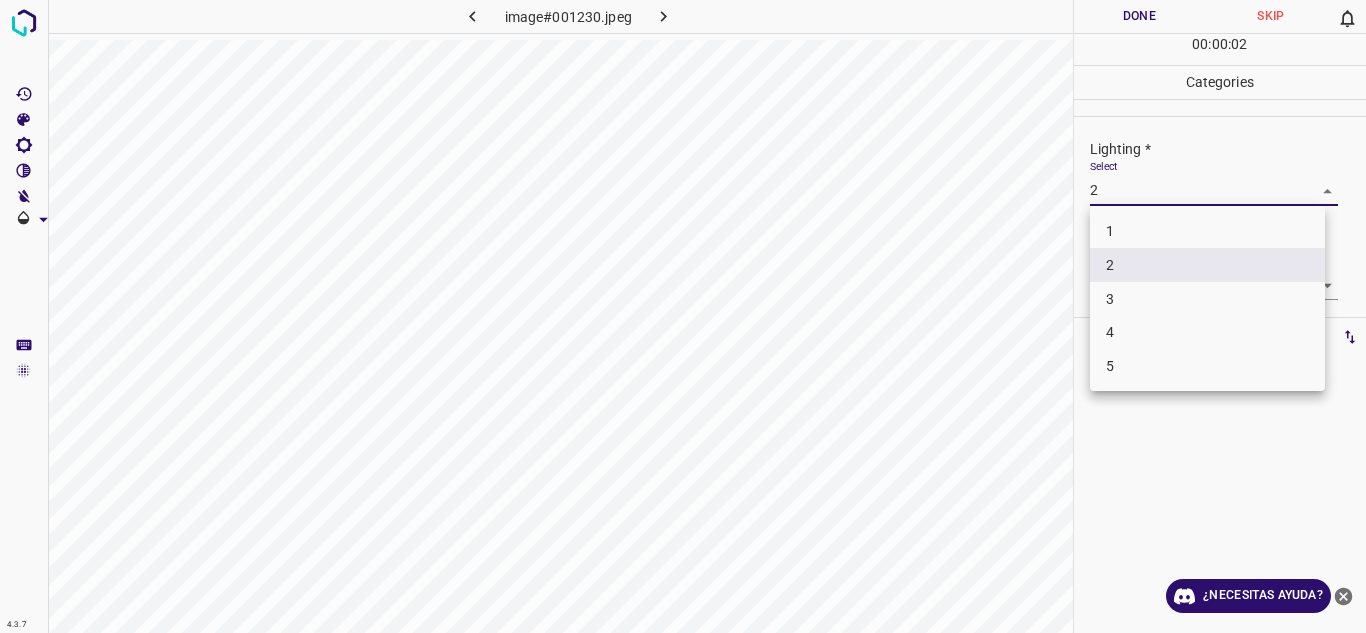 click on "4" at bounding box center (1207, 332) 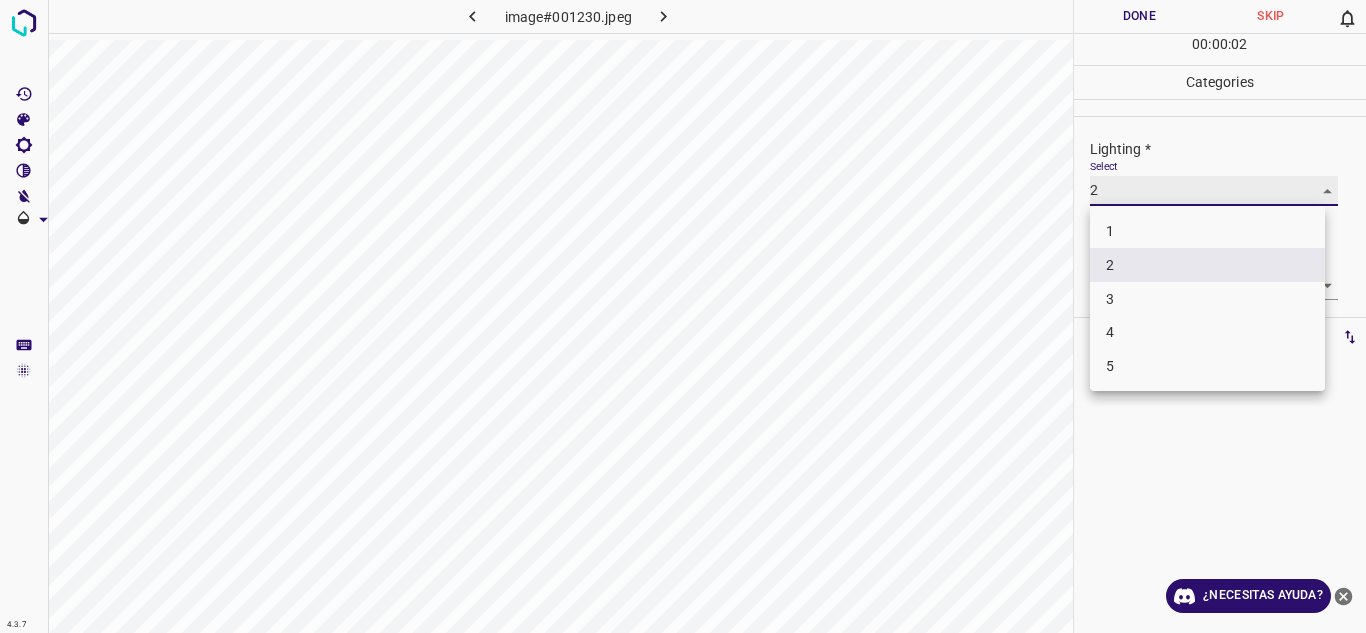 type on "4" 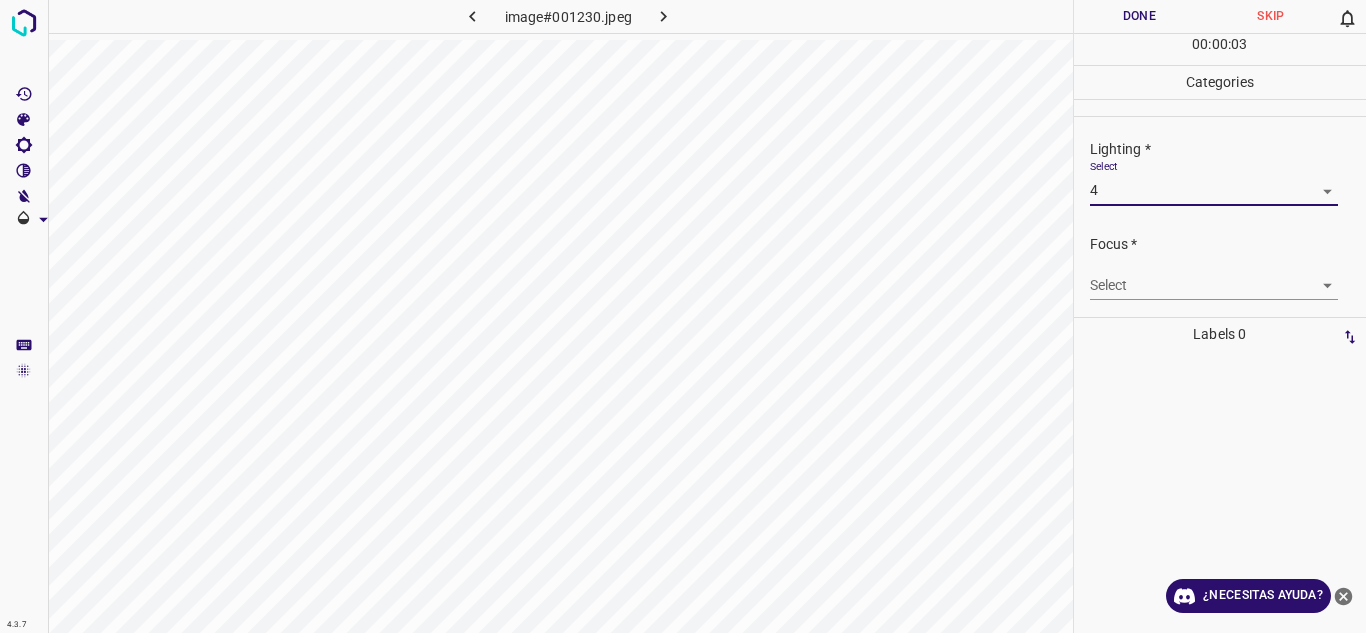 click on "4.3.7 image#001230.jpeg Done Skip 0 00   : 00   : 03   Categories Lighting *  Select 4 4 Focus *  Select ​ Overall *  Select ​ Labels   0 Categories 1 Lighting 2 Focus 3 Overall Tools Space Change between modes (Draw & Edit) I Auto labeling R Restore zoom M Zoom in N Zoom out Delete Delete selecte label Filters Z Restore filters X Saturation filter C Brightness filter V Contrast filter B Gray scale filter General O Download ¿Necesitas ayuda? Texto original Valora esta traducción Tu opinión servirá para ayudar a mejorar el Traductor de Google - Texto - Esconder - Borrar" at bounding box center [683, 316] 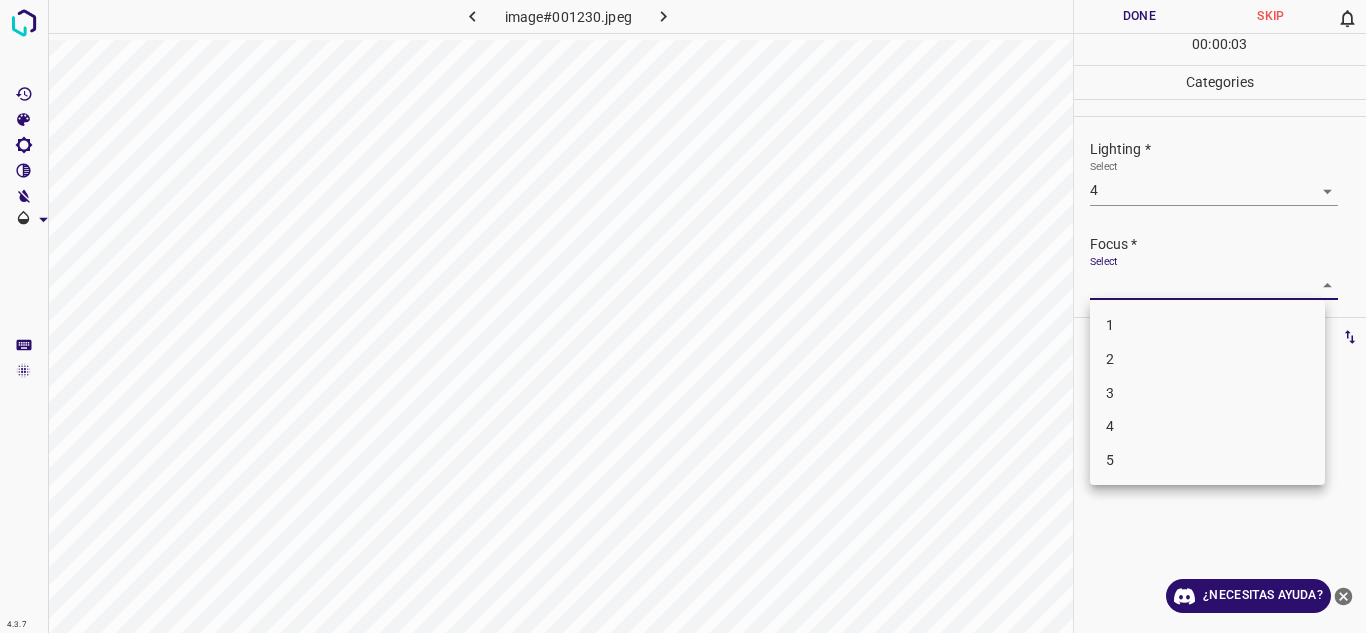 click on "3" at bounding box center (1207, 393) 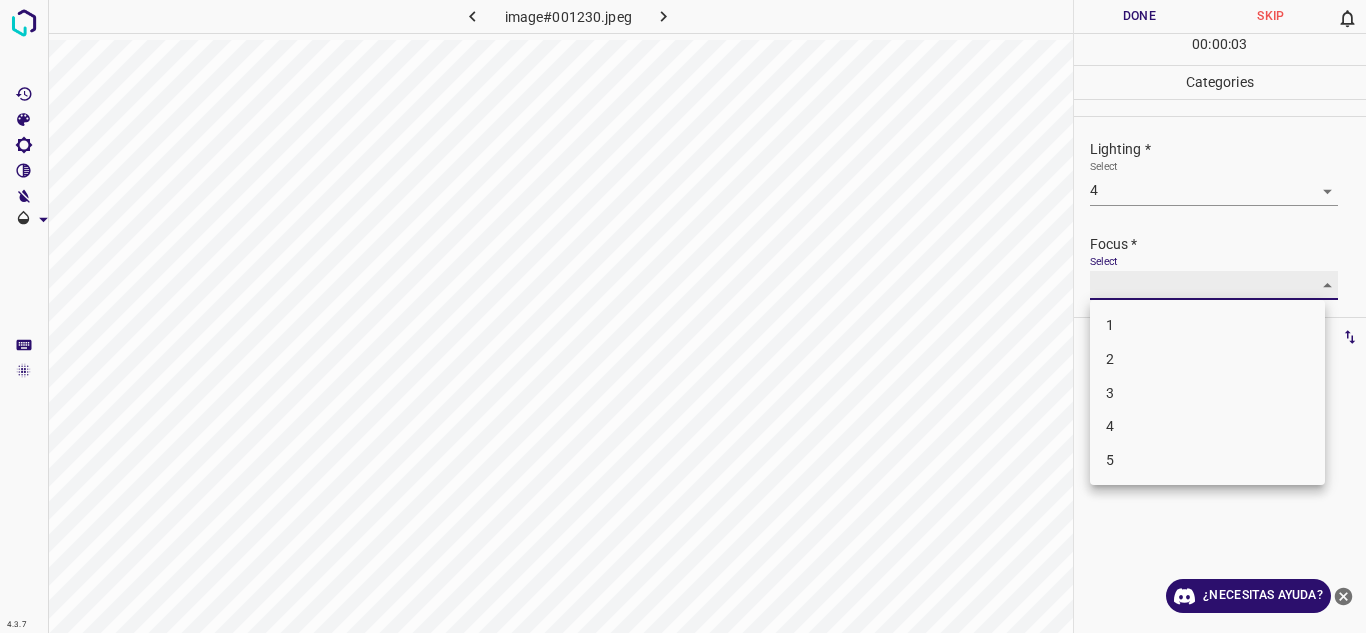 type on "3" 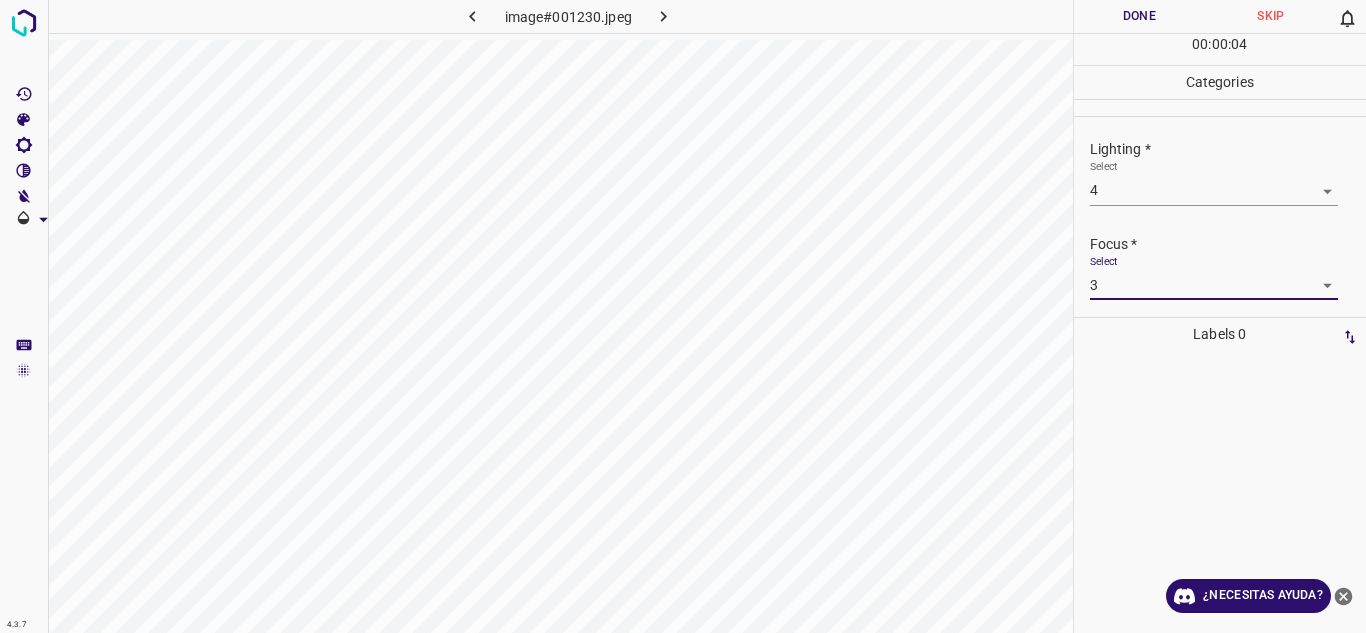 click on "Focus *" at bounding box center [1228, 244] 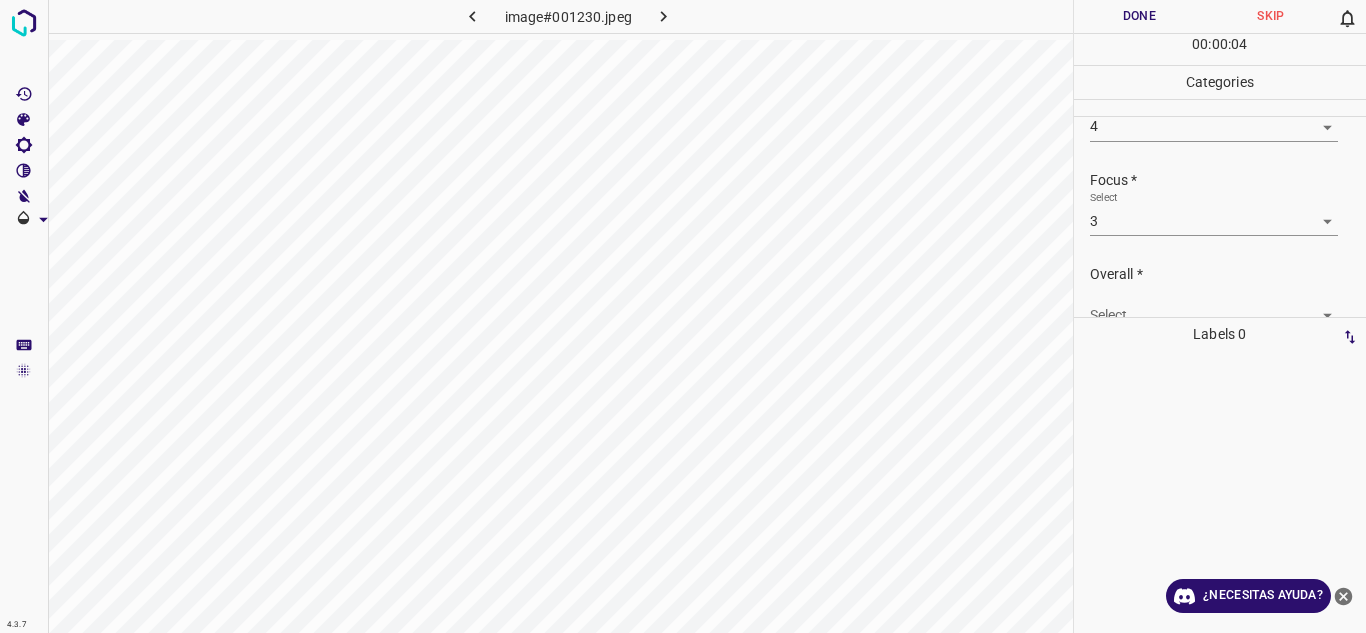 scroll, scrollTop: 98, scrollLeft: 0, axis: vertical 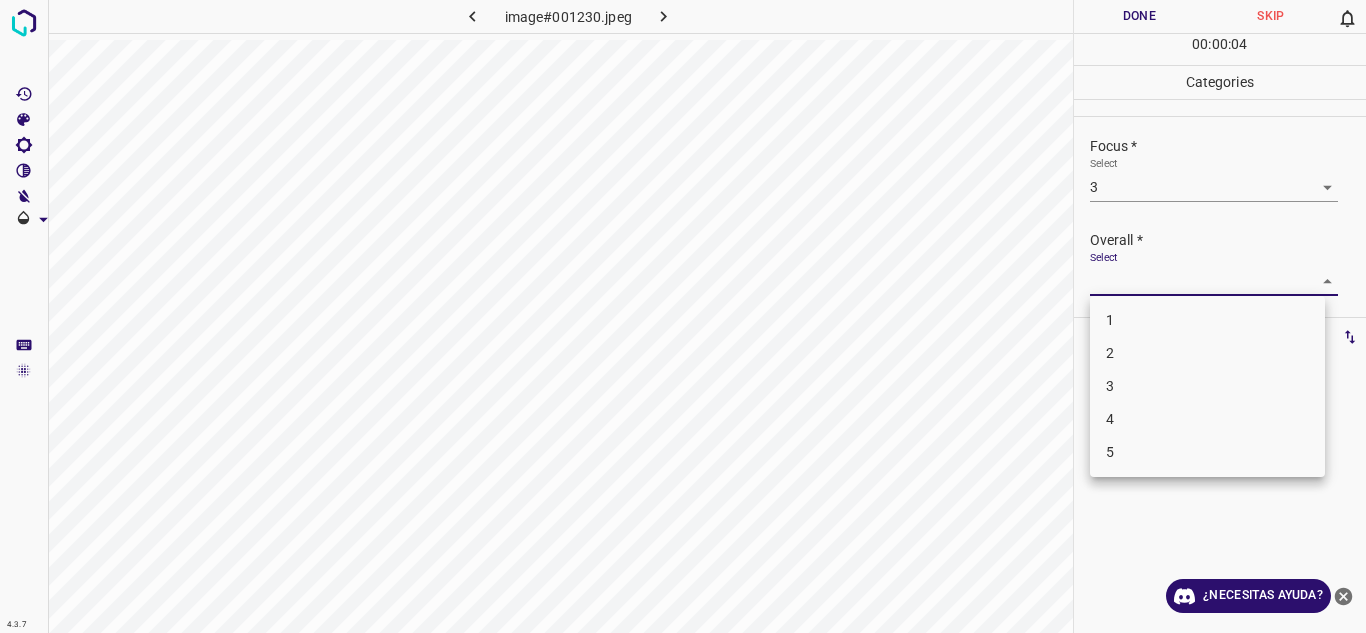 drag, startPoint x: 1186, startPoint y: 284, endPoint x: 1162, endPoint y: 351, distance: 71.168816 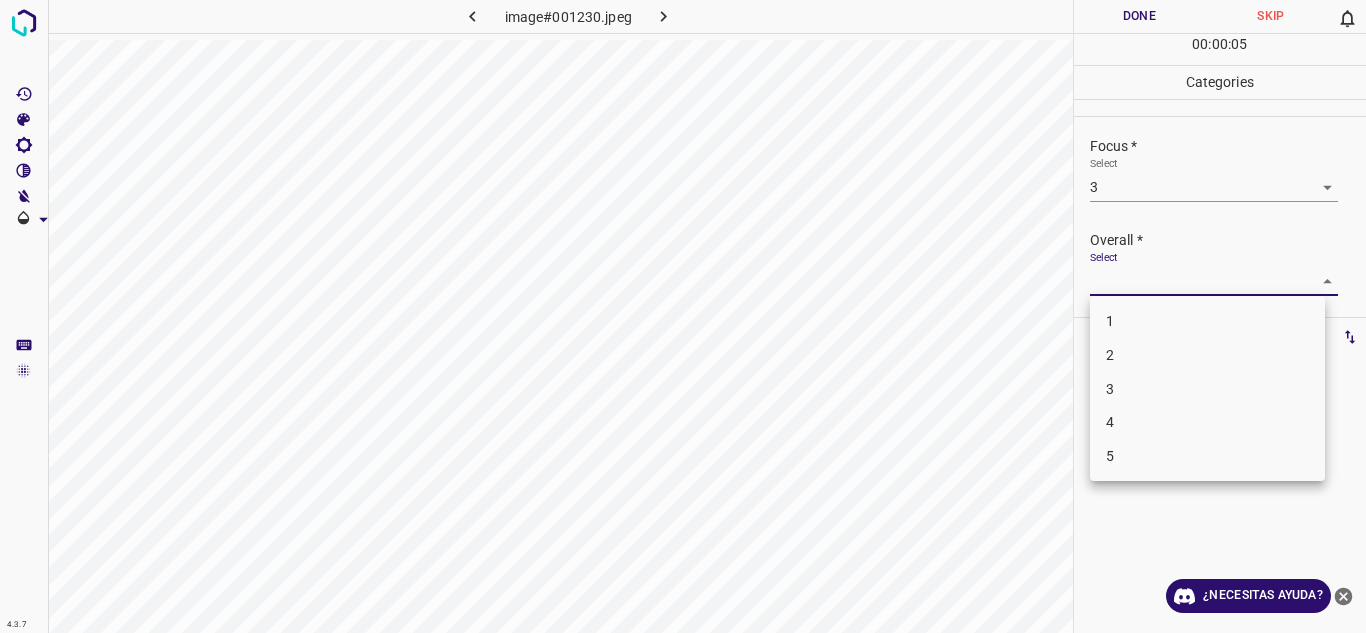 drag, startPoint x: 1149, startPoint y: 389, endPoint x: 1158, endPoint y: 314, distance: 75.53807 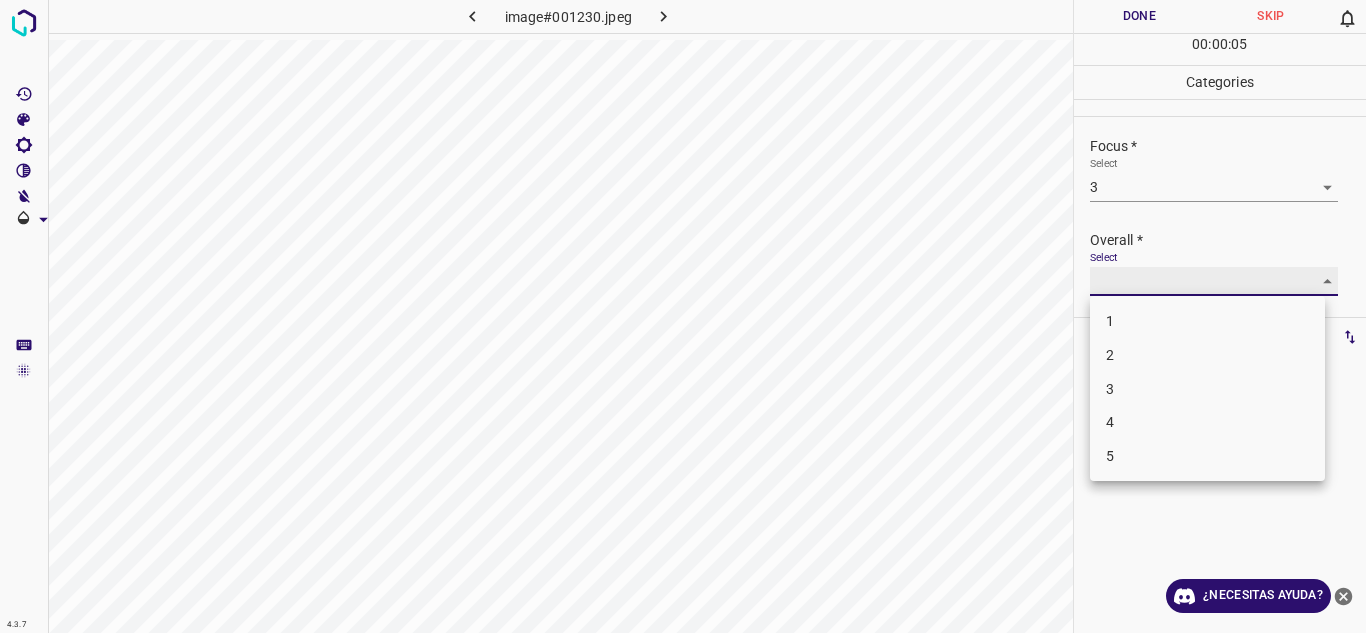 type on "3" 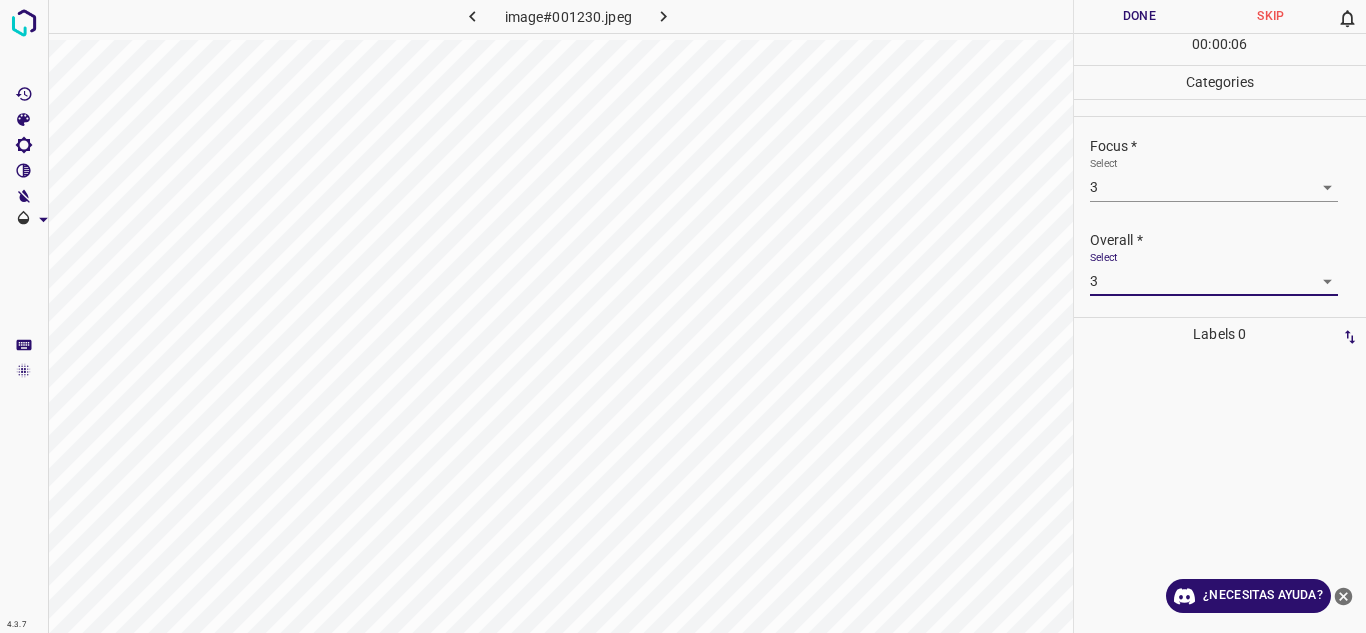 click on "Done" at bounding box center [1140, 16] 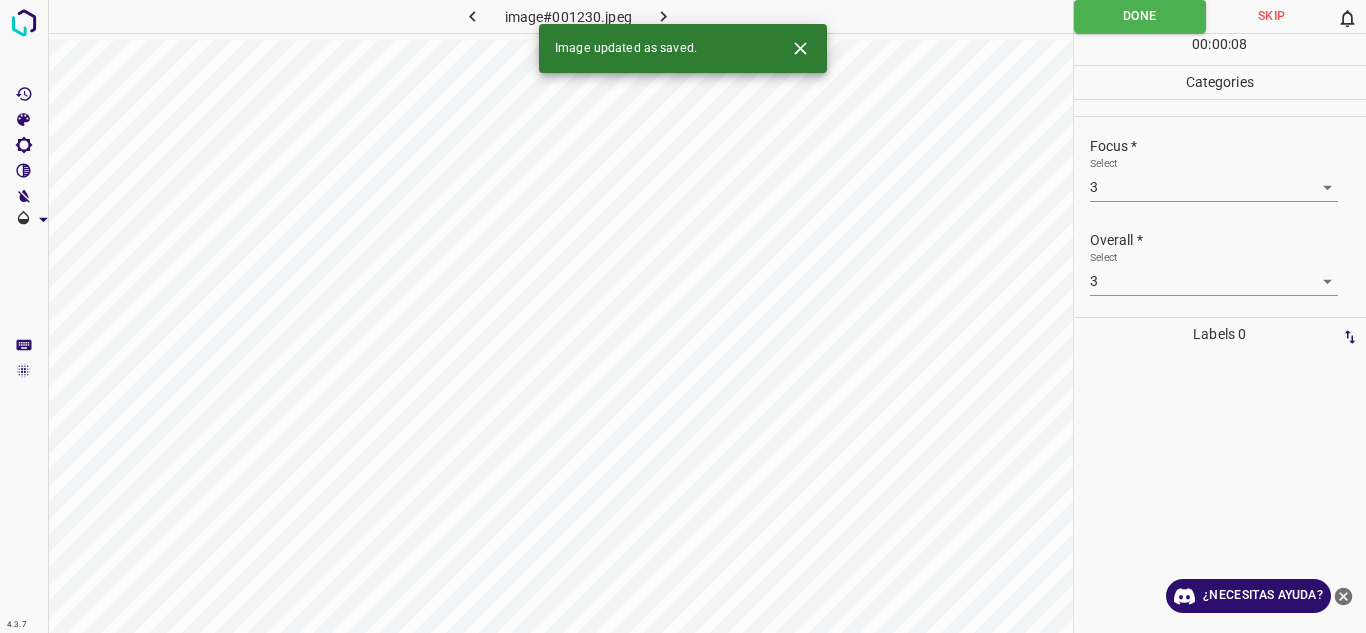 click at bounding box center (664, 16) 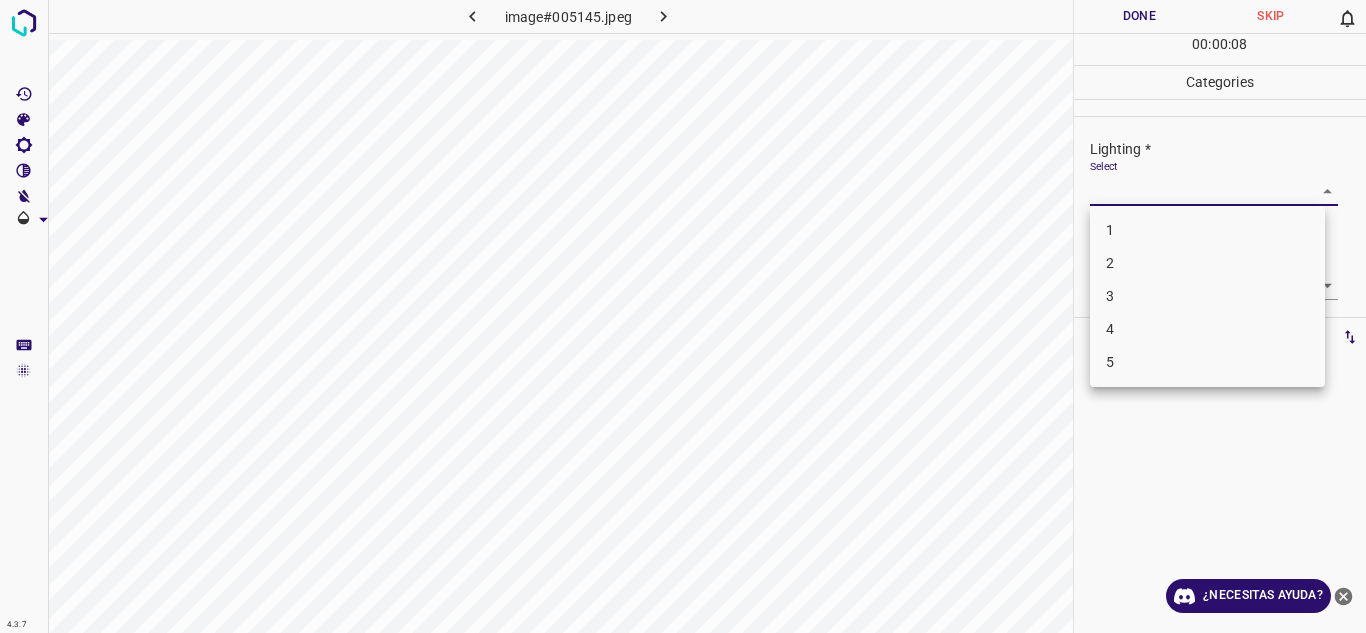 click on "4.3.7 image#005145.jpeg Done Skip 0 00   : 00   : 08   Categories Lighting *  Select ​ Focus *  Select ​ Overall *  Select ​ Labels   0 Categories 1 Lighting 2 Focus 3 Overall Tools Space Change between modes (Draw & Edit) I Auto labeling R Restore zoom M Zoom in N Zoom out Delete Delete selecte label Filters Z Restore filters X Saturation filter C Brightness filter V Contrast filter B Gray scale filter General O Download ¿Necesitas ayuda? Texto original Valora esta traducción Tu opinión servirá para ayudar a mejorar el Traductor de Google - Texto - Esconder - Borrar 1 2 3 4 5" at bounding box center (683, 316) 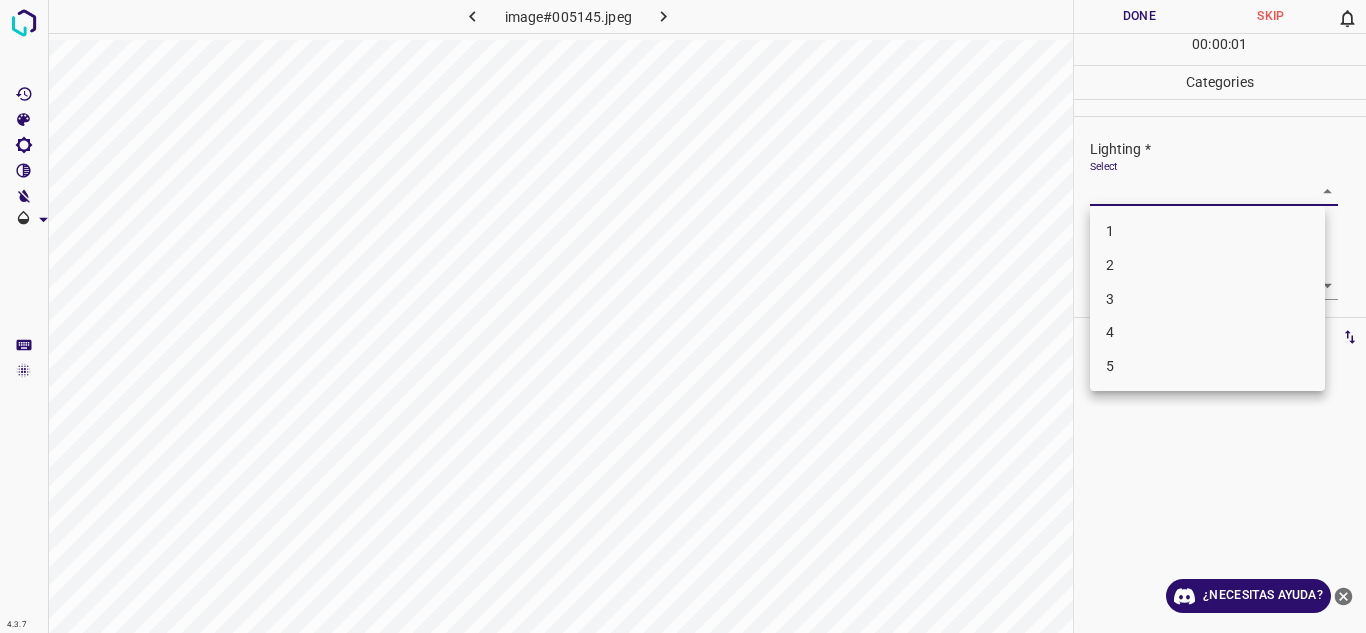 click on "3" at bounding box center [1207, 299] 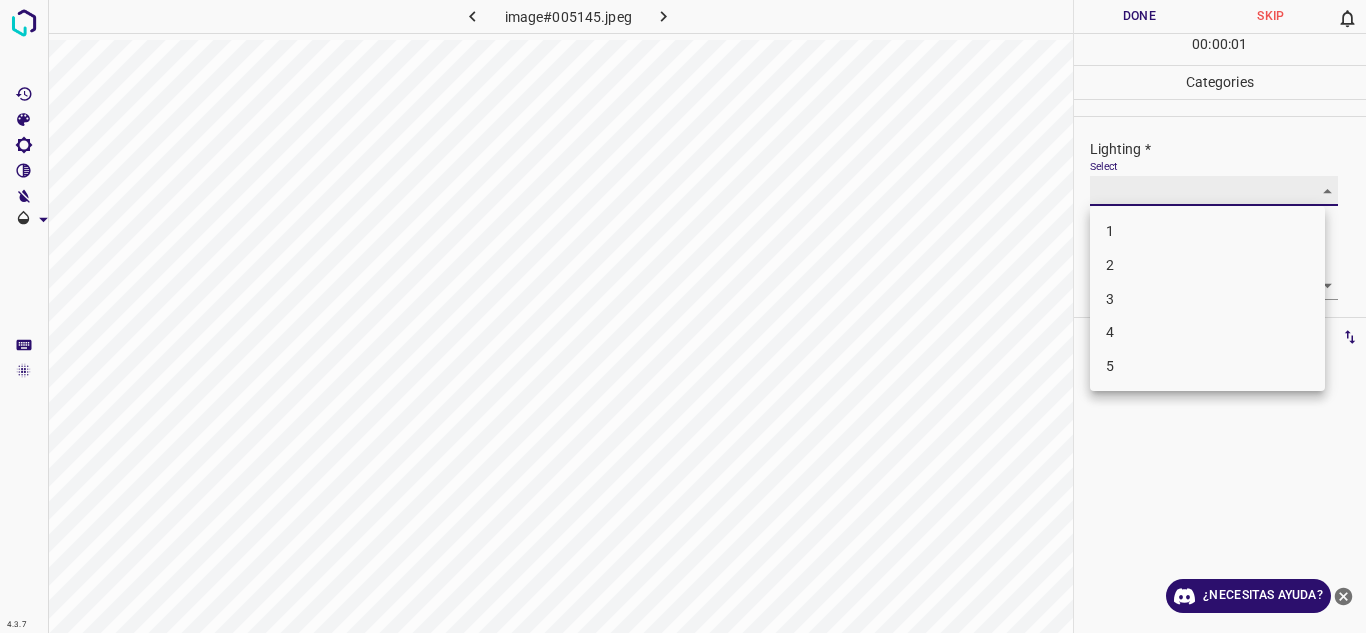 type on "3" 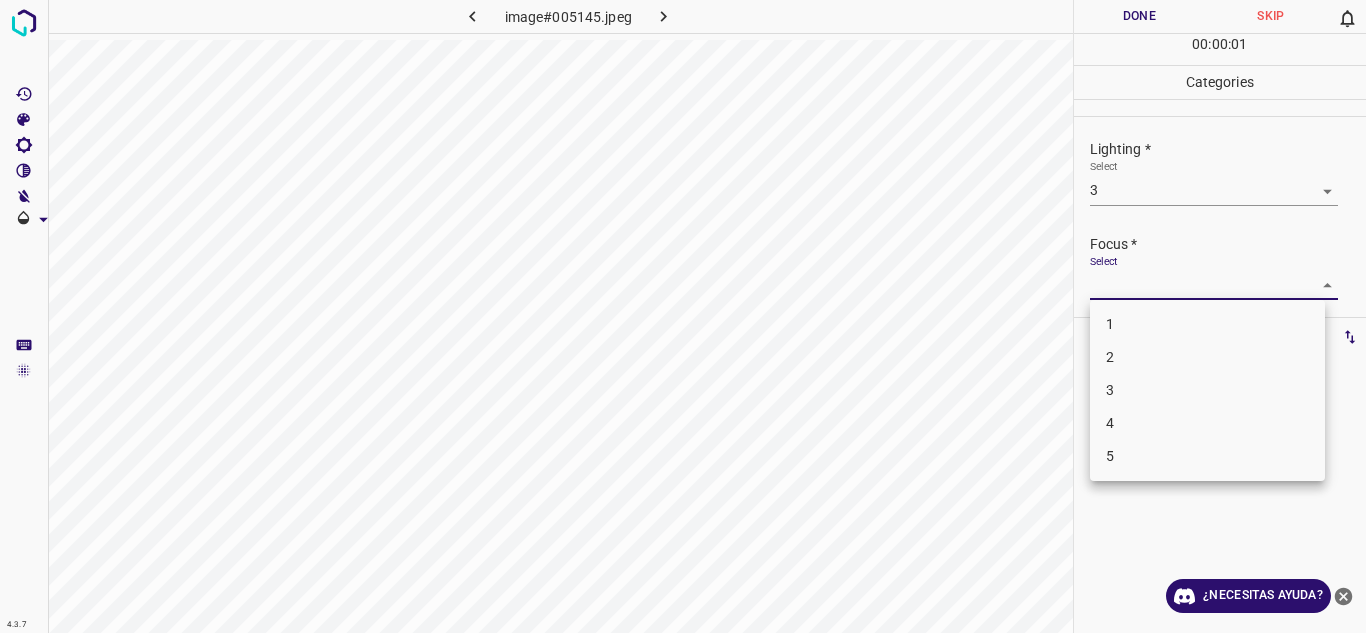 click on "4.3.7 image#005145.jpeg Done Skip 0 00   : 00   : 01   Categories Lighting *  Select 3 3 Focus *  Select ​ Overall *  Select ​ Labels   0 Categories 1 Lighting 2 Focus 3 Overall Tools Space Change between modes (Draw & Edit) I Auto labeling R Restore zoom M Zoom in N Zoom out Delete Delete selecte label Filters Z Restore filters X Saturation filter C Brightness filter V Contrast filter B Gray scale filter General O Download ¿Necesitas ayuda? Texto original Valora esta traducción Tu opinión servirá para ayudar a mejorar el Traductor de Google - Texto - Esconder - Borrar 1 2 3 4 5" at bounding box center (683, 316) 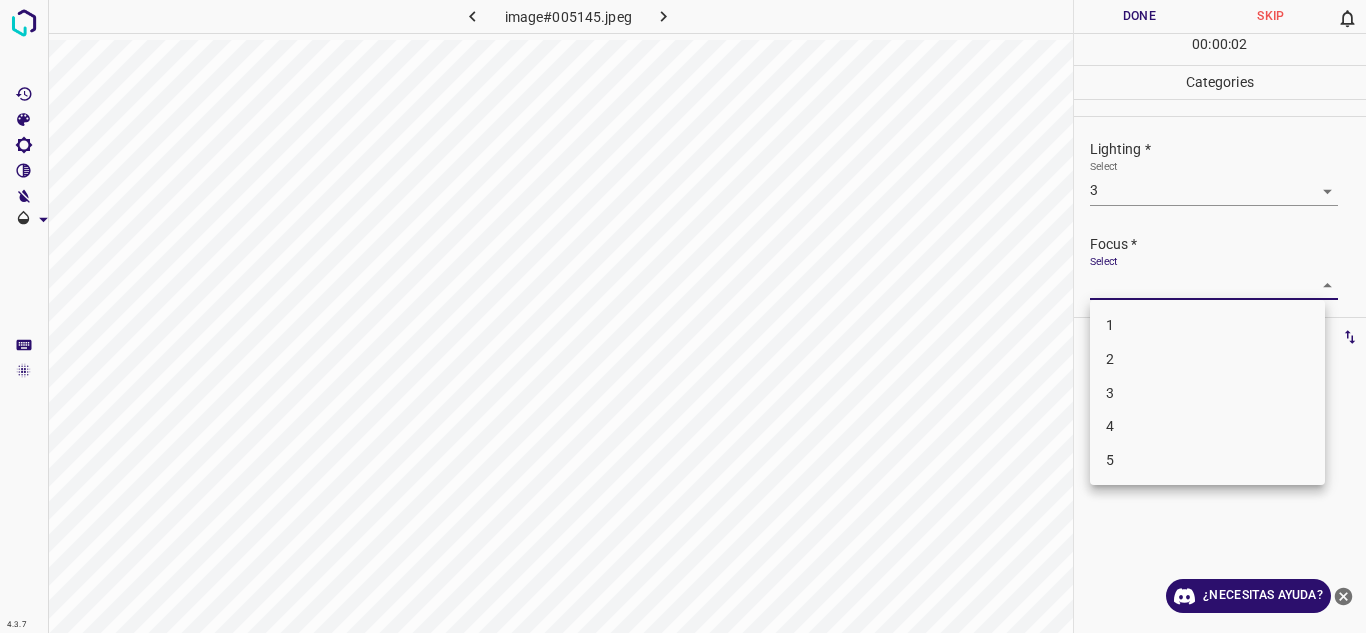 click on "2" at bounding box center (1207, 359) 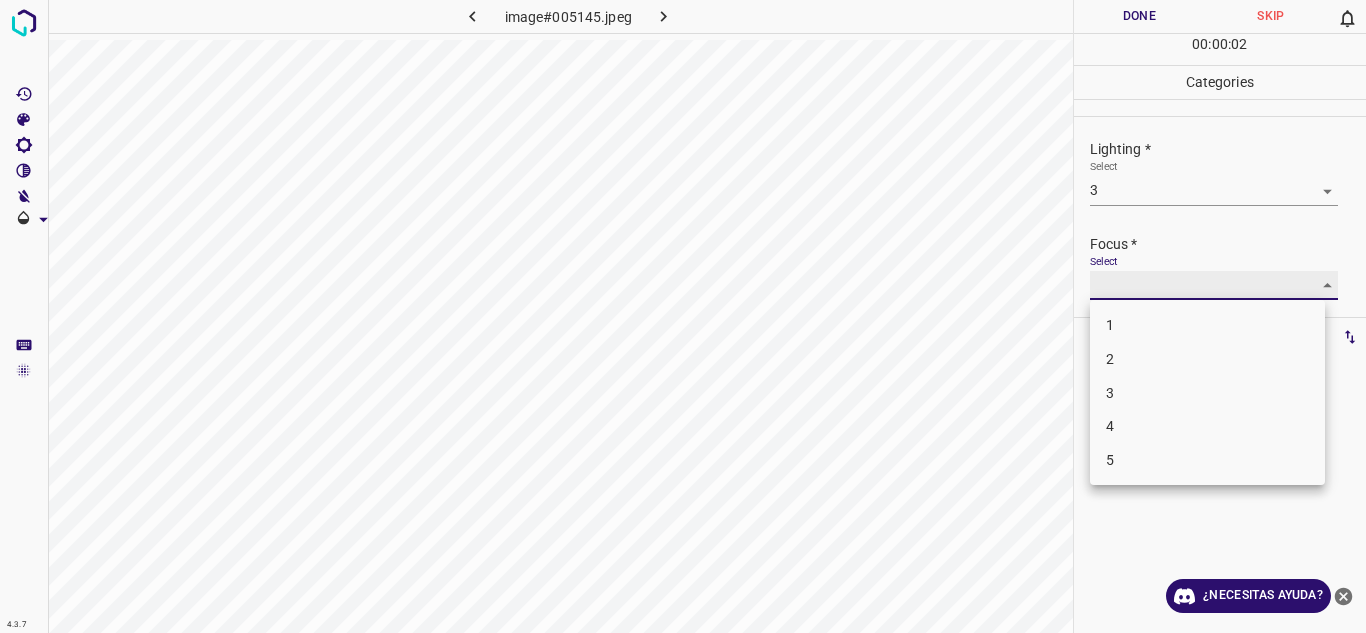 type on "2" 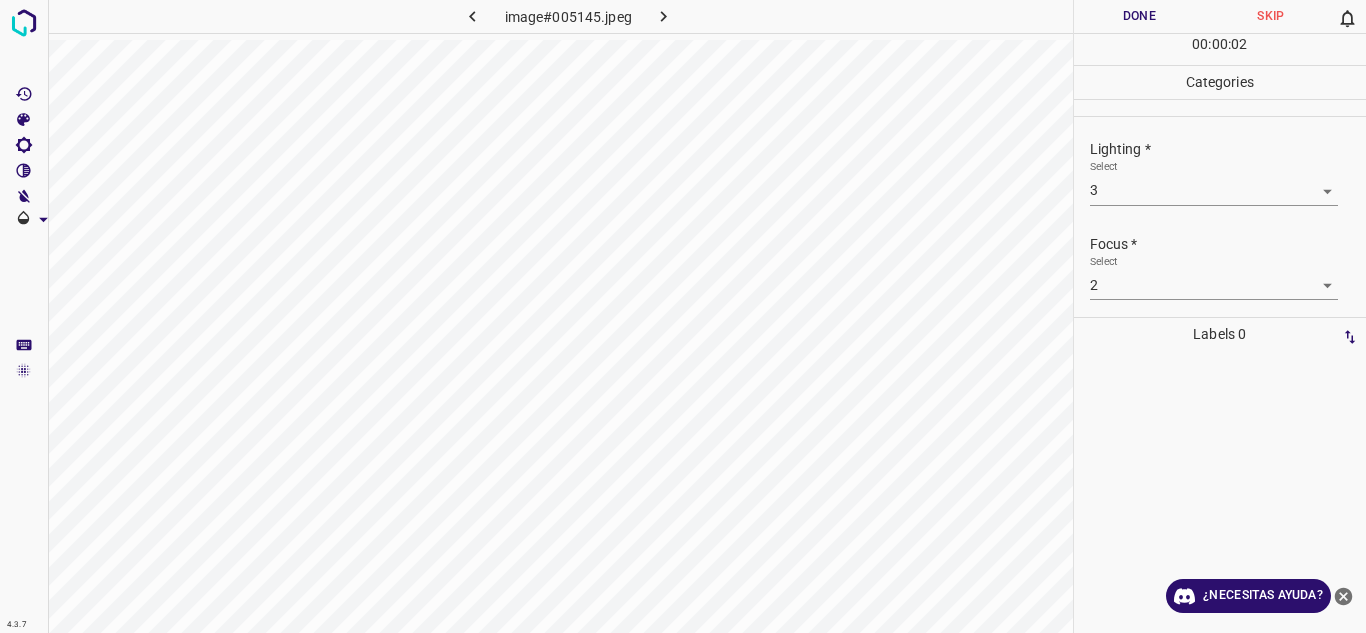 scroll, scrollTop: 98, scrollLeft: 0, axis: vertical 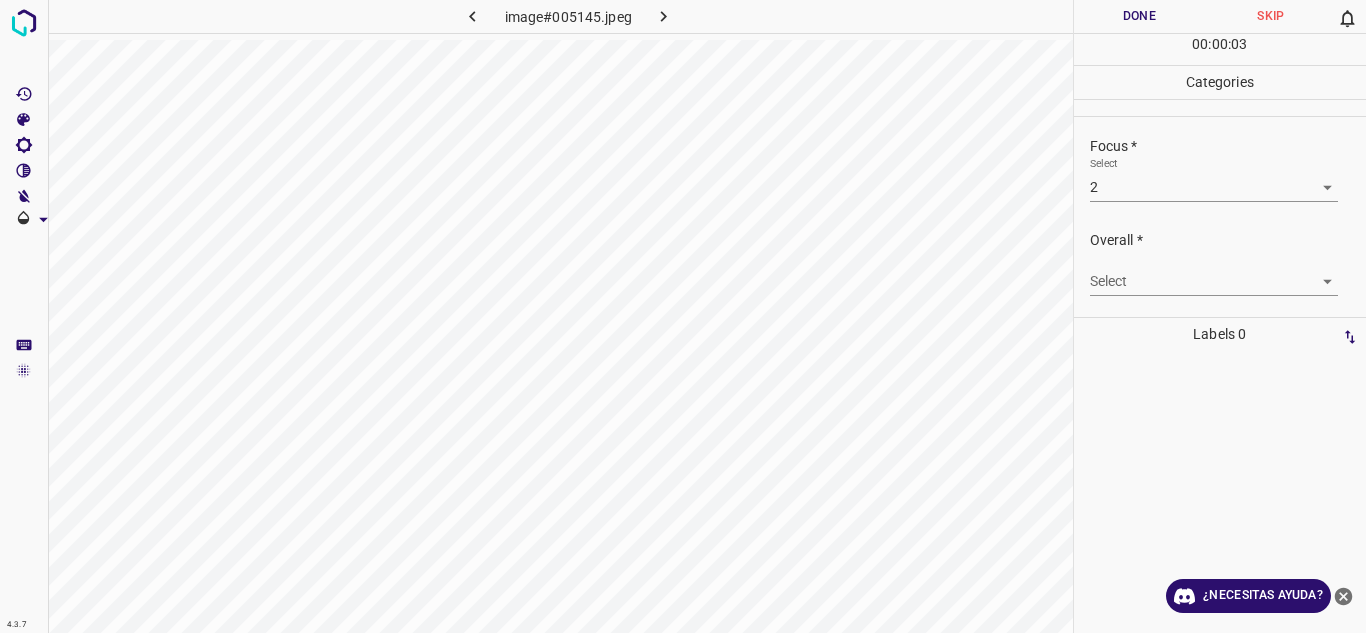 click on "4.3.7 image#005145.jpeg Done Skip 0 00 : 00 : 03 Categories Lighting * Select 3 3 Focus * Select 2 2 Overall * Select ​ Labels 0 Categories 1 Lighting 2 Focus 3 Overall Tools Space Change between modes (Draw & Edit) I Auto labeling R Restore zoom M Zoom in N Zoom out Delete Delete selecte label Filters Z Restore filters X Saturation filter C Brightness filter V Contrast filter B Gray scale filter General O Download ¿Necesitas ayuda? Texto original Valora esta traducción Tu opinión servirá para ayudar a mejorar el Traductor de Google - Texto - Esconder - Borrar" at bounding box center [683, 316] 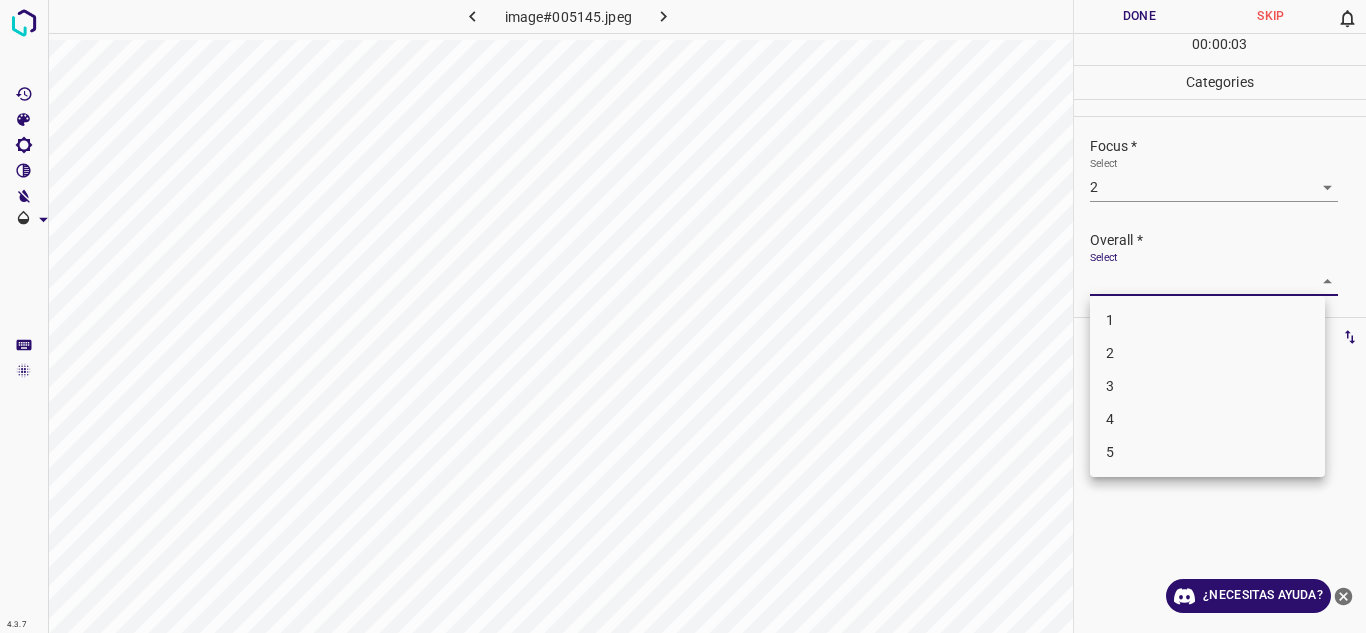 drag, startPoint x: 1160, startPoint y: 363, endPoint x: 1196, endPoint y: 291, distance: 80.49844 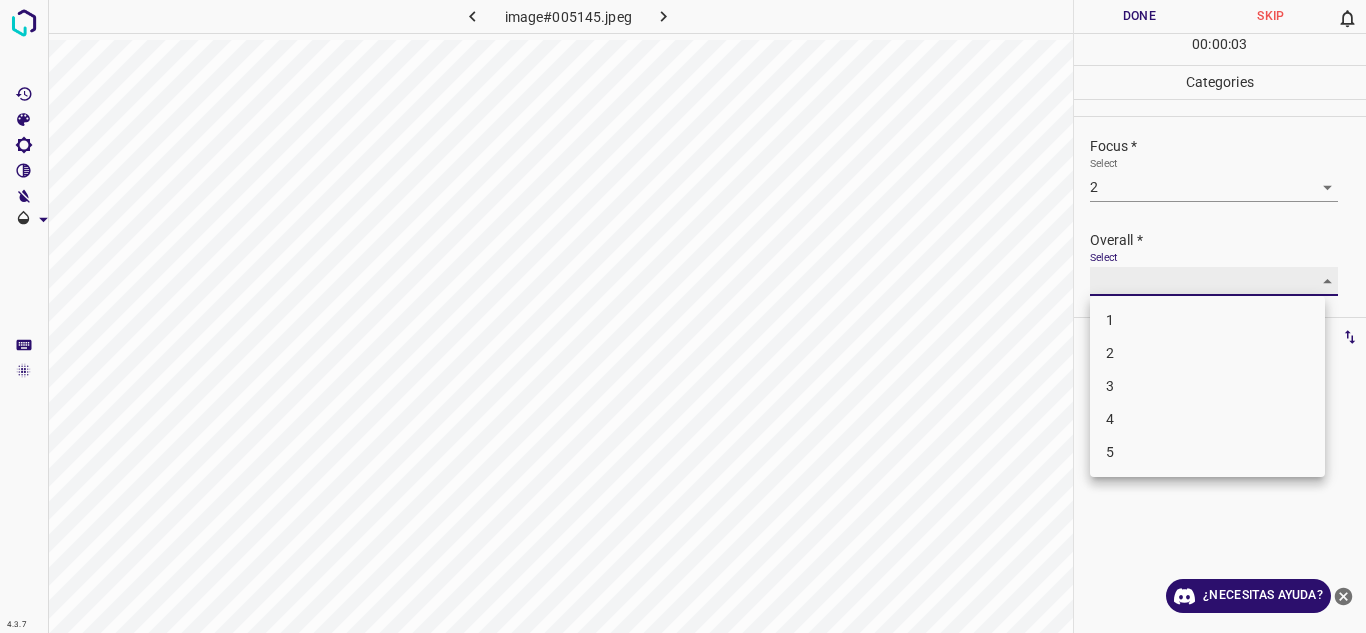 type on "2" 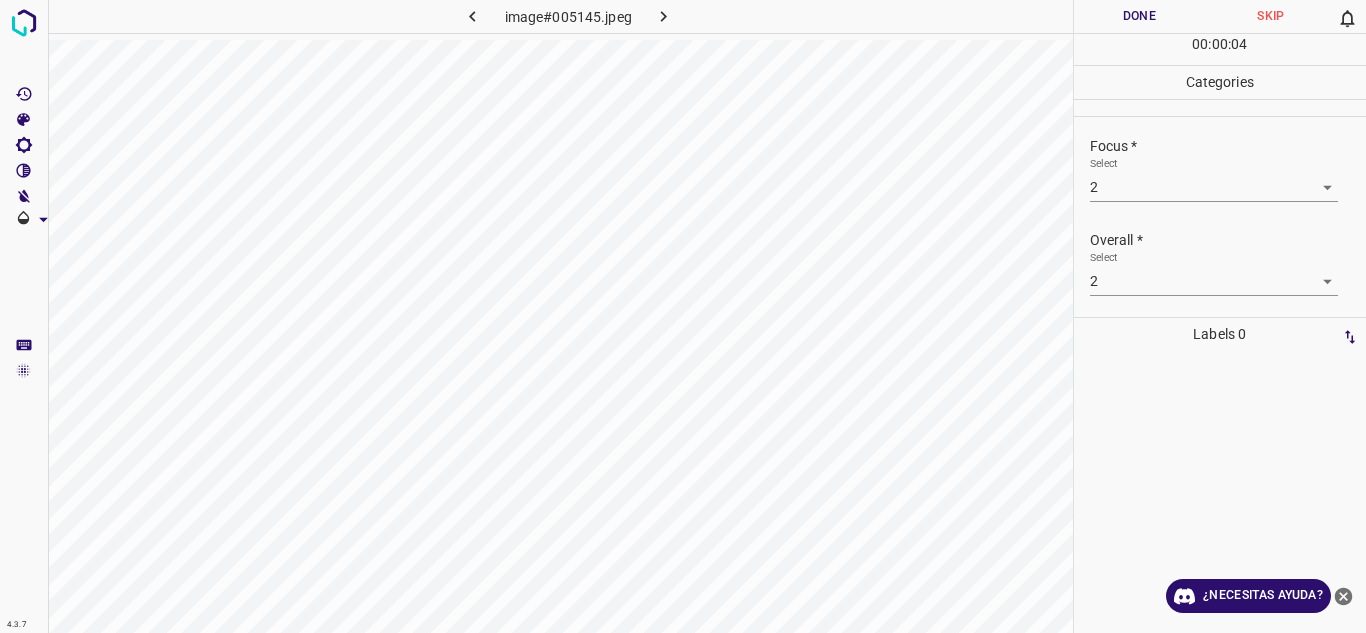 click on "Overall *" at bounding box center [1228, 240] 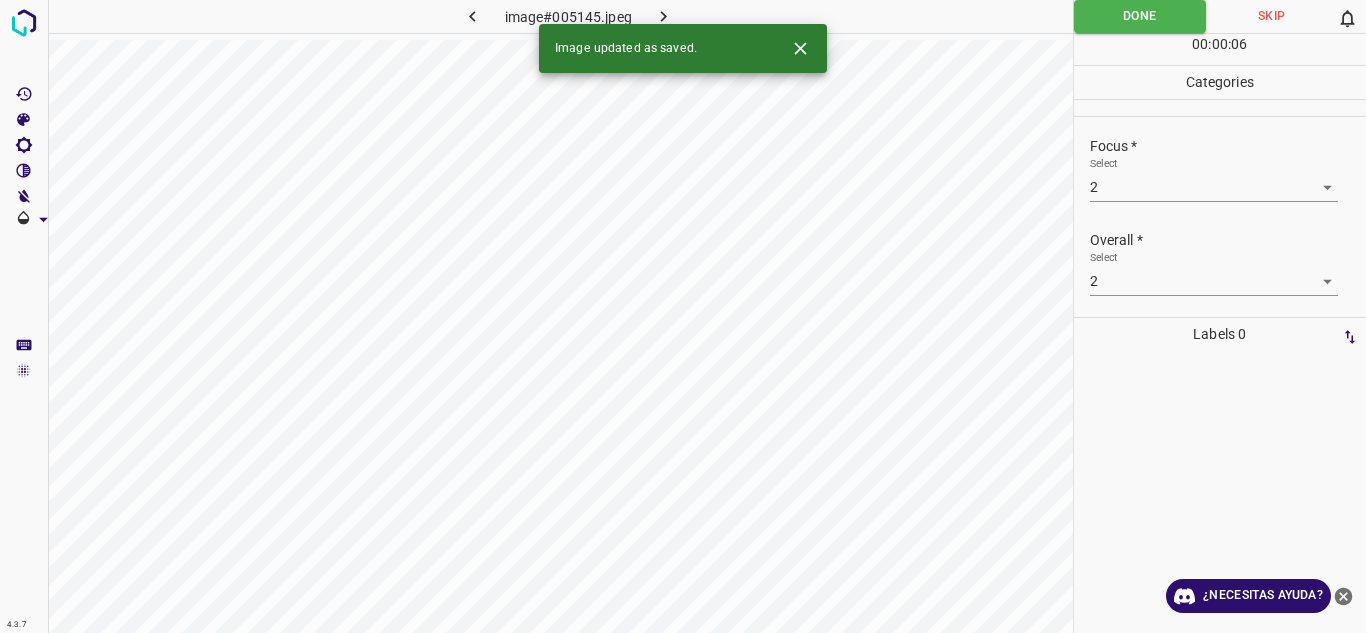click 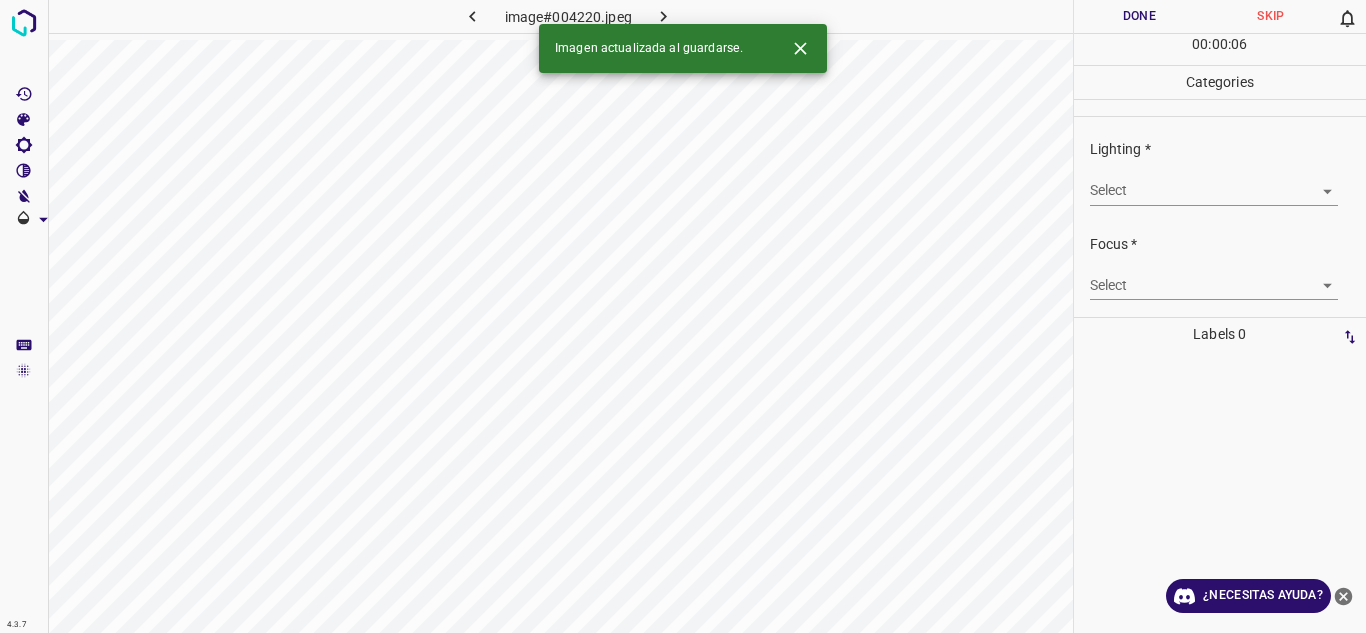 click on "4.3.7 image#004220.jpeg Done Skip 0 00   : 00   : 06   Categories Lighting *  Select ​ Focus *  Select ​ Overall *  Select ​ Labels   0 Categories 1 Lighting 2 Focus 3 Overall Tools Space Change between modes (Draw & Edit) I Auto labeling R Restore zoom M Zoom in N Zoom out Delete Delete selecte label Filters Z Restore filters X Saturation filter C Brightness filter V Contrast filter B Gray scale filter General O Download Imagen actualizada al guardarse. ¿Necesitas ayuda? Texto original Valora esta traducción Tu opinión servirá para ayudar a mejorar el Traductor de Google - Texto - Esconder - Borrar" at bounding box center [683, 316] 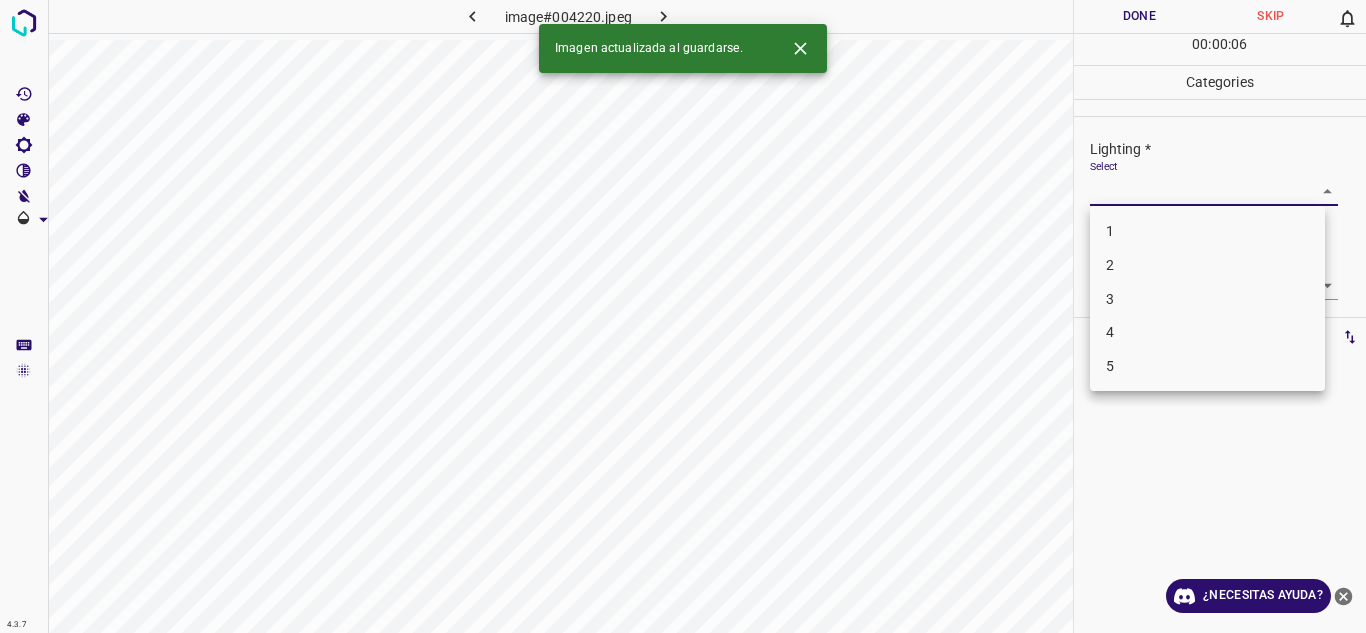 click on "2" at bounding box center [1207, 265] 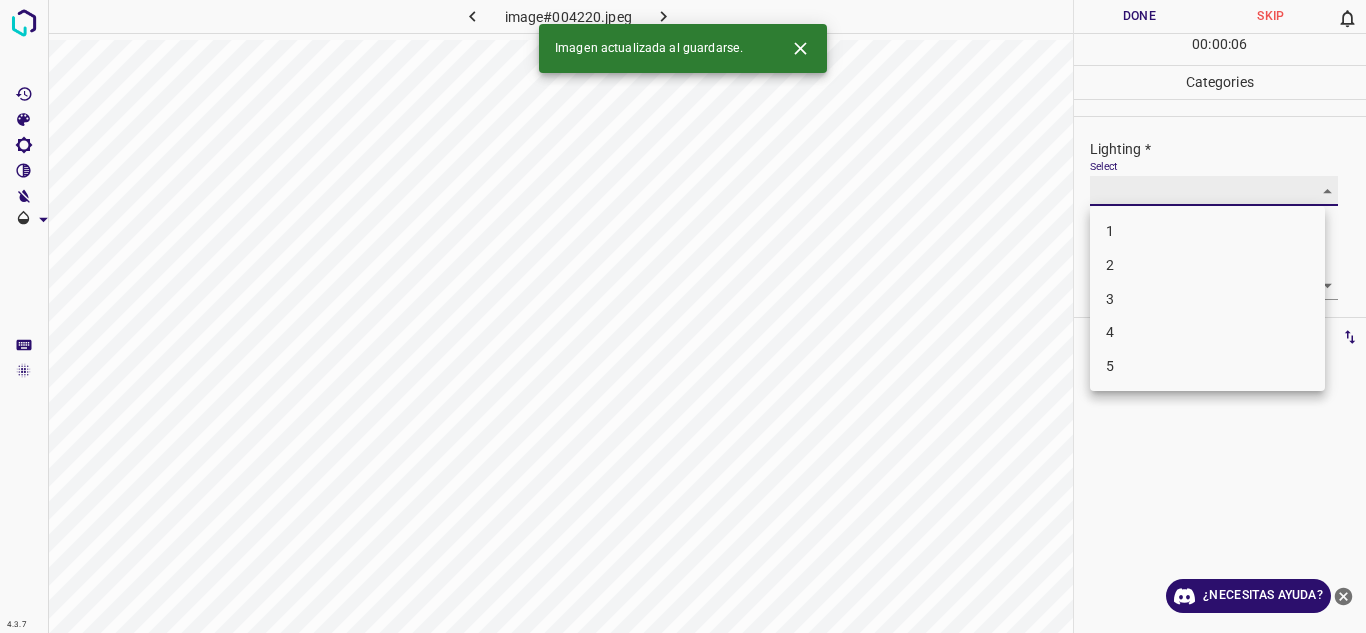 type on "2" 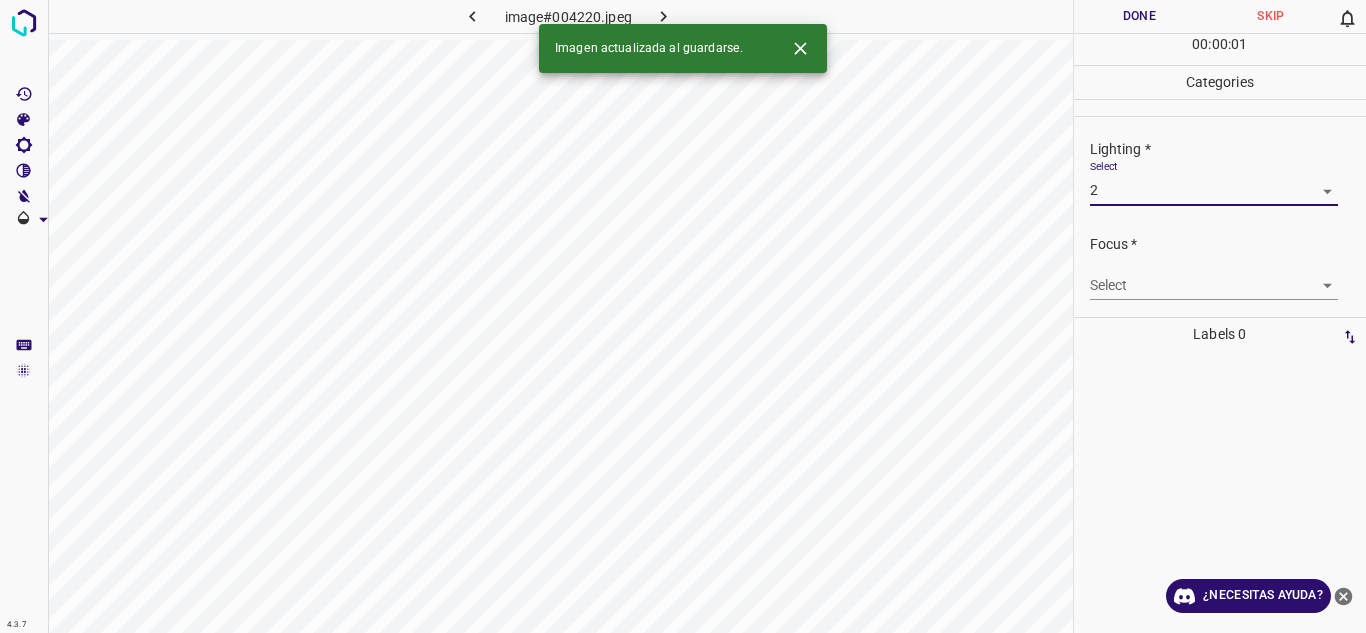 click on "Focus *  Select ​" at bounding box center [1220, 267] 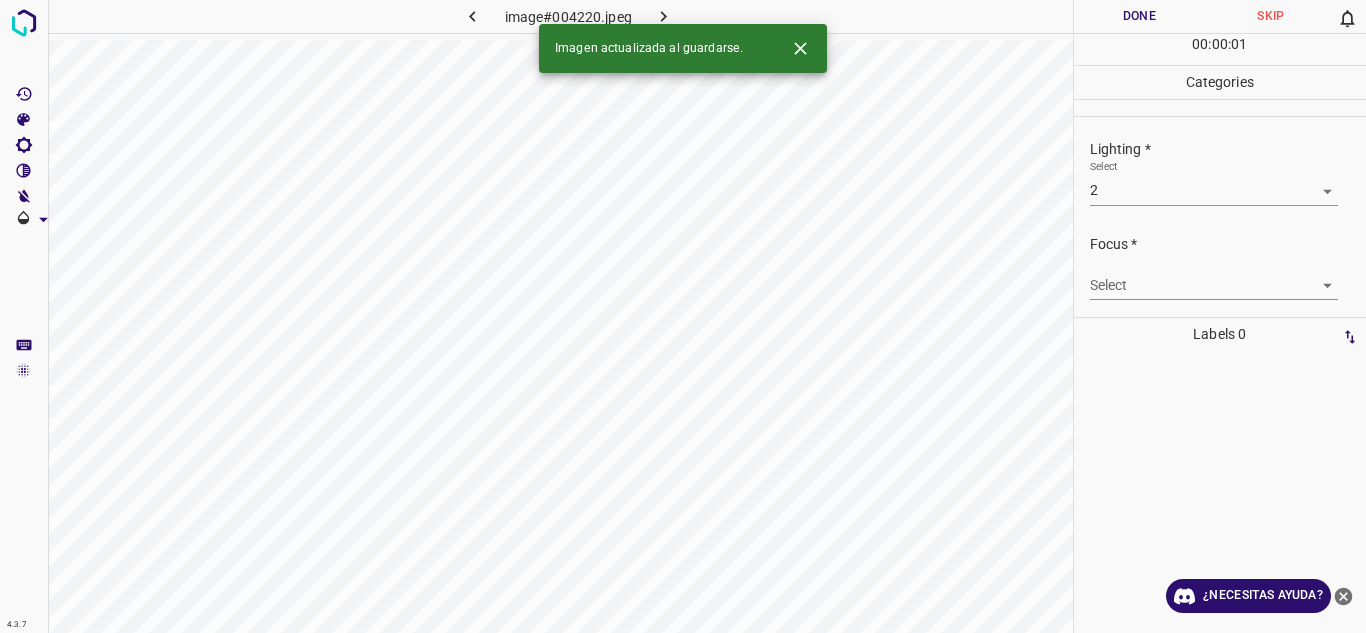 click on "4.3.7 image#004220.jpeg Done Skip 0 00   : 00   : 01   Categories Lighting *  Select 2 2 Focus *  Select ​ Overall *  Select ​ Labels   0 Categories 1 Lighting 2 Focus 3 Overall Tools Space Change between modes (Draw & Edit) I Auto labeling R Restore zoom M Zoom in N Zoom out Delete Delete selecte label Filters Z Restore filters X Saturation filter C Brightness filter V Contrast filter B Gray scale filter General O Download Imagen actualizada al guardarse. ¿Necesitas ayuda? Texto original Valora esta traducción Tu opinión servirá para ayudar a mejorar el Traductor de Google - Texto - Esconder - Borrar" at bounding box center [683, 316] 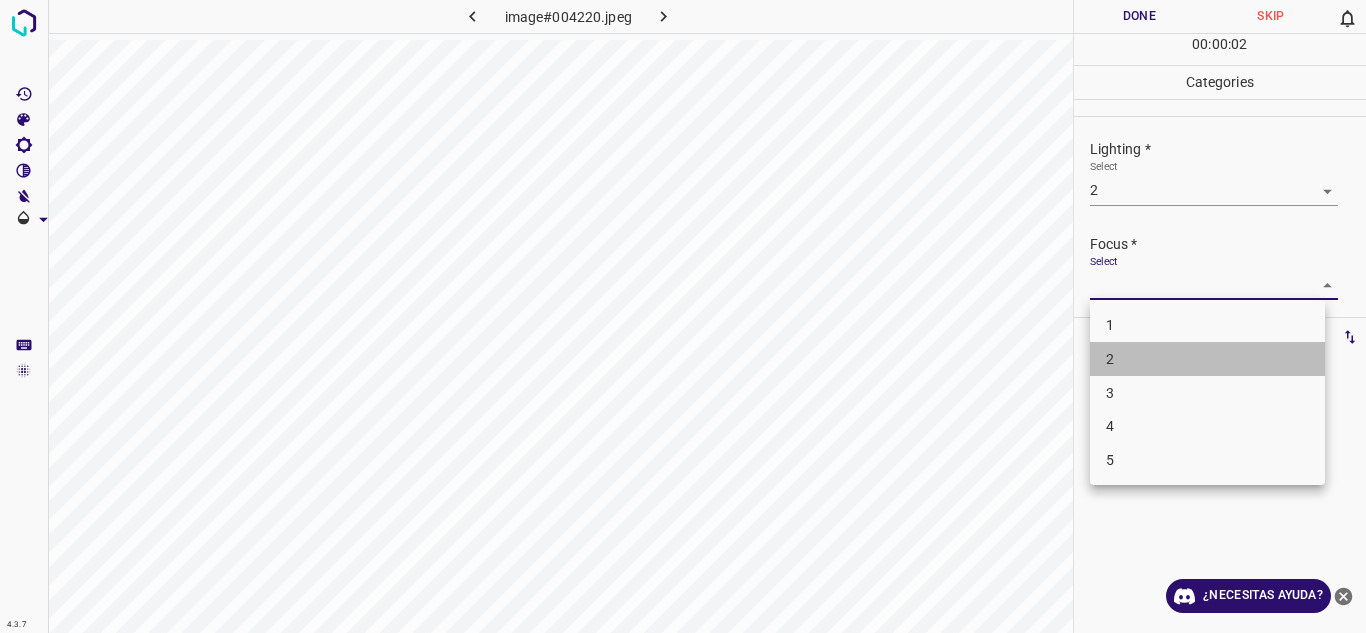 drag, startPoint x: 1144, startPoint y: 371, endPoint x: 1180, endPoint y: 265, distance: 111.94642 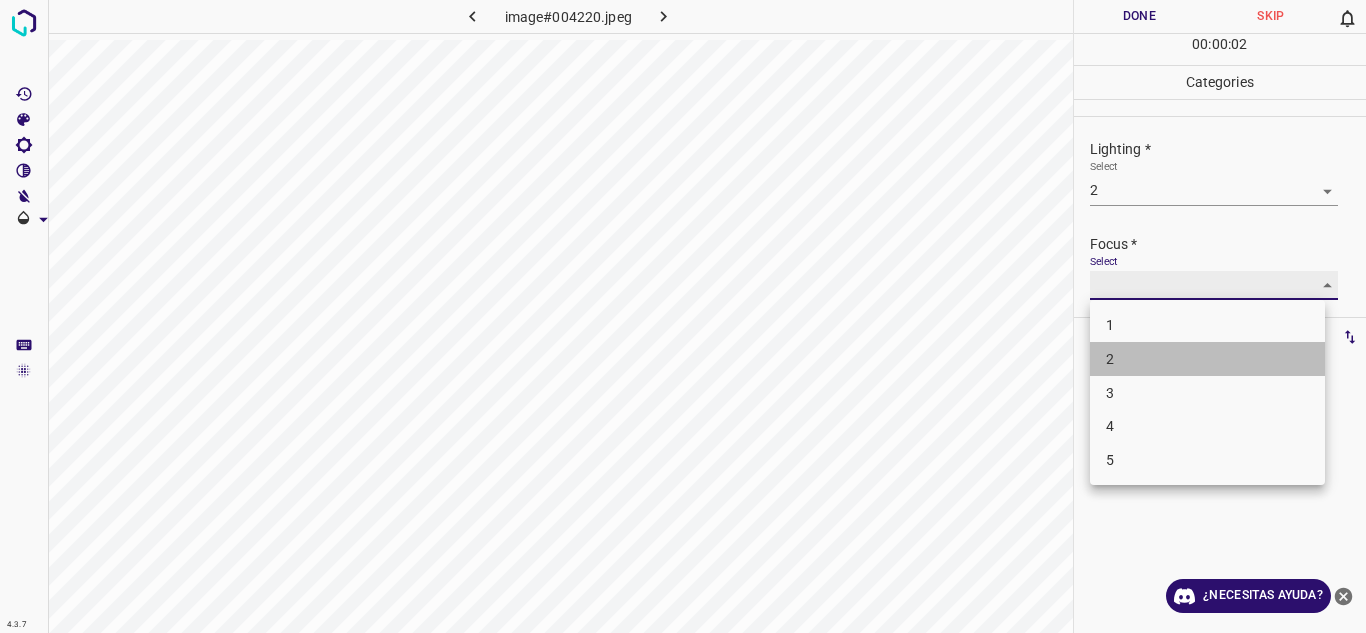 type on "2" 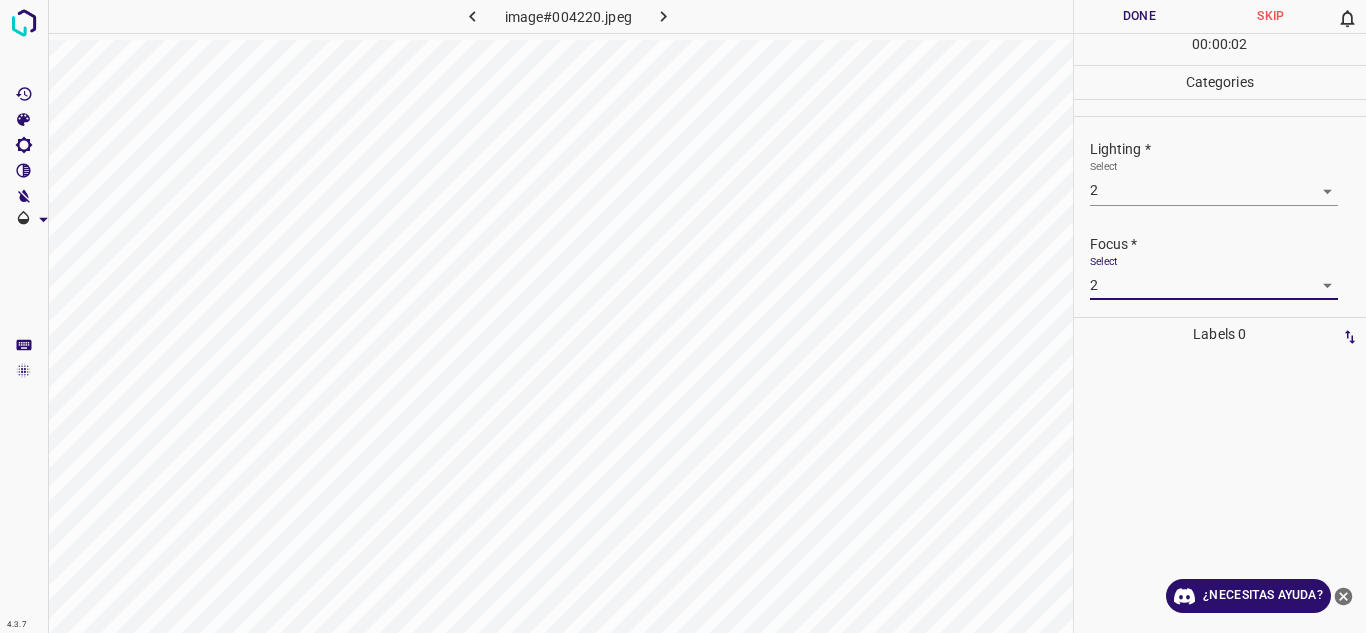 click on "Focus *" at bounding box center (1228, 244) 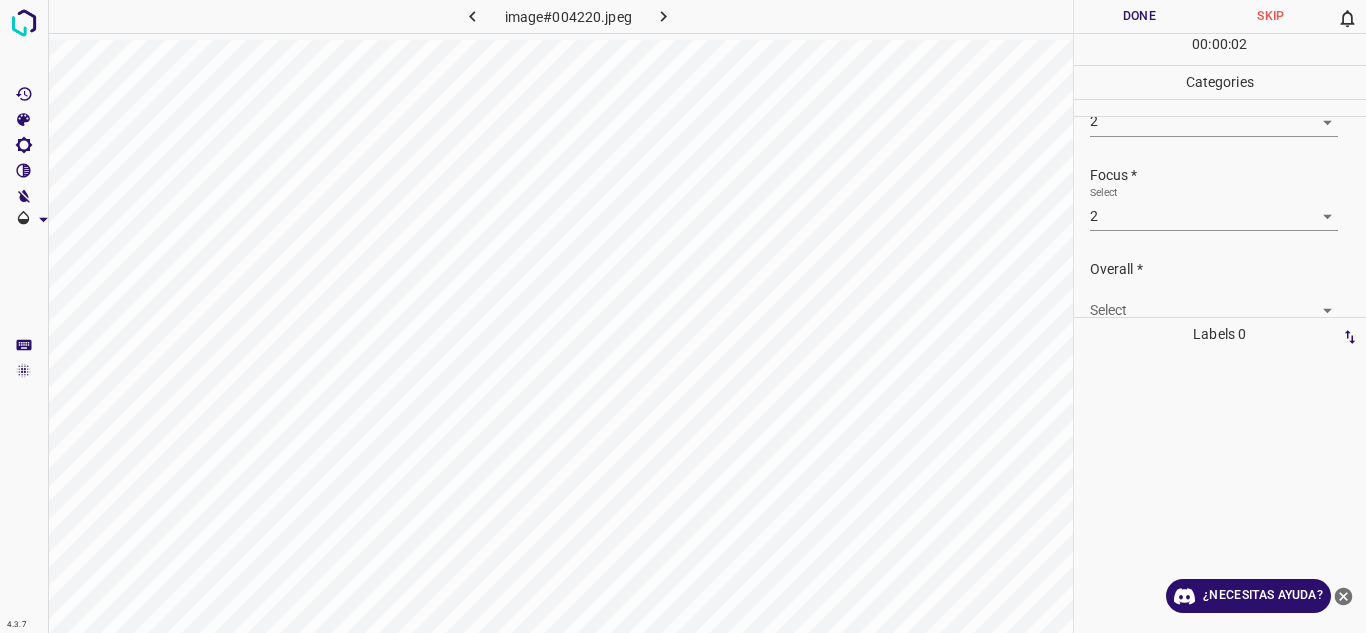 scroll, scrollTop: 98, scrollLeft: 0, axis: vertical 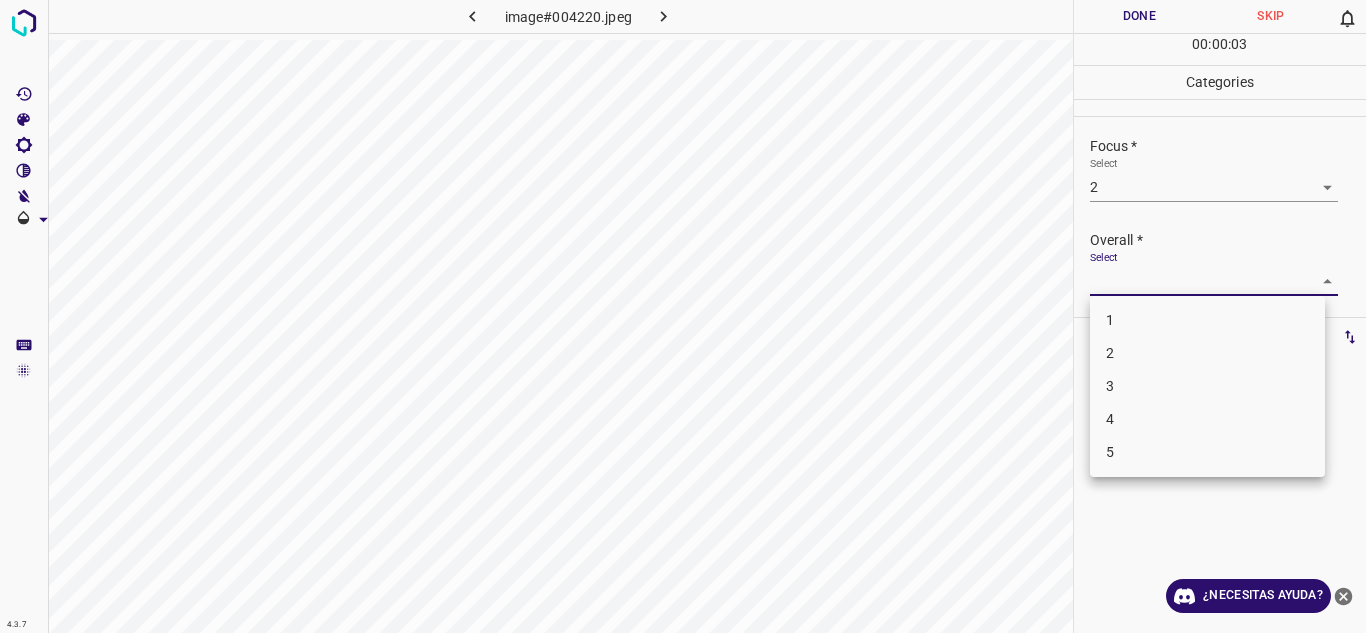click on "4.3.7 image#004220.jpeg Done Skip 0 00   : 00   : 03   Categories Lighting *  Select 2 2 Focus *  Select 2 2 Overall *  Select ​ Labels   0 Categories 1 Lighting 2 Focus 3 Overall Tools Space Change between modes (Draw & Edit) I Auto labeling R Restore zoom M Zoom in N Zoom out Delete Delete selecte label Filters Z Restore filters X Saturation filter C Brightness filter V Contrast filter B Gray scale filter General O Download ¿Necesitas ayuda? Texto original Valora esta traducción Tu opinión servirá para ayudar a mejorar el Traductor de Google - Texto - Esconder - Borrar 1 2 3 4 5" at bounding box center (683, 316) 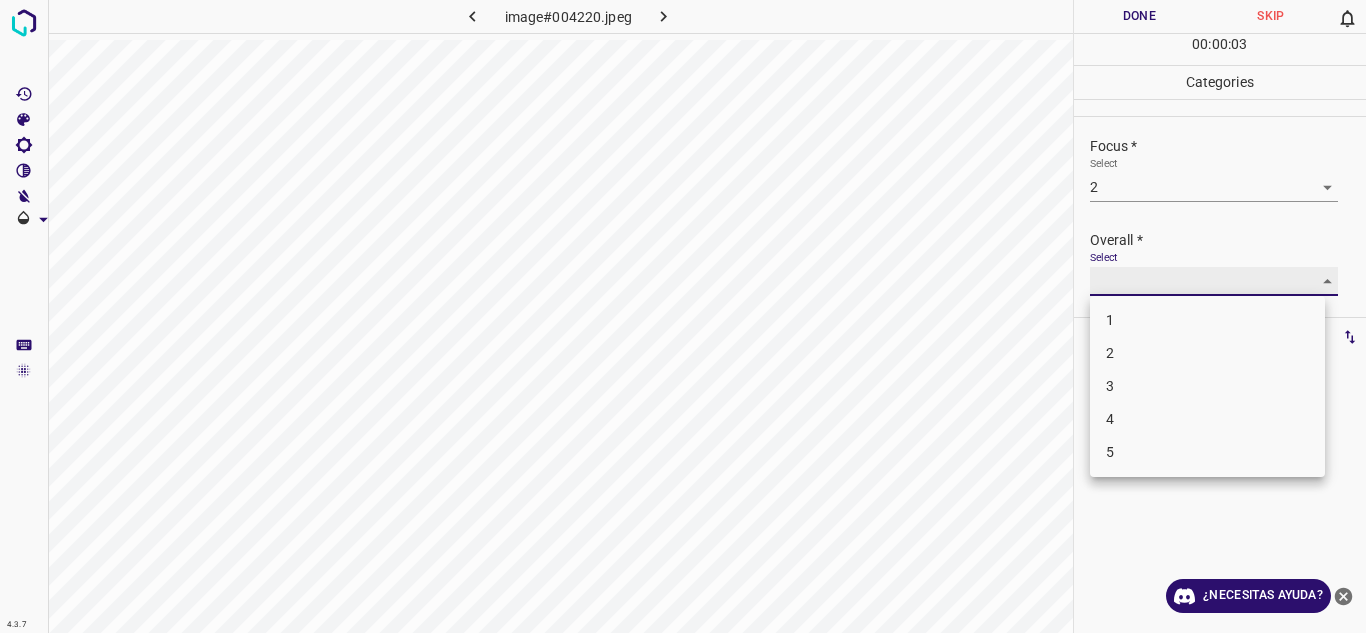 type on "2" 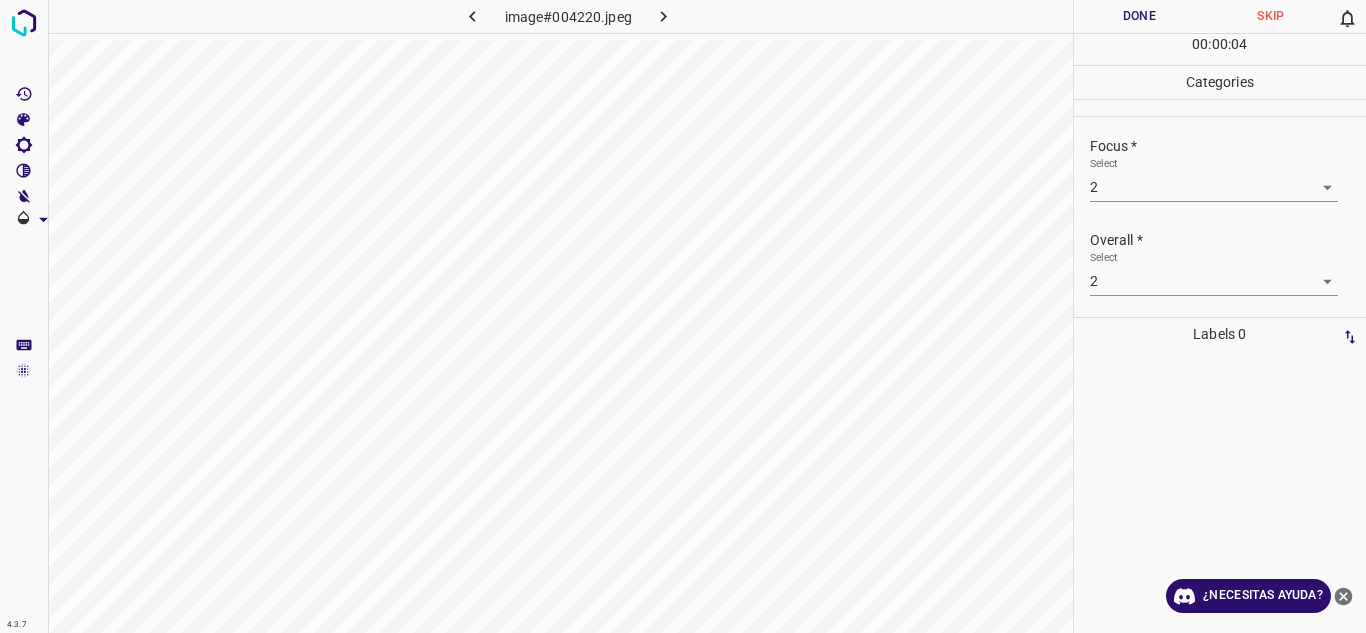 drag, startPoint x: 1199, startPoint y: 244, endPoint x: 1139, endPoint y: 35, distance: 217.44194 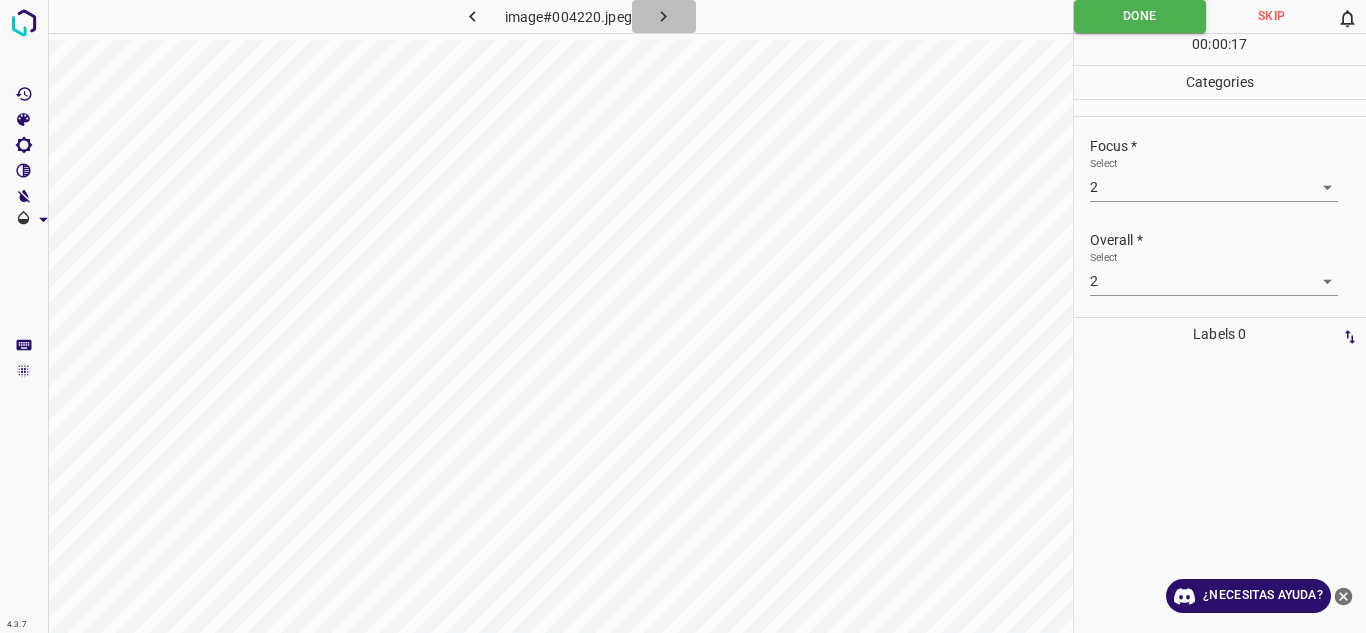click at bounding box center (664, 16) 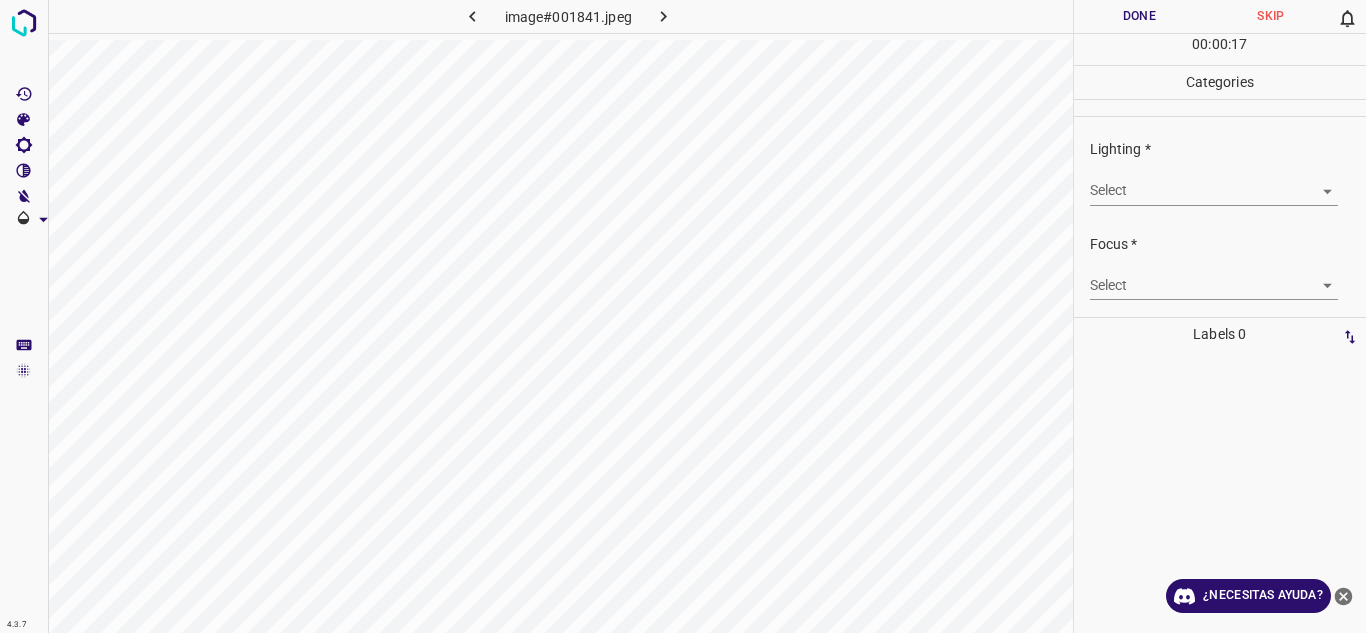 click on "4.3.7 image#001841.jpeg Done Skip 0 00   : 00   : 17   Categories Lighting *  Select ​ Focus *  Select ​ Overall *  Select ​ Labels   0 Categories 1 Lighting 2 Focus 3 Overall Tools Space Change between modes (Draw & Edit) I Auto labeling R Restore zoom M Zoom in N Zoom out Delete Delete selecte label Filters Z Restore filters X Saturation filter C Brightness filter V Contrast filter B Gray scale filter General O Download ¿Necesitas ayuda? Texto original Valora esta traducción Tu opinión servirá para ayudar a mejorar el Traductor de Google - Texto - Esconder - Borrar" at bounding box center [683, 316] 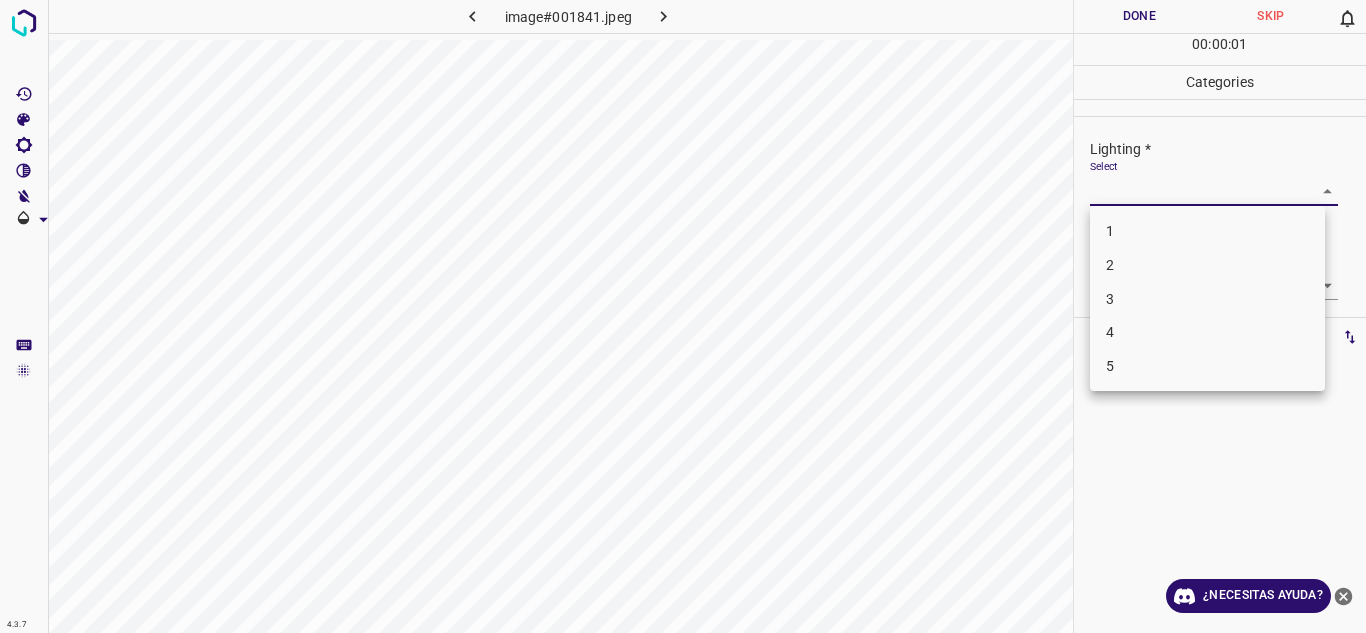 click on "3" at bounding box center (1207, 299) 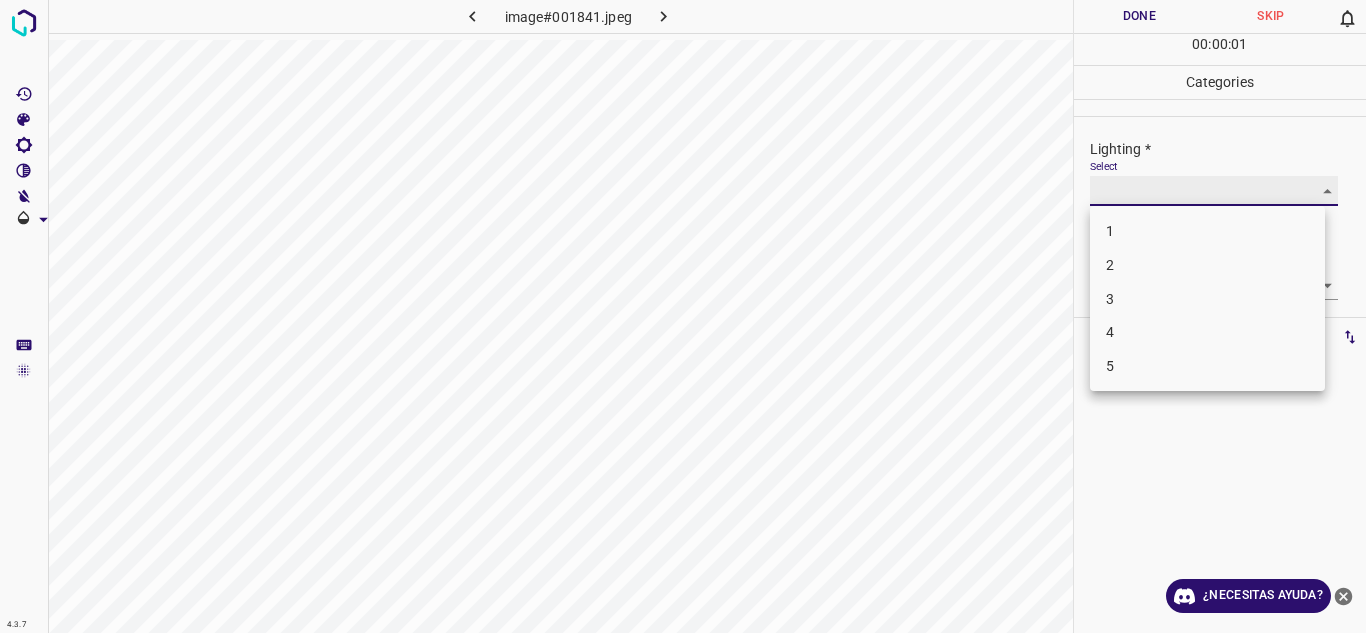 type on "3" 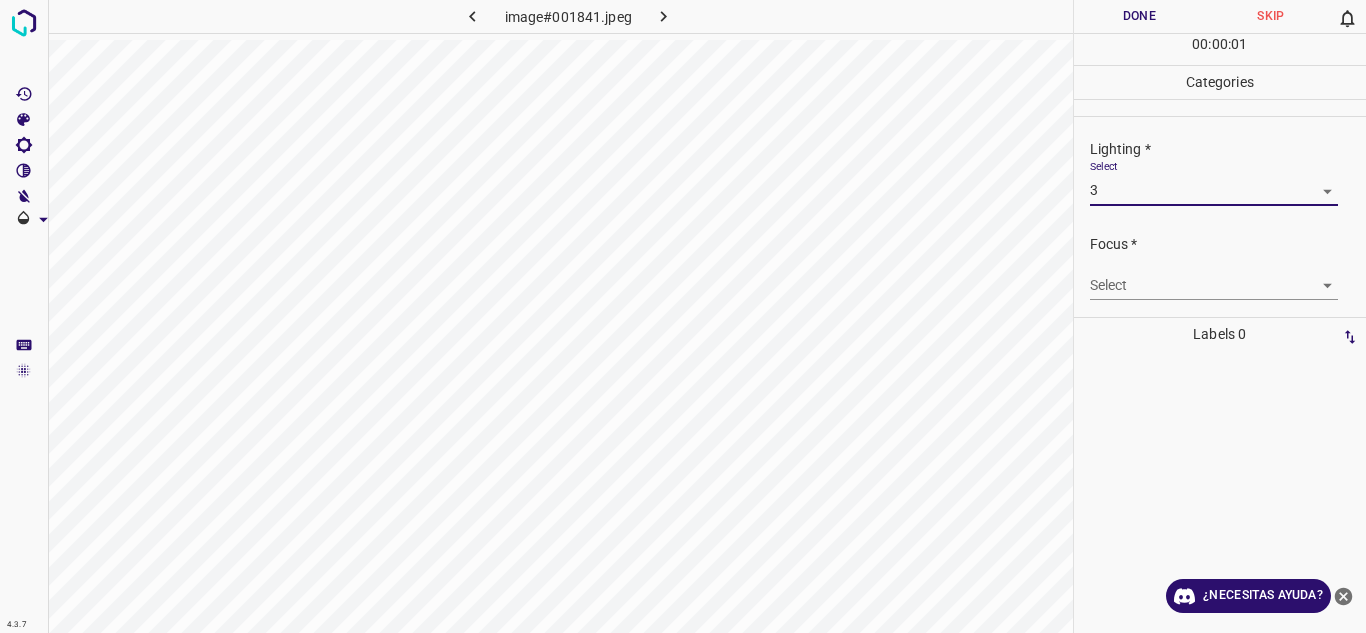 click on "4.3.7 image#[HASH].jpeg Done Skip 0 00   : 00   : 01   Categories Lighting *  Select 3 3 Focus *  Select ​ Overall *  Select ​ Labels   0 Categories 1 Lighting 2 Focus 3 Overall Tools Space Change between modes (Draw & Edit) I Auto labeling R Restore zoom M Zoom in N Zoom out Delete Delete selecte label Filters Z Restore filters X Saturation filter C Brightness filter V Contrast filter B Gray scale filter General O Download ¿Necesitas ayuda? Texto original Valora esta traducción Tu opinión servirá para ayudar a mejorar el Traductor de Google - Texto - Esconder - Borrar" at bounding box center (683, 316) 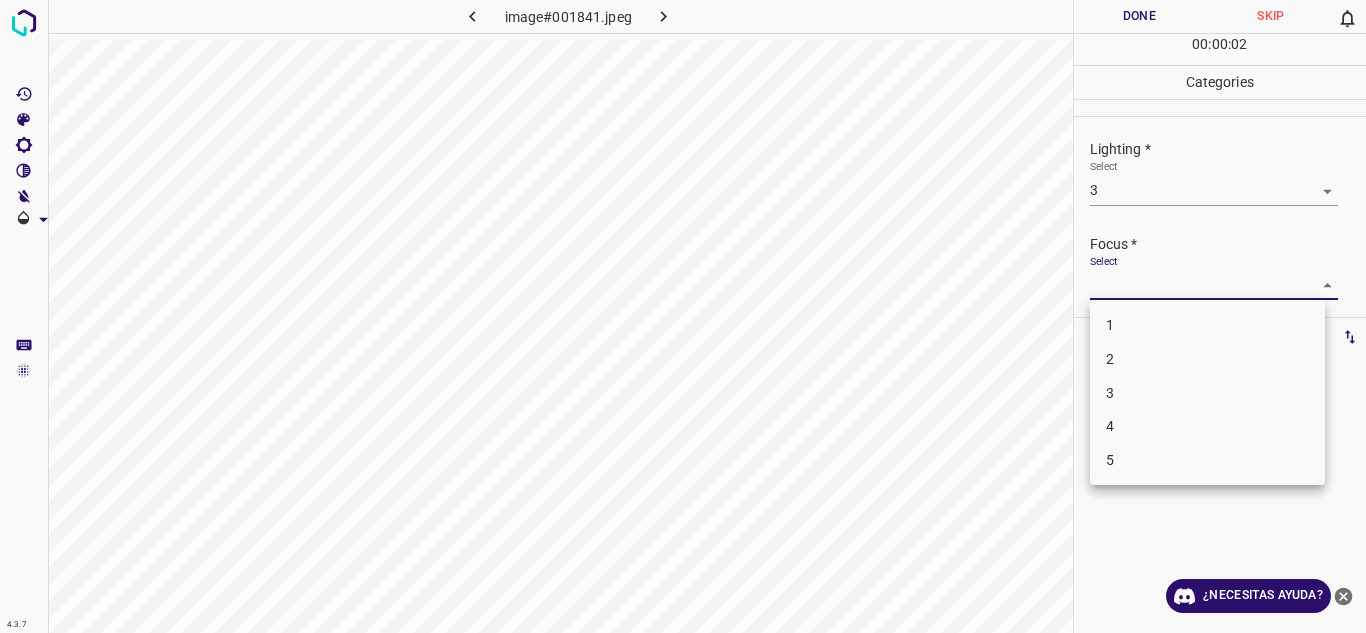 click on "3" at bounding box center (1207, 393) 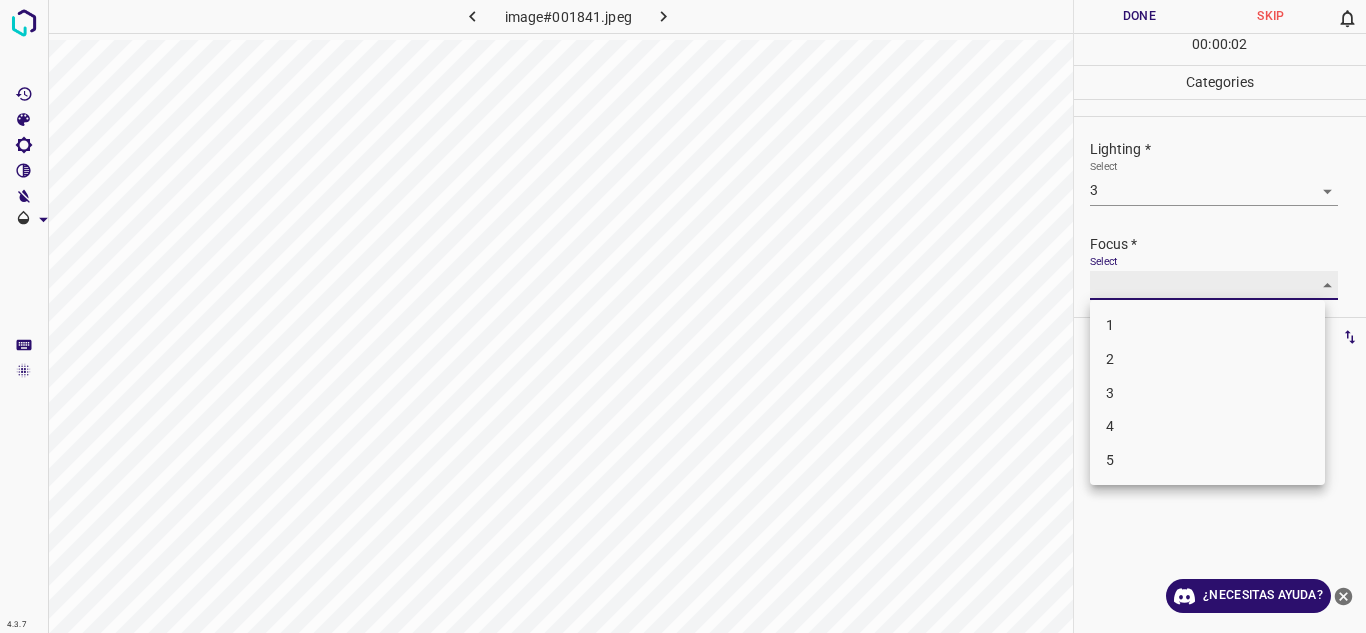 type on "3" 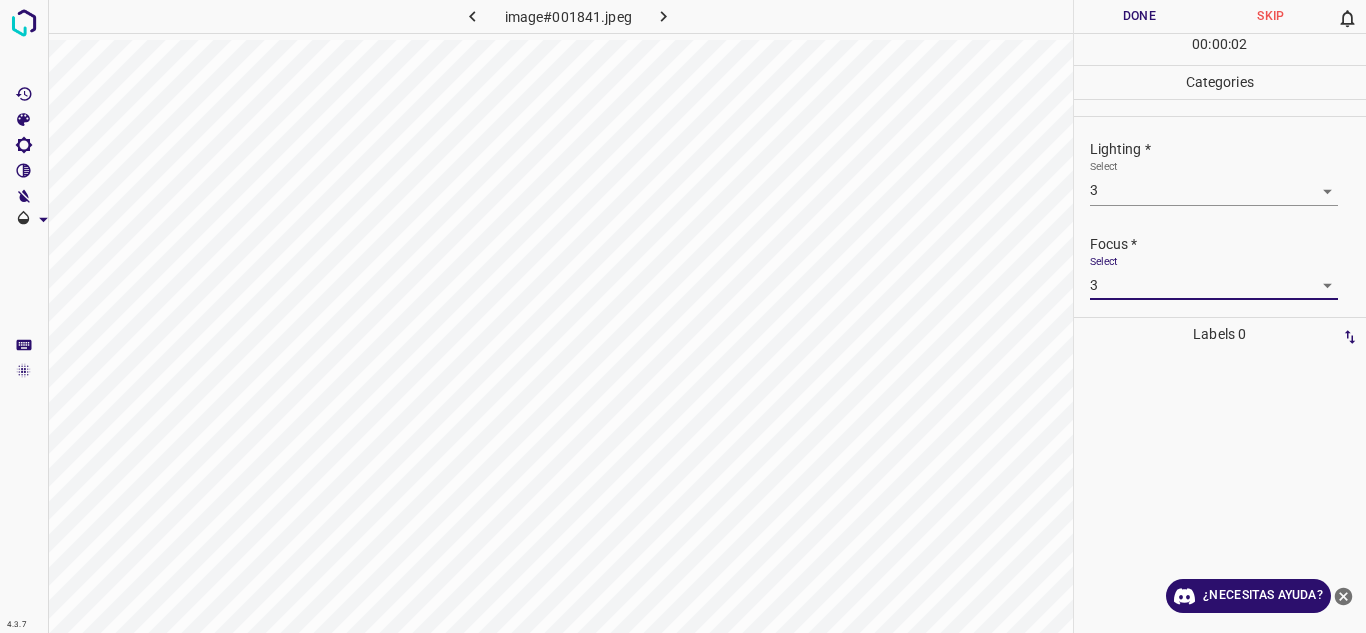 click on "Focus *" at bounding box center (1228, 244) 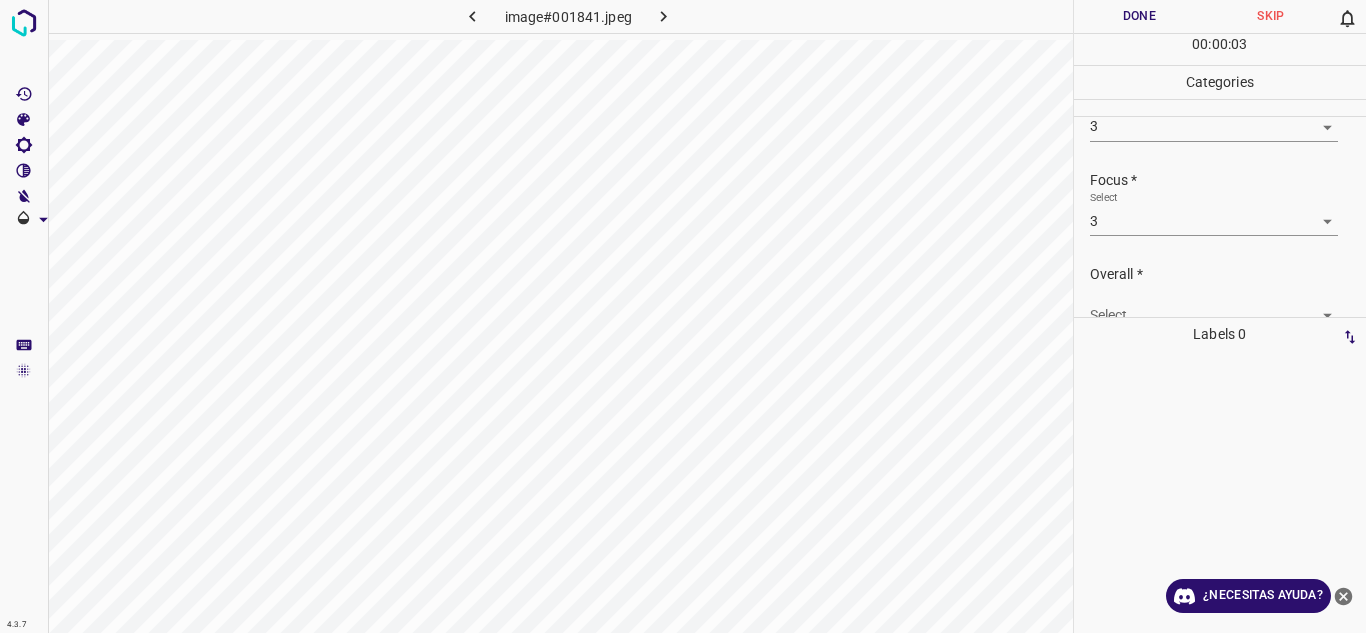 scroll, scrollTop: 98, scrollLeft: 0, axis: vertical 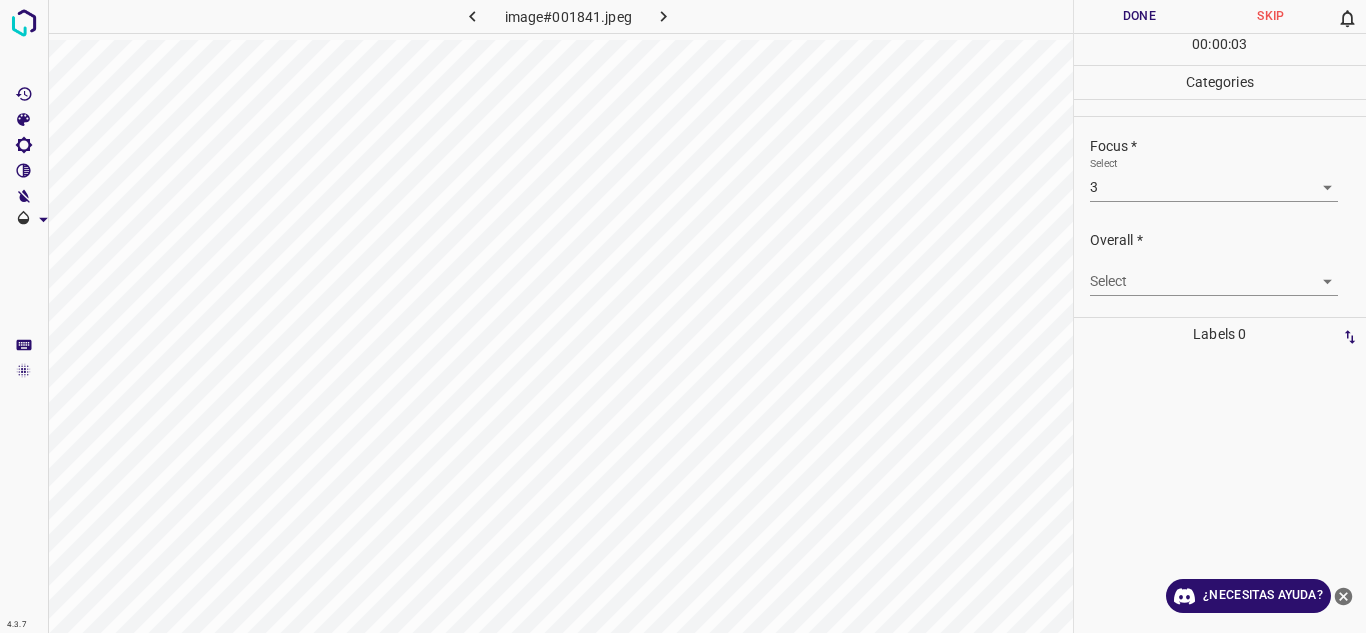 click on "4.3.7 image#[HASH].jpeg Done Skip 0 00   : 00   : 03   Categories Lighting *  Select 3 3 Focus *  Select 3 3 Overall *  Select ​ Labels   0 Categories 1 Lighting 2 Focus 3 Overall Tools Space Change between modes (Draw & Edit) I Auto labeling R Restore zoom M Zoom in N Zoom out Delete Delete selecte label Filters Z Restore filters X Saturation filter C Brightness filter V Contrast filter B Gray scale filter General O Download ¿Necesitas ayuda? Texto original Valora esta traducción Tu opinión servirá para ayudar a mejorar el Traductor de Google - Texto - Esconder - Borrar" at bounding box center [683, 316] 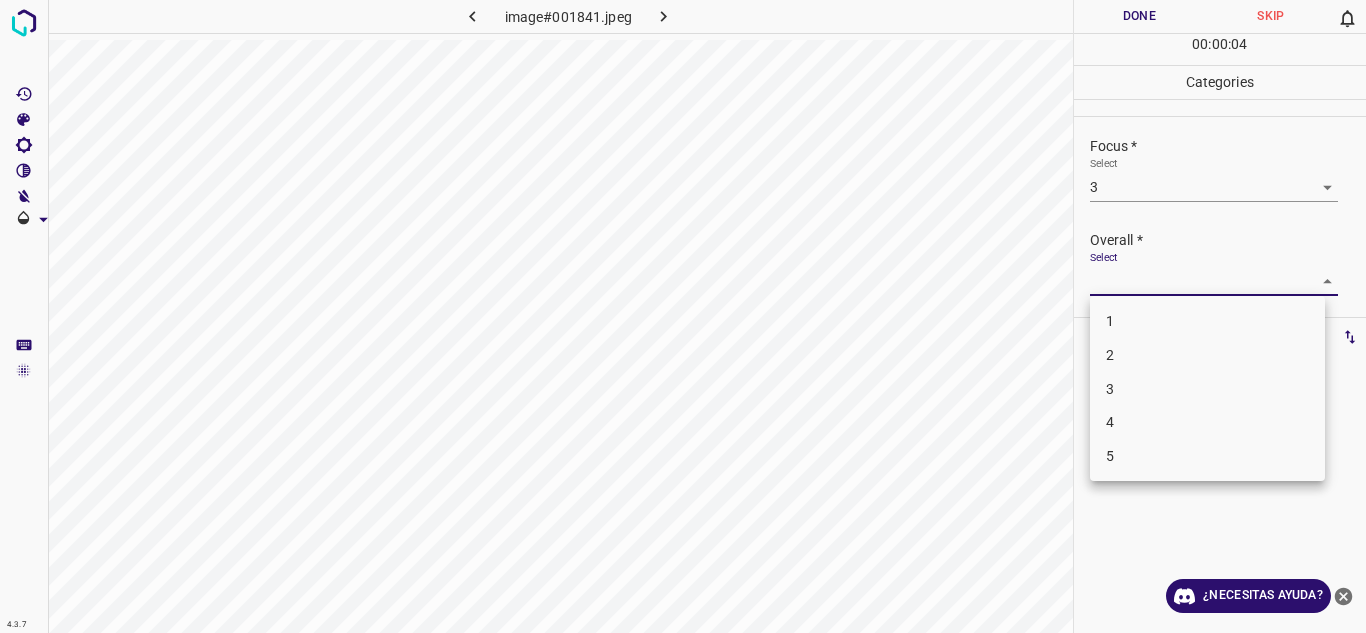 click on "3" at bounding box center (1207, 389) 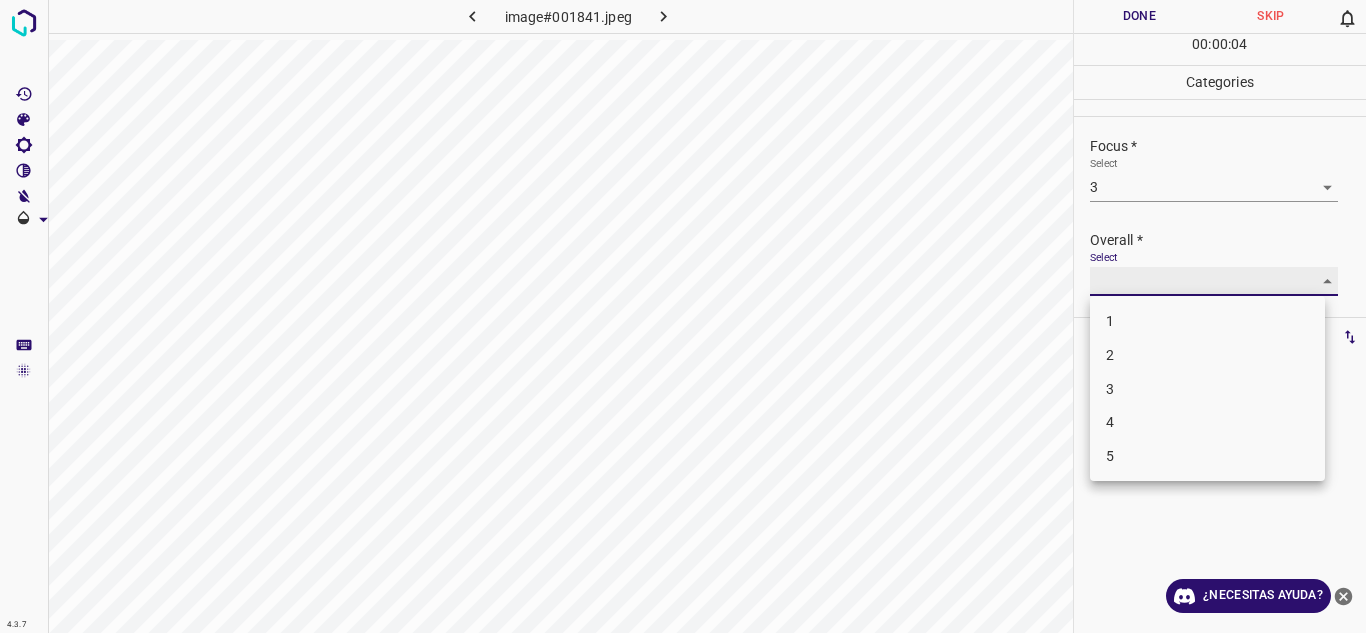 type on "3" 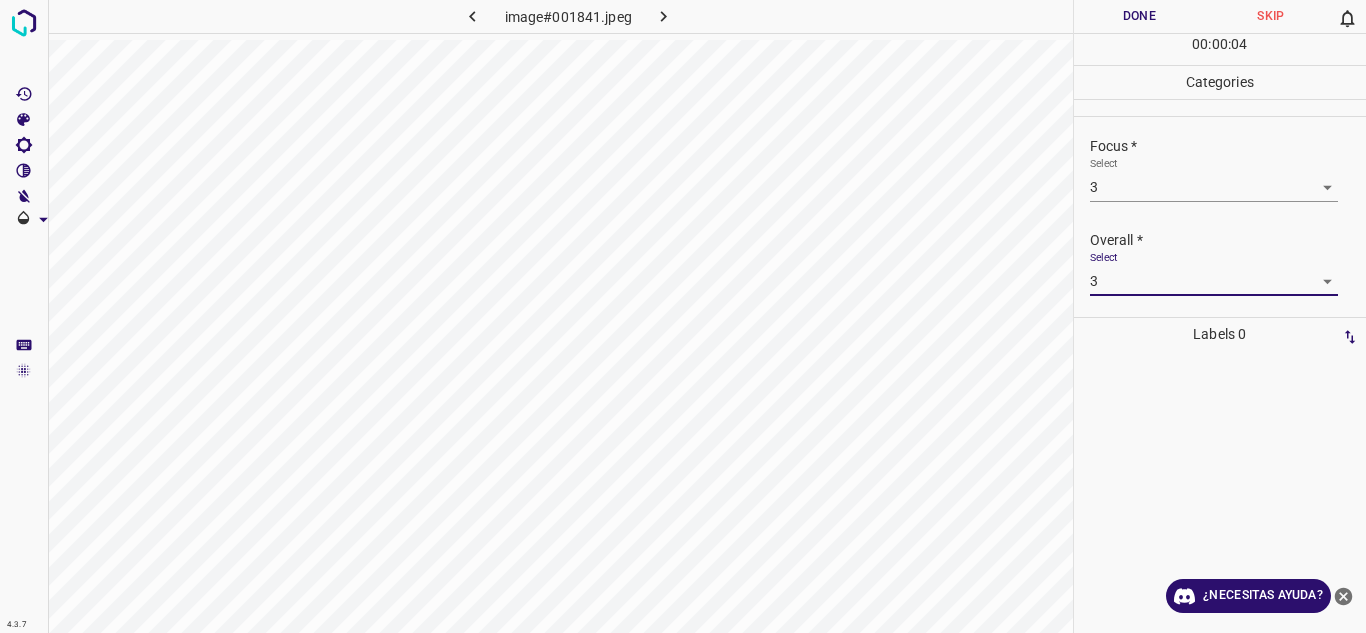 click on "Overall *" at bounding box center (1228, 240) 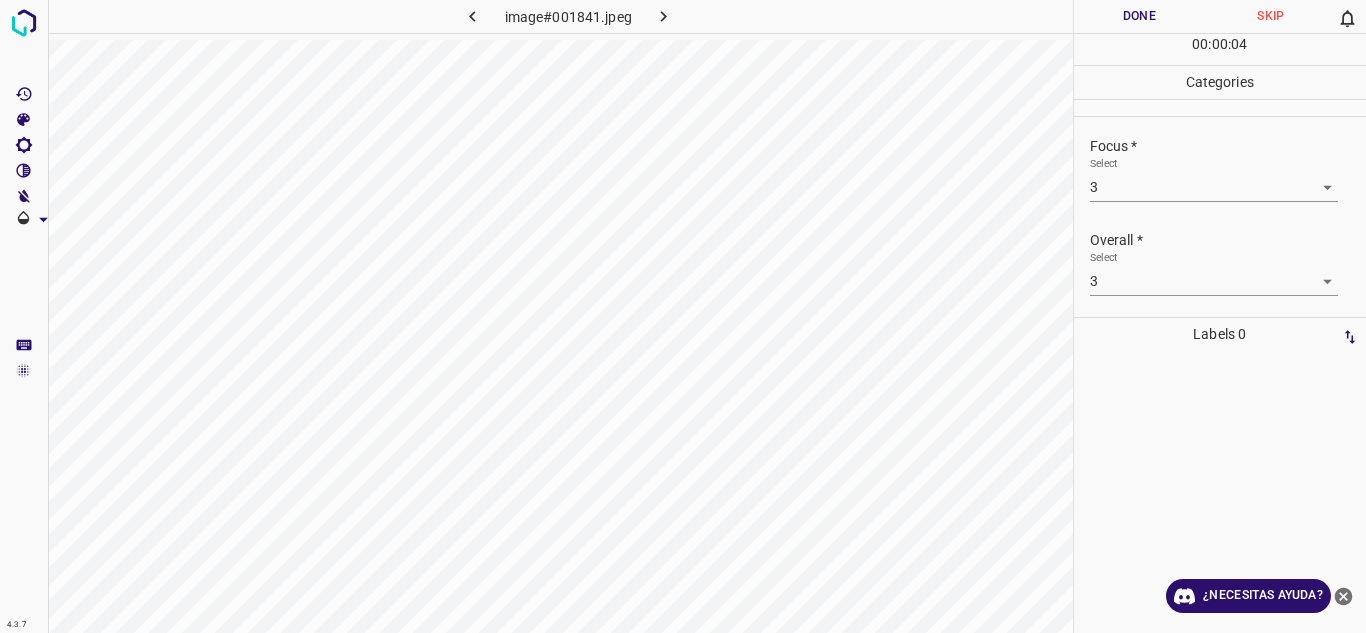 click on "Done" at bounding box center (1140, 16) 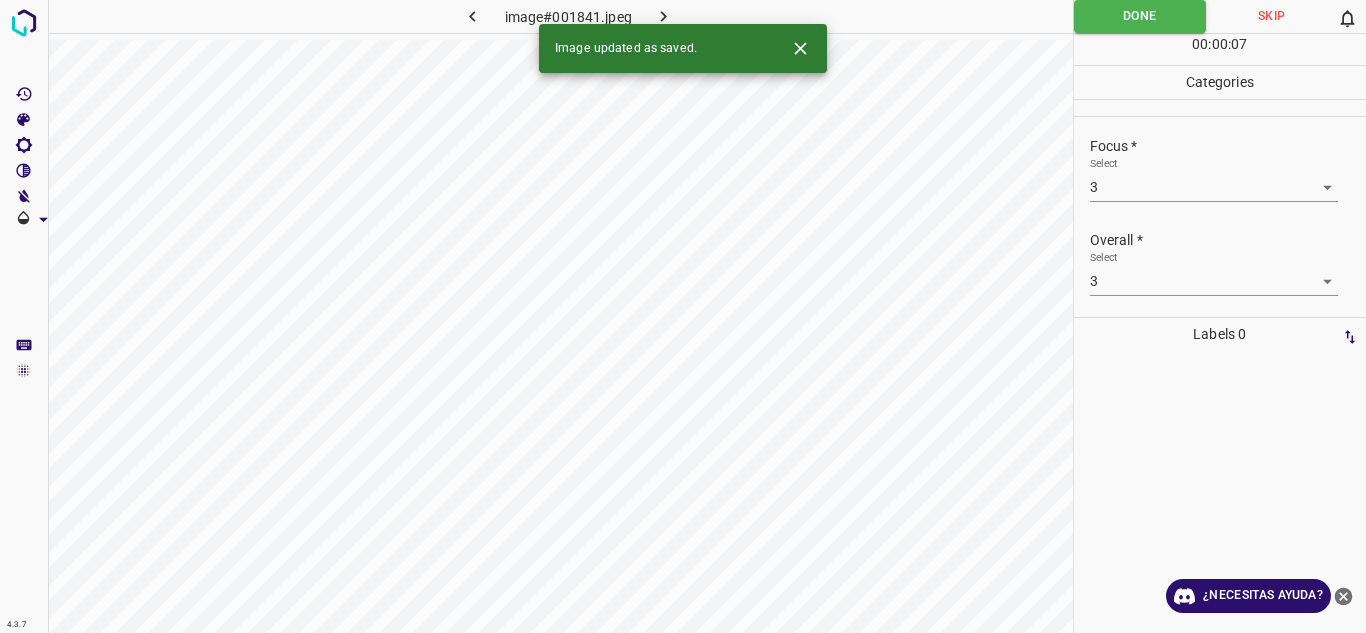 click at bounding box center [664, 16] 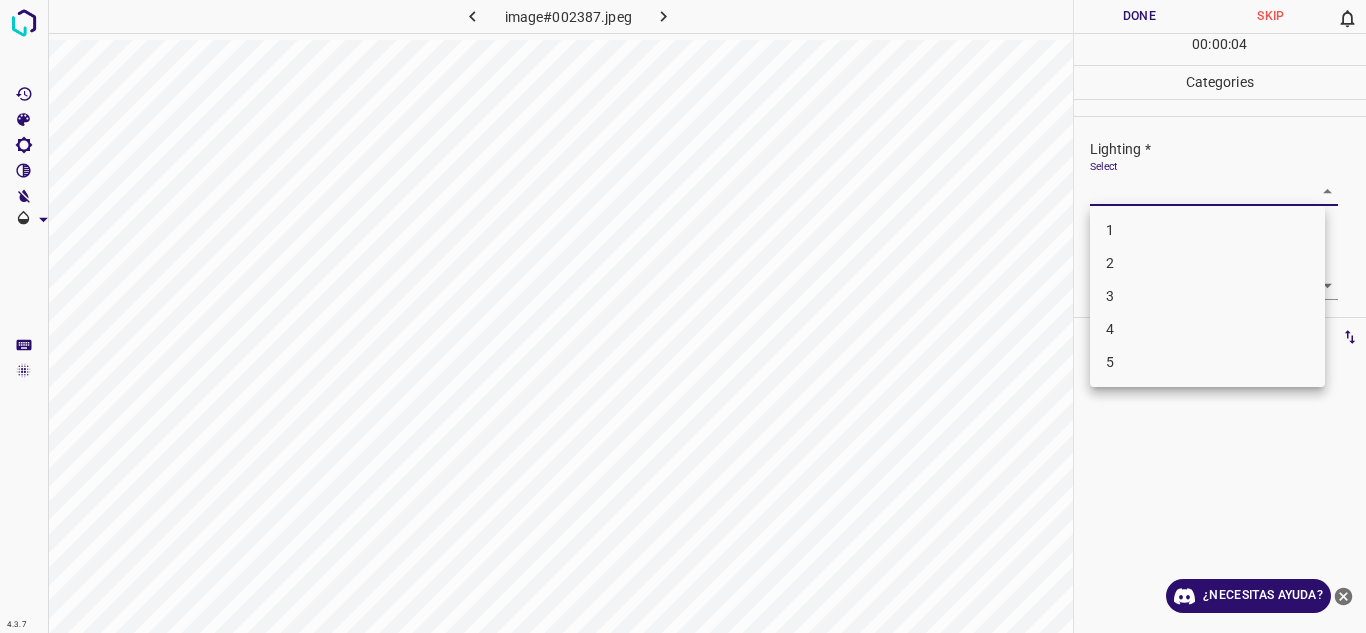 click on "4.3.7 image#[HASH].jpeg Done Skip 0 00   : 00   : 04   Categories Lighting *  Select ​ Focus *  Select ​ Overall *  Select ​ Labels   0 Categories 1 Lighting 2 Focus 3 Overall Tools Space Change between modes (Draw & Edit) I Auto labeling R Restore zoom M Zoom in N Zoom out Delete Delete selecte label Filters Z Restore filters X Saturation filter C Brightness filter V Contrast filter B Gray scale filter General O Download ¿Necesitas ayuda? Texto original Valora esta traducción Tu opinión servirá para ayudar a mejorar el Traductor de Google - Texto - Esconder - Borrar 1 2 3 4 5" at bounding box center [683, 316] 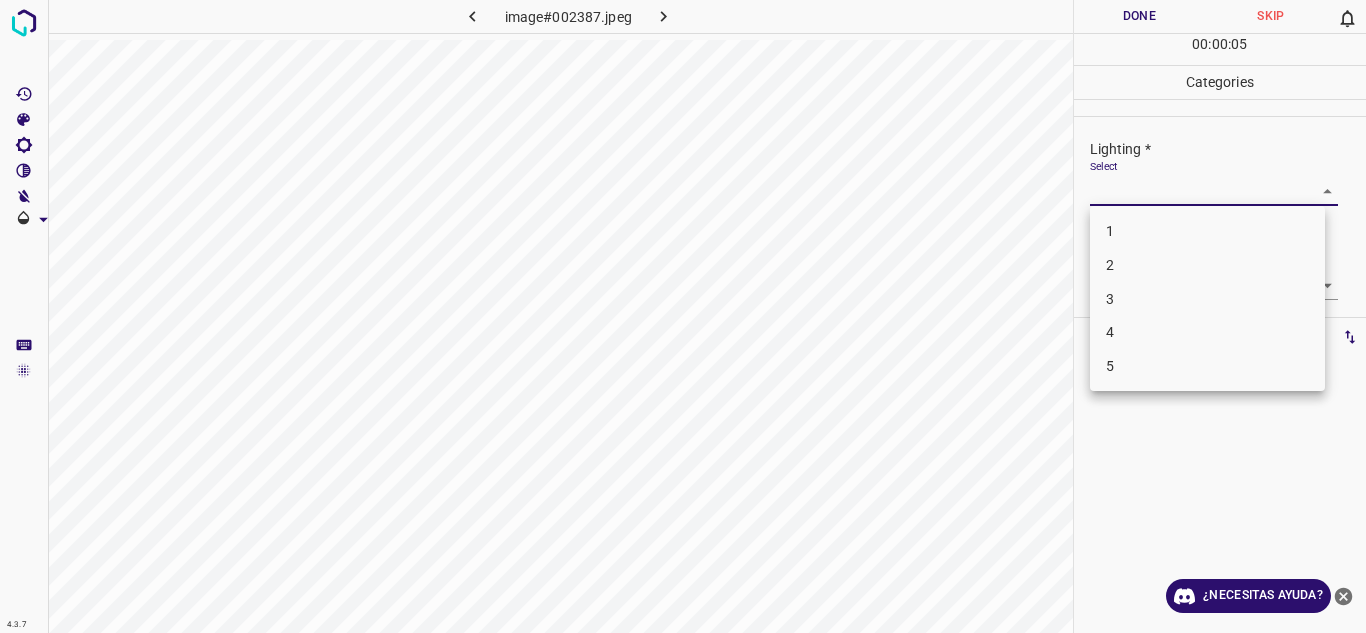 click on "3" at bounding box center (1207, 299) 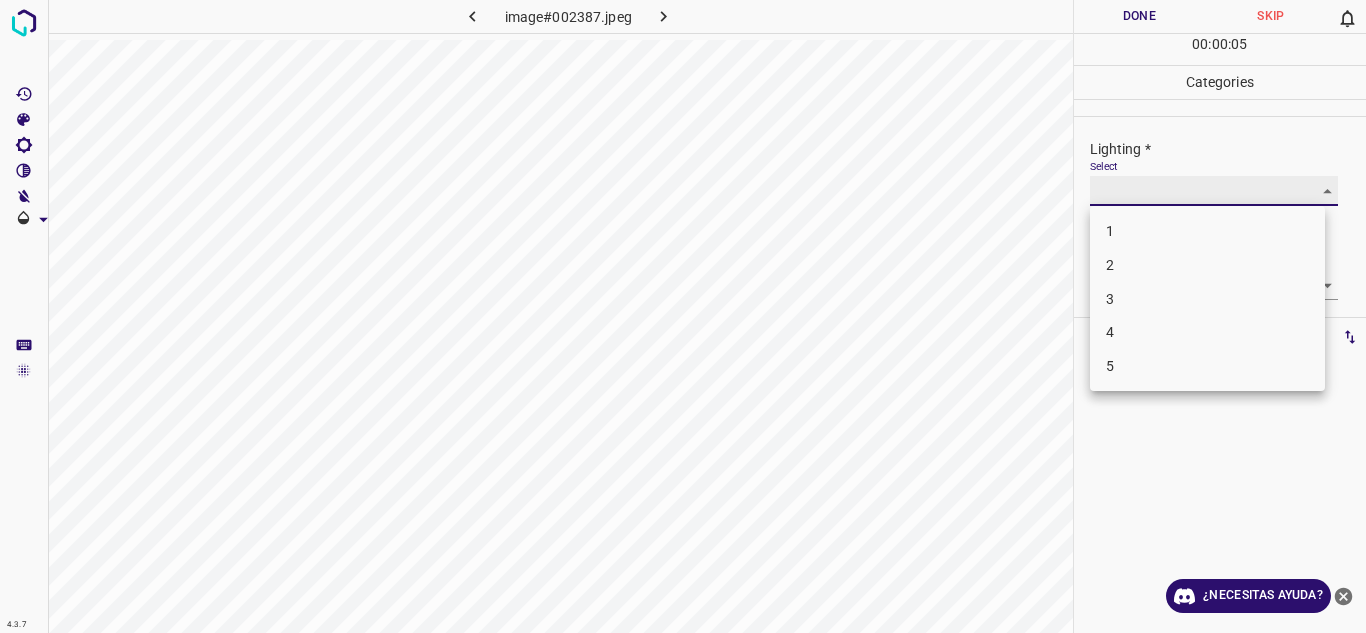type on "3" 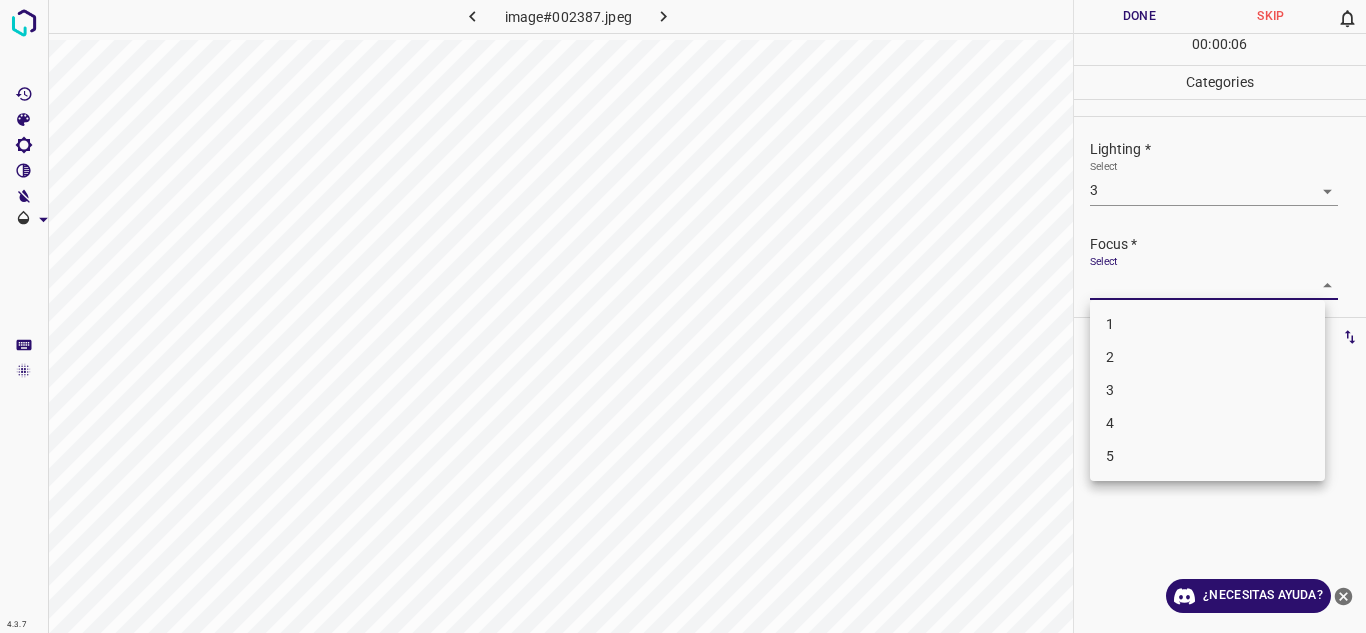 click on "4.3.7 image#002387.jpeg Done Skip 0 00   : 00   : 06   Categories Lighting *  Select 3 3 Focus *  Select ​ Overall *  Select ​ Labels   0 Categories 1 Lighting 2 Focus 3 Overall Tools Space Change between modes (Draw & Edit) I Auto labeling R Restore zoom M Zoom in N Zoom out Delete Delete selecte label Filters Z Restore filters X Saturation filter C Brightness filter V Contrast filter B Gray scale filter General O Download ¿Necesitas ayuda? Texto original Valora esta traducción Tu opinión servirá para ayudar a mejorar el Traductor de Google - Texto - Esconder - Borrar 1 2 3 4 5" at bounding box center [683, 316] 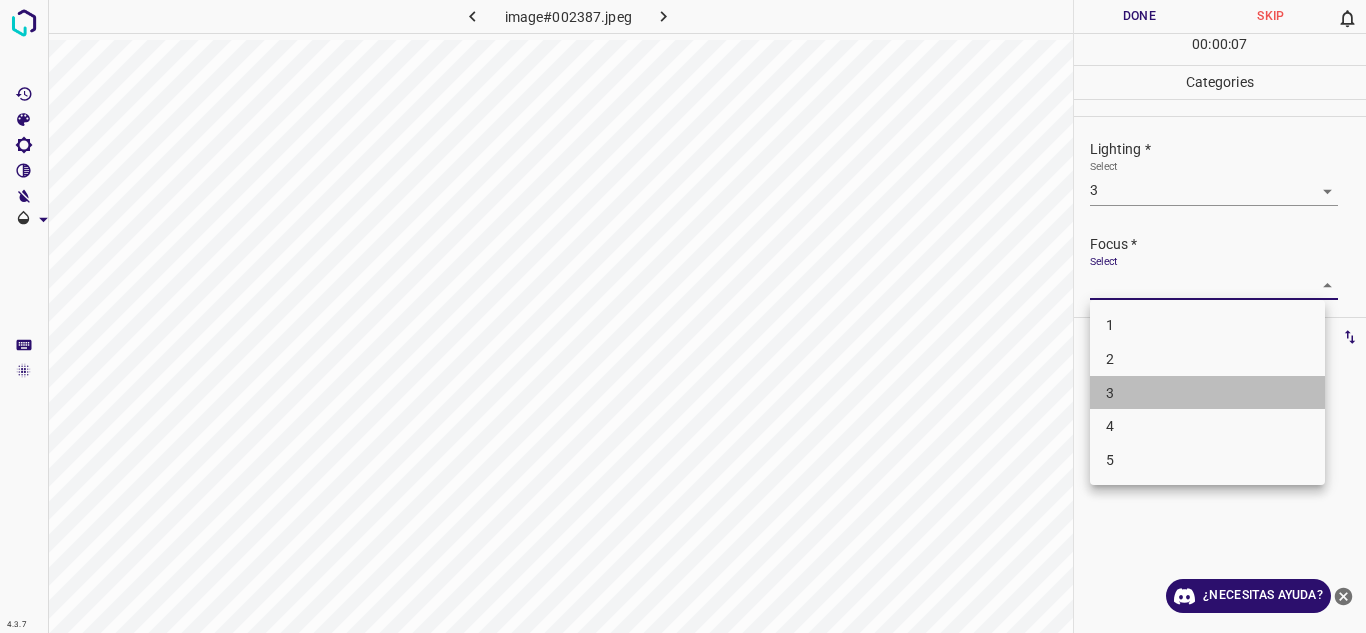click on "3" at bounding box center (1207, 393) 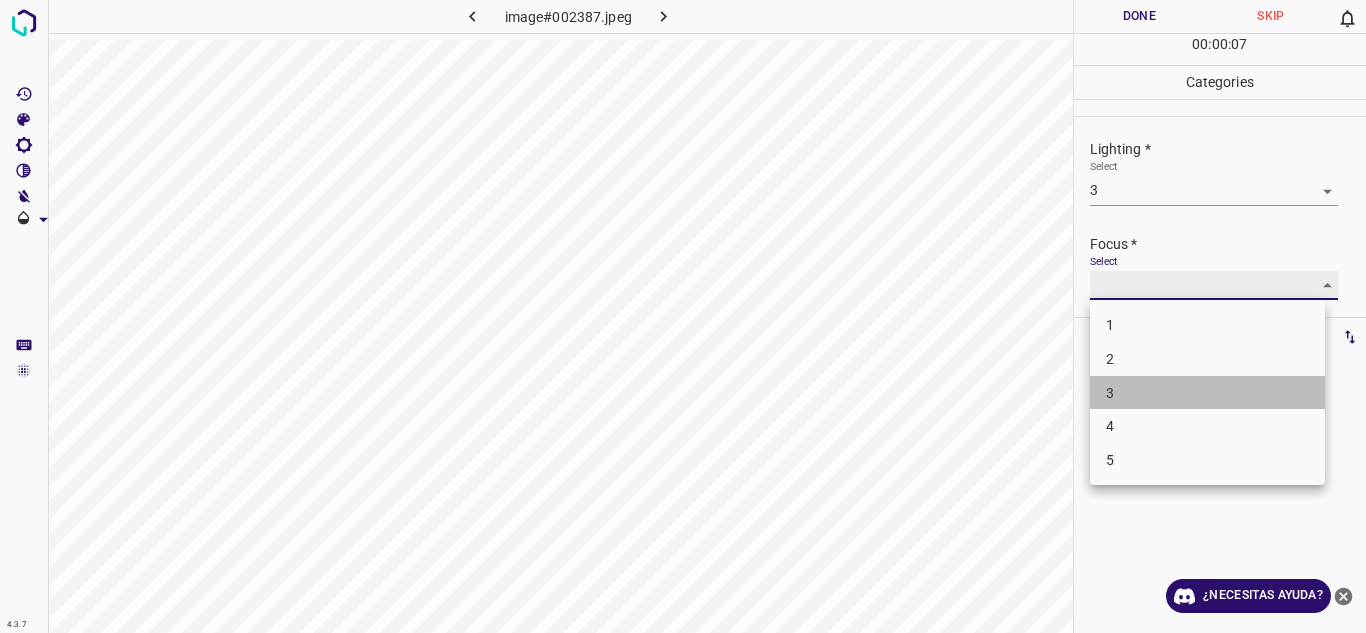 type on "3" 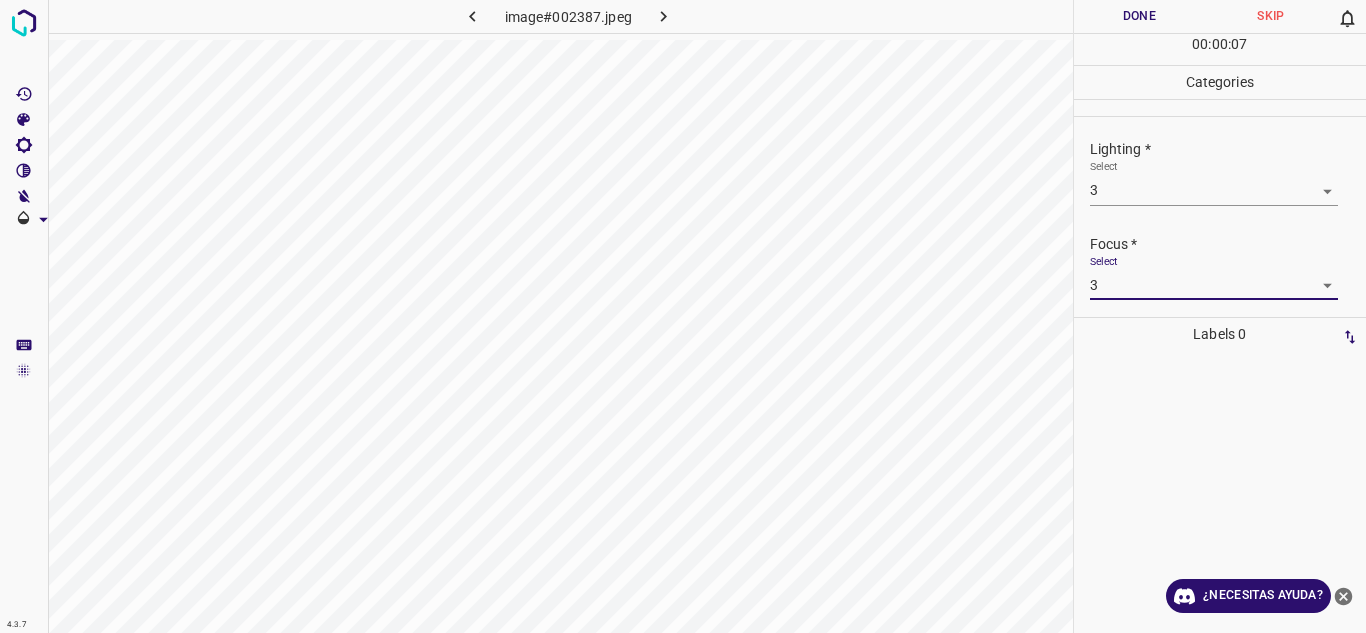 click on "Lighting *  Select 3 3" at bounding box center (1220, 172) 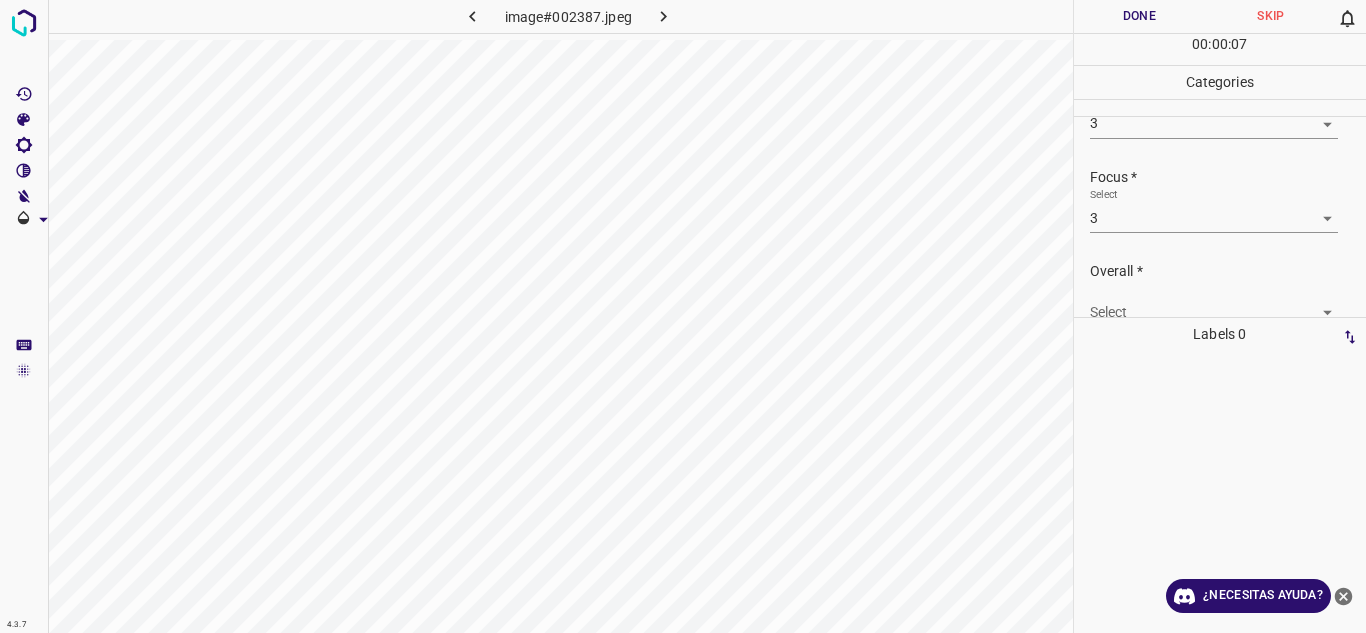 scroll, scrollTop: 98, scrollLeft: 0, axis: vertical 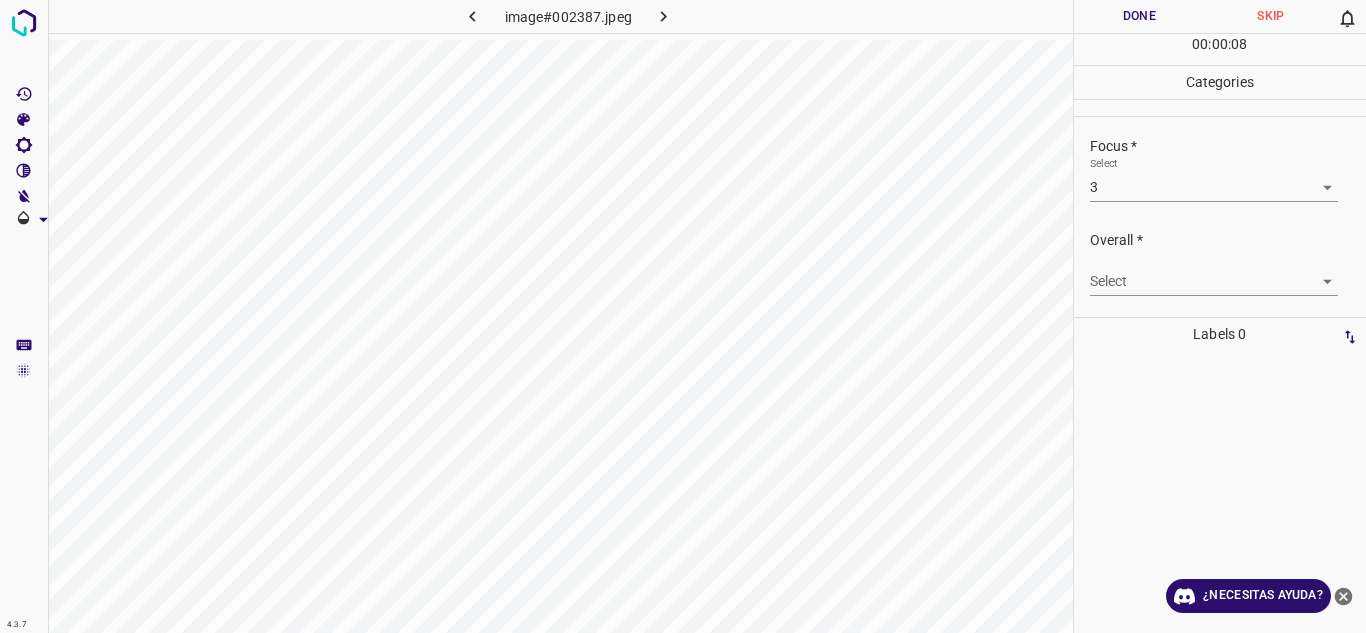 click on "4.3.7 image#002387.jpeg Done Skip 0 00   : 00   : 08   Categories Lighting *  Select 3 3 Focus *  Select 3 3 Overall *  Select ​ Labels   0 Categories 1 Lighting 2 Focus 3 Overall Tools Space Change between modes (Draw & Edit) I Auto labeling R Restore zoom M Zoom in N Zoom out Delete Delete selecte label Filters Z Restore filters X Saturation filter C Brightness filter V Contrast filter B Gray scale filter General O Download ¿Necesitas ayuda? Texto original Valora esta traducción Tu opinión servirá para ayudar a mejorar el Traductor de Google - Texto - Esconder - Borrar" at bounding box center [683, 316] 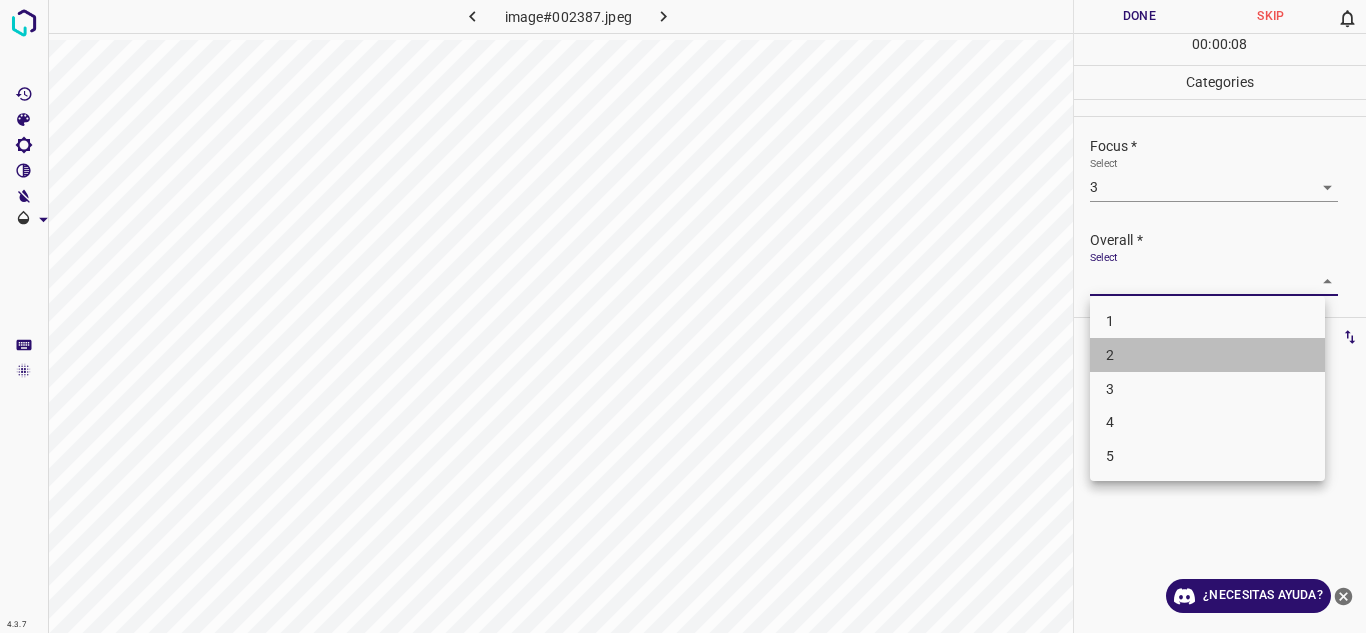 click on "2" at bounding box center [1207, 355] 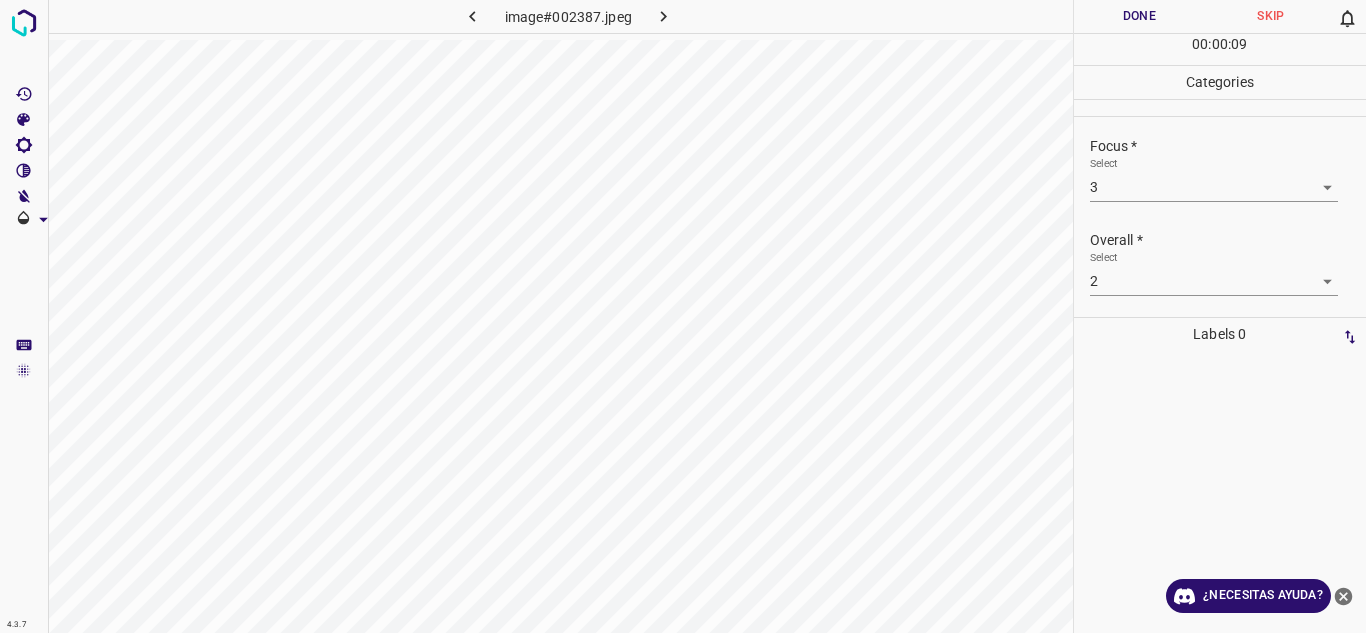 click on "4.3.7 image#002387.jpeg Done Skip 0 00   : 00   : 09   Categories Lighting *  Select 3 3 Focus *  Select 3 3 Overall *  Select 2 2 Labels   0 Categories 1 Lighting 2 Focus 3 Overall Tools Space Change between modes (Draw & Edit) I Auto labeling R Restore zoom M Zoom in N Zoom out Delete Delete selecte label Filters Z Restore filters X Saturation filter C Brightness filter V Contrast filter B Gray scale filter General O Download ¿Necesitas ayuda? Texto original Valora esta traducción Tu opinión servirá para ayudar a mejorar el Traductor de Google - Texto - Esconder - Borrar" at bounding box center [683, 316] 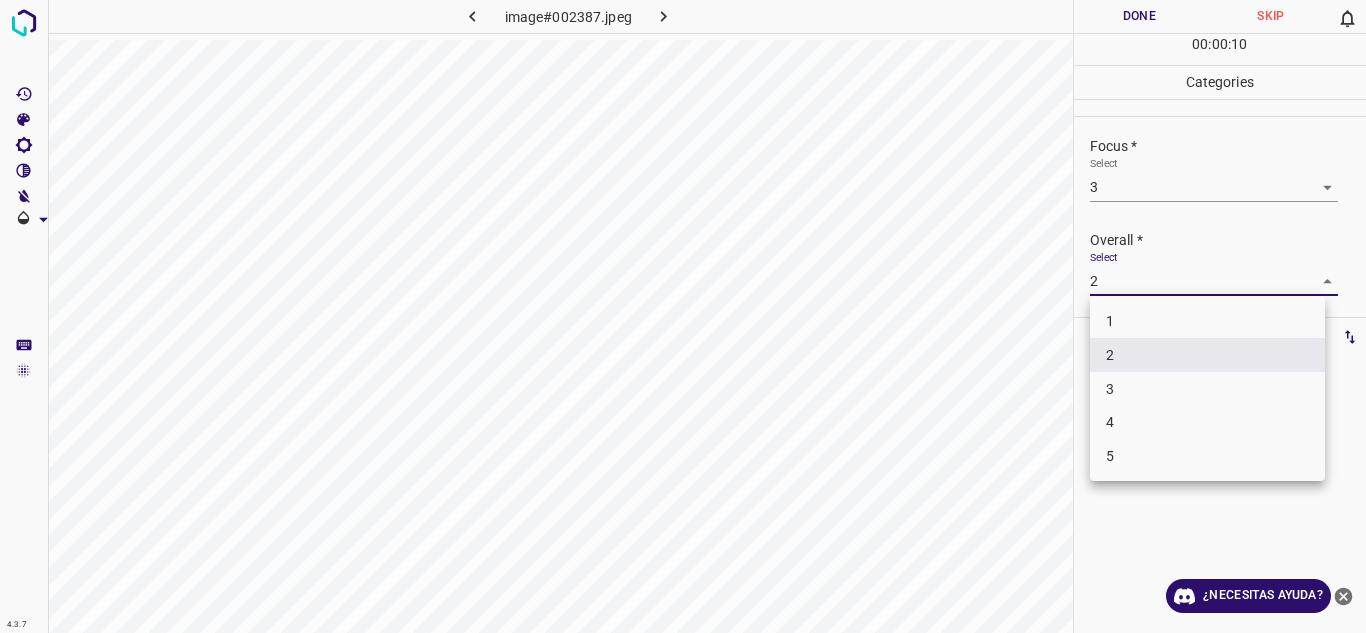drag, startPoint x: 1177, startPoint y: 385, endPoint x: 1172, endPoint y: 286, distance: 99.12618 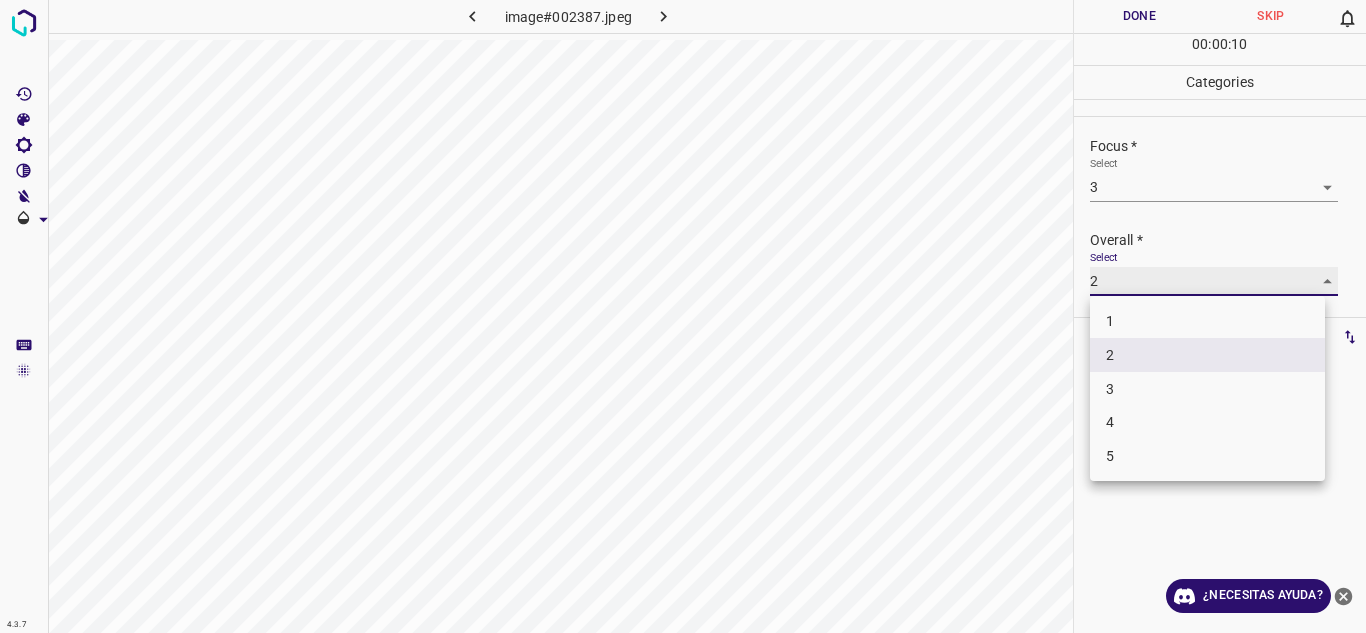 type on "3" 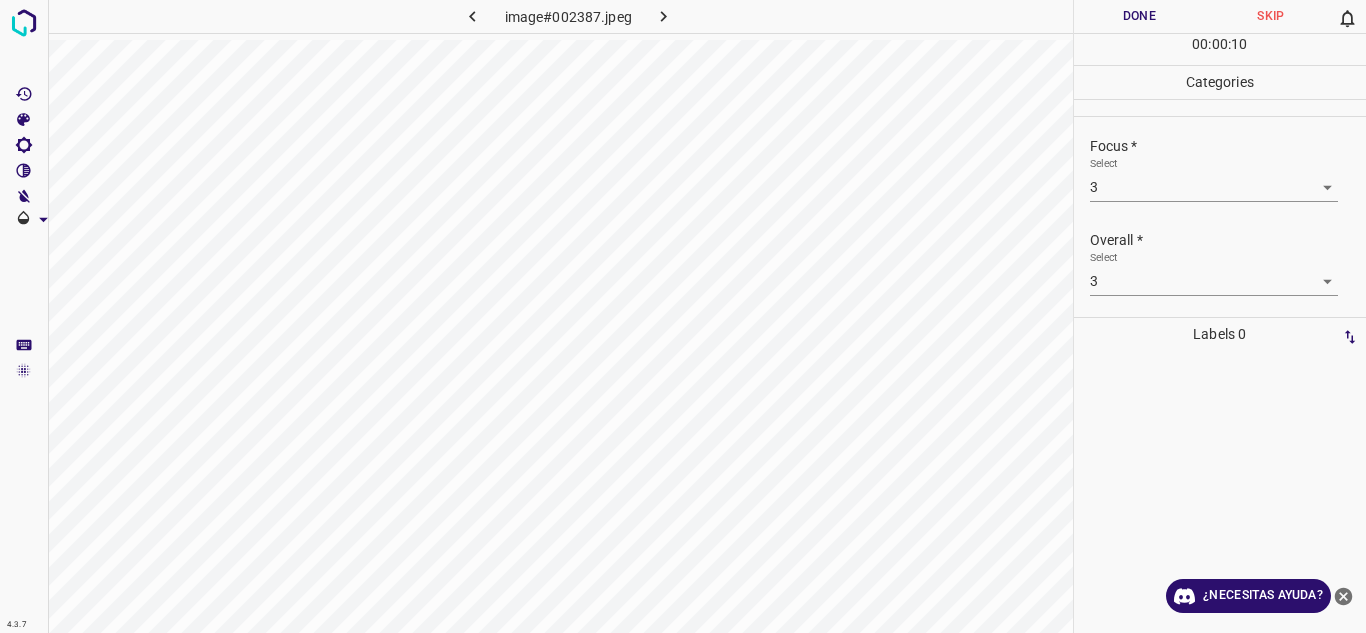 drag, startPoint x: 1186, startPoint y: 247, endPoint x: 1138, endPoint y: 60, distance: 193.06216 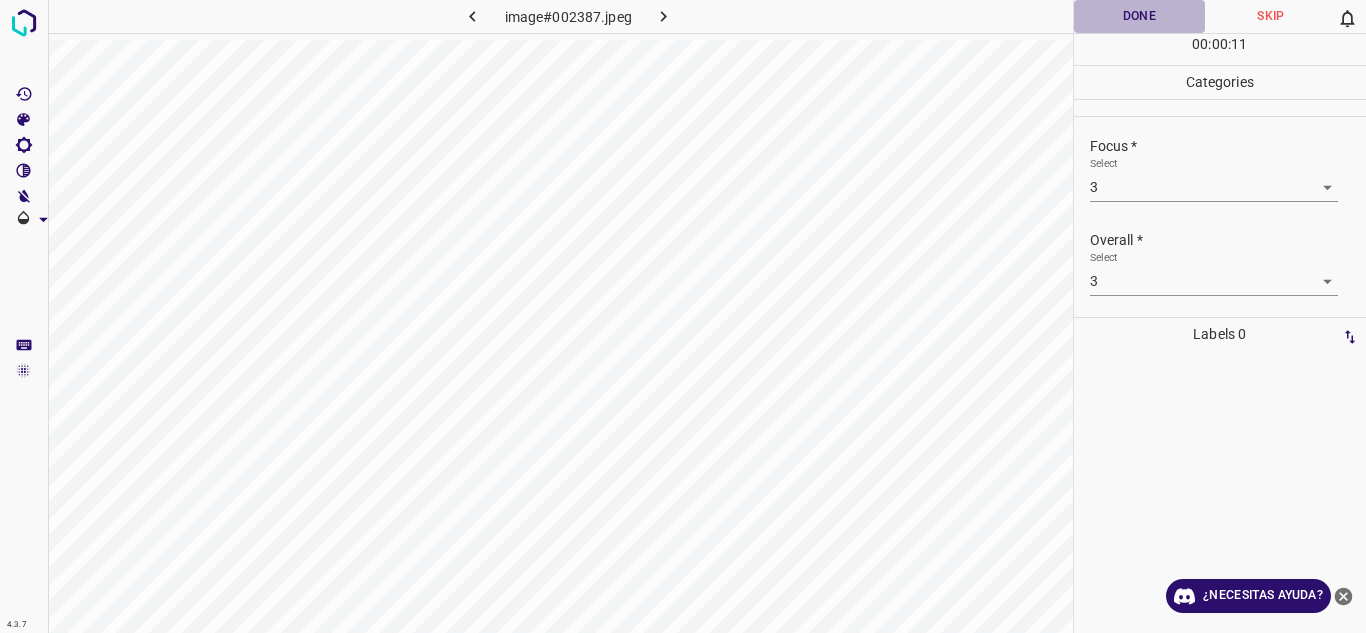 click on "Done" at bounding box center (1140, 16) 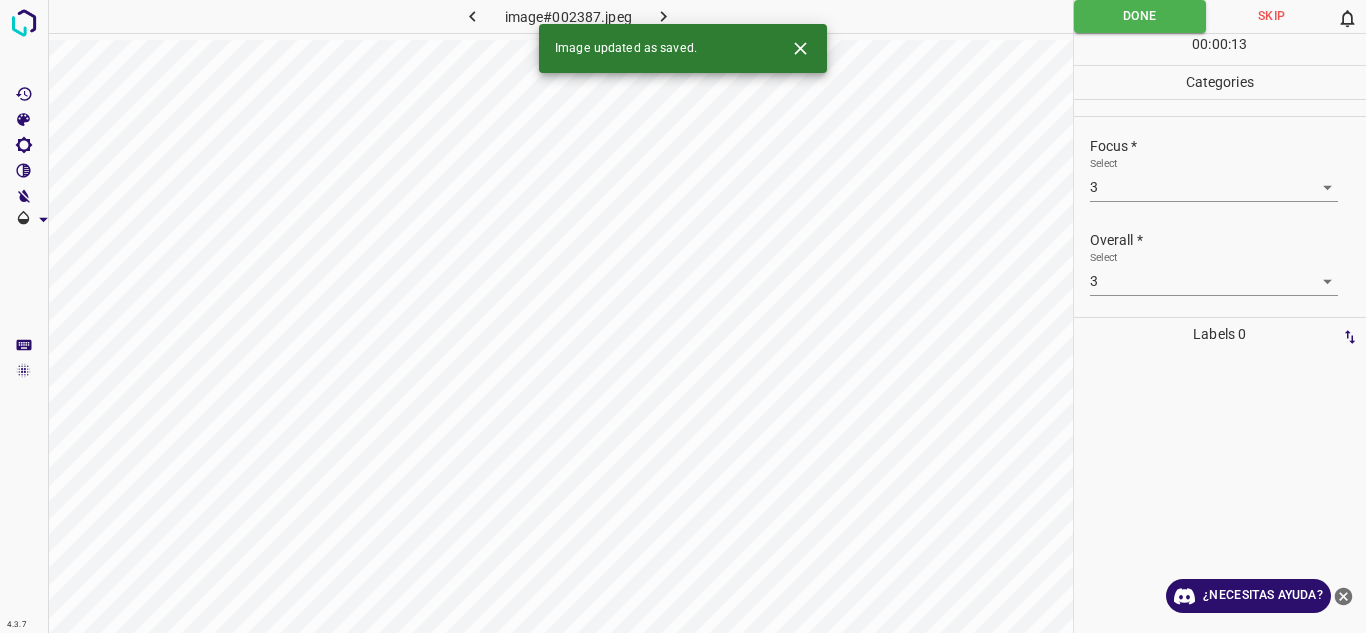 click 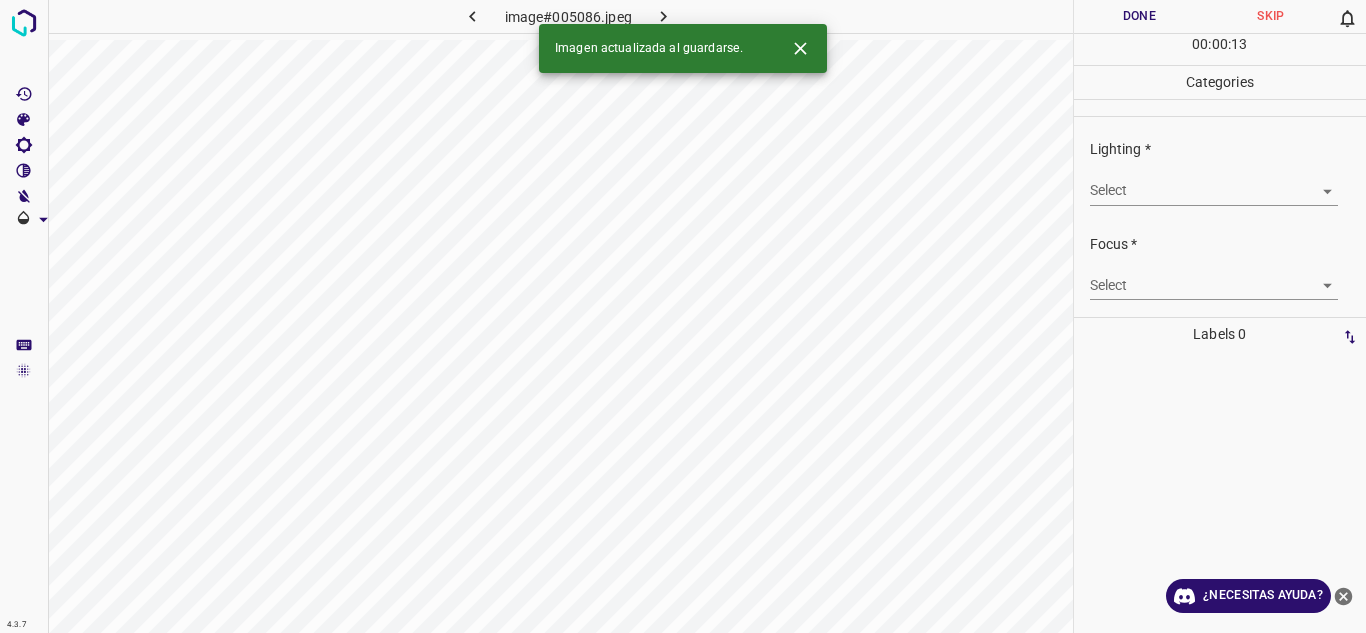 click on "4.3.7 image#005086.jpeg Done Skip 0 00   : 00   : 13   Categories Lighting *  Select ​ Focus *  Select ​ Overall *  Select ​ Labels   0 Categories 1 Lighting 2 Focus 3 Overall Tools Space Change between modes (Draw & Edit) I Auto labeling R Restore zoom M Zoom in N Zoom out Delete Delete selecte label Filters Z Restore filters X Saturation filter C Brightness filter V Contrast filter B Gray scale filter General O Download Imagen actualizada al guardarse. ¿Necesitas ayuda? Texto original Valora esta traducción Tu opinión servirá para ayudar a mejorar el Traductor de Google - Texto - Esconder - Borrar" at bounding box center (683, 316) 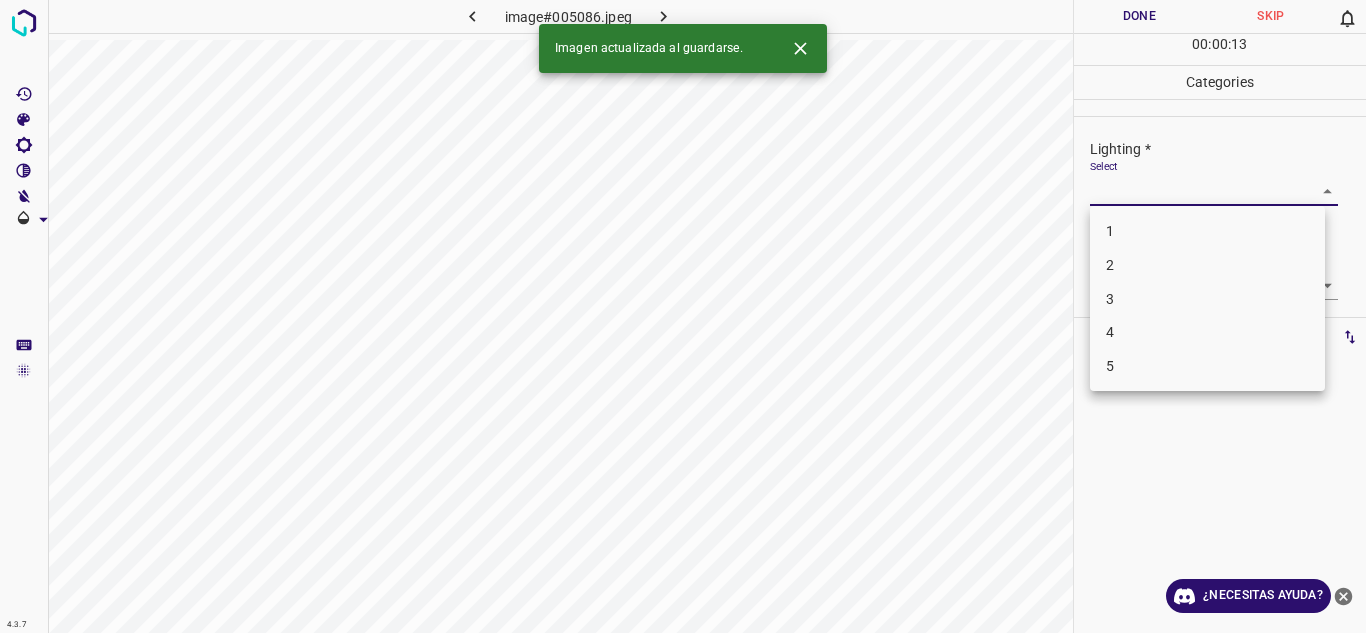 click on "3" at bounding box center (1207, 299) 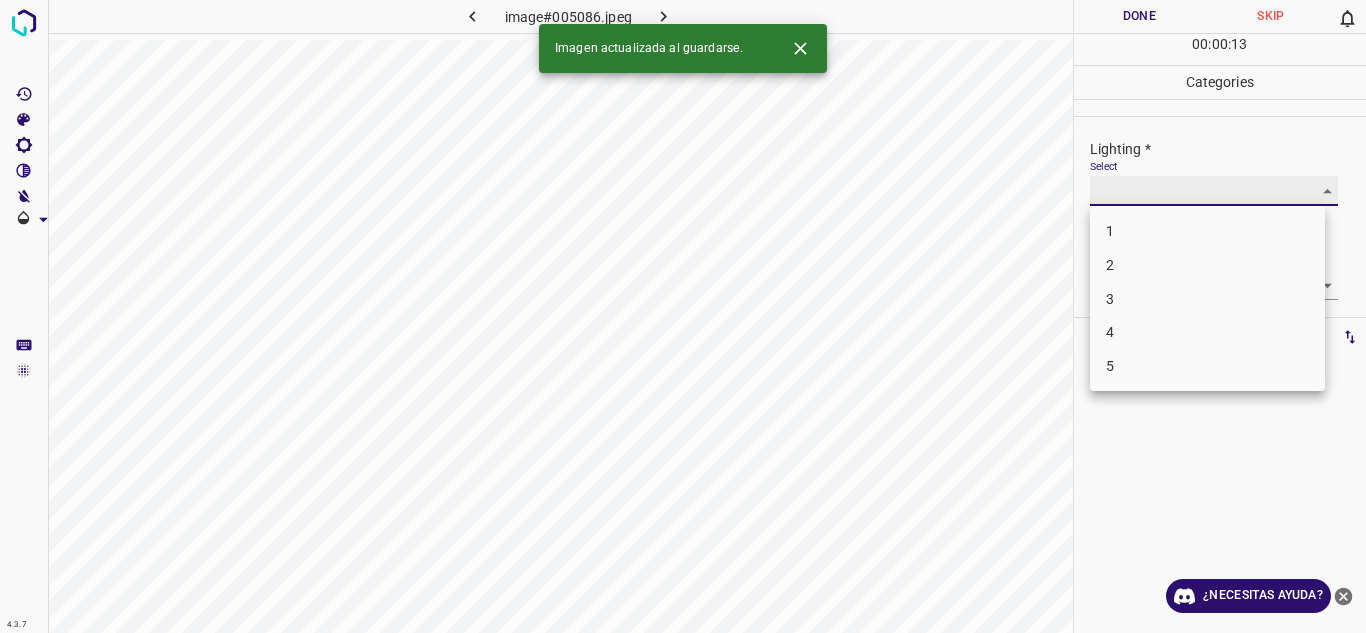 type on "3" 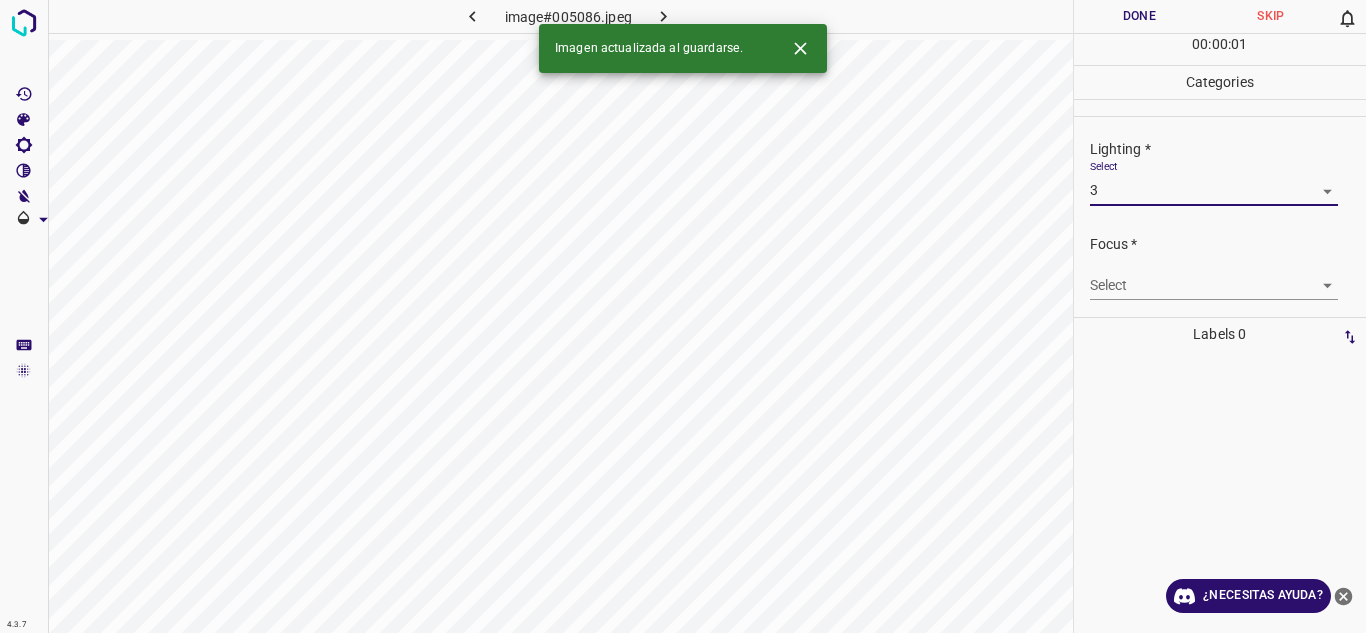 click on "4.3.7 image#005086.jpeg Done Skip 0 00   : 00   : 01   Categories Lighting *  Select 3 3 Focus *  Select ​ Overall *  Select ​ Labels   0 Categories 1 Lighting 2 Focus 3 Overall Tools Space Change between modes (Draw & Edit) I Auto labeling R Restore zoom M Zoom in N Zoom out Delete Delete selecte label Filters Z Restore filters X Saturation filter C Brightness filter V Contrast filter B Gray scale filter General O Download Imagen actualizada al guardarse. ¿Necesitas ayuda? Texto original Valora esta traducción Tu opinión servirá para ayudar a mejorar el Traductor de Google - Texto - Esconder - Borrar" at bounding box center (683, 316) 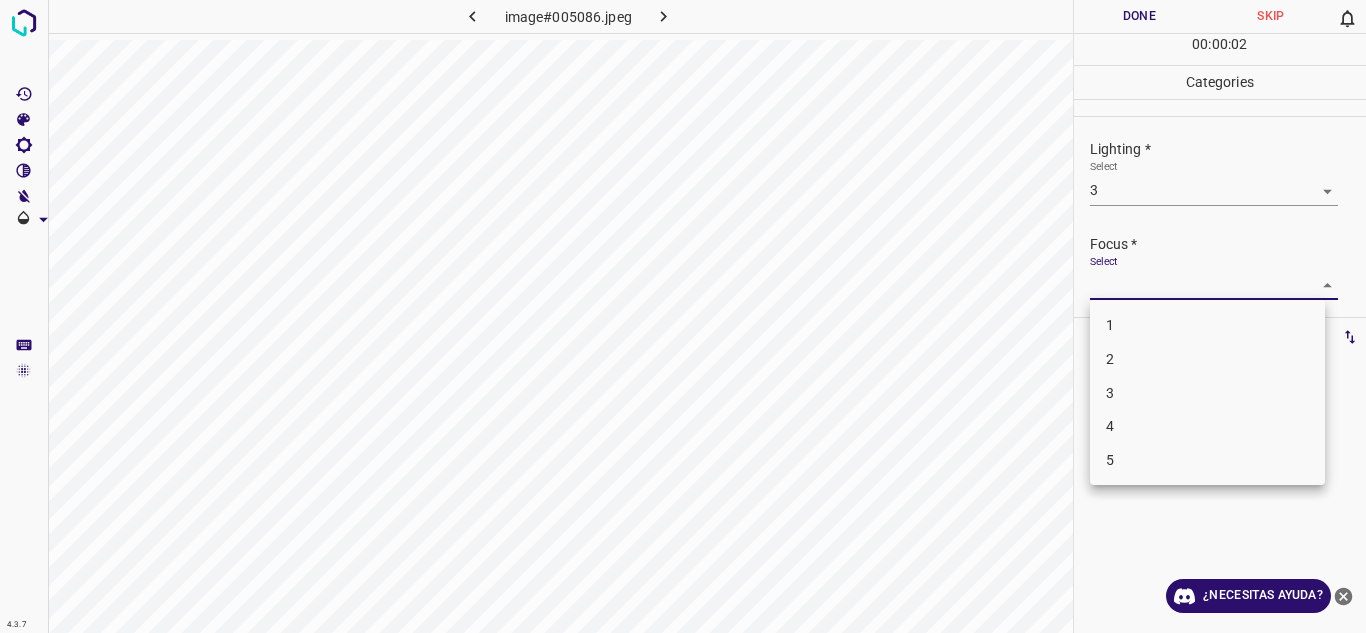 click on "3" at bounding box center [1207, 393] 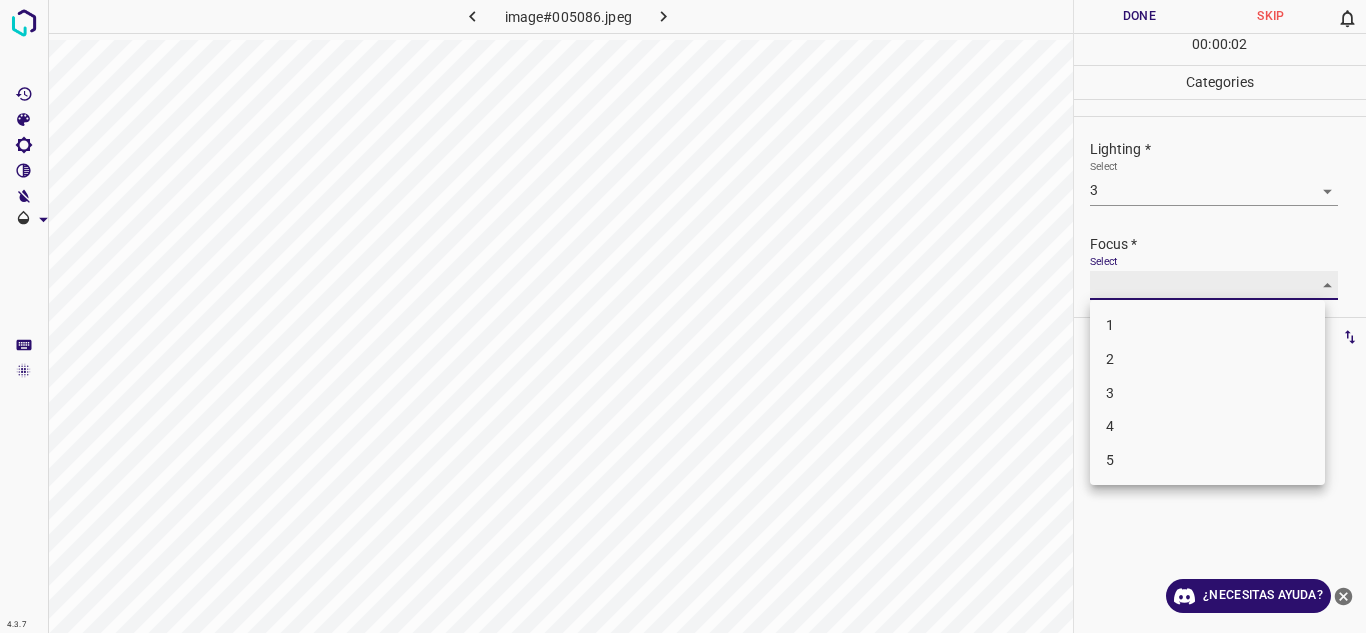 type on "3" 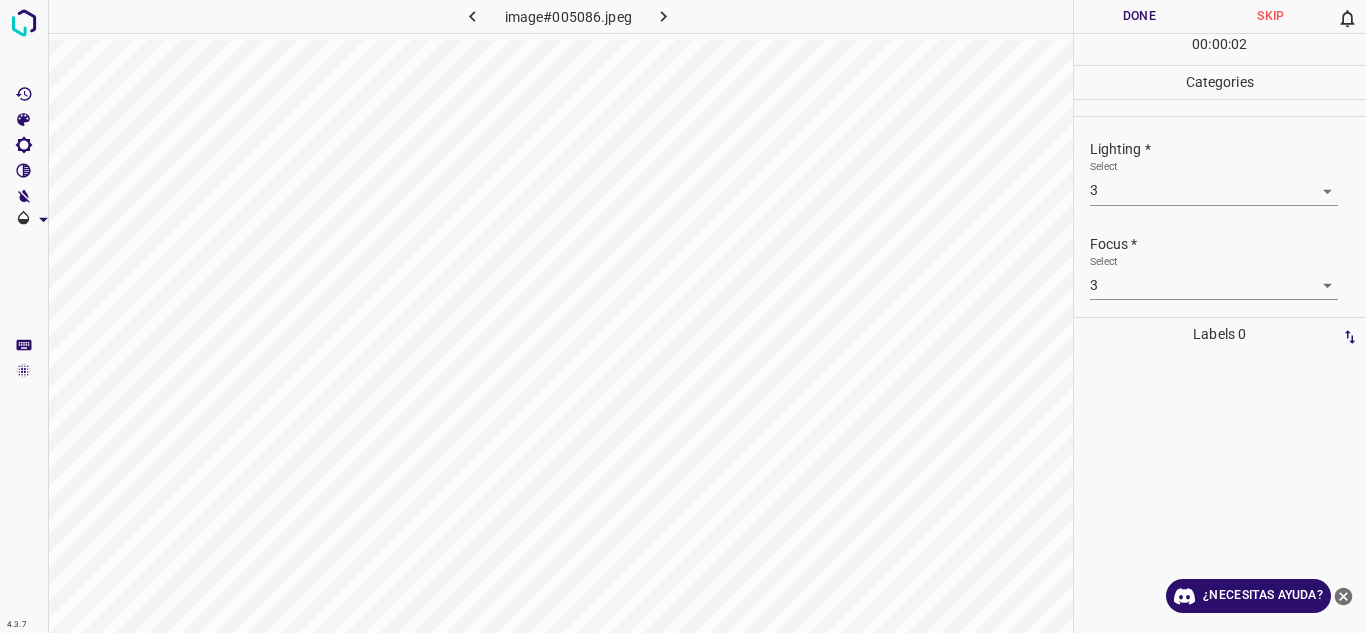 click on "Focus *" at bounding box center (1228, 244) 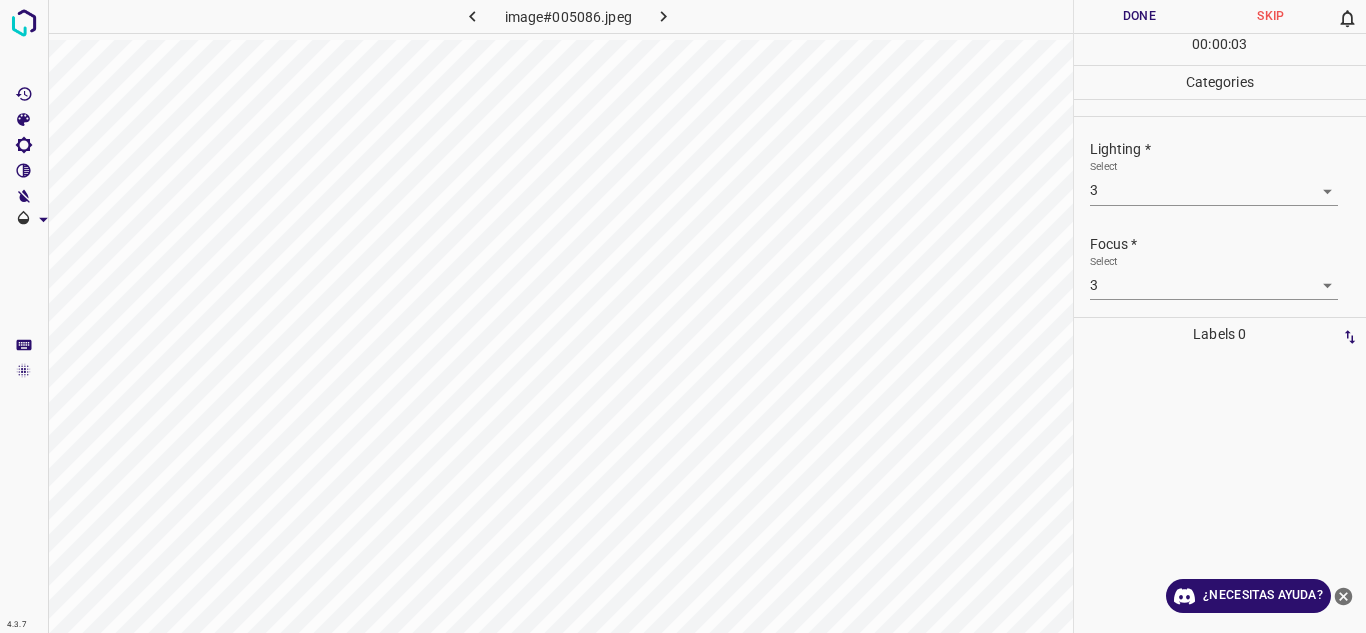 scroll, scrollTop: 98, scrollLeft: 0, axis: vertical 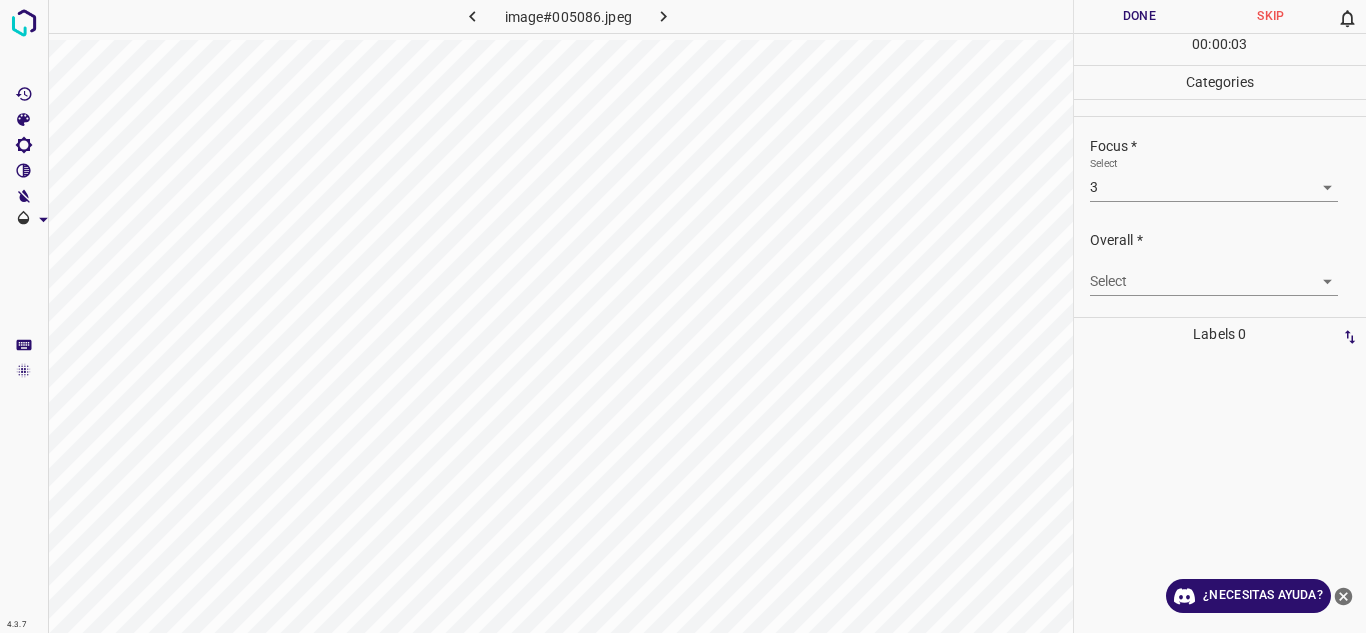 click on "Overall *  Select ​" at bounding box center [1220, 263] 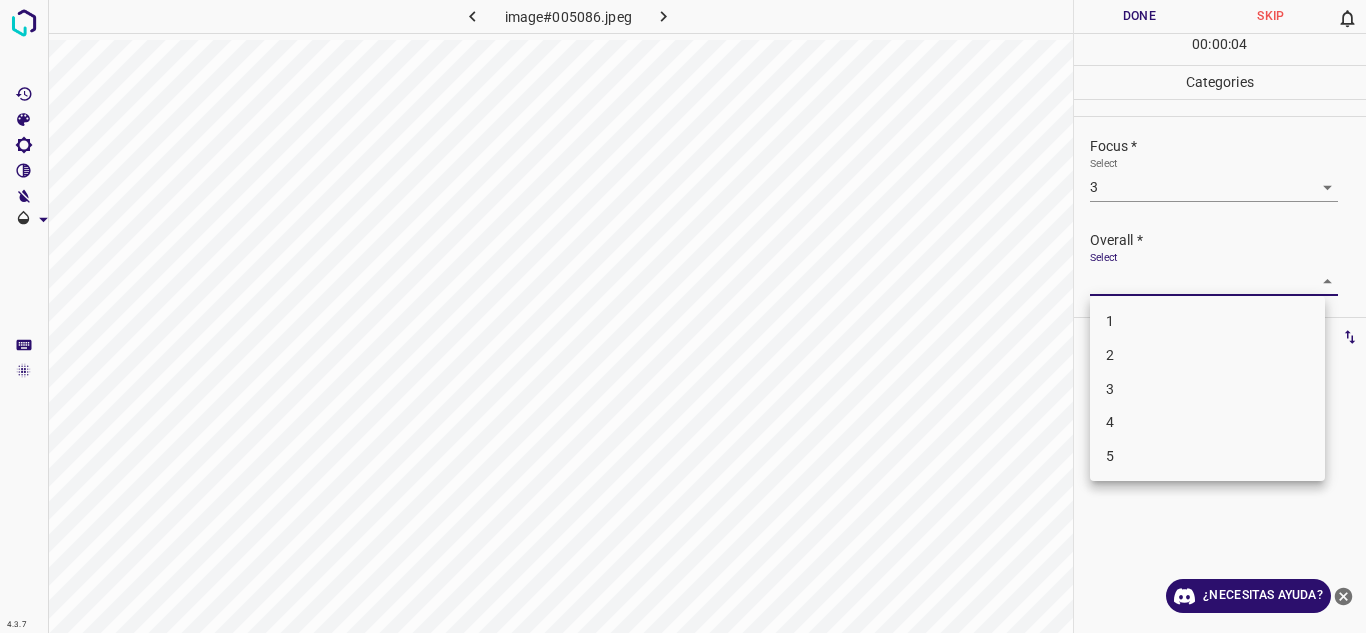 click on "3" at bounding box center [1110, 388] 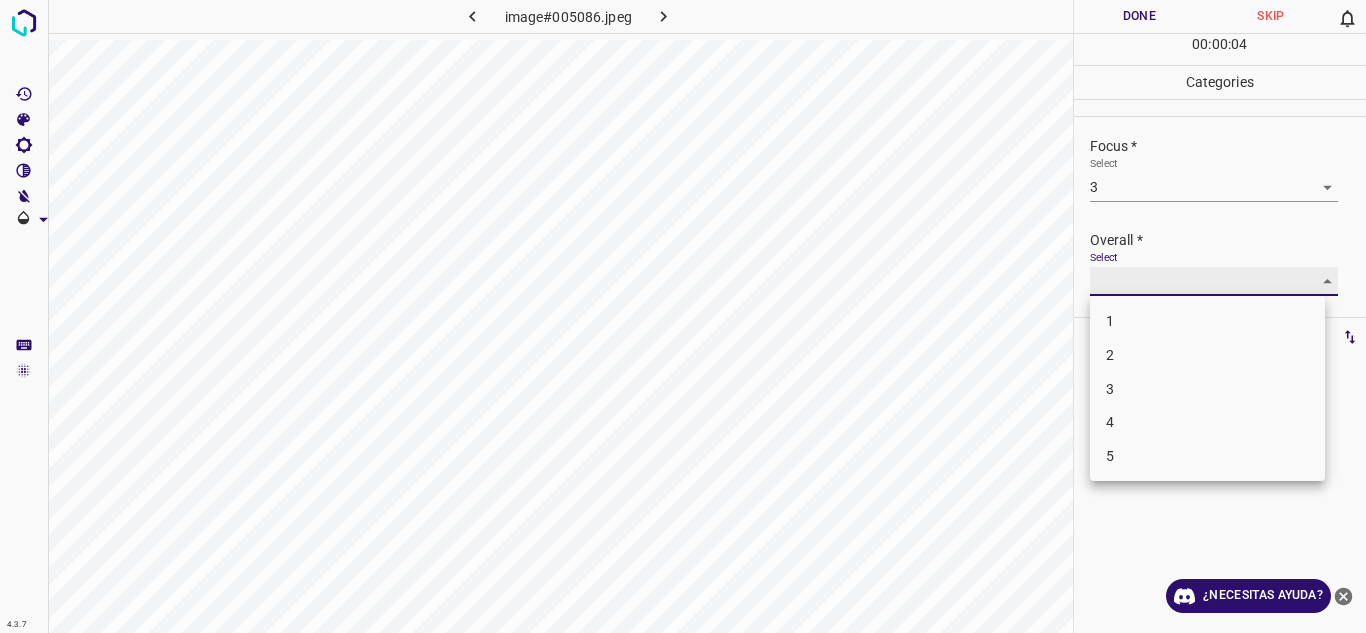type on "3" 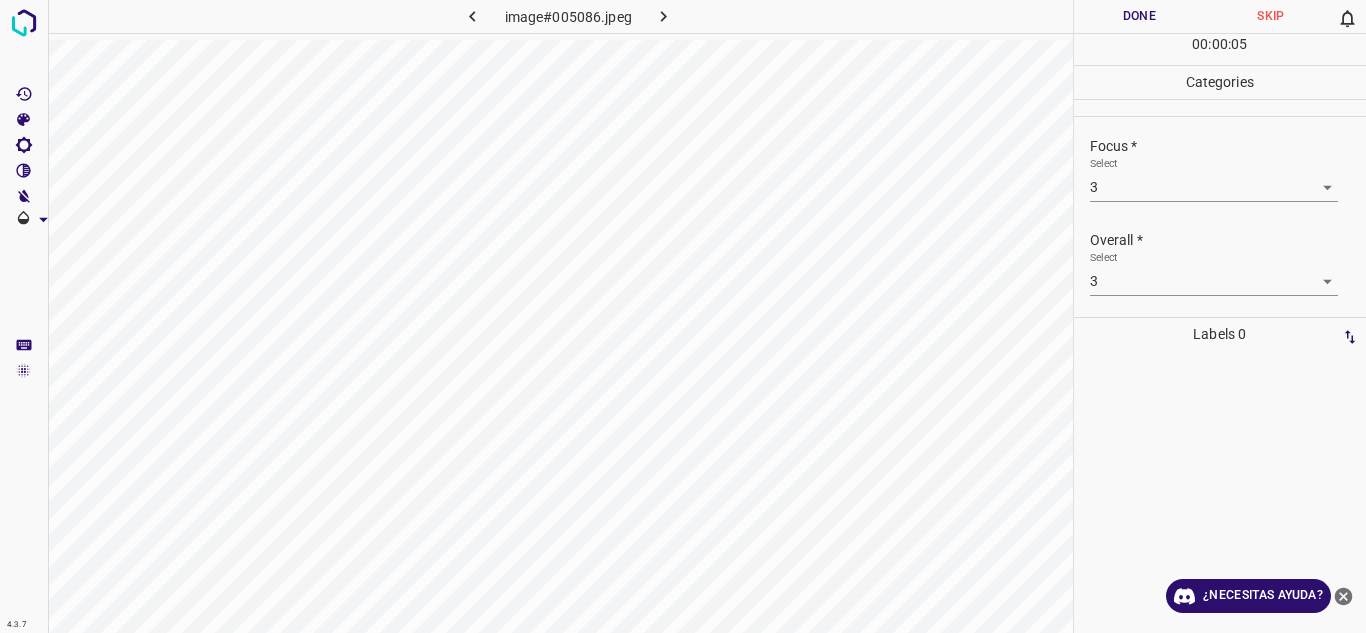 drag, startPoint x: 1180, startPoint y: 235, endPoint x: 1149, endPoint y: 73, distance: 164.93938 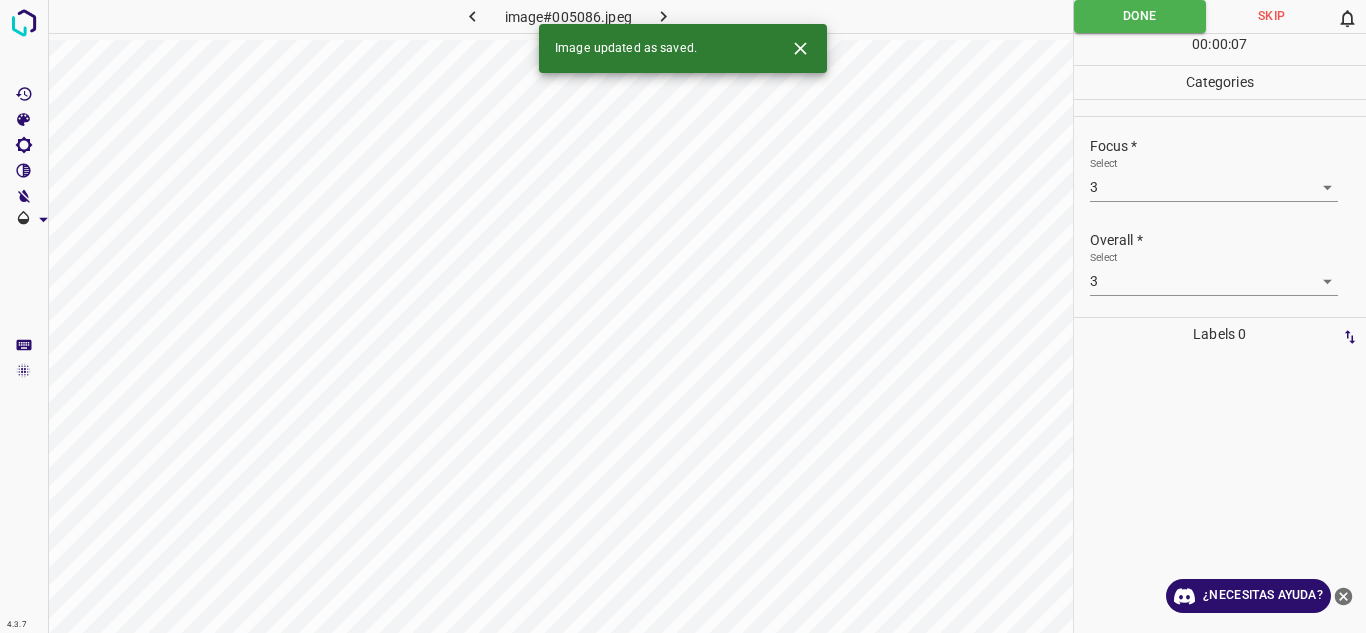 click at bounding box center [664, 16] 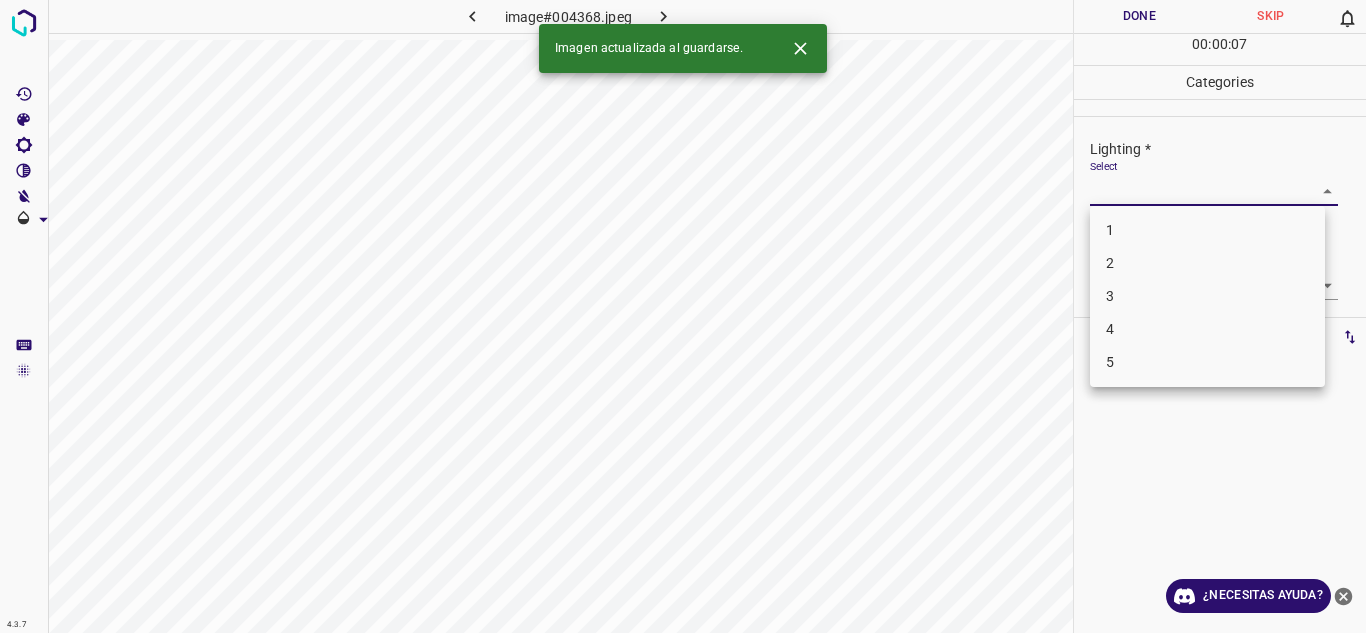 click on "4.3.7 image#004368.jpeg Done Skip 0 00   : 00   : 07   Categories Lighting *  Select ​ Focus *  Select ​ Overall *  Select ​ Labels   0 Categories 1 Lighting 2 Focus 3 Overall Tools Space Change between modes (Draw & Edit) I Auto labeling R Restore zoom M Zoom in N Zoom out Delete Delete selecte label Filters Z Restore filters X Saturation filter C Brightness filter V Contrast filter B Gray scale filter General O Download Imagen actualizada al guardarse. ¿Necesitas ayuda? Texto original Valora esta traducción Tu opinión servirá para ayudar a mejorar el Traductor de Google - Texto - Esconder - Borrar 1 2 3 4 5" at bounding box center [683, 316] 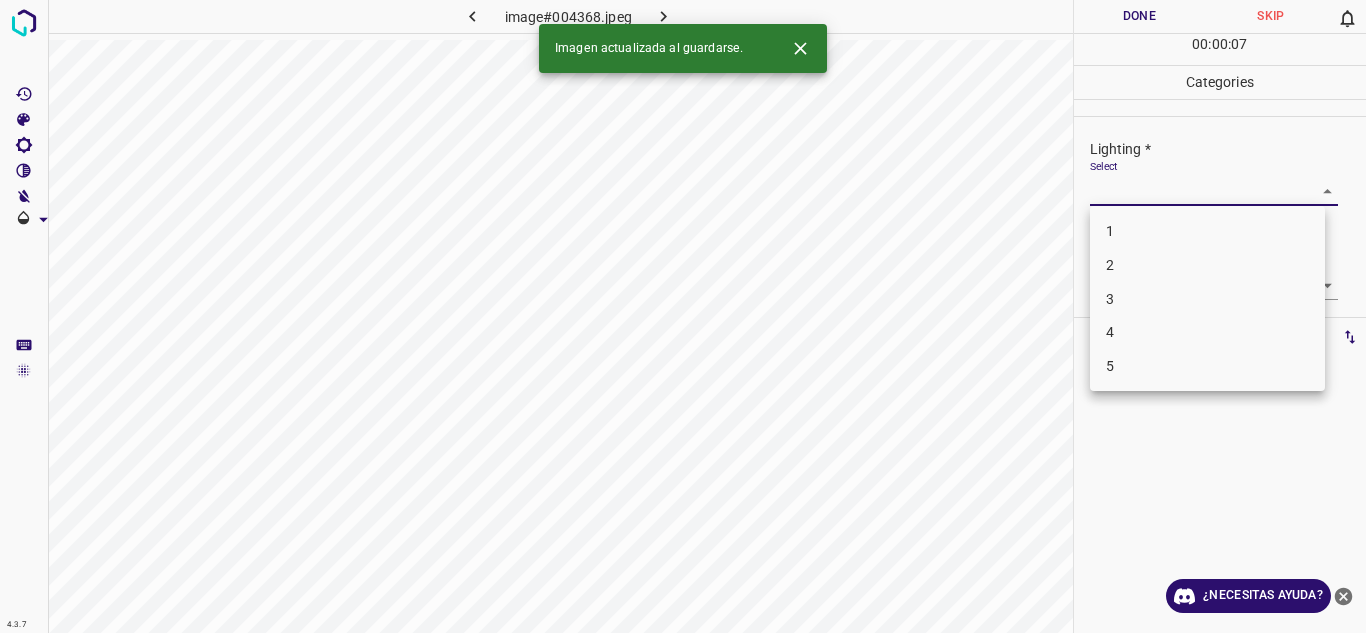 click on "3" at bounding box center (1207, 299) 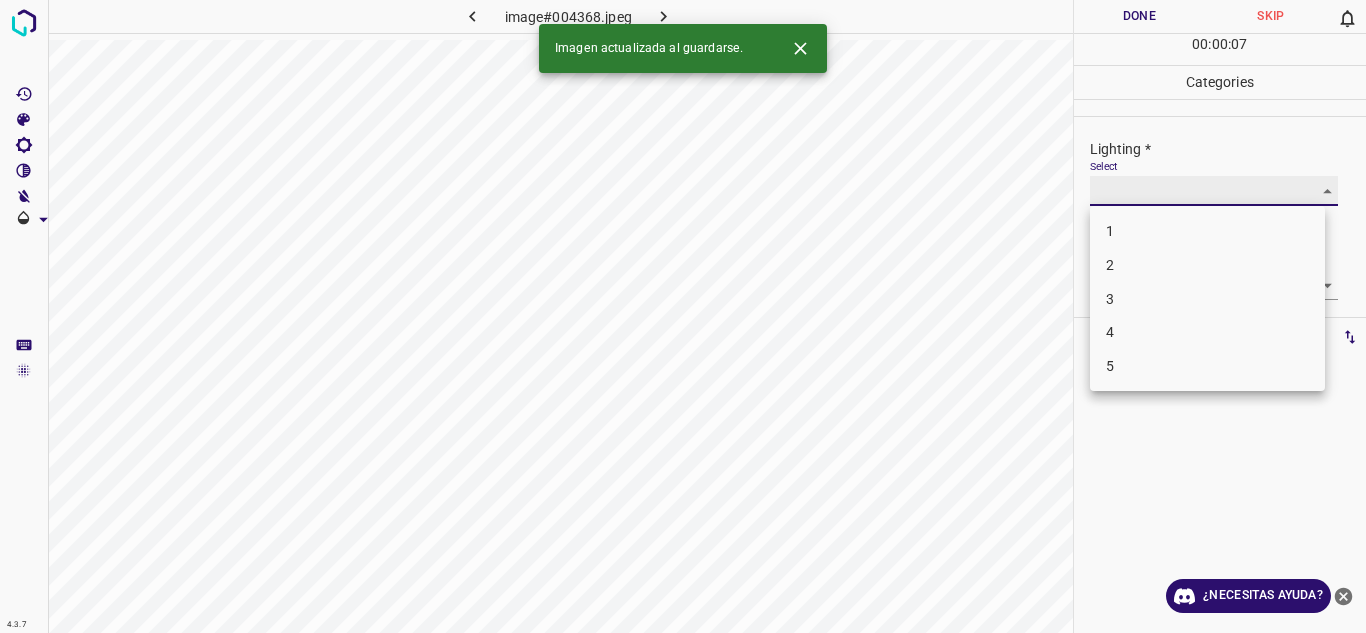 type on "3" 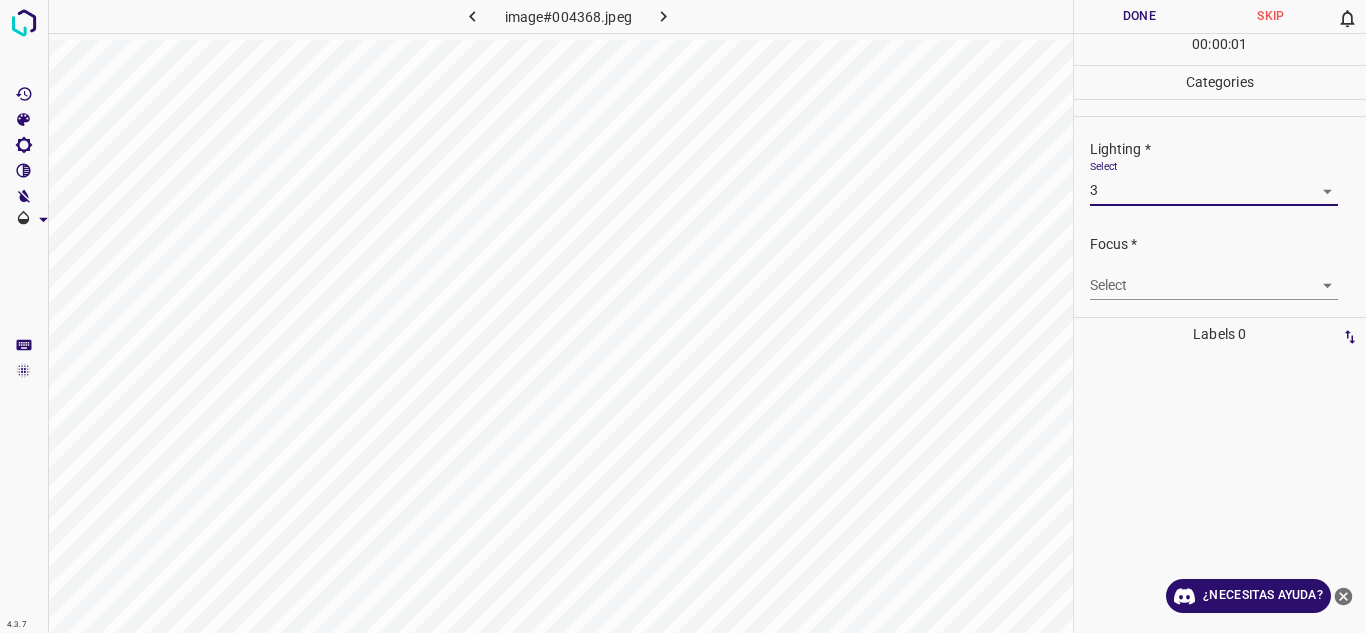 click on "4.3.7 image#004368.jpeg Done Skip 0 00   : 00   : 01   Categories Lighting *  Select 3 3 Focus *  Select ​ Overall *  Select ​ Labels   0 Categories 1 Lighting 2 Focus 3 Overall Tools Space Change between modes (Draw & Edit) I Auto labeling R Restore zoom M Zoom in N Zoom out Delete Delete selecte label Filters Z Restore filters X Saturation filter C Brightness filter V Contrast filter B Gray scale filter General O Download ¿Necesitas ayuda? Texto original Valora esta traducción Tu opinión servirá para ayudar a mejorar el Traductor de Google - Texto - Esconder - Borrar" at bounding box center (683, 316) 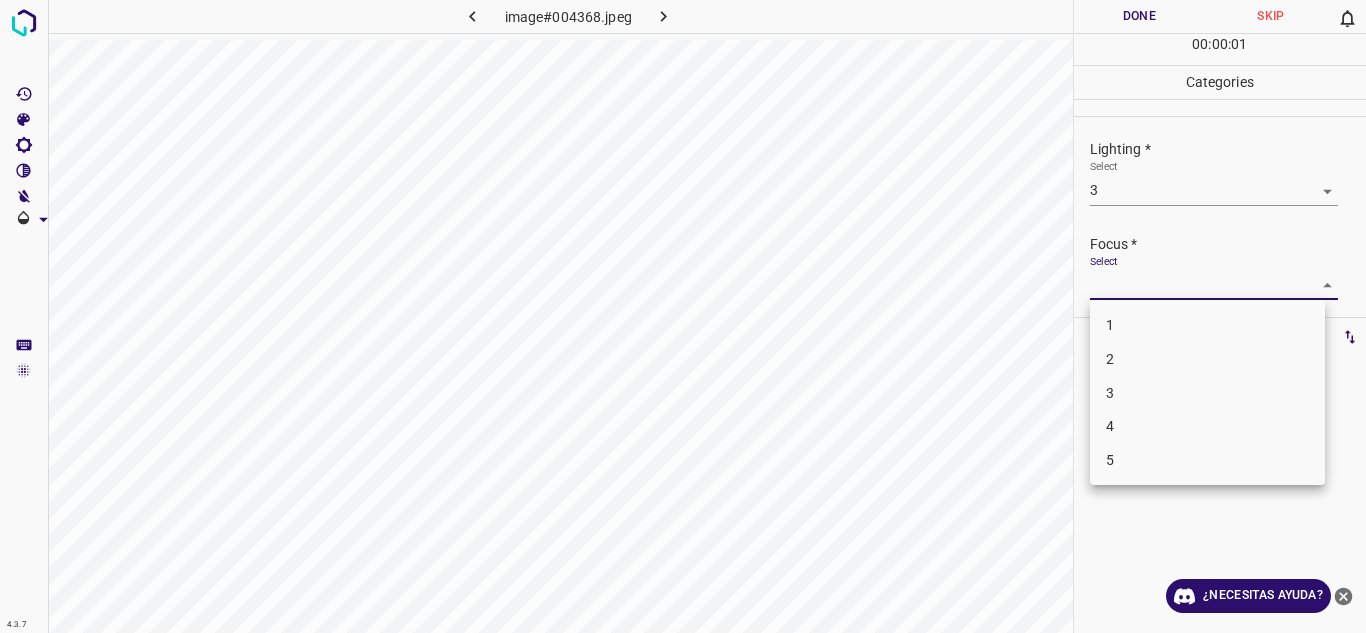 click on "2" at bounding box center [1207, 359] 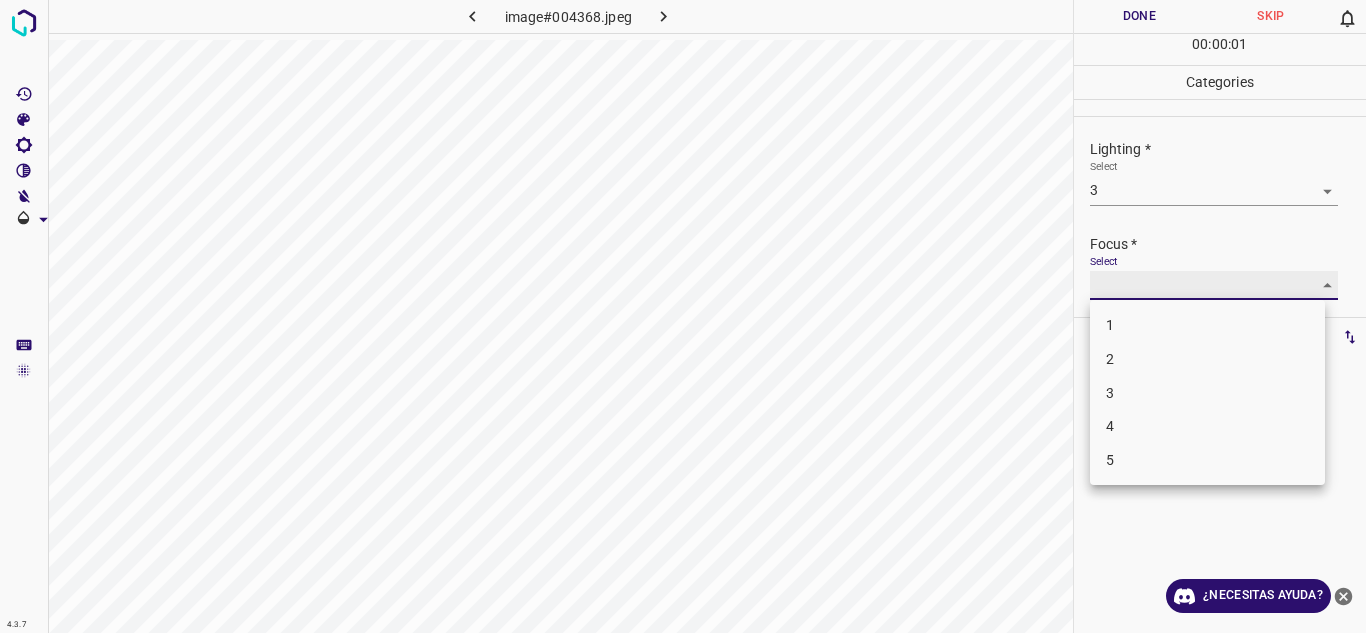 type on "2" 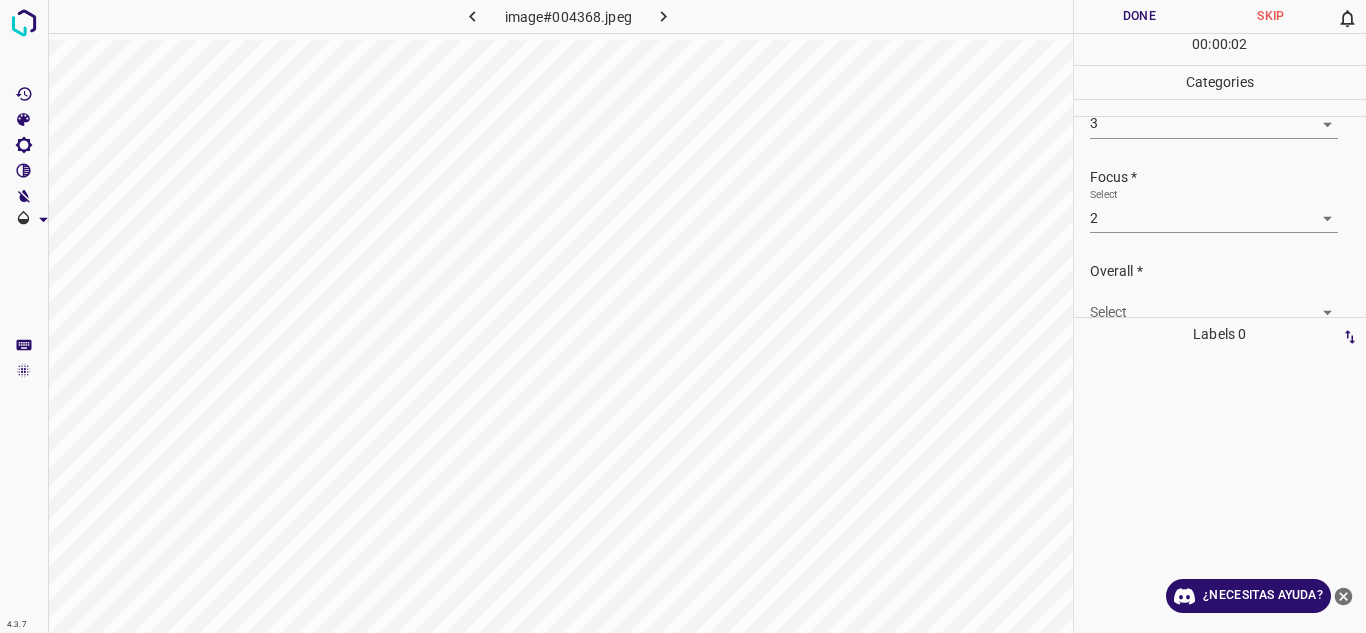 scroll, scrollTop: 98, scrollLeft: 0, axis: vertical 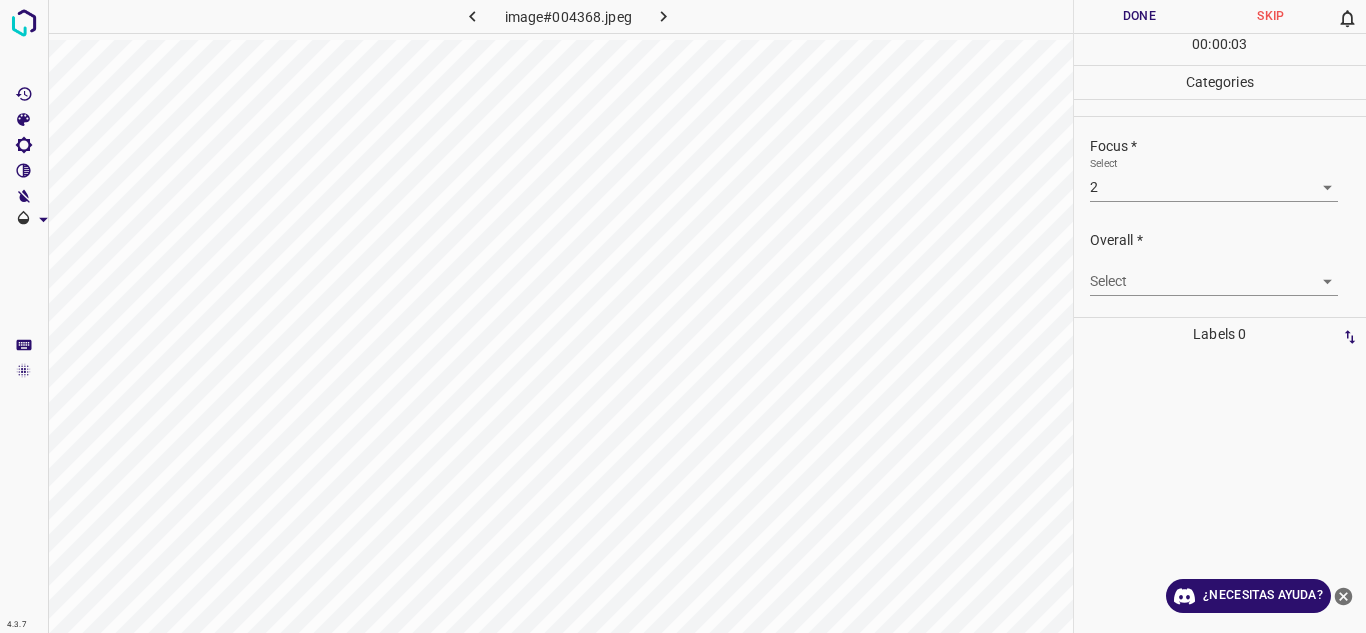 click on "4.3.7 image#004368.jpeg Done Skip 0 00   : 00   : 03   Categories Lighting *  Select 3 3 Focus *  Select 2 2 Overall *  Select ​ Labels   0 Categories 1 Lighting 2 Focus 3 Overall Tools Space Change between modes (Draw & Edit) I Auto labeling R Restore zoom M Zoom in N Zoom out Delete Delete selecte label Filters Z Restore filters X Saturation filter C Brightness filter V Contrast filter B Gray scale filter General O Download ¿Necesitas ayuda? Texto original Valora esta traducción Tu opinión servirá para ayudar a mejorar el Traductor de Google - Texto - Esconder - Borrar" at bounding box center [683, 316] 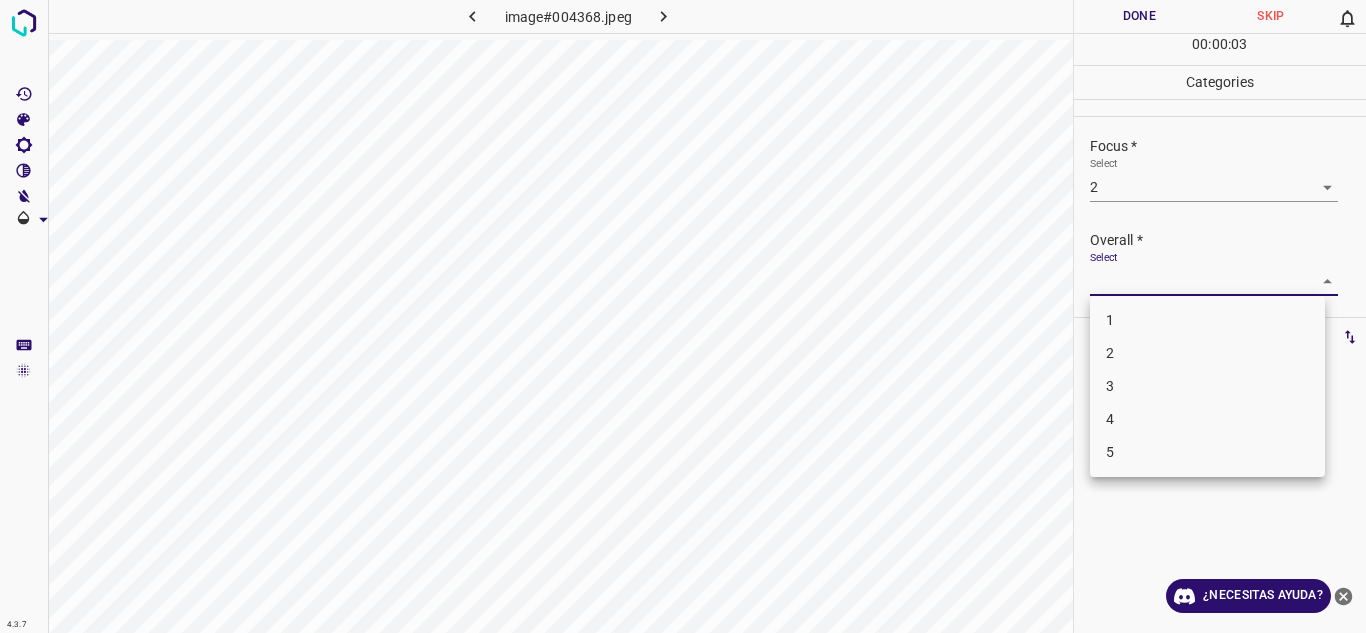 click on "2" at bounding box center (1207, 353) 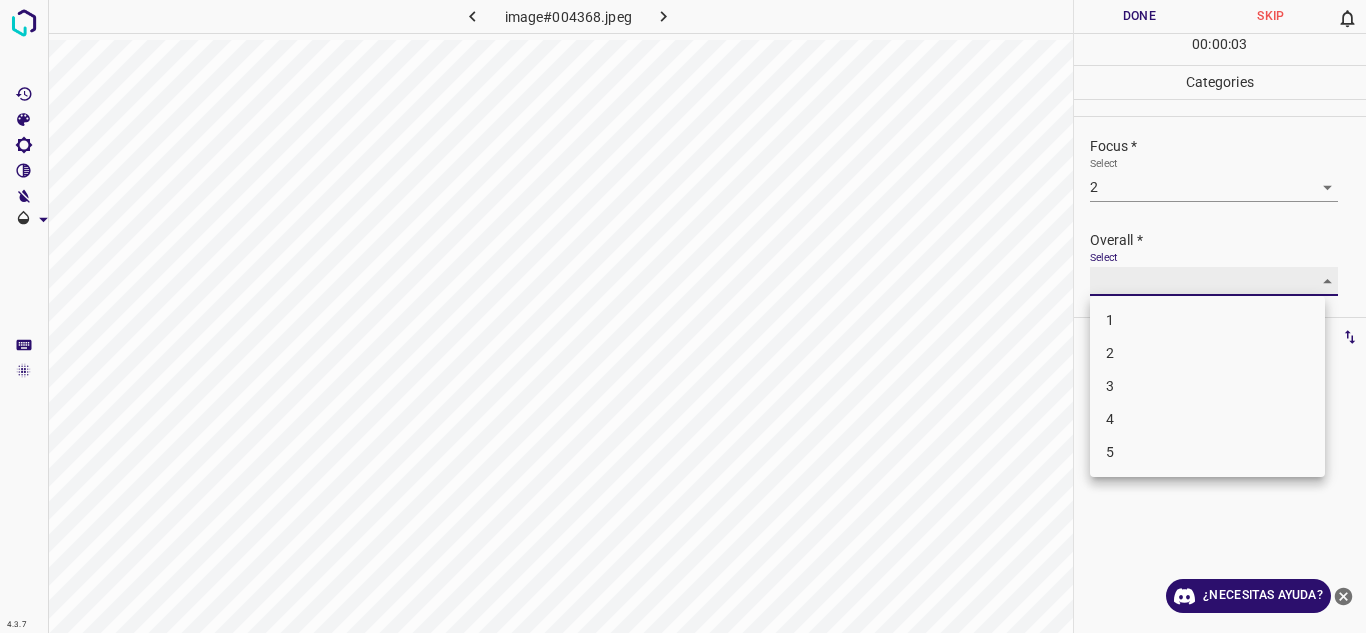 type on "2" 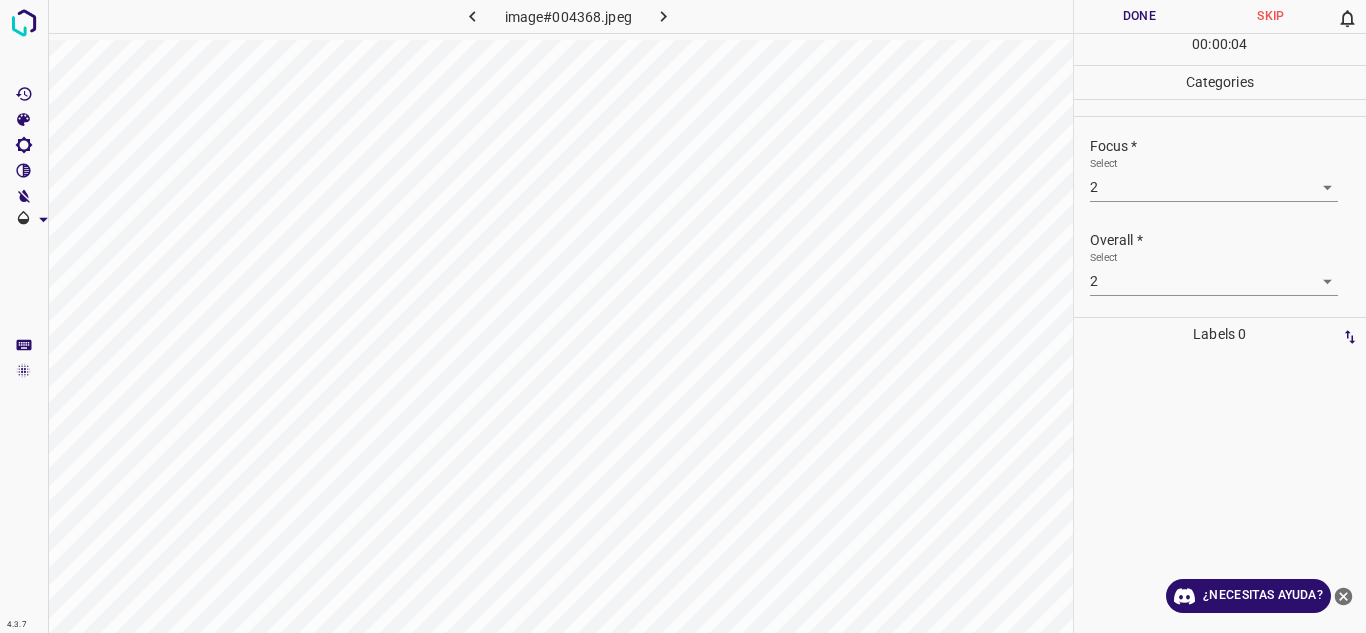 drag, startPoint x: 1170, startPoint y: 251, endPoint x: 1128, endPoint y: 92, distance: 164.45364 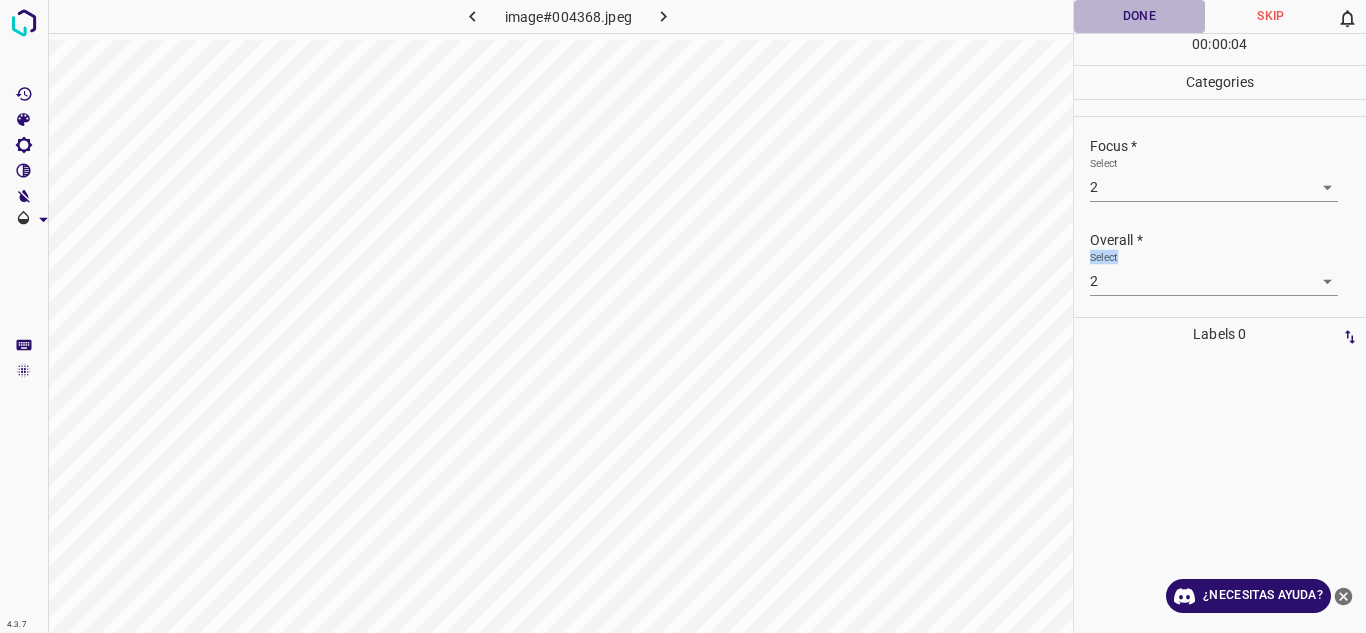 click on "Done" at bounding box center [1140, 16] 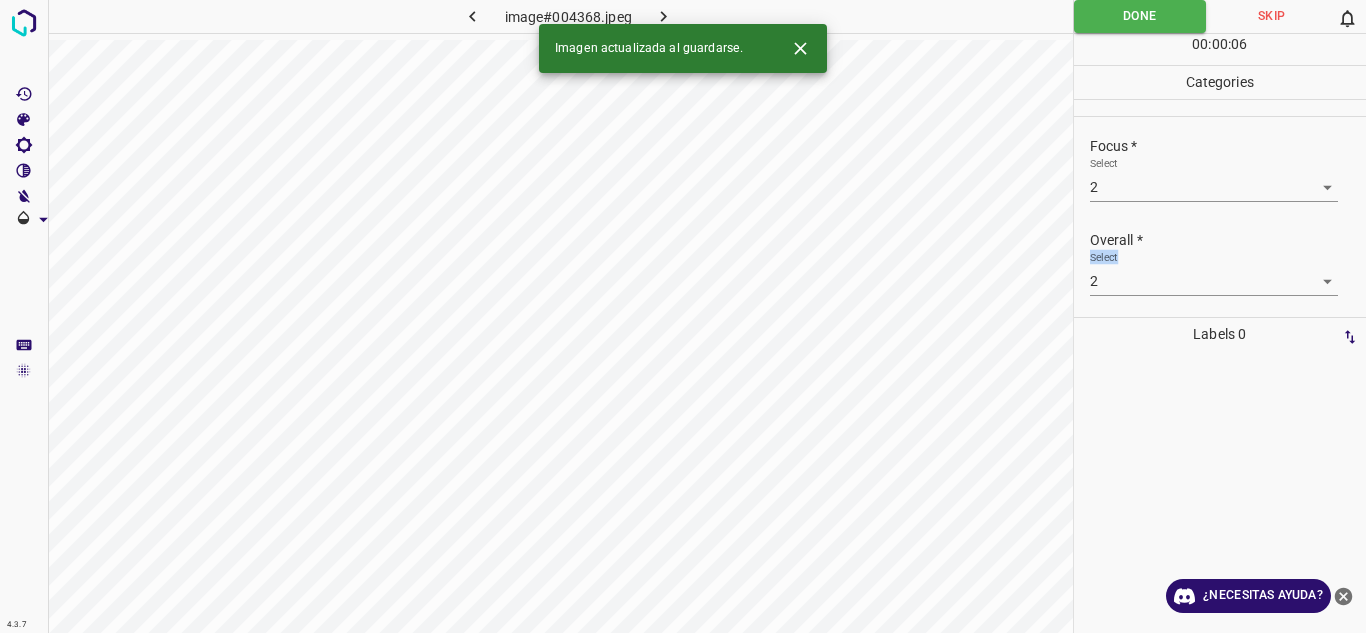click at bounding box center [664, 16] 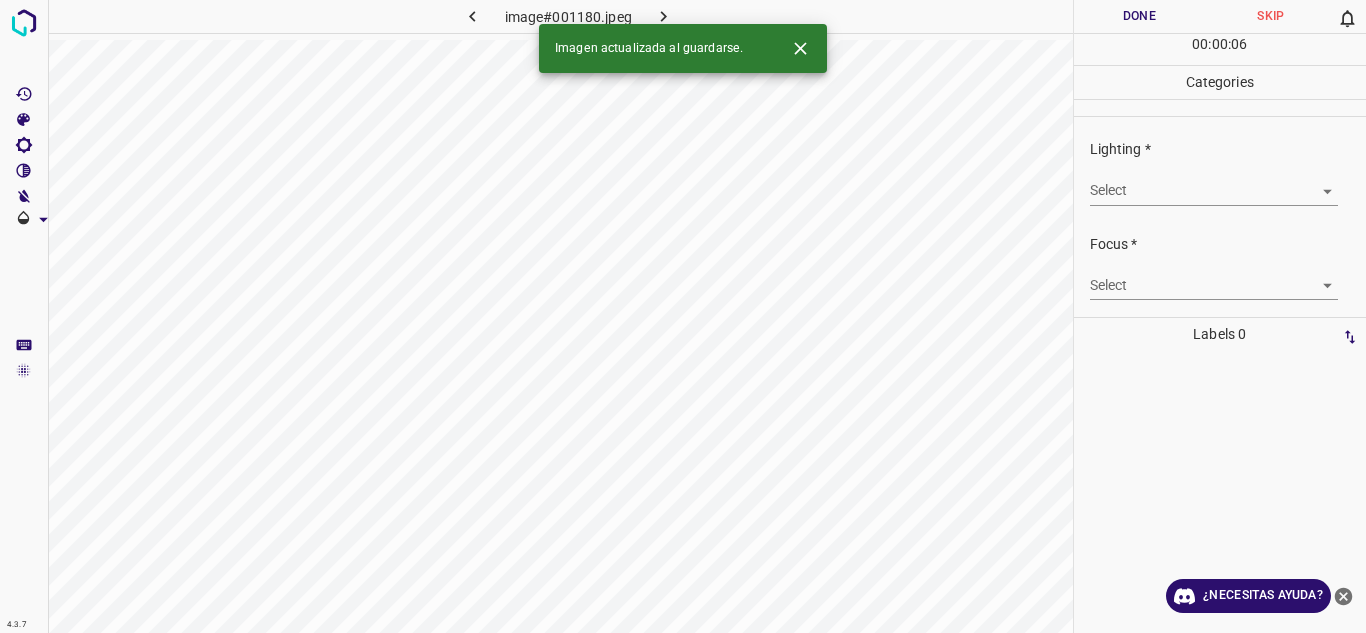 click on "4.3.7 image#001180.jpeg Done Skip 0 00   : 00   : 06   Categories Lighting *  Select ​ Focus *  Select ​ Overall *  Select ​ Labels   0 Categories 1 Lighting 2 Focus 3 Overall Tools Space Change between modes (Draw & Edit) I Auto labeling R Restore zoom M Zoom in N Zoom out Delete Delete selecte label Filters Z Restore filters X Saturation filter C Brightness filter V Contrast filter B Gray scale filter General O Download Imagen actualizada al guardarse. ¿Necesitas ayuda? Texto original Valora esta traducción Tu opinión servirá para ayudar a mejorar el Traductor de Google - Texto - Esconder - Borrar" at bounding box center [683, 316] 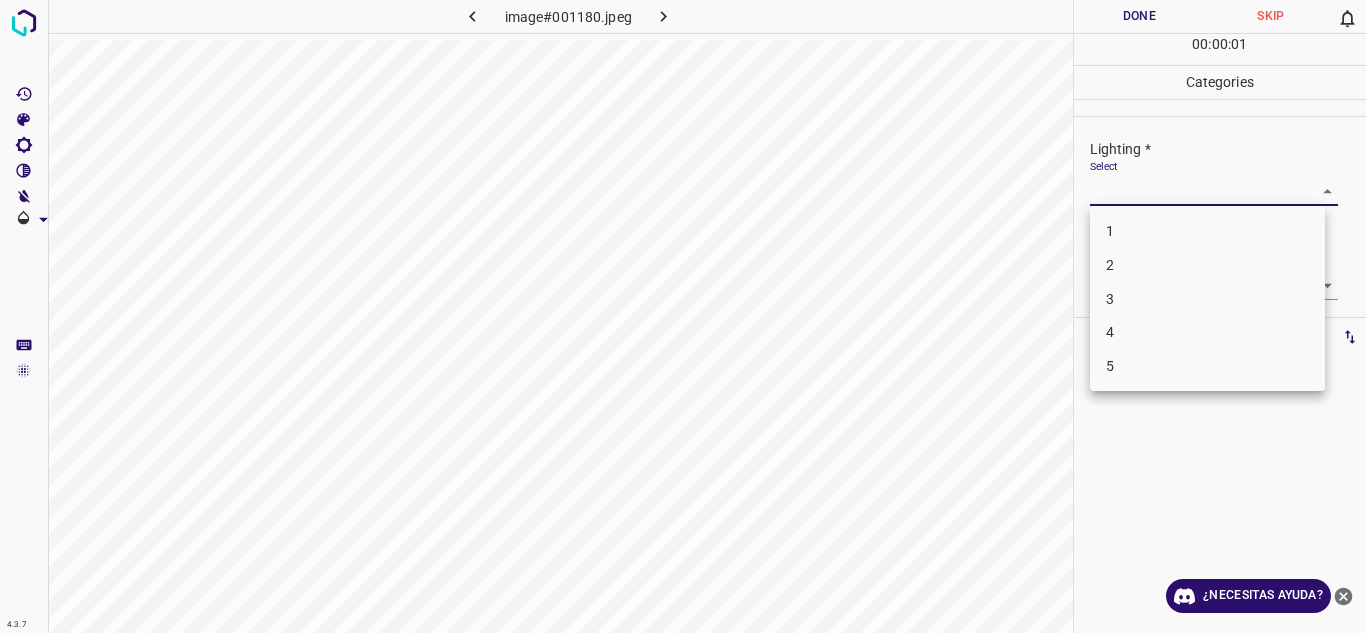 click on "2" at bounding box center (1207, 265) 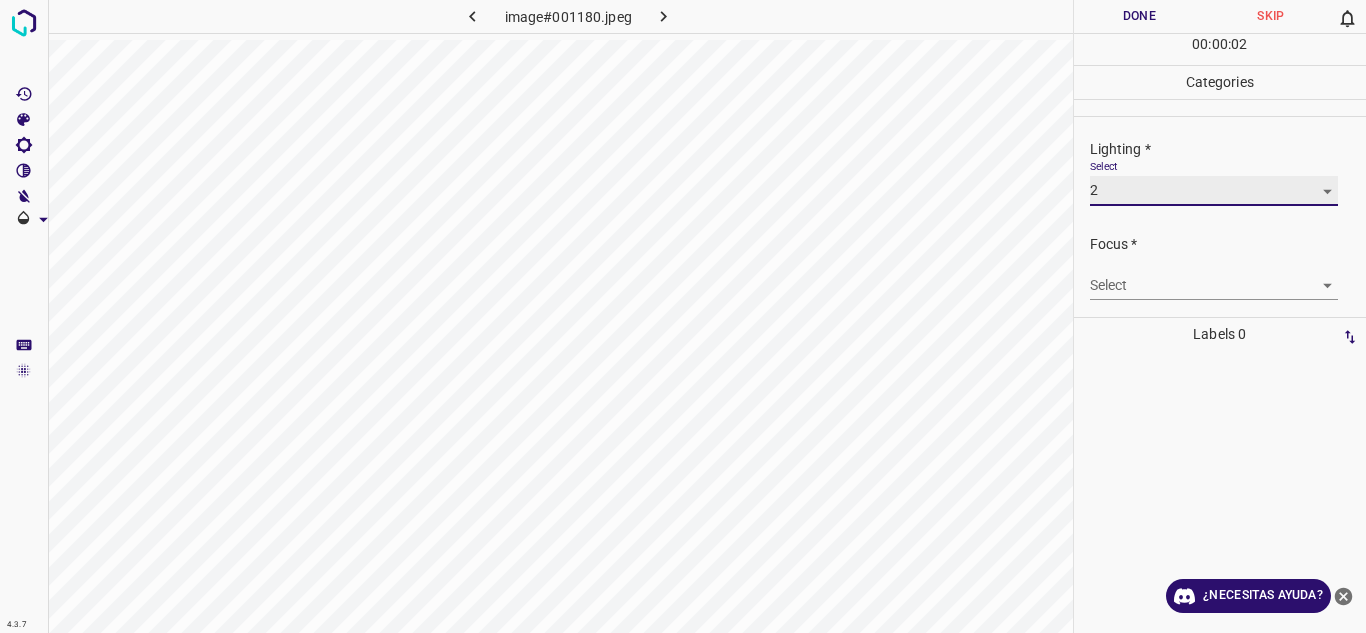 type on "2" 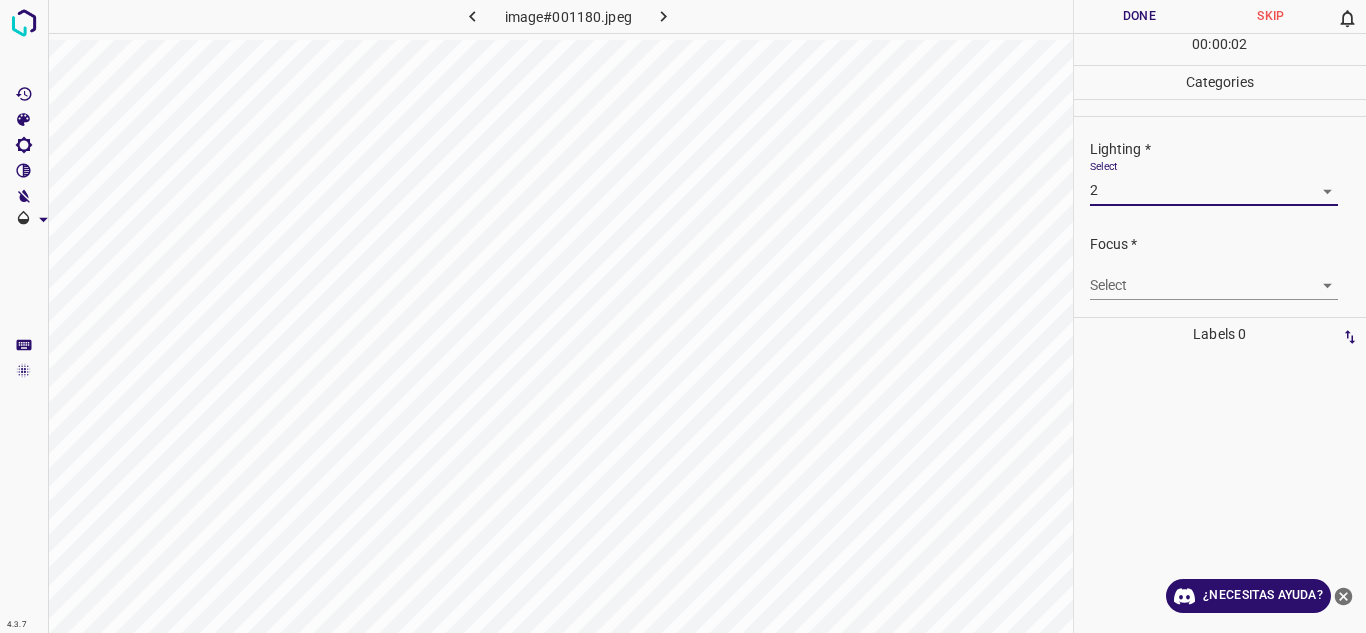 click on "Select ​" at bounding box center (1214, 277) 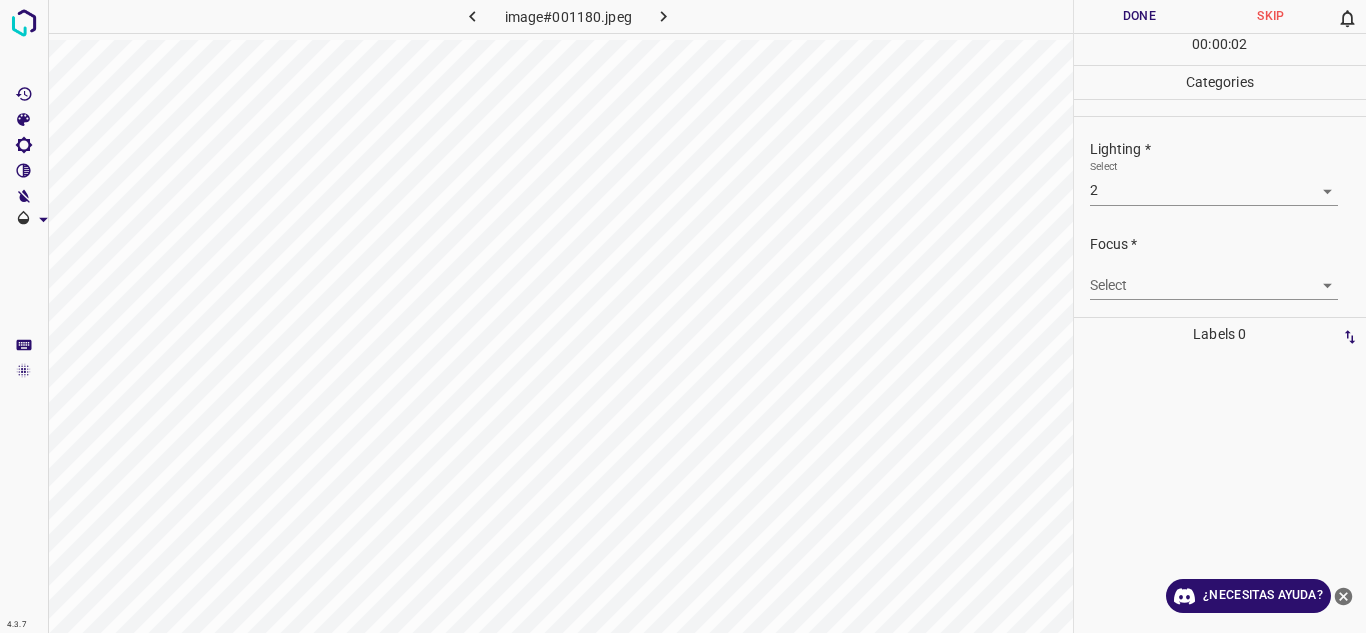 click on "4.3.7 image#[HASH].jpeg Done Skip 0 00   : 00   : 02   Categories Lighting *  Select 2 2 Focus *  Select ​ Overall *  Select ​ Labels   0 Categories 1 Lighting 2 Focus 3 Overall Tools Space Change between modes (Draw & Edit) I Auto labeling R Restore zoom M Zoom in N Zoom out Delete Delete selecte label Filters Z Restore filters X Saturation filter C Brightness filter V Contrast filter B Gray scale filter General O Download ¿Necesitas ayuda? Texto original Valora esta traducción Tu opinión servirá para ayudar a mejorar el Traductor de Google - Texto - Esconder - Borrar" at bounding box center (683, 316) 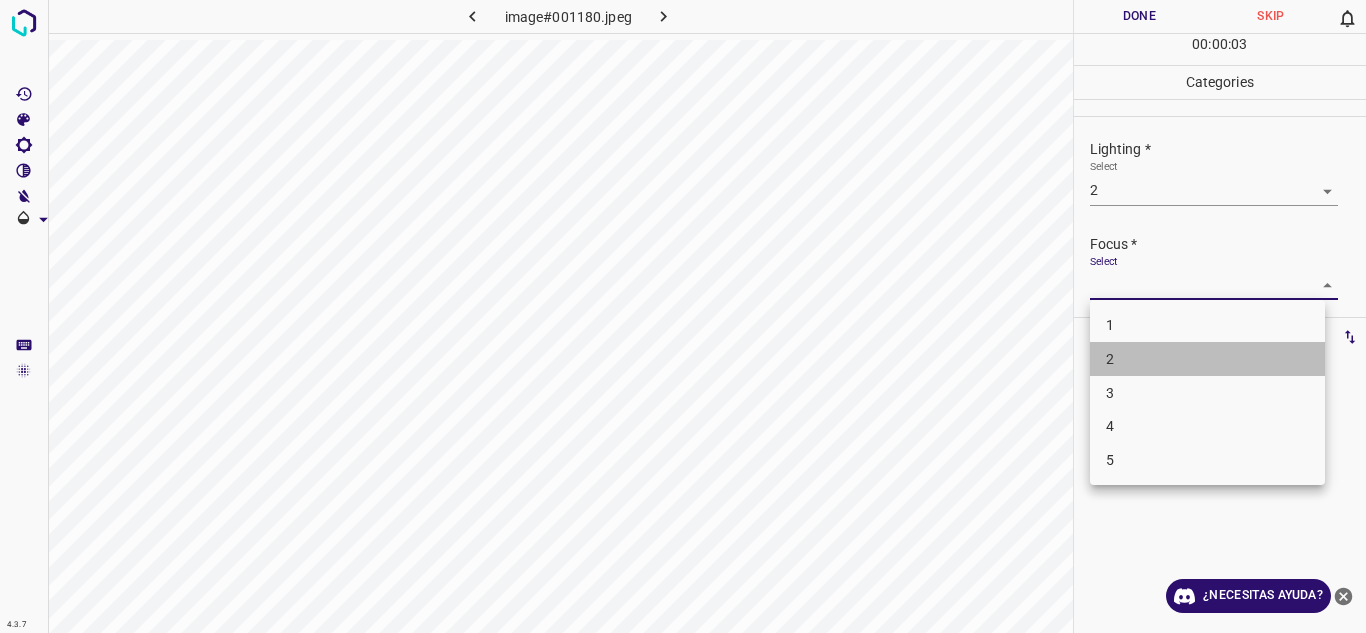 click on "2" at bounding box center (1207, 359) 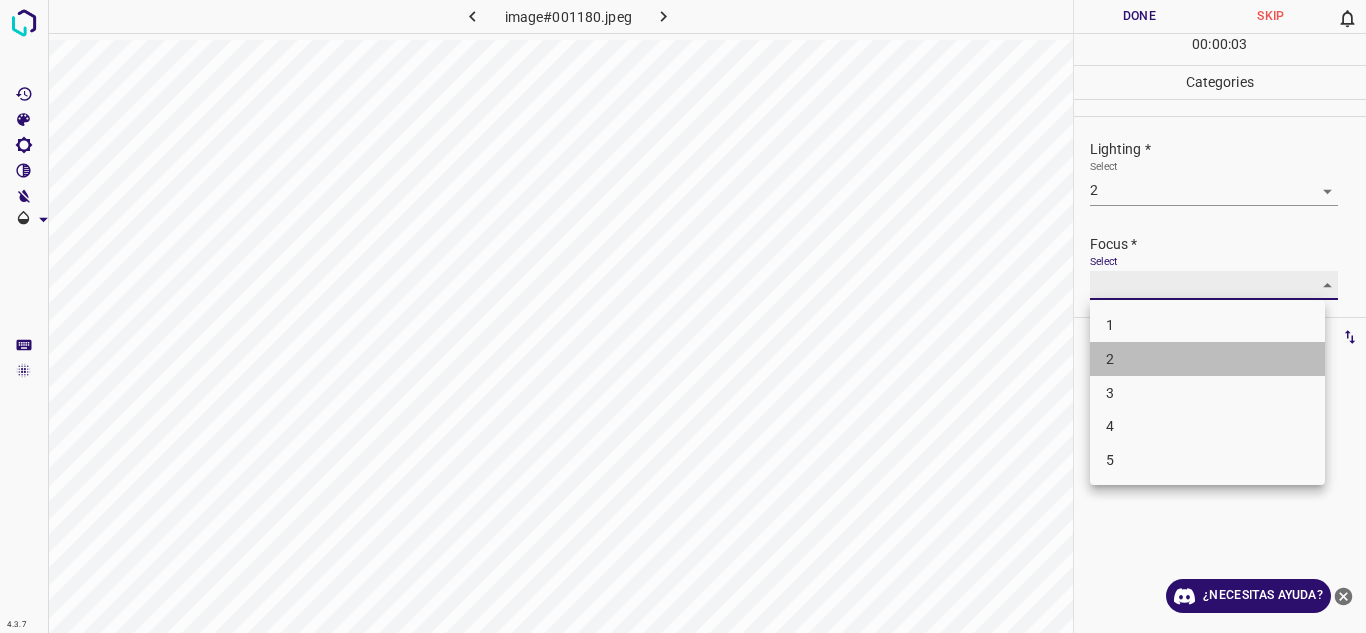 type on "2" 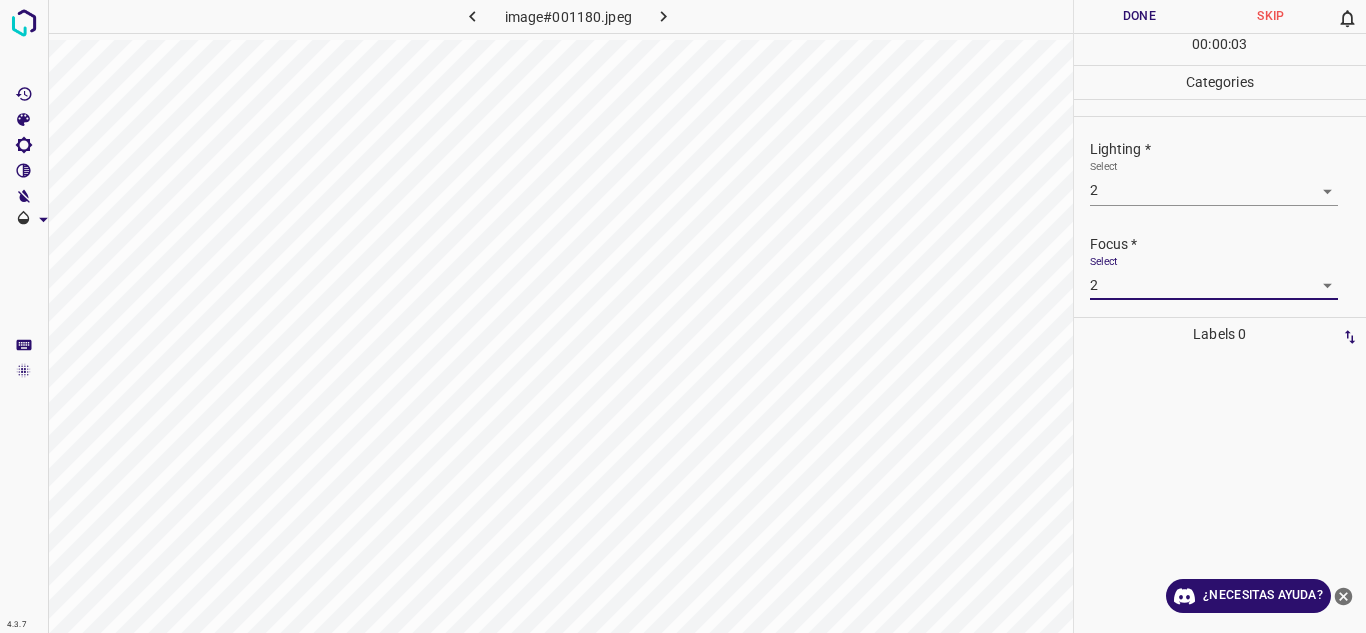 click on "1 2 3 4 5" at bounding box center (683, 316) 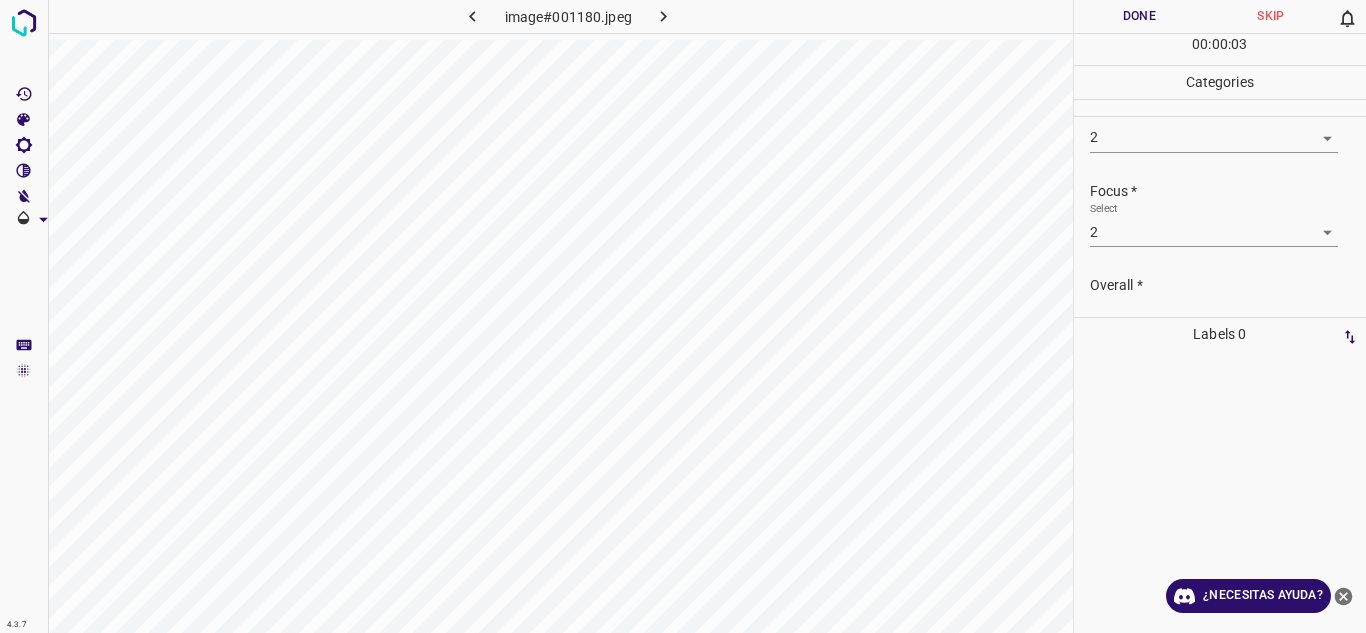 scroll, scrollTop: 98, scrollLeft: 0, axis: vertical 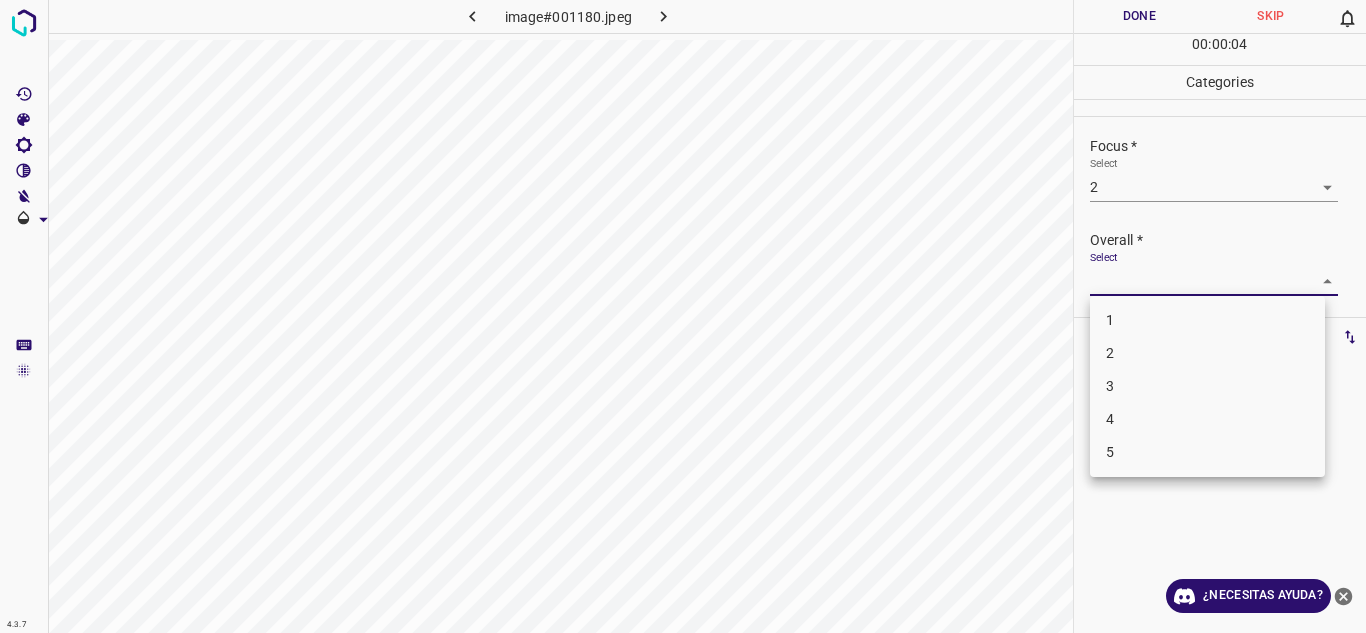 click on "4.3.7 image#[HASH].jpeg Done Skip 0 00   : 00   : 04   Categories Lighting *  Select 2 2 Focus *  Select 2 2 Overall *  Select ​ Labels   0 Categories 1 Lighting 2 Focus 3 Overall Tools Space Change between modes (Draw & Edit) I Auto labeling R Restore zoom M Zoom in N Zoom out Delete Delete selecte label Filters Z Restore filters X Saturation filter C Brightness filter V Contrast filter B Gray scale filter General O Download ¿Necesitas ayuda? Texto original Valora esta traducción Tu opinión servirá para ayudar a mejorar el Traductor de Google - Texto - Esconder - Borrar 1 2 3 4 5" at bounding box center [683, 316] 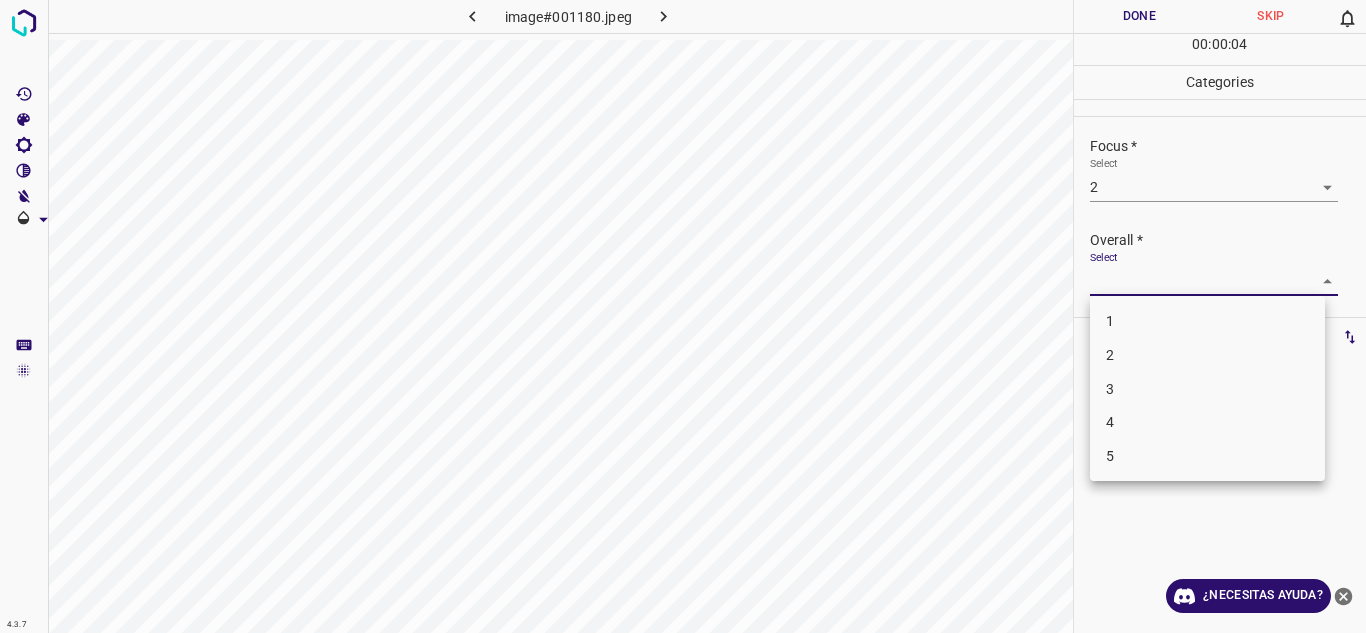 click on "2" at bounding box center (1207, 355) 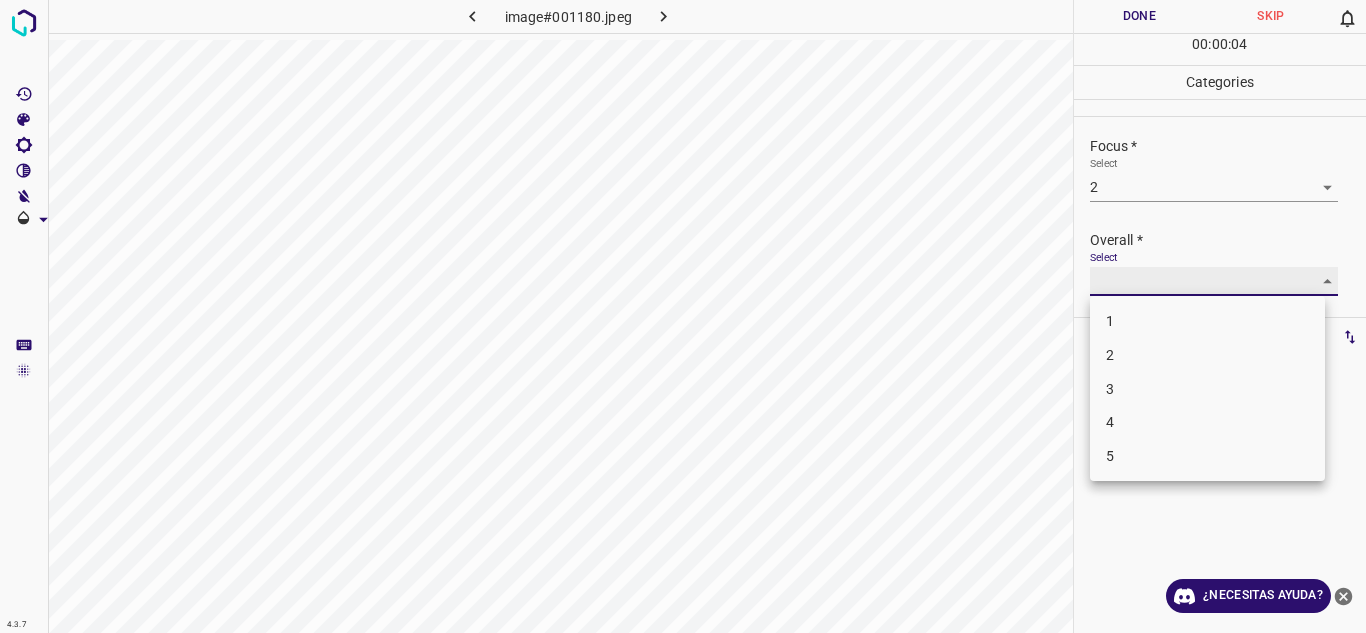 type on "2" 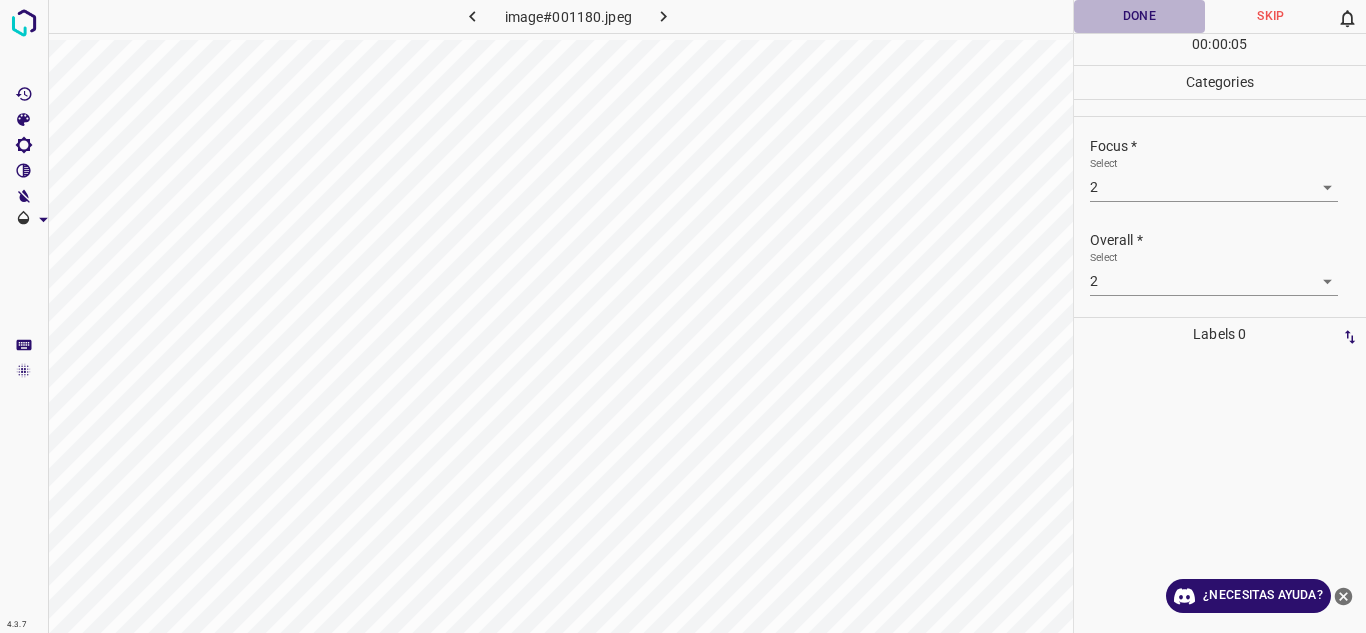 click on "Done" at bounding box center [1140, 16] 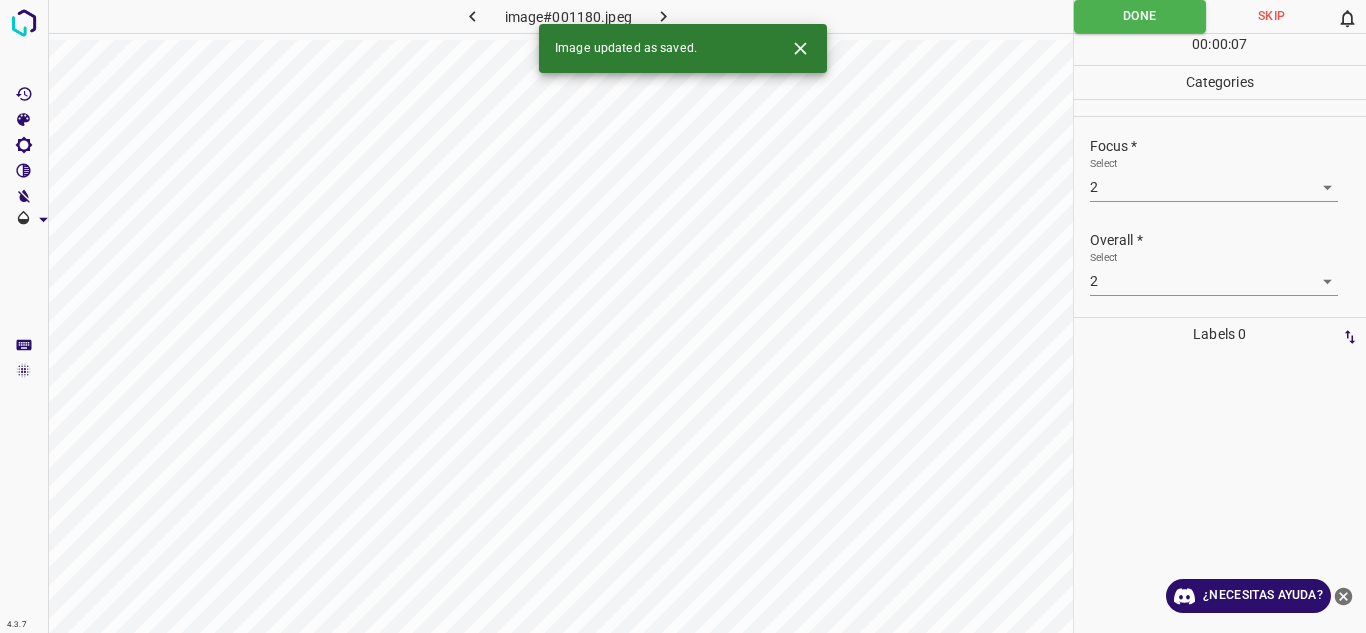 click at bounding box center (664, 16) 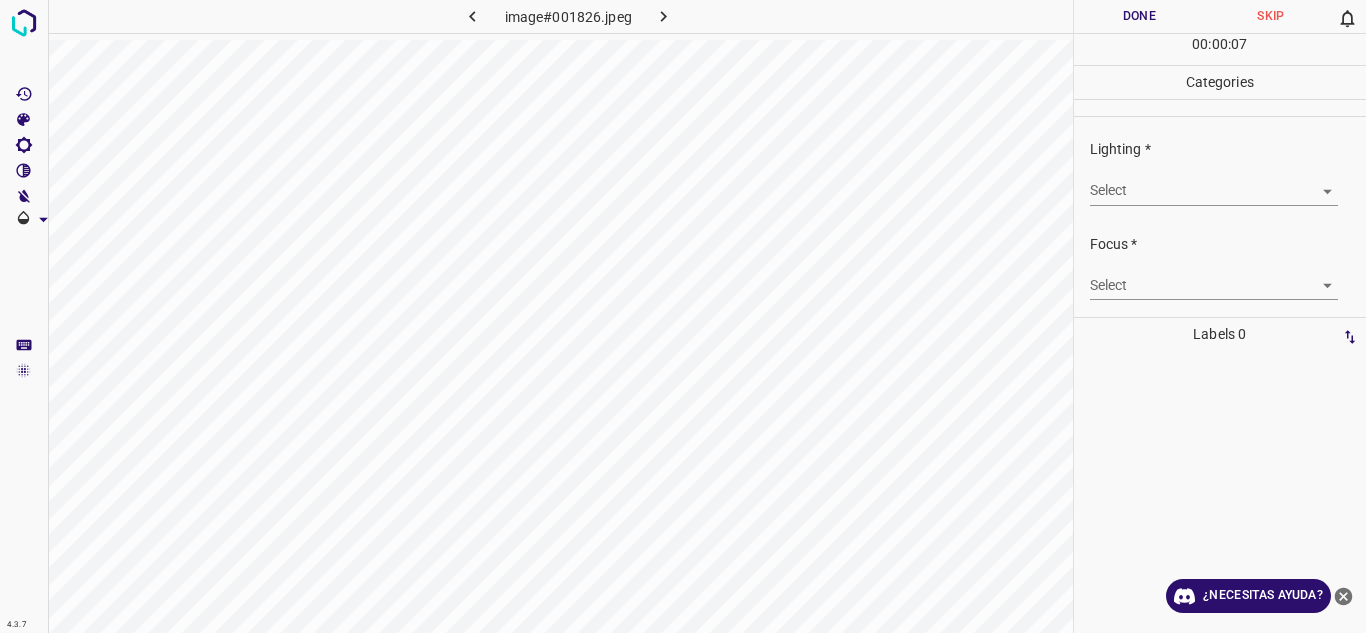 click on "4.3.7 image#001826.jpeg Done Skip 0 00   : 00   : 07   Categories Lighting *  Select ​ Focus *  Select ​ Overall *  Select ​ Labels   0 Categories 1 Lighting 2 Focus 3 Overall Tools Space Change between modes (Draw & Edit) I Auto labeling R Restore zoom M Zoom in N Zoom out Delete Delete selecte label Filters Z Restore filters X Saturation filter C Brightness filter V Contrast filter B Gray scale filter General O Download ¿Necesitas ayuda? Texto original Valora esta traducción Tu opinión servirá para ayudar a mejorar el Traductor de Google - Texto - Esconder - Borrar" at bounding box center (683, 316) 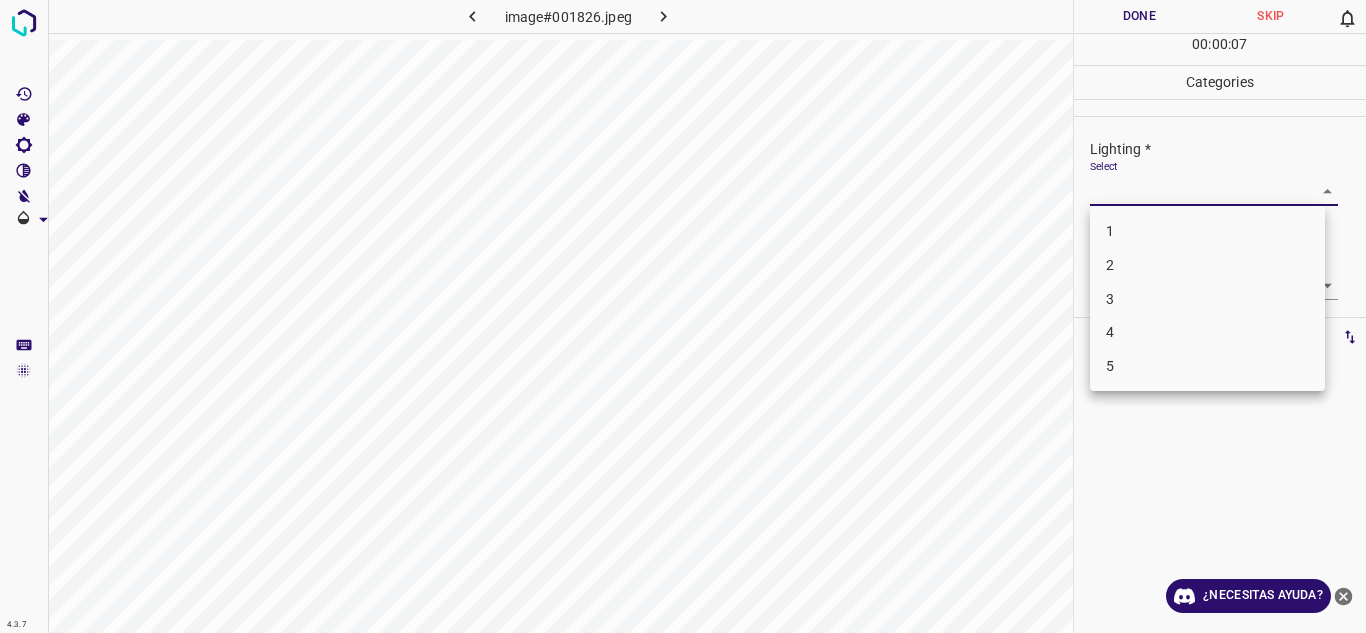 click on "3" at bounding box center (1207, 299) 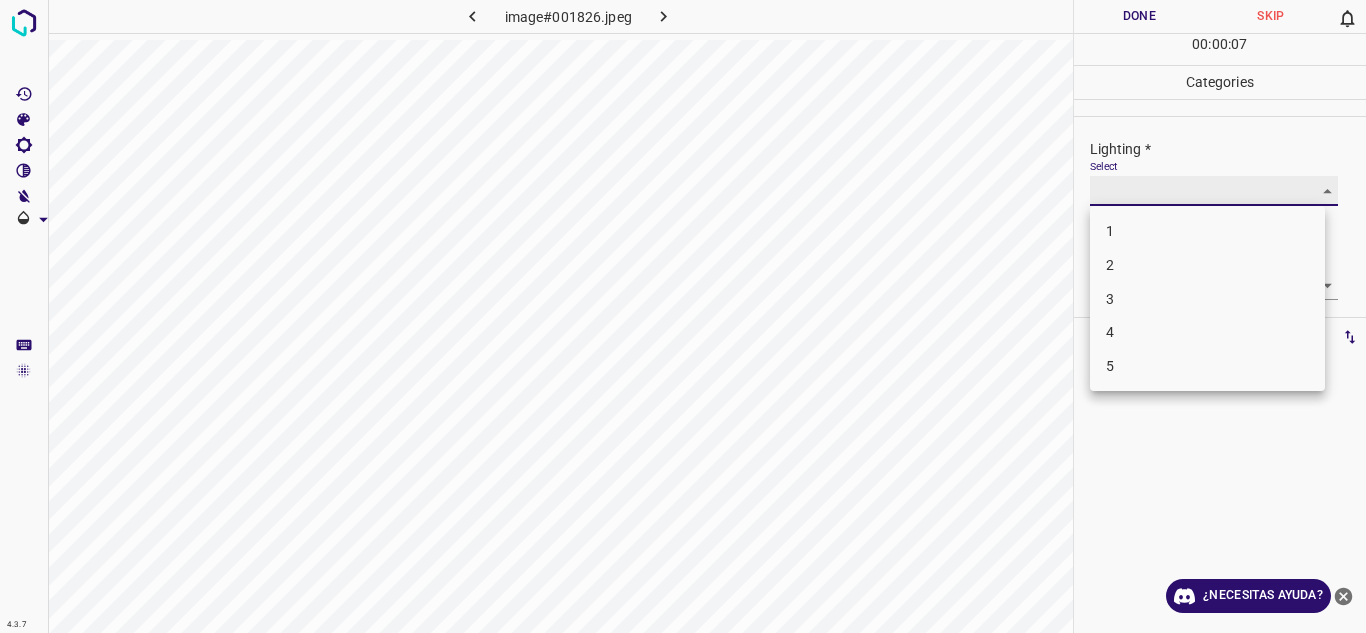 type on "3" 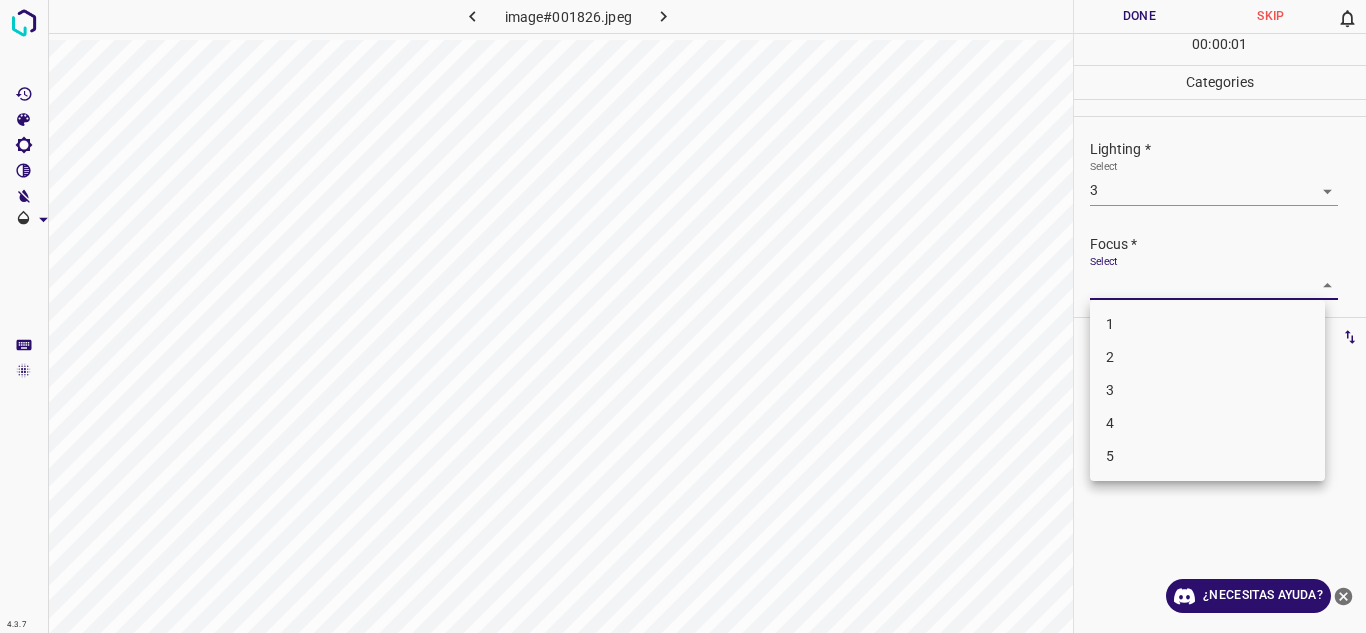click on "4.3.7 image#001826.jpeg Done Skip 0 00 : 00 : 01 Categories Lighting * Select 3 3 Focus * Select ​ Overall * Select ​ Labels 0 Categories 1 Lighting 2 Focus 3 Overall Tools Space Change between modes (Draw & Edit) I Auto labeling R Restore zoom M Zoom in N Zoom out Delete Delete selecte label Filters Z Restore filters X Saturation filter C Brightness filter V Contrast filter B Gray scale filter General O Download ¿Necesitas ayuda? Texto original Valora esta traducción Tu opinión servirá para ayudar a mejorar el Traductor de Google - Texto - Esconder - Borrar 1 2 3 4 5" at bounding box center [683, 316] 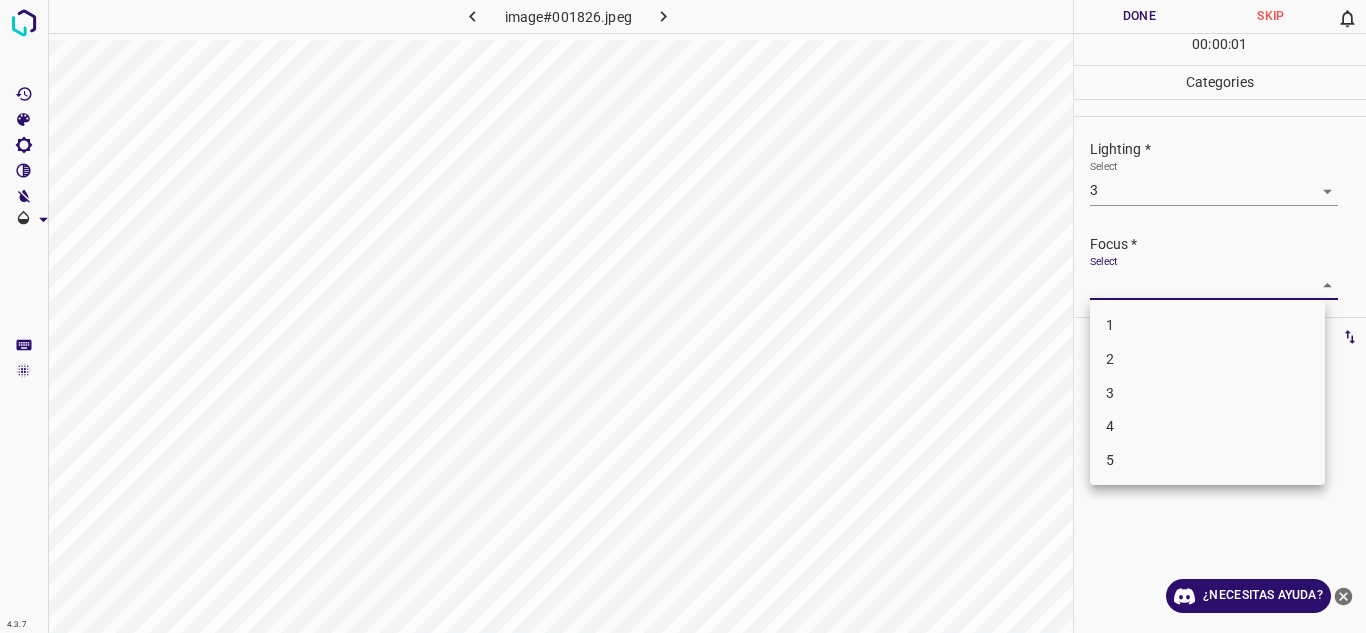 drag, startPoint x: 1139, startPoint y: 370, endPoint x: 1139, endPoint y: 320, distance: 50 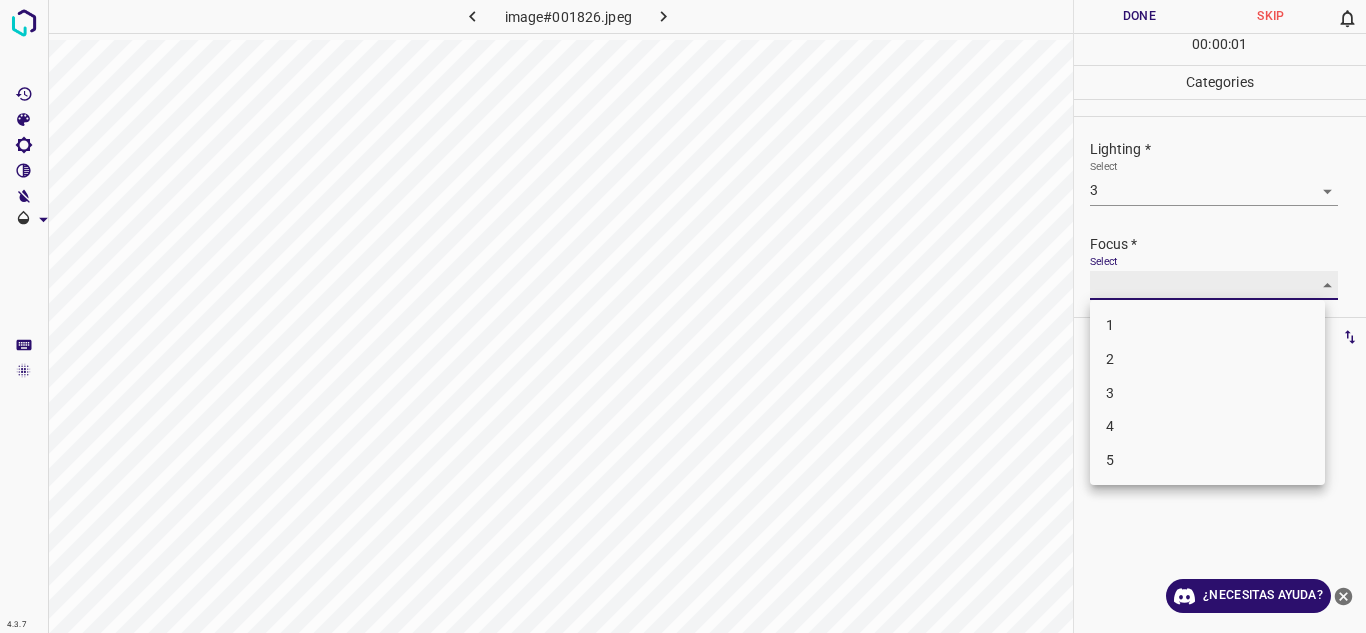type on "2" 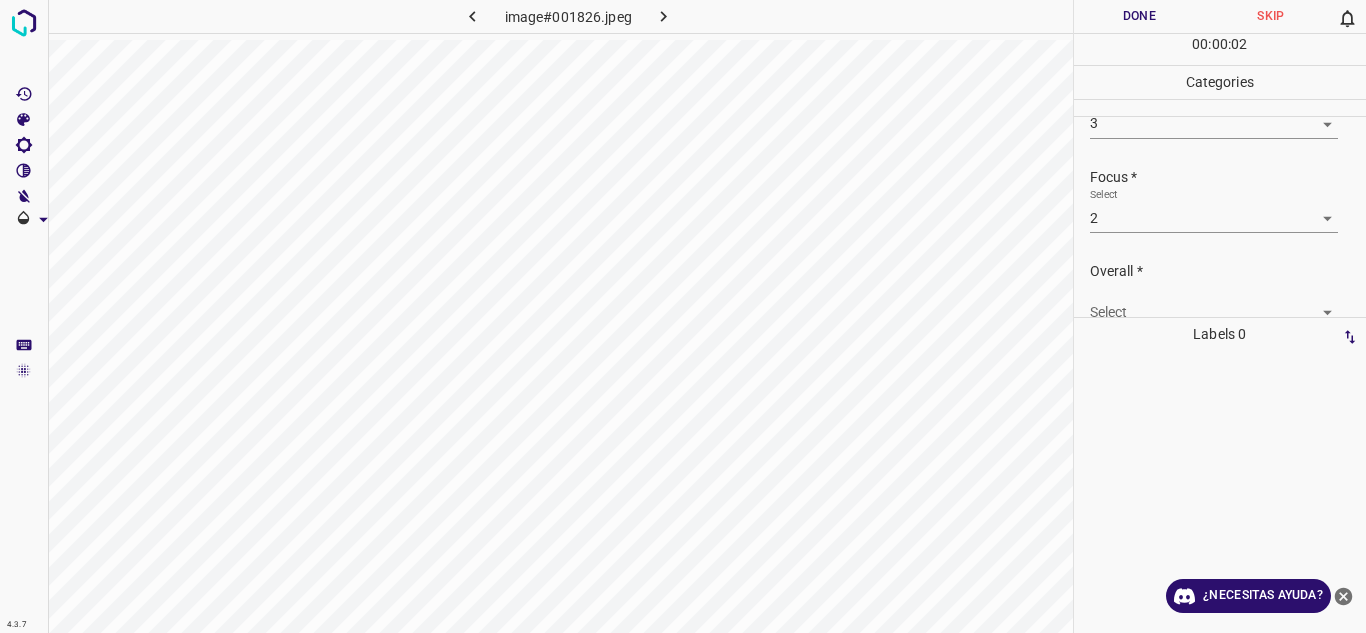 scroll, scrollTop: 98, scrollLeft: 0, axis: vertical 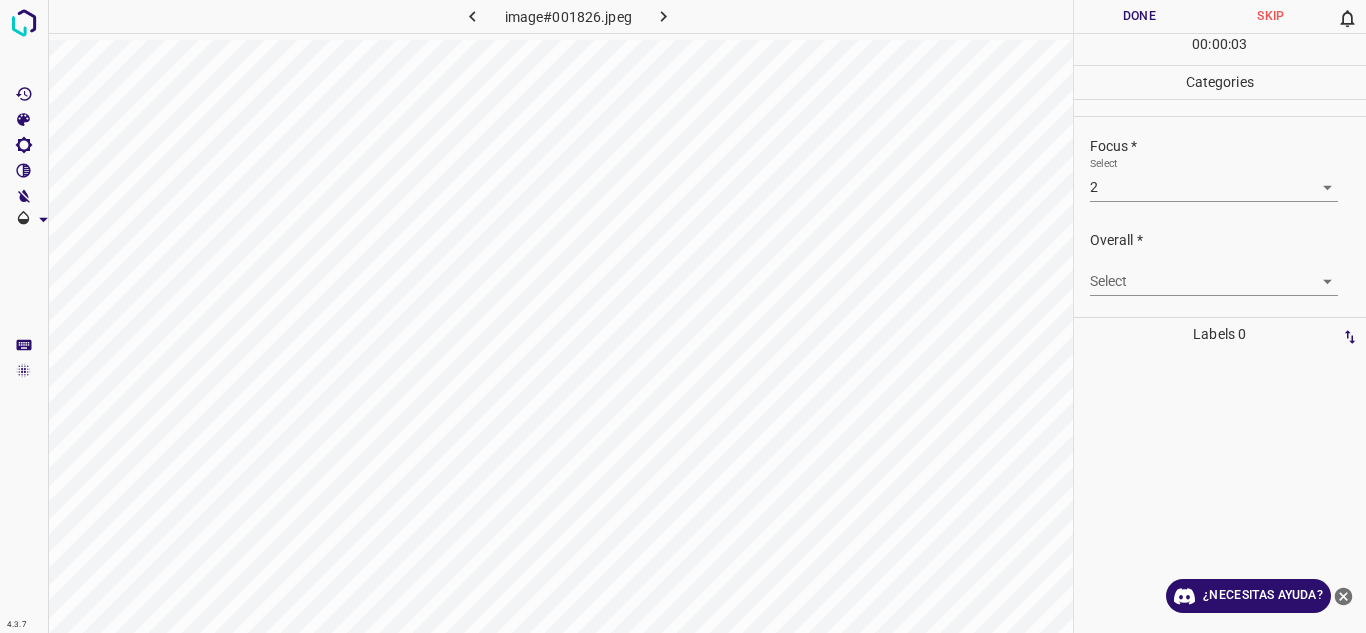 click on "4.3.7 image#001826.jpeg Done Skip 0 00 : 00 : 03 Categories Lighting * Select 3 3 Focus * Select 2 2 Overall * Select ​ Labels 0 Categories 1 Lighting 2 Focus 3 Overall Tools Space Change between modes (Draw & Edit) I Auto labeling R Restore zoom M Zoom in N Zoom out Delete Delete selecte label Filters Z Restore filters X Saturation filter C Brightness filter V Contrast filter B Gray scale filter General O Download ¿Necesitas ayuda? Texto original Valora esta traducción Tu opinión servirá para ayudar a mejorar el Traductor de Google - Texto - Esconder - Borrar" at bounding box center (683, 316) 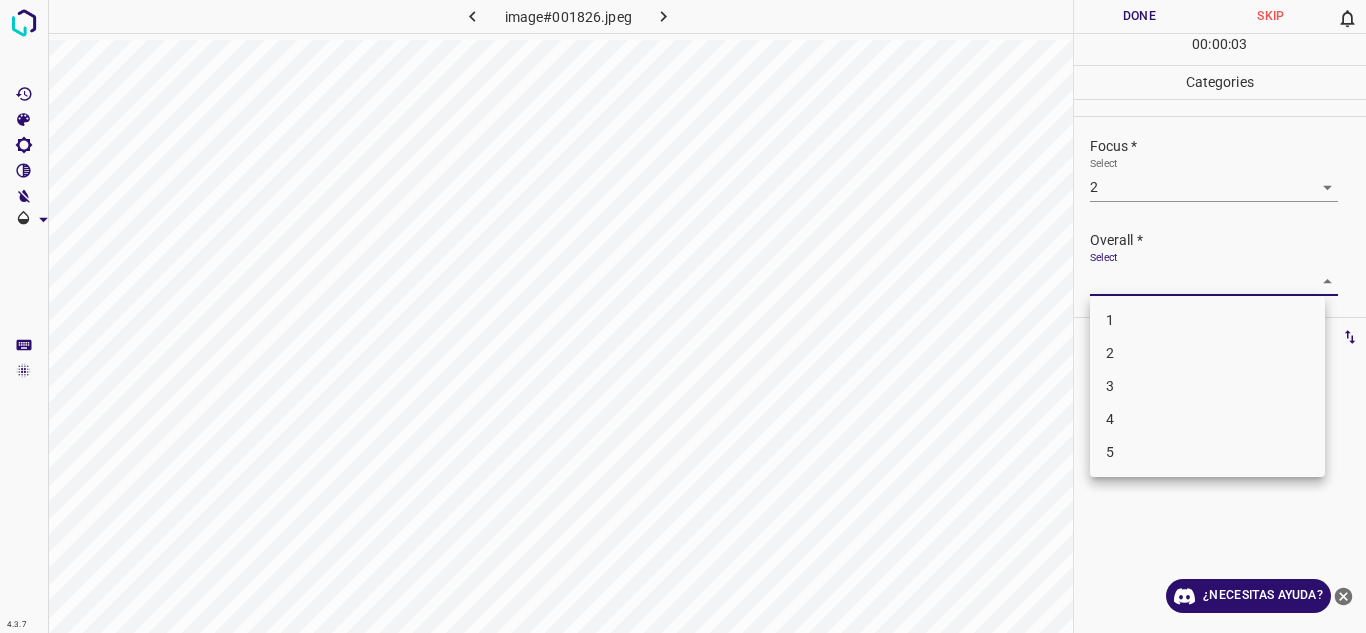 click on "2" at bounding box center (1207, 353) 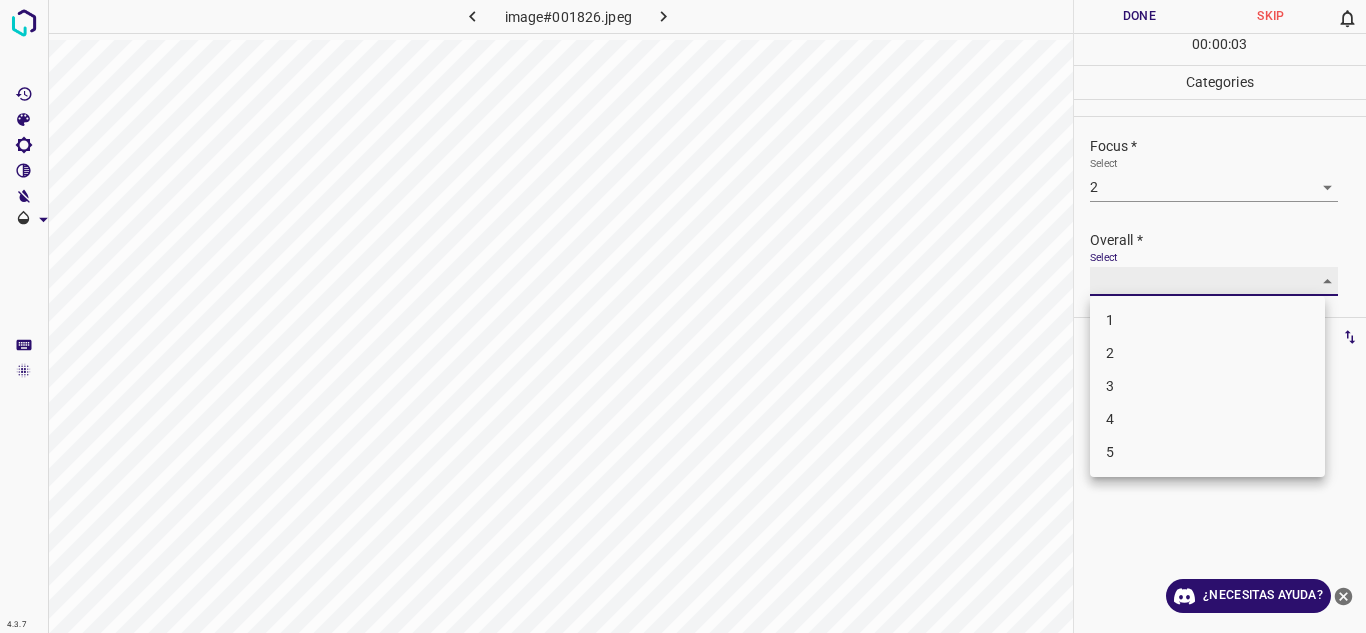 type on "2" 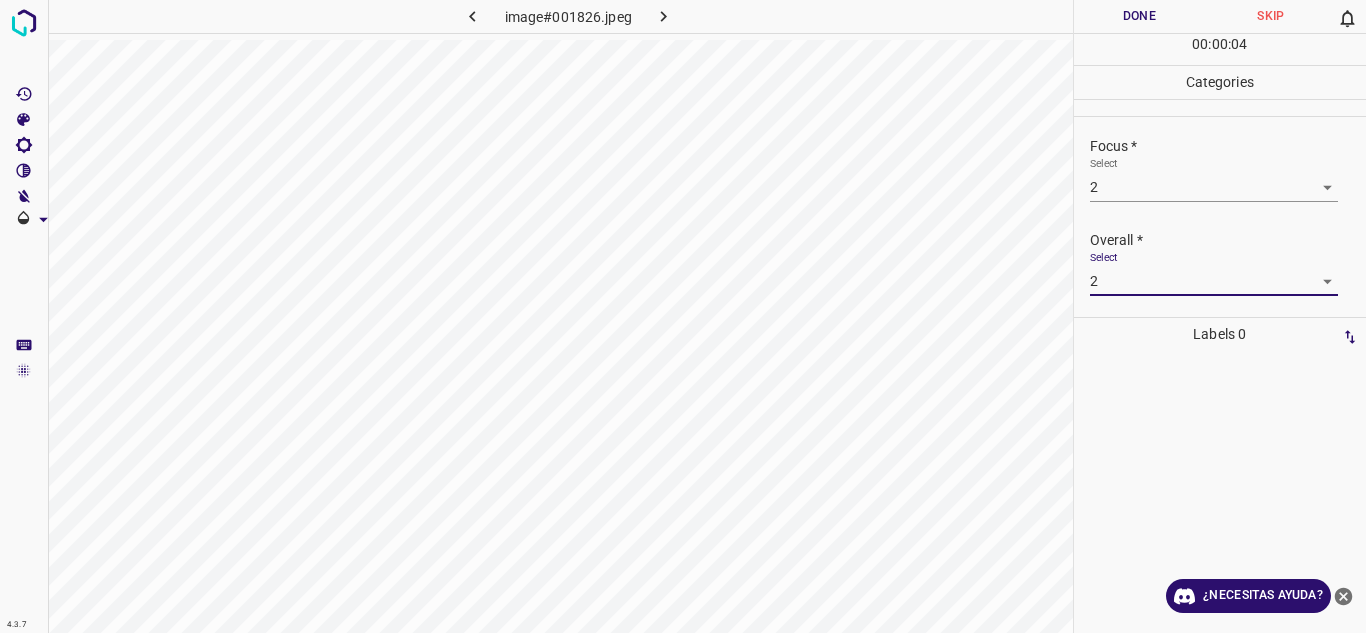click on "Done" at bounding box center (1140, 16) 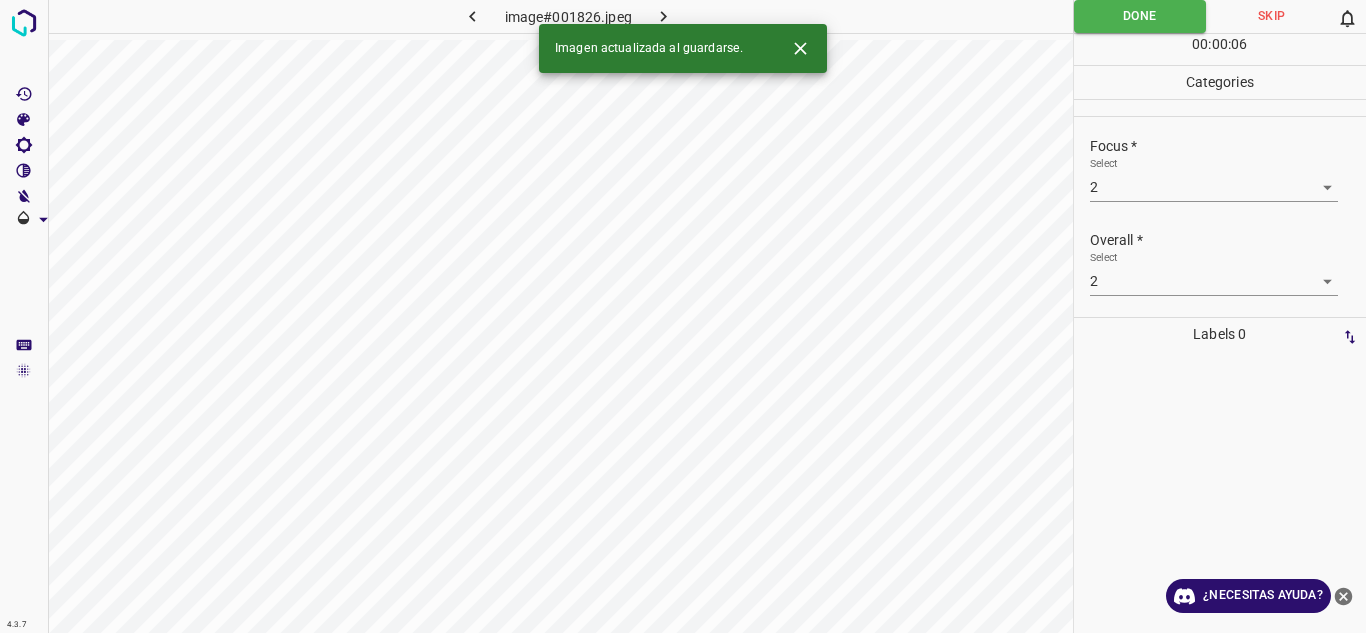 click at bounding box center [664, 16] 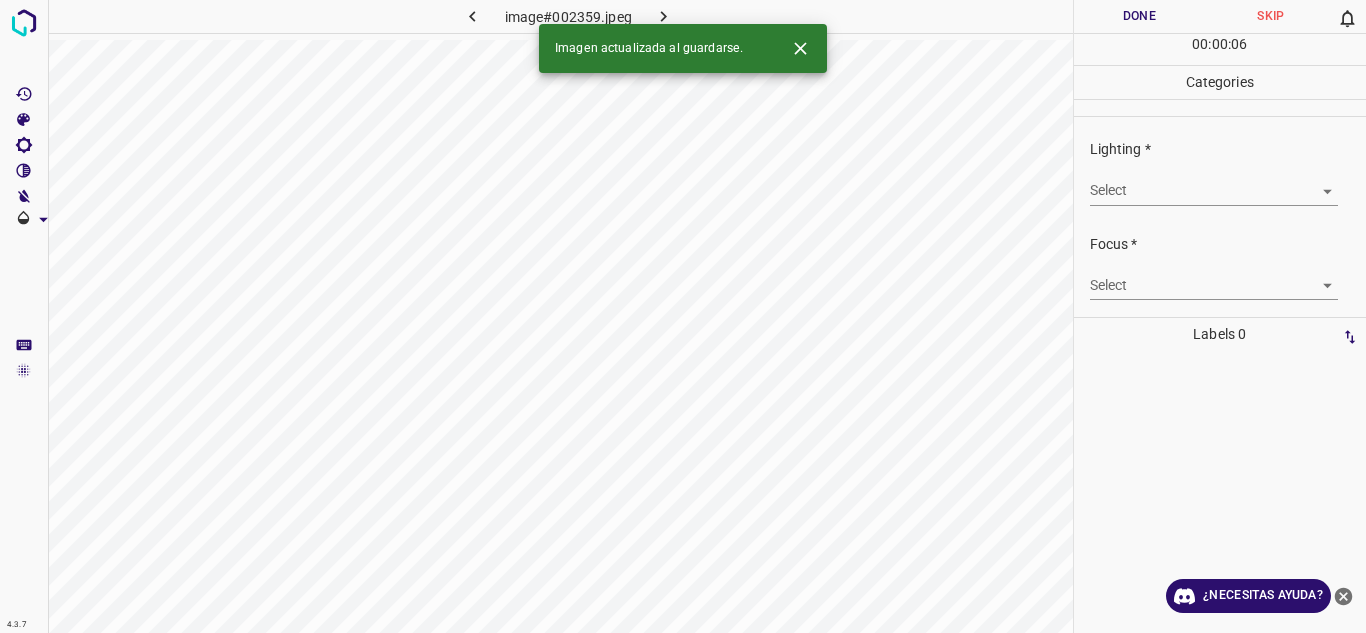 click on "4.3.7 image#002359.jpeg Done Skip 0 00   : 00   : 06   Categories Lighting *  Select ​ Focus *  Select ​ Overall *  Select ​ Labels   0 Categories 1 Lighting 2 Focus 3 Overall Tools Space Change between modes (Draw & Edit) I Auto labeling R Restore zoom M Zoom in N Zoom out Delete Delete selecte label Filters Z Restore filters X Saturation filter C Brightness filter V Contrast filter B Gray scale filter General O Download Imagen actualizada al guardarse. ¿Necesitas ayuda? Texto original Valora esta traducción Tu opinión servirá para ayudar a mejorar el Traductor de Google - Texto - Esconder - Borrar" at bounding box center (683, 316) 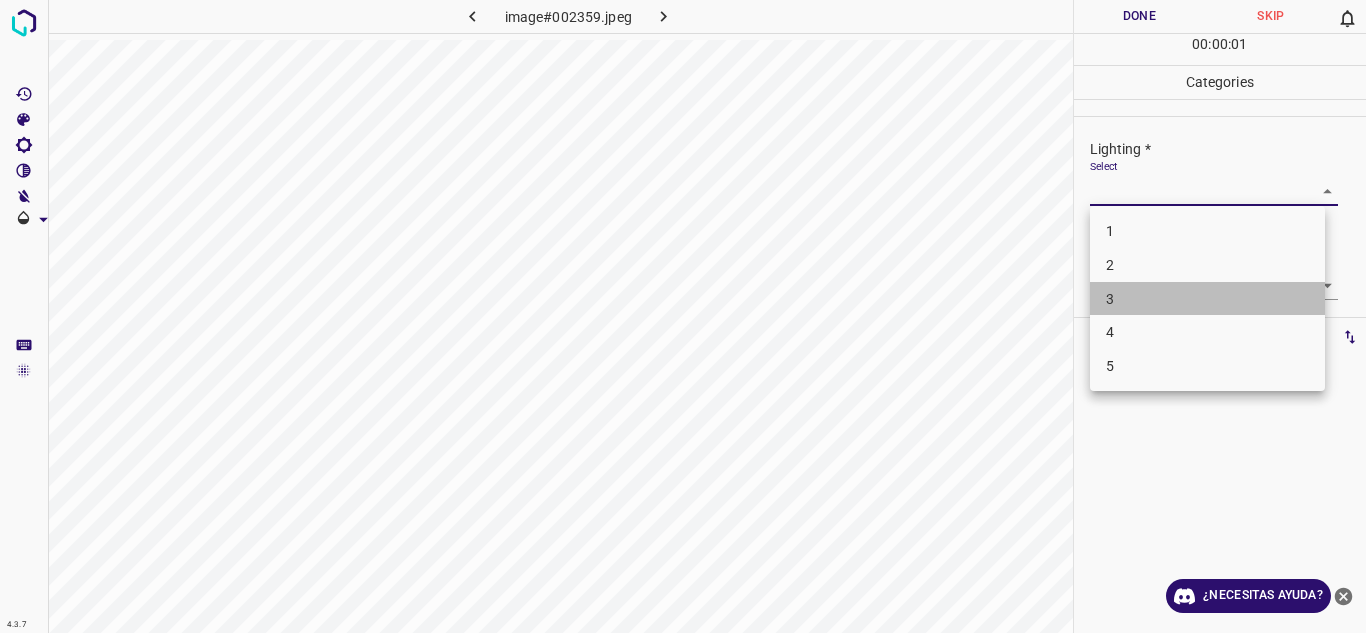 click on "3" at bounding box center [1207, 299] 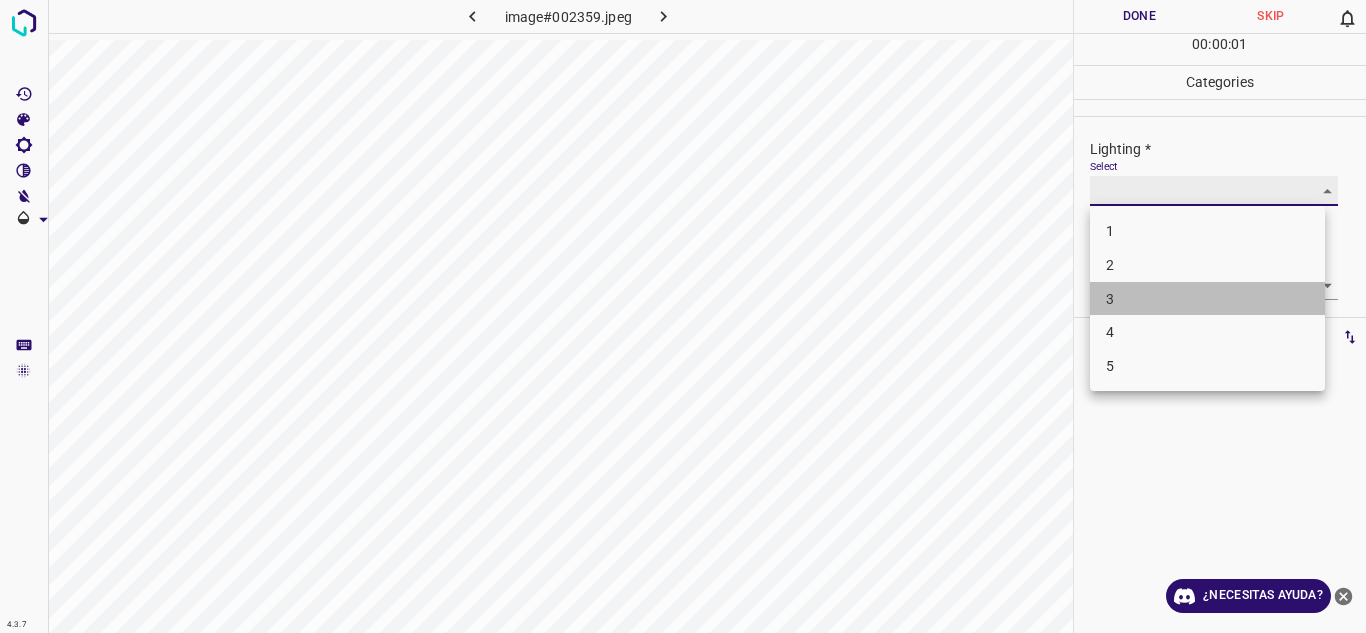 type on "3" 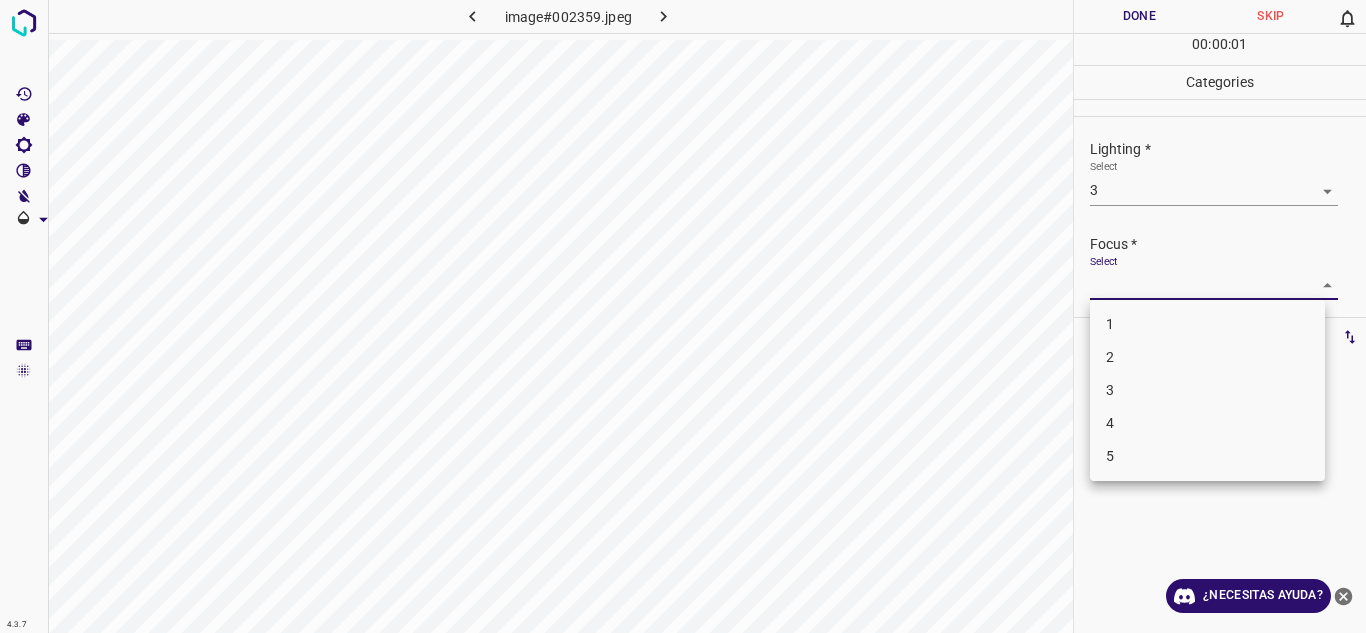 click on "4.3.7 image#002359.jpeg Done Skip 0 00   : 00   : 01   Categories Lighting *  Select 3 3 Focus *  Select ​ Overall *  Select ​ Labels   0 Categories 1 Lighting 2 Focus 3 Overall Tools Space Change between modes (Draw & Edit) I Auto labeling R Restore zoom M Zoom in N Zoom out Delete Delete selecte label Filters Z Restore filters X Saturation filter C Brightness filter V Contrast filter B Gray scale filter General O Download ¿Necesitas ayuda? Texto original Valora esta traducción Tu opinión servirá para ayudar a mejorar el Traductor de Google - Texto - Esconder - Borrar 1 2 3 4 5" at bounding box center (683, 316) 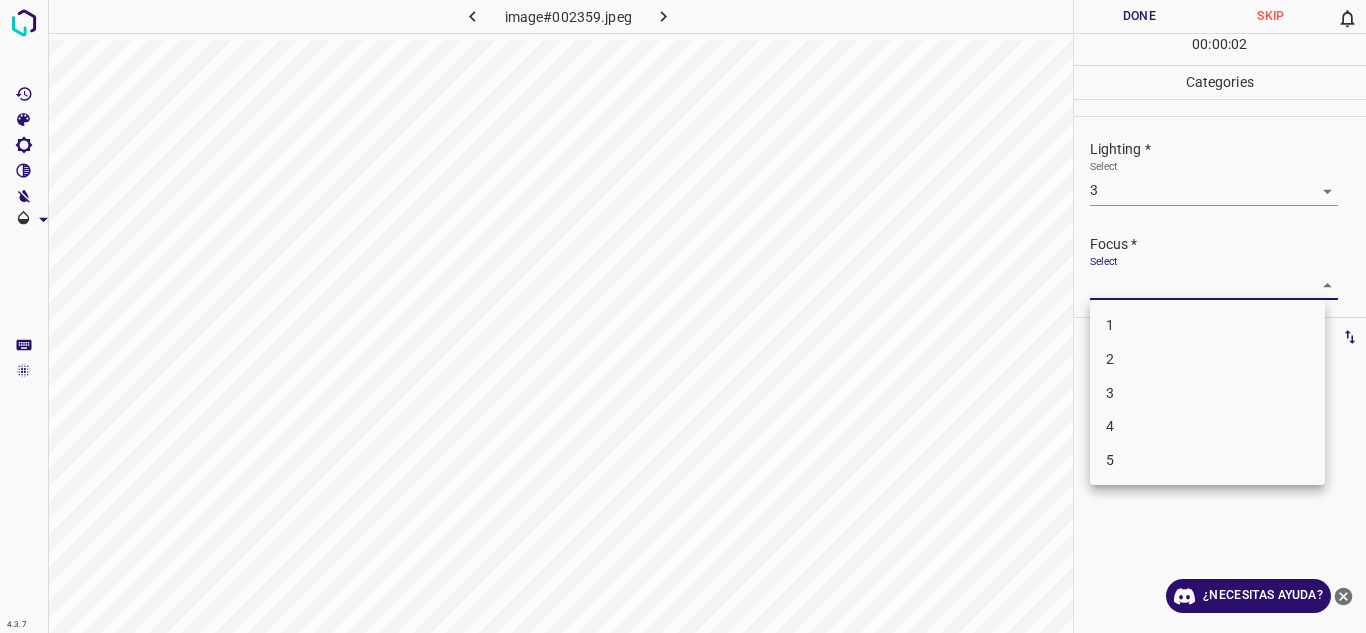 click on "2" at bounding box center [1207, 359] 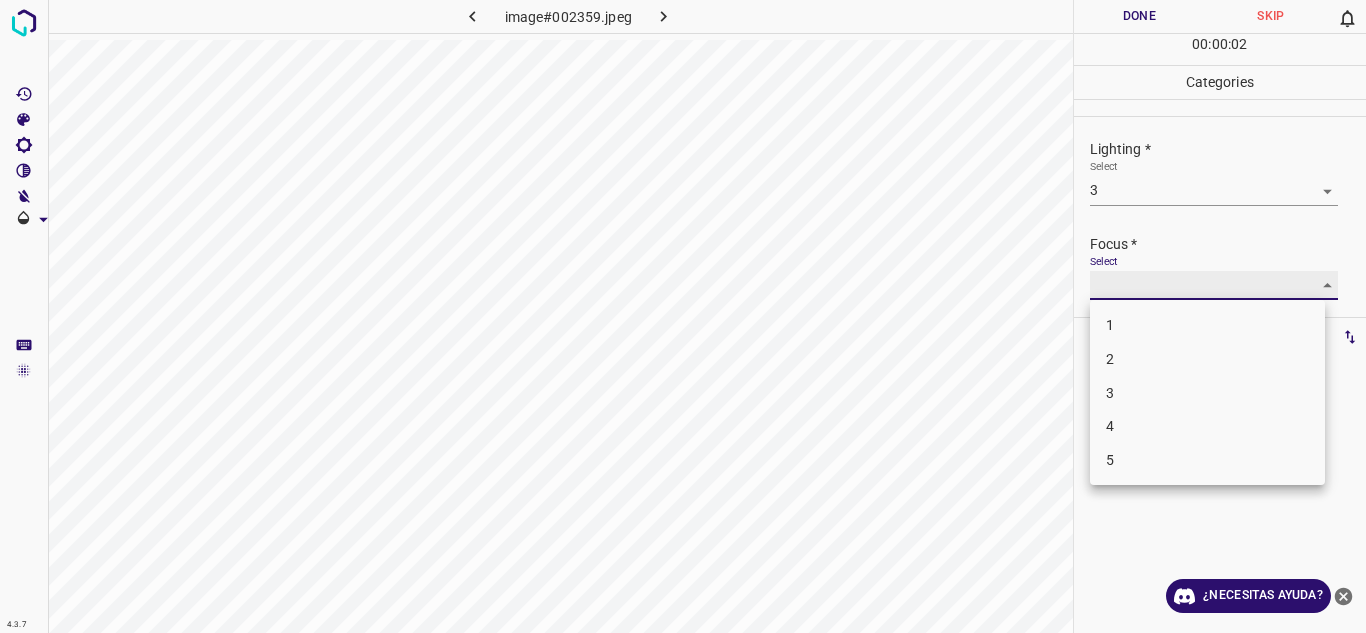 type on "2" 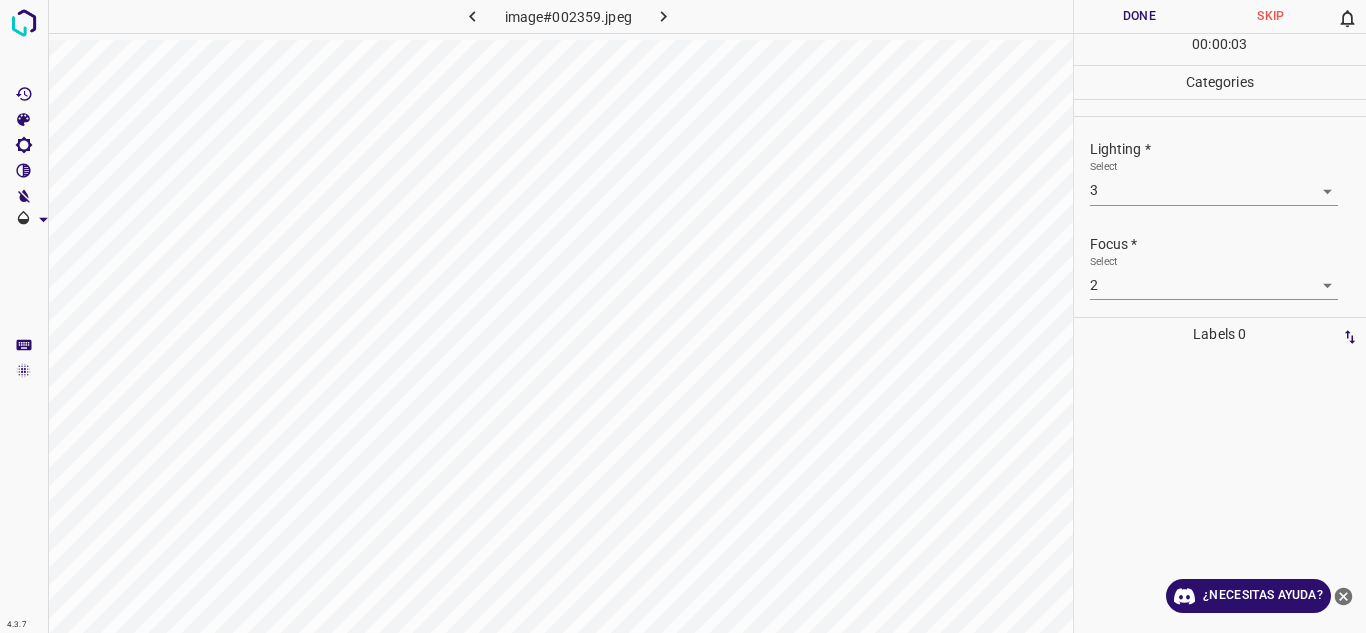 click on "Focus *  Select 2 2" at bounding box center [1220, 267] 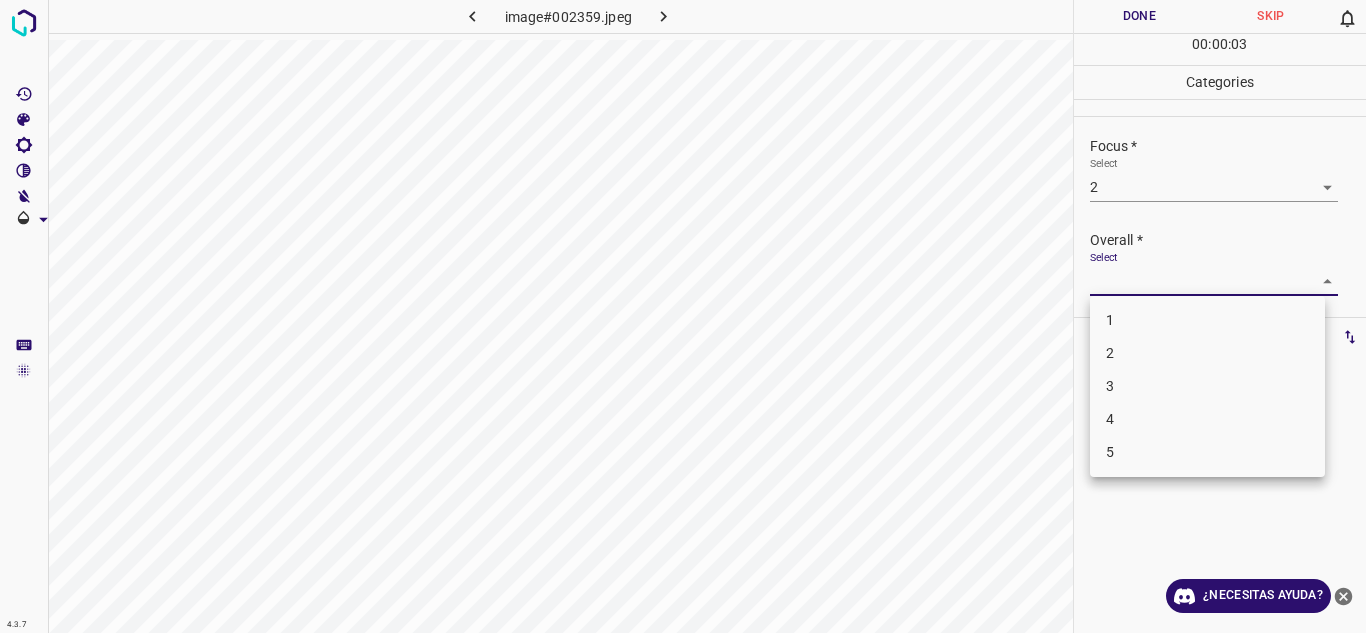 drag, startPoint x: 1200, startPoint y: 267, endPoint x: 1189, endPoint y: 355, distance: 88.68484 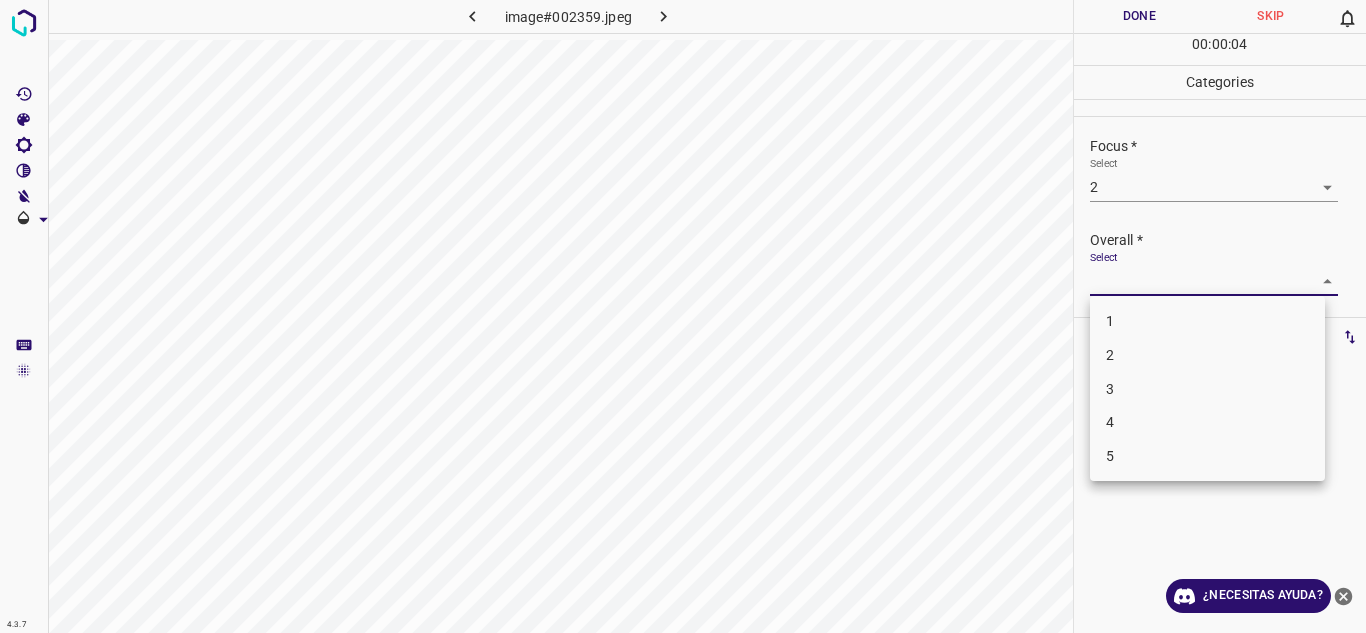 click on "2" at bounding box center [1207, 355] 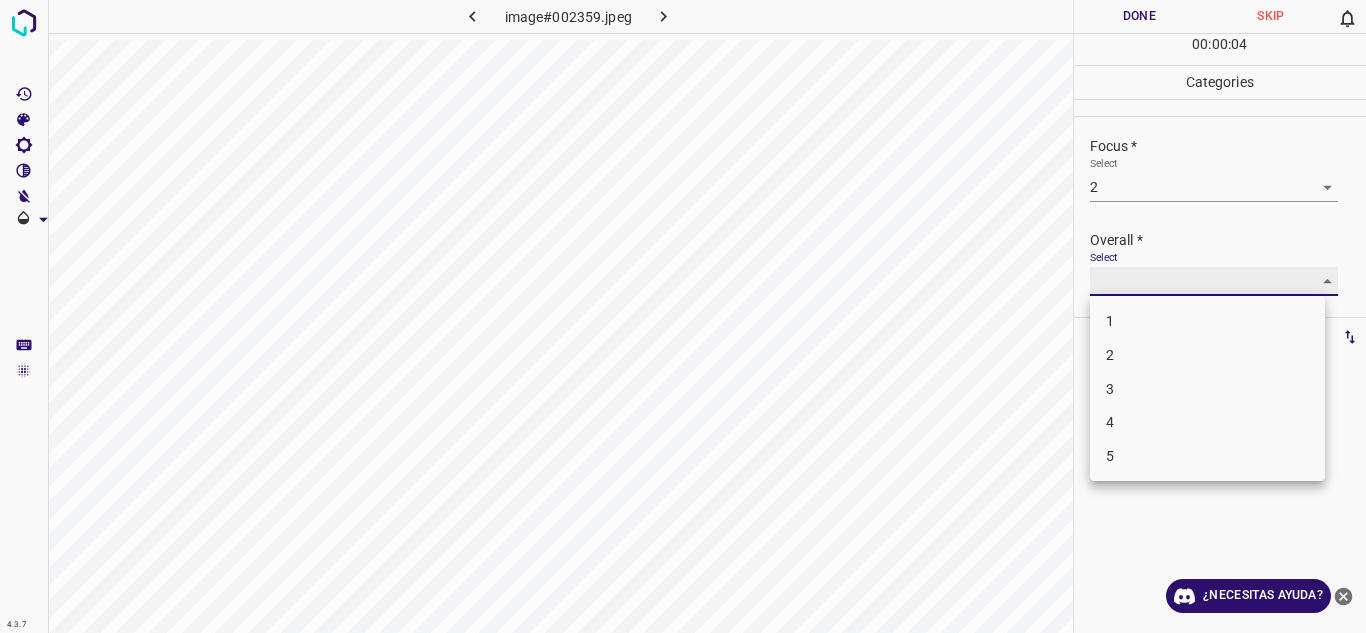 type on "2" 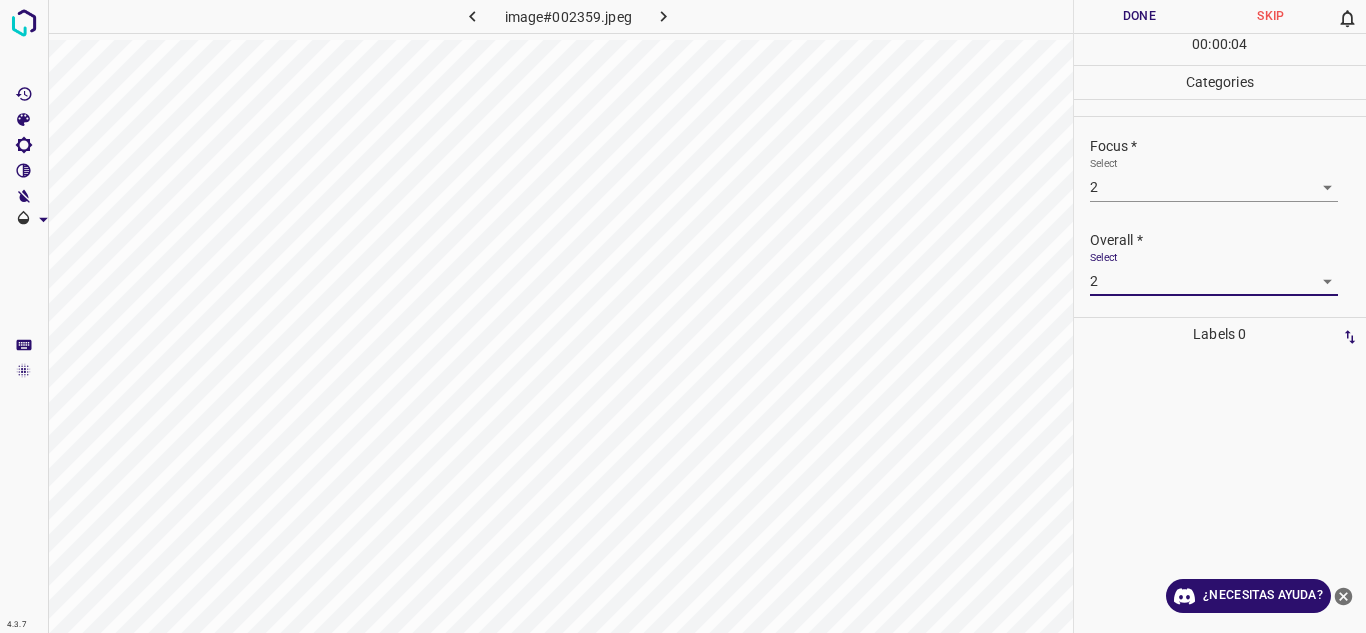 click on "Overall *" at bounding box center (1228, 240) 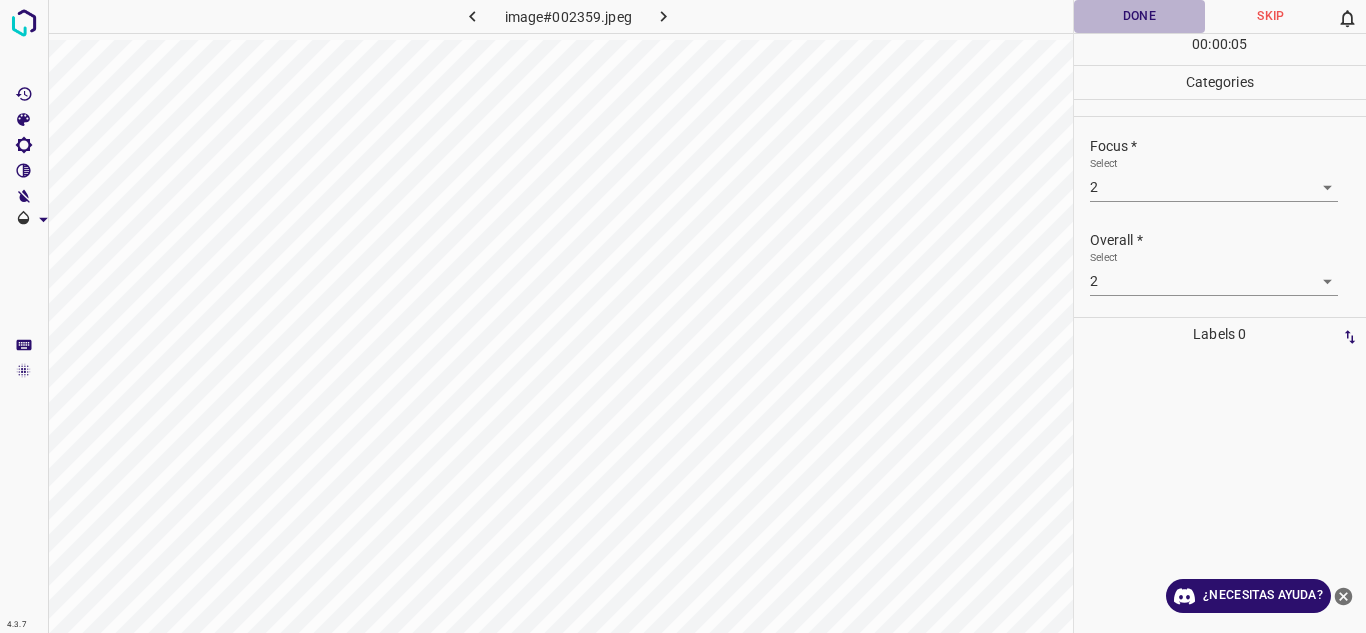 click on "Done" at bounding box center [1140, 16] 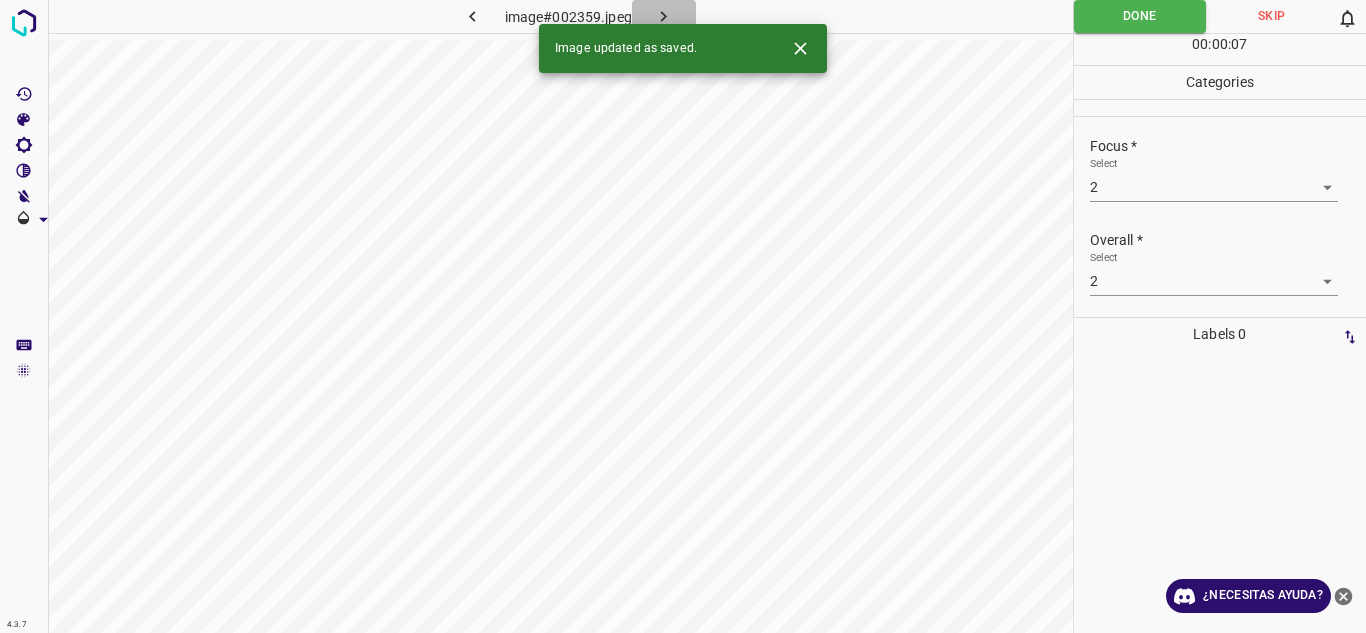 click 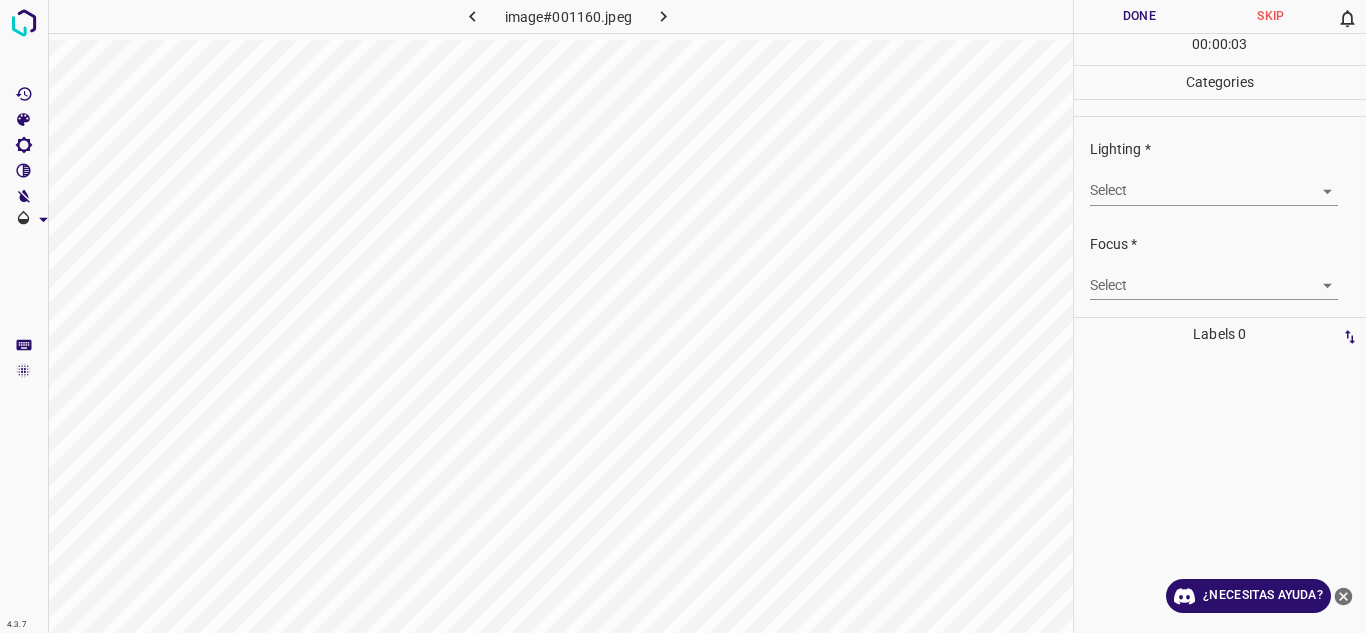 click on "Select ​" at bounding box center [1214, 182] 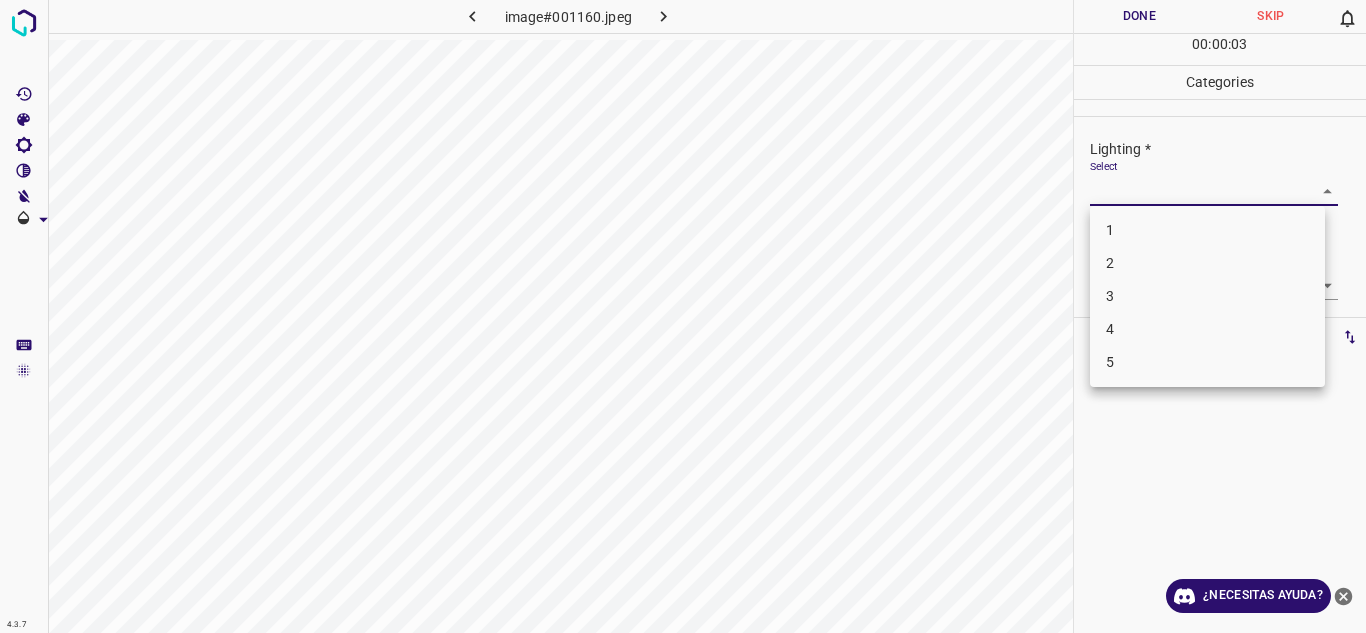 click on "2" at bounding box center [1207, 263] 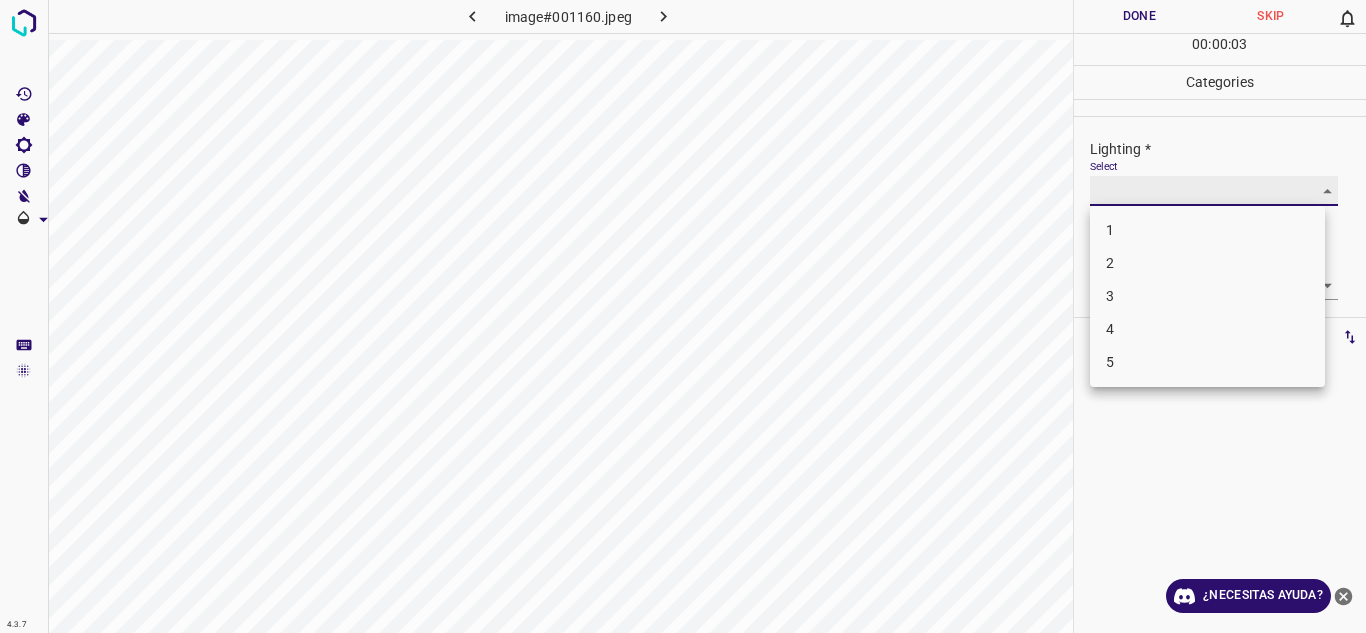 type on "2" 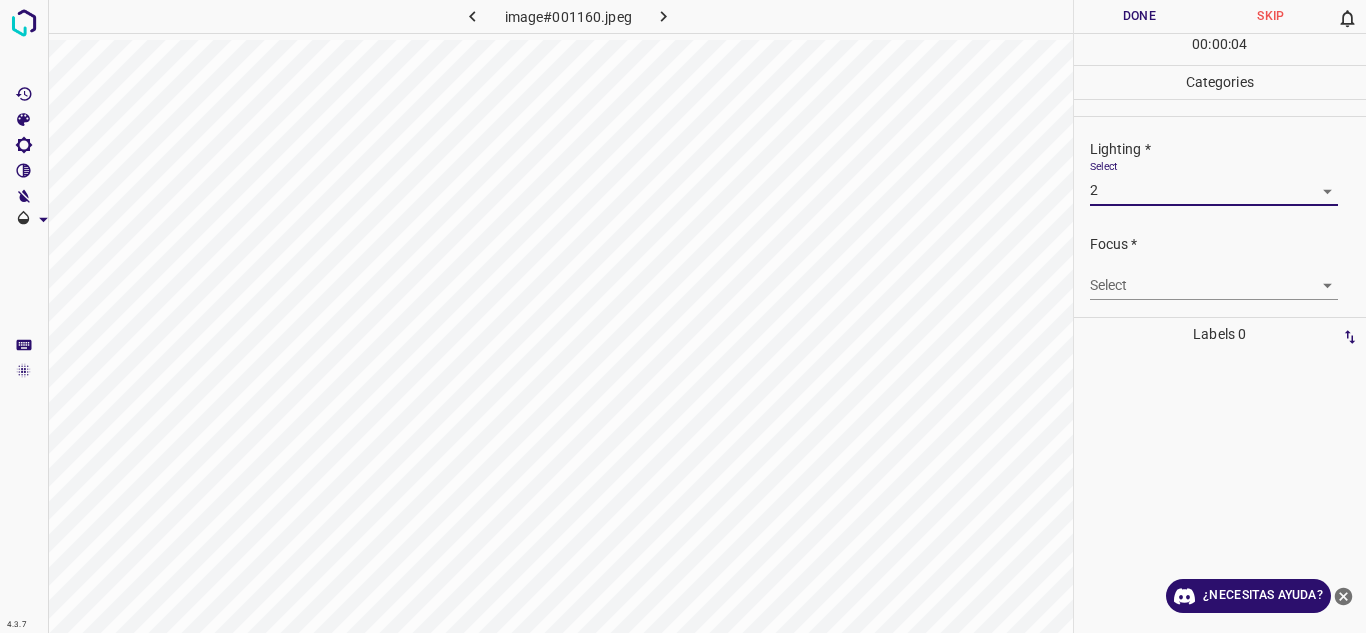 click on "4.3.7 image#001160.jpeg Done Skip 0 00   : 00   : 04   Categories Lighting *  Select 2 2 Focus *  Select ​ Overall *  Select ​ Labels   0 Categories 1 Lighting 2 Focus 3 Overall Tools Space Change between modes (Draw & Edit) I Auto labeling R Restore zoom M Zoom in N Zoom out Delete Delete selecte label Filters Z Restore filters X Saturation filter C Brightness filter V Contrast filter B Gray scale filter General O Download ¿Necesitas ayuda? Texto original Valora esta traducción Tu opinión servirá para ayudar a mejorar el Traductor de Google - Texto - Esconder - Borrar" at bounding box center (683, 316) 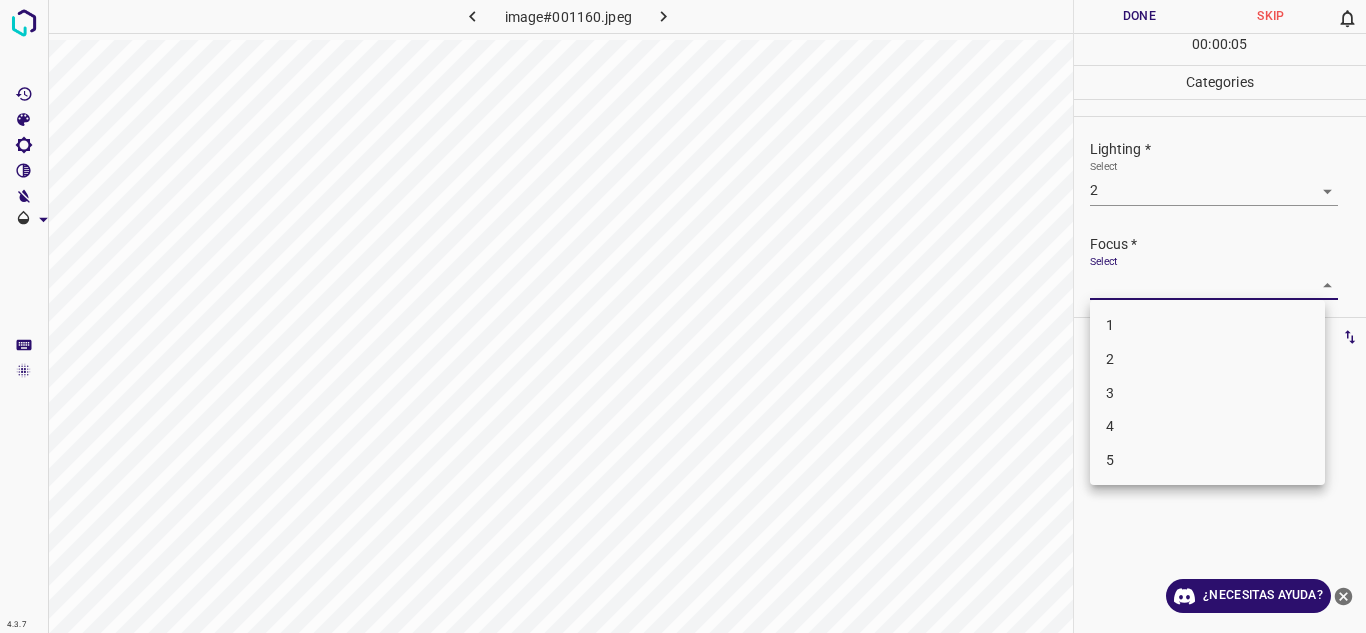 click on "2" at bounding box center (1207, 359) 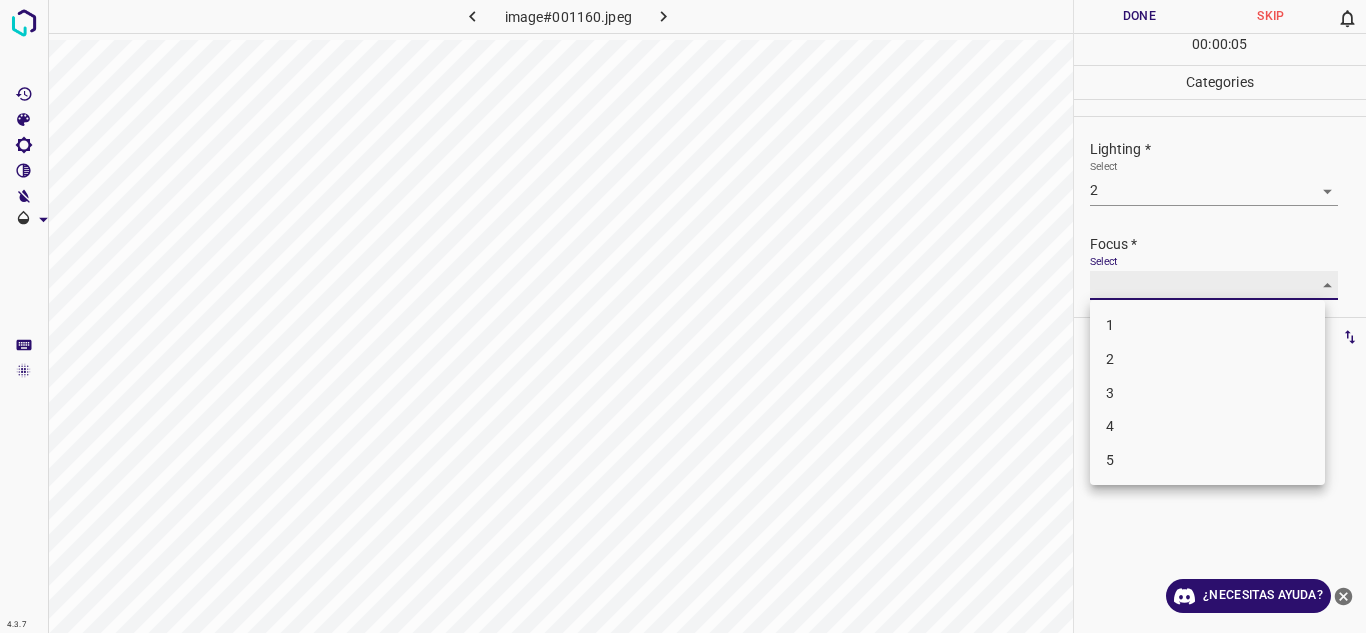 type on "2" 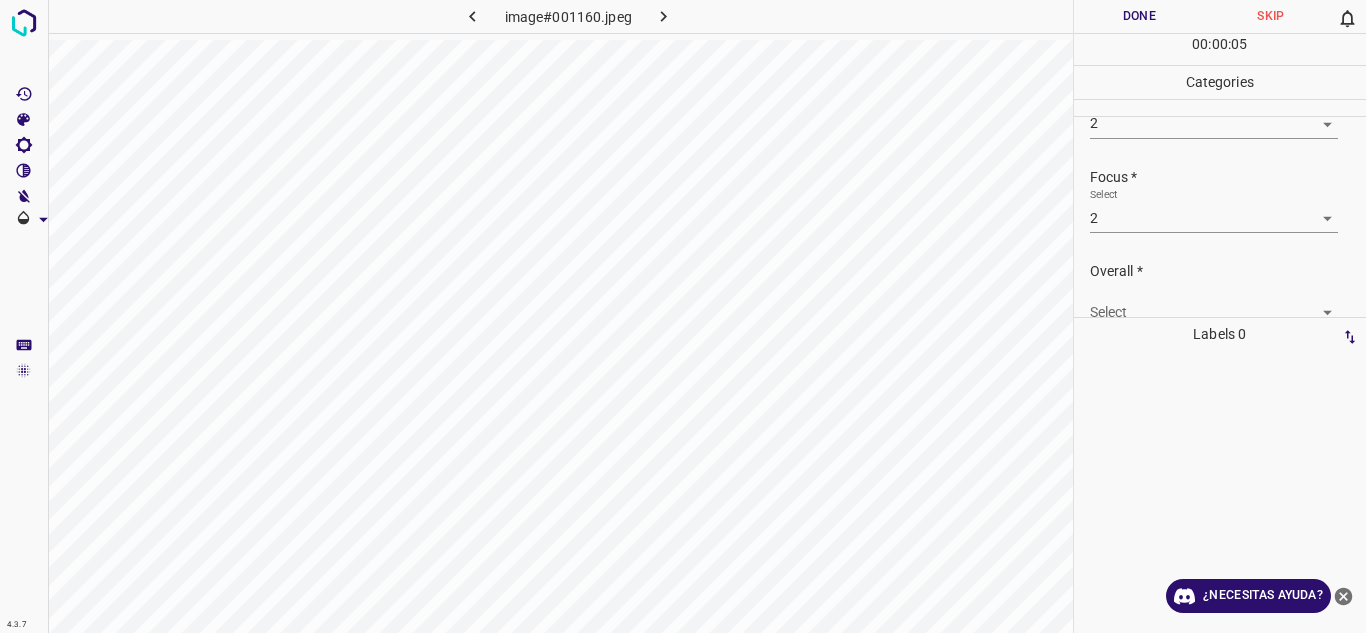 scroll, scrollTop: 98, scrollLeft: 0, axis: vertical 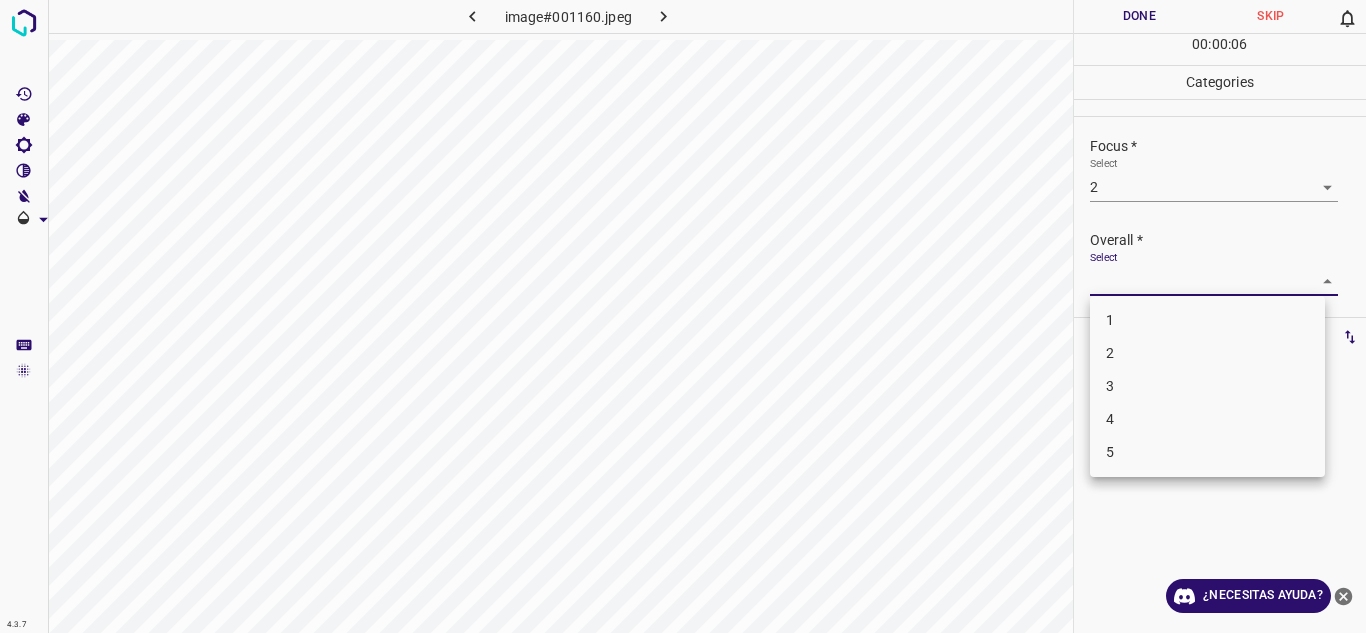 click on "4.3.7 image#001160.jpeg Done Skip 0 00 : 00 : 06 Categories Lighting * Select 2 2 Focus * Select 2 2 Overall * Select ​ Labels 0 Categories 1 Lighting 2 Focus 3 Overall Tools Space Change between modes (Draw & Edit) I Auto labeling R Restore zoom M Zoom in N Zoom out Delete Delete selecte label Filters Z Restore filters X Saturation filter C Brightness filter V Contrast filter B Gray scale filter General O Download ¿Necesitas ayuda? Texto original Valora esta traducción Tu opinión servirá para ayudar a mejorar el Traductor de Google - Texto - Esconder - Borrar 1 2 3 4 5" at bounding box center [683, 316] 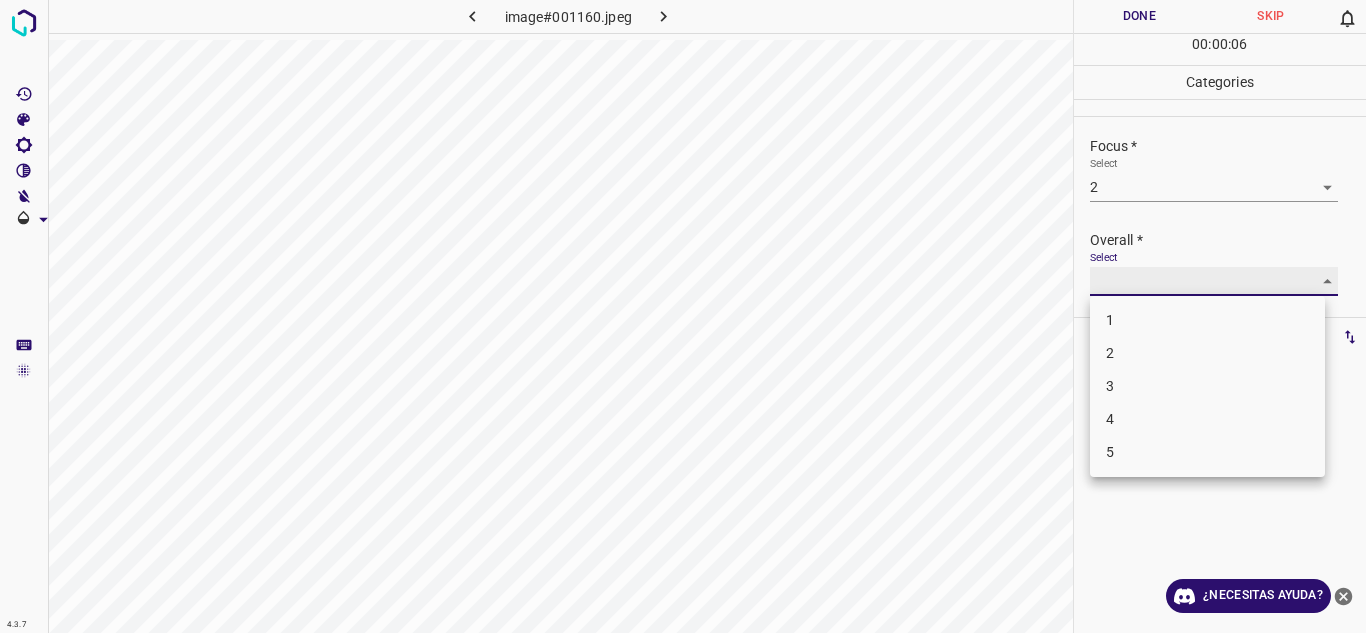 type on "2" 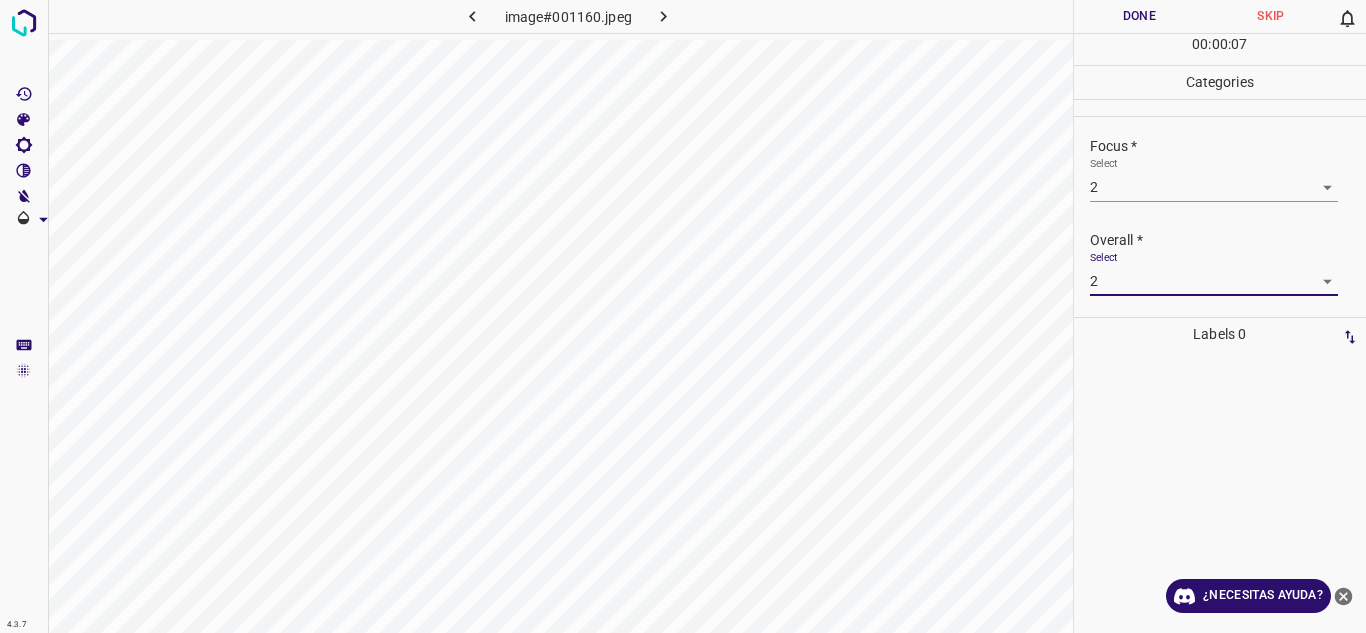 click on "Overall *" at bounding box center [1228, 240] 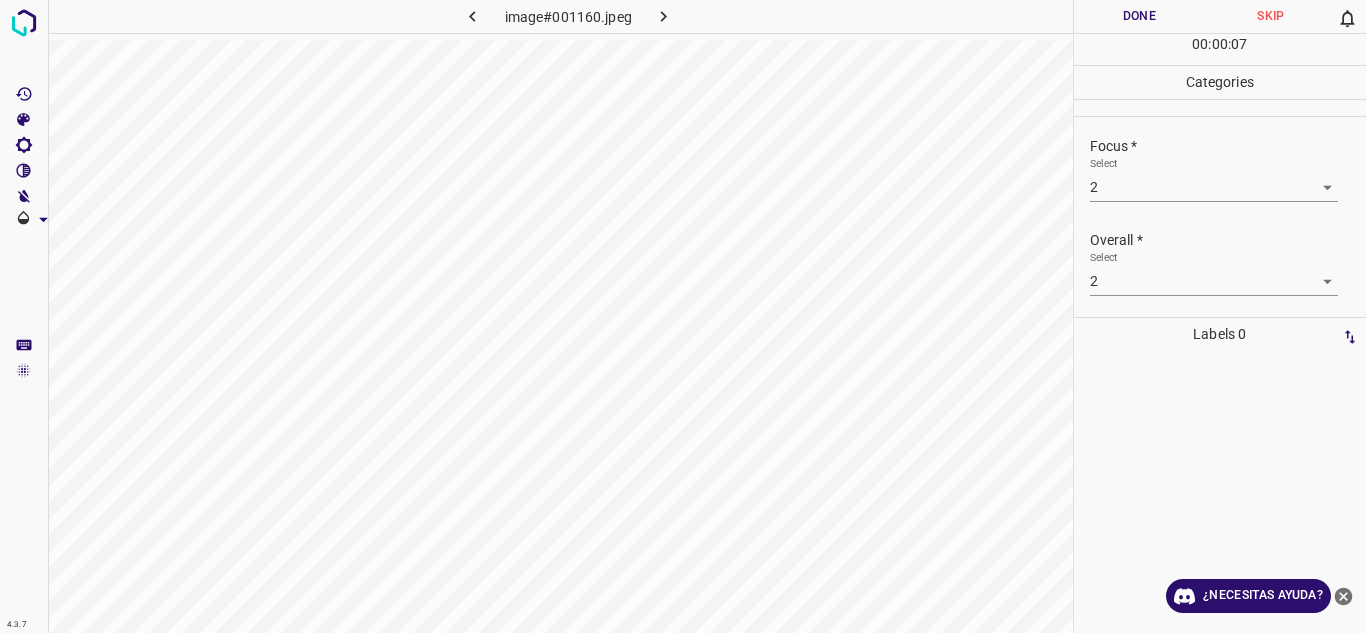click on "Done" at bounding box center (1140, 16) 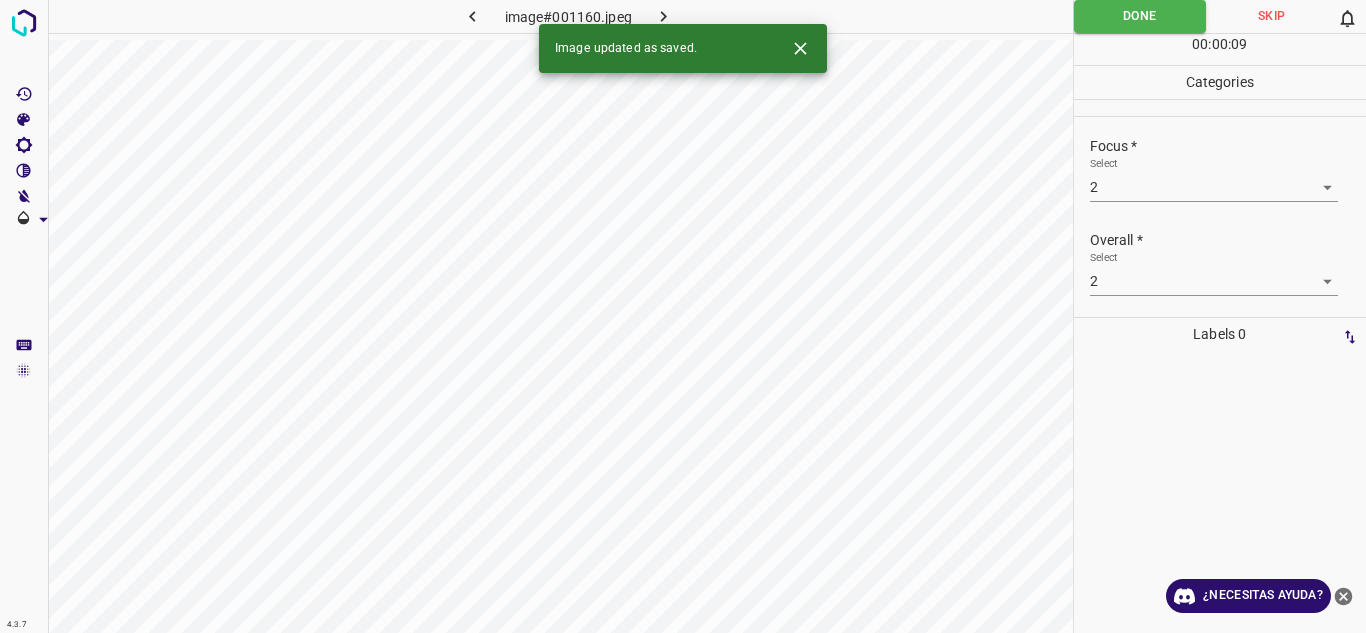 click at bounding box center (664, 16) 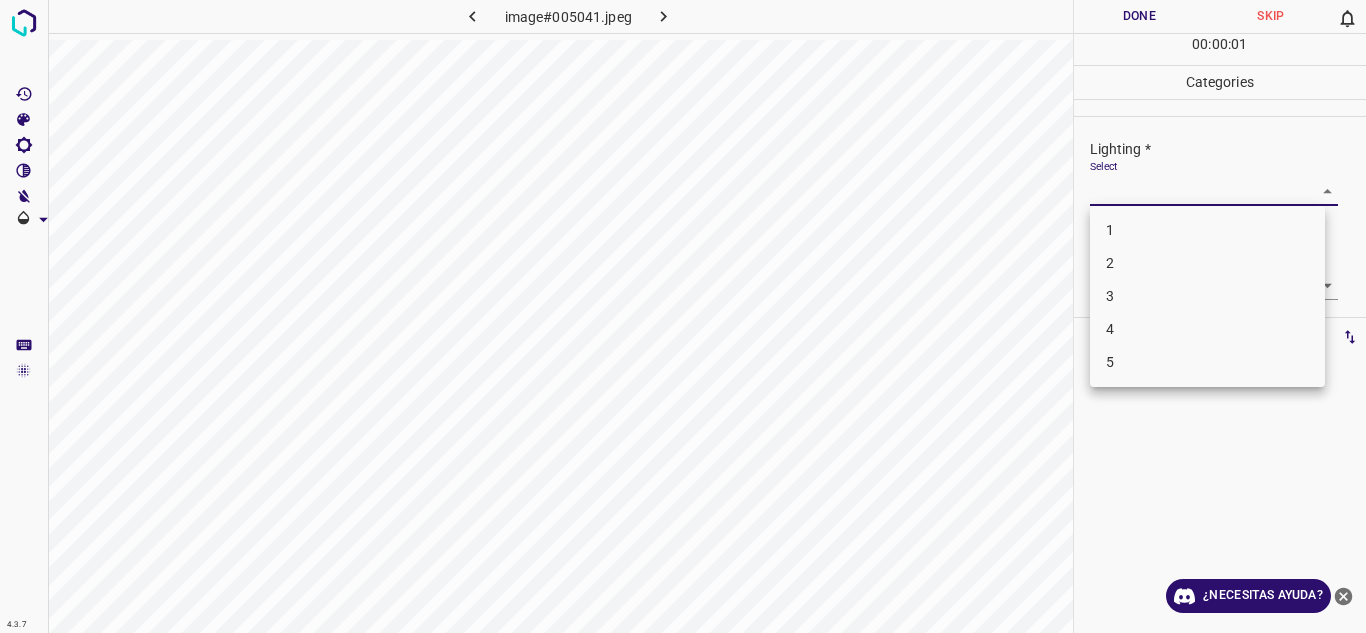 drag, startPoint x: 1156, startPoint y: 198, endPoint x: 1138, endPoint y: 234, distance: 40.24922 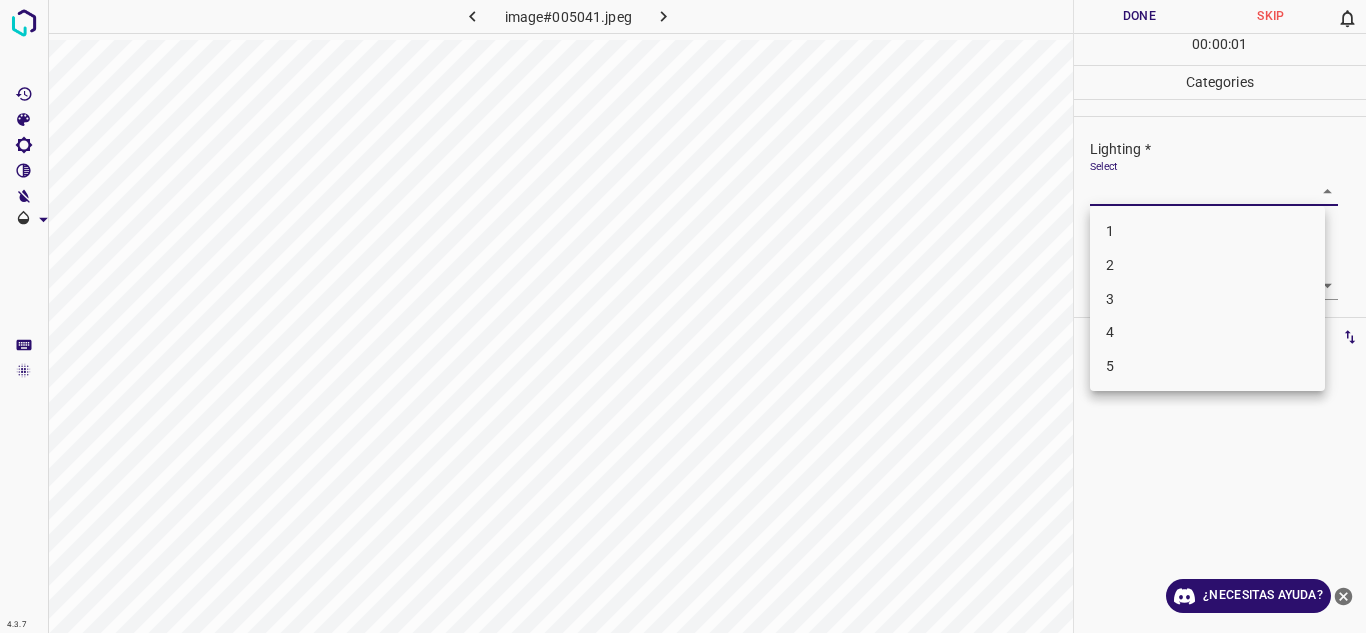 click on "3" at bounding box center [1207, 299] 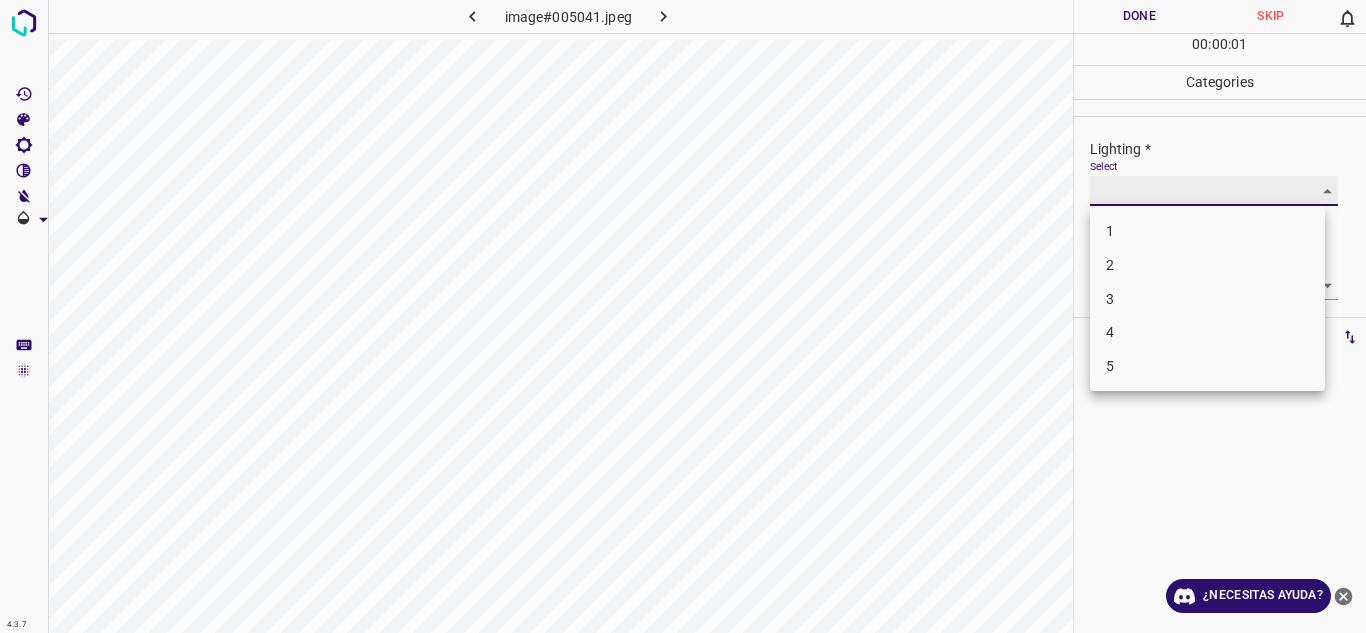 type on "3" 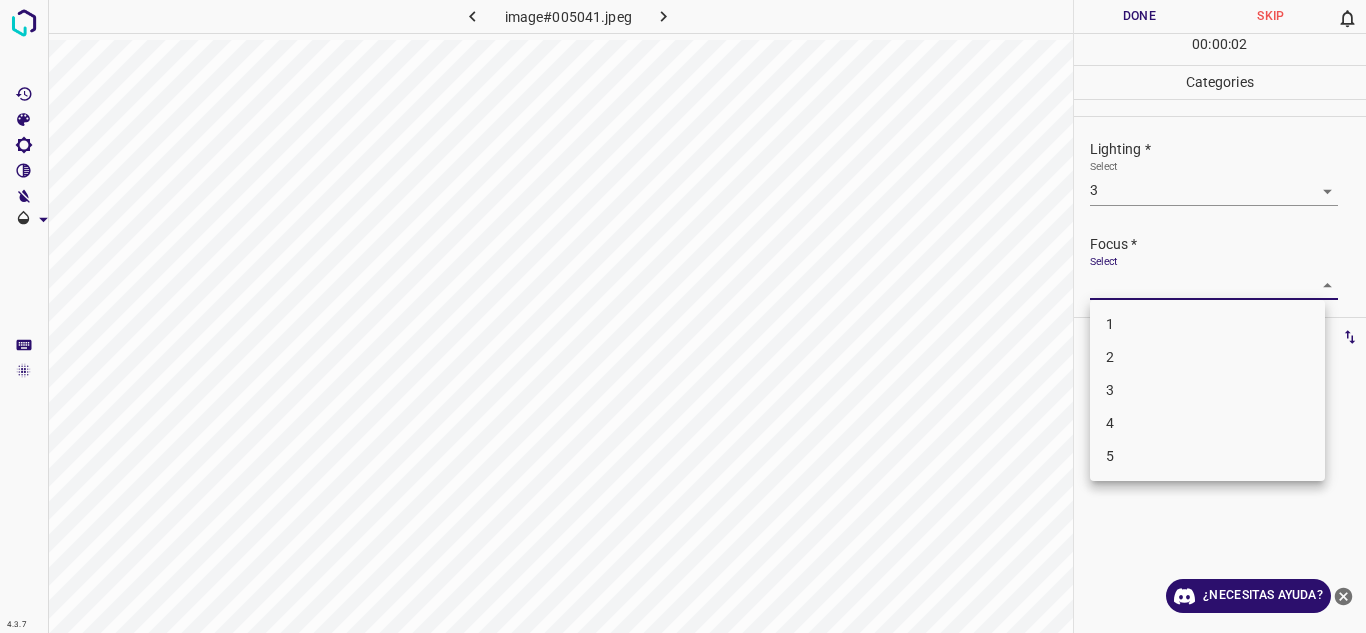 click on "4.3.7 image#005041.jpeg Done Skip 0 00   : 00   : 02   Categories Lighting *  Select 3 3 Focus *  Select ​ Overall *  Select ​ Labels   0 Categories 1 Lighting 2 Focus 3 Overall Tools Space Change between modes (Draw & Edit) I Auto labeling R Restore zoom M Zoom in N Zoom out Delete Delete selecte label Filters Z Restore filters X Saturation filter C Brightness filter V Contrast filter B Gray scale filter General O Download ¿Necesitas ayuda? Texto original Valora esta traducción Tu opinión servirá para ayudar a mejorar el Traductor de Google - Texto - Esconder - Borrar 1 2 3 4 5" at bounding box center [683, 316] 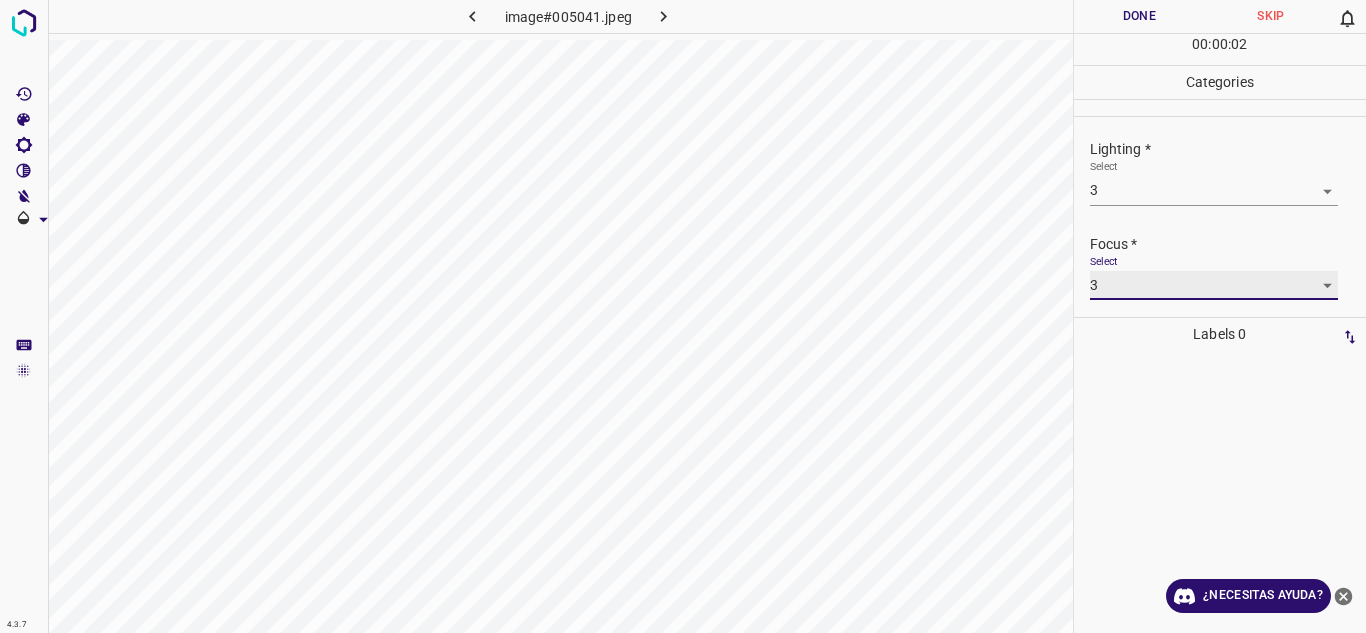 type on "3" 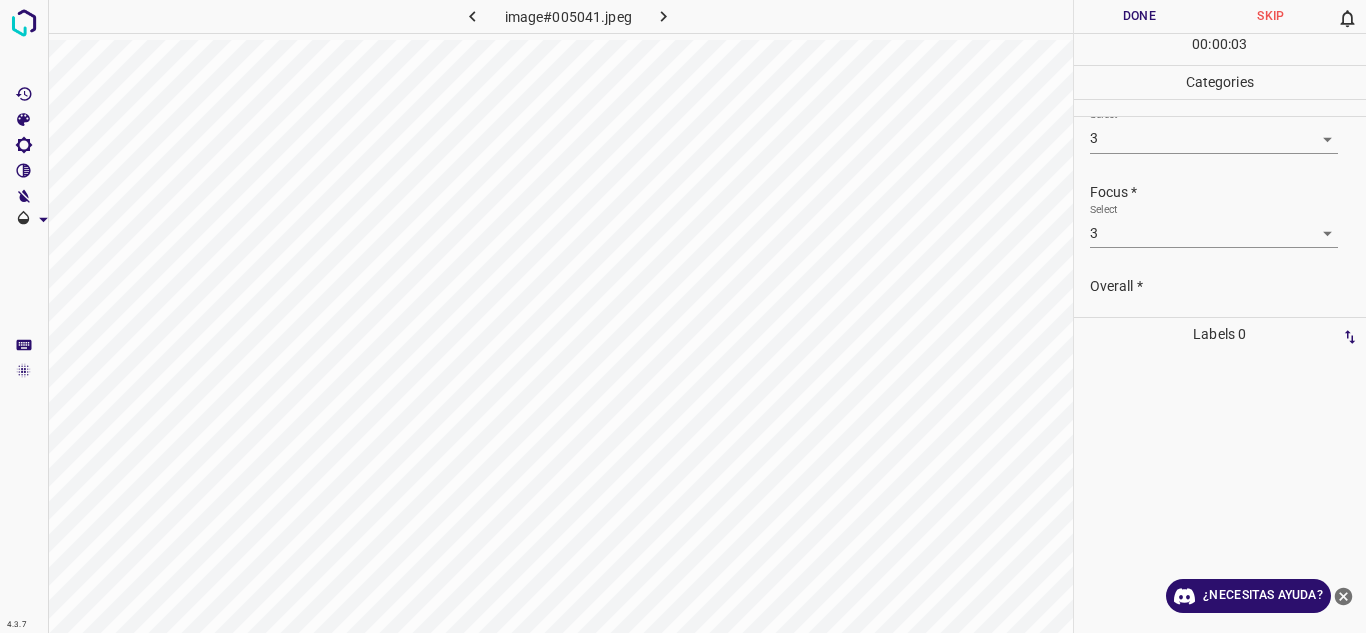 scroll, scrollTop: 98, scrollLeft: 0, axis: vertical 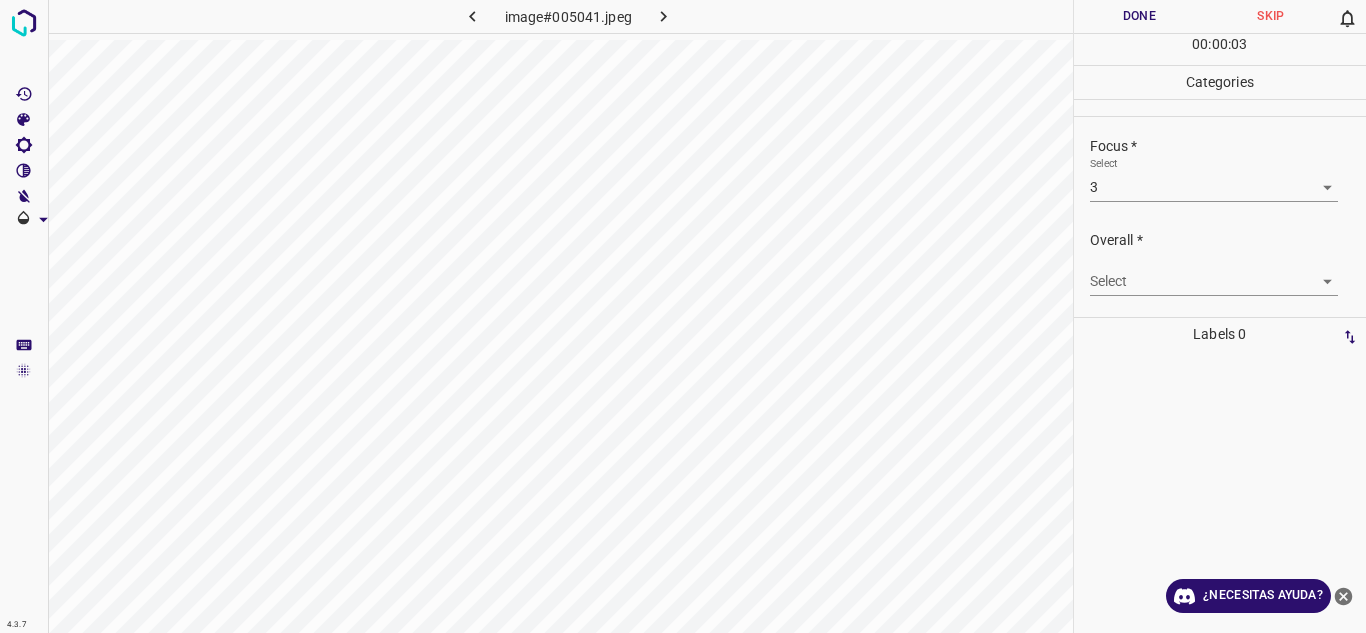 click on "4.3.7 image#005041.jpeg Done Skip 0 00   : 00   : 03   Categories Lighting *  Select 3 3 Focus *  Select 3 3 Overall *  Select ​ Labels   0 Categories 1 Lighting 2 Focus 3 Overall Tools Space Change between modes (Draw & Edit) I Auto labeling R Restore zoom M Zoom in N Zoom out Delete Delete selecte label Filters Z Restore filters X Saturation filter C Brightness filter V Contrast filter B Gray scale filter General O Download ¿Necesitas ayuda? Texto original Valora esta traducción Tu opinión servirá para ayudar a mejorar el Traductor de Google - Texto - Esconder - Borrar" at bounding box center [683, 316] 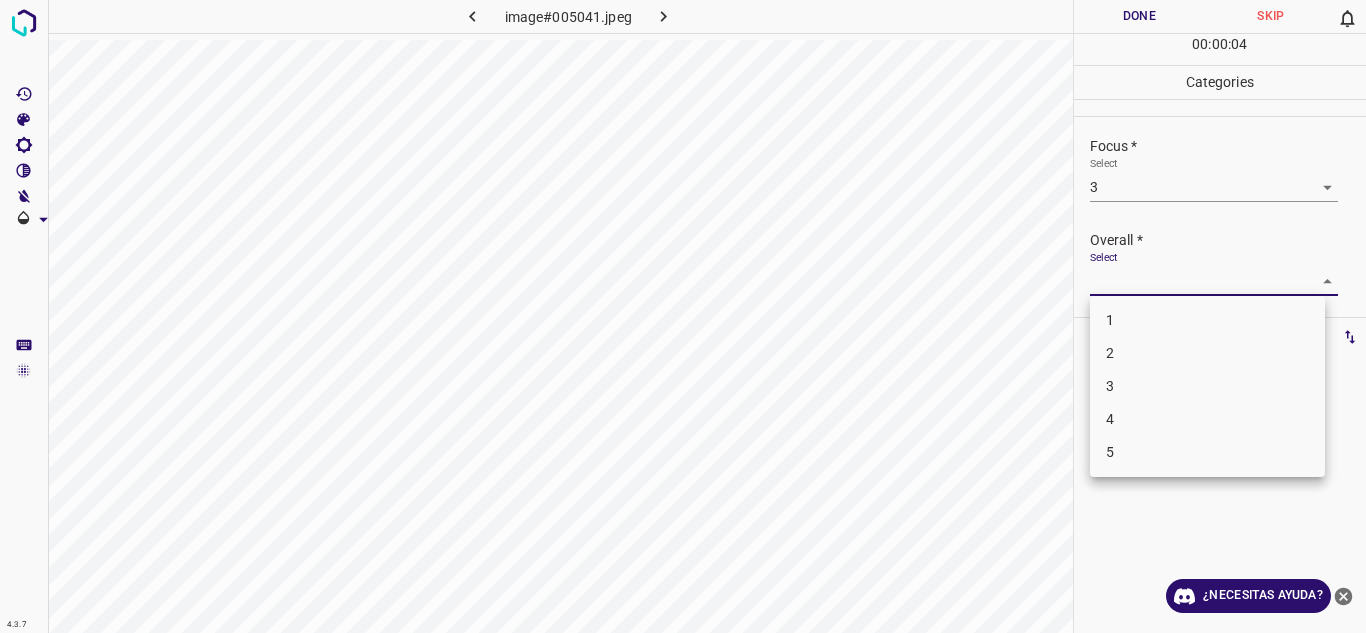 click on "3" at bounding box center (1207, 386) 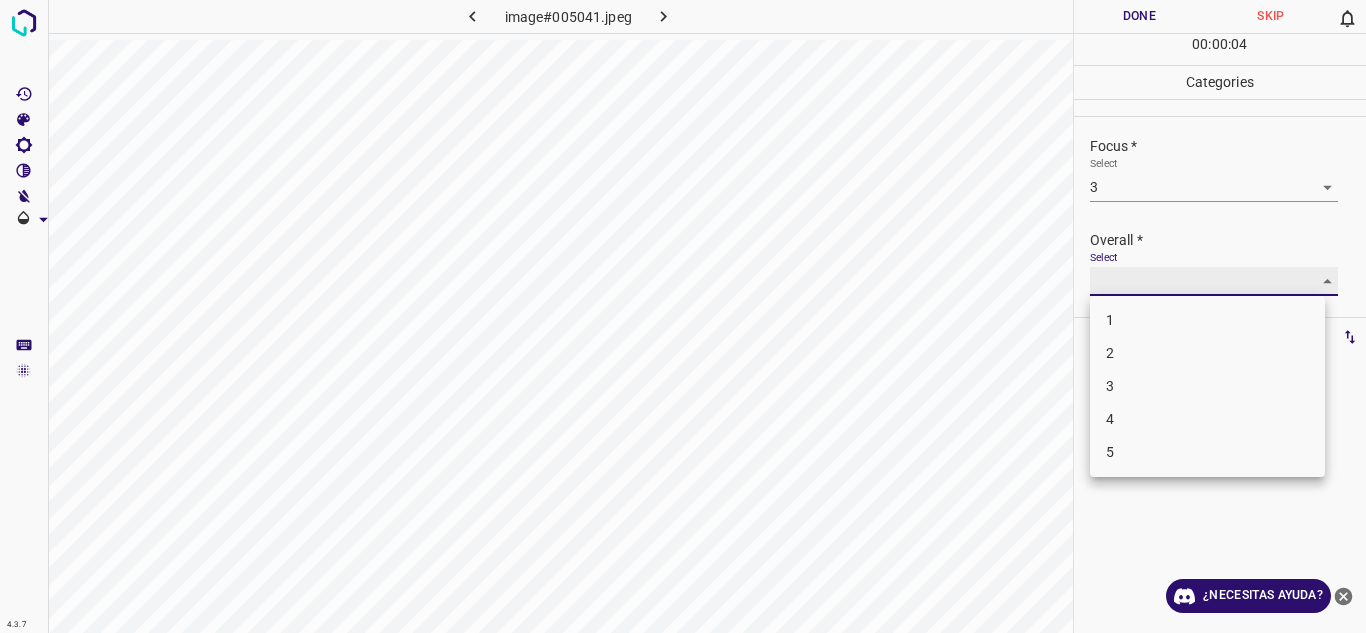 type on "3" 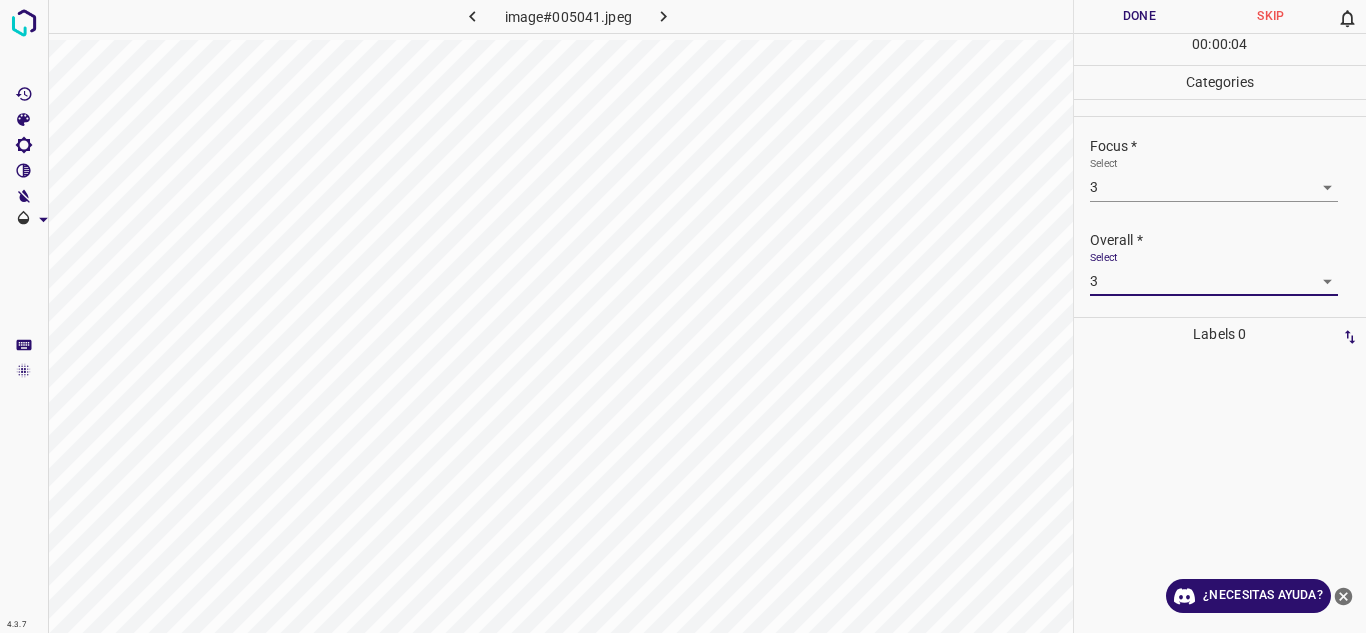 click on "Overall *  Select 3 3" at bounding box center (1220, 263) 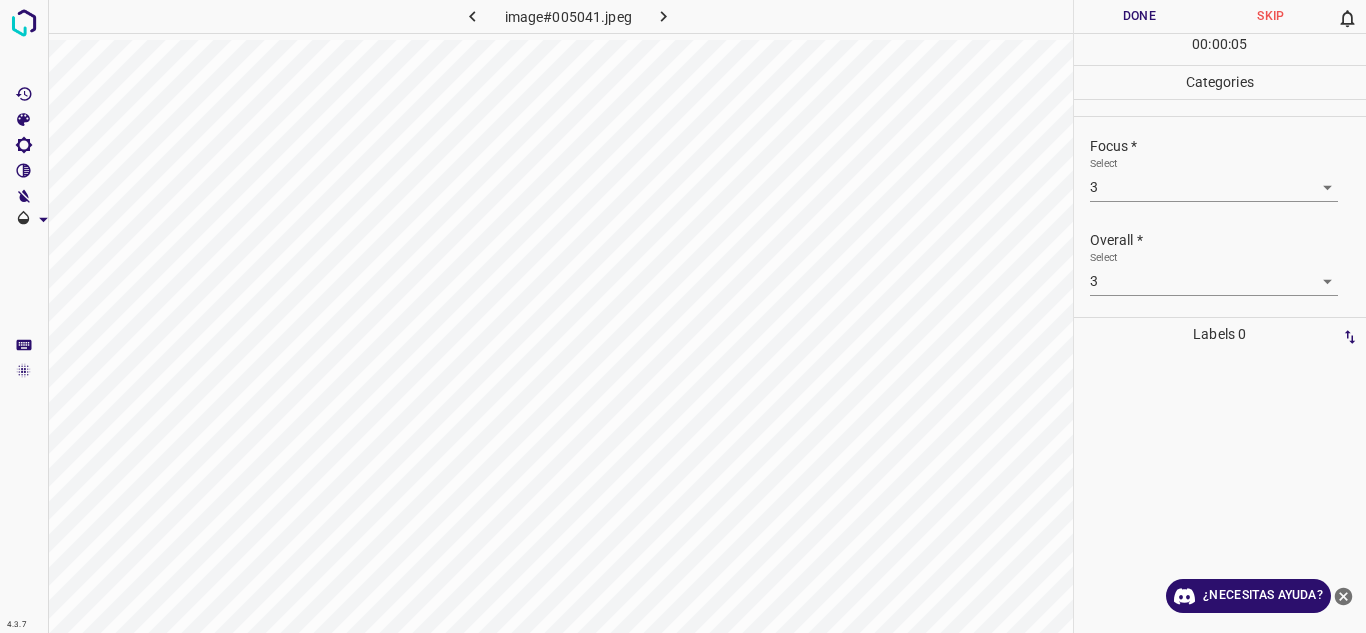 click on "Done" at bounding box center [1140, 16] 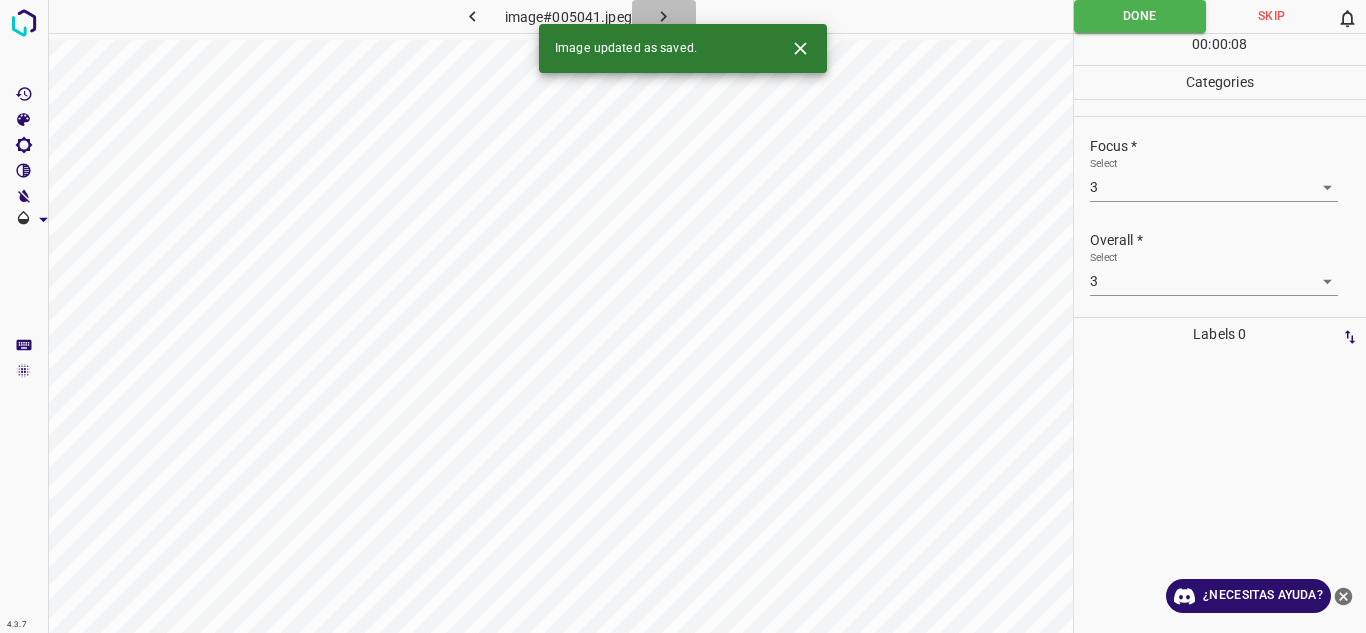 click at bounding box center [664, 16] 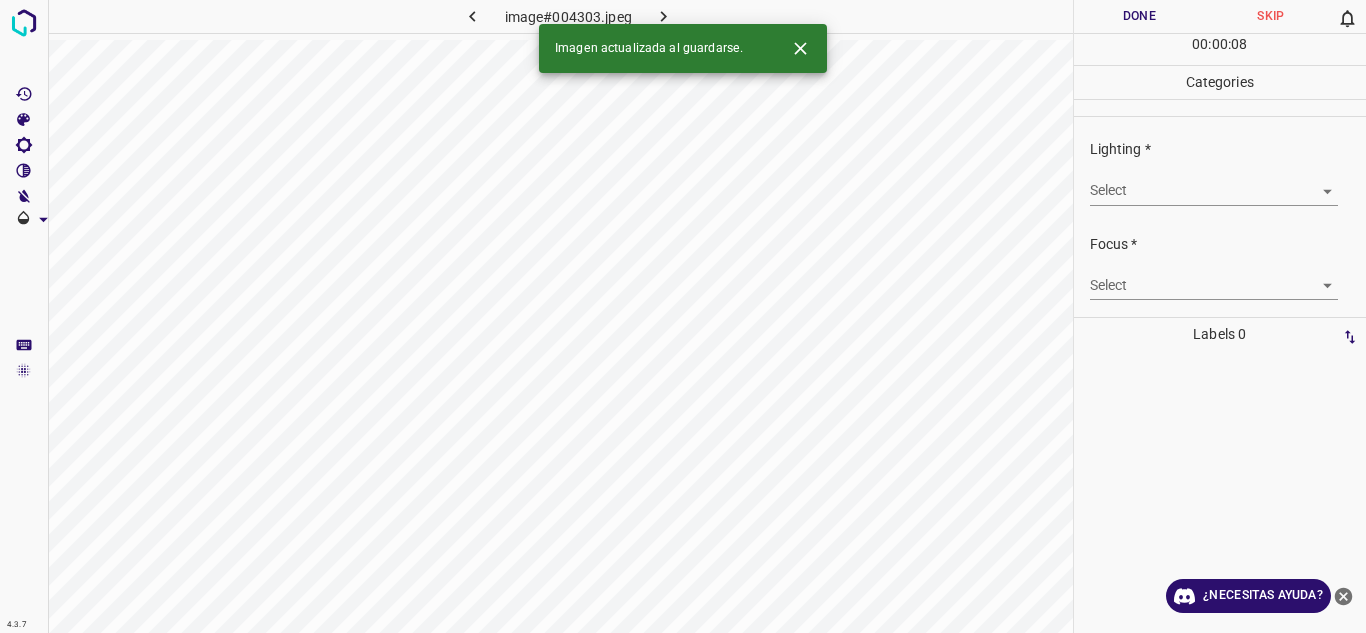 click on "4.3.7 image#004303.jpeg Done Skip 0 00   : 00   : 08   Categories Lighting *  Select ​ Focus *  Select ​ Overall *  Select ​ Labels   0 Categories 1 Lighting 2 Focus 3 Overall Tools Space Change between modes (Draw & Edit) I Auto labeling R Restore zoom M Zoom in N Zoom out Delete Delete selecte label Filters Z Restore filters X Saturation filter C Brightness filter V Contrast filter B Gray scale filter General O Download Imagen actualizada al guardarse. ¿Necesitas ayuda? Texto original Valora esta traducción Tu opinión servirá para ayudar a mejorar el Traductor de Google - Texto - Esconder - Borrar" at bounding box center (683, 316) 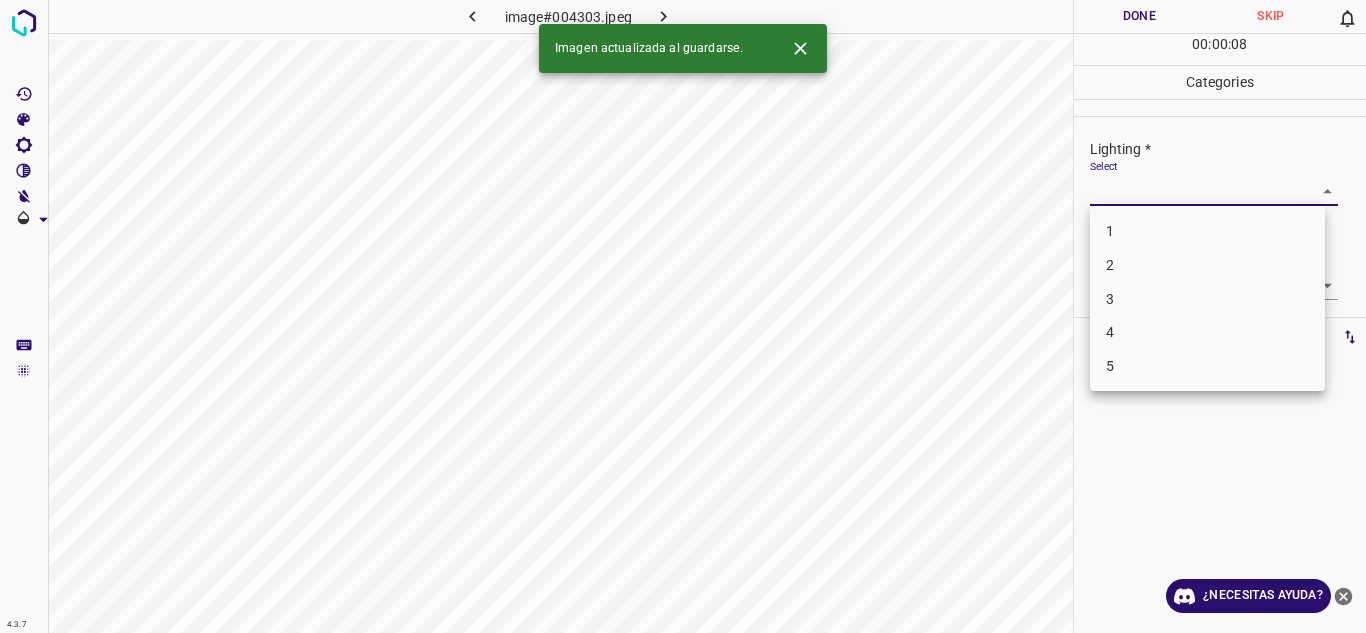 click on "3" at bounding box center [1207, 299] 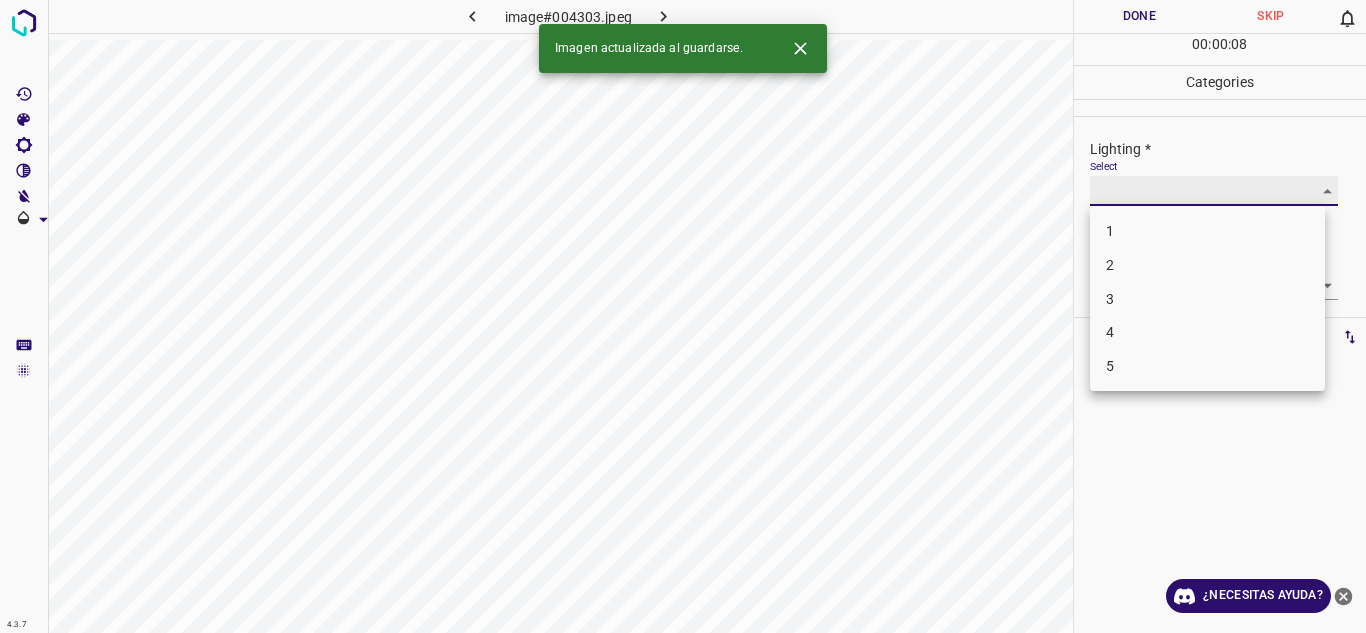 type on "3" 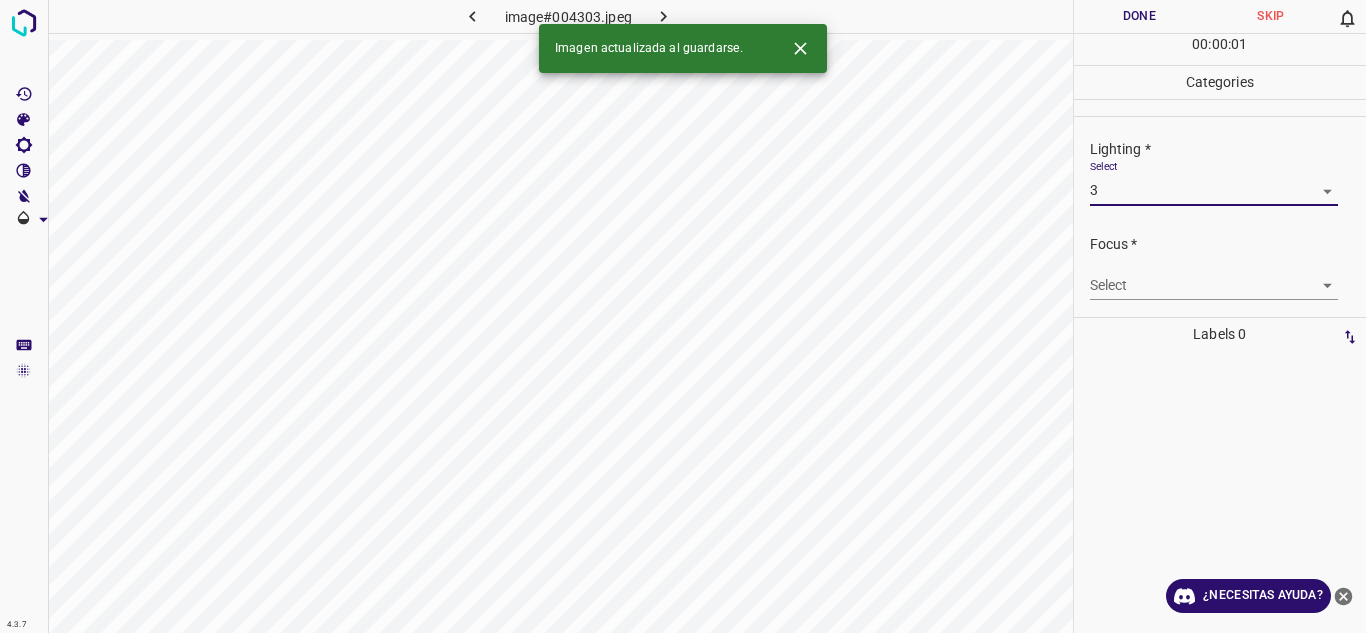 click on "4.3.7 image#004303.jpeg Done Skip 0 00   : 00   : 01   Categories Lighting *  Select 3 3 Focus *  Select ​ Overall *  Select ​ Labels   0 Categories 1 Lighting 2 Focus 3 Overall Tools Space Change between modes (Draw & Edit) I Auto labeling R Restore zoom M Zoom in N Zoom out Delete Delete selecte label Filters Z Restore filters X Saturation filter C Brightness filter V Contrast filter B Gray scale filter General O Download Imagen actualizada al guardarse. ¿Necesitas ayuda? Texto original Valora esta traducción Tu opinión servirá para ayudar a mejorar el Traductor de Google - Texto - Esconder - Borrar 1 2 3 4 5" at bounding box center [683, 316] 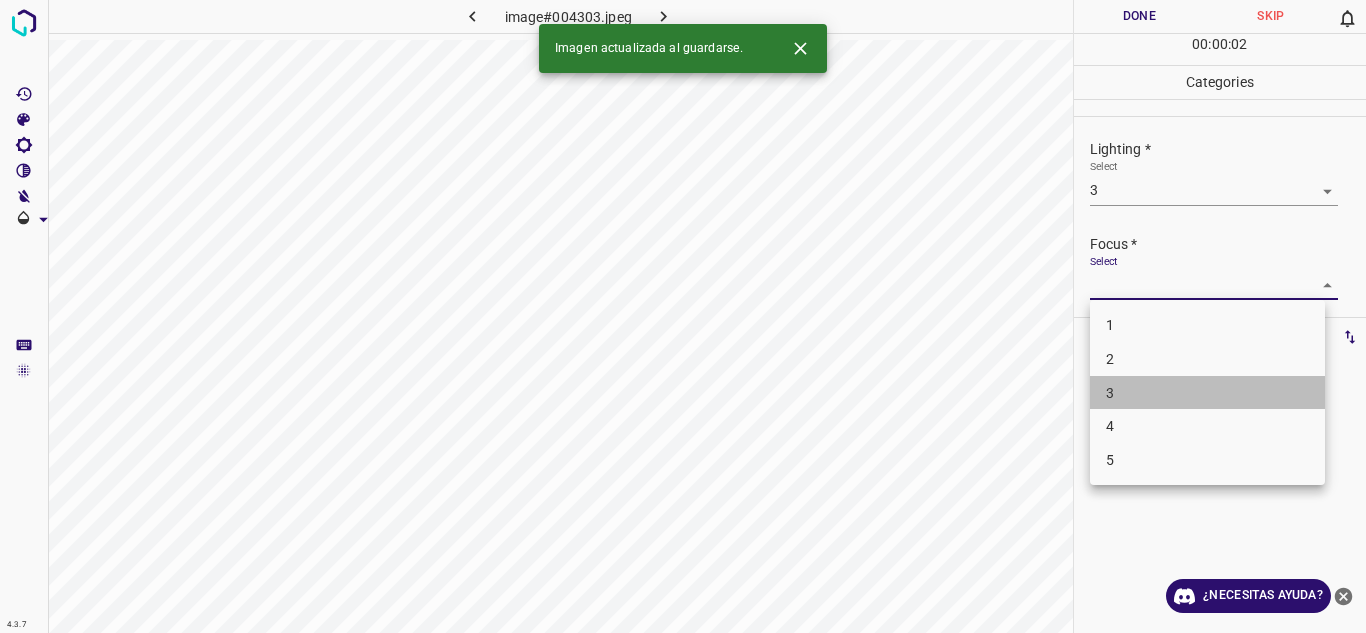 drag, startPoint x: 1129, startPoint y: 385, endPoint x: 1149, endPoint y: 337, distance: 52 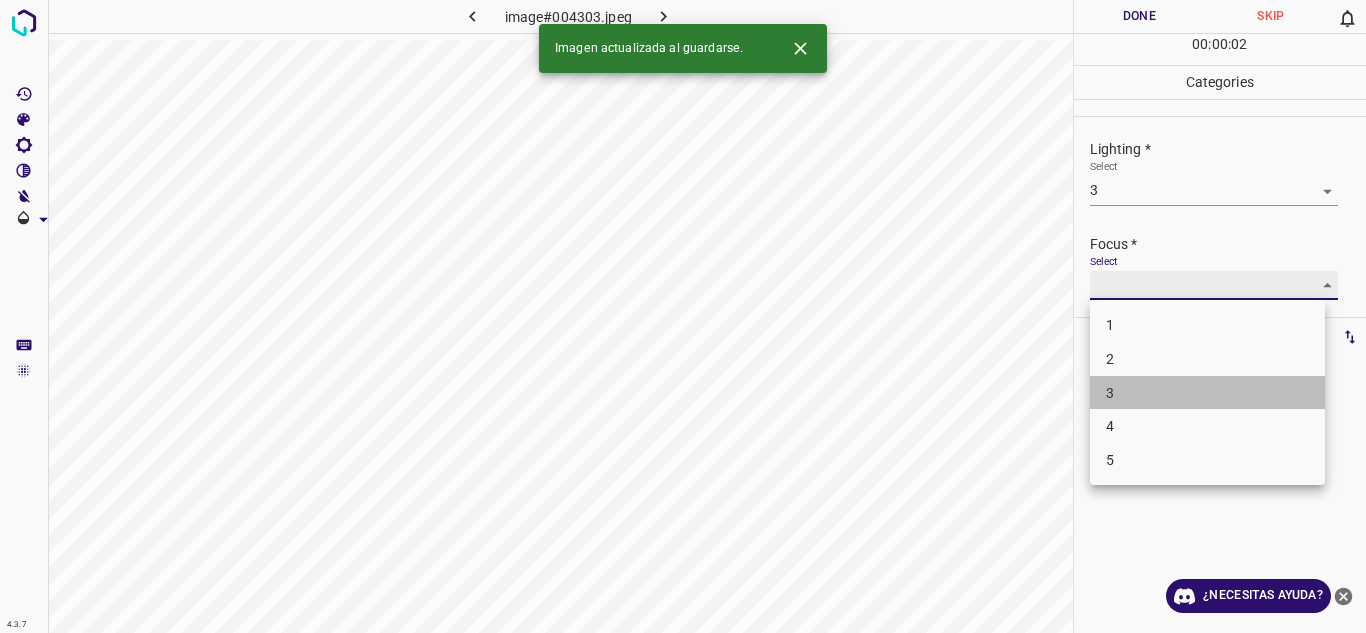 type on "3" 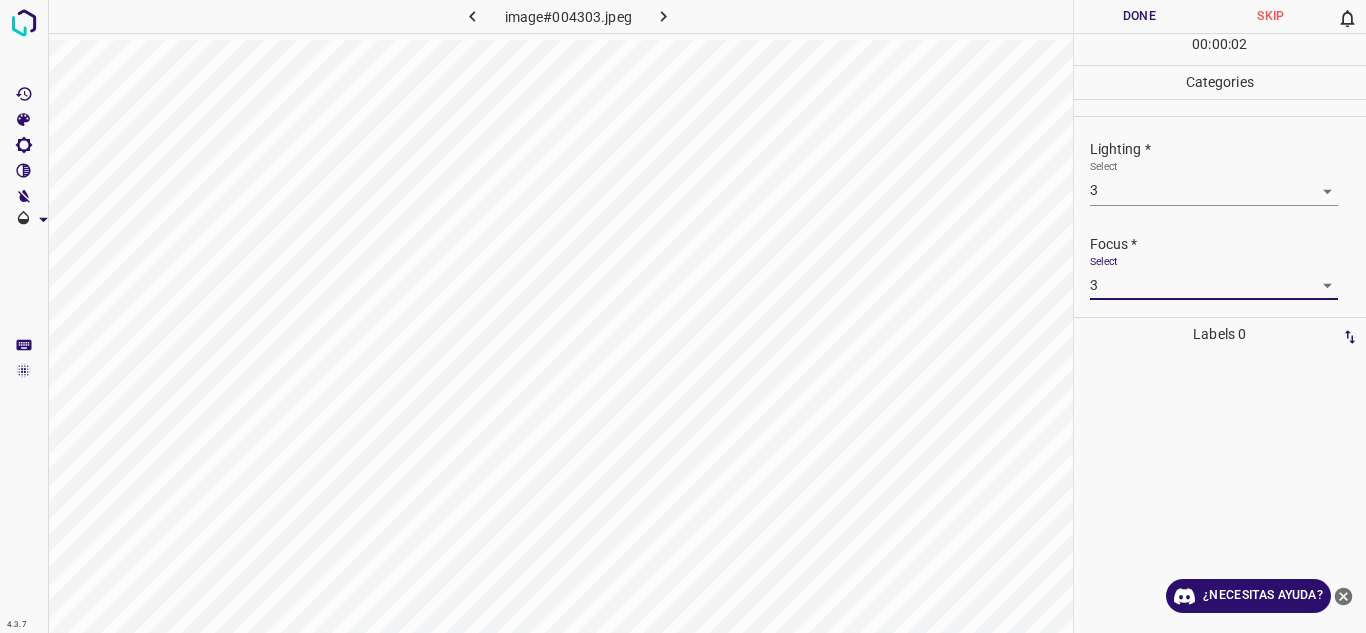 click on "1 2 3 4 5" at bounding box center [683, 316] 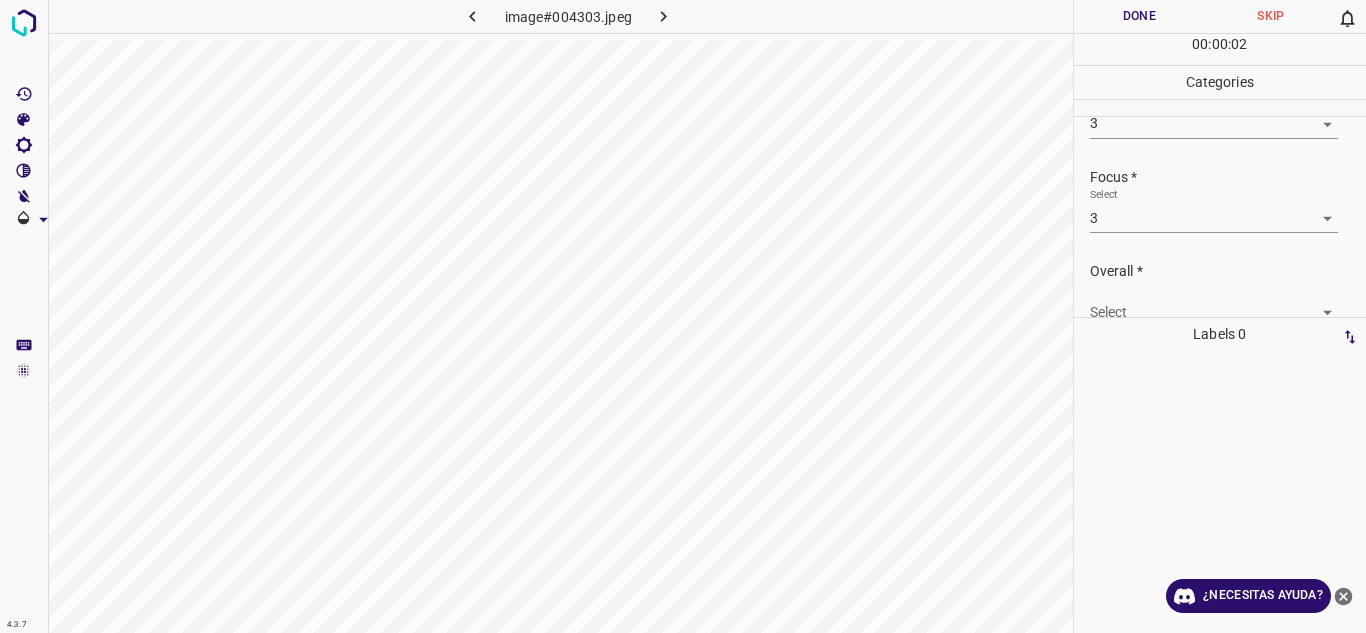 scroll, scrollTop: 98, scrollLeft: 0, axis: vertical 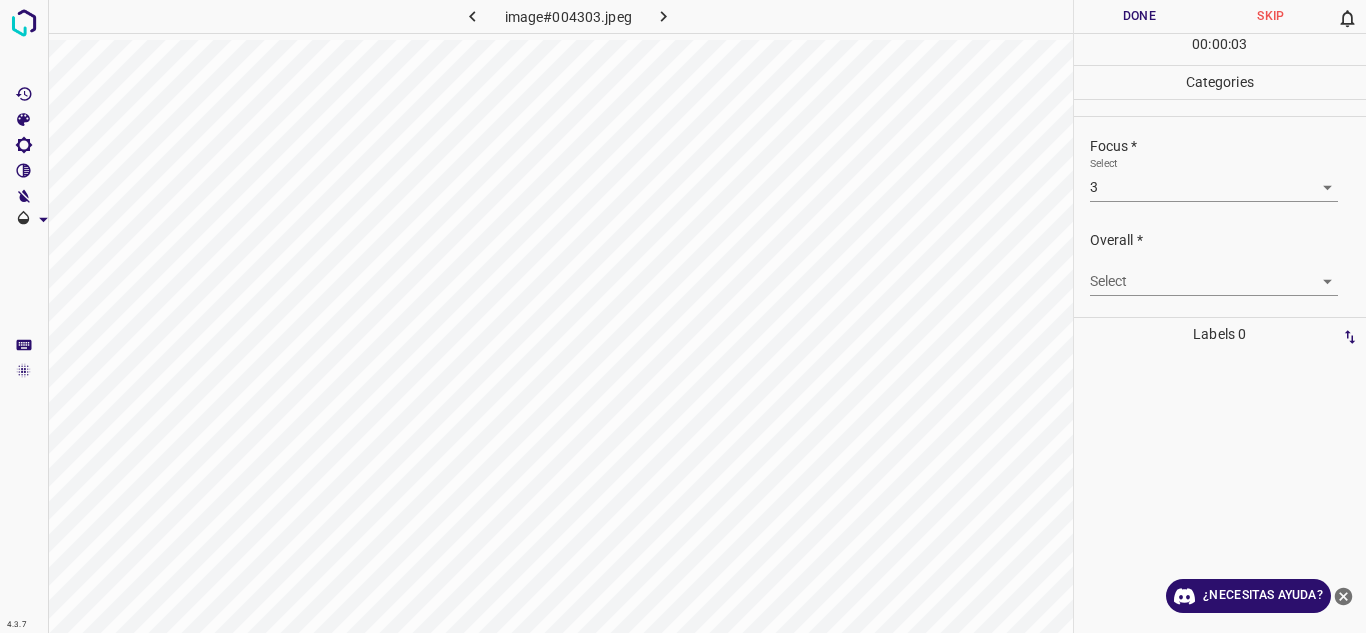 drag, startPoint x: 1181, startPoint y: 264, endPoint x: 1178, endPoint y: 320, distance: 56.0803 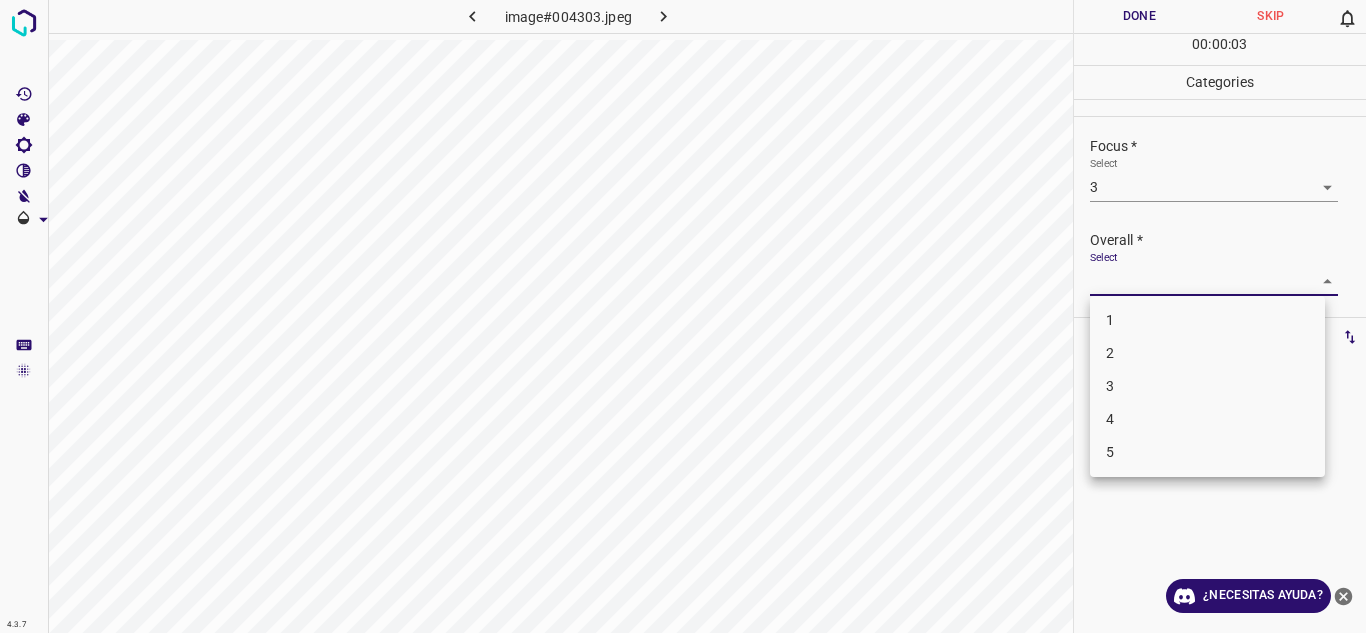 click on "4.3.7 image#004303.jpeg Done Skip 0 00   : 00   : 03   Categories Lighting *  Select 3 3 Focus *  Select 3 3 Overall *  Select ​ Labels   0 Categories 1 Lighting 2 Focus 3 Overall Tools Space Change between modes (Draw & Edit) I Auto labeling R Restore zoom M Zoom in N Zoom out Delete Delete selecte label Filters Z Restore filters X Saturation filter C Brightness filter V Contrast filter B Gray scale filter General O Download ¿Necesitas ayuda? Texto original Valora esta traducción Tu opinión servirá para ayudar a mejorar el Traductor de Google - Texto - Esconder - Borrar 1 2 3 4 5" at bounding box center [683, 316] 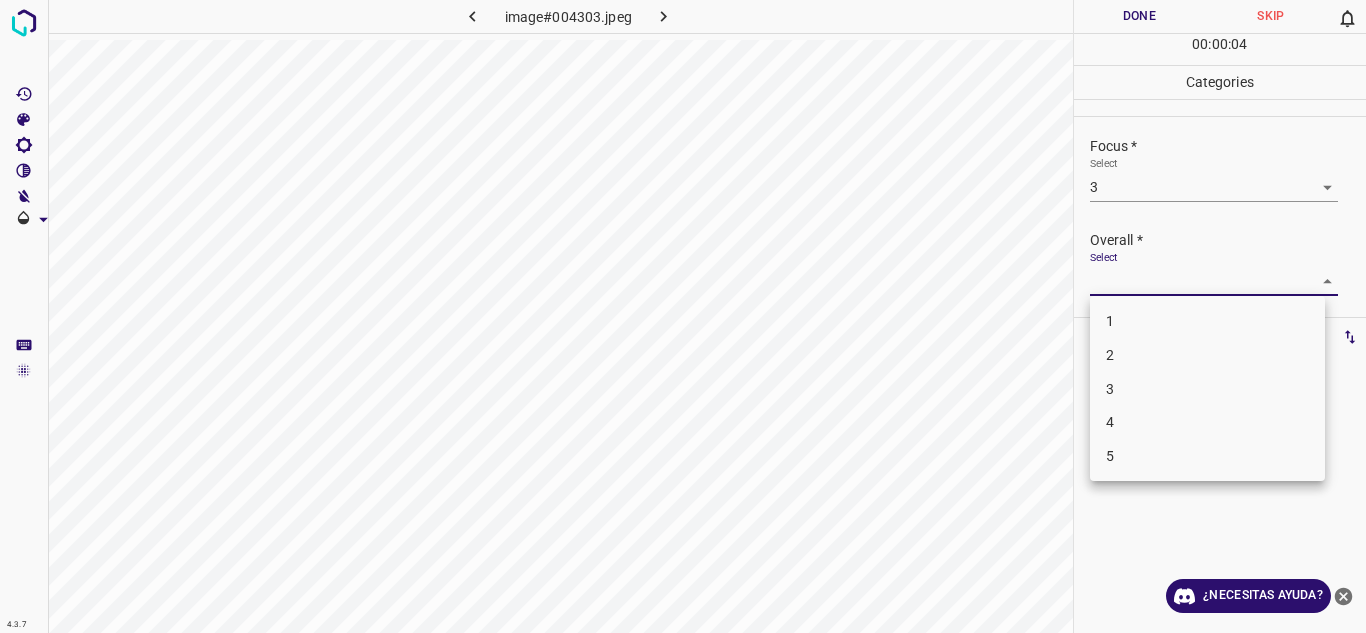 click on "3" at bounding box center (1207, 389) 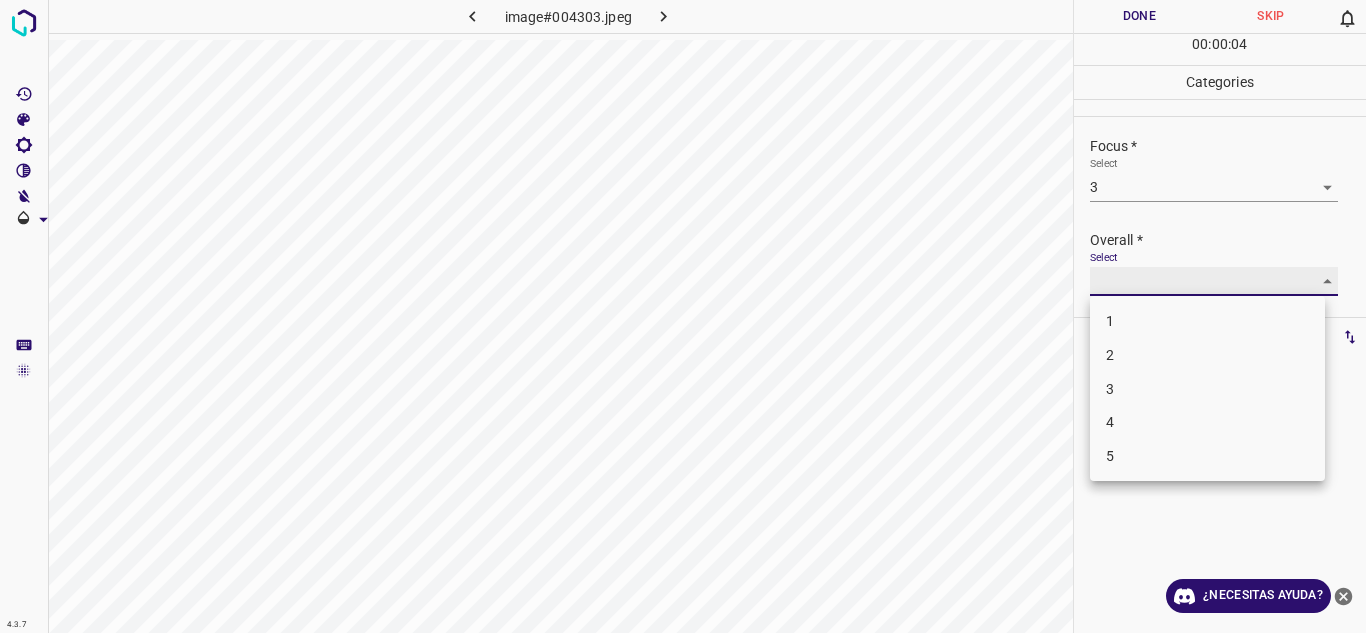 type on "3" 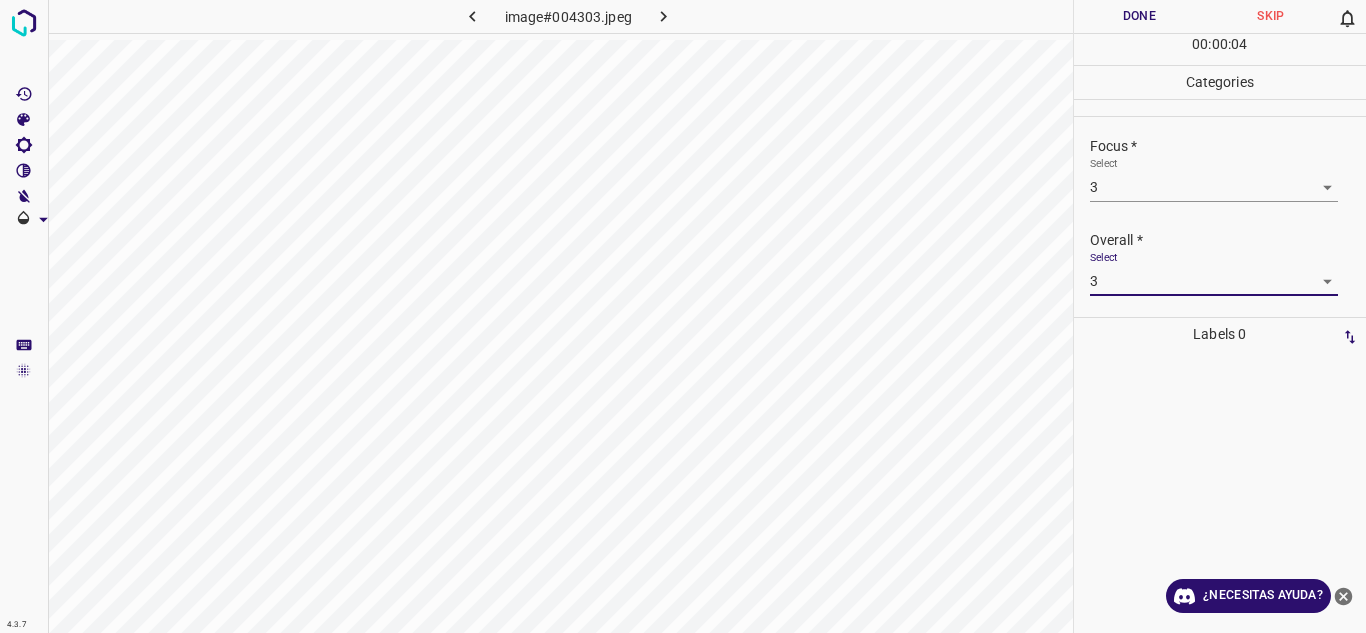click on "Overall *" at bounding box center (1228, 240) 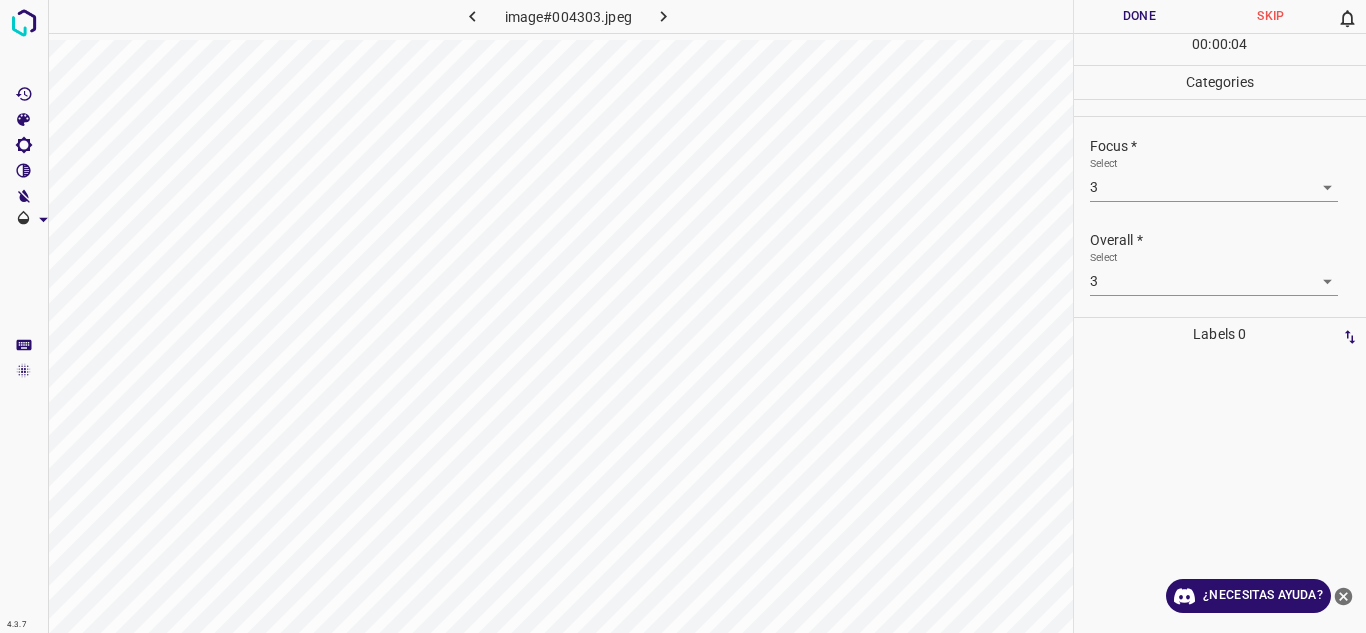 click on "Done" at bounding box center (1140, 16) 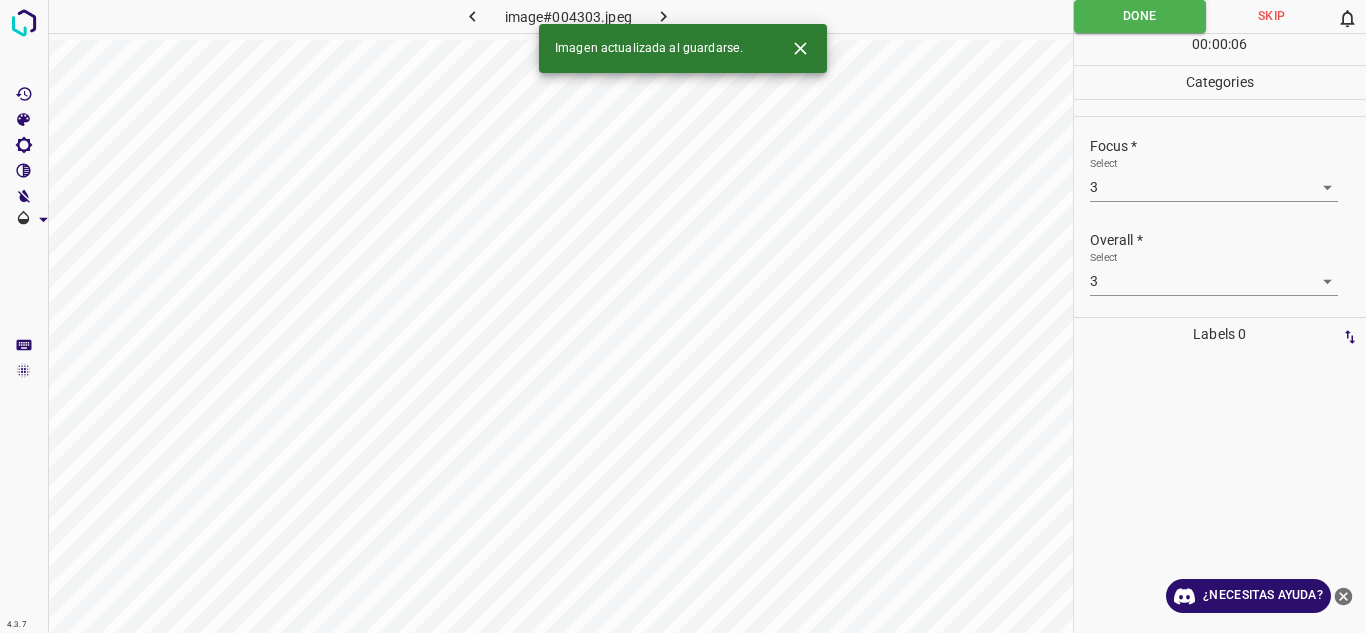 click at bounding box center (664, 16) 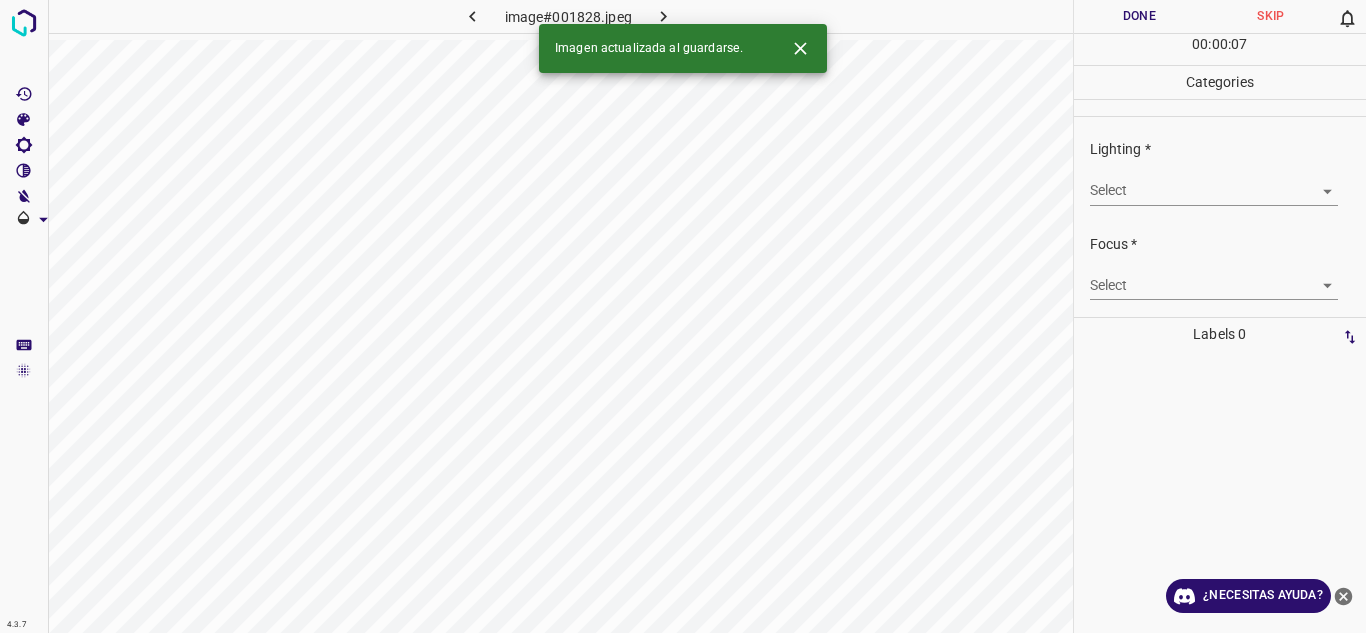 click on "4.3.7 image#001828.jpeg Done Skip 0 00   : 00   : 07   Categories Lighting *  Select ​ Focus *  Select ​ Overall *  Select ​ Labels   0 Categories 1 Lighting 2 Focus 3 Overall Tools Space Change between modes (Draw & Edit) I Auto labeling R Restore zoom M Zoom in N Zoom out Delete Delete selecte label Filters Z Restore filters X Saturation filter C Brightness filter V Contrast filter B Gray scale filter General O Download Imagen actualizada al guardarse. ¿Necesitas ayuda? Texto original Valora esta traducción Tu opinión servirá para ayudar a mejorar el Traductor de Google - Texto - Esconder - Borrar" at bounding box center [683, 316] 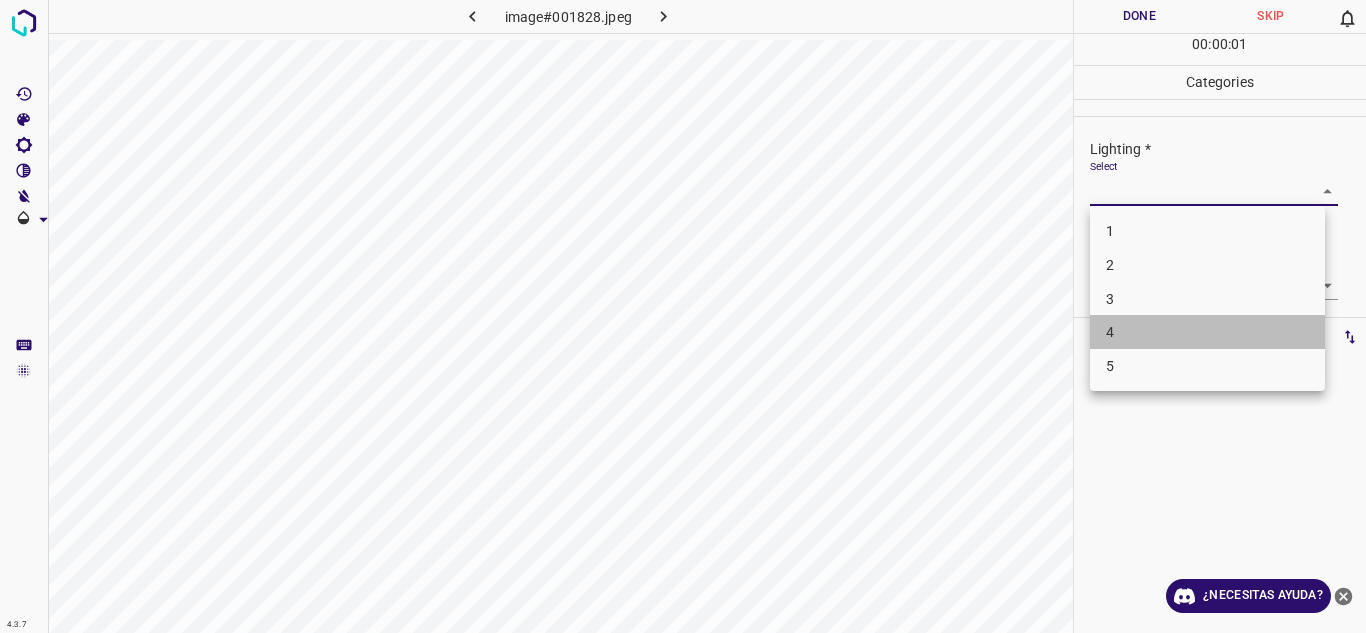 click on "4" at bounding box center [1207, 332] 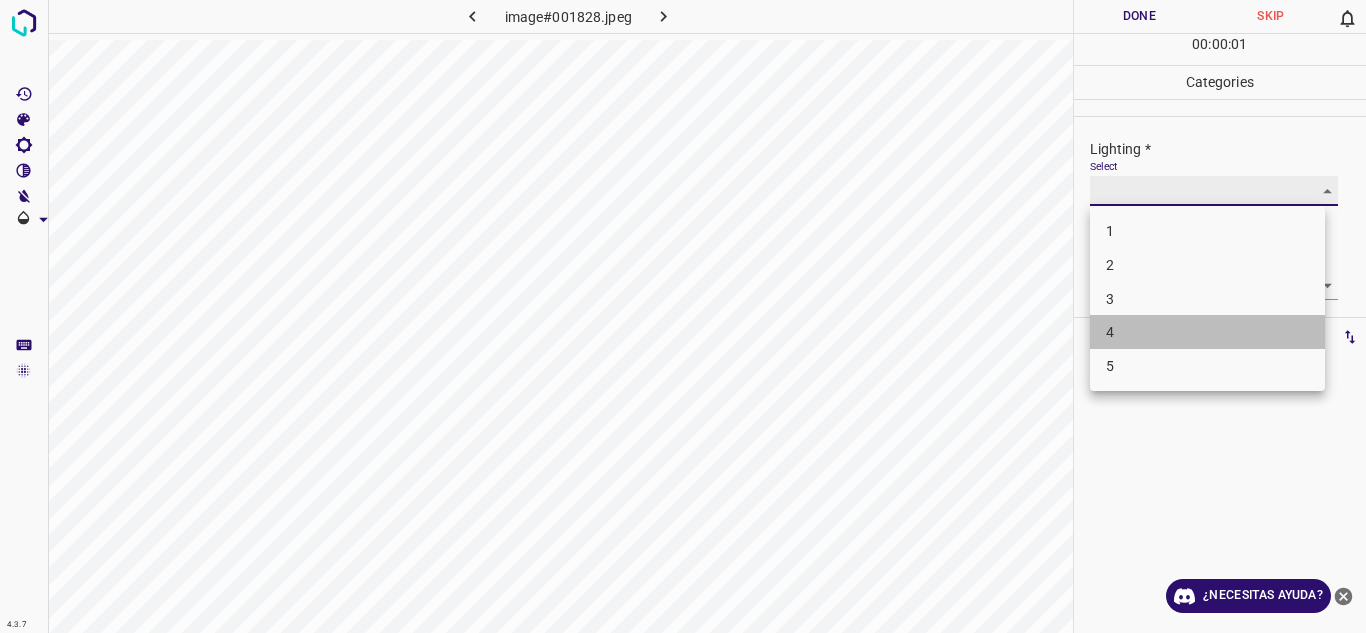 type on "4" 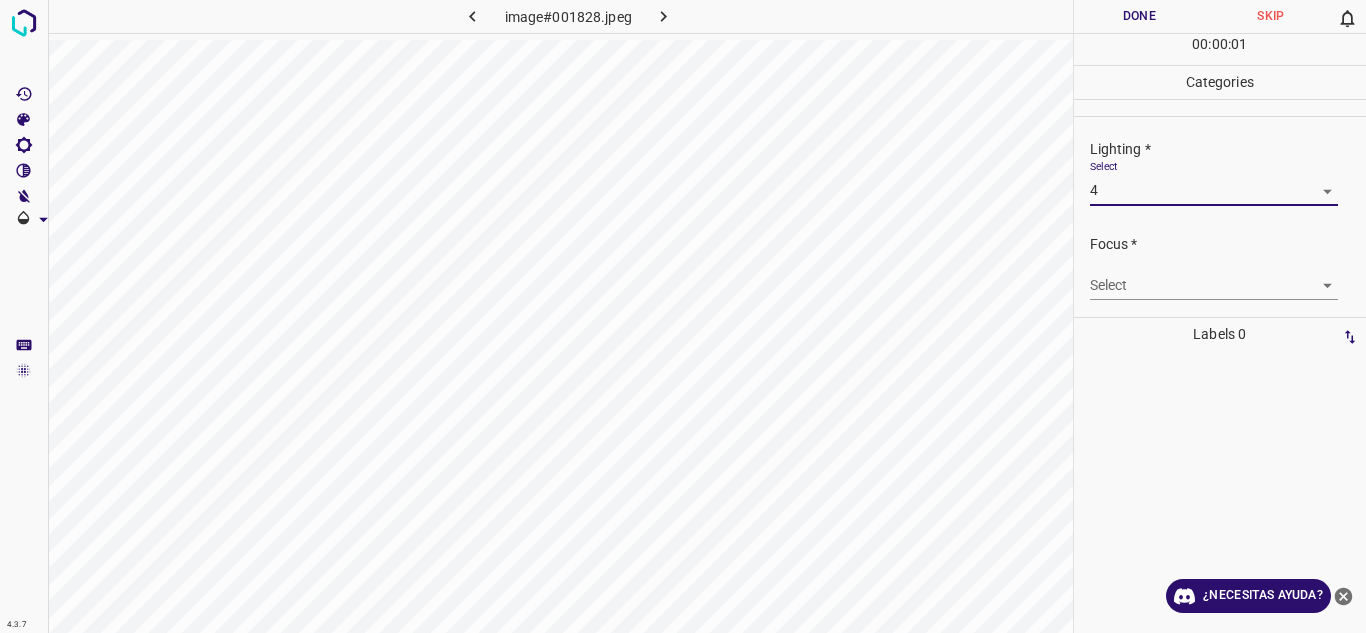 click on "4.3.7 image#001828.jpeg Done Skip 0 00   : 00   : 01   Categories Lighting *  Select 4 4 Focus *  Select ​ Overall *  Select ​ Labels   0 Categories 1 Lighting 2 Focus 3 Overall Tools Space Change between modes (Draw & Edit) I Auto labeling R Restore zoom M Zoom in N Zoom out Delete Delete selecte label Filters Z Restore filters X Saturation filter C Brightness filter V Contrast filter B Gray scale filter General O Download ¿Necesitas ayuda? Texto original Valora esta traducción Tu opinión servirá para ayudar a mejorar el Traductor de Google - Texto - Esconder - Borrar" at bounding box center (683, 316) 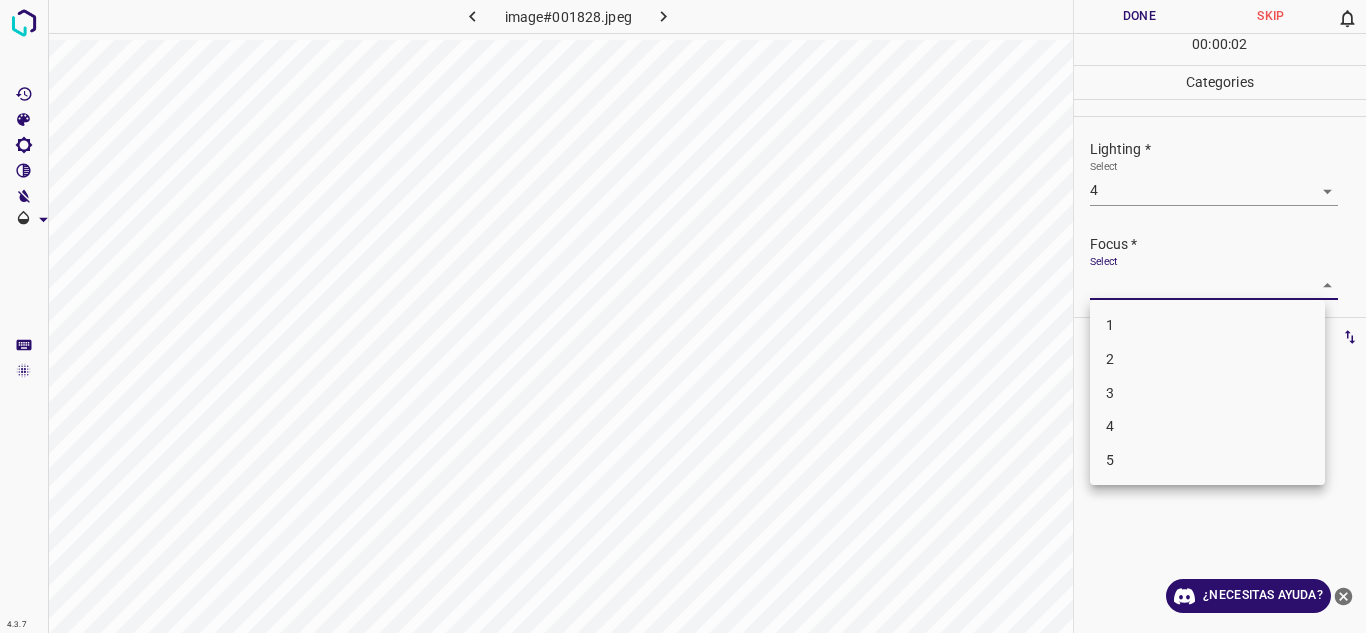 drag, startPoint x: 1138, startPoint y: 393, endPoint x: 1148, endPoint y: 365, distance: 29.732138 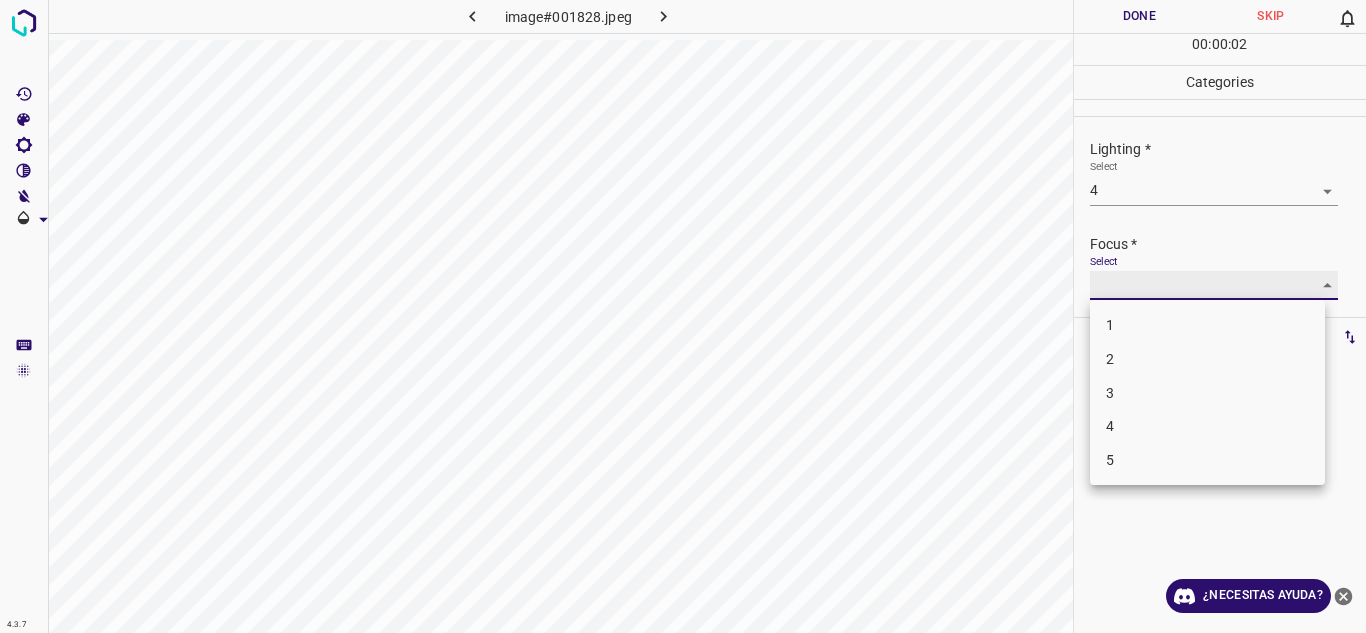 type on "3" 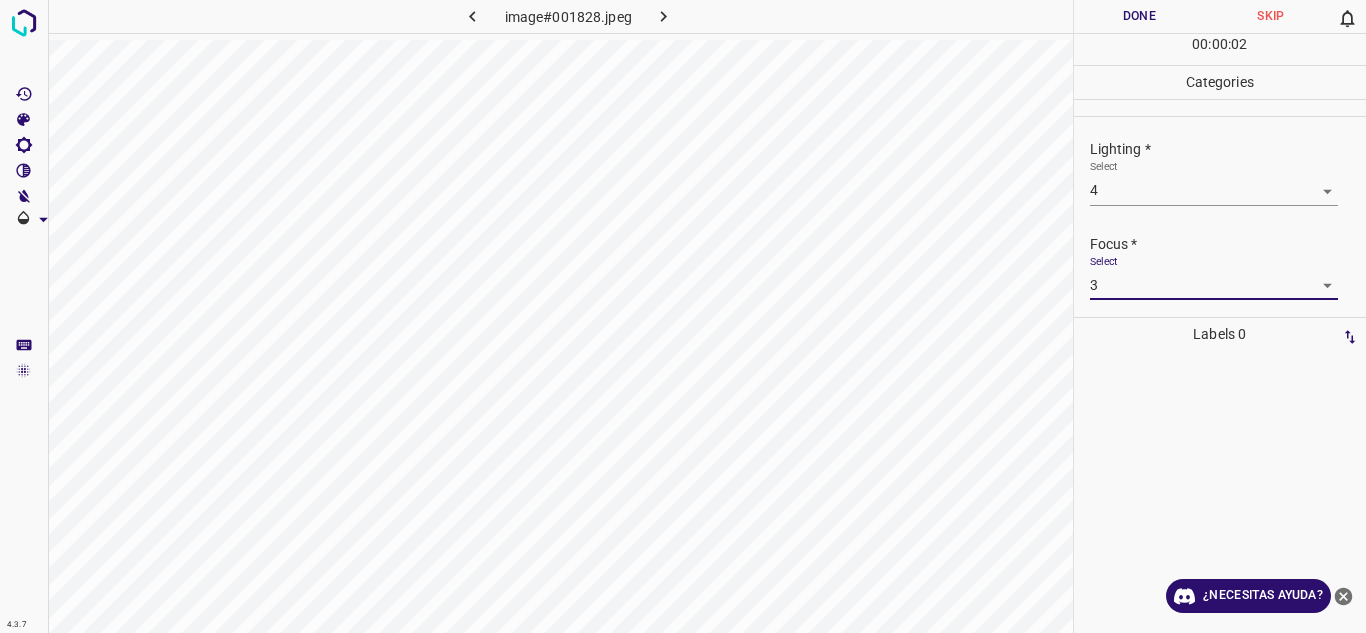 click on "Select 3 3" at bounding box center (1214, 277) 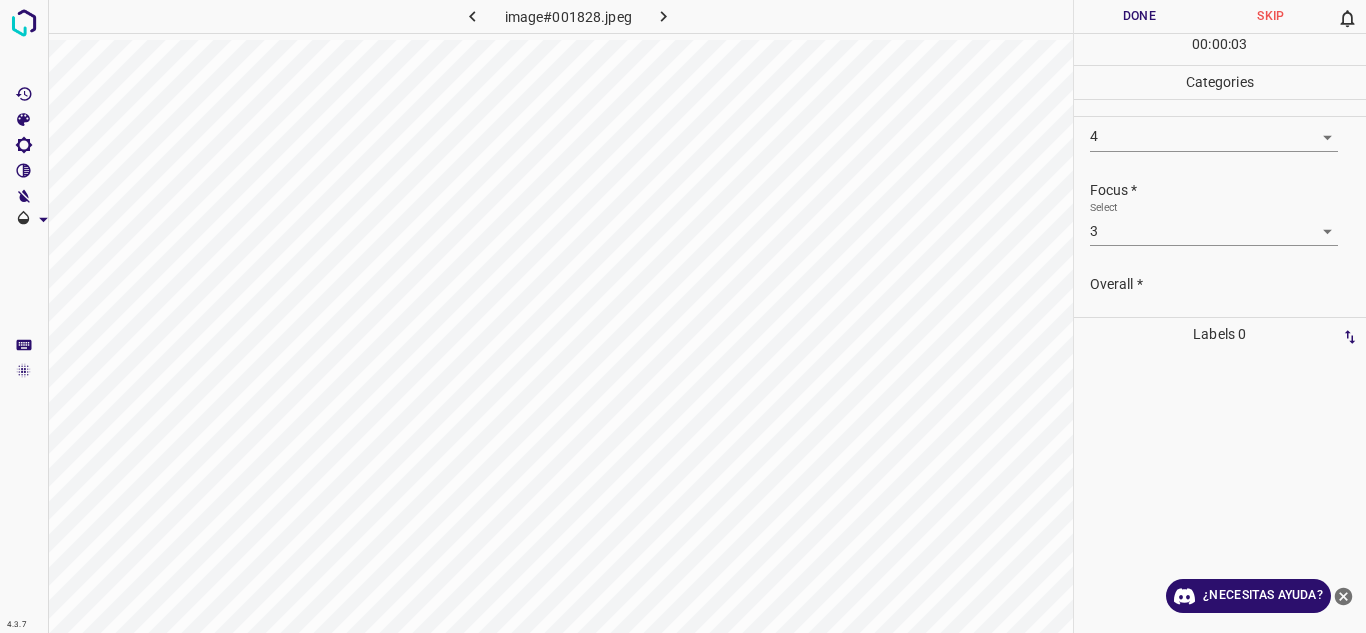 scroll, scrollTop: 98, scrollLeft: 0, axis: vertical 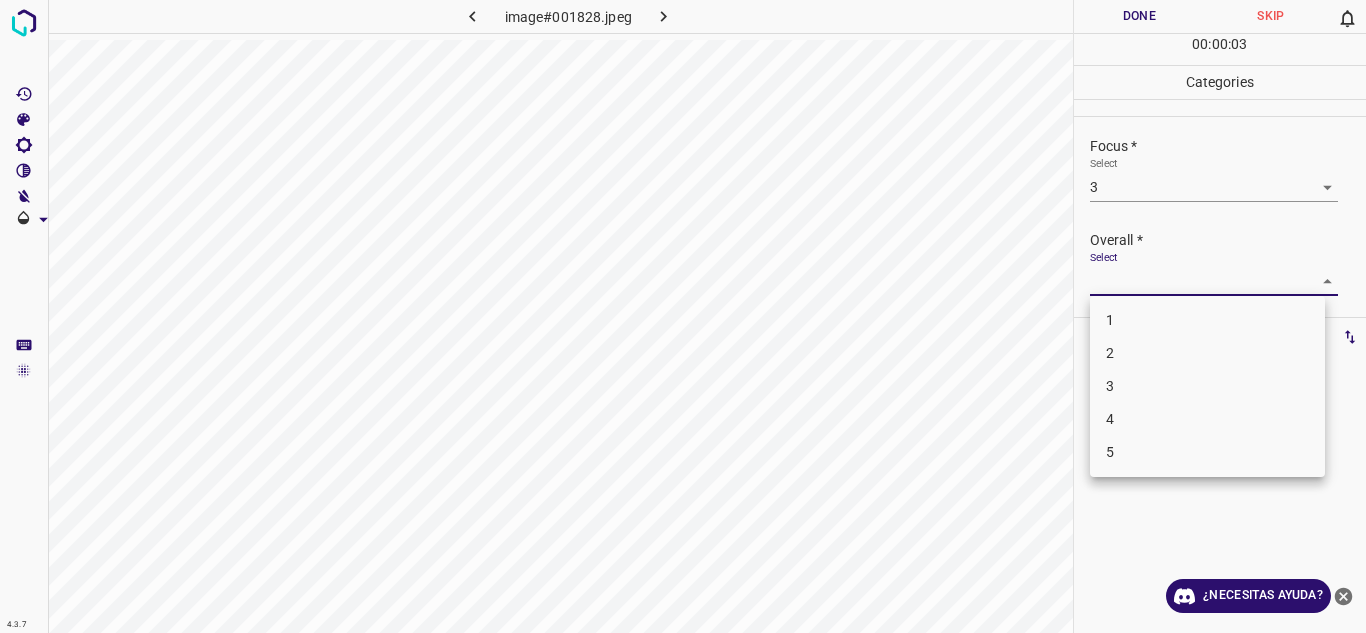 click on "4.3.7 image#001828.jpeg Done Skip 0 00   : 00   : 03   Categories Lighting *  Select 4 4 Focus *  Select 3 3 Overall *  Select ​ Labels   0 Categories 1 Lighting 2 Focus 3 Overall Tools Space Change between modes (Draw & Edit) I Auto labeling R Restore zoom M Zoom in N Zoom out Delete Delete selecte label Filters Z Restore filters X Saturation filter C Brightness filter V Contrast filter B Gray scale filter General O Download ¿Necesitas ayuda? Texto original Valora esta traducción Tu opinión servirá para ayudar a mejorar el Traductor de Google - Texto - Esconder - Borrar 1 2 3 4 5" at bounding box center (683, 316) 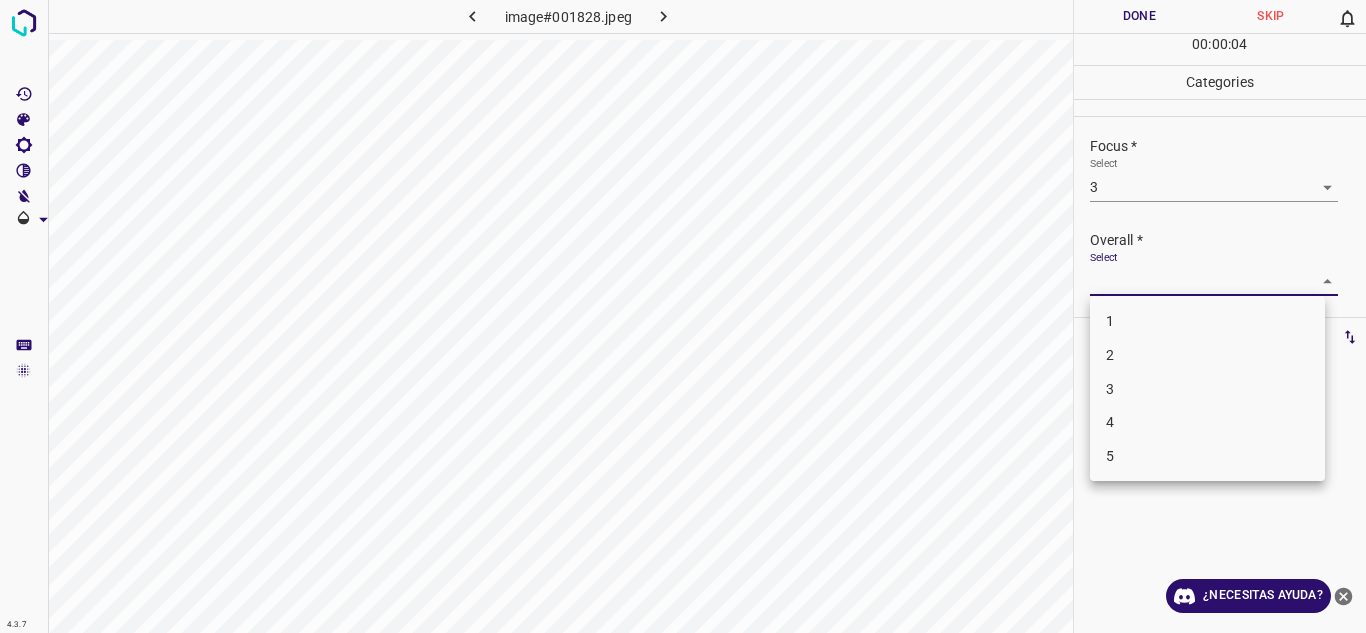 click on "3" at bounding box center (1207, 389) 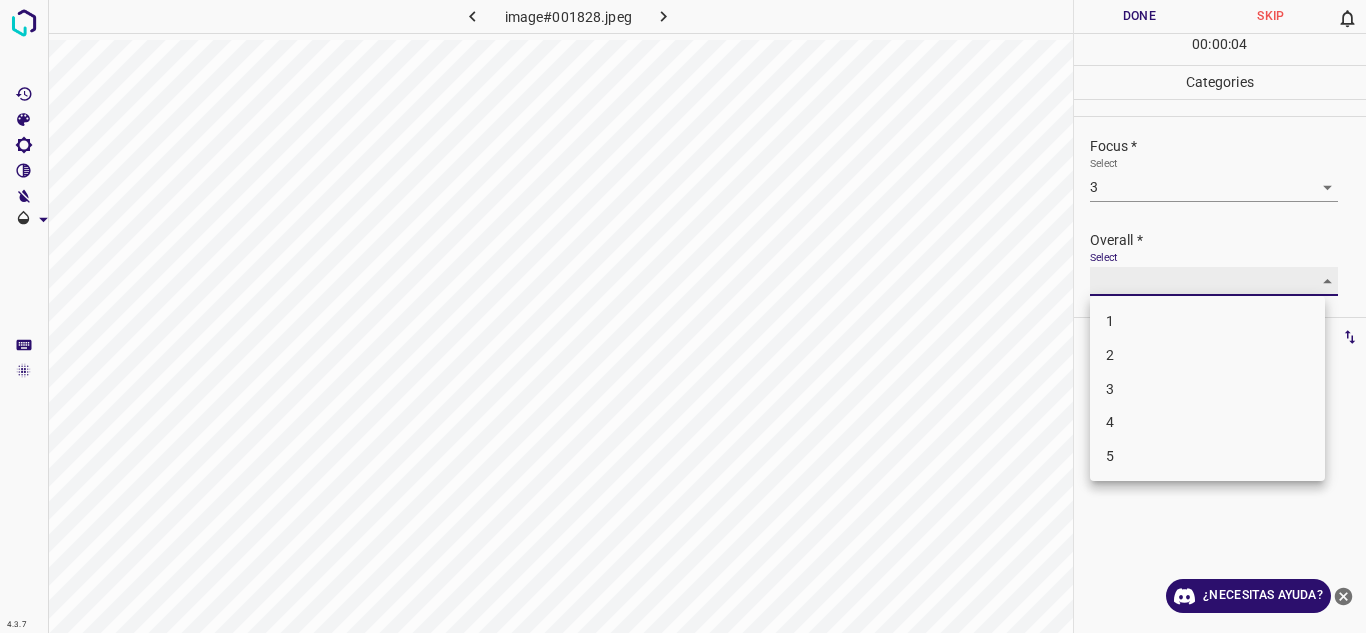 type on "3" 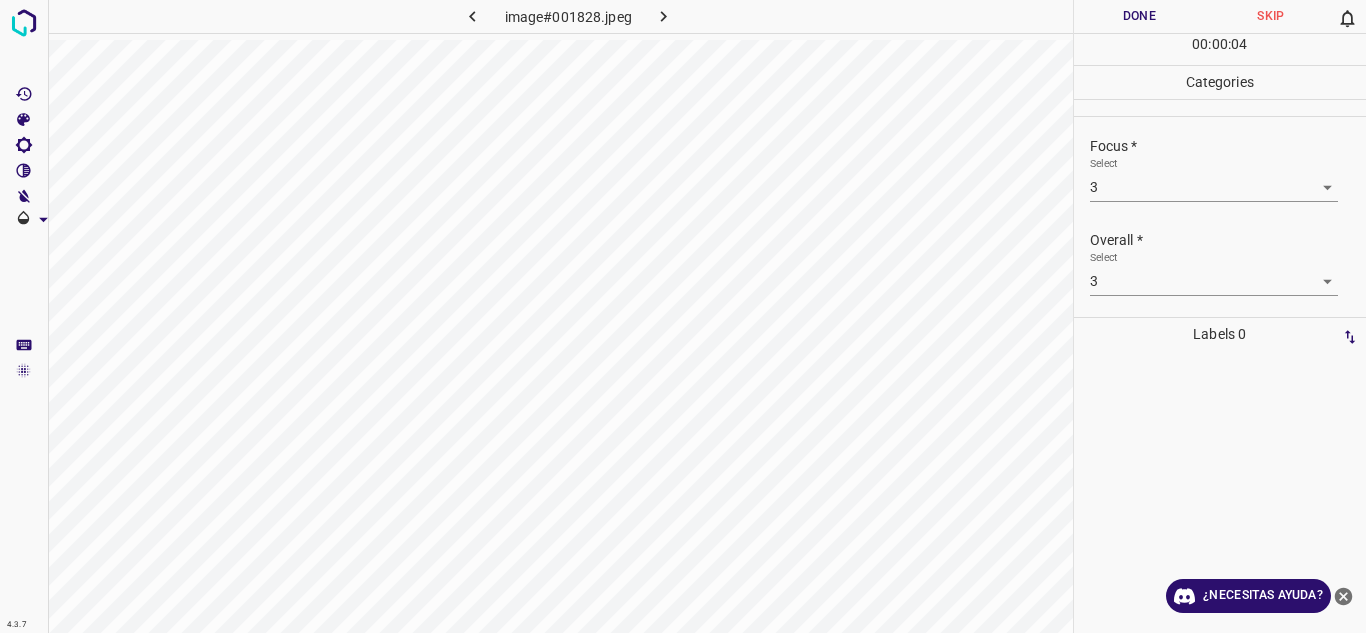 click on "Overall *  Select 3 3" at bounding box center (1220, 263) 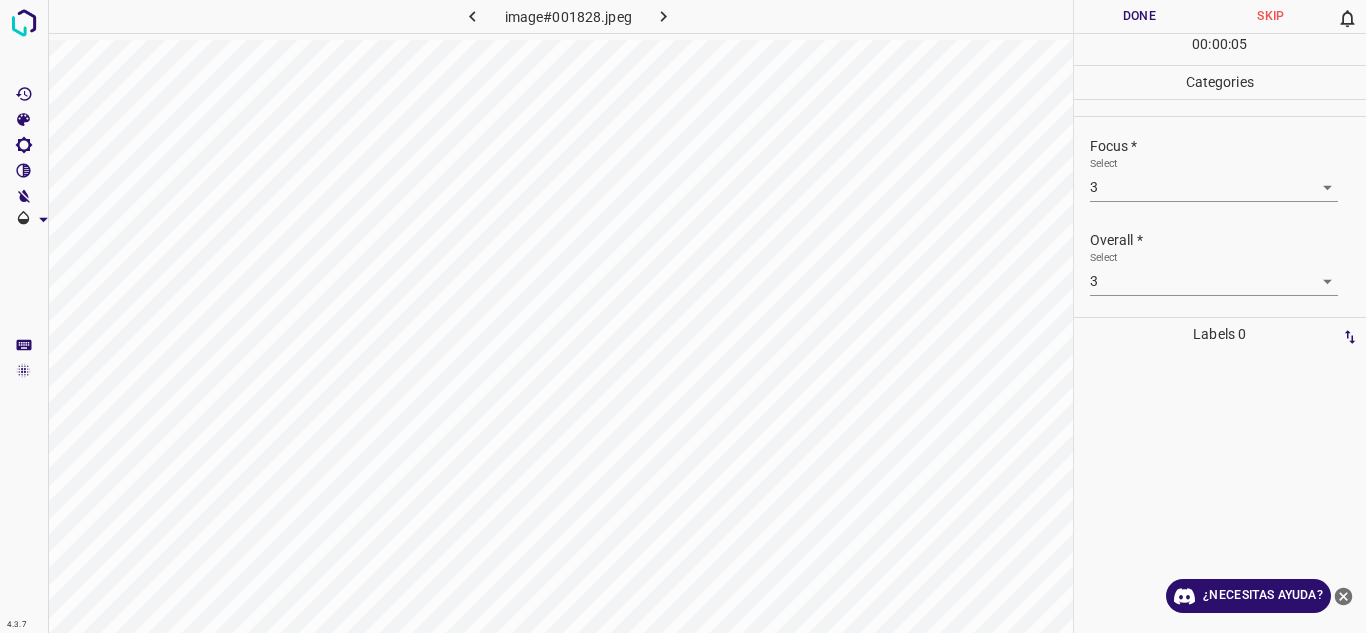 click on "Done" at bounding box center [1140, 16] 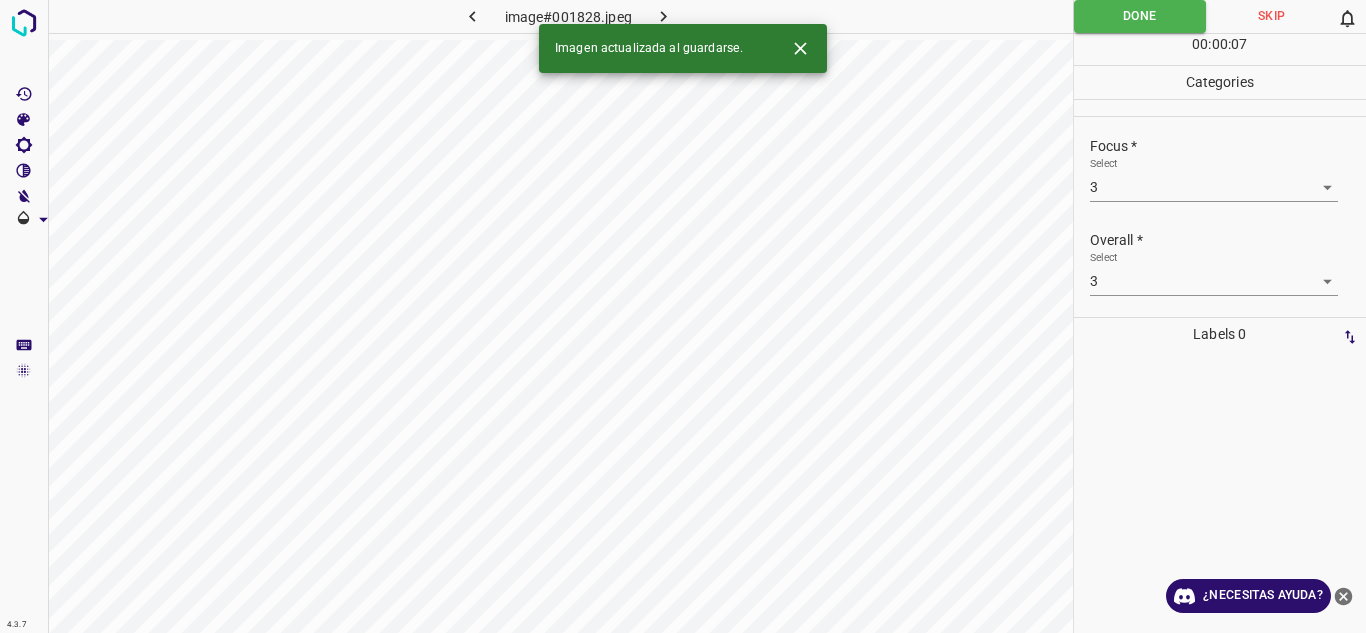 click at bounding box center [664, 16] 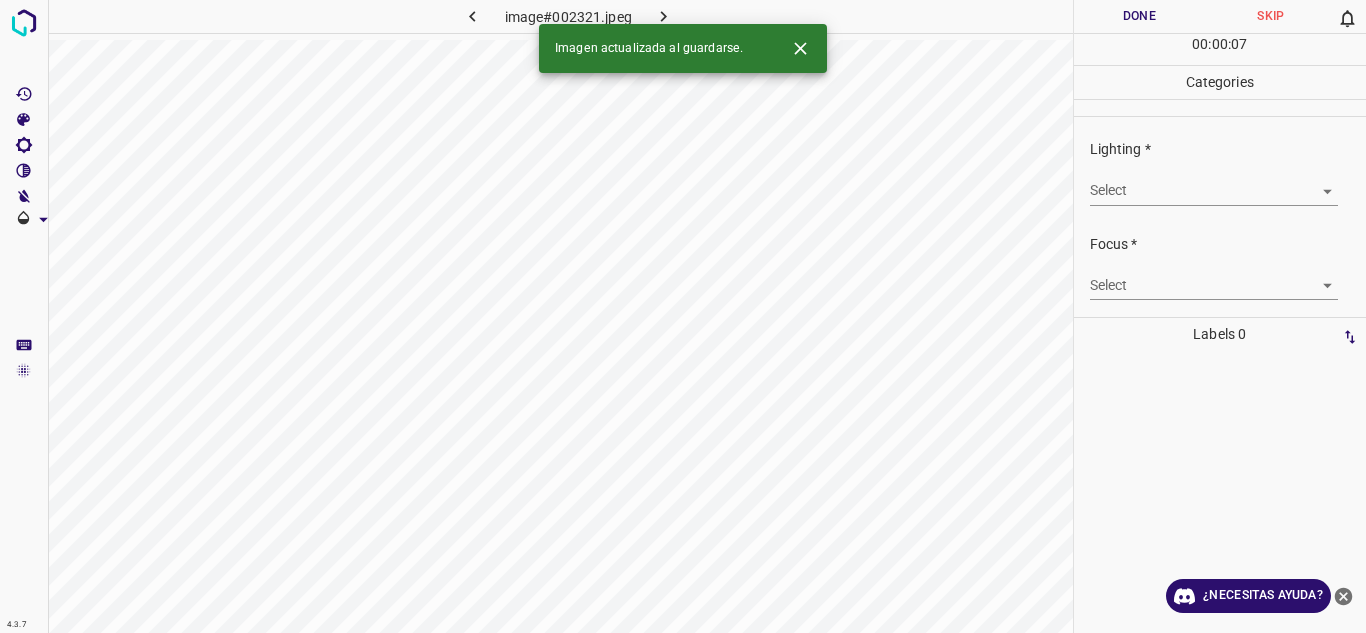 click on "4.3.7 image#[HASH].jpeg Done Skip 0 00   : 00   : 07   Categories Lighting *  Select ​ Focus *  Select ​ Overall *  Select ​ Labels   0 Categories 1 Lighting 2 Focus 3 Overall Tools Space Change between modes (Draw & Edit) I Auto labeling R Restore zoom M Zoom in N Zoom out Delete Delete selecte label Filters Z Restore filters X Saturation filter C Brightness filter V Contrast filter B Gray scale filter General O Download Imagen actualizada al guardarse. ¿Necesitas ayuda? Texto original Valora esta traducción Tu opinión servirá para ayudar a mejorar el Traductor de Google - Texto - Esconder - Borrar" at bounding box center [683, 316] 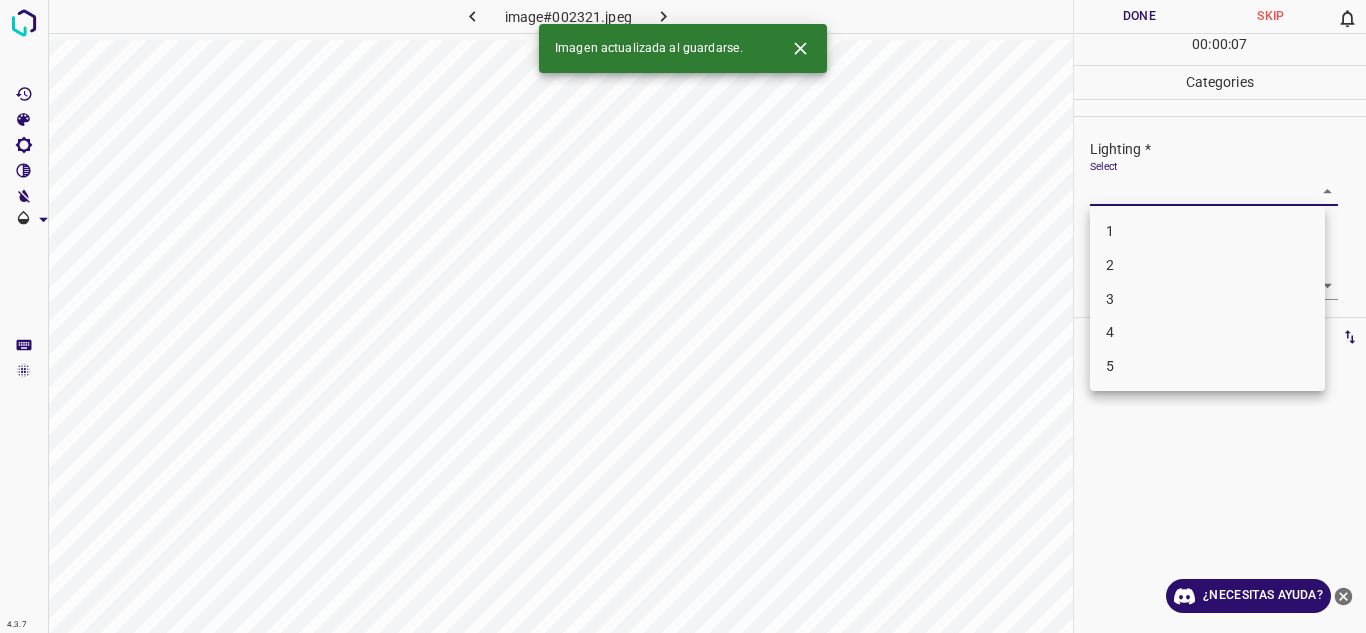 click on "3" at bounding box center (1207, 299) 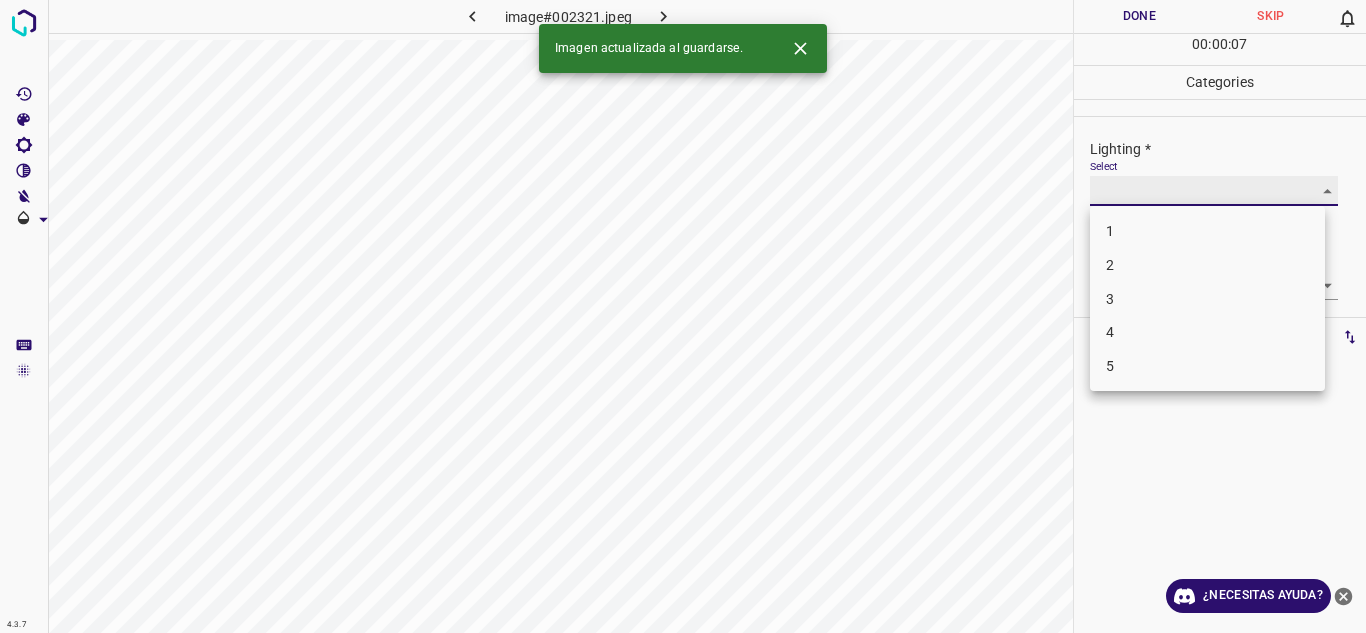 type on "3" 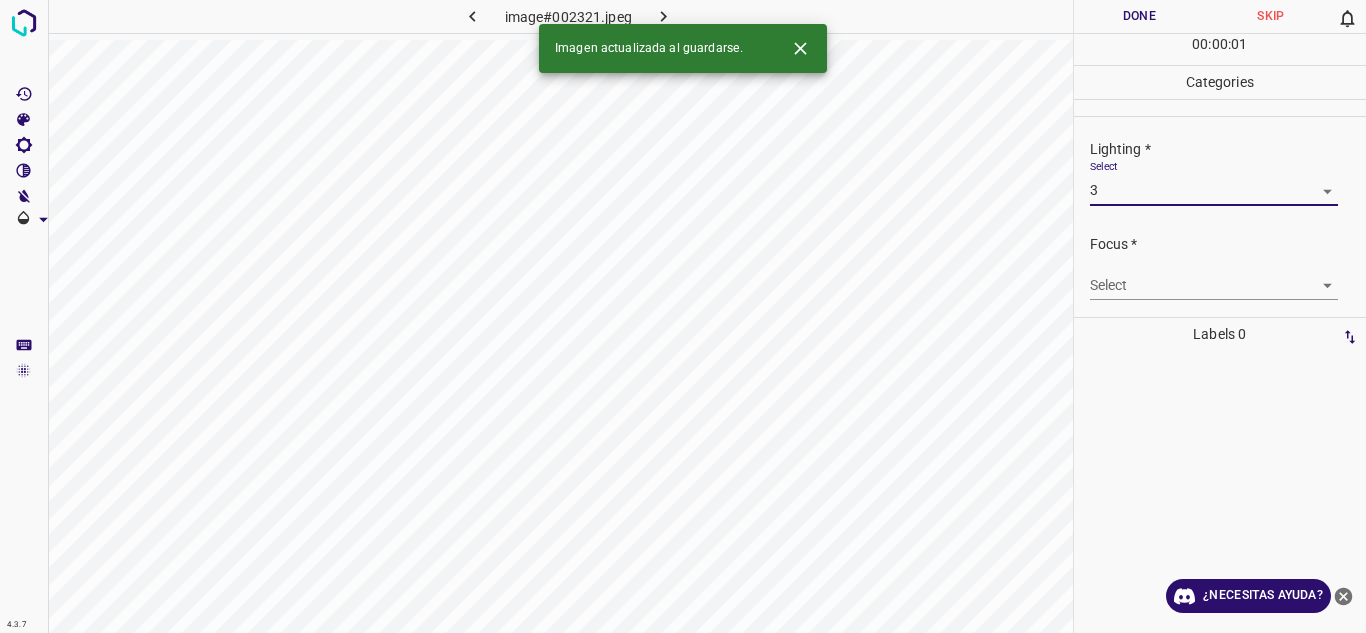 click on "4.3.7 image#002321.jpeg Done Skip 0 00   : 00   : 01   Categories Lighting *  Select 3 3 Focus *  Select ​ Overall *  Select ​ Labels   0 Categories 1 Lighting 2 Focus 3 Overall Tools Space Change between modes (Draw & Edit) I Auto labeling R Restore zoom M Zoom in N Zoom out Delete Delete selecte label Filters Z Restore filters X Saturation filter C Brightness filter V Contrast filter B Gray scale filter General O Download Imagen actualizada al guardarse. ¿Necesitas ayuda? Texto original Valora esta traducción Tu opinión servirá para ayudar a mejorar el Traductor de Google - Texto - Esconder - Borrar" at bounding box center (683, 316) 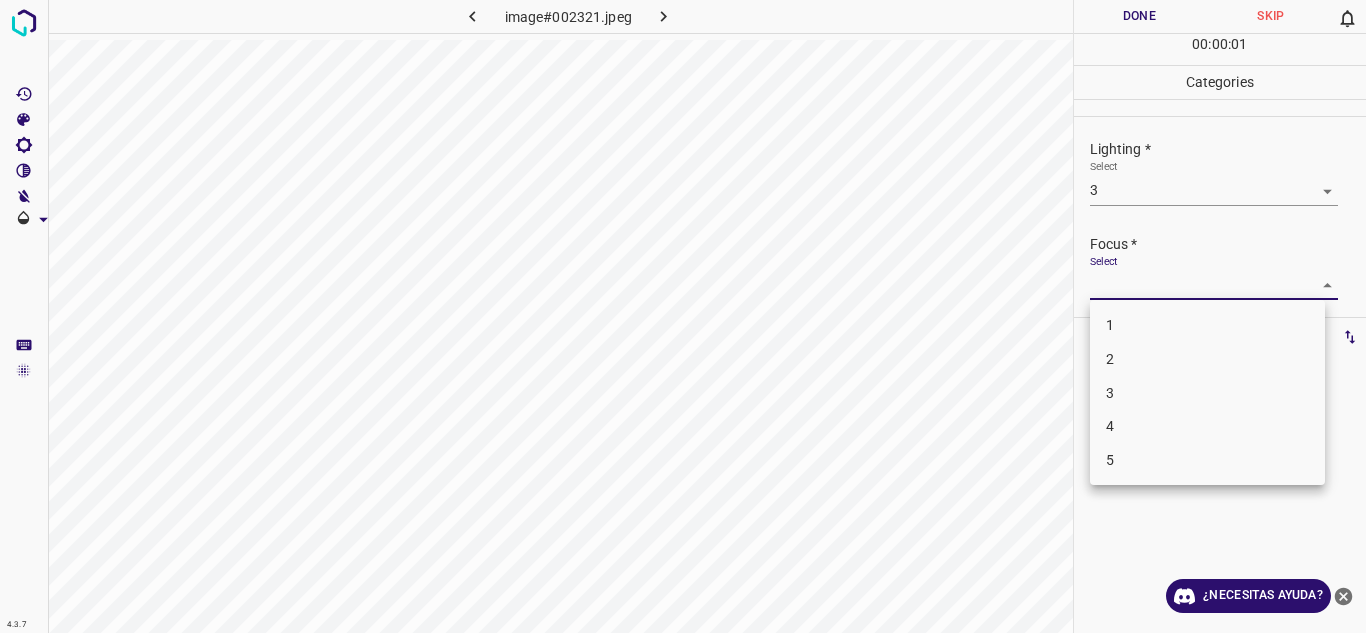 drag, startPoint x: 1131, startPoint y: 386, endPoint x: 1186, endPoint y: 266, distance: 132.00378 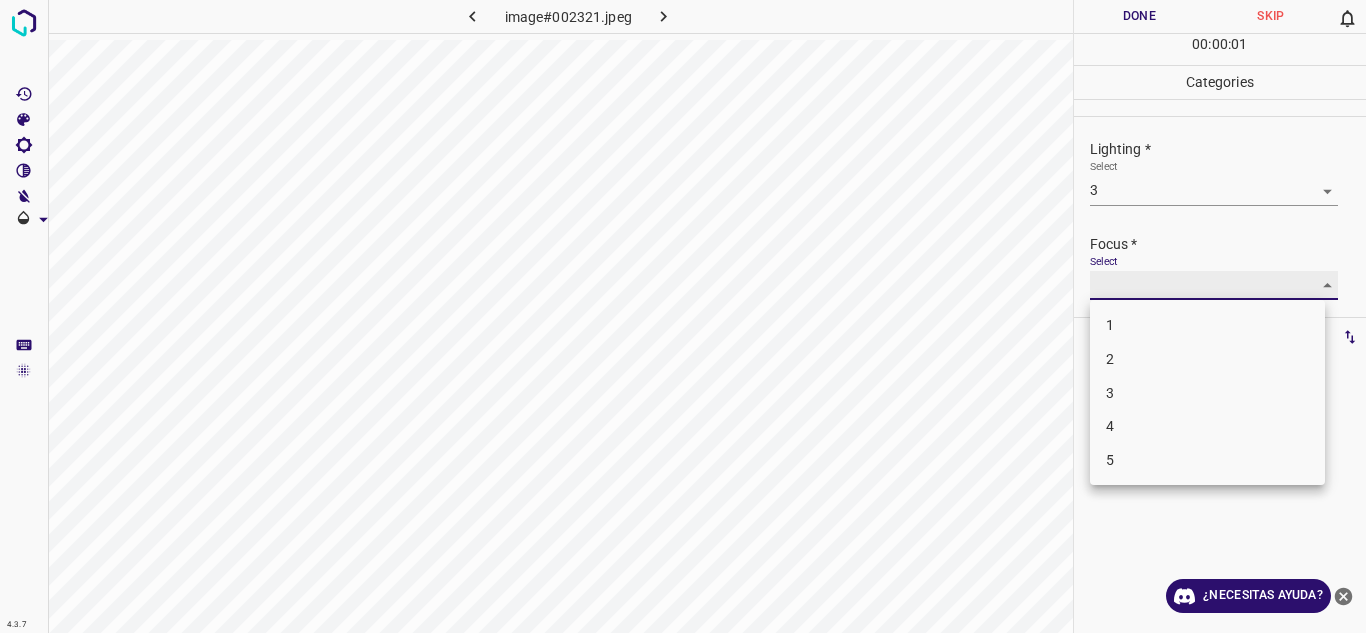 type on "3" 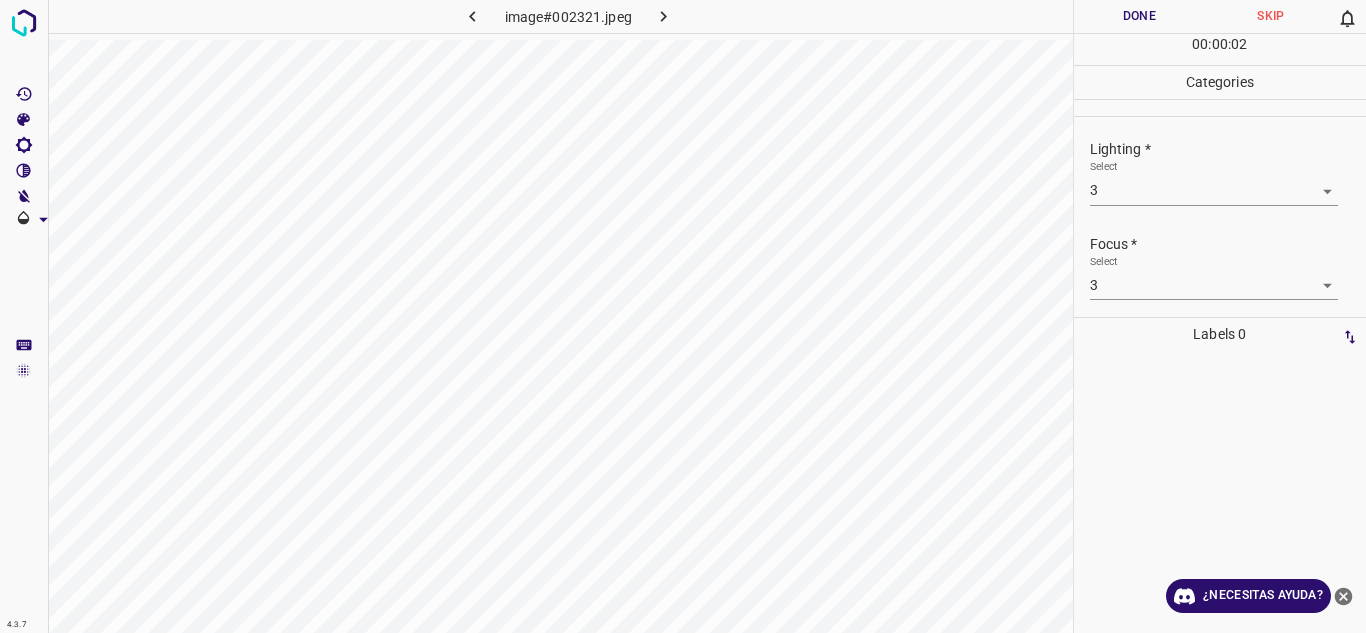 scroll, scrollTop: 98, scrollLeft: 0, axis: vertical 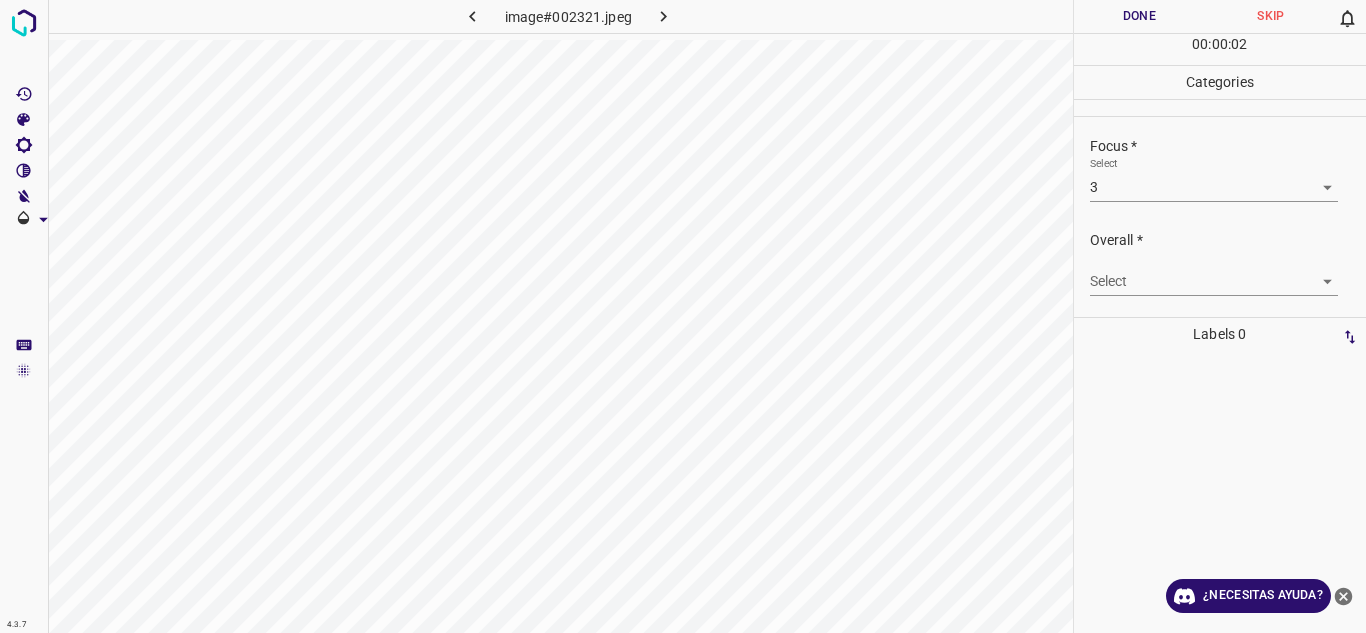 click on "4.3.7 image#002321.jpeg Done Skip 0 00   : 00   : 02   Categories Lighting *  Select 3 3 Focus *  Select 3 3 Overall *  Select ​ Labels   0 Categories 1 Lighting 2 Focus 3 Overall Tools Space Change between modes (Draw & Edit) I Auto labeling R Restore zoom M Zoom in N Zoom out Delete Delete selecte label Filters Z Restore filters X Saturation filter C Brightness filter V Contrast filter B Gray scale filter General O Download ¿Necesitas ayuda? Texto original Valora esta traducción Tu opinión servirá para ayudar a mejorar el Traductor de Google - Texto - Esconder - Borrar" at bounding box center (683, 316) 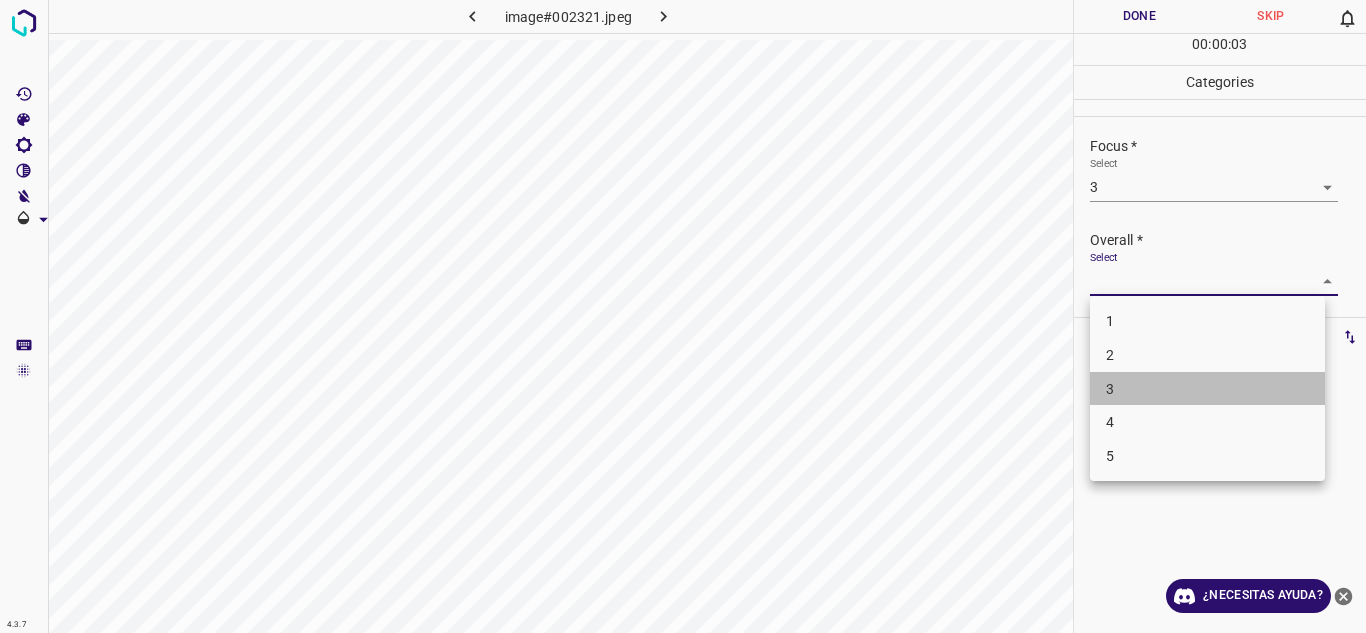 click on "3" at bounding box center [1207, 389] 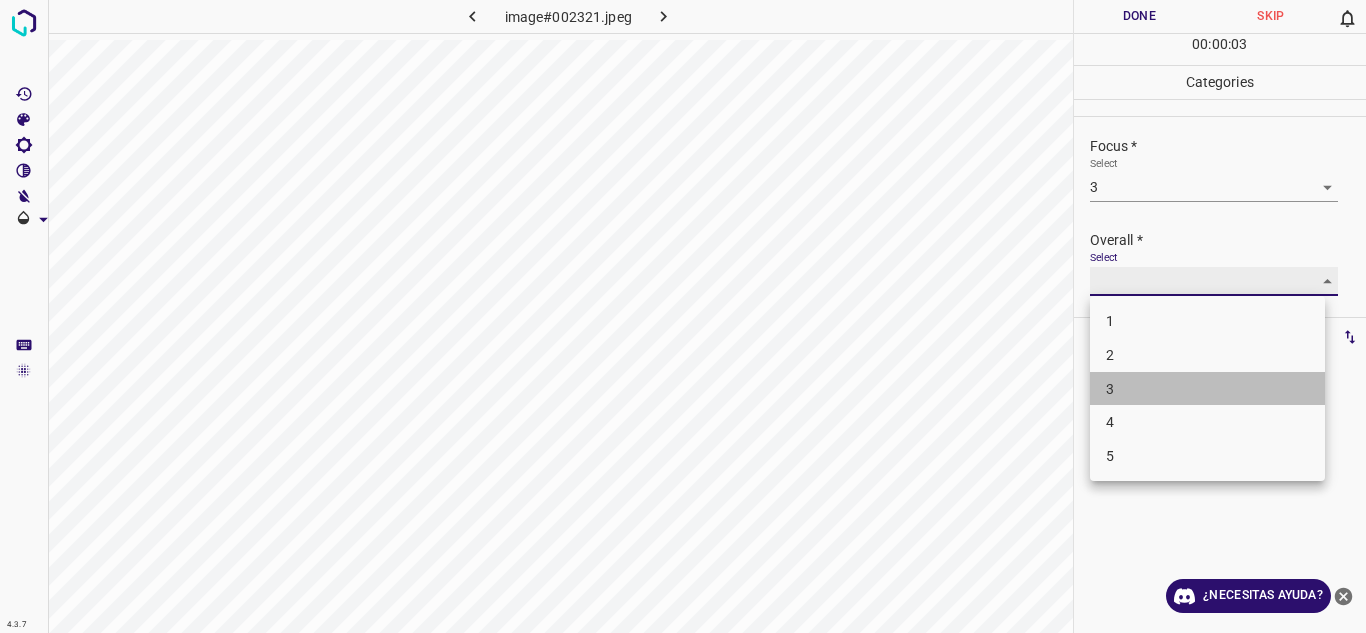 type on "3" 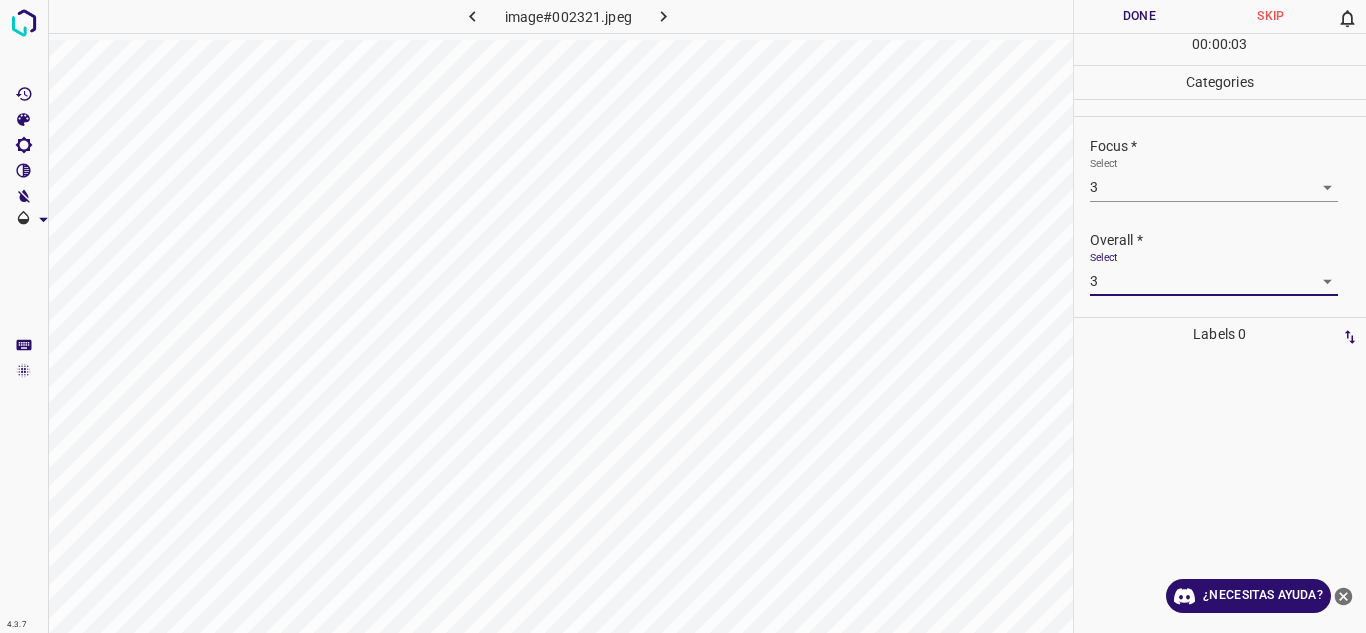click on "Overall *" at bounding box center [1228, 240] 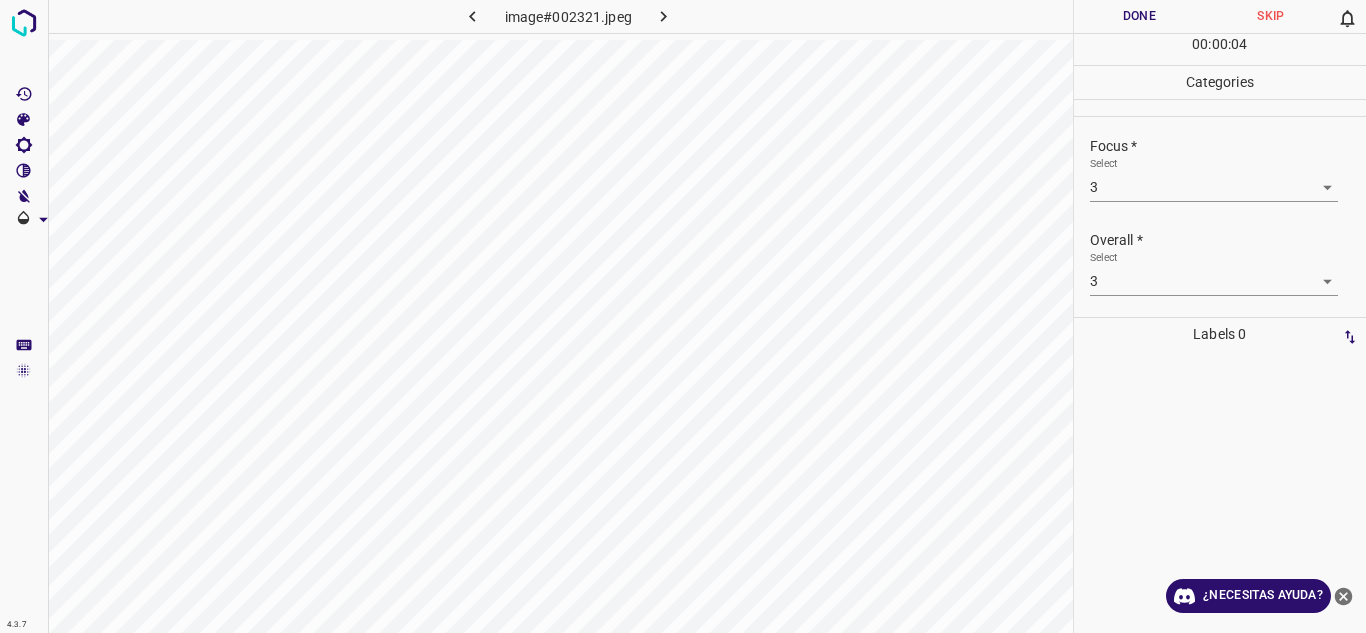 click on "Done" at bounding box center [1140, 16] 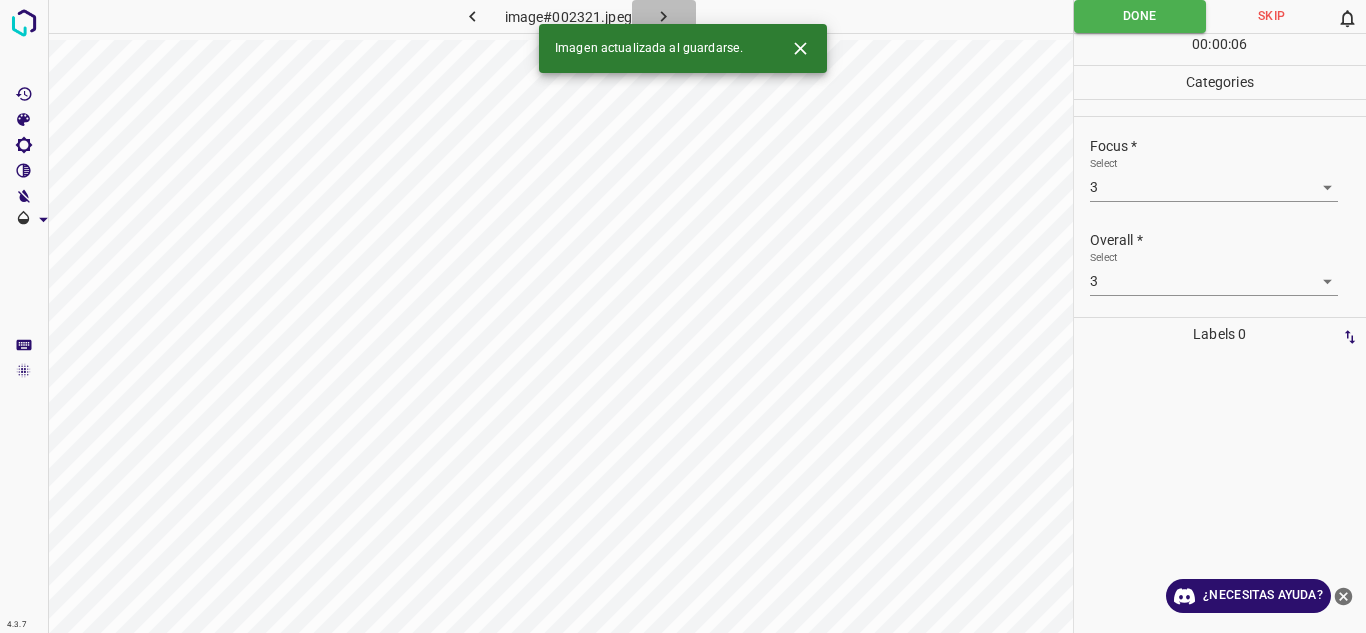 click at bounding box center [664, 16] 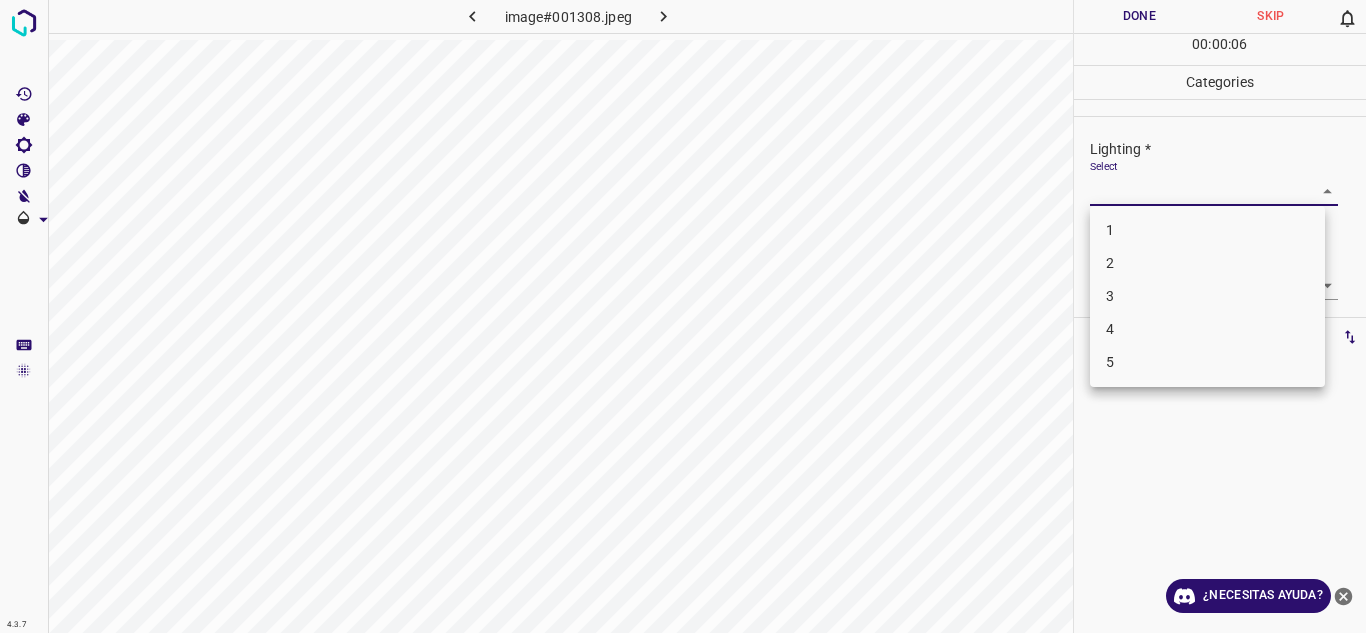 click on "4.3.7 image#001308.jpeg Done Skip 0 00   : 00   : 06   Categories Lighting *  Select ​ Focus *  Select ​ Overall *  Select ​ Labels   0 Categories 1 Lighting 2 Focus 3 Overall Tools Space Change between modes (Draw & Edit) I Auto labeling R Restore zoom M Zoom in N Zoom out Delete Delete selecte label Filters Z Restore filters X Saturation filter C Brightness filter V Contrast filter B Gray scale filter General O Download ¿Necesitas ayuda? Texto original Valora esta traducción Tu opinión servirá para ayudar a mejorar el Traductor de Google - Texto - Esconder - Borrar" at bounding box center [683, 316] 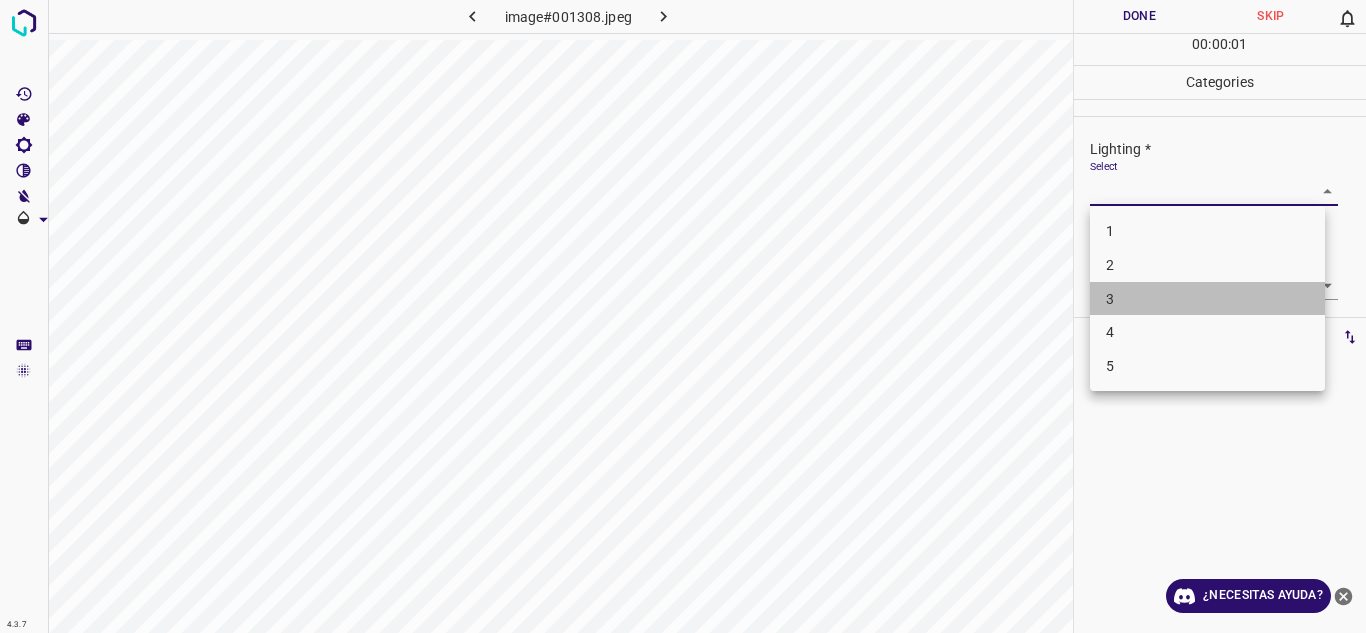 click on "3" at bounding box center [1207, 299] 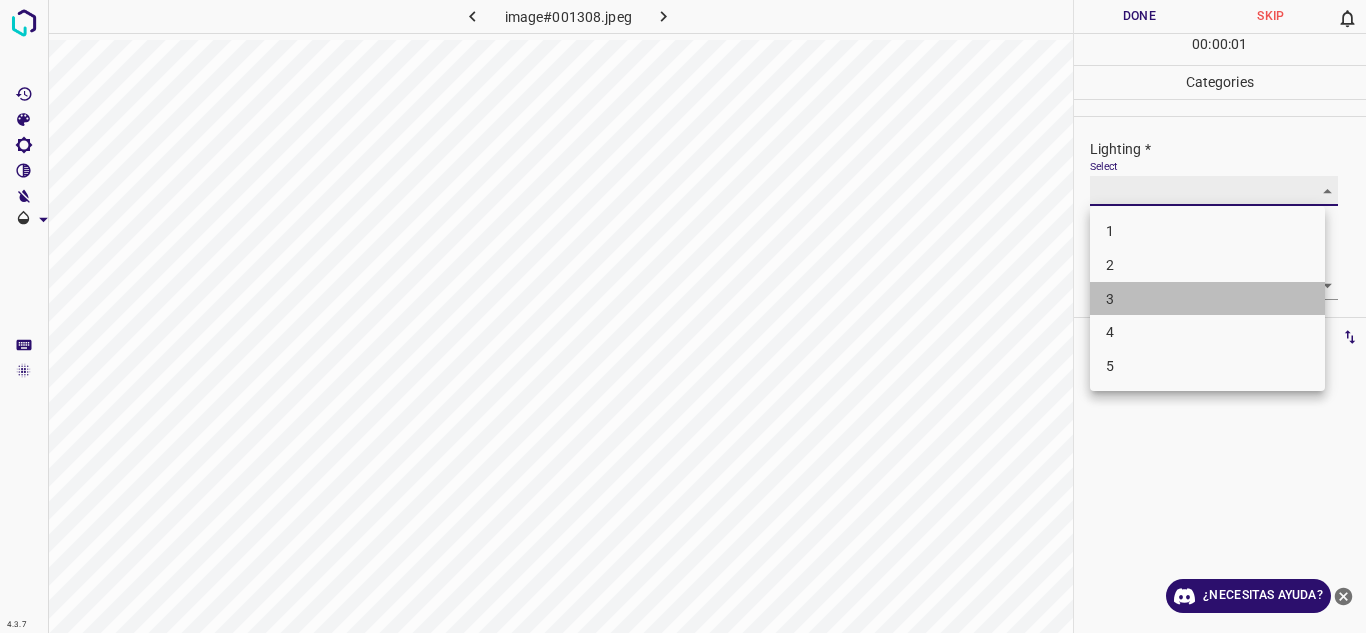 type on "3" 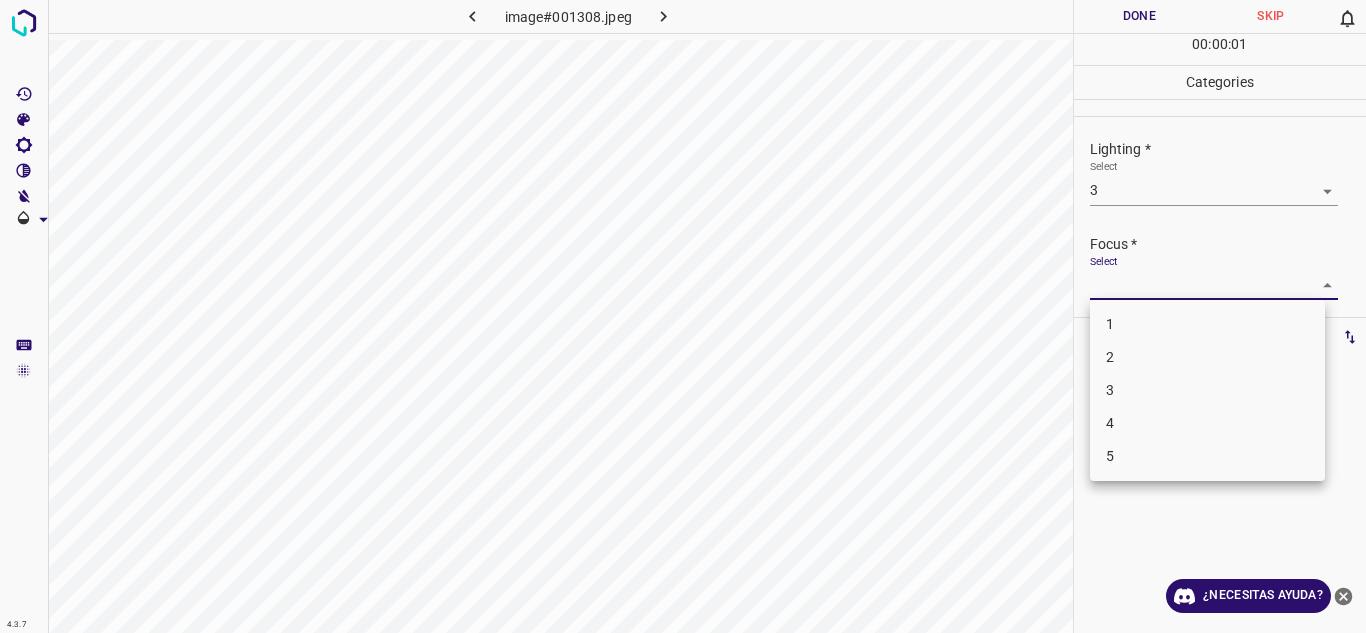 click on "4.3.7 image#001308.jpeg Done Skip 0 00   : 00   : 01   Categories Lighting *  Select 3 3 Focus *  Select ​ Overall *  Select ​ Labels   0 Categories 1 Lighting 2 Focus 3 Overall Tools Space Change between modes (Draw & Edit) I Auto labeling R Restore zoom M Zoom in N Zoom out Delete Delete selecte label Filters Z Restore filters X Saturation filter C Brightness filter V Contrast filter B Gray scale filter General O Download ¿Necesitas ayuda? Texto original Valora esta traducción Tu opinión servirá para ayudar a mejorar el Traductor de Google - Texto - Esconder - Borrar 1 2 3 4 5" at bounding box center [683, 316] 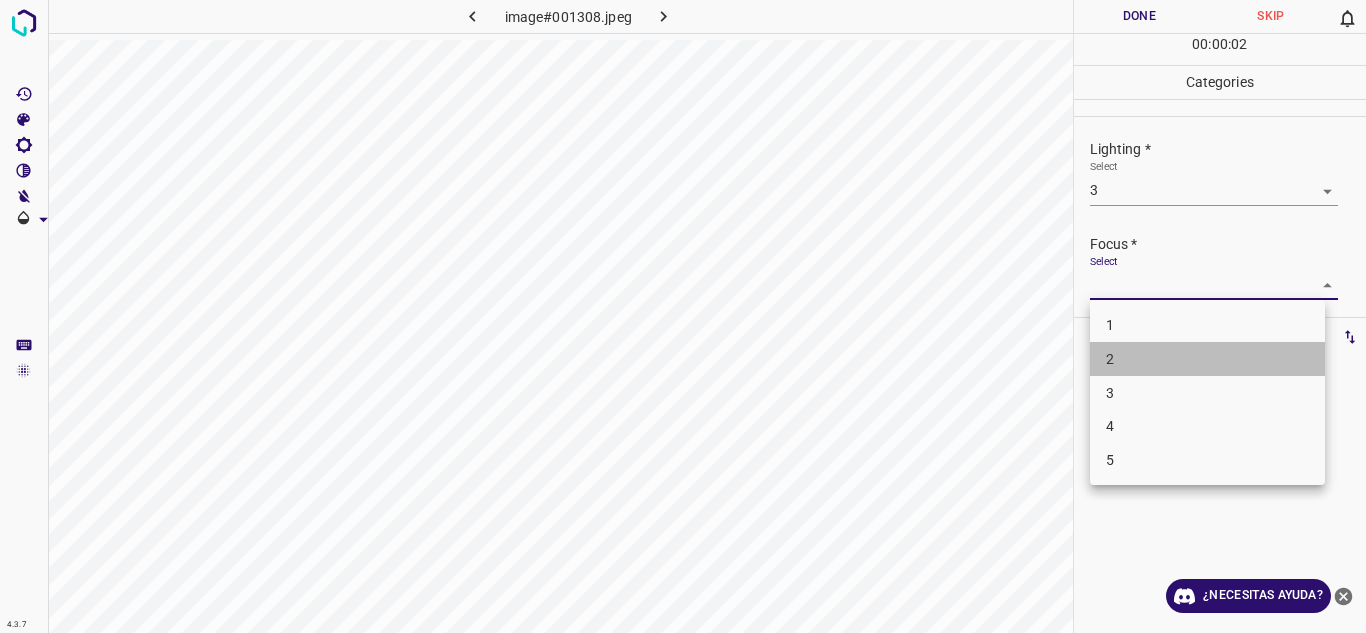 click on "2" at bounding box center [1207, 359] 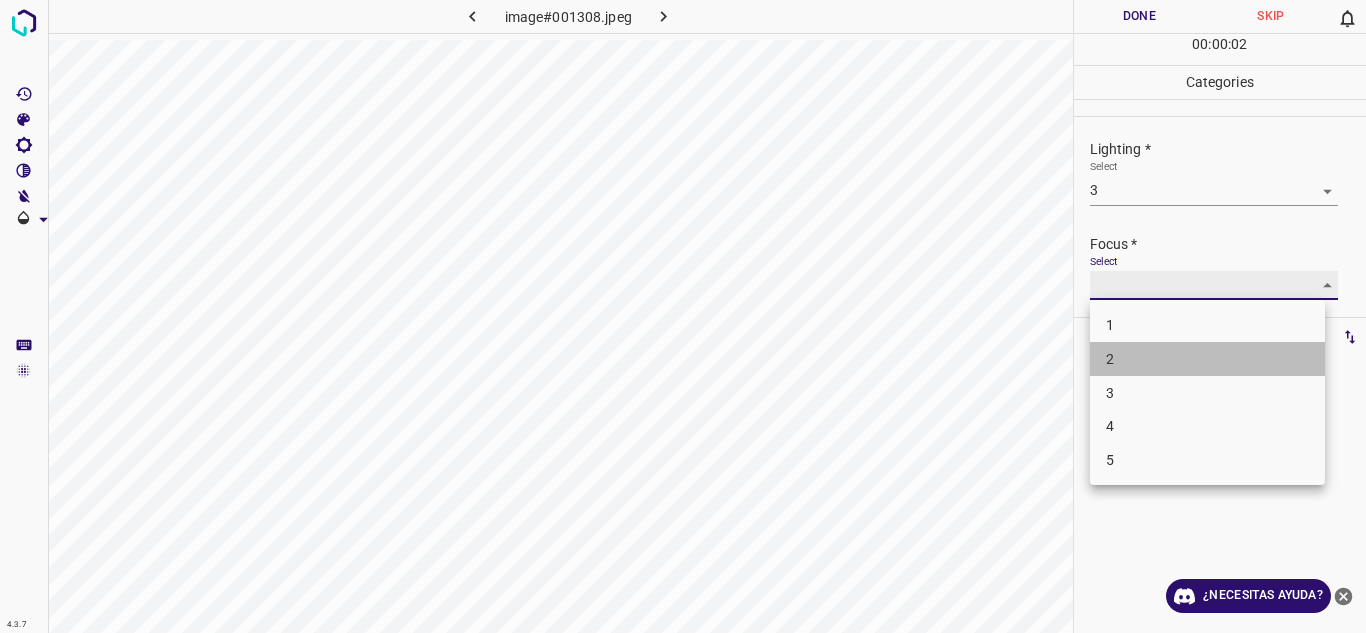 type on "2" 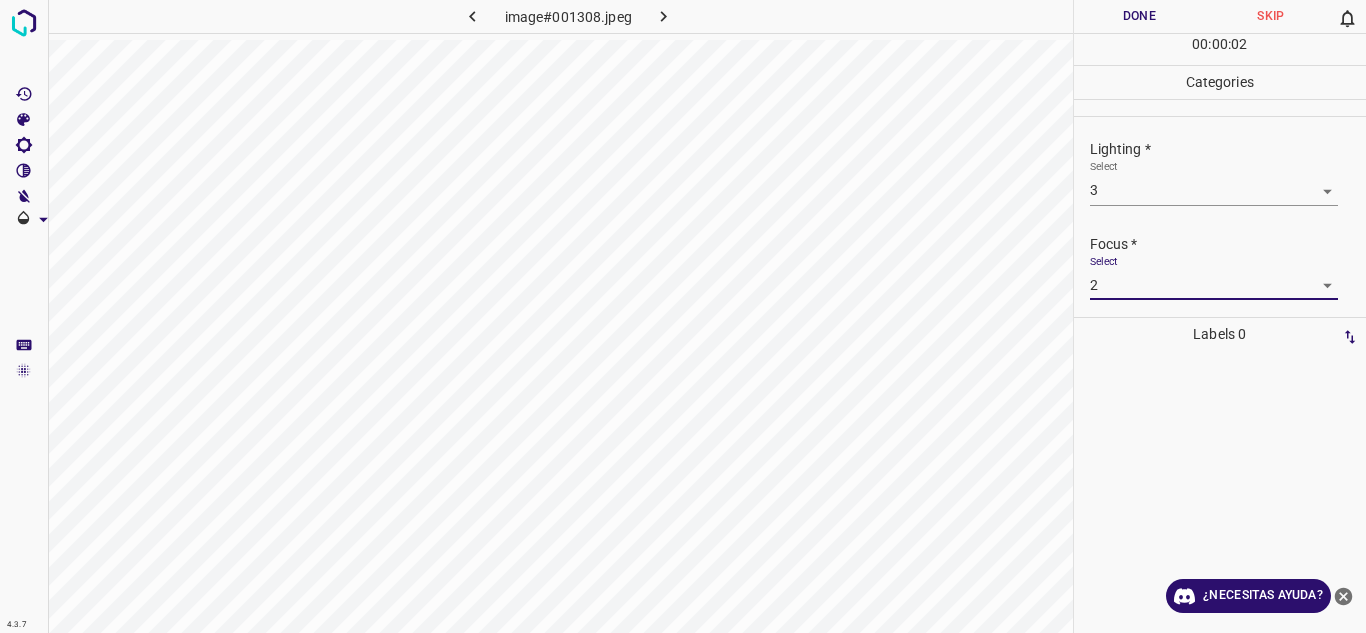 click on "Select 2 2" at bounding box center (1214, 277) 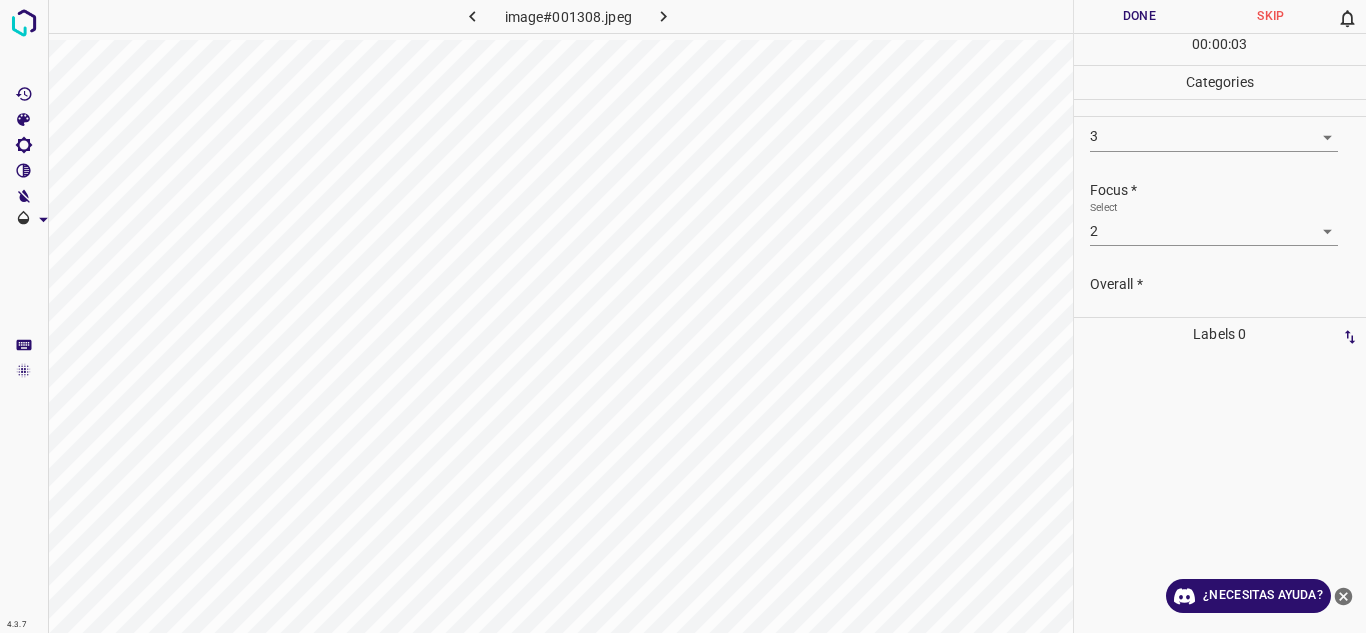 scroll, scrollTop: 98, scrollLeft: 0, axis: vertical 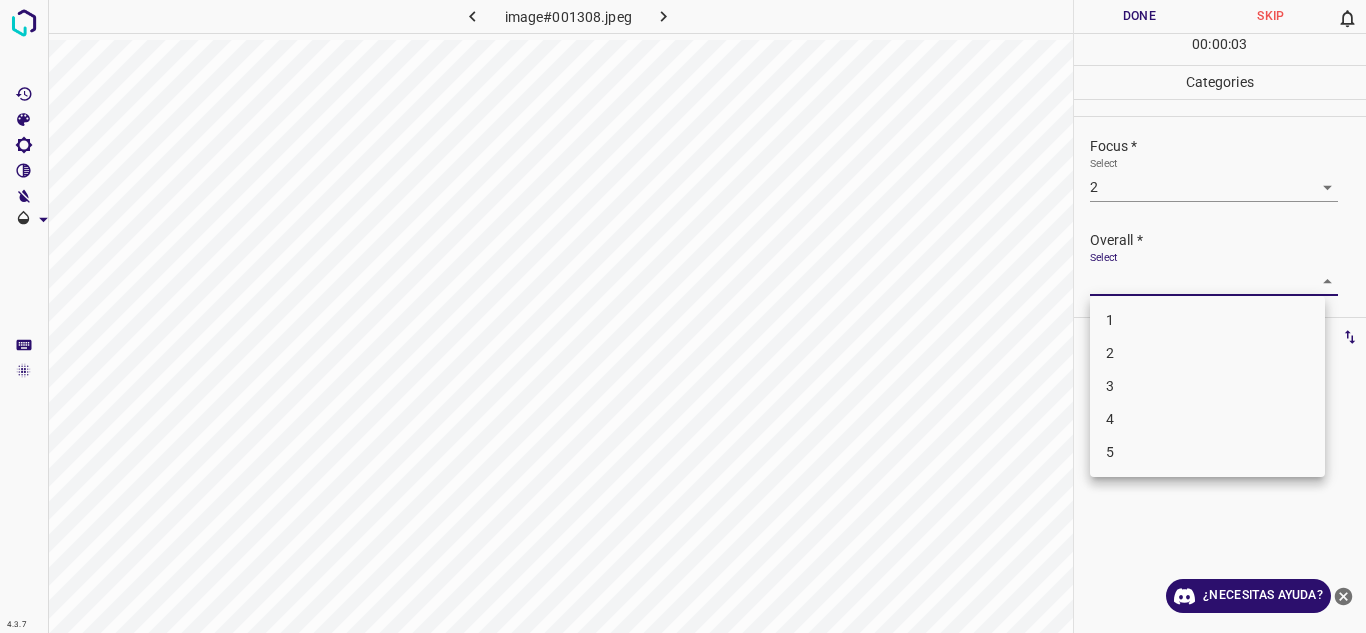 click on "4.3.7 image#[HASH].jpeg Done Skip 0 00   : 00   : 03   Categories Lighting *  Select 3 3 Focus *  Select 2 2 Overall *  Select ​ Labels   0 Categories 1 Lighting 2 Focus 3 Overall Tools Space Change between modes (Draw & Edit) I Auto labeling R Restore zoom M Zoom in N Zoom out Delete Delete selecte label Filters Z Restore filters X Saturation filter C Brightness filter V Contrast filter B Gray scale filter General O Download ¿Necesitas ayuda? Texto original Valora esta traducción Tu opinión servirá para ayudar a mejorar el Traductor de Google - Texto - Esconder - Borrar 1 2 3 4 5" at bounding box center (683, 316) 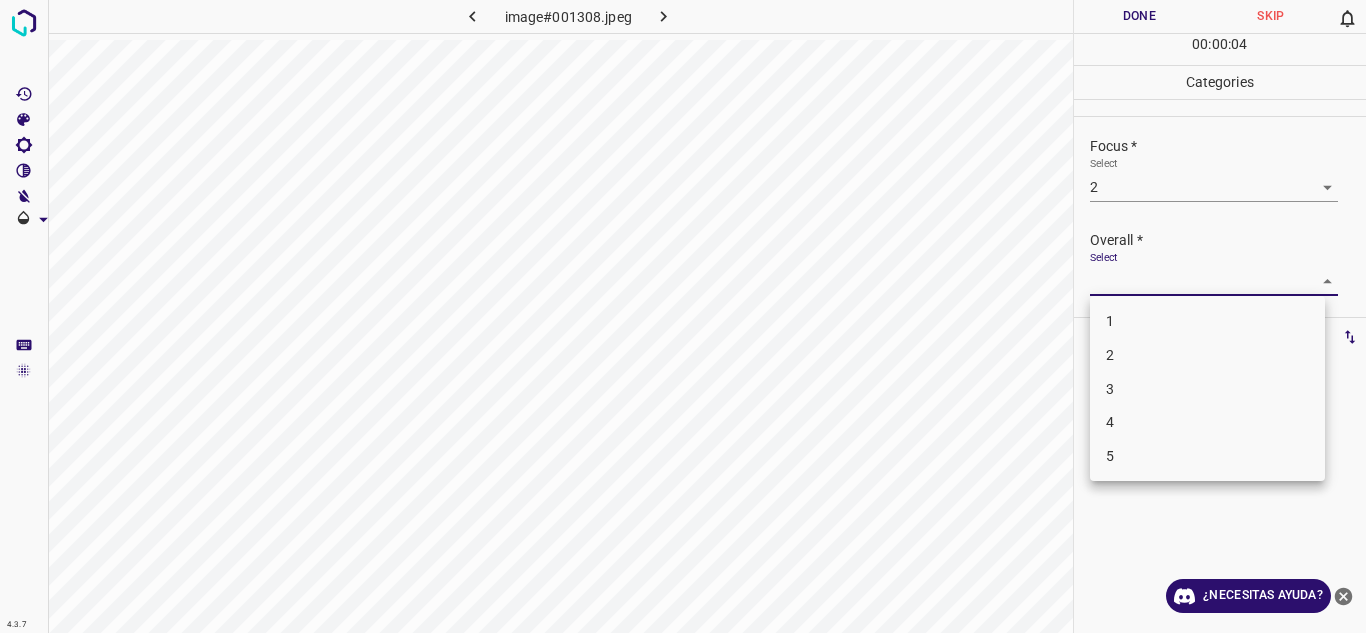 click on "2" at bounding box center [1207, 355] 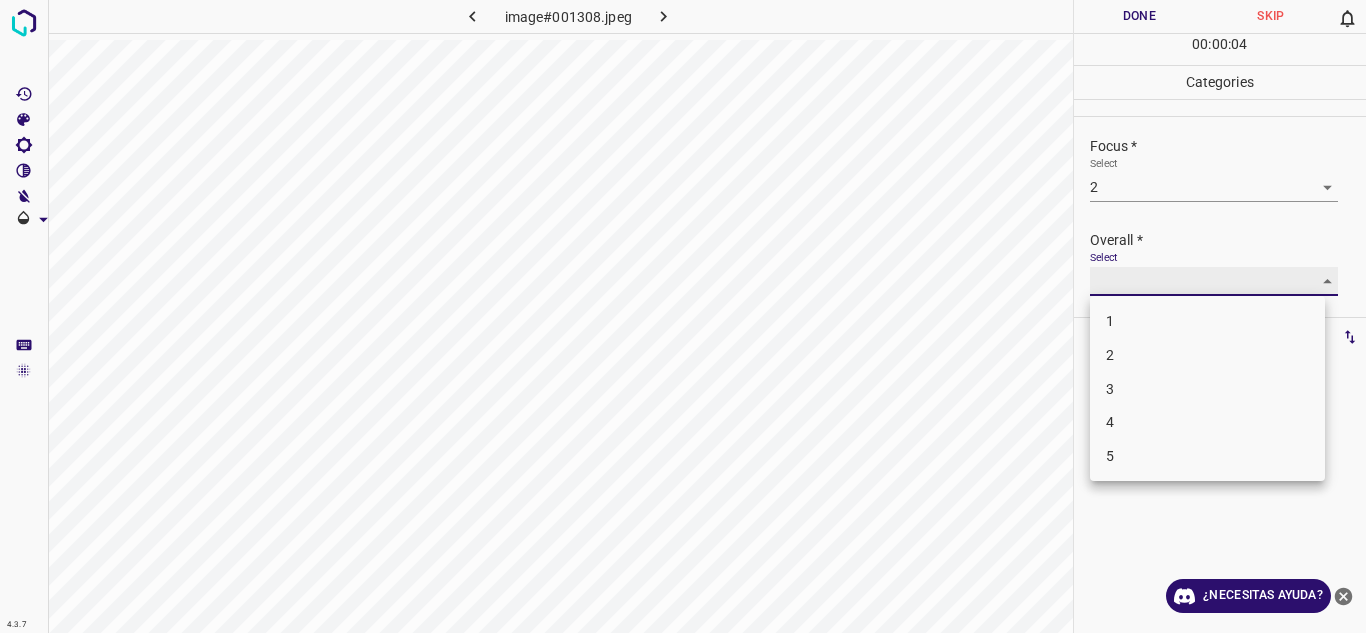 type on "2" 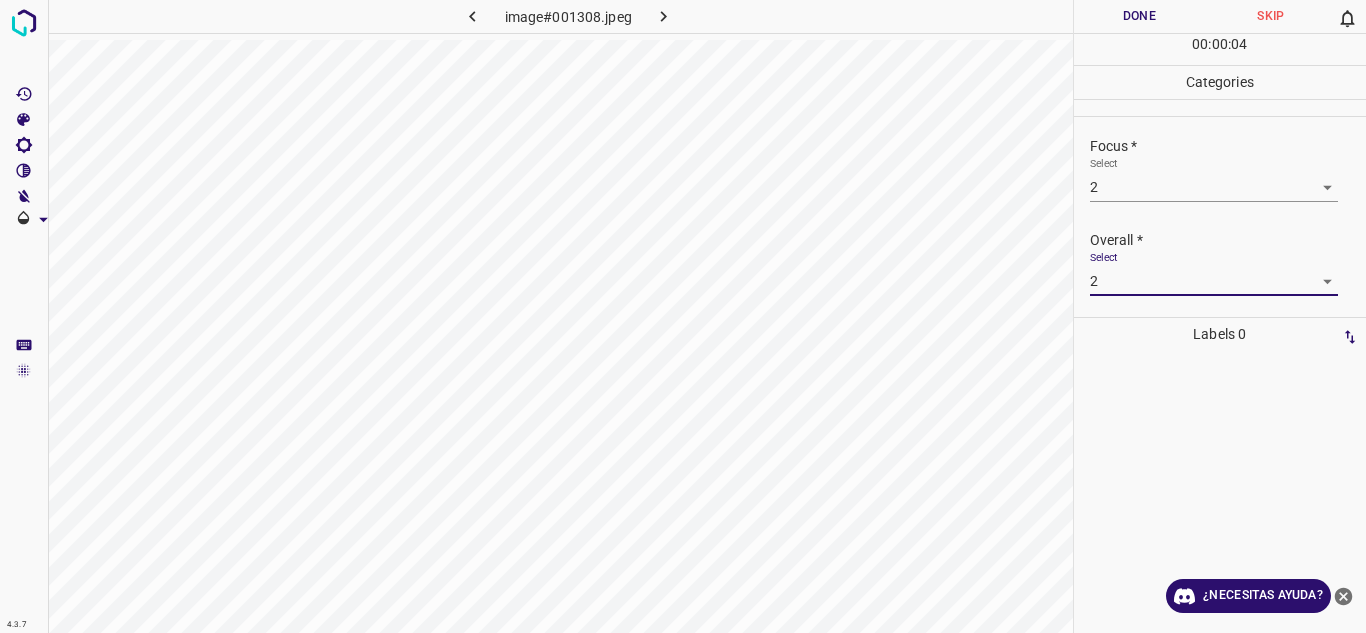 click on "Select 2 2" at bounding box center (1214, 273) 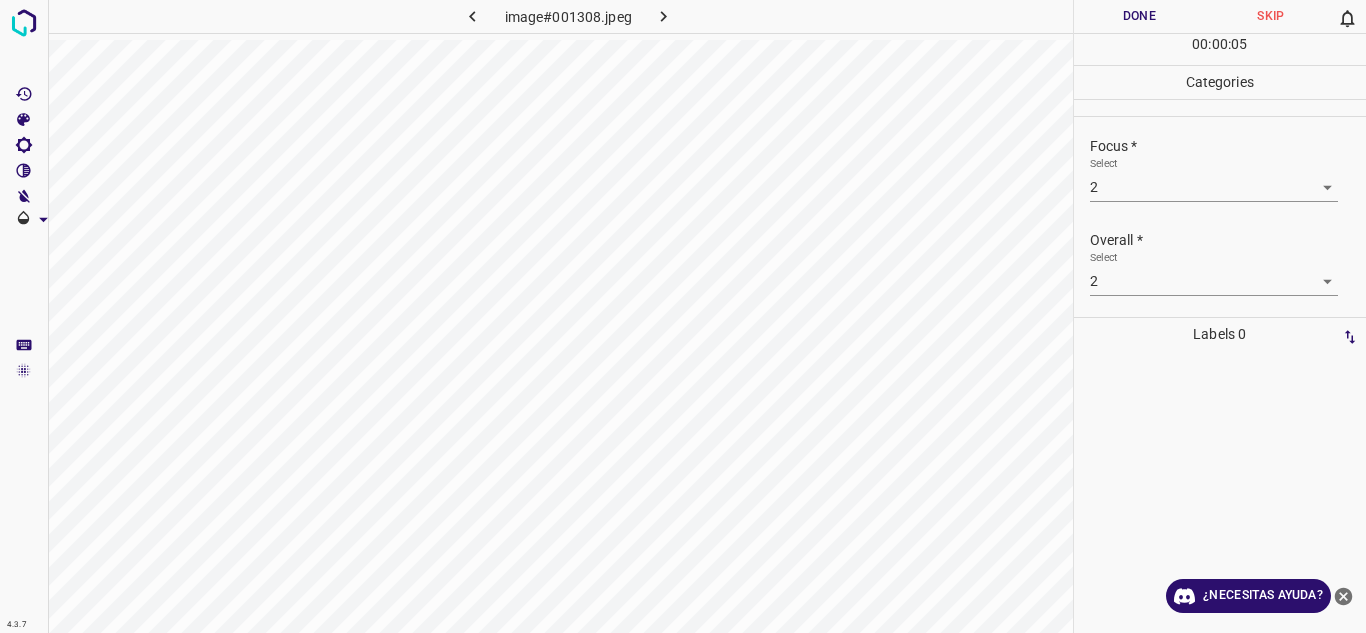 click on "Done" at bounding box center [1140, 16] 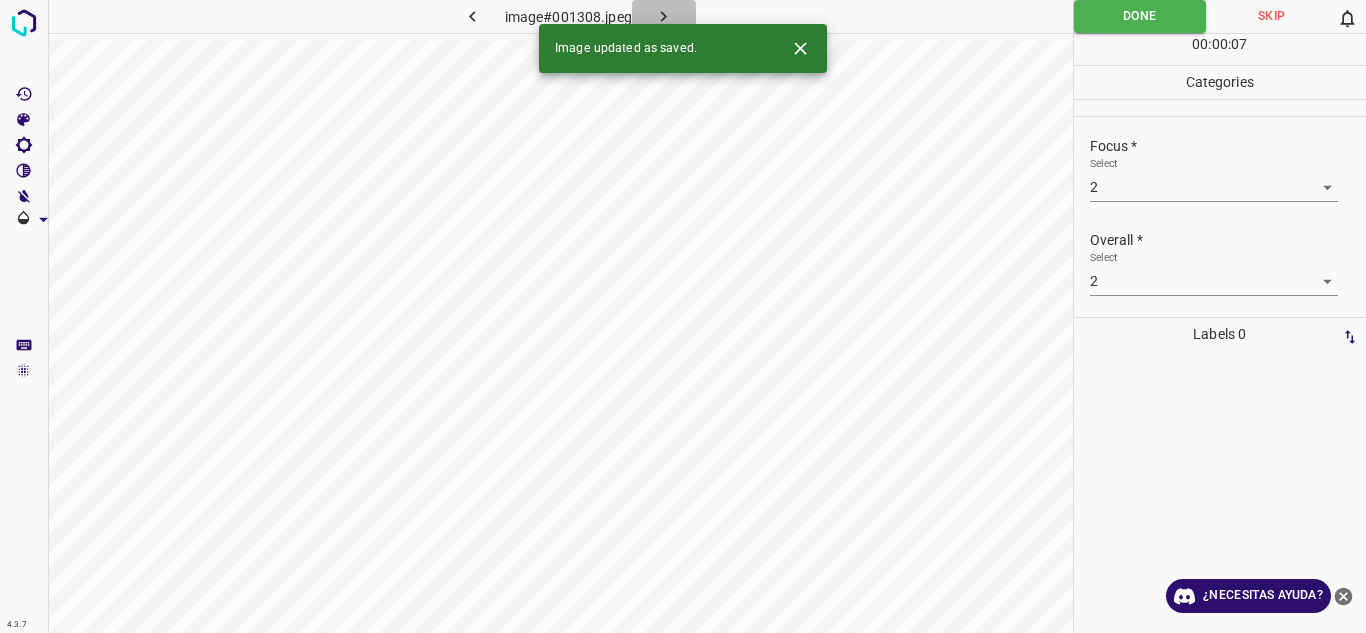 click 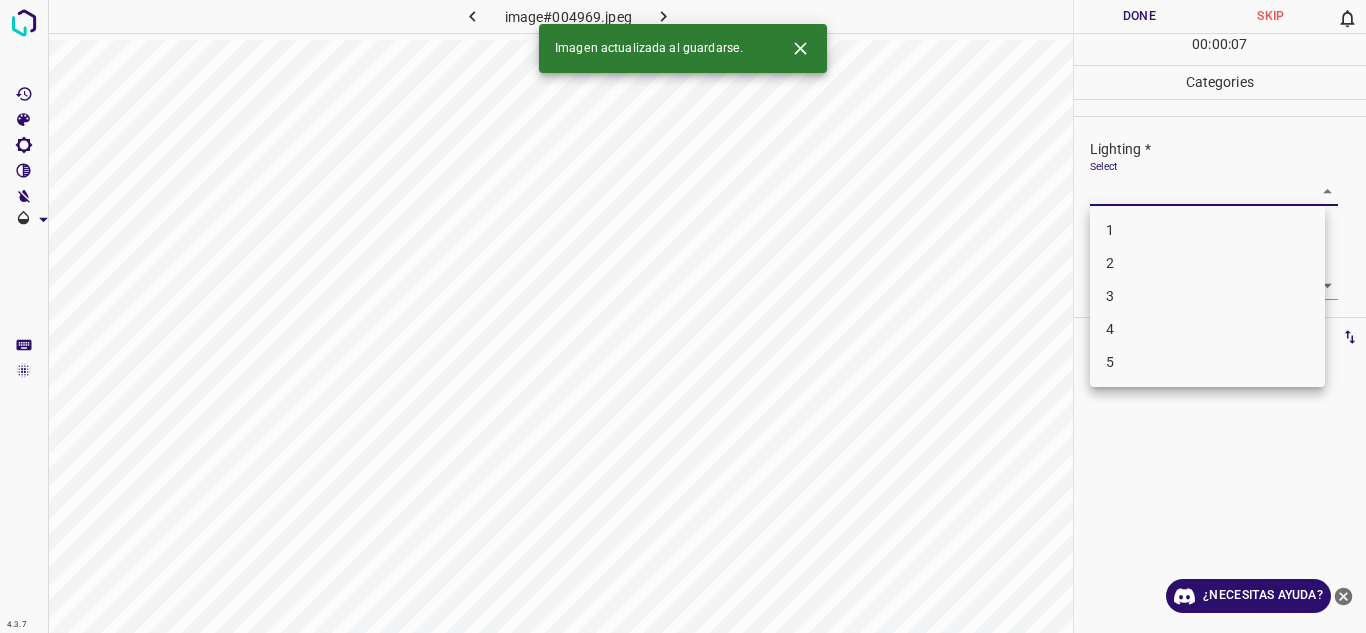 click on "4.3.7 image#004969.jpeg Done Skip 0 00   : 00   : 07   Categories Lighting *  Select ​ Focus *  Select ​ Overall *  Select ​ Labels   0 Categories 1 Lighting 2 Focus 3 Overall Tools Space Change between modes (Draw & Edit) I Auto labeling R Restore zoom M Zoom in N Zoom out Delete Delete selecte label Filters Z Restore filters X Saturation filter C Brightness filter V Contrast filter B Gray scale filter General O Download Imagen actualizada al guardarse. ¿Necesitas ayuda? Texto original Valora esta traducción Tu opinión servirá para ayudar a mejorar el Traductor de Google - Texto - Esconder - Borrar 1 2 3 4 5" at bounding box center [683, 316] 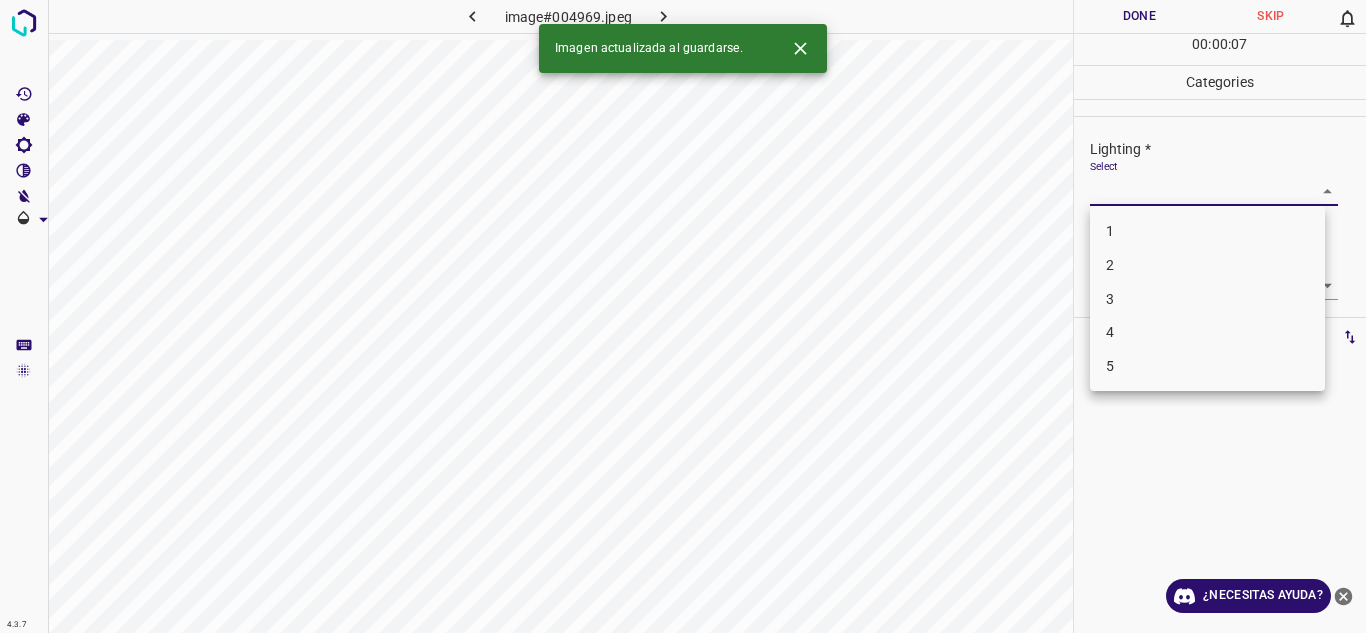 click on "3" at bounding box center [1207, 299] 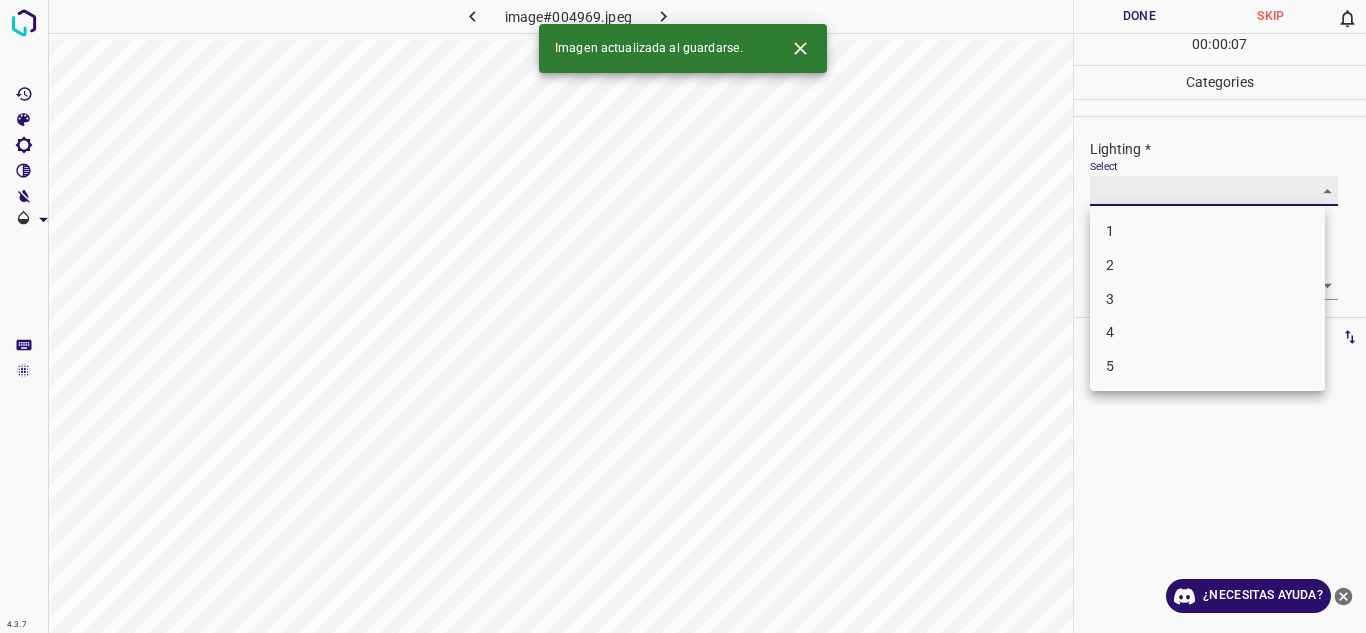 type on "3" 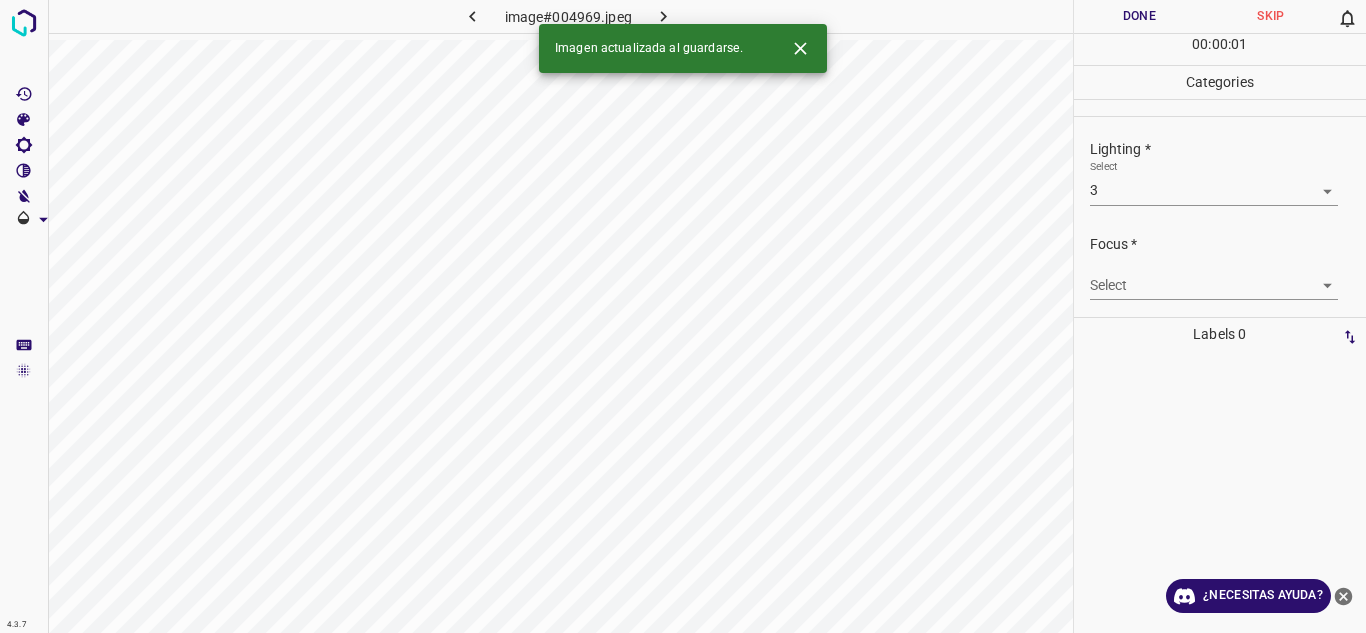 click on "Focus *  Select ​" at bounding box center [1220, 267] 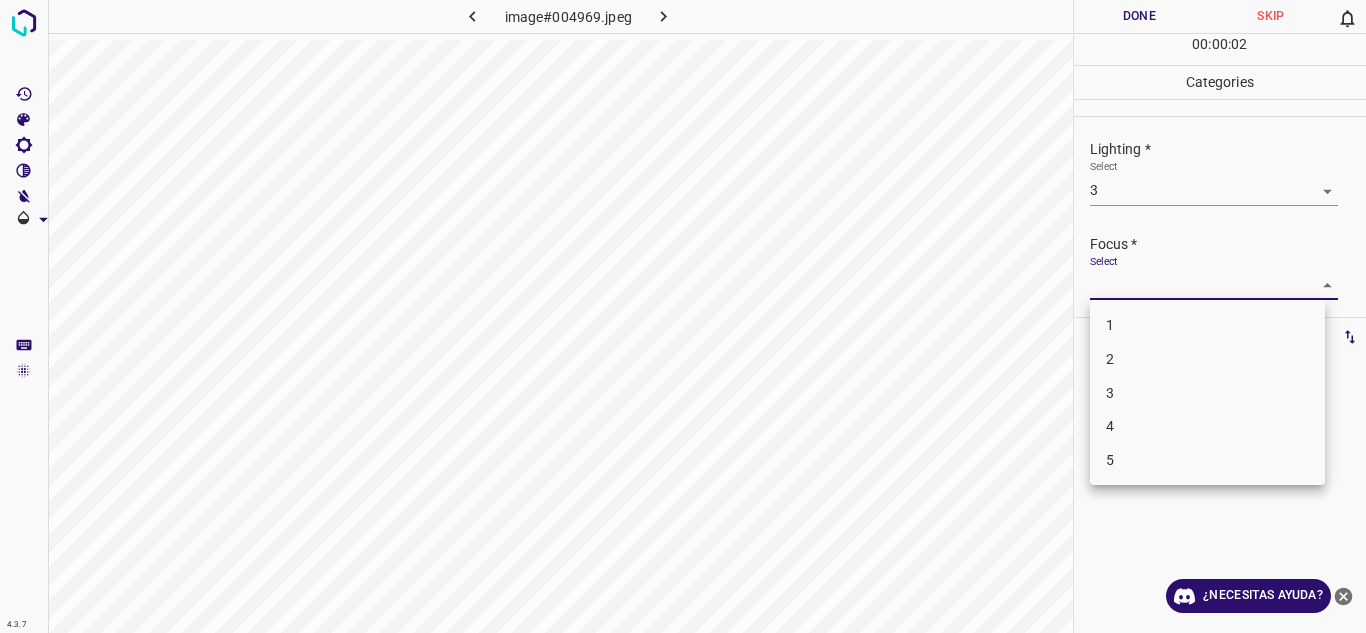 click on "2" at bounding box center [1207, 359] 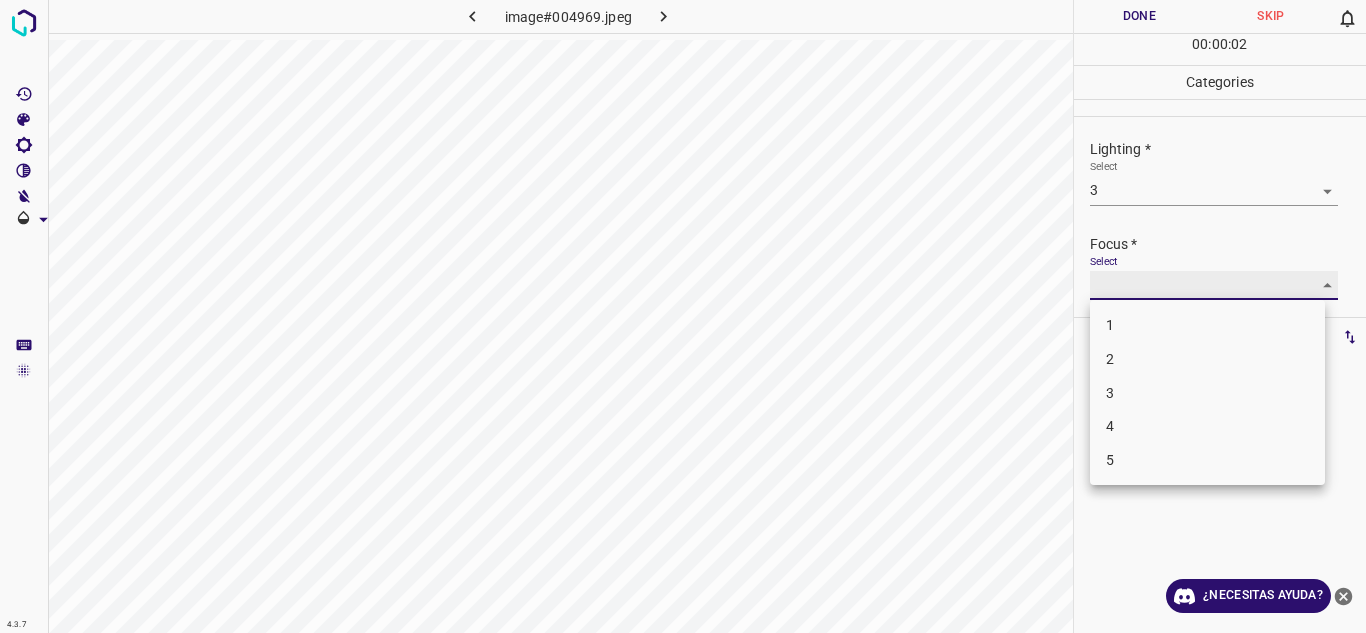 type on "2" 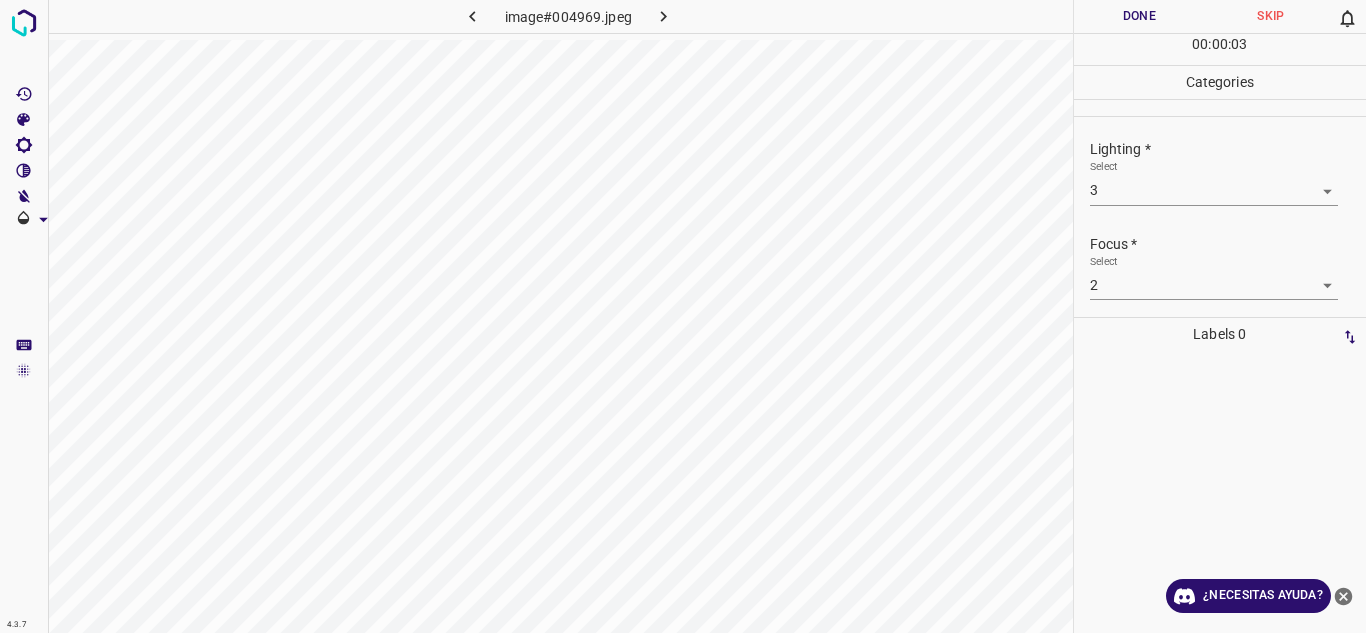 click on "Select 2 2" at bounding box center (1214, 277) 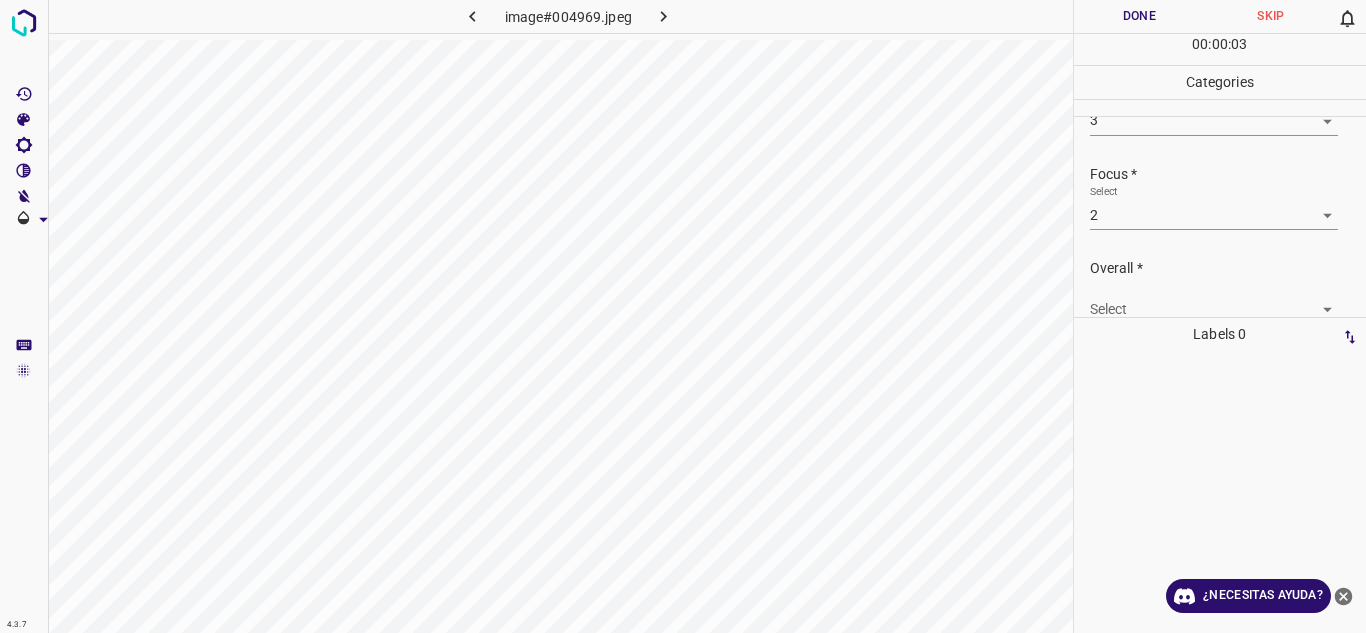 scroll, scrollTop: 98, scrollLeft: 0, axis: vertical 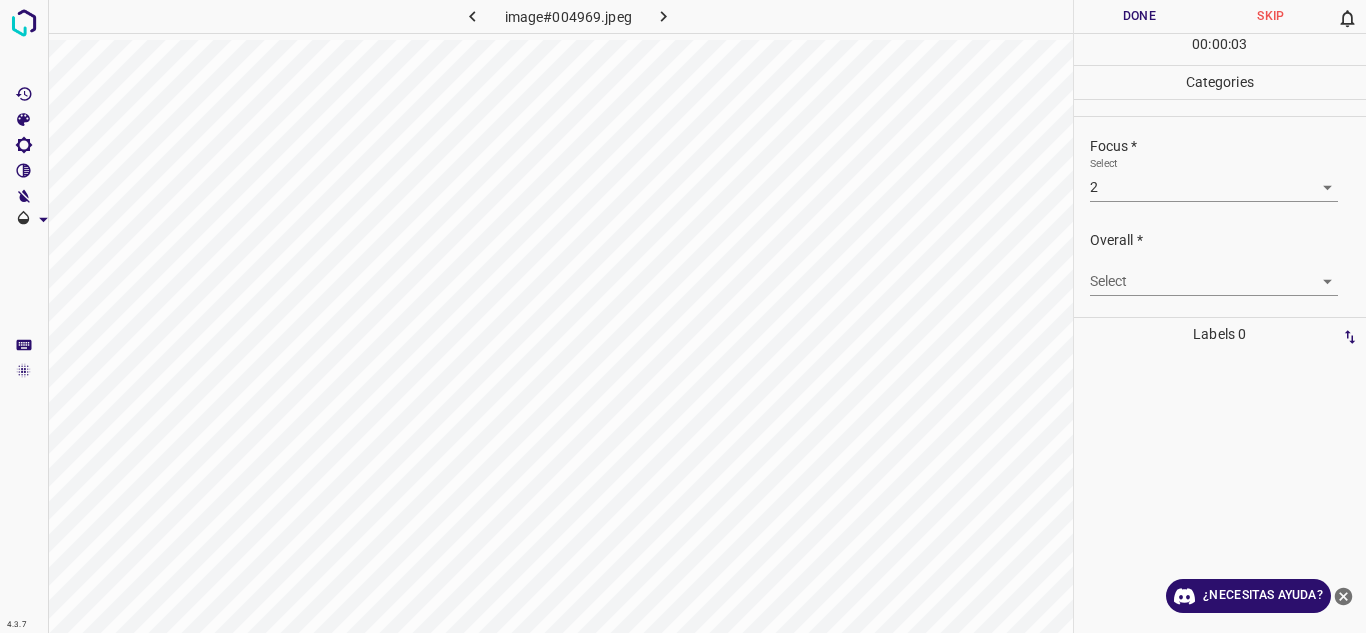 click on "4.3.7 image#004969.jpeg Done Skip 0 00 : 00 : 03 Categories Lighting * Select 3 3 Focus * Select 2 2 Overall * Select ​ Labels 0 Categories 1 Lighting 2 Focus 3 Overall Tools Space Change between modes (Draw & Edit) I Auto labeling R Restore zoom M Zoom in N Zoom out Delete Delete selecte label Filters Z Restore filters X Saturation filter C Brightness filter V Contrast filter B Gray scale filter General O Download ¿Necesitas ayuda? Texto original Valora esta traducción Tu opinión servirá para ayudar a mejorar el Traductor de Google - Texto - Esconder - Borrar" at bounding box center (683, 316) 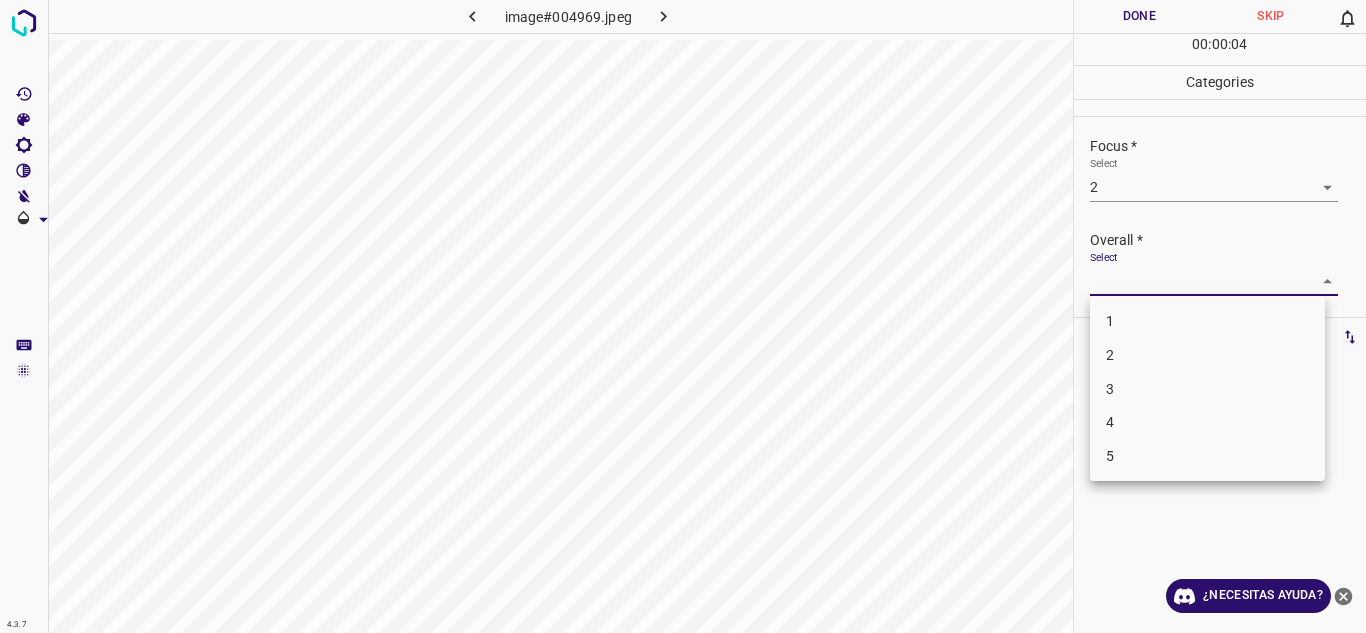 click on "3" at bounding box center (1207, 389) 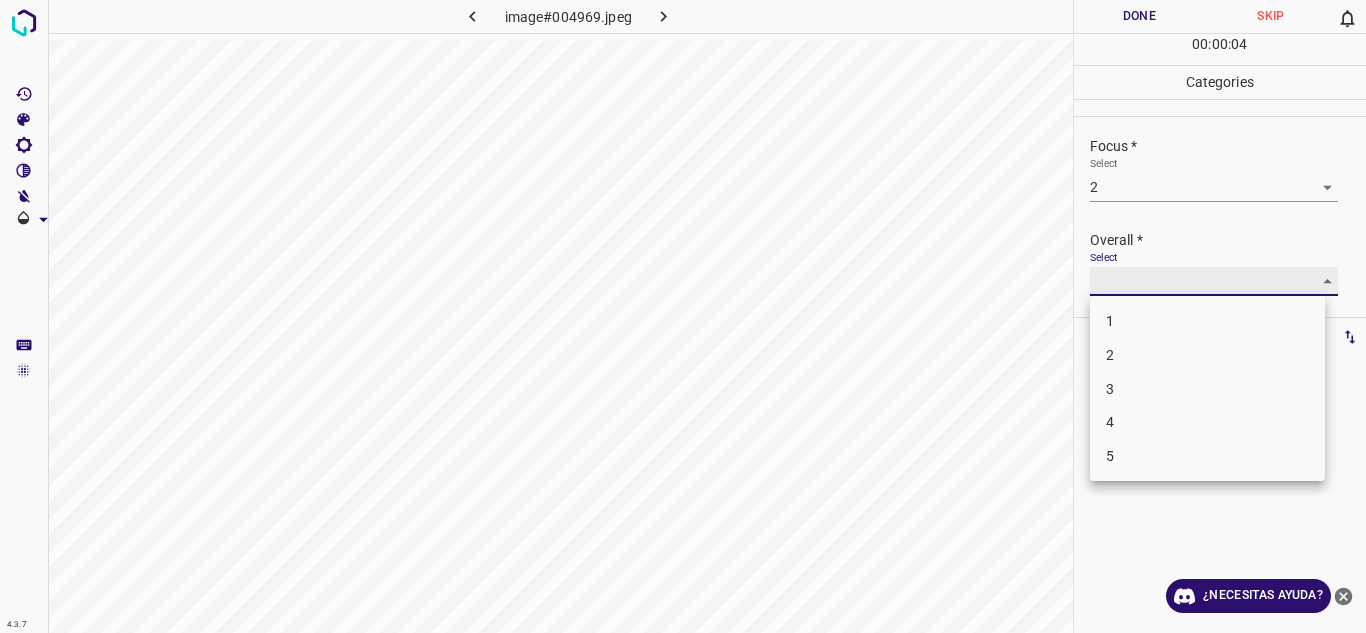 type on "3" 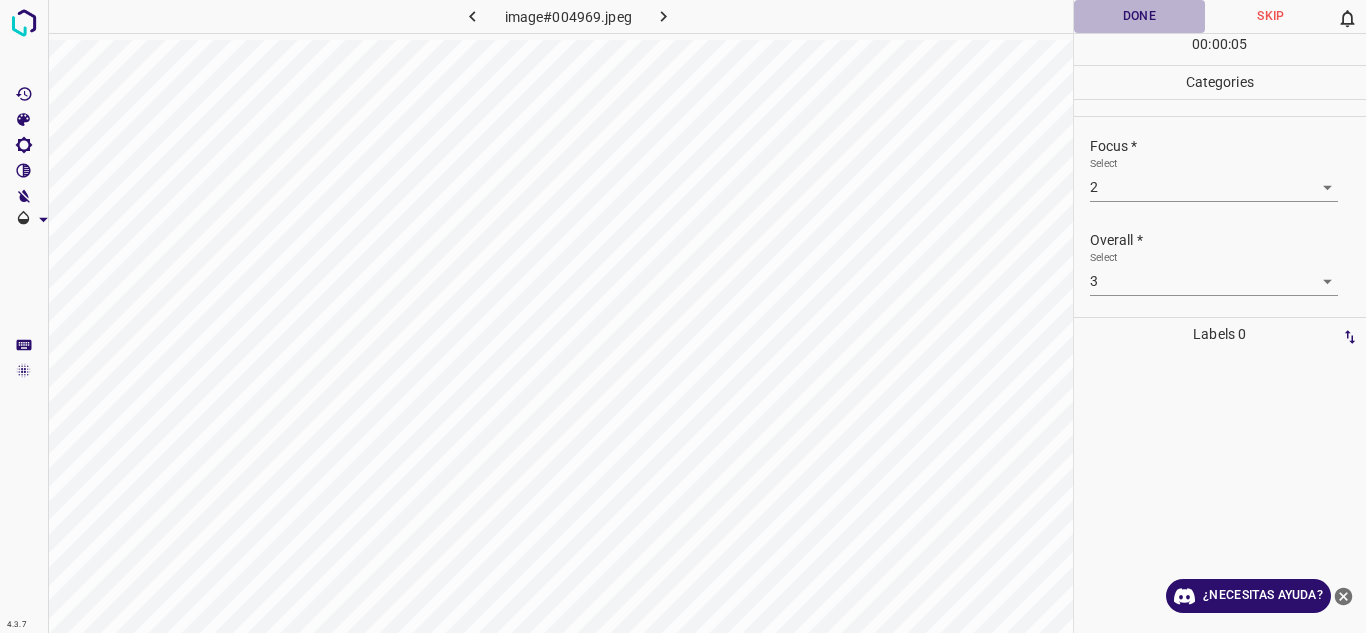 click on "Done" at bounding box center (1140, 16) 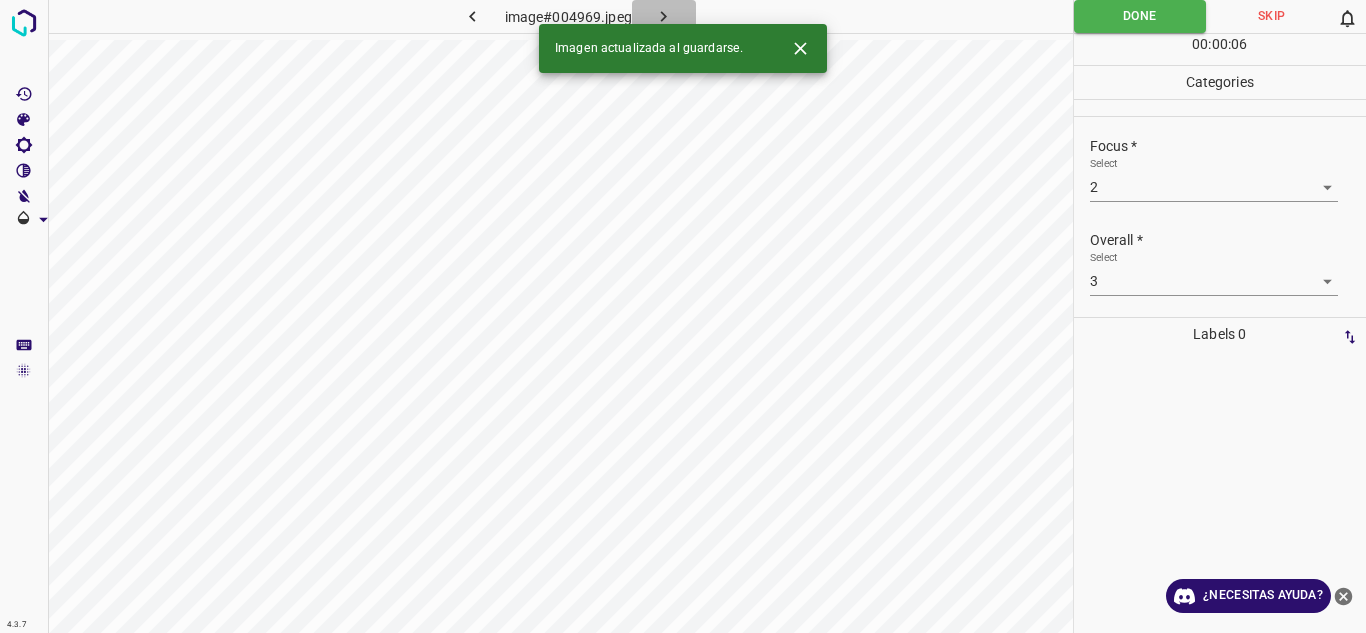 click 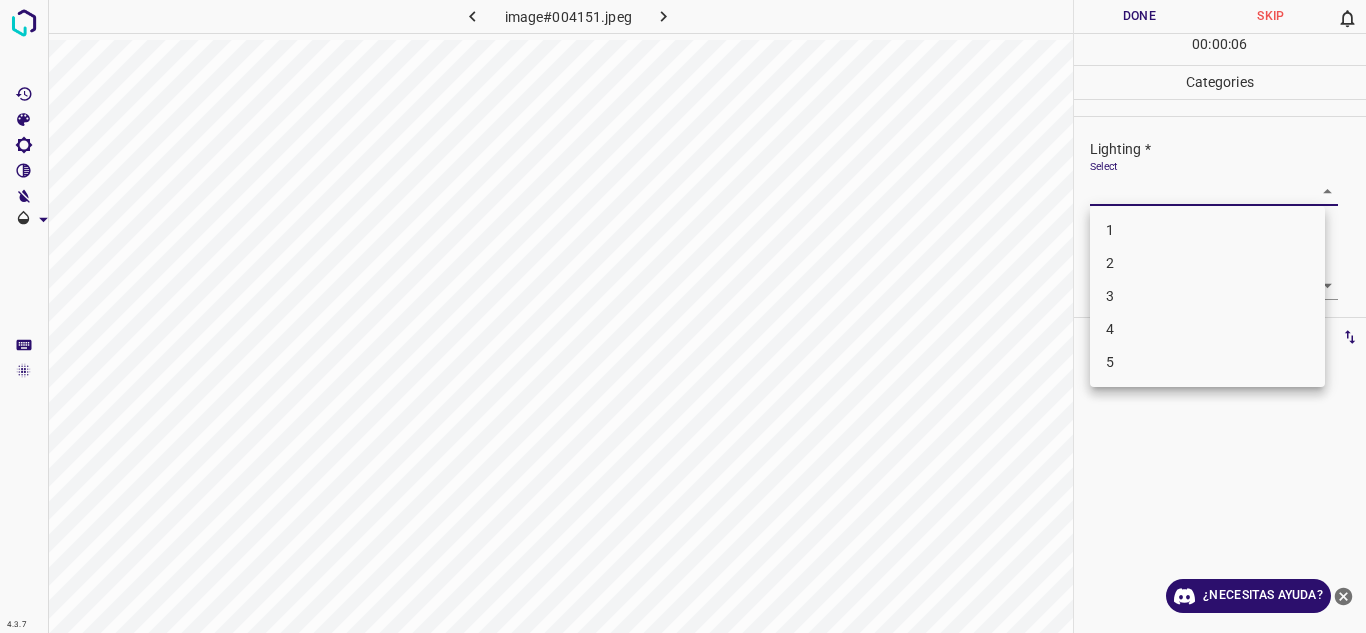 click on "4.3.7 image#004151.jpeg Done Skip 0 00   : 00   : 06   Categories Lighting *  Select ​ Focus *  Select ​ Overall *  Select ​ Labels   0 Categories 1 Lighting 2 Focus 3 Overall Tools Space Change between modes (Draw & Edit) I Auto labeling R Restore zoom M Zoom in N Zoom out Delete Delete selecte label Filters Z Restore filters X Saturation filter C Brightness filter V Contrast filter B Gray scale filter General O Download ¿Necesitas ayuda? Texto original Valora esta traducción Tu opinión servirá para ayudar a mejorar el Traductor de Google - Texto - Esconder - Borrar 1 2 3 4 5" at bounding box center (683, 316) 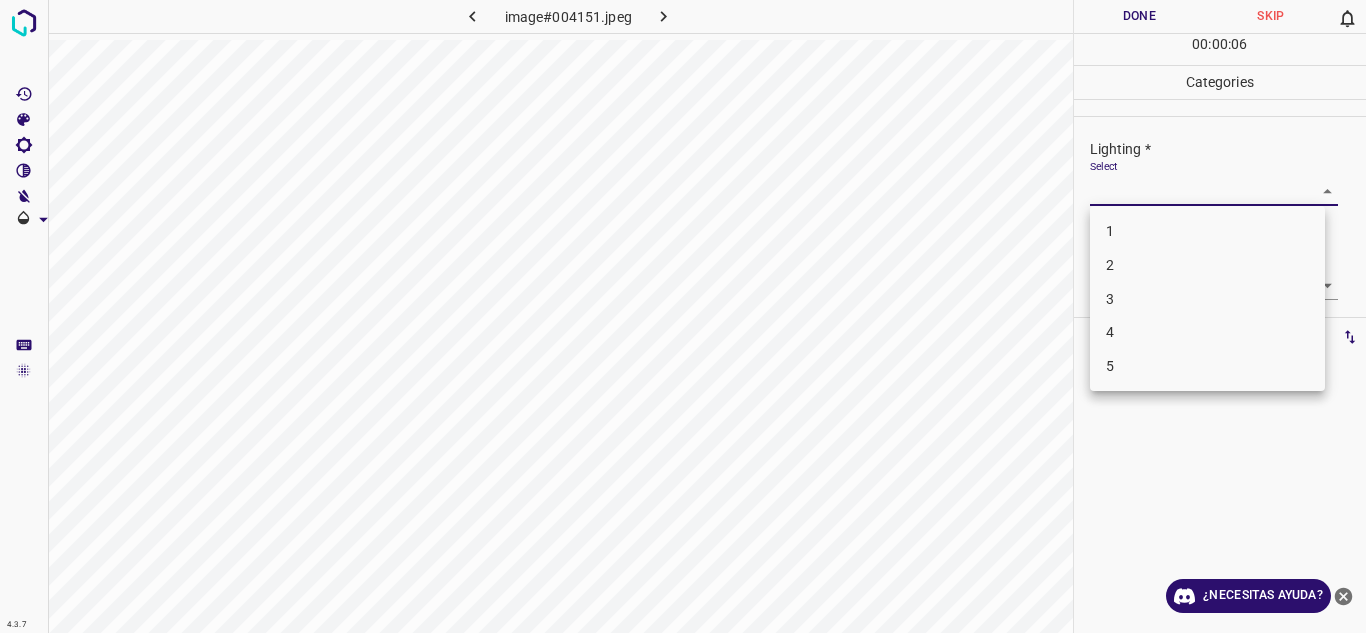 click on "3" at bounding box center [1207, 299] 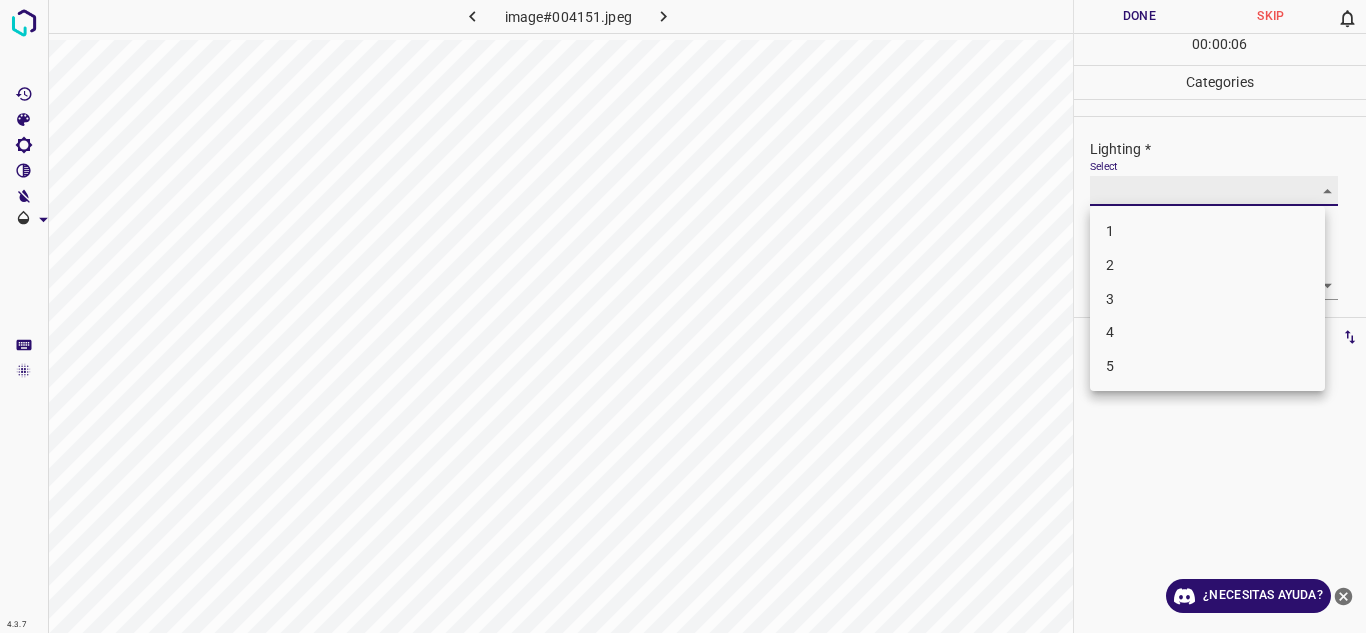 type on "3" 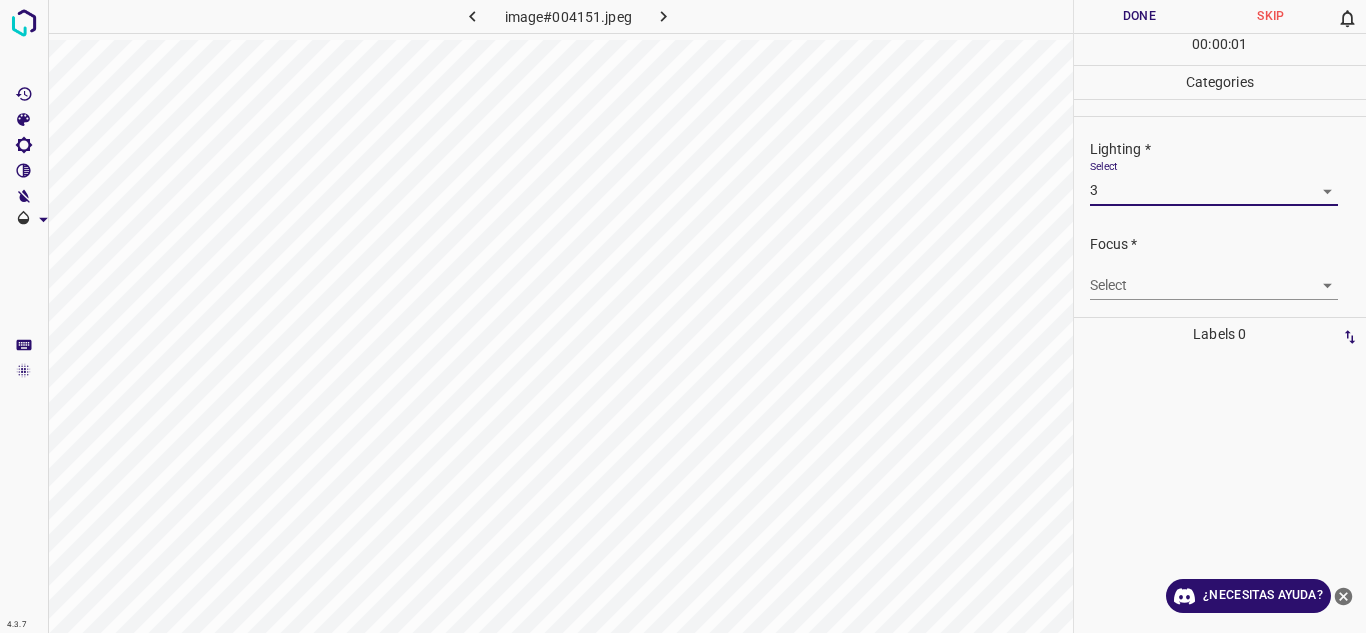 click on "4.3.7 image#004151.jpeg Done Skip 0 00   : 00   : 01   Categories Lighting *  Select 3 3 Focus *  Select ​ Overall *  Select ​ Labels   0 Categories 1 Lighting 2 Focus 3 Overall Tools Space Change between modes (Draw & Edit) I Auto labeling R Restore zoom M Zoom in N Zoom out Delete Delete selecte label Filters Z Restore filters X Saturation filter C Brightness filter V Contrast filter B Gray scale filter General O Download ¿Necesitas ayuda? Texto original Valora esta traducción Tu opinión servirá para ayudar a mejorar el Traductor de Google - Texto - Esconder - Borrar 1 2 3 4 5" at bounding box center (683, 316) 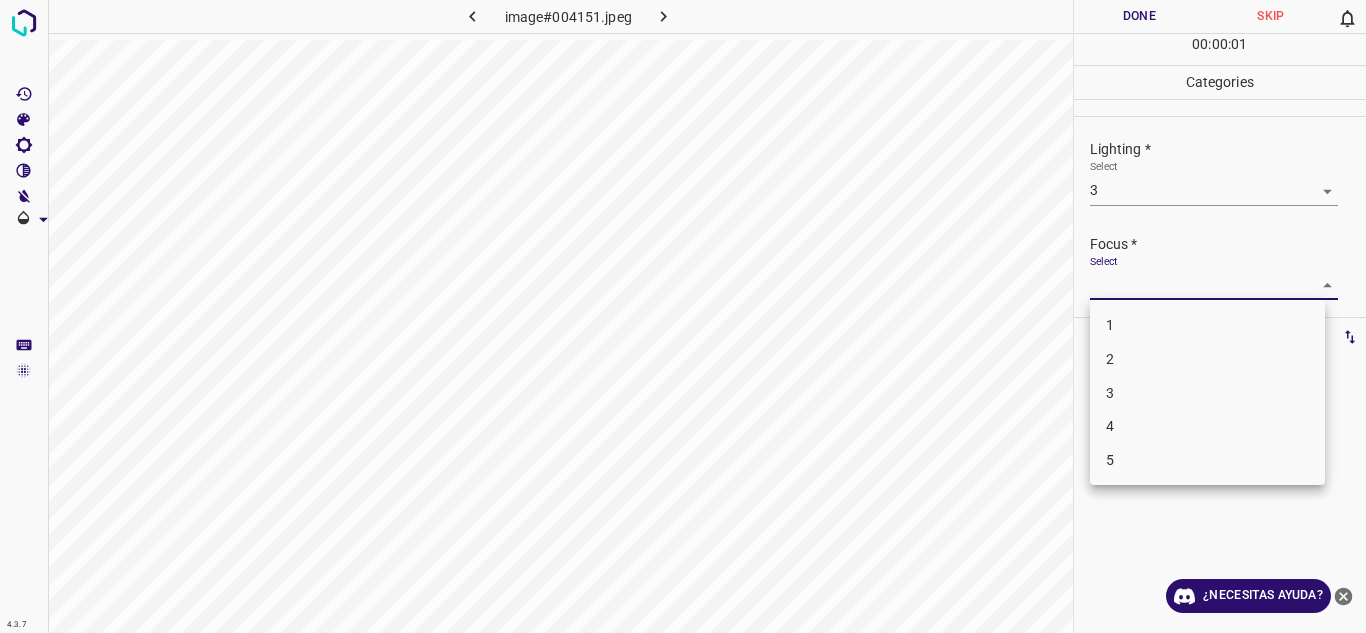 click on "2" at bounding box center (1207, 359) 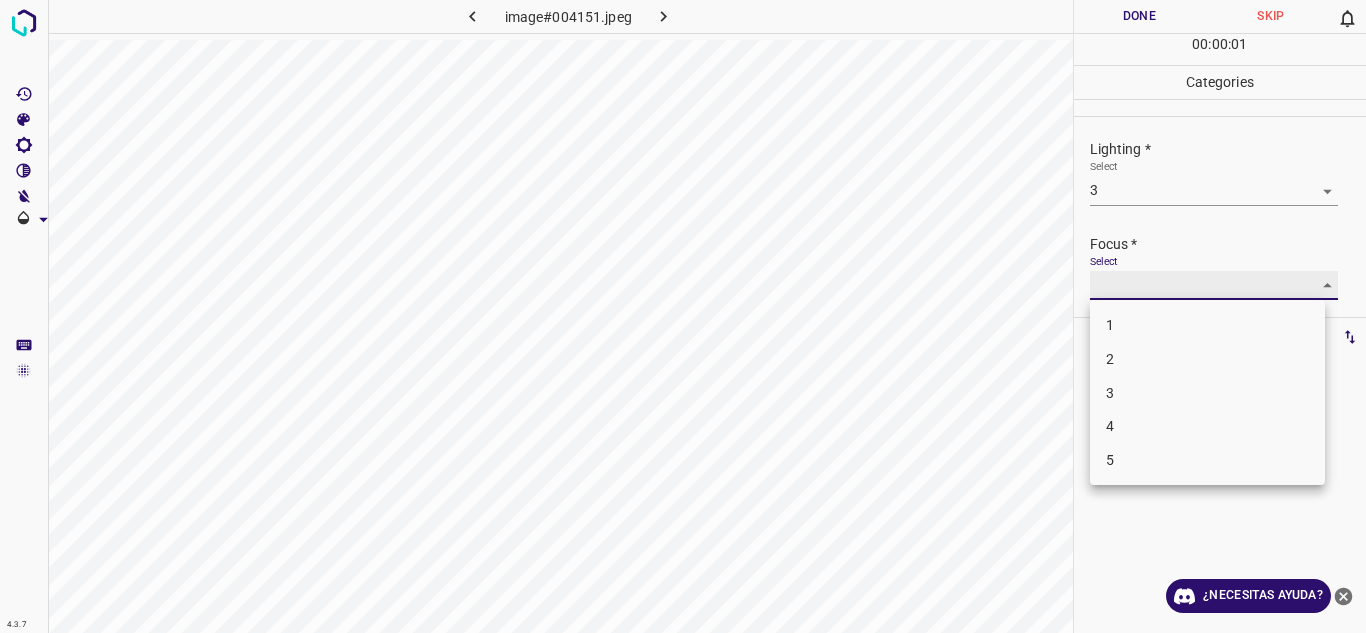 type on "2" 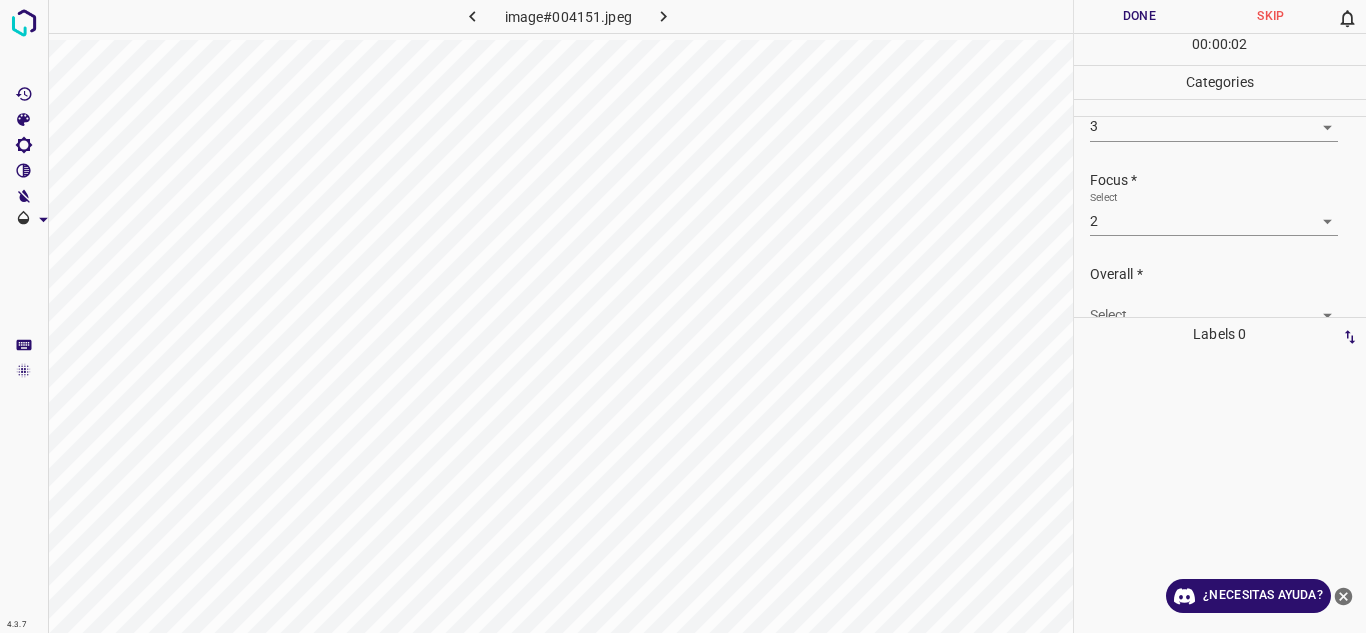 scroll, scrollTop: 98, scrollLeft: 0, axis: vertical 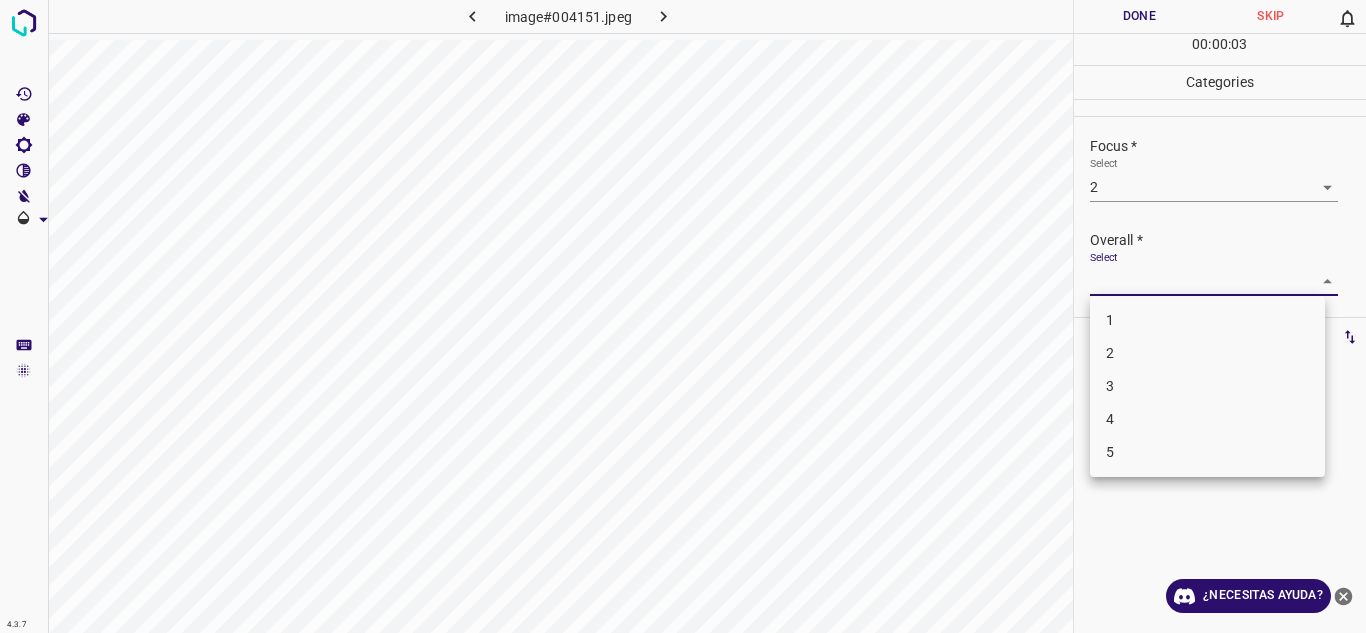drag, startPoint x: 1231, startPoint y: 266, endPoint x: 1234, endPoint y: 293, distance: 27.166155 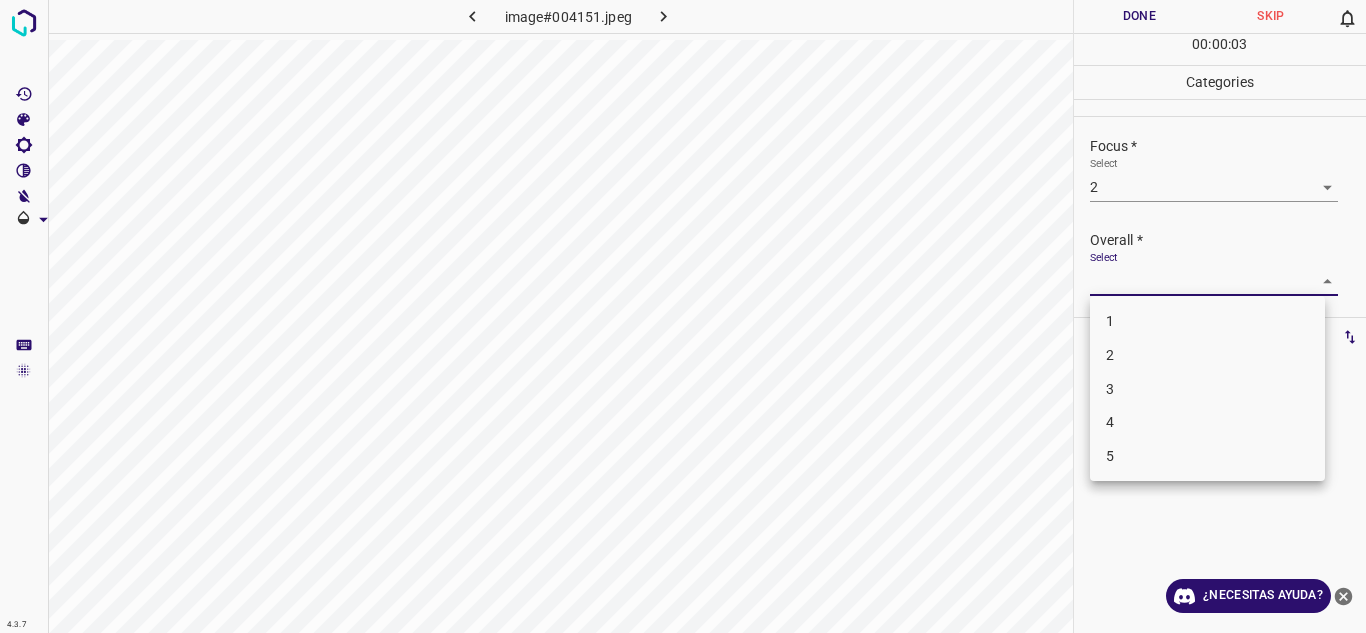 drag, startPoint x: 1225, startPoint y: 347, endPoint x: 1225, endPoint y: 335, distance: 12 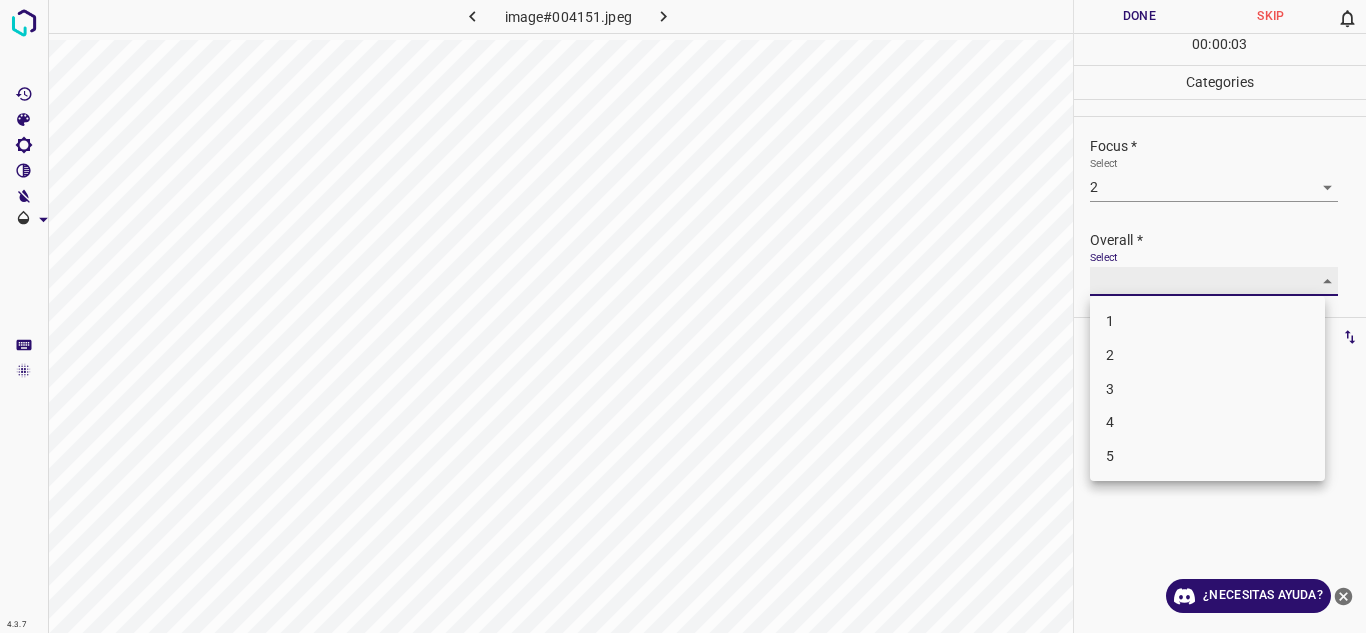 type on "2" 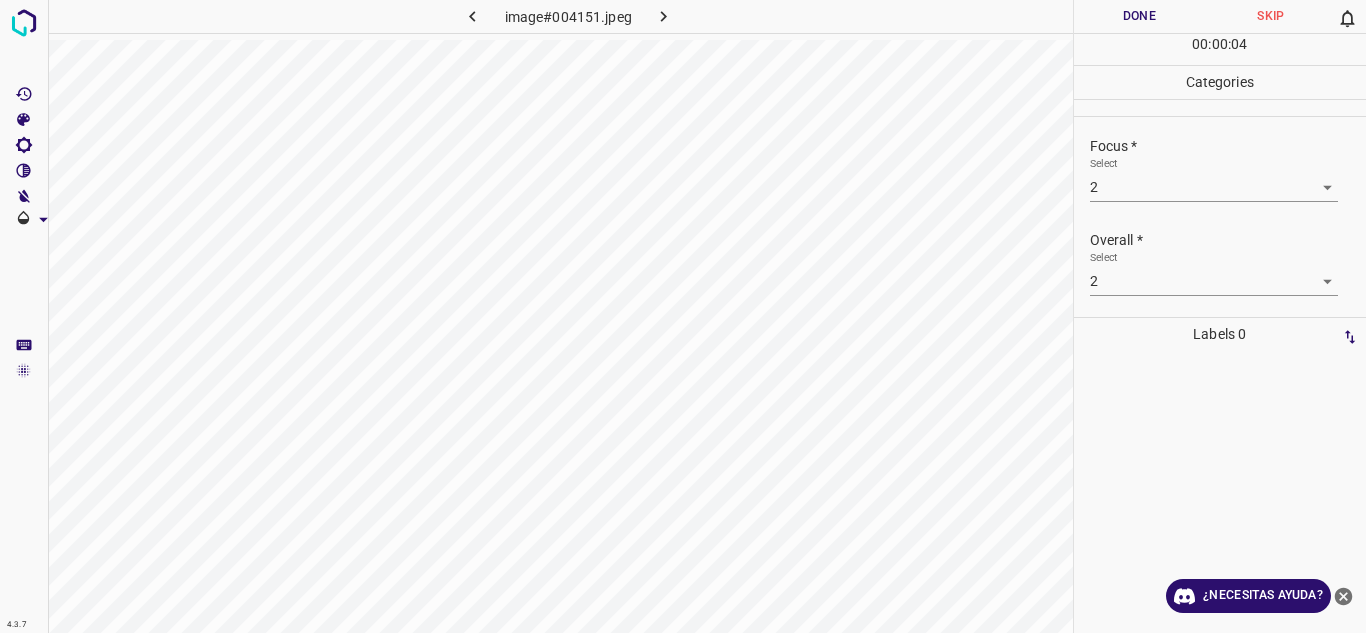 click on "Done" at bounding box center (1140, 16) 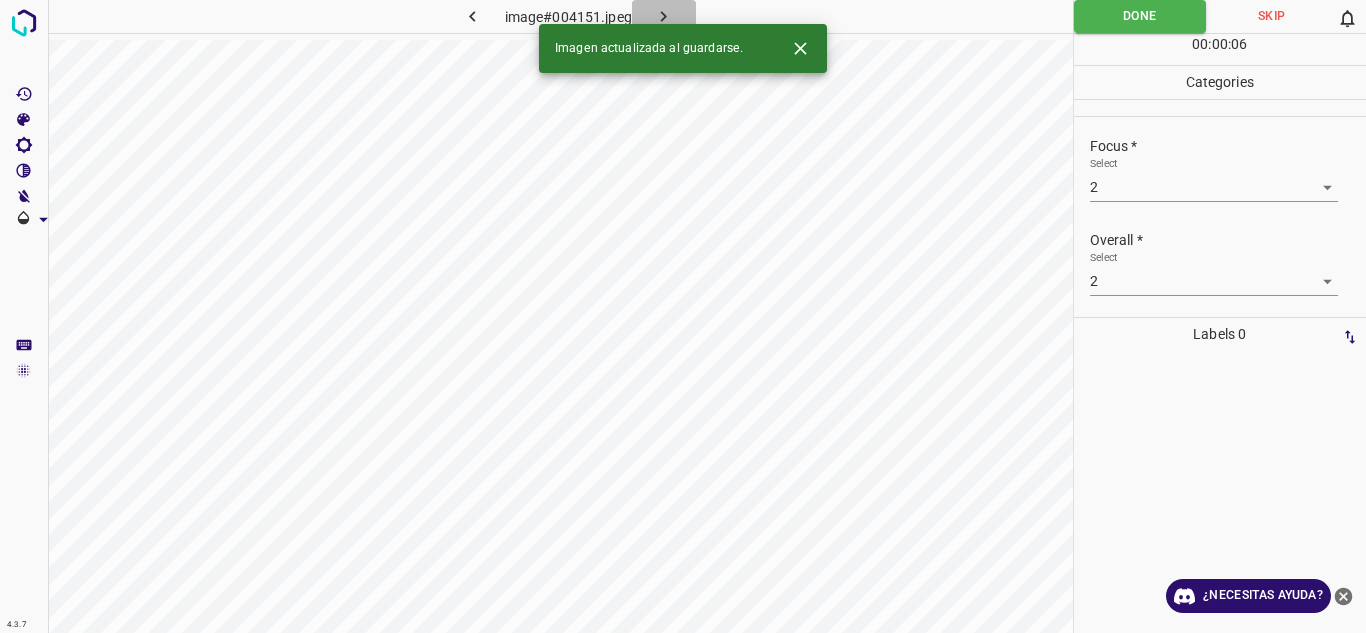 click at bounding box center [664, 16] 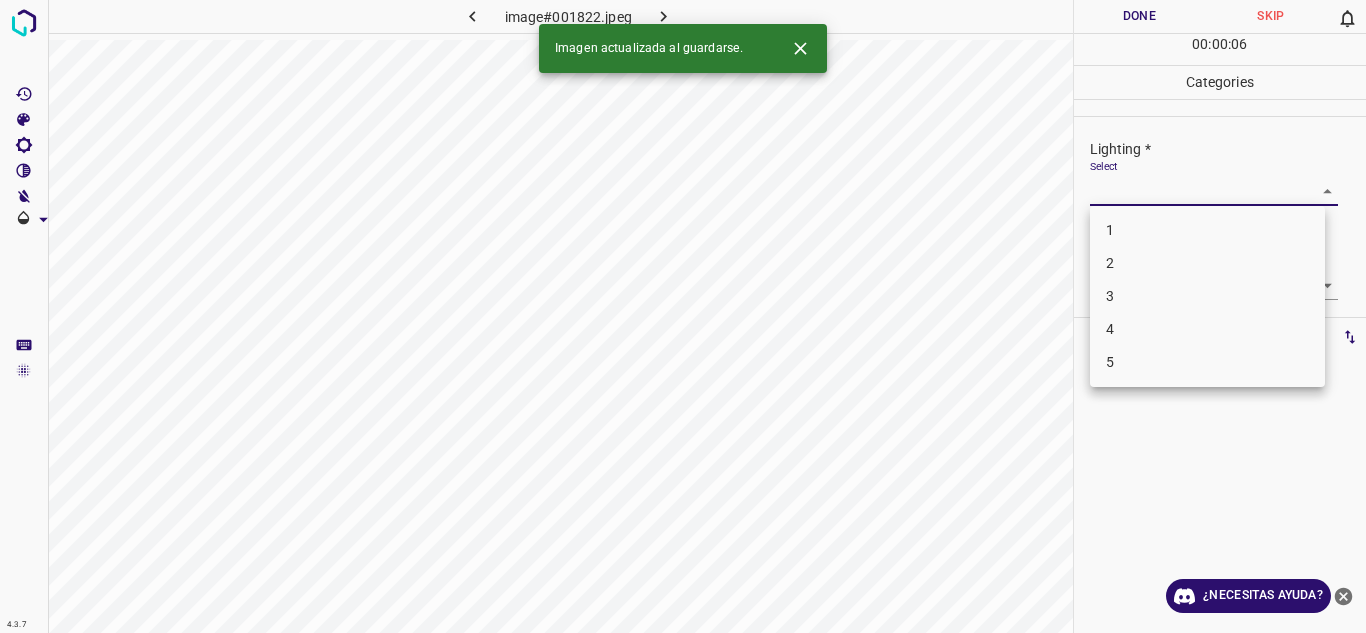 click on "4.3.7 image#001822.jpeg Done Skip 0 00   : 00   : 06   Categories Lighting *  Select ​ Focus *  Select ​ Overall *  Select ​ Labels   0 Categories 1 Lighting 2 Focus 3 Overall Tools Space Change between modes (Draw & Edit) I Auto labeling R Restore zoom M Zoom in N Zoom out Delete Delete selecte label Filters Z Restore filters X Saturation filter C Brightness filter V Contrast filter B Gray scale filter General O Download Imagen actualizada al guardarse. ¿Necesitas ayuda? Texto original Valora esta traducción Tu opinión servirá para ayudar a mejorar el Traductor de Google - Texto - Esconder - Borrar 1 2 3 4 5" at bounding box center (683, 316) 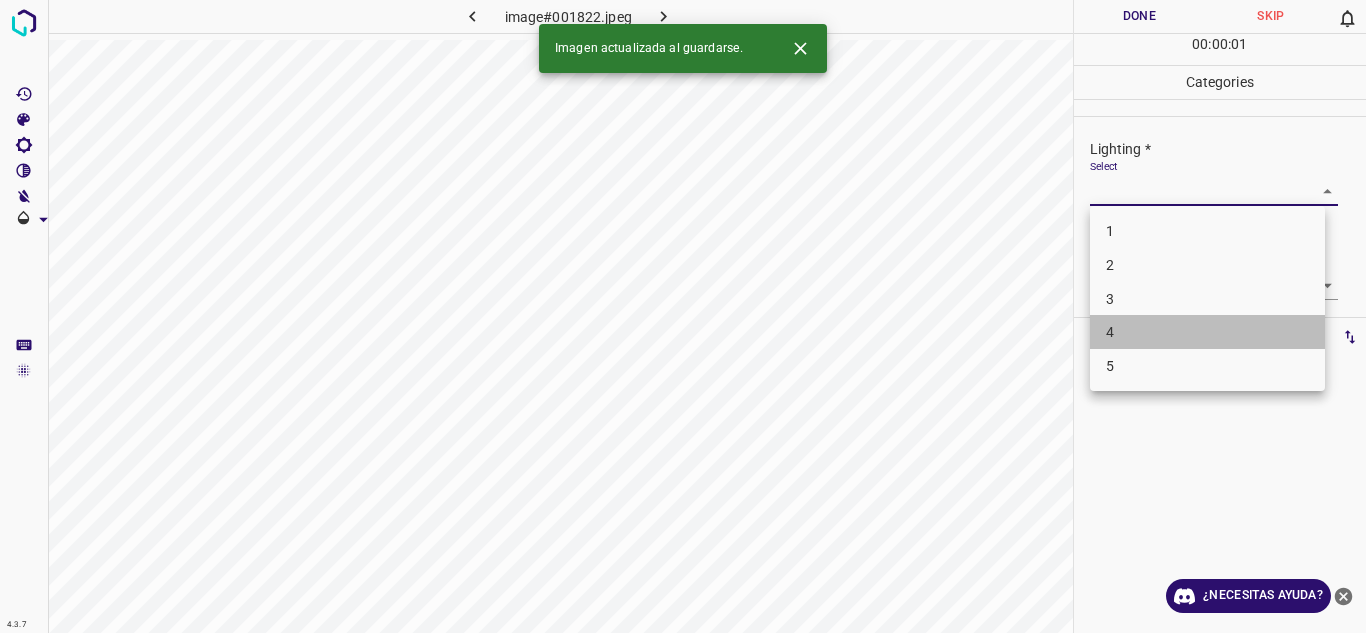 click on "4" at bounding box center [1207, 332] 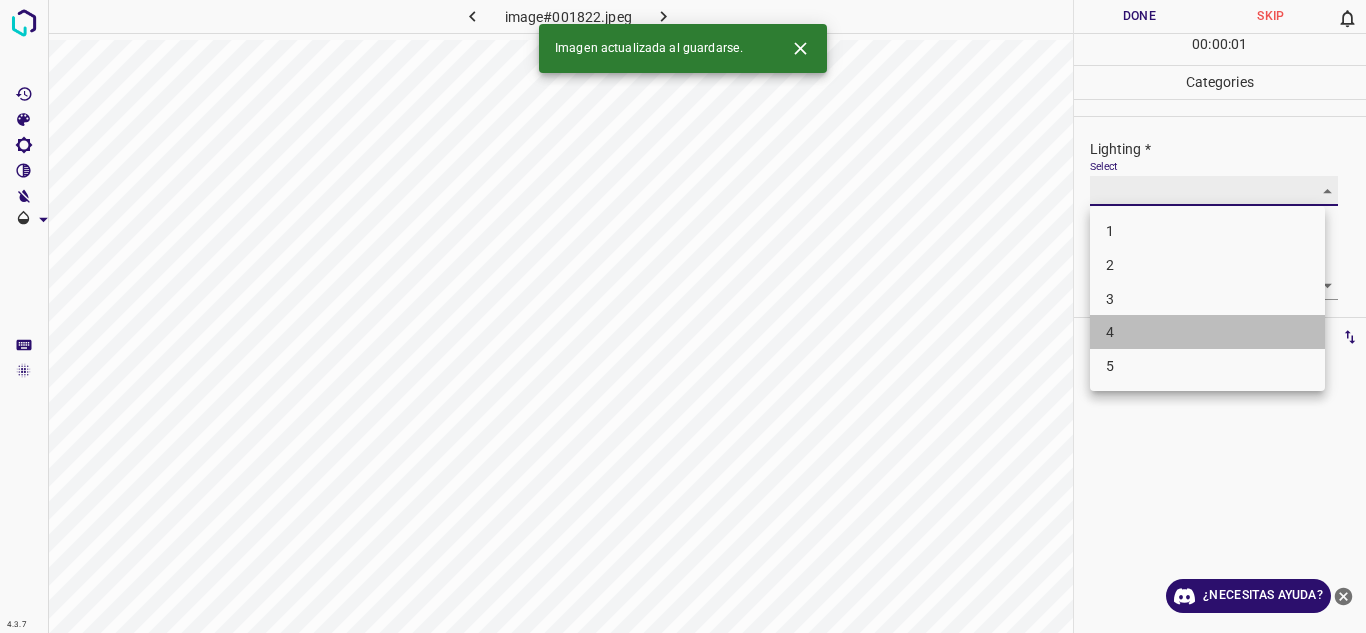 type on "4" 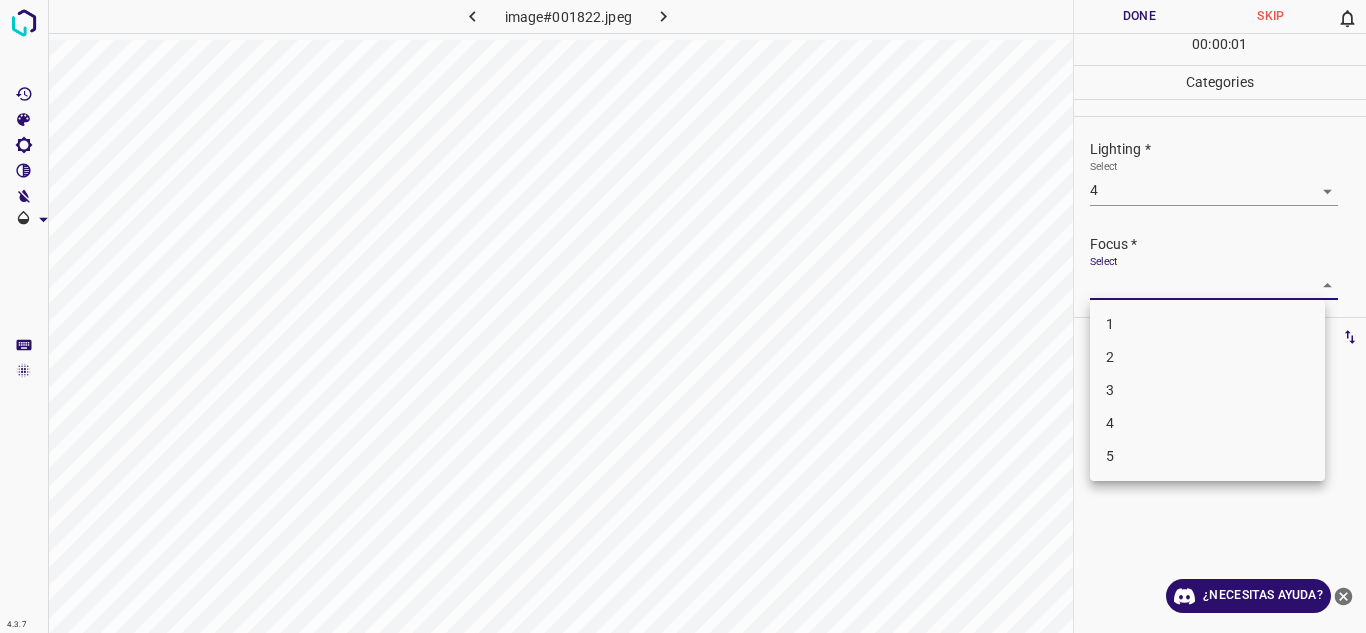 click on "4.3.7 image#001822.jpeg Done Skip 0 00   : 00   : 01   Categories Lighting *  Select 4 4 Focus *  Select ​ Overall *  Select ​ Labels   0 Categories 1 Lighting 2 Focus 3 Overall Tools Space Change between modes (Draw & Edit) I Auto labeling R Restore zoom M Zoom in N Zoom out Delete Delete selecte label Filters Z Restore filters X Saturation filter C Brightness filter V Contrast filter B Gray scale filter General O Download ¿Necesitas ayuda? Texto original Valora esta traducción Tu opinión servirá para ayudar a mejorar el Traductor de Google - Texto - Esconder - Borrar 1 2 3 4 5" at bounding box center [683, 316] 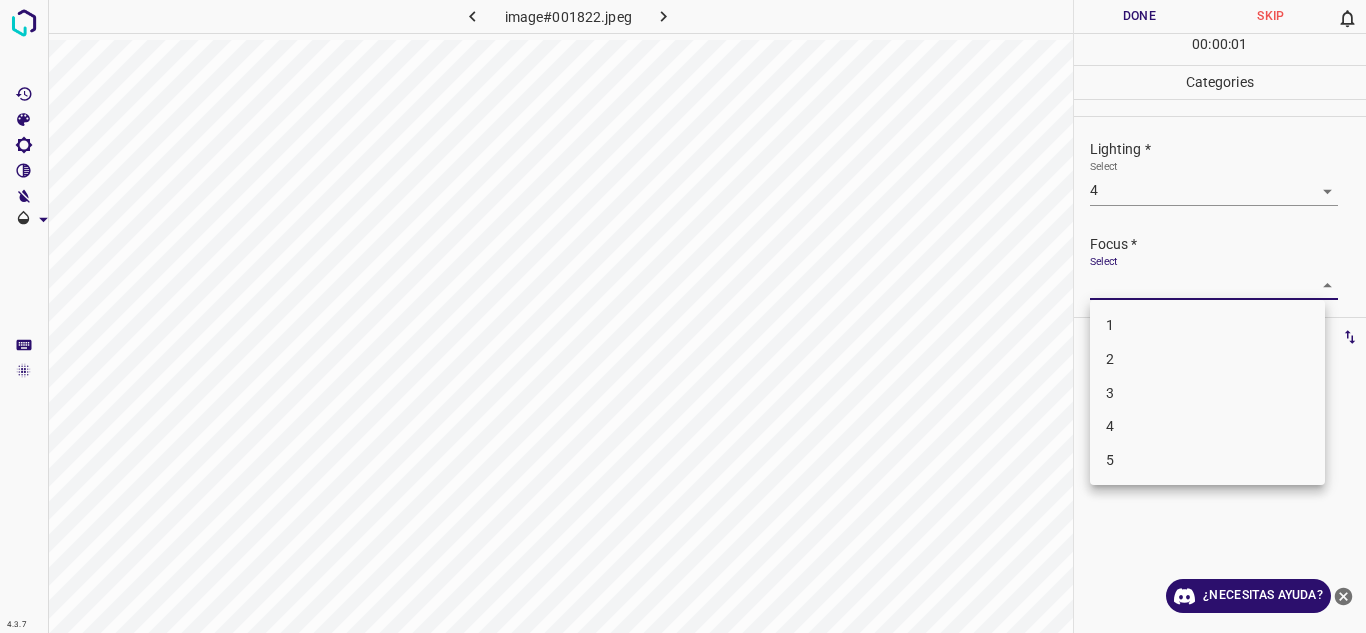 click on "3" at bounding box center [1207, 393] 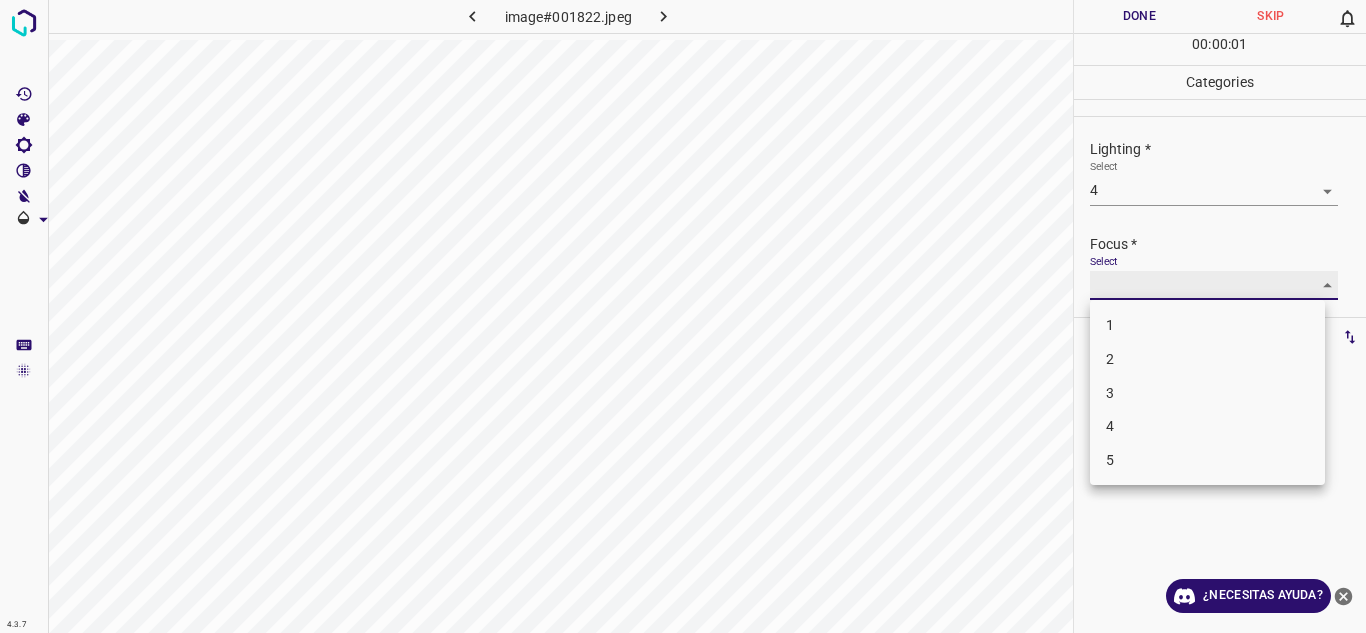 type 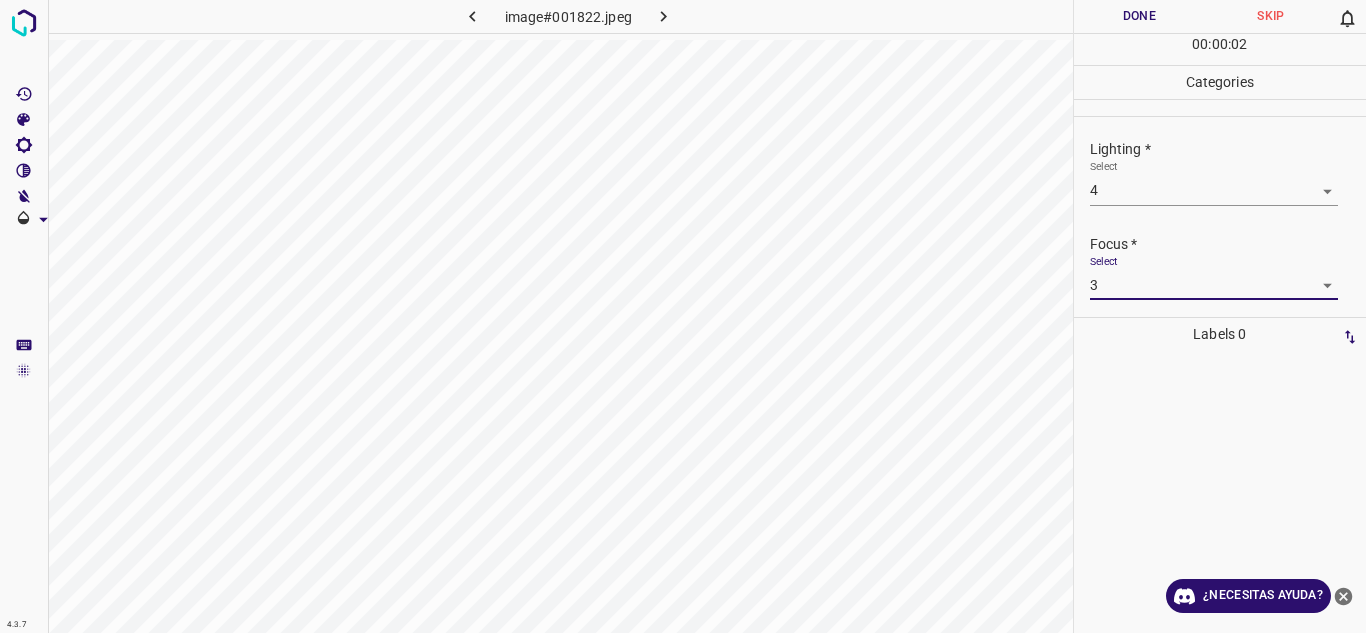 click on "Focus *" at bounding box center (1228, 244) 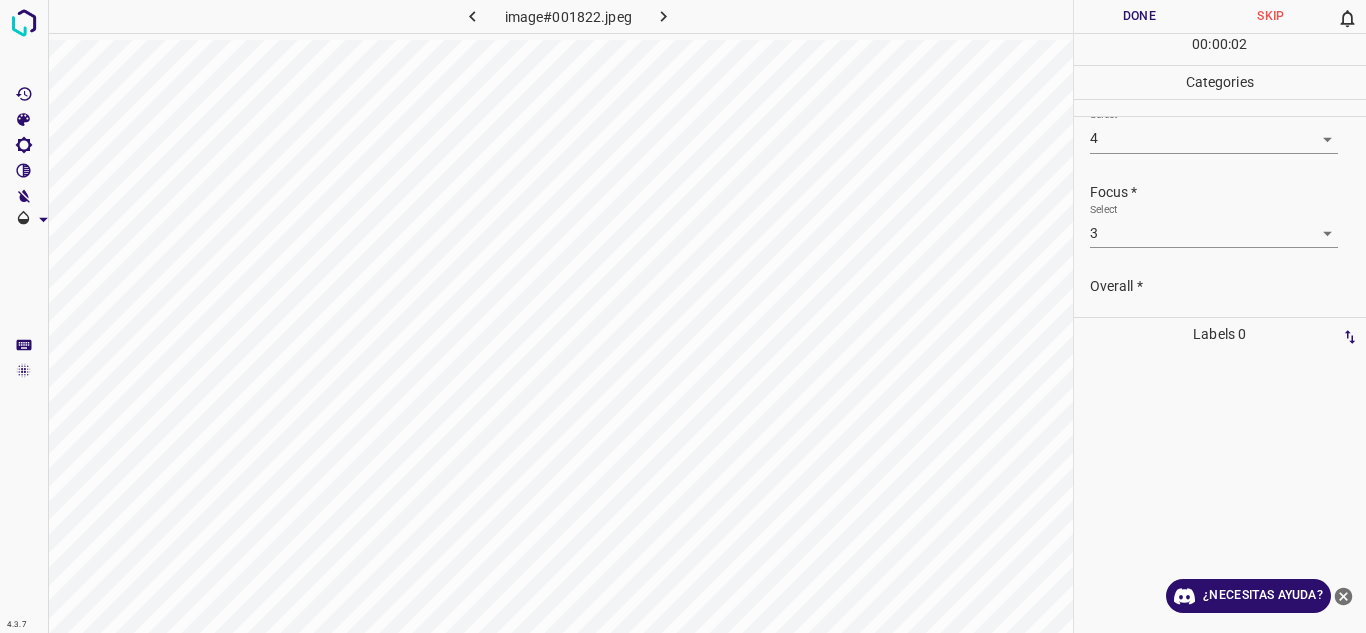 scroll, scrollTop: 98, scrollLeft: 0, axis: vertical 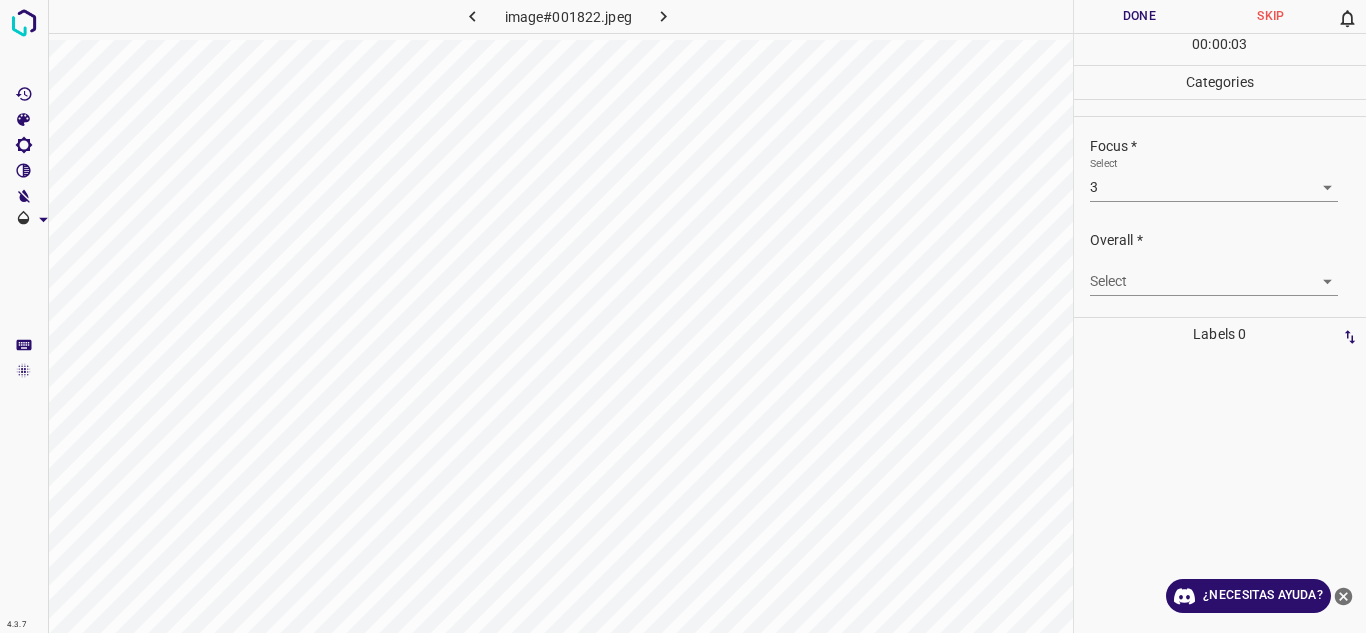 click on "4.3.7 image#001822.jpeg Done Skip 0 00   : 00   : 03   Categories Lighting *  Select 4 4 Focus *  Select 3 3 Overall *  Select ​ Labels   0 Categories 1 Lighting 2 Focus 3 Overall Tools Space Change between modes (Draw & Edit) I Auto labeling R Restore zoom M Zoom in N Zoom out Delete Delete selecte label Filters Z Restore filters X Saturation filter C Brightness filter V Contrast filter B Gray scale filter General O Download ¿Necesitas ayuda? Texto original Valora esta traducción Tu opinión servirá para ayudar a mejorar el Traductor de Google - Texto - Esconder - Borrar" at bounding box center [683, 316] 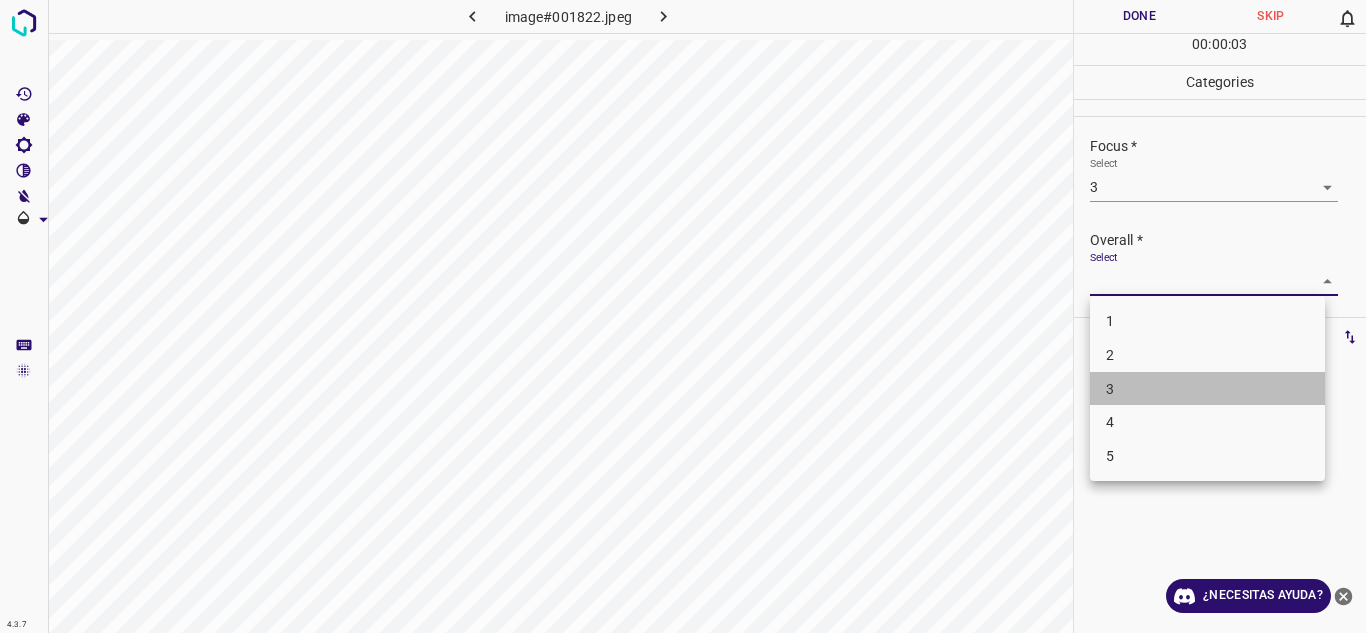 click on "3" at bounding box center [1207, 389] 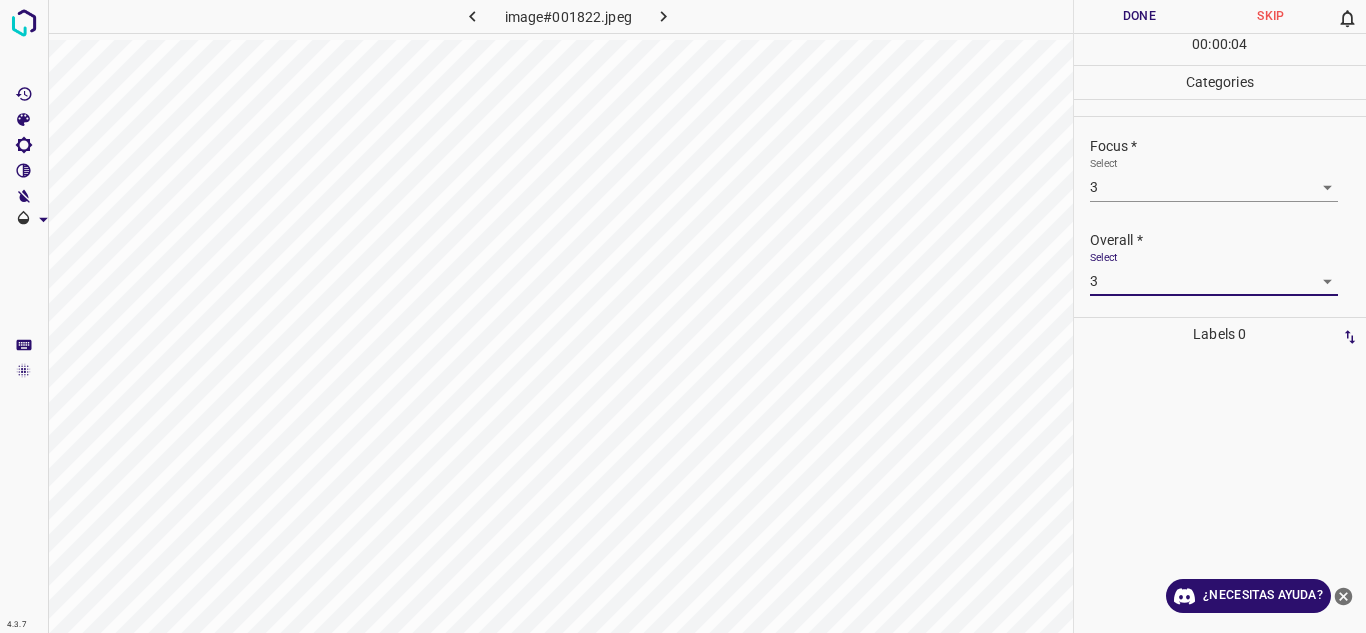 click on "Done" at bounding box center [1140, 16] 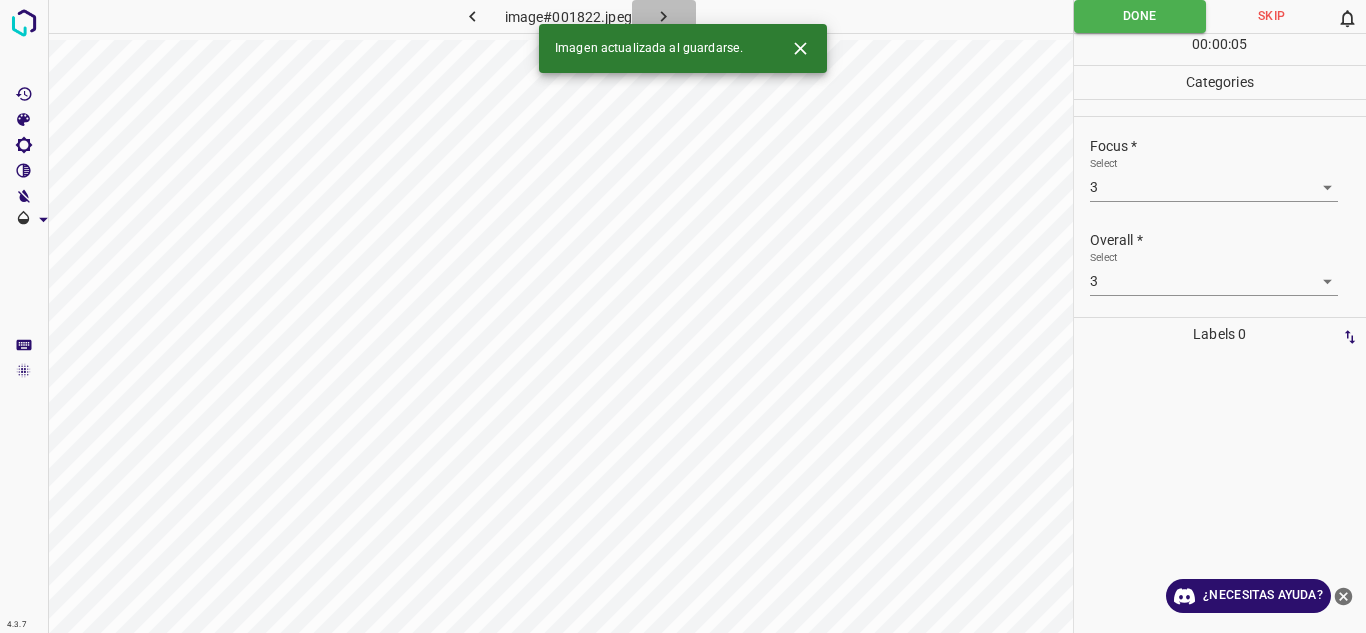 click 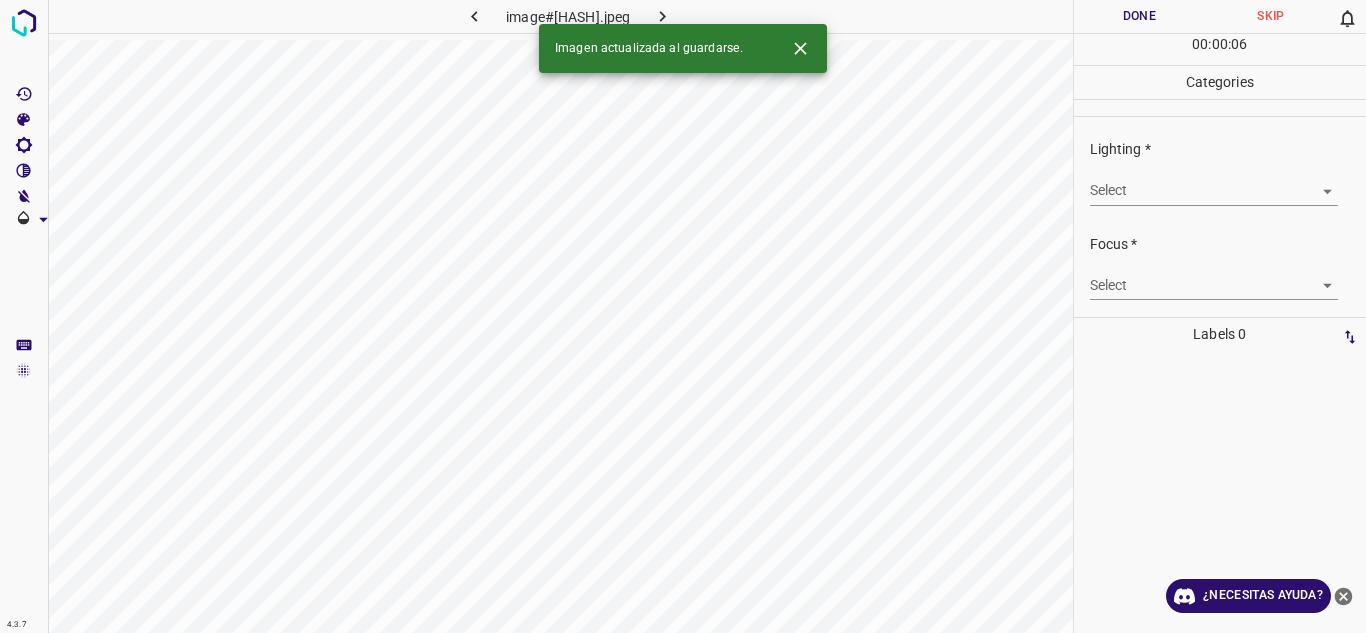 click on "4.3.7 image#002418.jpeg Done Skip 0 00   : 00   : 06   Categories Lighting *  Select ​ Focus *  Select ​ Overall *  Select ​ Labels   0 Categories 1 Lighting 2 Focus 3 Overall Tools Space Change between modes (Draw & Edit) I Auto labeling R Restore zoom M Zoom in N Zoom out Delete Delete selecte label Filters Z Restore filters X Saturation filter C Brightness filter V Contrast filter B Gray scale filter General O Download Imagen actualizada al guardarse. ¿Necesitas ayuda? Texto original Valora esta traducción Tu opinión servirá para ayudar a mejorar el Traductor de Google - Texto - Esconder - Borrar" at bounding box center [683, 316] 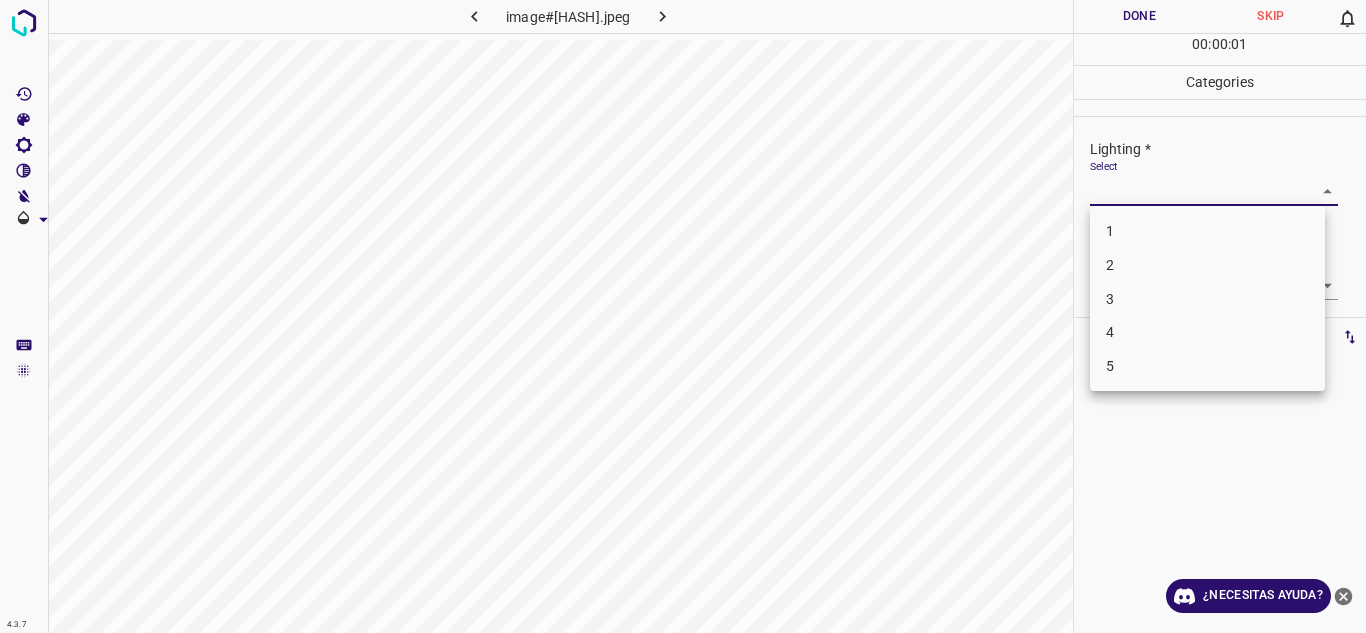 click on "3" at bounding box center [1207, 299] 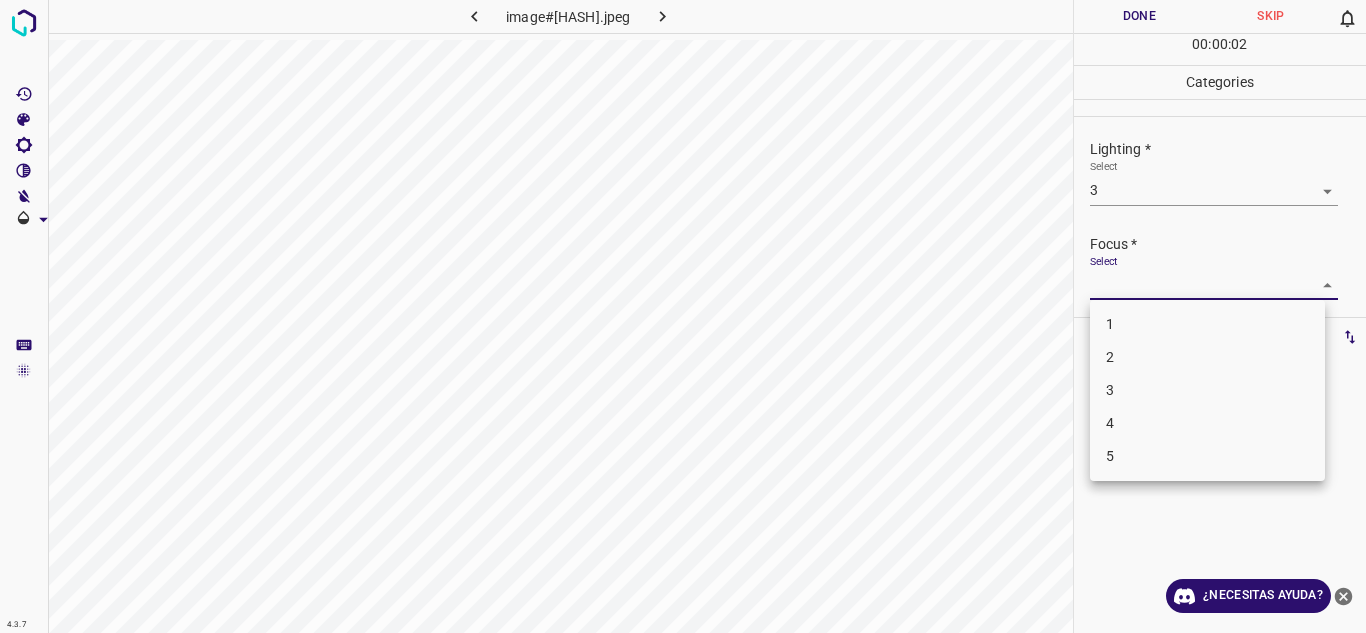 drag, startPoint x: 1172, startPoint y: 285, endPoint x: 1165, endPoint y: 349, distance: 64.381676 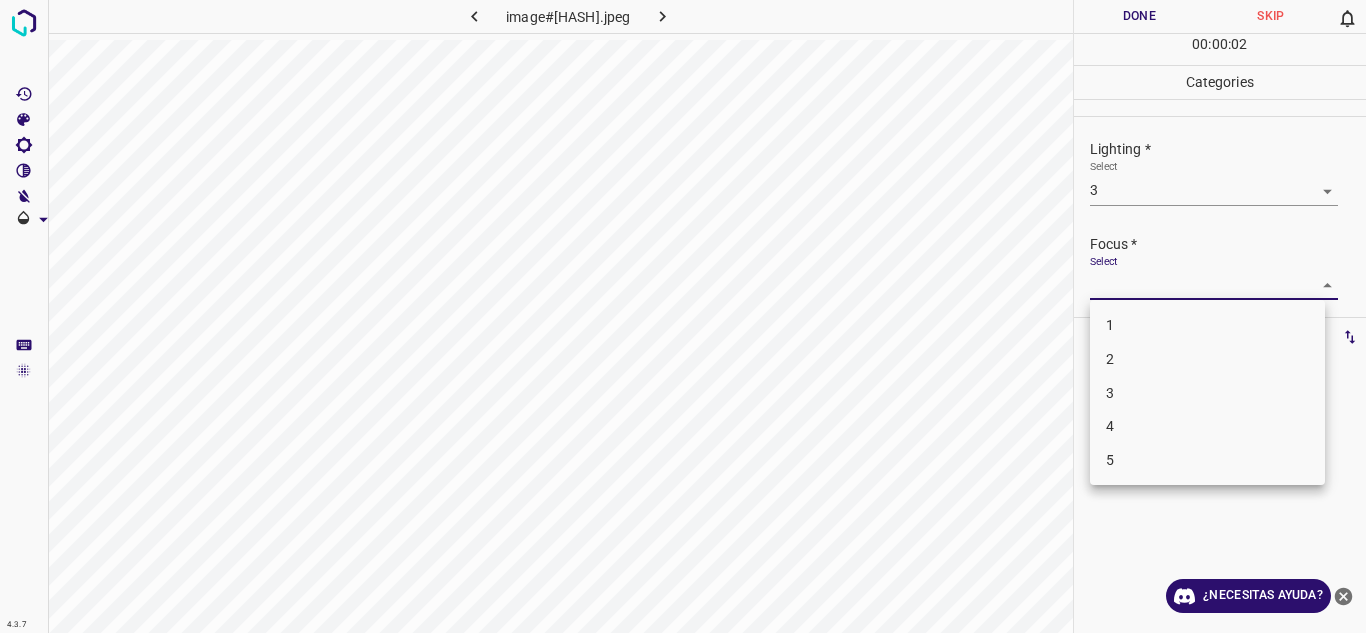 click on "3" at bounding box center [1207, 393] 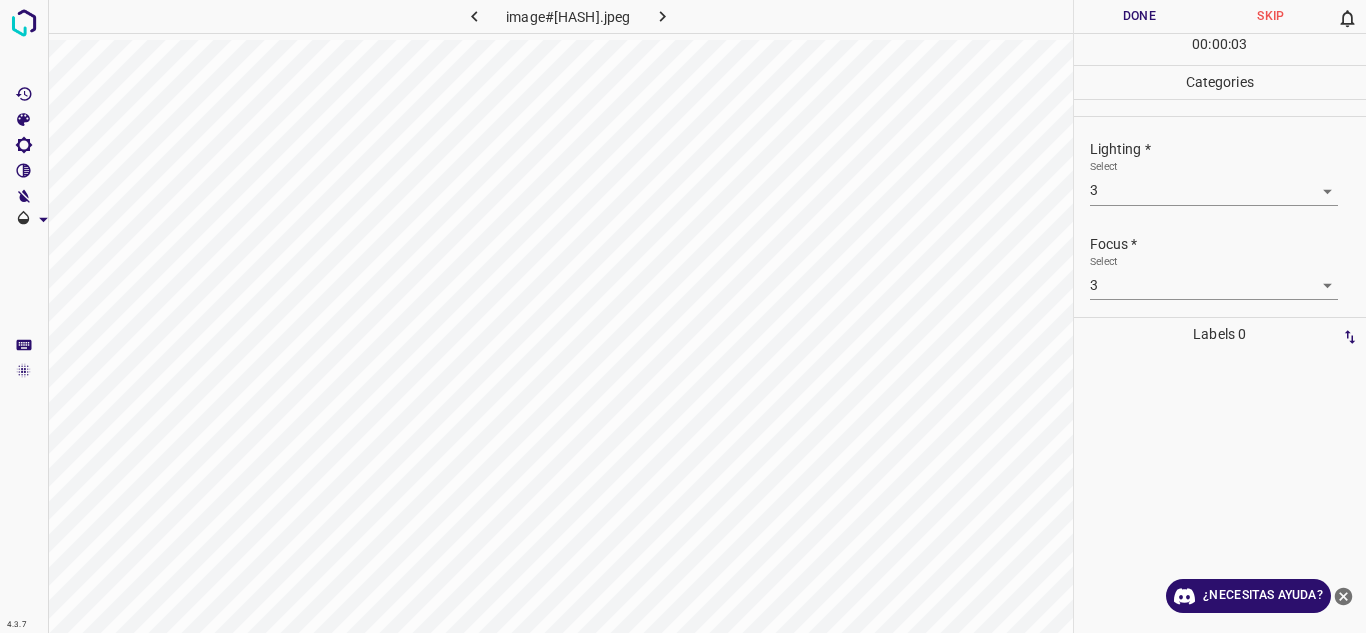 click on "Focus *" at bounding box center [1228, 244] 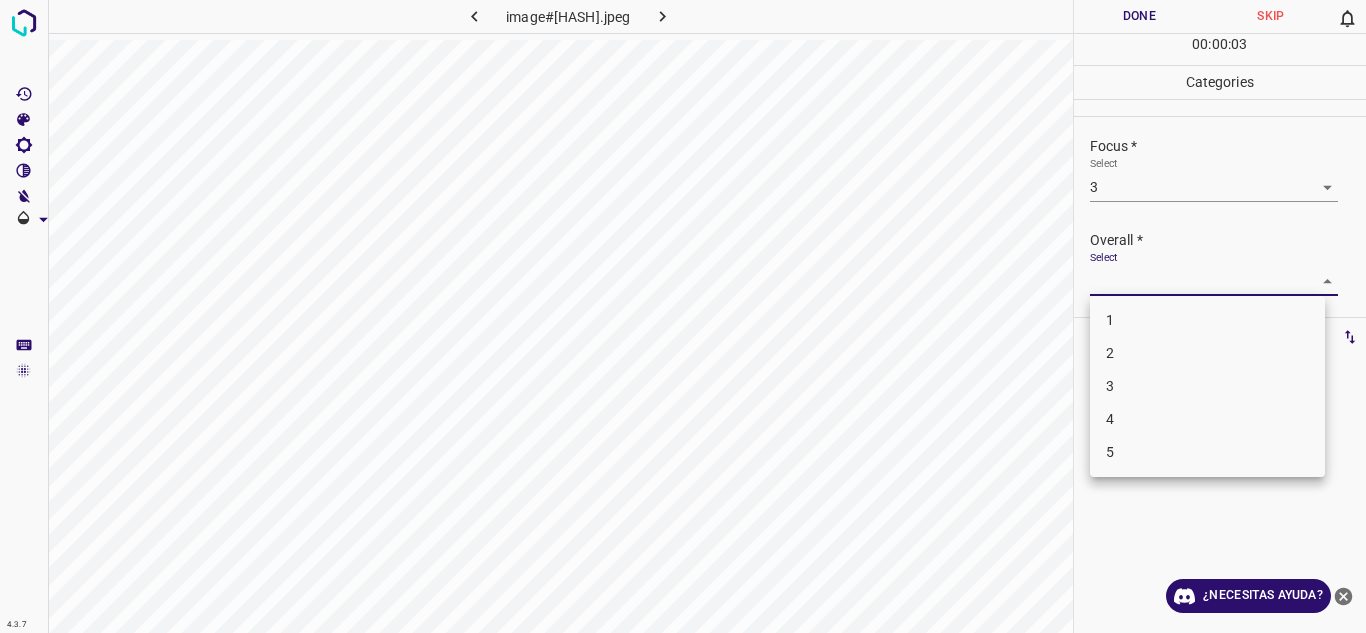 click on "4.3.7 image#002418.jpeg Done Skip 0 00 : 00 : 03 Categories Lighting * Select 3 3 Focus * Select 3 3 Overall * Select ​ Labels 0 Categories 1 Lighting 2 Focus 3 Overall Tools Space Change between modes (Draw & Edit) I Auto labeling R Restore zoom M Zoom in N Zoom out Delete Delete selecte label Filters Z Restore filters X Saturation filter C Brightness filter V Contrast filter B Gray scale filter General O Download ¿Necesitas ayuda? Texto original Valora esta traducción Tu opinión servirá para ayudar a mejorar el Traductor de Google - Texto - Esconder - Borrar 1 2 3 4 5" at bounding box center [683, 316] 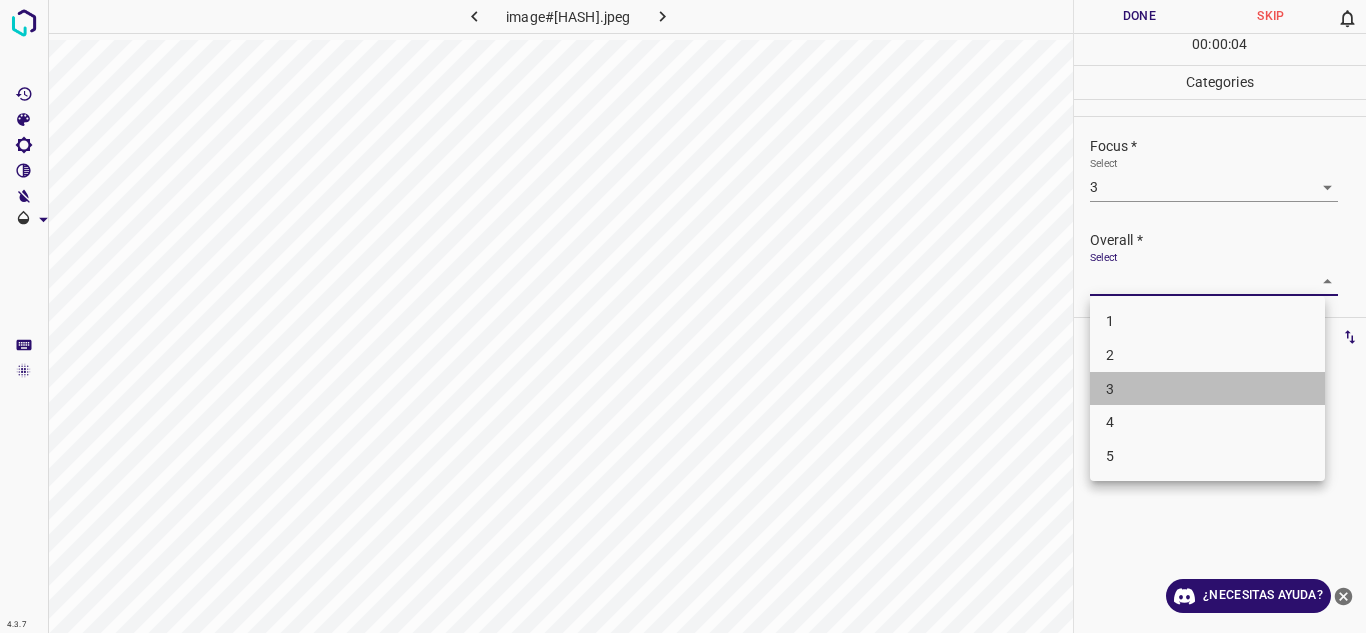 click on "3" at bounding box center [1207, 389] 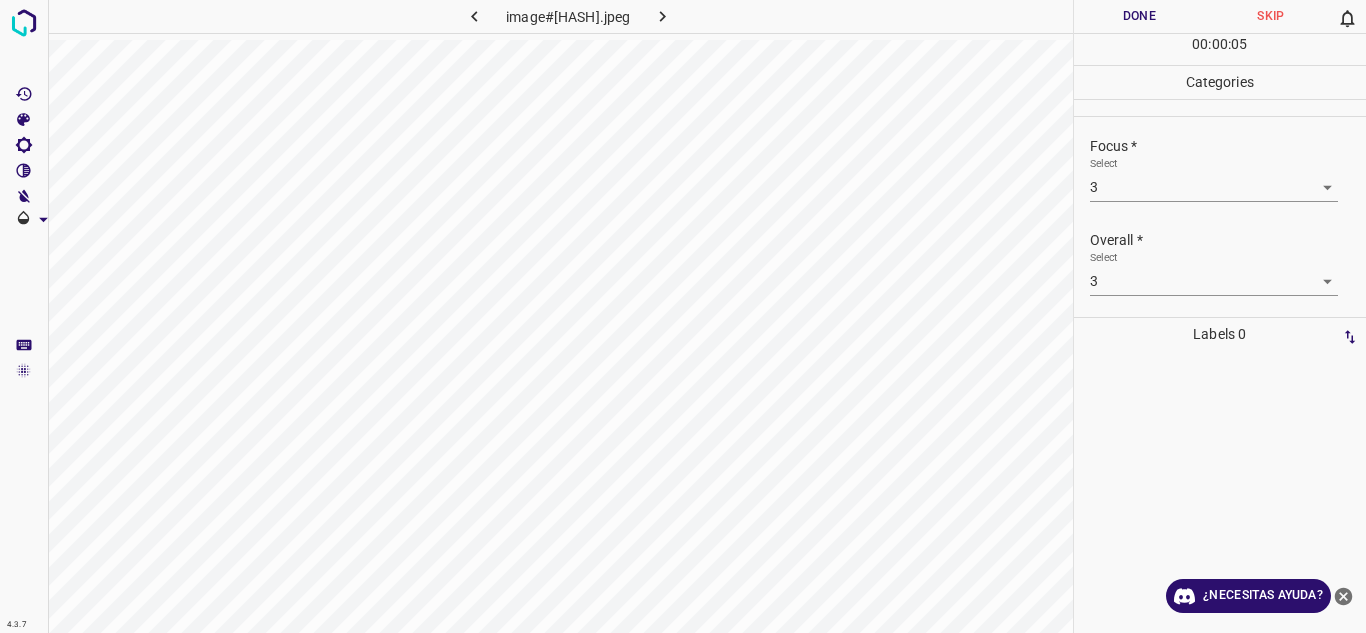 click on "Done" at bounding box center (1140, 16) 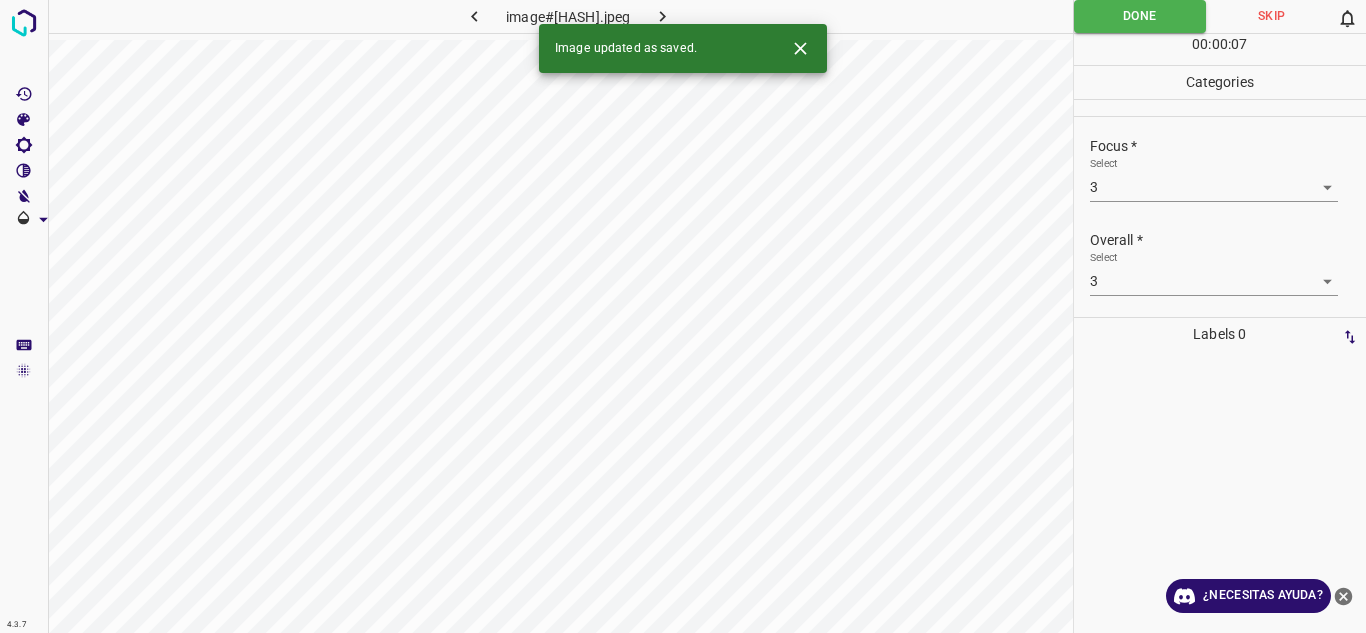 click 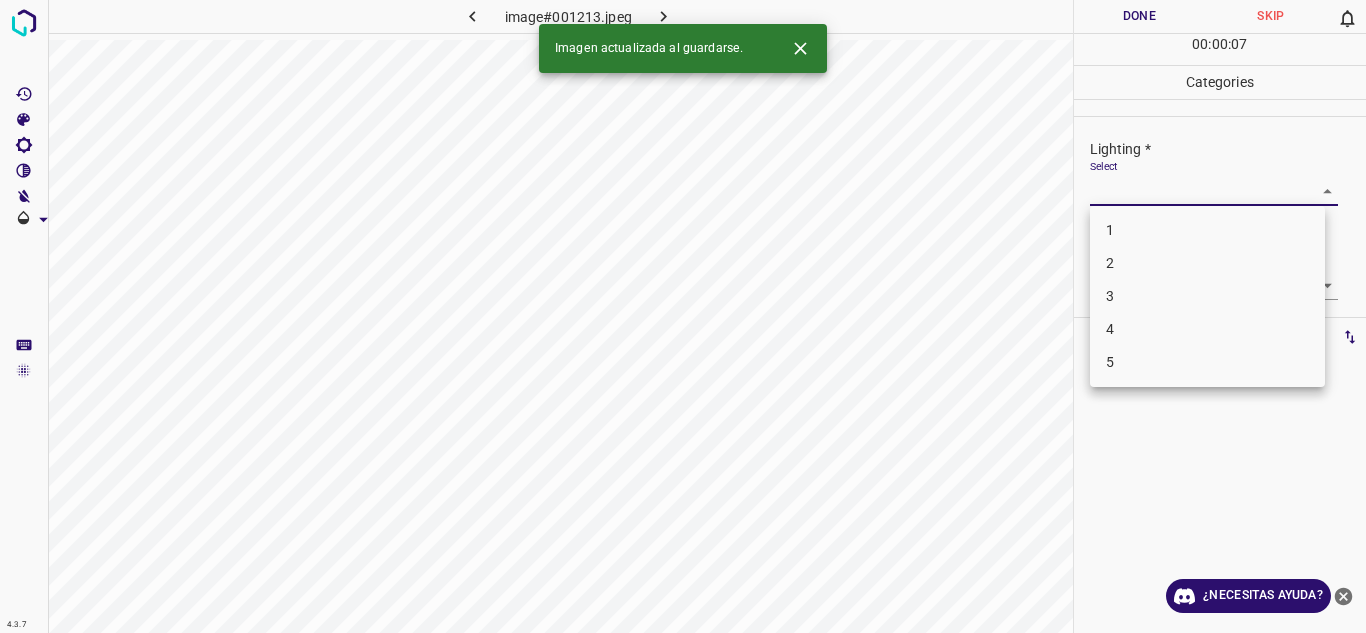 click on "4.3.7 image#001213.jpeg Done Skip 0 00   : 00   : 07   Categories Lighting *  Select ​ Focus *  Select ​ Overall *  Select ​ Labels   0 Categories 1 Lighting 2 Focus 3 Overall Tools Space Change between modes (Draw & Edit) I Auto labeling R Restore zoom M Zoom in N Zoom out Delete Delete selecte label Filters Z Restore filters X Saturation filter C Brightness filter V Contrast filter B Gray scale filter General O Download Imagen actualizada al guardarse. ¿Necesitas ayuda? Texto original Valora esta traducción Tu opinión servirá para ayudar a mejorar el Traductor de Google - Texto - Esconder - Borrar 1 2 3 4 5" at bounding box center [683, 316] 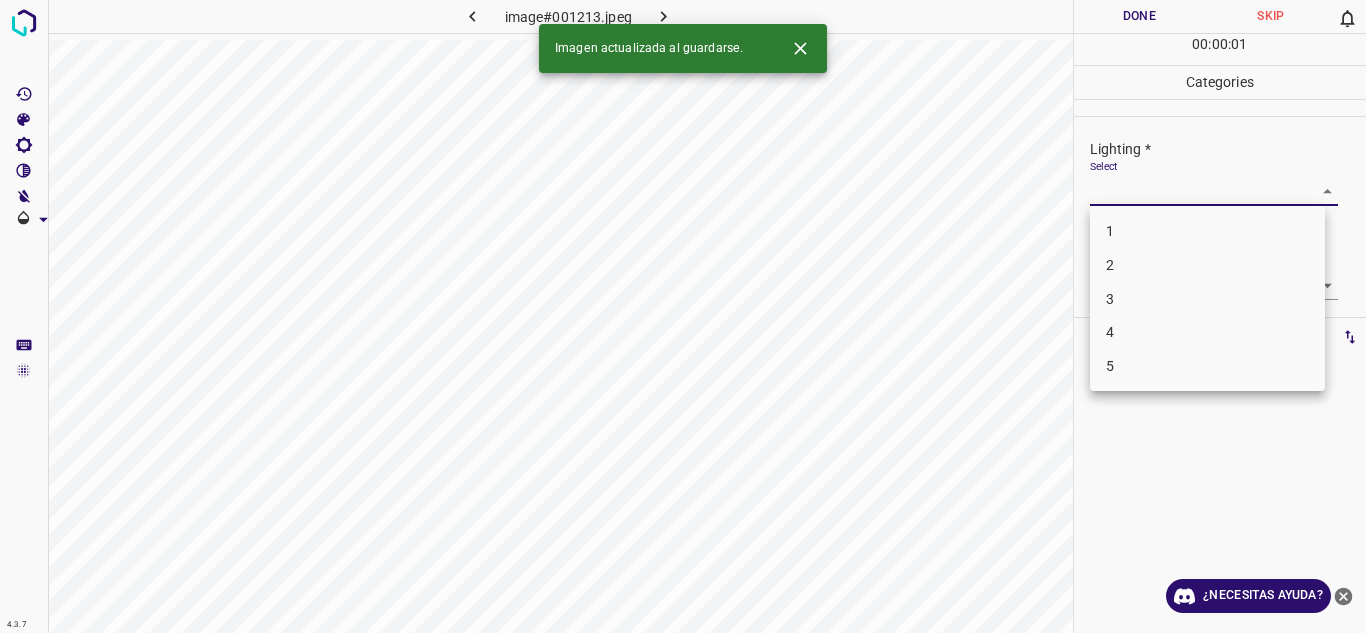 click on "2" at bounding box center [1207, 265] 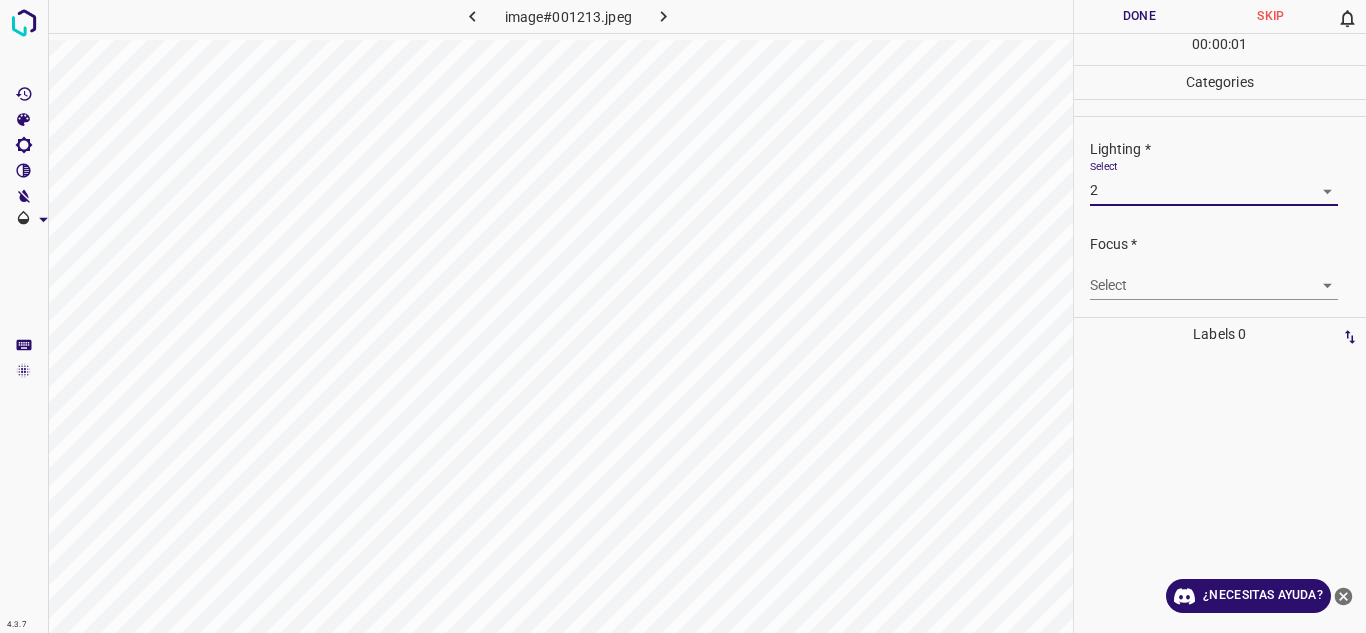 click on "4.3.7 image#[HASH].jpeg Done Skip 0 00   : 00   : 01   Categories Lighting *  Select 2 2 Focus *  Select ​ Overall *  Select ​ Labels   0 Categories 1 Lighting 2 Focus 3 Overall Tools Space Change between modes (Draw & Edit) I Auto labeling R Restore zoom M Zoom in N Zoom out Delete Delete selecte label Filters Z Restore filters X Saturation filter C Brightness filter V Contrast filter B Gray scale filter General O Download ¿Necesitas ayuda? Texto original Valora esta traducción Tu opinión servirá para ayudar a mejorar el Traductor de Google - Texto - Esconder - Borrar 1 2 3 4 5" at bounding box center [683, 316] 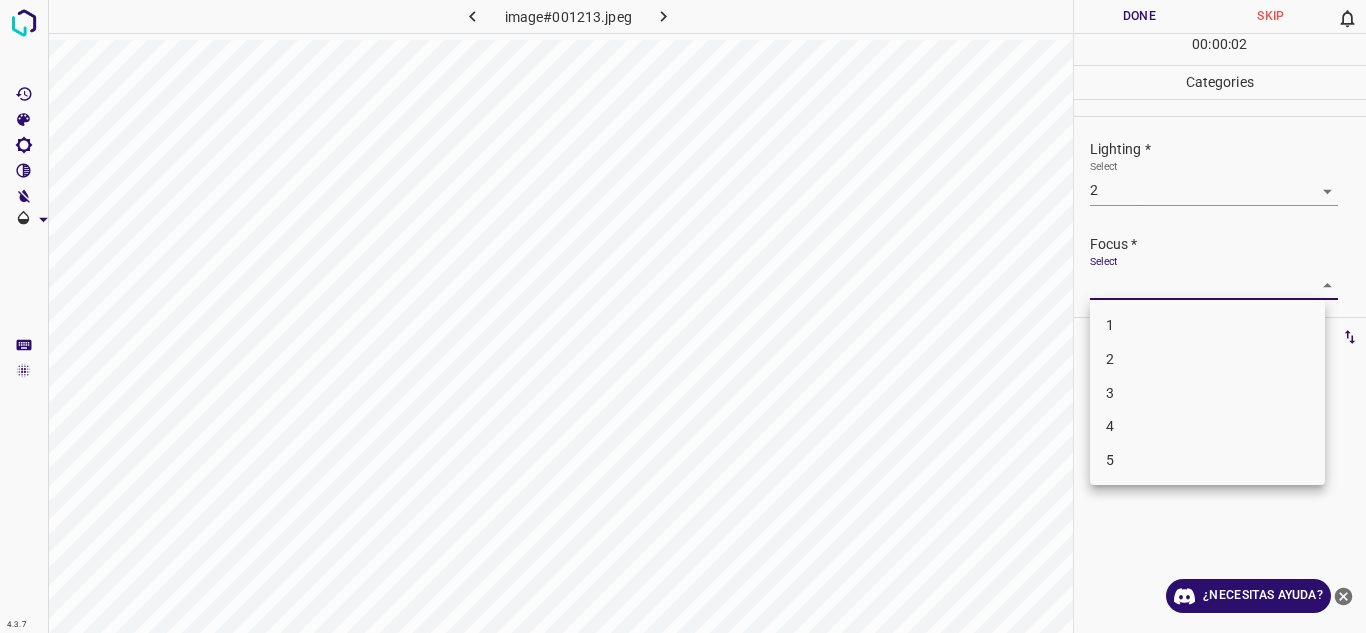 click on "2" at bounding box center (1207, 359) 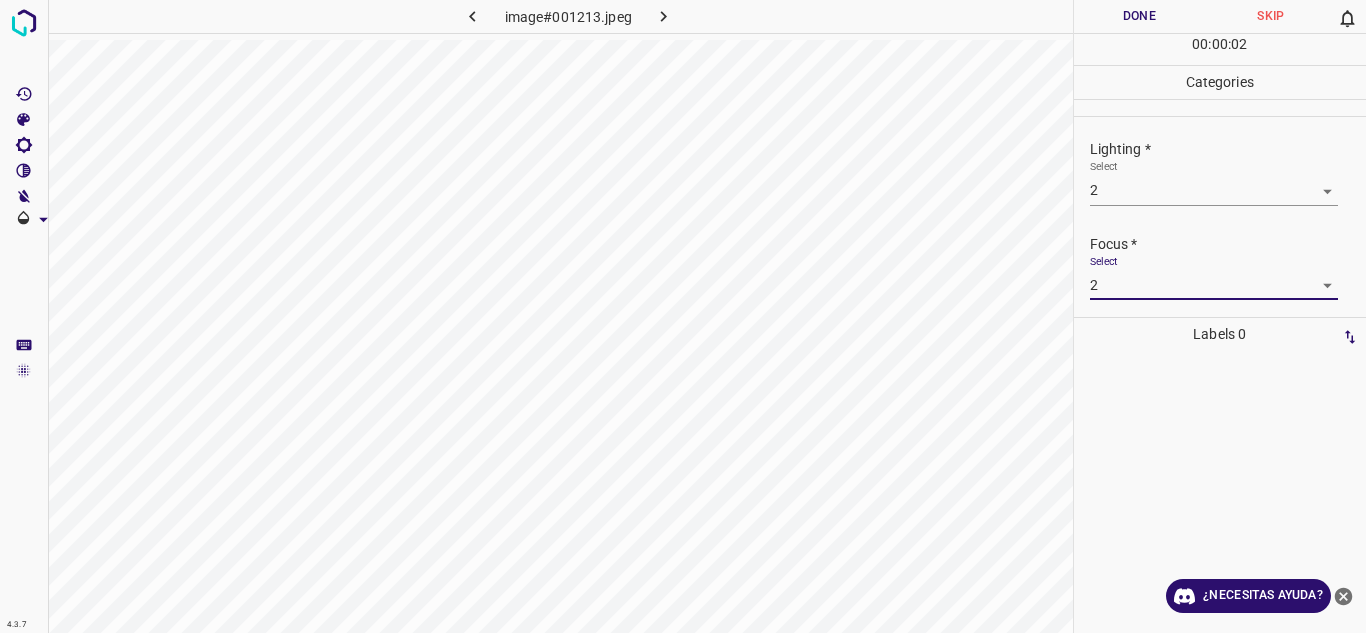 click on "Focus *" at bounding box center (1228, 244) 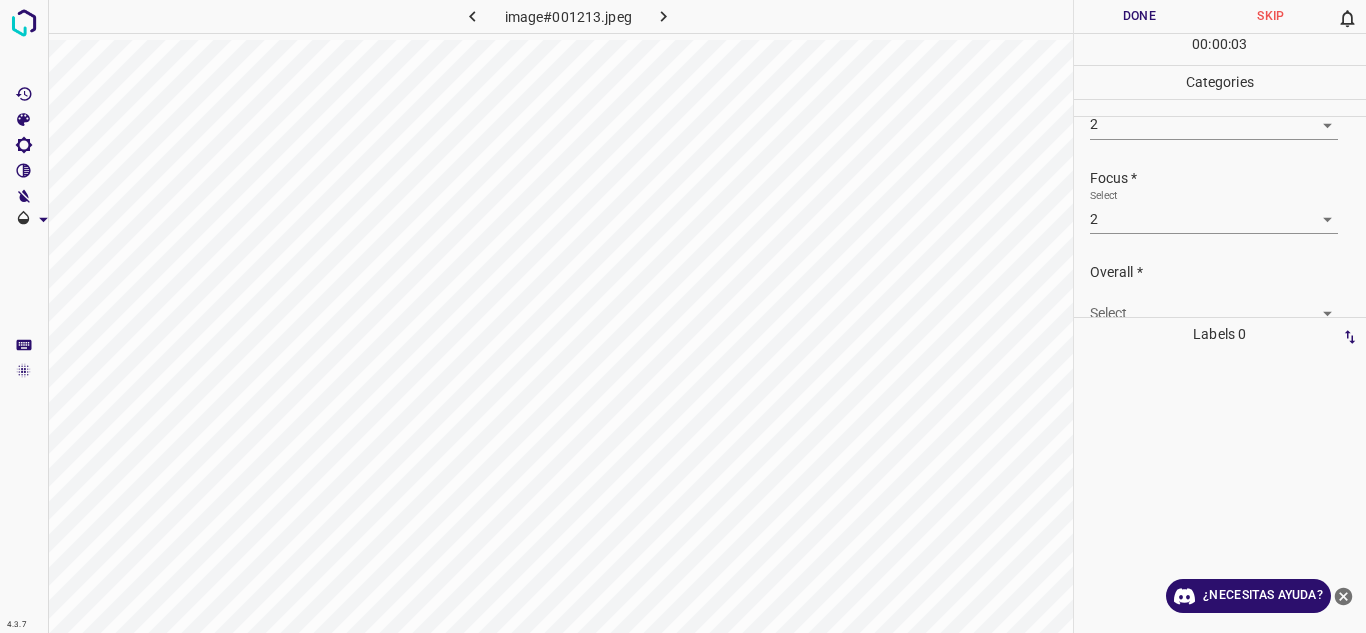 scroll, scrollTop: 98, scrollLeft: 0, axis: vertical 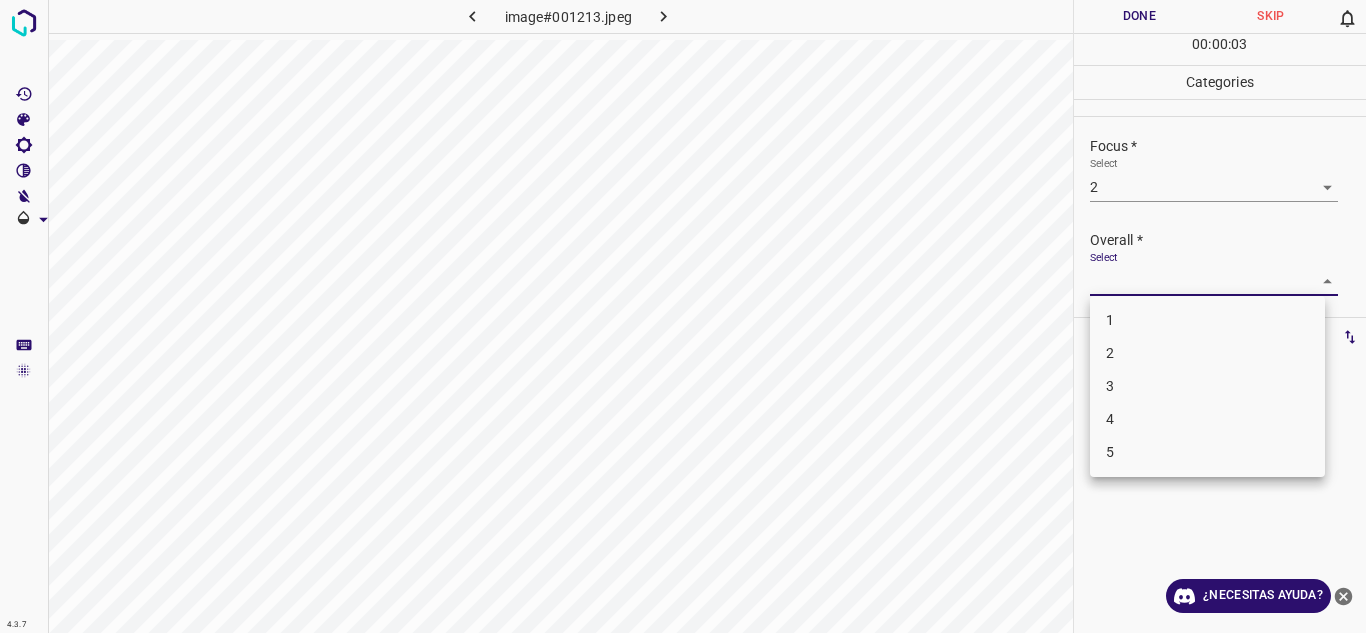drag, startPoint x: 1171, startPoint y: 280, endPoint x: 1166, endPoint y: 310, distance: 30.413813 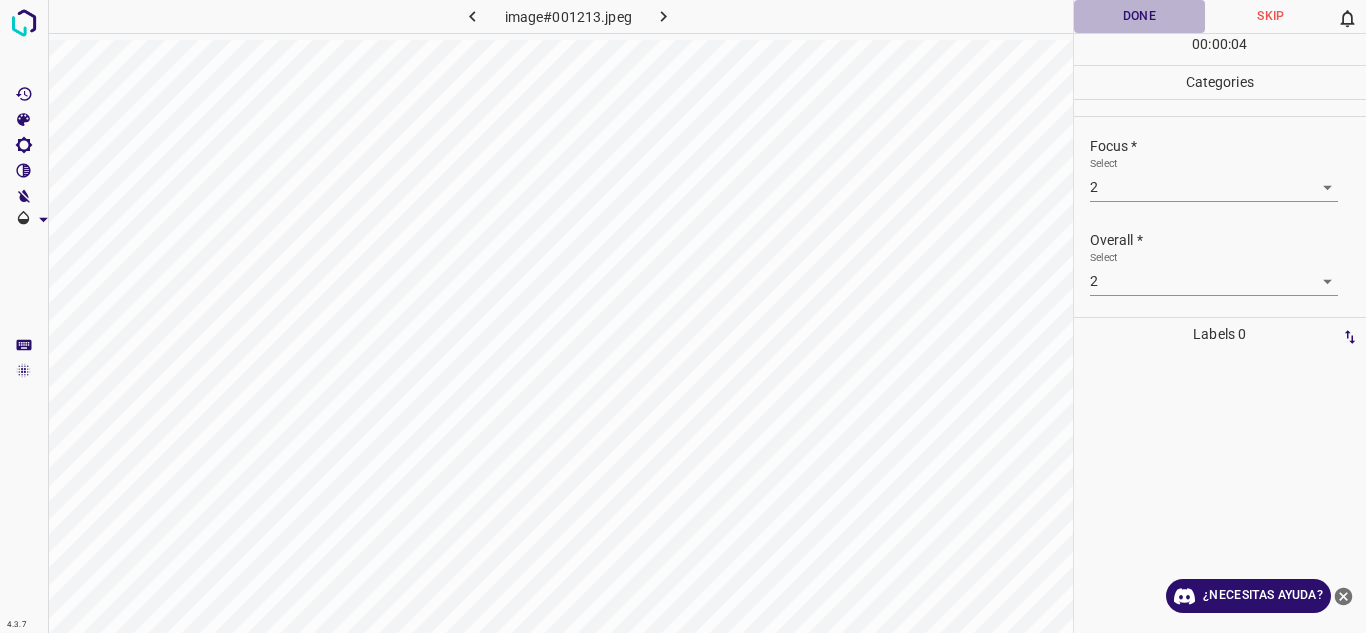 click on "Done" at bounding box center [1140, 16] 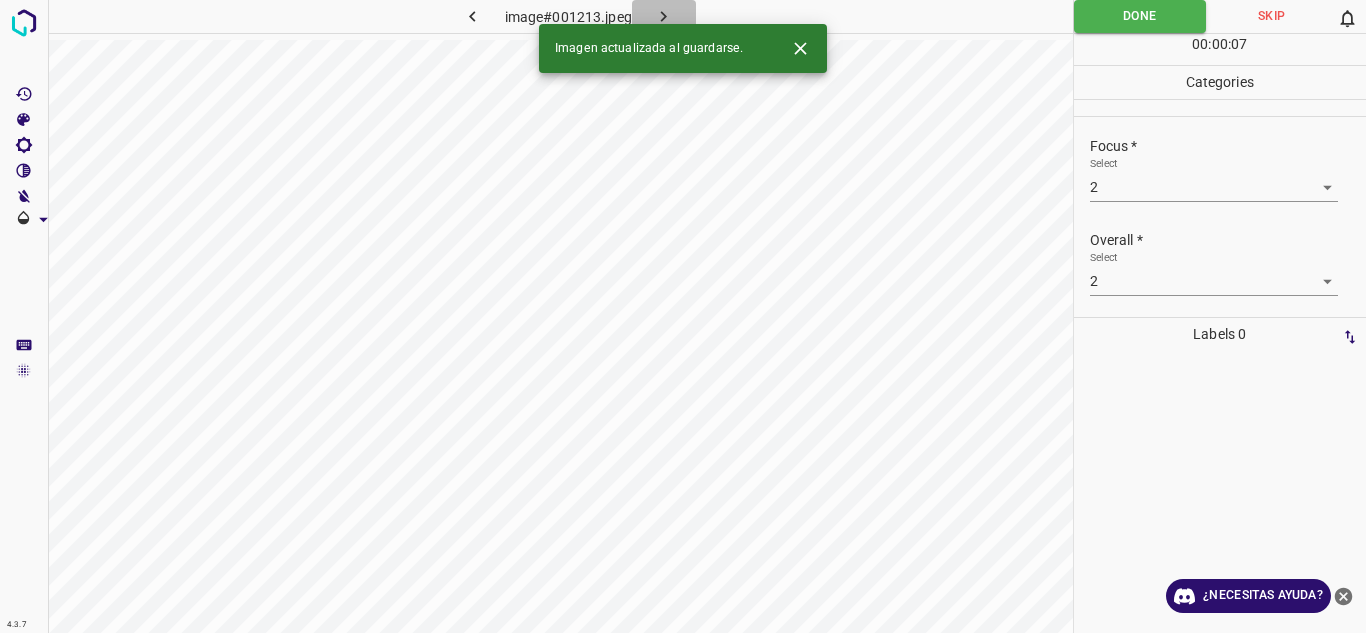 click at bounding box center (664, 16) 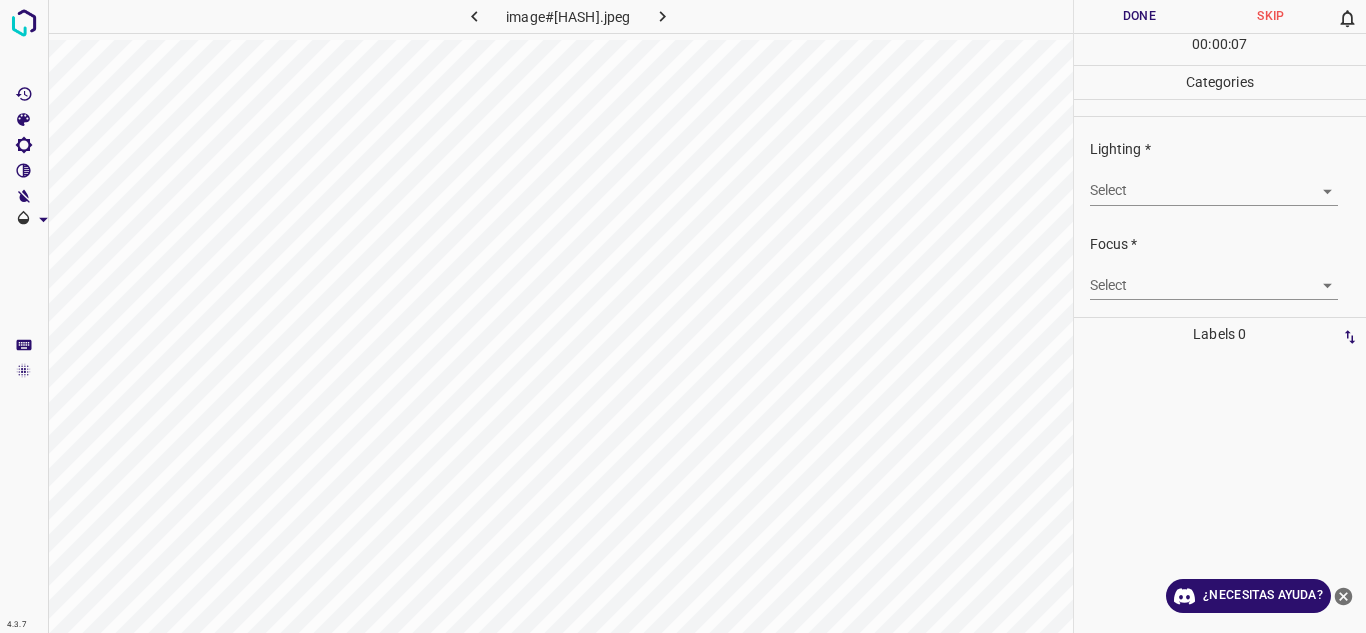 click on "4.3.7 image#004952.jpeg Done Skip 0 00 : 00 : 07 Categories Lighting * Select ​ Focus * Select ​ Overall * Select ​ Labels 0 Categories 1 Lighting 2 Focus 3 Overall Tools Space Change between modes (Draw & Edit) I Auto labeling R Restore zoom M Zoom in N Zoom out Delete Delete selecte label Filters Z Restore filters X Saturation filter C Brightness filter V Contrast filter B Gray scale filter General O Download ¿Necesitas ayuda? Texto original Valora esta traducción Tu opinión servirá para ayudar a mejorar el Traductor de Google - Texto - Esconder - Borrar" at bounding box center (683, 316) 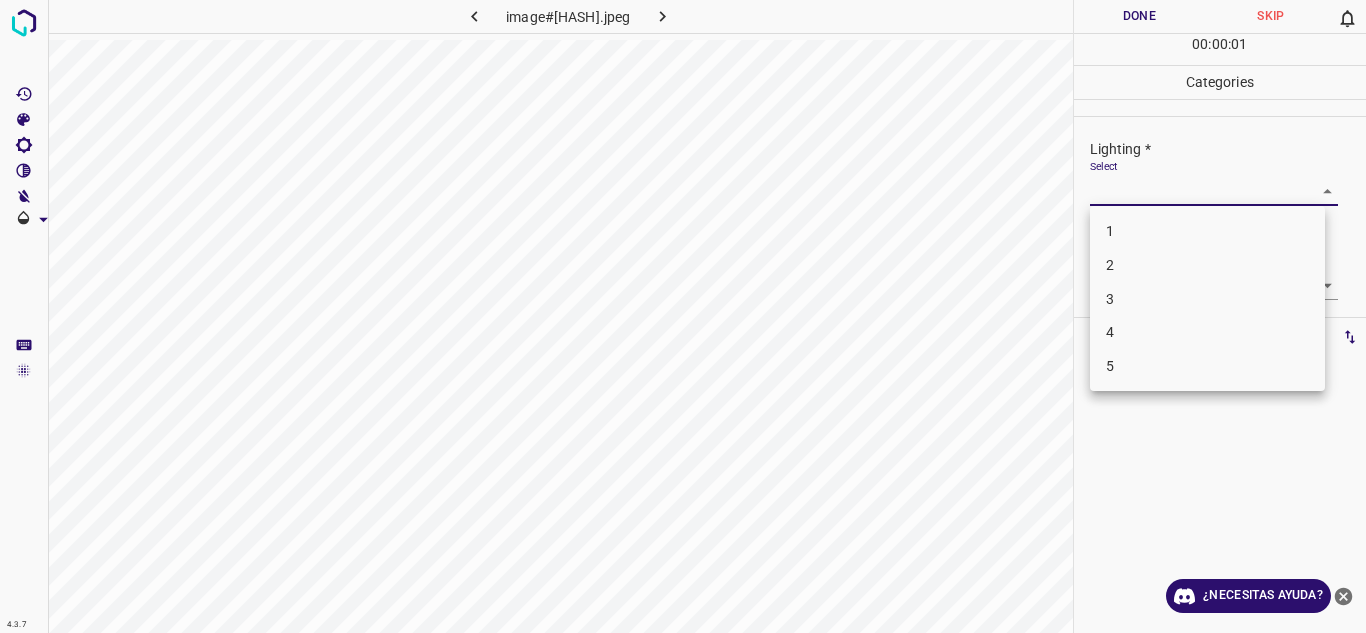 click on "3" at bounding box center (1207, 299) 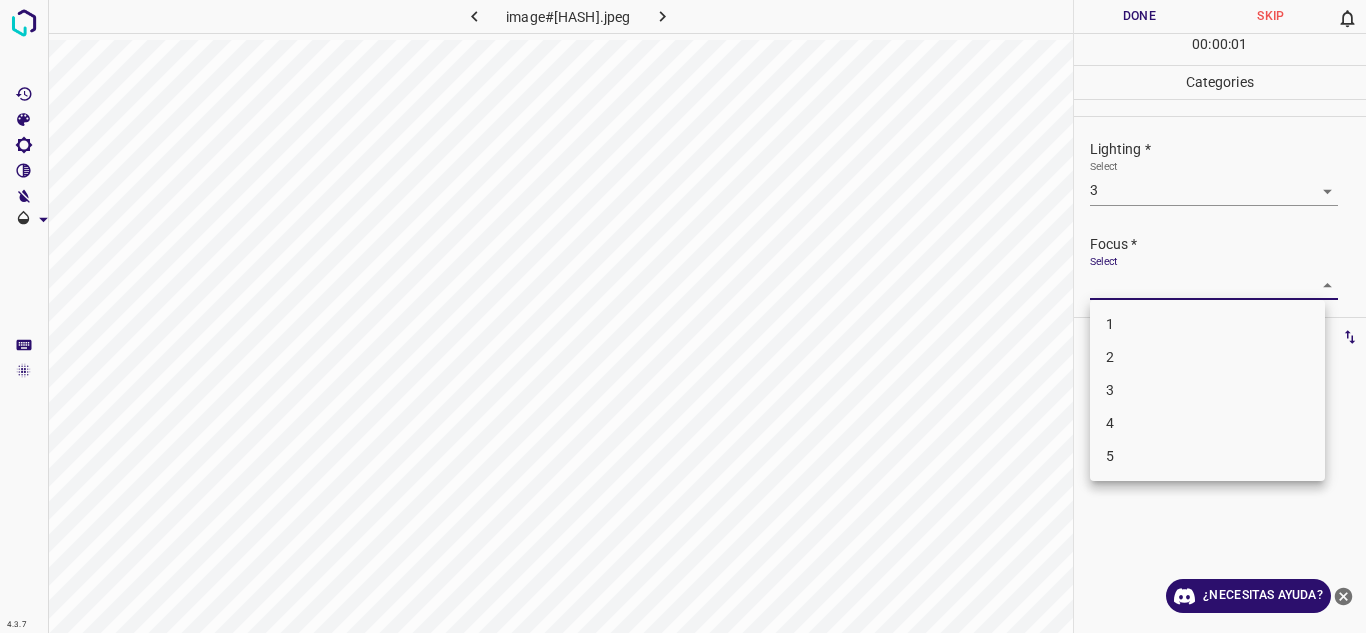 click on "4.3.7 image#004952.jpeg Done Skip 0 00   : 00   : 01   Categories Lighting *  Select 3 3 Focus *  Select 3 3 Overall *  Select ​ Labels   0 Categories 1 Lighting 2 Focus 3 Overall Tools Space Change between modes (Draw & Edit) I Auto labeling R Restore zoom M Zoom in N Zoom out Delete Delete selecte label Filters Z Restore filters X Saturation filter C Brightness filter V Contrast filter B Gray scale filter General O Download ¿Necesitas ayuda? Texto original Valora esta traducción Tu opinión servirá para ayudar a mejorar el Traductor de Google - Texto - Esconder - Borrar 1 2 3 4 5" at bounding box center [683, 316] 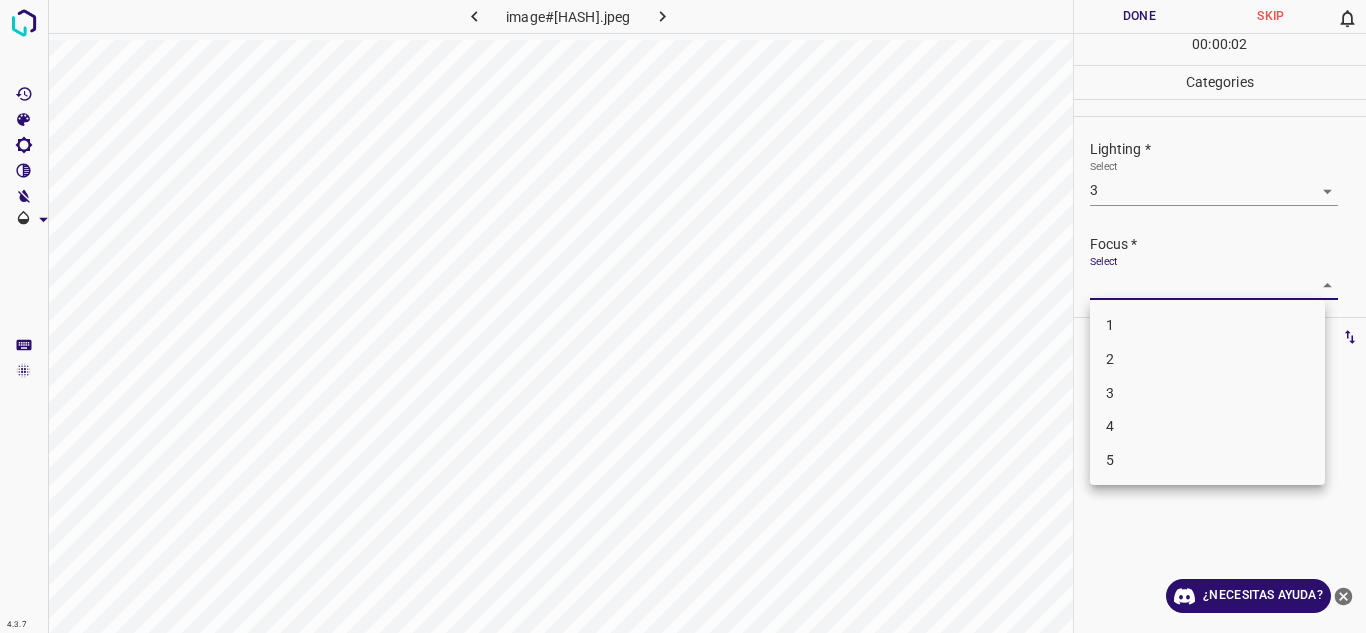 click on "3" at bounding box center [1207, 393] 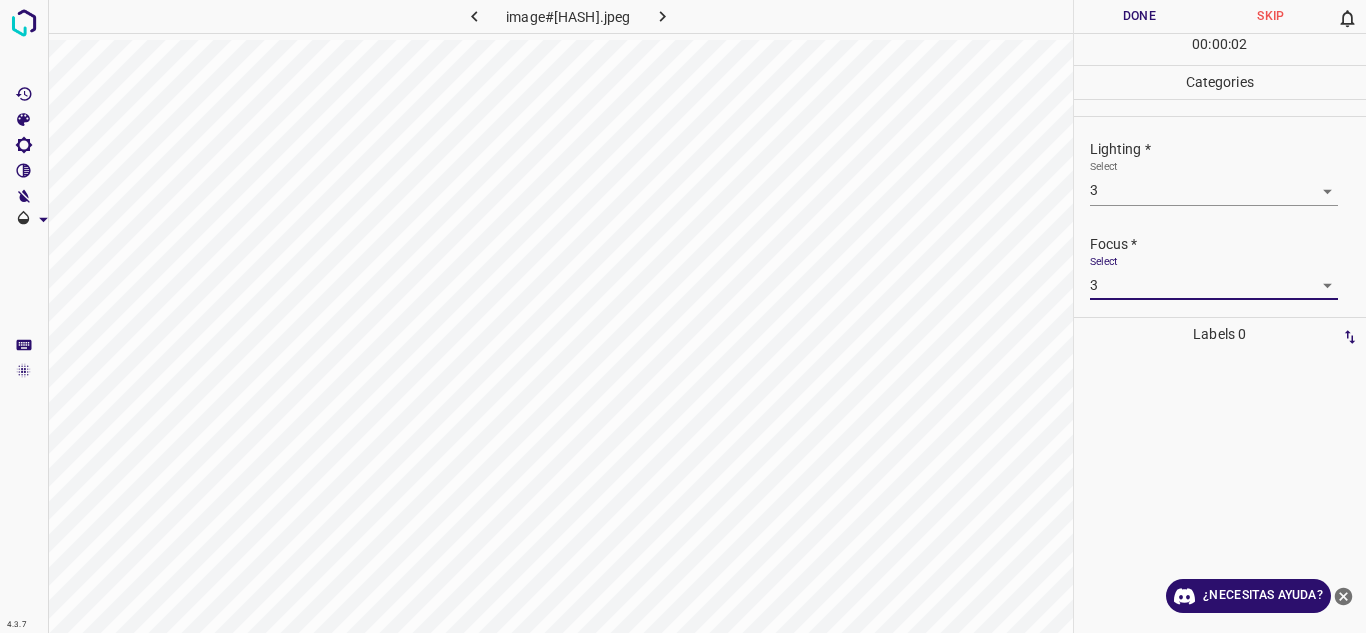 click on "Focus *  Select 3 3" at bounding box center [1220, 267] 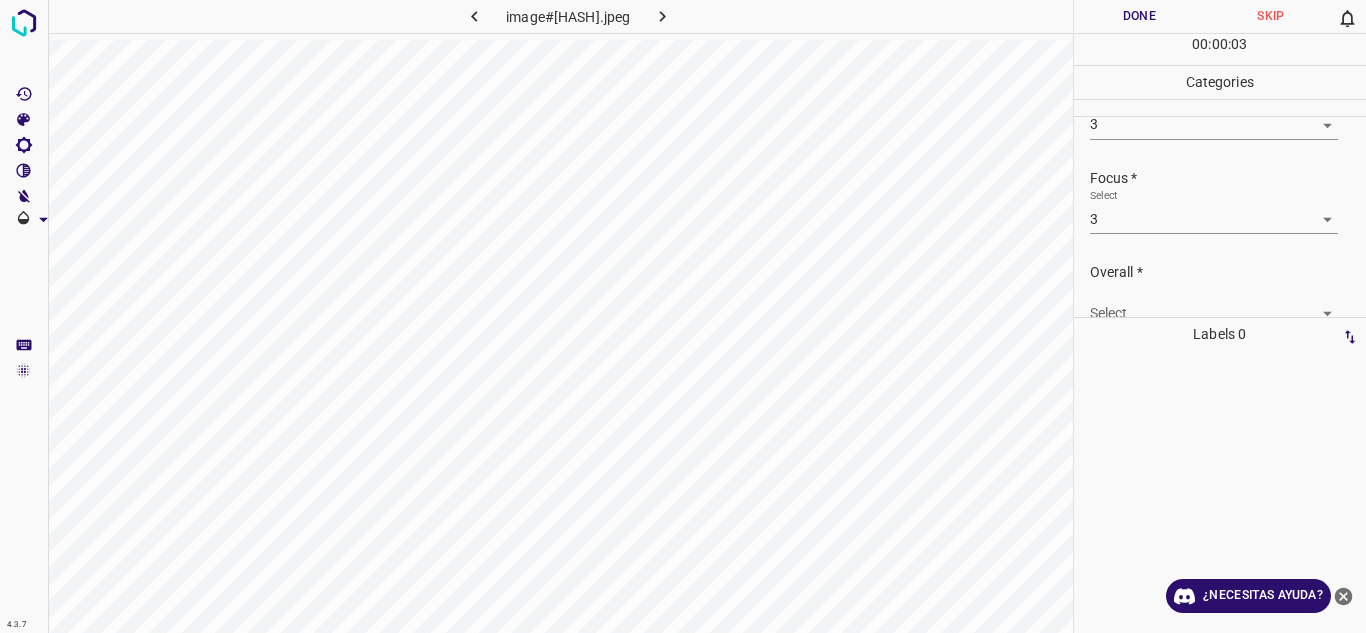 scroll, scrollTop: 98, scrollLeft: 0, axis: vertical 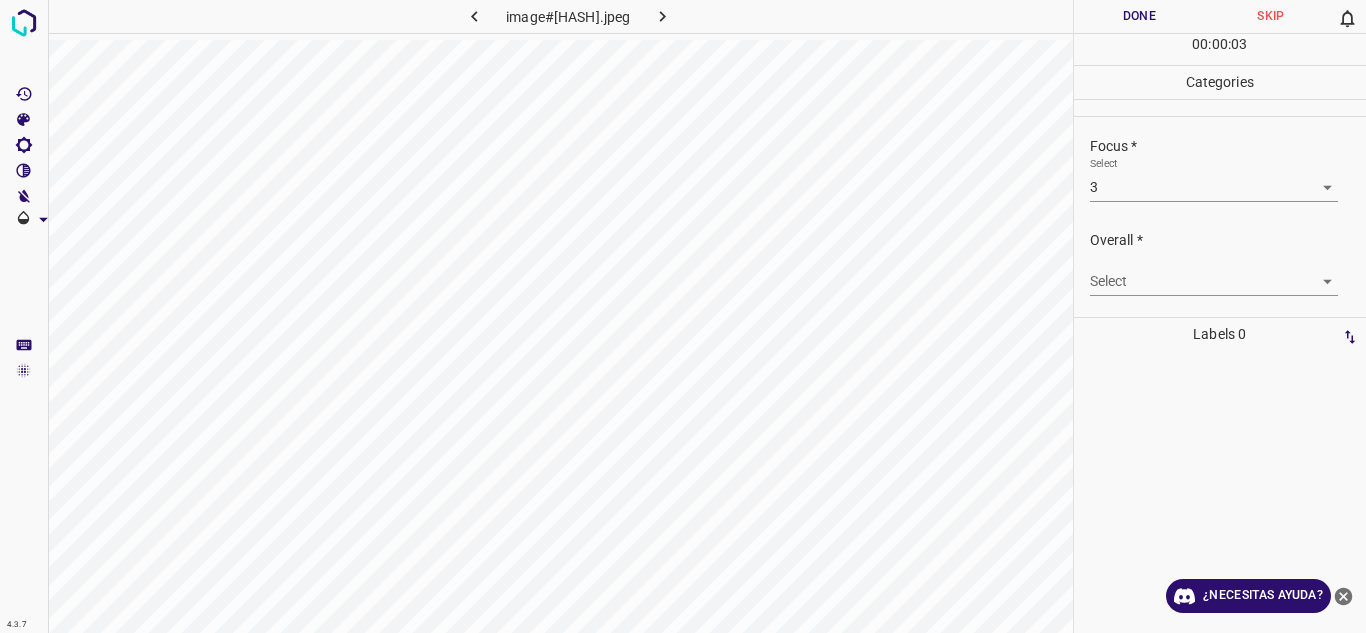 click on "4.3.7 image#004952.jpeg Done Skip 0 00   : 00   : 03   Categories Lighting *  Select 3 3 Focus *  Select 3 3 Overall *  Select ​ Labels   0 Categories 1 Lighting 2 Focus 3 Overall Tools Space Change between modes (Draw & Edit) I Auto labeling R Restore zoom M Zoom in N Zoom out Delete Delete selecte label Filters Z Restore filters X Saturation filter C Brightness filter V Contrast filter B Gray scale filter General O Download ¿Necesitas ayuda? Texto original Valora esta traducción Tu opinión servirá para ayudar a mejorar el Traductor de Google - Texto - Esconder - Borrar" at bounding box center [683, 316] 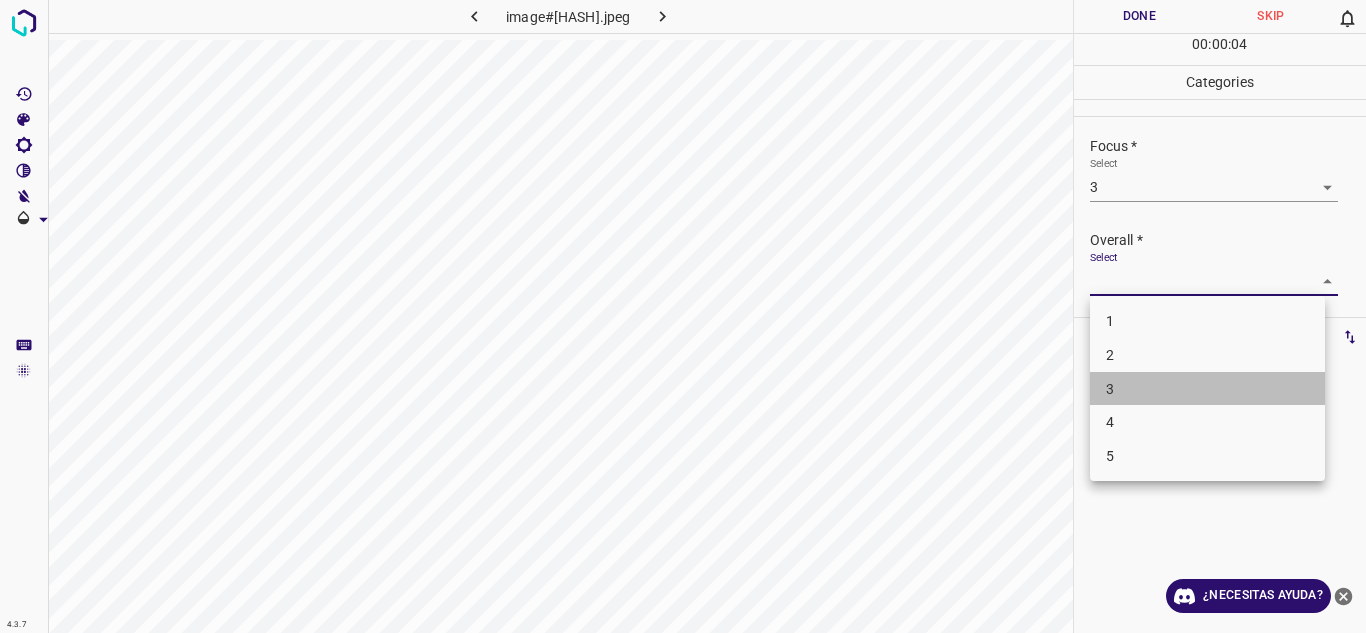 drag, startPoint x: 1165, startPoint y: 379, endPoint x: 1165, endPoint y: 363, distance: 16 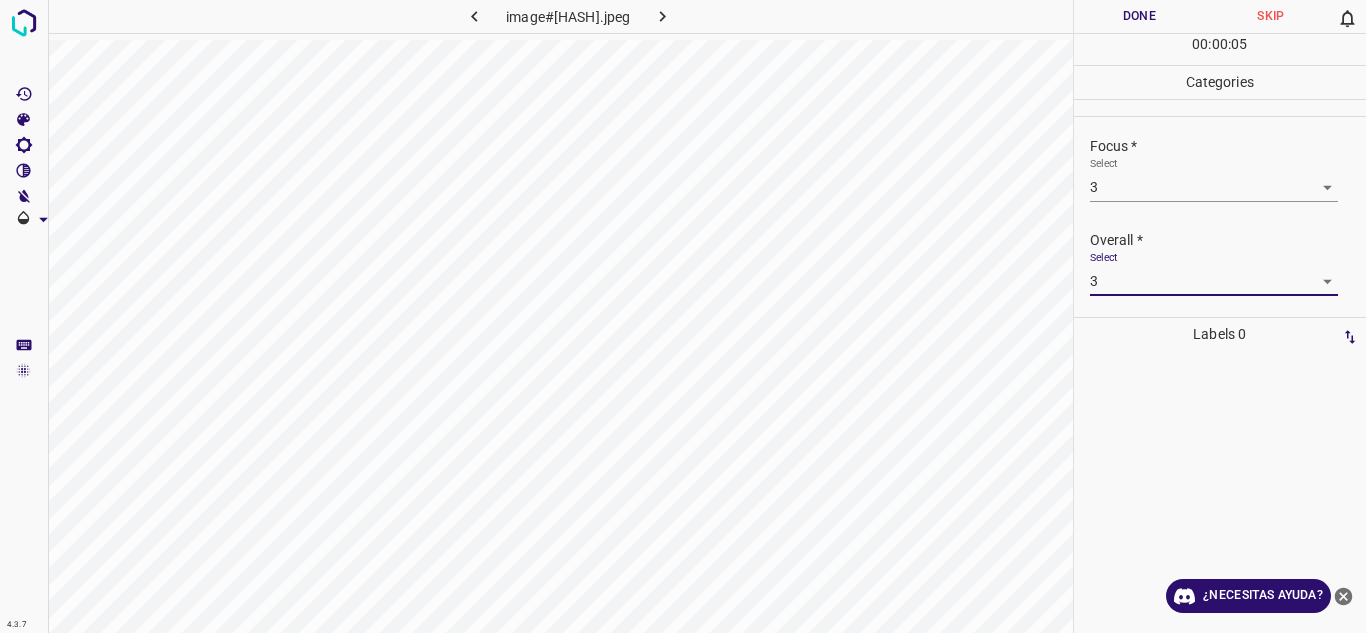 click on "Overall *" at bounding box center (1228, 240) 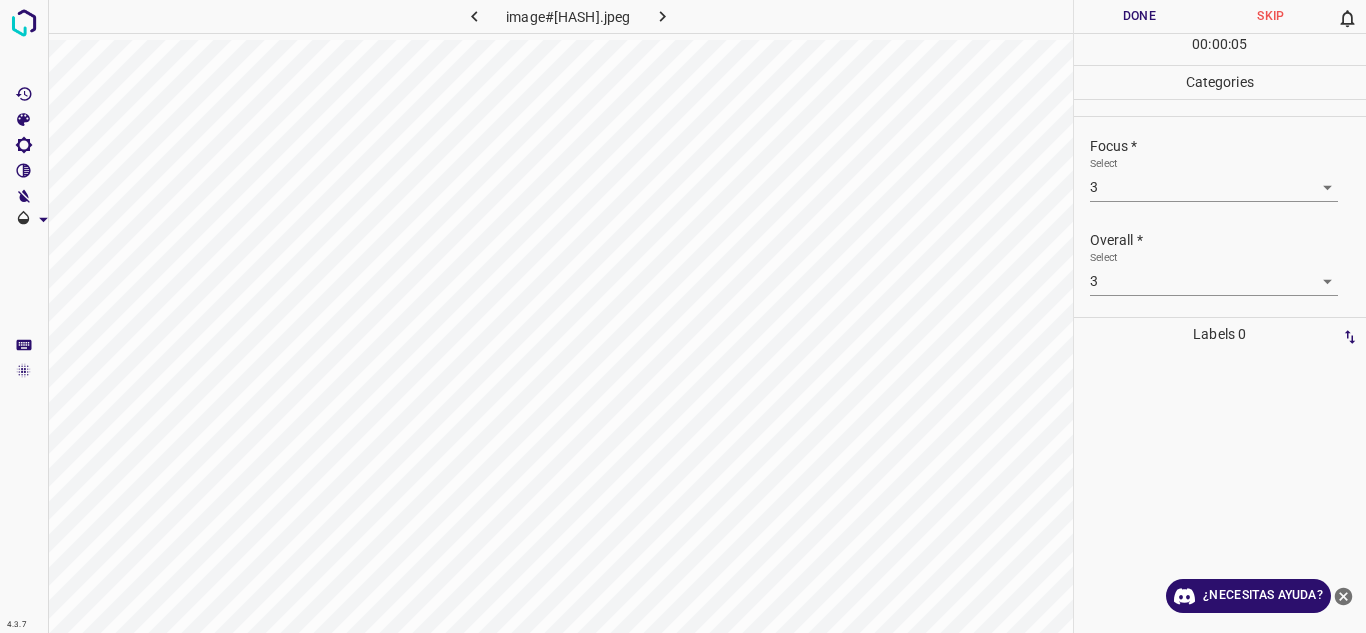 click on "Done" at bounding box center [1140, 16] 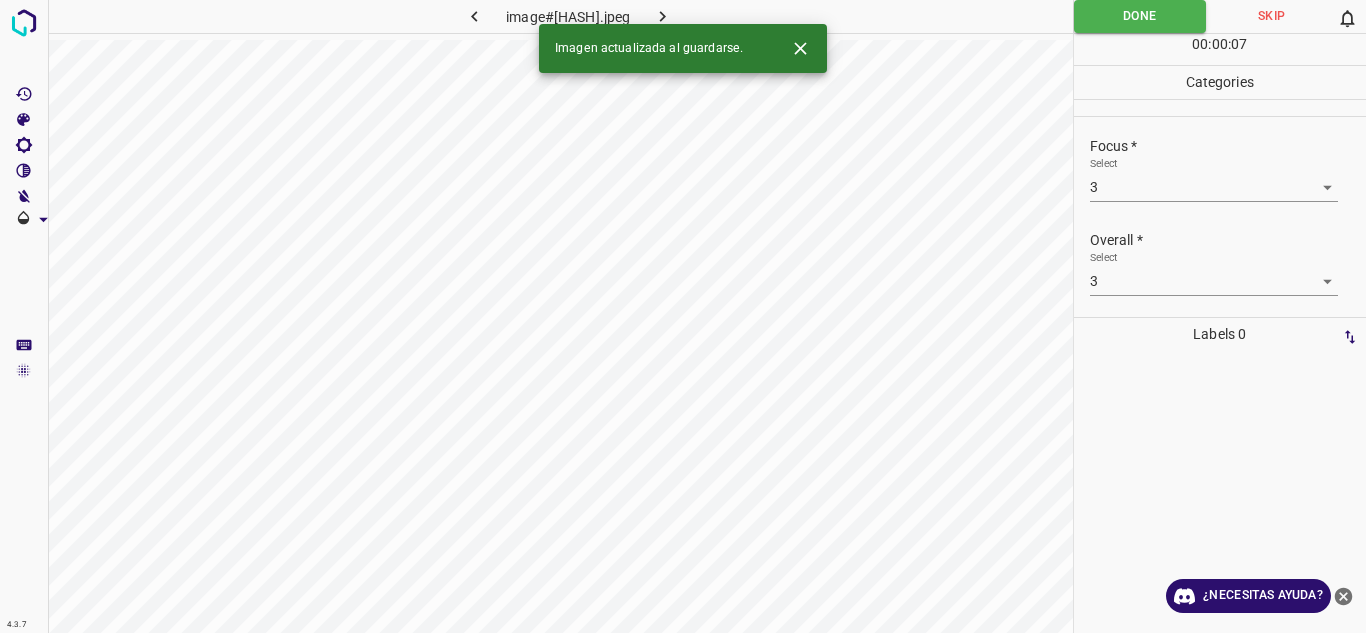 click 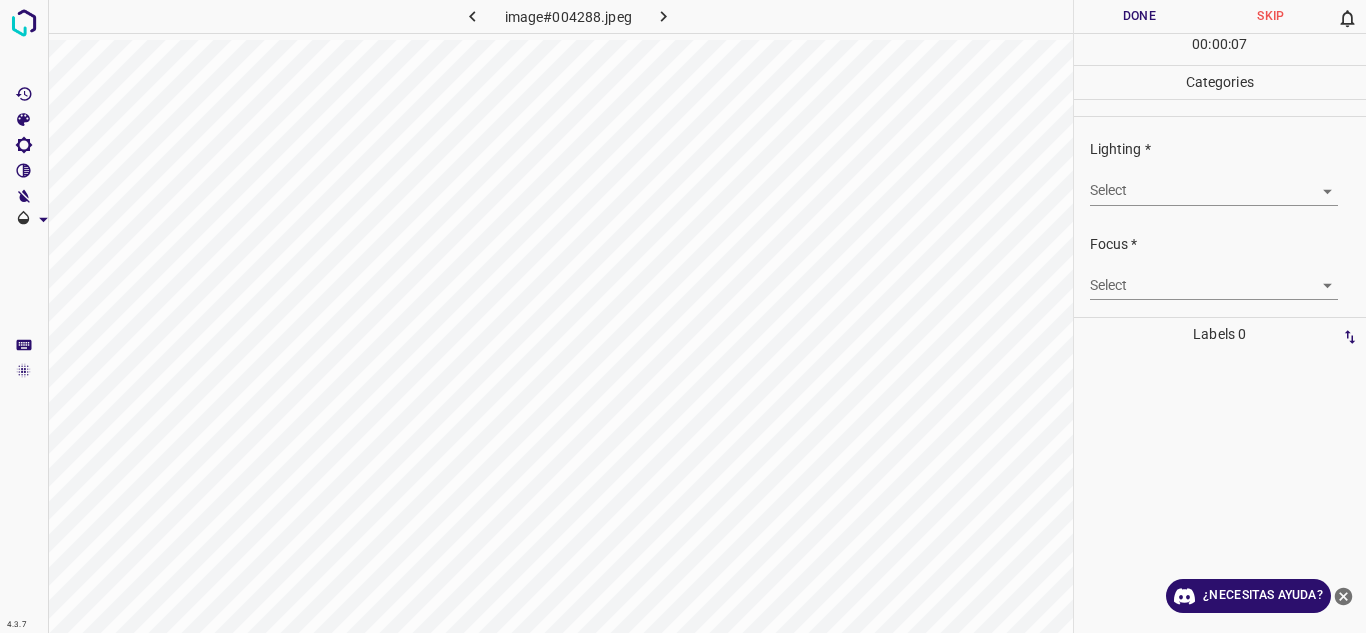 click on "4.3.7 image#004288.jpeg Done Skip 0 00   : 00   : 07   Categories Lighting *  Select ​ Focus *  Select ​ Overall *  Select ​ Labels   0 Categories 1 Lighting 2 Focus 3 Overall Tools Space Change between modes (Draw & Edit) I Auto labeling R Restore zoom M Zoom in N Zoom out Delete Delete selecte label Filters Z Restore filters X Saturation filter C Brightness filter V Contrast filter B Gray scale filter General O Download ¿Necesitas ayuda? Texto original Valora esta traducción Tu opinión servirá para ayudar a mejorar el Traductor de Google - Texto - Esconder - Borrar" at bounding box center [683, 316] 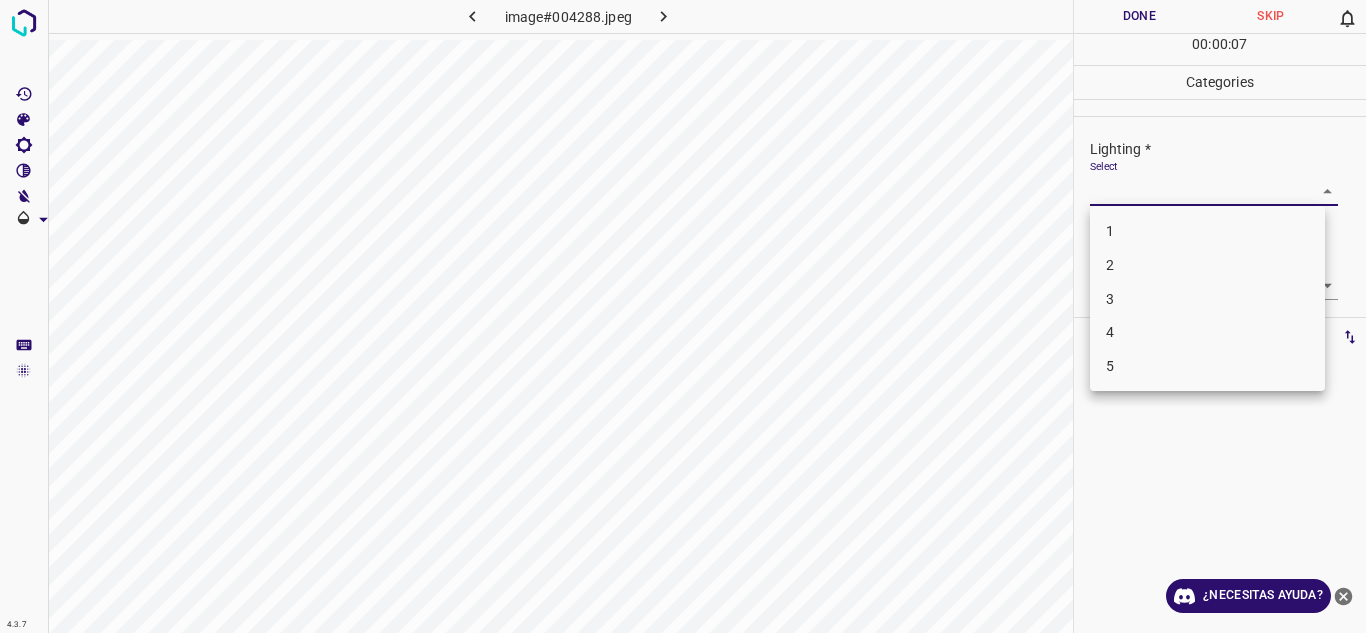 click on "3" at bounding box center (1207, 299) 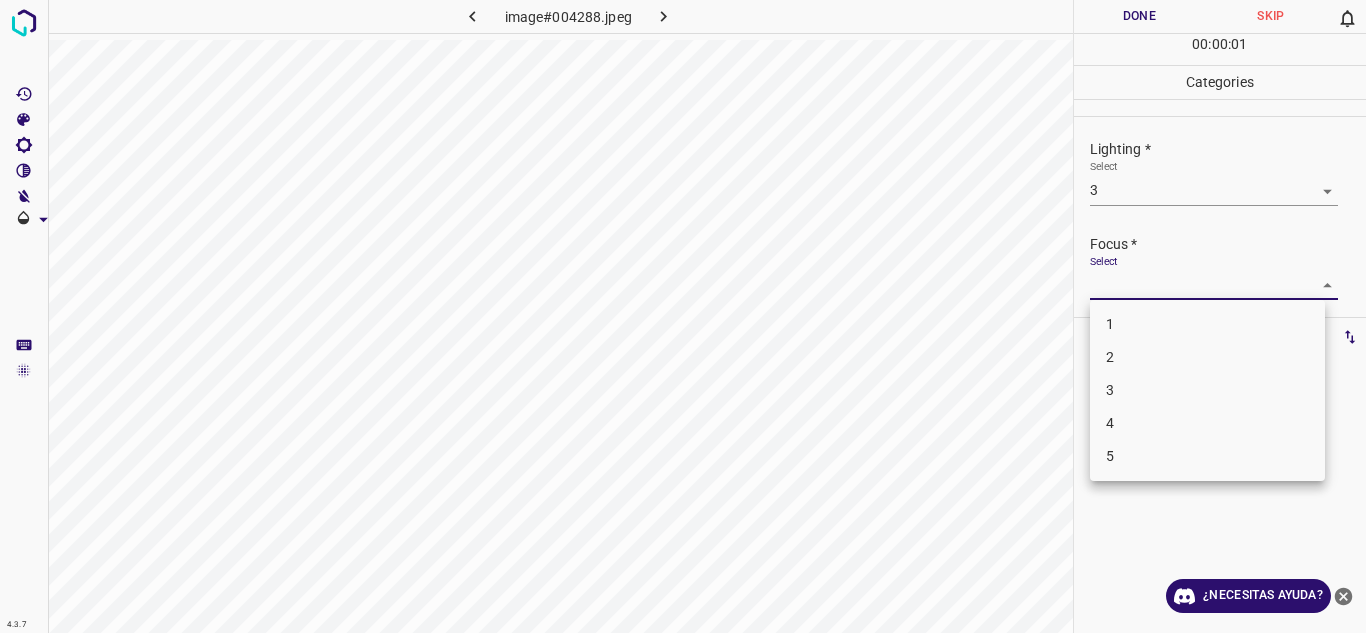 click on "4.3.7 image#004288.jpeg Done Skip 0 00   : 00   : 01   Categories Lighting *  Select 3 3 Focus *  Select ​ Overall *  Select ​ Labels   0 Categories 1 Lighting 2 Focus 3 Overall Tools Space Change between modes (Draw & Edit) I Auto labeling R Restore zoom M Zoom in N Zoom out Delete Delete selecte label Filters Z Restore filters X Saturation filter C Brightness filter V Contrast filter B Gray scale filter General O Download ¿Necesitas ayuda? Texto original Valora esta traducción Tu opinión servirá para ayudar a mejorar el Traductor de Google - Texto - Esconder - Borrar 1 2 3 4 5" at bounding box center [683, 316] 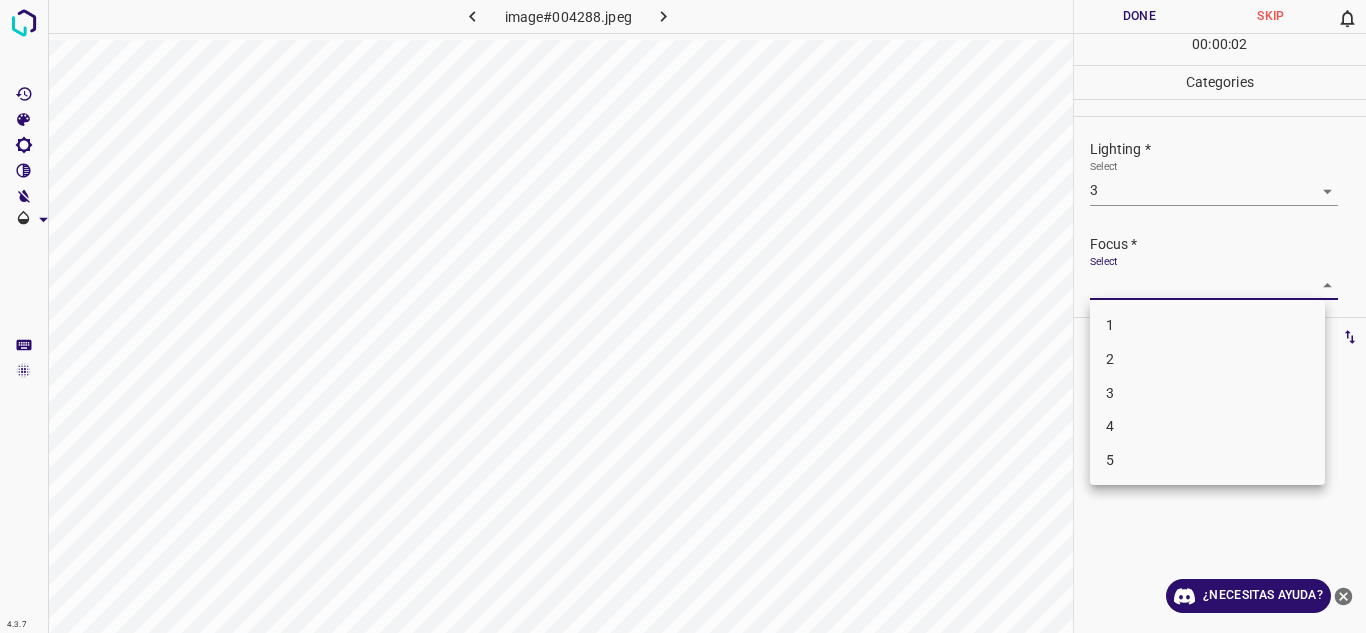 click on "3" at bounding box center [1207, 393] 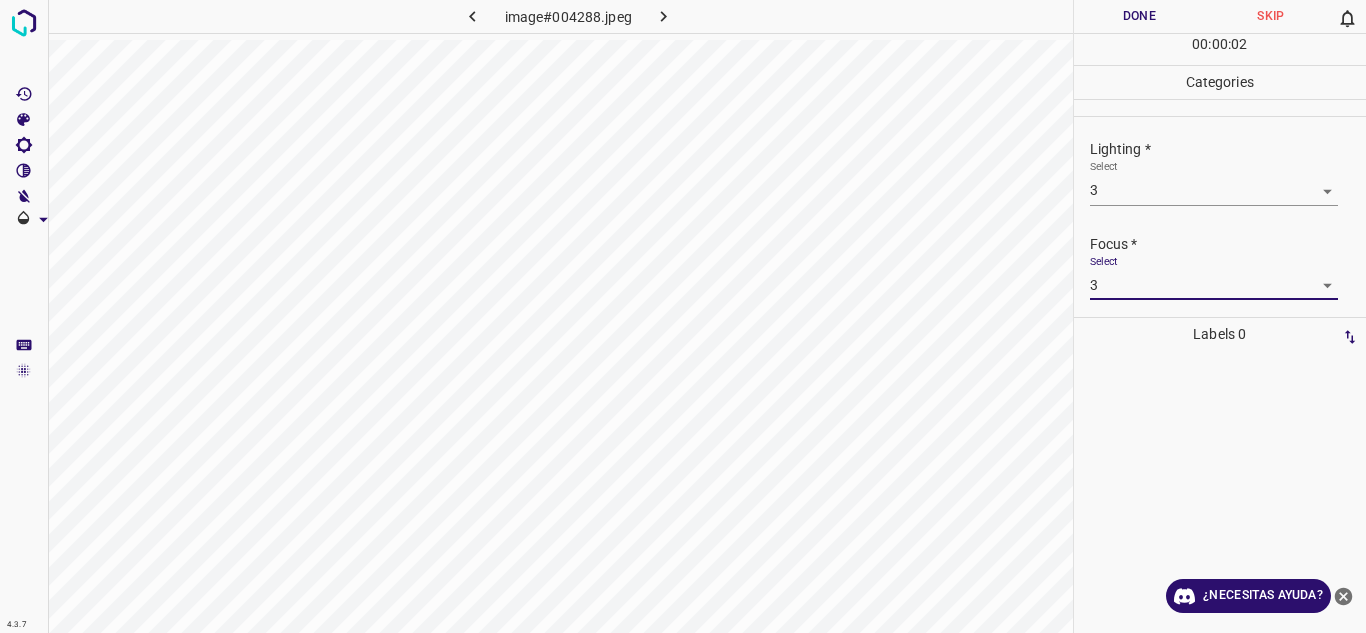 click on "Focus *" at bounding box center [1228, 244] 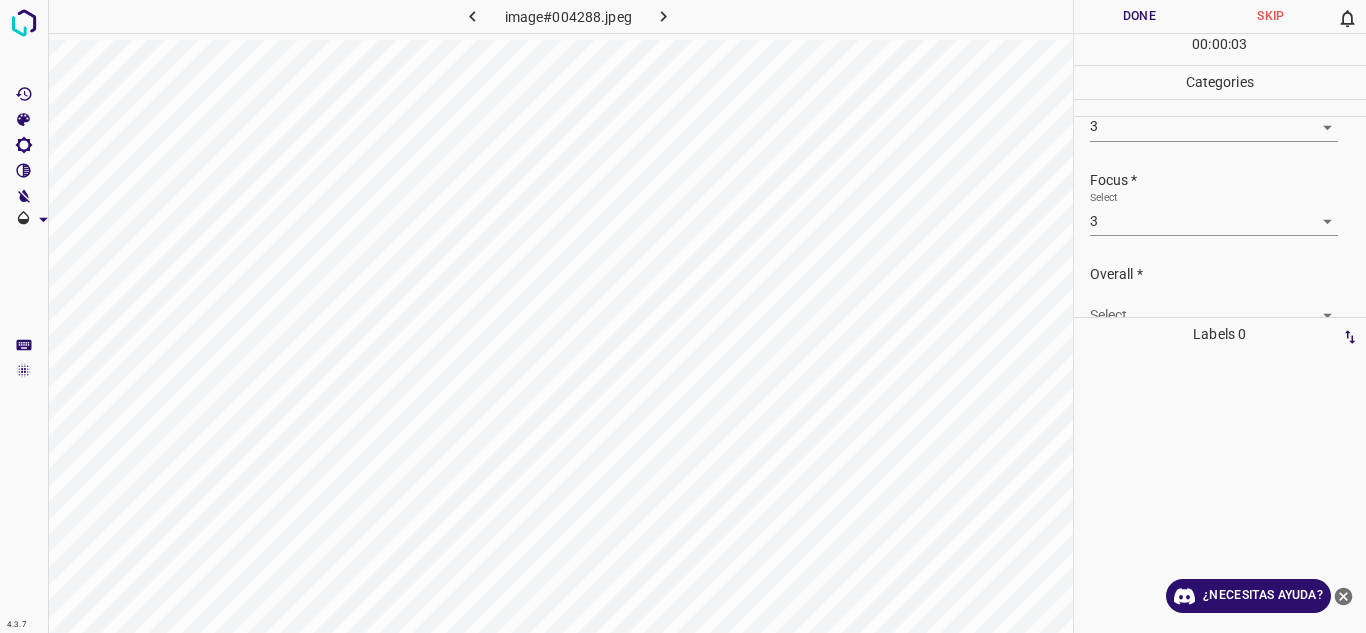 scroll, scrollTop: 98, scrollLeft: 0, axis: vertical 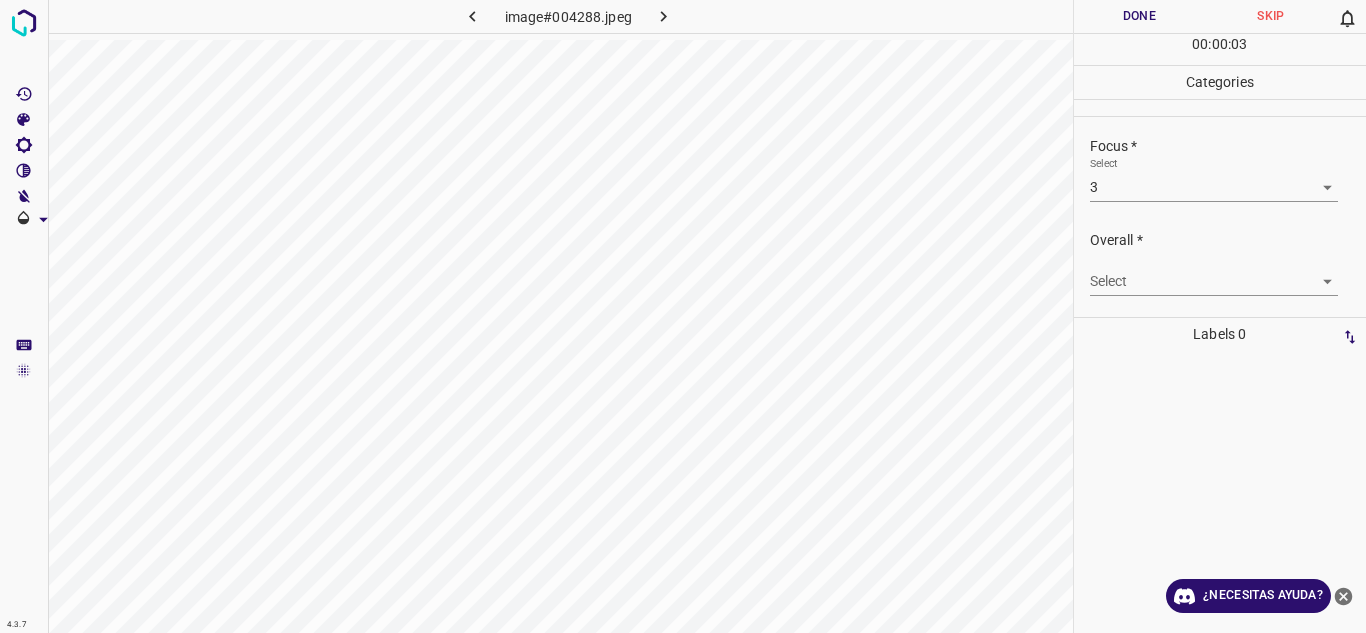 click on "4.3.7 image#004288.jpeg Done Skip 0 00   : 00   : 03   Categories Lighting *  Select 3 3 Focus *  Select 3 3 Overall *  Select ​ Labels   0 Categories 1 Lighting 2 Focus 3 Overall Tools Space Change between modes (Draw & Edit) I Auto labeling R Restore zoom M Zoom in N Zoom out Delete Delete selecte label Filters Z Restore filters X Saturation filter C Brightness filter V Contrast filter B Gray scale filter General O Download ¿Necesitas ayuda? Texto original Valora esta traducción Tu opinión servirá para ayudar a mejorar el Traductor de Google - Texto - Esconder - Borrar" at bounding box center (683, 316) 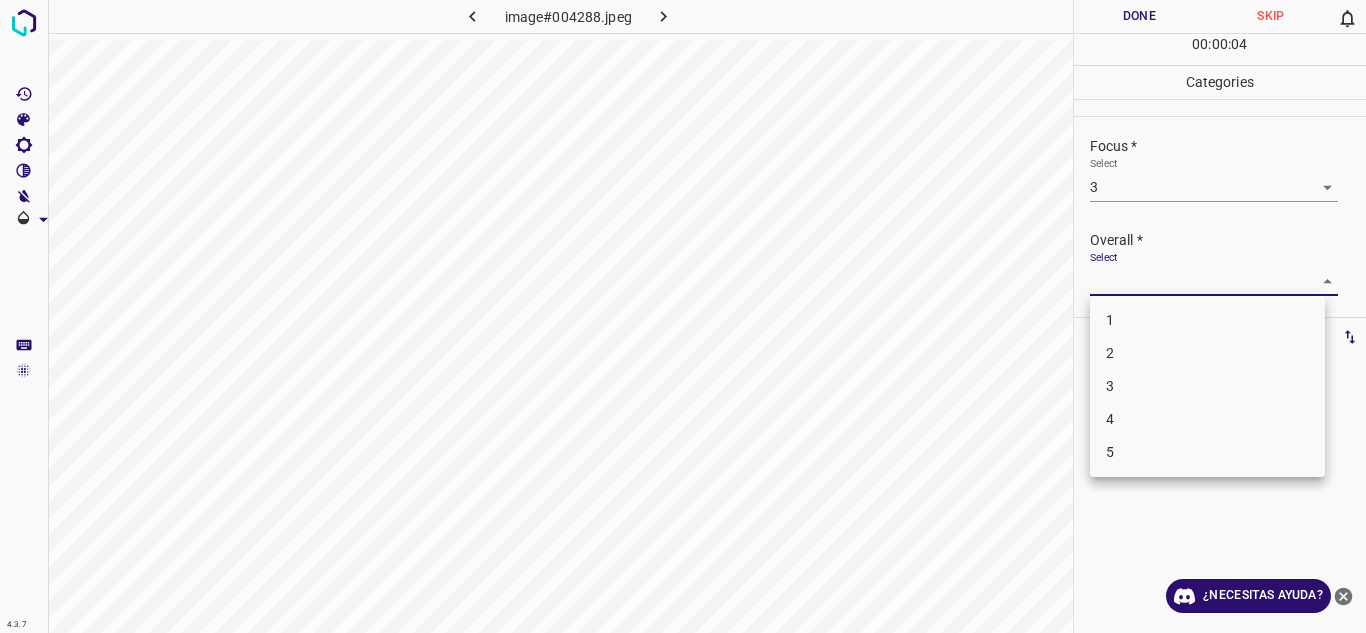 click on "3" at bounding box center (1207, 386) 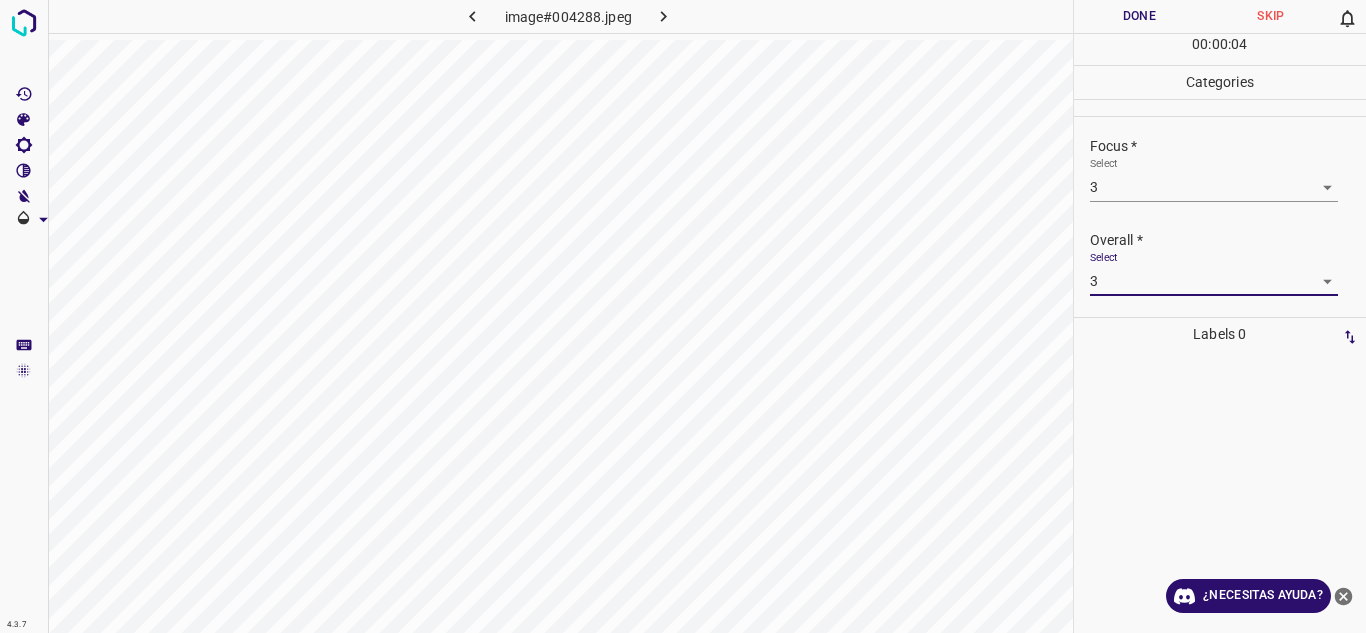 click on "Overall *" at bounding box center [1228, 240] 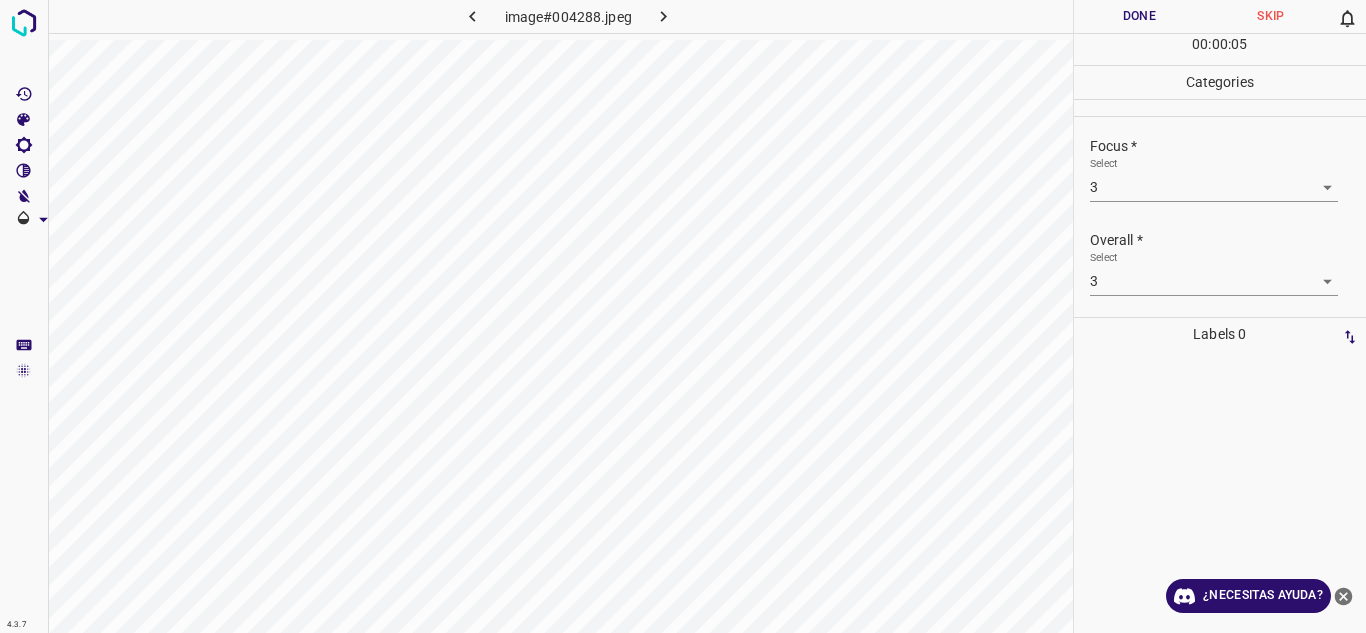 click on "Done" at bounding box center (1140, 16) 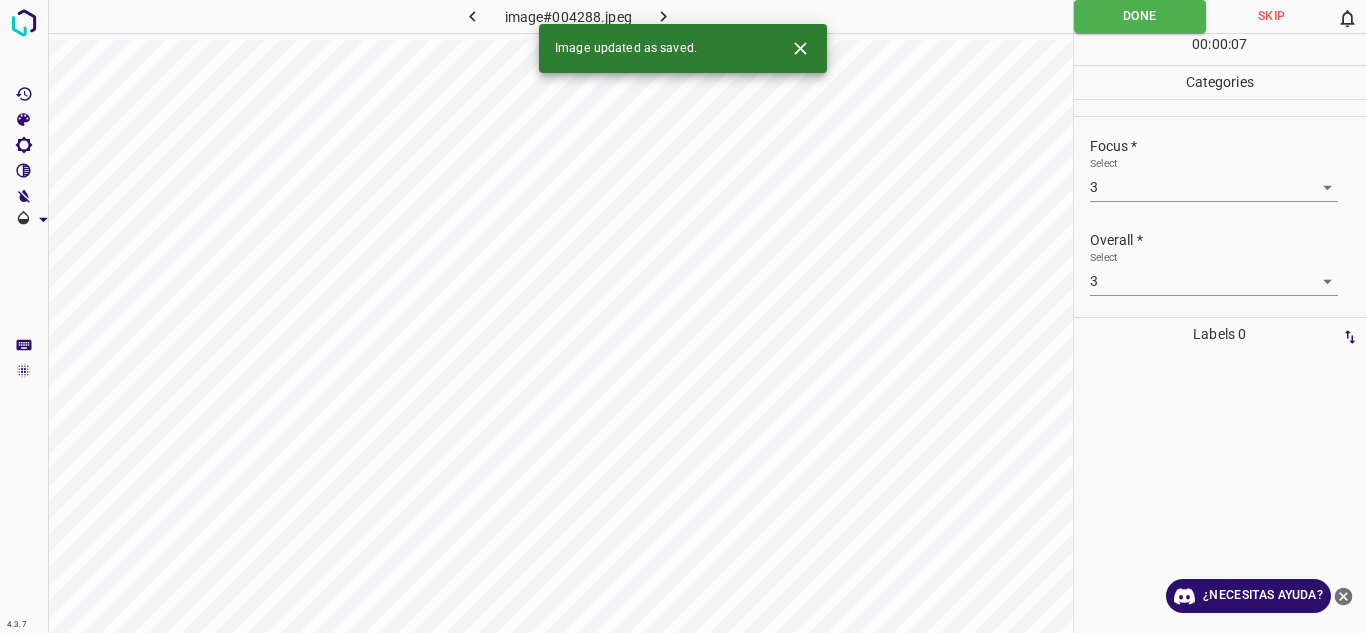 drag, startPoint x: 667, startPoint y: 20, endPoint x: 680, endPoint y: 10, distance: 16.40122 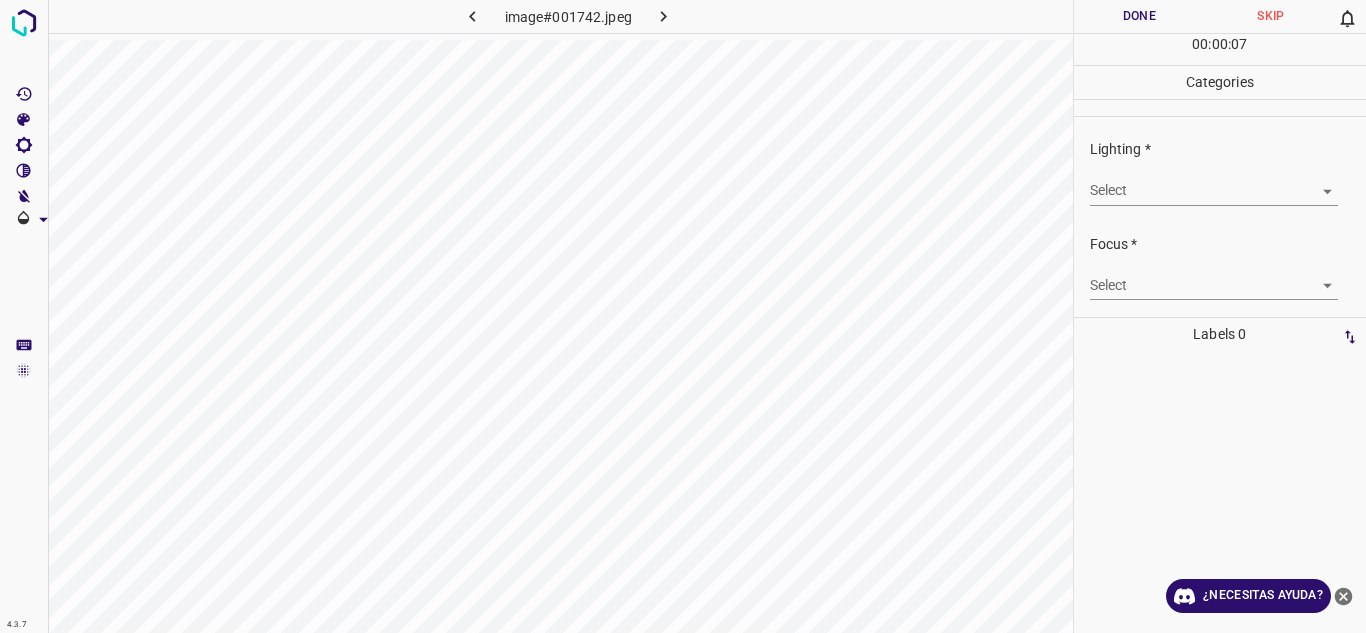 click on "Lighting *  Select ​" at bounding box center (1220, 172) 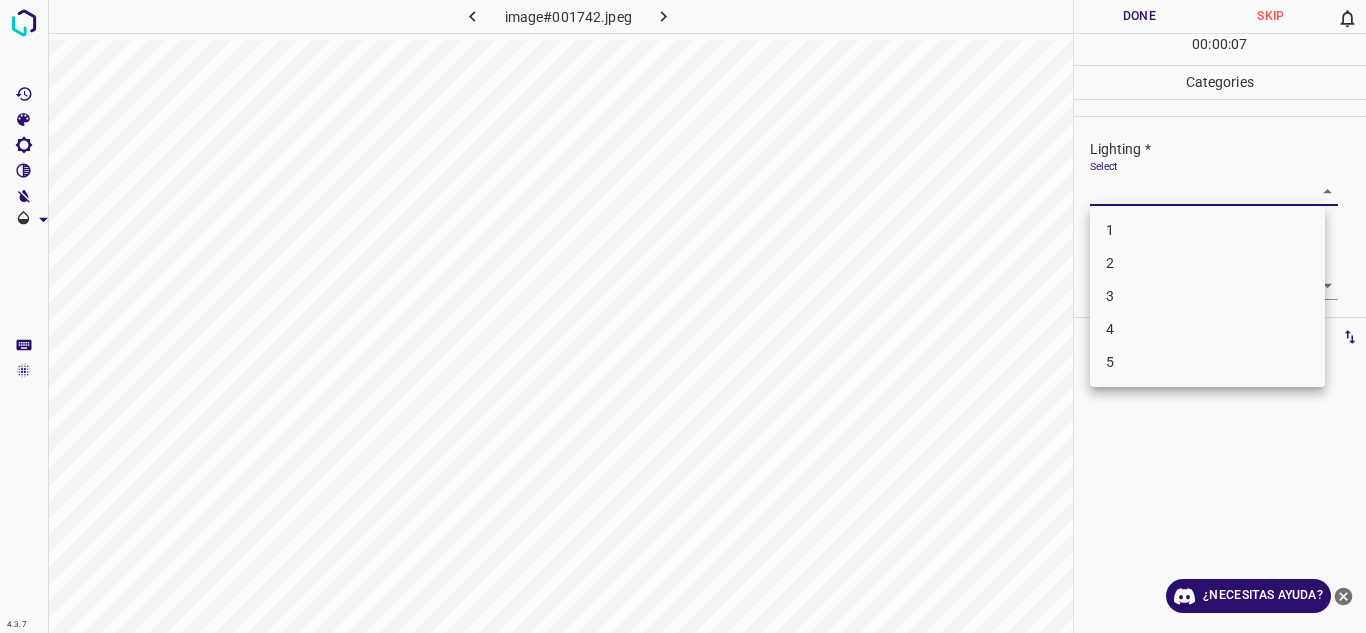 click on "4.3.7 image#001742.jpeg Done Skip 0 00   : 00   : 07   Categories Lighting *  Select ​ Focus *  Select ​ Overall *  Select ​ Labels   0 Categories 1 Lighting 2 Focus 3 Overall Tools Space Change between modes (Draw & Edit) I Auto labeling R Restore zoom M Zoom in N Zoom out Delete Delete selecte label Filters Z Restore filters X Saturation filter C Brightness filter V Contrast filter B Gray scale filter General O Download ¿Necesitas ayuda? Texto original Valora esta traducción Tu opinión servirá para ayudar a mejorar el Traductor de Google - Texto - Esconder - Borrar 1 2 3 4 5" at bounding box center [683, 316] 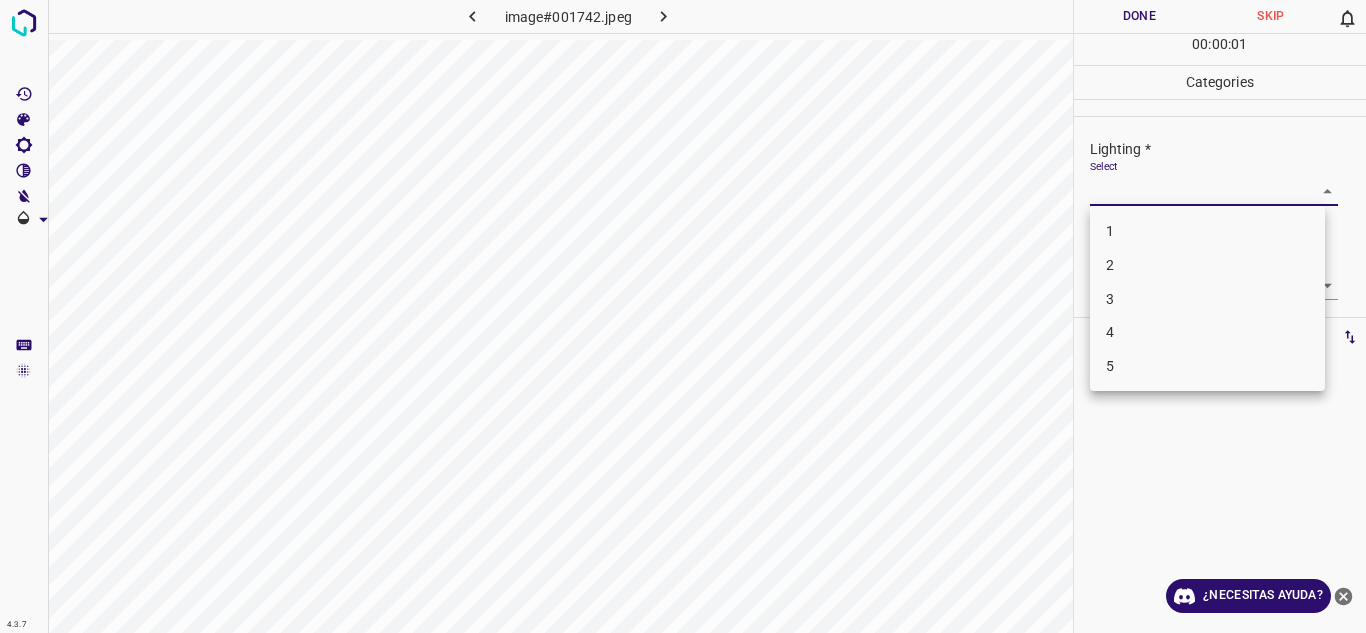 click on "3" at bounding box center [1207, 299] 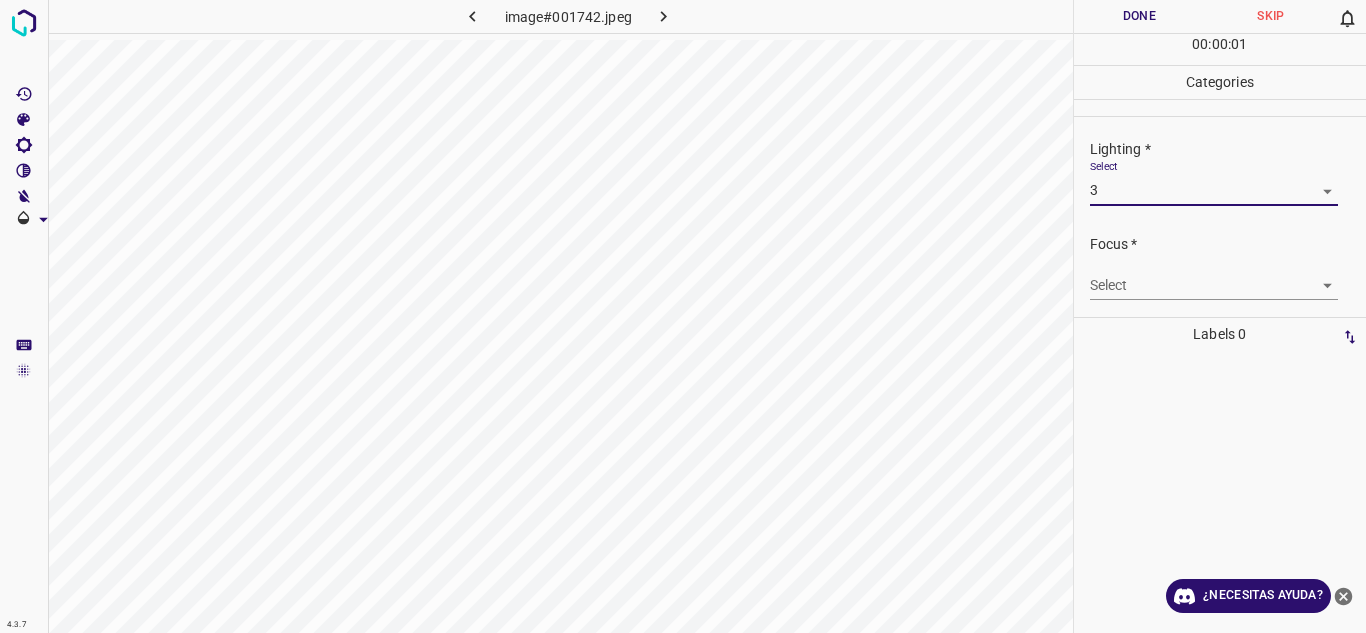 click on "4.3.7 image#001742.jpeg Done Skip 0 00 : 00 : 01 Categories Lighting * Select 3 3 Focus * Select ​ Overall * Select ​ Labels 0 Categories 1 Lighting 2 Focus 3 Overall Tools Space Change between modes (Draw & Edit) I Auto labeling R Restore zoom M Zoom in N Zoom out Delete Delete selecte label Filters Z Restore filters X Saturation filter C Brightness filter V Contrast filter B Gray scale filter General O Download ¿Necesitas ayuda? Texto original Valora esta traducción Tu opinión servirá para ayudar a mejorar el Traductor de Google - Texto - Esconder - Borrar" at bounding box center [683, 316] 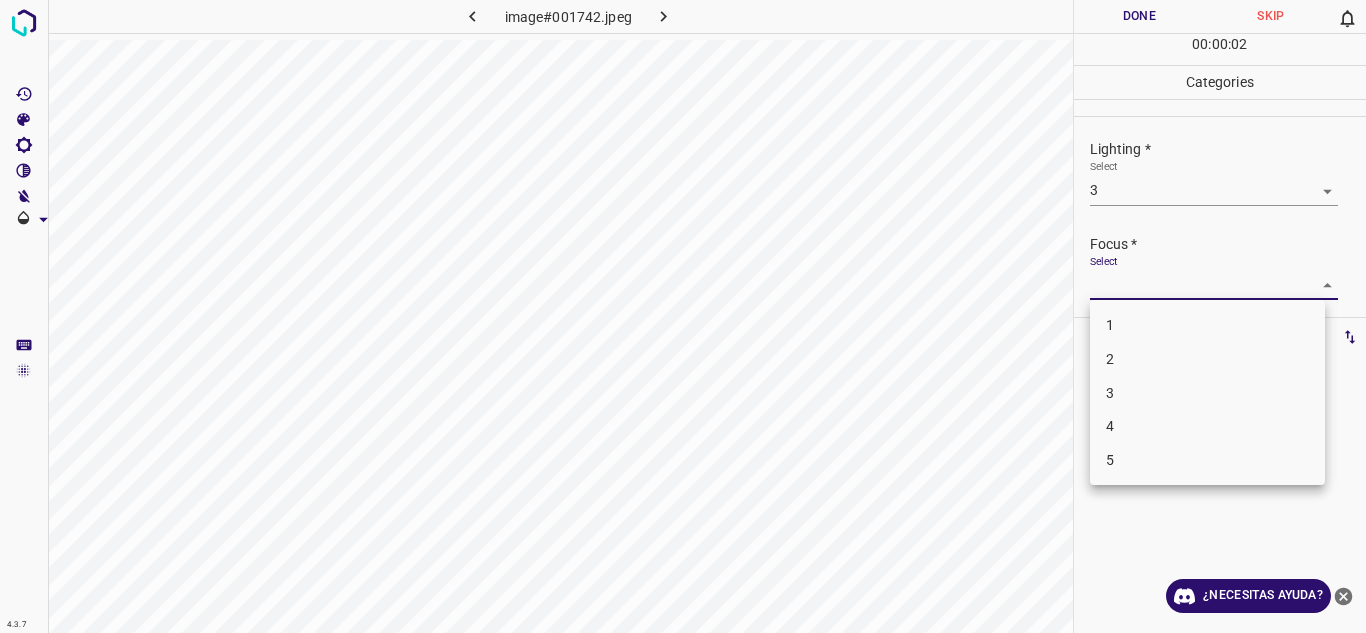 click on "3" at bounding box center (1207, 393) 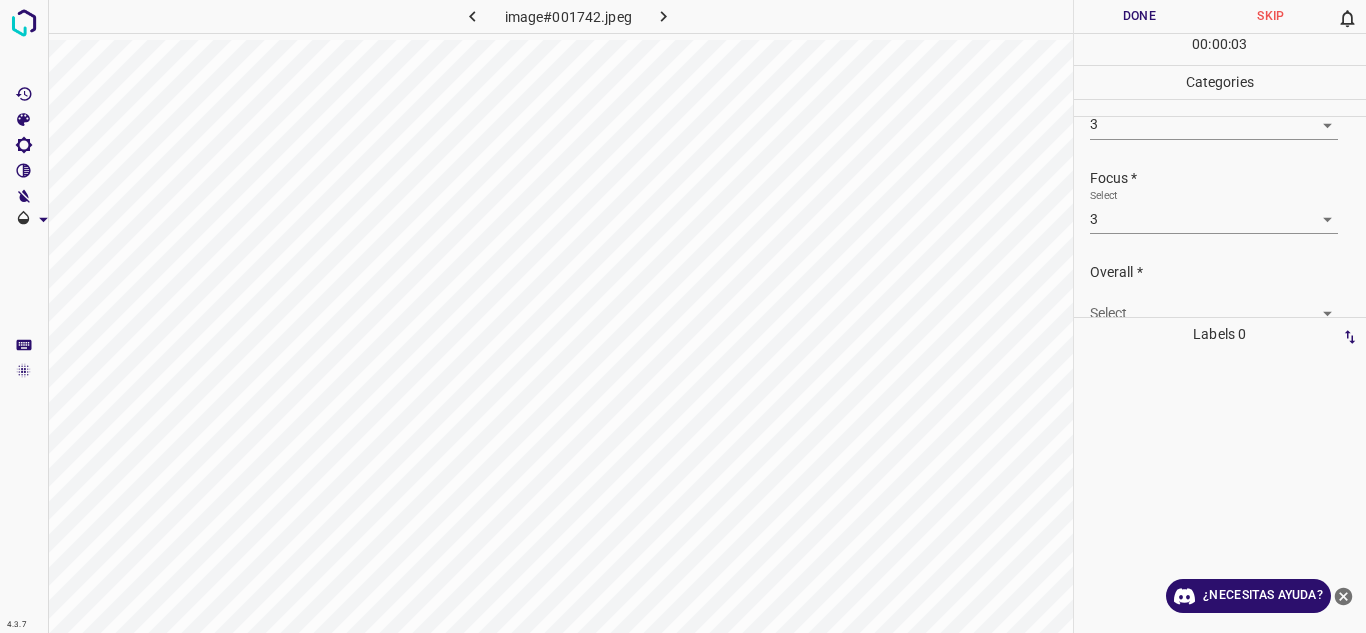 scroll, scrollTop: 98, scrollLeft: 0, axis: vertical 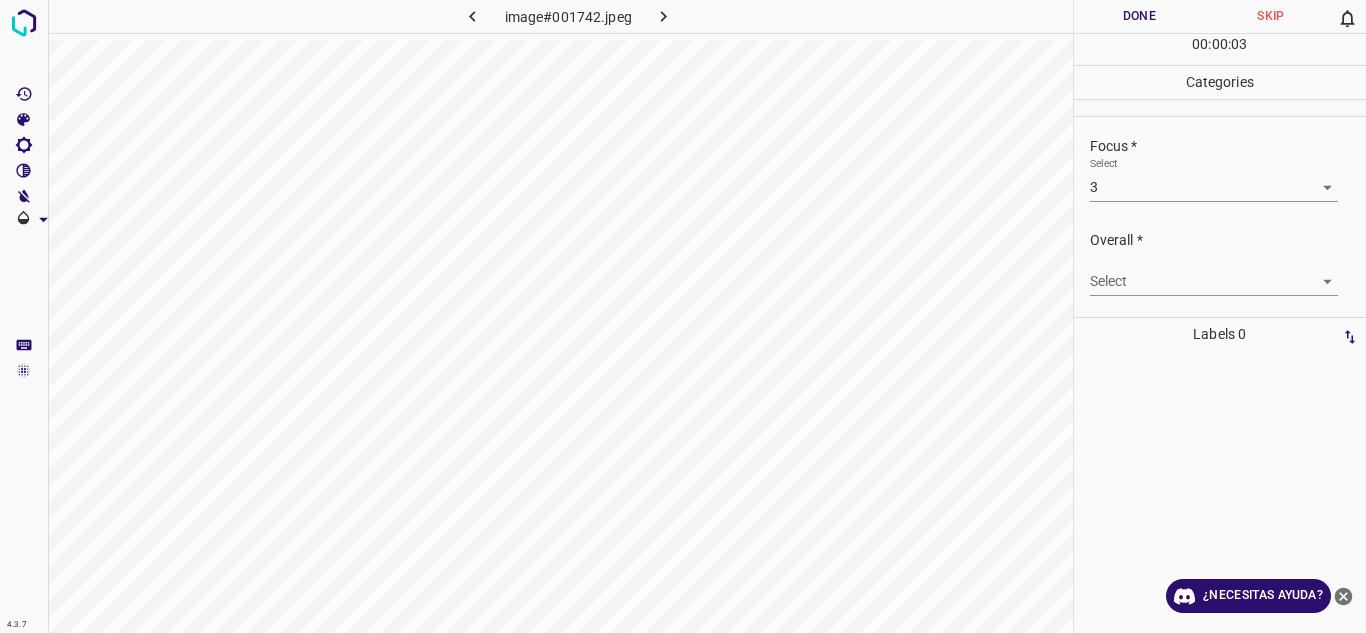 drag, startPoint x: 1202, startPoint y: 254, endPoint x: 1198, endPoint y: 265, distance: 11.7046995 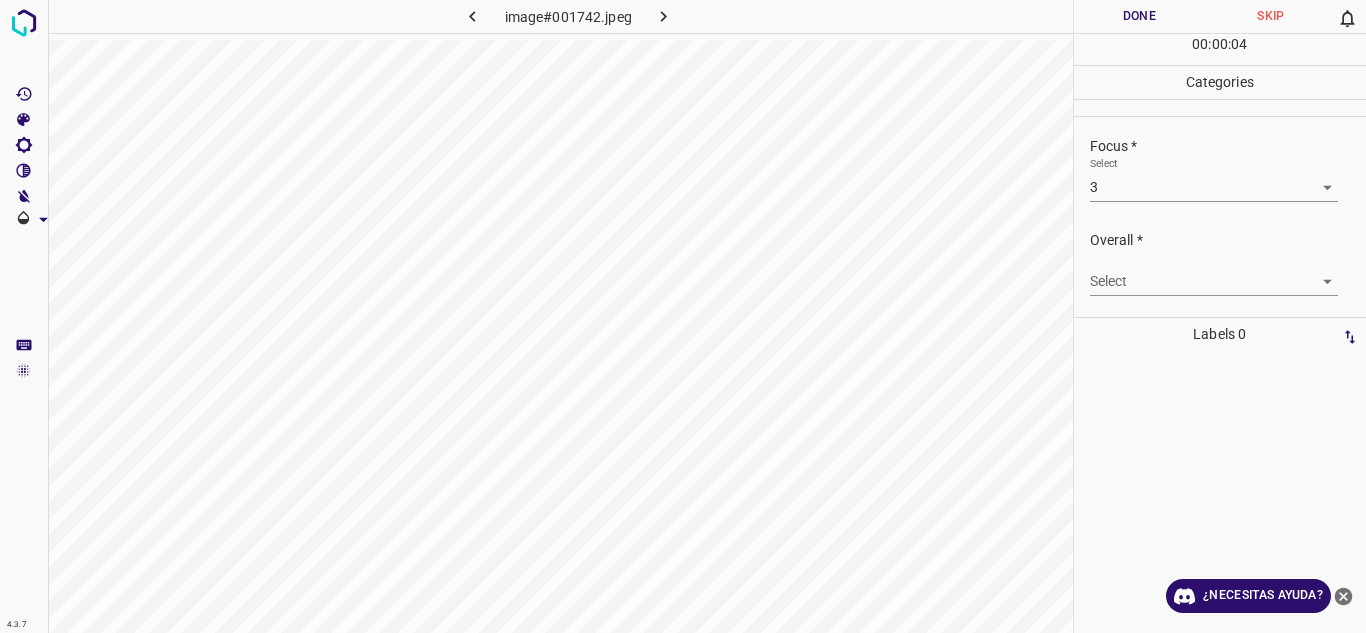 click on "Overall *  Select ​" at bounding box center (1220, 263) 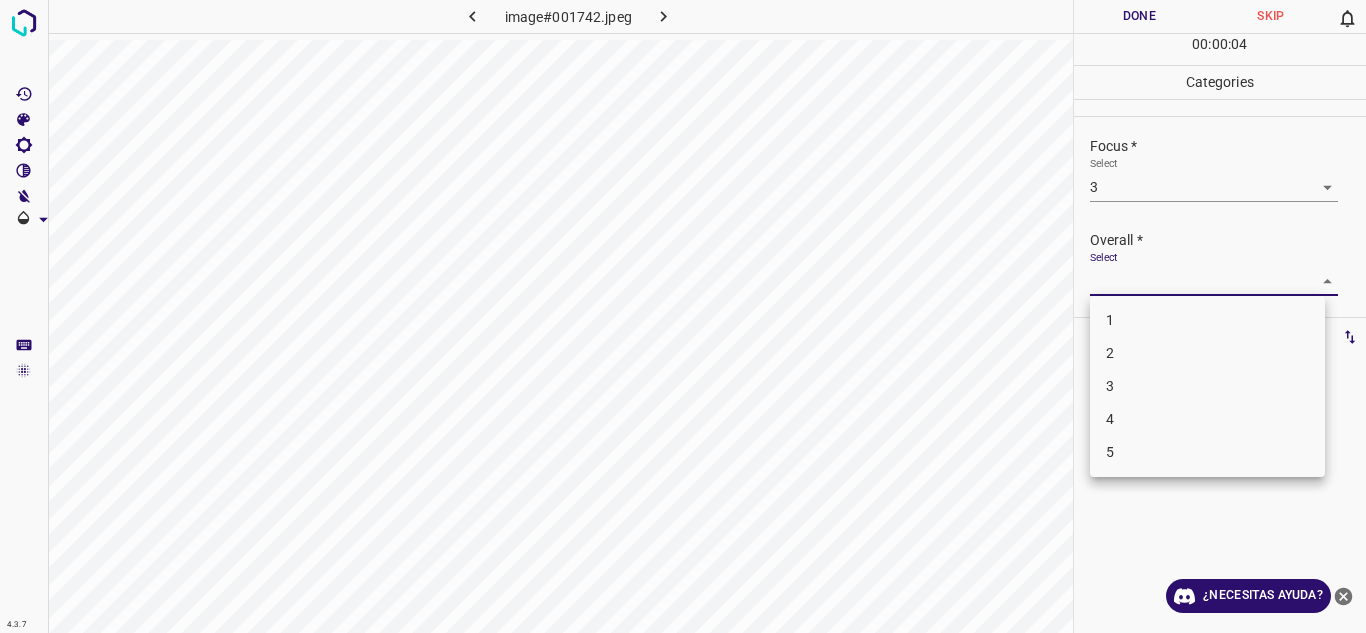 click on "4.3.7 image#001742.jpeg Done Skip 0 00   : 00   : 04   Categories Lighting *  Select 3 3 Focus *  Select 3 3 Overall *  Select ​ Labels   0 Categories 1 Lighting 2 Focus 3 Overall Tools Space Change between modes (Draw & Edit) I Auto labeling R Restore zoom M Zoom in N Zoom out Delete Delete selecte label Filters Z Restore filters X Saturation filter C Brightness filter V Contrast filter B Gray scale filter General O Download ¿Necesitas ayuda? Texto original Valora esta traducción Tu opinión servirá para ayudar a mejorar el Traductor de Google - Texto - Esconder - Borrar 1 2 3 4 5" at bounding box center [683, 316] 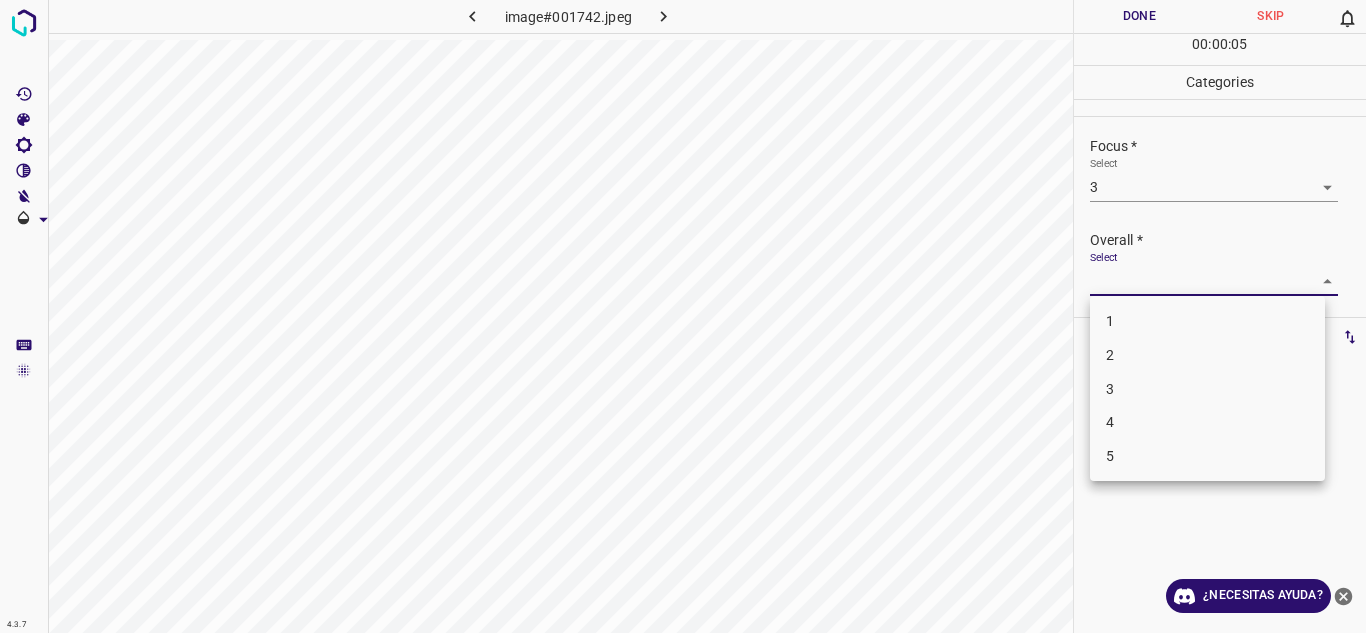 click on "3" at bounding box center (1207, 389) 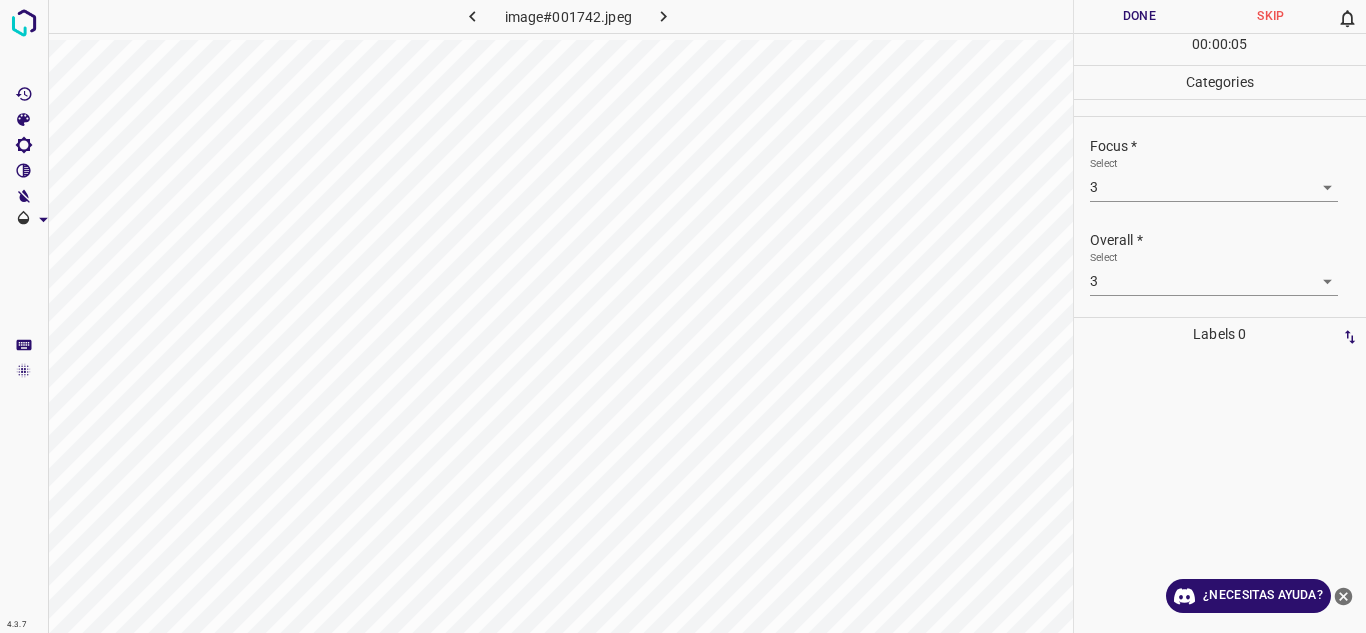 drag, startPoint x: 1214, startPoint y: 257, endPoint x: 1133, endPoint y: 23, distance: 247.6227 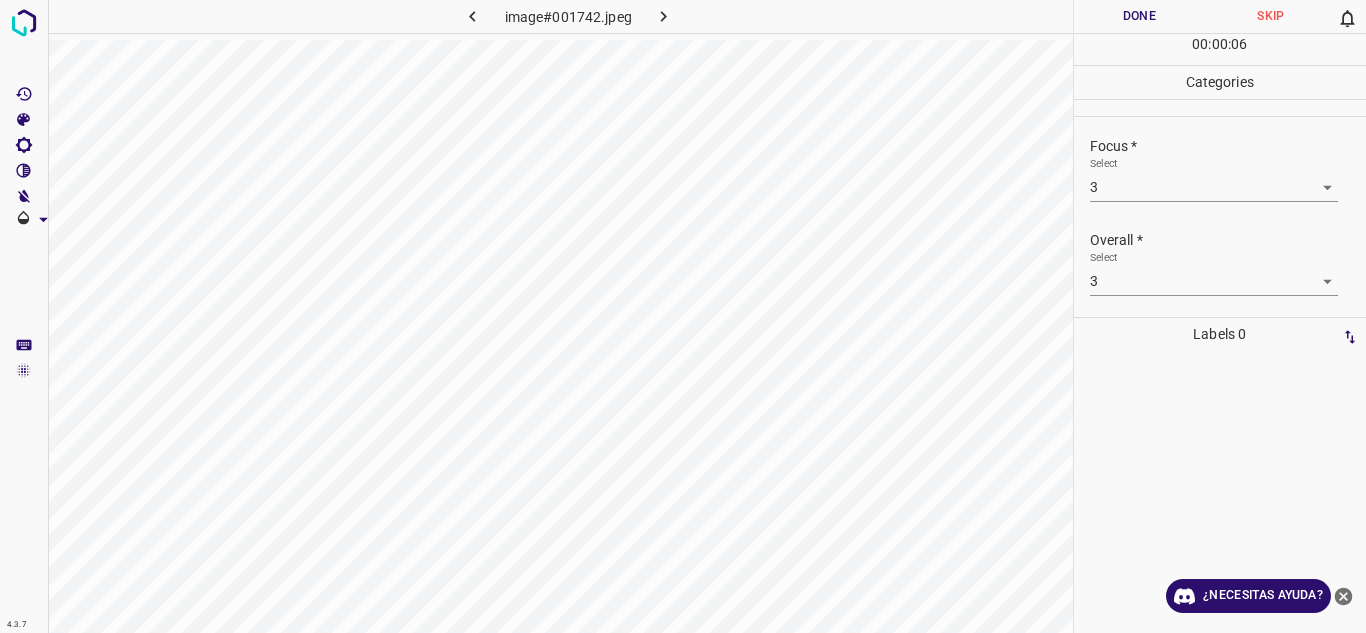 click on "Done" at bounding box center [1140, 16] 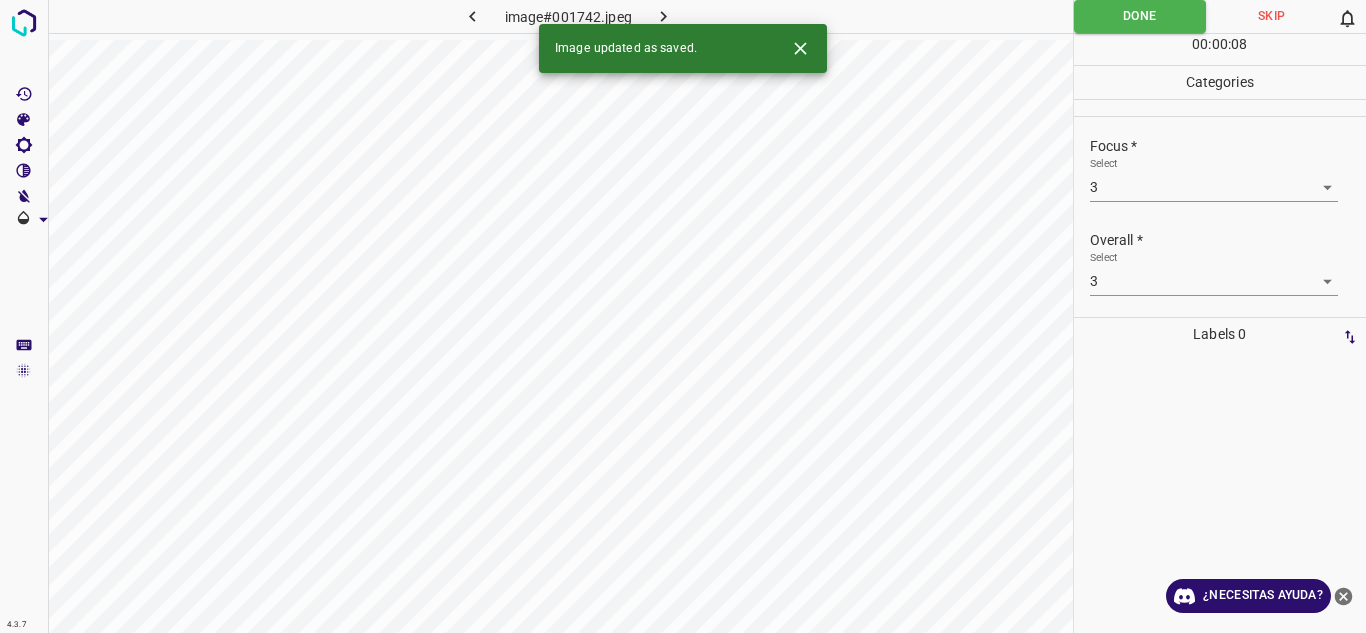 click 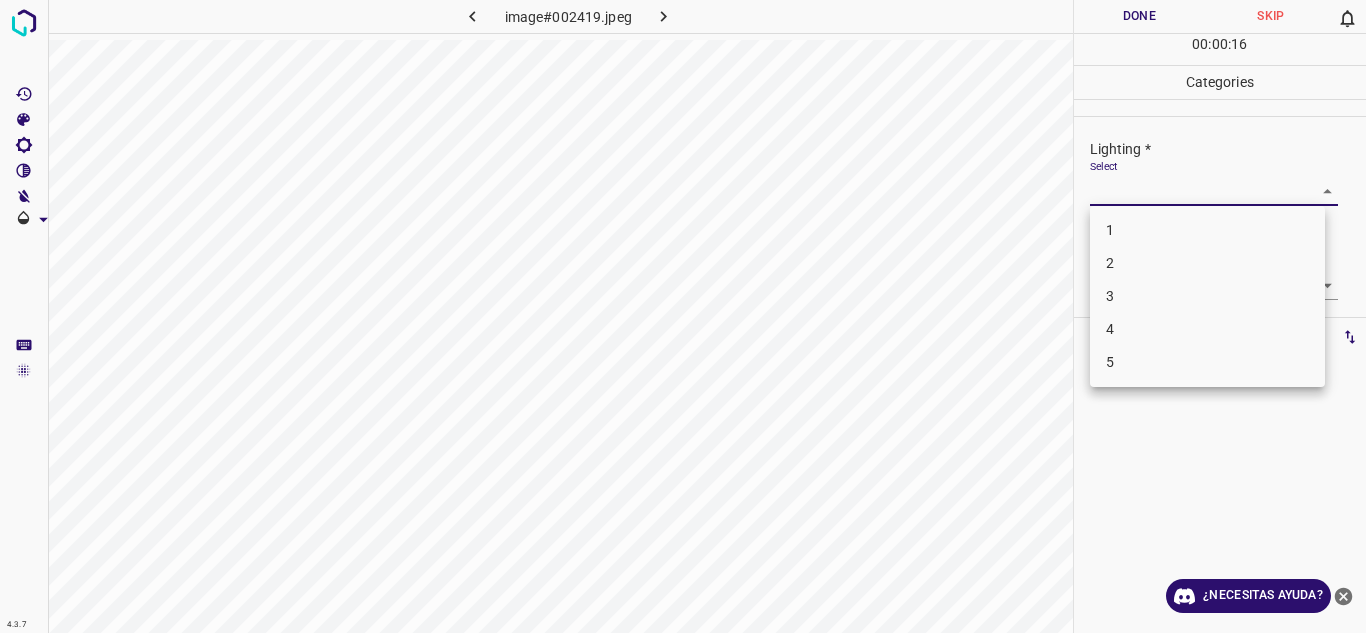 click on "4.3.7 image#002419.jpeg Done Skip 0 00   : 00   : 16   Categories Lighting *  Select ​ Focus *  Select ​ Overall *  Select ​ Labels   0 Categories 1 Lighting 2 Focus 3 Overall Tools Space Change between modes (Draw & Edit) I Auto labeling R Restore zoom M Zoom in N Zoom out Delete Delete selecte label Filters Z Restore filters X Saturation filter C Brightness filter V Contrast filter B Gray scale filter General O Download ¿Necesitas ayuda? Texto original Valora esta traducción Tu opinión servirá para ayudar a mejorar el Traductor de Google - Texto - Esconder - Borrar 1 2 3 4 5" at bounding box center [683, 316] 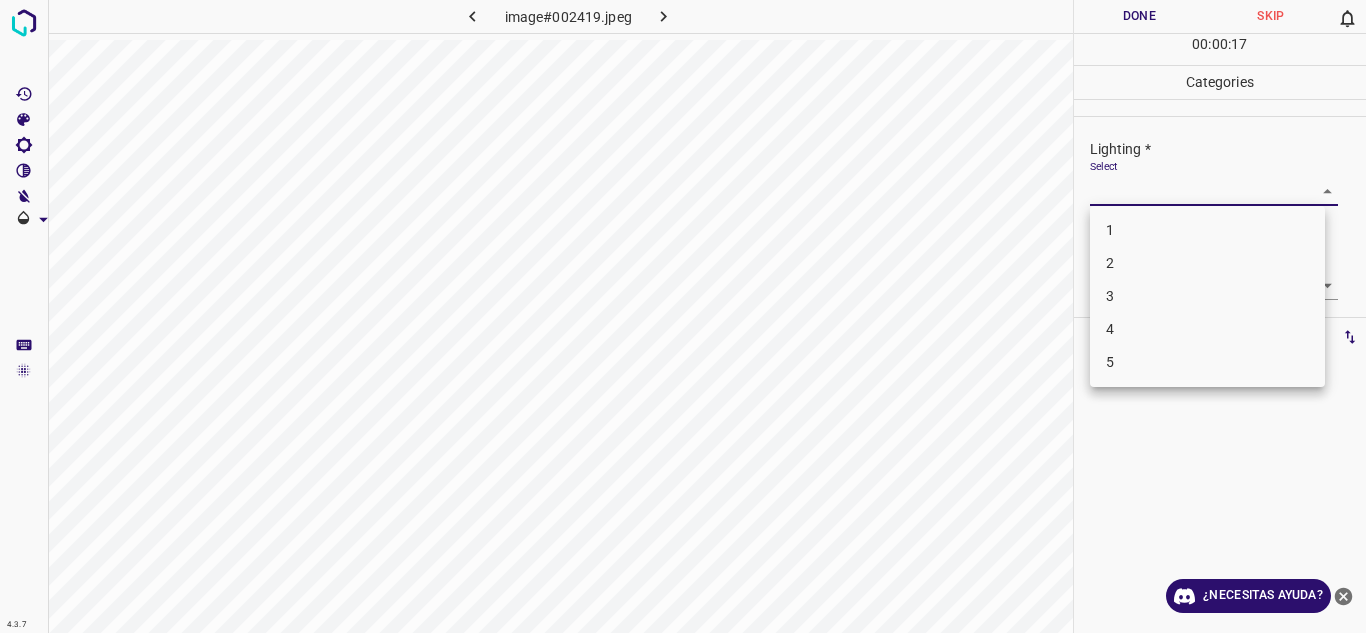 click on "3" at bounding box center (1207, 296) 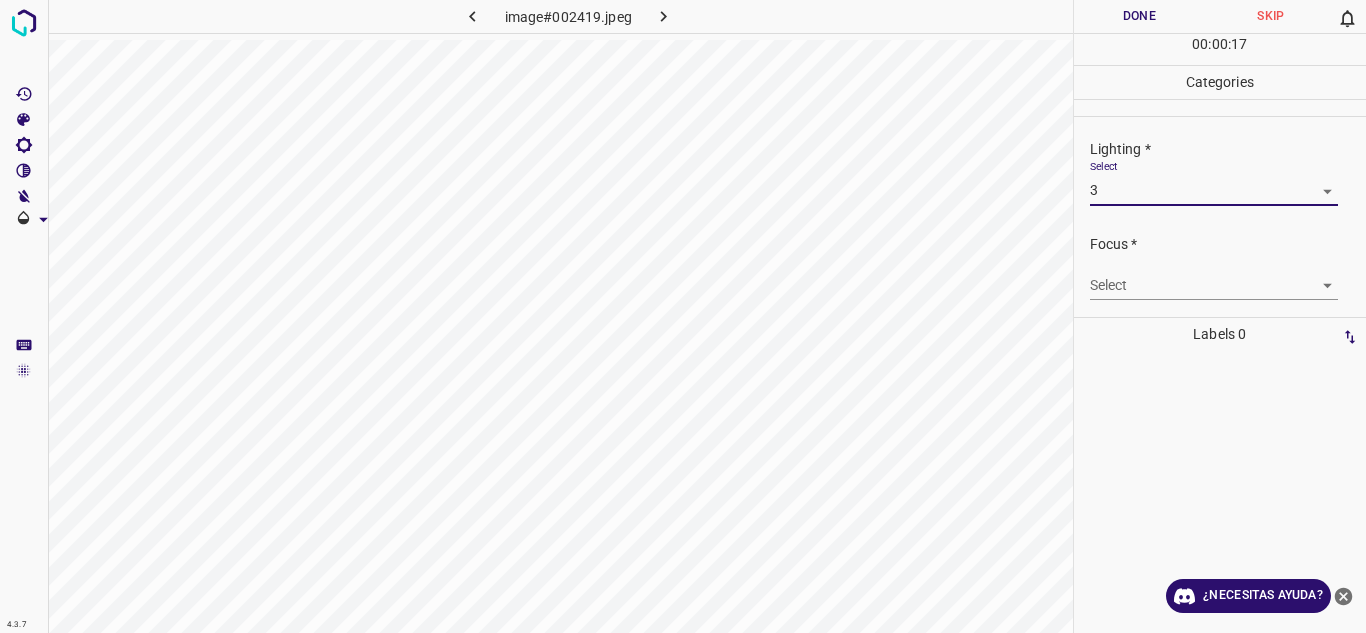 click on "4.3.7 image#002419.jpeg Done Skip 0 00   : 00   : 17   Categories Lighting *  Select 3 3 Focus *  Select ​ Overall *  Select ​ Labels   0 Categories 1 Lighting 2 Focus 3 Overall Tools Space Change between modes (Draw & Edit) I Auto labeling R Restore zoom M Zoom in N Zoom out Delete Delete selecte label Filters Z Restore filters X Saturation filter C Brightness filter V Contrast filter B Gray scale filter General O Download ¿Necesitas ayuda? Texto original Valora esta traducción Tu opinión servirá para ayudar a mejorar el Traductor de Google - Texto - Esconder - Borrar" at bounding box center (683, 316) 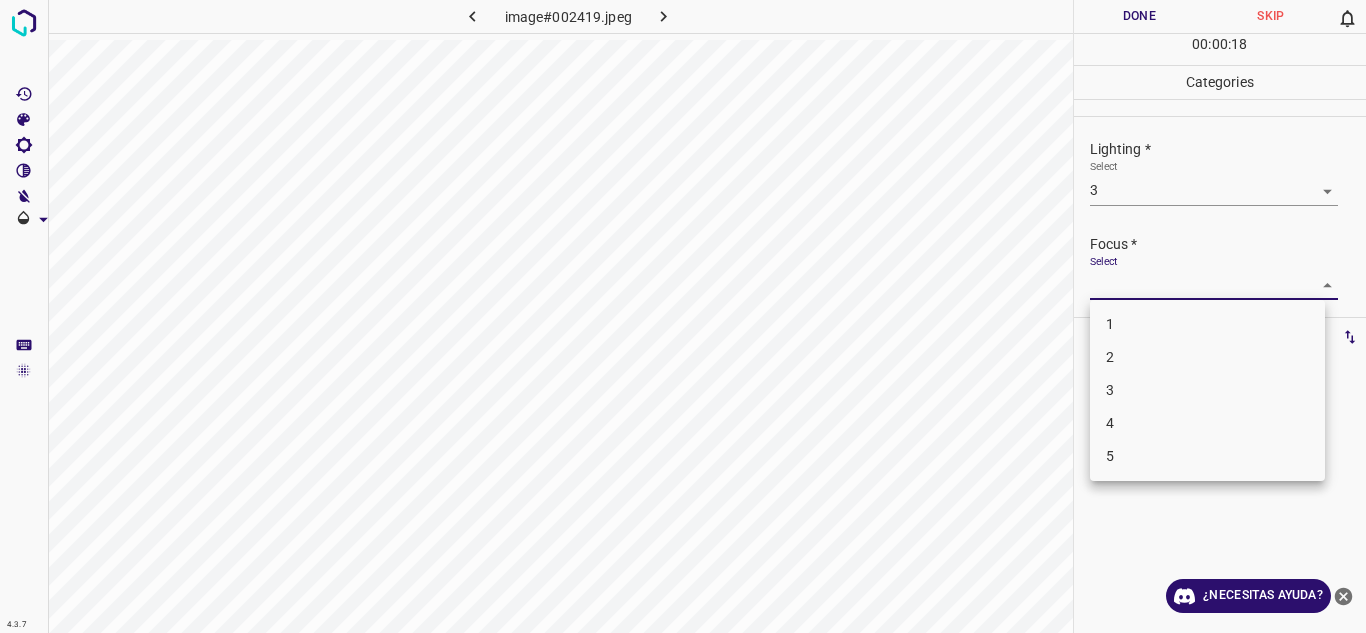 click on "3" at bounding box center (1207, 390) 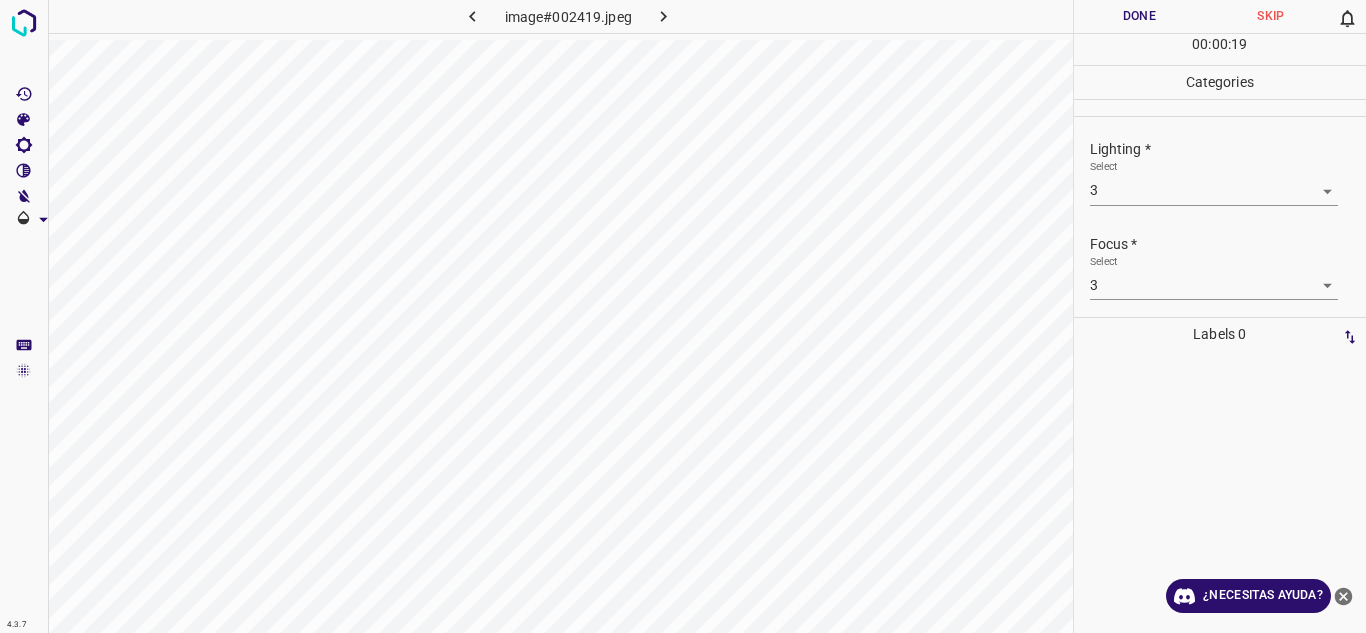 scroll, scrollTop: 98, scrollLeft: 0, axis: vertical 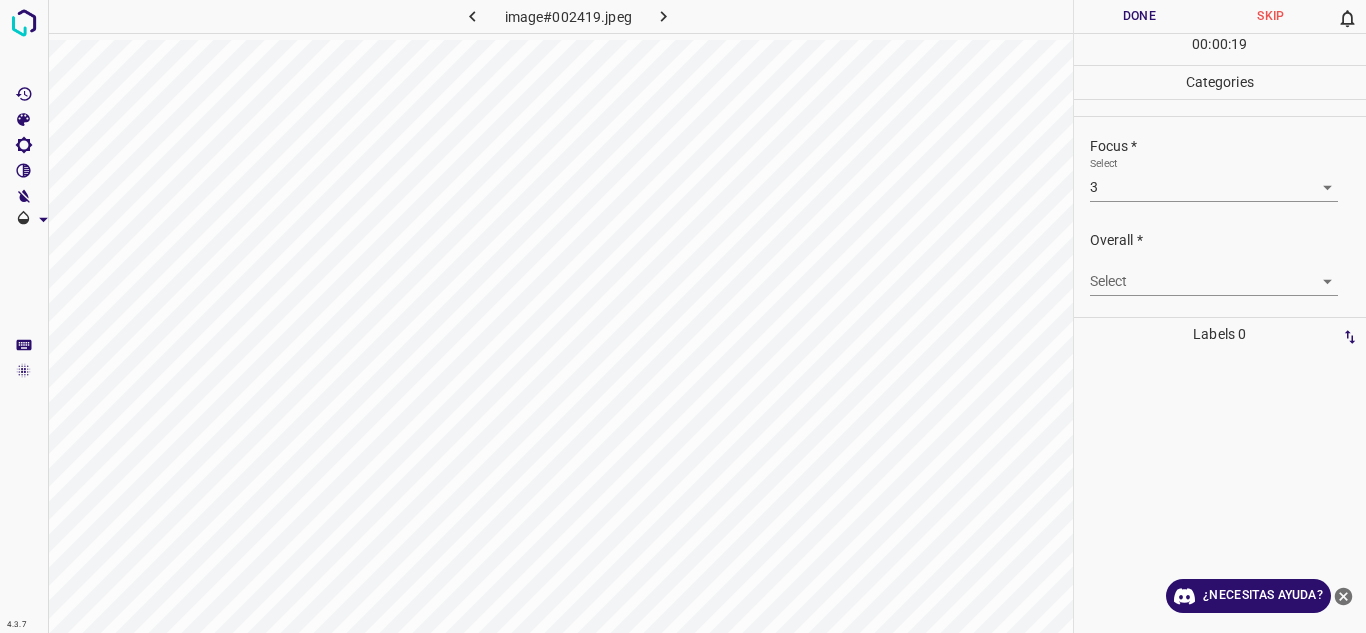 click on "4.3.7 image#002419.jpeg Done Skip 0 00   : 00   : 19   Categories Lighting *  Select 3 3 Focus *  Select 3 3 Overall *  Select ​ Labels   0 Categories 1 Lighting 2 Focus 3 Overall Tools Space Change between modes (Draw & Edit) I Auto labeling R Restore zoom M Zoom in N Zoom out Delete Delete selecte label Filters Z Restore filters X Saturation filter C Brightness filter V Contrast filter B Gray scale filter General O Download ¿Necesitas ayuda? Texto original Valora esta traducción Tu opinión servirá para ayudar a mejorar el Traductor de Google - Texto - Esconder - Borrar" at bounding box center (683, 316) 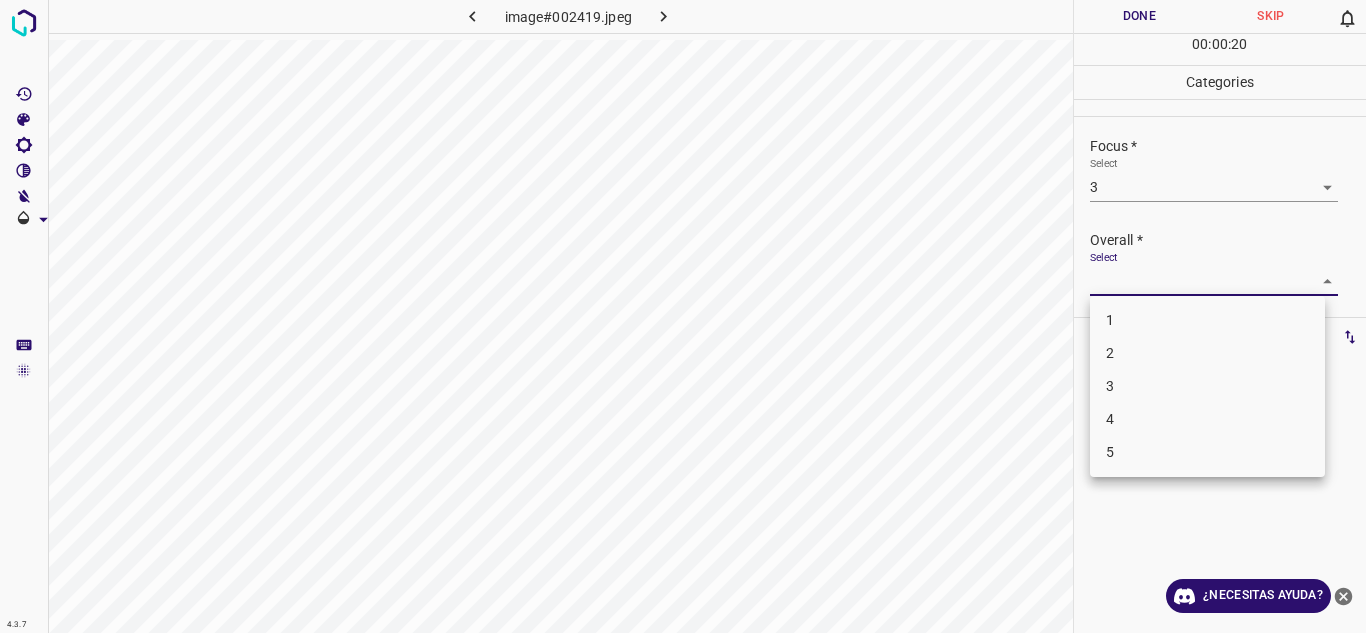 drag, startPoint x: 1166, startPoint y: 377, endPoint x: 1184, endPoint y: 291, distance: 87.86353 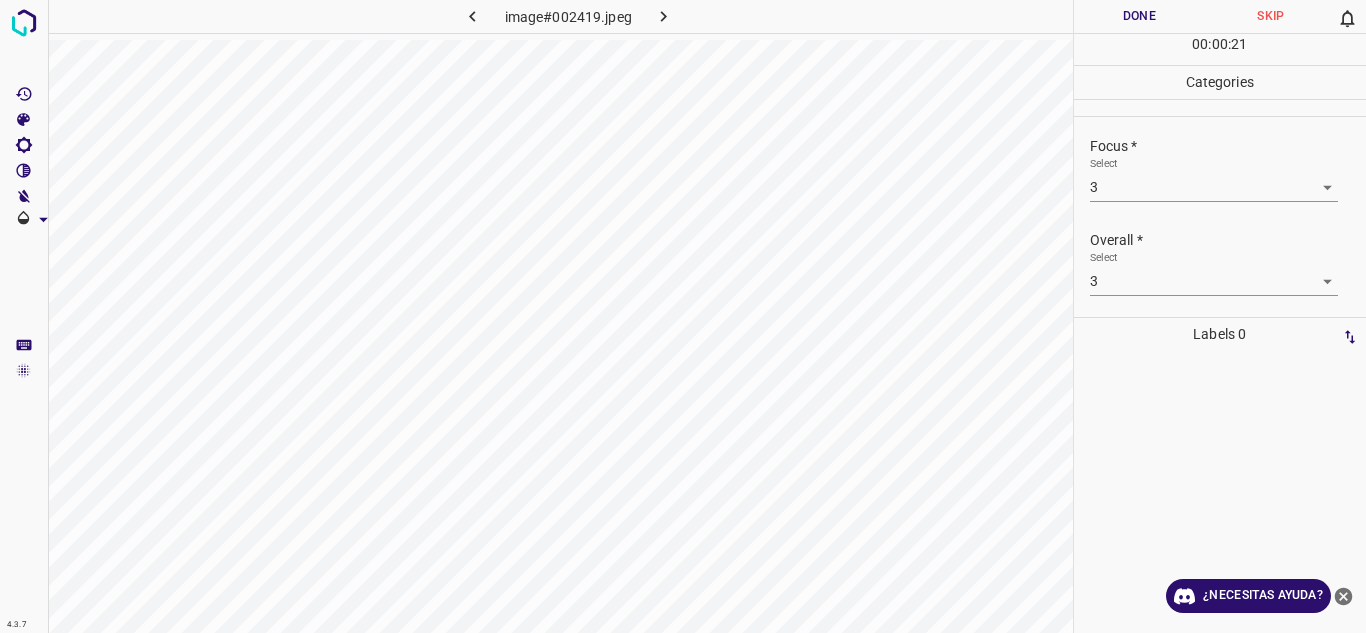 click on "Done" at bounding box center (1140, 16) 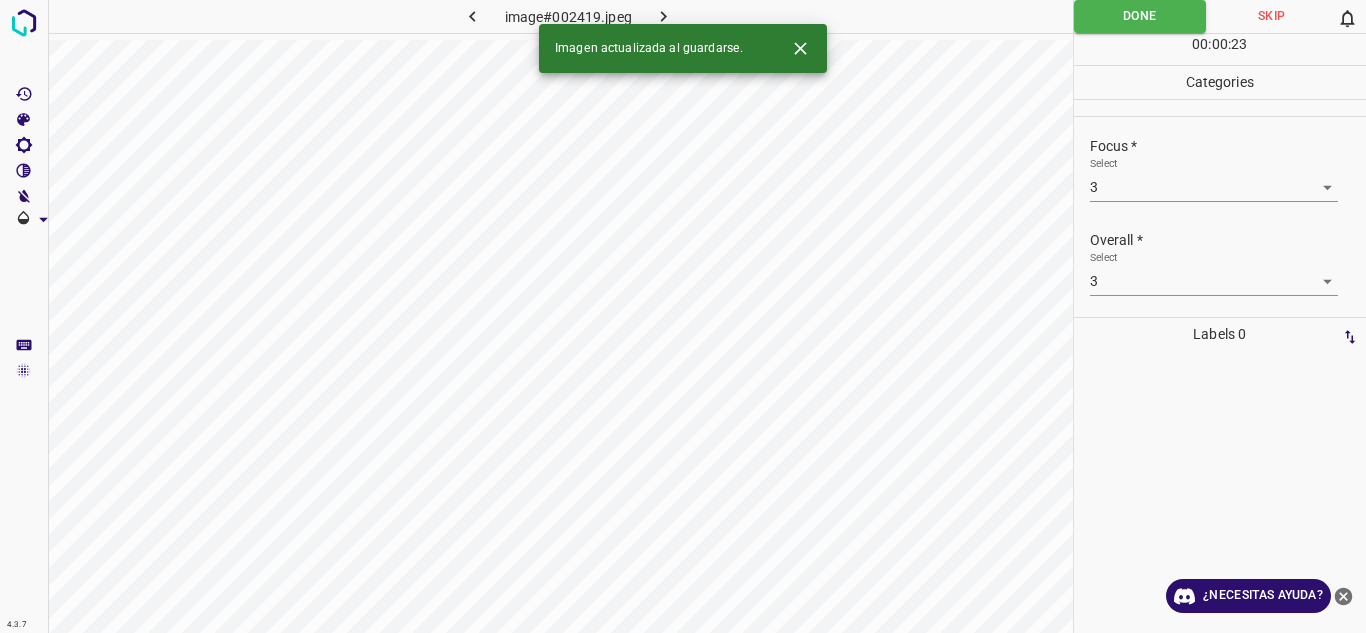 click 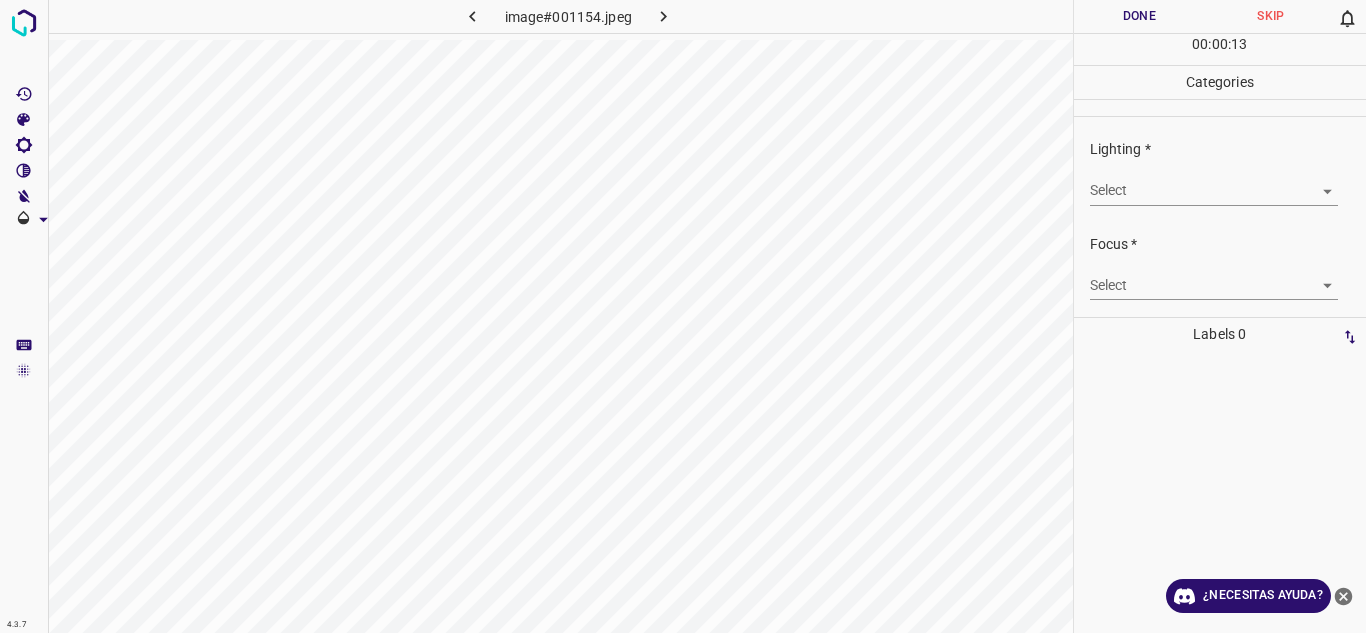click on "4.3.7 image#001154.jpeg Done Skip 0 00   : 00   : 13   Categories Lighting *  Select ​ Focus *  Select ​ Overall *  Select ​ Labels   0 Categories 1 Lighting 2 Focus 3 Overall Tools Space Change between modes (Draw & Edit) I Auto labeling R Restore zoom M Zoom in N Zoom out Delete Delete selecte label Filters Z Restore filters X Saturation filter C Brightness filter V Contrast filter B Gray scale filter General O Download ¿Necesitas ayuda? Texto original Valora esta traducción Tu opinión servirá para ayudar a mejorar el Traductor de Google - Texto - Esconder - Borrar" at bounding box center (683, 316) 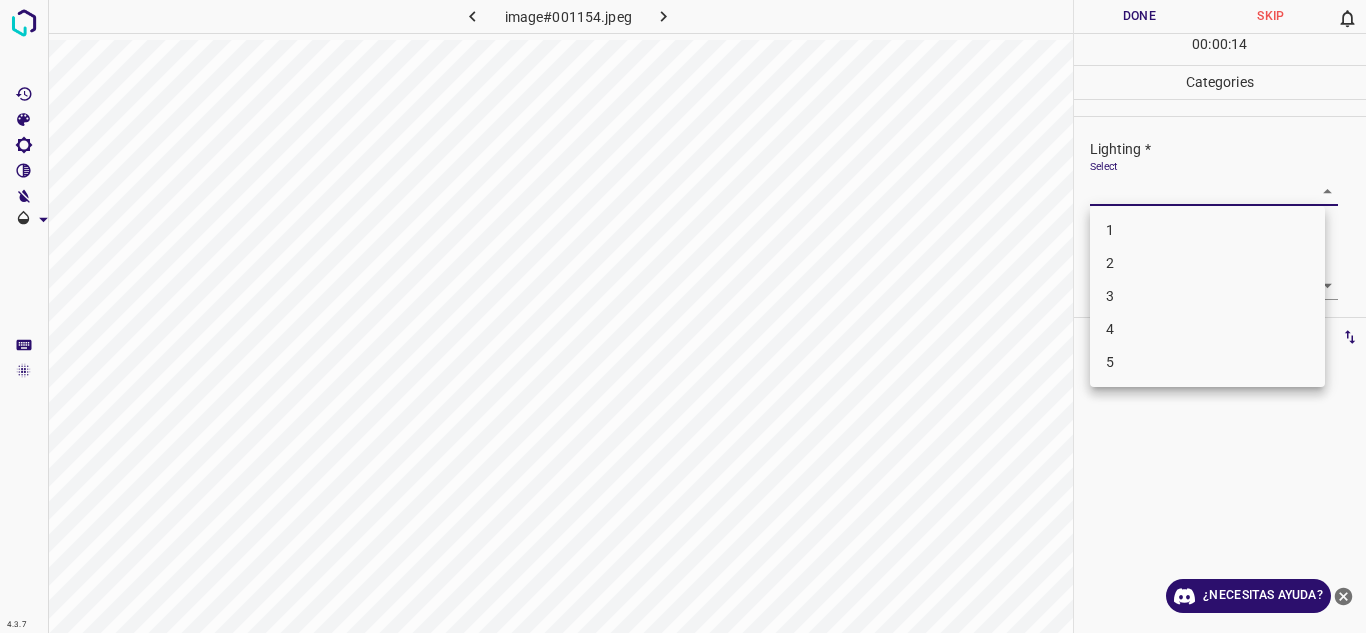 click on "2" at bounding box center (1207, 263) 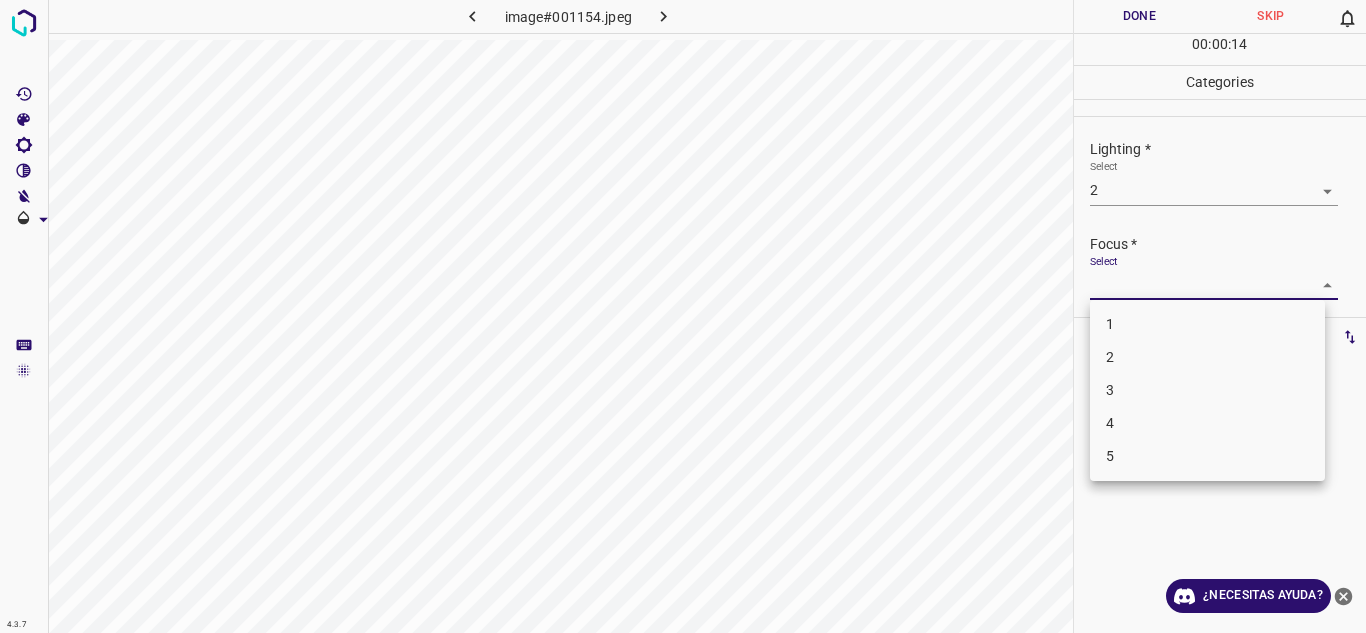 click on "4.3.7 image#001154.jpeg Done Skip 0 00 : 00 : 14 Categories Lighting * Select 2 2 Focus * Select ​ Overall * Select ​ Labels 0 Categories 1 Lighting 2 Focus 3 Overall Tools Space Change between modes (Draw & Edit) I Auto labeling R Restore zoom M Zoom in N Zoom out Delete Delete selecte label Filters Z Restore filters X Saturation filter C Brightness filter V Contrast filter B Gray scale filter General O Download ¿Necesitas ayuda? Texto original Valora esta traducción Tu opinión servirá para ayudar a mejorar el Traductor de Google - Texto - Esconder - Borrar 1 2 3 4 5" at bounding box center (683, 316) 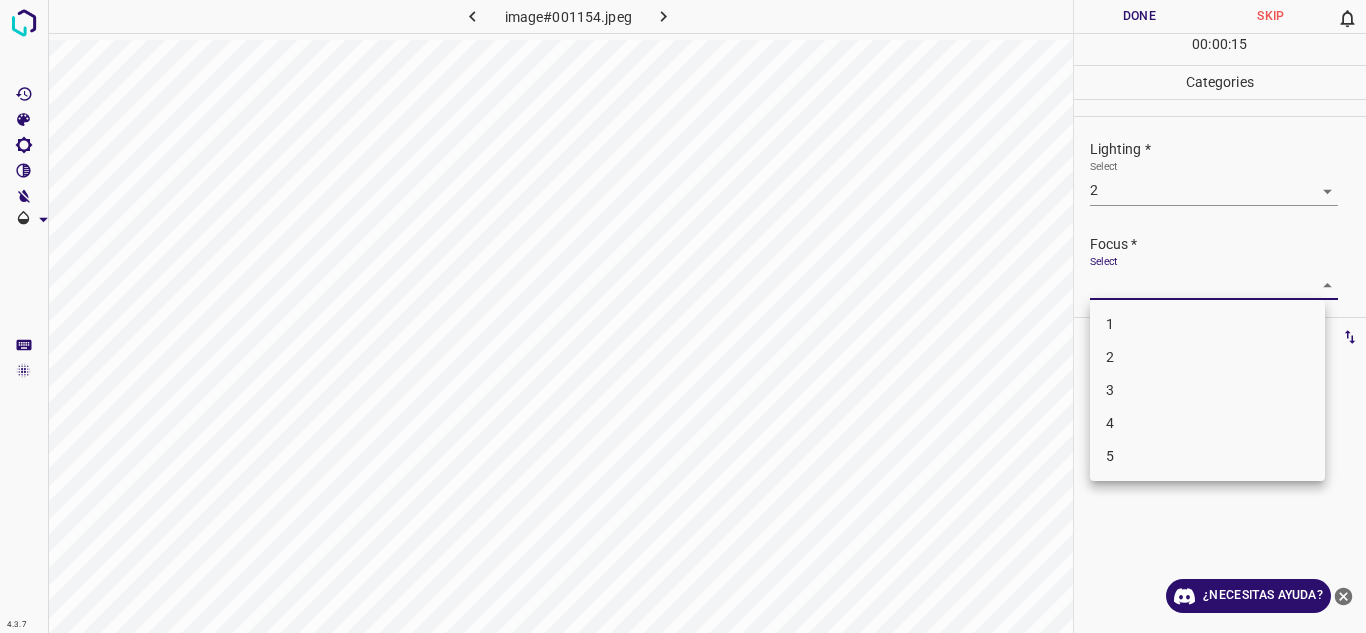 click on "2" at bounding box center (1207, 357) 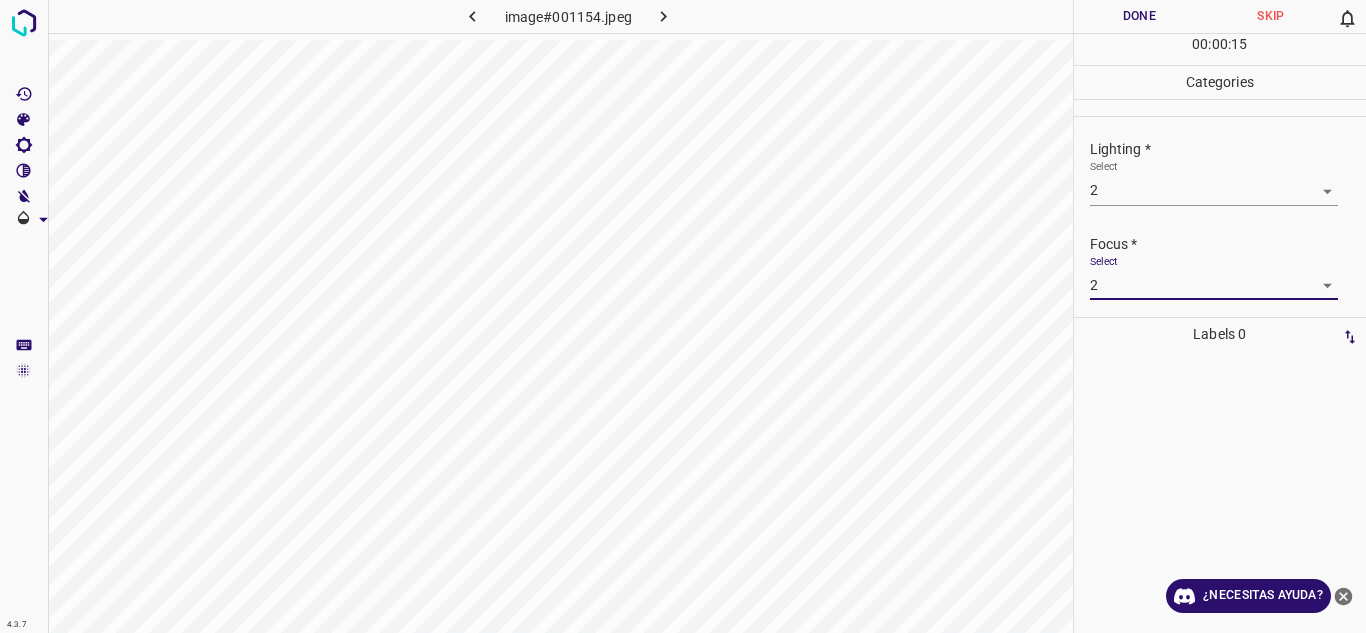 click on "Focus *" at bounding box center (1228, 244) 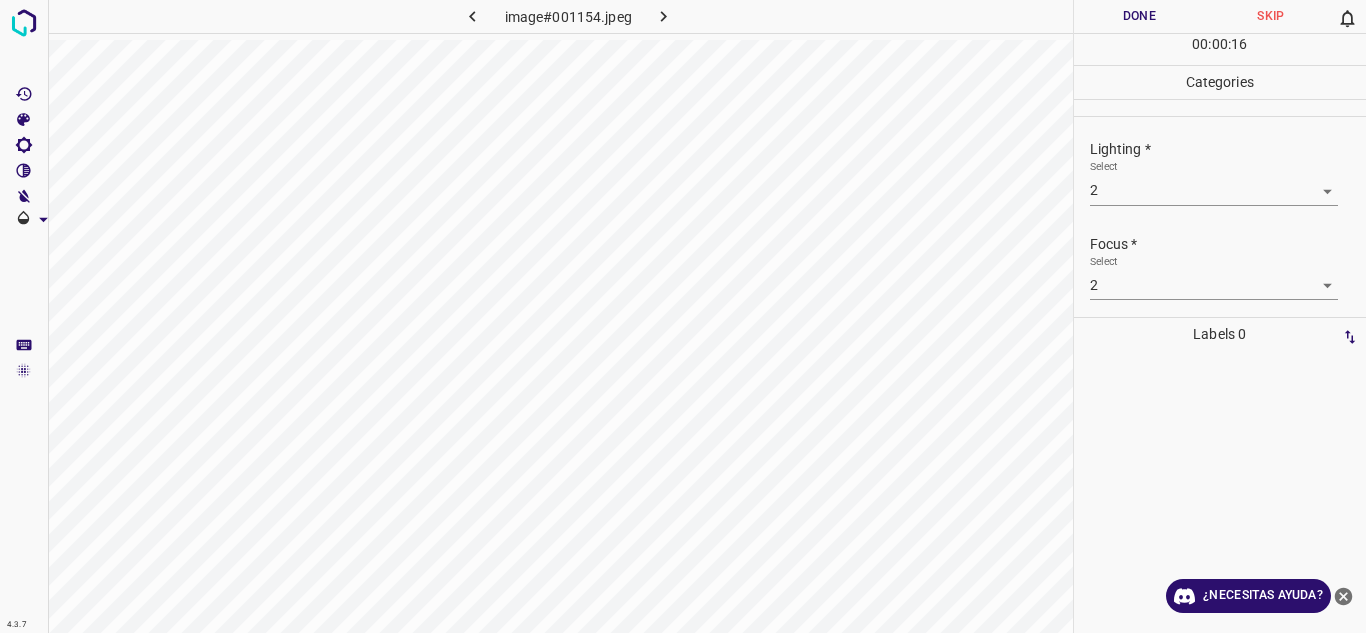 scroll, scrollTop: 98, scrollLeft: 0, axis: vertical 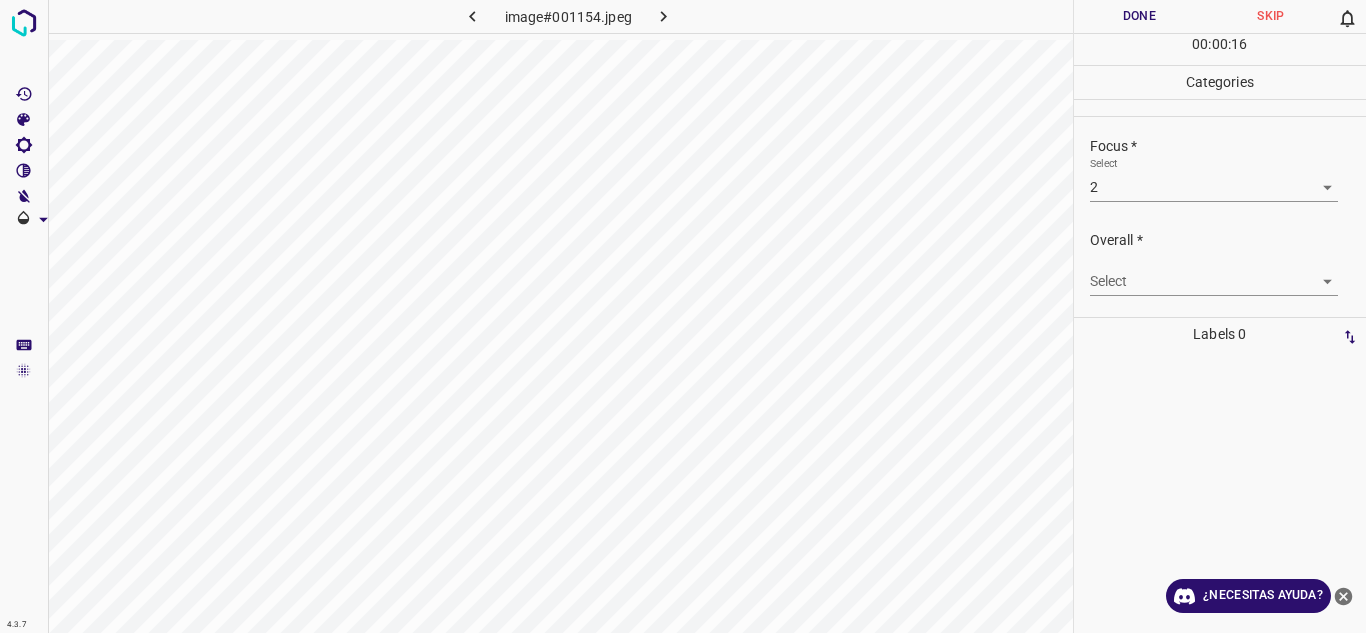 click on "4.3.7 image#001154.jpeg Done Skip 0 00   : 00   : 16   Categories Lighting *  Select 2 2 Focus *  Select 2 2 Overall *  Select ​ Labels   0 Categories 1 Lighting 2 Focus 3 Overall Tools Space Change between modes (Draw & Edit) I Auto labeling R Restore zoom M Zoom in N Zoom out Delete Delete selecte label Filters Z Restore filters X Saturation filter C Brightness filter V Contrast filter B Gray scale filter General O Download ¿Necesitas ayuda? Texto original Valora esta traducción Tu opinión servirá para ayudar a mejorar el Traductor de Google - Texto - Esconder - Borrar" at bounding box center (683, 316) 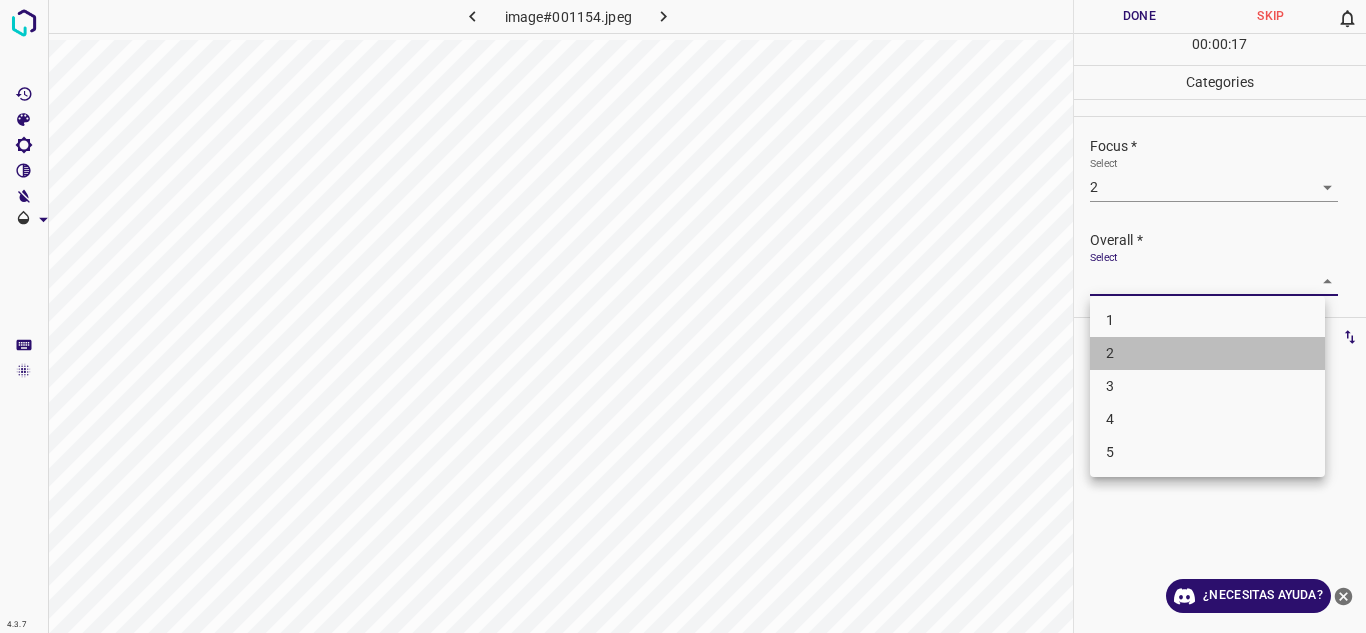 click on "2" at bounding box center [1207, 353] 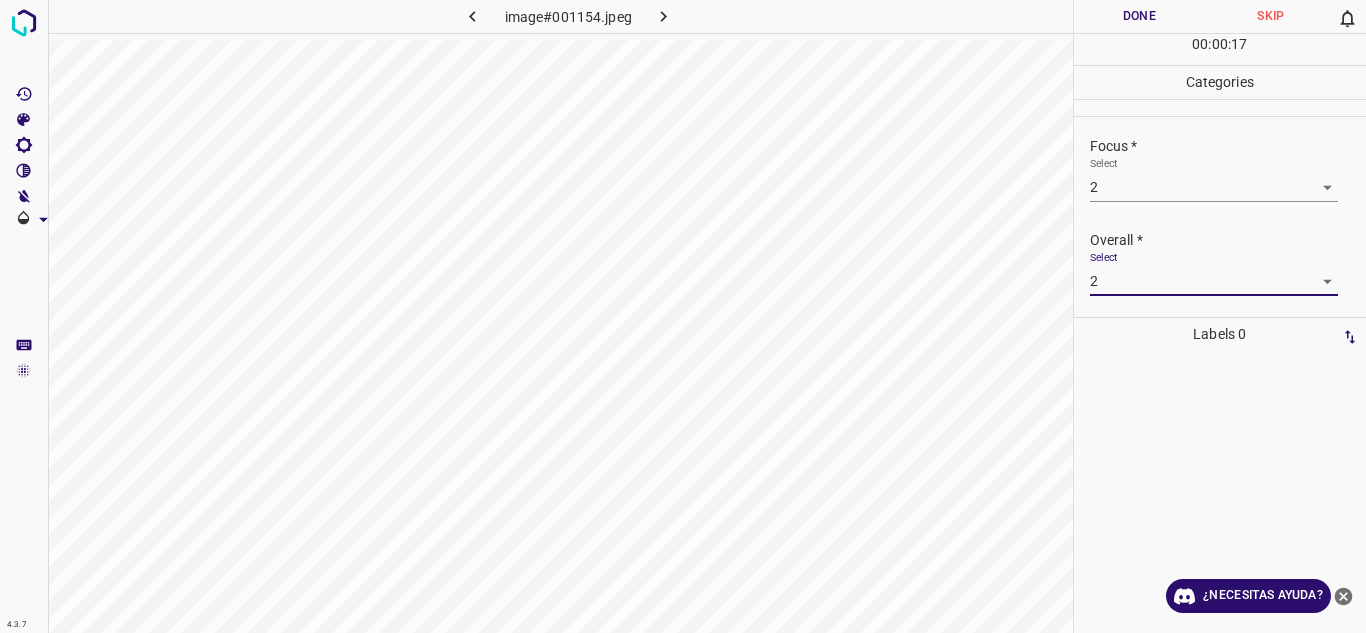 drag, startPoint x: 1212, startPoint y: 245, endPoint x: 1203, endPoint y: 168, distance: 77.52419 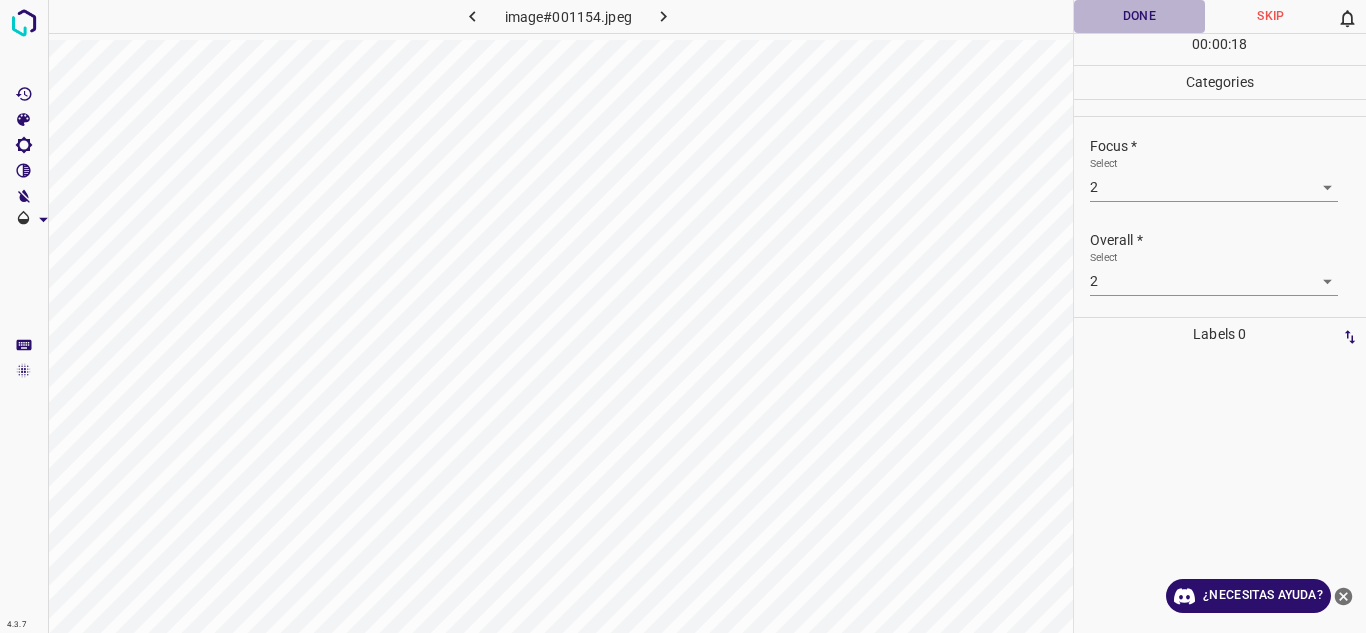 click on "Done" at bounding box center (1140, 16) 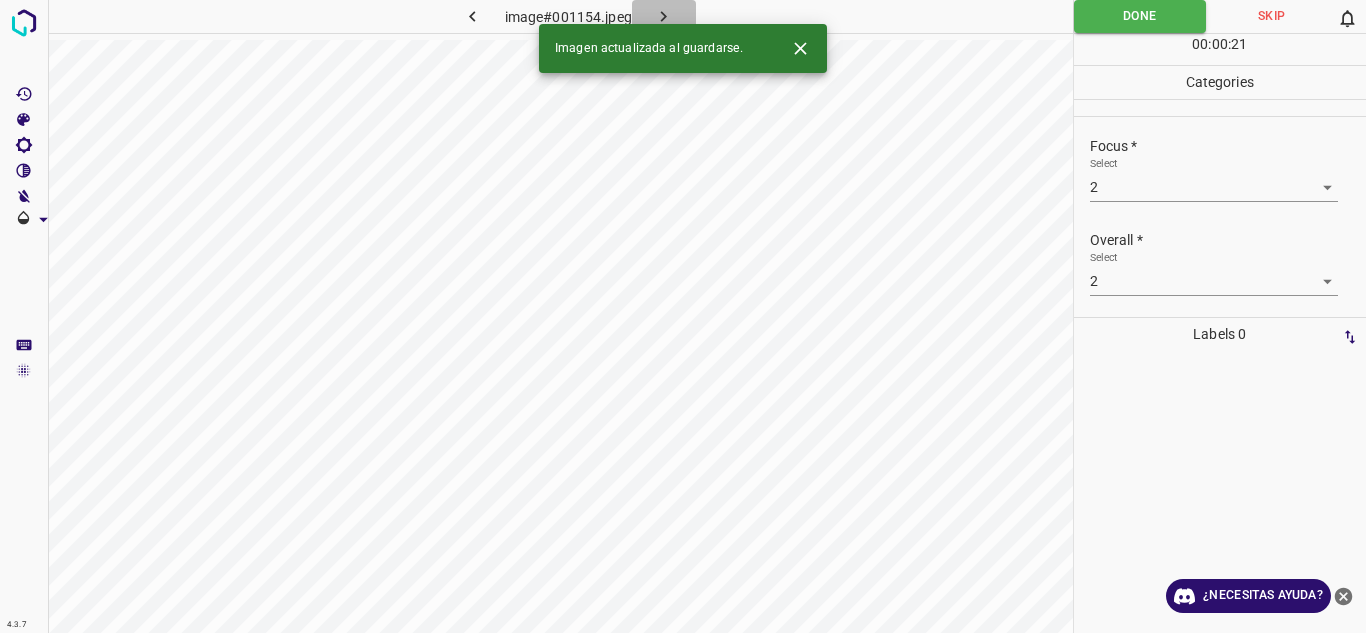 click 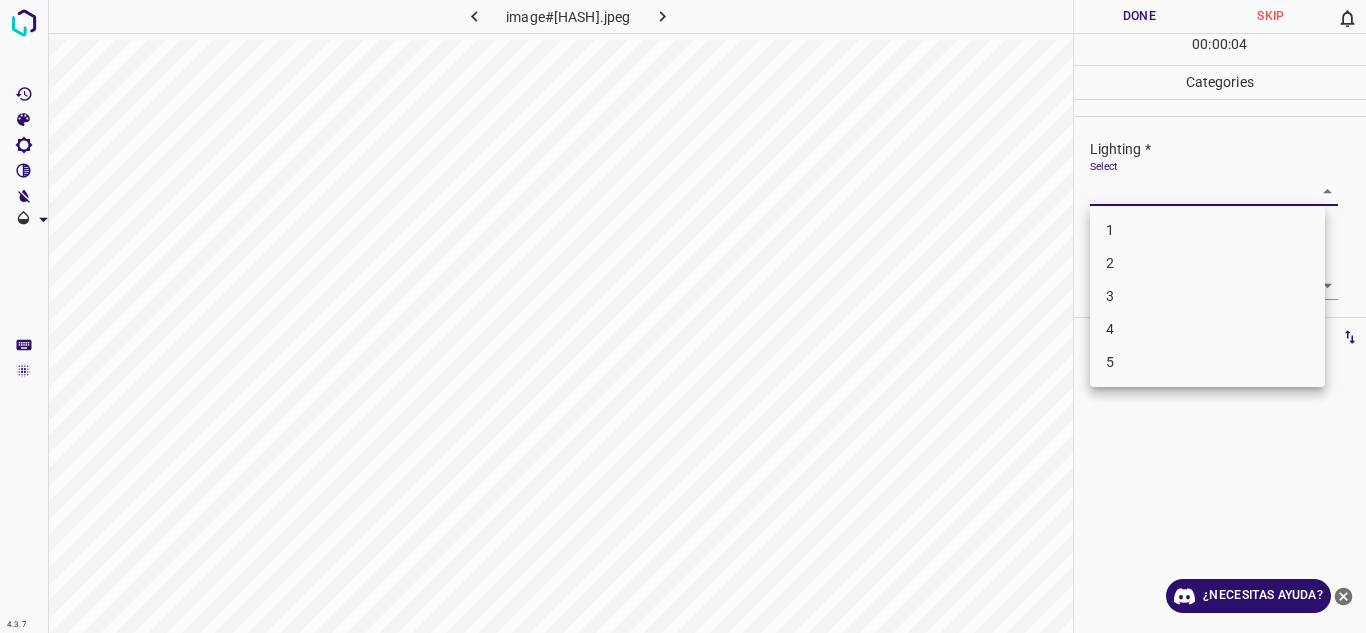 click on "4.3.7 image#004935.jpeg Done Skip 0 00   : 00   : 04   Categories Lighting *  Select ​ Focus *  Select ​ Overall *  Select ​ Labels   0 Categories 1 Lighting 2 Focus 3 Overall Tools Space Change between modes (Draw & Edit) I Auto labeling R Restore zoom M Zoom in N Zoom out Delete Delete selecte label Filters Z Restore filters X Saturation filter C Brightness filter V Contrast filter B Gray scale filter General O Download ¿Necesitas ayuda? Texto original Valora esta traducción Tu opinión servirá para ayudar a mejorar el Traductor de Google - Texto - Esconder - Borrar 1 2 3 4 5" at bounding box center (683, 316) 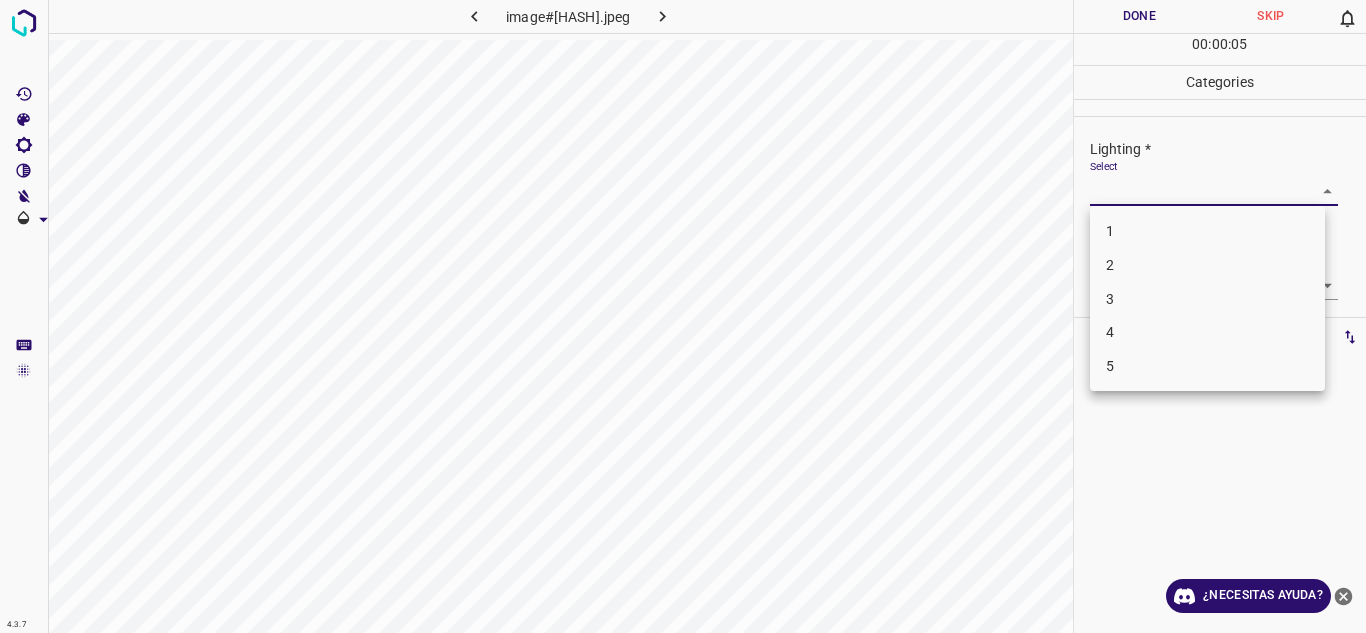 click on "3" at bounding box center [1207, 299] 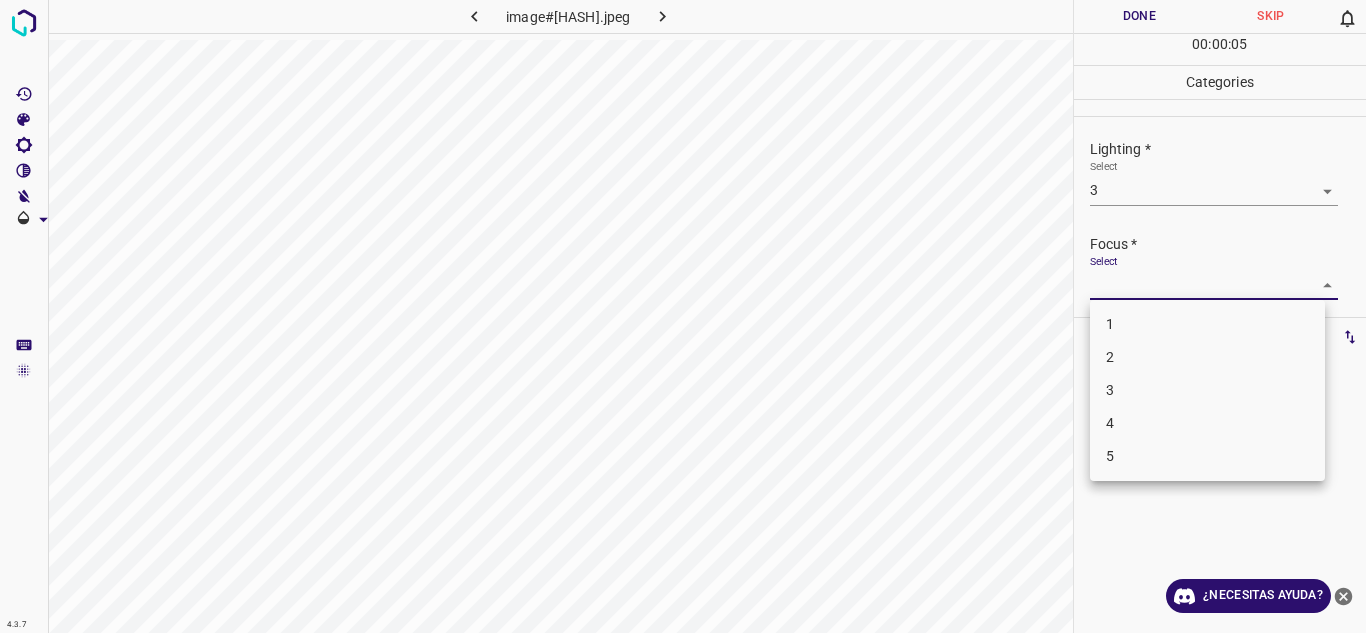 click on "4.3.7 image#[HASH].jpeg Done Skip 0 00   : 00   : 05   Categories Lighting *  Select 3 3 Focus *  Select ​ Overall *  Select ​ Labels   0 Categories 1 Lighting 2 Focus 3 Overall Tools Space Change between modes (Draw & Edit) I Auto labeling R Restore zoom M Zoom in N Zoom out Delete Delete selecte label Filters Z Restore filters X Saturation filter C Brightness filter V Contrast filter B Gray scale filter General O Download ¿Necesitas ayuda? Texto original Valora esta traducción Tu opinión servirá para ayudar a mejorar el Traductor de Google - Texto - Esconder - Borrar 1 2 3 4 5" at bounding box center [683, 316] 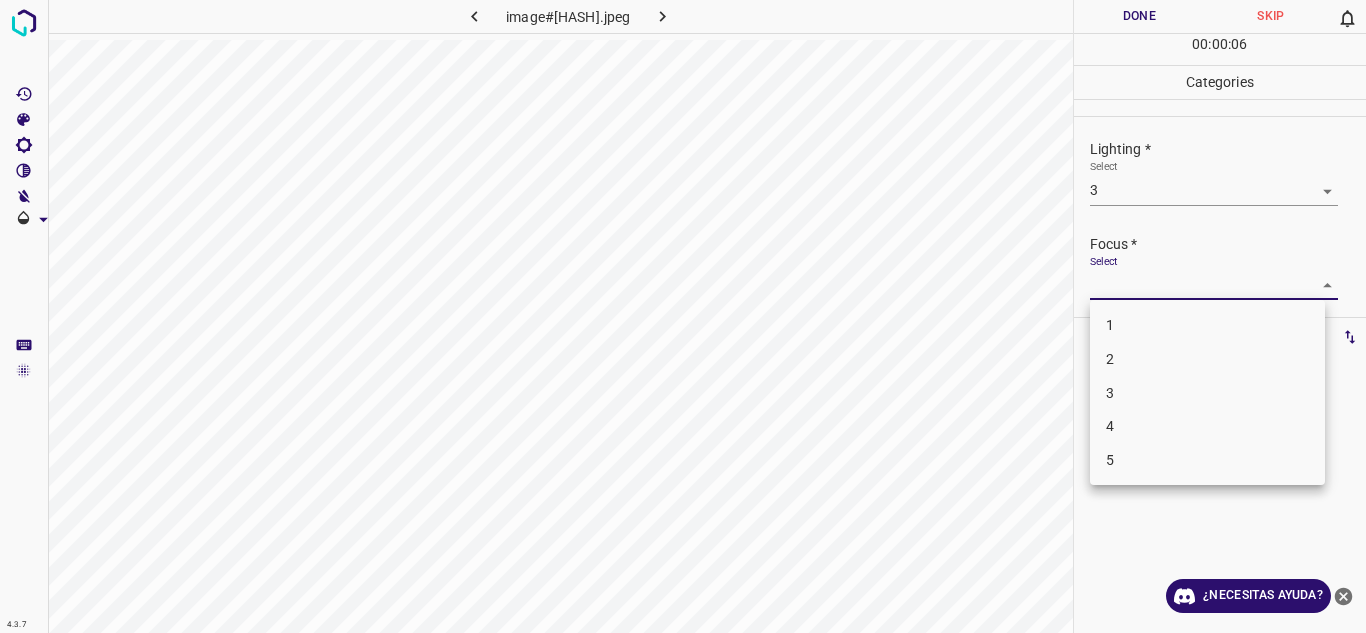 drag, startPoint x: 1134, startPoint y: 401, endPoint x: 1143, endPoint y: 371, distance: 31.320919 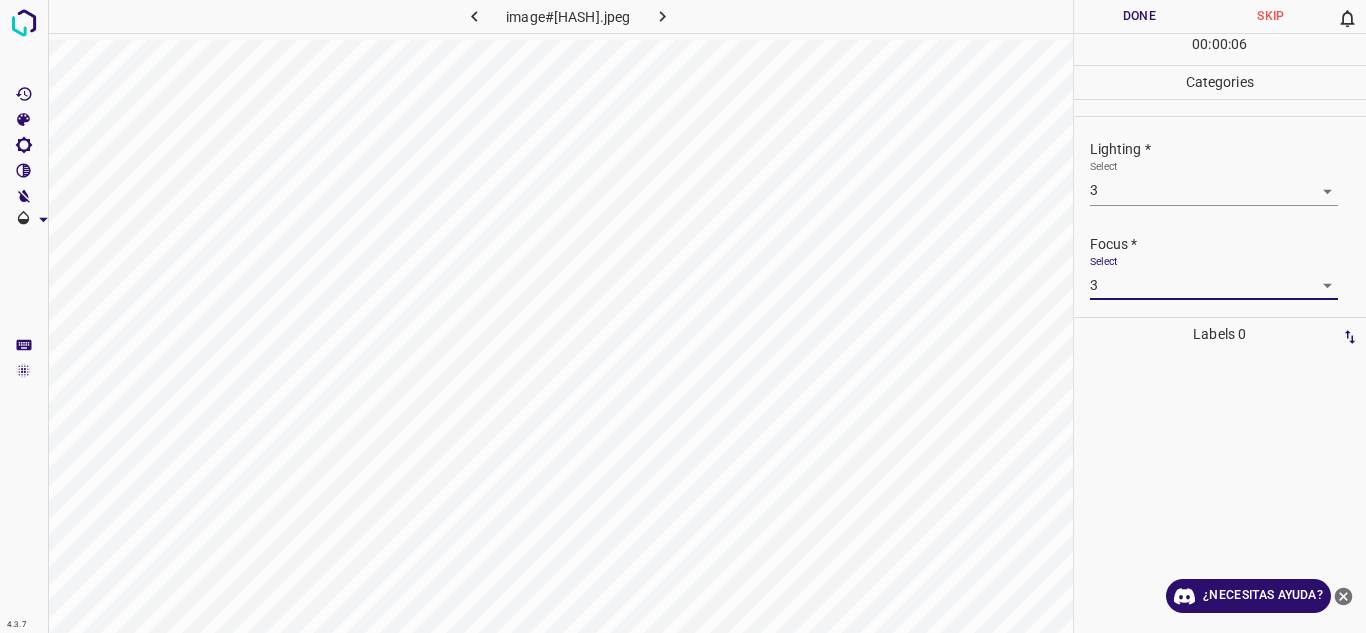 click on "Focus *" at bounding box center (1228, 244) 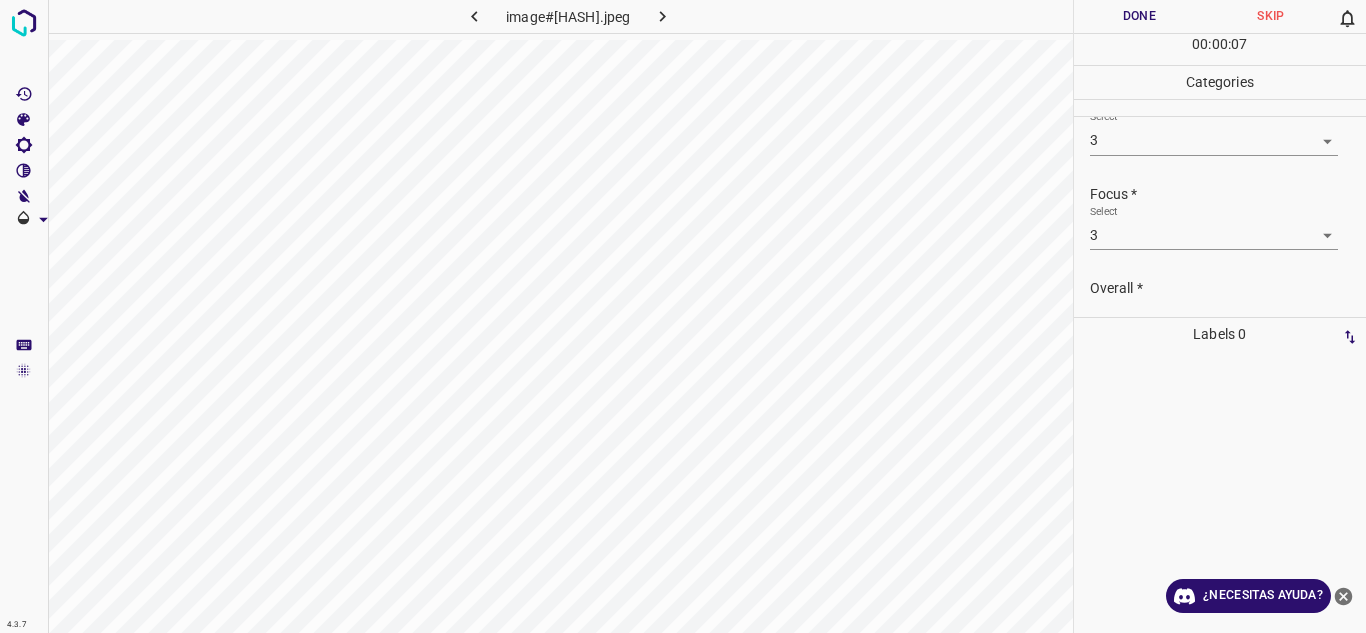 scroll, scrollTop: 98, scrollLeft: 0, axis: vertical 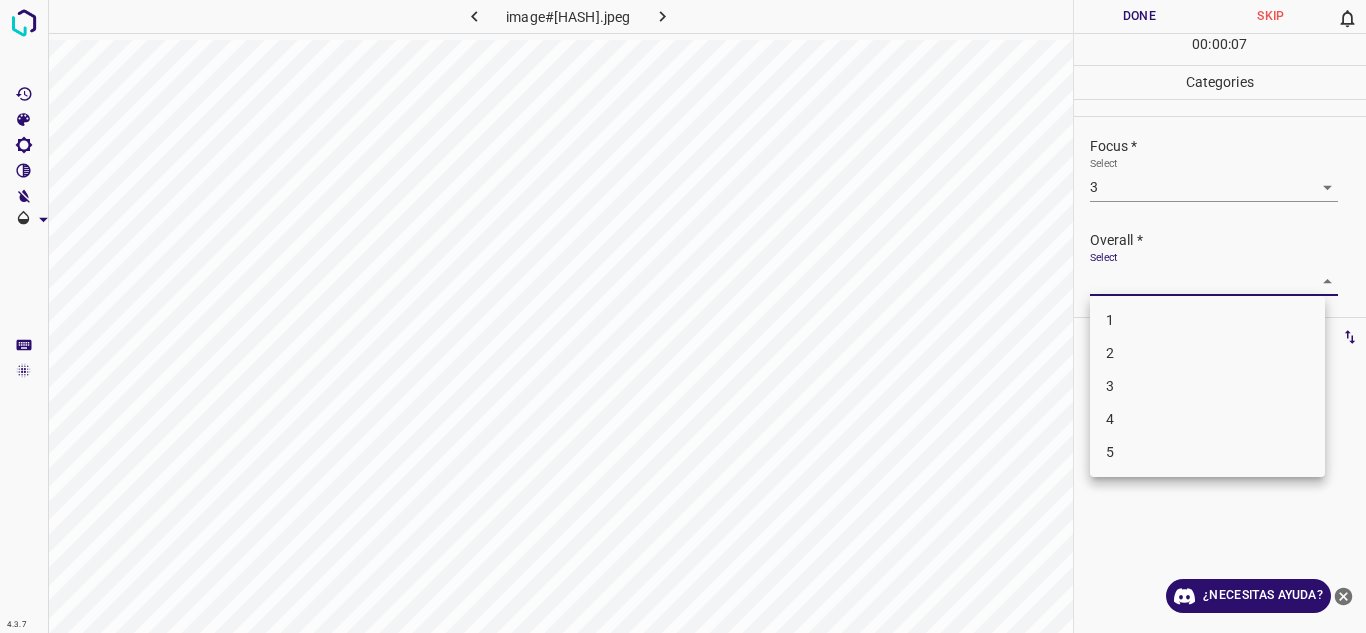 click on "4.3.7 image#004935.jpeg Done Skip 0 00   : 00   : 07   Categories Lighting *  Select 3 3 Focus *  Select 3 3 Overall *  Select ​ Labels   0 Categories 1 Lighting 2 Focus 3 Overall Tools Space Change between modes (Draw & Edit) I Auto labeling R Restore zoom M Zoom in N Zoom out Delete Delete selecte label Filters Z Restore filters X Saturation filter C Brightness filter V Contrast filter B Gray scale filter General O Download ¿Necesitas ayuda? Texto original Valora esta traducción Tu opinión servirá para ayudar a mejorar el Traductor de Google - Texto - Esconder - Borrar 1 2 3 4 5" at bounding box center [683, 316] 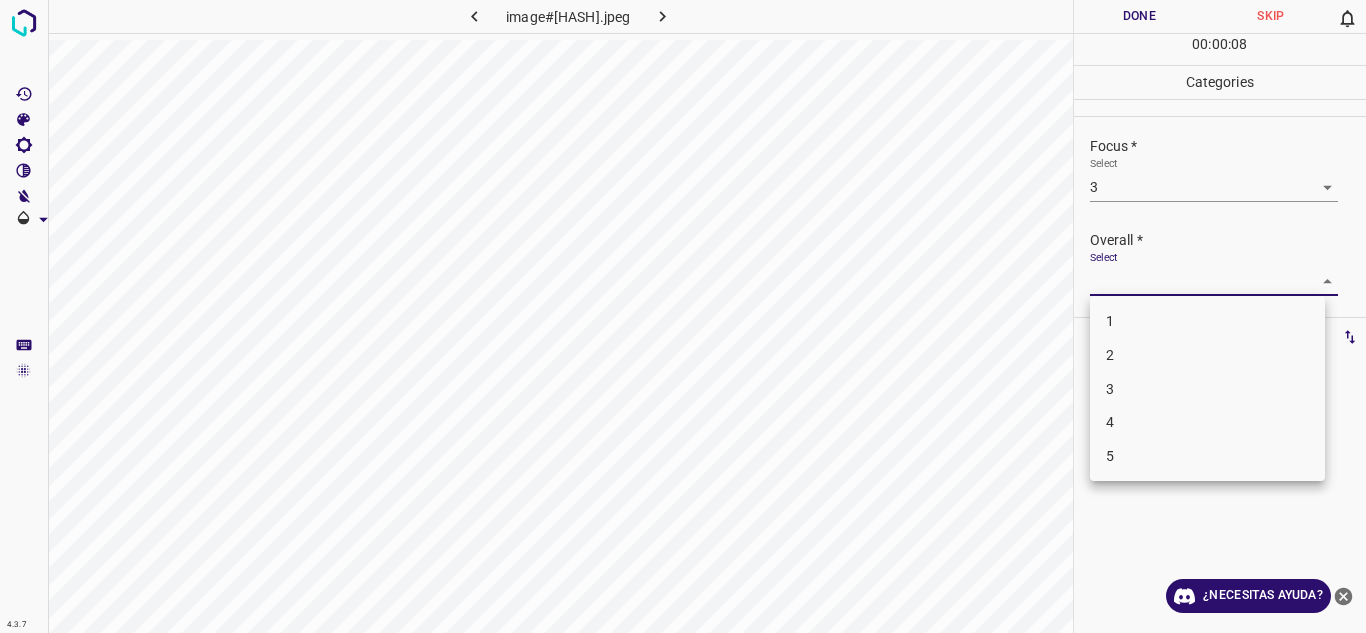 click on "3" at bounding box center [1207, 389] 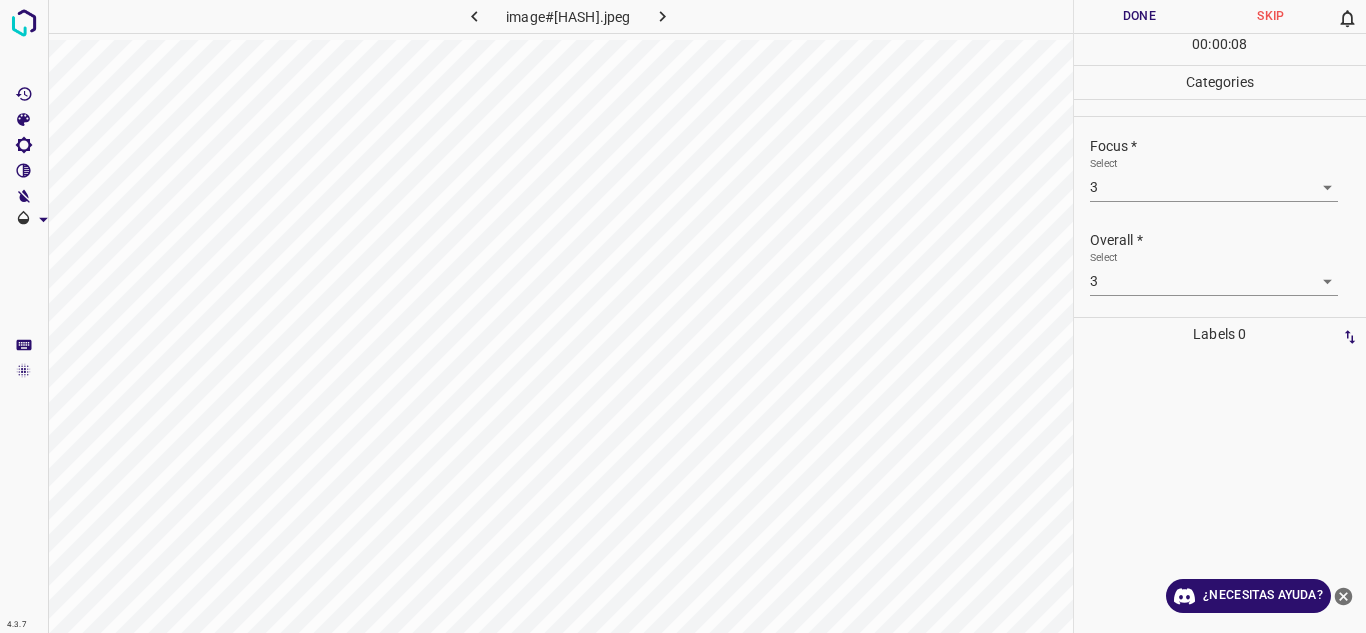 click on "Overall *  Select 3 3" at bounding box center [1220, 263] 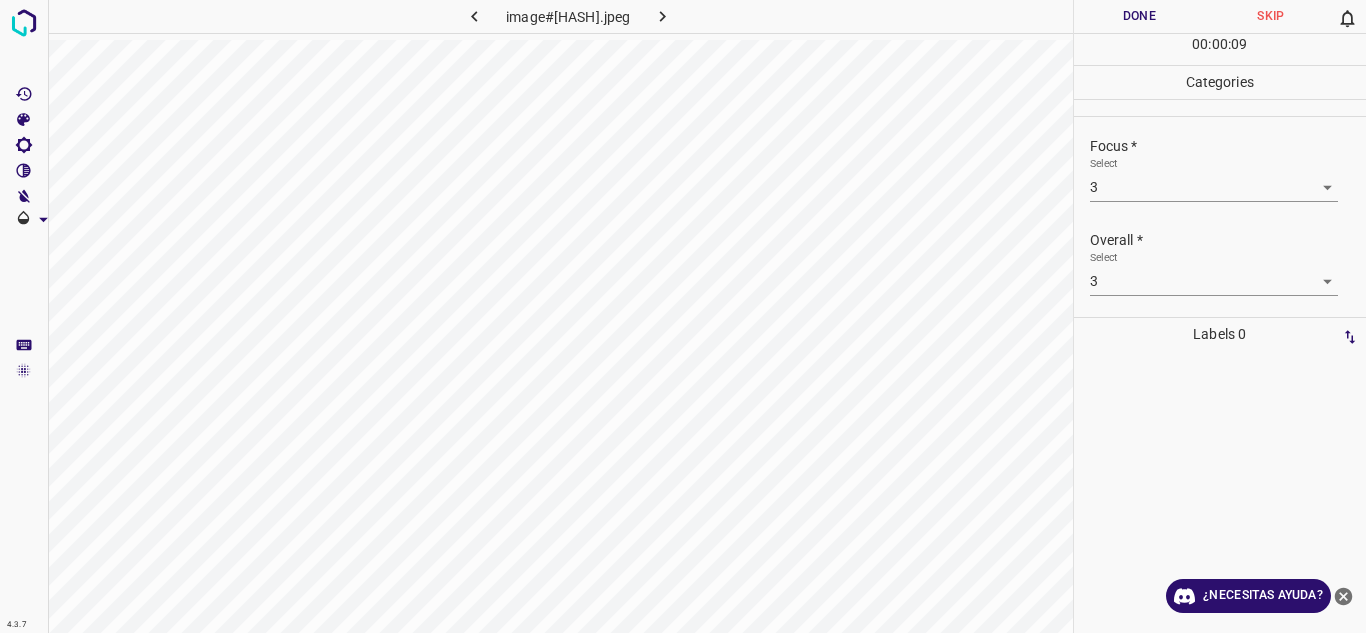 click on "Done" at bounding box center (1140, 16) 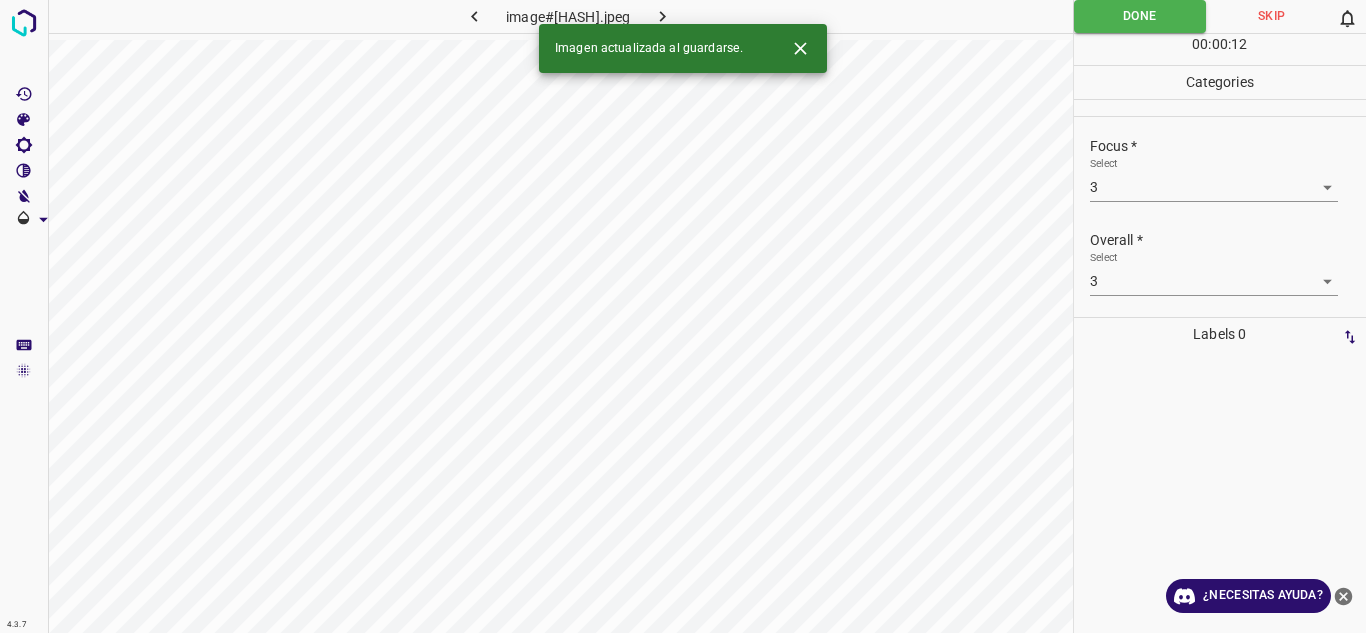 click on "Imagen actualizada al guardarse." at bounding box center [683, 48] 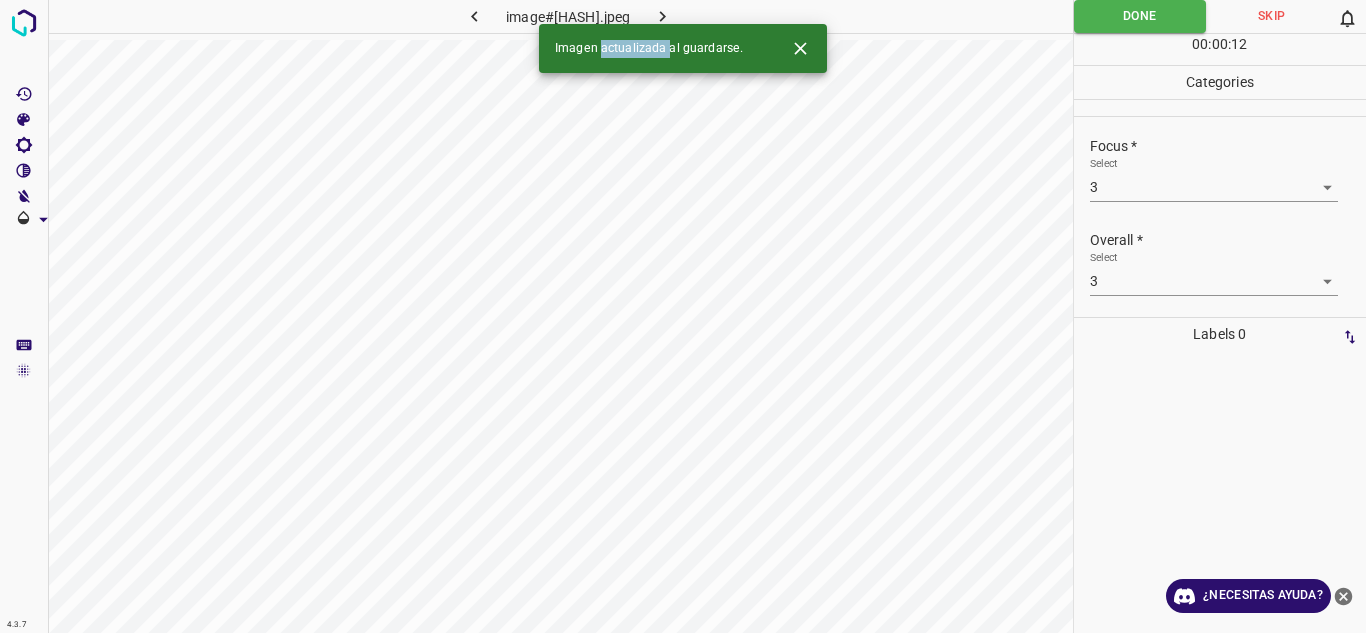 click on "Imagen actualizada al guardarse." at bounding box center (683, 48) 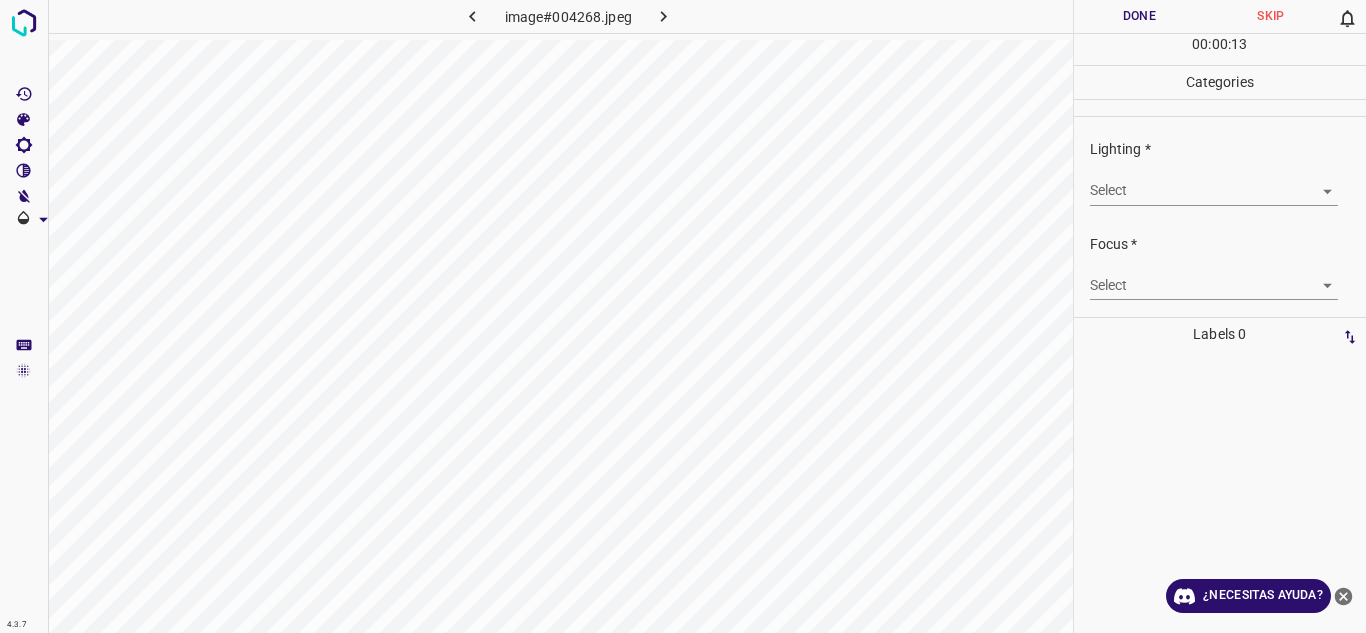 click on "4.3.7 image#004268.jpeg Done Skip 0 00   : 00   : 13   Categories Lighting *  Select ​ Focus *  Select ​ Overall *  Select ​ Labels   0 Categories 1 Lighting 2 Focus 3 Overall Tools Space Change between modes (Draw & Edit) I Auto labeling R Restore zoom M Zoom in N Zoom out Delete Delete selecte label Filters Z Restore filters X Saturation filter C Brightness filter V Contrast filter B Gray scale filter General O Download ¿Necesitas ayuda? Texto original Valora esta traducción Tu opinión servirá para ayudar a mejorar el Traductor de Google - Texto - Esconder - Borrar" at bounding box center [683, 316] 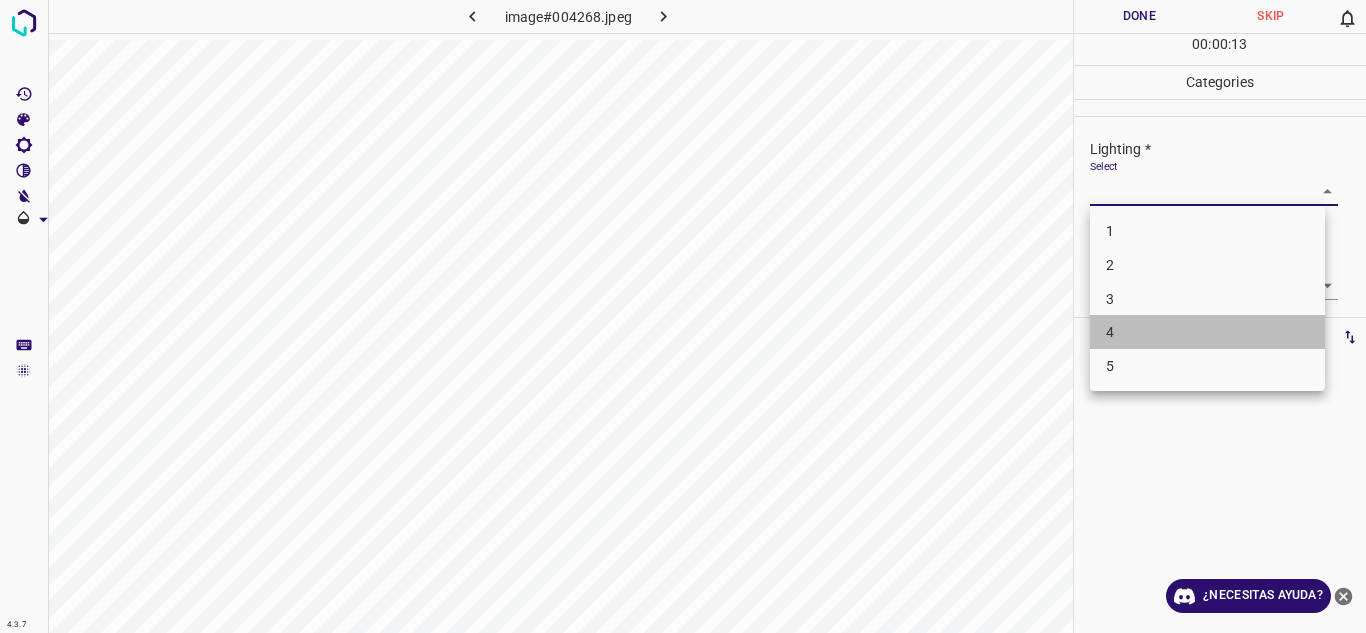 click on "4" at bounding box center (1207, 332) 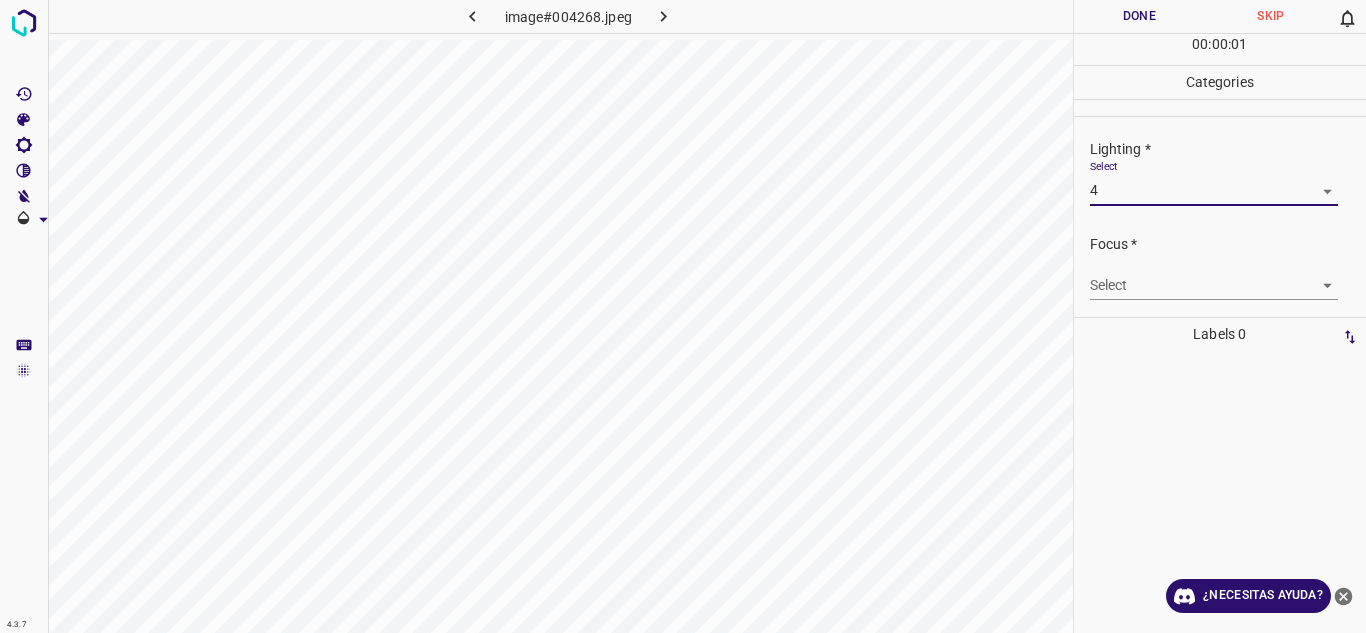 click on "4.3.7 image#004268.jpeg Done Skip 0 00   : 00   : 01   Categories Lighting *  Select 4 4 Focus *  Select ​ Overall *  Select ​ Labels   0 Categories 1 Lighting 2 Focus 3 Overall Tools Space Change between modes (Draw & Edit) I Auto labeling R Restore zoom M Zoom in N Zoom out Delete Delete selecte label Filters Z Restore filters X Saturation filter C Brightness filter V Contrast filter B Gray scale filter General O Download ¿Necesitas ayuda? Texto original Valora esta traducción Tu opinión servirá para ayudar a mejorar el Traductor de Google - Texto - Esconder - Borrar 1 2 3 4 5" at bounding box center (683, 316) 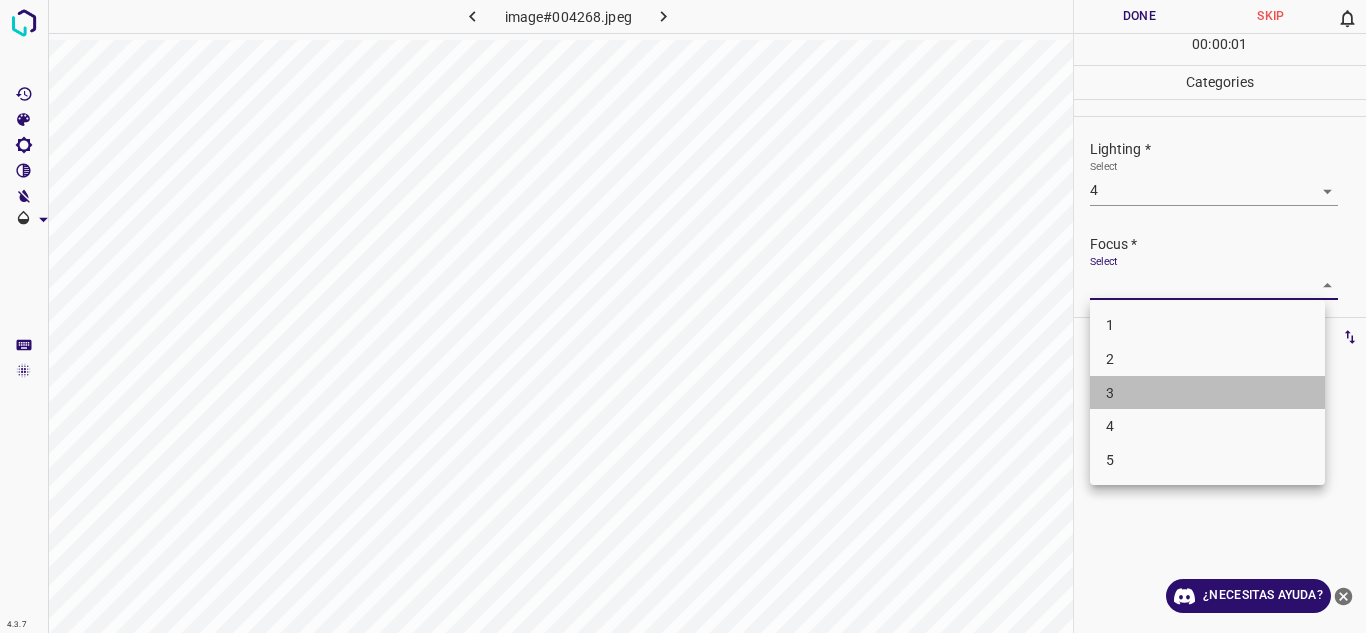 click on "3" at bounding box center [1207, 393] 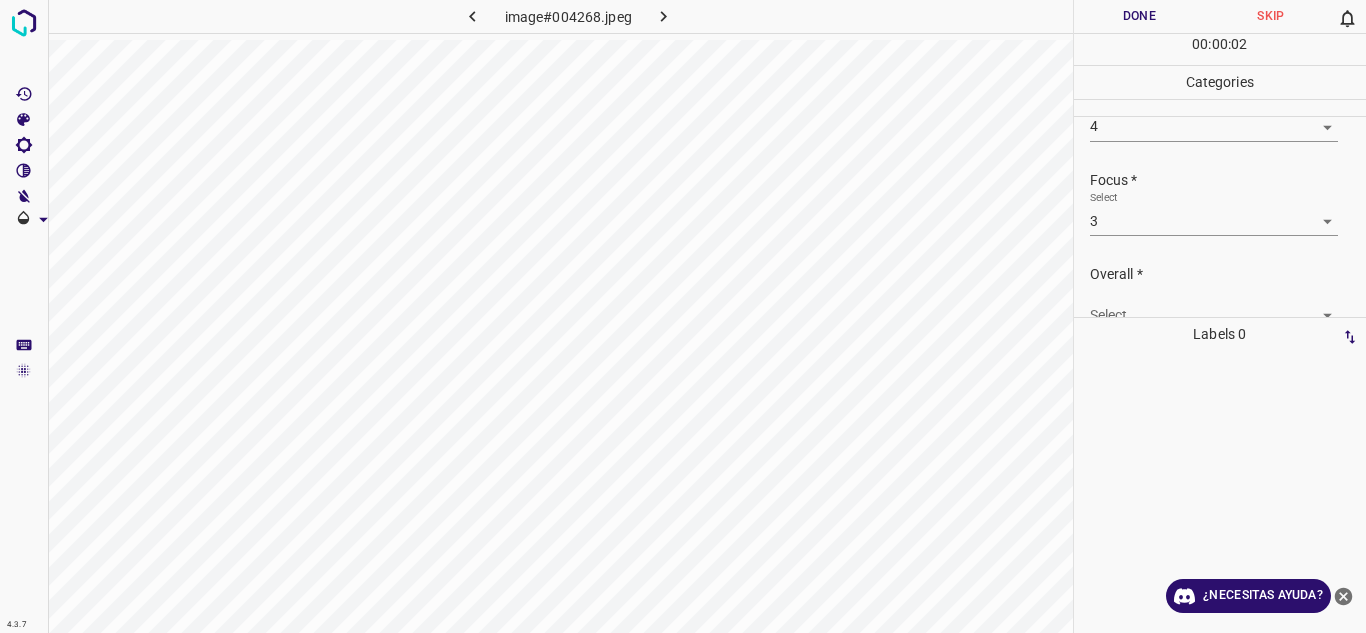 scroll, scrollTop: 98, scrollLeft: 0, axis: vertical 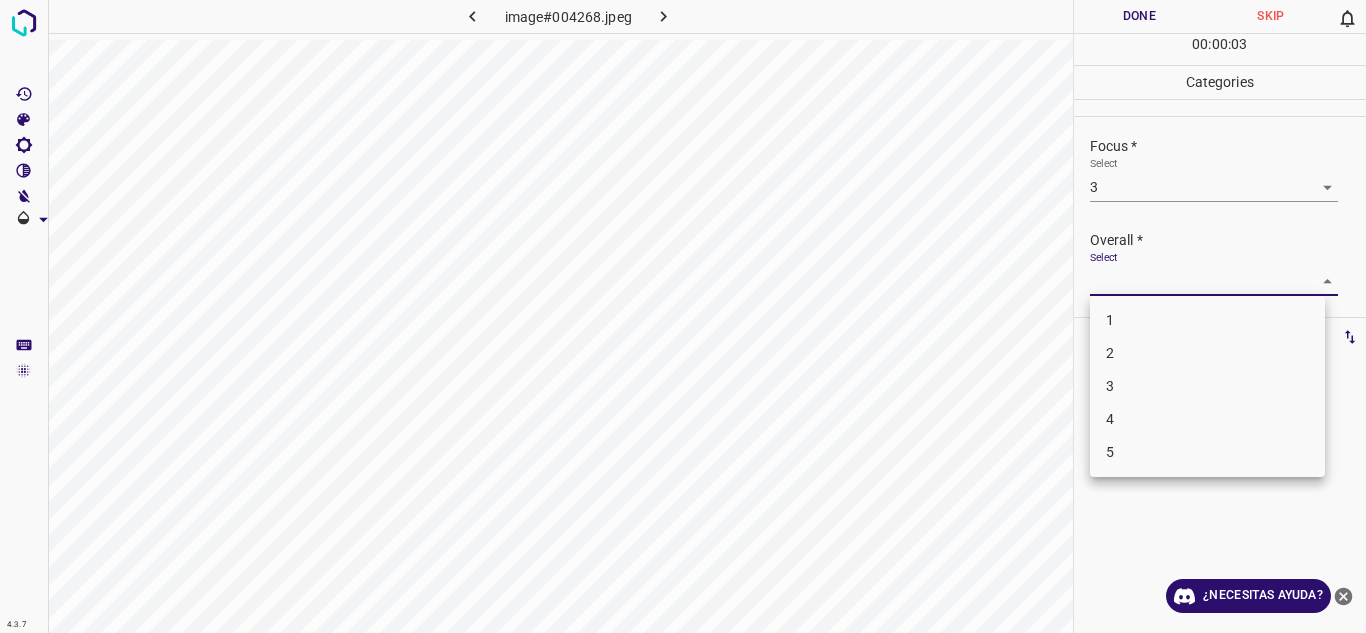 click on "4.3.7 image#004268.jpeg Done Skip 0 00   : 00   : 03   Categories Lighting *  Select 4 4 Focus *  Select 3 3 Overall *  Select ​ Labels   0 Categories 1 Lighting 2 Focus 3 Overall Tools Space Change between modes (Draw & Edit) I Auto labeling R Restore zoom M Zoom in N Zoom out Delete Delete selecte label Filters Z Restore filters X Saturation filter C Brightness filter V Contrast filter B Gray scale filter General O Download ¿Necesitas ayuda? Texto original Valora esta traducción Tu opinión servirá para ayudar a mejorar el Traductor de Google - Texto - Esconder - Borrar 1 2 3 4 5" at bounding box center (683, 316) 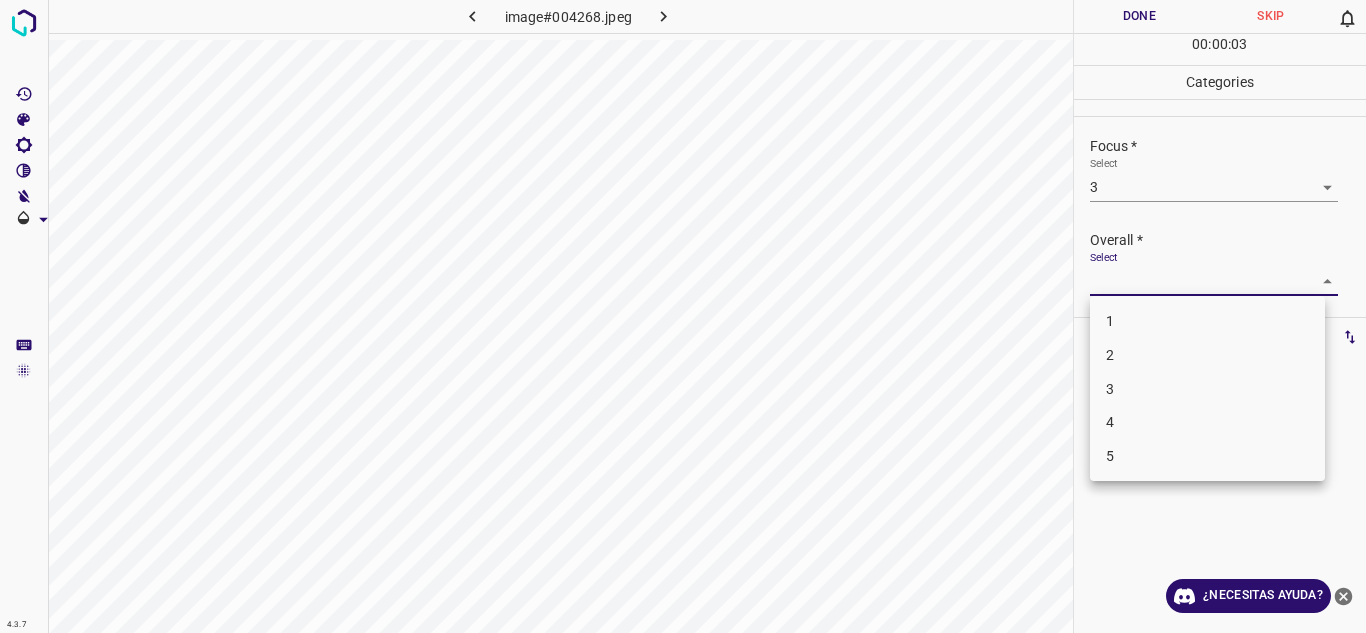 drag, startPoint x: 1132, startPoint y: 396, endPoint x: 1141, endPoint y: 342, distance: 54.74486 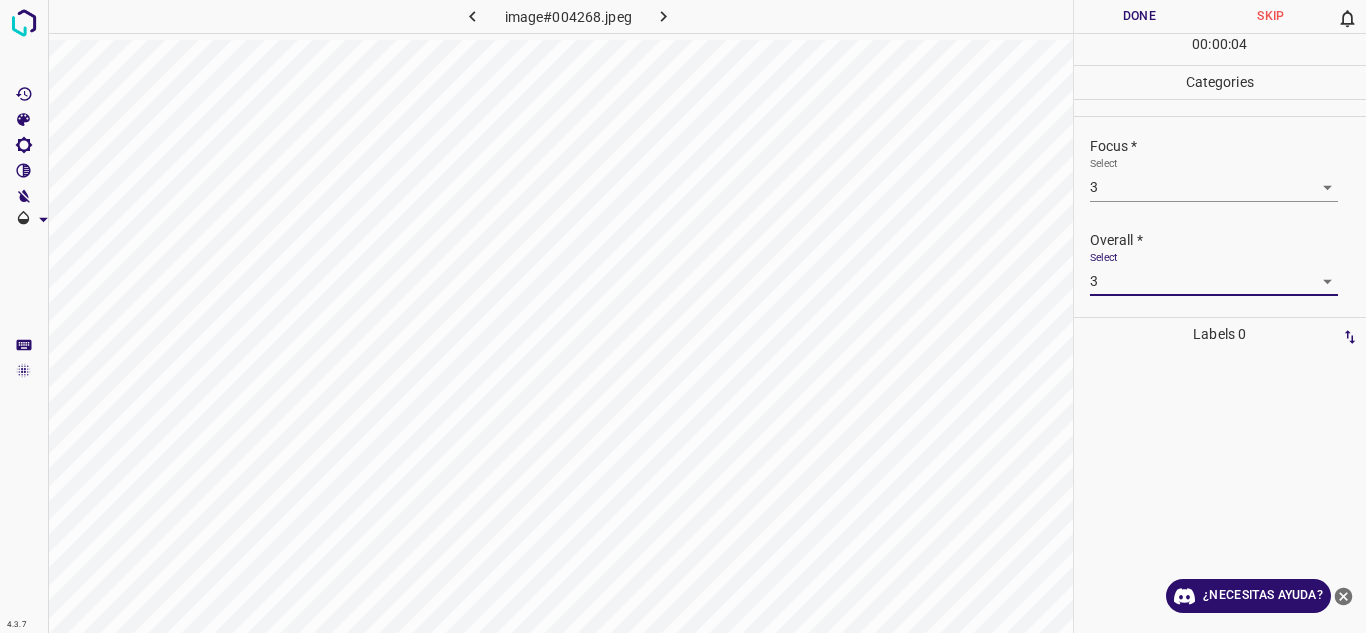 click on "Overall *  Select 3 3" at bounding box center (1220, 263) 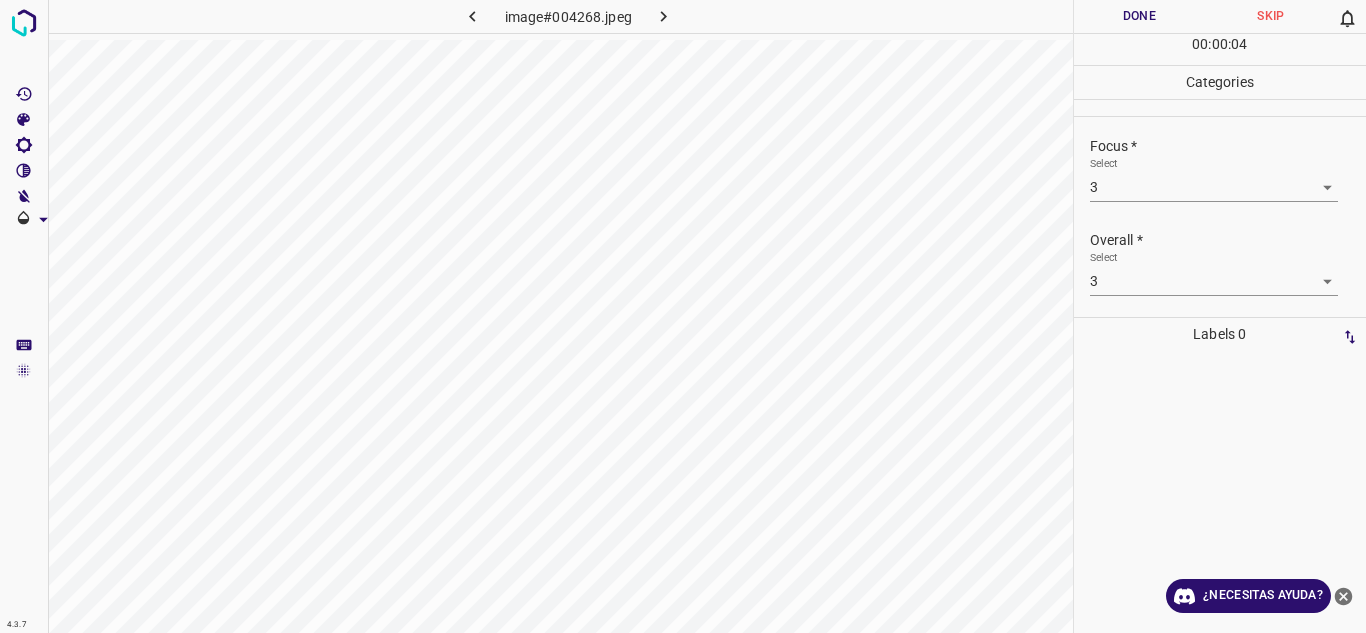 click on "Done" at bounding box center (1140, 16) 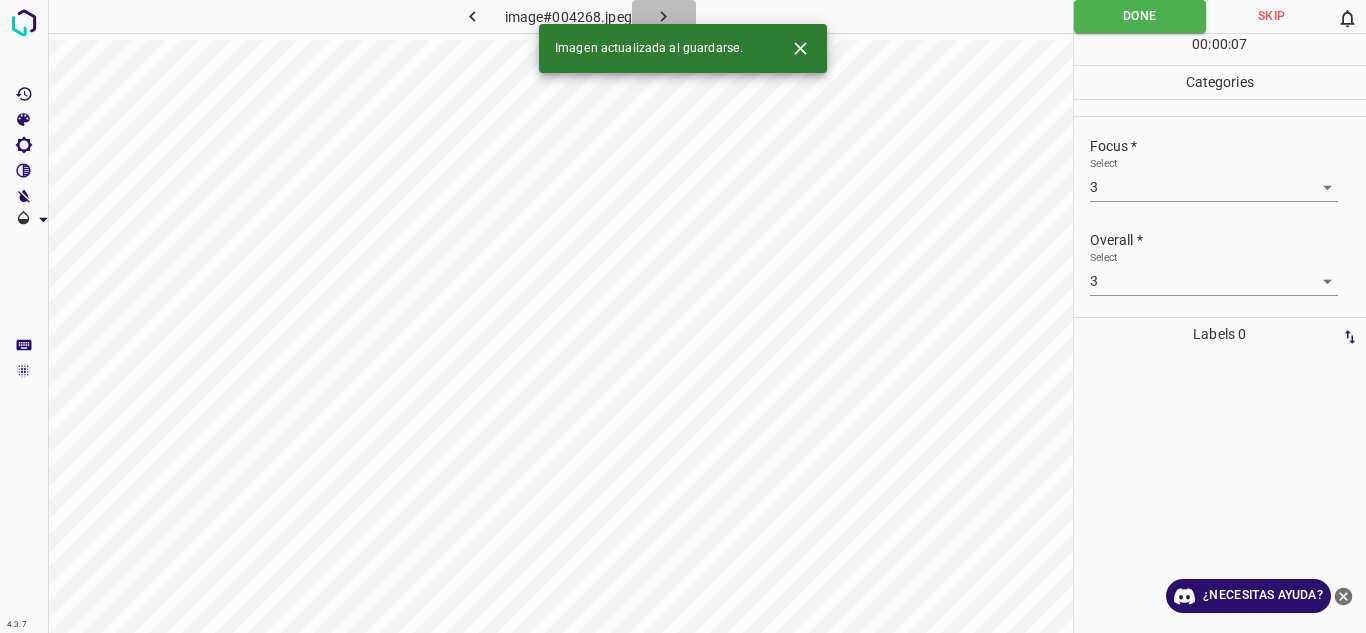 click 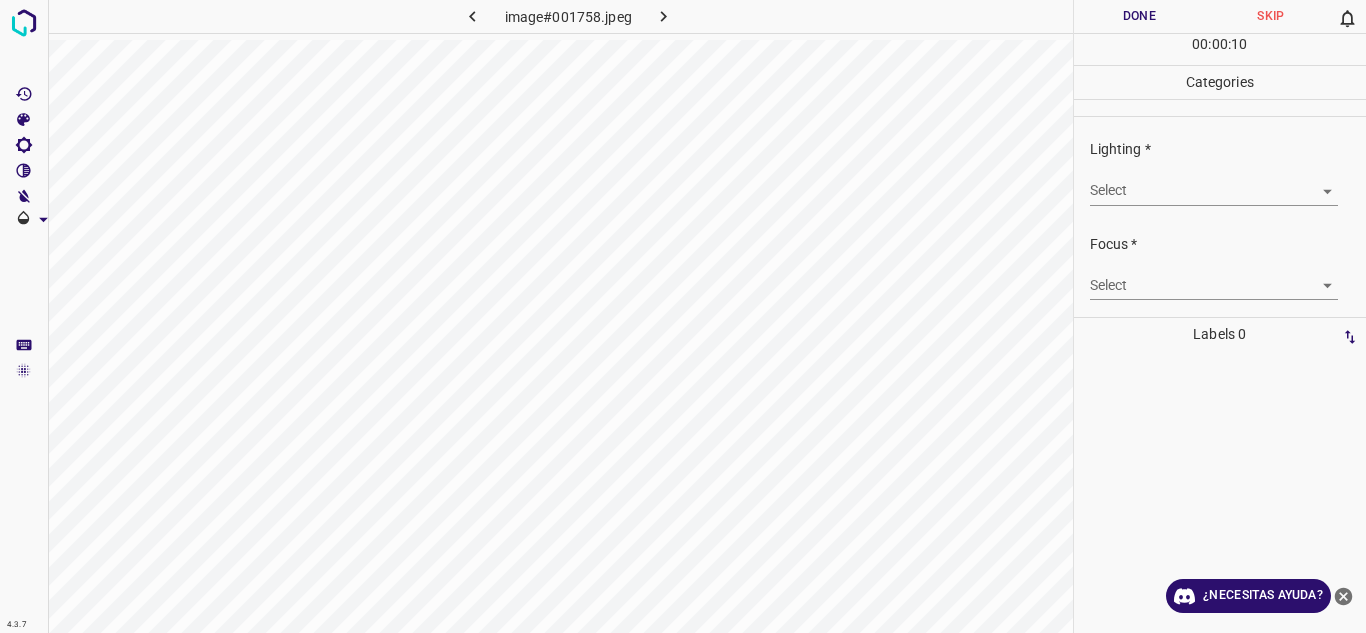 click on "4.3.7 image#001758.jpeg Done Skip 0 00   : 00   : 10   Categories Lighting *  Select ​ Focus *  Select ​ Overall *  Select ​ Labels   0 Categories 1 Lighting 2 Focus 3 Overall Tools Space Change between modes (Draw & Edit) I Auto labeling R Restore zoom M Zoom in N Zoom out Delete Delete selecte label Filters Z Restore filters X Saturation filter C Brightness filter V Contrast filter B Gray scale filter General O Download ¿Necesitas ayuda? Texto original Valora esta traducción Tu opinión servirá para ayudar a mejorar el Traductor de Google - Texto - Esconder - Borrar" at bounding box center (683, 316) 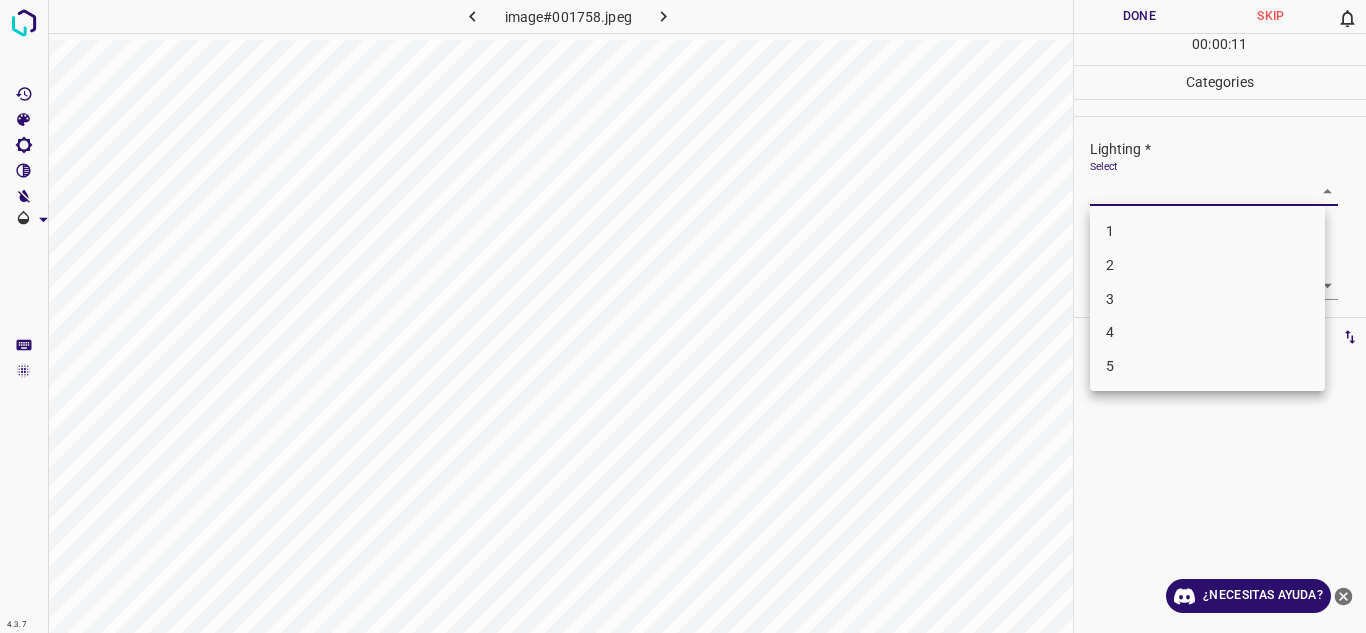 click on "2" at bounding box center (1207, 265) 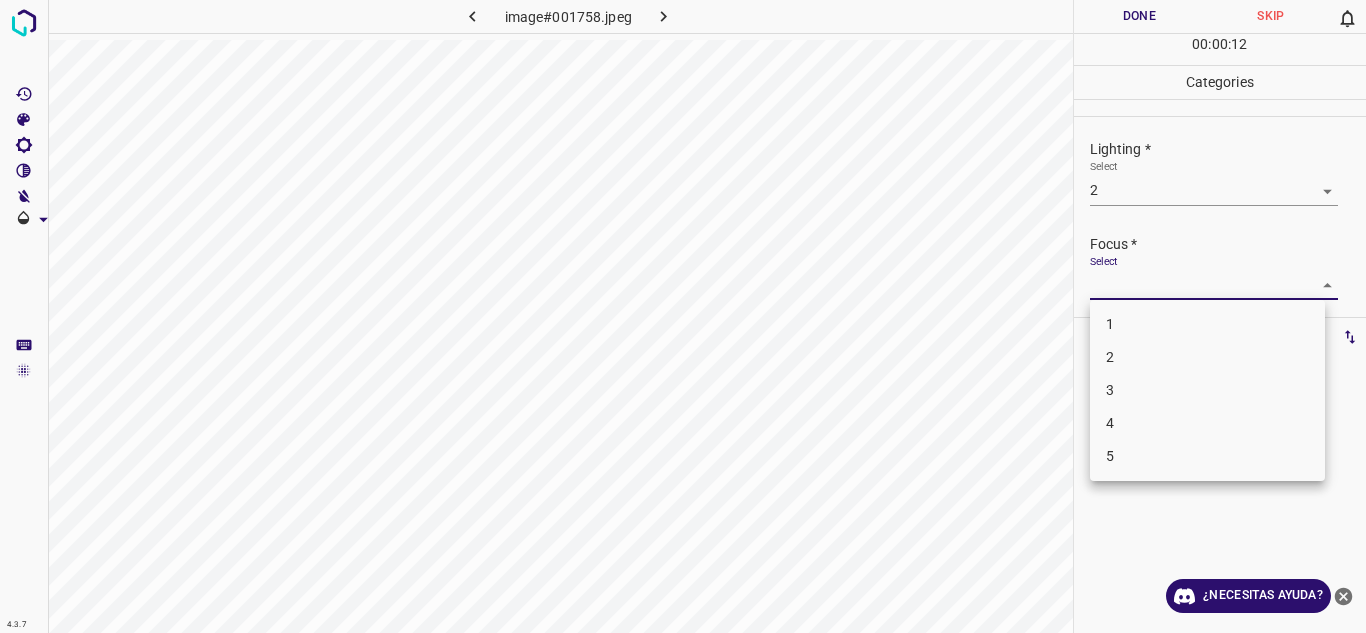 click on "4.3.7 image#001758.jpeg Done Skip 0 00   : 00   : 12   Categories Lighting *  Select 2 2 Focus *  Select ​ Overall *  Select ​ Labels   0 Categories 1 Lighting 2 Focus 3 Overall Tools Space Change between modes (Draw & Edit) I Auto labeling R Restore zoom M Zoom in N Zoom out Delete Delete selecte label Filters Z Restore filters X Saturation filter C Brightness filter V Contrast filter B Gray scale filter General O Download ¿Necesitas ayuda? Texto original Valora esta traducción Tu opinión servirá para ayudar a mejorar el Traductor de Google - Texto - Esconder - Borrar 1 2 3 4 5" at bounding box center (683, 316) 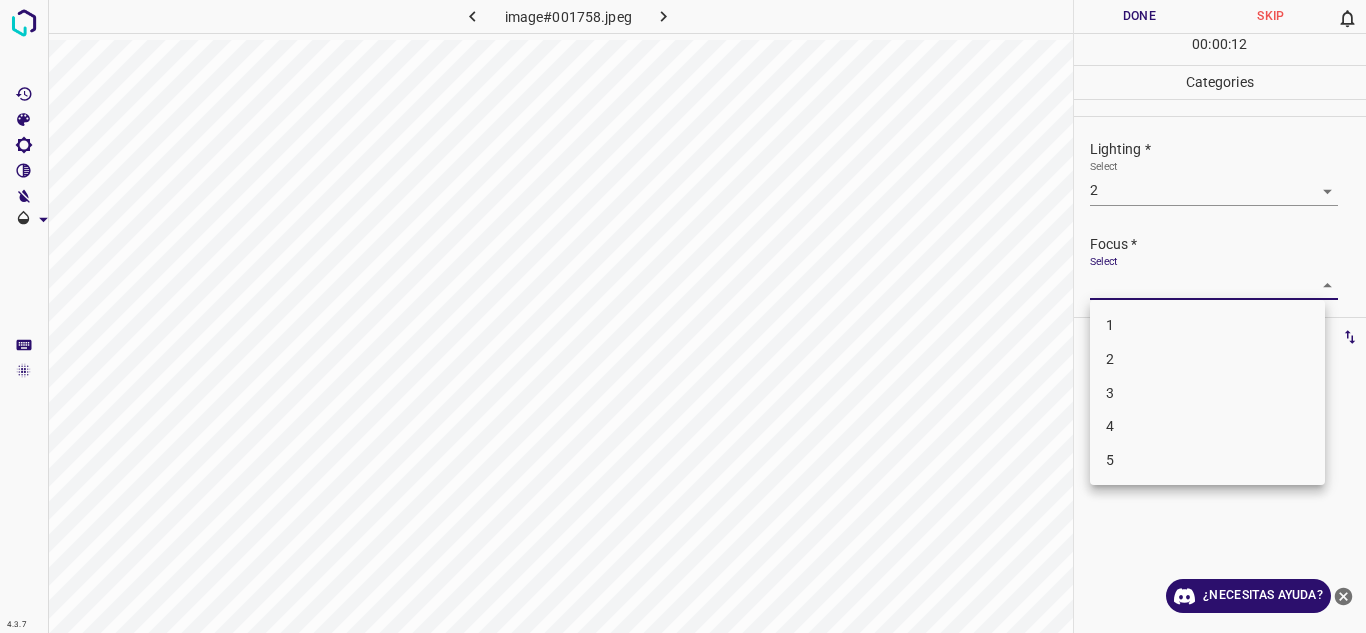 click on "2" at bounding box center (1207, 359) 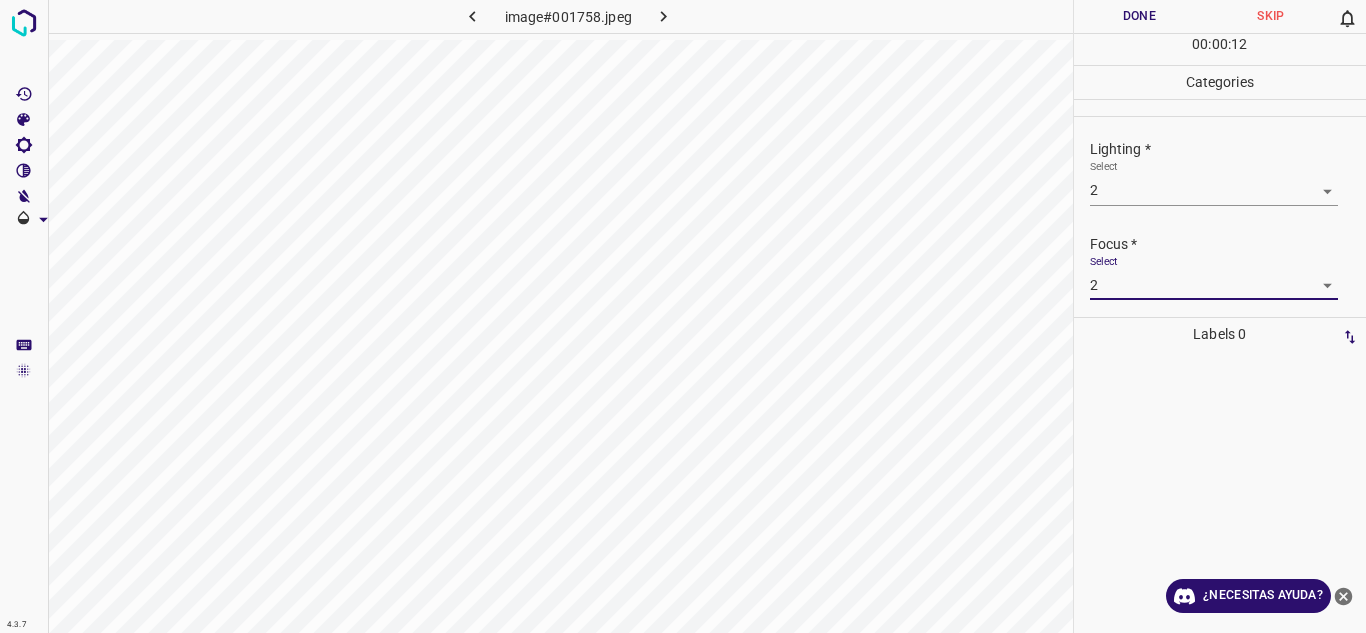 click on "1 2 3 4 5" at bounding box center (683, 316) 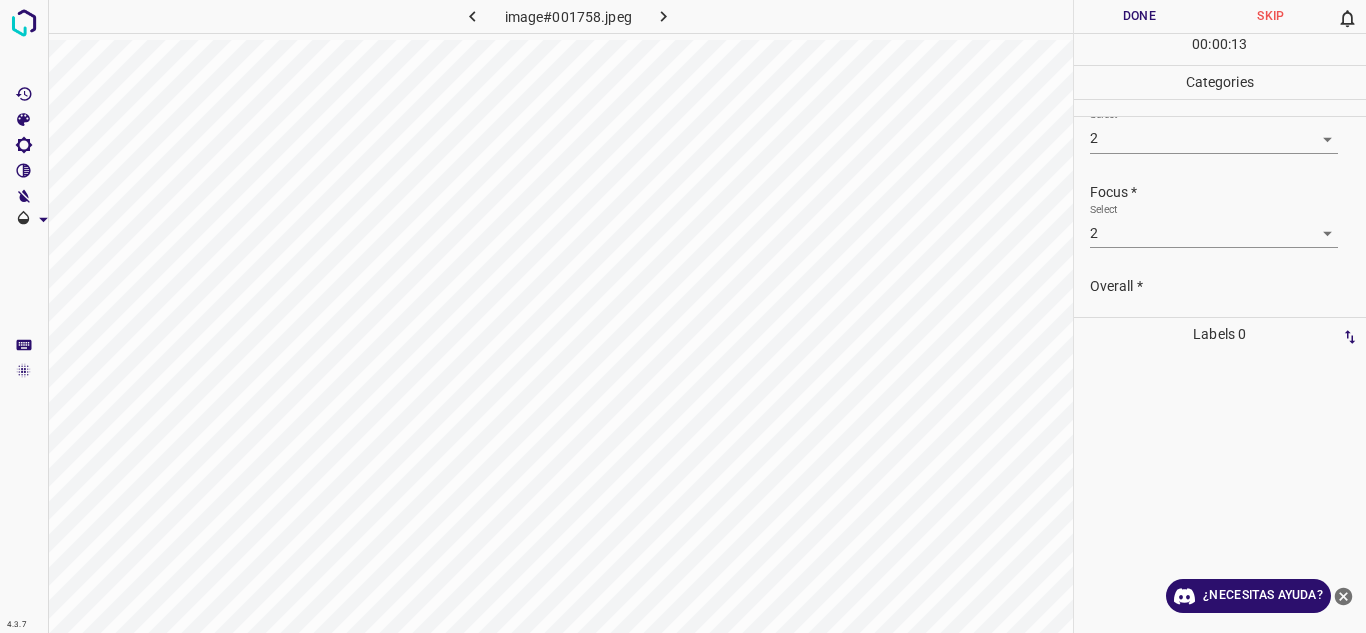 scroll, scrollTop: 98, scrollLeft: 0, axis: vertical 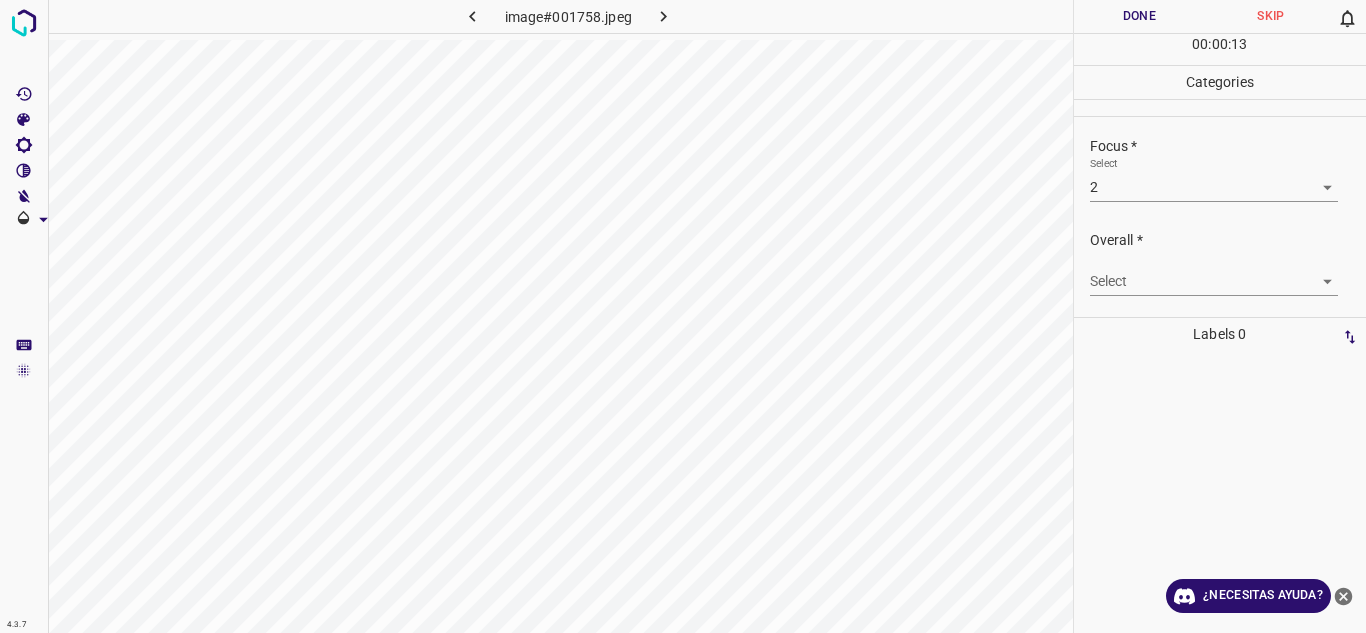 click on "4.3.7 image#001758.jpeg Done Skip 0 00   : 00   : 13   Categories Lighting *  Select 2 2 Focus *  Select 2 2 Overall *  Select ​ Labels   0 Categories 1 Lighting 2 Focus 3 Overall Tools Space Change between modes (Draw & Edit) I Auto labeling R Restore zoom M Zoom in N Zoom out Delete Delete selecte label Filters Z Restore filters X Saturation filter C Brightness filter V Contrast filter B Gray scale filter General O Download ¿Necesitas ayuda? Texto original Valora esta traducción Tu opinión servirá para ayudar a mejorar el Traductor de Google - Texto - Esconder - Borrar" at bounding box center (683, 316) 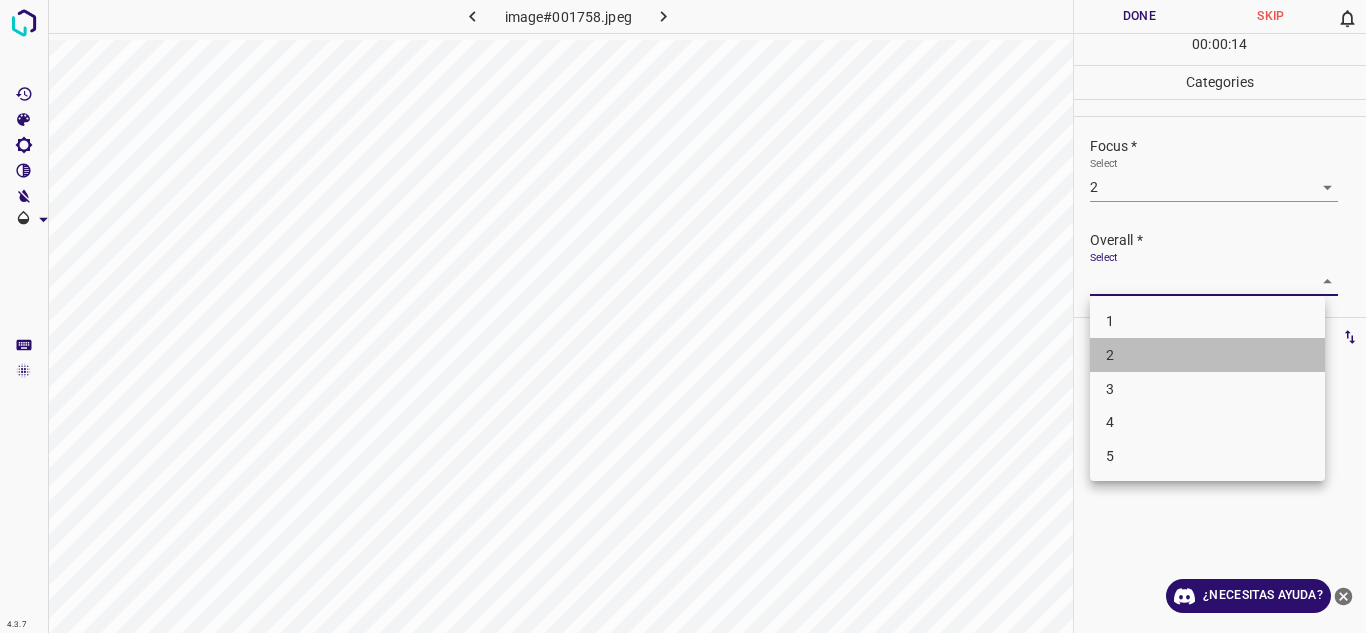 click on "2" at bounding box center (1207, 355) 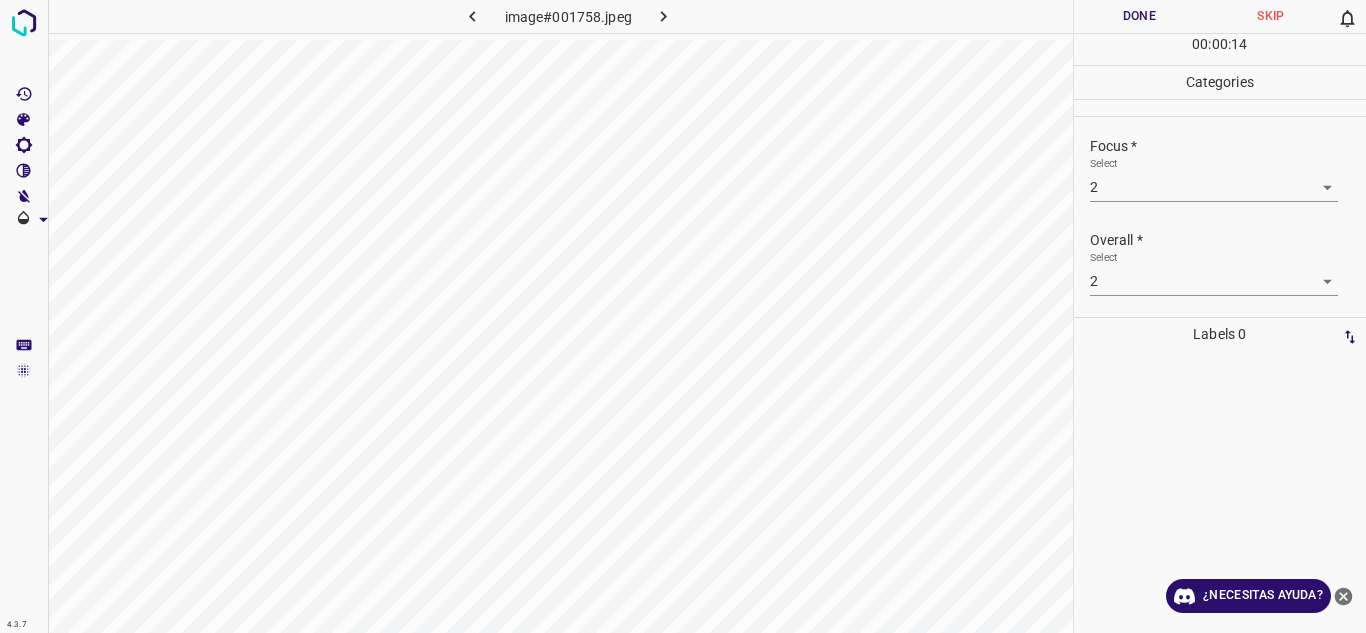 click on "Overall *" at bounding box center (1228, 240) 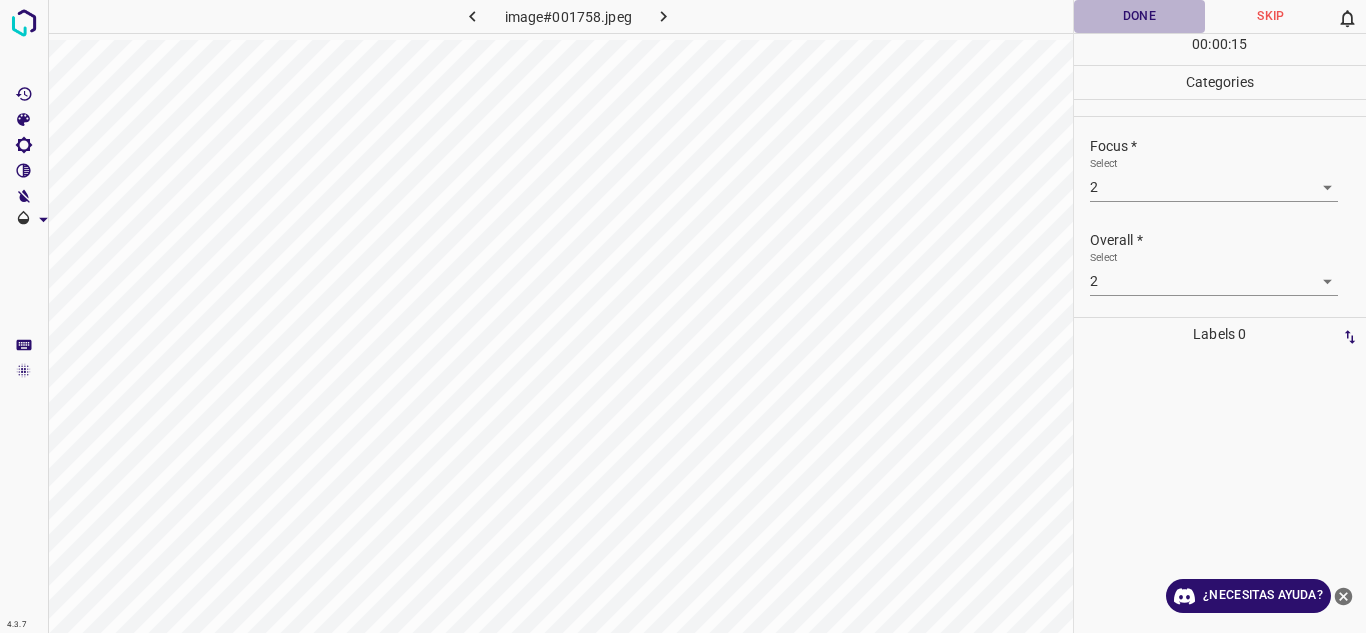 click on "Done" at bounding box center [1140, 16] 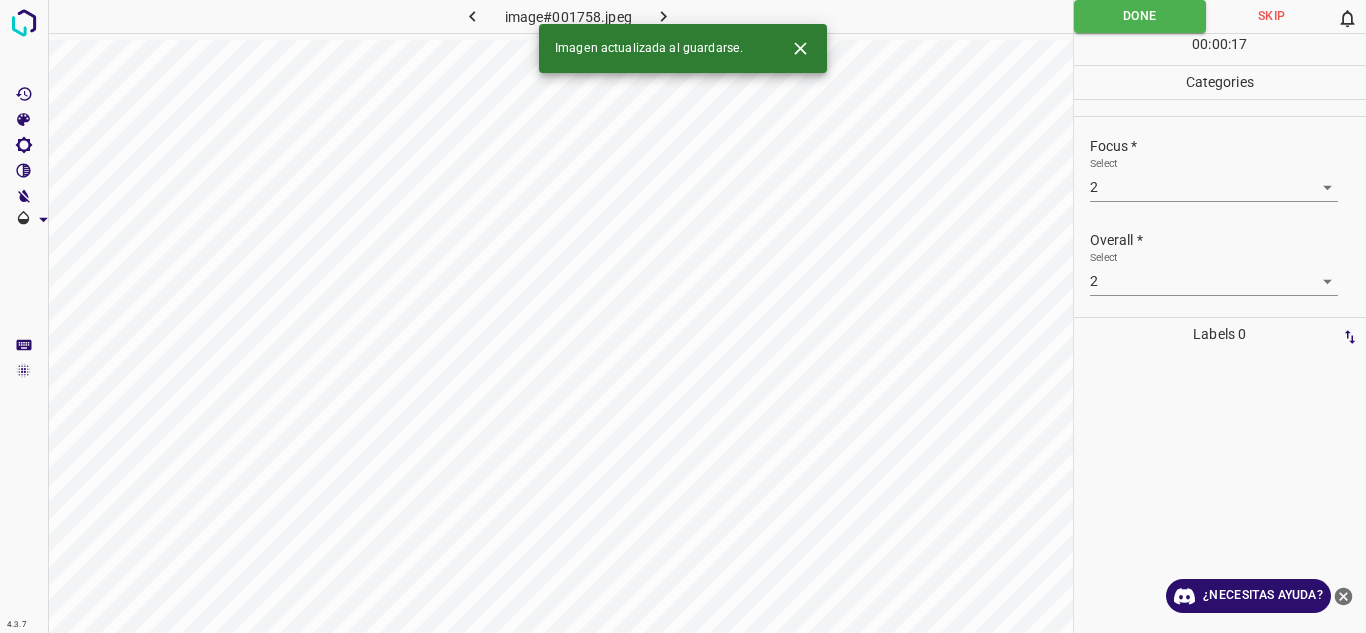 click 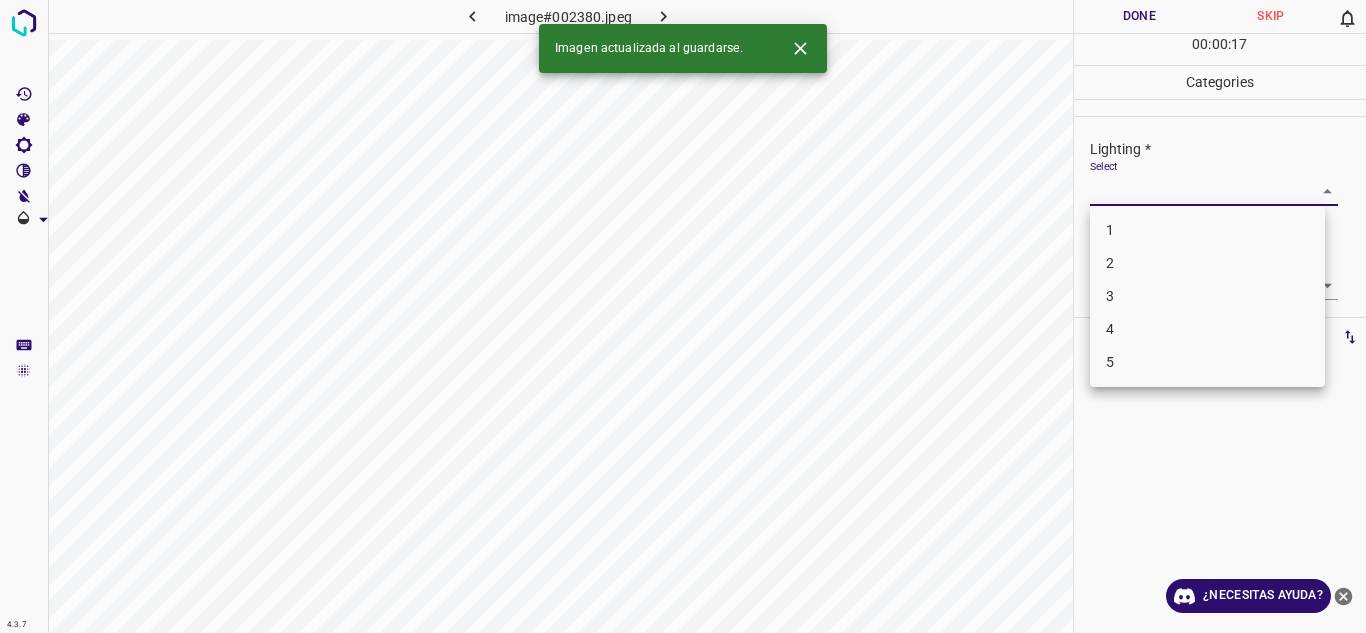 click on "4.3.7 image#002380.jpeg Done Skip 0 00   : 00   : 17   Categories Lighting *  Select ​ Focus *  Select ​ Overall *  Select ​ Labels   0 Categories 1 Lighting 2 Focus 3 Overall Tools Space Change between modes (Draw & Edit) I Auto labeling R Restore zoom M Zoom in N Zoom out Delete Delete selecte label Filters Z Restore filters X Saturation filter C Brightness filter V Contrast filter B Gray scale filter General O Download Imagen actualizada al guardarse. ¿Necesitas ayuda? Texto original Valora esta traducción Tu opinión servirá para ayudar a mejorar el Traductor de Google - Texto - Esconder - Borrar 1 2 3 4 5" at bounding box center (683, 316) 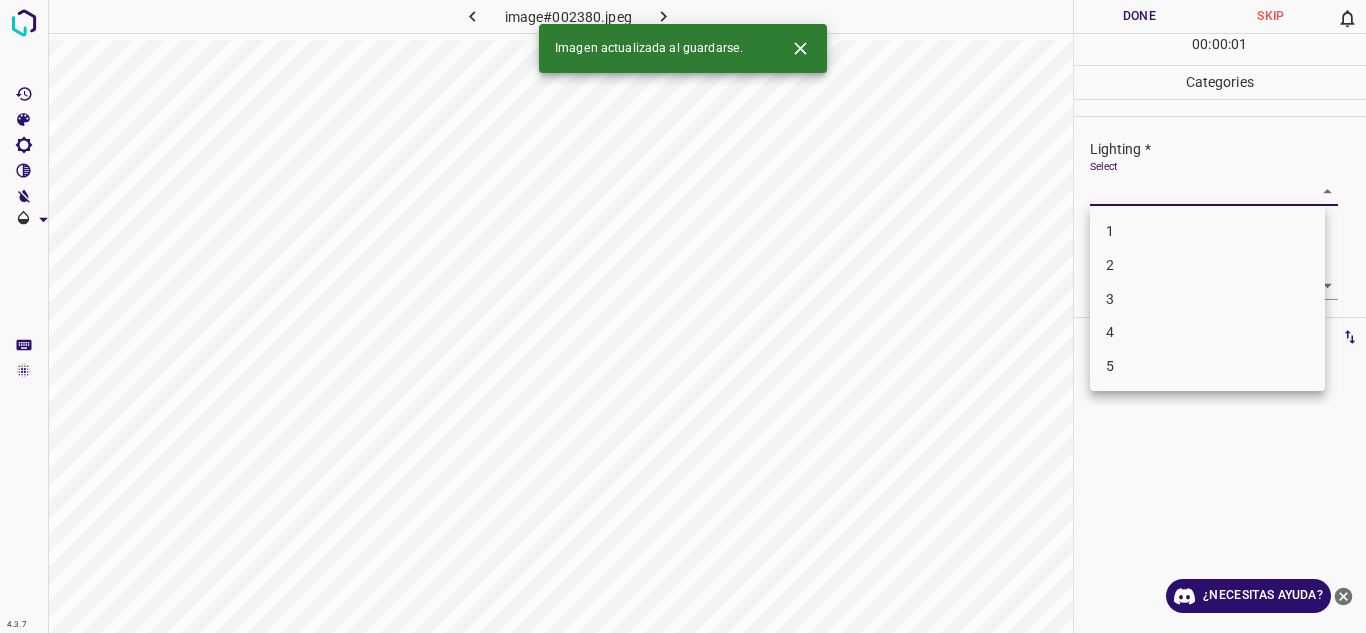 click on "3" at bounding box center [1207, 299] 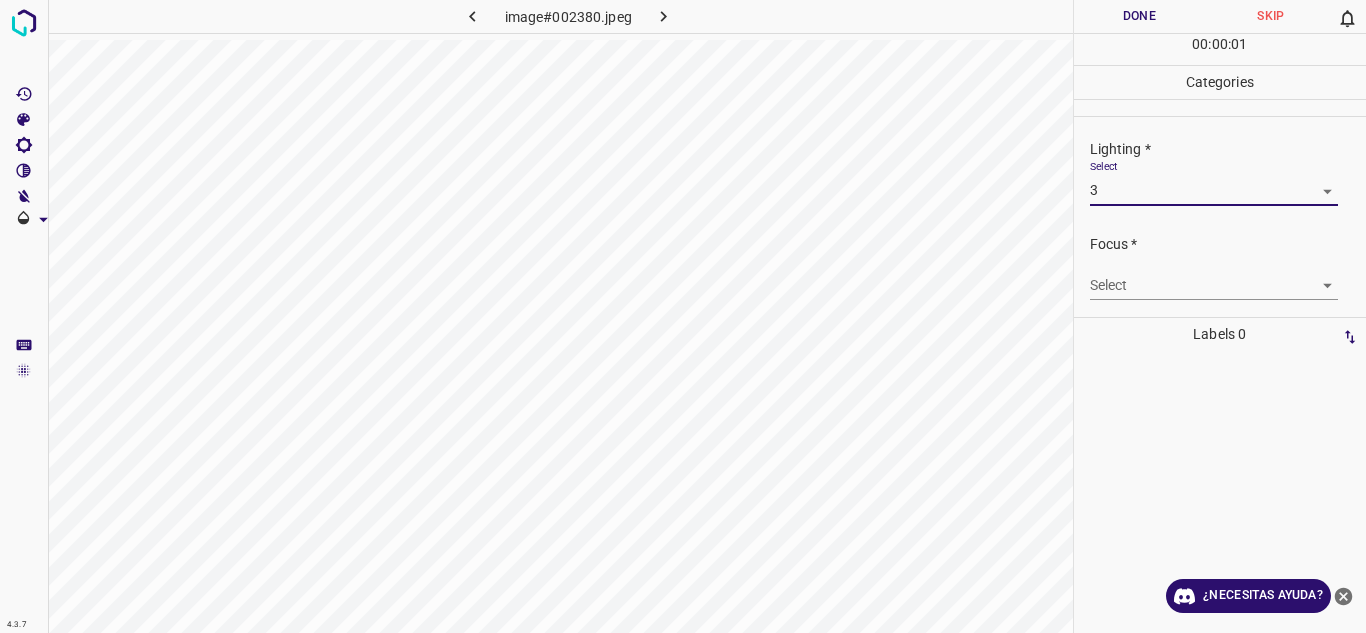 click on "4.3.7 image#002380.jpeg Done Skip 0 00   : 00   : 01   Categories Lighting *  Select 3 3 Focus *  Select ​ Overall *  Select ​ Labels   0 Categories 1 Lighting 2 Focus 3 Overall Tools Space Change between modes (Draw & Edit) I Auto labeling R Restore zoom M Zoom in N Zoom out Delete Delete selecte label Filters Z Restore filters X Saturation filter C Brightness filter V Contrast filter B Gray scale filter General O Download ¿Necesitas ayuda? Texto original Valora esta traducción Tu opinión servirá para ayudar a mejorar el Traductor de Google - Texto - Esconder - Borrar 1 2 3 4 5" at bounding box center [683, 316] 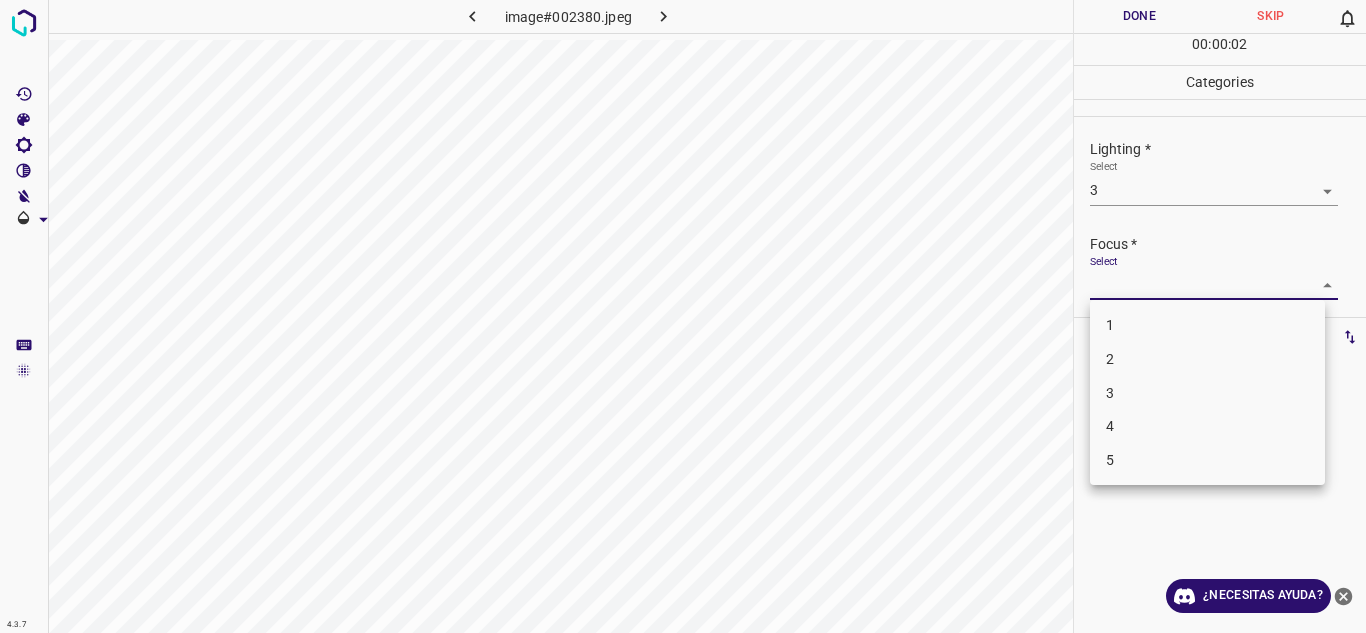 click on "2" at bounding box center (1207, 359) 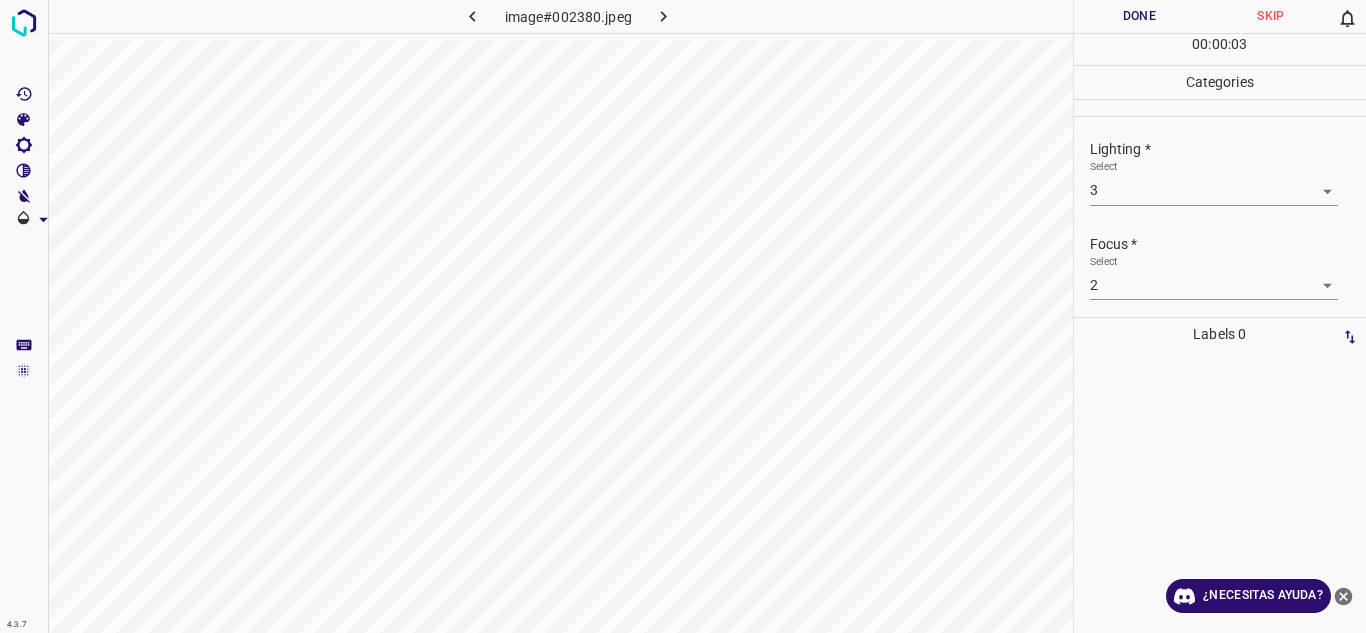 click on "Focus *" at bounding box center [1228, 244] 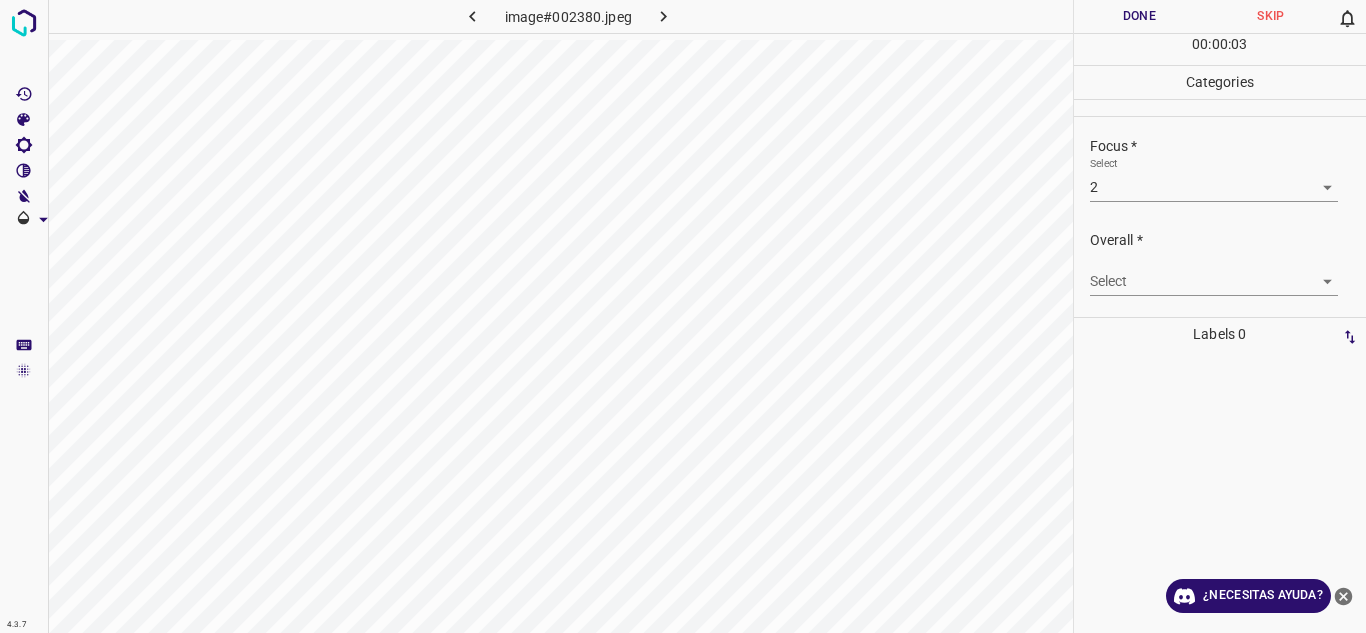 click on "4.3.7 image#[HASH].jpeg Done Skip 0 00   : 00   : 03   Categories Lighting *  Select 3 3 Focus *  Select 2 2 Overall *  Select ​ Labels   0 Categories 1 Lighting 2 Focus 3 Overall Tools Space Change between modes (Draw & Edit) I Auto labeling R Restore zoom M Zoom in N Zoom out Delete Delete selecte label Filters Z Restore filters X Saturation filter C Brightness filter V Contrast filter B Gray scale filter General O Download ¿Necesitas ayuda? Texto original Valora esta traducción Tu opinión servirá para ayudar a mejorar el Traductor de Google - Texto - Esconder - Borrar" at bounding box center [683, 316] 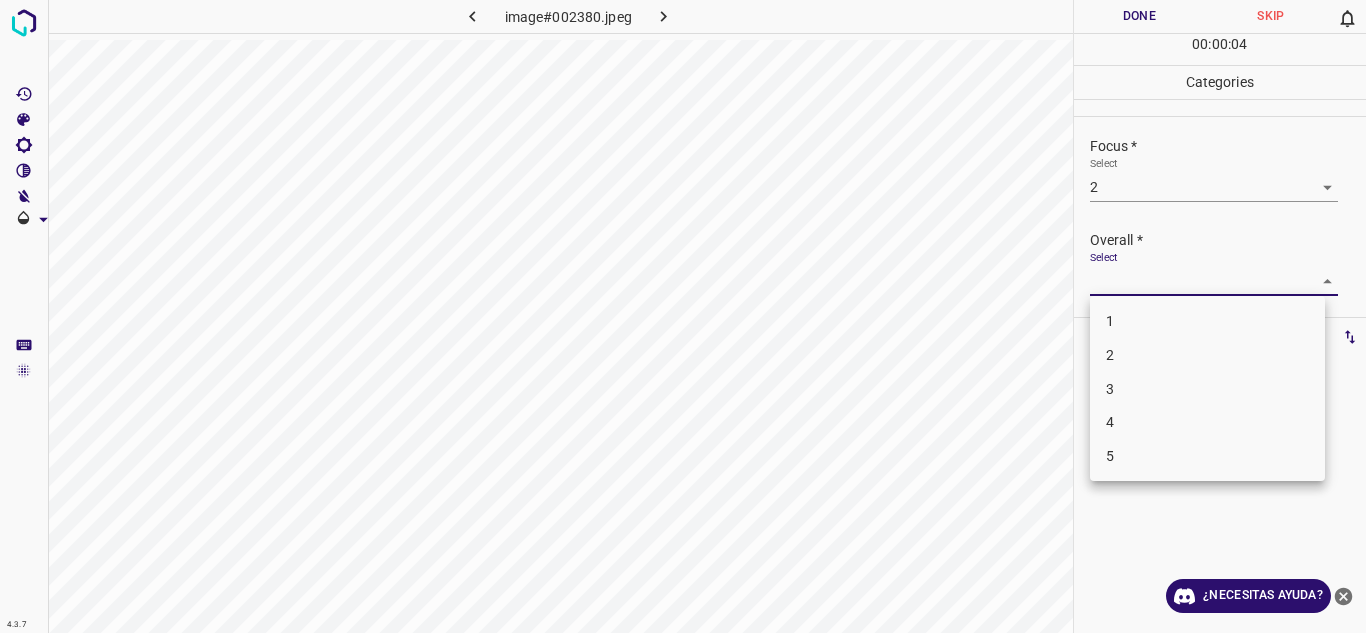 drag, startPoint x: 1157, startPoint y: 363, endPoint x: 1165, endPoint y: 321, distance: 42.755116 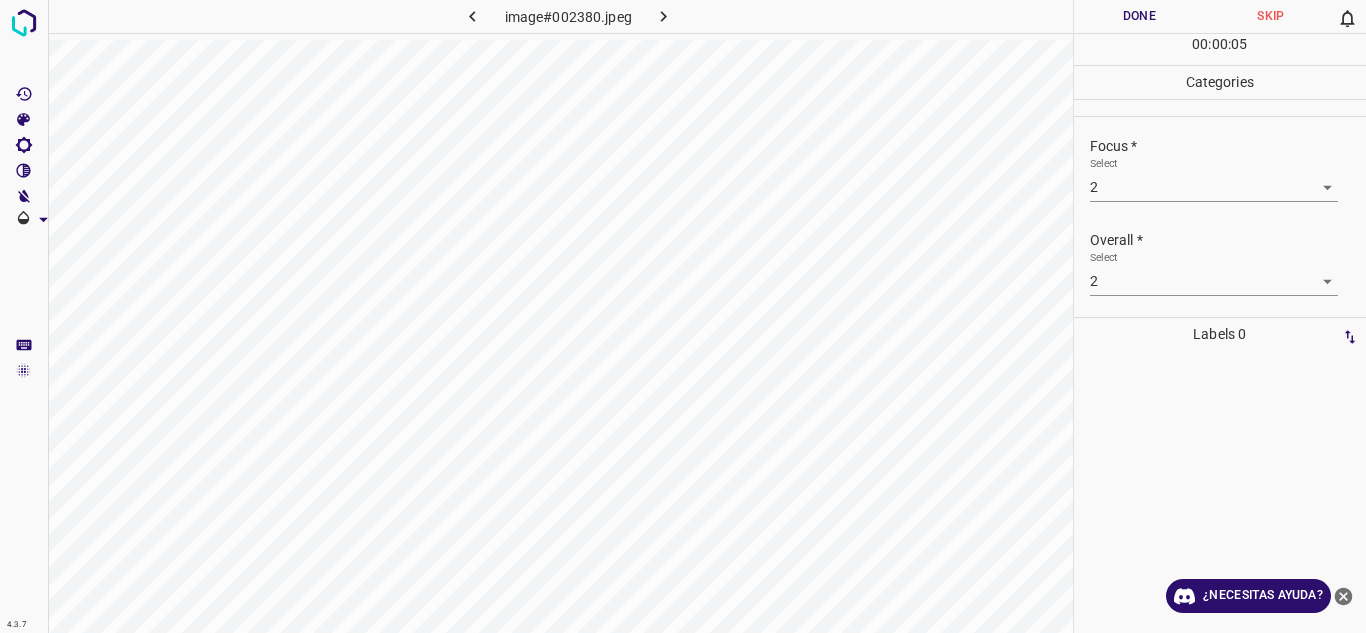 click on "Done" at bounding box center [1140, 16] 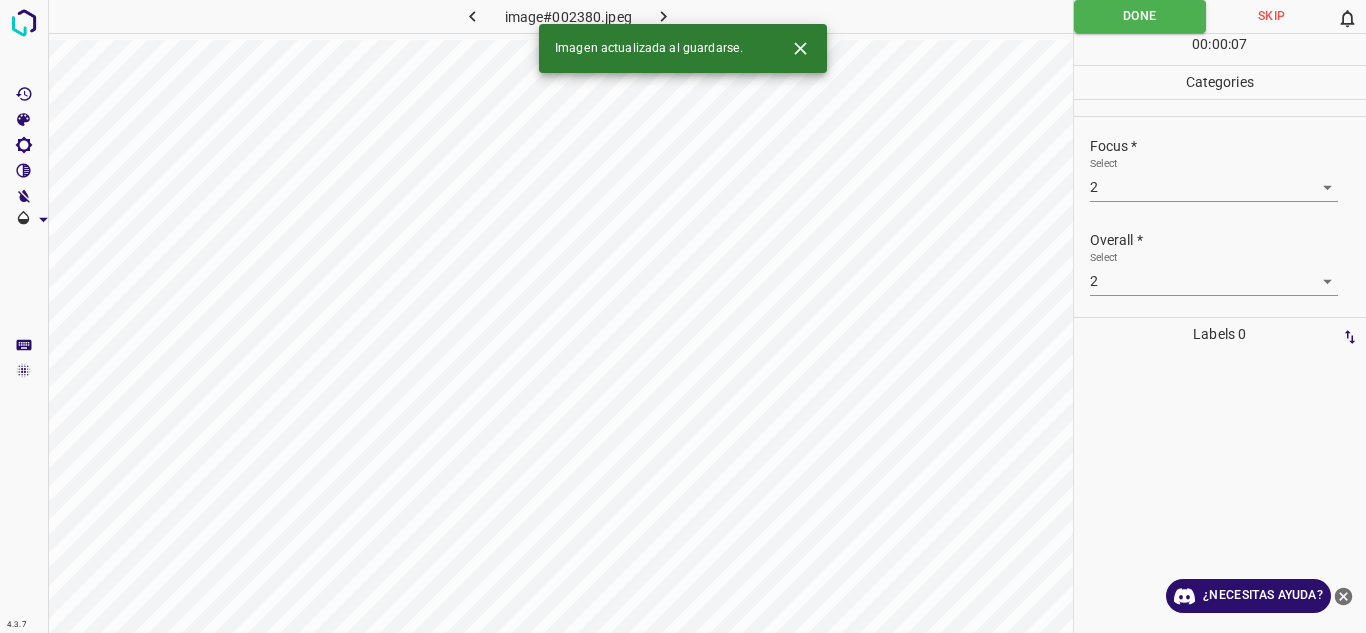 click 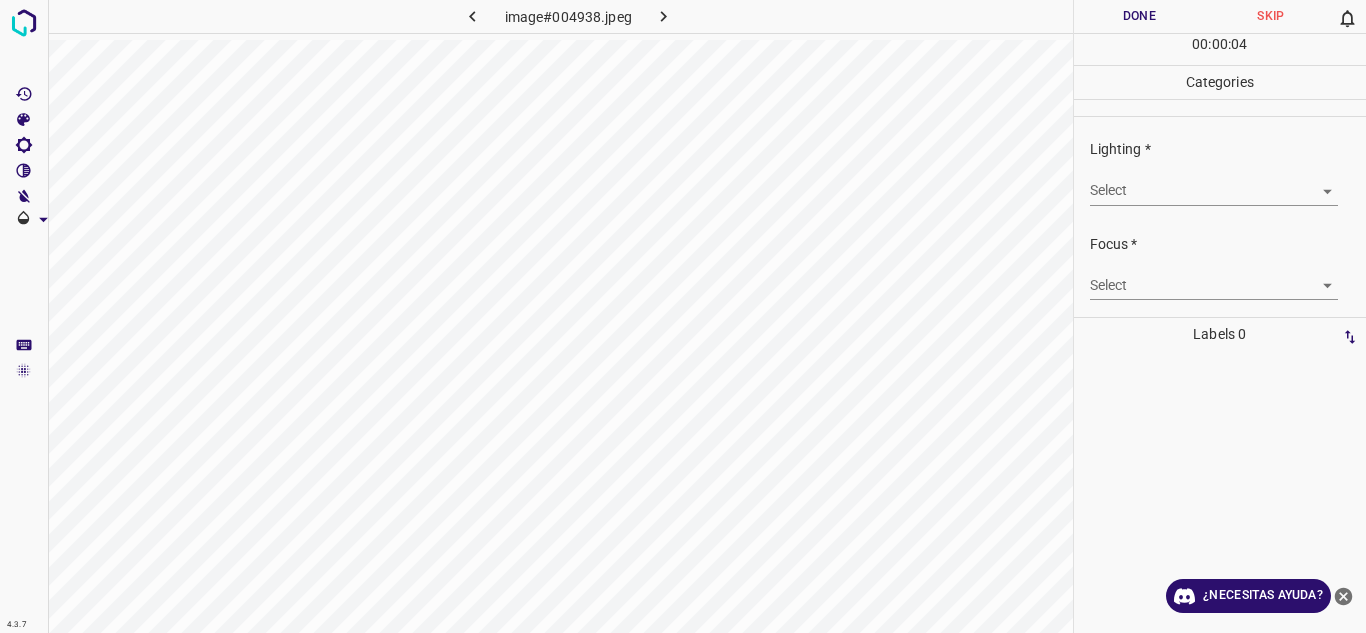 drag, startPoint x: 1198, startPoint y: 221, endPoint x: 1185, endPoint y: 199, distance: 25.553865 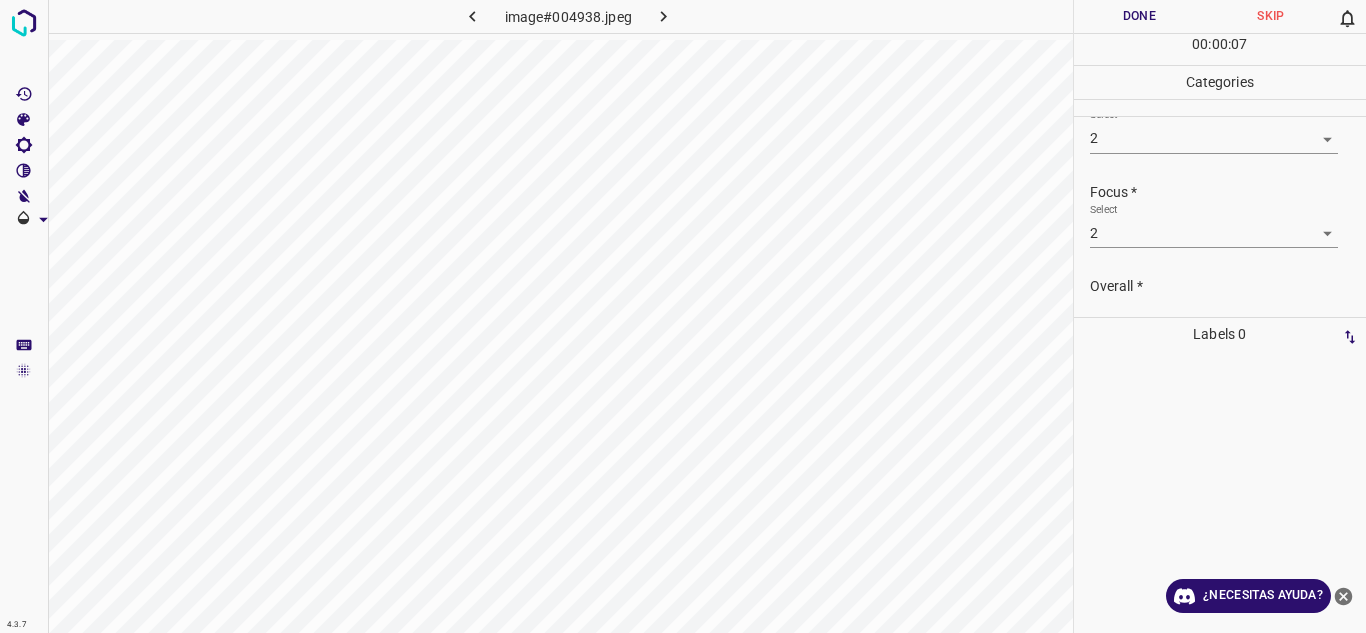 scroll, scrollTop: 98, scrollLeft: 0, axis: vertical 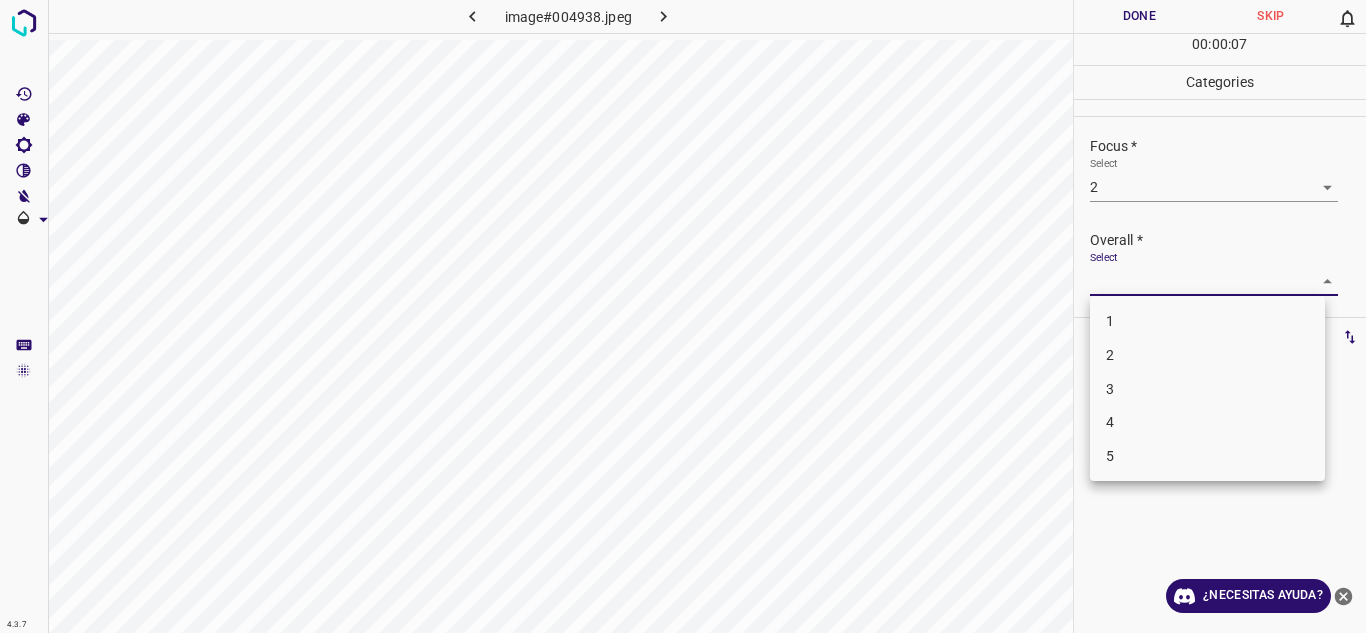 drag, startPoint x: 1149, startPoint y: 364, endPoint x: 1189, endPoint y: 250, distance: 120.8139 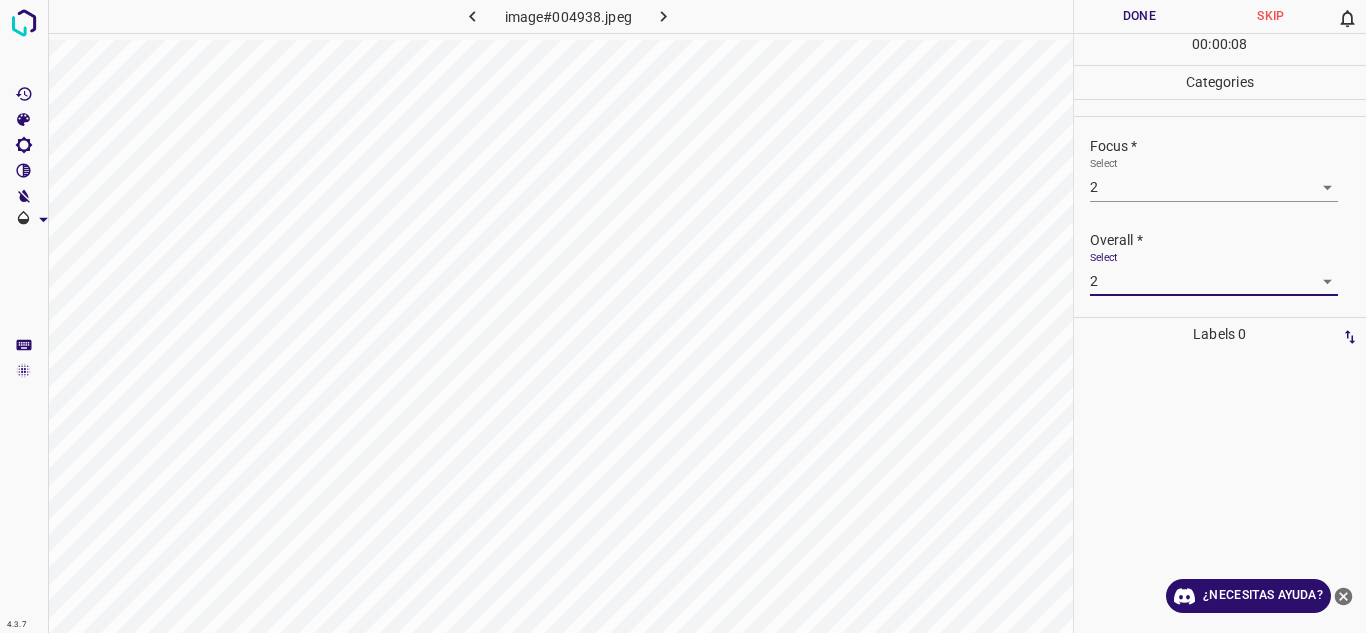 drag, startPoint x: 1193, startPoint y: 238, endPoint x: 1195, endPoint y: 226, distance: 12.165525 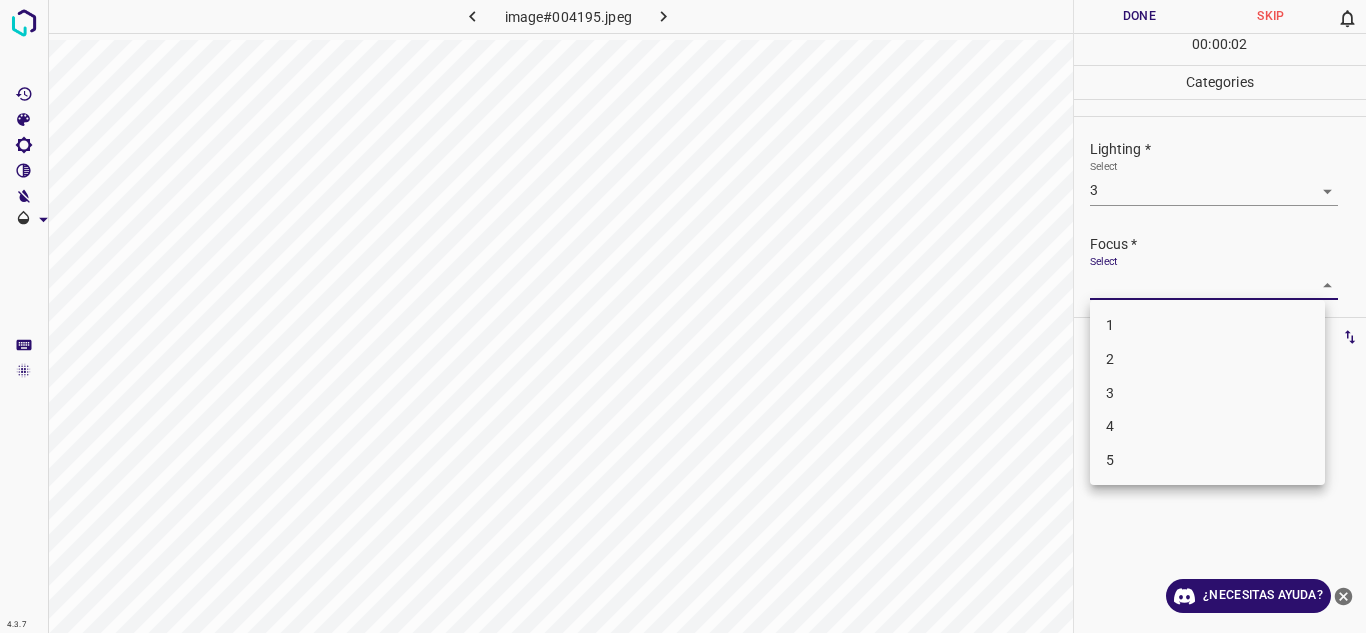 drag, startPoint x: 1148, startPoint y: 348, endPoint x: 1163, endPoint y: 303, distance: 47.434166 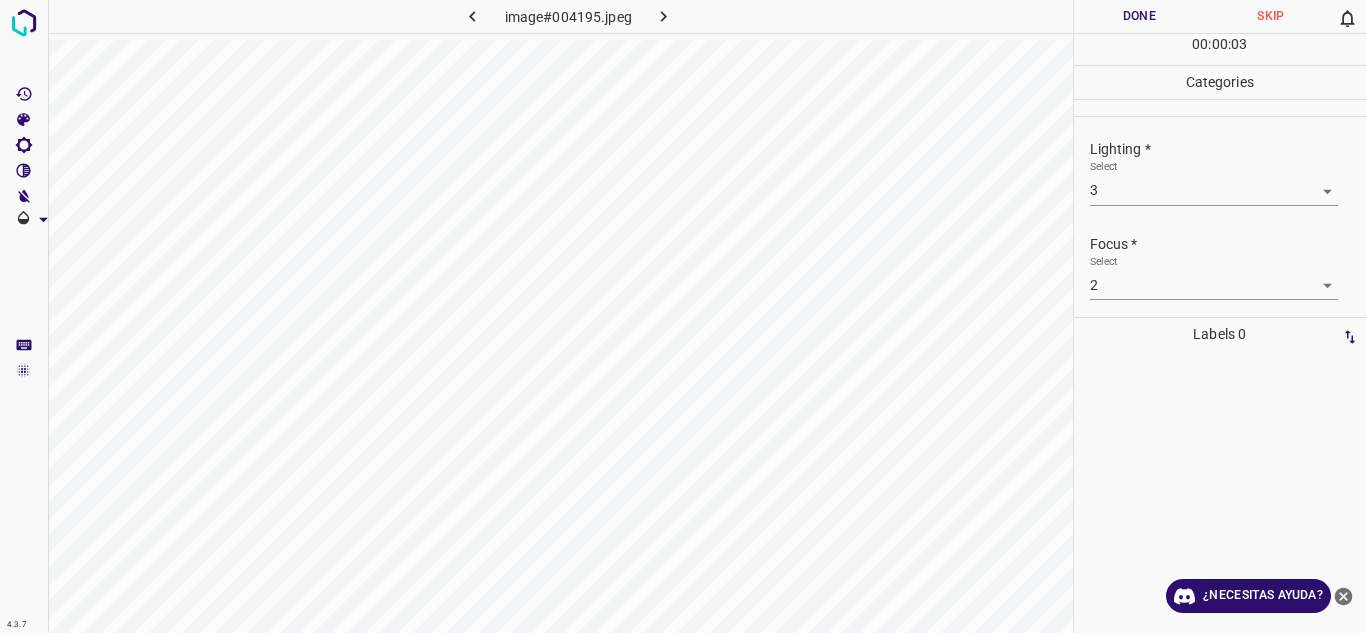 scroll, scrollTop: 98, scrollLeft: 0, axis: vertical 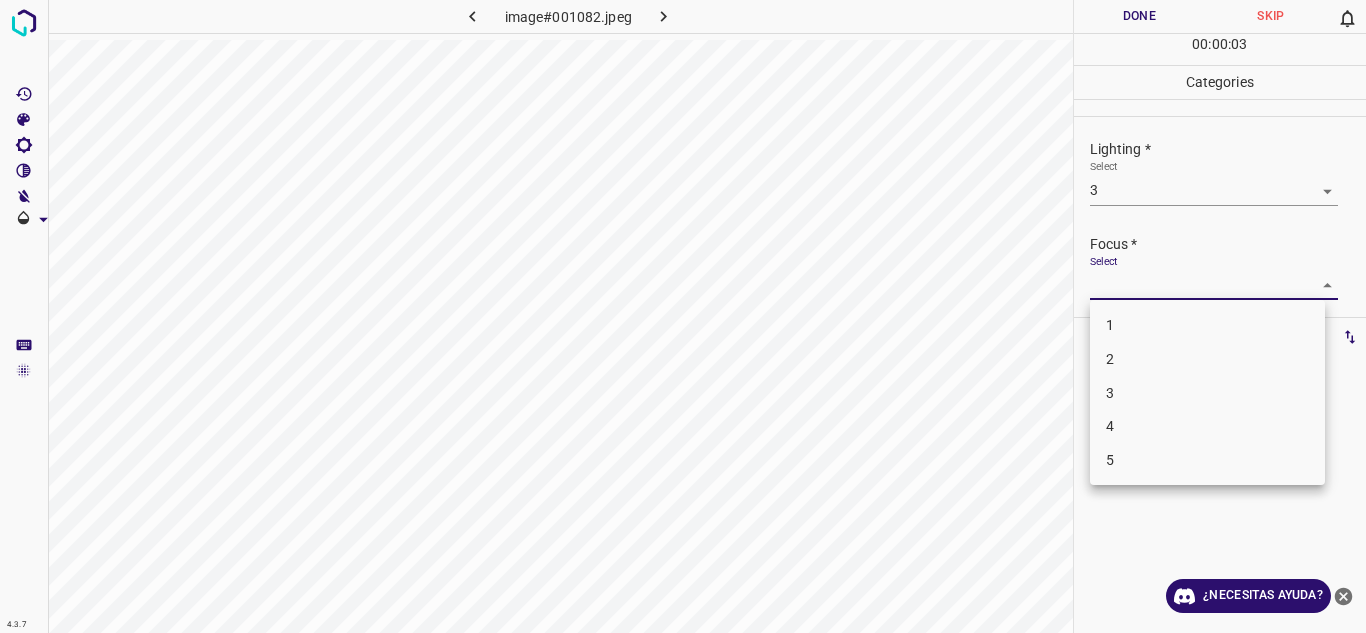 drag, startPoint x: 1138, startPoint y: 383, endPoint x: 1187, endPoint y: 265, distance: 127.769325 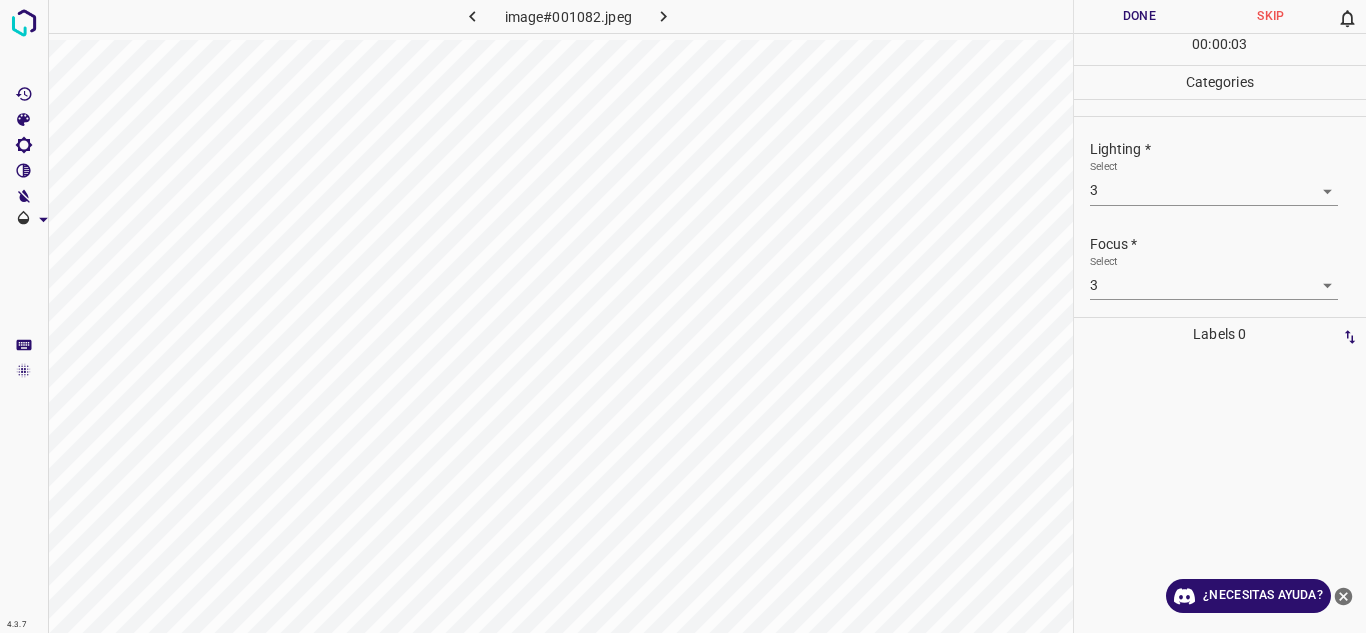 scroll, scrollTop: 98, scrollLeft: 0, axis: vertical 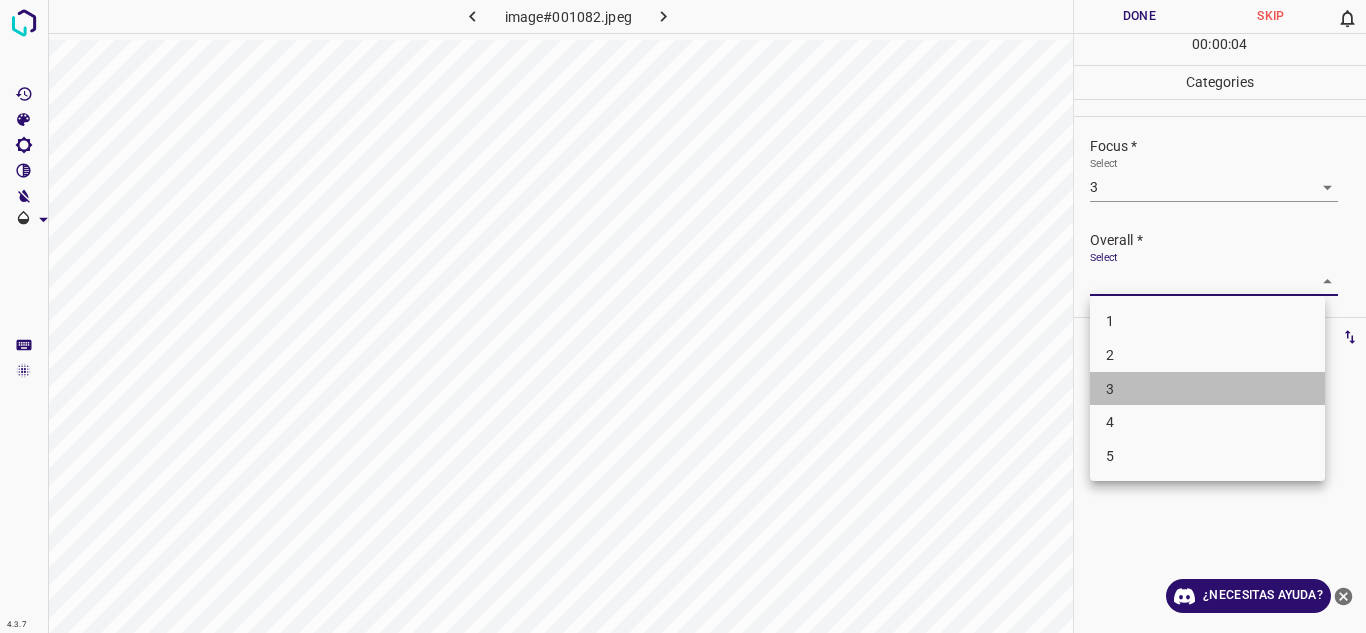 drag, startPoint x: 1146, startPoint y: 383, endPoint x: 1175, endPoint y: 295, distance: 92.65527 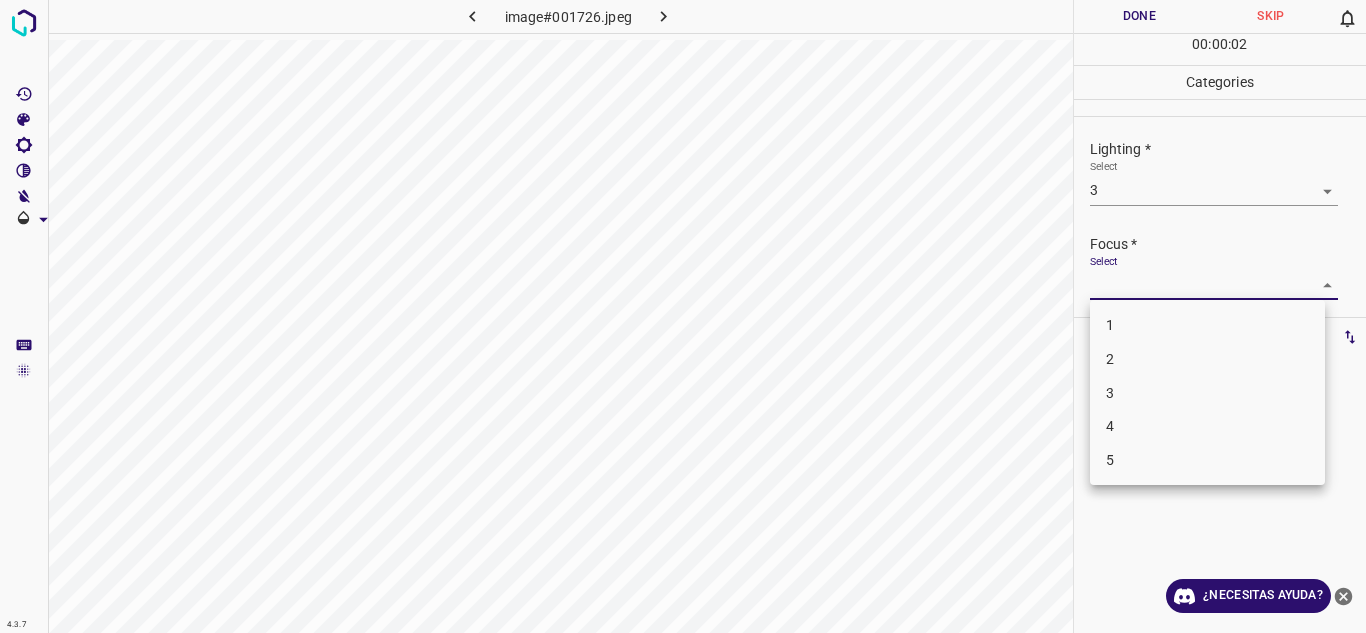 drag, startPoint x: 1149, startPoint y: 395, endPoint x: 1180, endPoint y: 313, distance: 87.66413 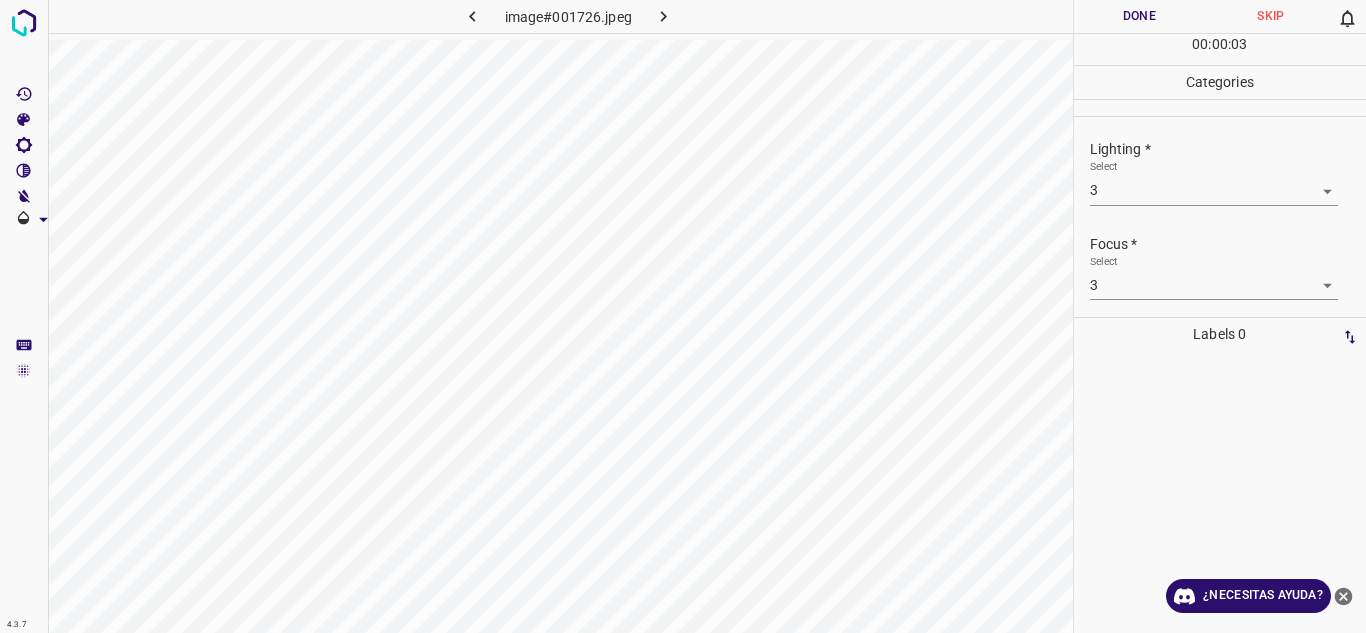 scroll, scrollTop: 98, scrollLeft: 0, axis: vertical 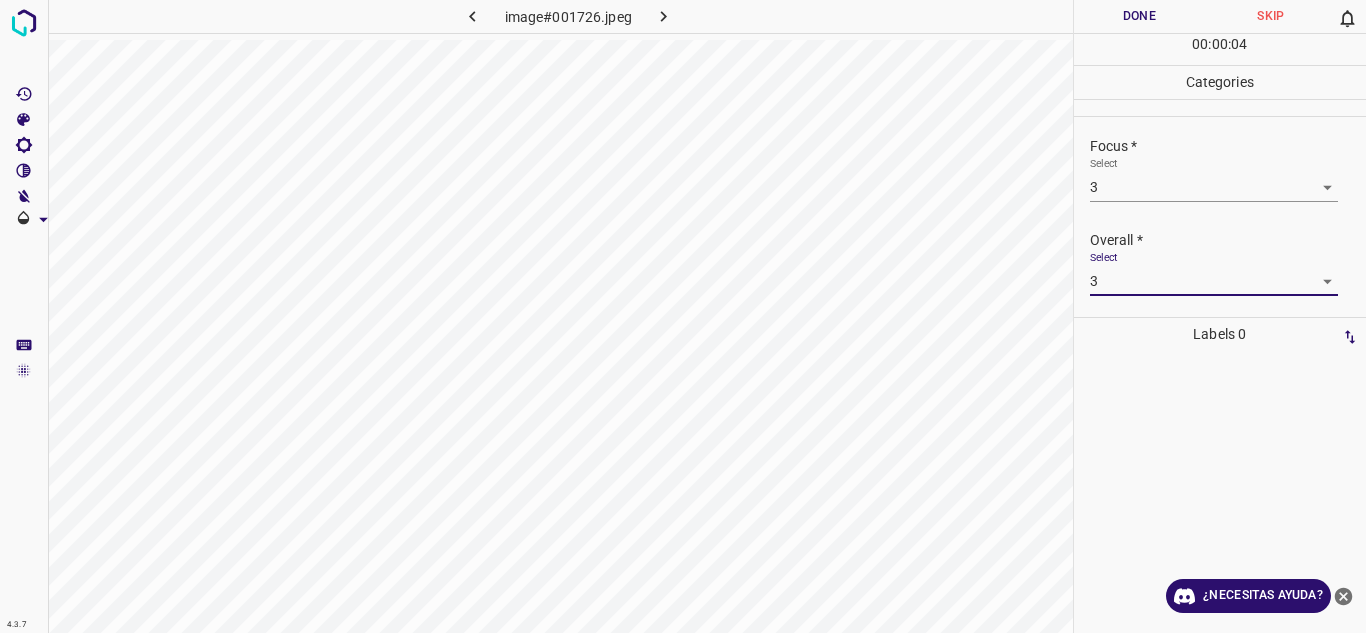 drag, startPoint x: 1210, startPoint y: 222, endPoint x: 1185, endPoint y: 132, distance: 93.40771 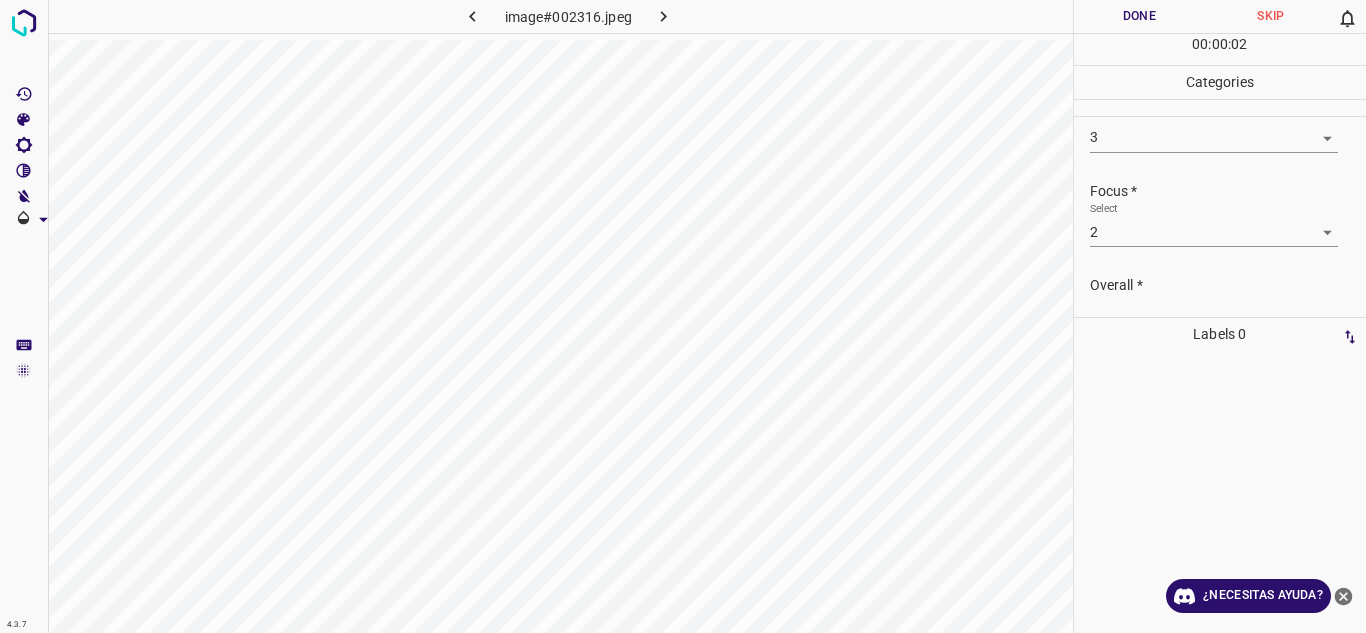 scroll, scrollTop: 98, scrollLeft: 0, axis: vertical 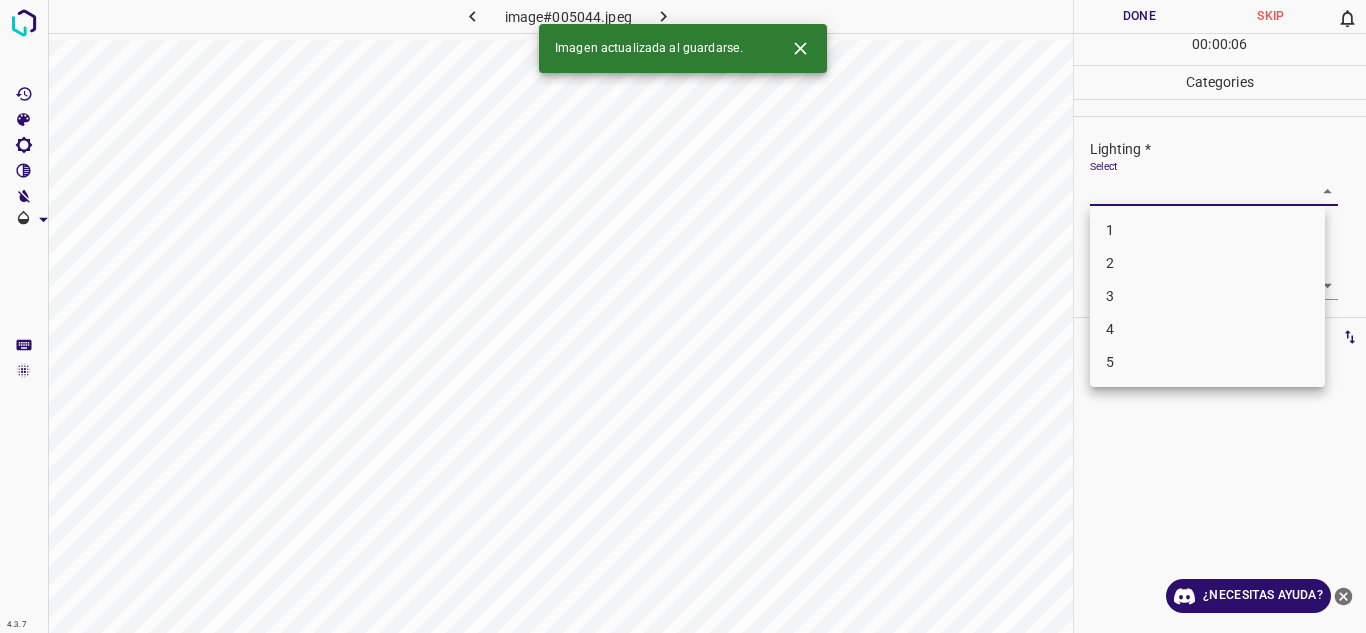 drag, startPoint x: 1151, startPoint y: 196, endPoint x: 1151, endPoint y: 235, distance: 39 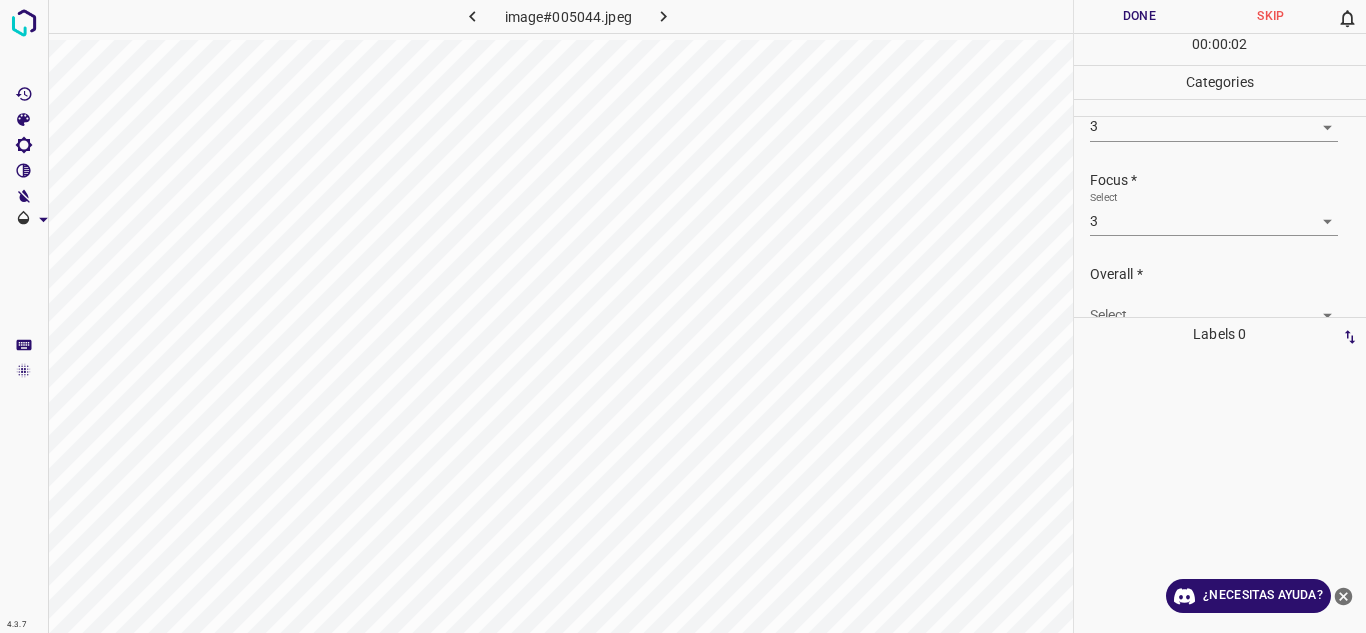 scroll, scrollTop: 98, scrollLeft: 0, axis: vertical 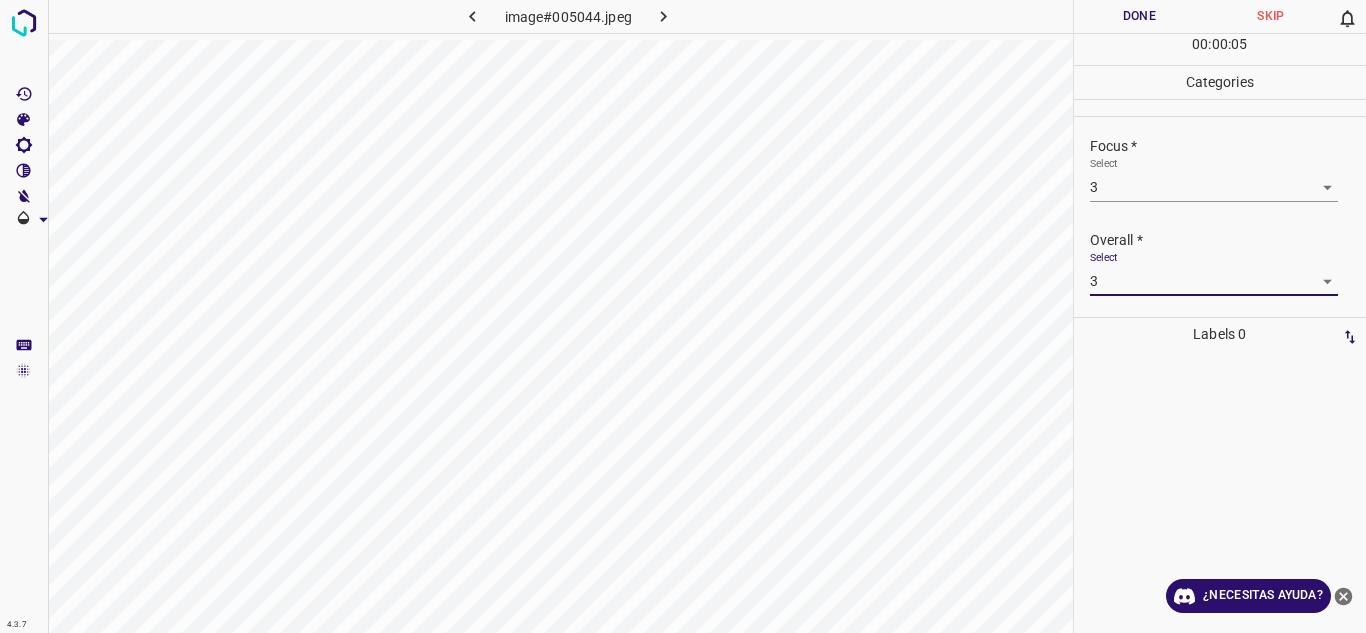 drag, startPoint x: 1210, startPoint y: 237, endPoint x: 1199, endPoint y: 198, distance: 40.5216 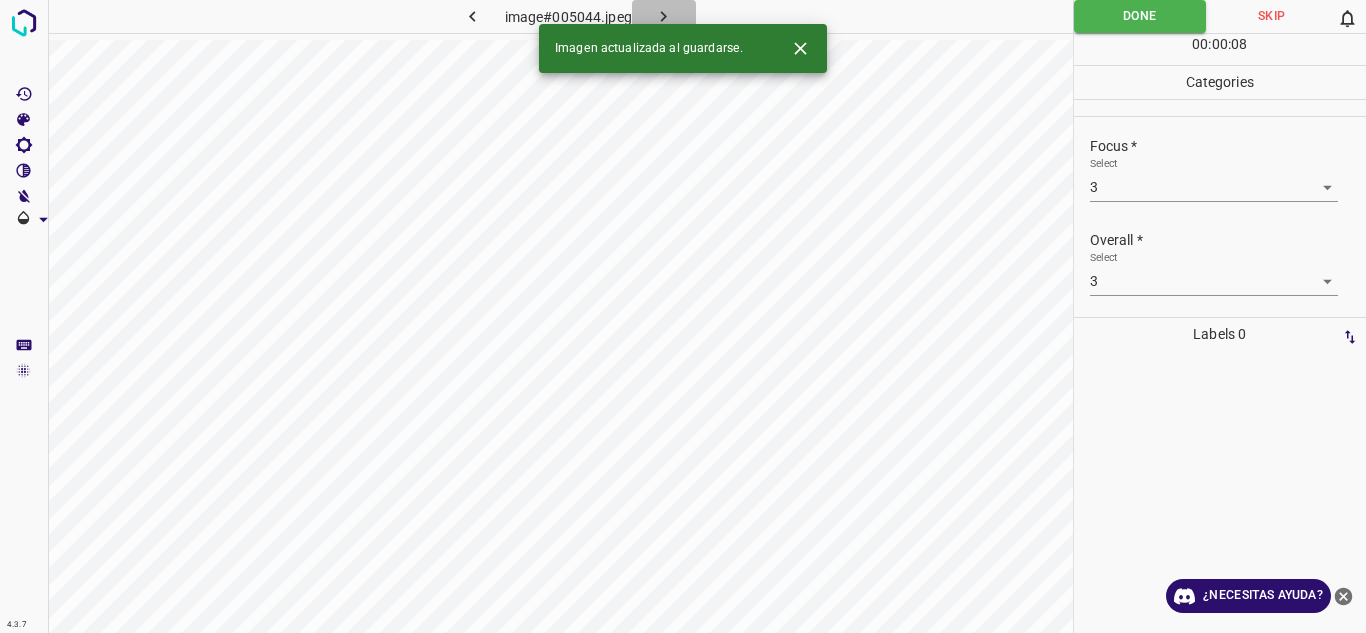 drag, startPoint x: 678, startPoint y: 15, endPoint x: 689, endPoint y: 8, distance: 13.038404 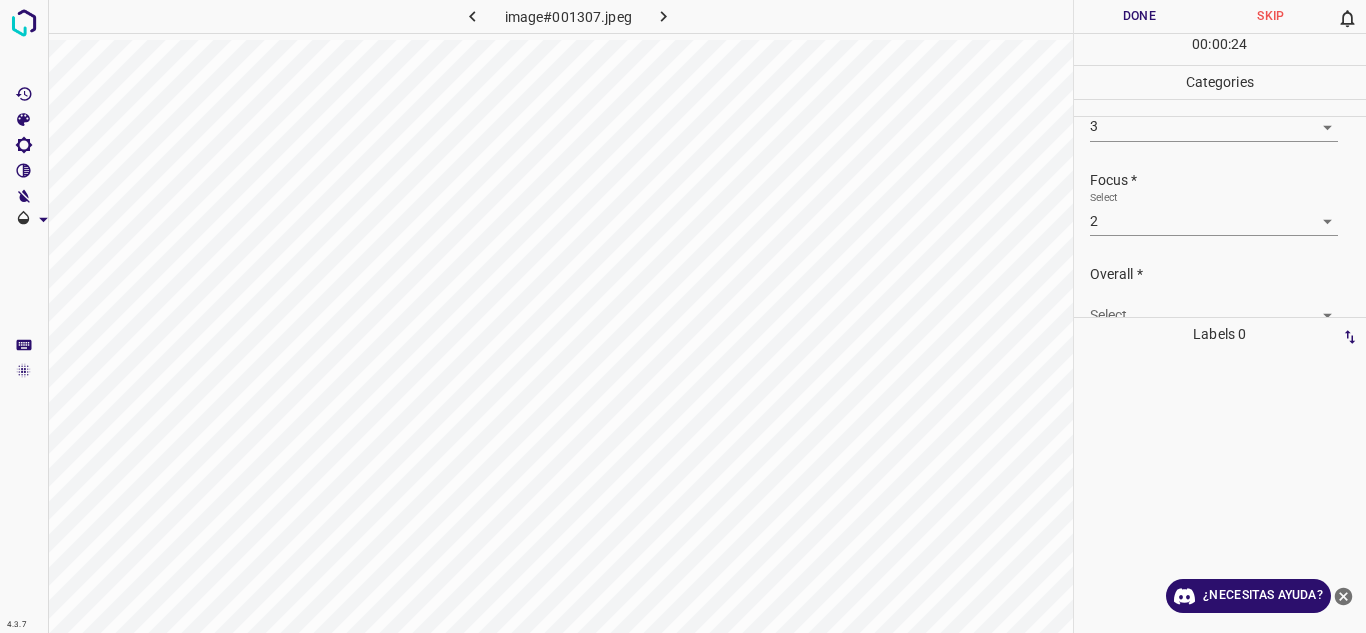 scroll, scrollTop: 98, scrollLeft: 0, axis: vertical 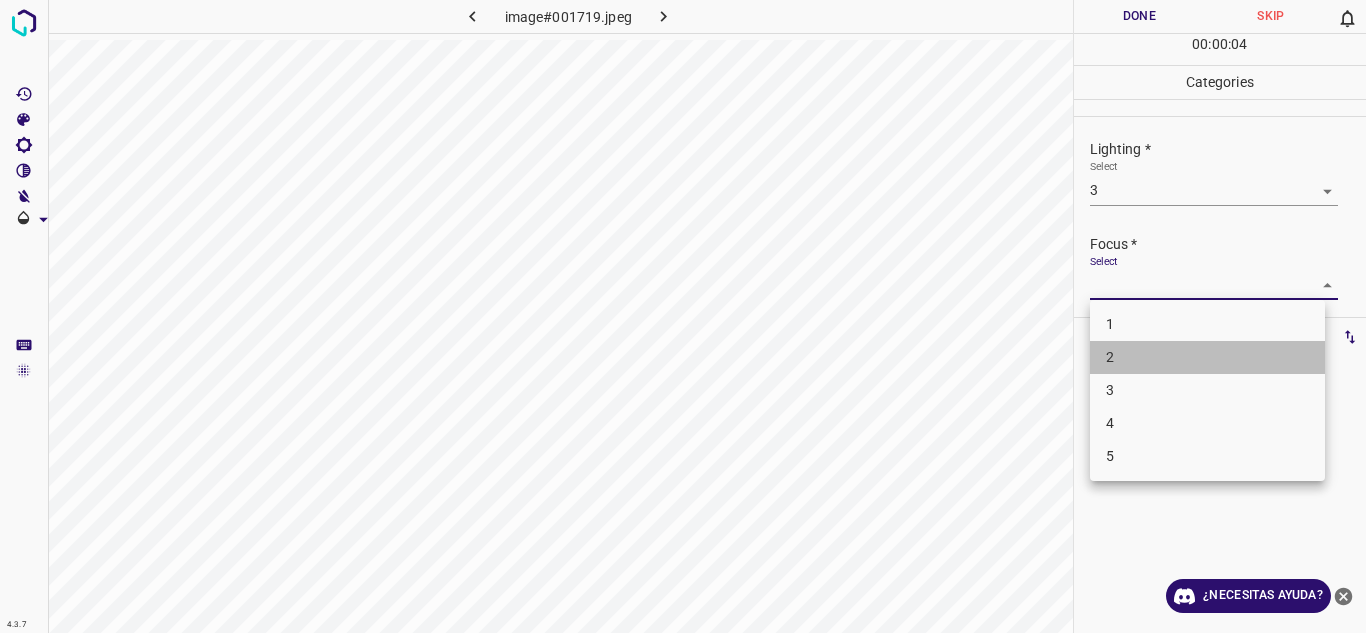 drag, startPoint x: 1168, startPoint y: 354, endPoint x: 1171, endPoint y: 264, distance: 90.04999 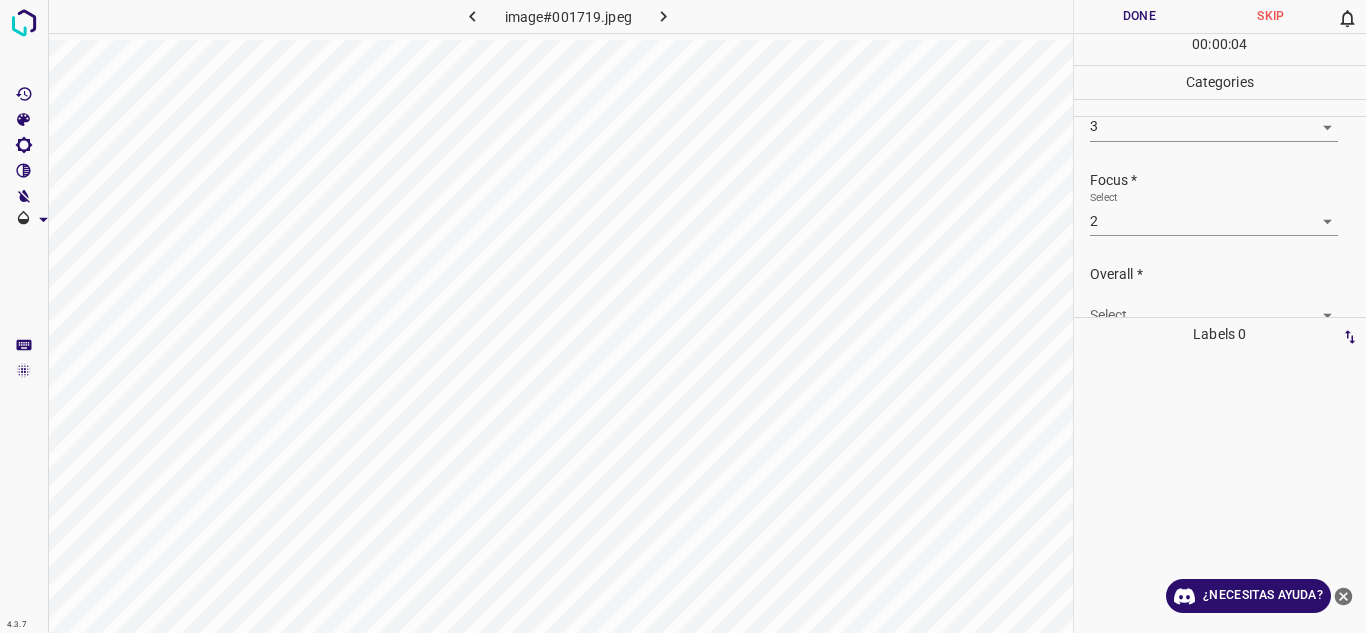 scroll, scrollTop: 98, scrollLeft: 0, axis: vertical 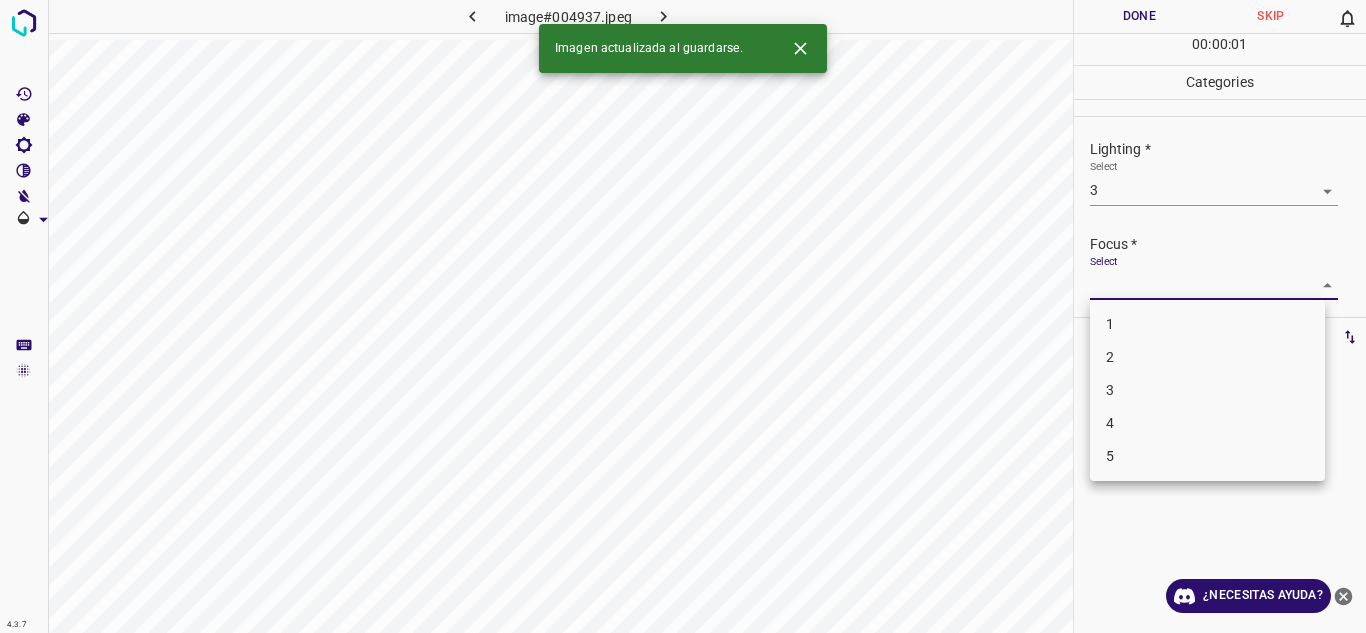 drag, startPoint x: 1149, startPoint y: 282, endPoint x: 1144, endPoint y: 323, distance: 41.303753 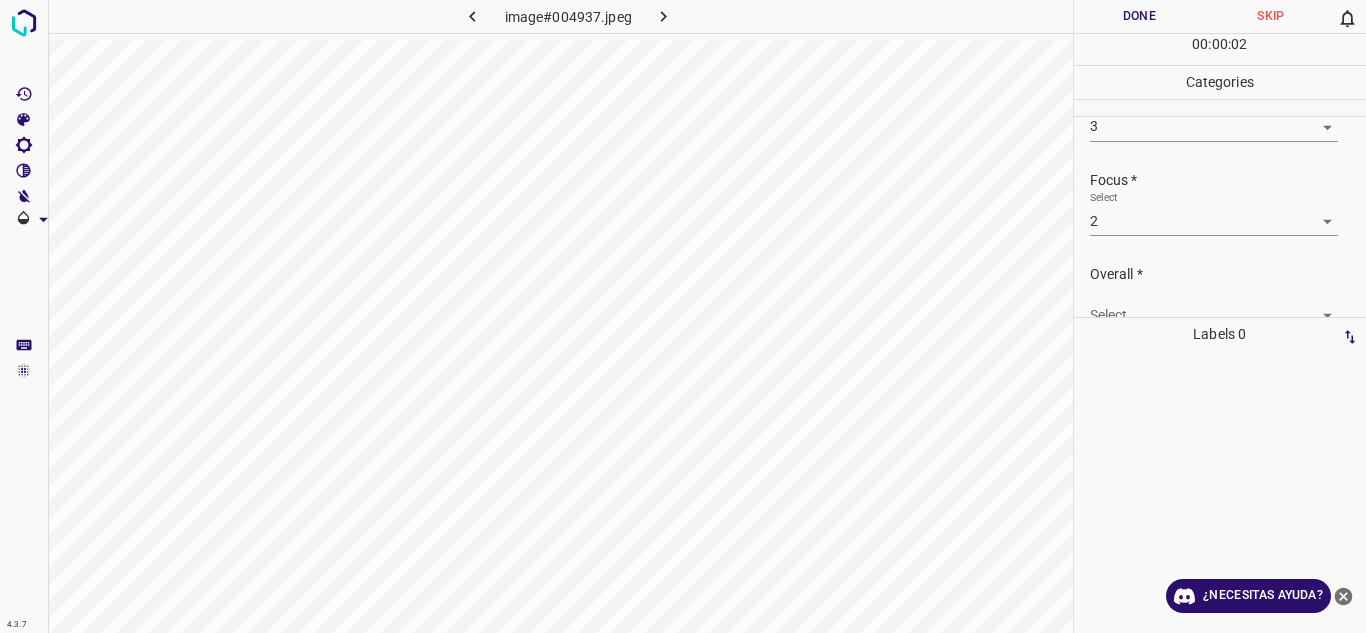 scroll, scrollTop: 98, scrollLeft: 0, axis: vertical 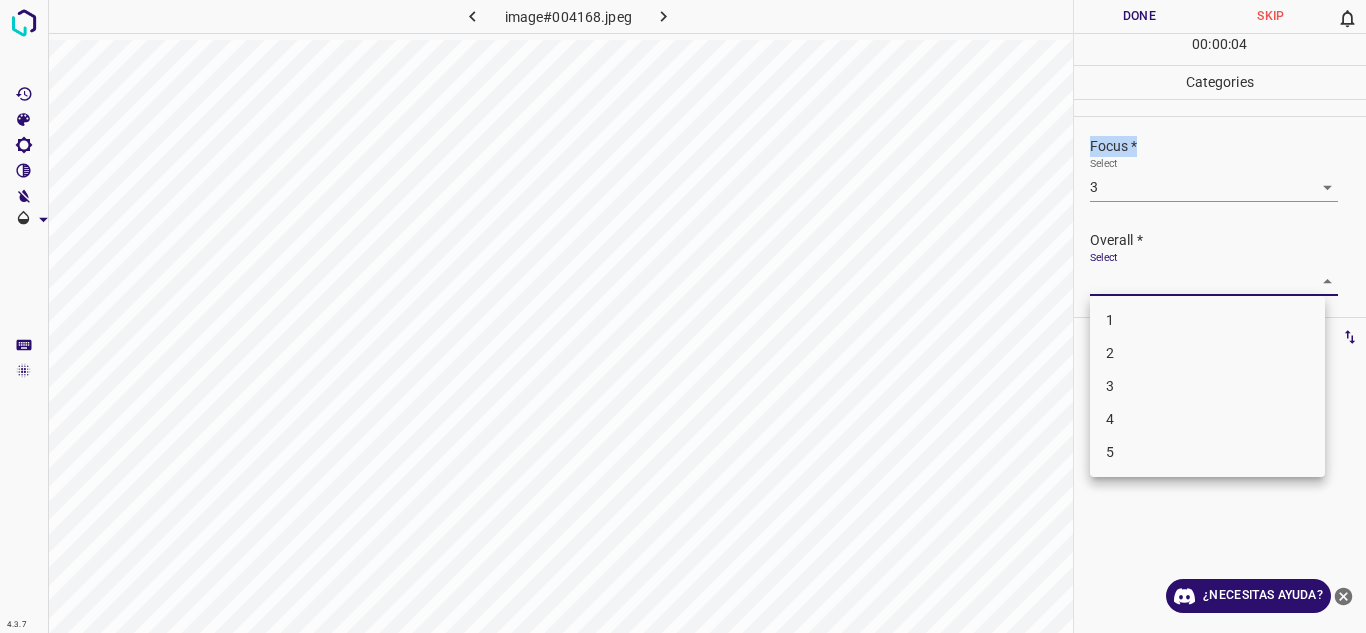 drag, startPoint x: 1162, startPoint y: 384, endPoint x: 1160, endPoint y: 341, distance: 43.046486 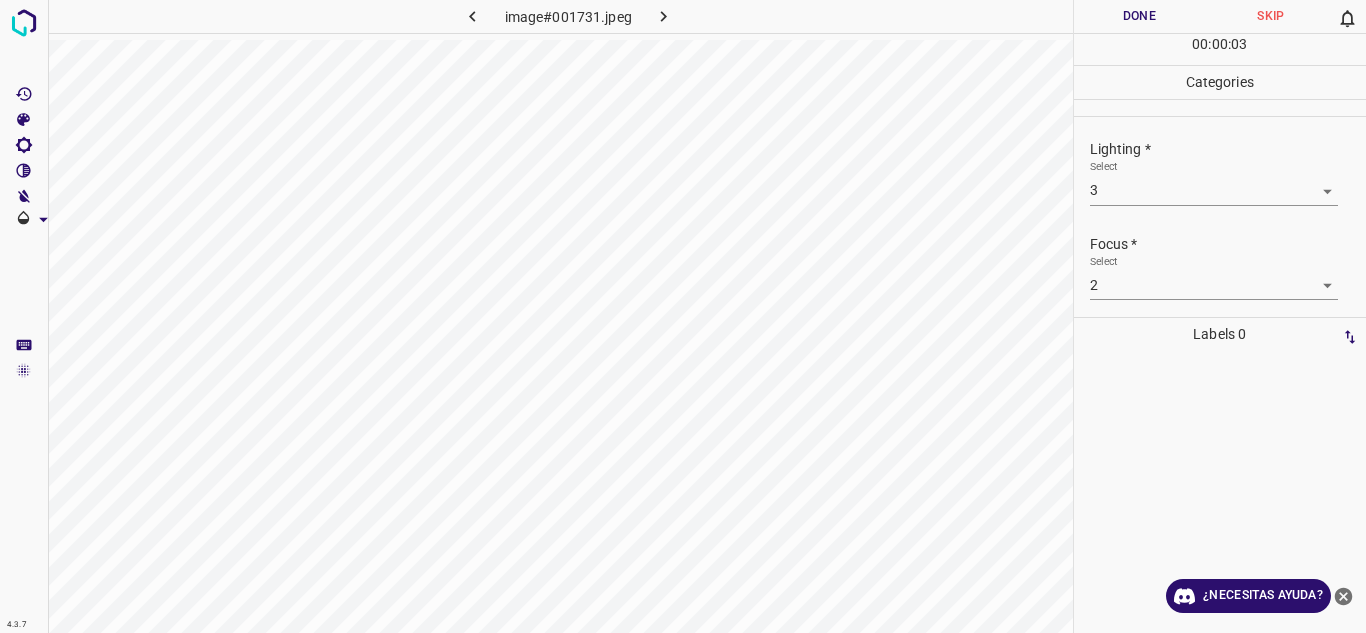 scroll, scrollTop: 98, scrollLeft: 0, axis: vertical 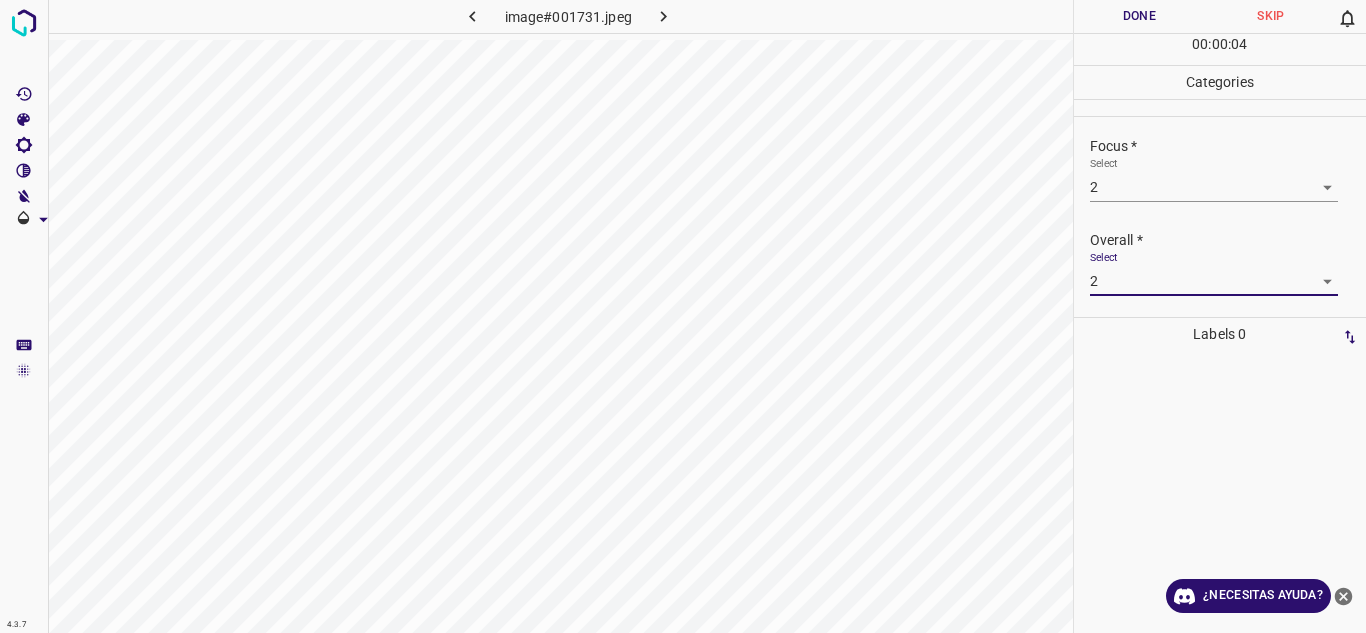 drag, startPoint x: 1193, startPoint y: 241, endPoint x: 1140, endPoint y: 92, distance: 158.14551 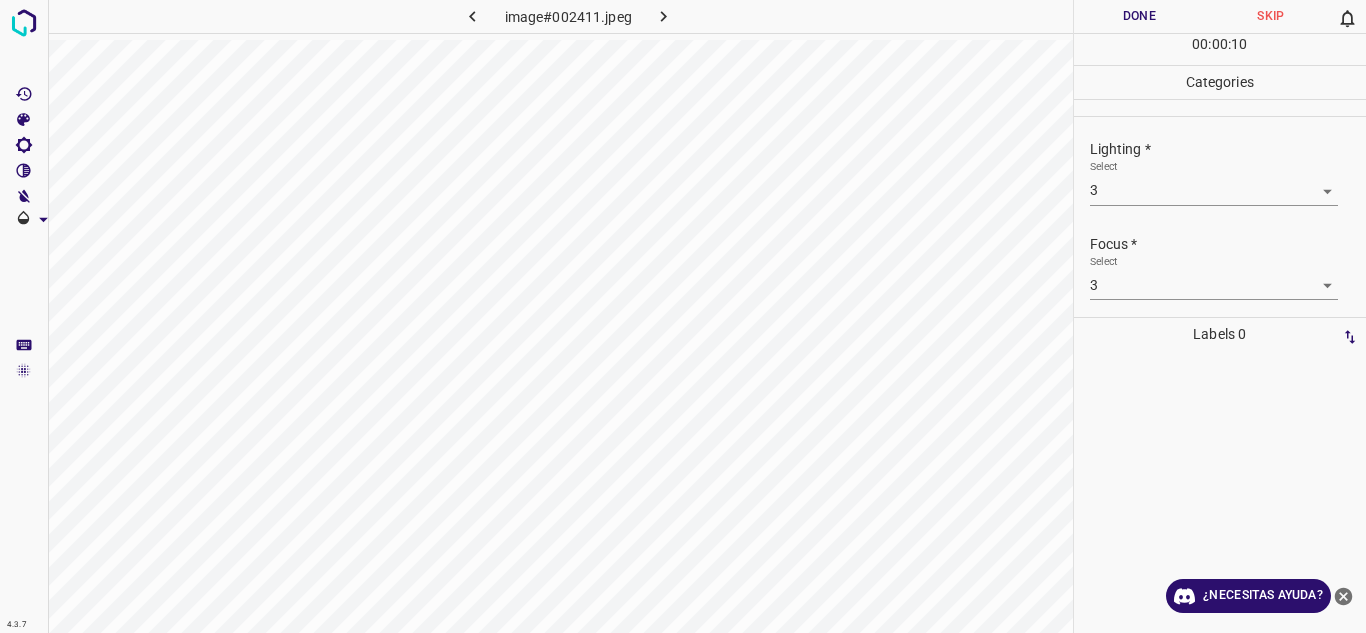 scroll, scrollTop: 98, scrollLeft: 0, axis: vertical 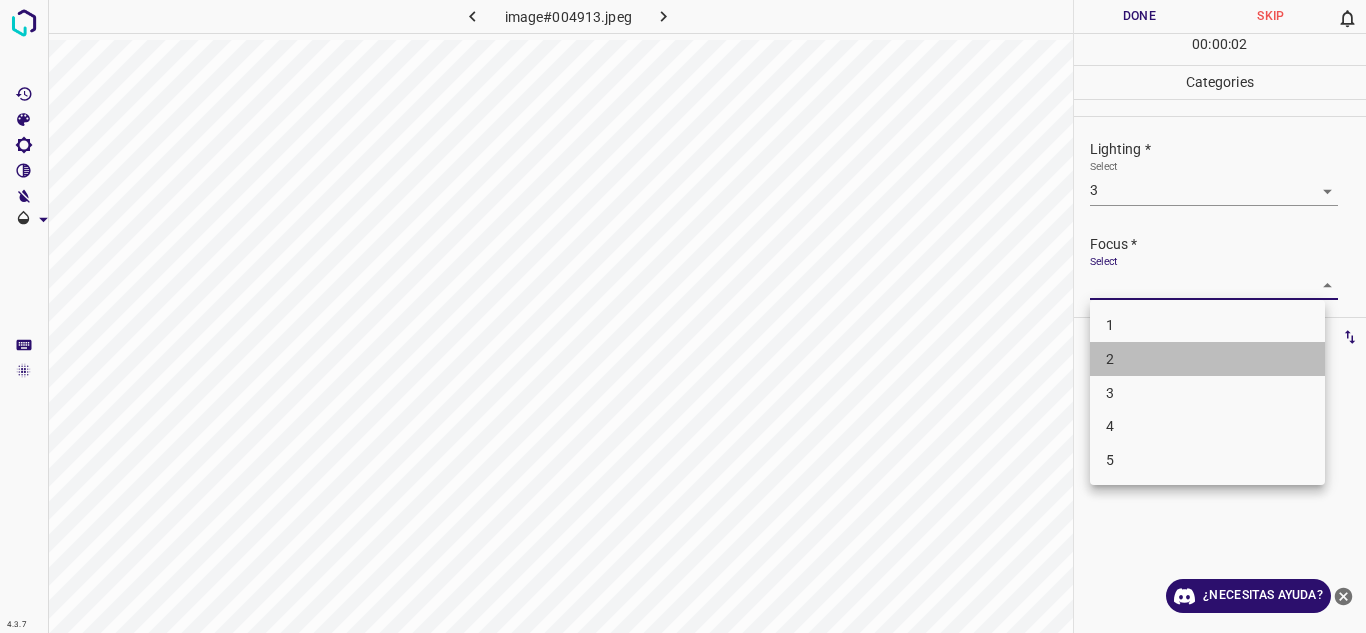 drag, startPoint x: 1117, startPoint y: 374, endPoint x: 1125, endPoint y: 323, distance: 51.62364 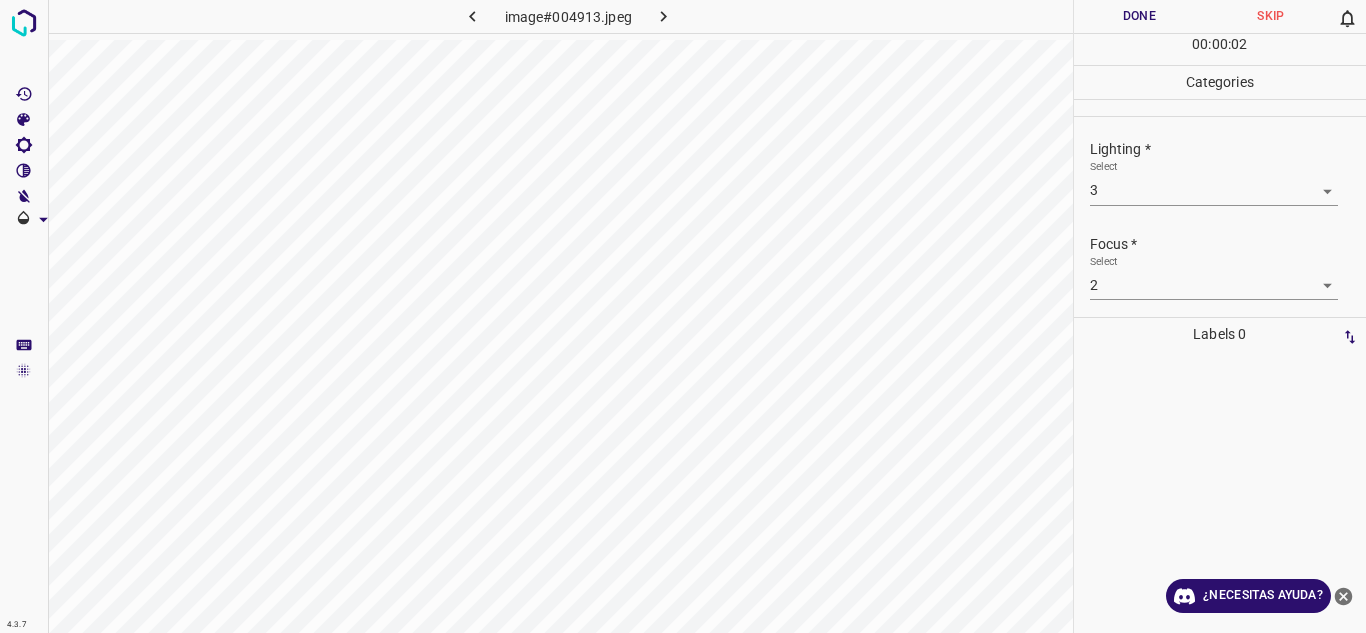 scroll, scrollTop: 98, scrollLeft: 0, axis: vertical 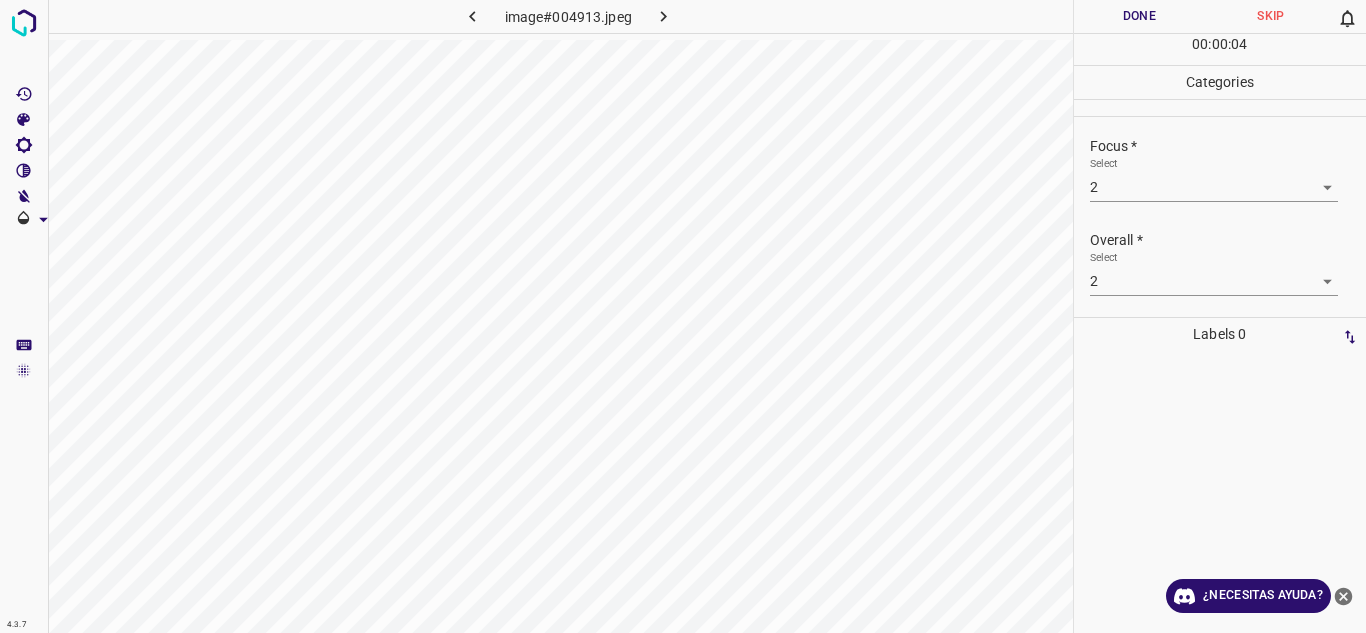 drag, startPoint x: 1171, startPoint y: 265, endPoint x: 1191, endPoint y: 138, distance: 128.56516 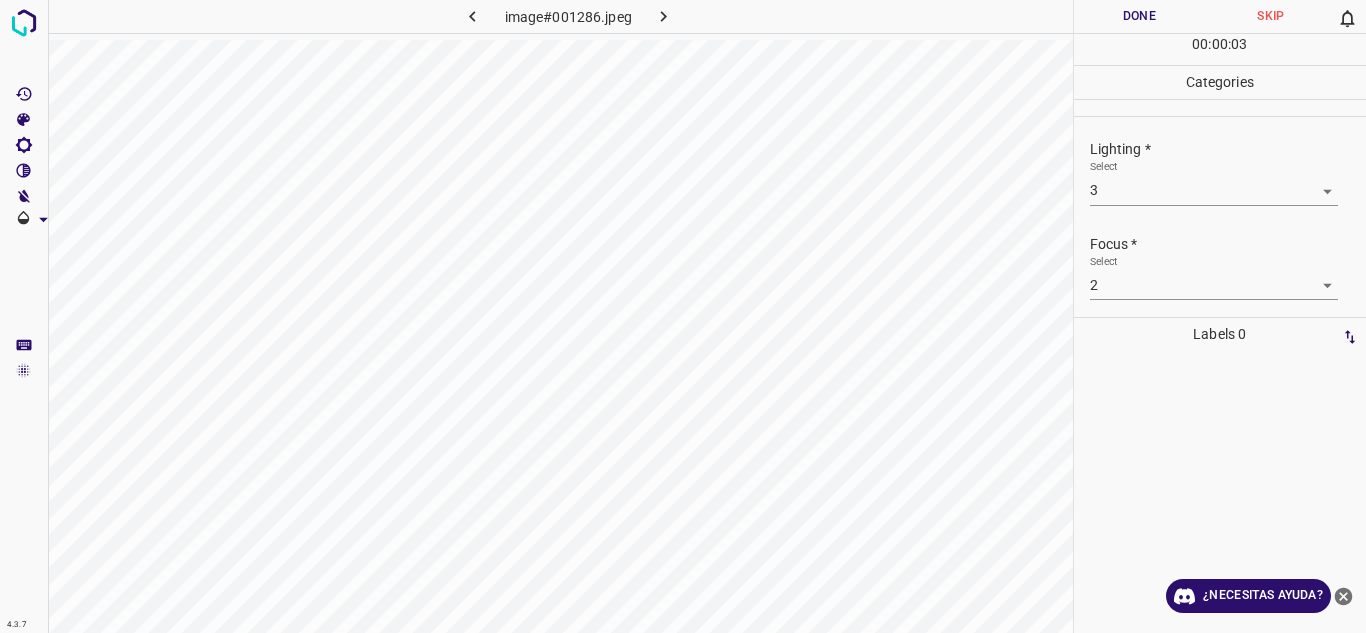 scroll, scrollTop: 98, scrollLeft: 0, axis: vertical 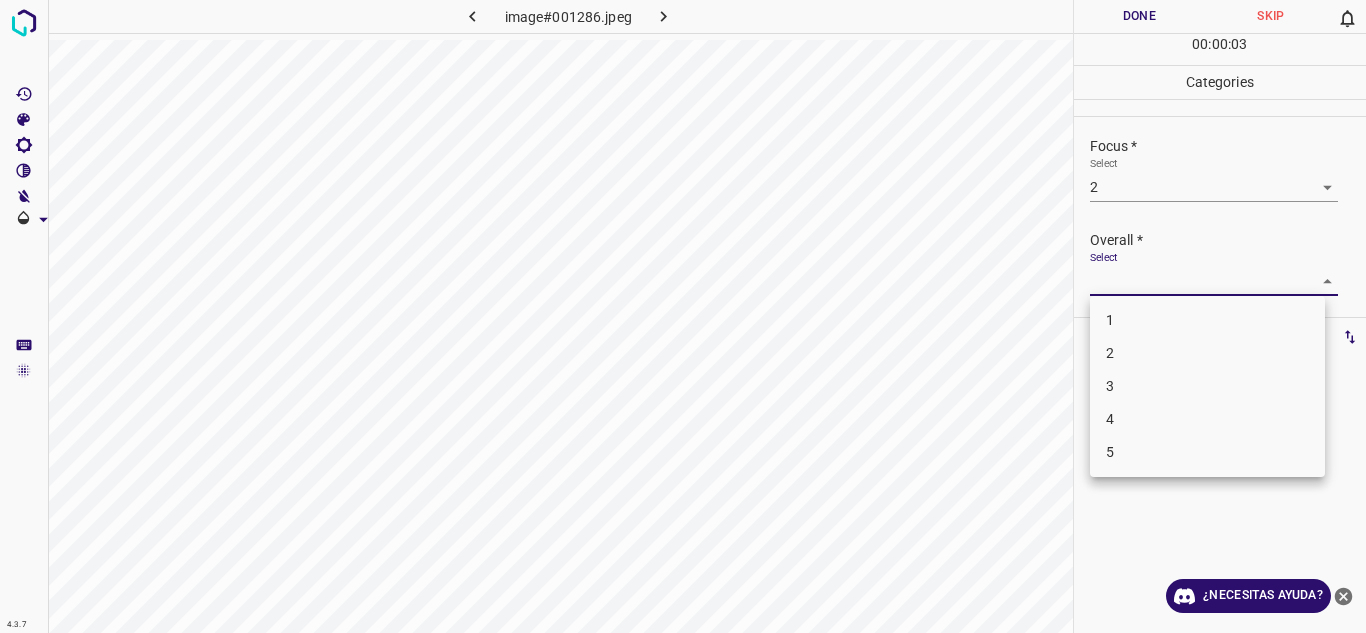 drag, startPoint x: 1177, startPoint y: 355, endPoint x: 1195, endPoint y: 253, distance: 103.57606 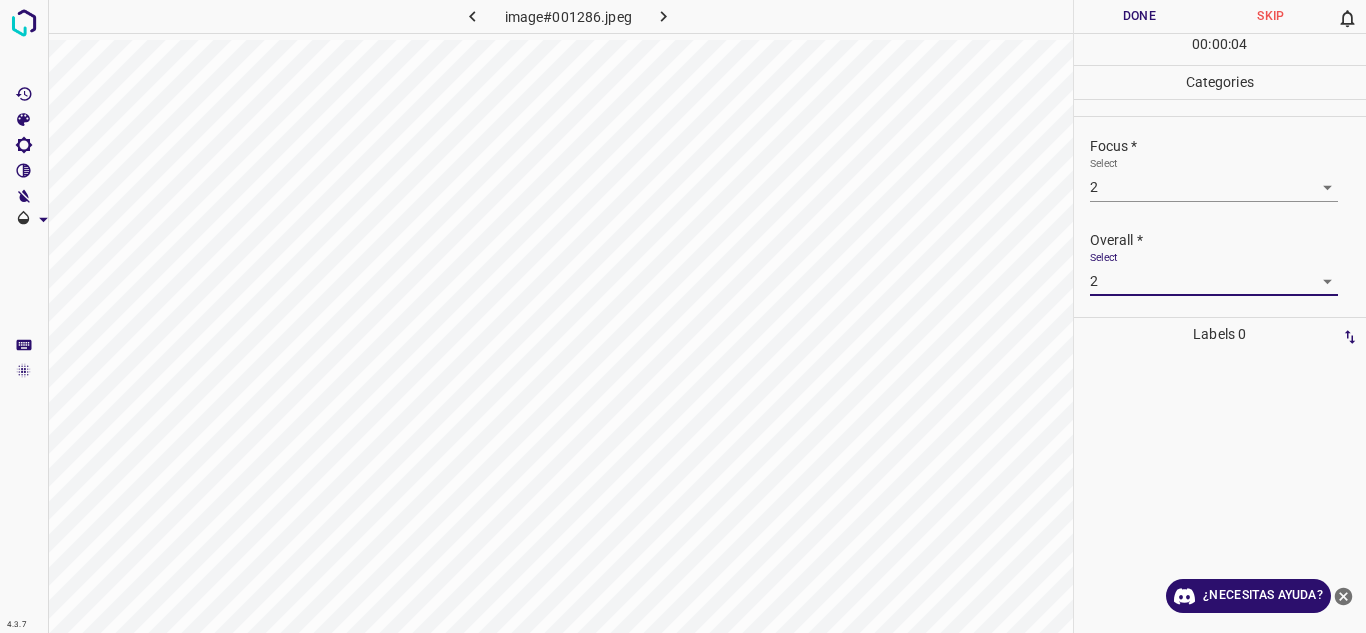 drag, startPoint x: 1203, startPoint y: 240, endPoint x: 1207, endPoint y: 171, distance: 69.115845 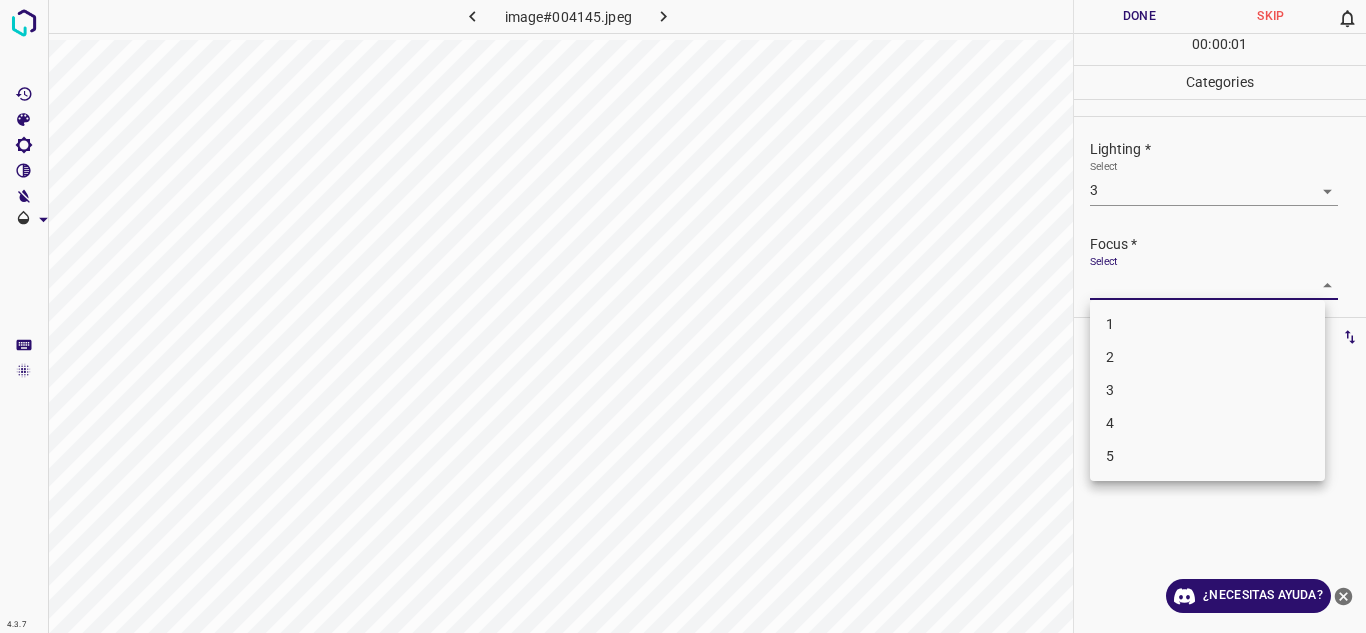 drag, startPoint x: 1140, startPoint y: 361, endPoint x: 1170, endPoint y: 246, distance: 118.84864 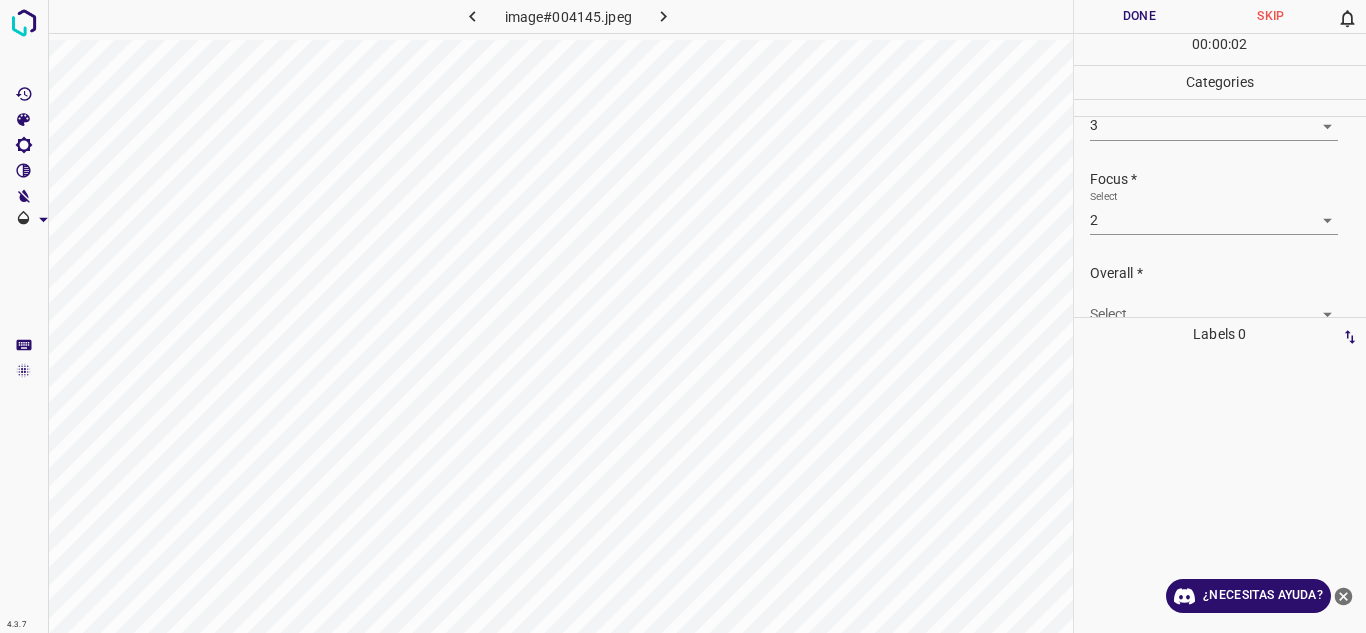 scroll, scrollTop: 98, scrollLeft: 0, axis: vertical 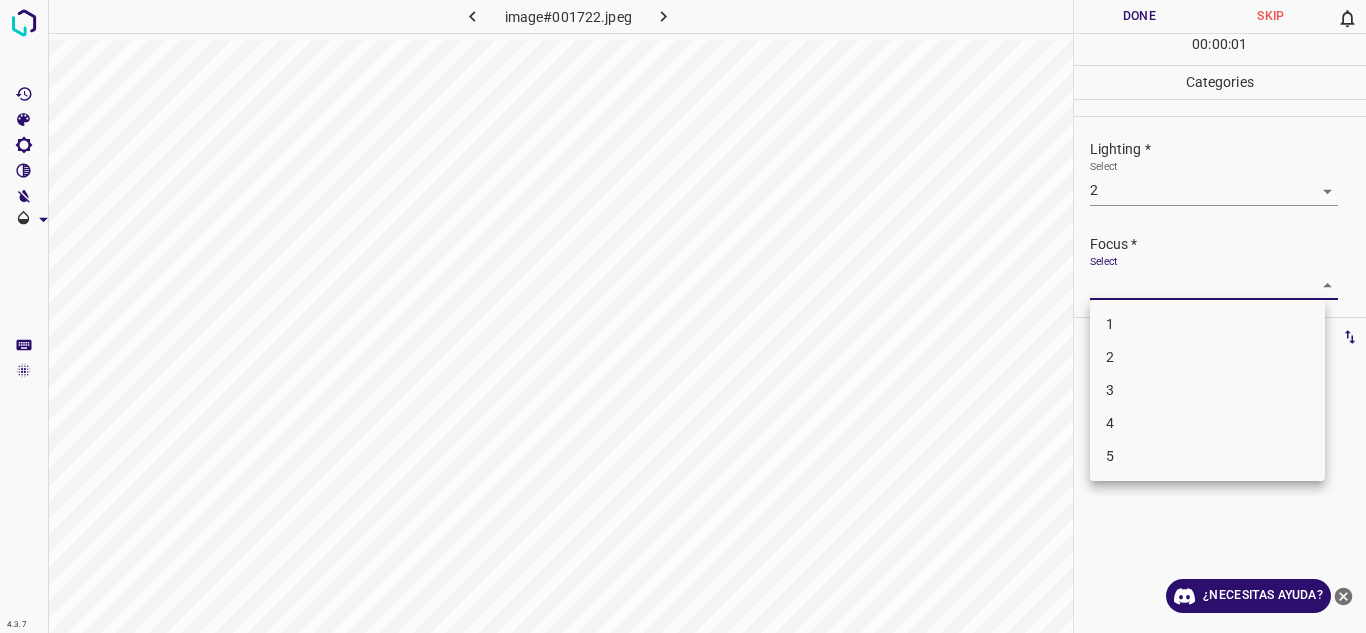 drag, startPoint x: 1141, startPoint y: 280, endPoint x: 1144, endPoint y: 347, distance: 67.06713 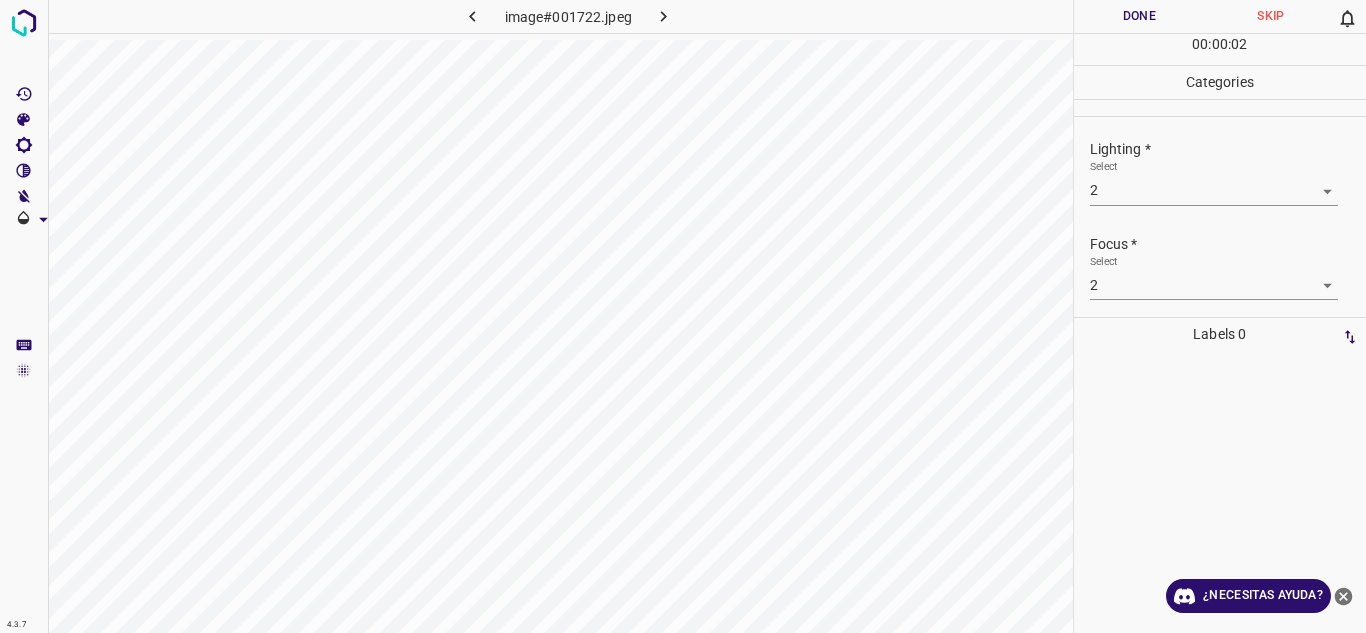 scroll, scrollTop: 98, scrollLeft: 0, axis: vertical 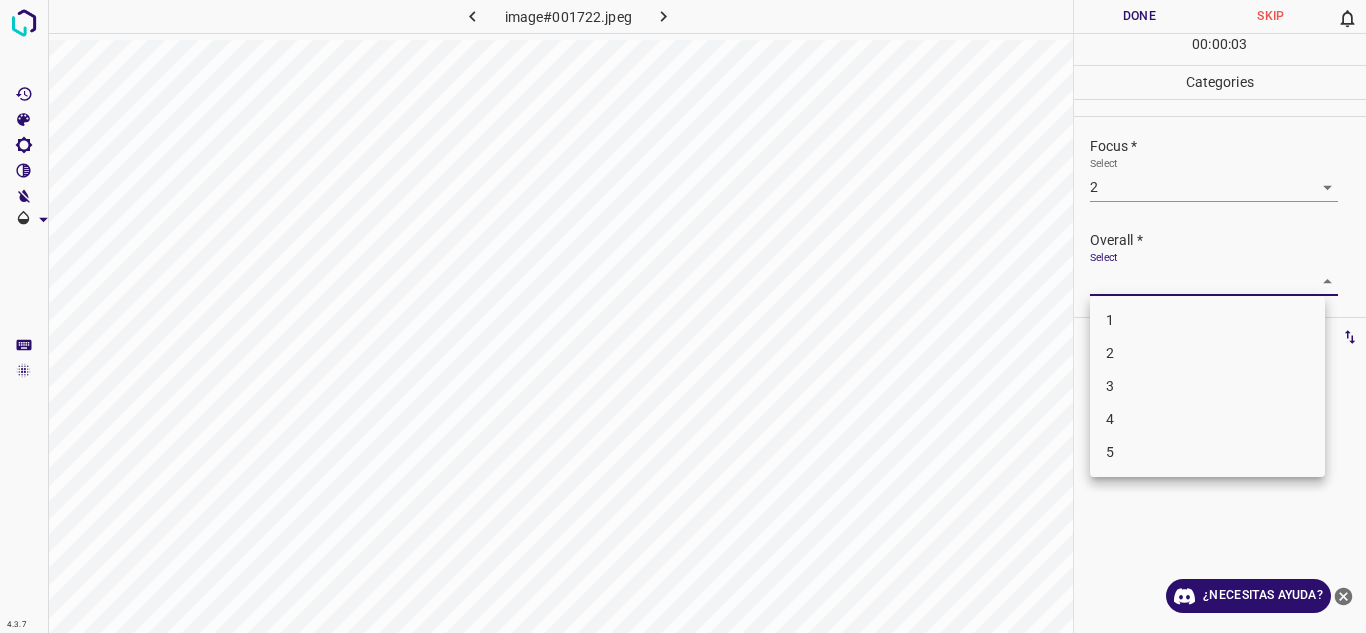 drag, startPoint x: 1127, startPoint y: 347, endPoint x: 1154, endPoint y: 300, distance: 54.20332 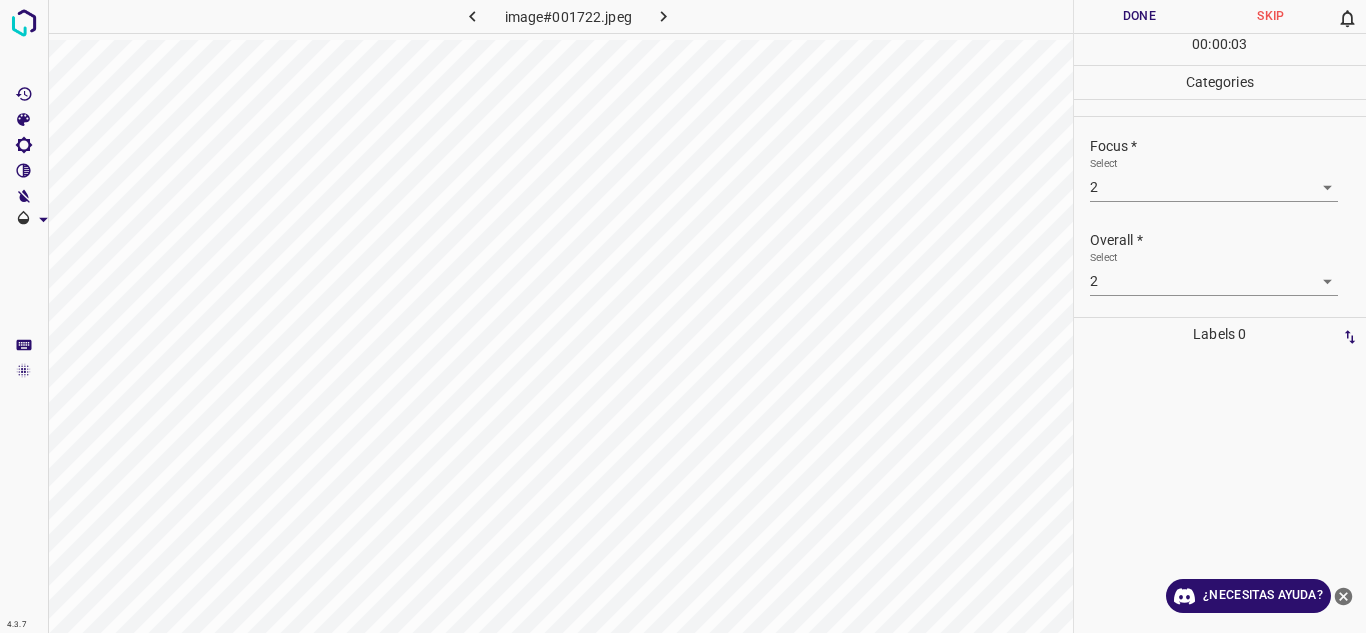 drag, startPoint x: 1202, startPoint y: 250, endPoint x: 1166, endPoint y: 75, distance: 178.66449 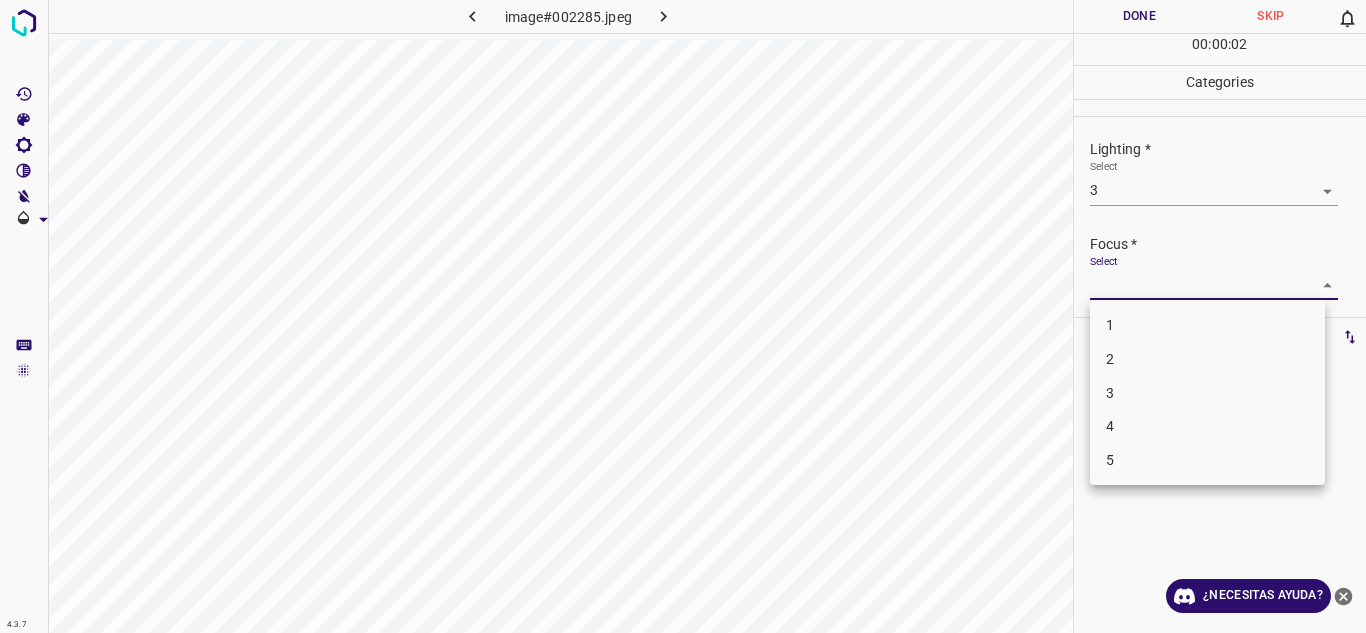 drag, startPoint x: 1163, startPoint y: 383, endPoint x: 1166, endPoint y: 361, distance: 22.203604 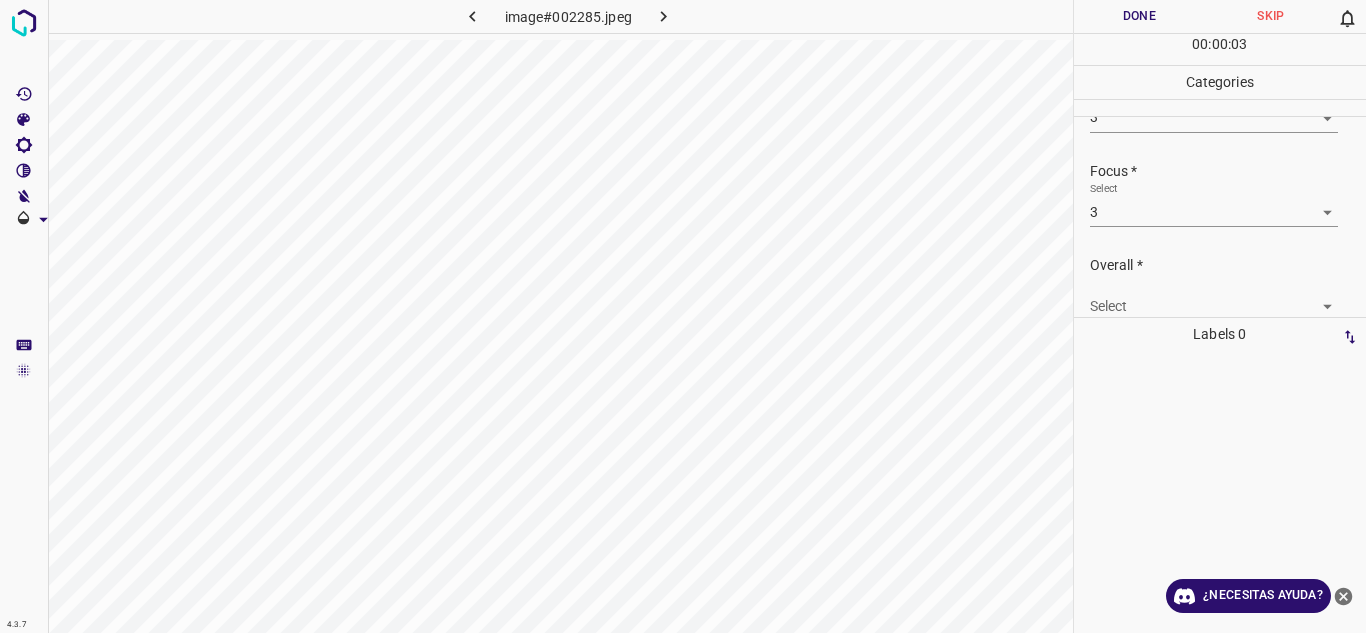 scroll, scrollTop: 98, scrollLeft: 0, axis: vertical 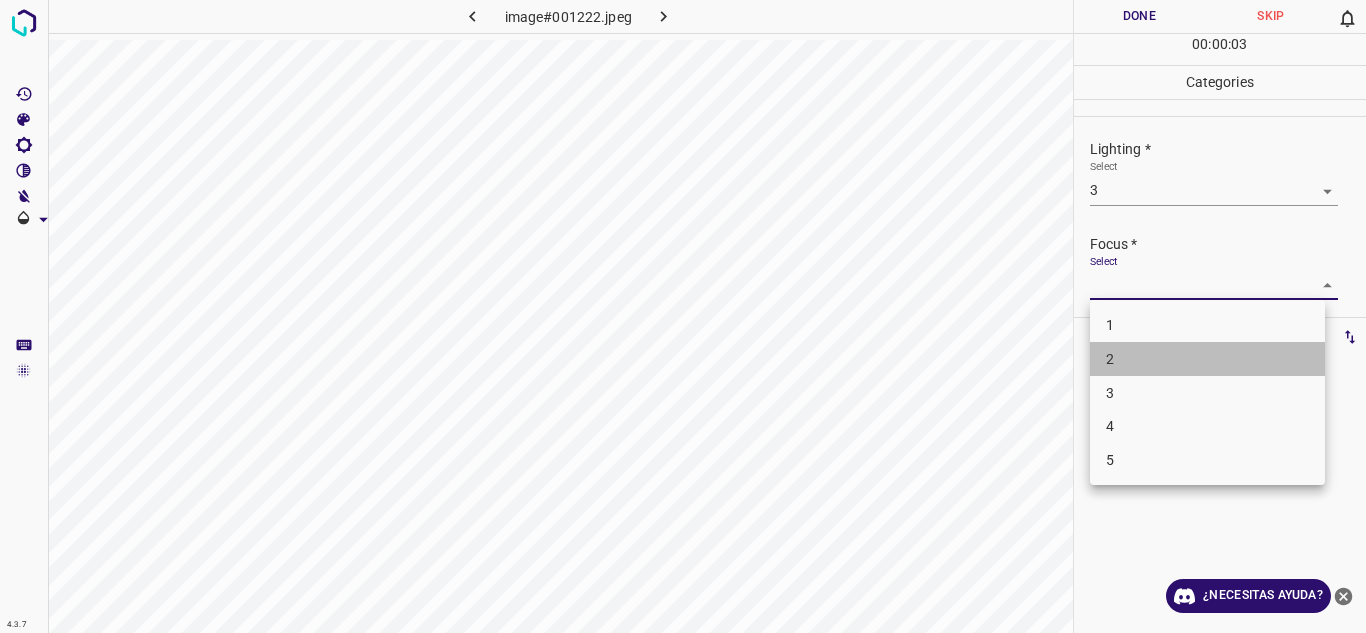 drag, startPoint x: 1155, startPoint y: 364, endPoint x: 1181, endPoint y: 245, distance: 121.80723 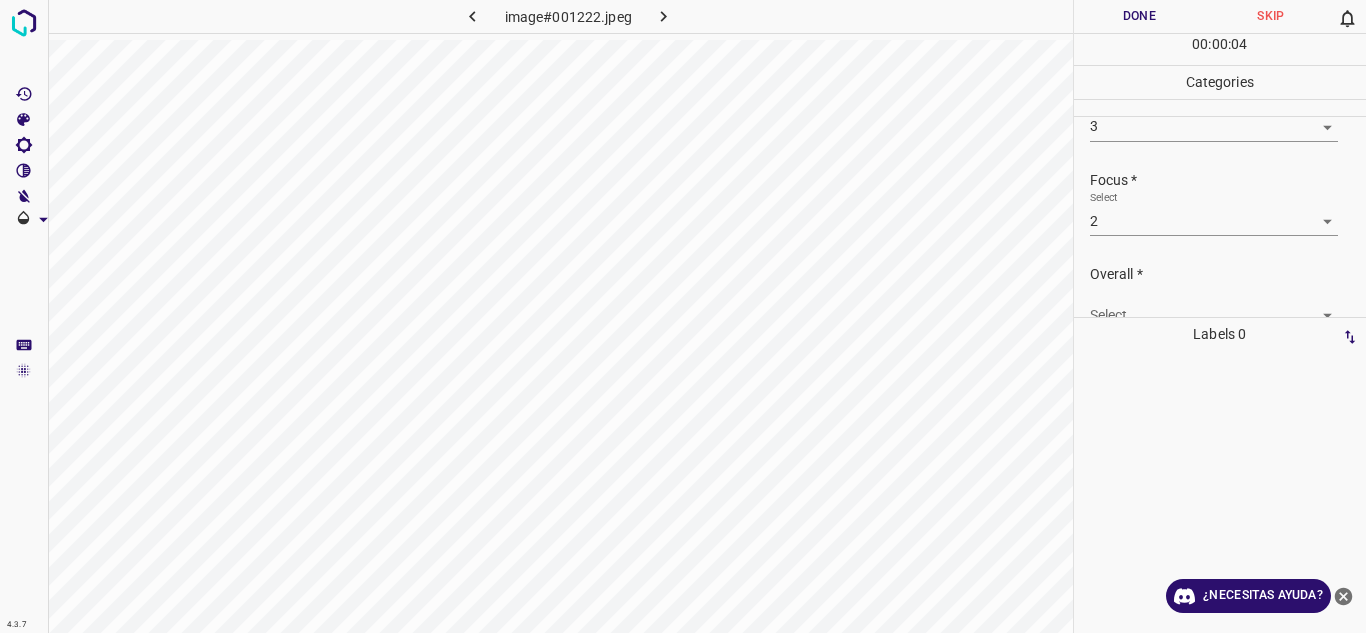 scroll, scrollTop: 98, scrollLeft: 0, axis: vertical 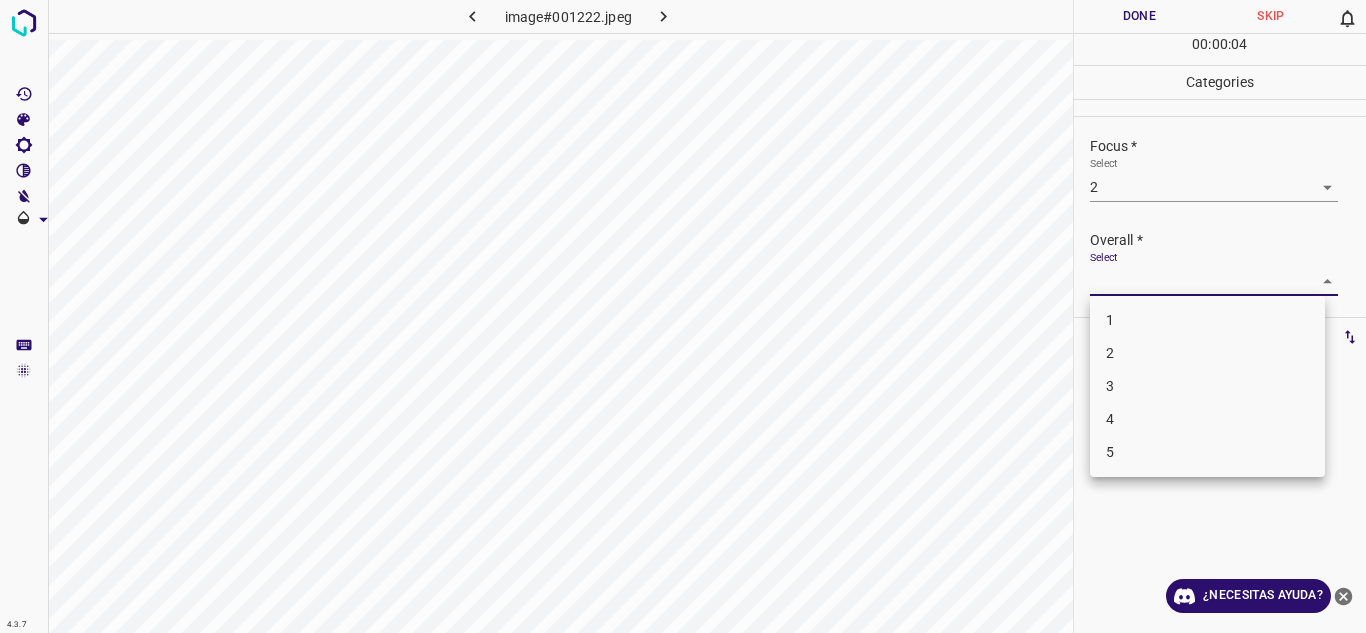 drag, startPoint x: 1158, startPoint y: 359, endPoint x: 1171, endPoint y: 293, distance: 67.26812 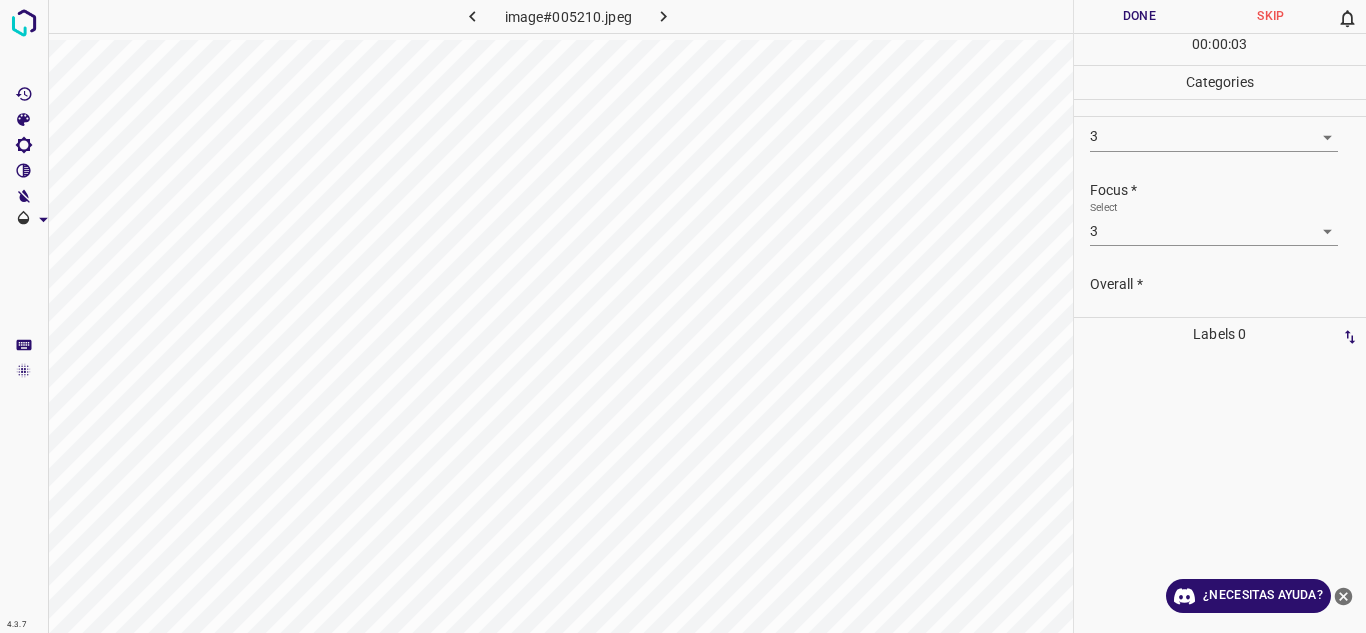 scroll, scrollTop: 98, scrollLeft: 0, axis: vertical 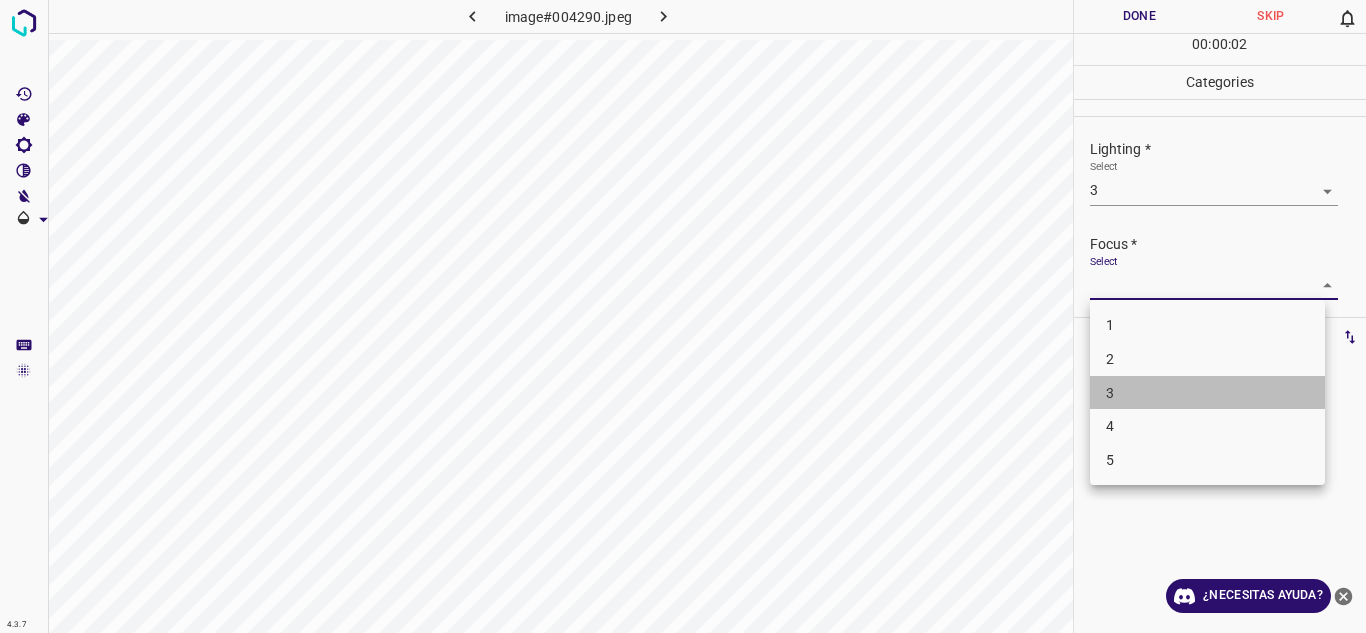 drag, startPoint x: 1176, startPoint y: 390, endPoint x: 1173, endPoint y: 274, distance: 116.03879 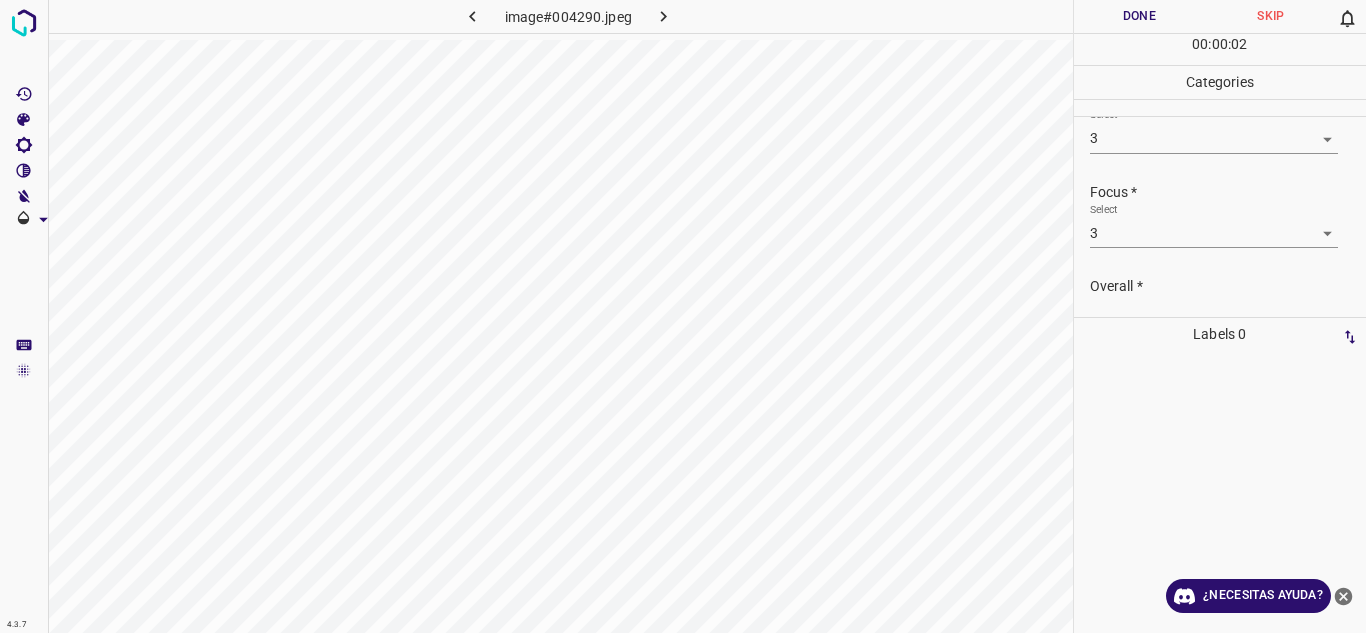 scroll, scrollTop: 98, scrollLeft: 0, axis: vertical 